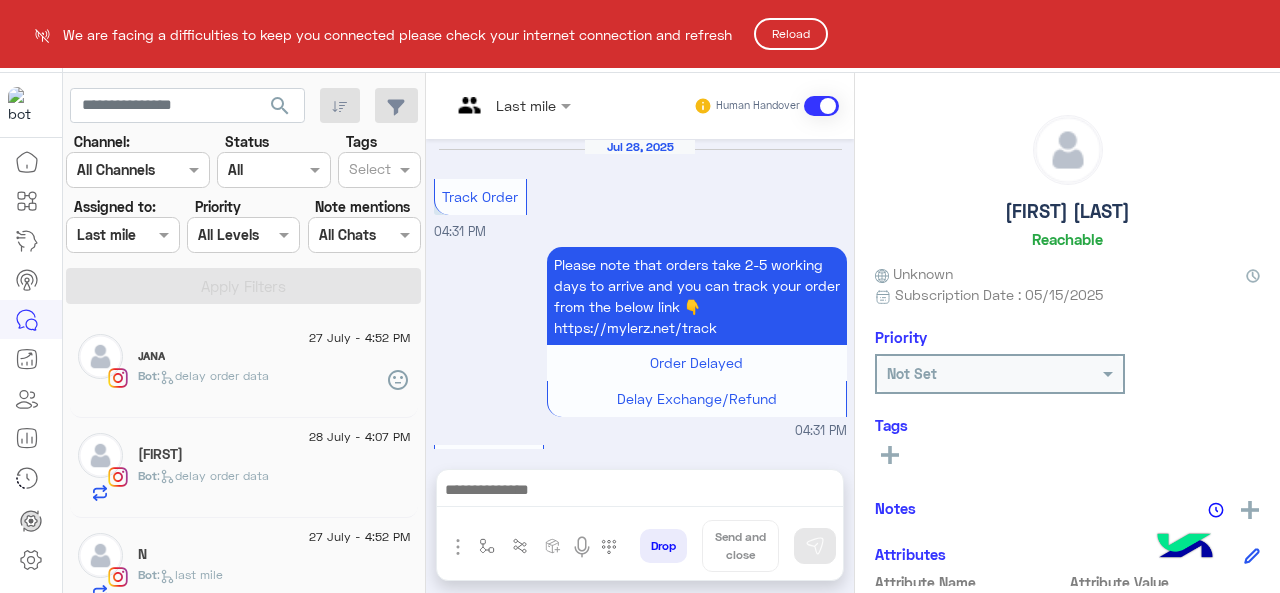 scroll, scrollTop: 0, scrollLeft: 0, axis: both 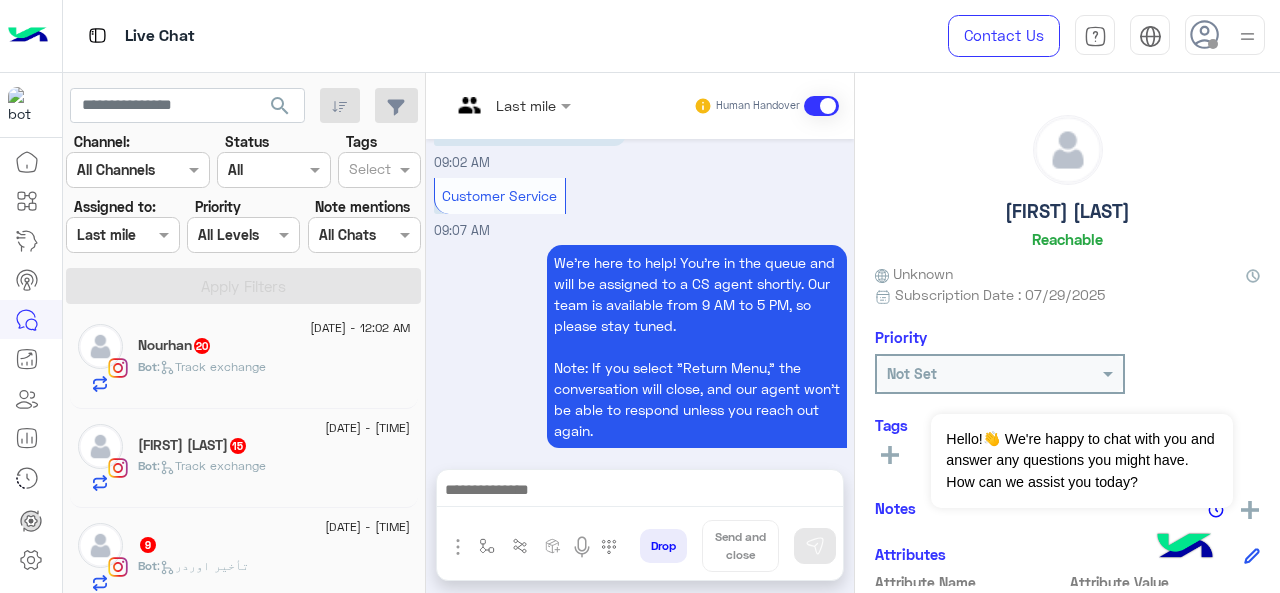 click at bounding box center (122, 234) 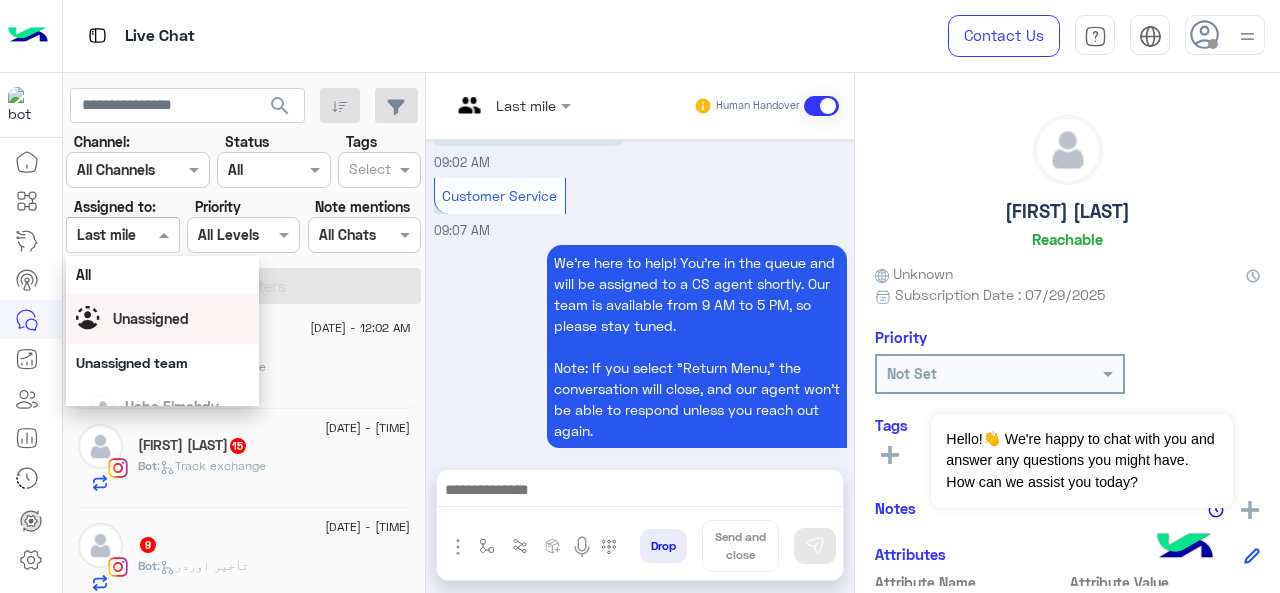 scroll, scrollTop: 392, scrollLeft: 0, axis: vertical 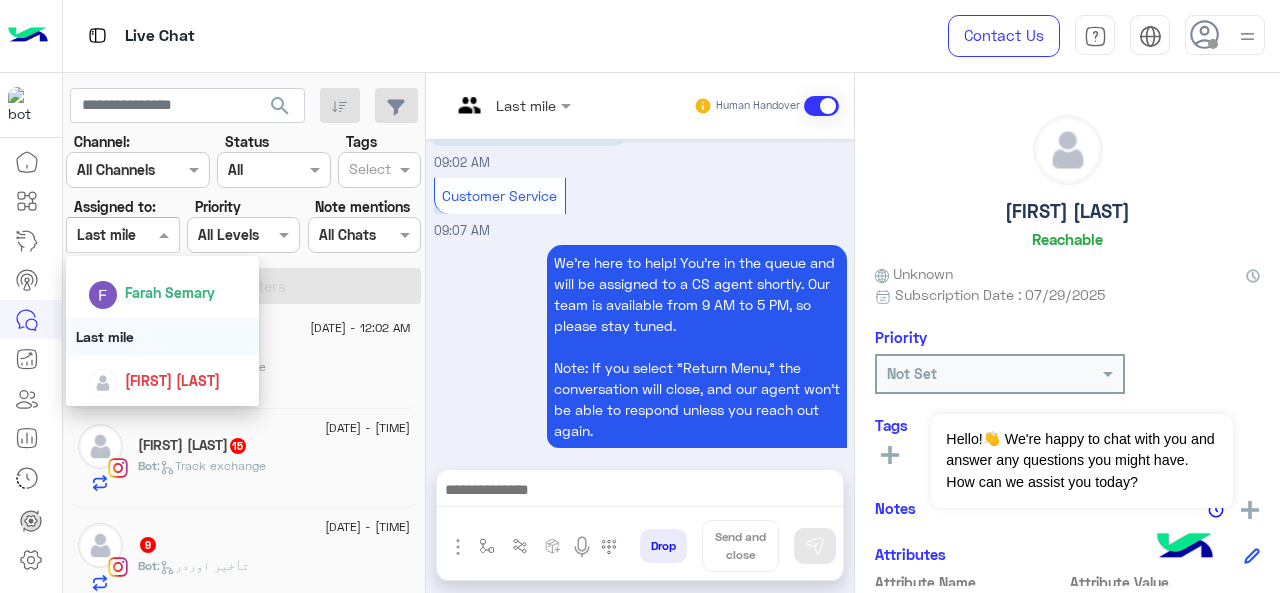 click on "Last mile" at bounding box center (163, 336) 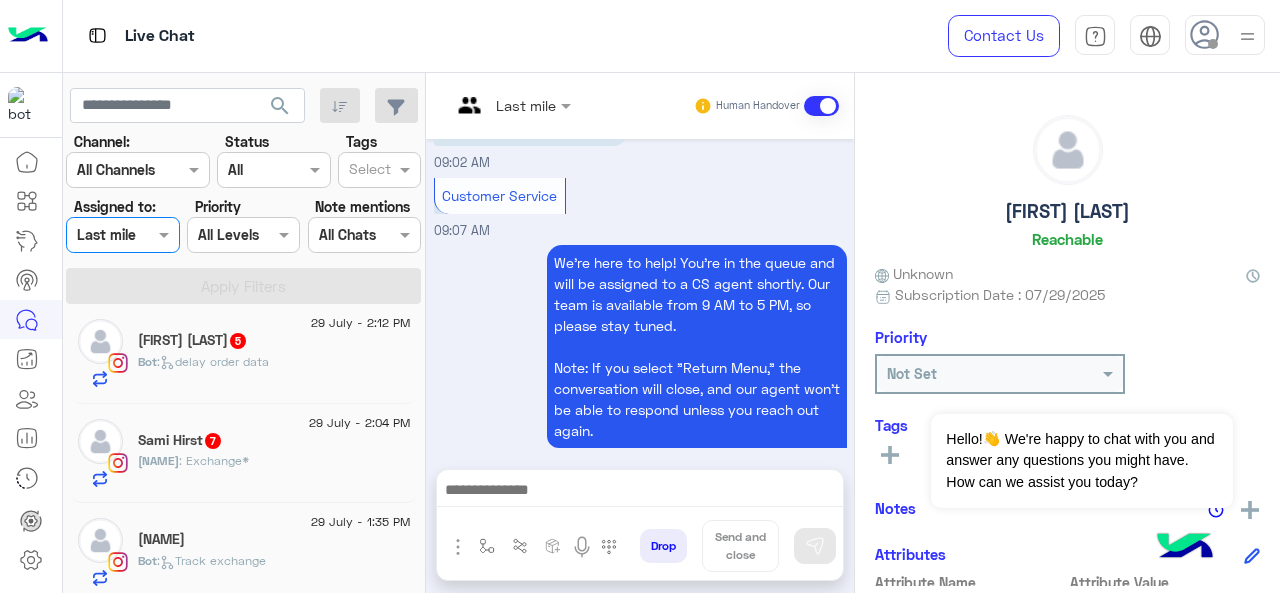 scroll, scrollTop: 1710, scrollLeft: 0, axis: vertical 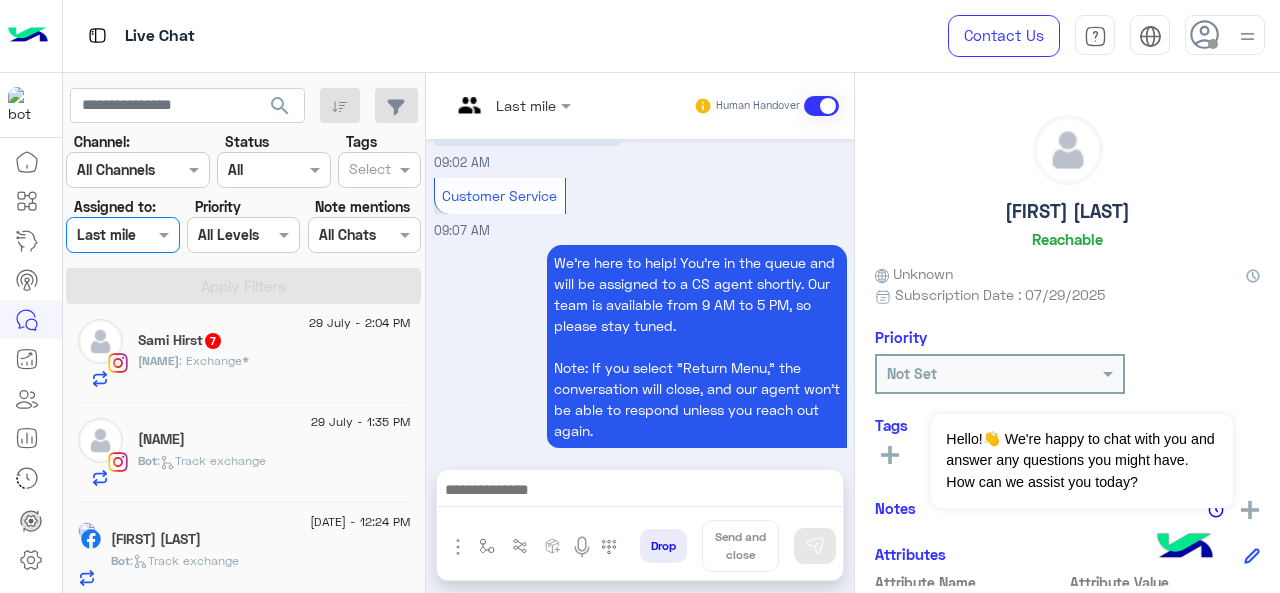 click on "[FIRST] [LAST]" 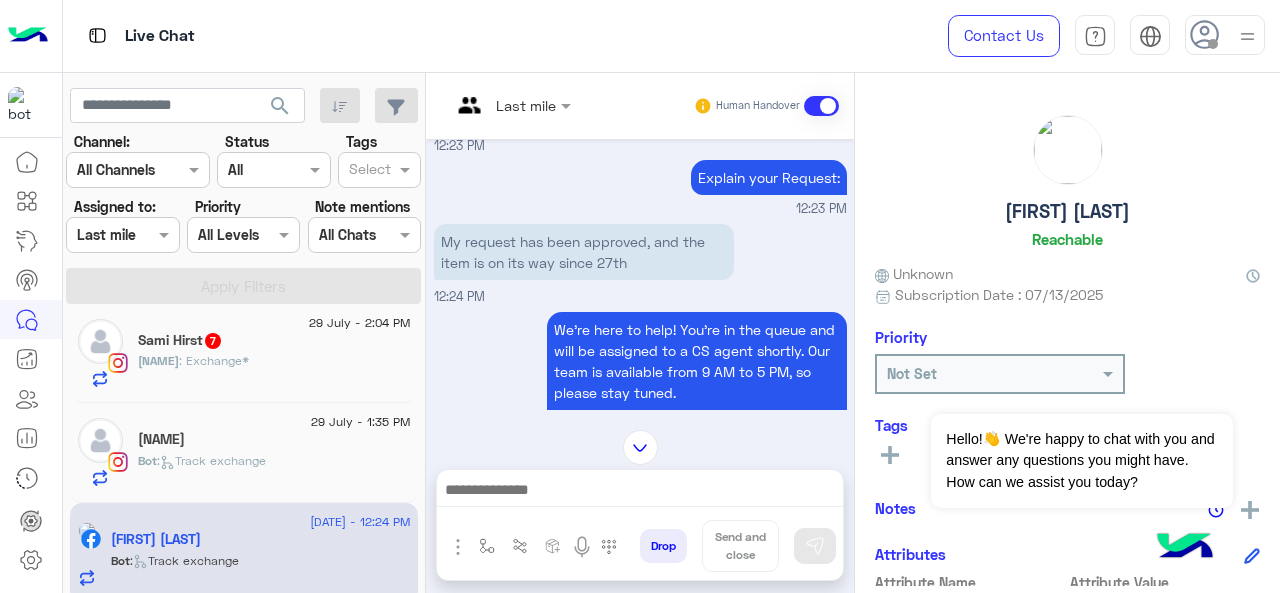 scroll, scrollTop: 480, scrollLeft: 0, axis: vertical 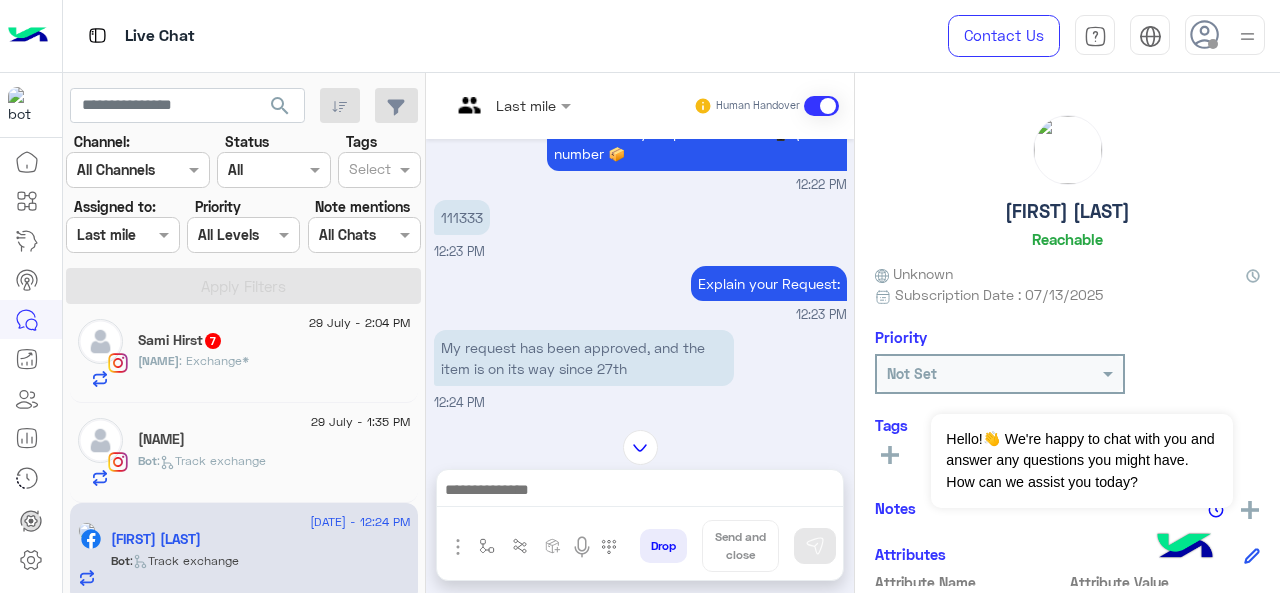 click at bounding box center [511, 104] 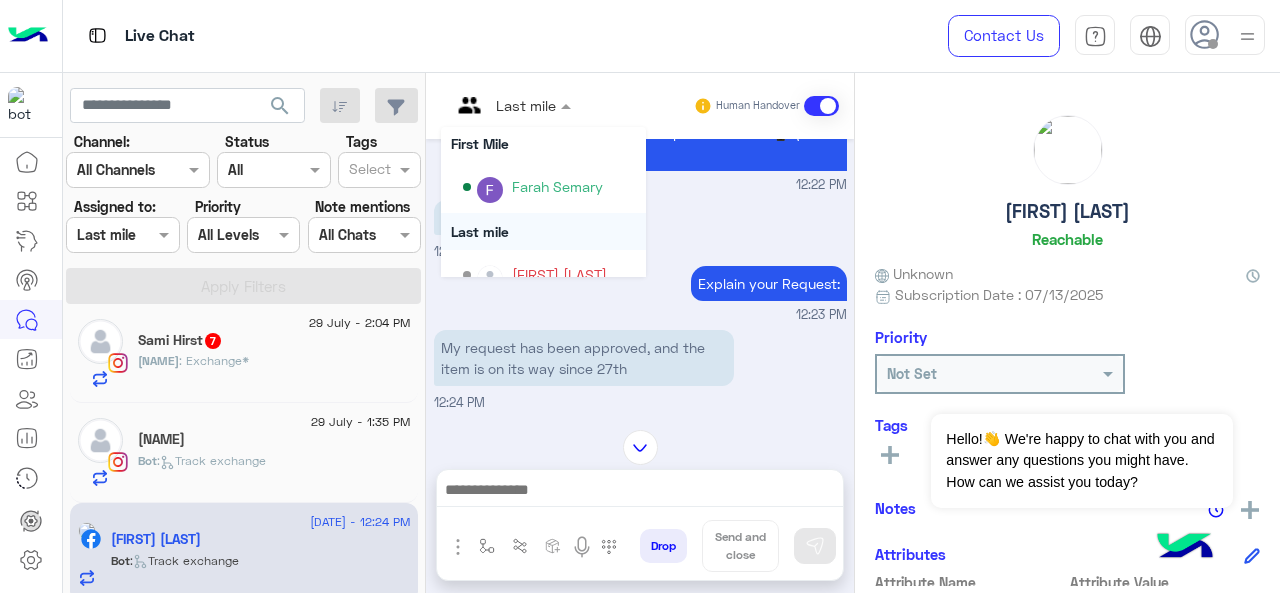 scroll, scrollTop: 354, scrollLeft: 0, axis: vertical 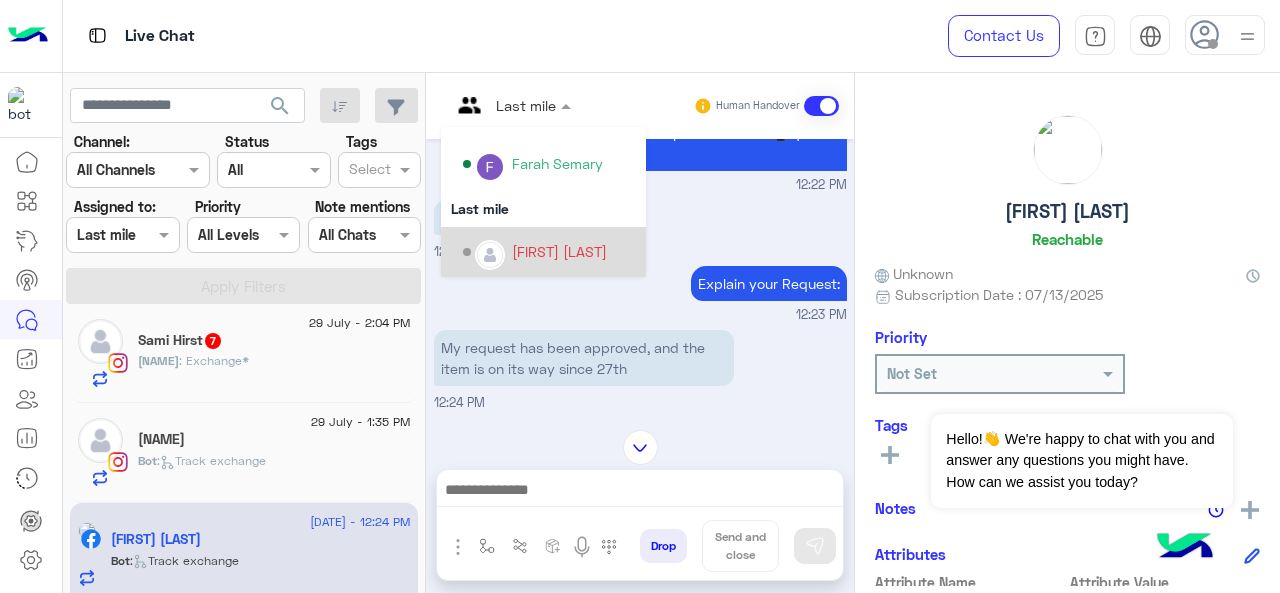 click on "[FIRST] [LAST]" at bounding box center [559, 251] 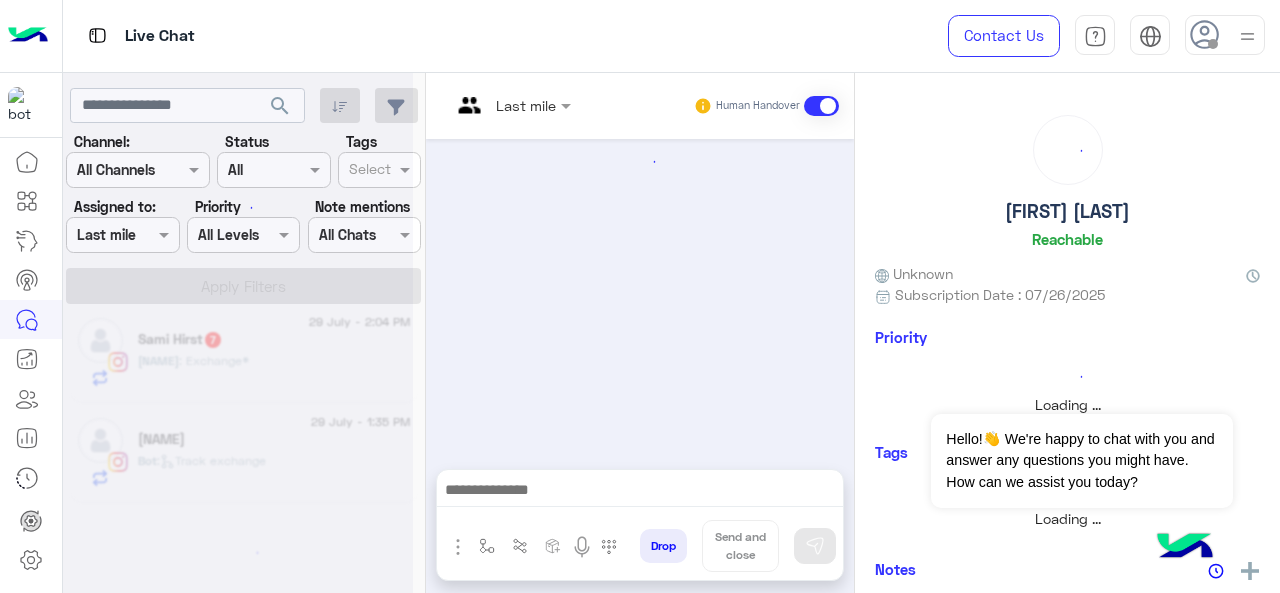 scroll, scrollTop: 1709, scrollLeft: 0, axis: vertical 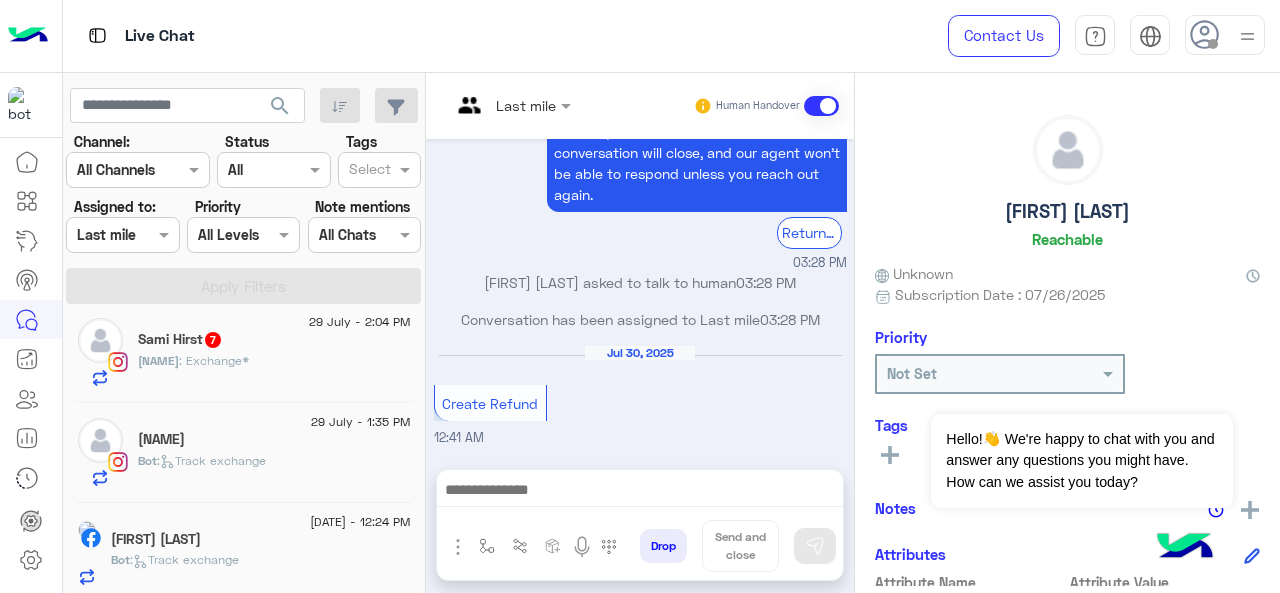 click on "[FIRST]" 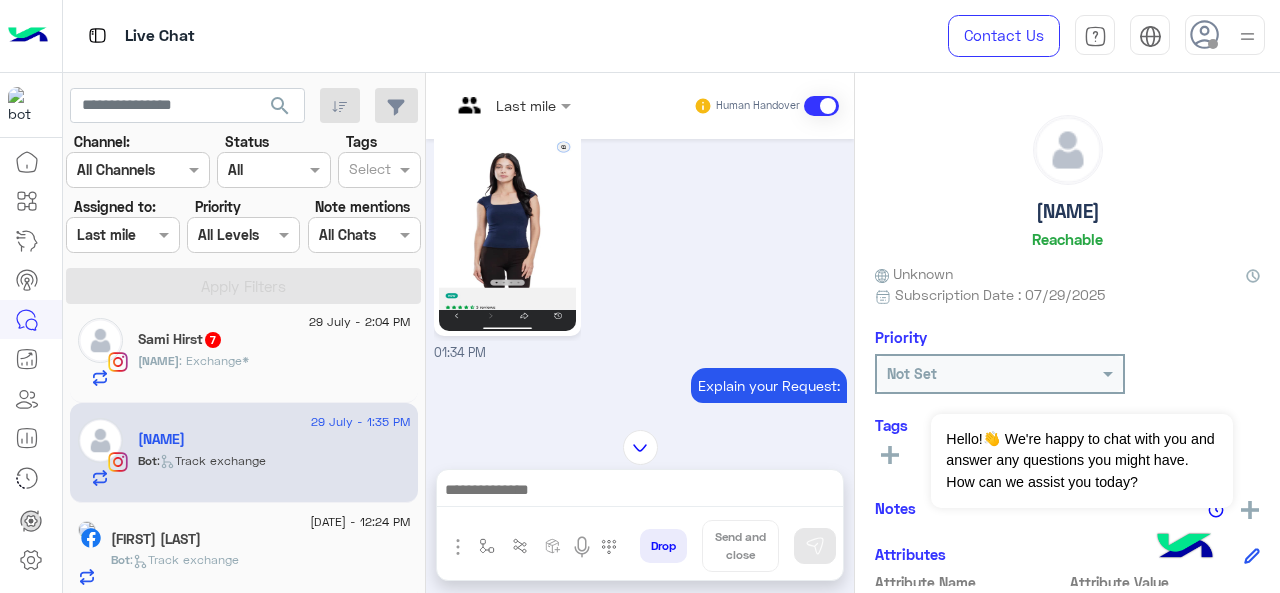 scroll, scrollTop: 882, scrollLeft: 0, axis: vertical 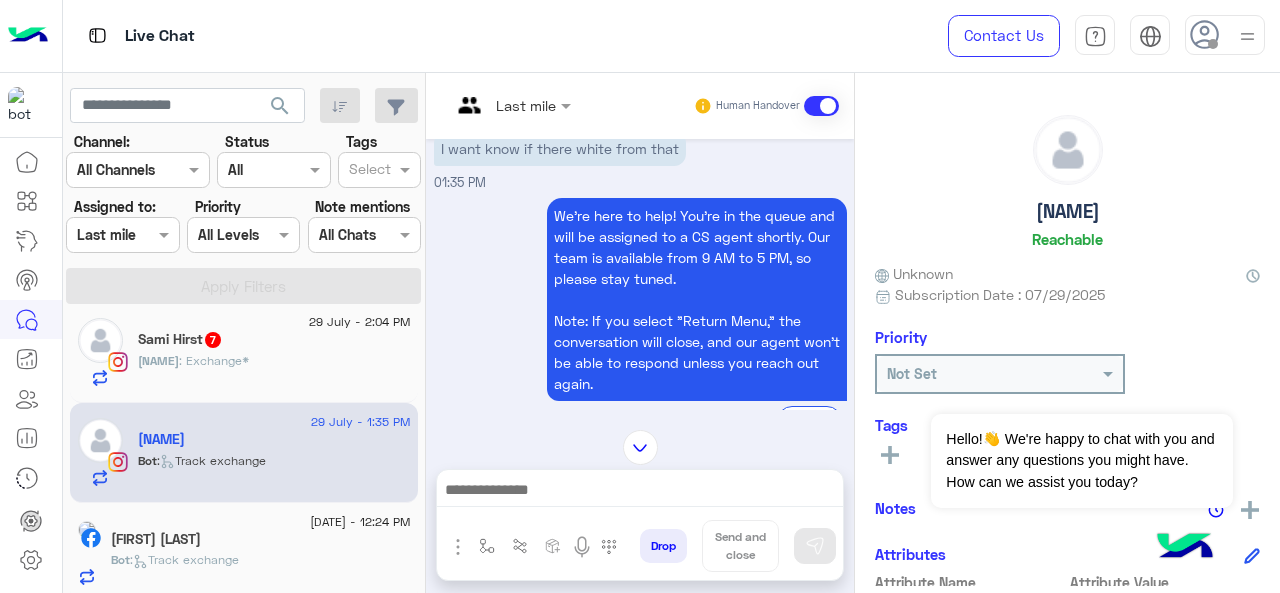 click at bounding box center [511, 104] 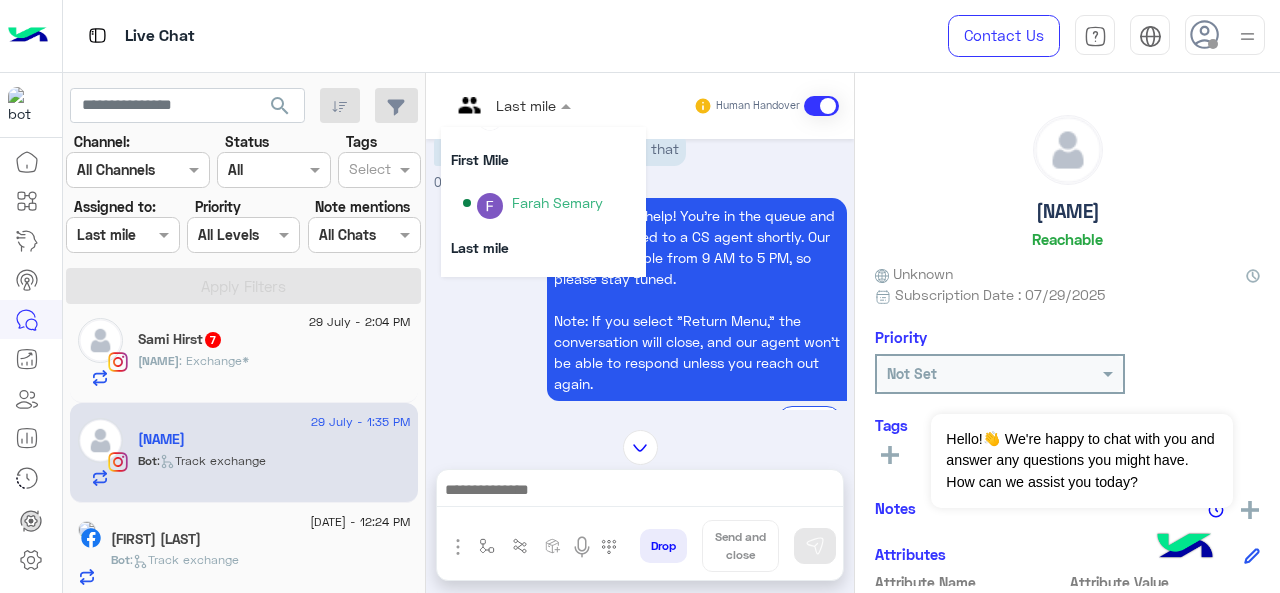 scroll, scrollTop: 254, scrollLeft: 0, axis: vertical 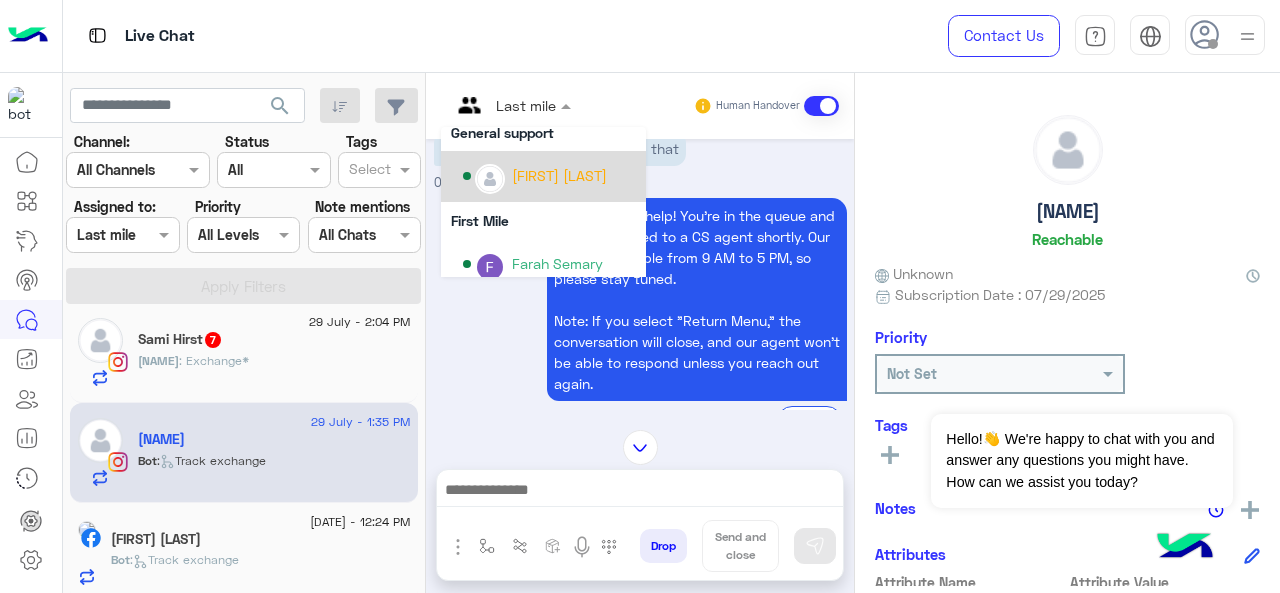 click on "[FIRST] [LAST]" at bounding box center [549, 176] 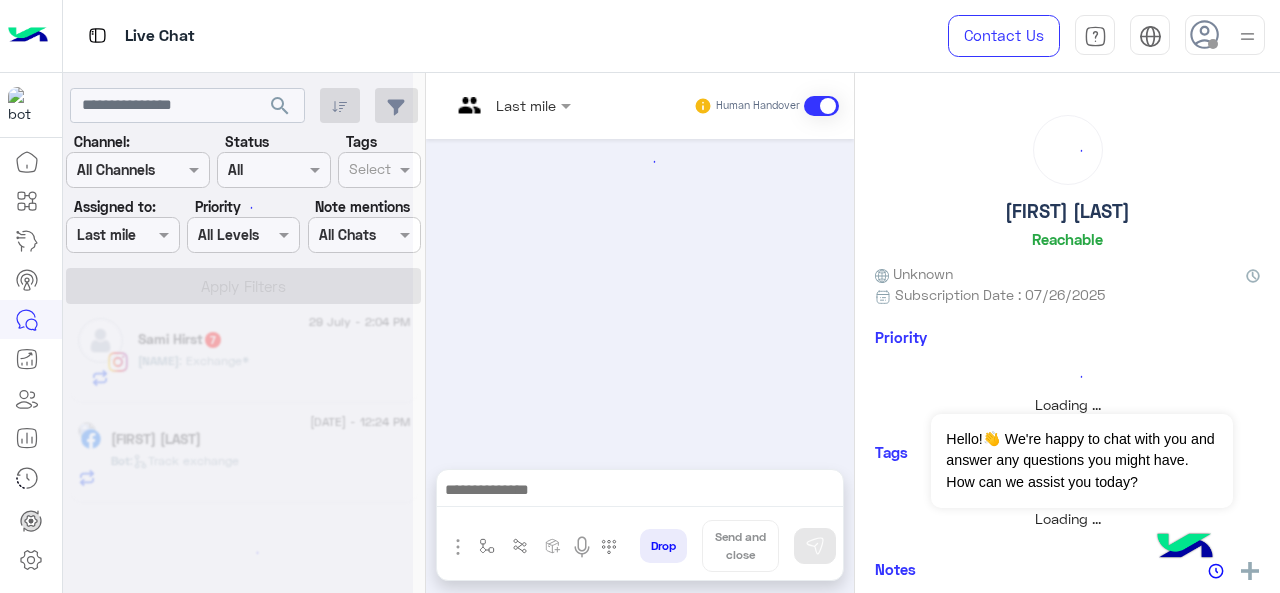 scroll, scrollTop: 1710, scrollLeft: 0, axis: vertical 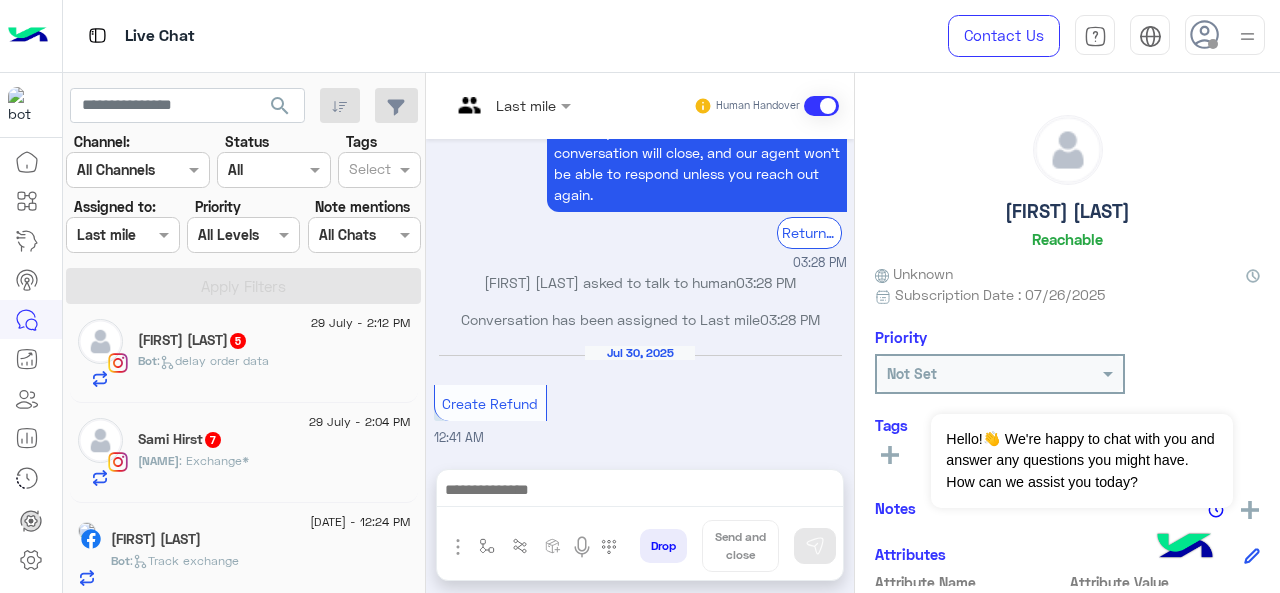 click on "[FIRST] [LAST] [NUMBER]" 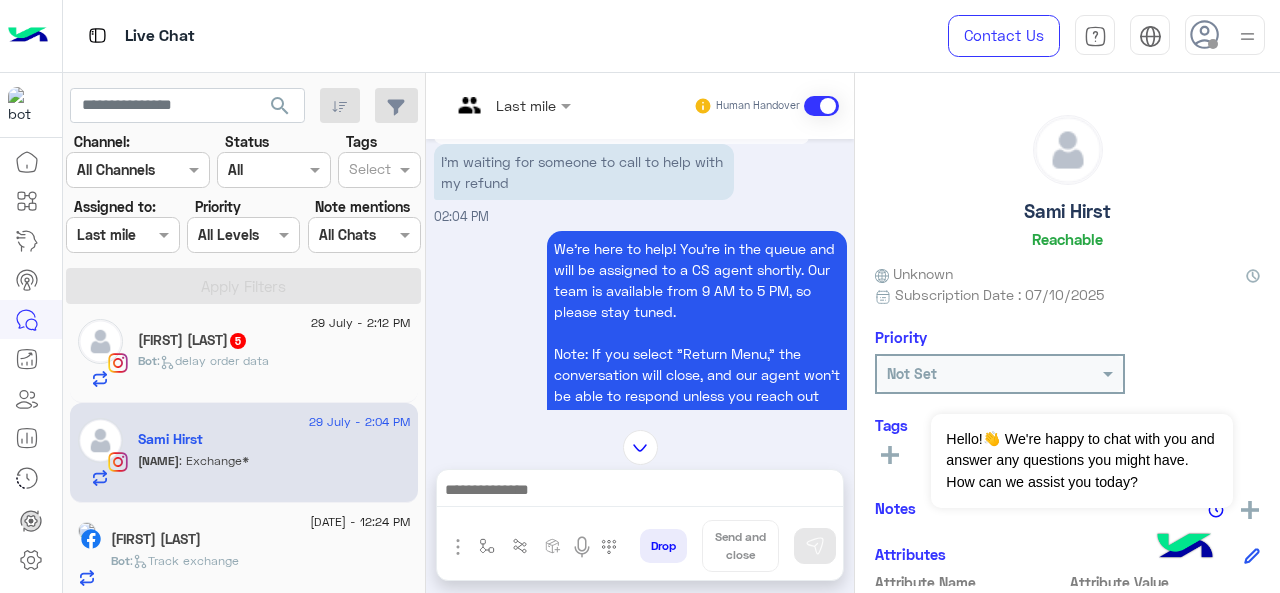 click at bounding box center (487, 105) 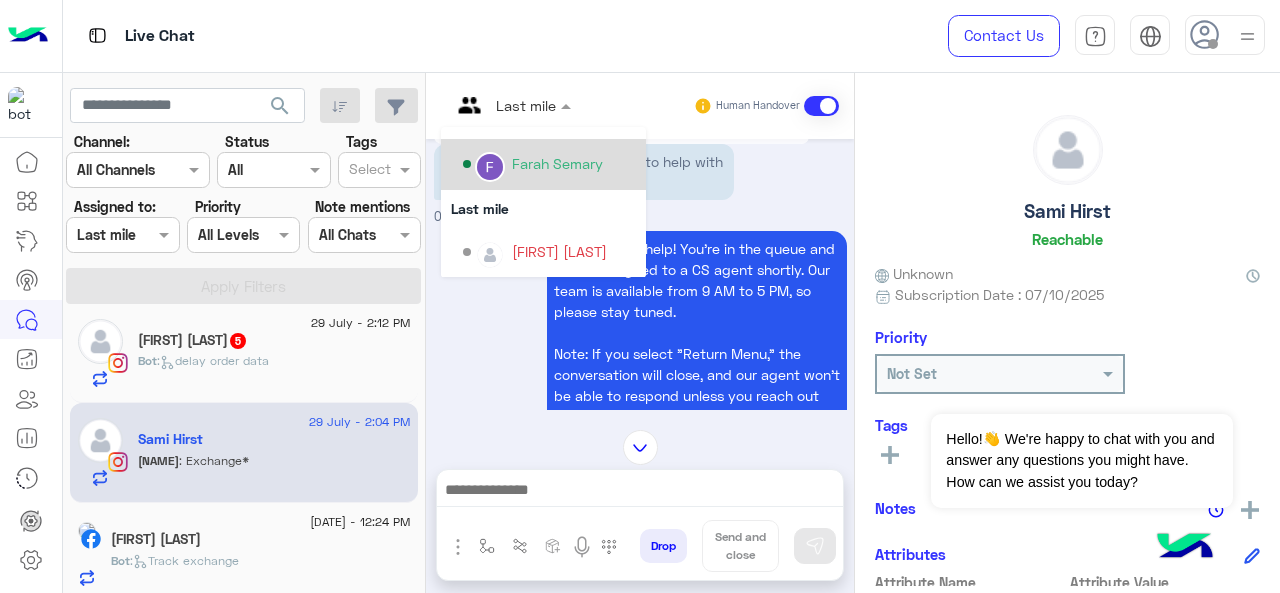 click on "Farah Semary" at bounding box center [549, 164] 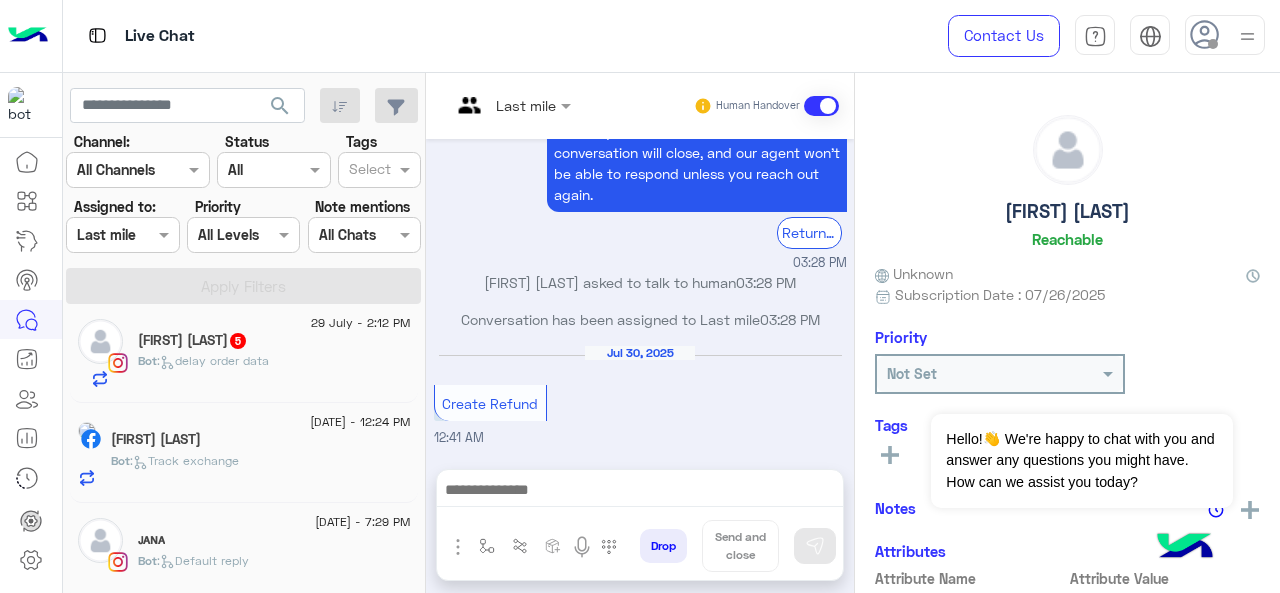 click on "[FIRST] [LAST] 5" 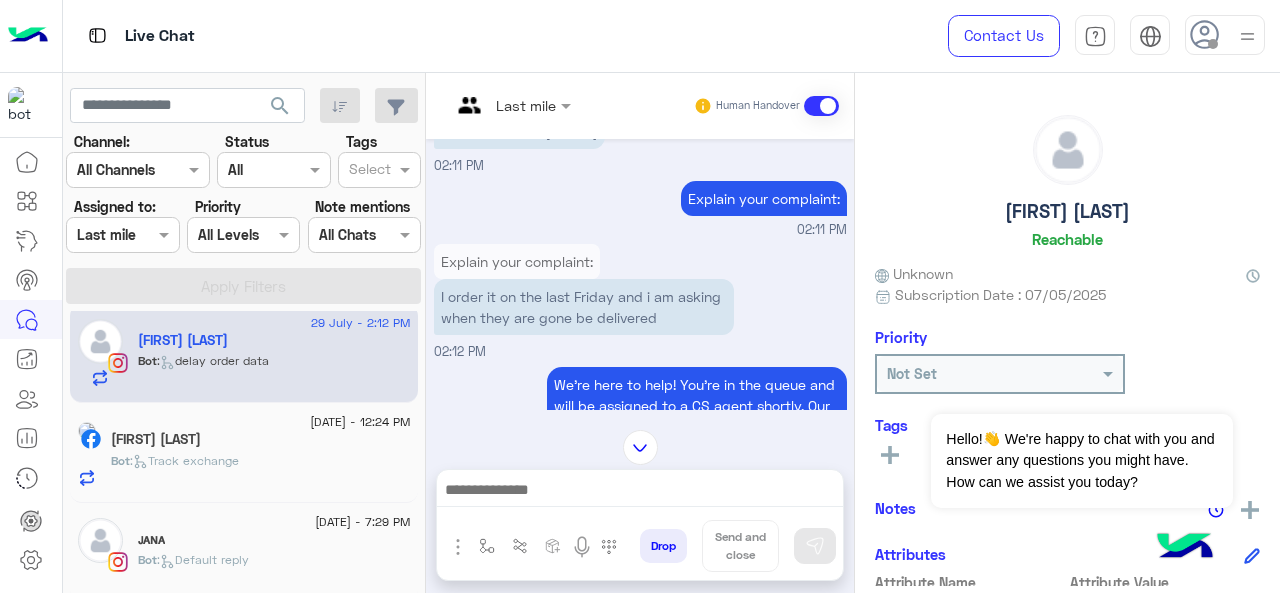 scroll, scrollTop: 639, scrollLeft: 0, axis: vertical 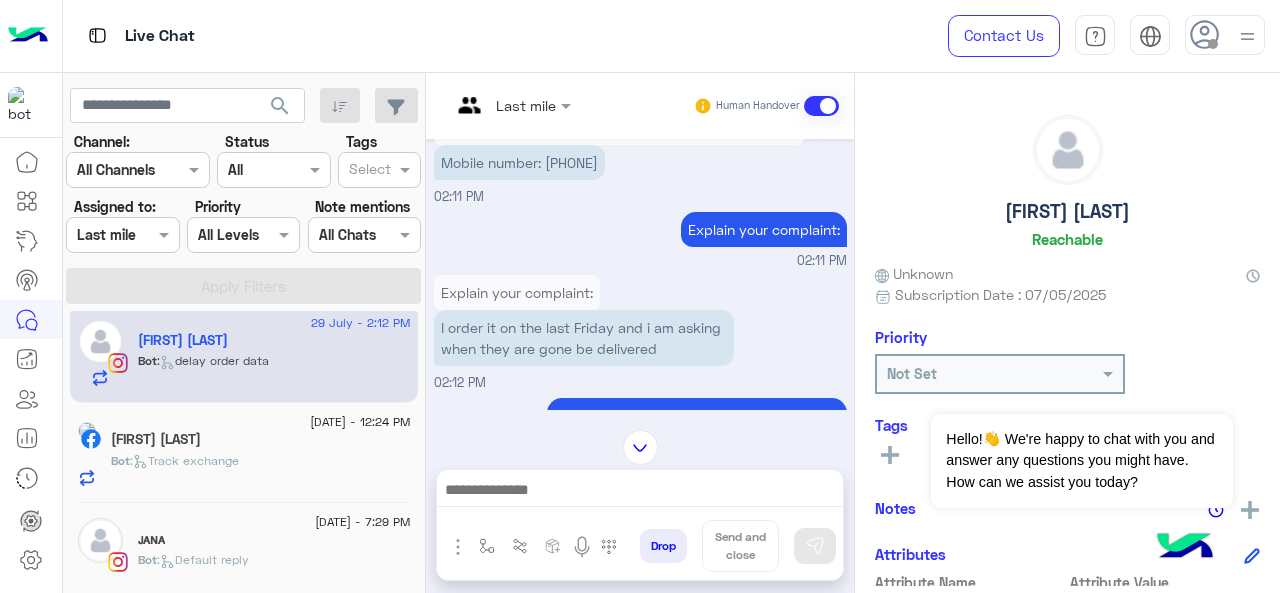 click at bounding box center (511, 104) 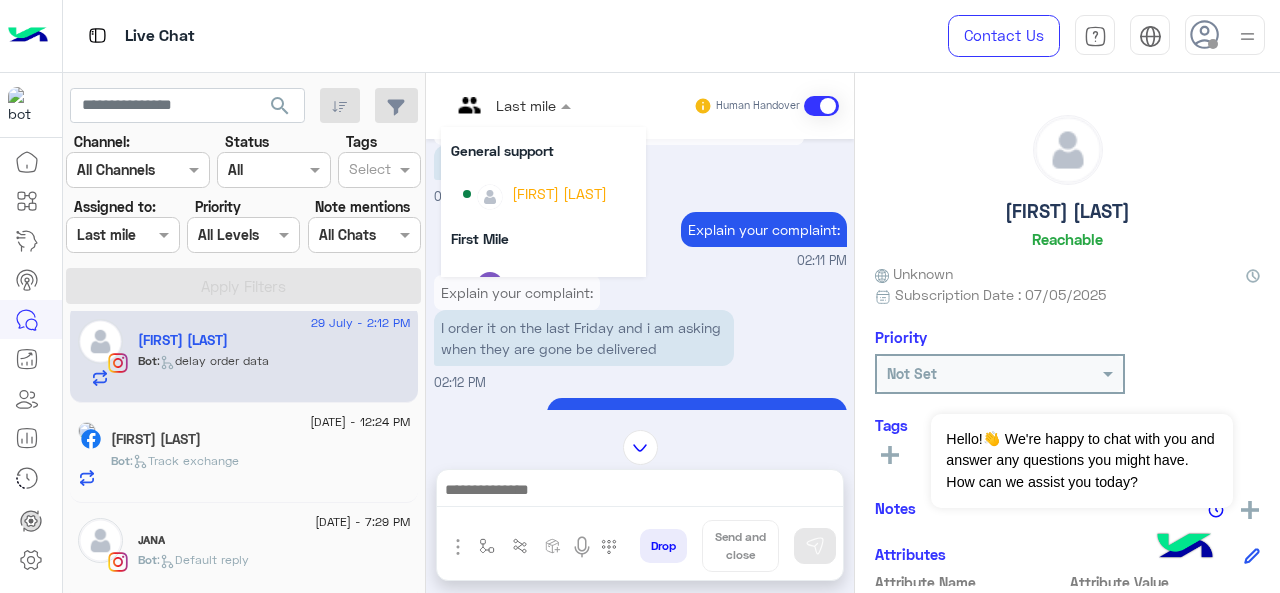 scroll, scrollTop: 354, scrollLeft: 0, axis: vertical 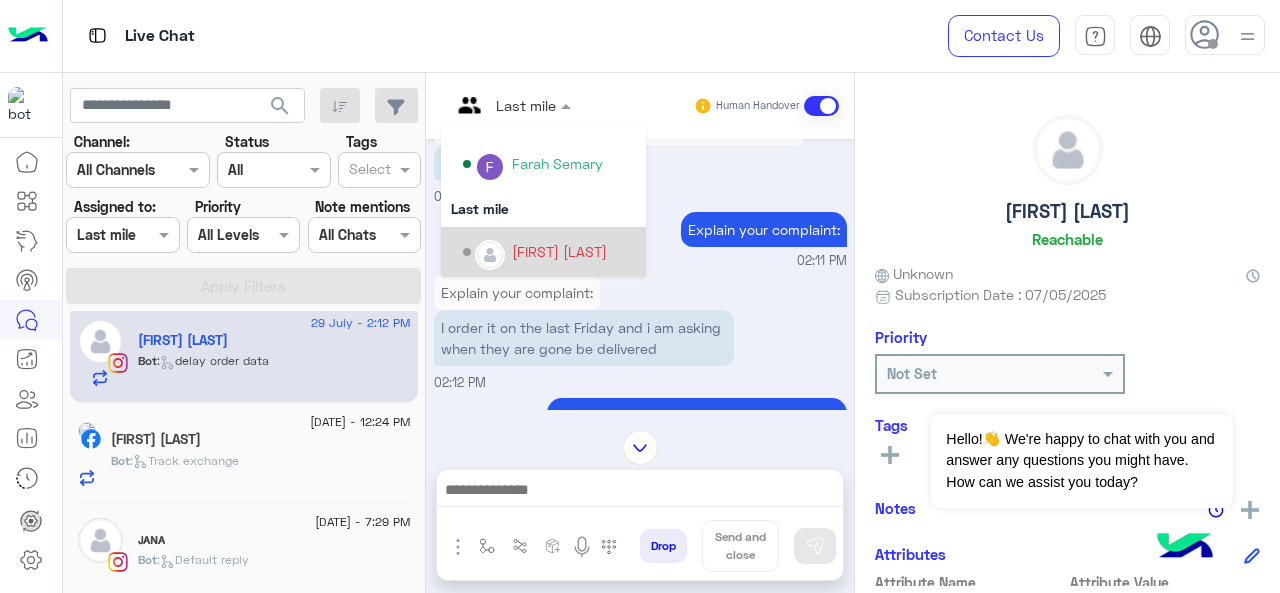 click on "[FIRST] [LAST]" at bounding box center (549, 252) 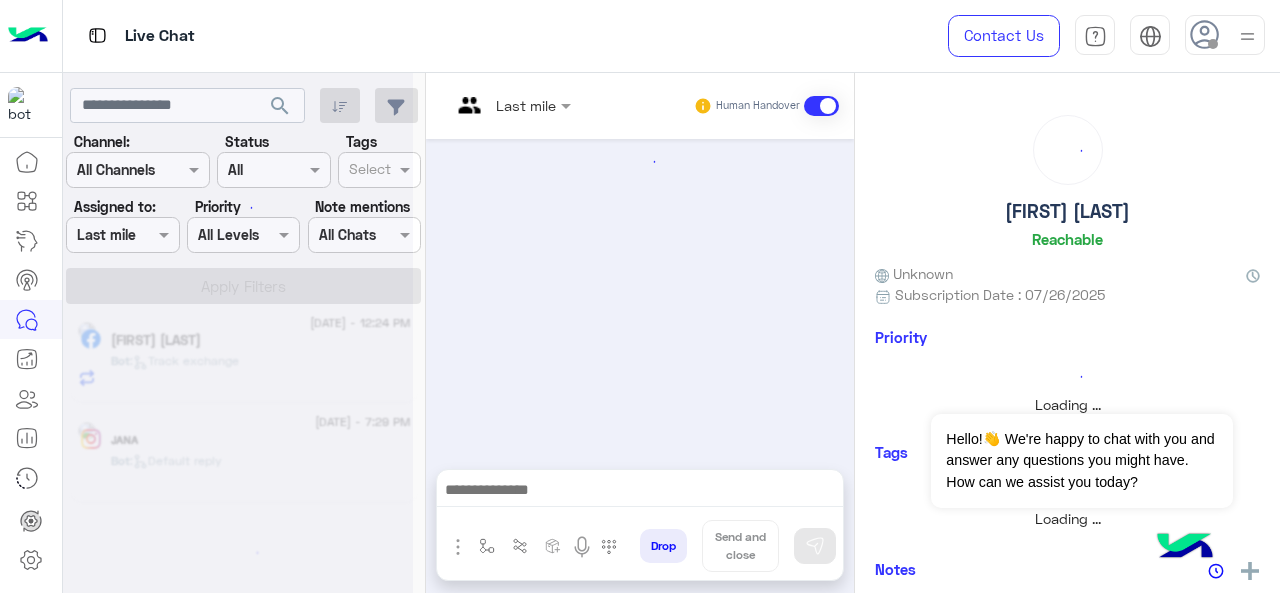 scroll, scrollTop: 1610, scrollLeft: 0, axis: vertical 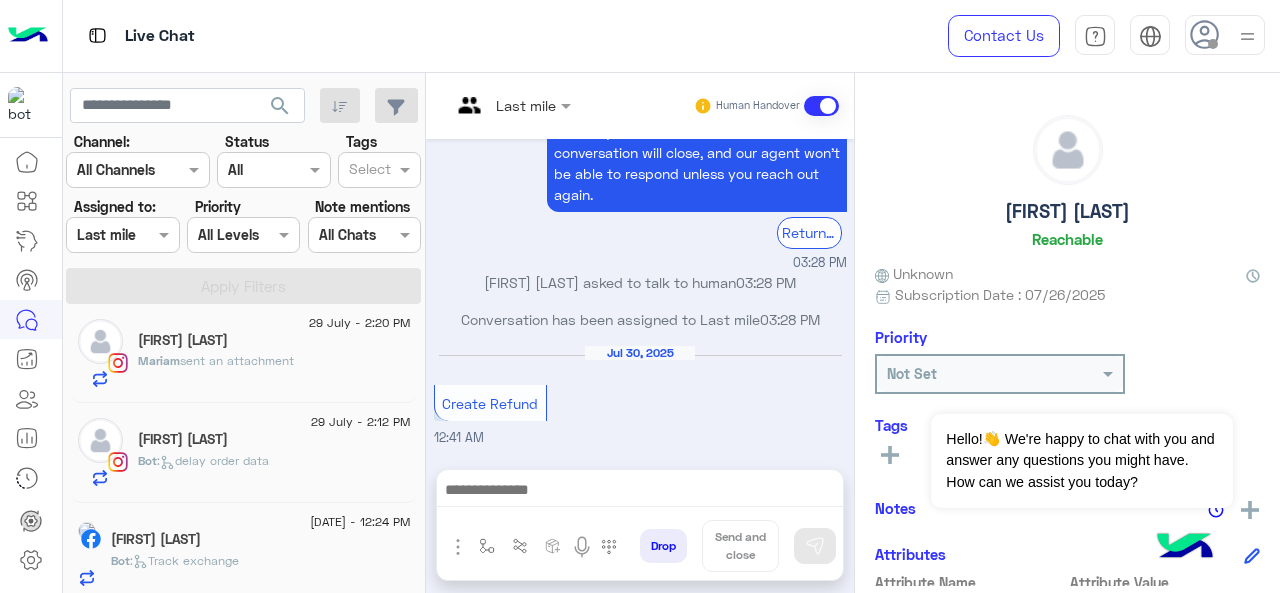 click on ":   delay order data" 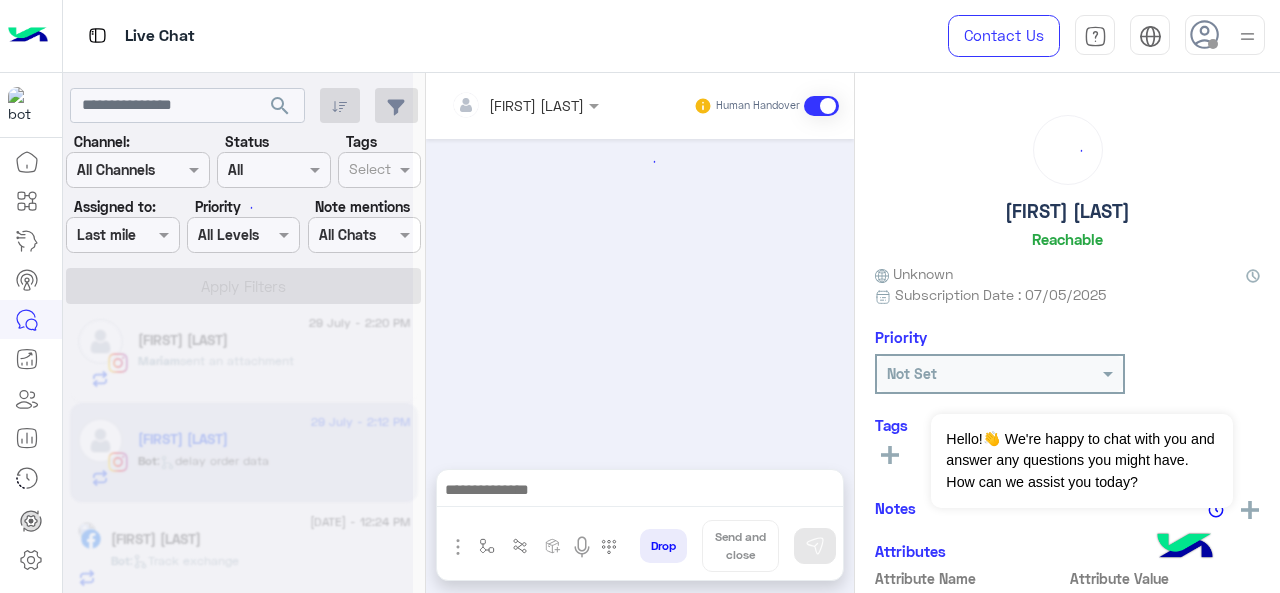 scroll, scrollTop: 944, scrollLeft: 0, axis: vertical 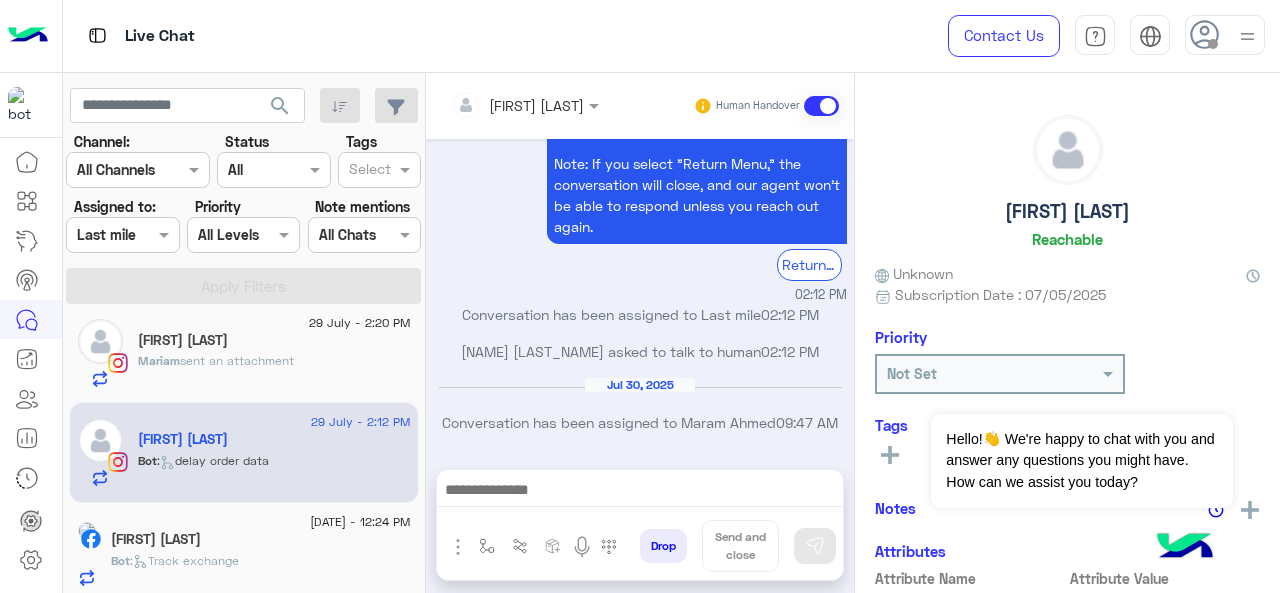 click on "[FIRST]  sent an attachment" 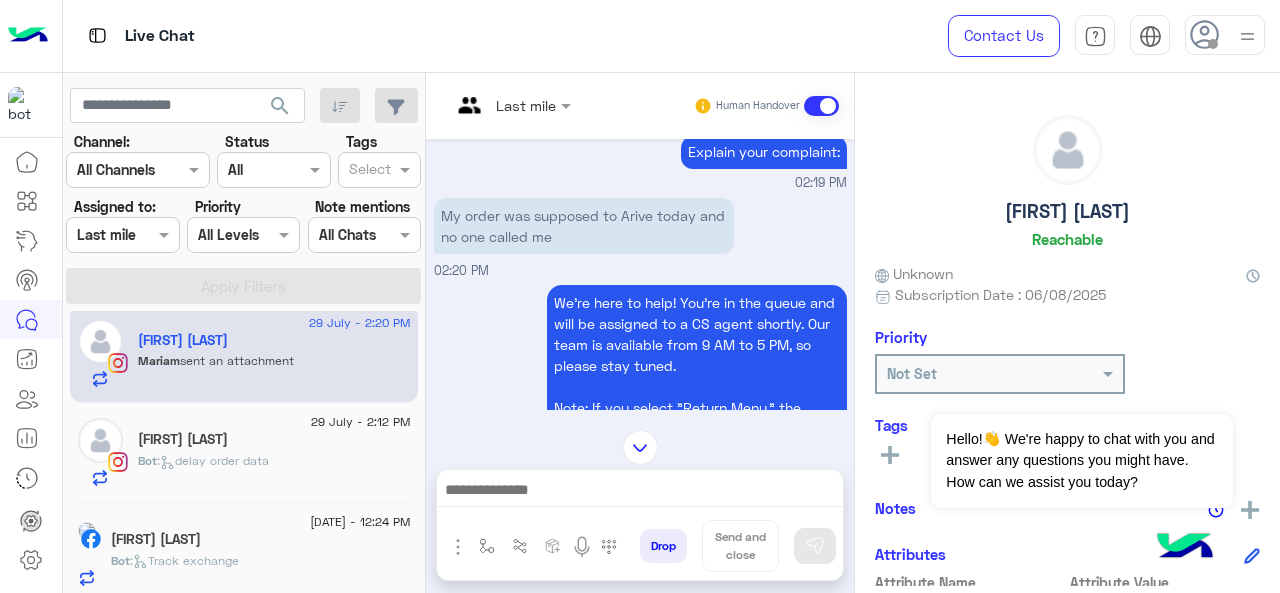 scroll, scrollTop: 686, scrollLeft: 0, axis: vertical 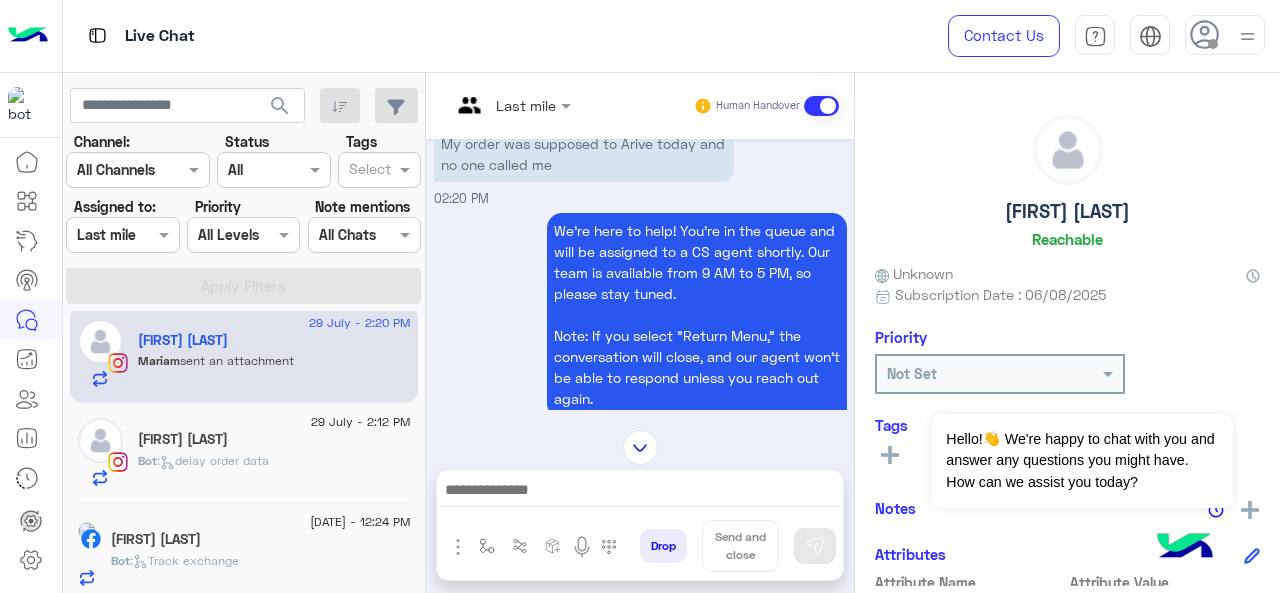 click on "Last mile" at bounding box center (526, 105) 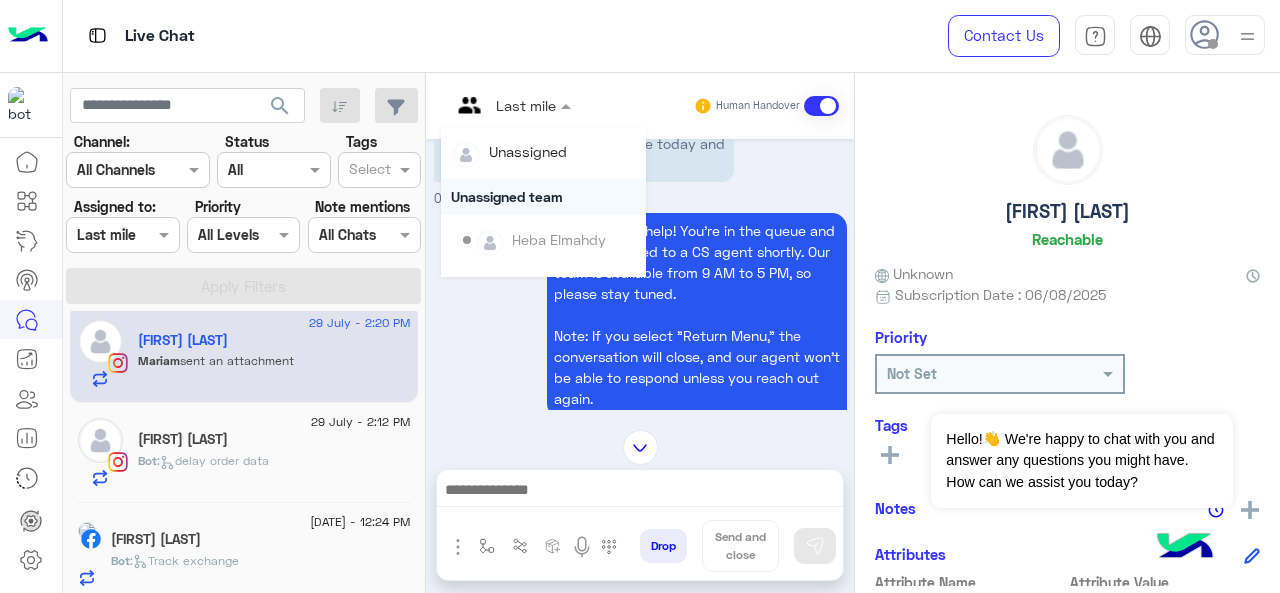 scroll, scrollTop: 354, scrollLeft: 0, axis: vertical 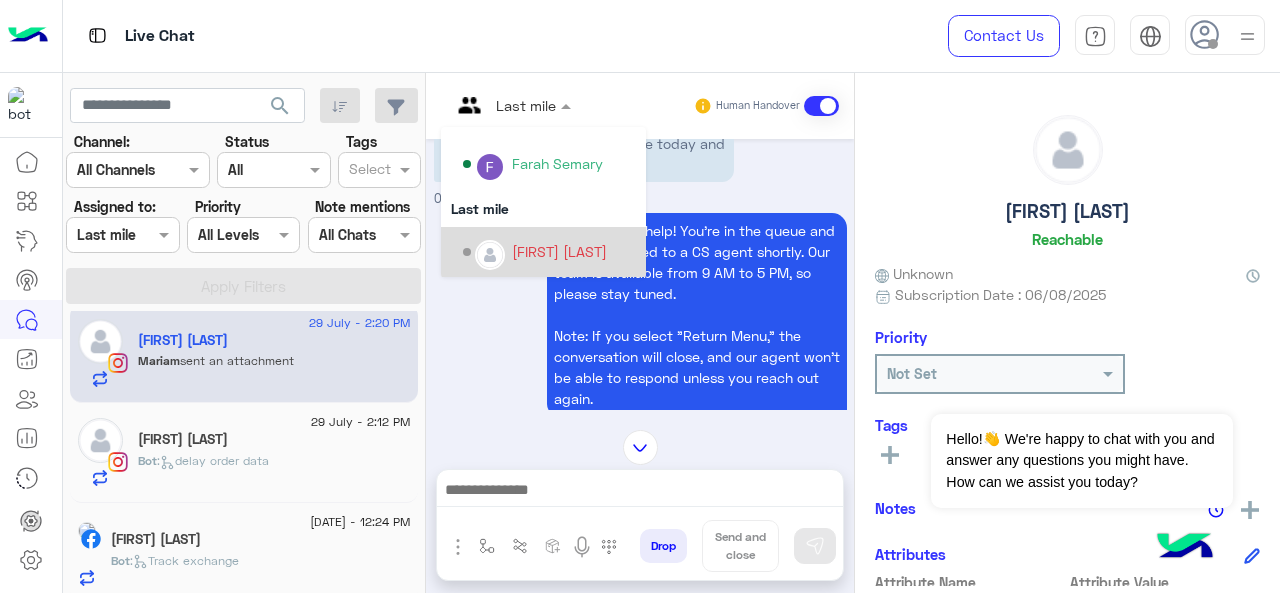 click at bounding box center [490, 255] 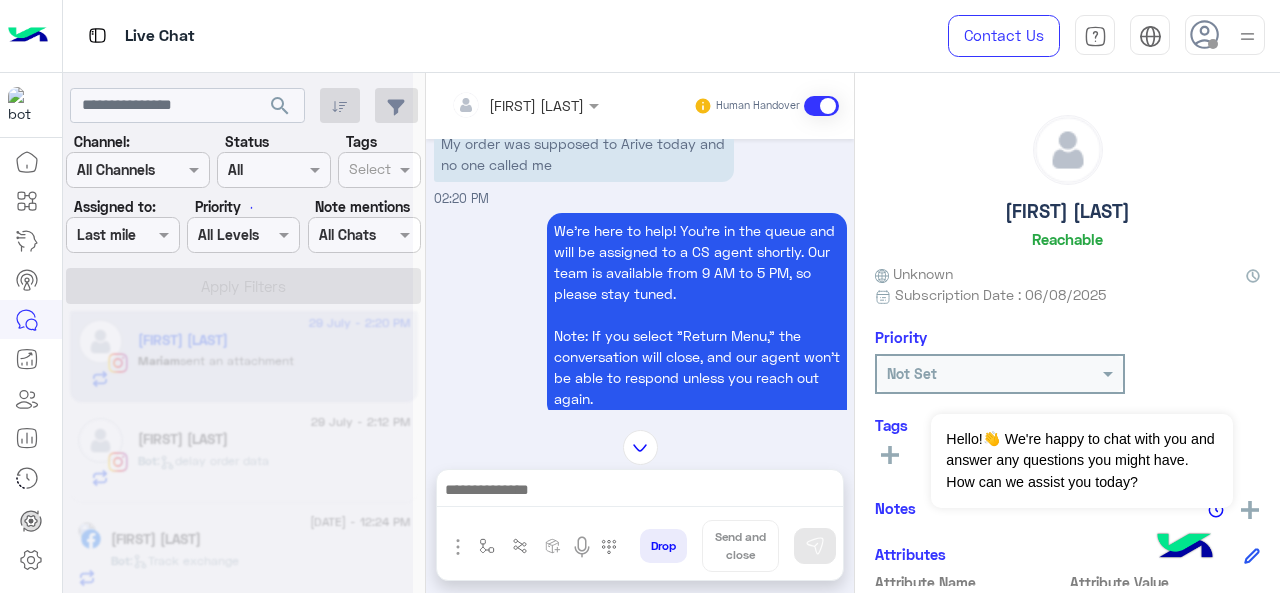 scroll, scrollTop: 0, scrollLeft: 0, axis: both 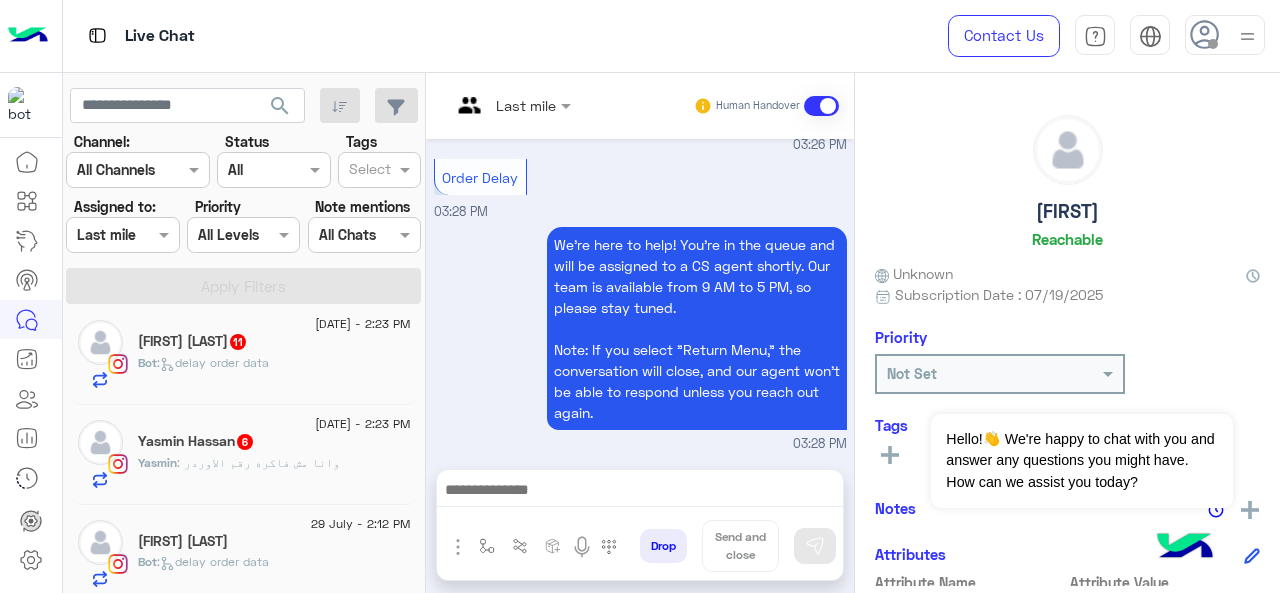click on "[FIRST] [LAST]  6" 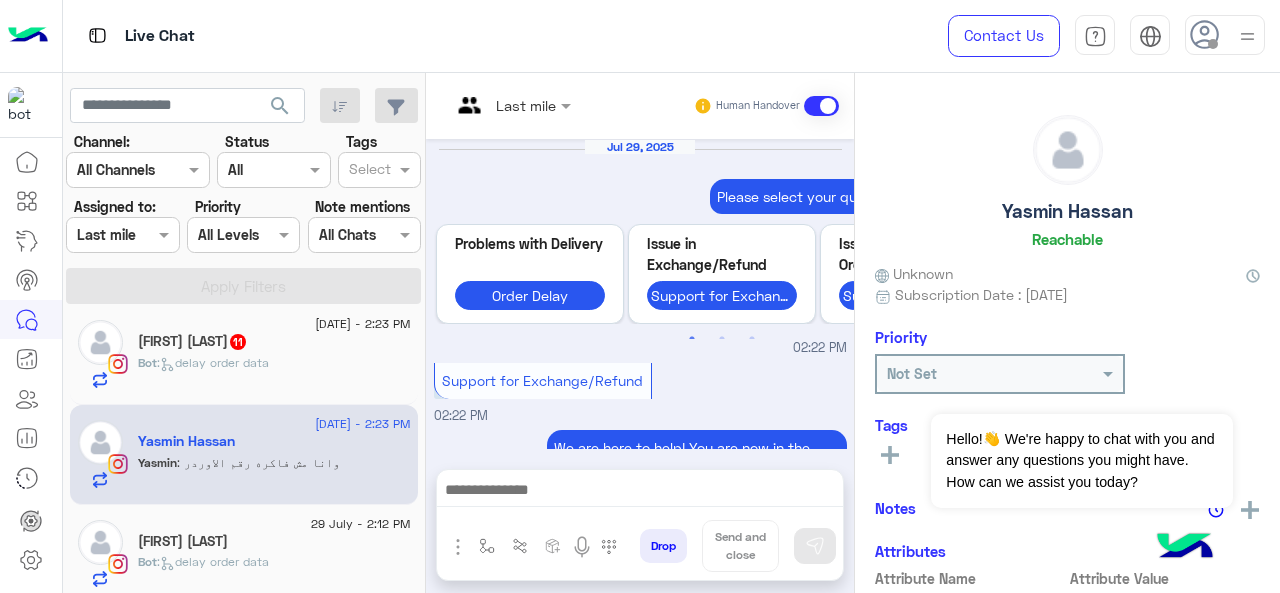 scroll, scrollTop: 889, scrollLeft: 0, axis: vertical 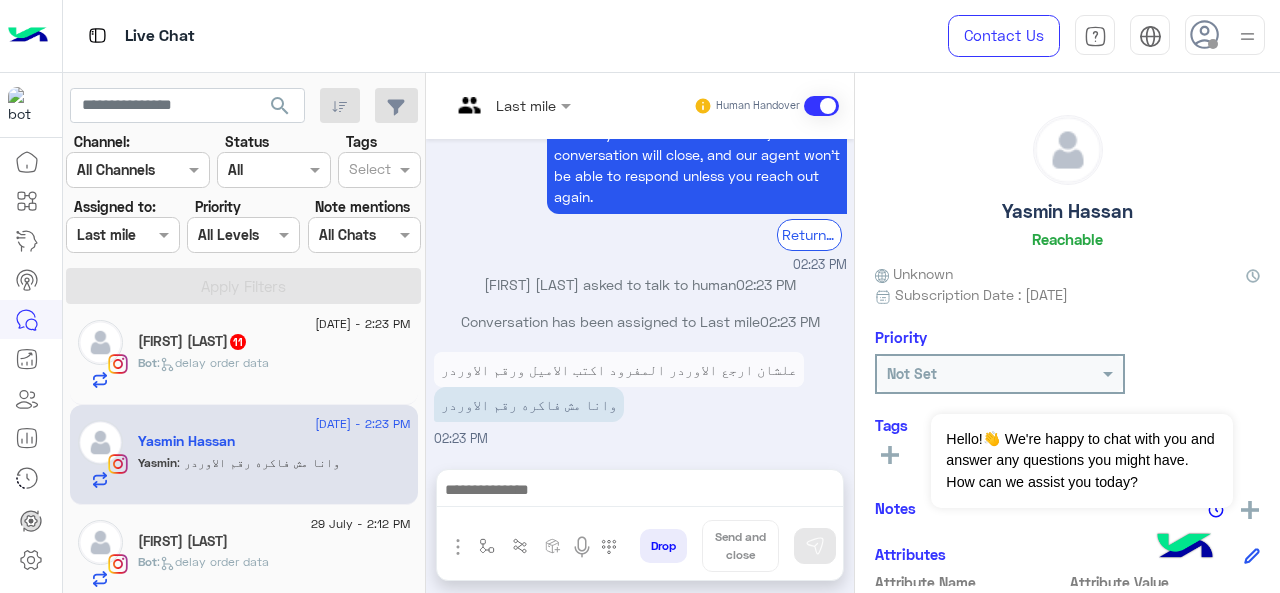 click at bounding box center (511, 104) 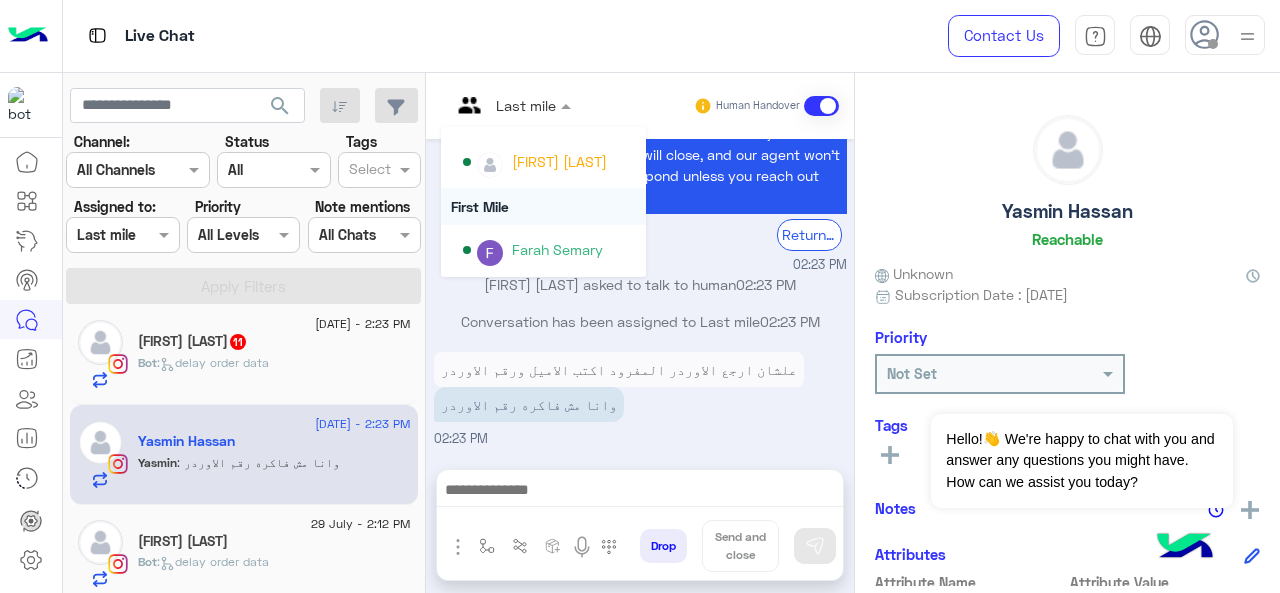scroll, scrollTop: 300, scrollLeft: 0, axis: vertical 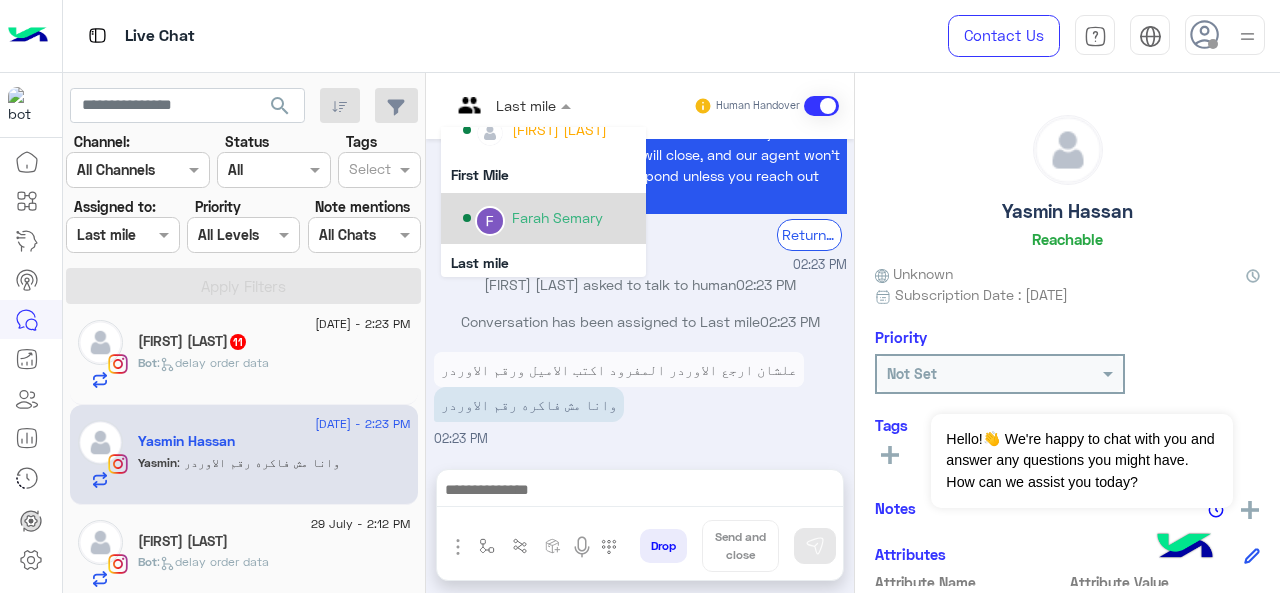 click on "Farah Semary" at bounding box center (557, 217) 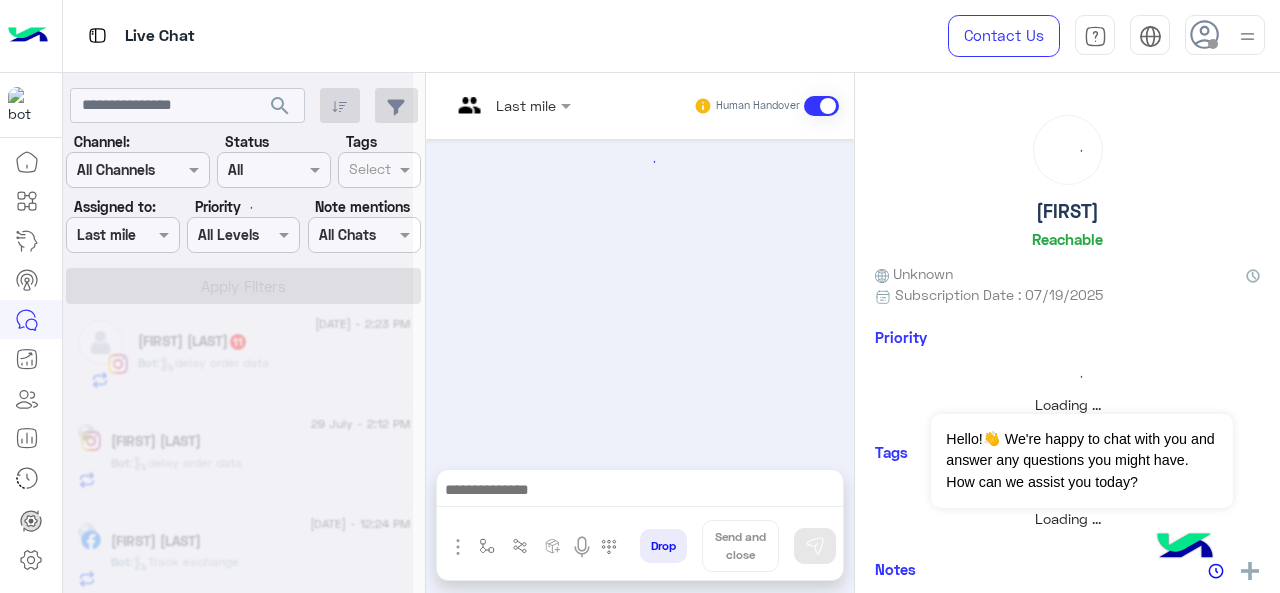 scroll, scrollTop: 1026, scrollLeft: 0, axis: vertical 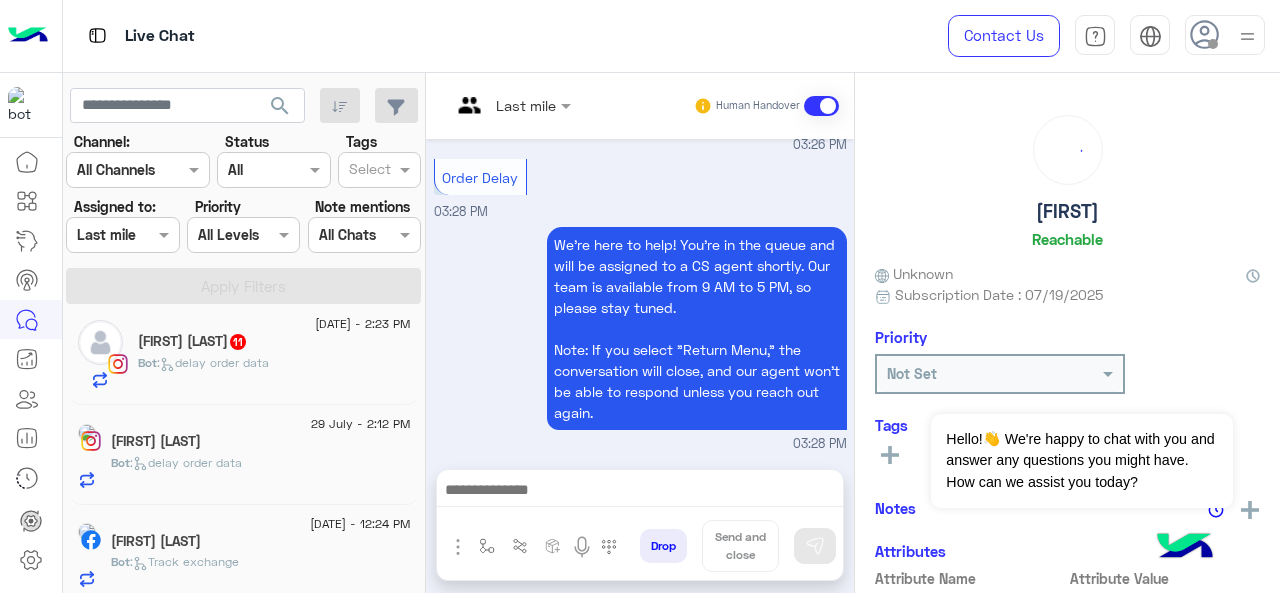 click on ":   delay order data" 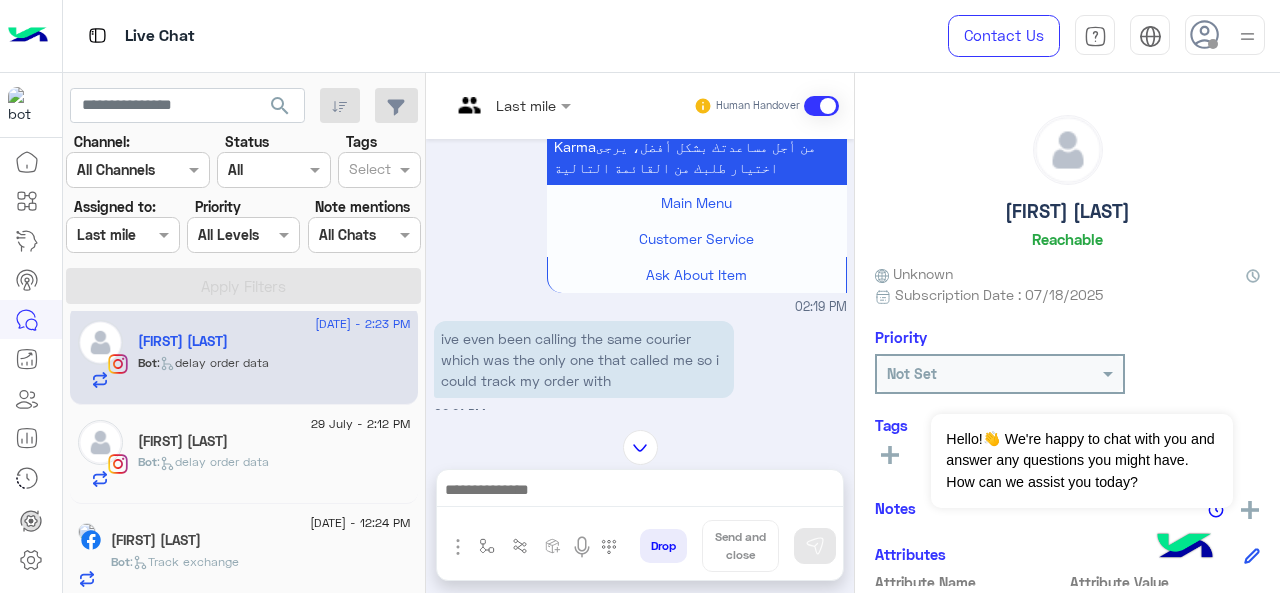 scroll, scrollTop: 190, scrollLeft: 0, axis: vertical 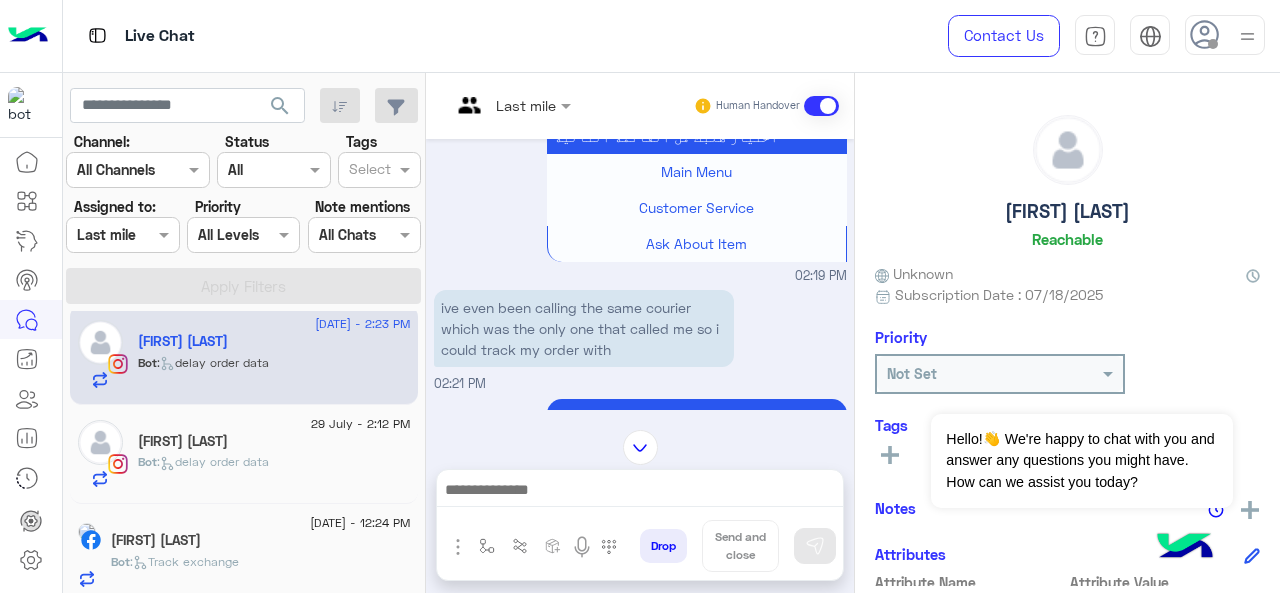 click at bounding box center [511, 104] 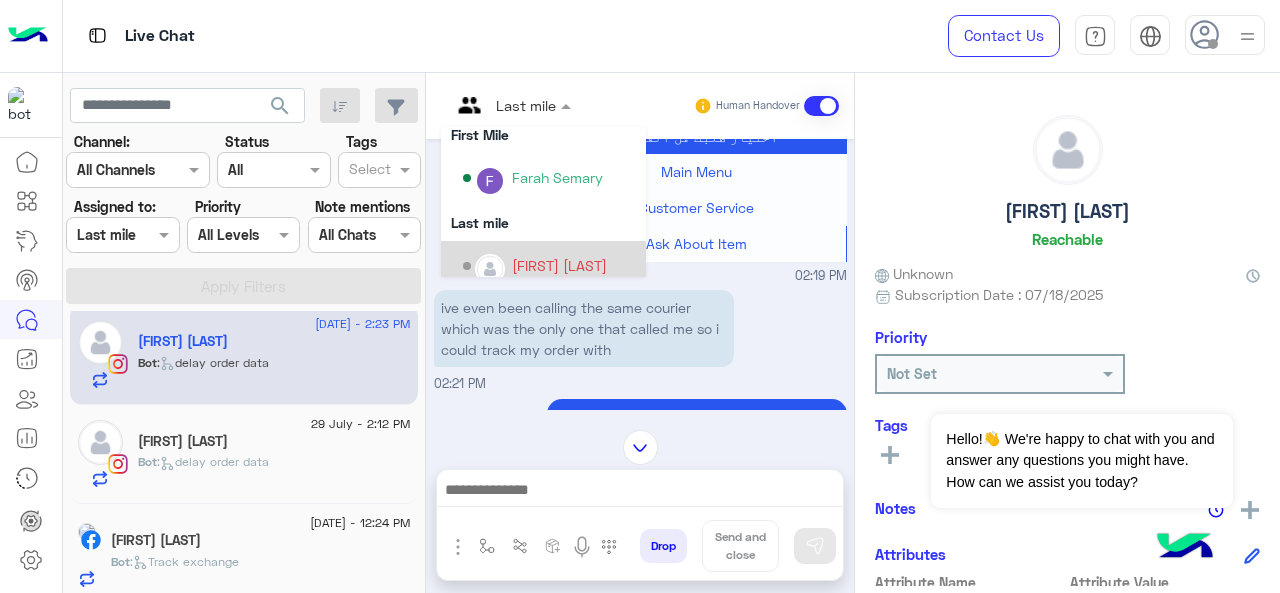 scroll, scrollTop: 354, scrollLeft: 0, axis: vertical 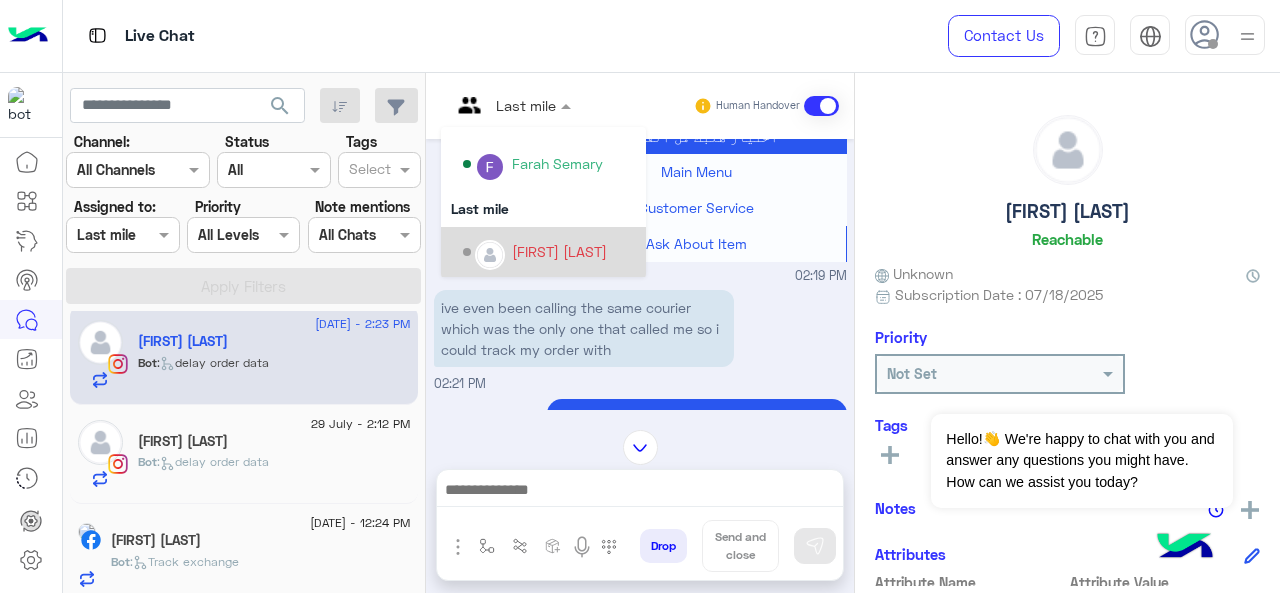 click on "[FIRST] [LAST]" at bounding box center (559, 251) 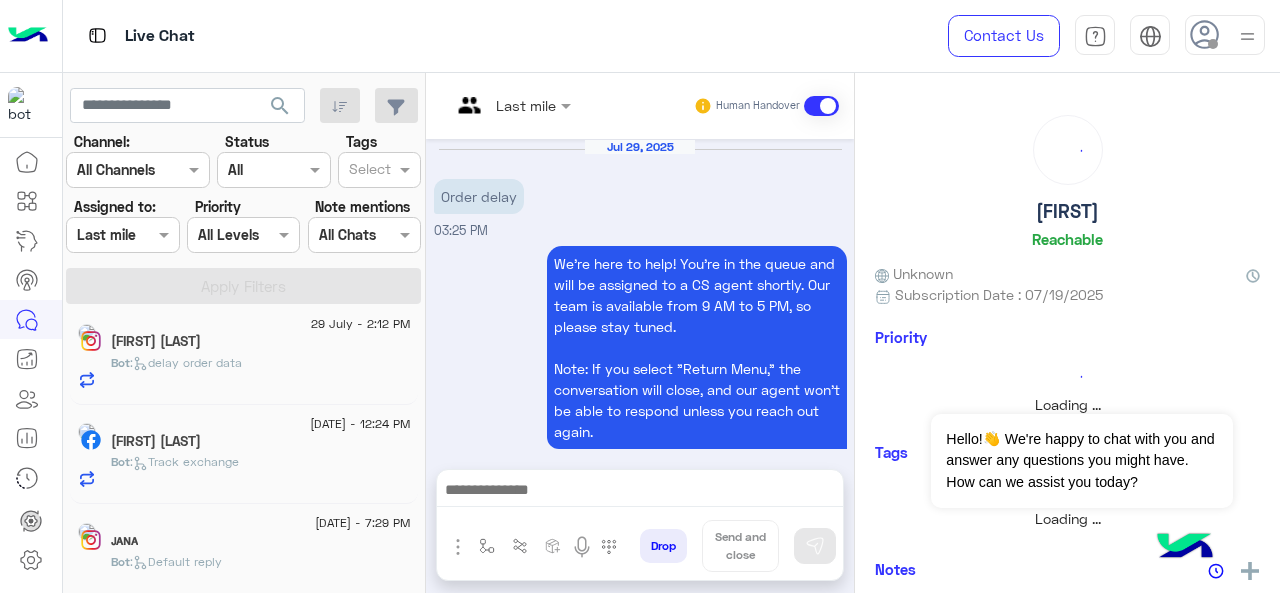 scroll, scrollTop: 1026, scrollLeft: 0, axis: vertical 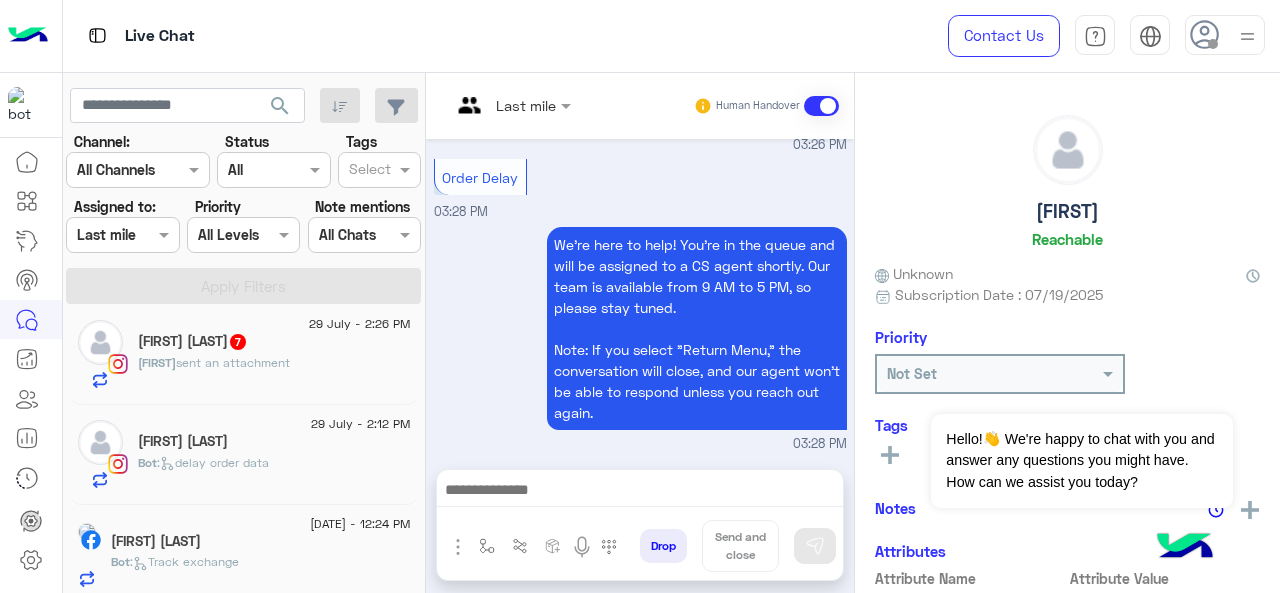 click on "𝐵[FIRST]  sent an attachment" 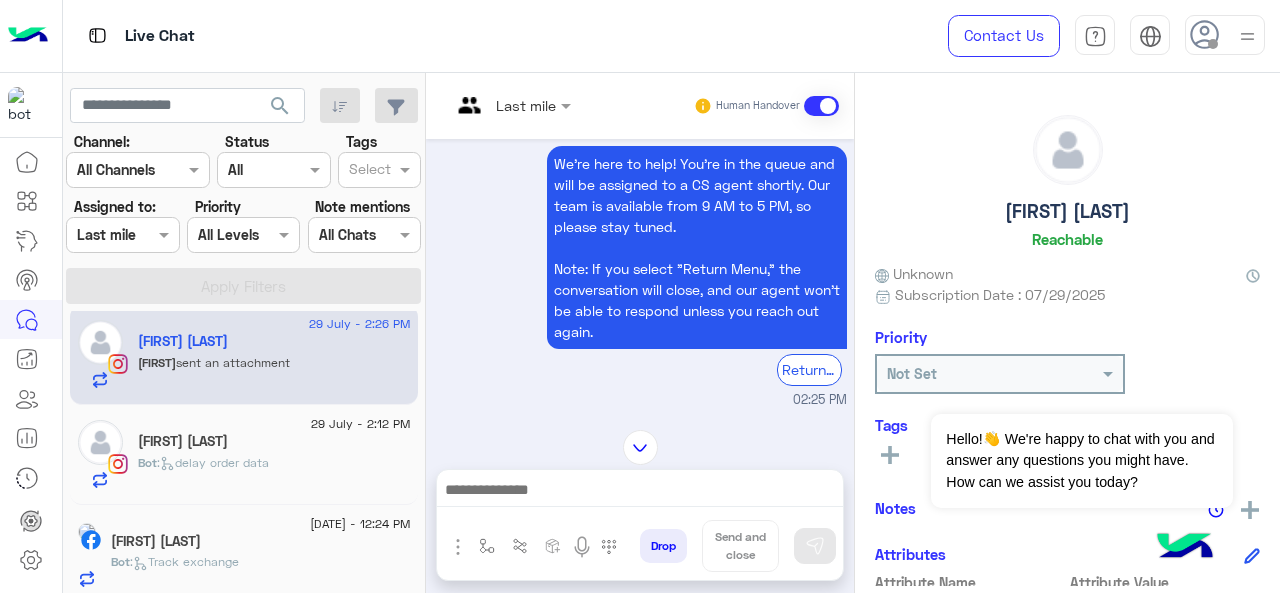 scroll, scrollTop: 511, scrollLeft: 0, axis: vertical 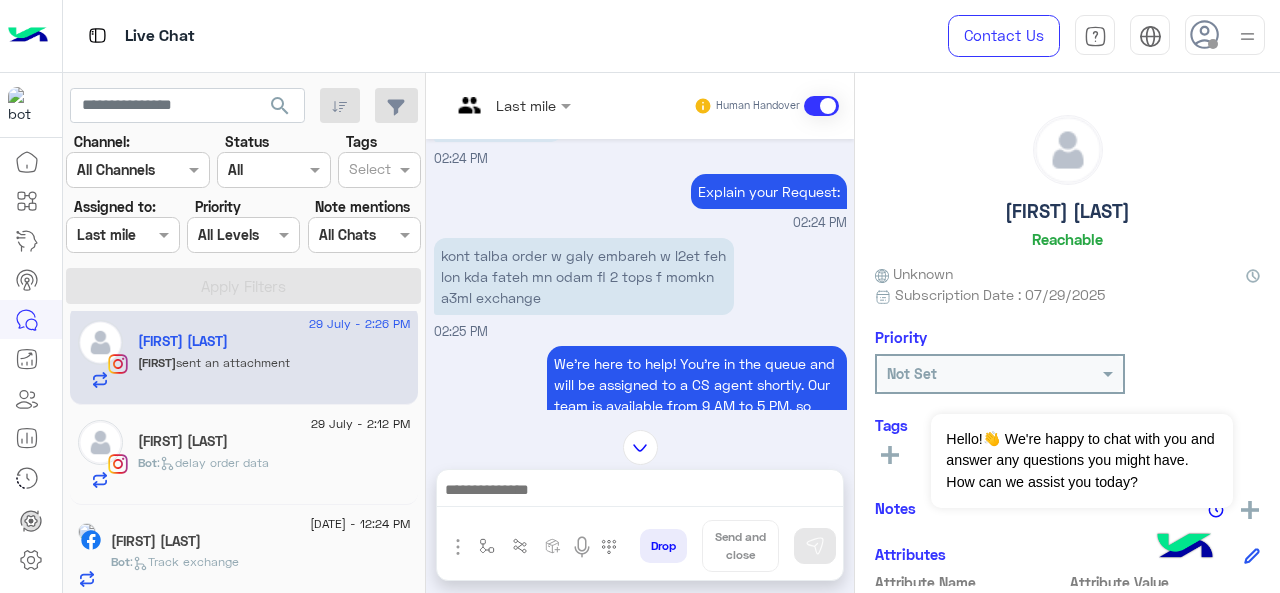 click 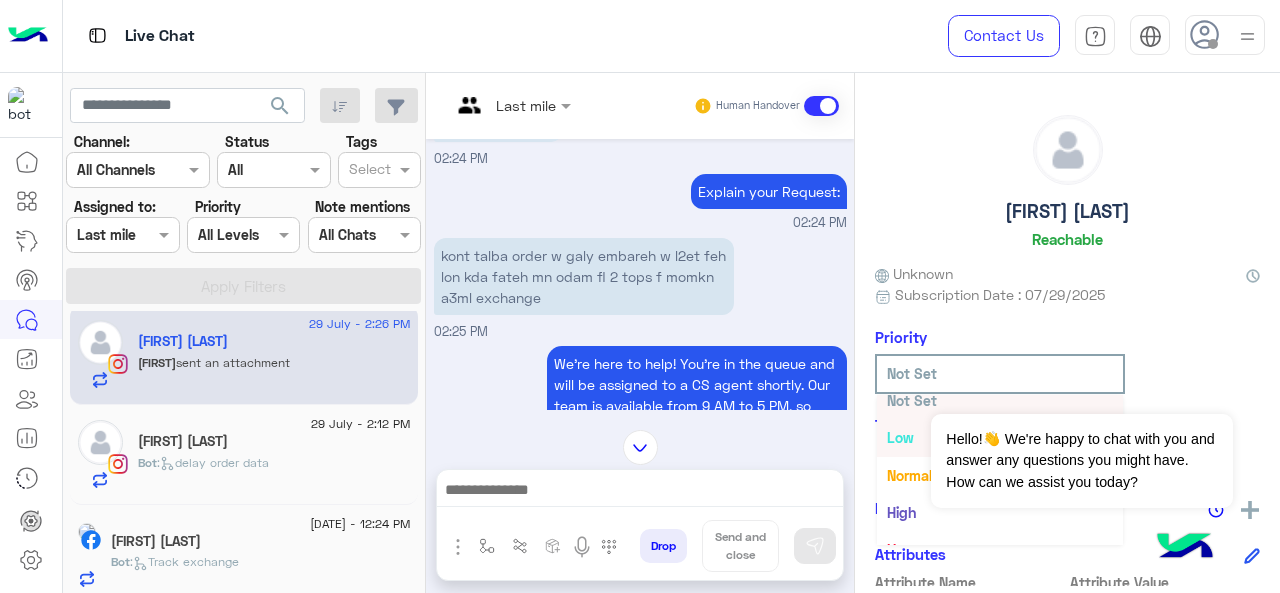 scroll, scrollTop: 36, scrollLeft: 0, axis: vertical 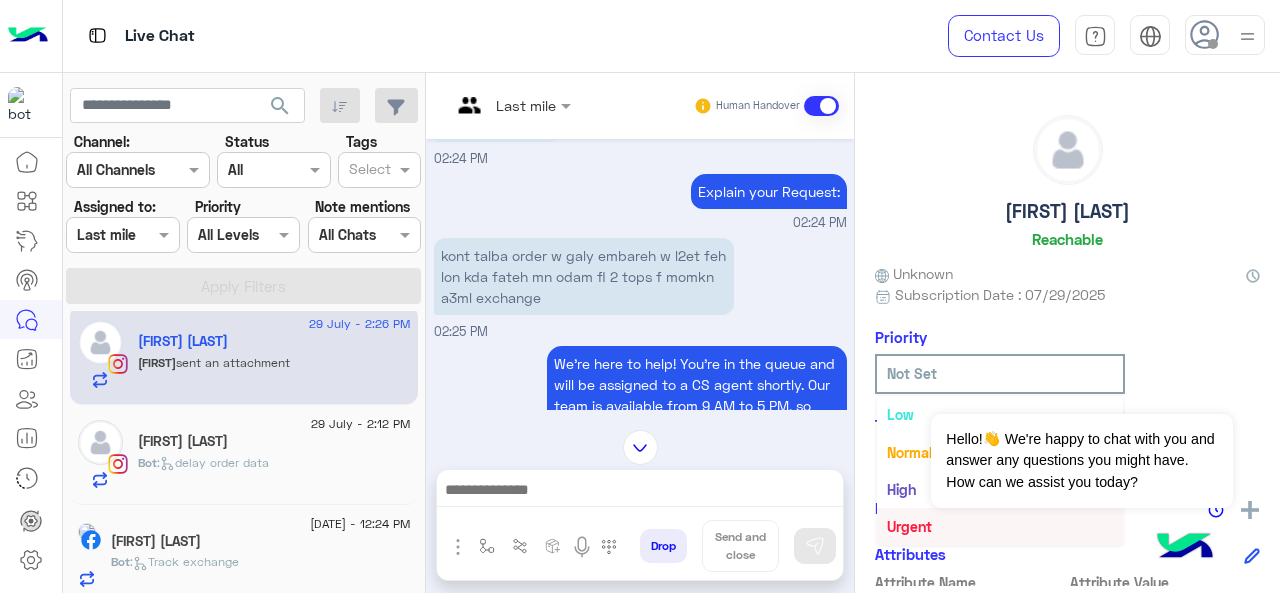 drag, startPoint x: 925, startPoint y: 519, endPoint x: 912, endPoint y: 503, distance: 20.615528 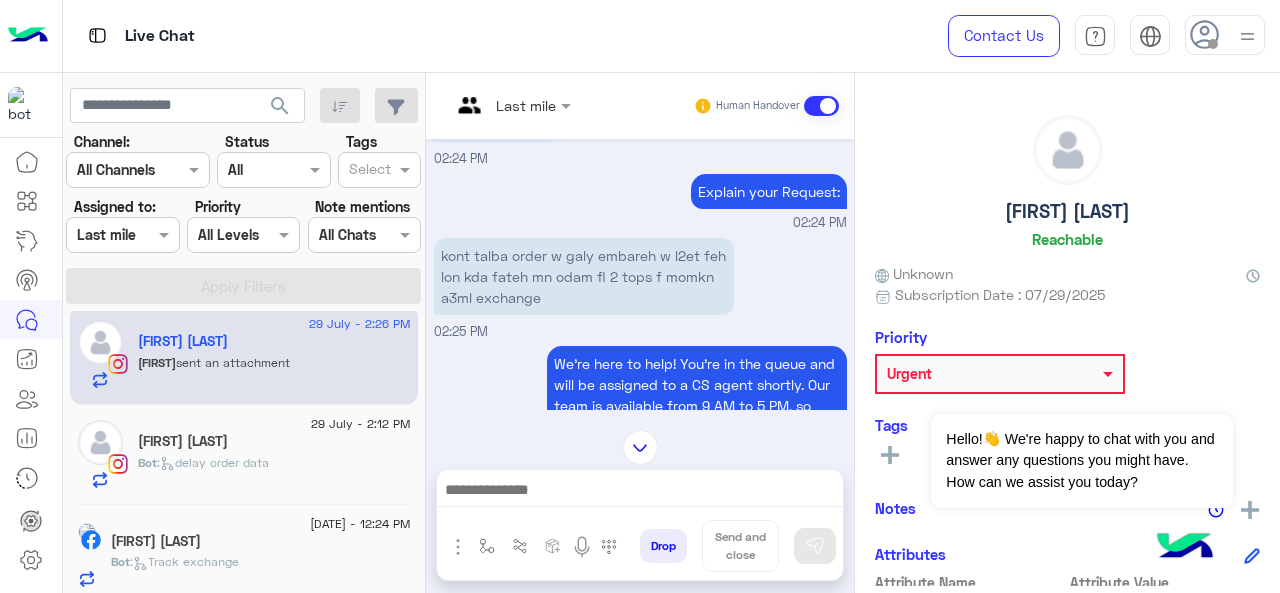 click at bounding box center (511, 104) 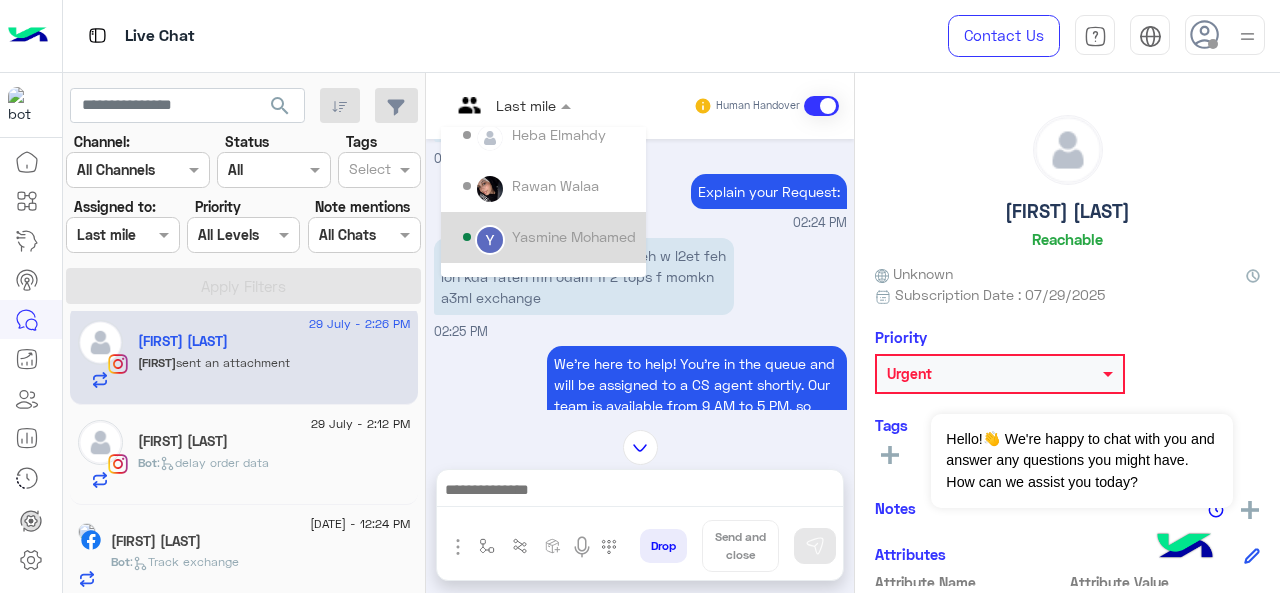 scroll, scrollTop: 300, scrollLeft: 0, axis: vertical 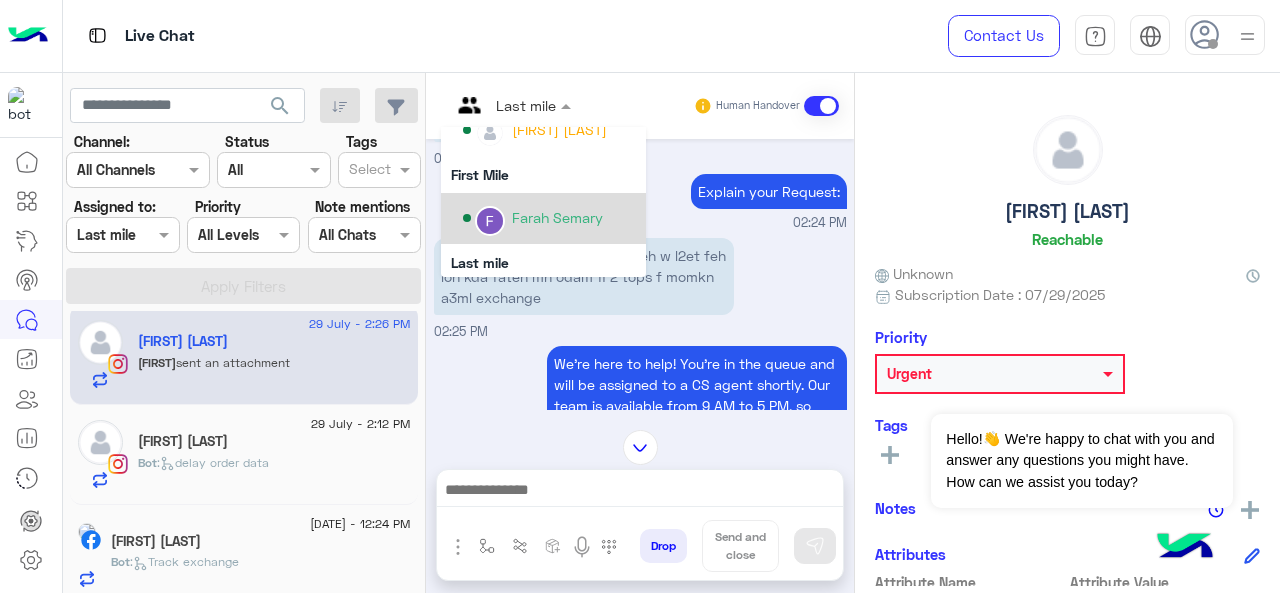 click at bounding box center (490, 221) 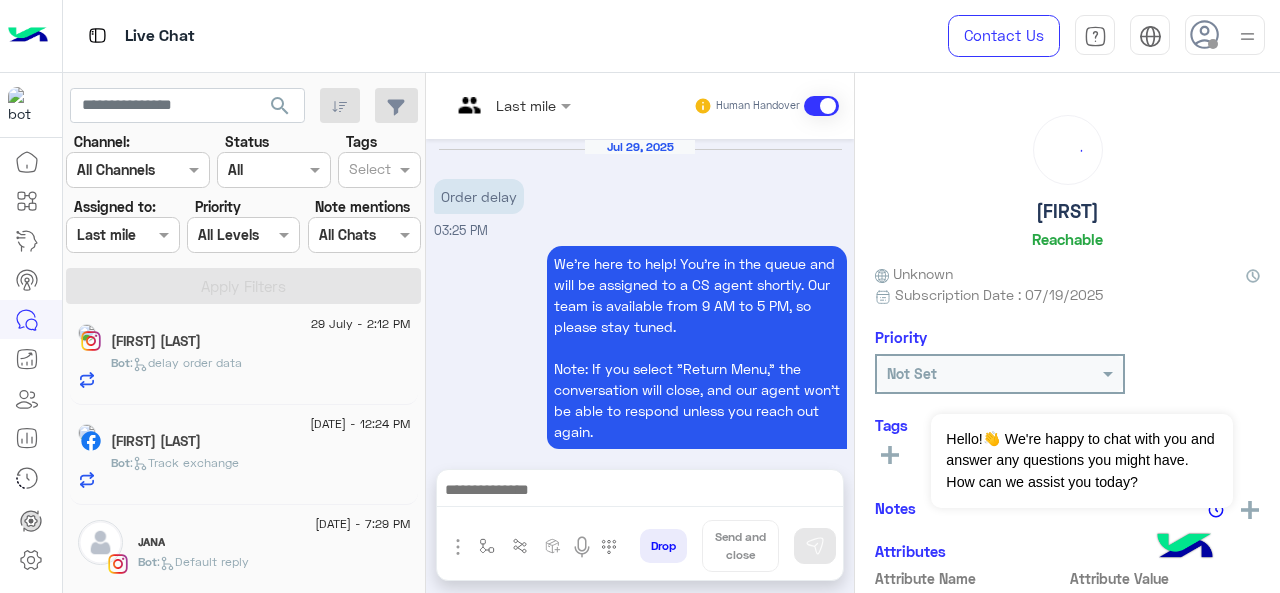 scroll, scrollTop: 1026, scrollLeft: 0, axis: vertical 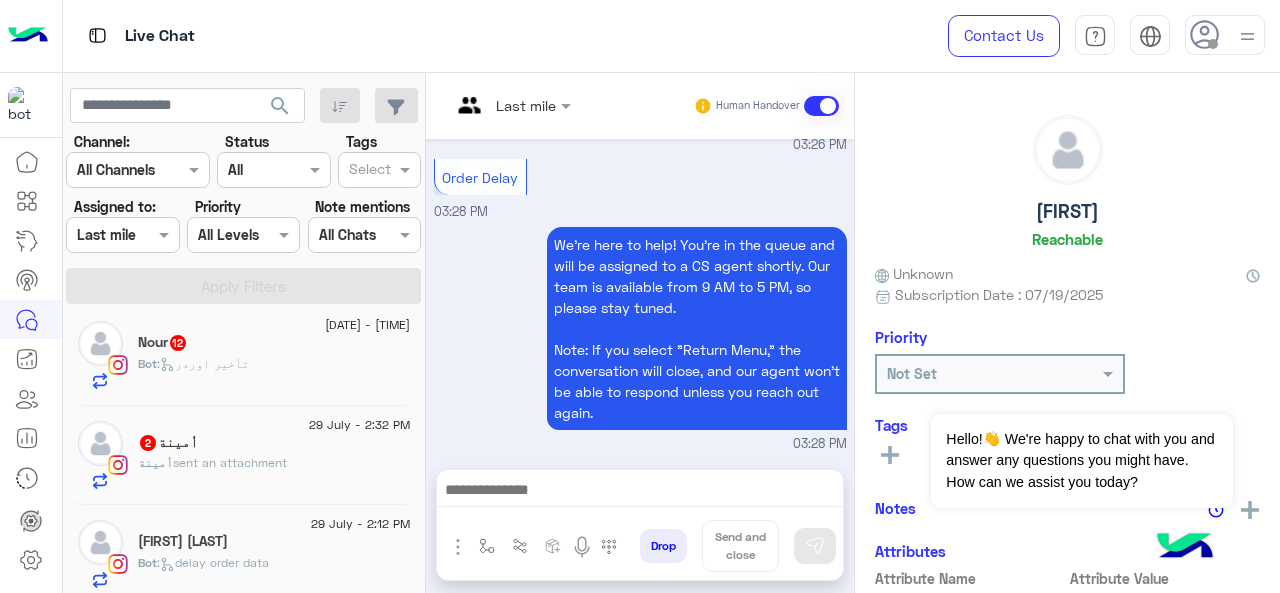 click on "[FIRST]  2" 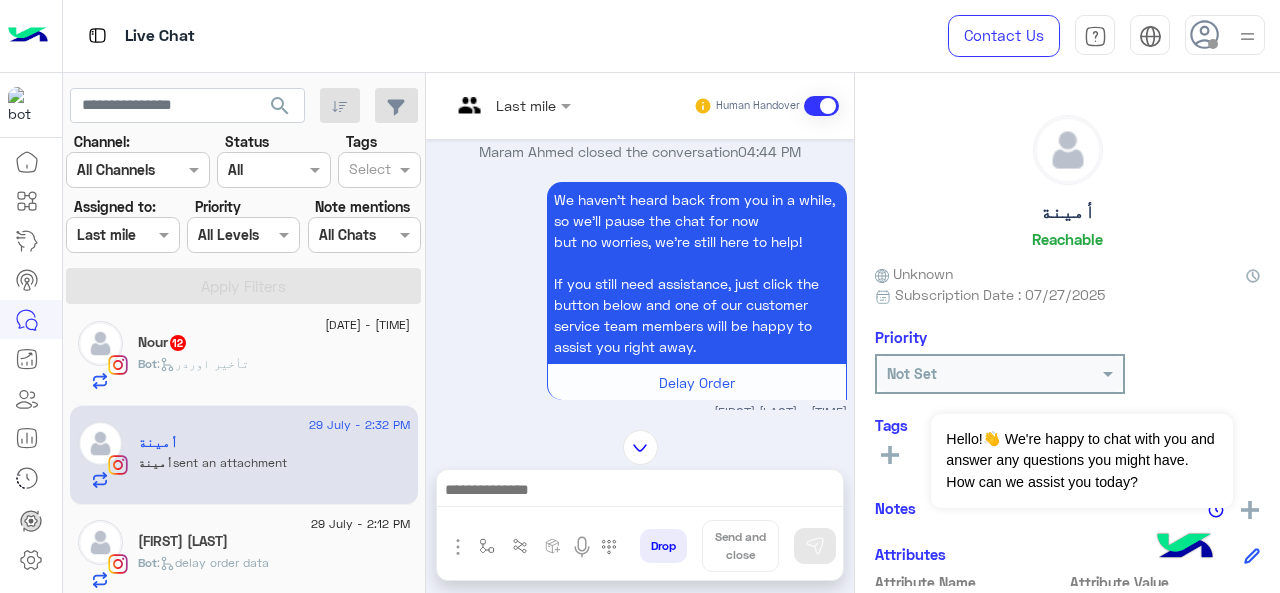 scroll, scrollTop: 886, scrollLeft: 0, axis: vertical 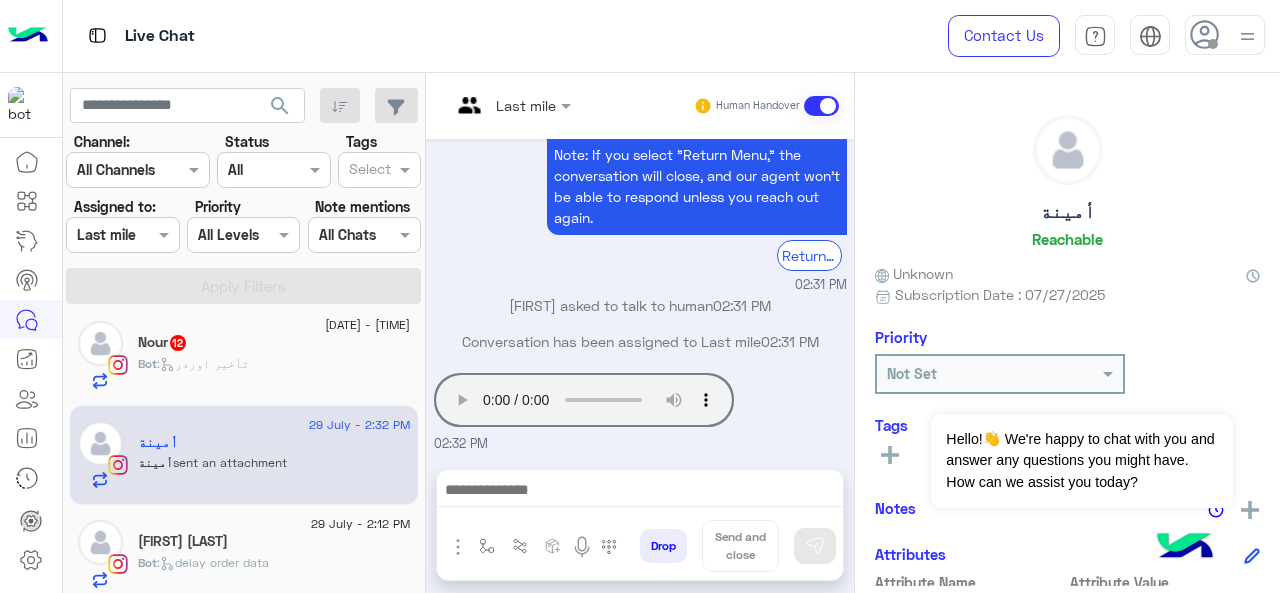 click at bounding box center [511, 104] 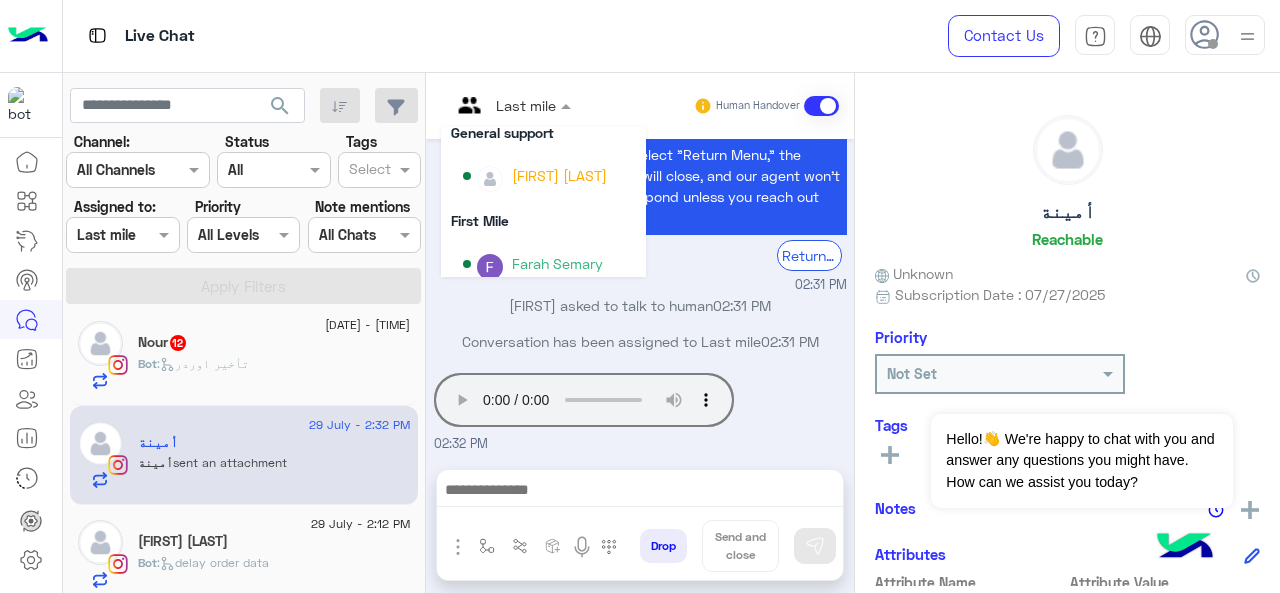 scroll, scrollTop: 354, scrollLeft: 0, axis: vertical 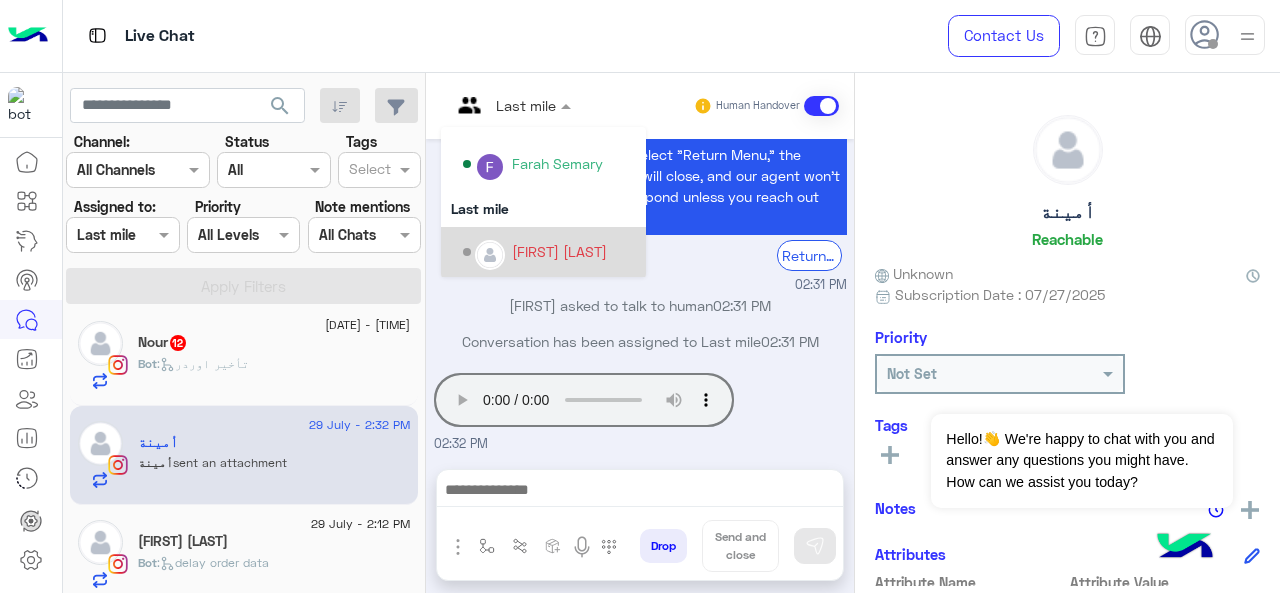 click on "[FIRST] [LAST]" at bounding box center [559, 251] 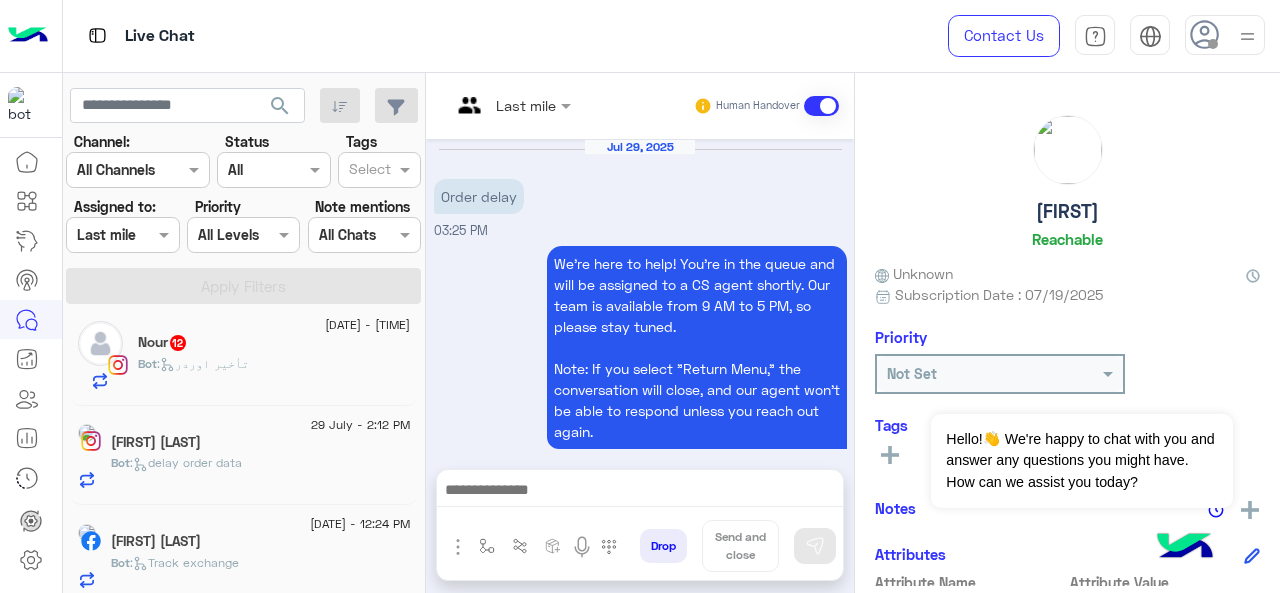 scroll, scrollTop: 1026, scrollLeft: 0, axis: vertical 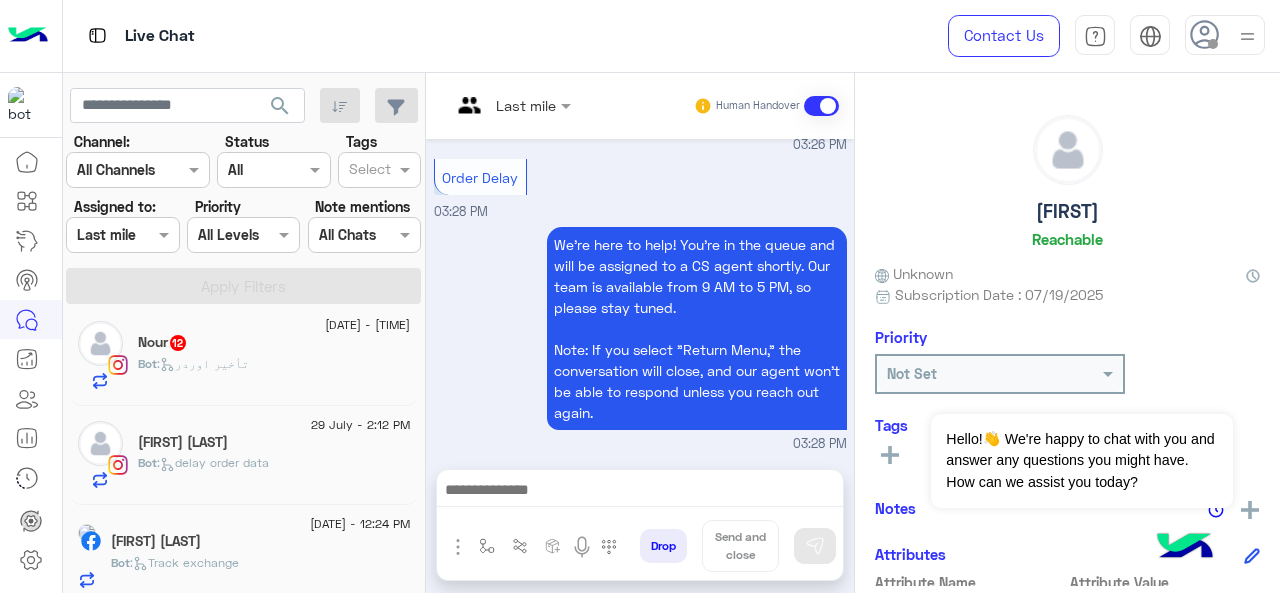 click on ":  تأخير اوردر" 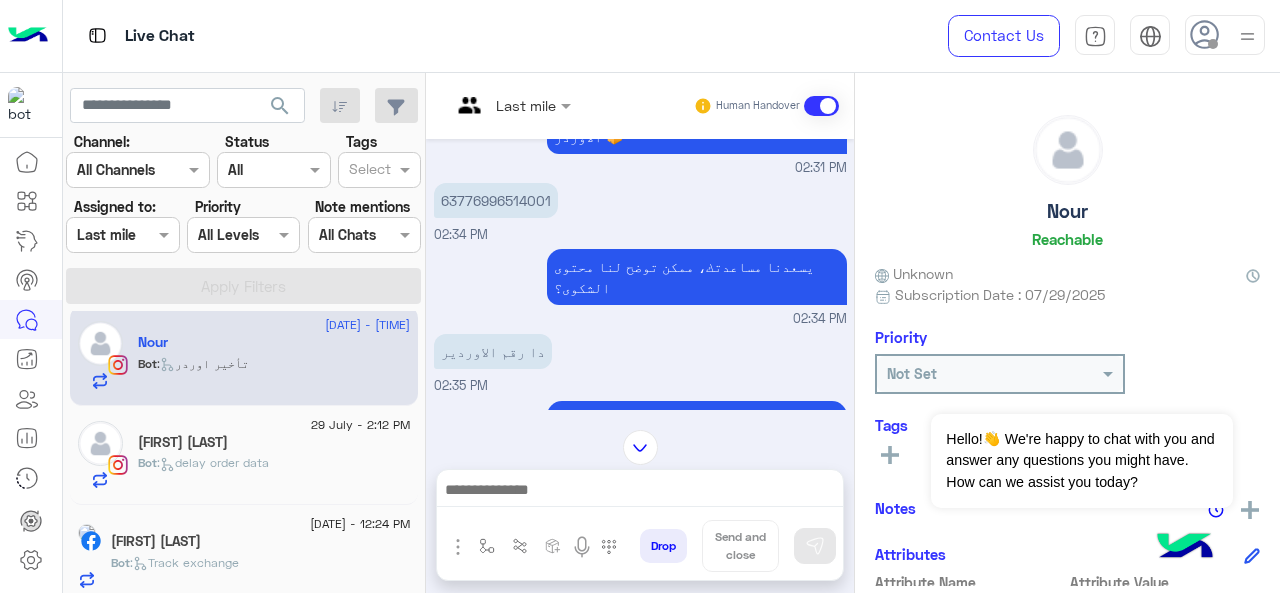 scroll, scrollTop: 502, scrollLeft: 0, axis: vertical 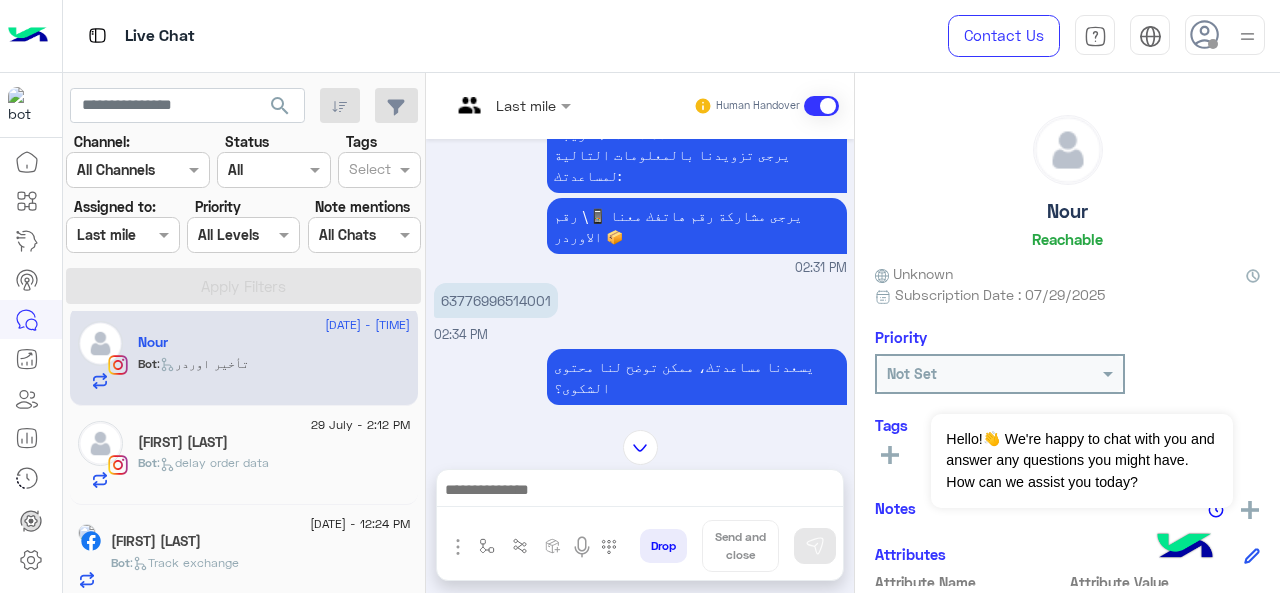 click at bounding box center [511, 104] 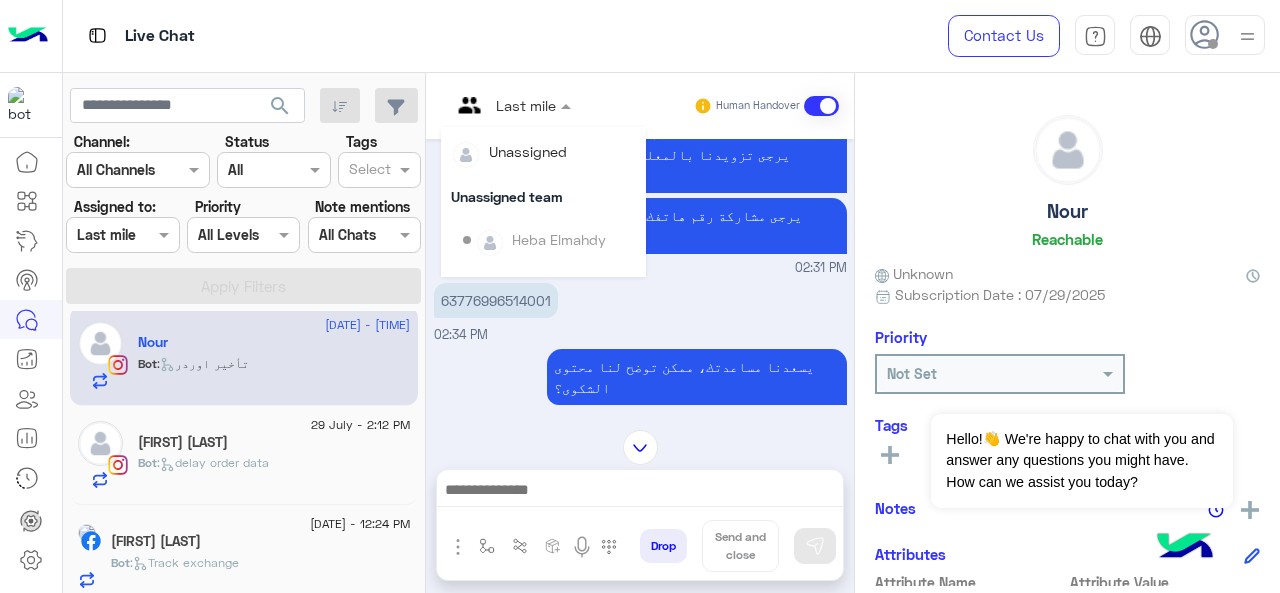 scroll, scrollTop: 354, scrollLeft: 0, axis: vertical 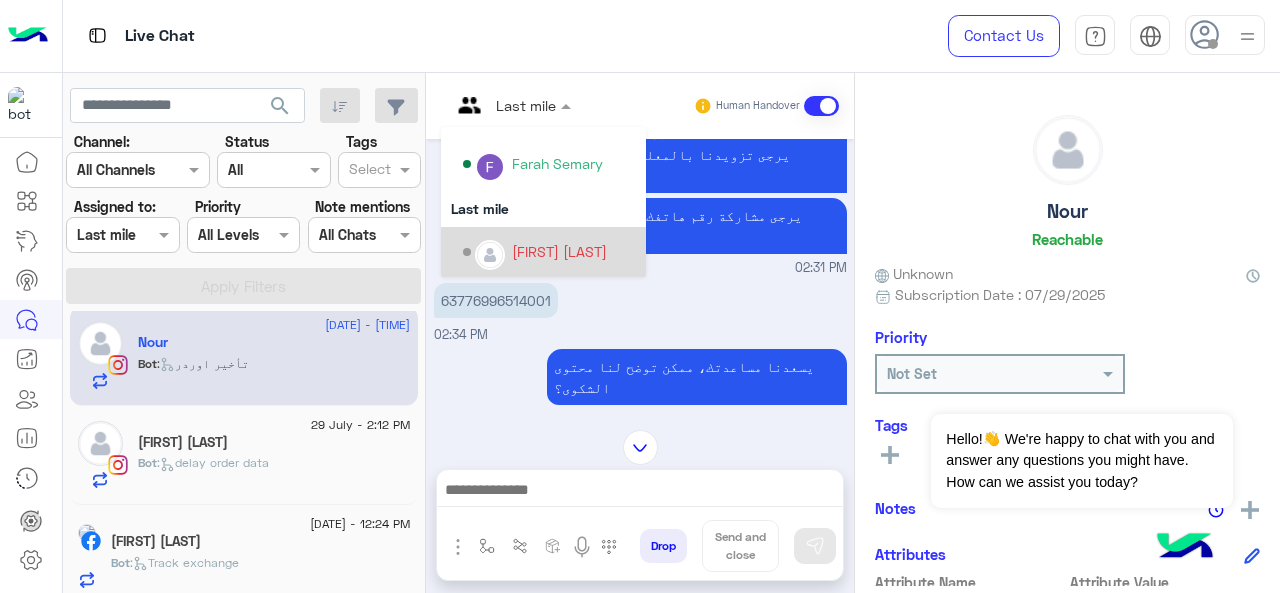click on "[FIRST] [LAST]" at bounding box center (559, 251) 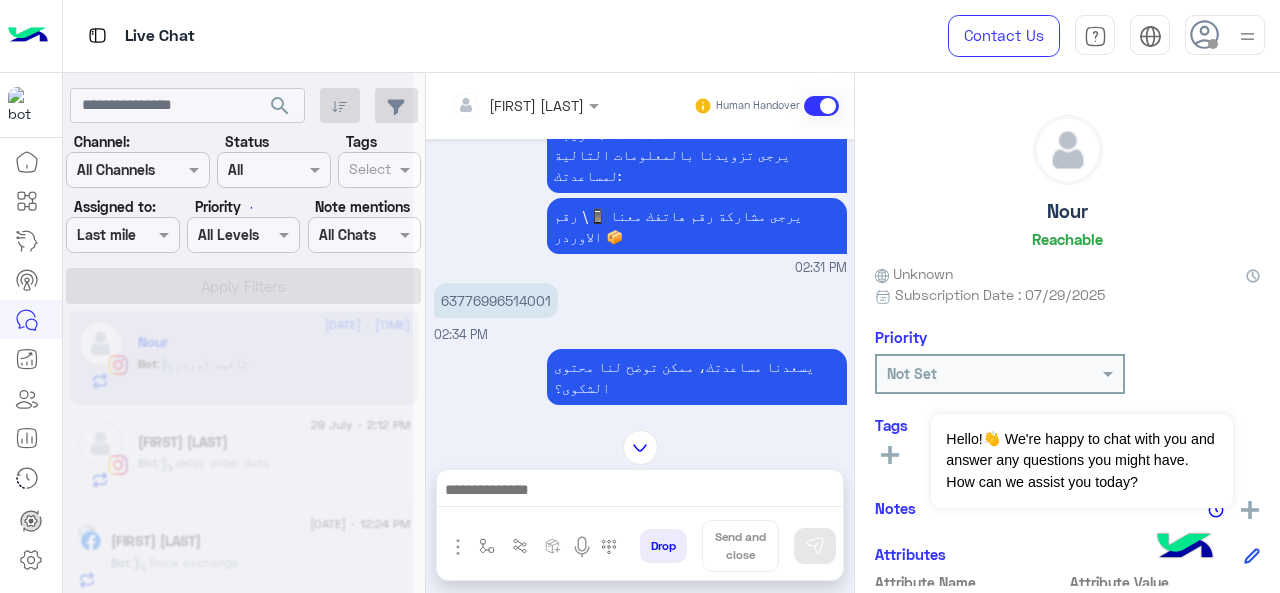 scroll, scrollTop: 0, scrollLeft: 0, axis: both 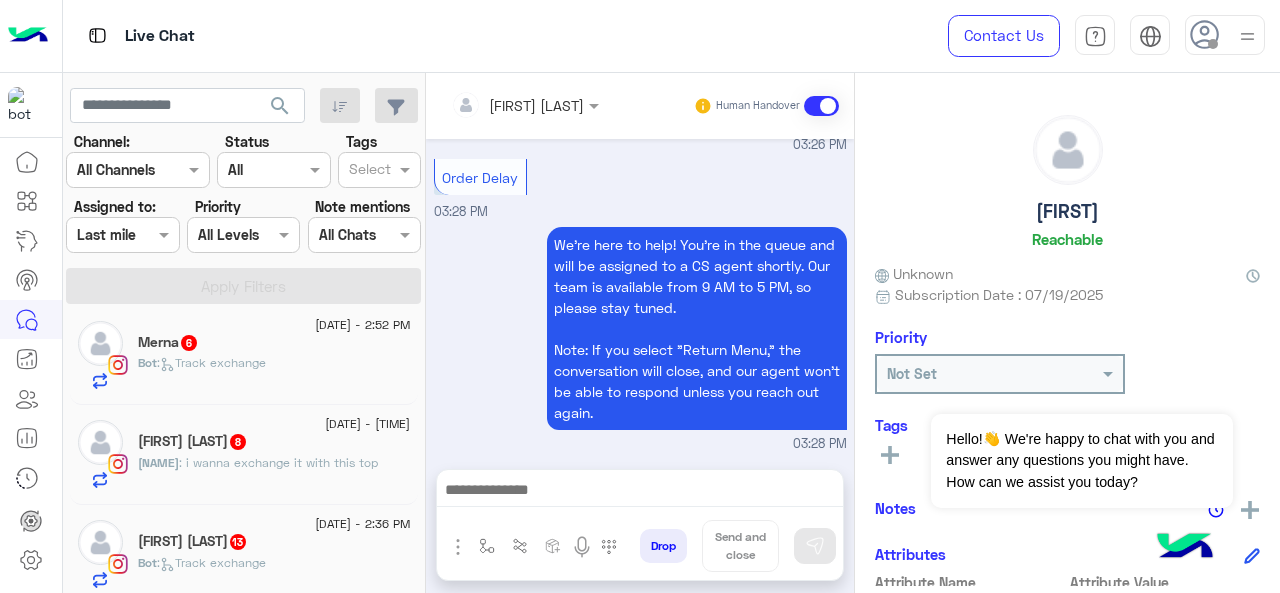 click on "[FIRST] [LAST] 13" 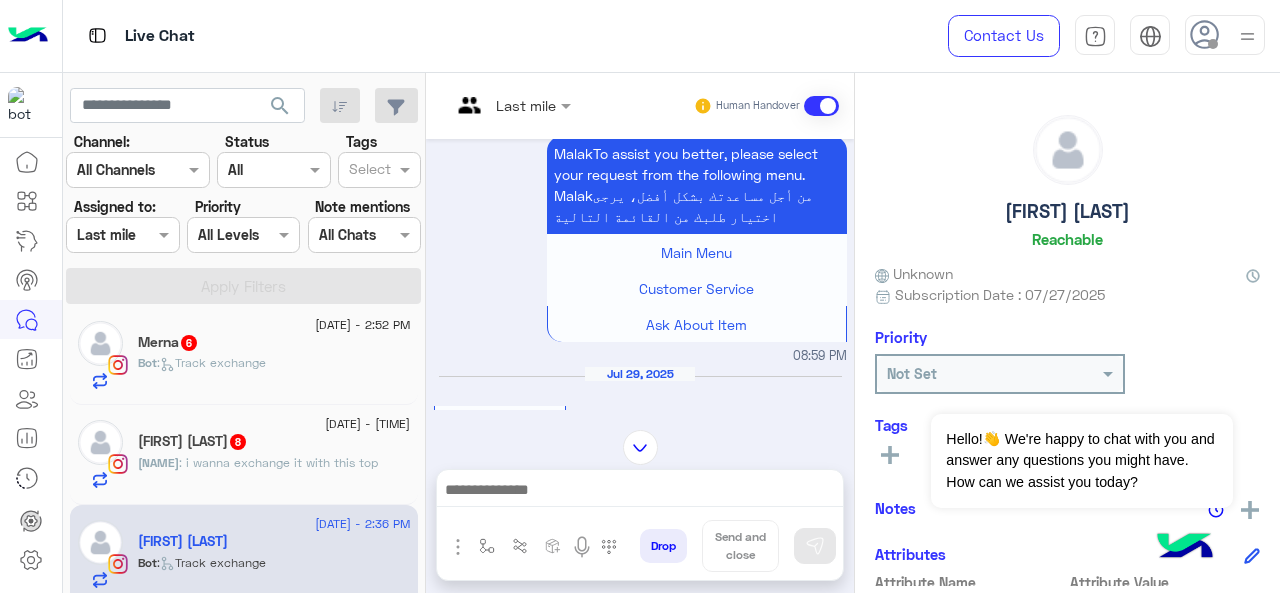scroll, scrollTop: 2600, scrollLeft: 0, axis: vertical 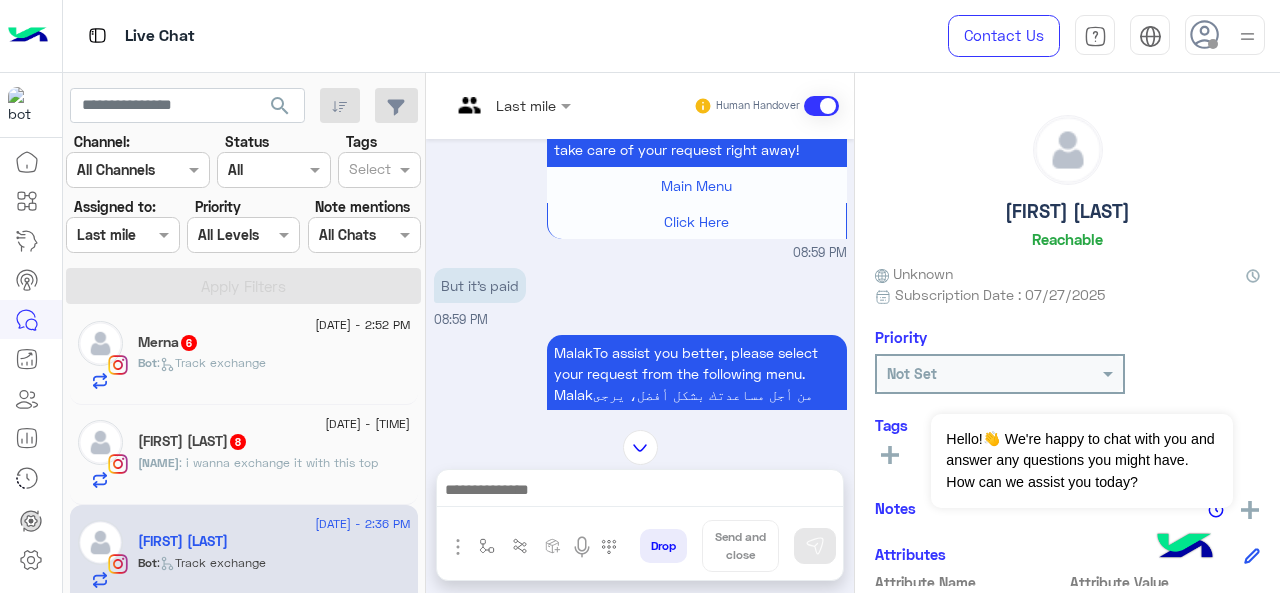 click on "Last mile" at bounding box center [503, 106] 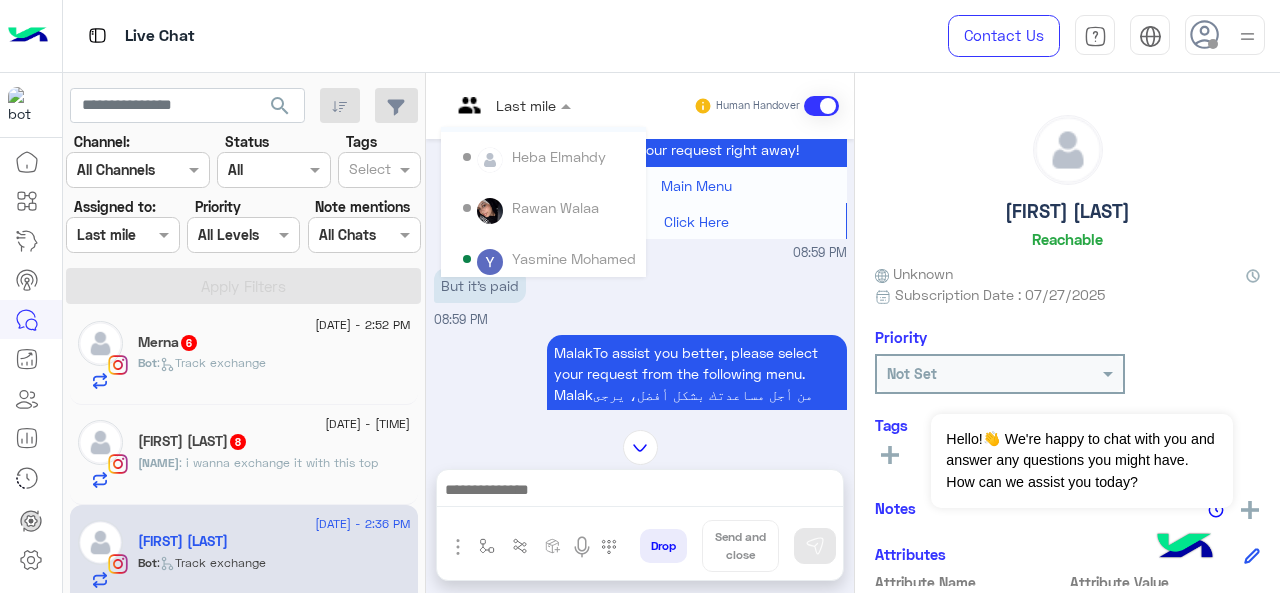 scroll, scrollTop: 300, scrollLeft: 0, axis: vertical 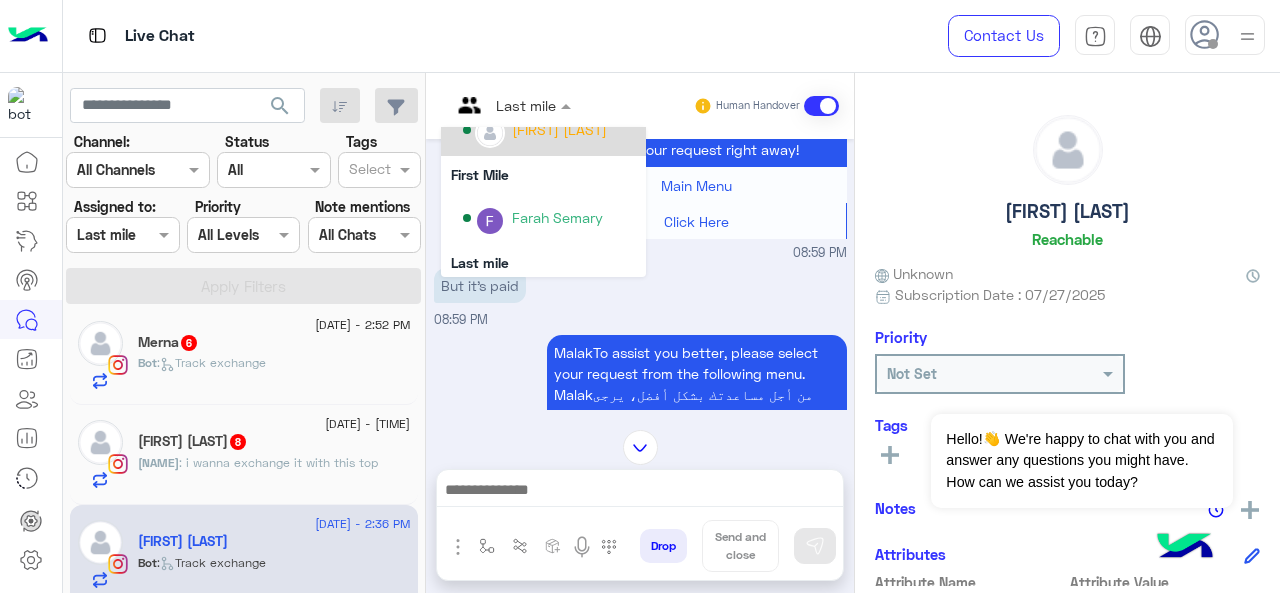 click on "[FIRST] [LAST]" at bounding box center (559, 129) 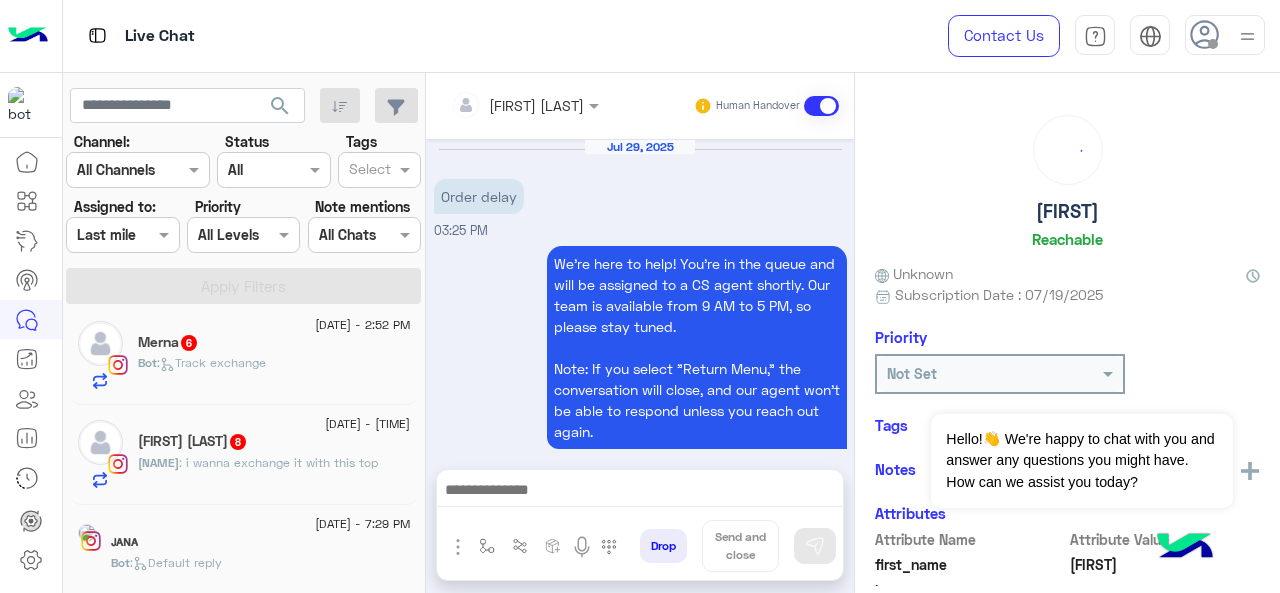 scroll, scrollTop: 1026, scrollLeft: 0, axis: vertical 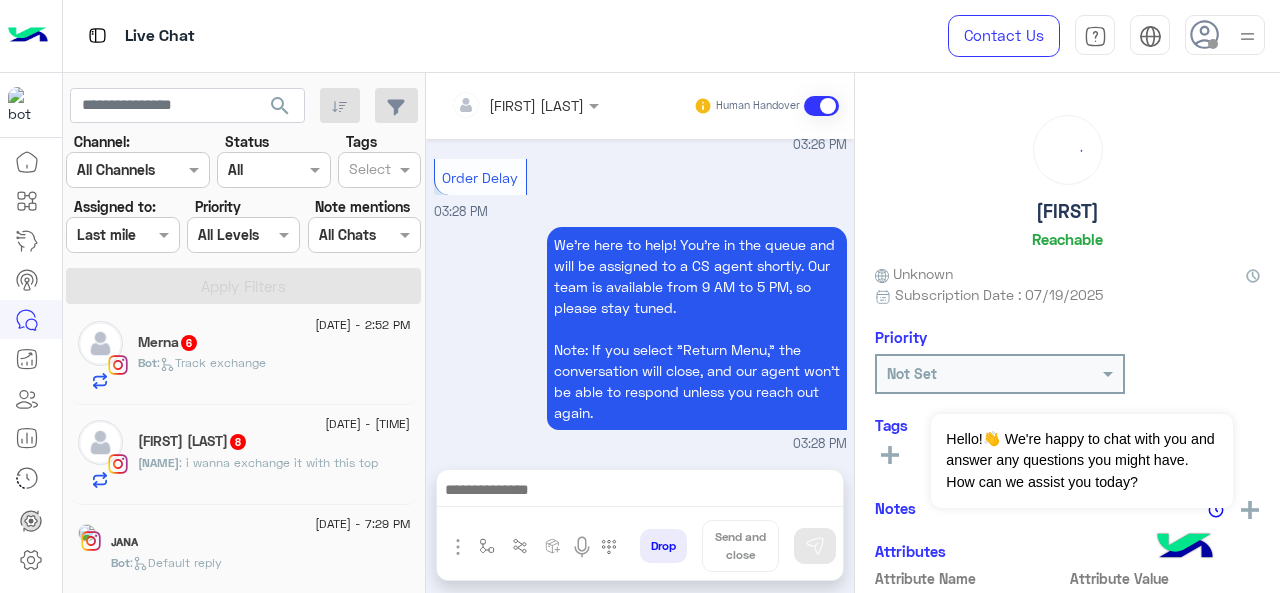 click on ": i wanna exchange it with this top" 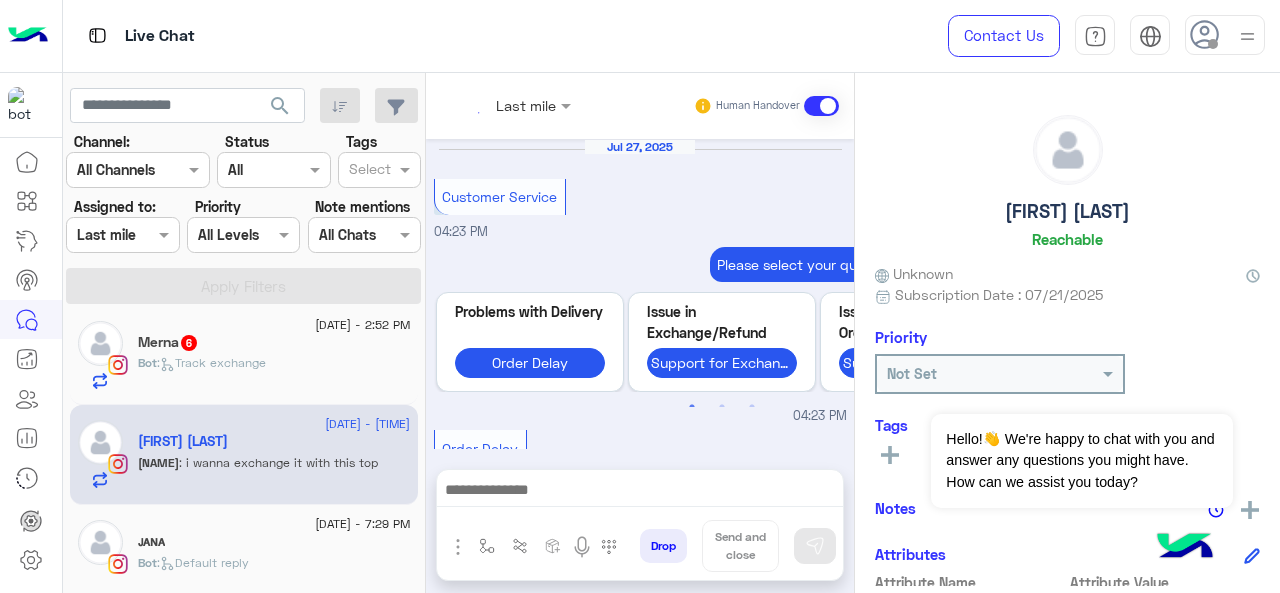 scroll, scrollTop: 1400, scrollLeft: 0, axis: vertical 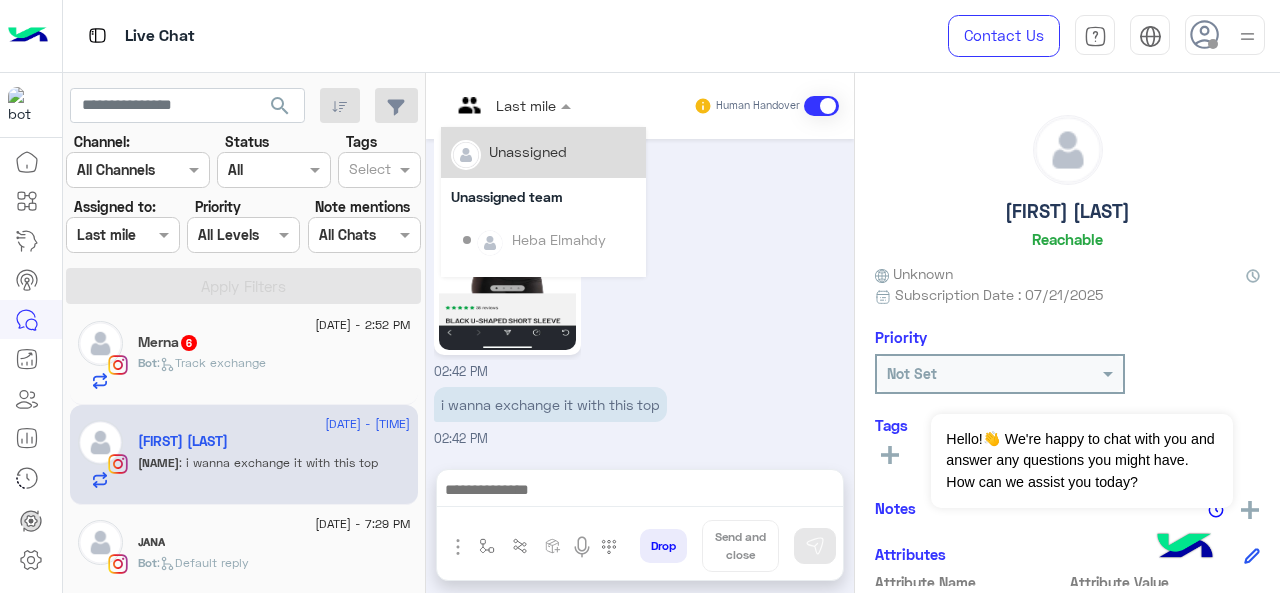 click at bounding box center (511, 104) 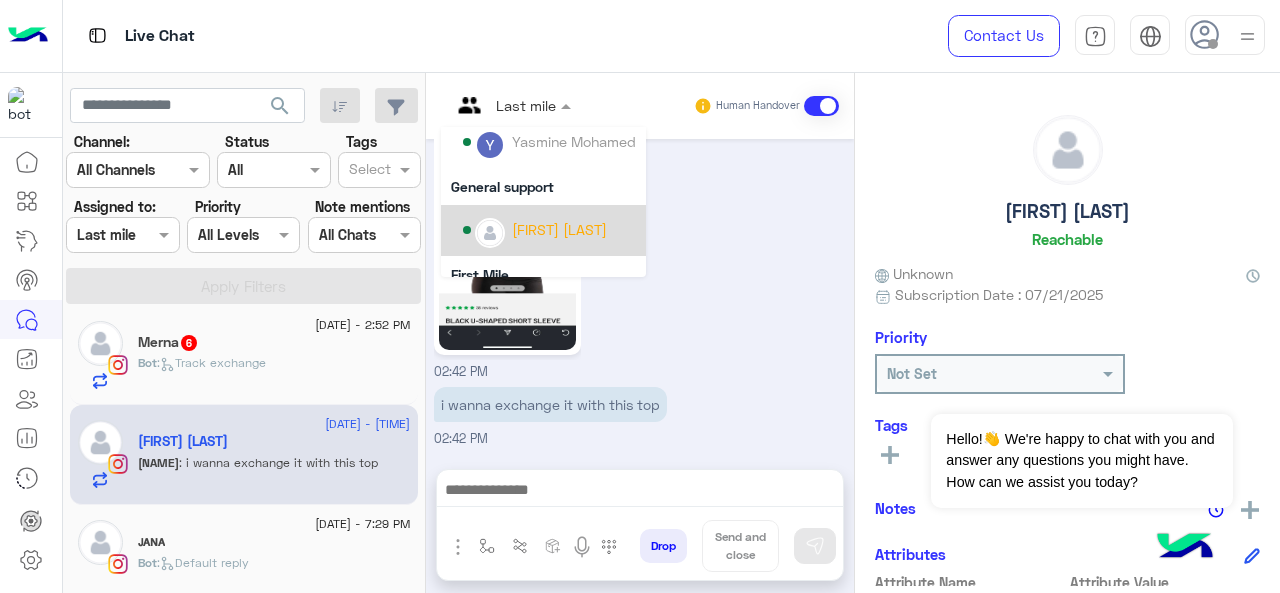 scroll, scrollTop: 300, scrollLeft: 0, axis: vertical 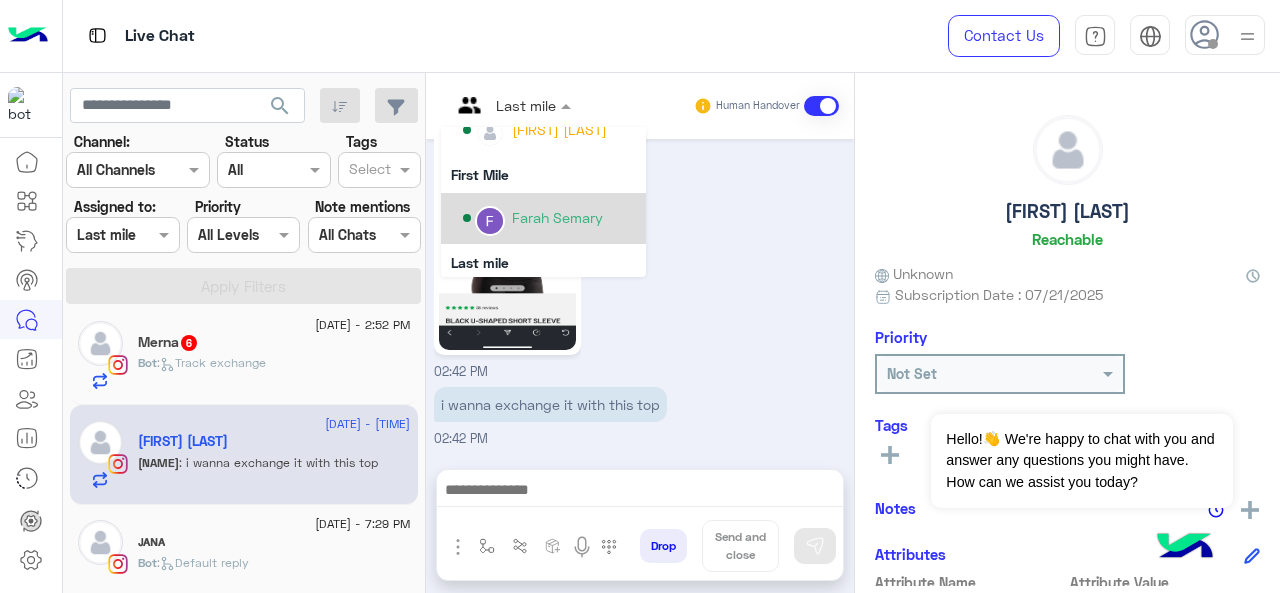 click on "Farah Semary" at bounding box center (557, 217) 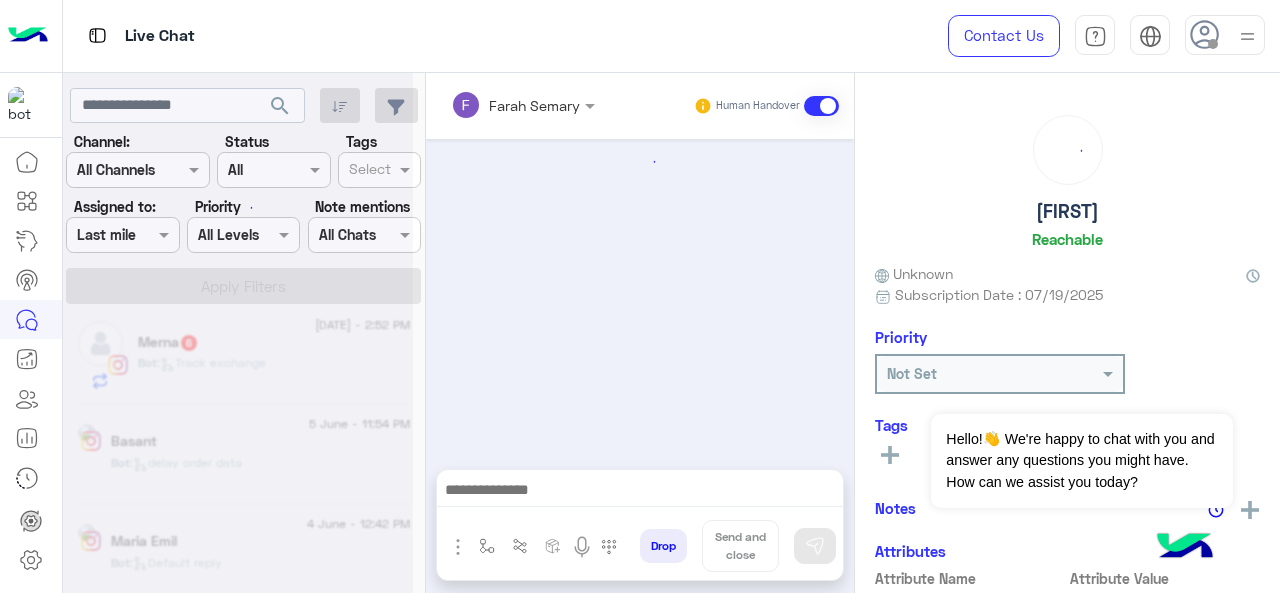 scroll, scrollTop: 1026, scrollLeft: 0, axis: vertical 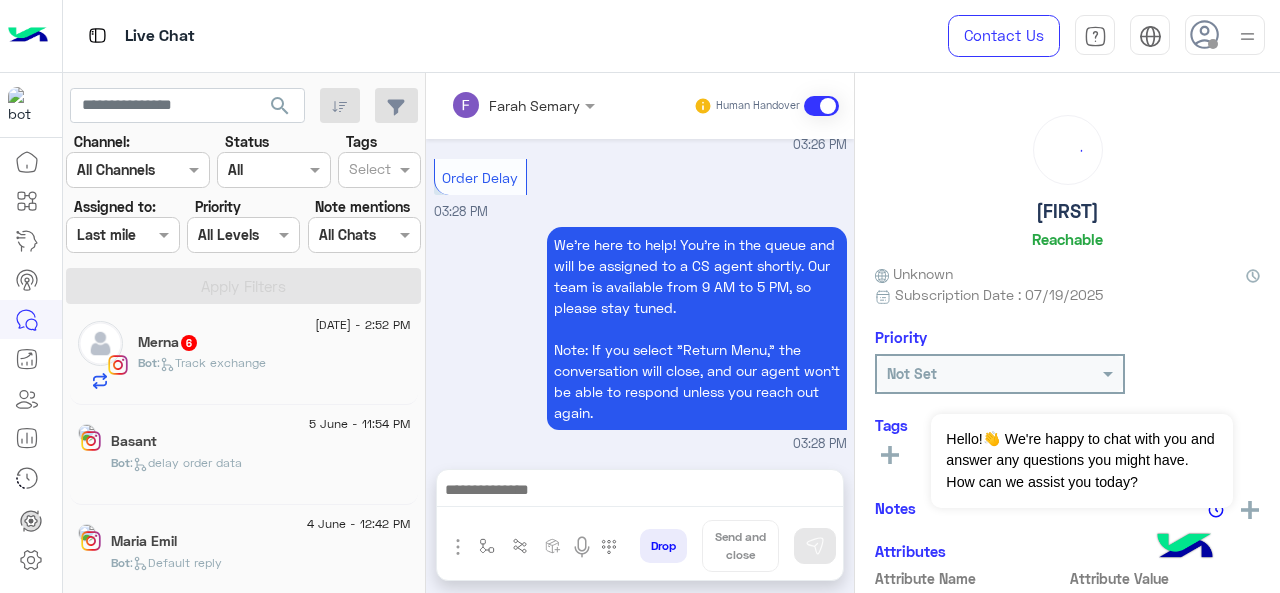 click on "Bot :   Track exchange" 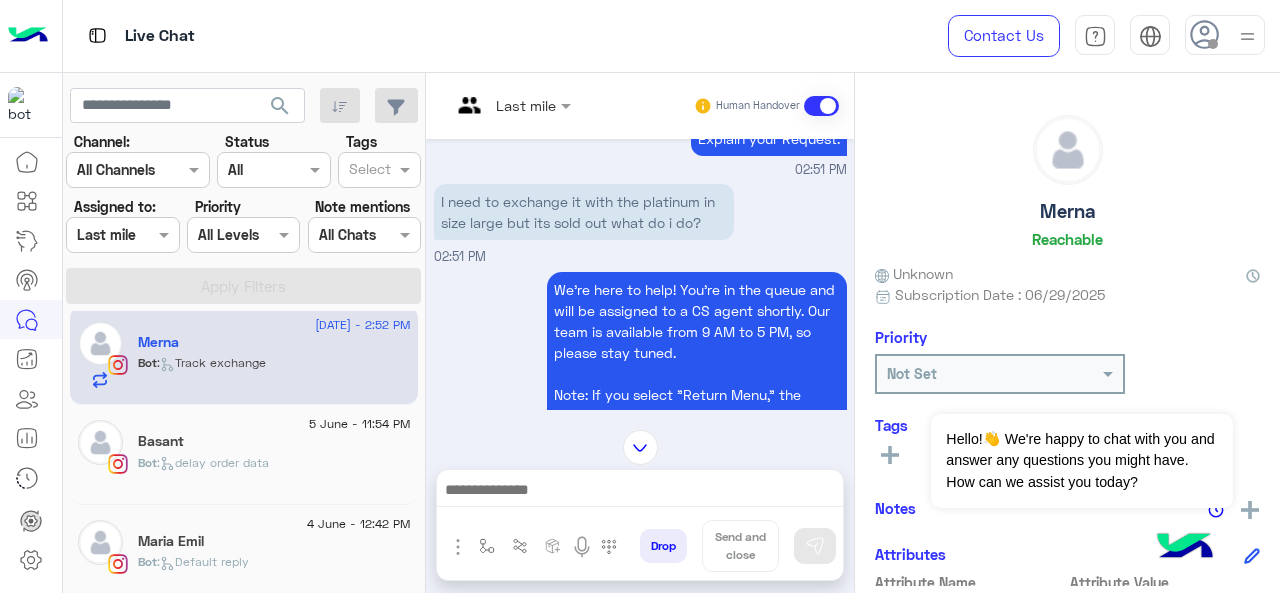scroll, scrollTop: 585, scrollLeft: 0, axis: vertical 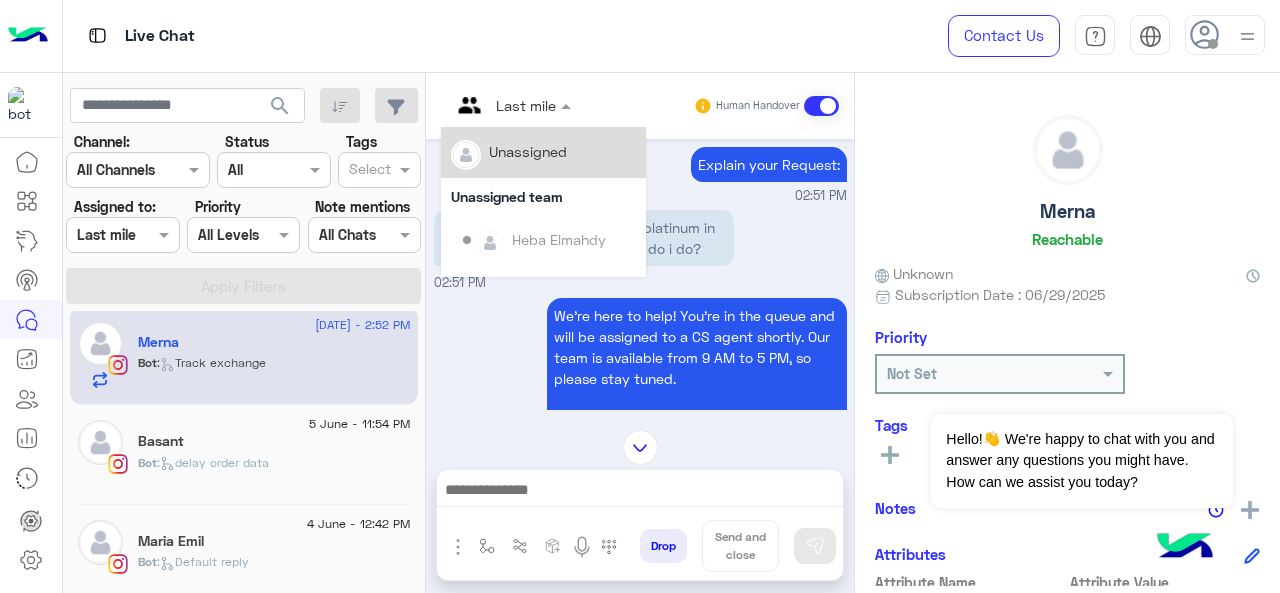 click on "Last mile" at bounding box center [526, 105] 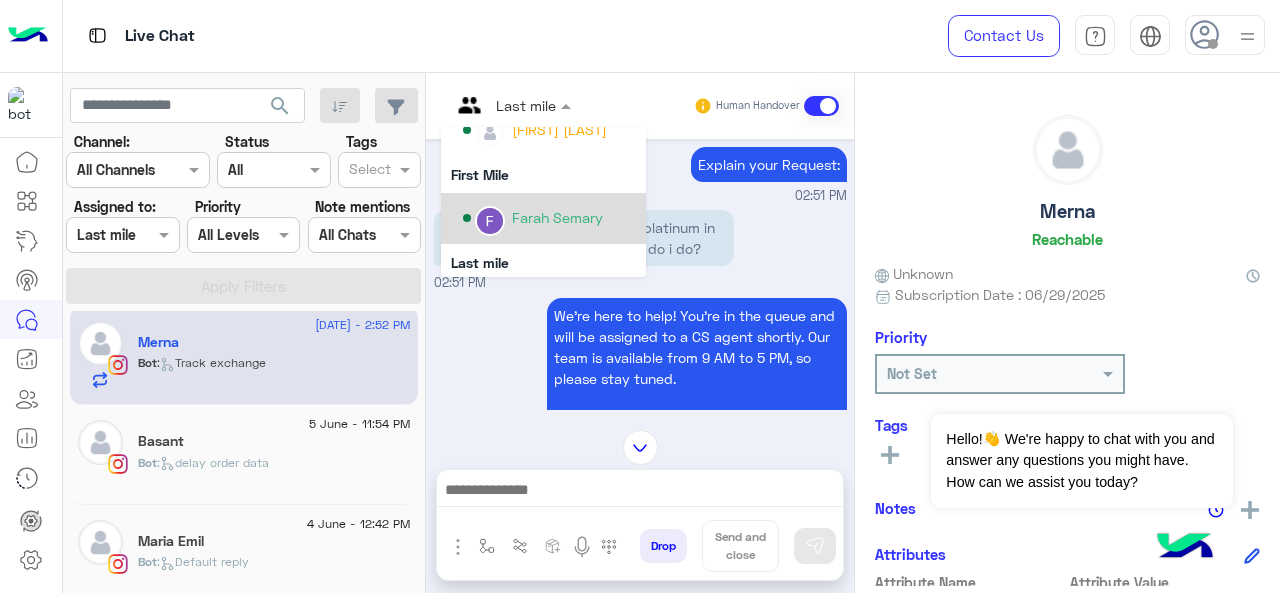 click on "Farah Semary" at bounding box center [557, 217] 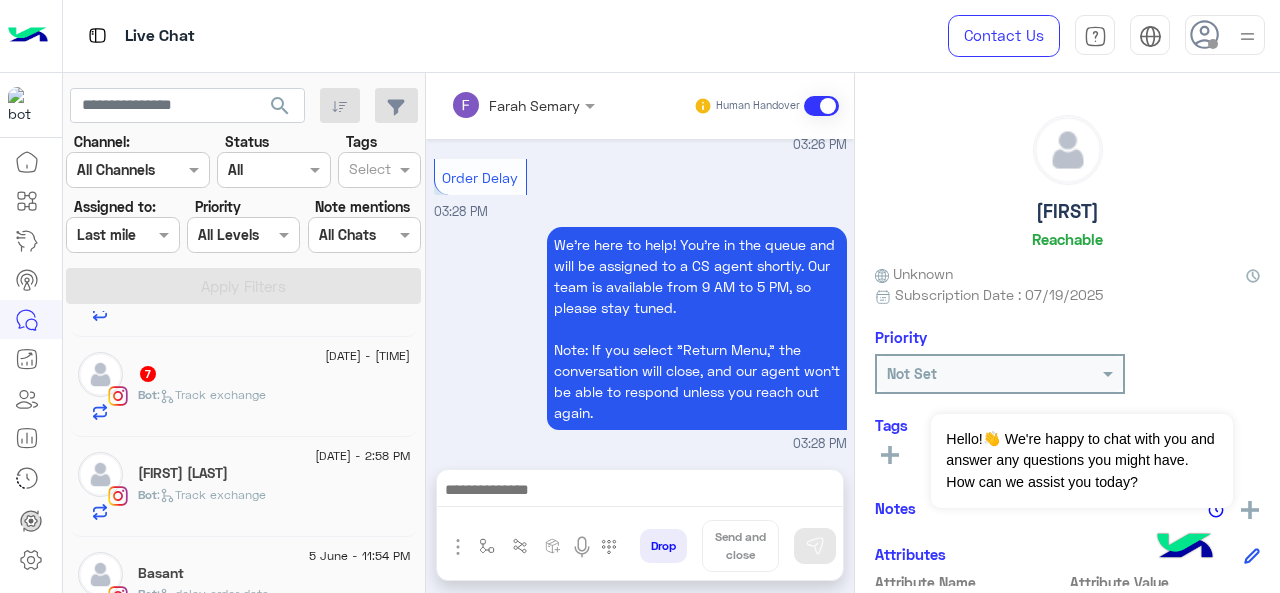 scroll, scrollTop: 610, scrollLeft: 0, axis: vertical 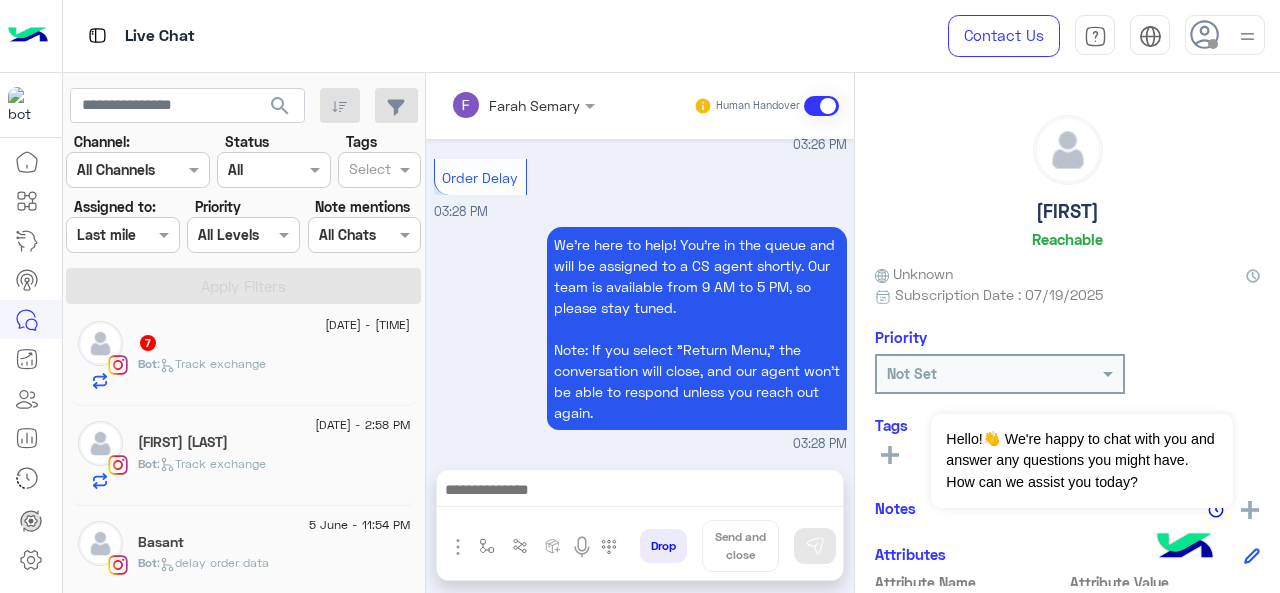 click on "[FIRST] [LAST]" 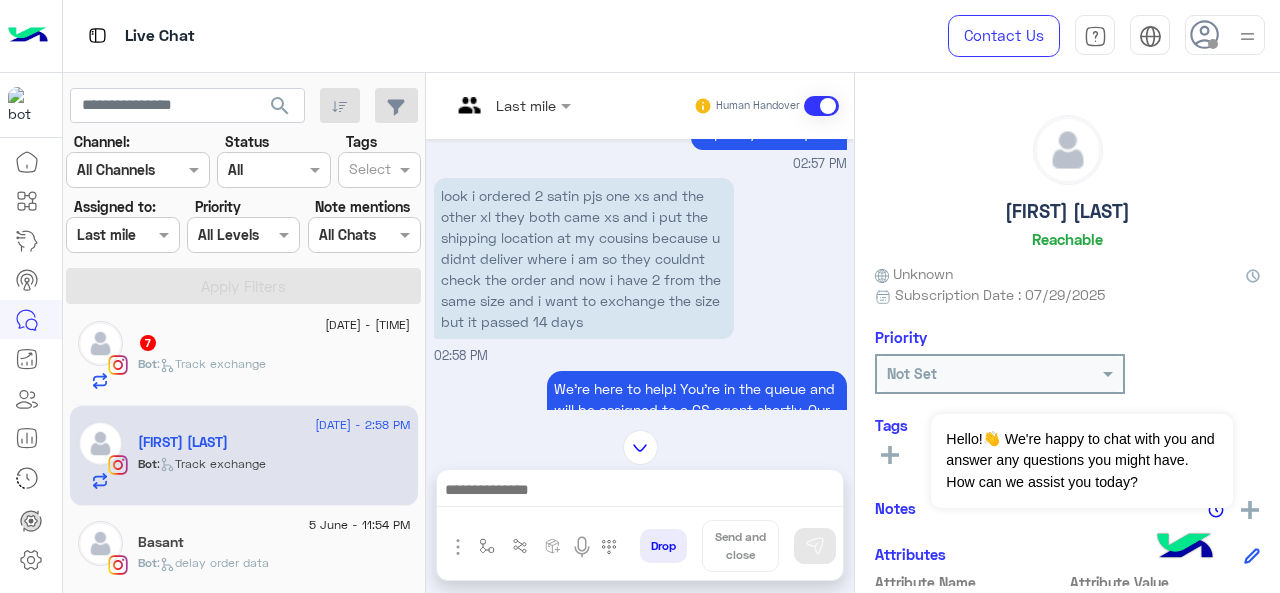 scroll, scrollTop: 590, scrollLeft: 0, axis: vertical 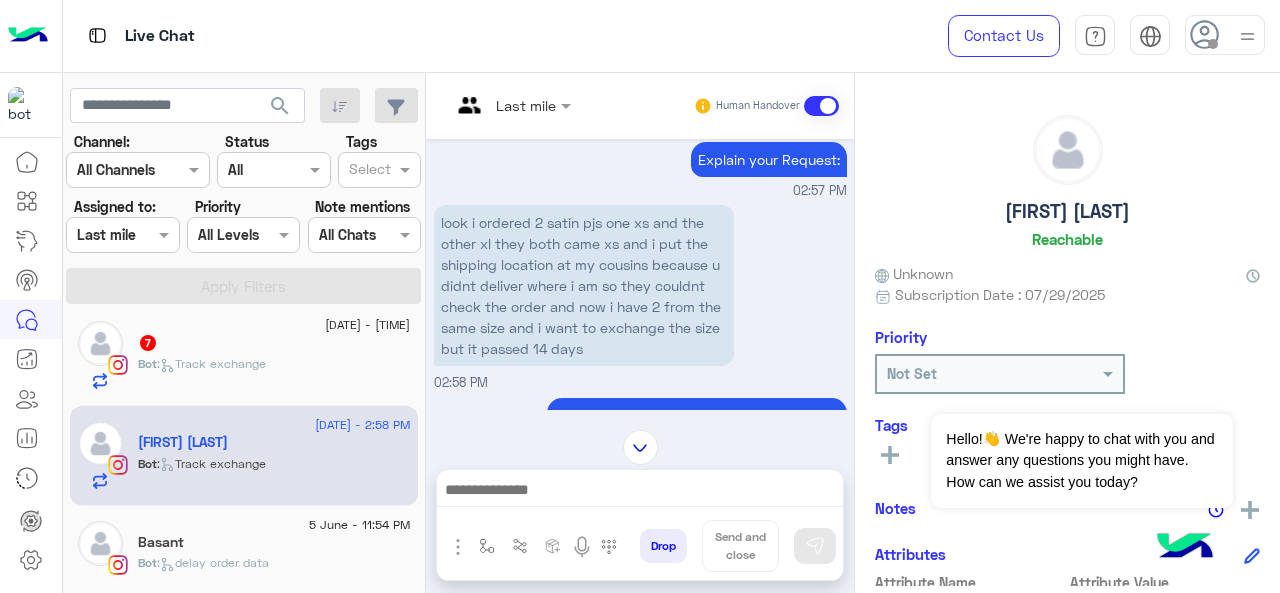 click at bounding box center (511, 104) 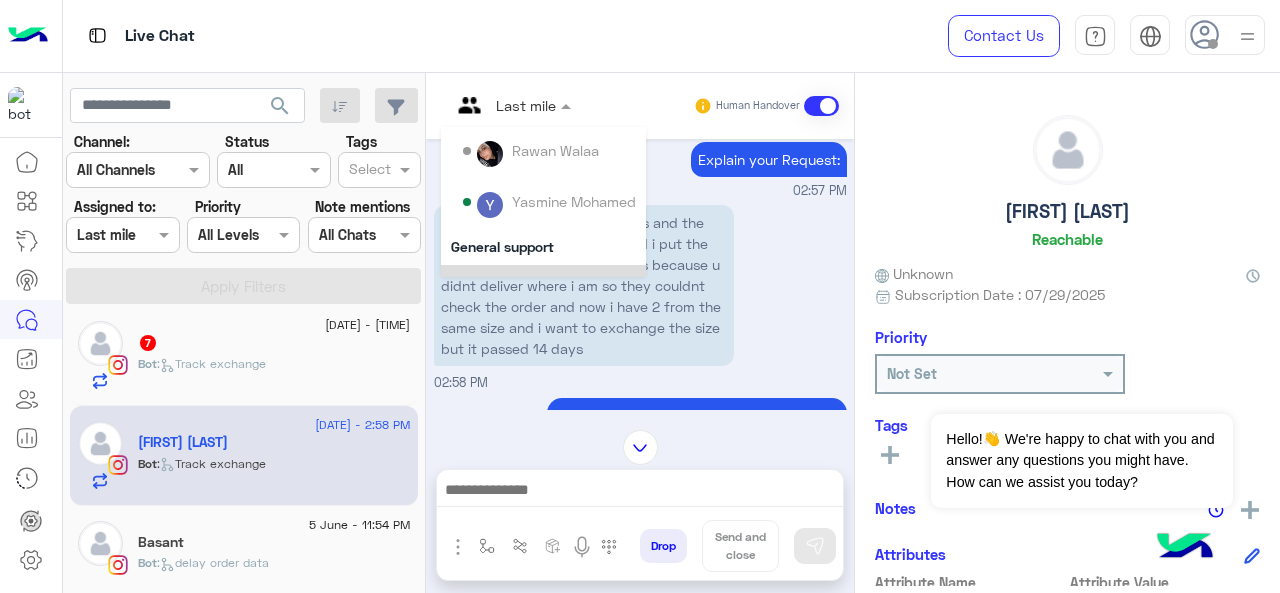 scroll, scrollTop: 300, scrollLeft: 0, axis: vertical 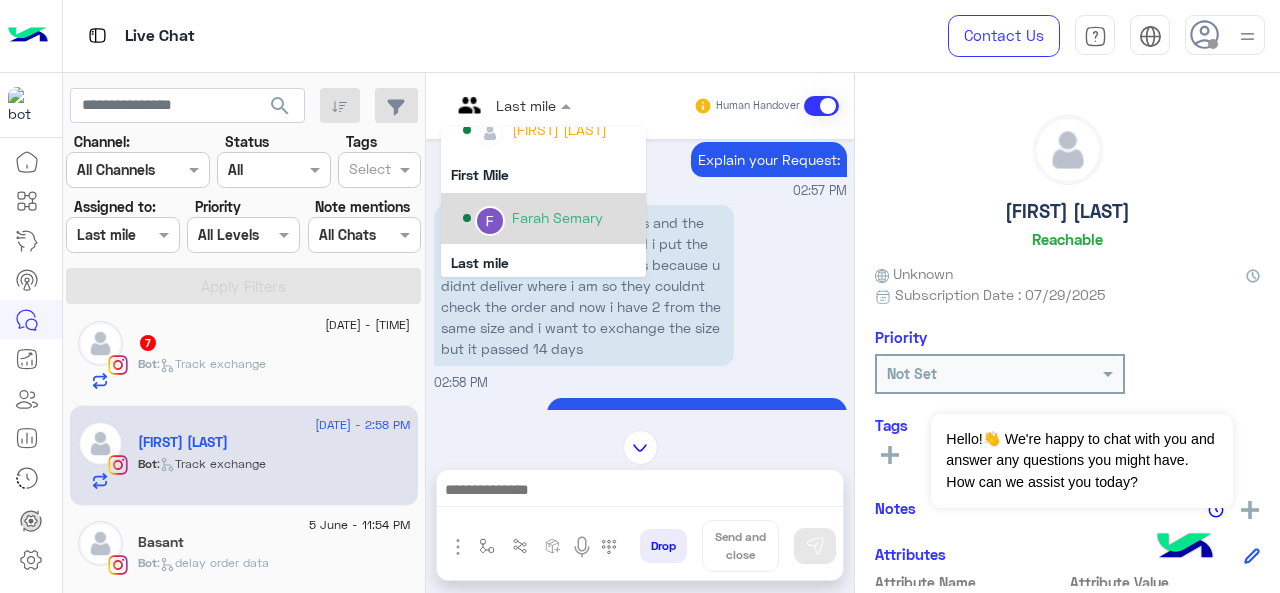click on "Farah Semary" at bounding box center [557, 217] 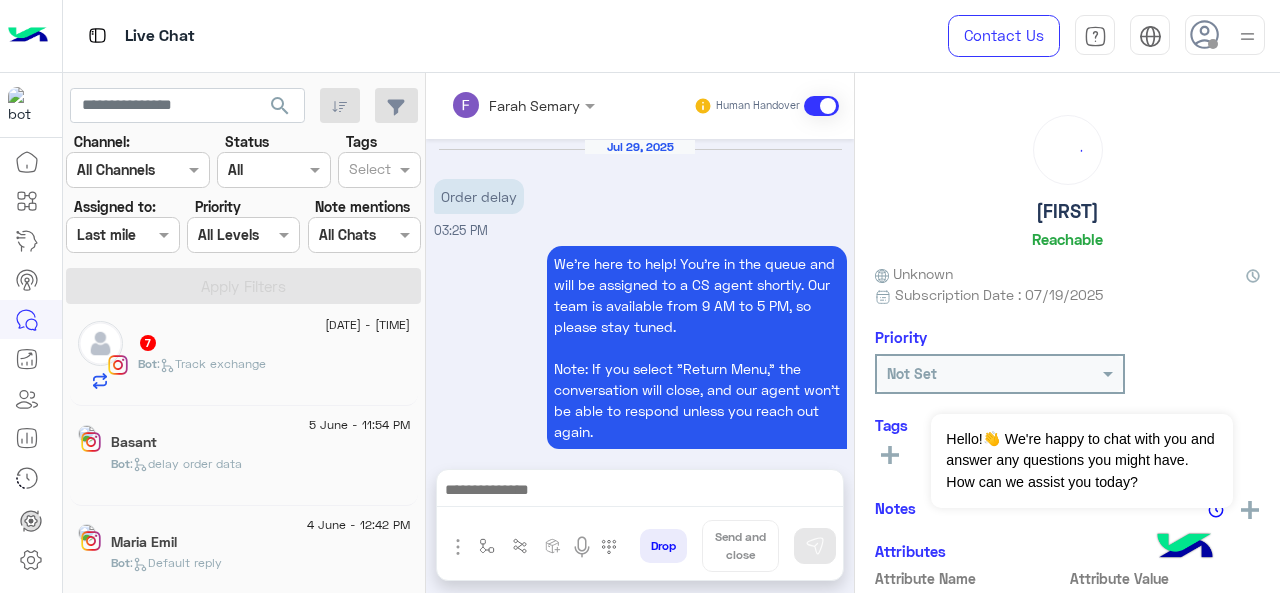 scroll, scrollTop: 1026, scrollLeft: 0, axis: vertical 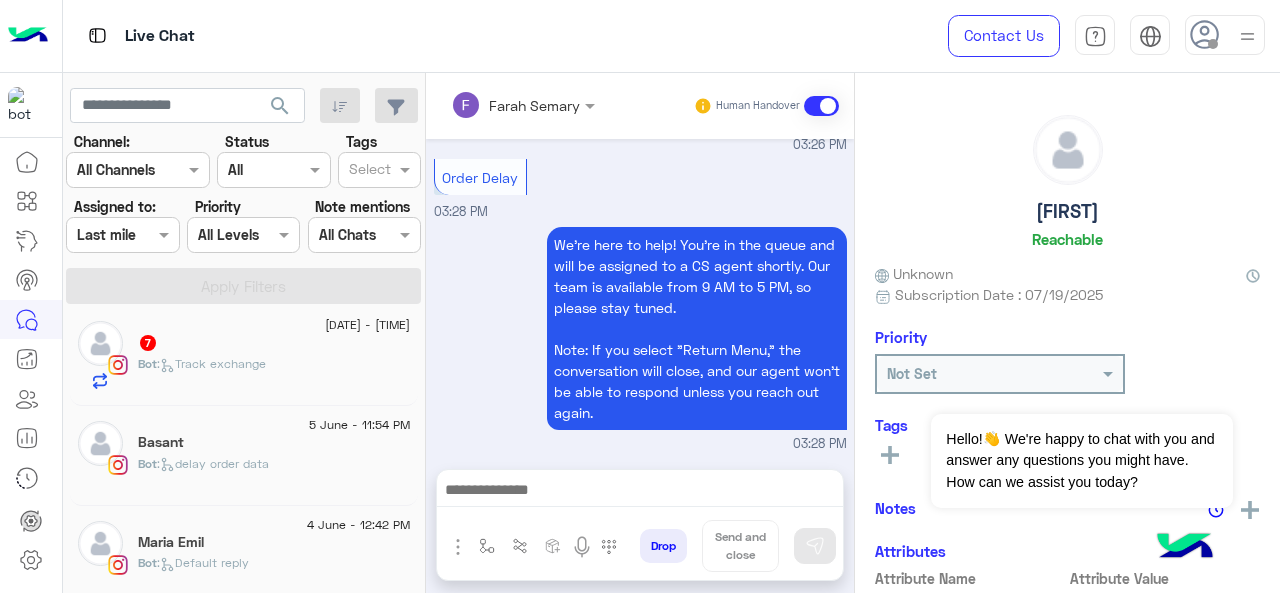 click on ":   Track exchange" 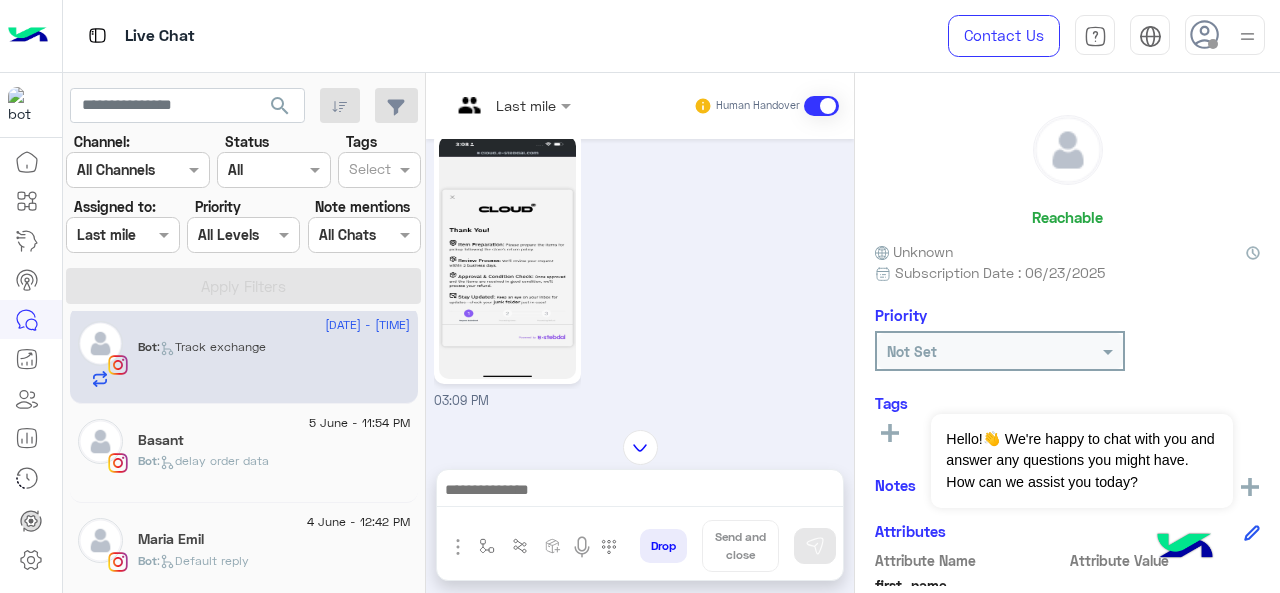 scroll, scrollTop: 503, scrollLeft: 0, axis: vertical 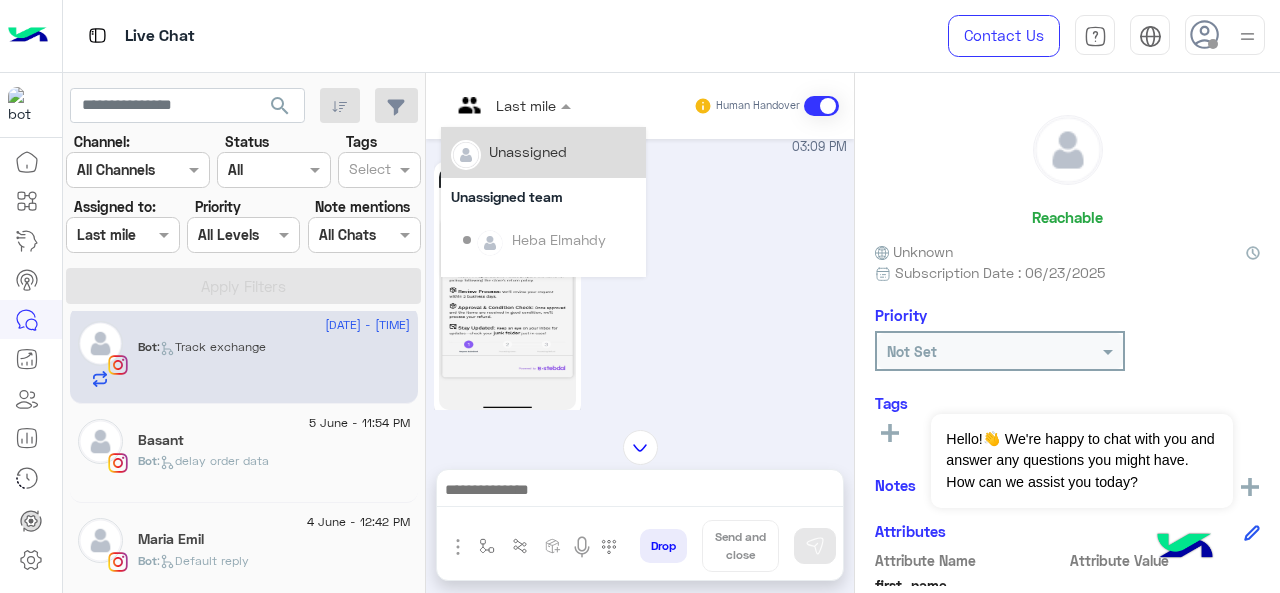 click at bounding box center (568, 105) 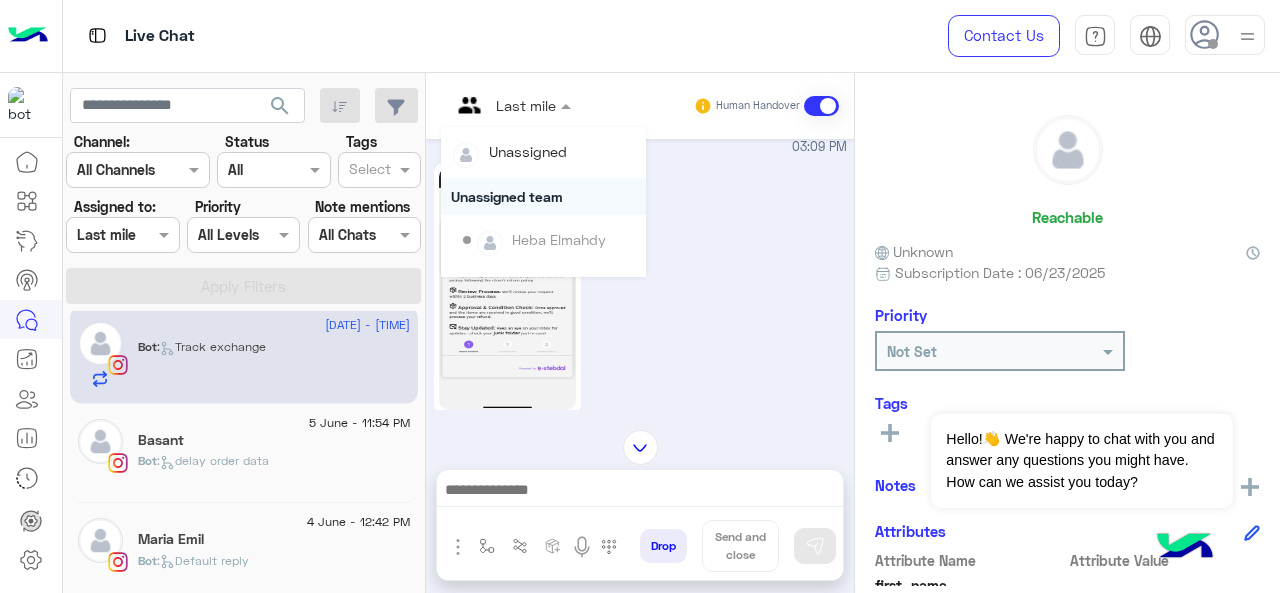 click on "03:09 PM" at bounding box center [640, 299] 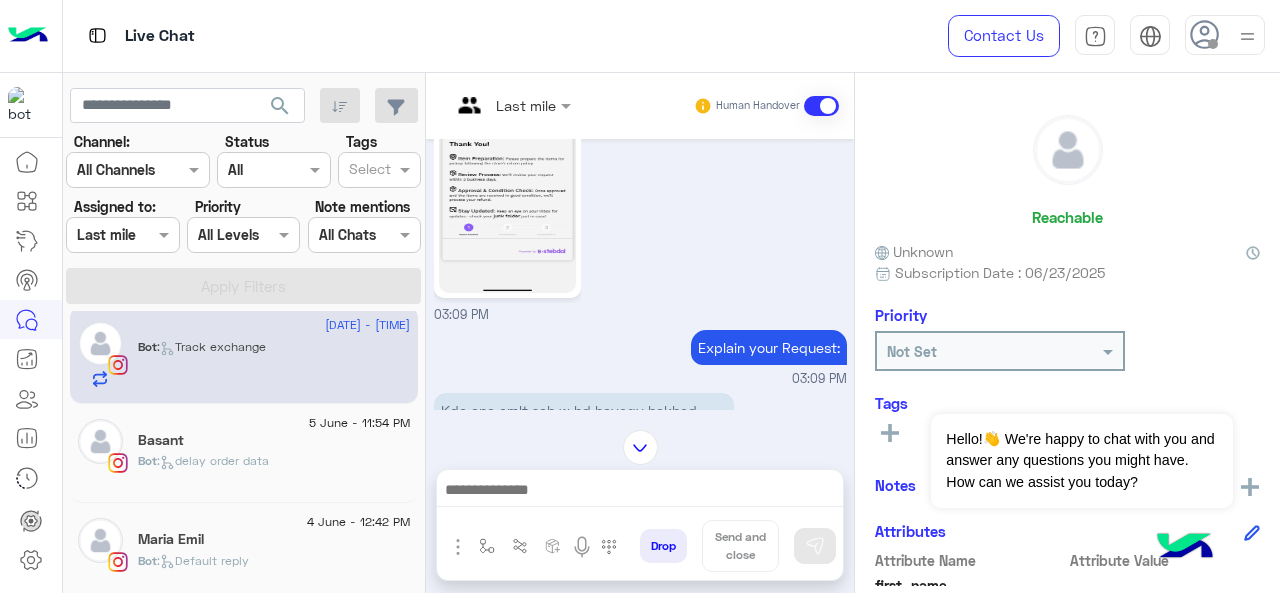 scroll, scrollTop: 703, scrollLeft: 0, axis: vertical 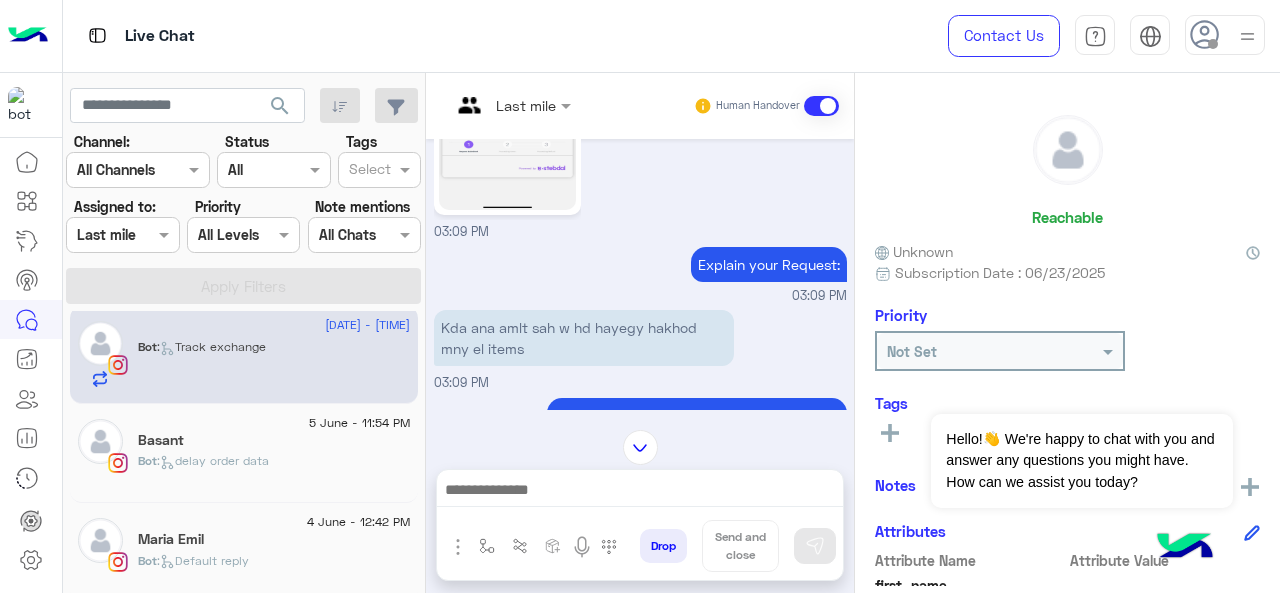 click at bounding box center [511, 104] 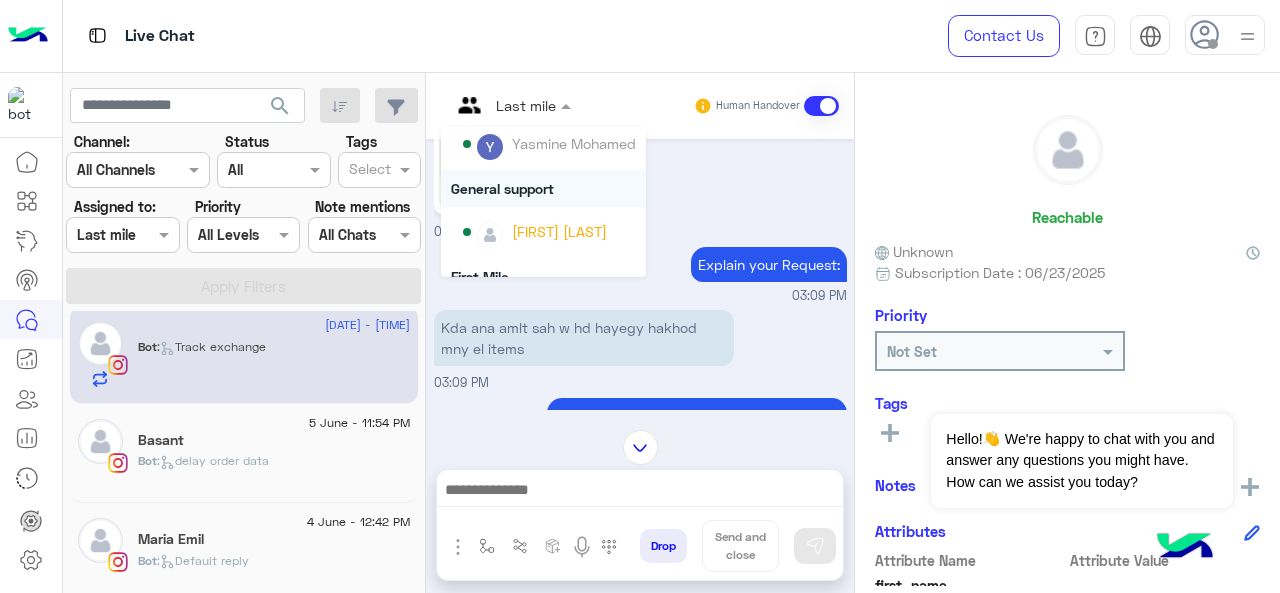 scroll, scrollTop: 200, scrollLeft: 0, axis: vertical 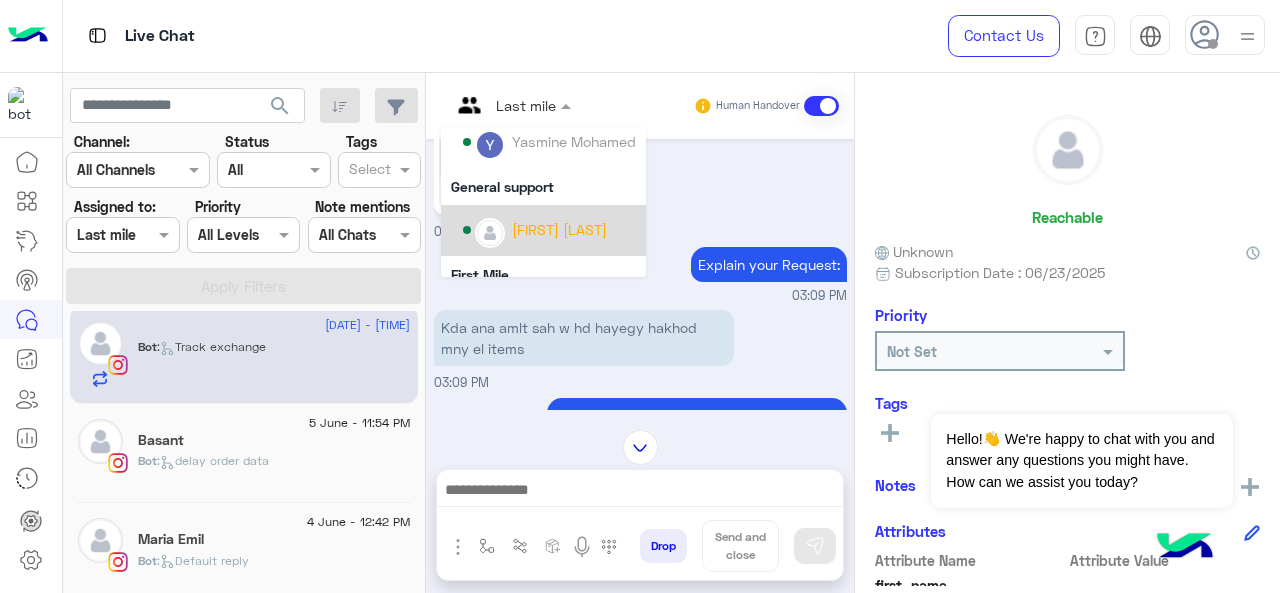 click on "[FIRST] [LAST]" at bounding box center [559, 229] 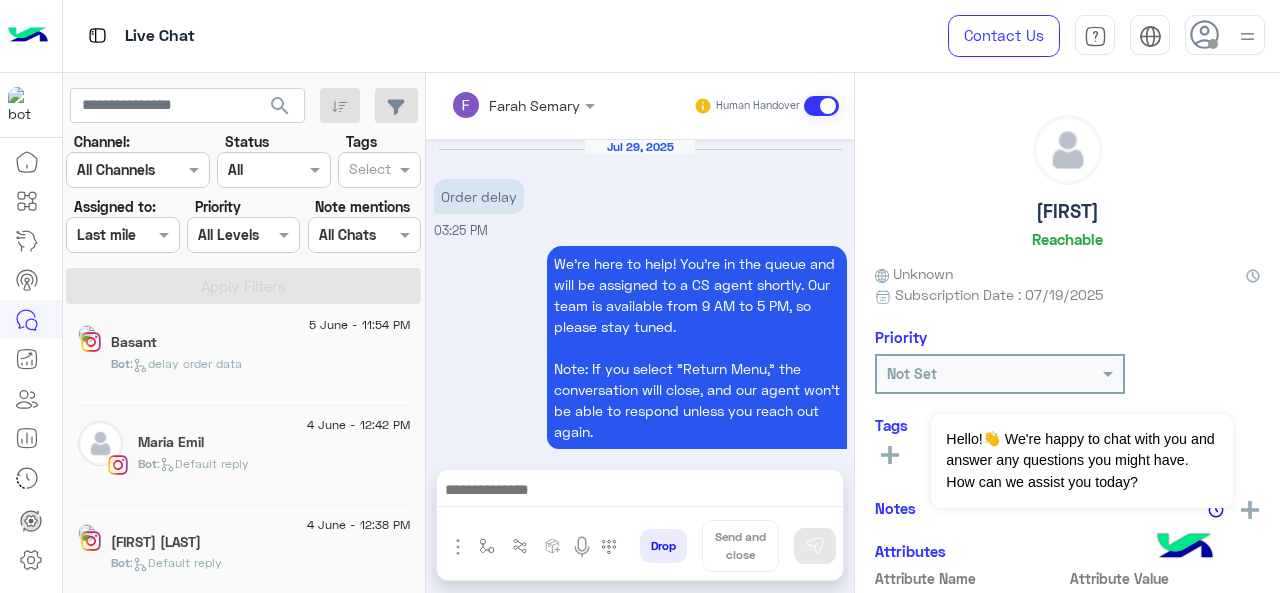 scroll, scrollTop: 1026, scrollLeft: 0, axis: vertical 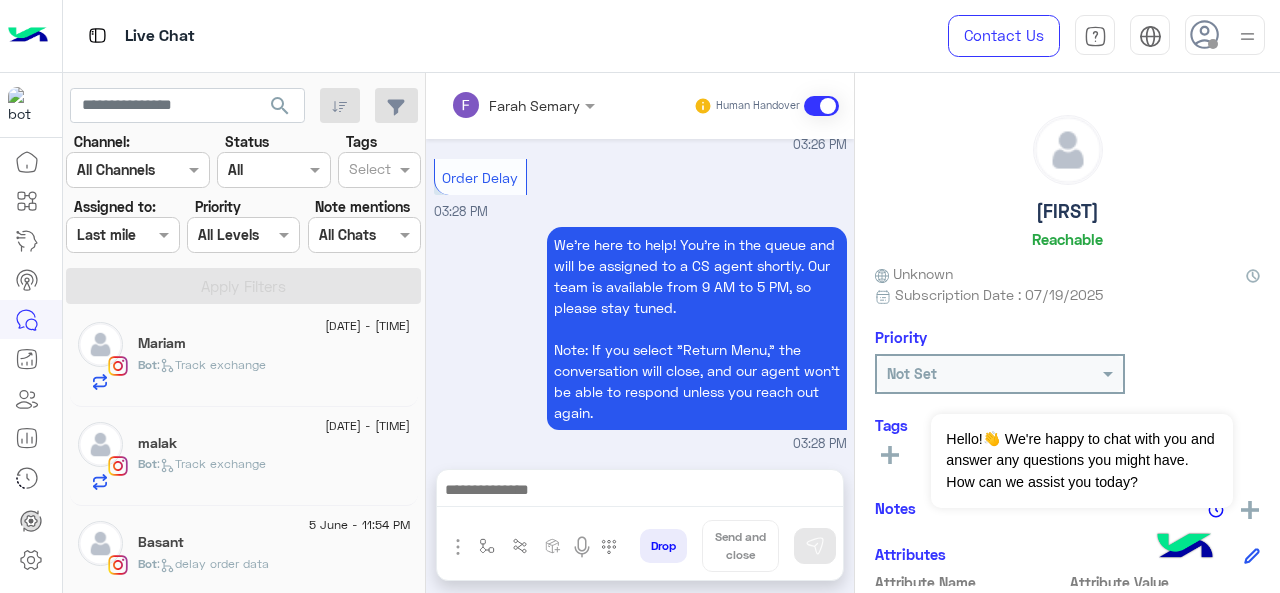 click on "malak" 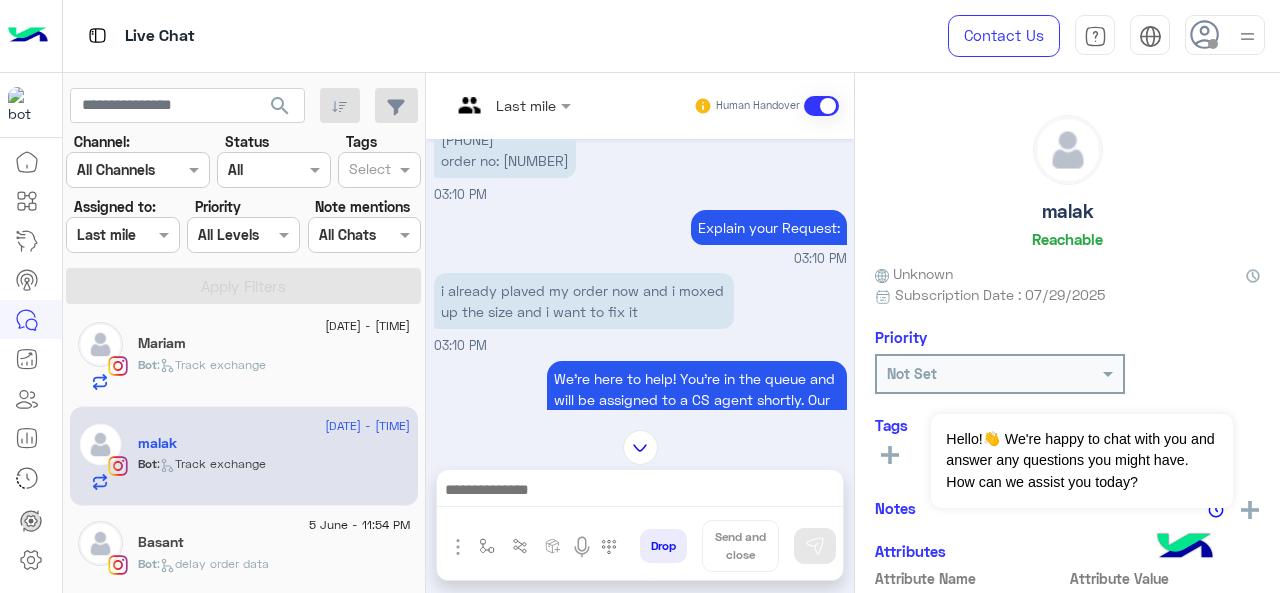 scroll, scrollTop: 506, scrollLeft: 0, axis: vertical 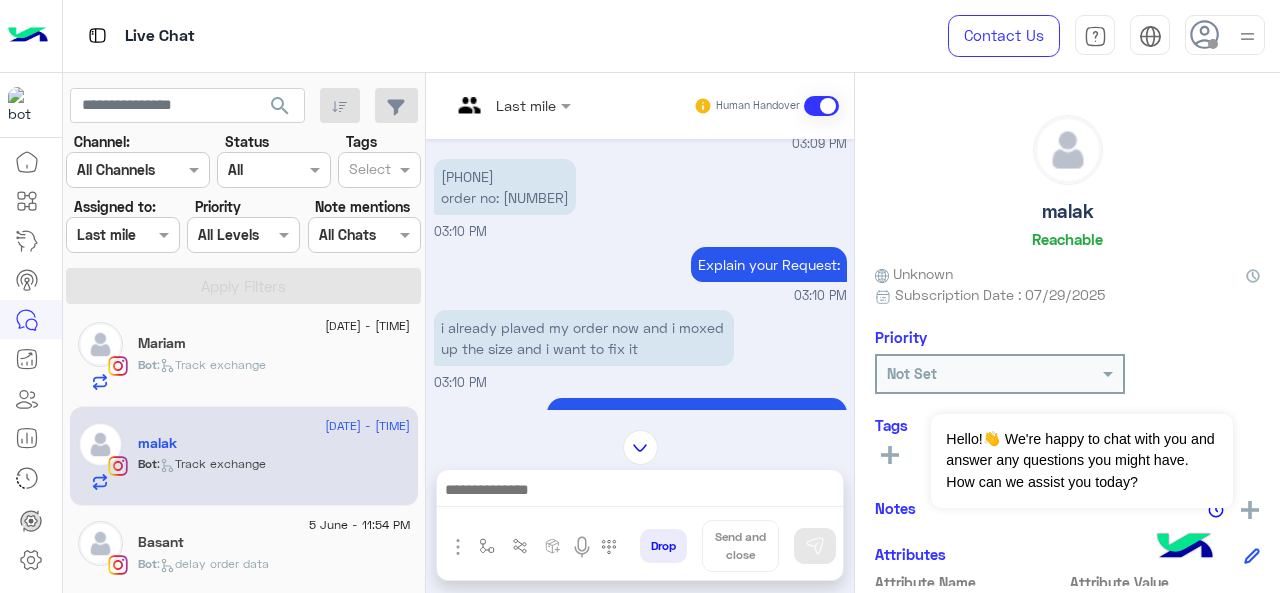 click at bounding box center (511, 104) 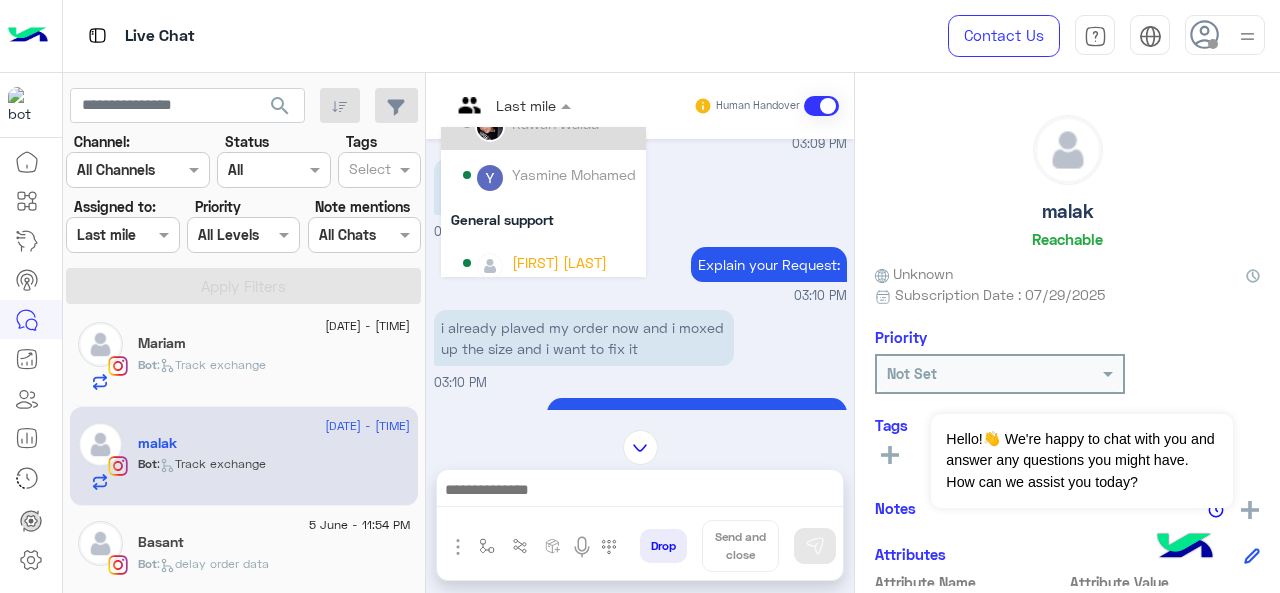 scroll, scrollTop: 200, scrollLeft: 0, axis: vertical 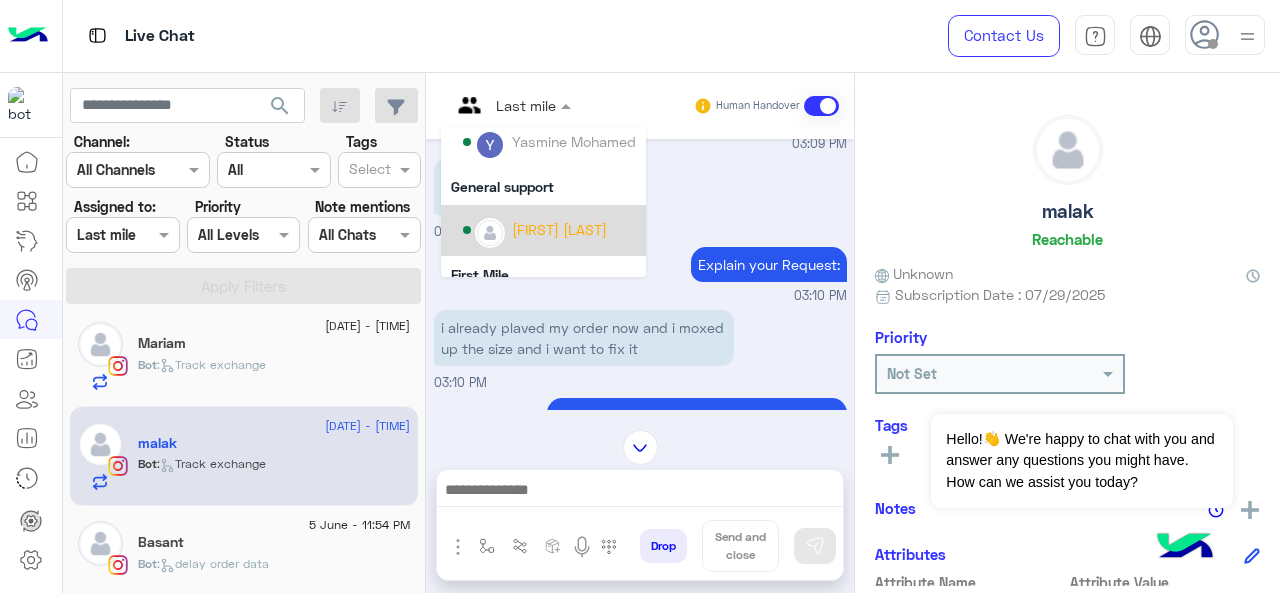 click on "[FIRST] [LAST]" at bounding box center (559, 229) 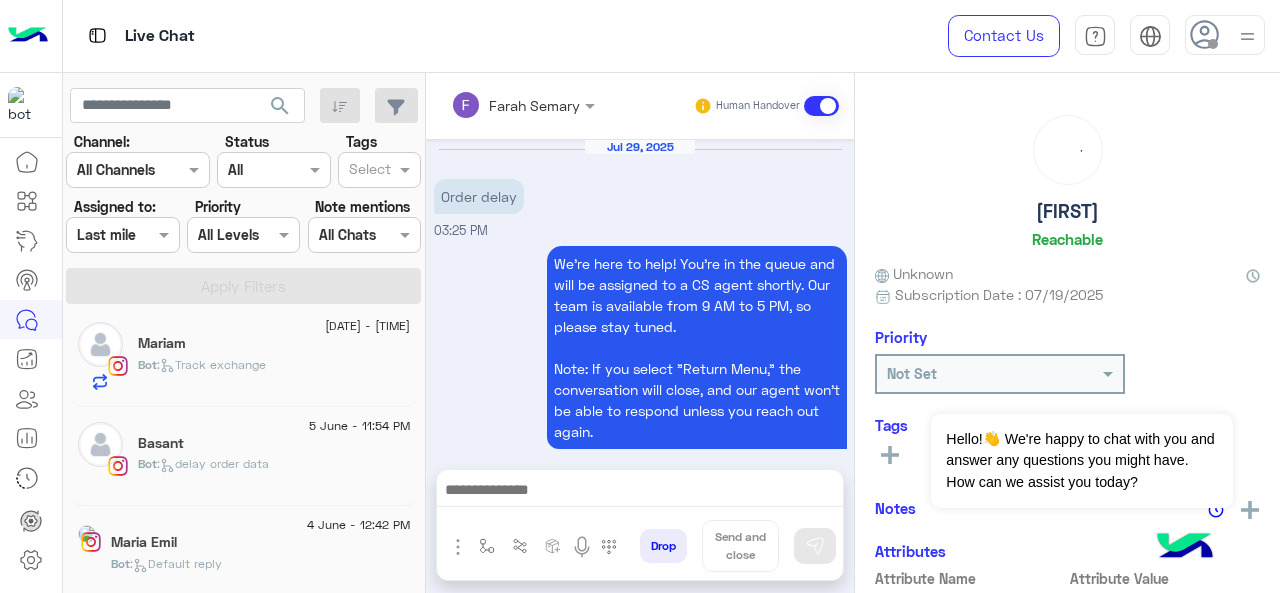 click on "Bot :   Track exchange" 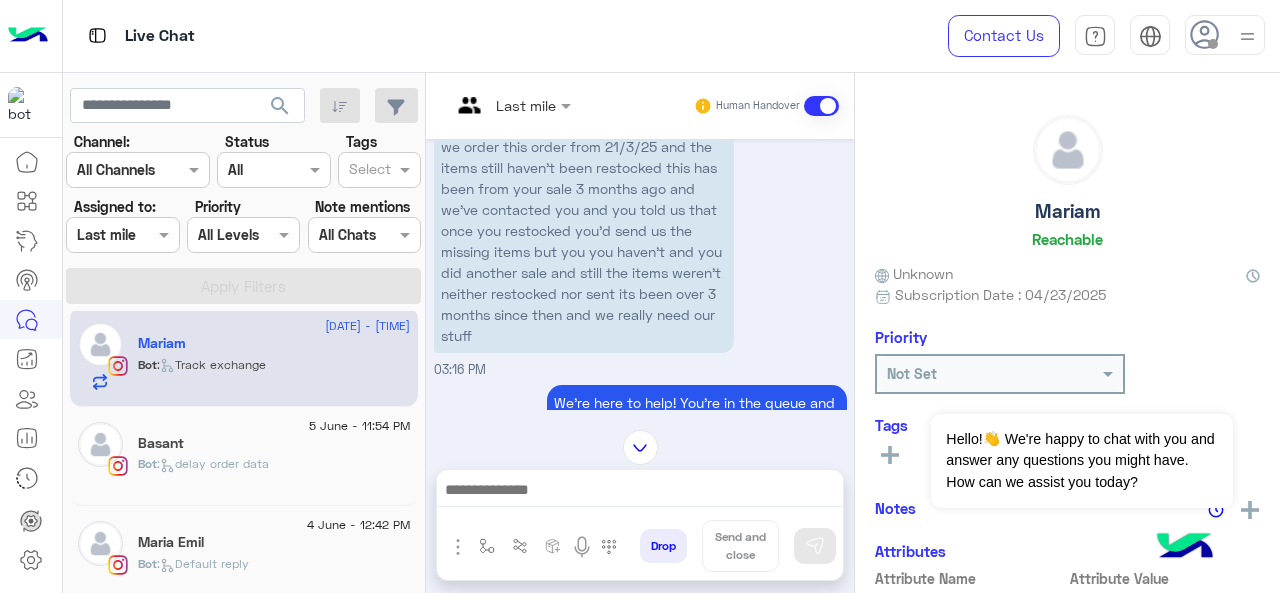 scroll, scrollTop: 653, scrollLeft: 0, axis: vertical 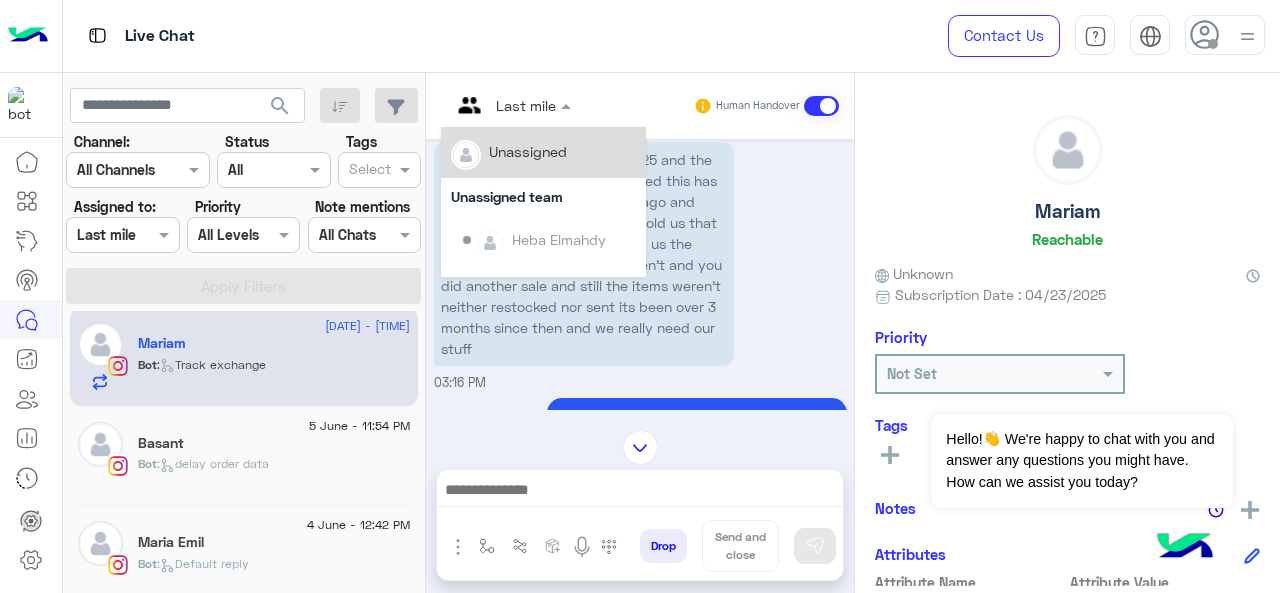 click at bounding box center (511, 104) 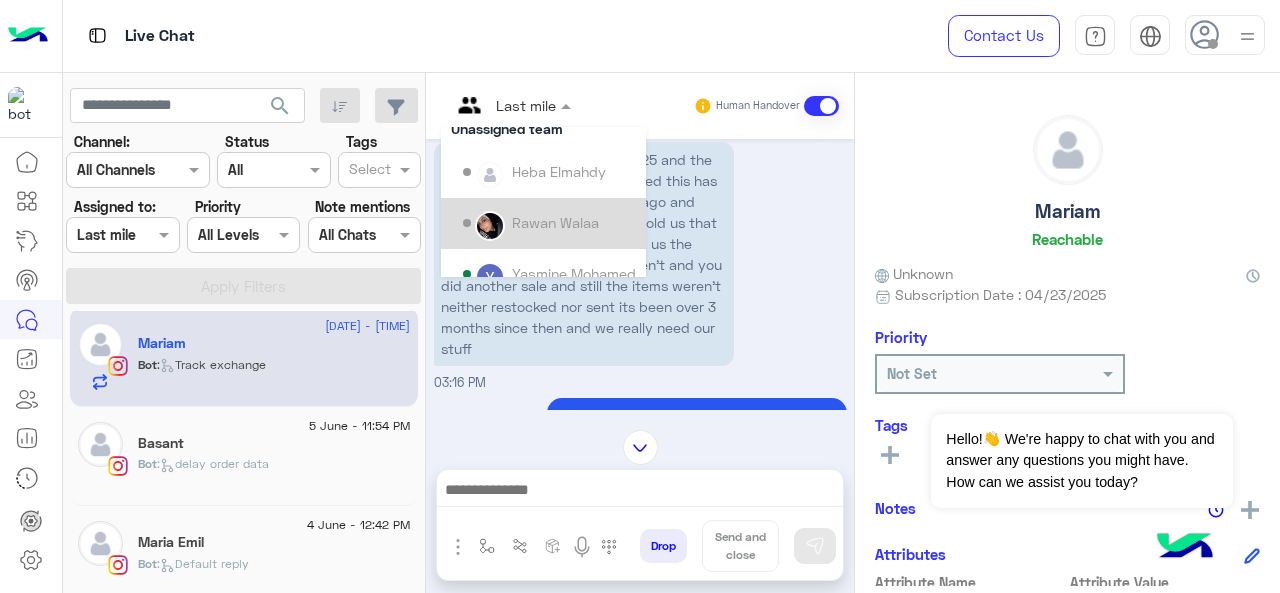 scroll, scrollTop: 200, scrollLeft: 0, axis: vertical 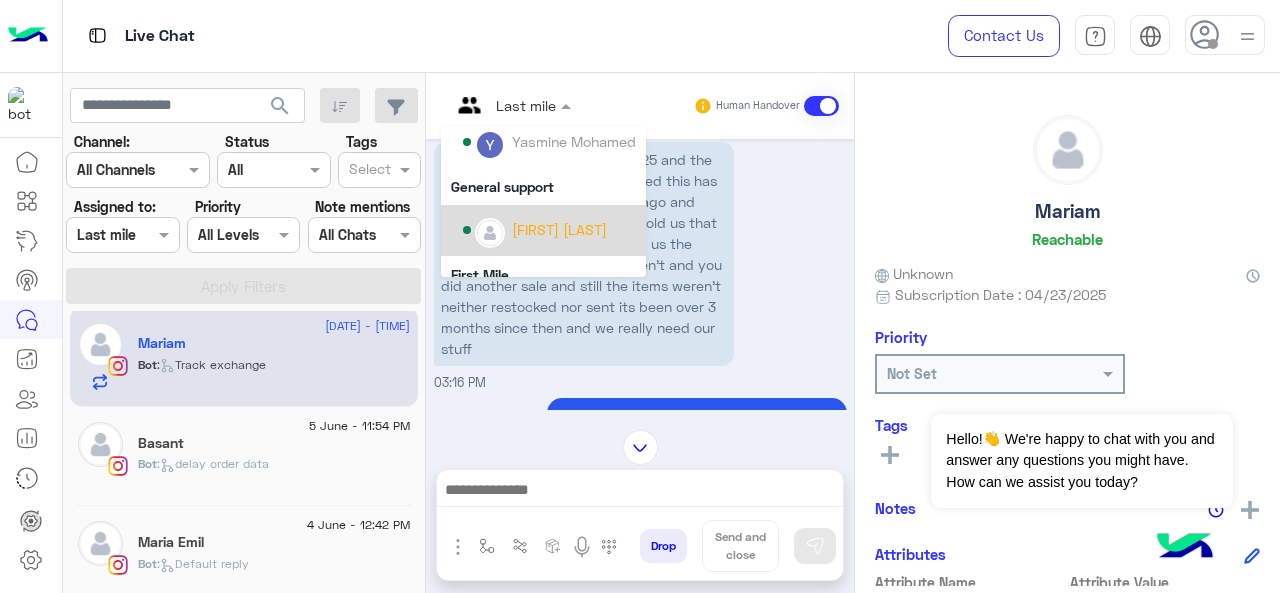 click on "[FIRST] [LAST]" at bounding box center [559, 229] 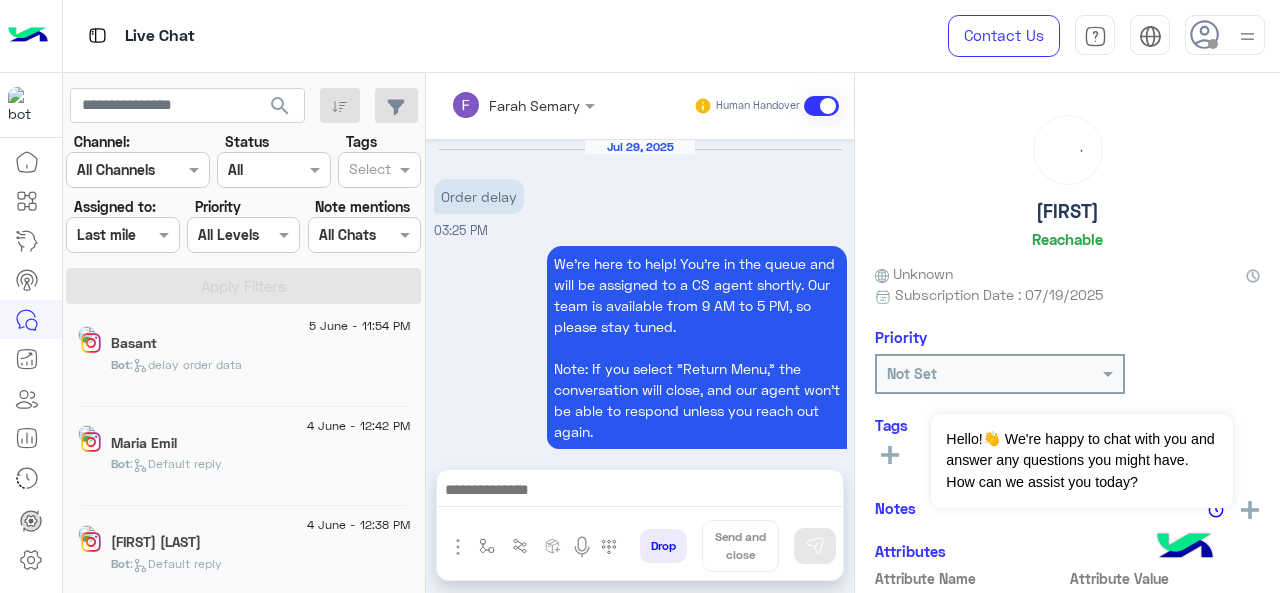 scroll, scrollTop: 1026, scrollLeft: 0, axis: vertical 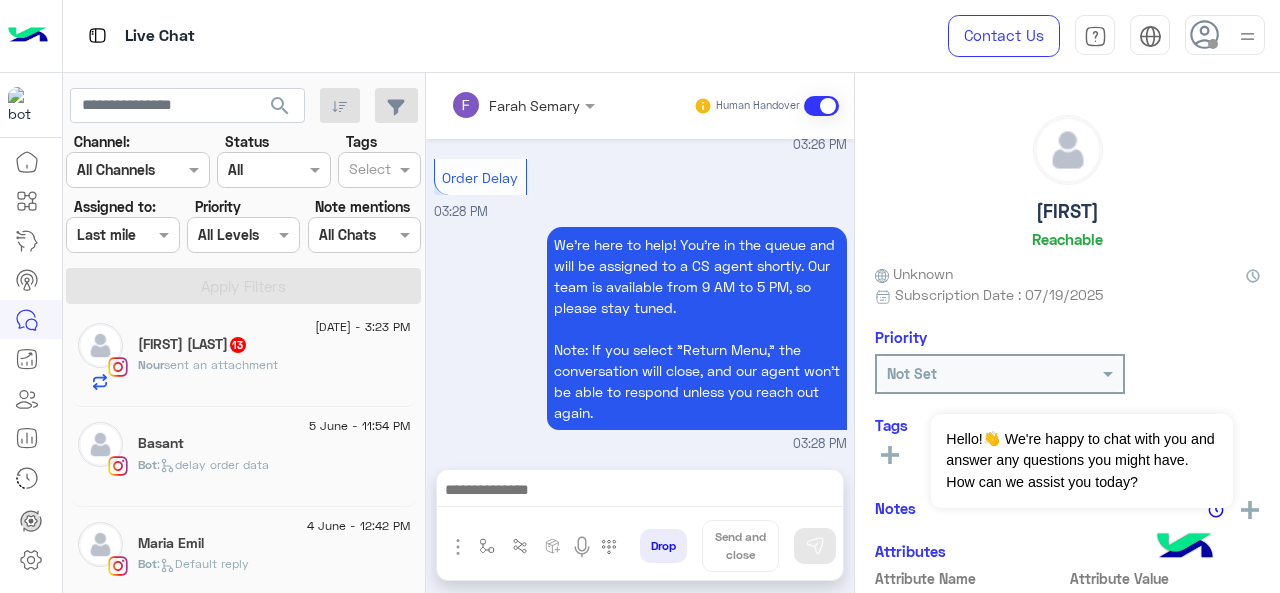 click on "[FIRST]  sent an attachment" 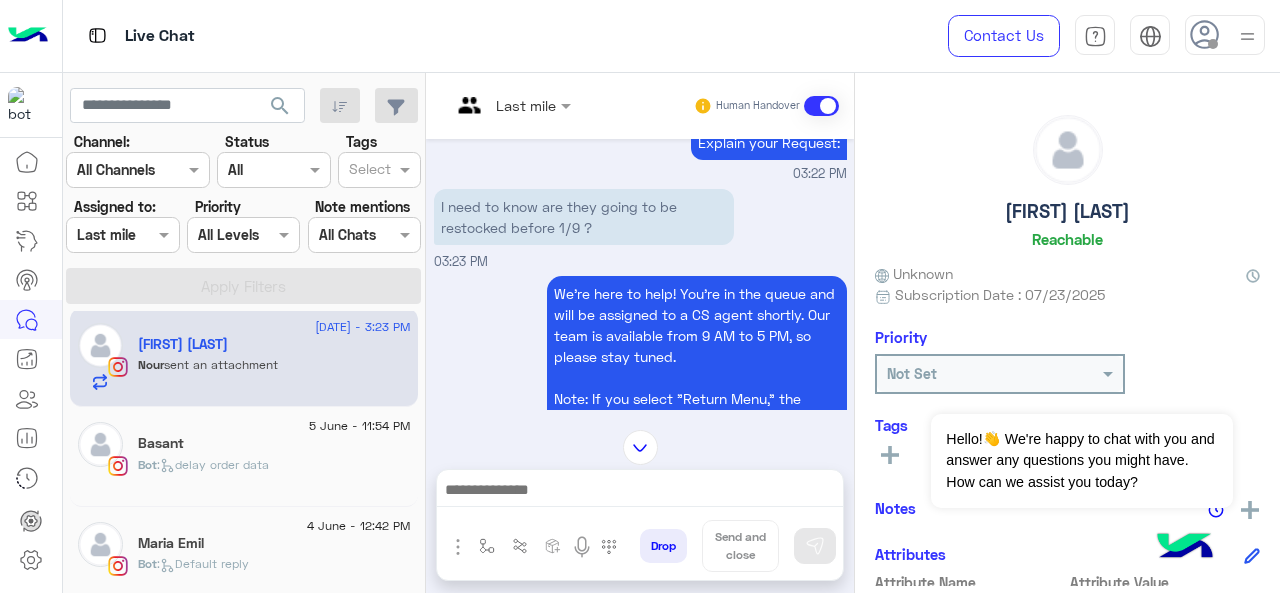 scroll, scrollTop: 283, scrollLeft: 0, axis: vertical 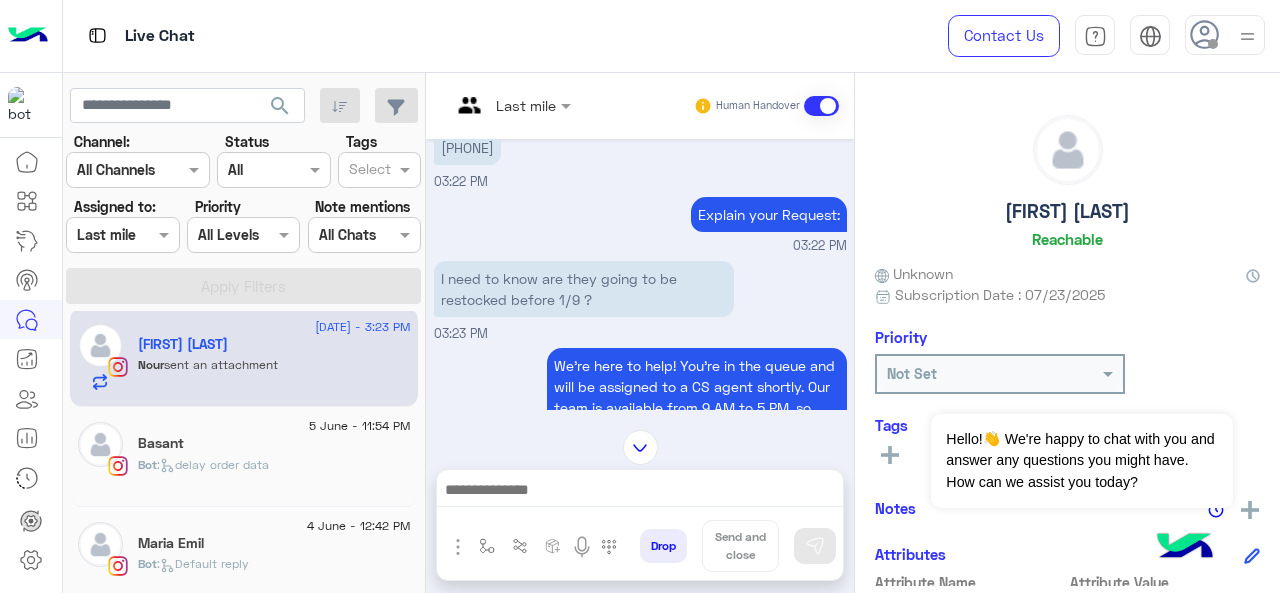 click at bounding box center [511, 104] 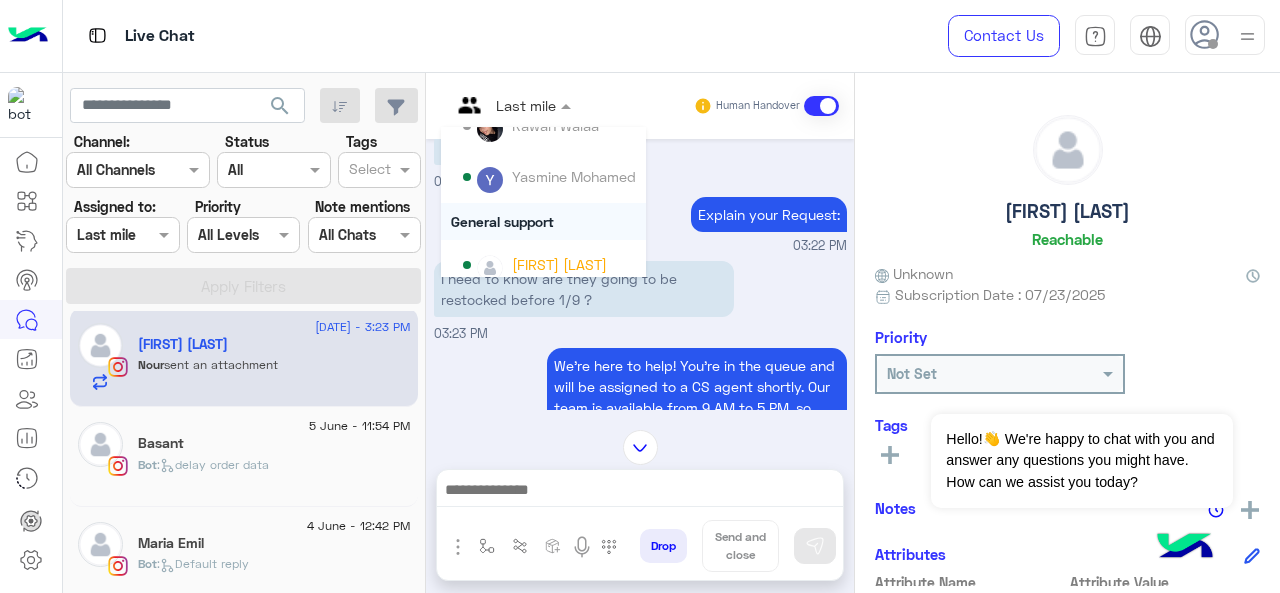 scroll, scrollTop: 200, scrollLeft: 0, axis: vertical 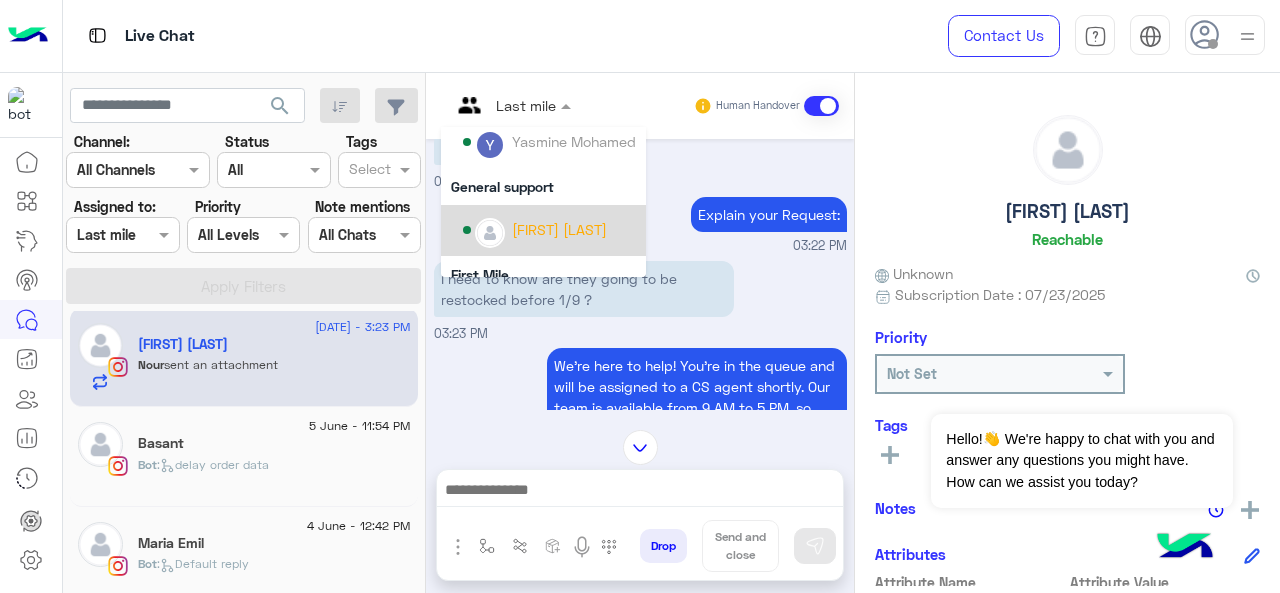 click on "[FIRST] [LAST]" at bounding box center [559, 229] 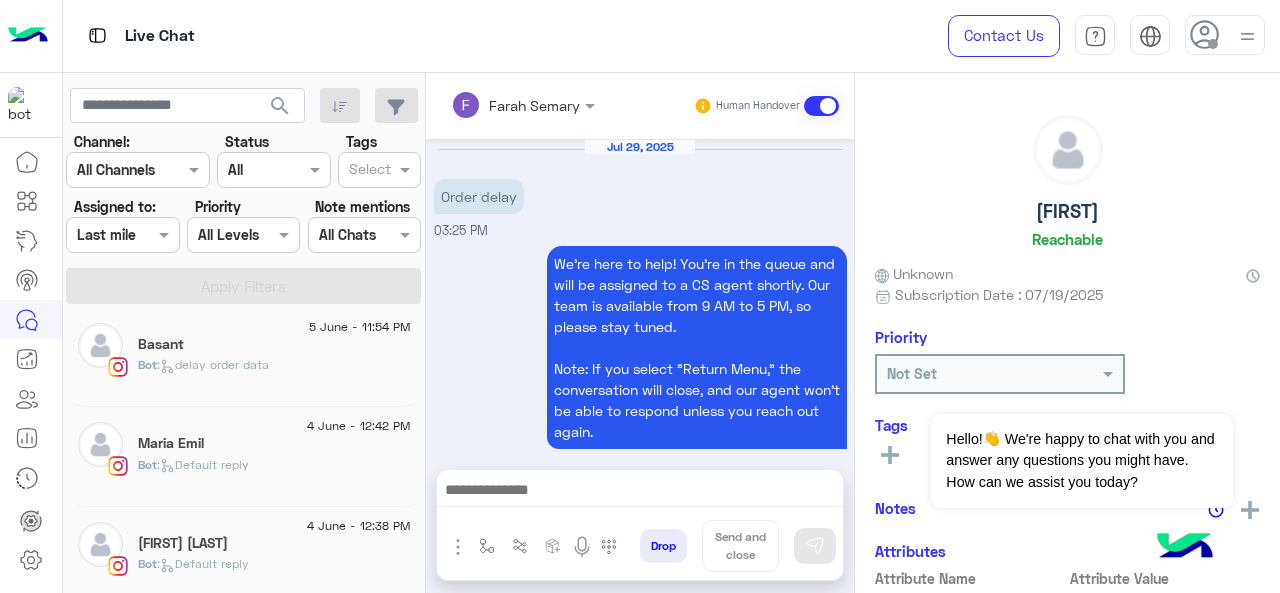 scroll, scrollTop: 1026, scrollLeft: 0, axis: vertical 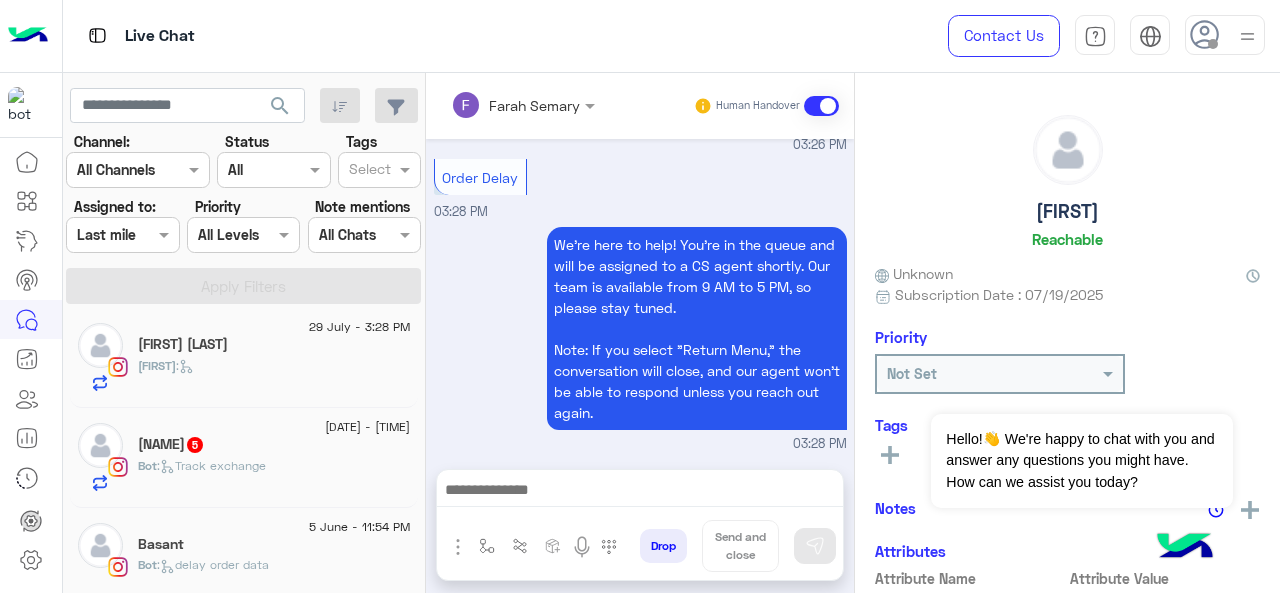 click on "[FIRST]  [NUMBER]" 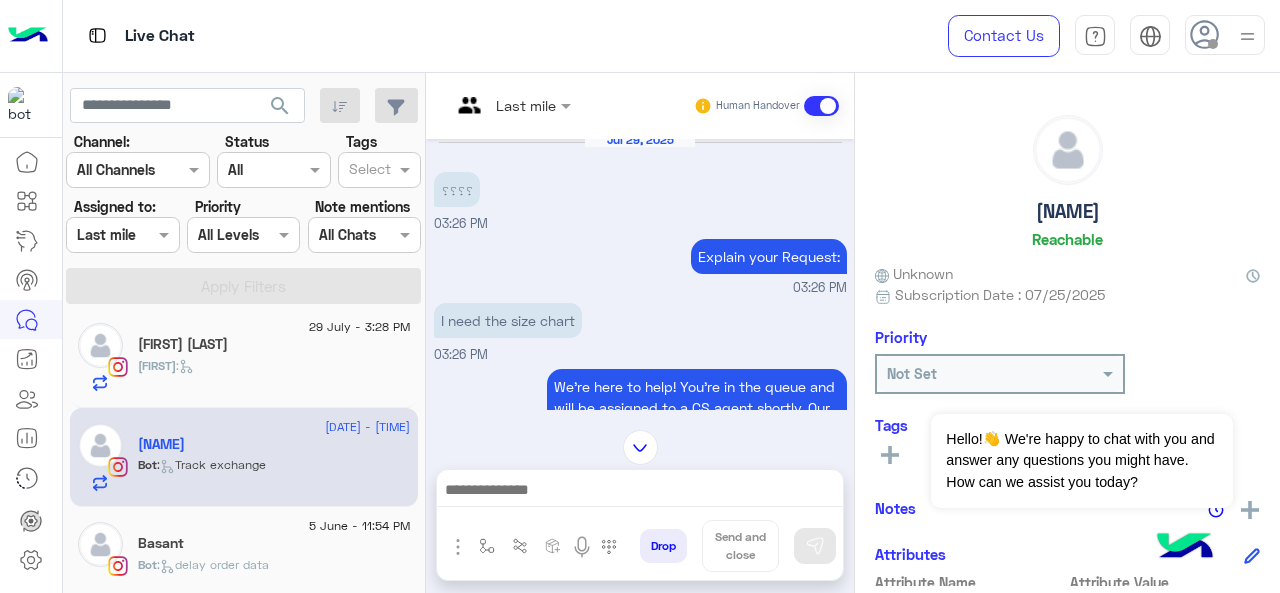 scroll, scrollTop: 500, scrollLeft: 0, axis: vertical 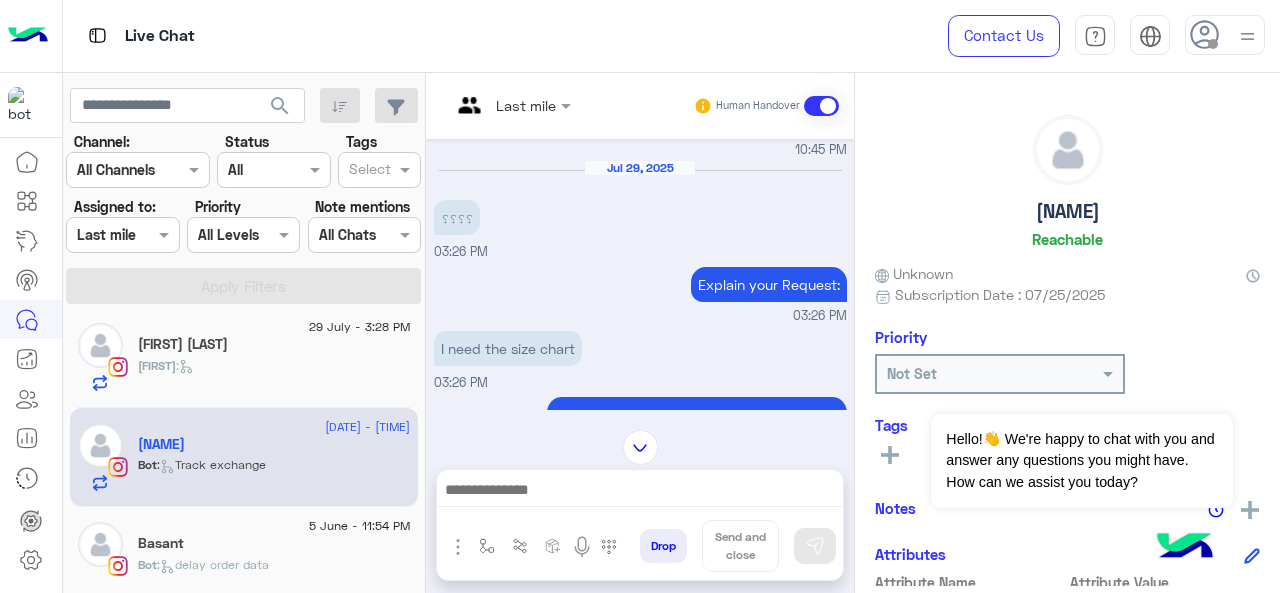 click at bounding box center [487, 105] 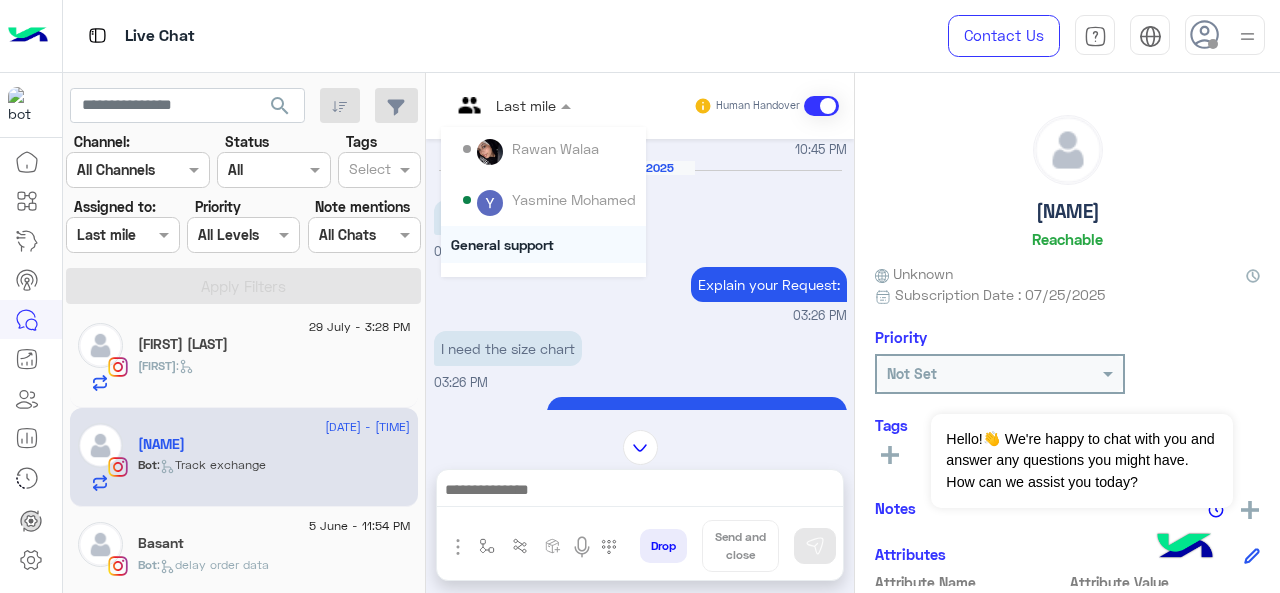 scroll, scrollTop: 200, scrollLeft: 0, axis: vertical 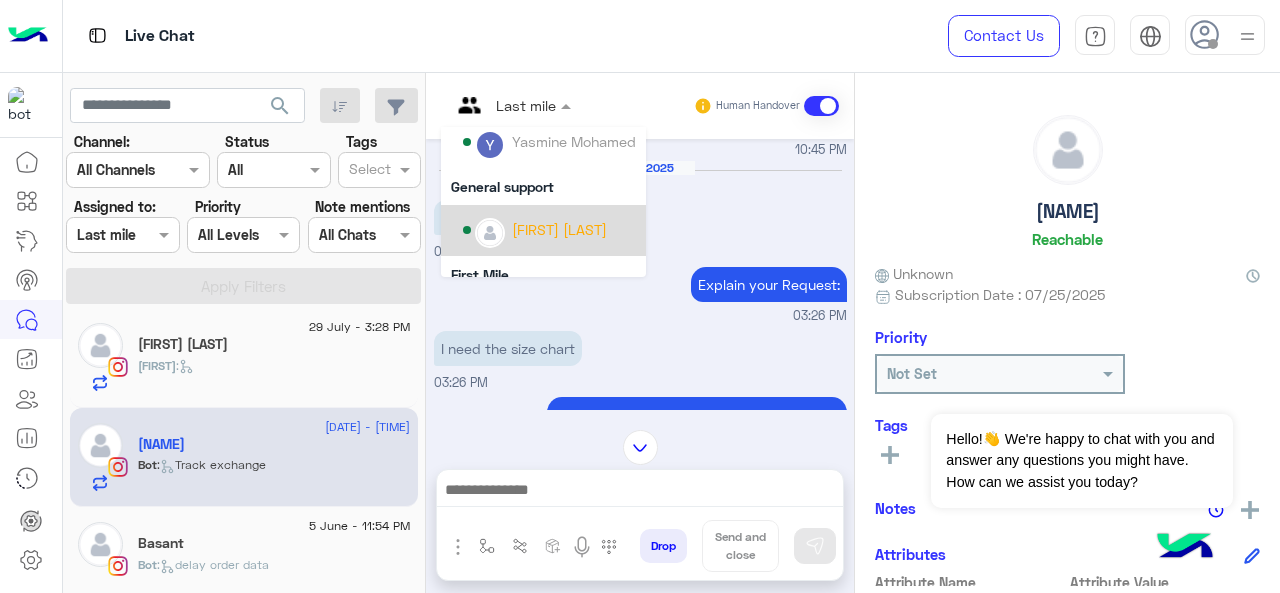 click on "[FIRST] [LAST]" at bounding box center [559, 229] 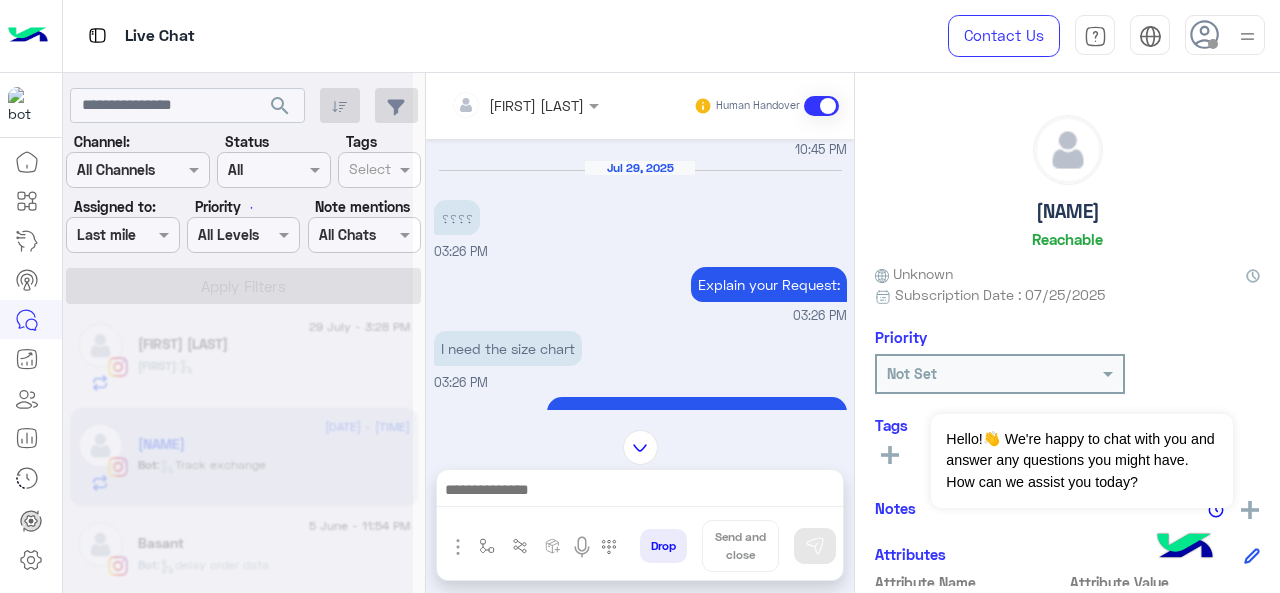 scroll, scrollTop: 0, scrollLeft: 0, axis: both 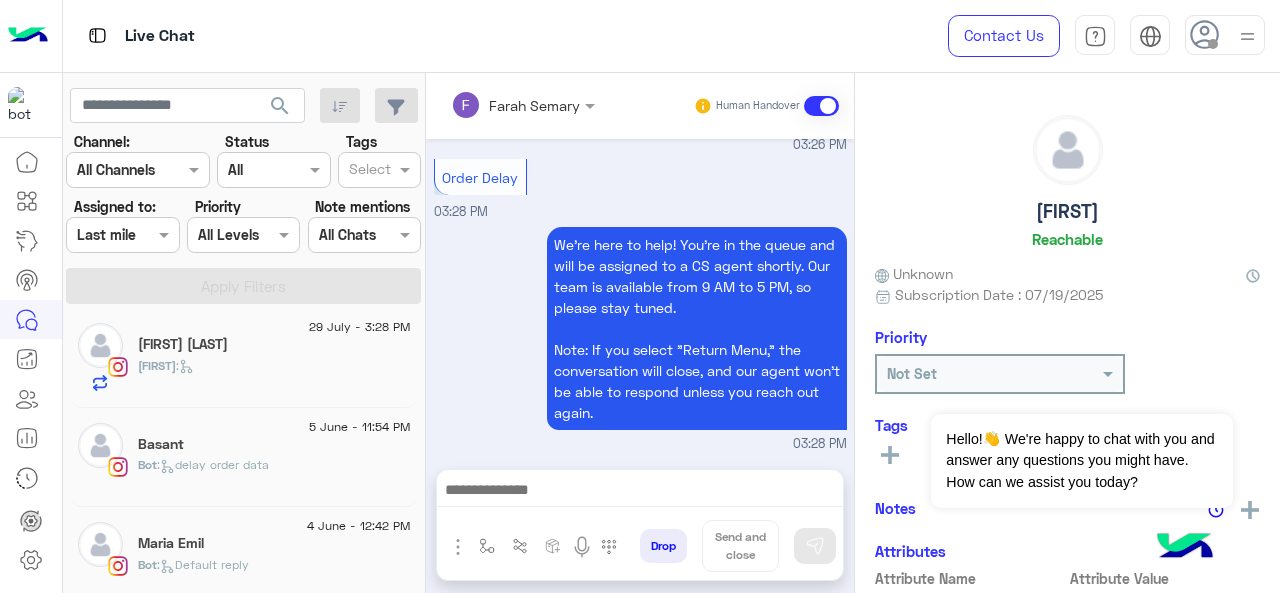 click on "[FIRST] :" 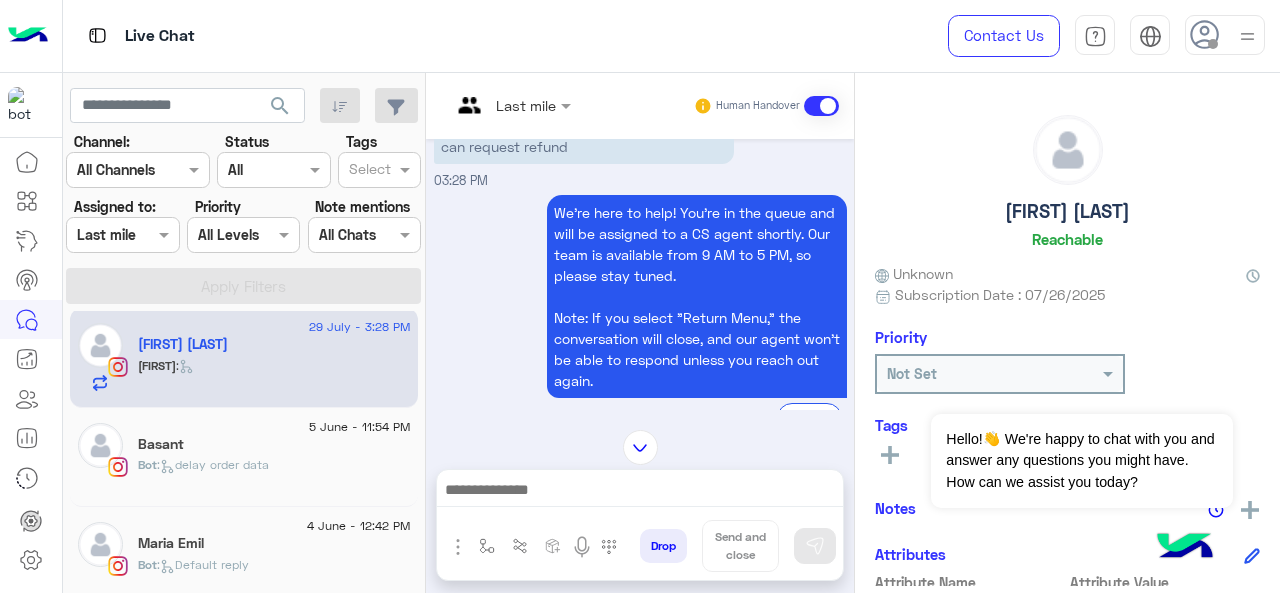 scroll, scrollTop: 520, scrollLeft: 0, axis: vertical 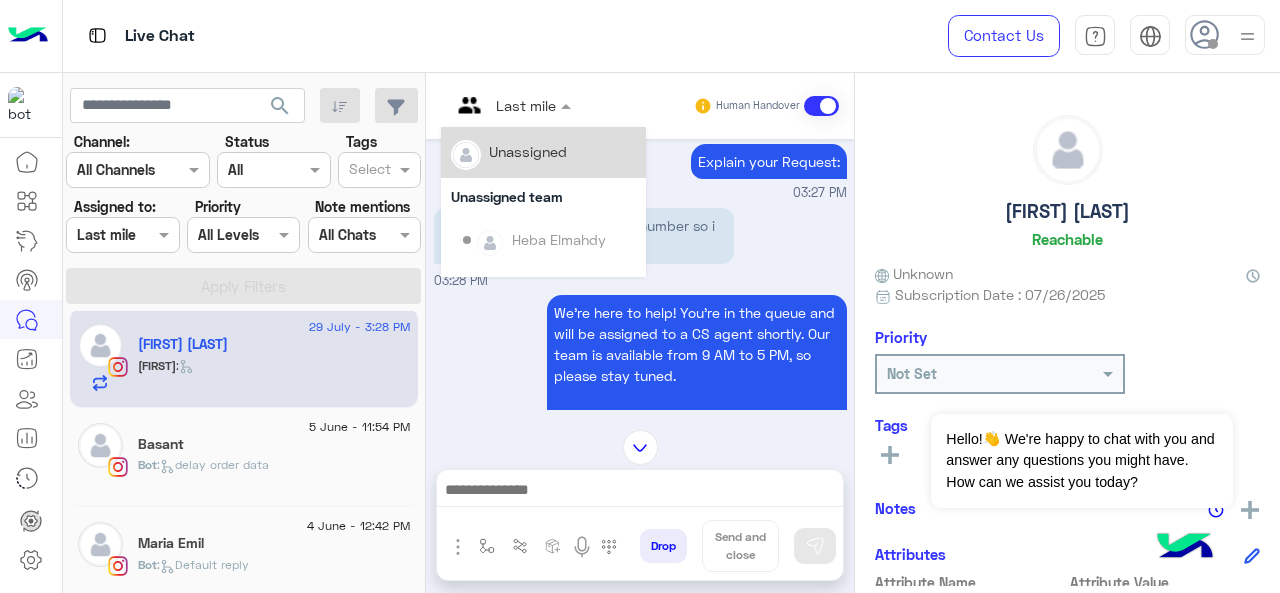 click on "Last mile" at bounding box center (526, 105) 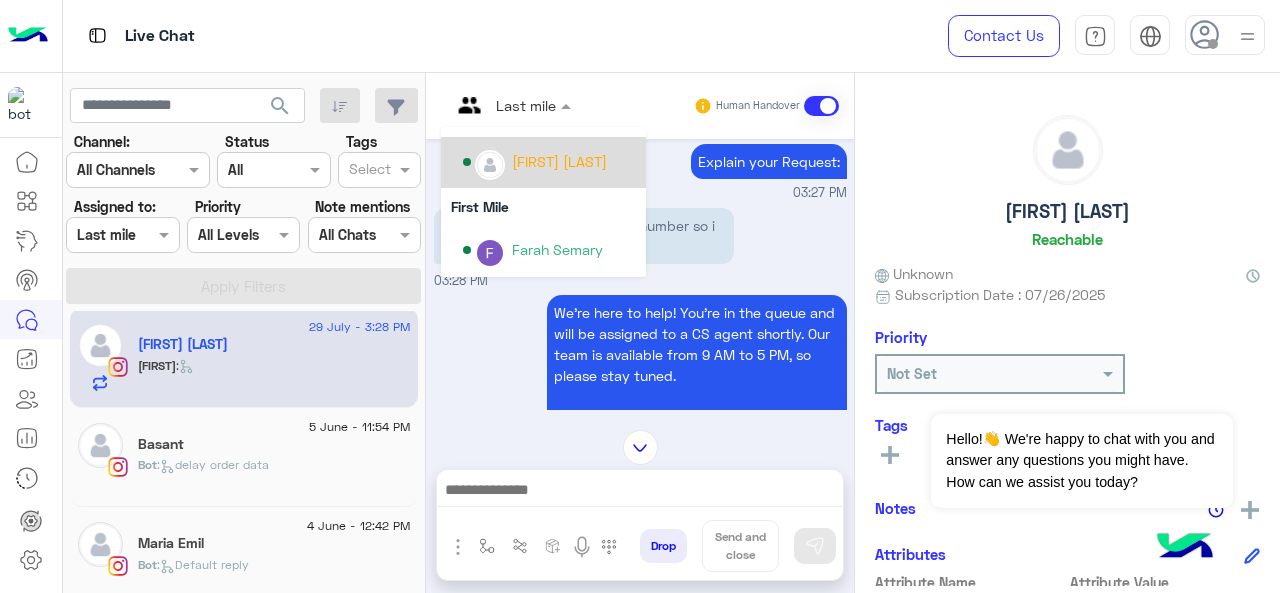 scroll, scrollTop: 300, scrollLeft: 0, axis: vertical 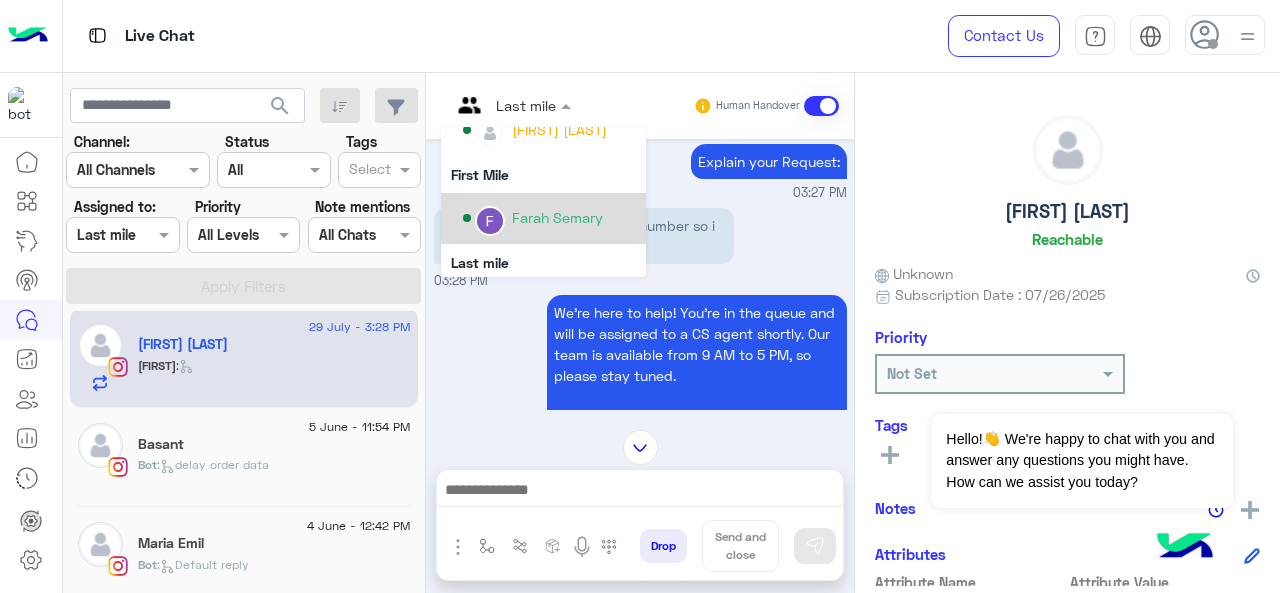 click on "Farah Semary" at bounding box center [557, 217] 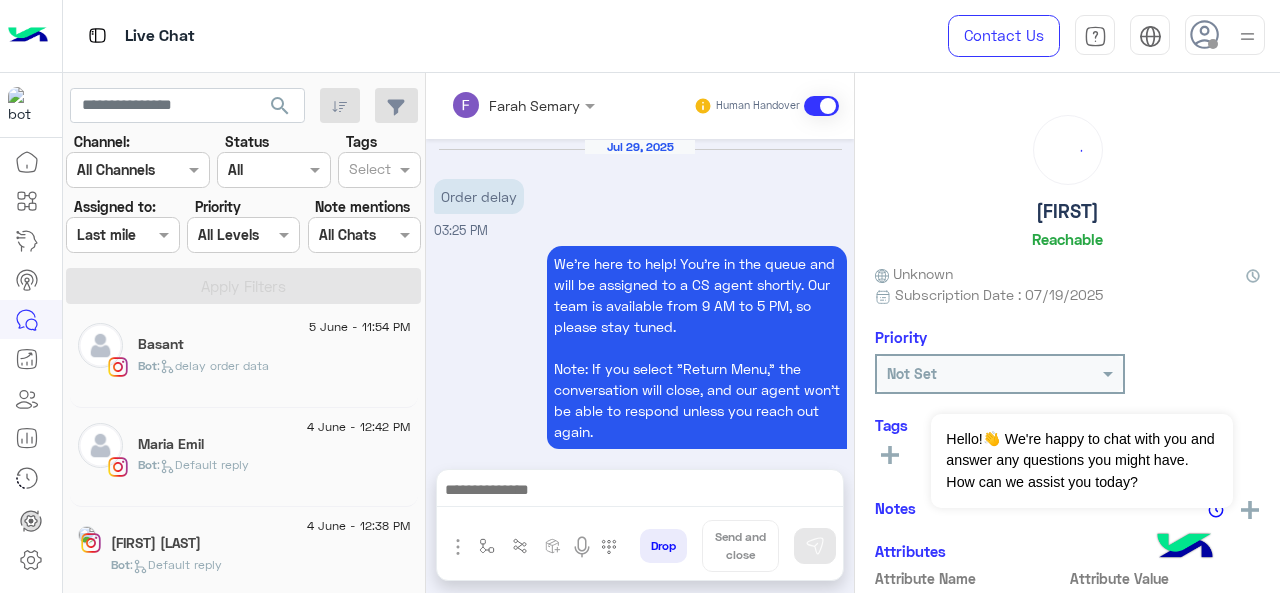 scroll, scrollTop: 1026, scrollLeft: 0, axis: vertical 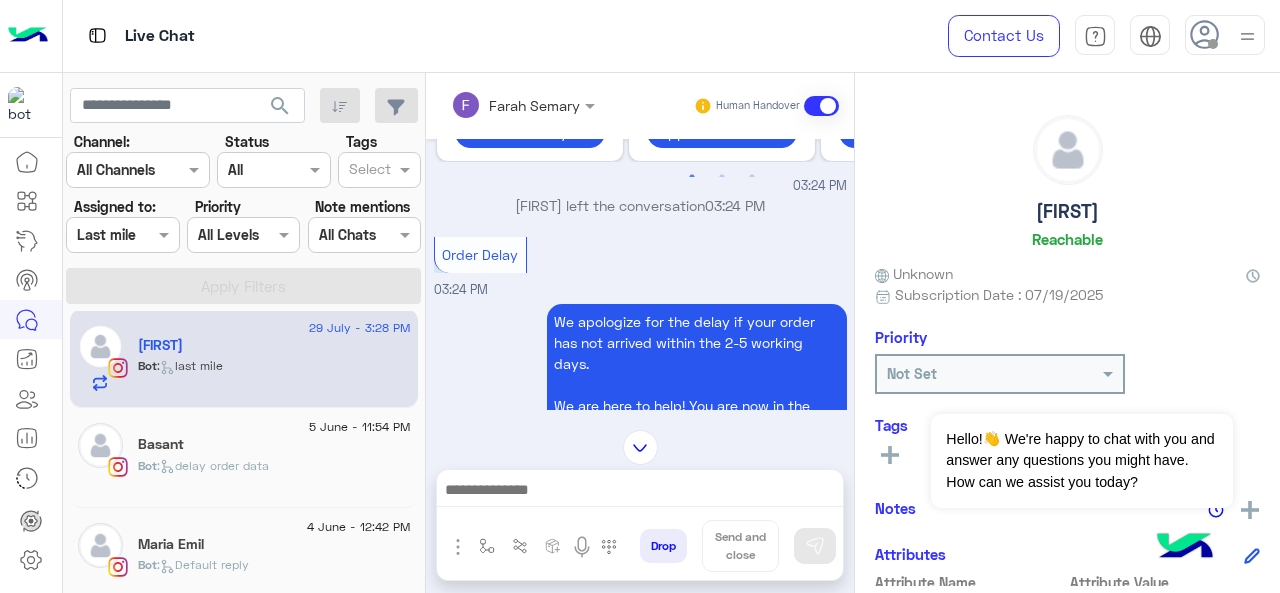 click at bounding box center [523, 104] 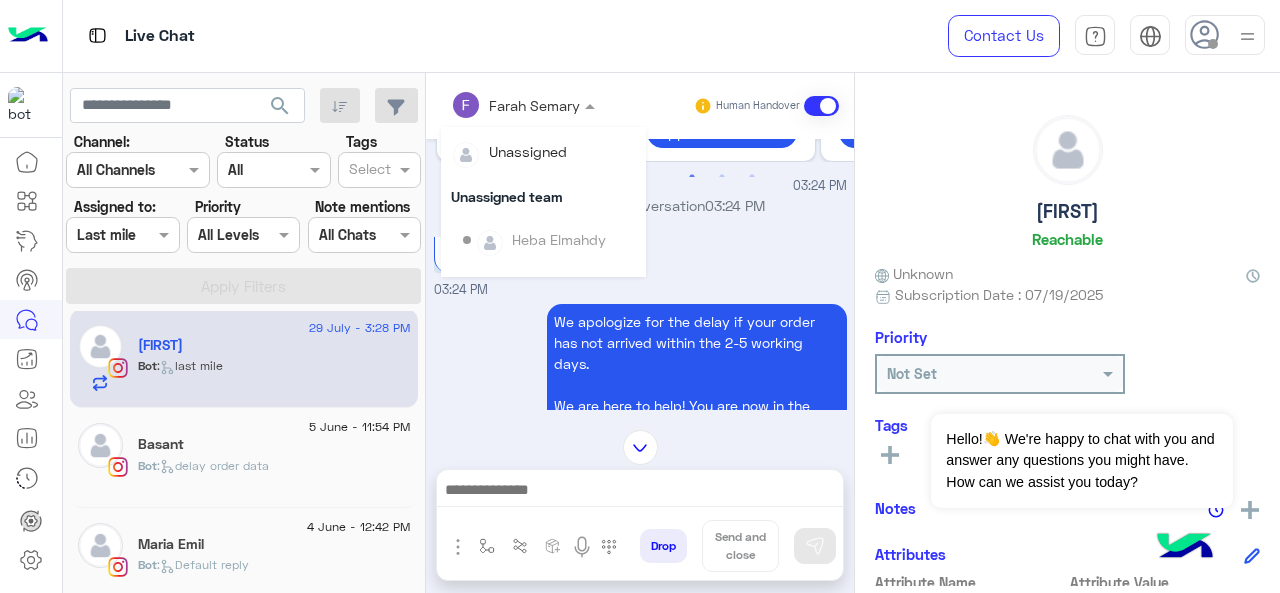scroll, scrollTop: 354, scrollLeft: 0, axis: vertical 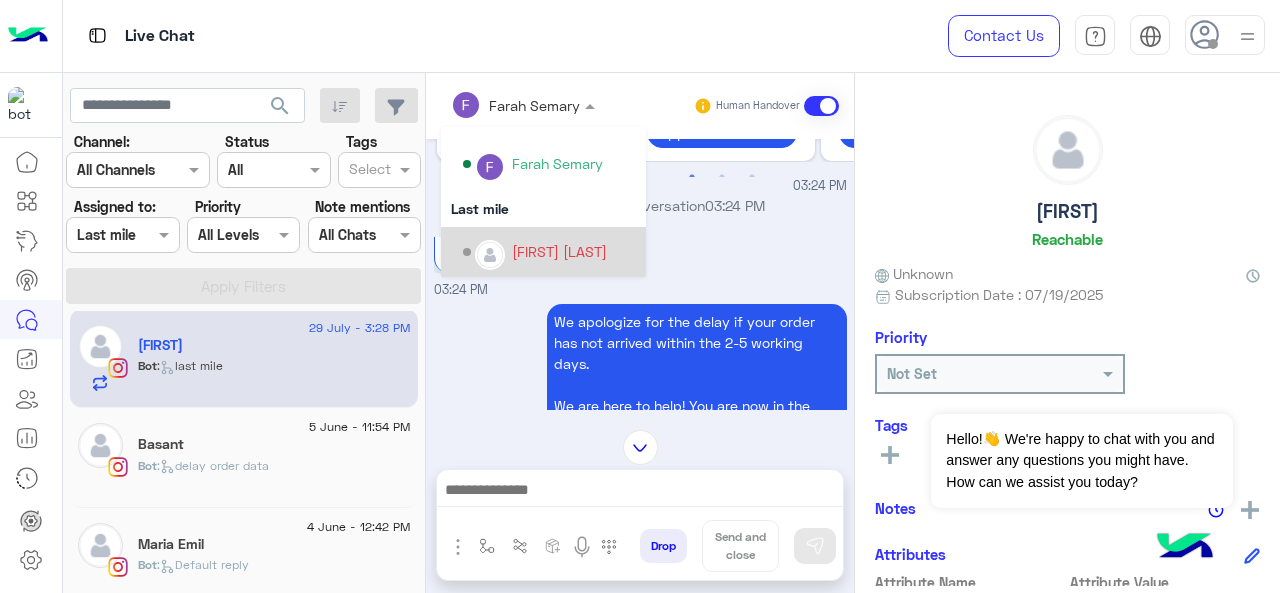 click on "[FIRST] [LAST]" at bounding box center [559, 251] 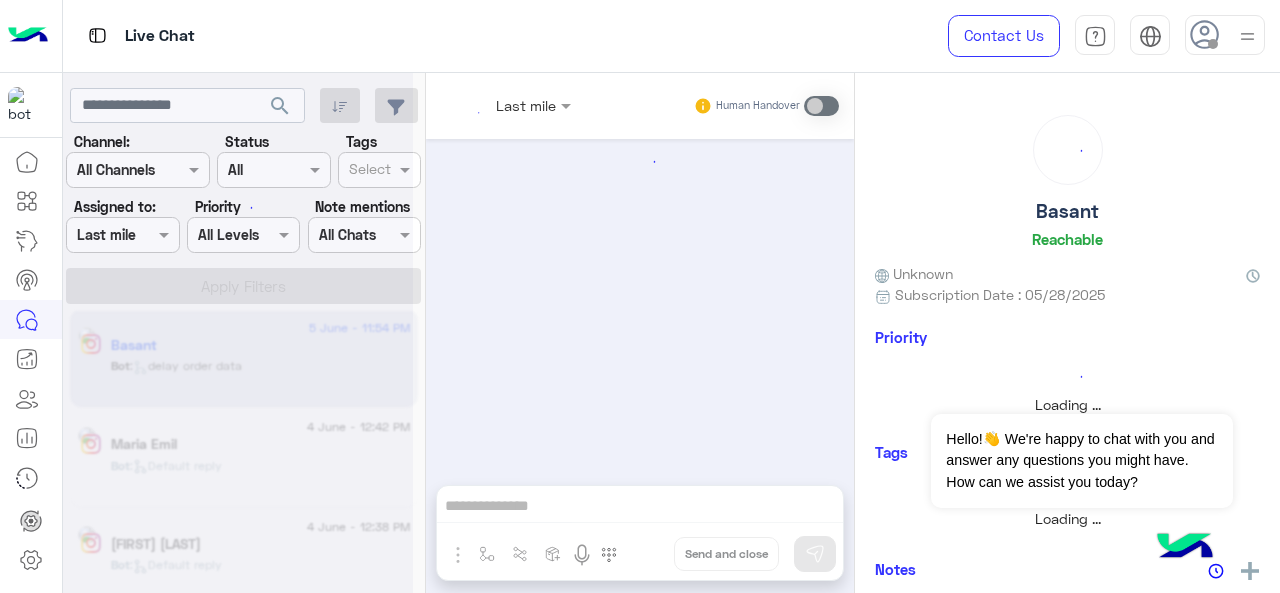 scroll, scrollTop: 0, scrollLeft: 0, axis: both 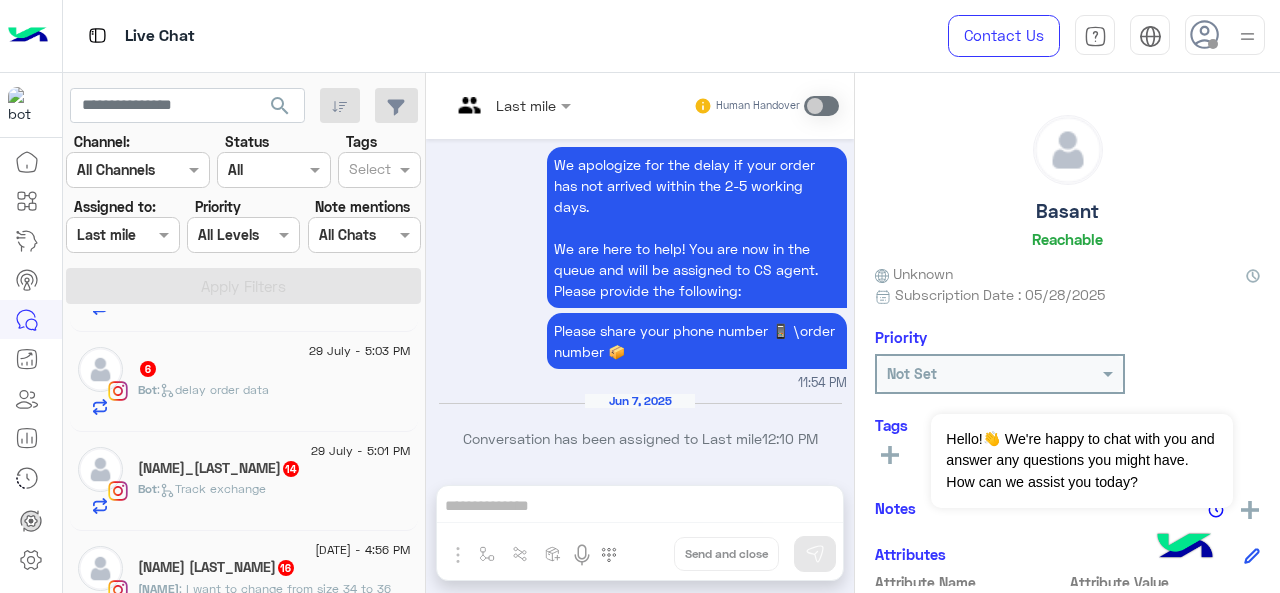 click on "14" 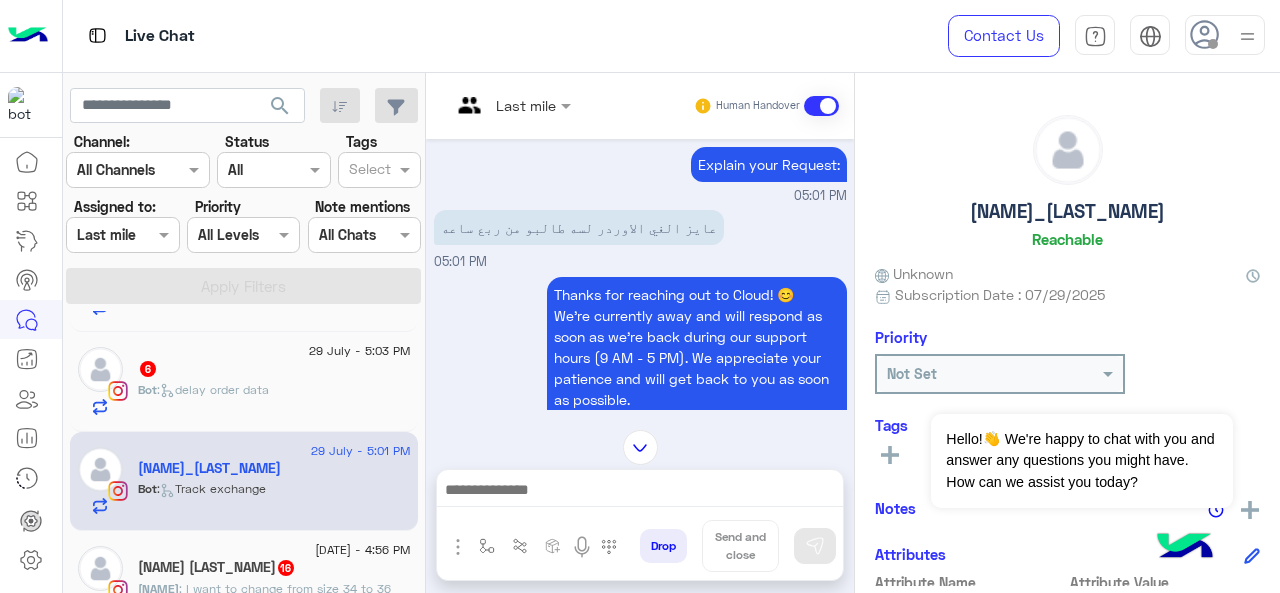 click at bounding box center (487, 105) 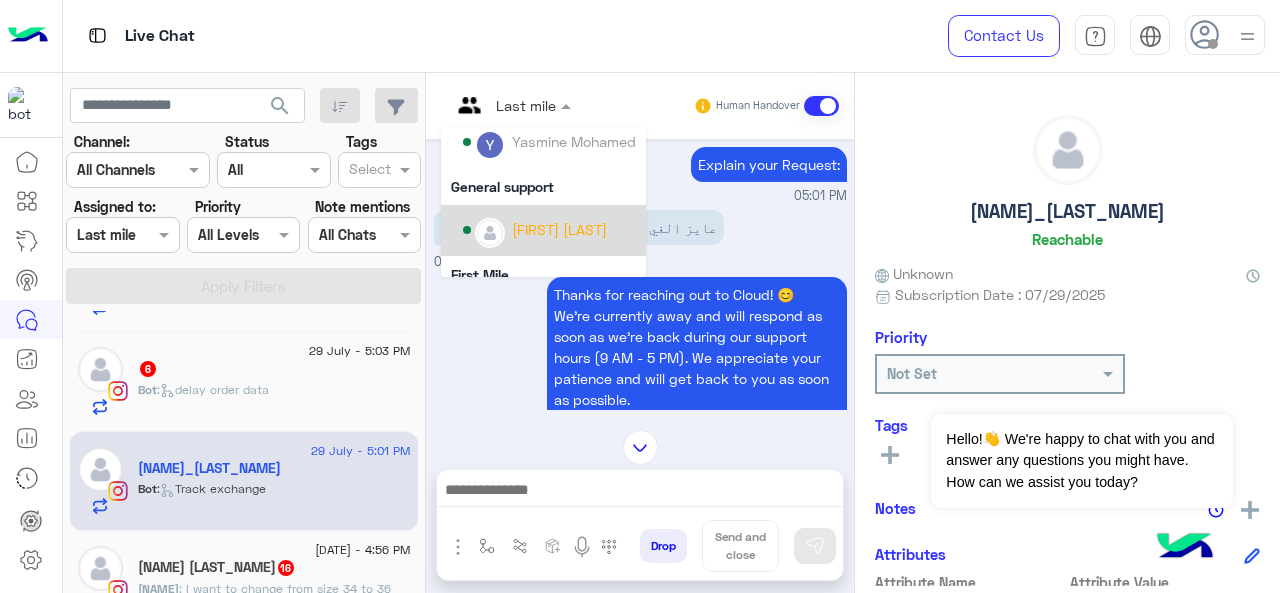 click on "[FIRST] [LAST]" at bounding box center [559, 229] 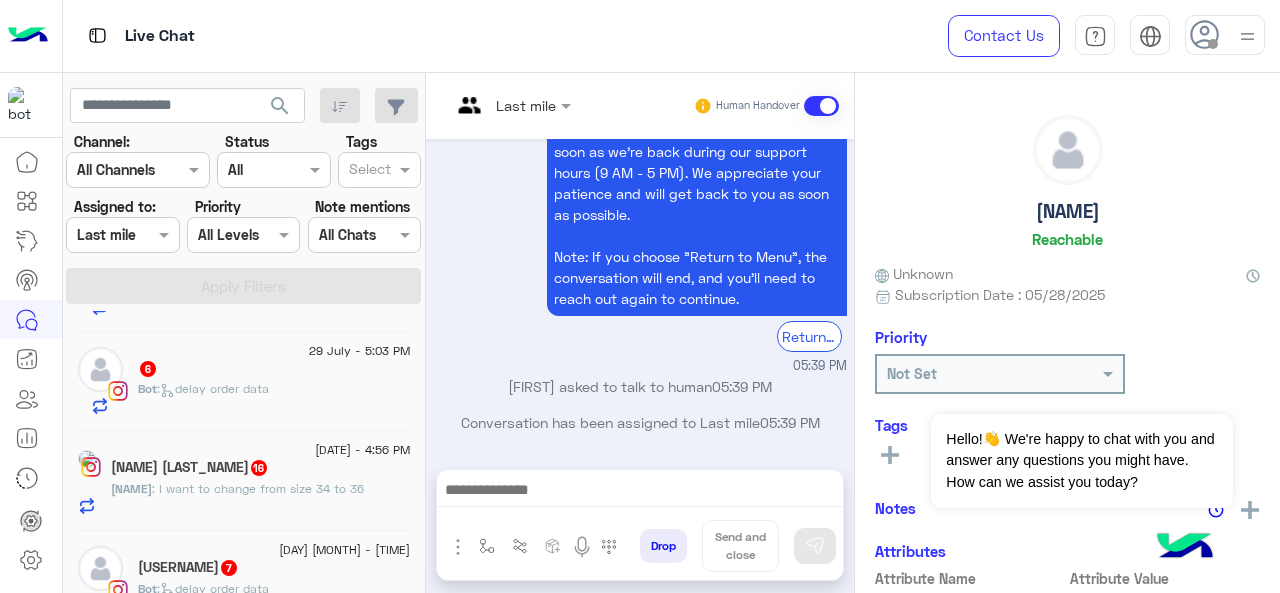 click on "[FIRST] [LAST]  16" 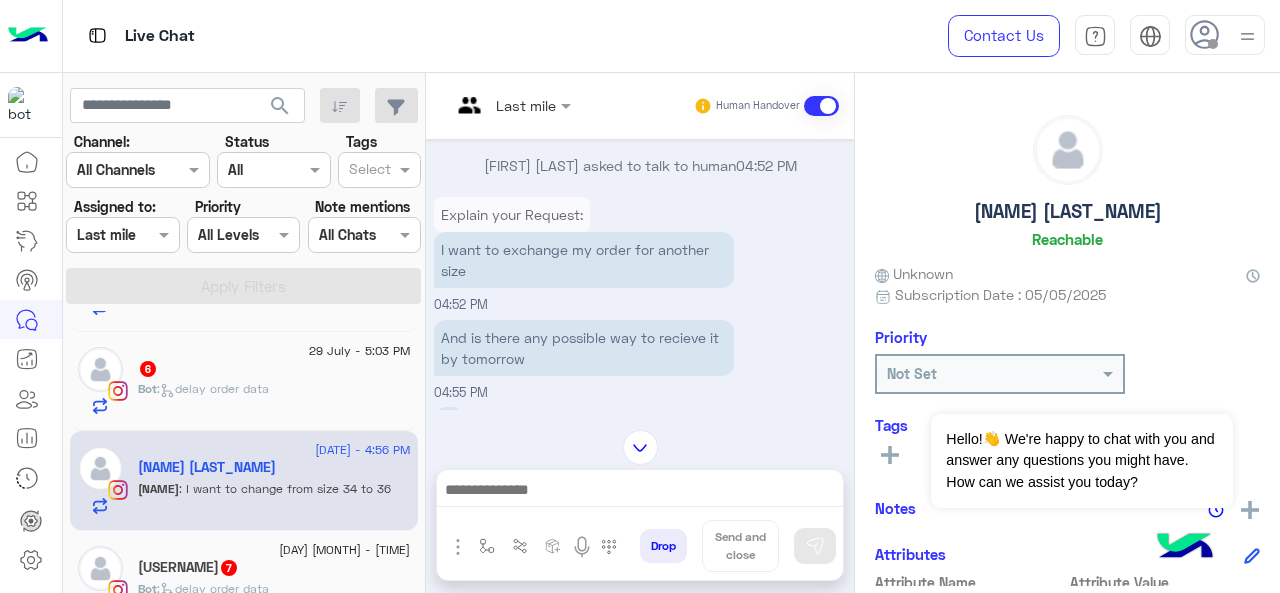 scroll, scrollTop: 602, scrollLeft: 0, axis: vertical 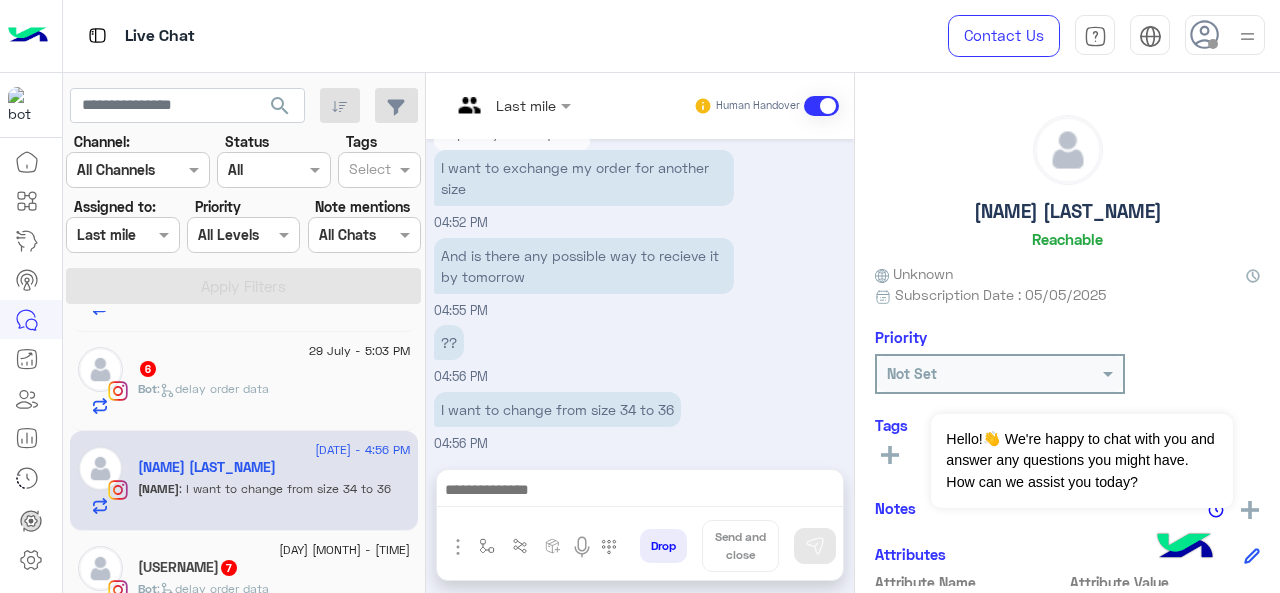 click at bounding box center (511, 104) 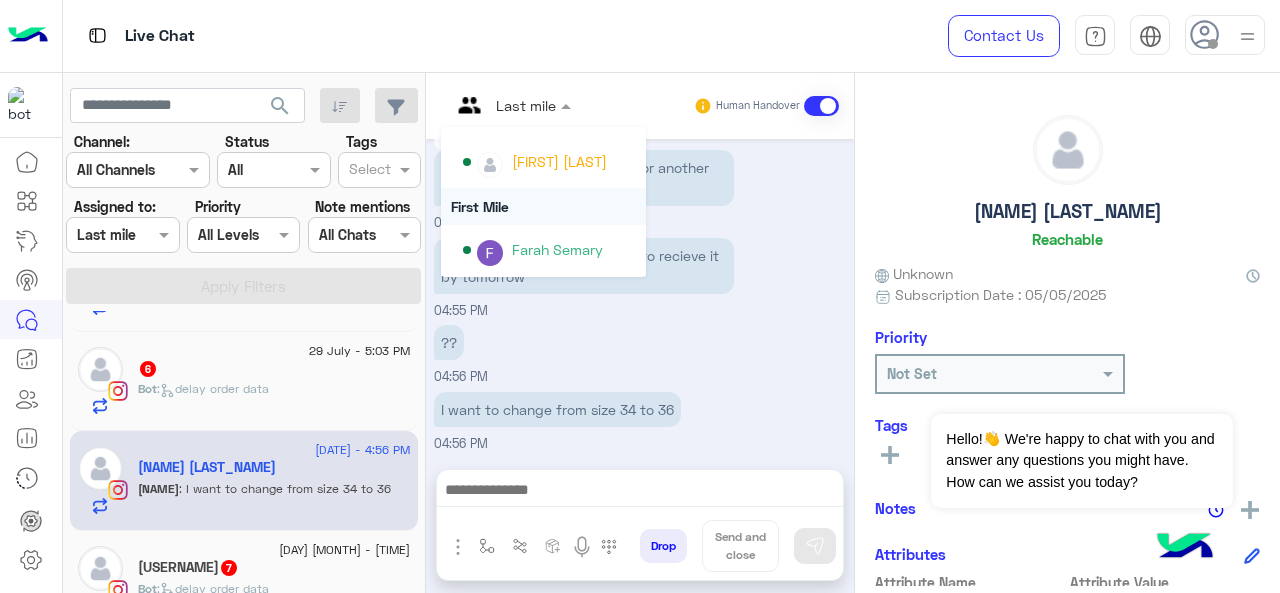 scroll, scrollTop: 300, scrollLeft: 0, axis: vertical 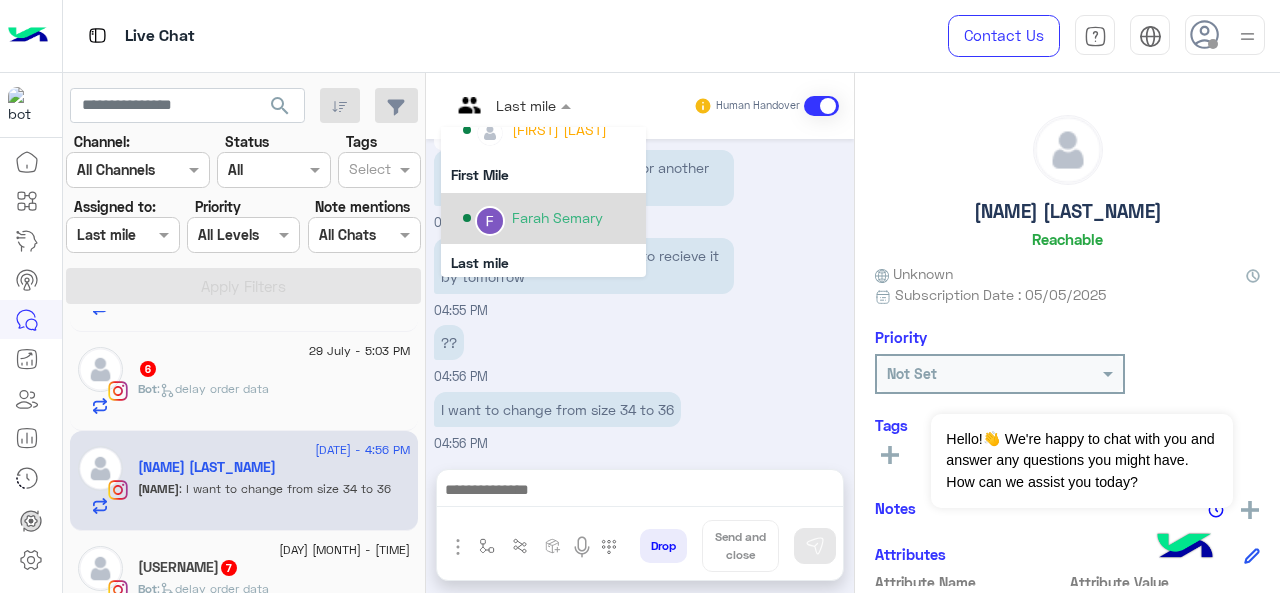 click on "Farah Semary" at bounding box center [549, 218] 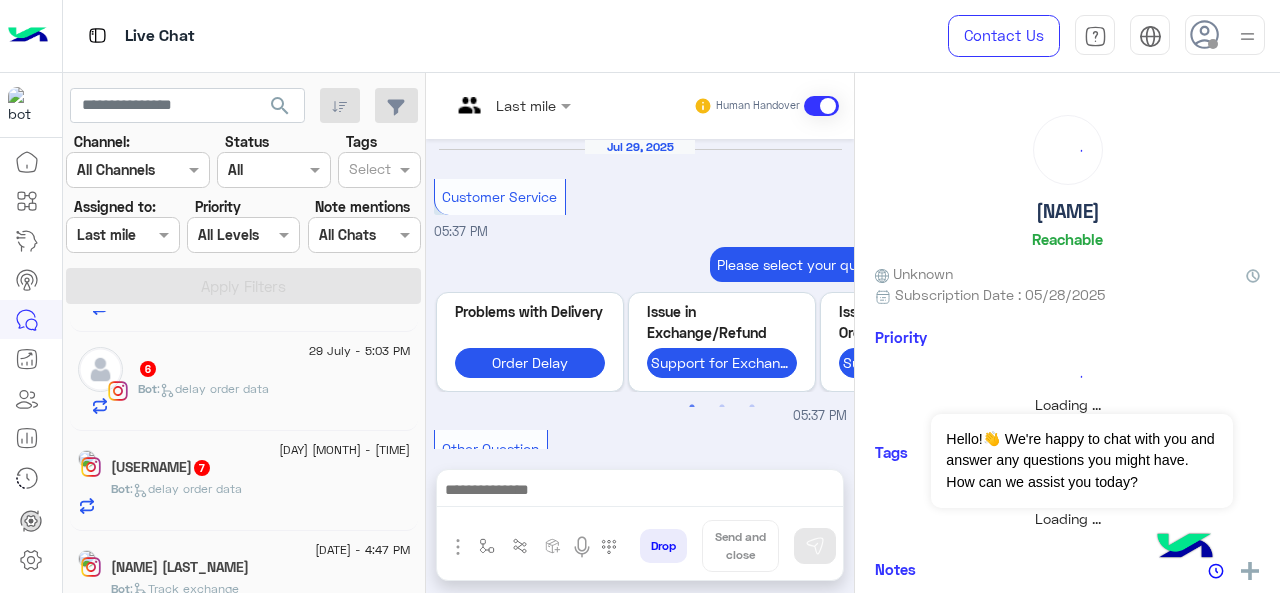 scroll, scrollTop: 911, scrollLeft: 0, axis: vertical 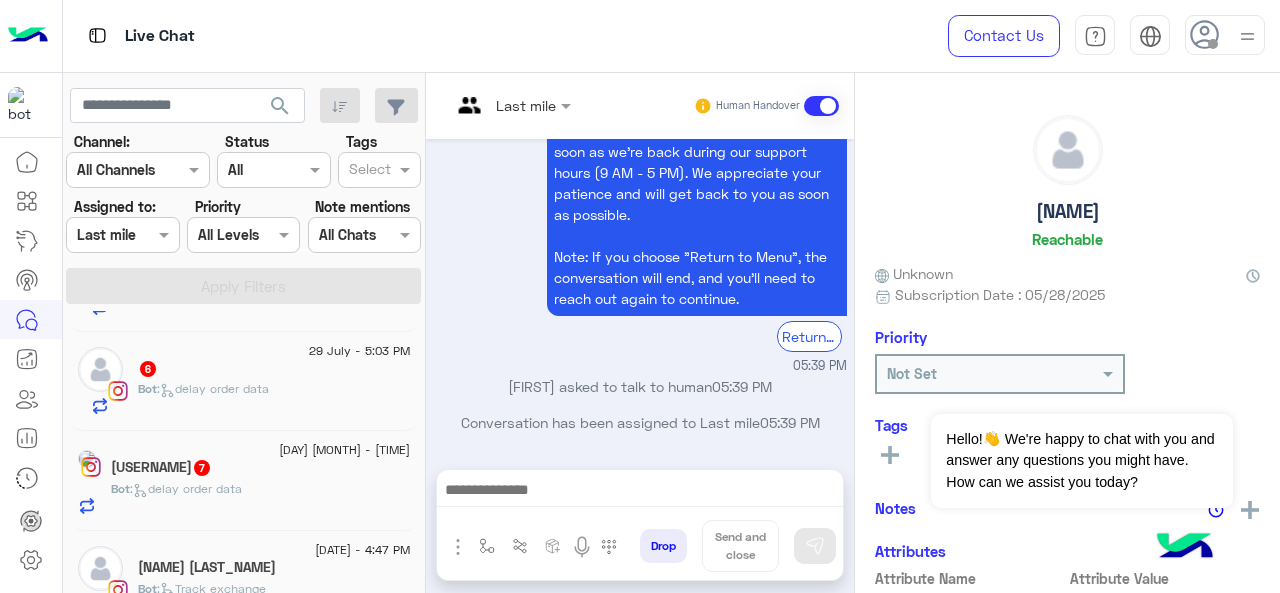 click on ":   delay order data" 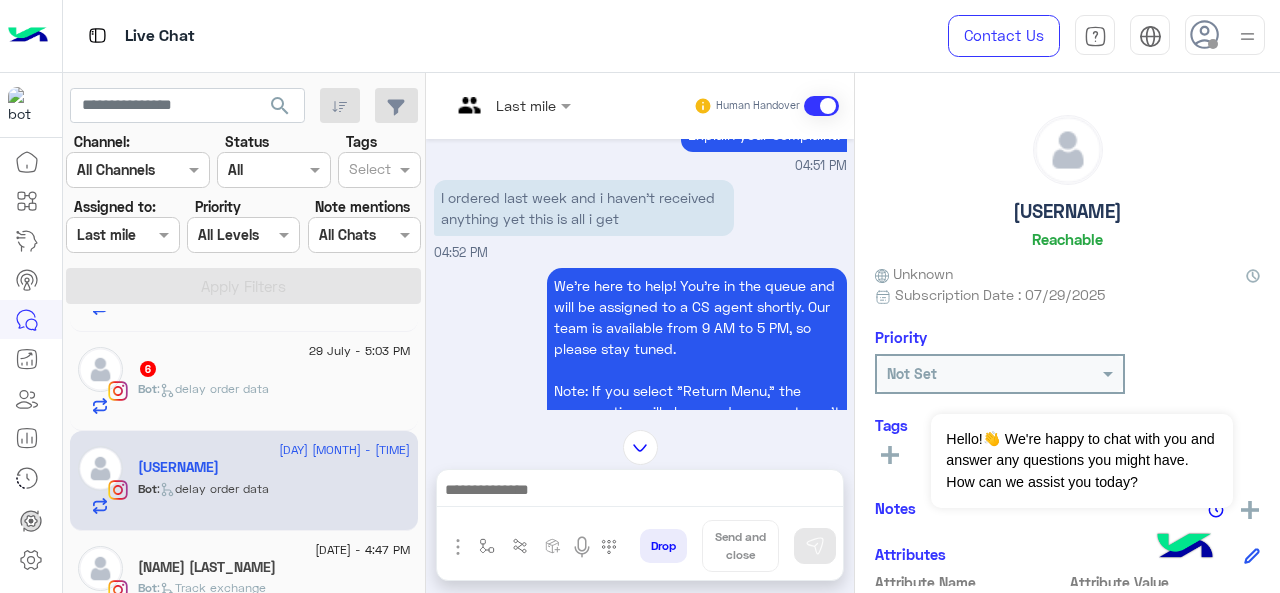 scroll, scrollTop: 669, scrollLeft: 0, axis: vertical 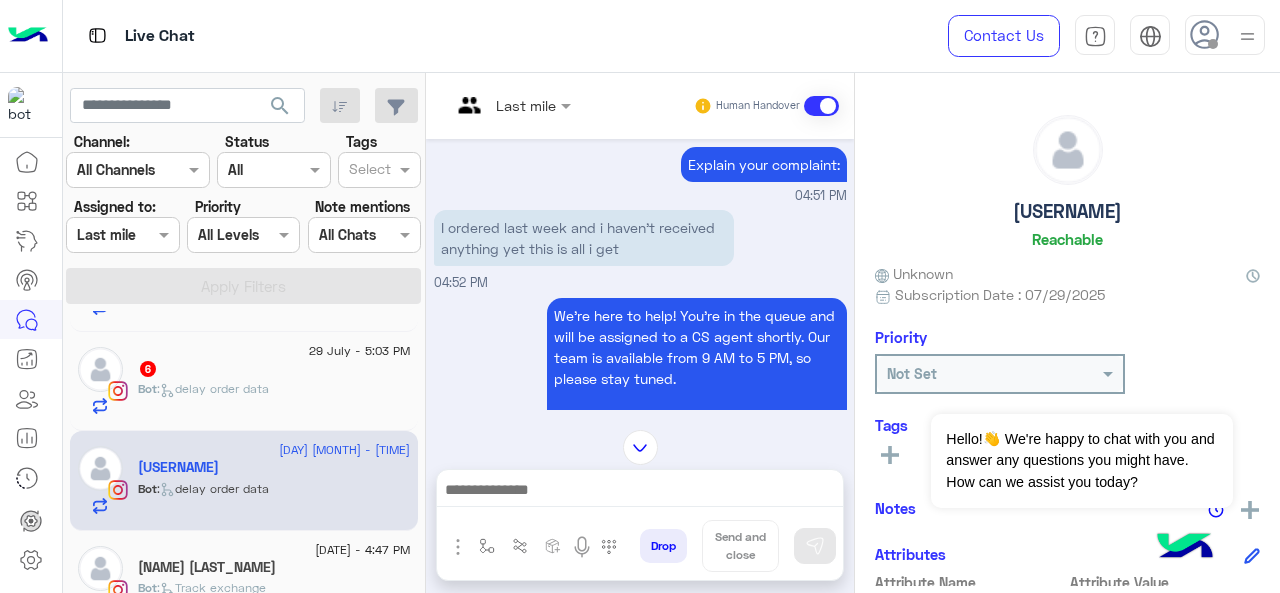 click at bounding box center (511, 104) 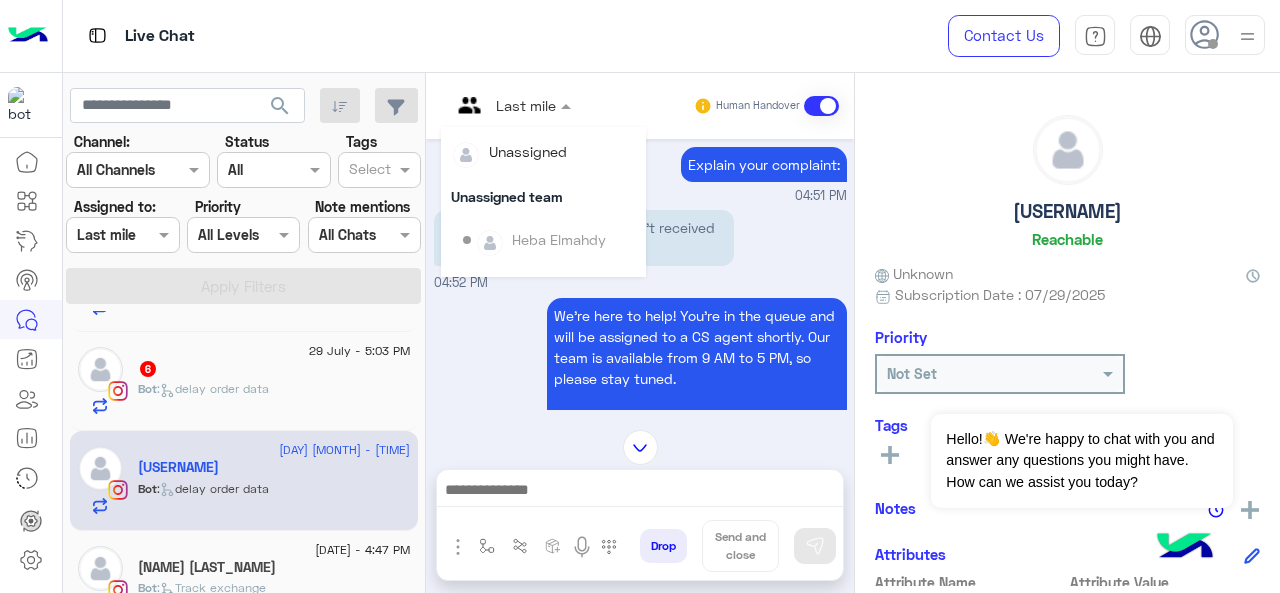 scroll, scrollTop: 354, scrollLeft: 0, axis: vertical 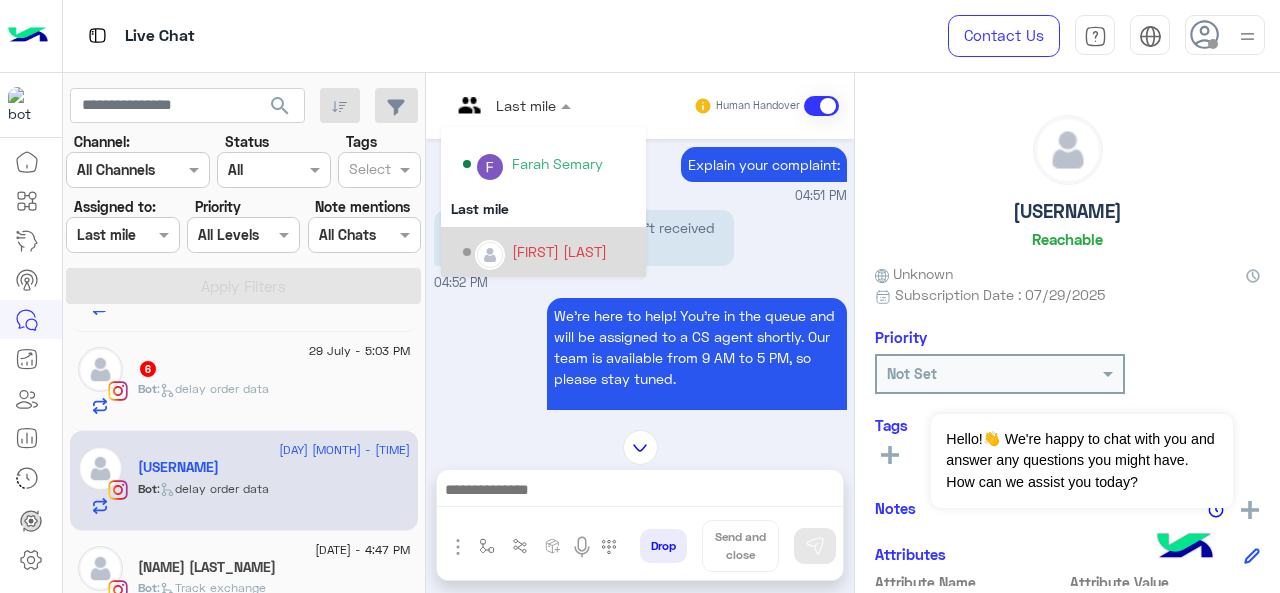 click on "[FIRST] [LAST]" at bounding box center (549, 252) 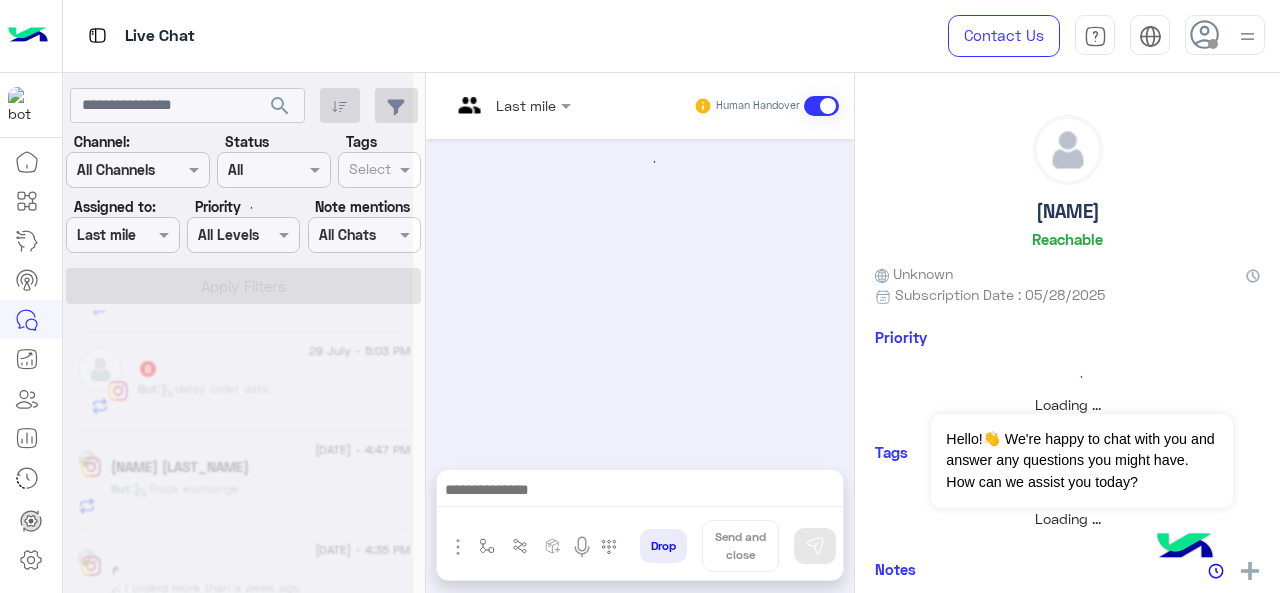 scroll, scrollTop: 911, scrollLeft: 0, axis: vertical 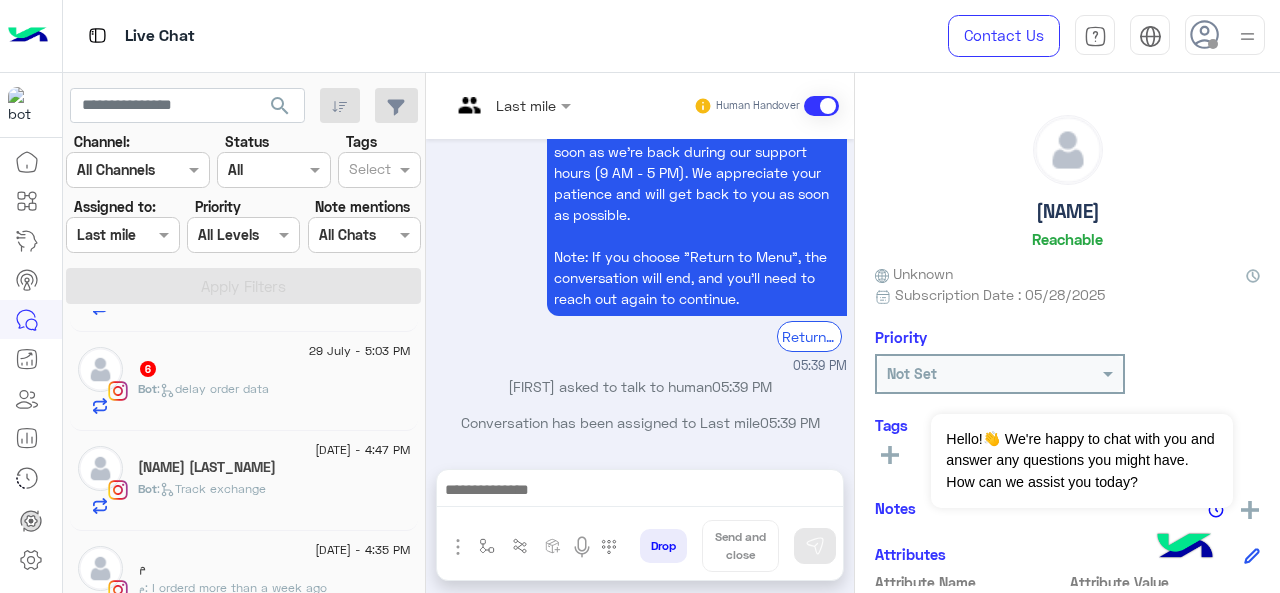click on "[FIRST] [LAST]" 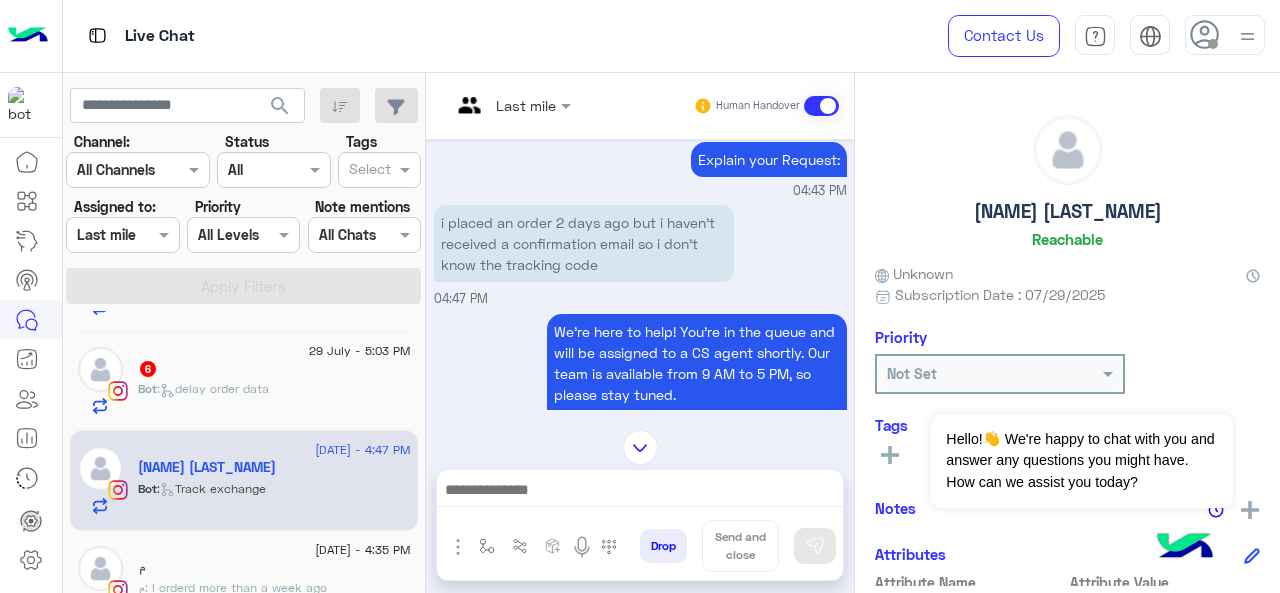 scroll, scrollTop: 506, scrollLeft: 0, axis: vertical 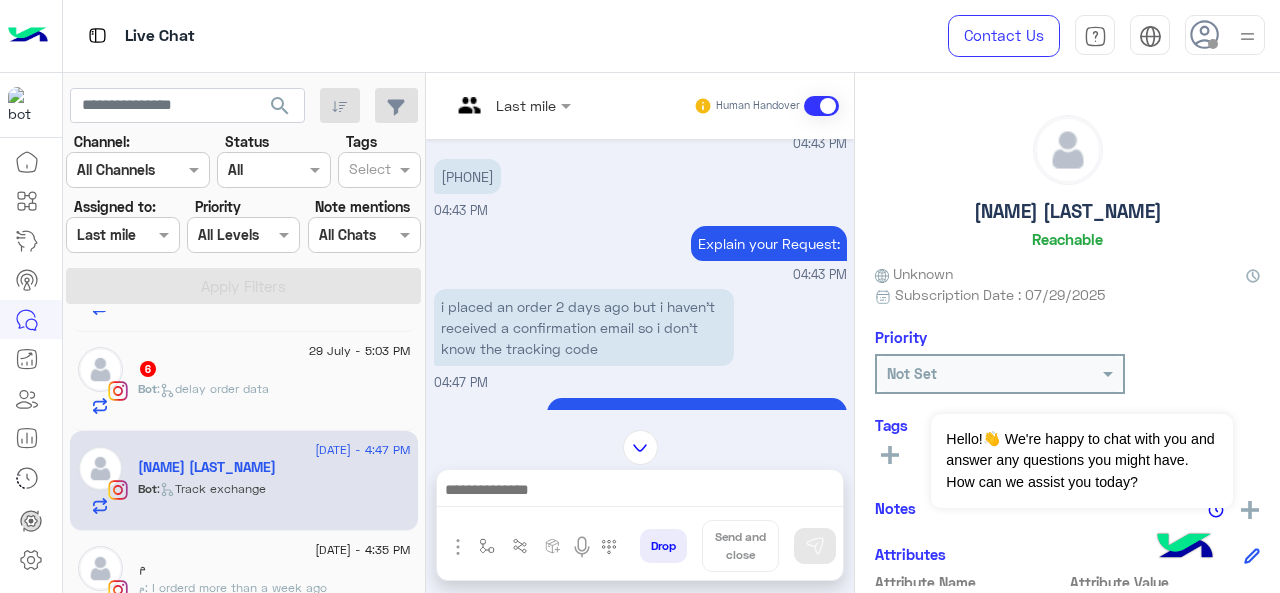click at bounding box center (487, 105) 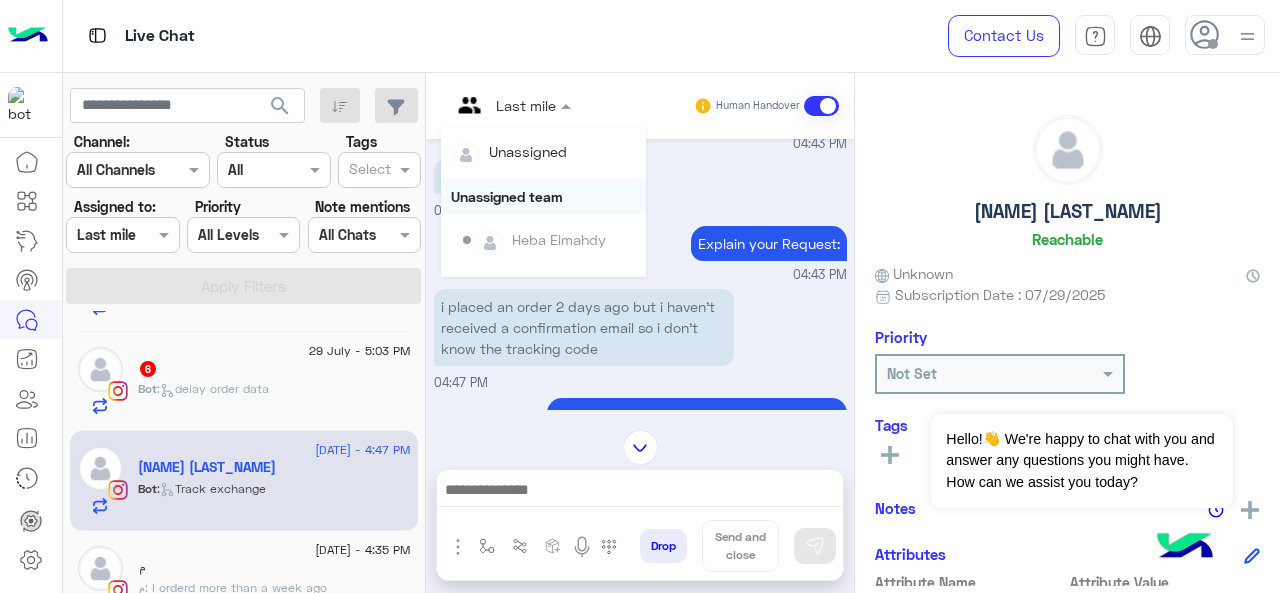 scroll, scrollTop: 300, scrollLeft: 0, axis: vertical 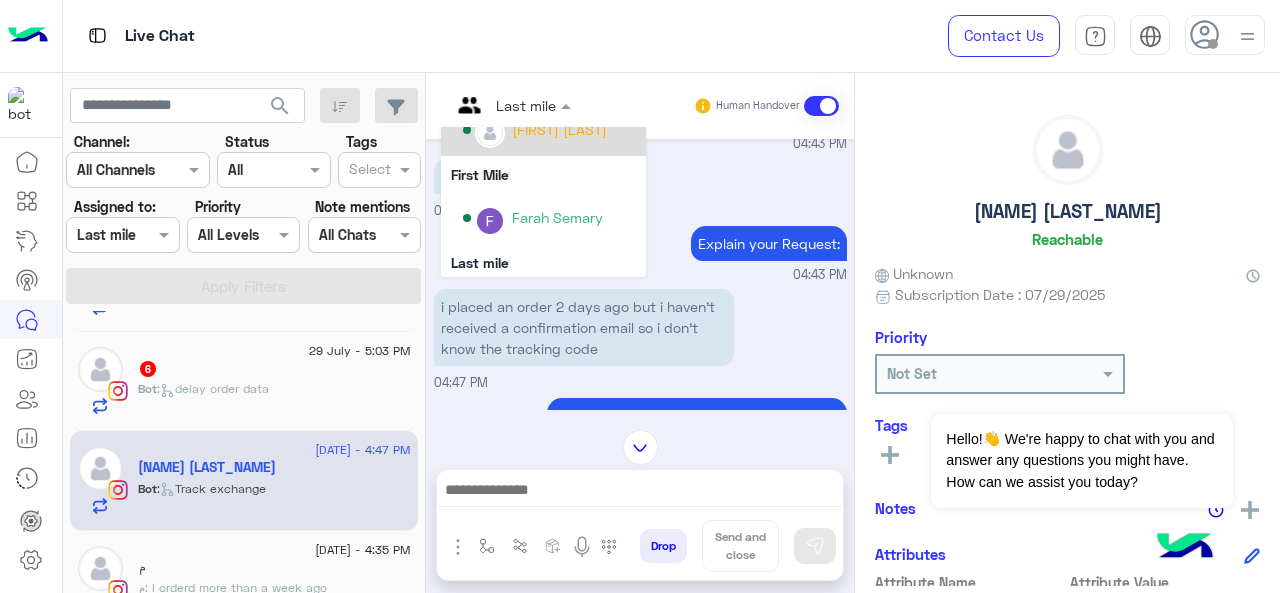 click on "[FIRST] [LAST]" at bounding box center (549, 130) 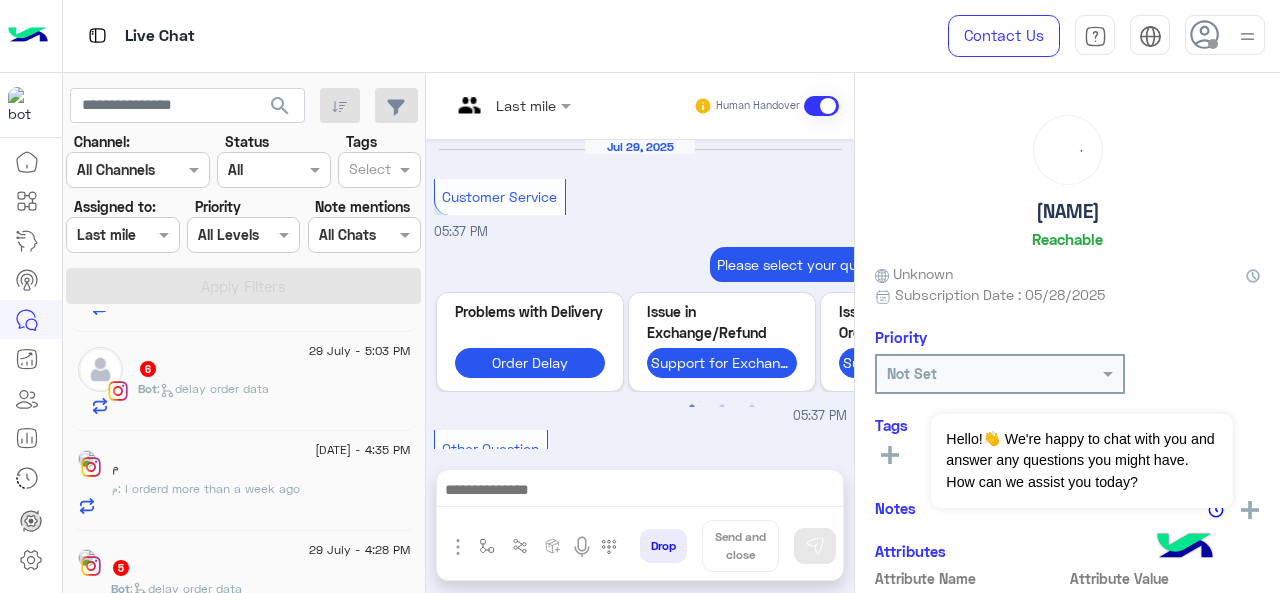 scroll, scrollTop: 911, scrollLeft: 0, axis: vertical 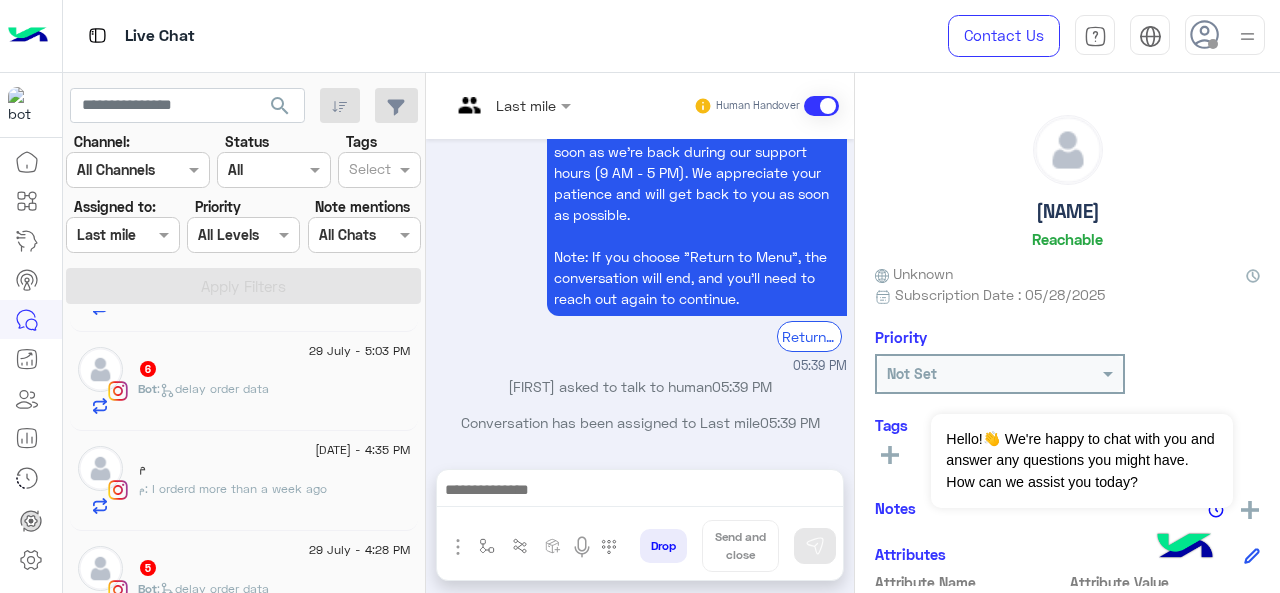 click on "29 [MONTH] - [TIME]" 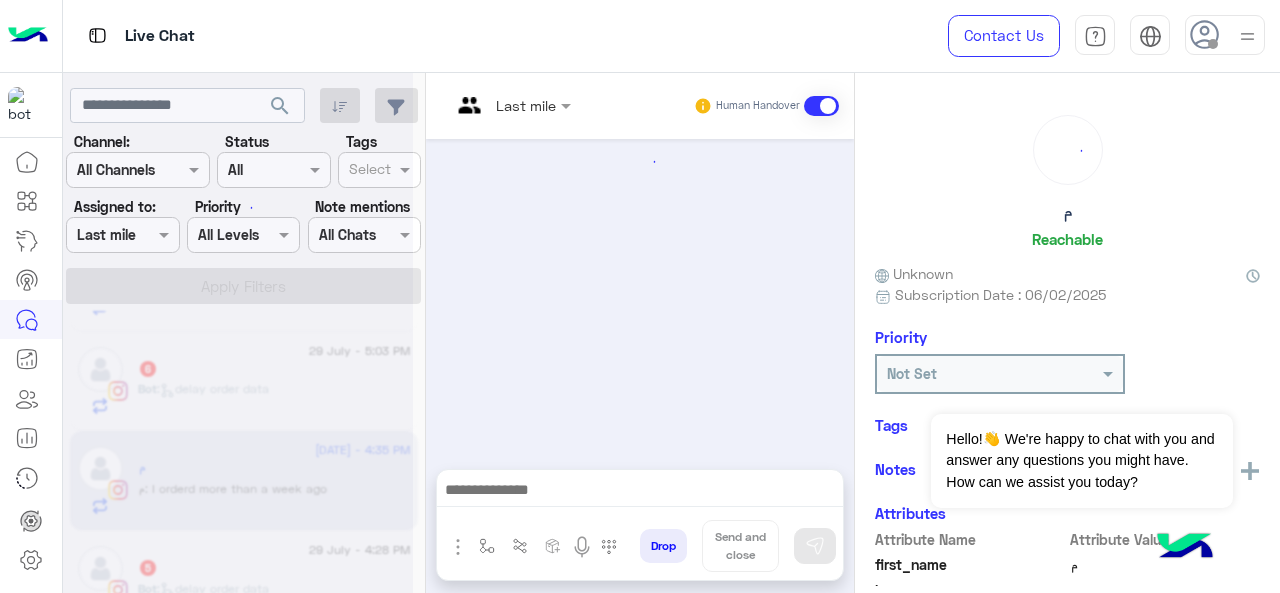 scroll, scrollTop: 938, scrollLeft: 0, axis: vertical 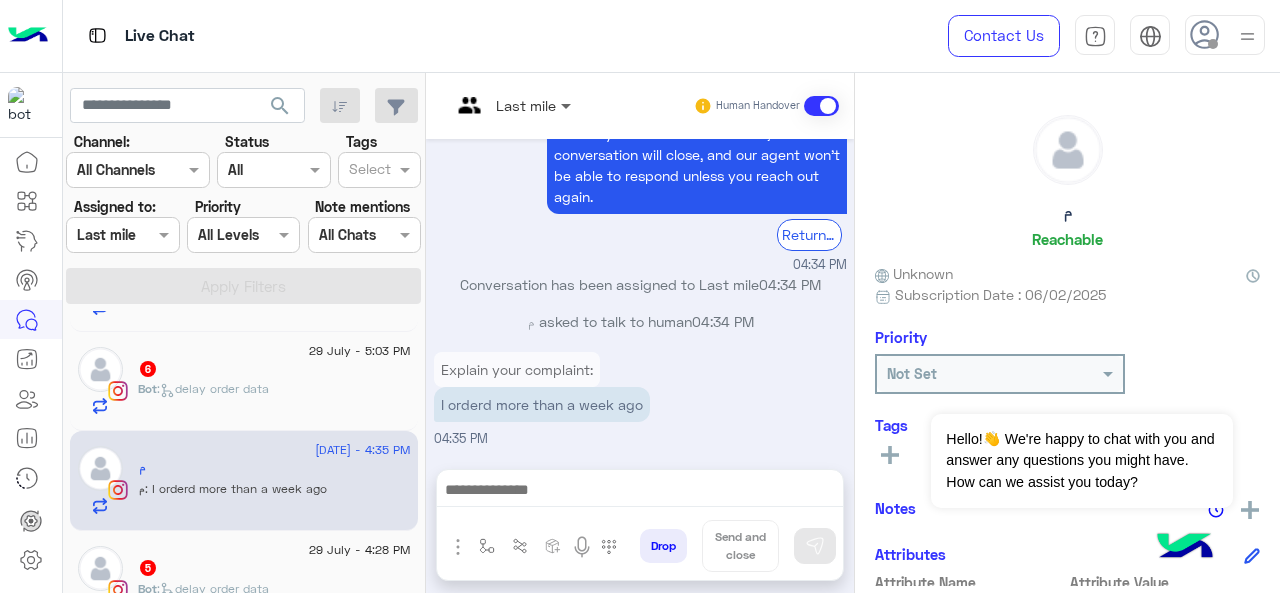 click at bounding box center (568, 105) 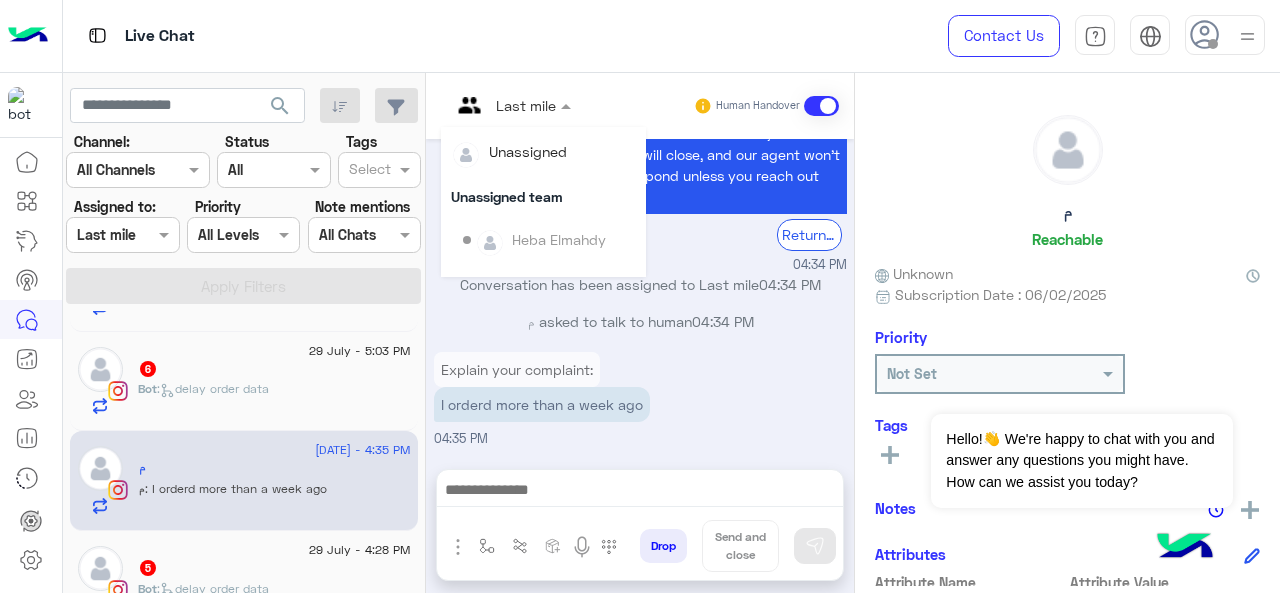 scroll, scrollTop: 354, scrollLeft: 0, axis: vertical 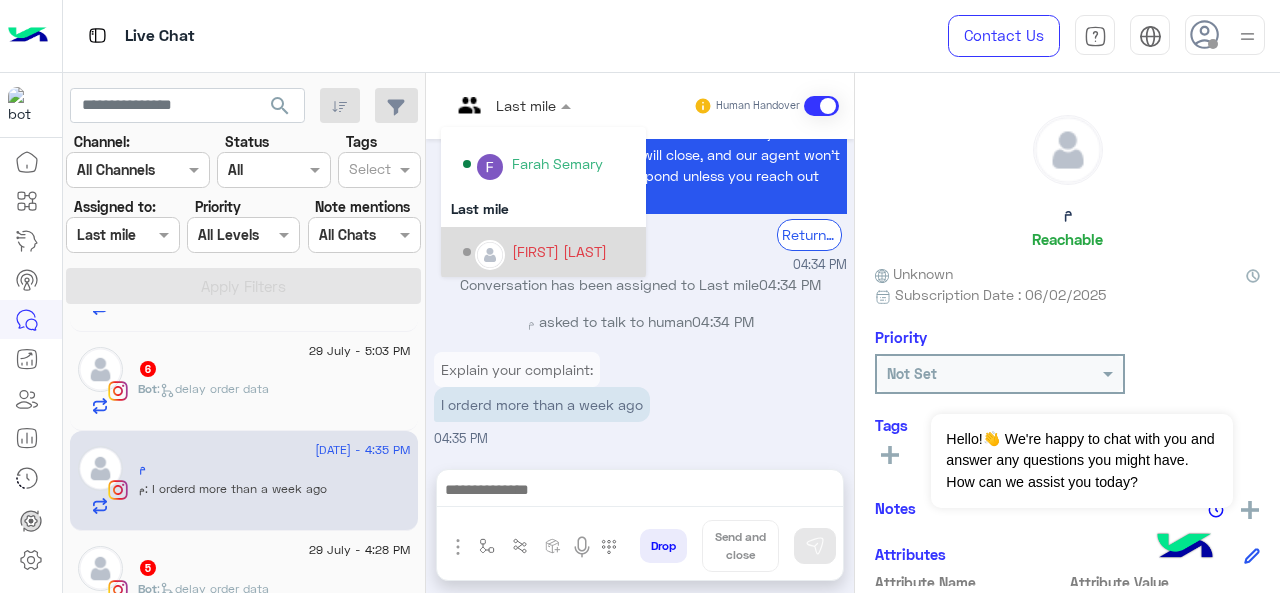 click on "[FIRST] [LAST]" at bounding box center [559, 251] 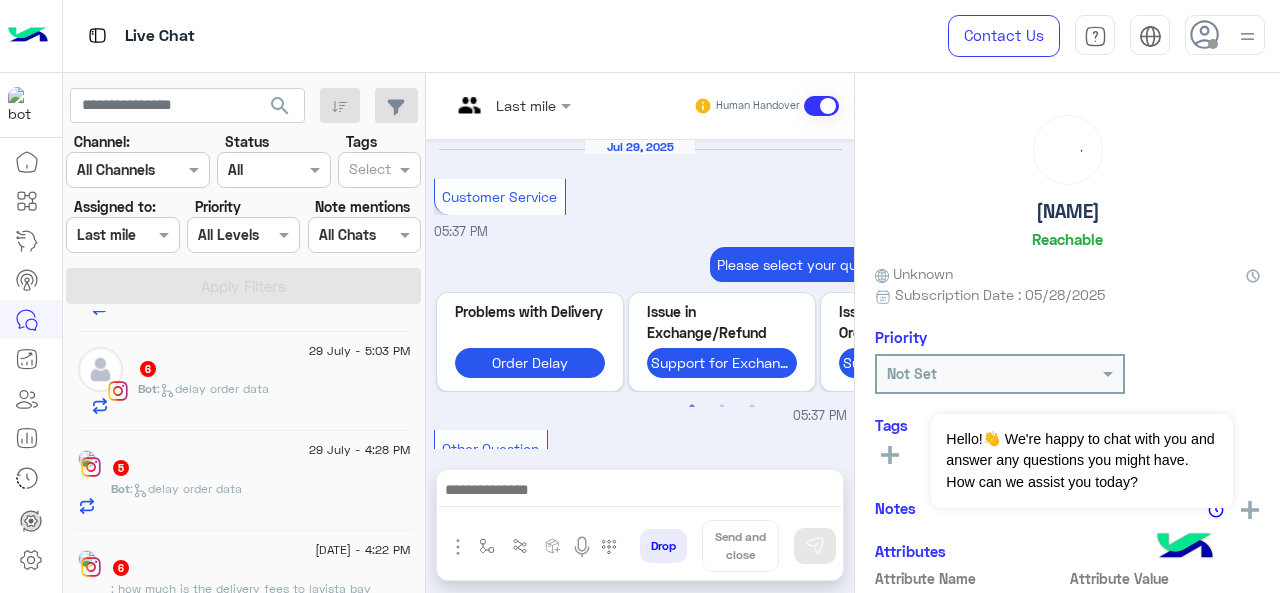 scroll, scrollTop: 911, scrollLeft: 0, axis: vertical 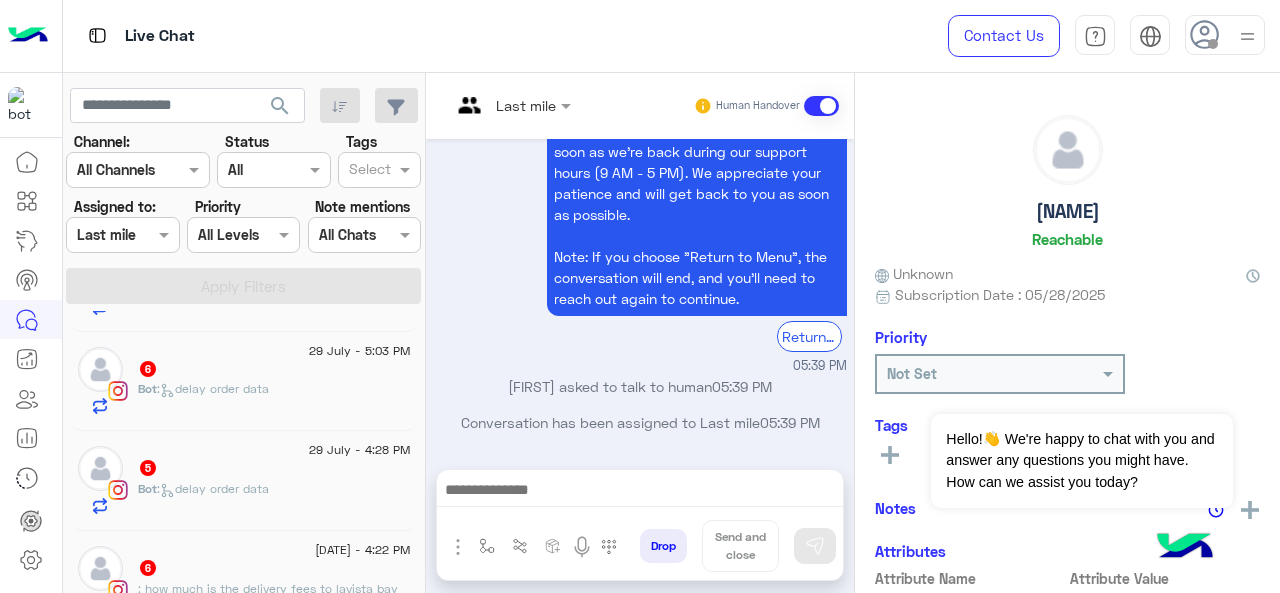 click on "Bot :   delay order data" 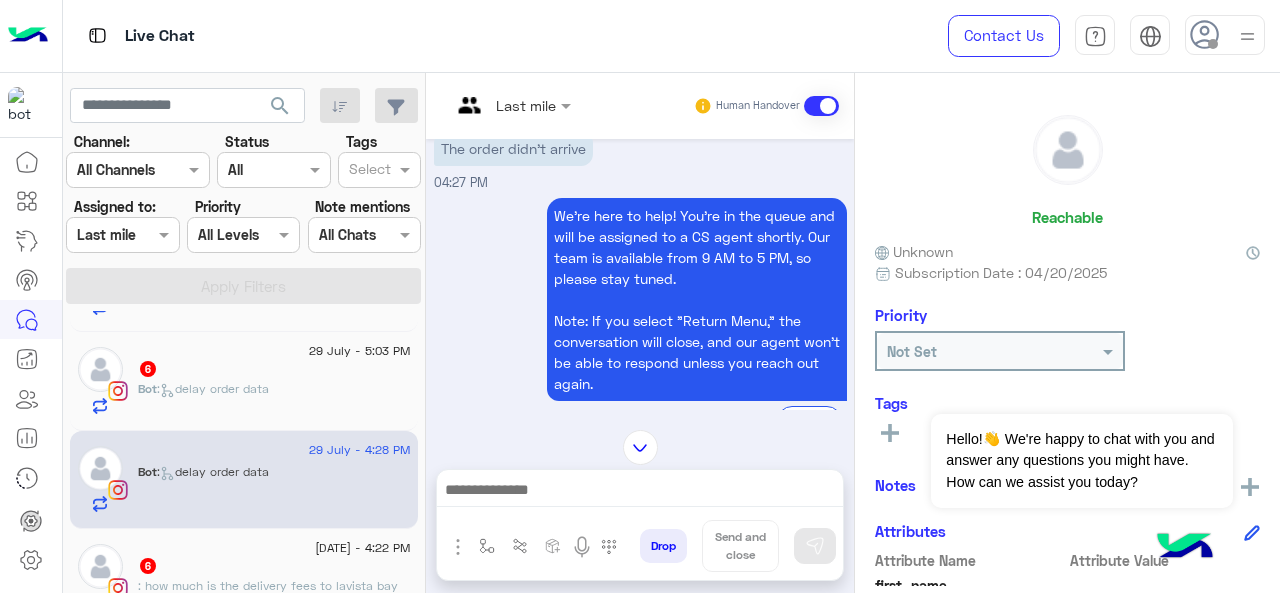 scroll, scrollTop: 548, scrollLeft: 0, axis: vertical 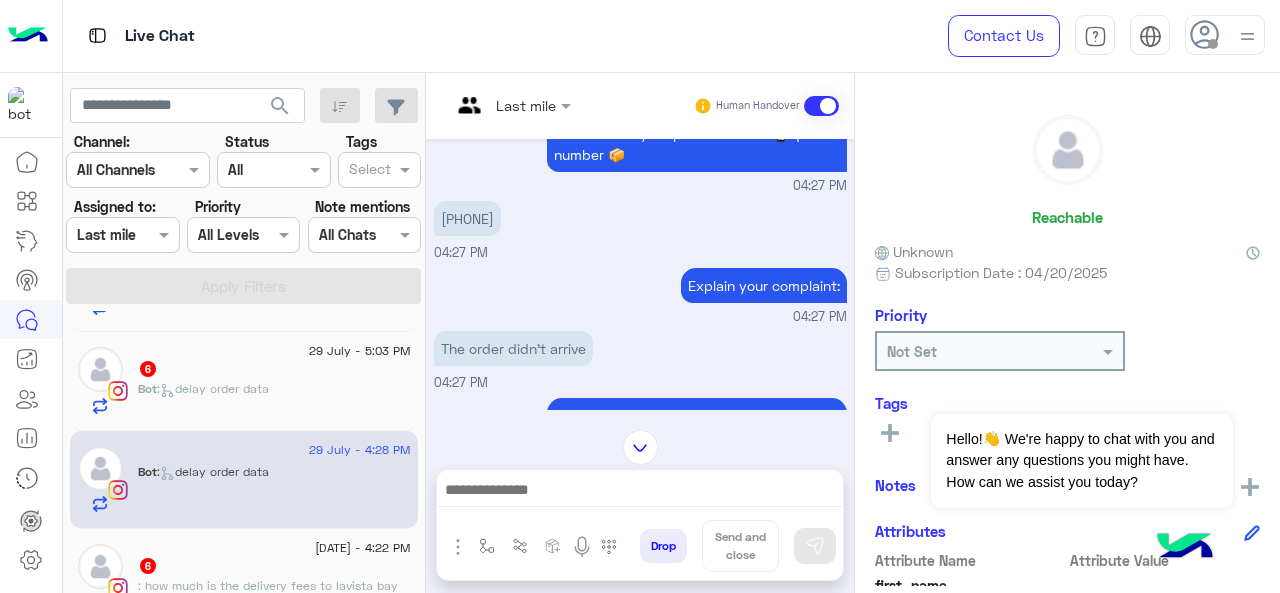 click at bounding box center [511, 104] 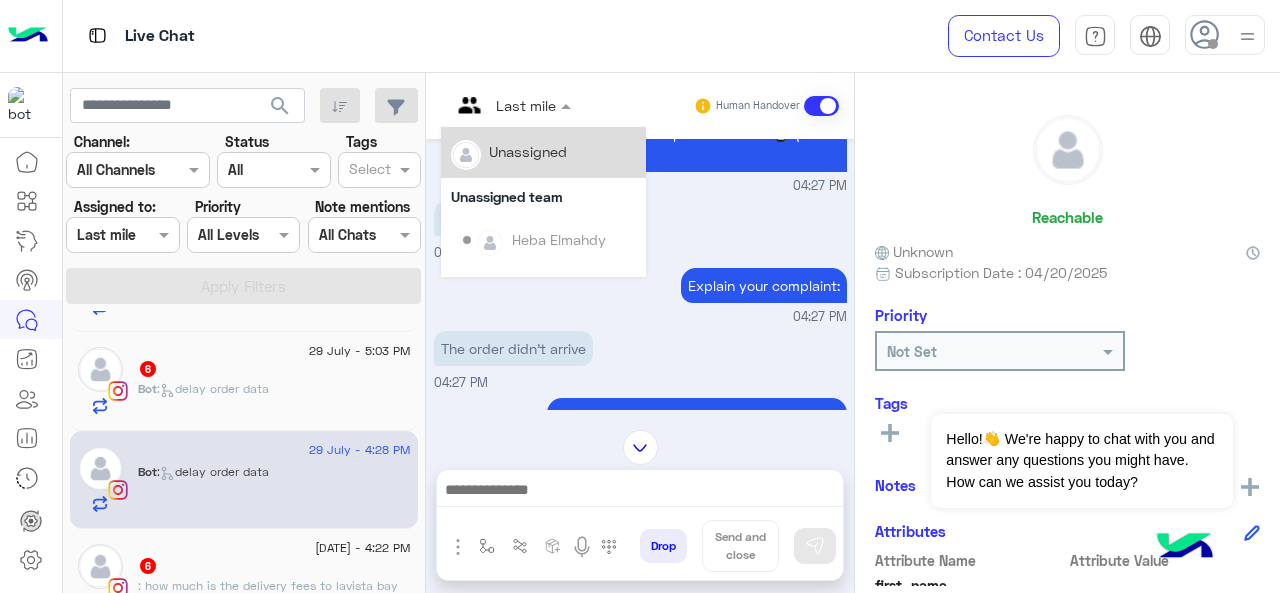 scroll, scrollTop: 354, scrollLeft: 0, axis: vertical 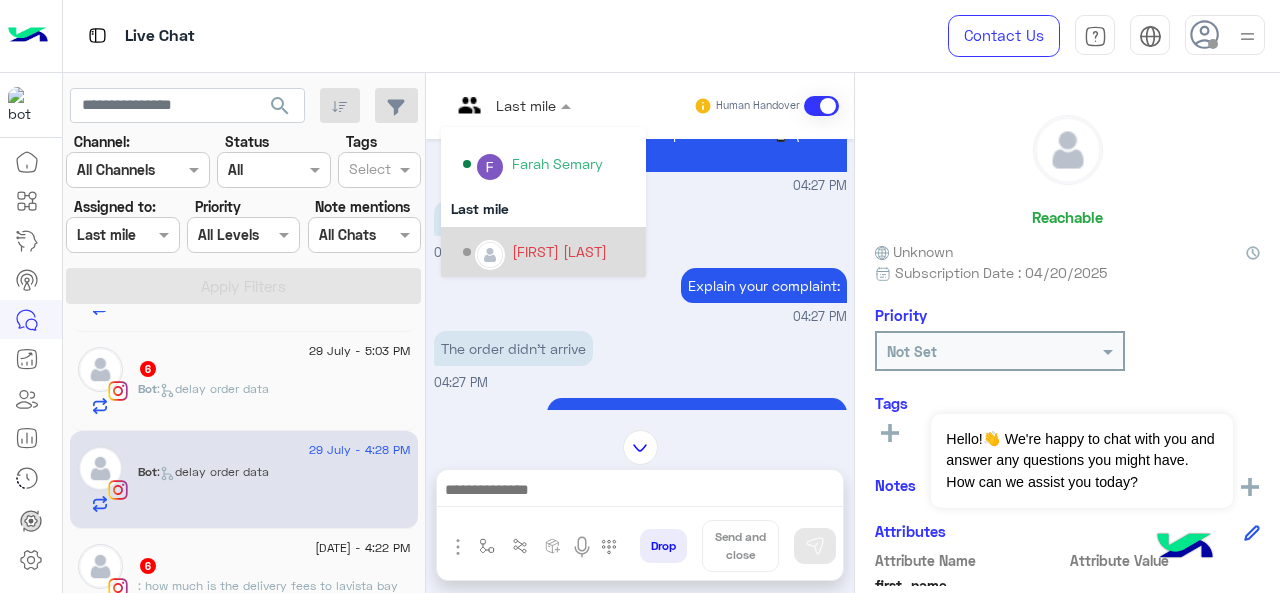 click on "[FIRST] [LAST]" at bounding box center [559, 251] 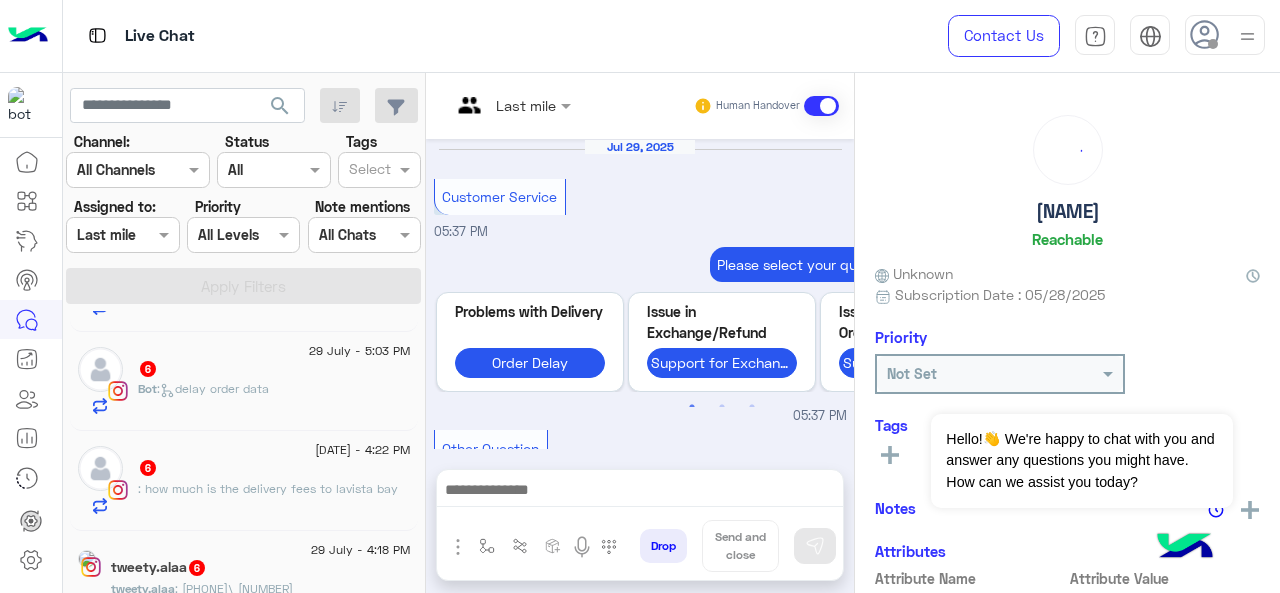 scroll, scrollTop: 911, scrollLeft: 0, axis: vertical 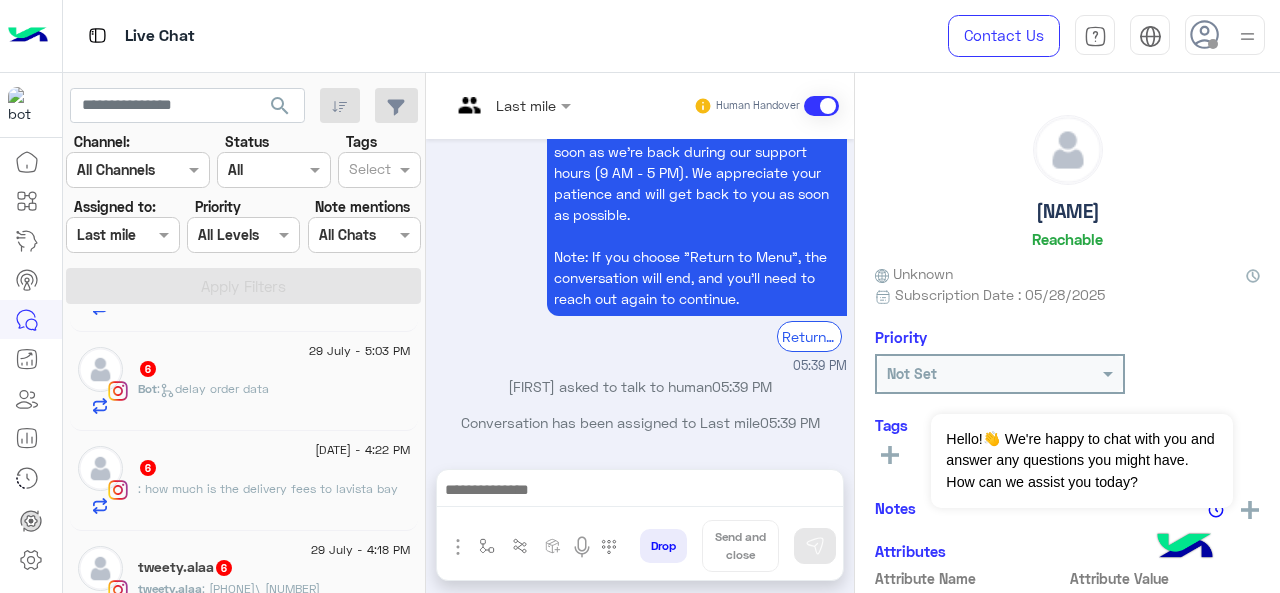 click on "6" 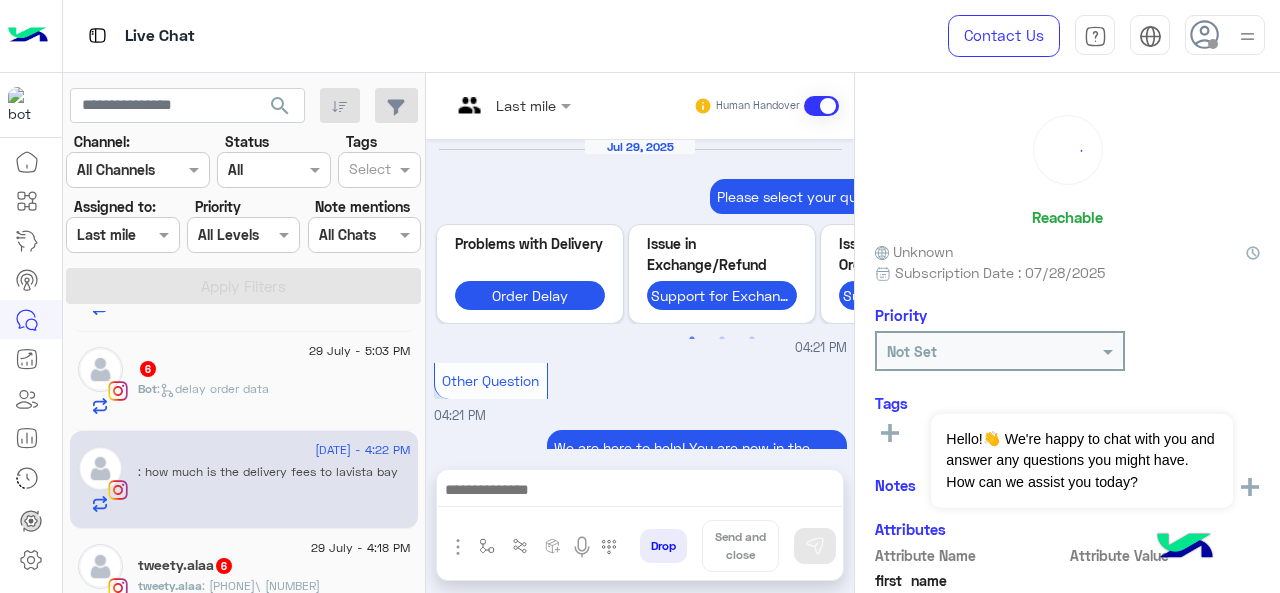 scroll, scrollTop: 826, scrollLeft: 0, axis: vertical 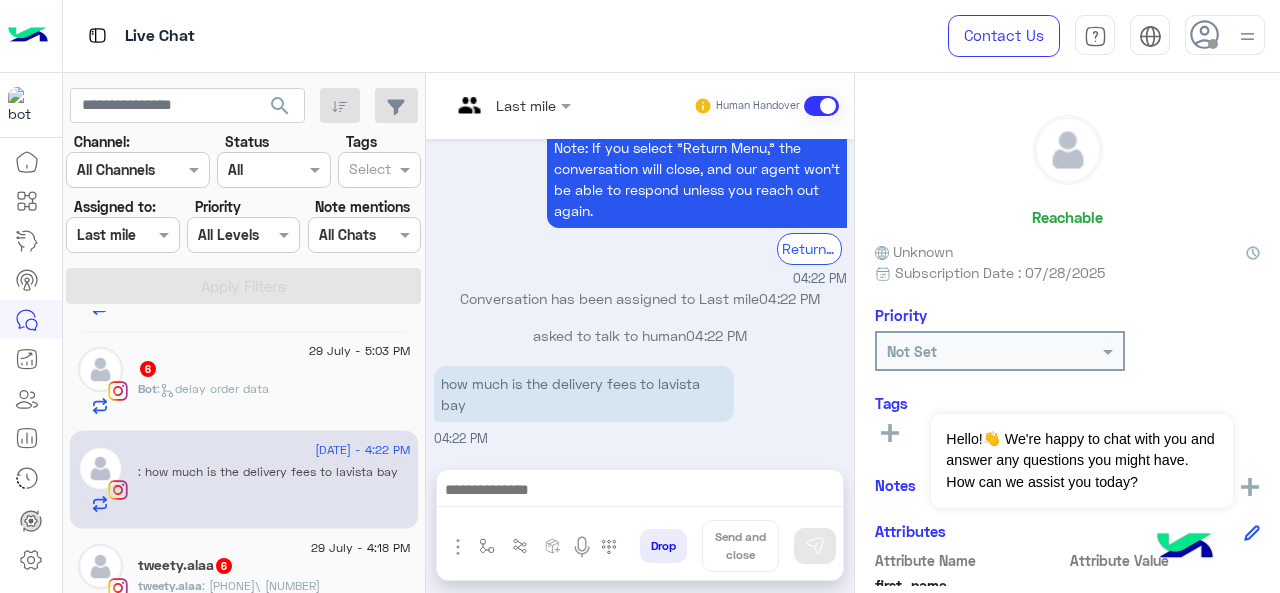click at bounding box center (511, 104) 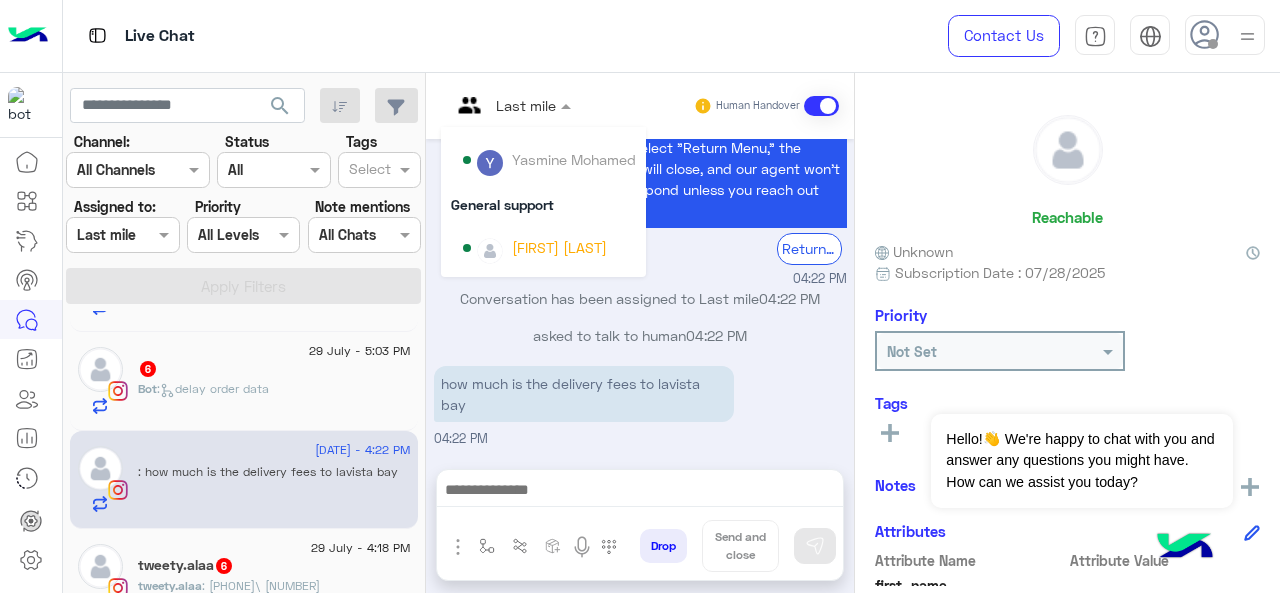 scroll, scrollTop: 200, scrollLeft: 0, axis: vertical 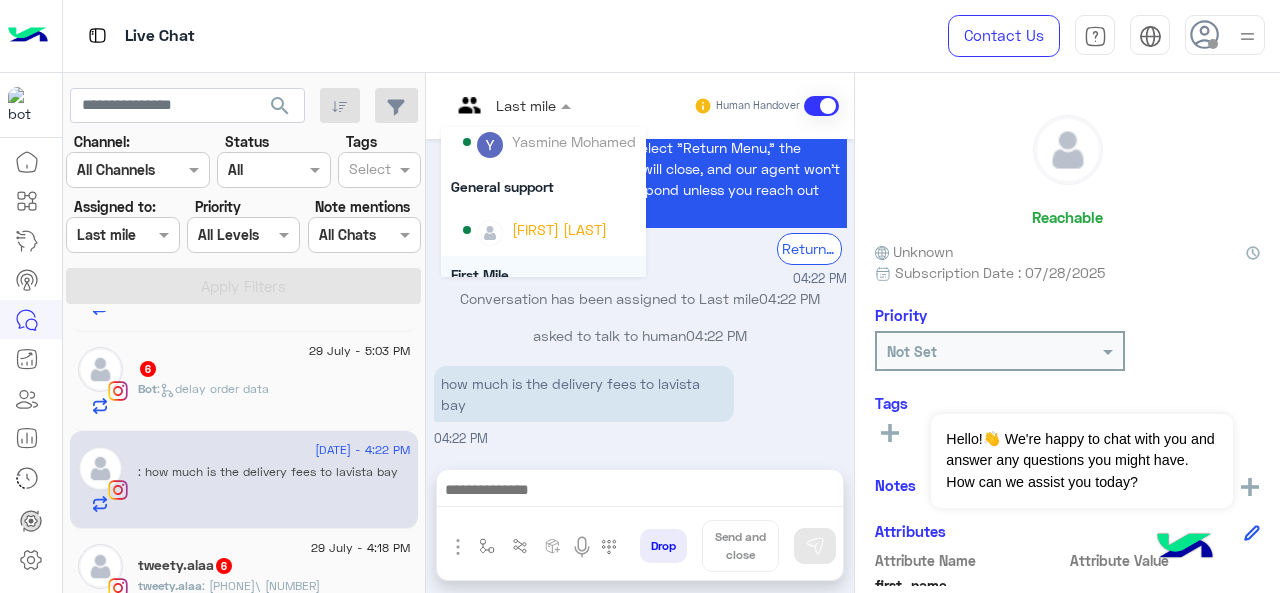 click on "04:22 PM" at bounding box center [640, 279] 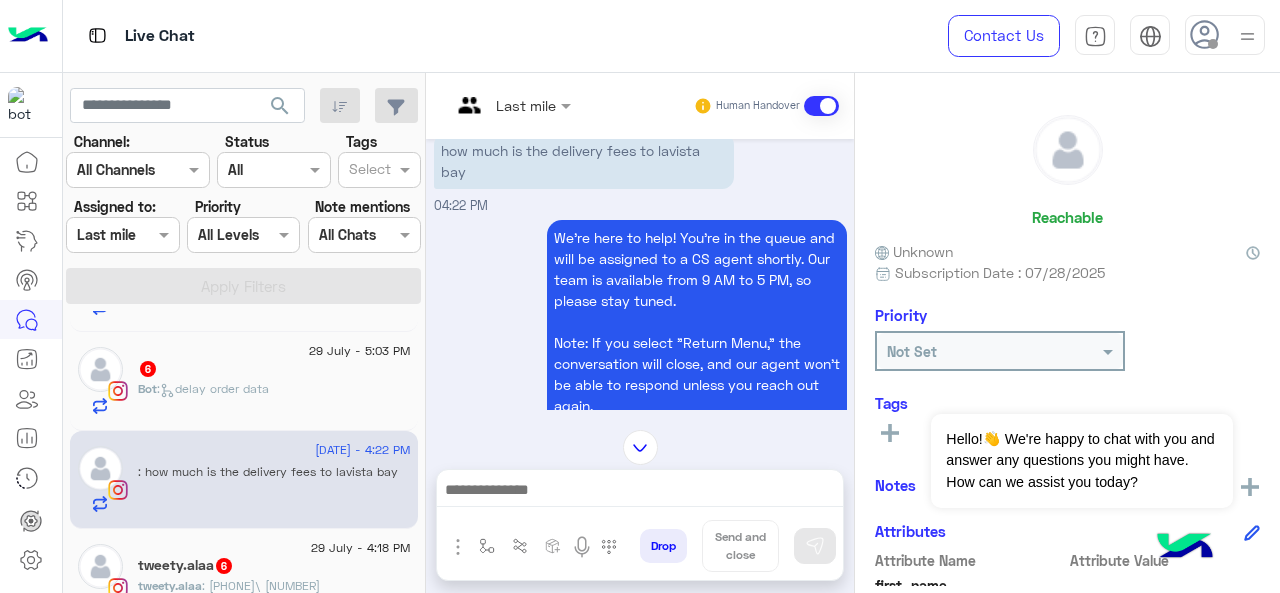 scroll, scrollTop: 526, scrollLeft: 0, axis: vertical 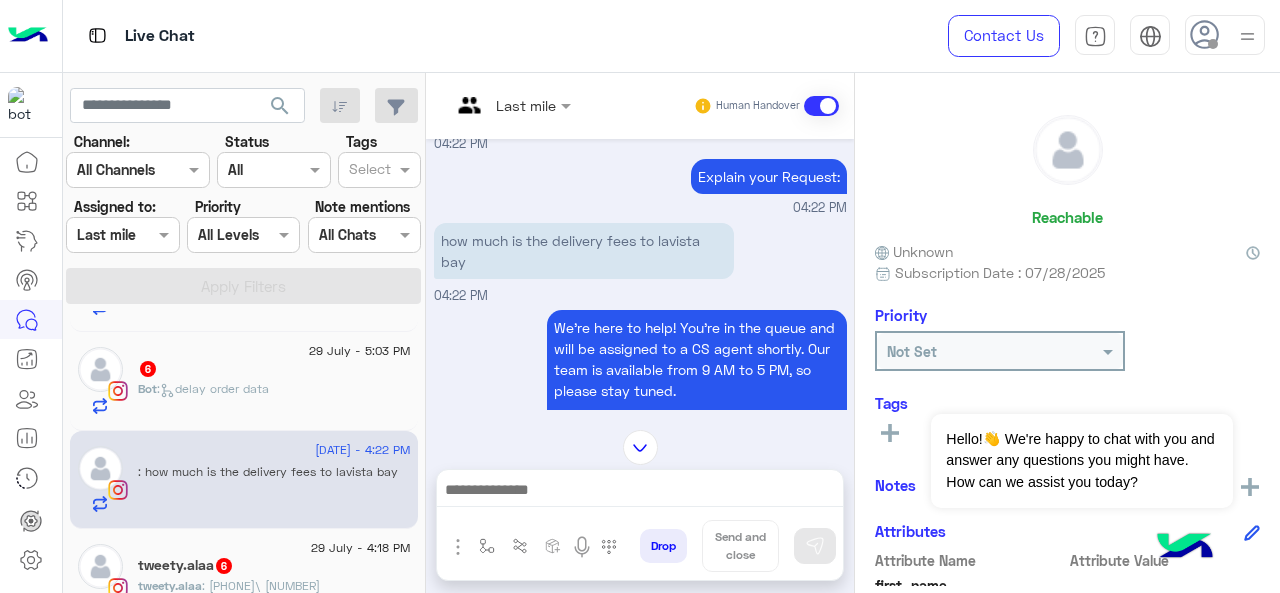 click on "Last mile" at bounding box center (526, 105) 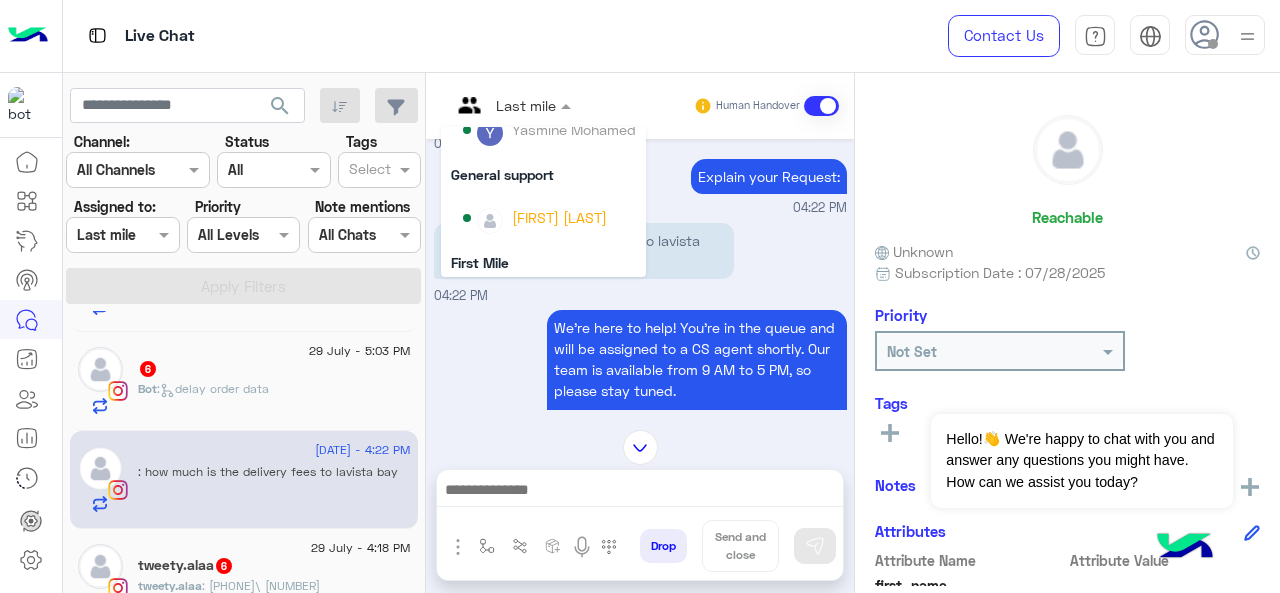 scroll, scrollTop: 300, scrollLeft: 0, axis: vertical 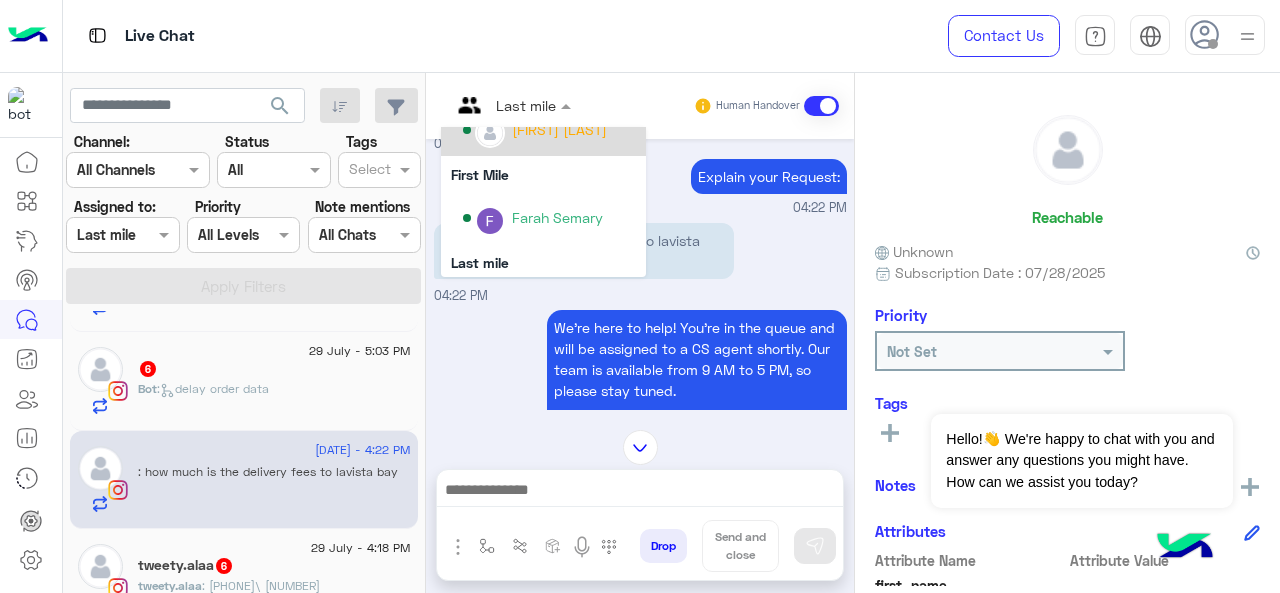 click on "[FIRST] [LAST]" at bounding box center [549, 130] 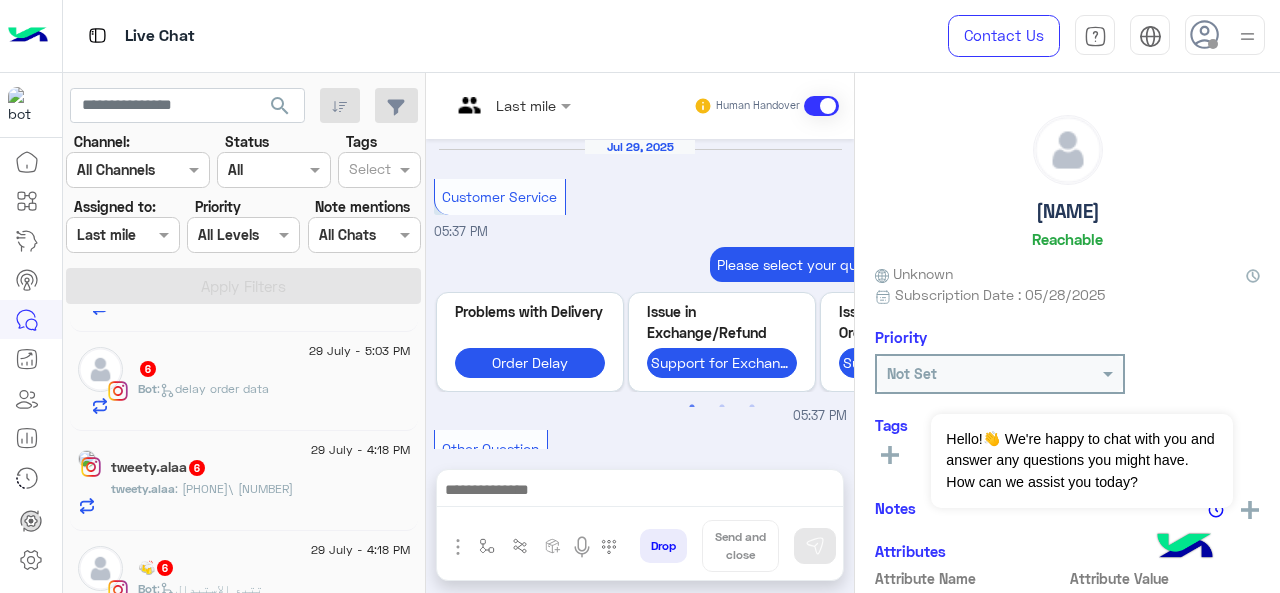 scroll, scrollTop: 911, scrollLeft: 0, axis: vertical 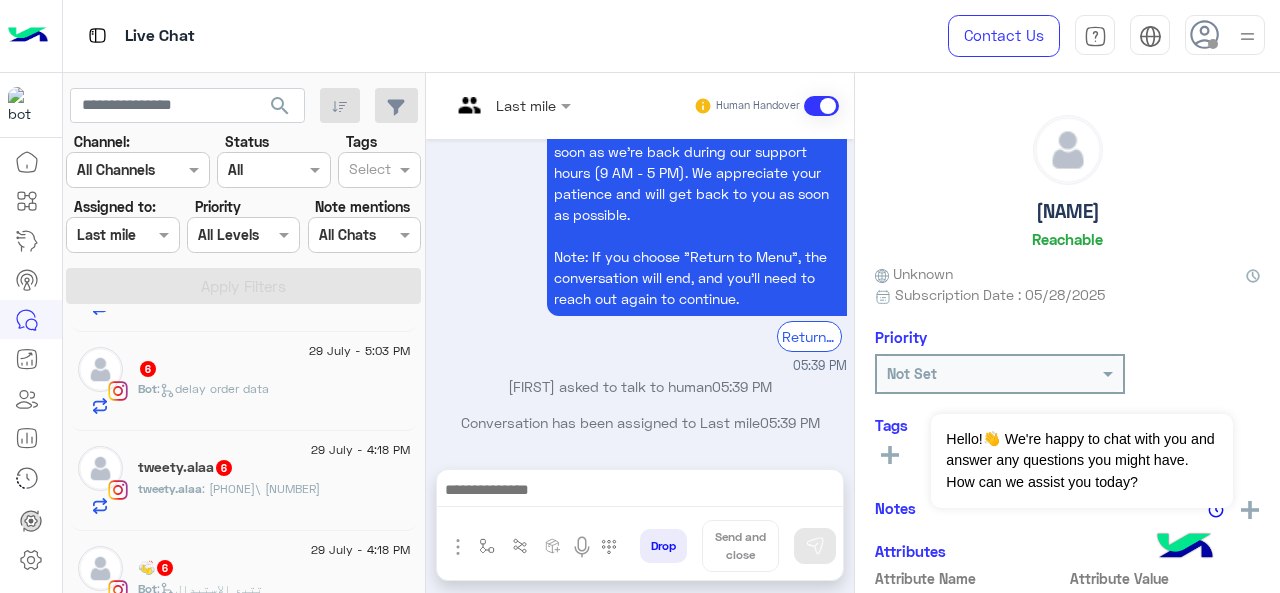 click on "[PHONE]/116358" 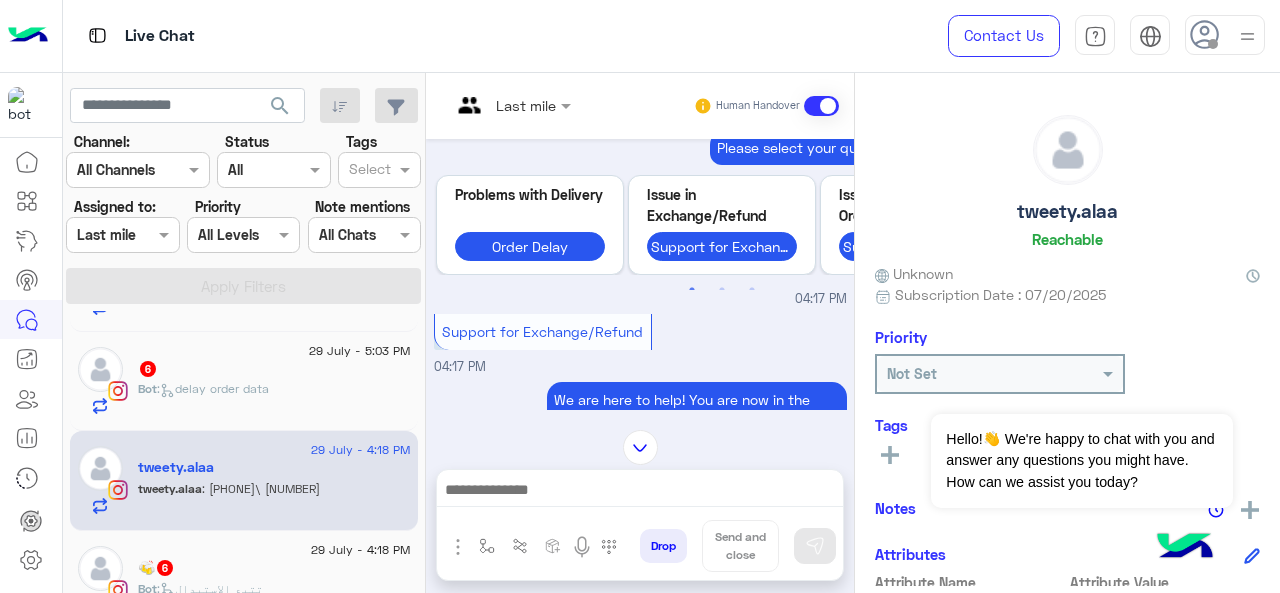 scroll, scrollTop: 1030, scrollLeft: 0, axis: vertical 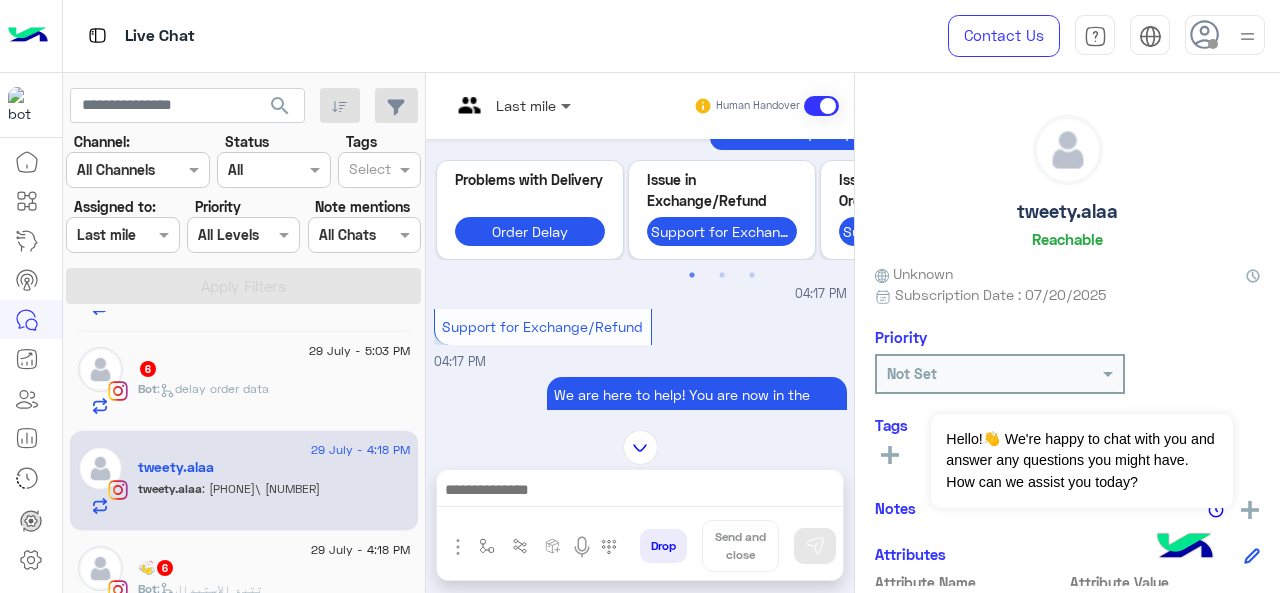 click at bounding box center [568, 105] 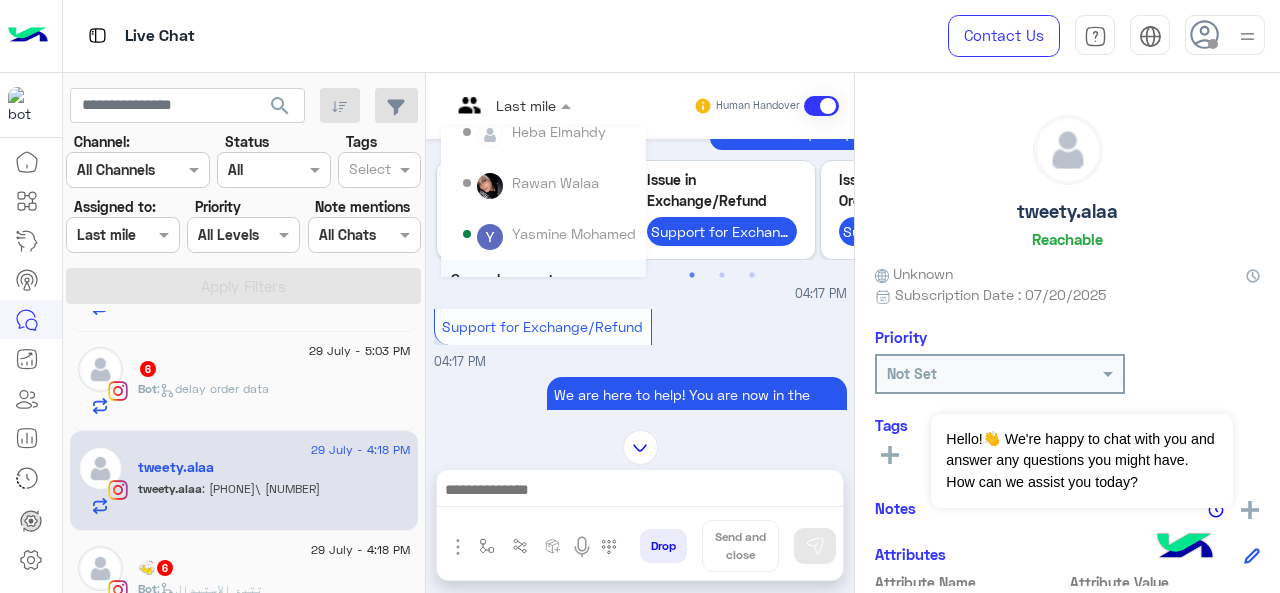 scroll, scrollTop: 200, scrollLeft: 0, axis: vertical 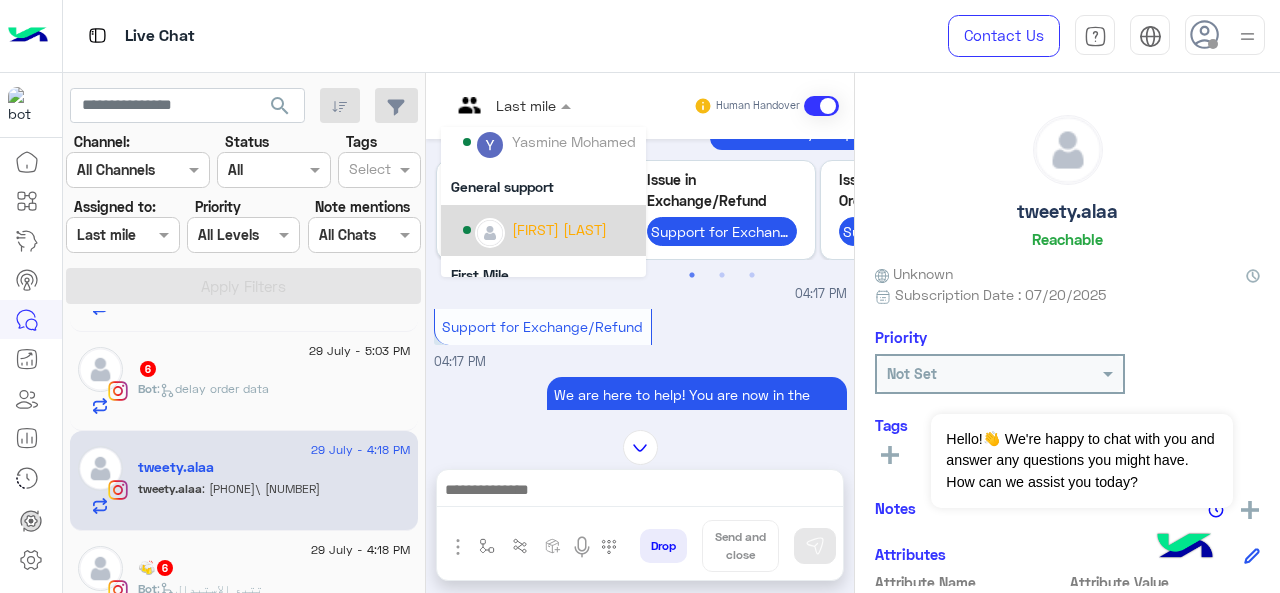 click on "[FIRST] [LAST]" at bounding box center (559, 229) 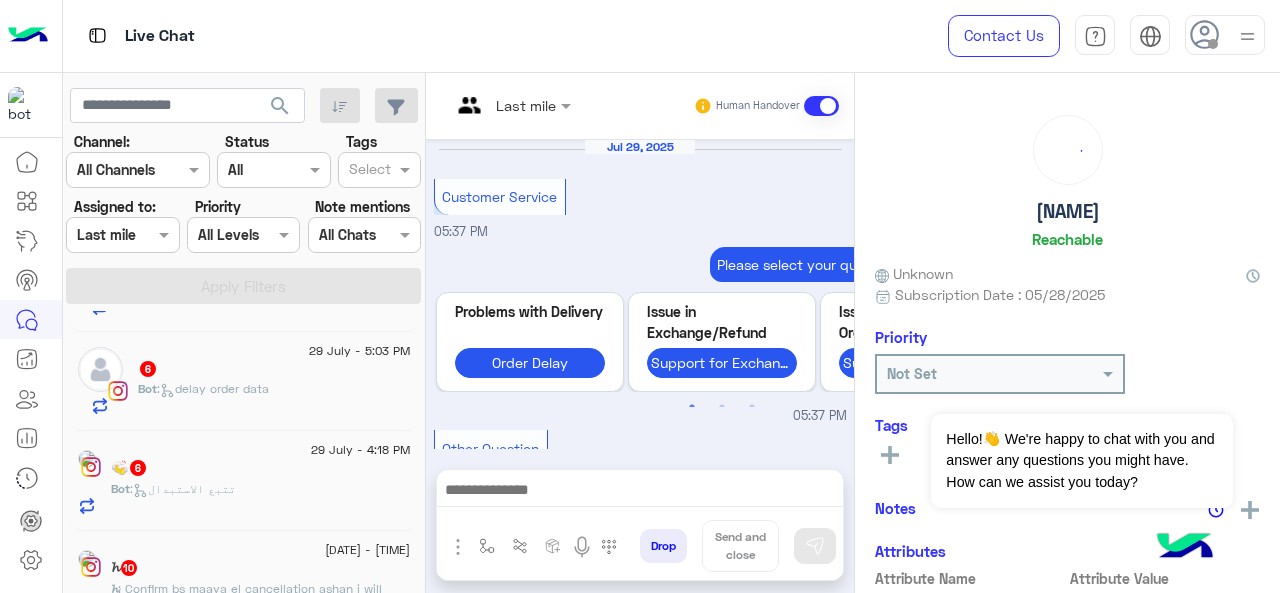 scroll, scrollTop: 911, scrollLeft: 0, axis: vertical 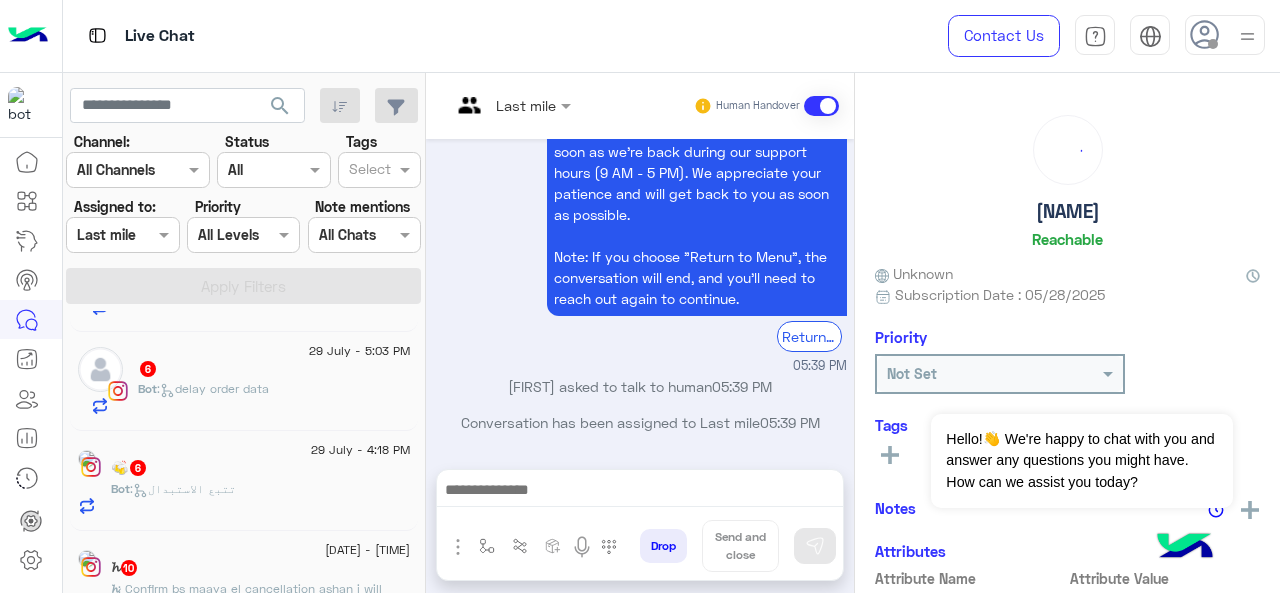click on "Bot :   تتبع الاستبدال" 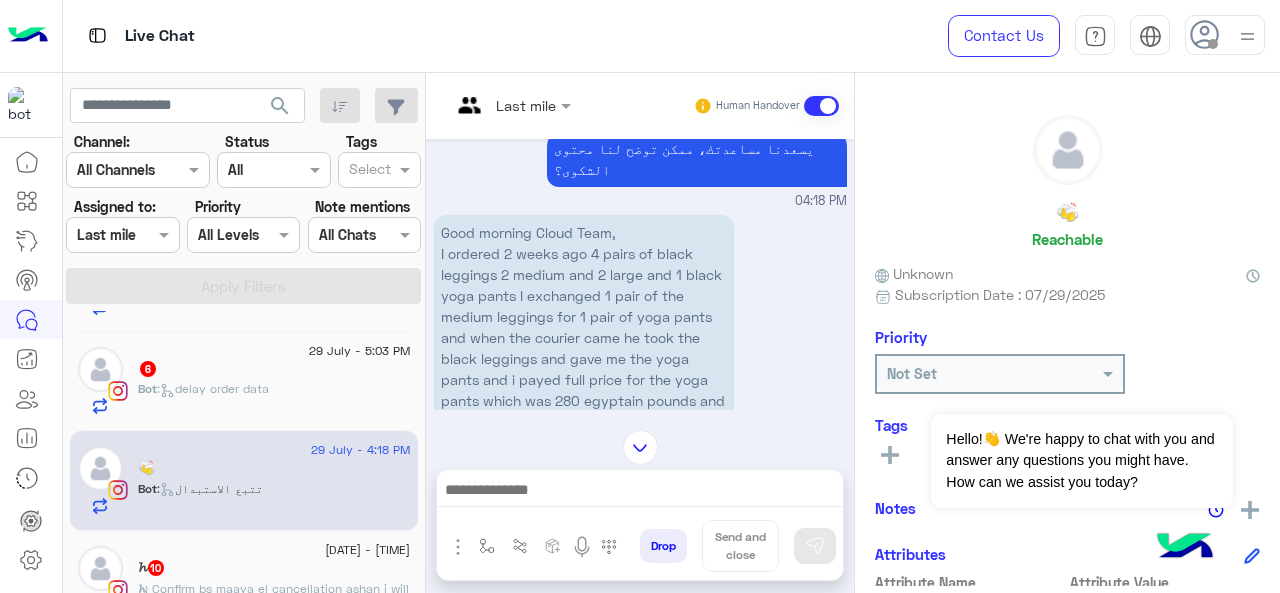 scroll, scrollTop: 653, scrollLeft: 0, axis: vertical 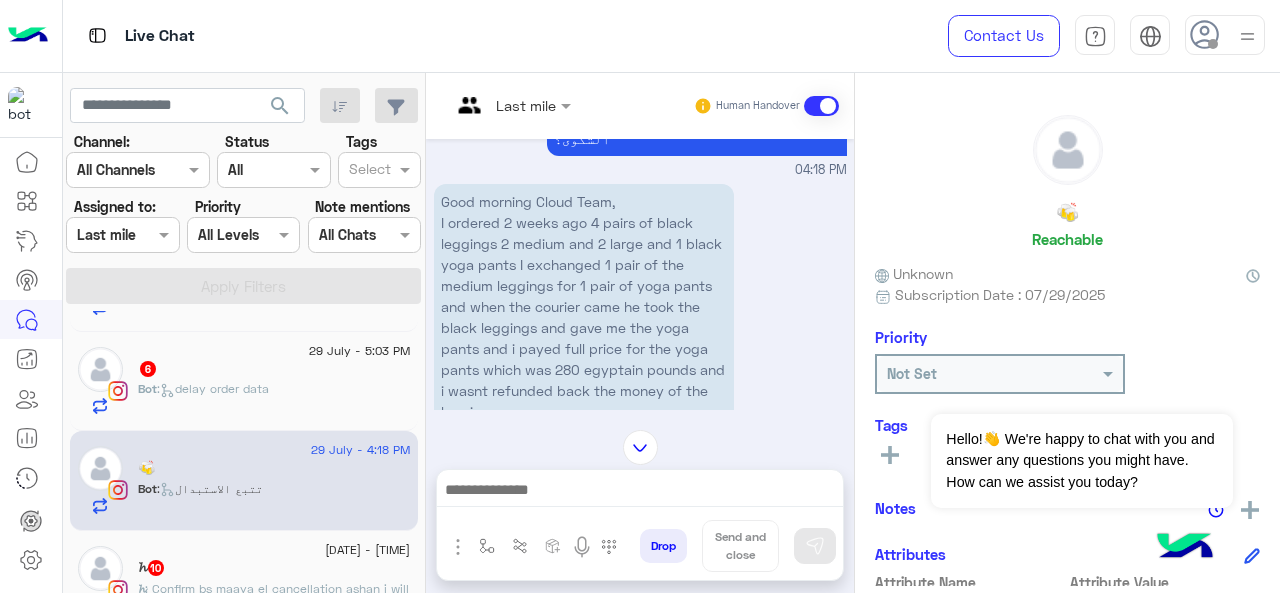 click 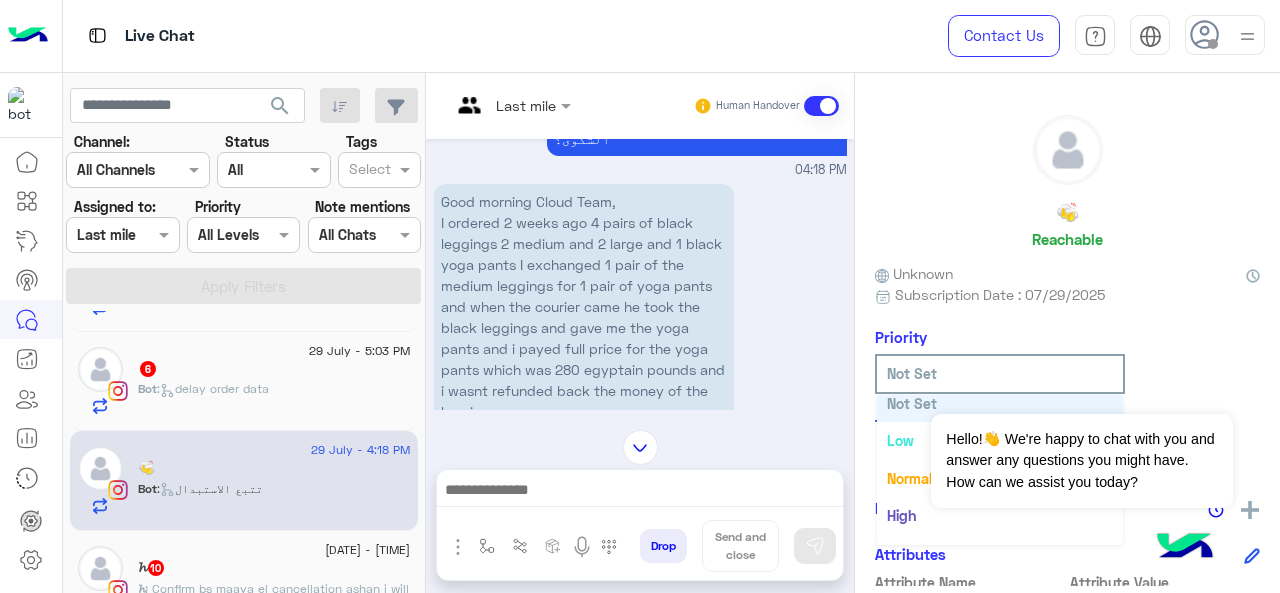 scroll, scrollTop: 36, scrollLeft: 0, axis: vertical 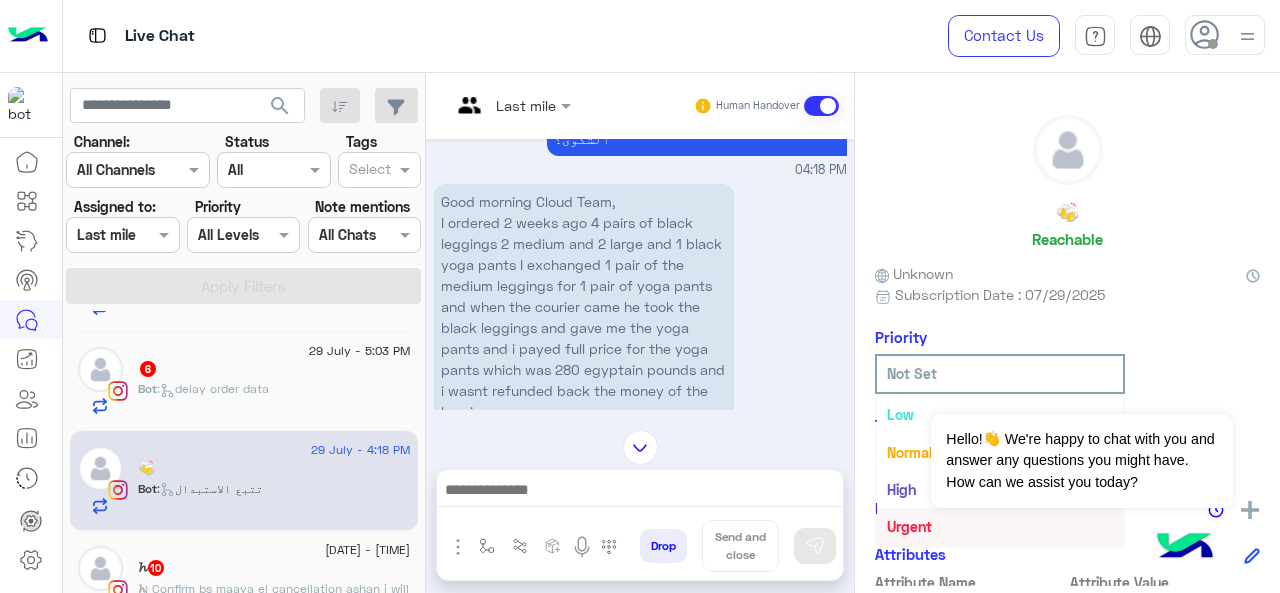 click on "Urgent" at bounding box center [909, 526] 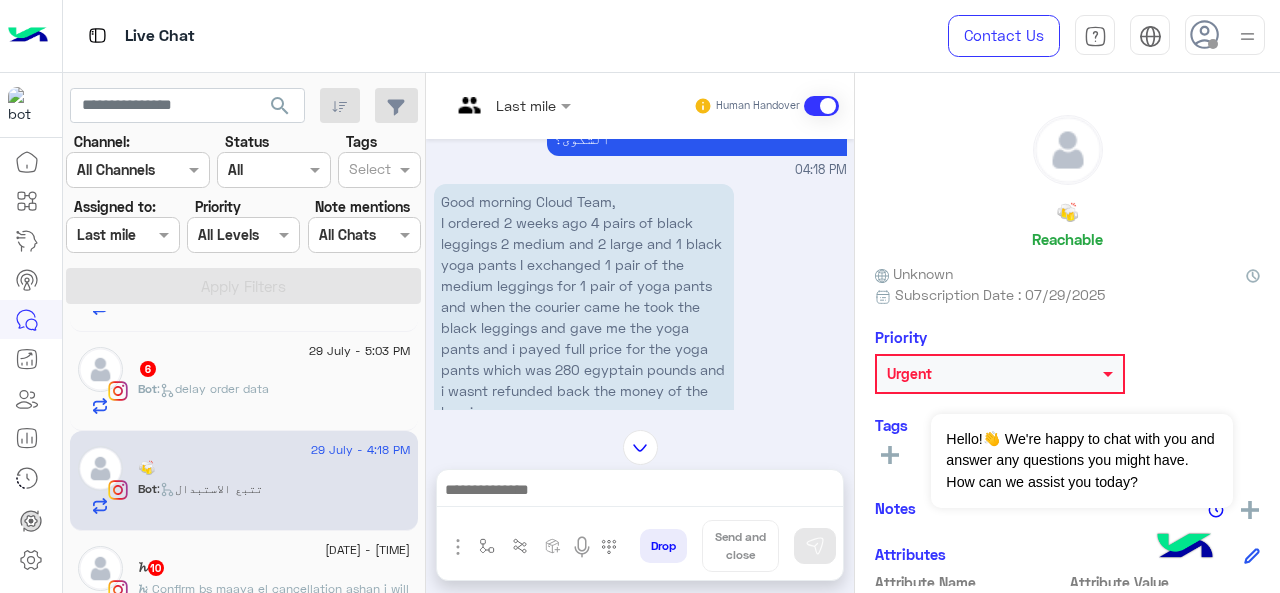 click at bounding box center (487, 105) 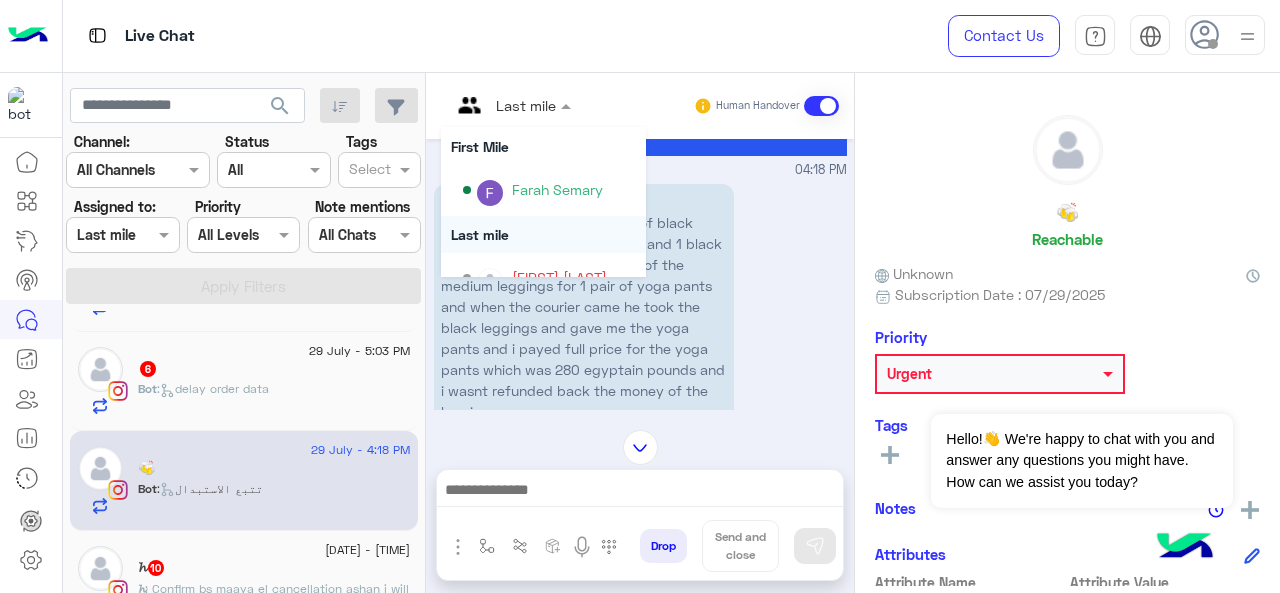 scroll, scrollTop: 354, scrollLeft: 0, axis: vertical 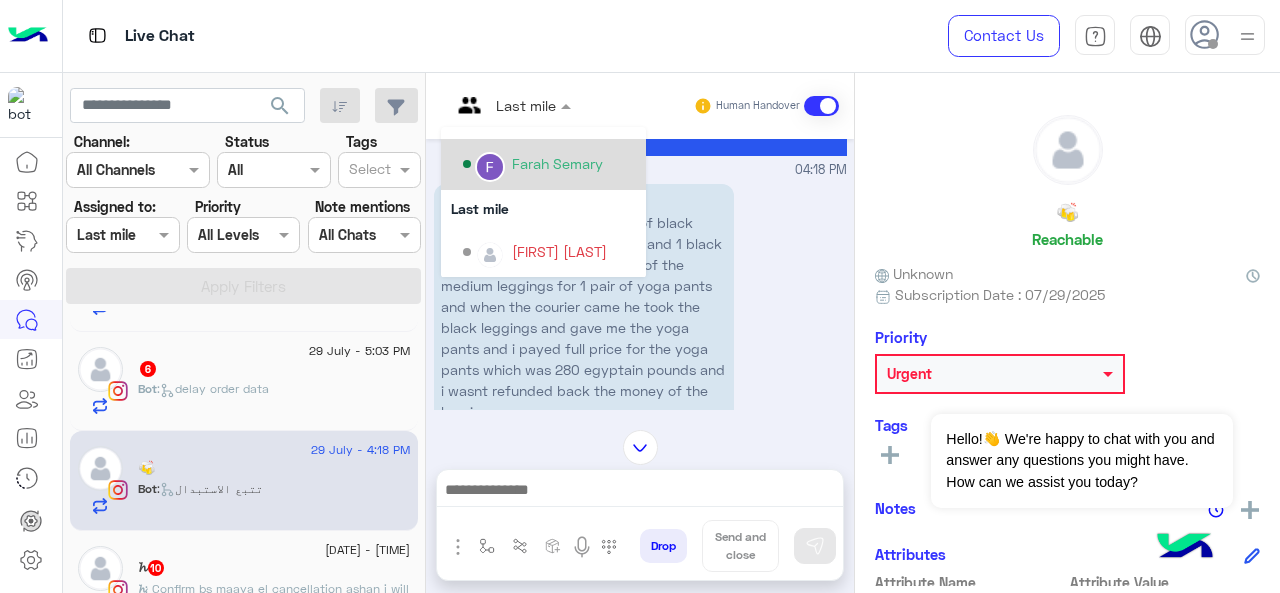 click on "Farah Semary" at bounding box center (557, 163) 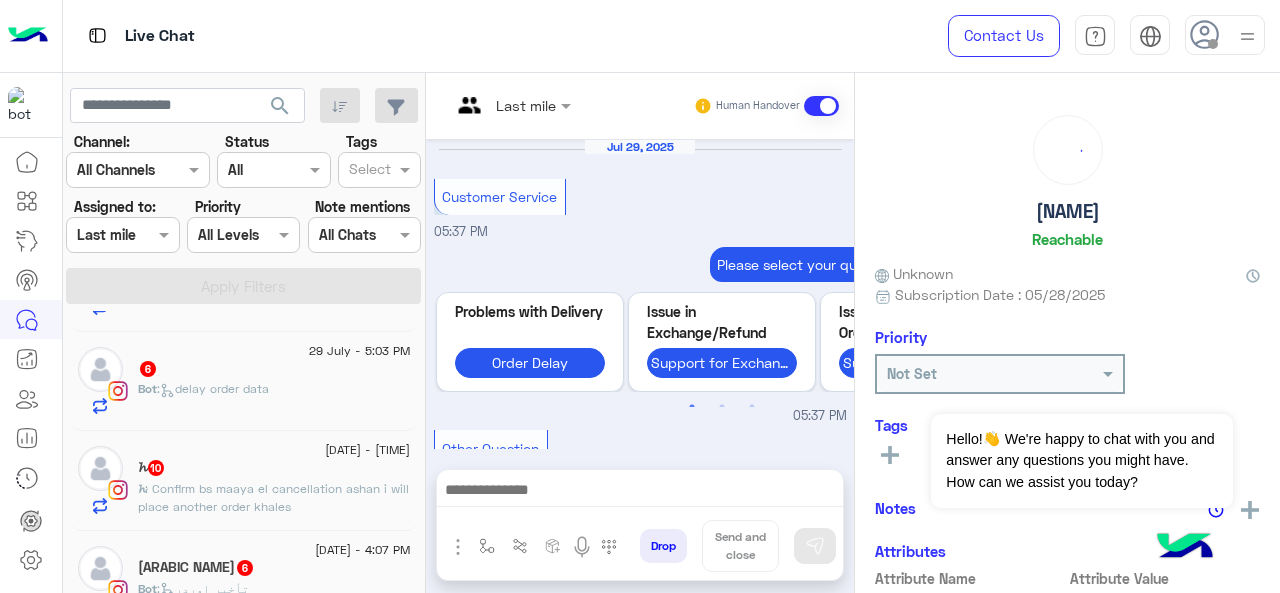 scroll, scrollTop: 911, scrollLeft: 0, axis: vertical 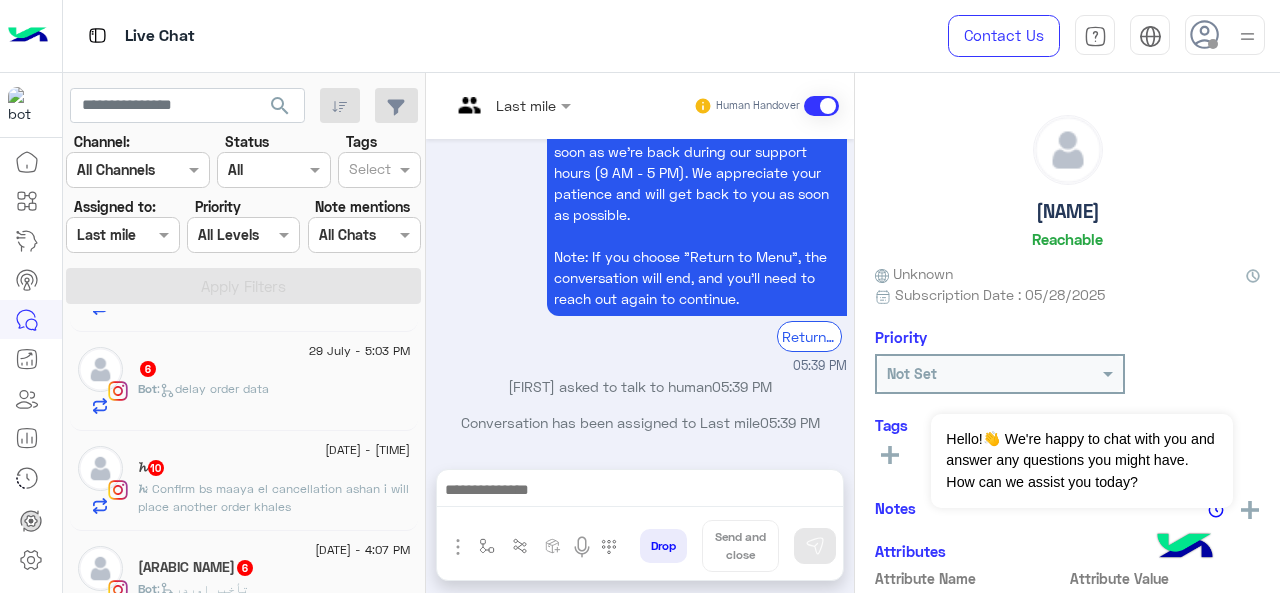 click on ": Confirm bs maaya el cancellation ashan i will place another order khales" 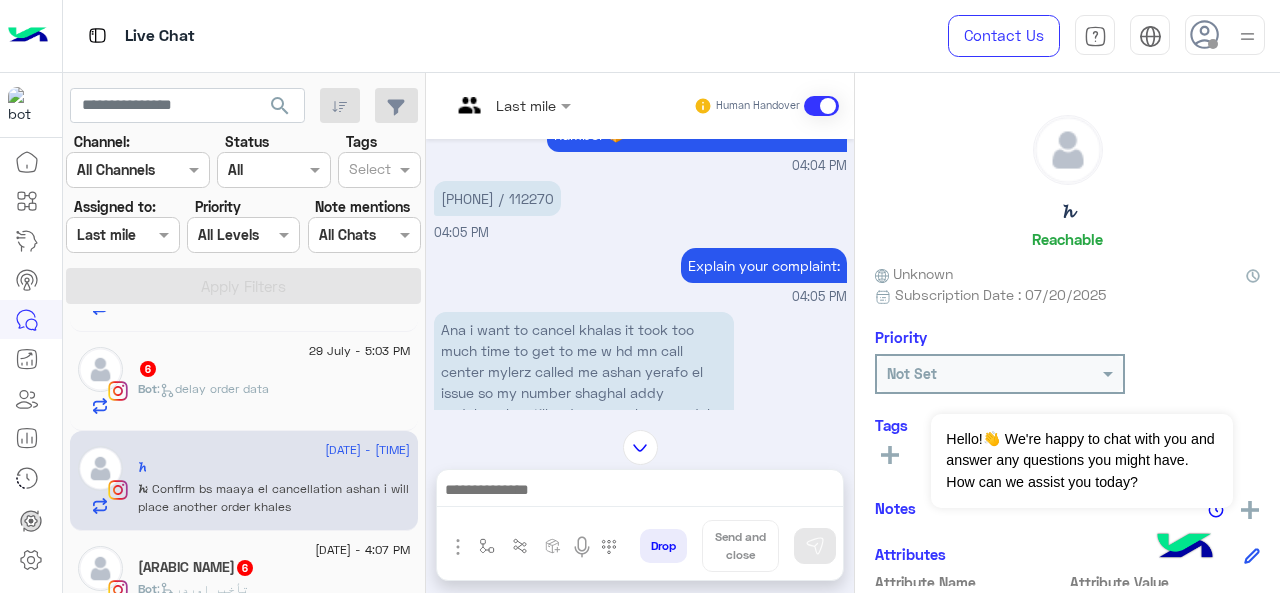 scroll, scrollTop: 494, scrollLeft: 0, axis: vertical 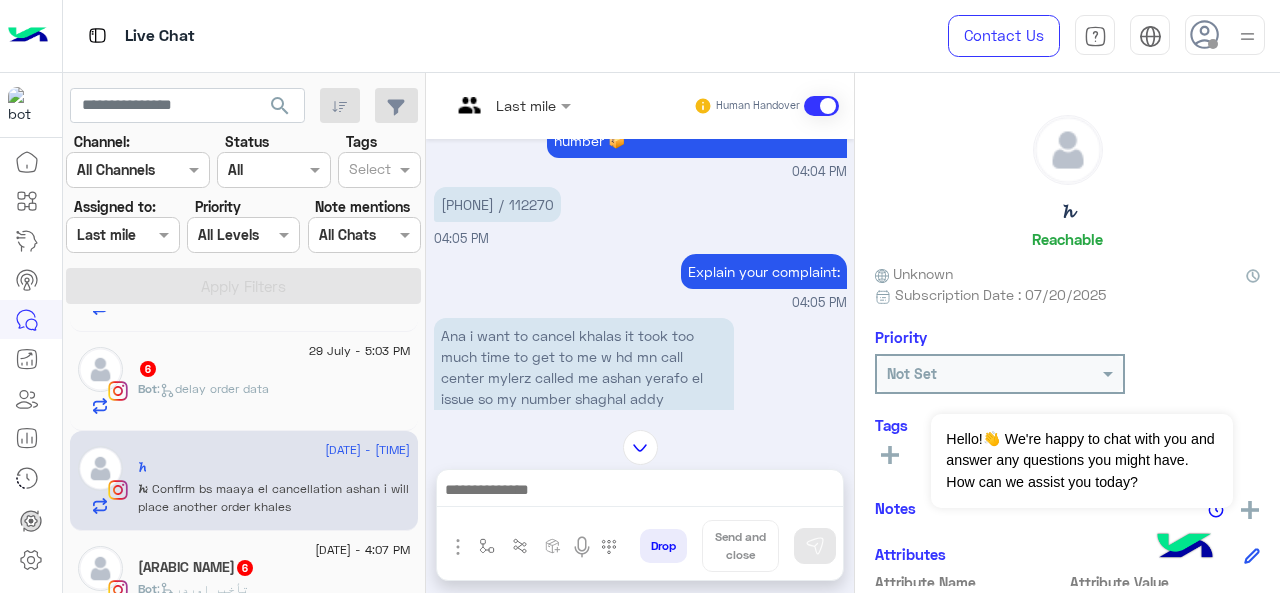 click at bounding box center [511, 104] 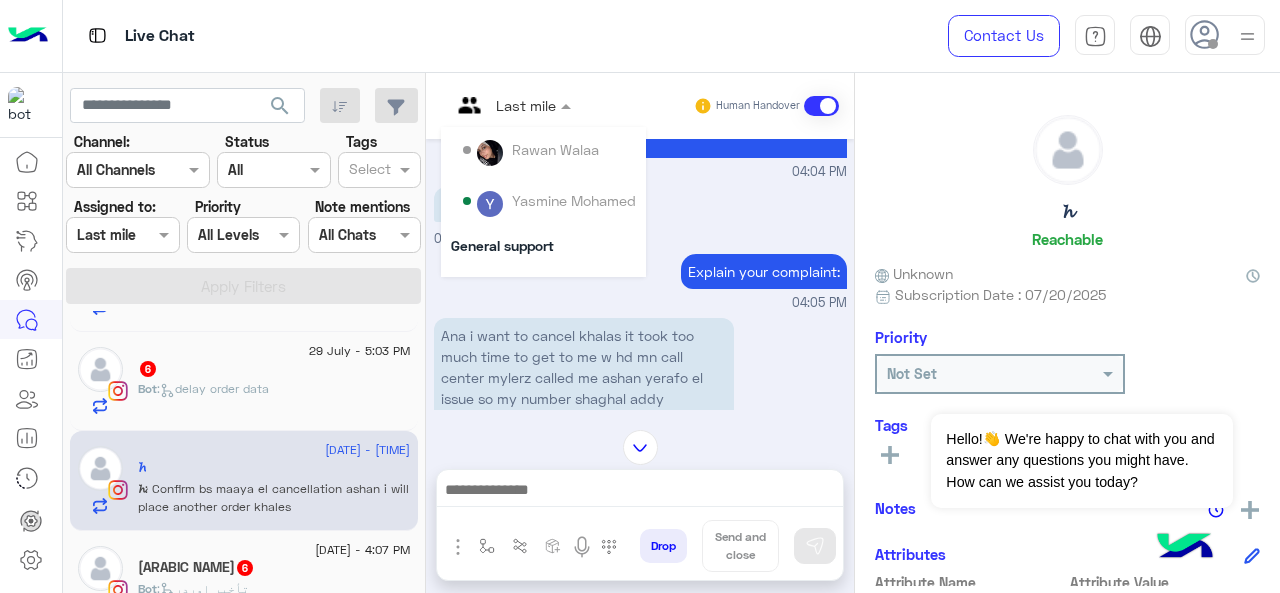 scroll, scrollTop: 300, scrollLeft: 0, axis: vertical 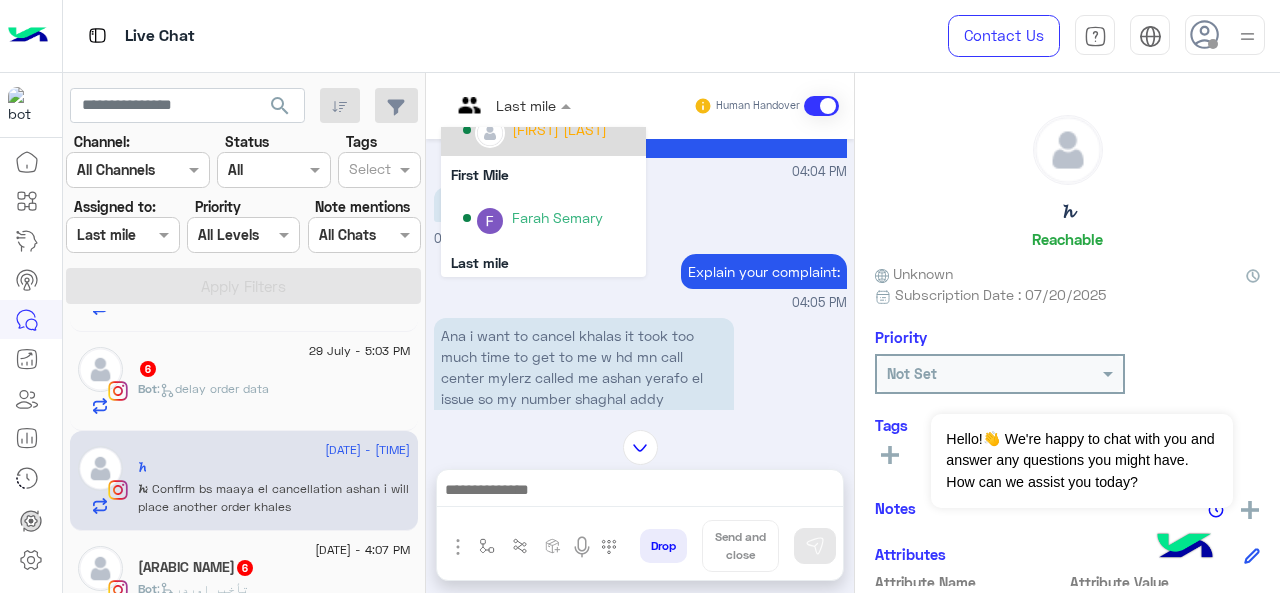 click on "[FIRST] [LAST]" at bounding box center (549, 130) 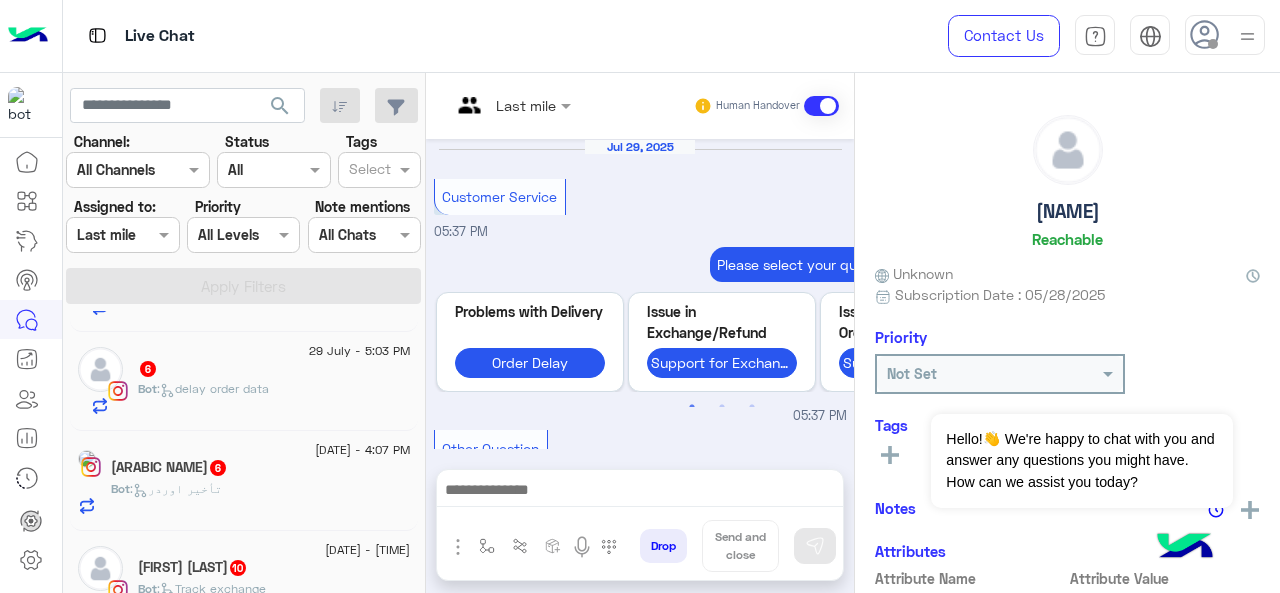 scroll, scrollTop: 911, scrollLeft: 0, axis: vertical 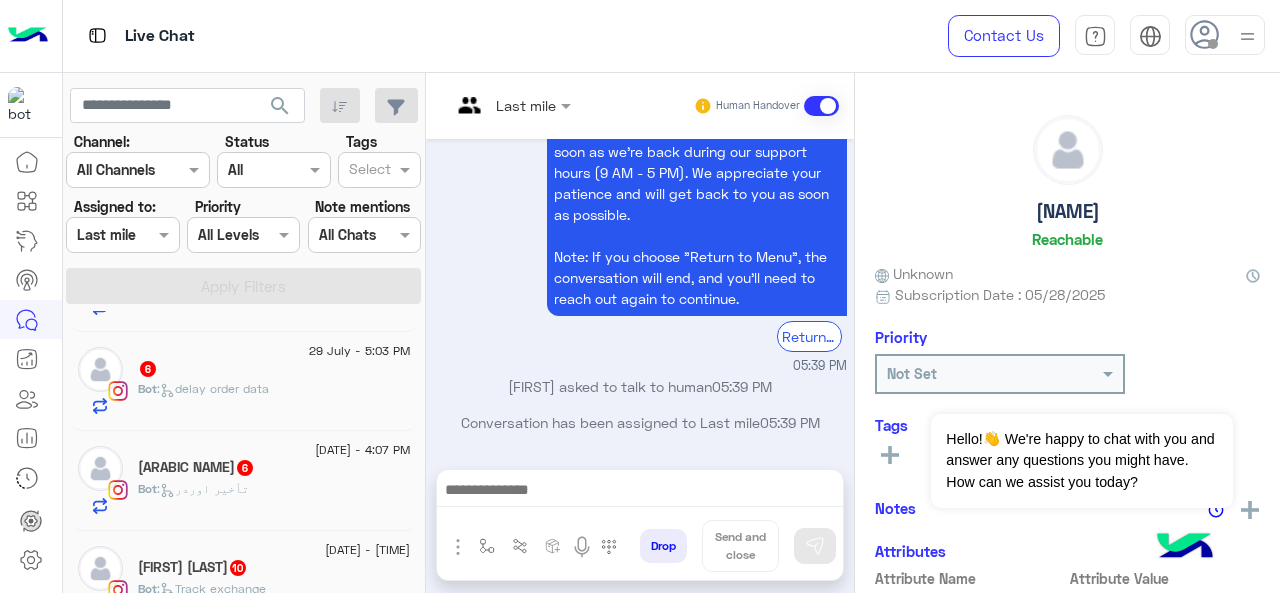 click on "Bot :   تأخير اوردر" 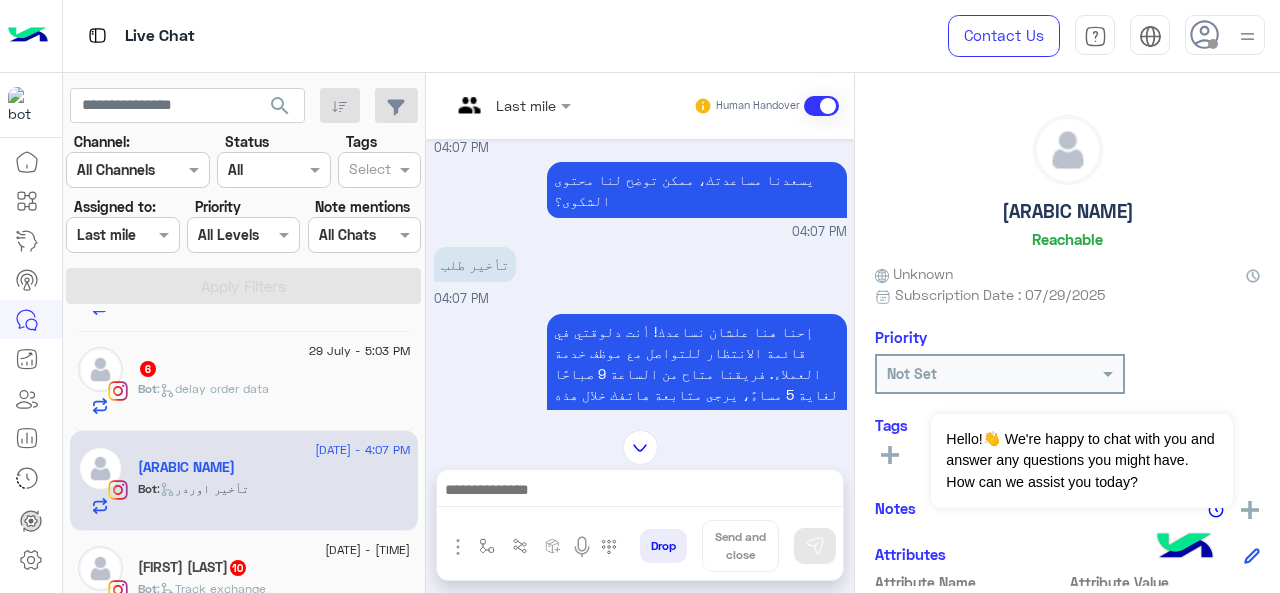 scroll, scrollTop: 602, scrollLeft: 0, axis: vertical 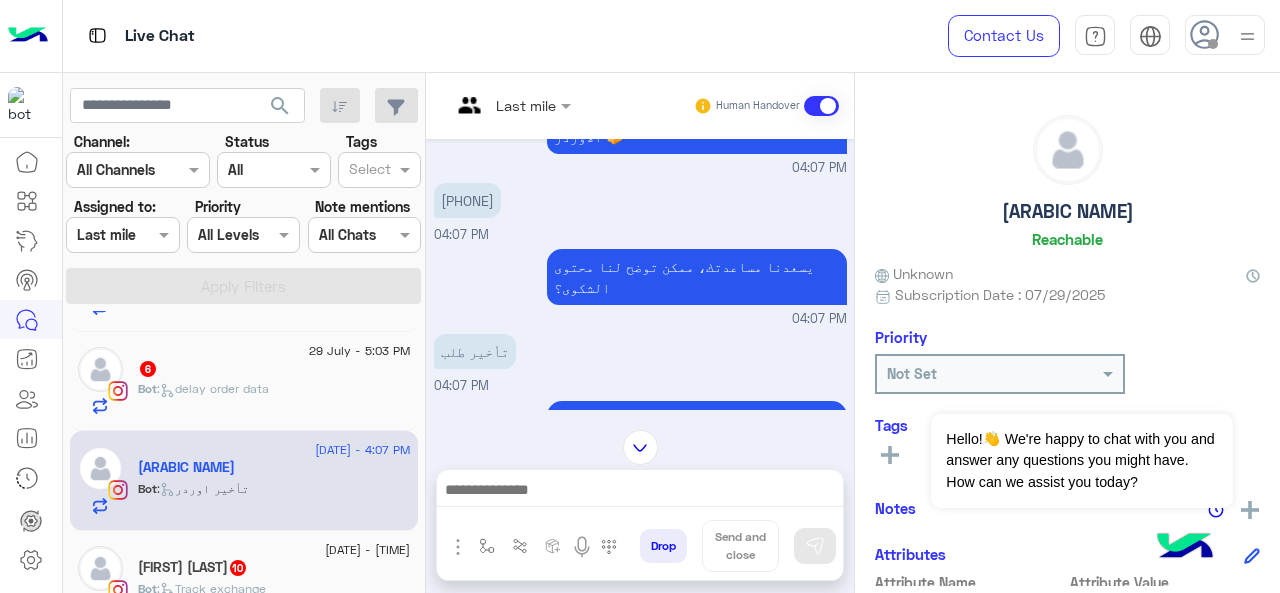 click at bounding box center (487, 105) 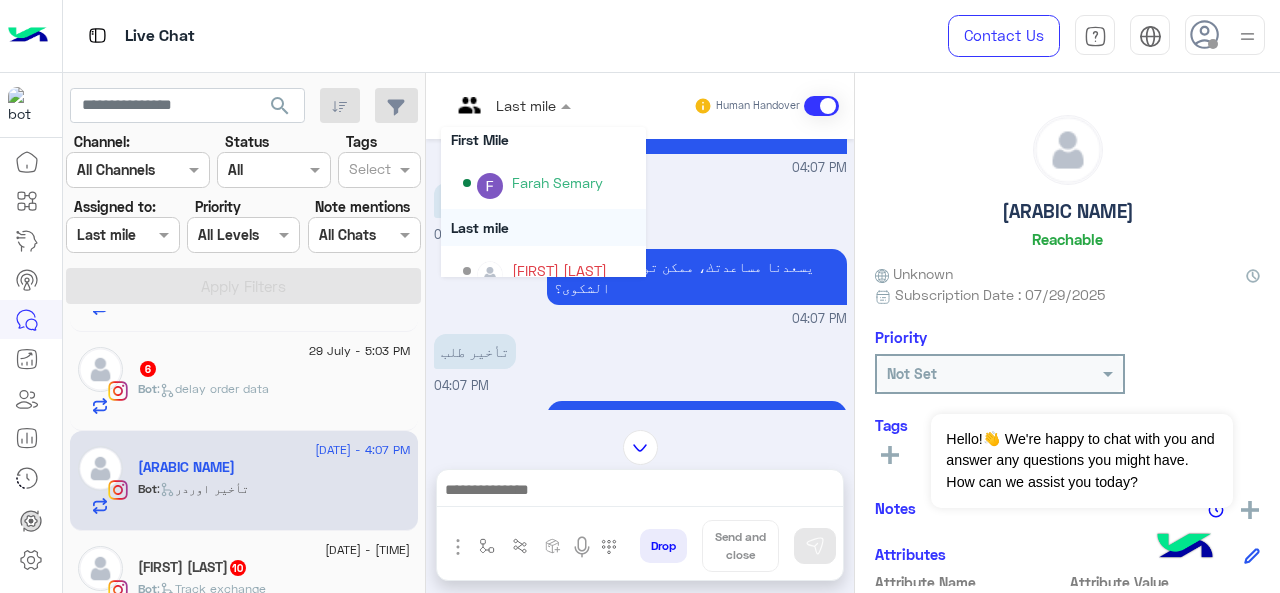 scroll, scrollTop: 354, scrollLeft: 0, axis: vertical 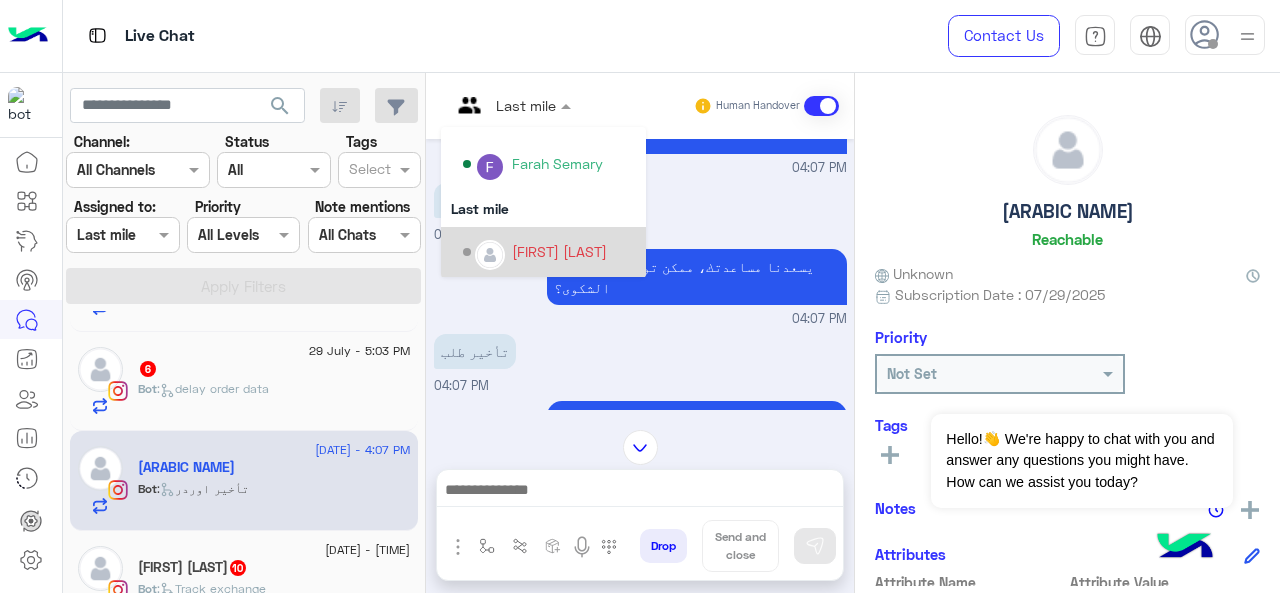 click on "[FIRST] [LAST]" at bounding box center (559, 251) 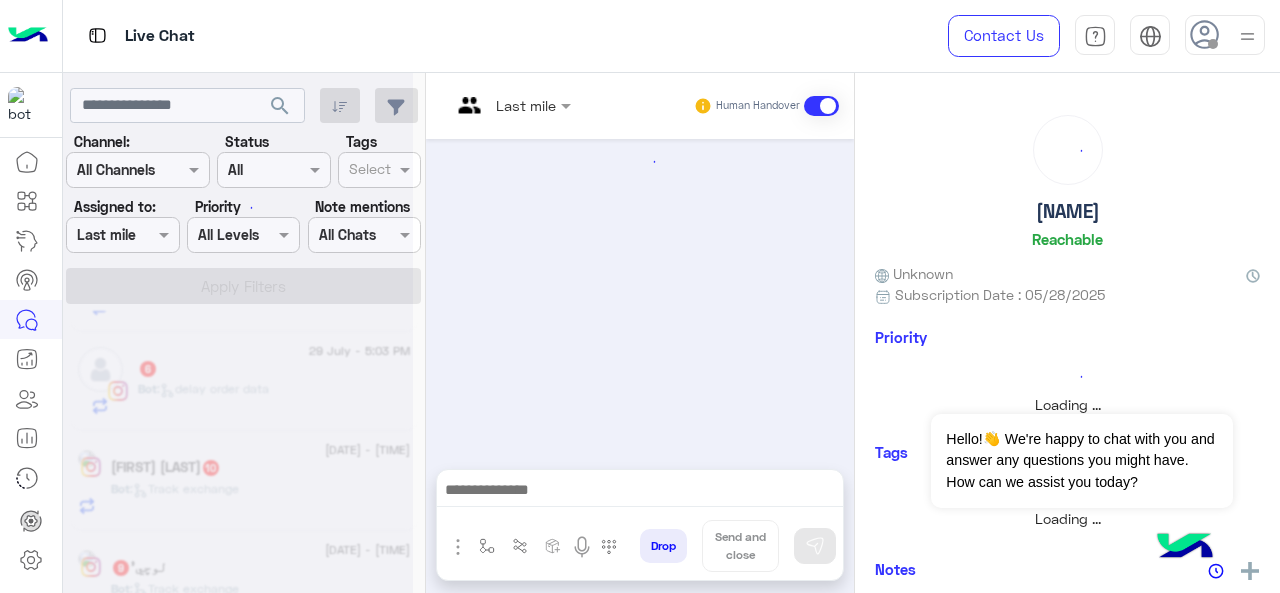 scroll, scrollTop: 911, scrollLeft: 0, axis: vertical 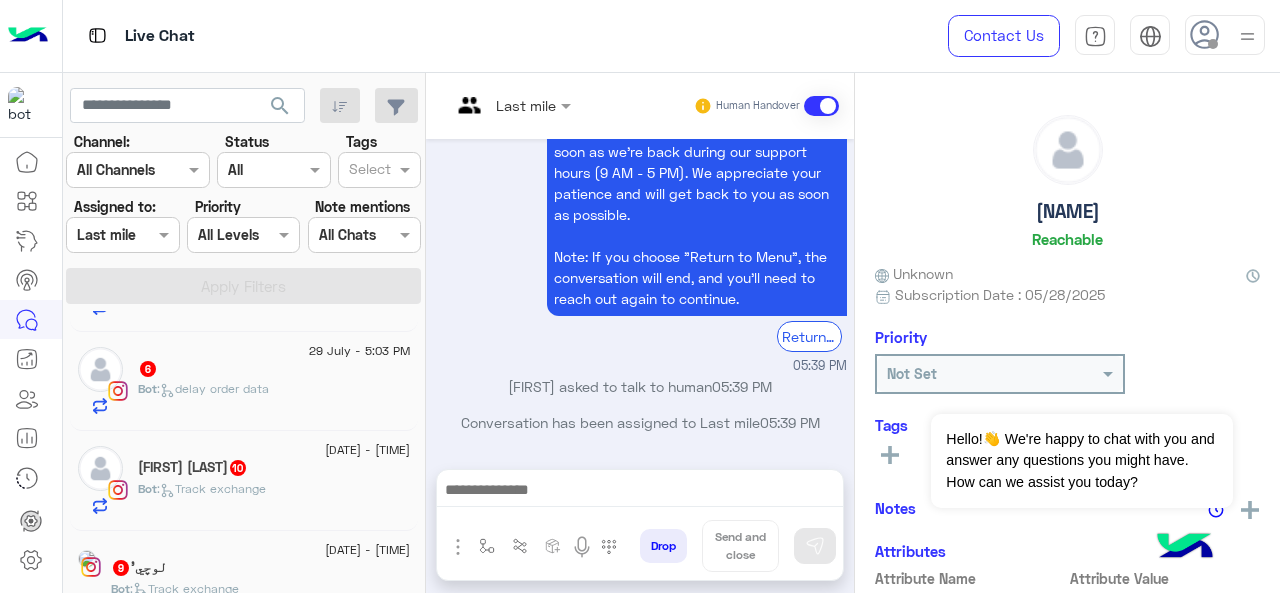 click on "Bot :   Track exchange" 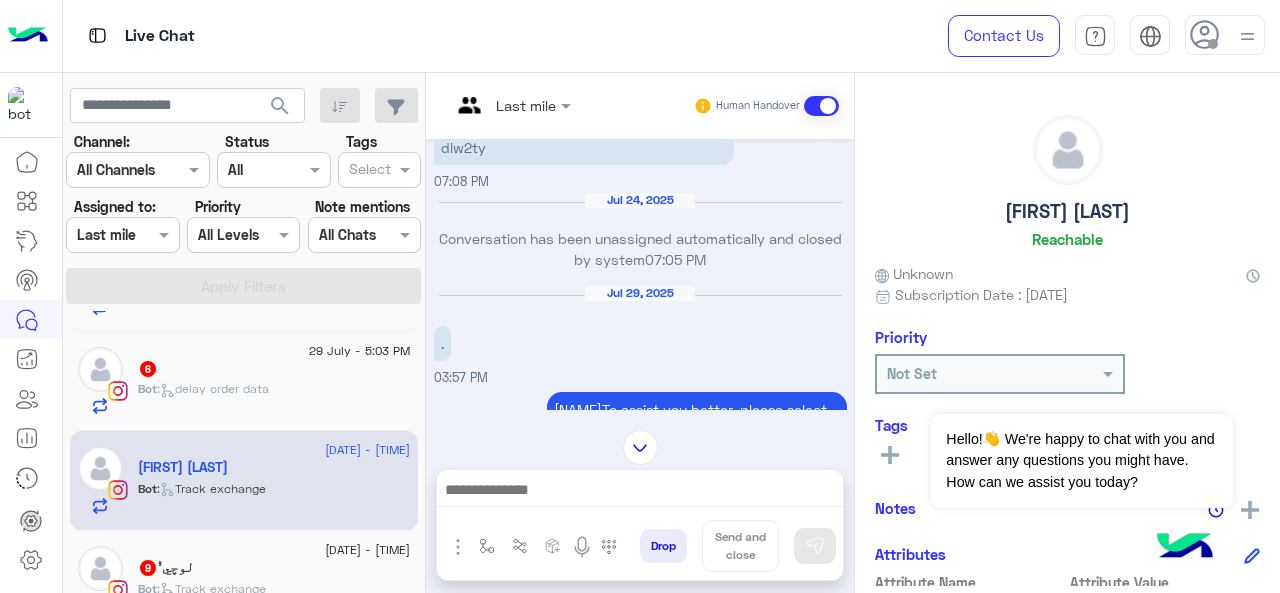 scroll, scrollTop: 1297, scrollLeft: 0, axis: vertical 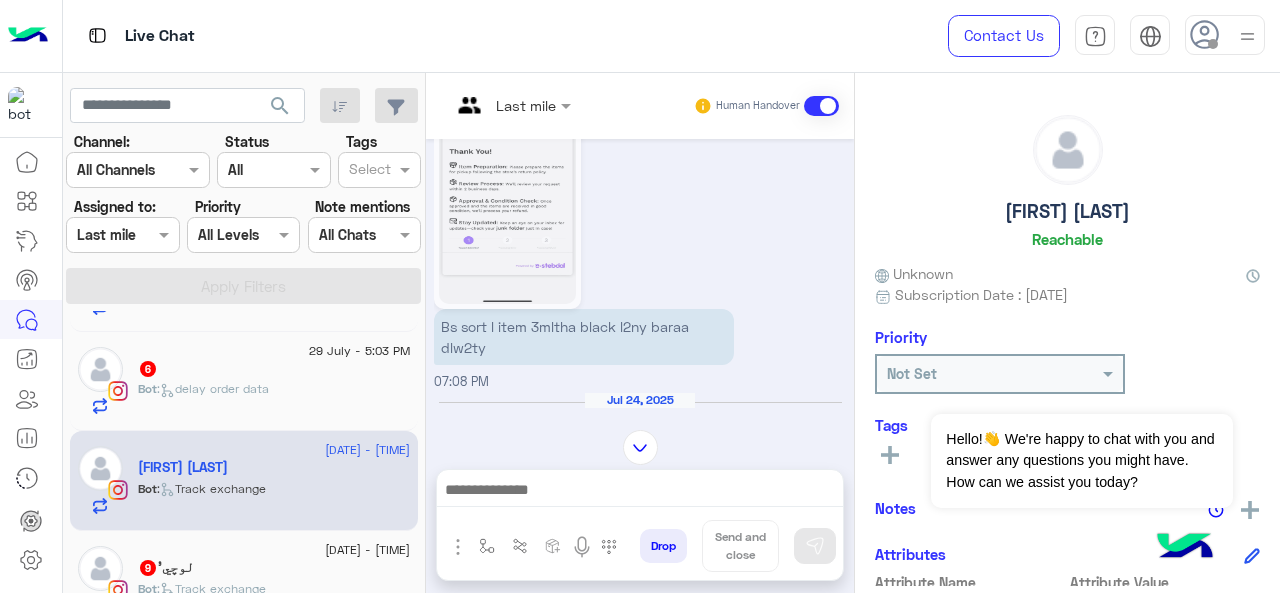 click on "Dismiss ✕ Hello!👋 We're happy to chat with you and answer any questions you might have. How can we assist you today?" at bounding box center [1081, 438] 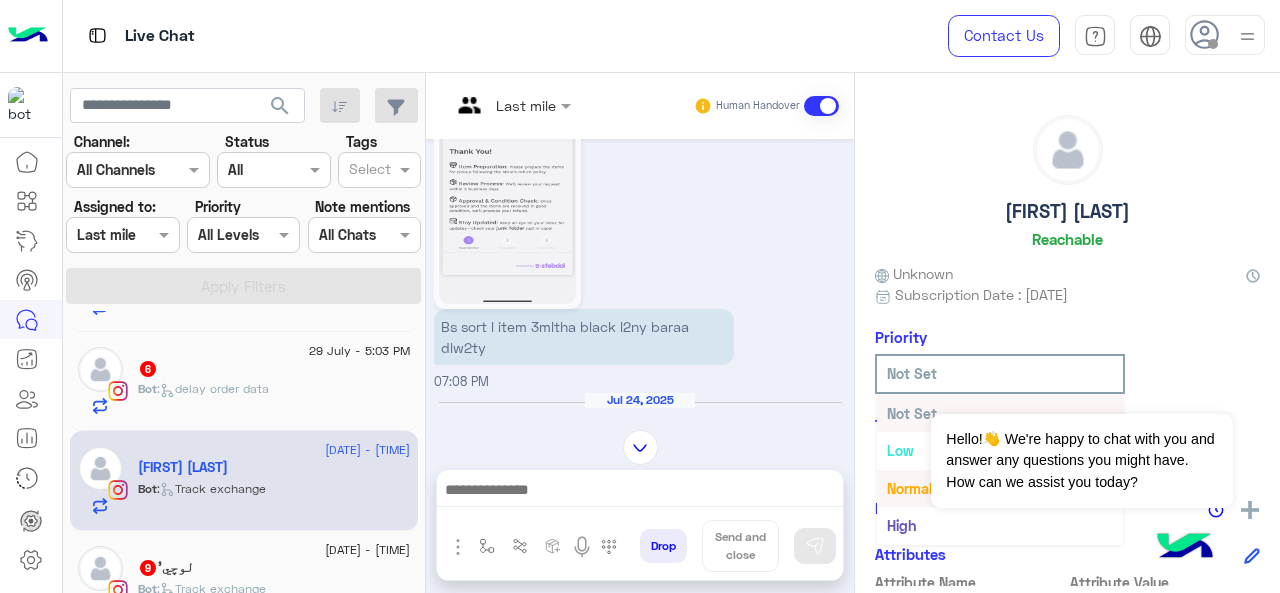 scroll, scrollTop: 36, scrollLeft: 0, axis: vertical 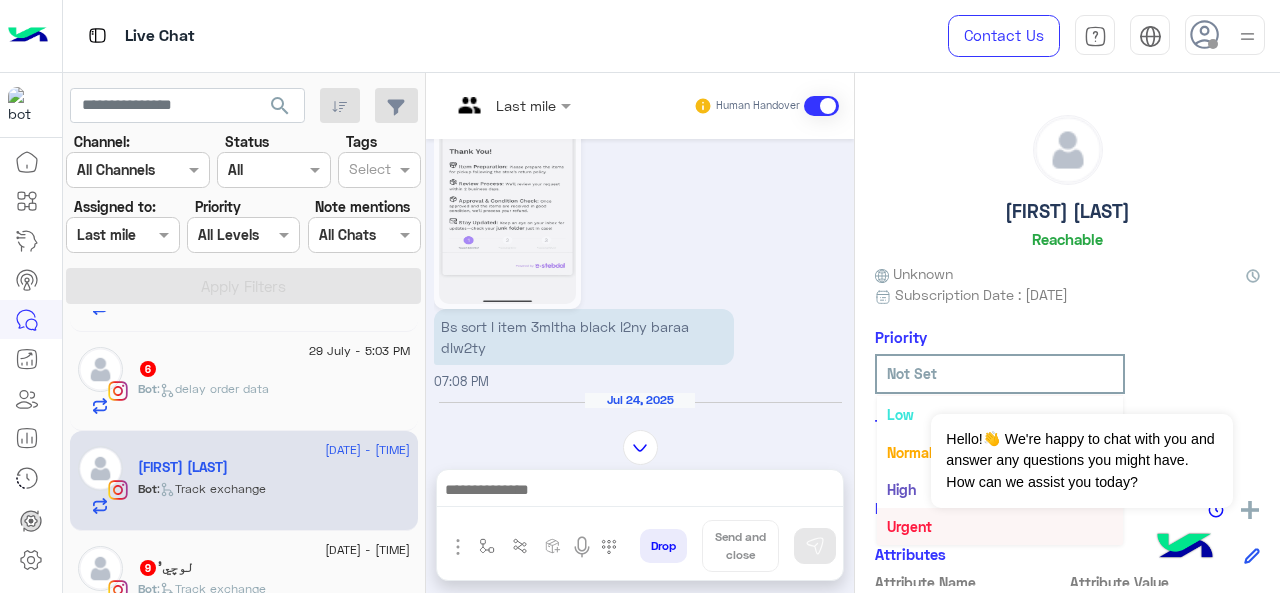 click on "Urgent" at bounding box center [909, 526] 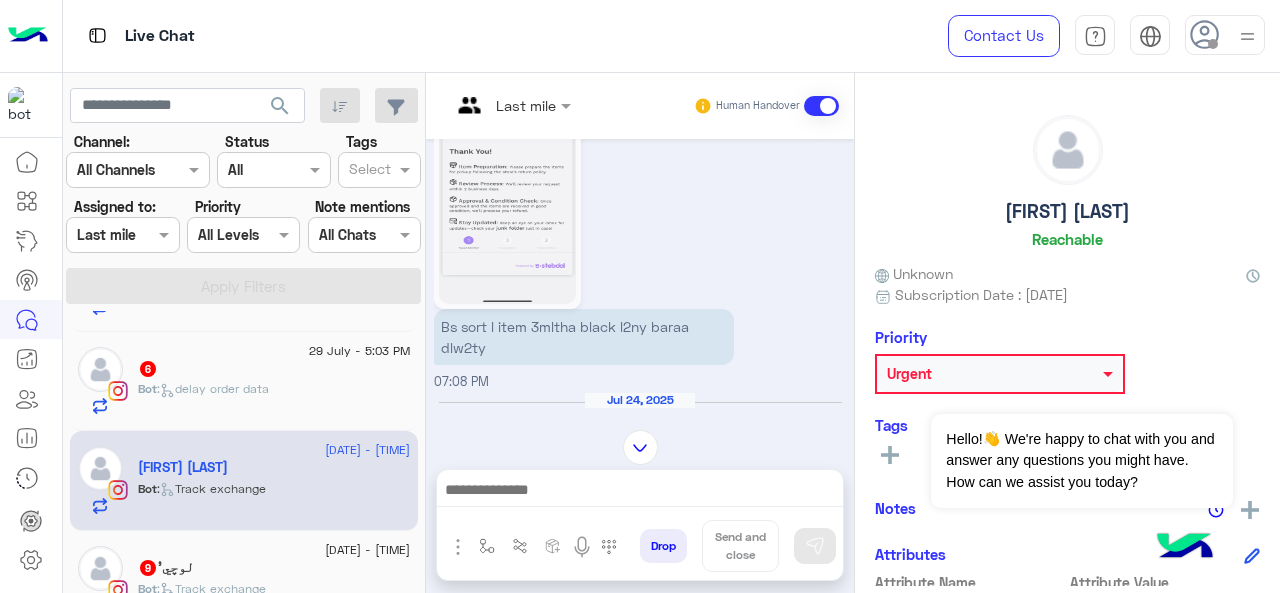 click at bounding box center (511, 104) 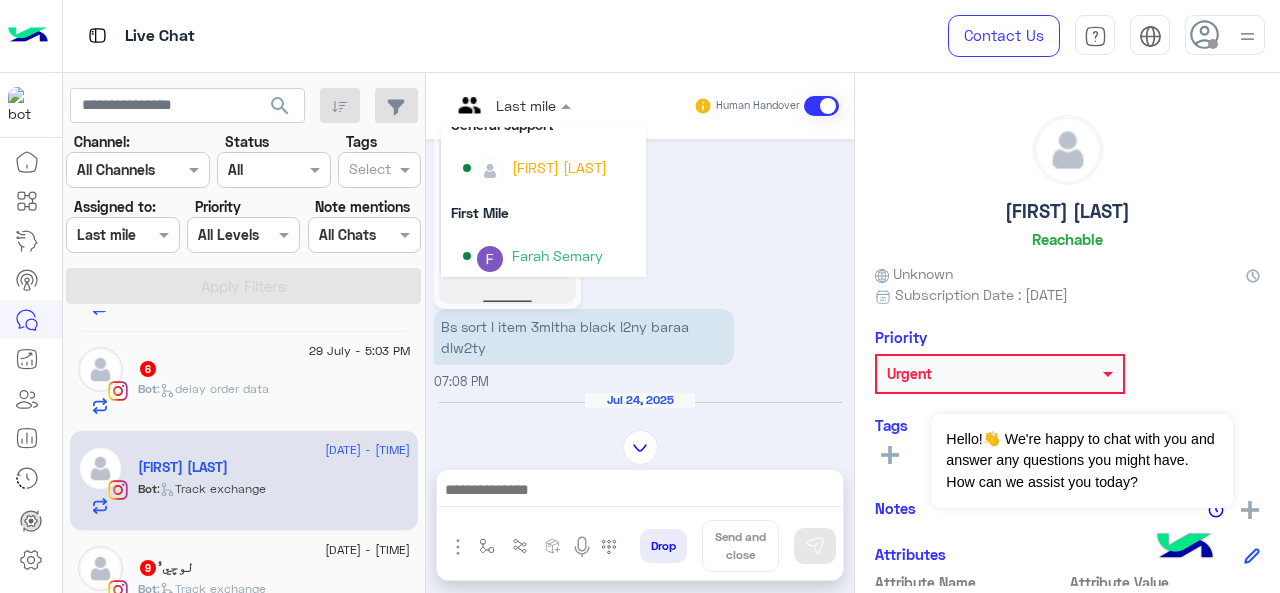 scroll, scrollTop: 354, scrollLeft: 0, axis: vertical 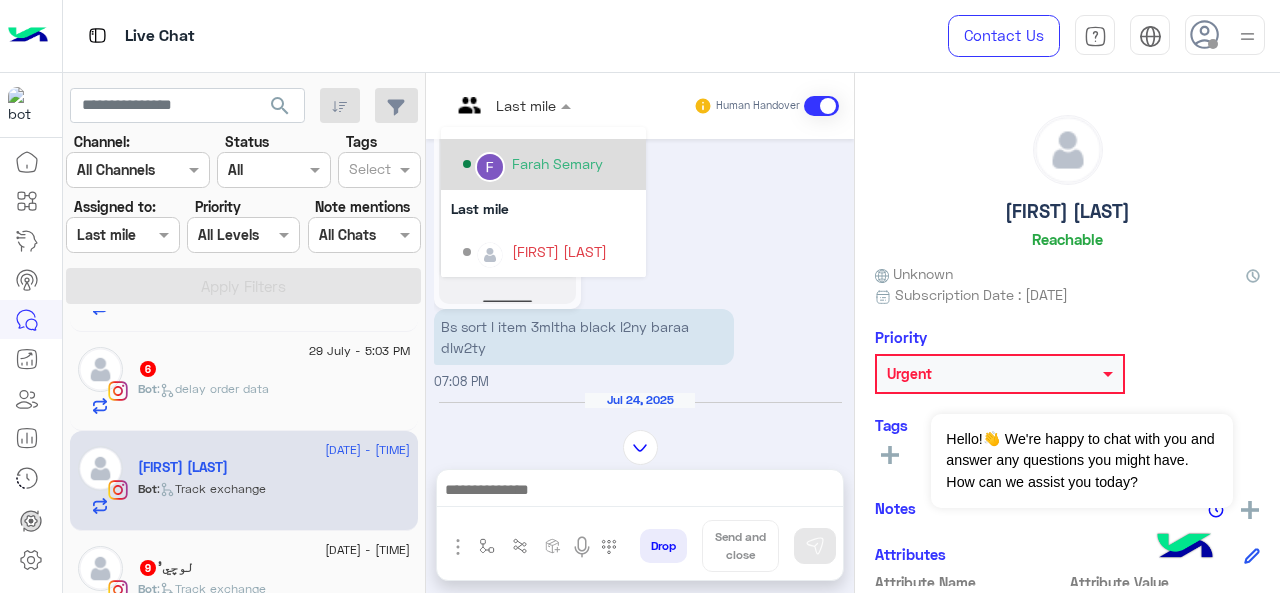 click on "Farah Semary" at bounding box center (557, 163) 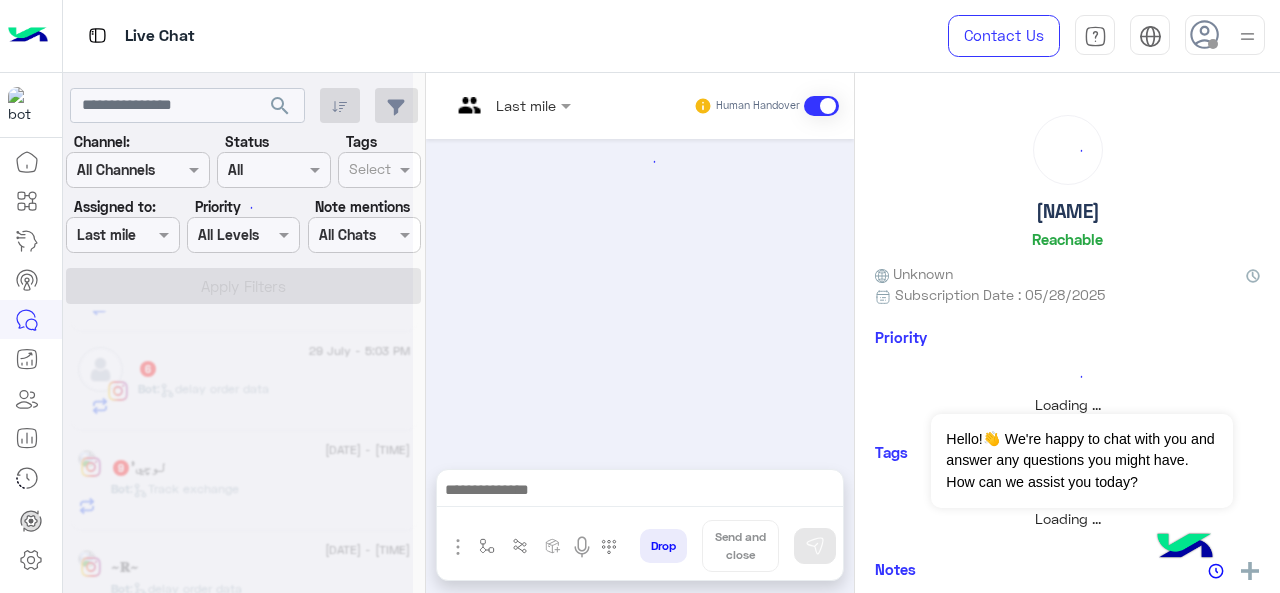 scroll, scrollTop: 911, scrollLeft: 0, axis: vertical 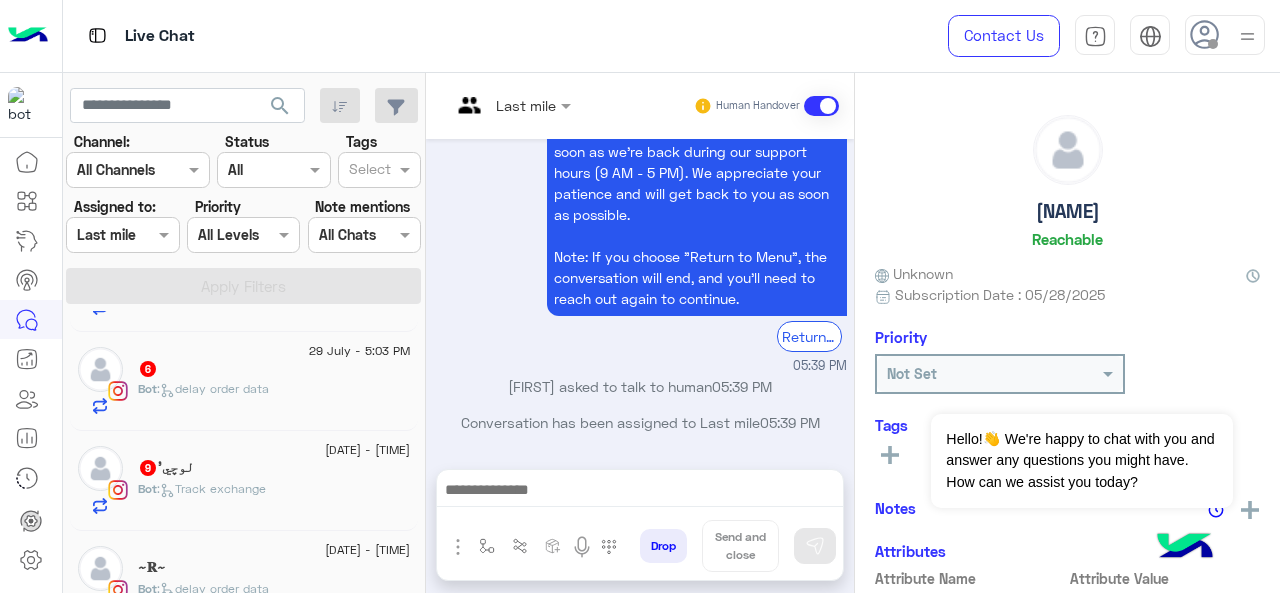 click on "[FIRST]'   9" 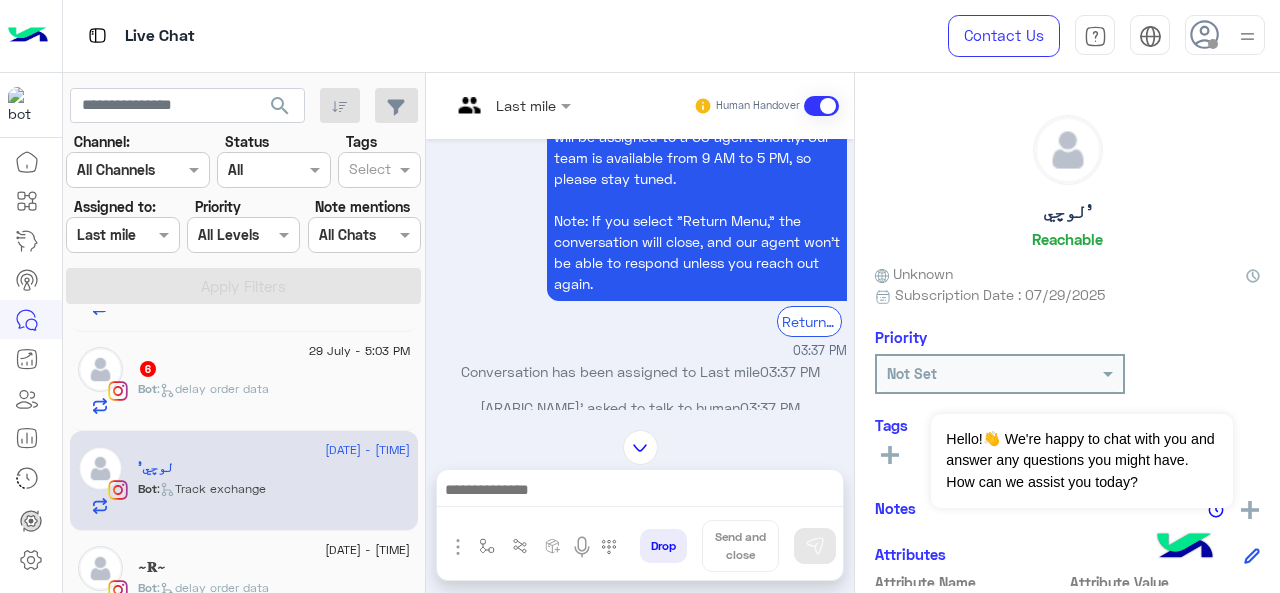 scroll, scrollTop: 606, scrollLeft: 0, axis: vertical 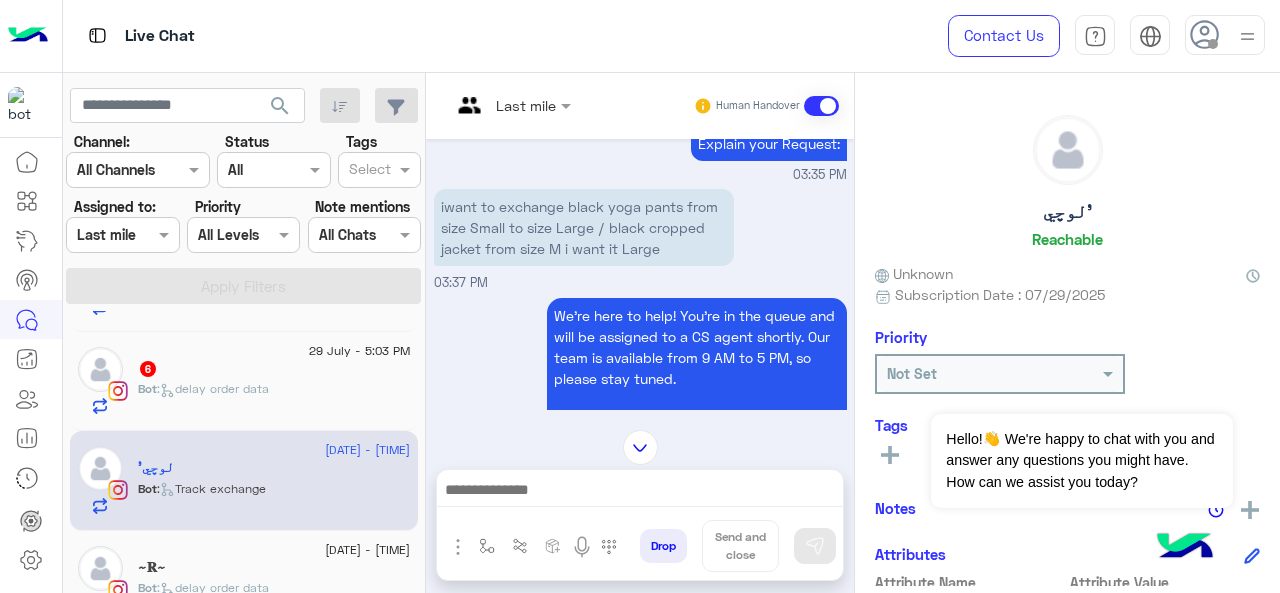 click at bounding box center (511, 104) 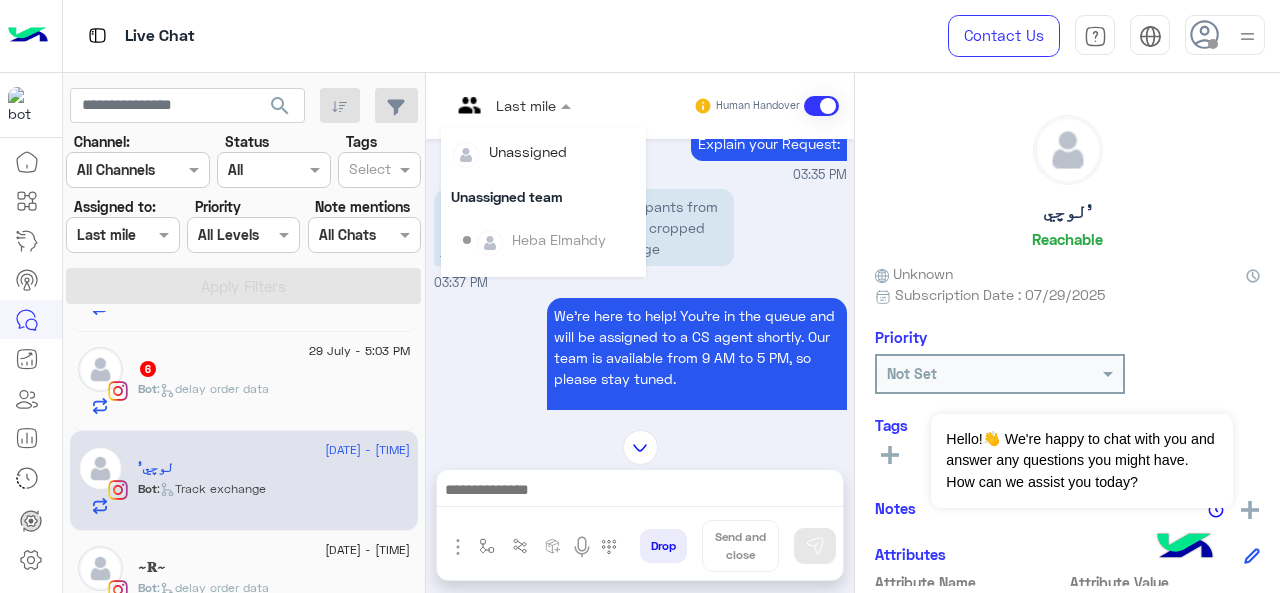 scroll, scrollTop: 354, scrollLeft: 0, axis: vertical 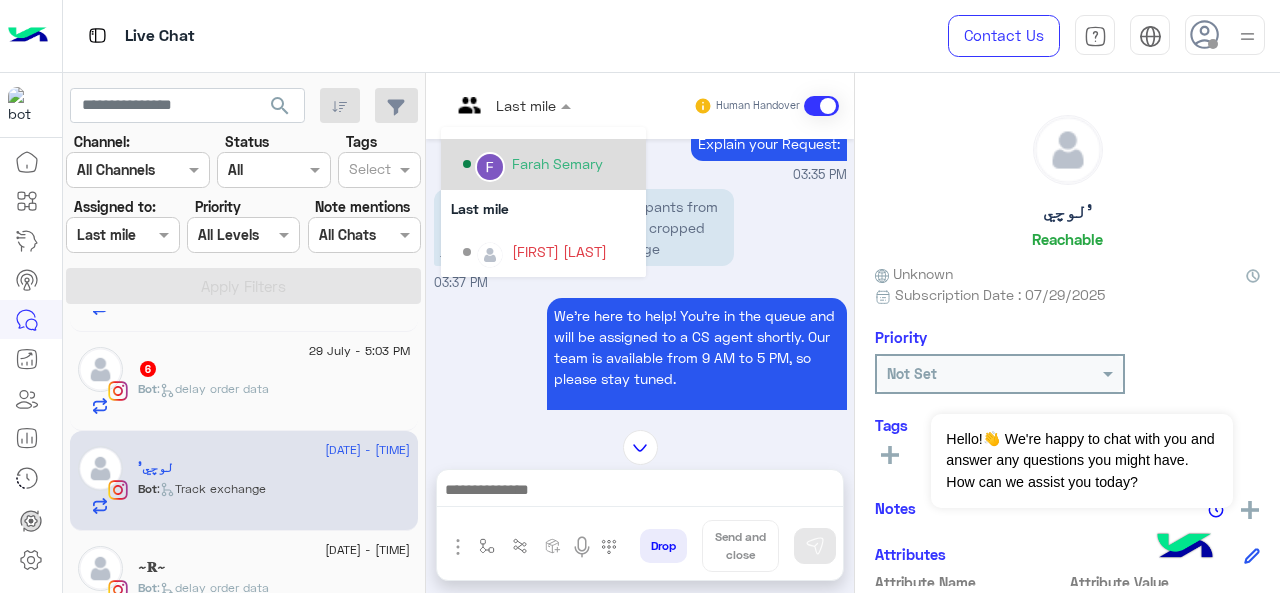 click on "Farah Semary" at bounding box center (557, 163) 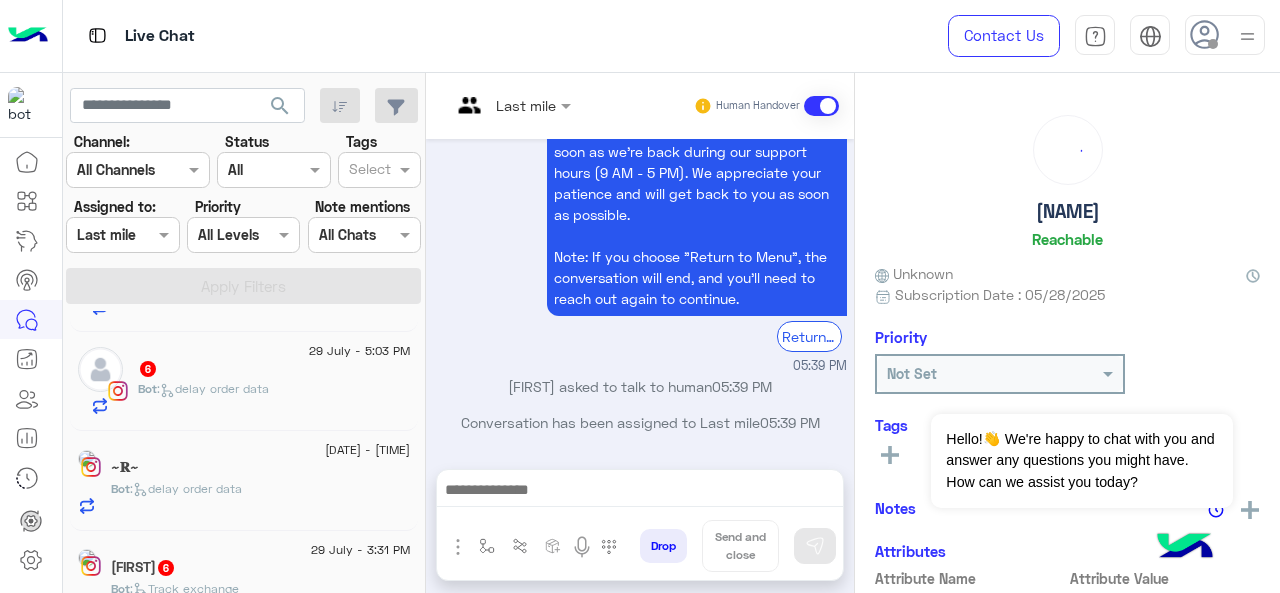 click on "~[INITIAL]~" 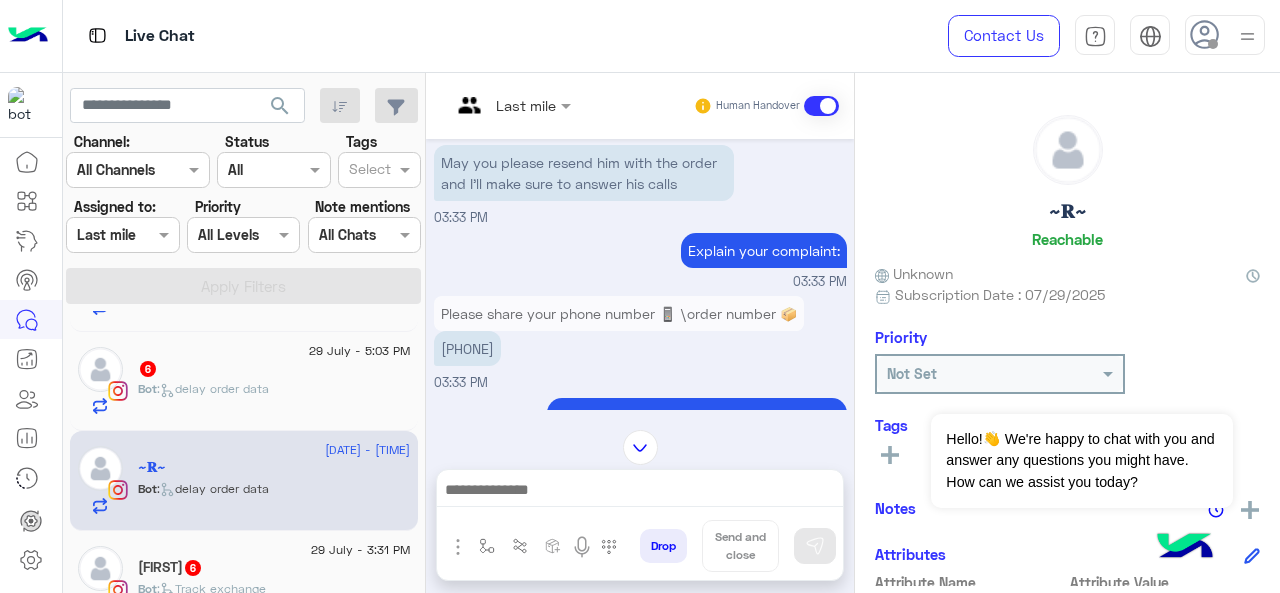 scroll, scrollTop: 504, scrollLeft: 0, axis: vertical 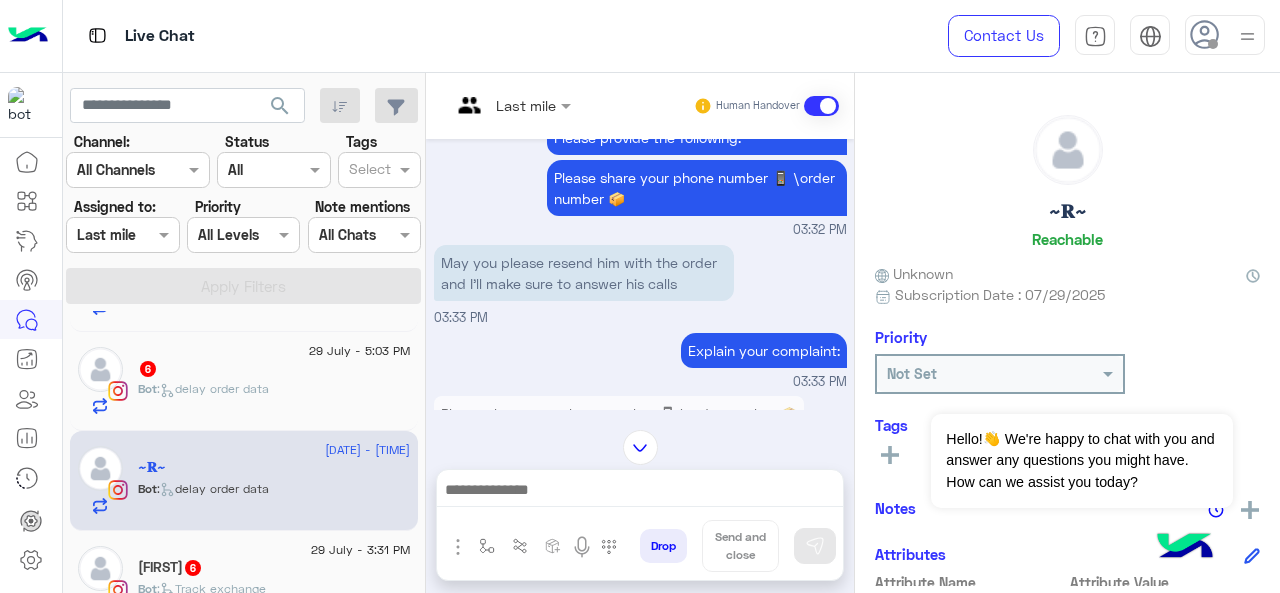 click at bounding box center (511, 104) 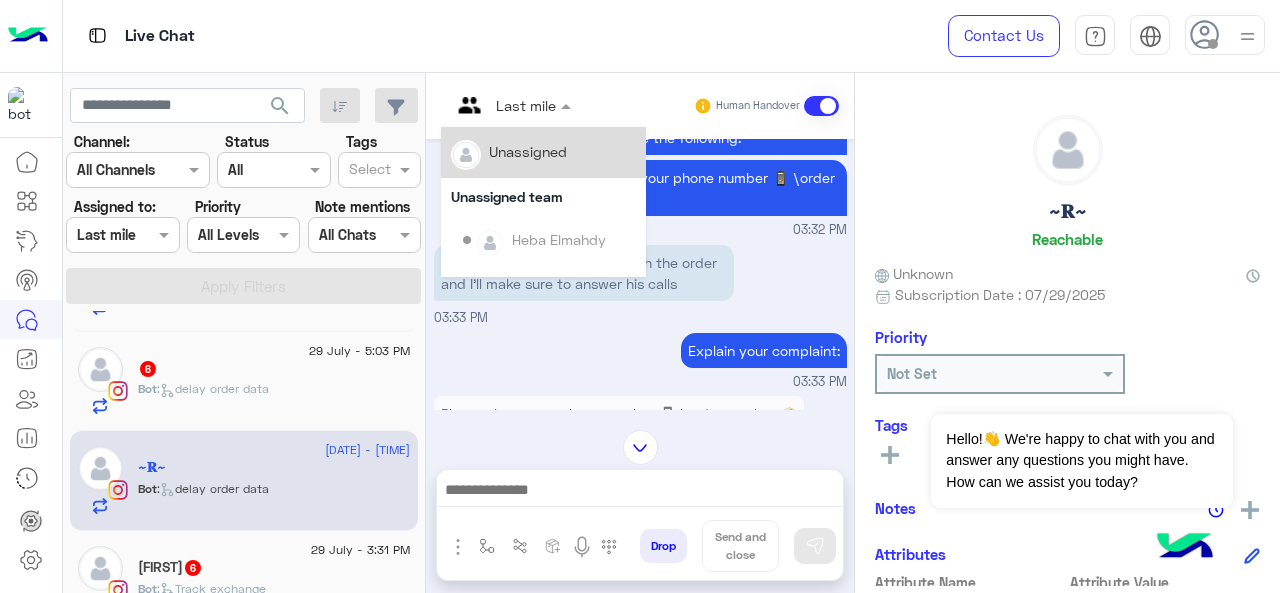 scroll, scrollTop: 354, scrollLeft: 0, axis: vertical 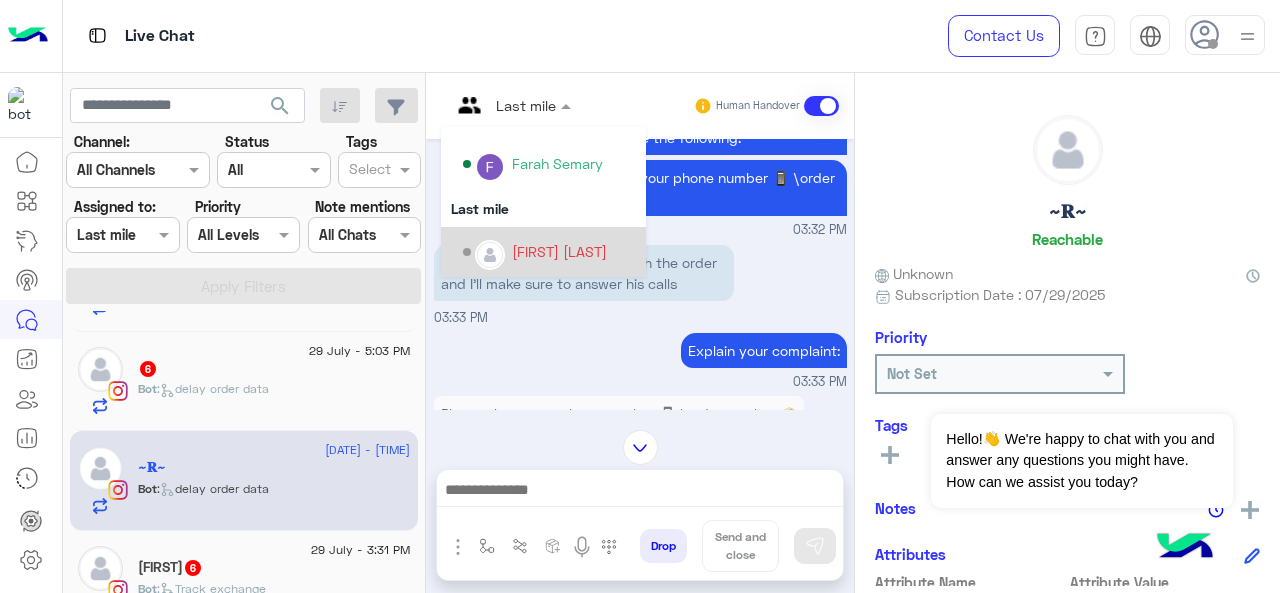 click on "[FIRST] [LAST]" at bounding box center [559, 251] 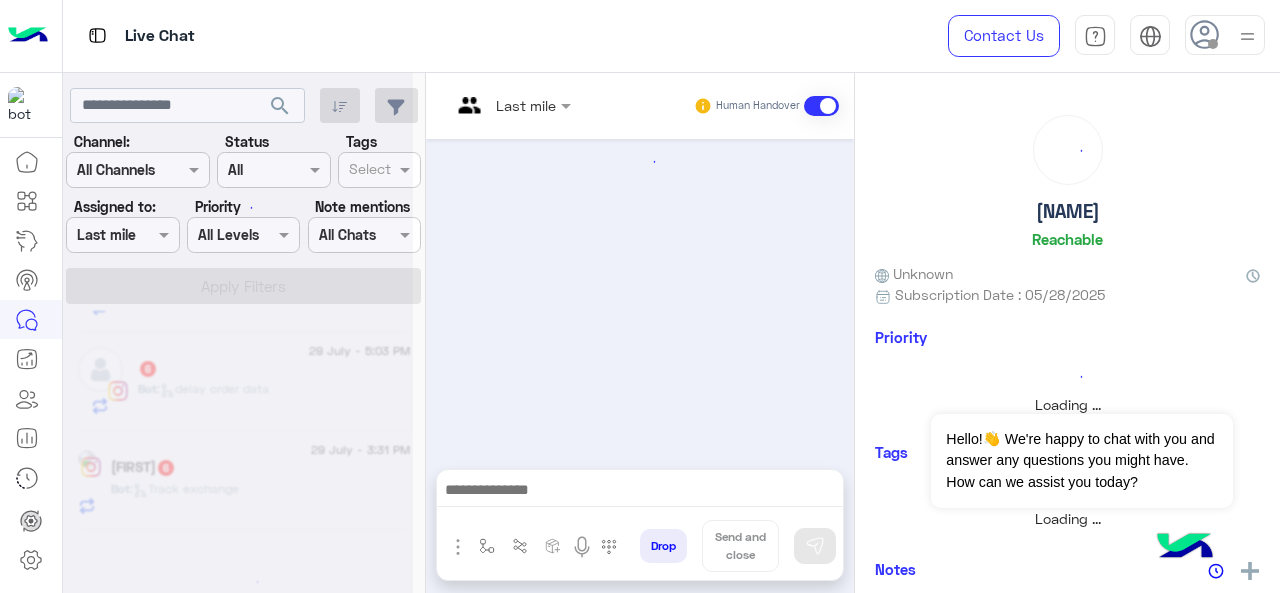 scroll, scrollTop: 386, scrollLeft: 0, axis: vertical 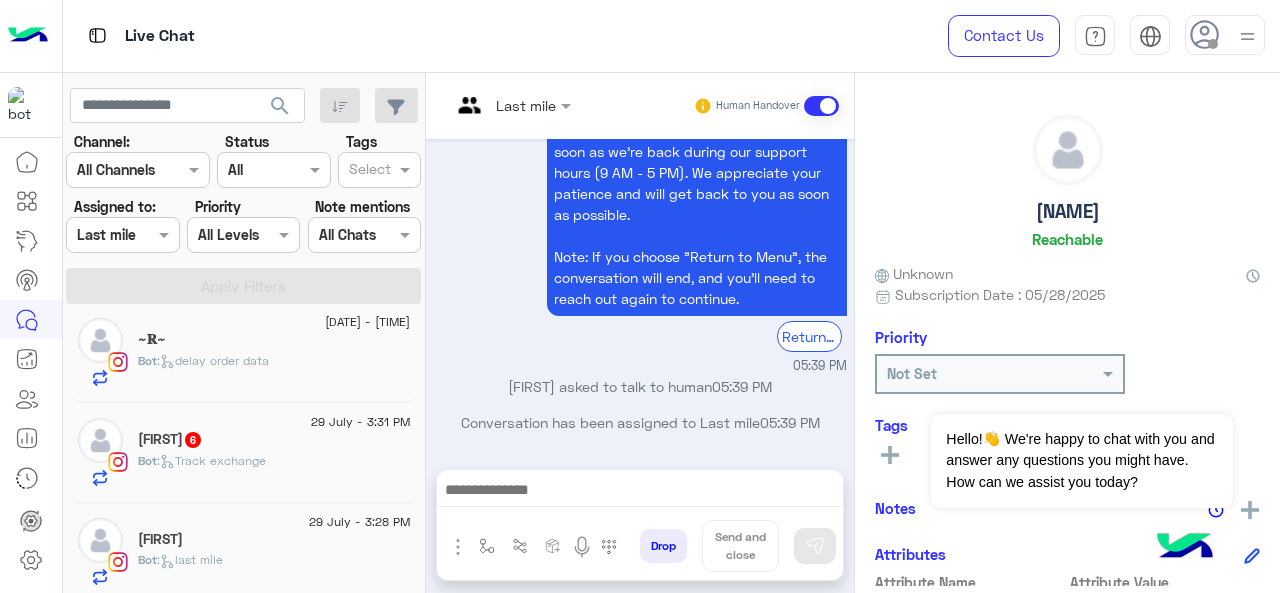 click on "[FIRST]  6" 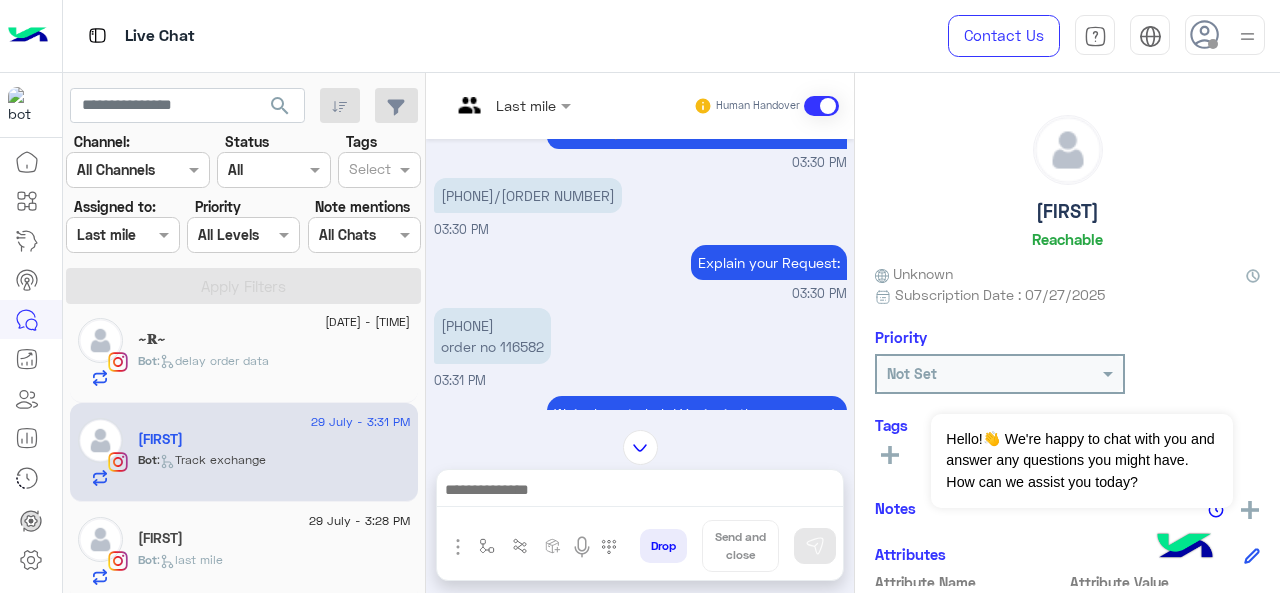 scroll, scrollTop: 485, scrollLeft: 0, axis: vertical 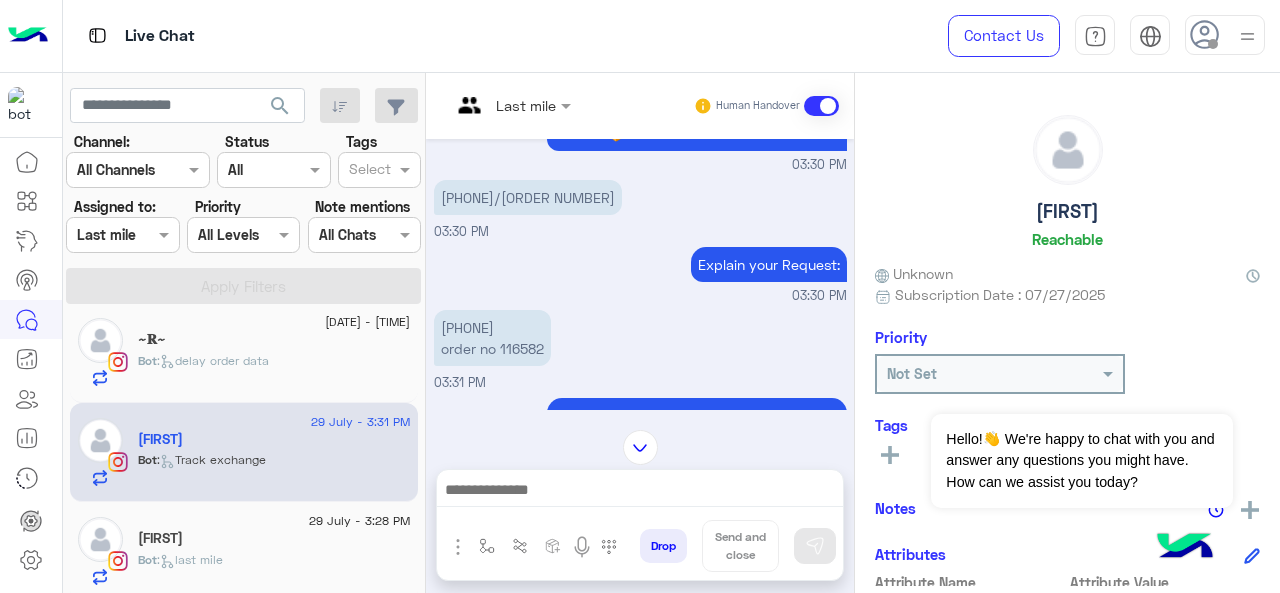 click at bounding box center [511, 104] 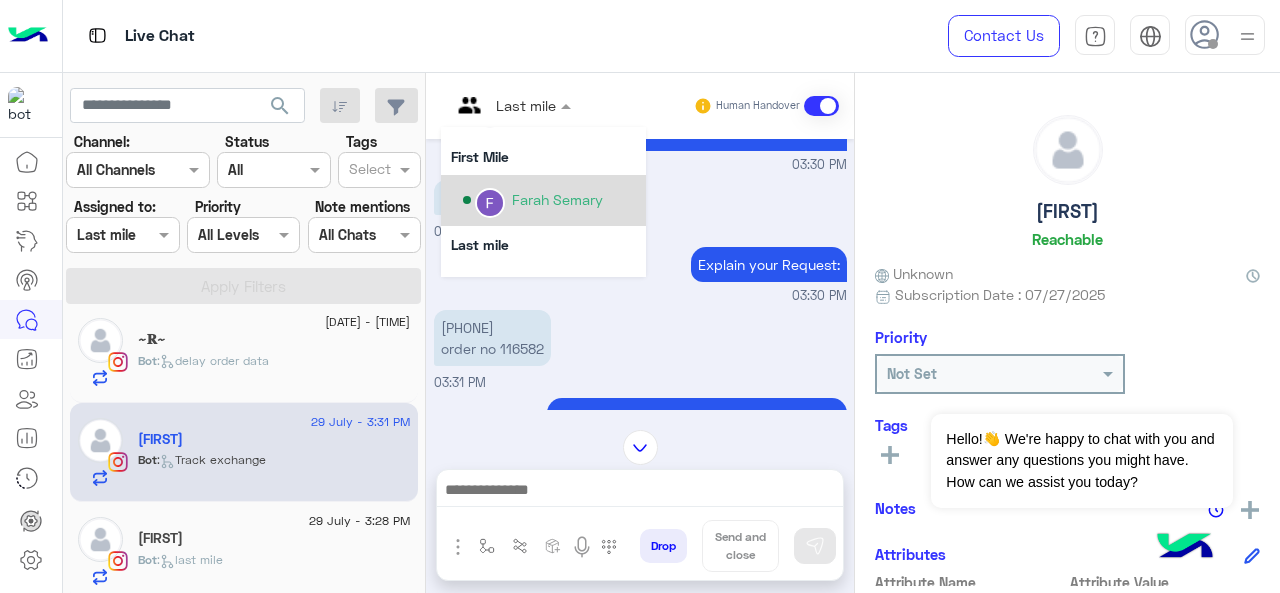 scroll, scrollTop: 354, scrollLeft: 0, axis: vertical 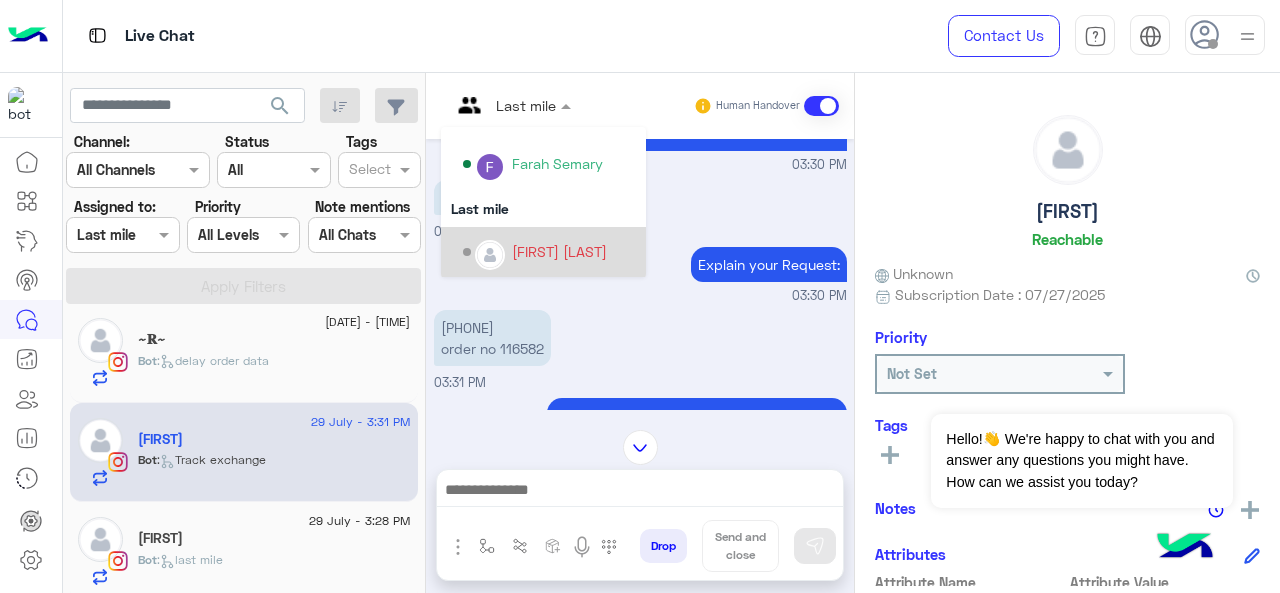 click on "[FIRST] [LAST]" at bounding box center [559, 251] 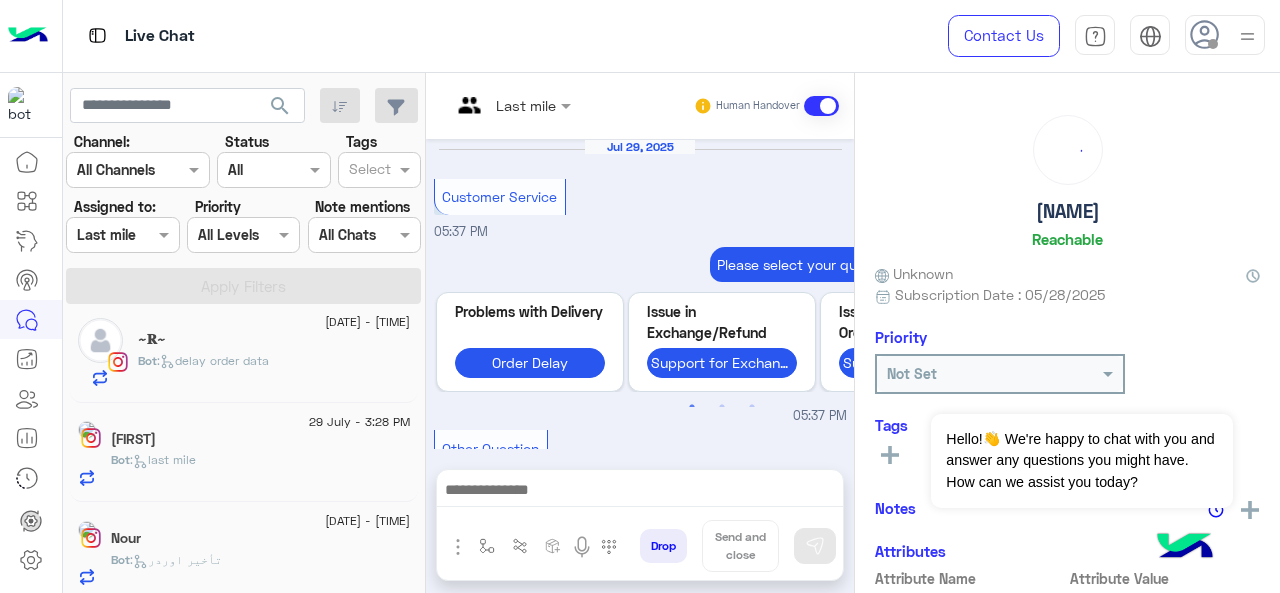 scroll, scrollTop: 911, scrollLeft: 0, axis: vertical 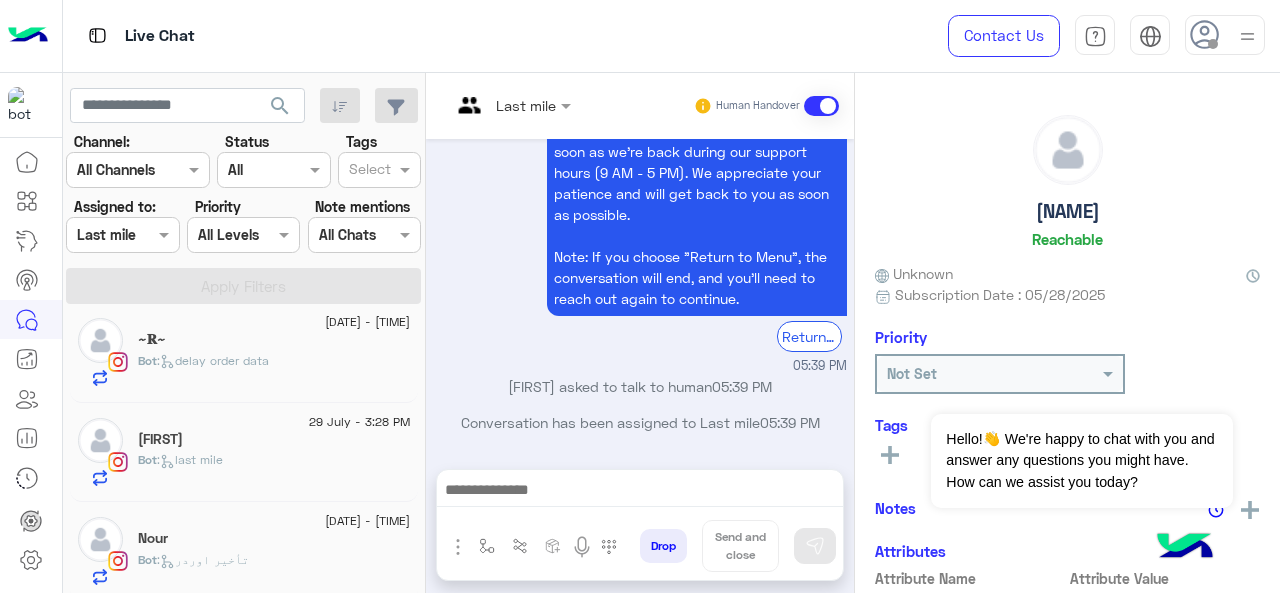 click on ":   delay order data" 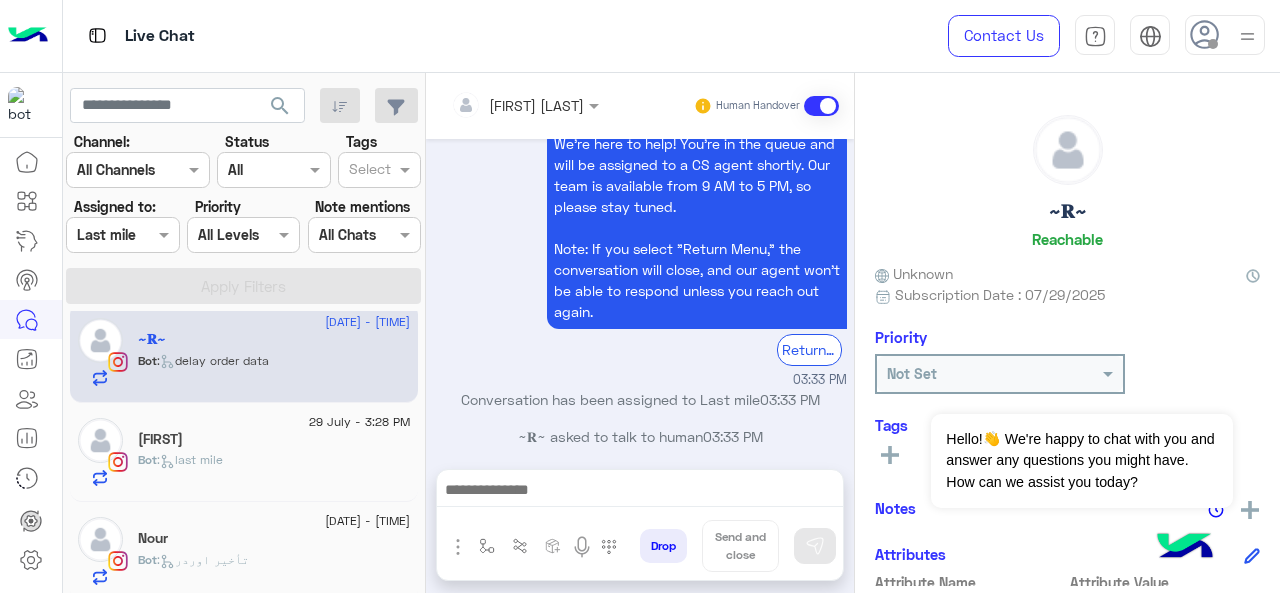 scroll, scrollTop: 908, scrollLeft: 0, axis: vertical 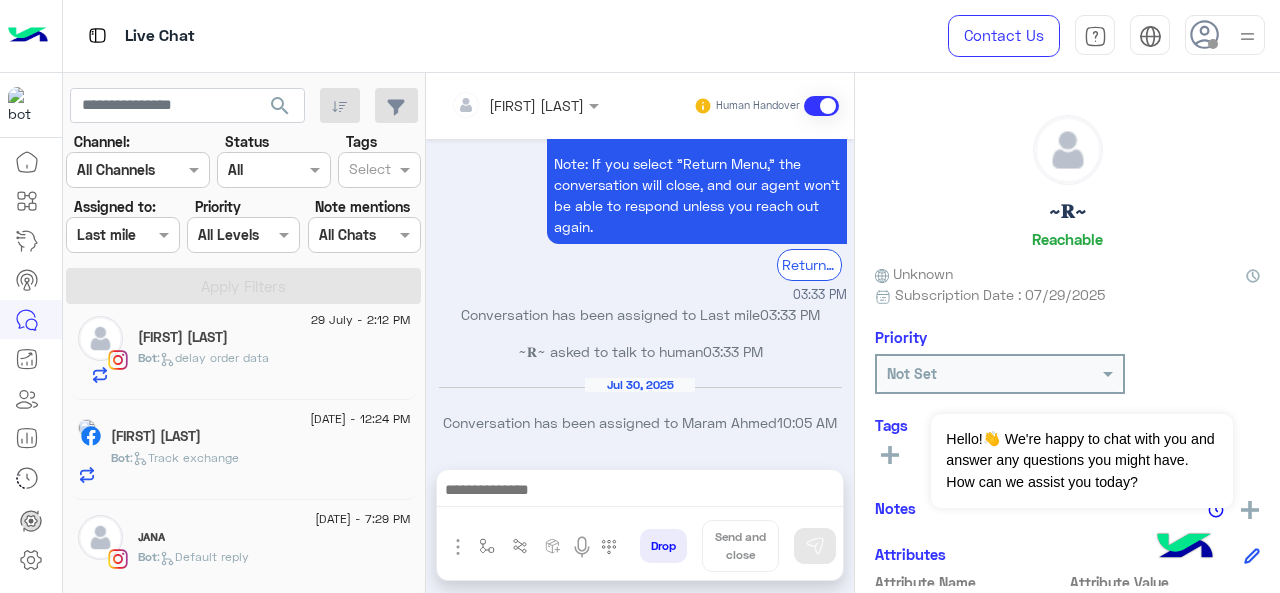 click at bounding box center [122, 234] 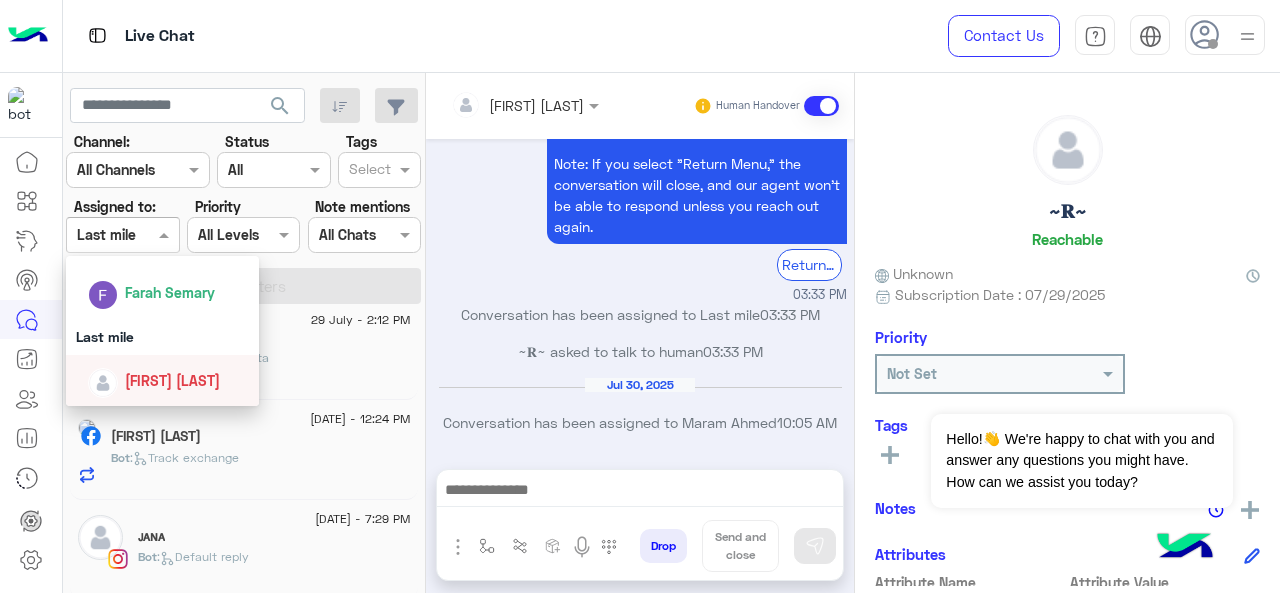 click on "[FIRST] [LAST]" at bounding box center [172, 380] 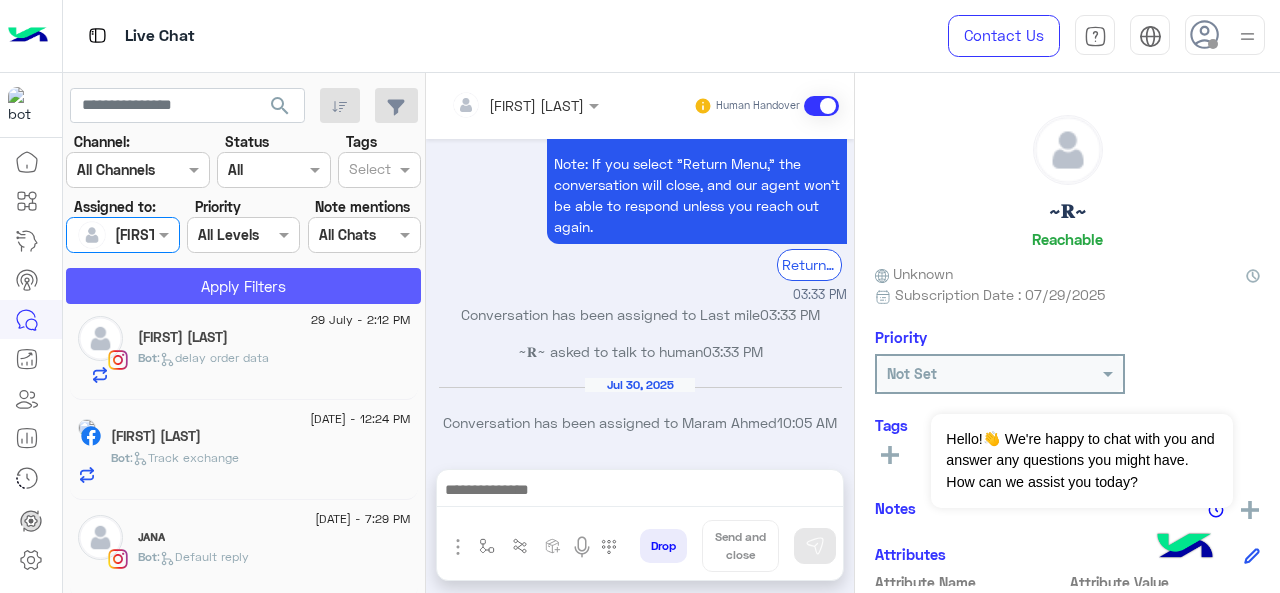 click on "Apply Filters" 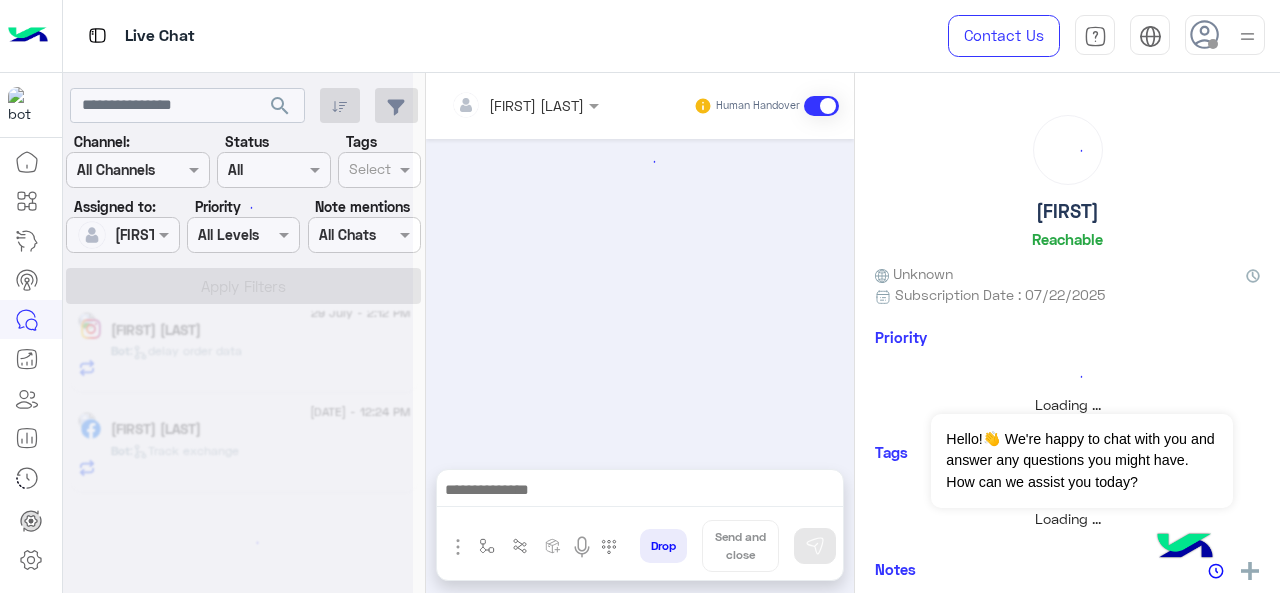 scroll, scrollTop: 1112, scrollLeft: 0, axis: vertical 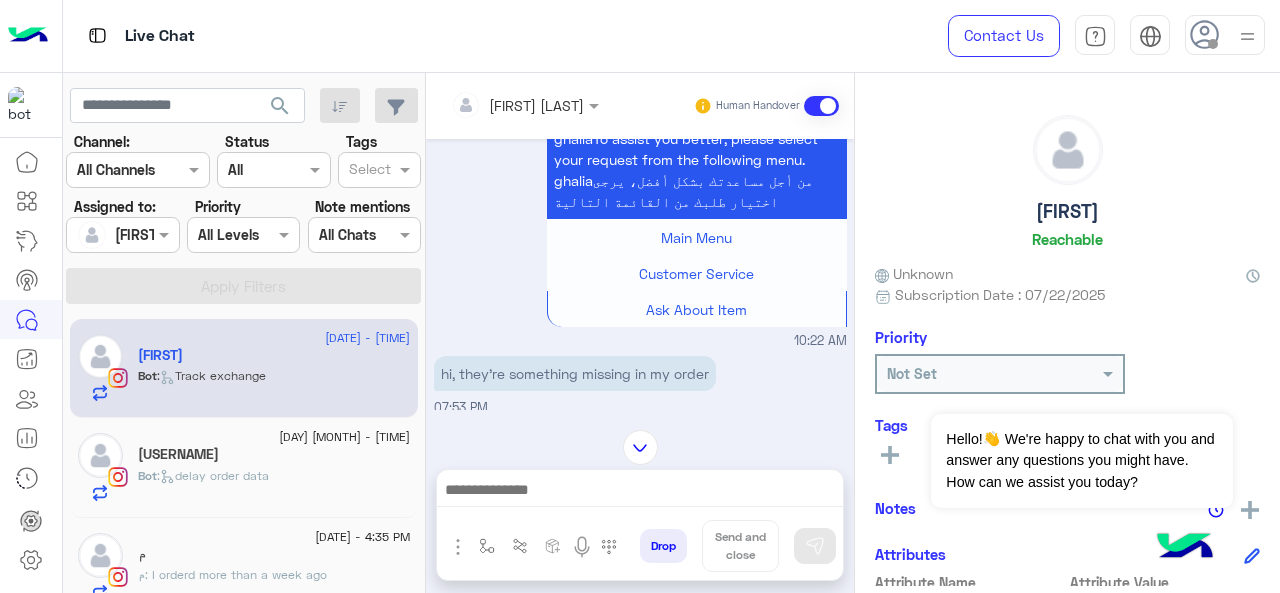 click 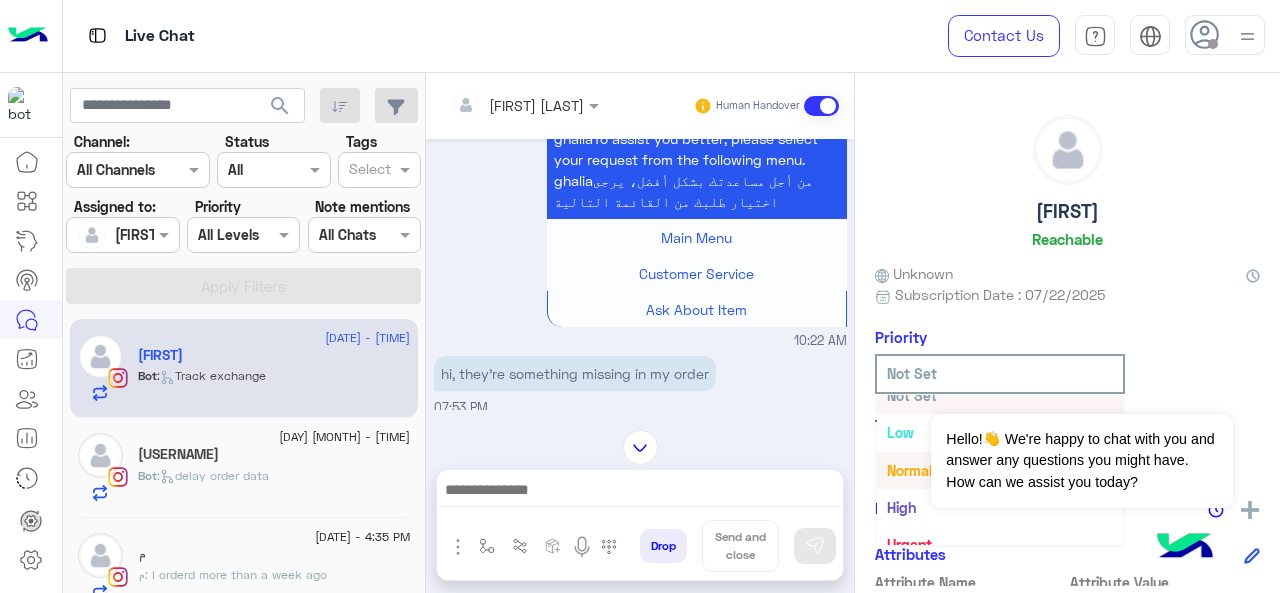 scroll, scrollTop: 36, scrollLeft: 0, axis: vertical 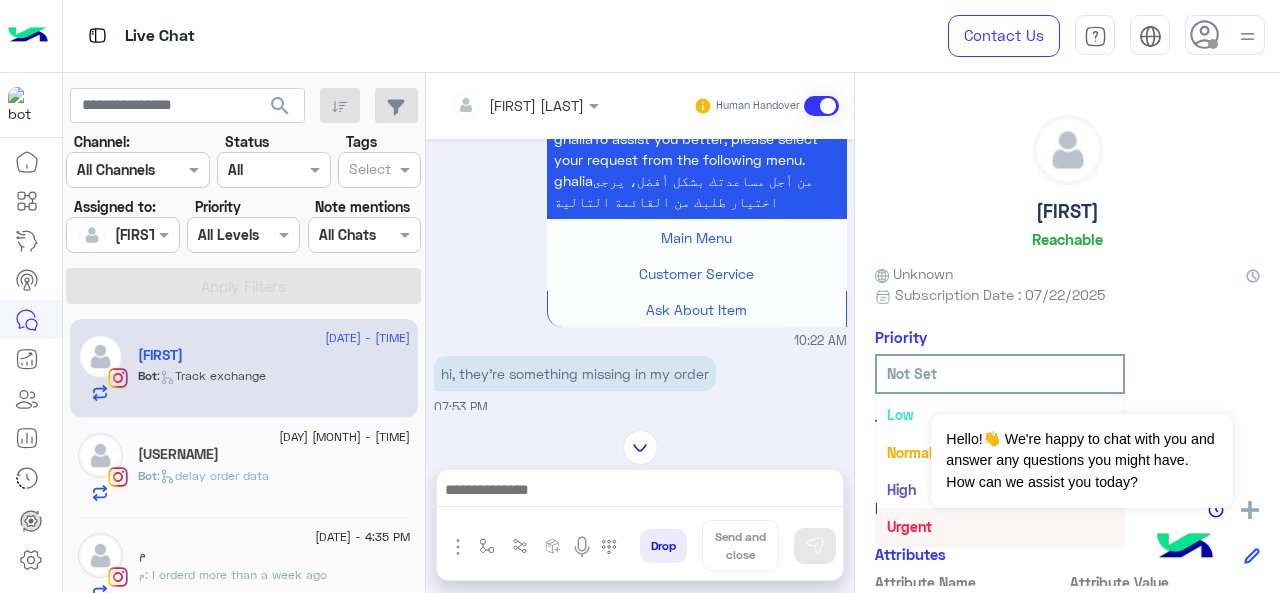 click on "Urgent" at bounding box center (909, 526) 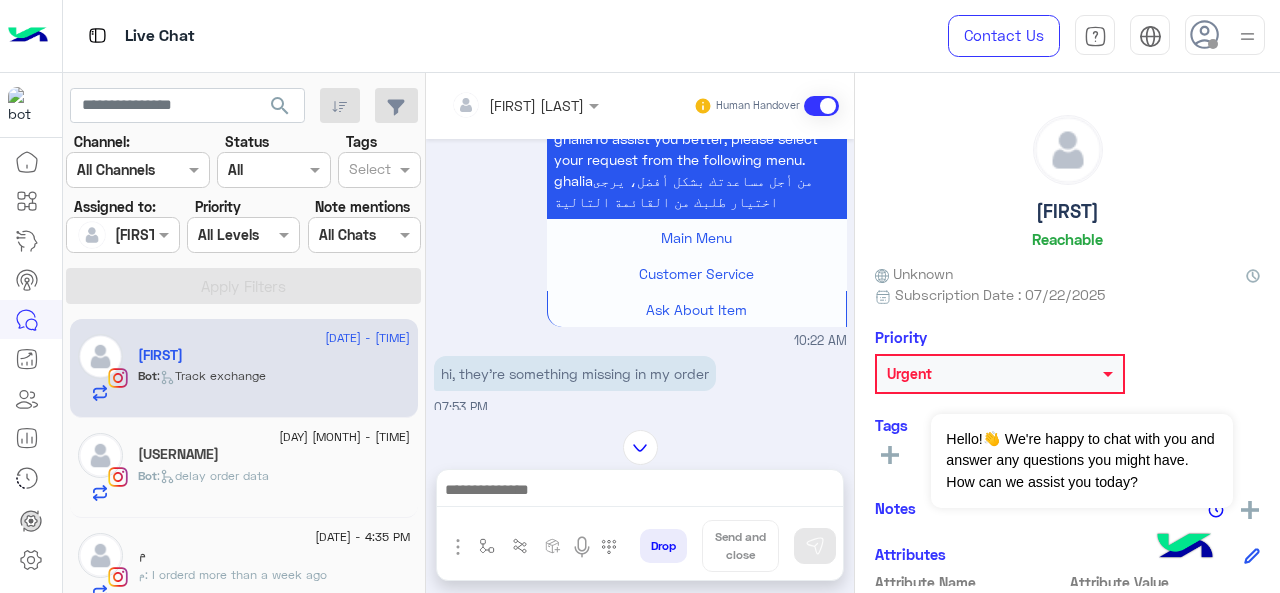 click on "[FIRST] [LAST]" at bounding box center (517, 105) 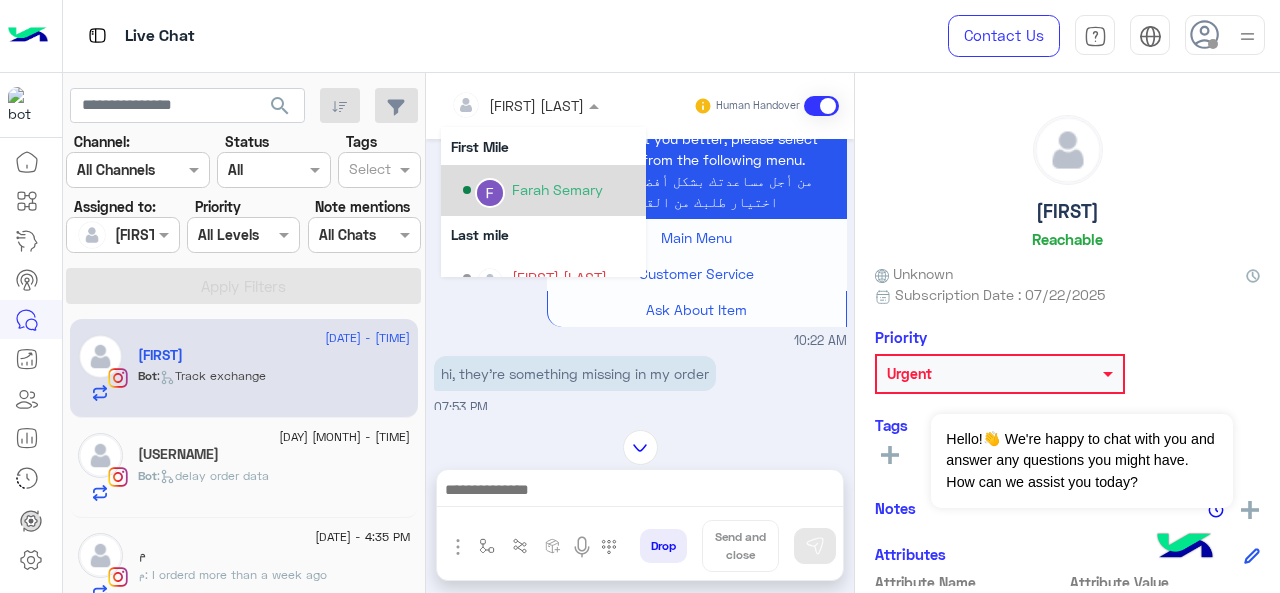 scroll, scrollTop: 354, scrollLeft: 0, axis: vertical 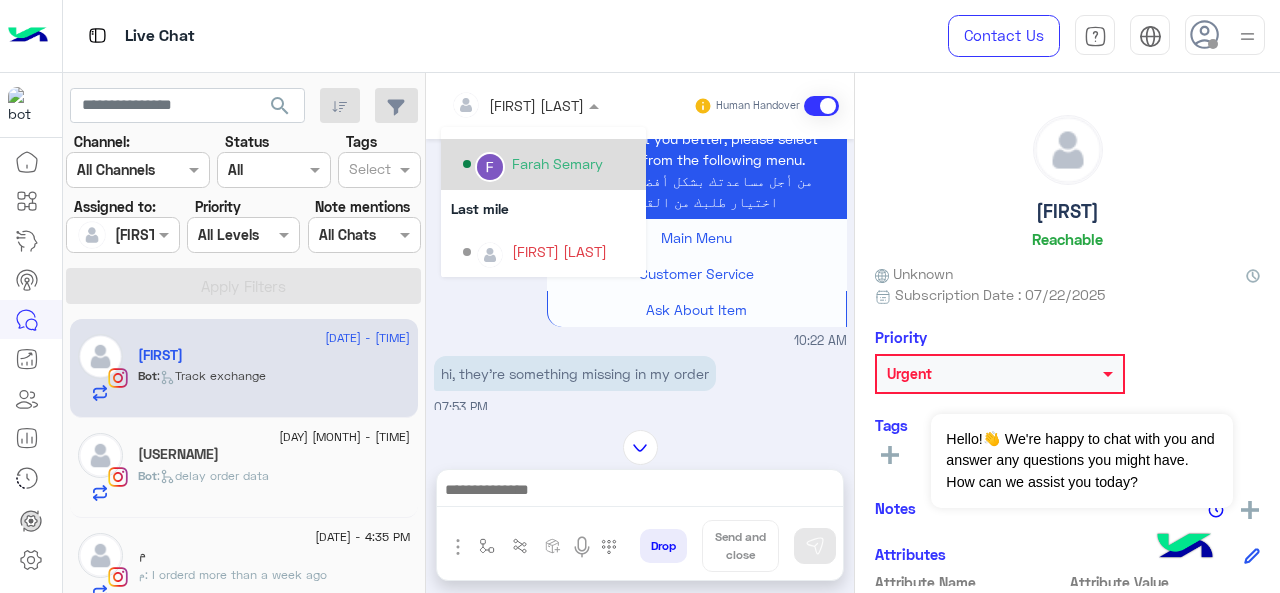 click on "Farah Semary" at bounding box center [557, 163] 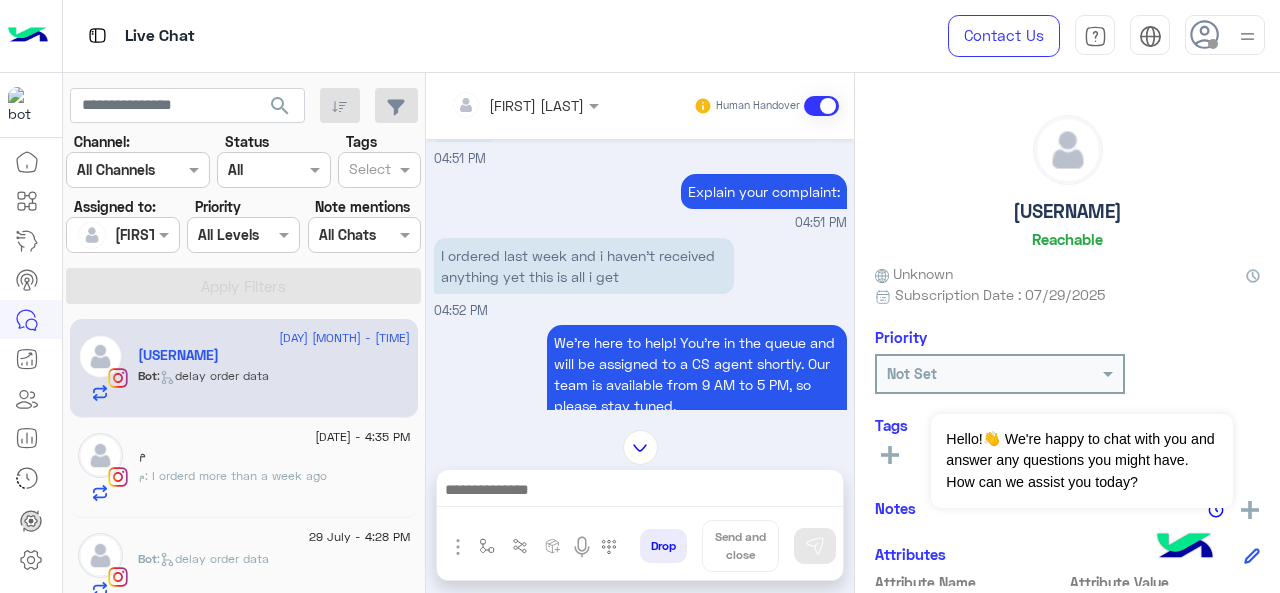 click on "م" 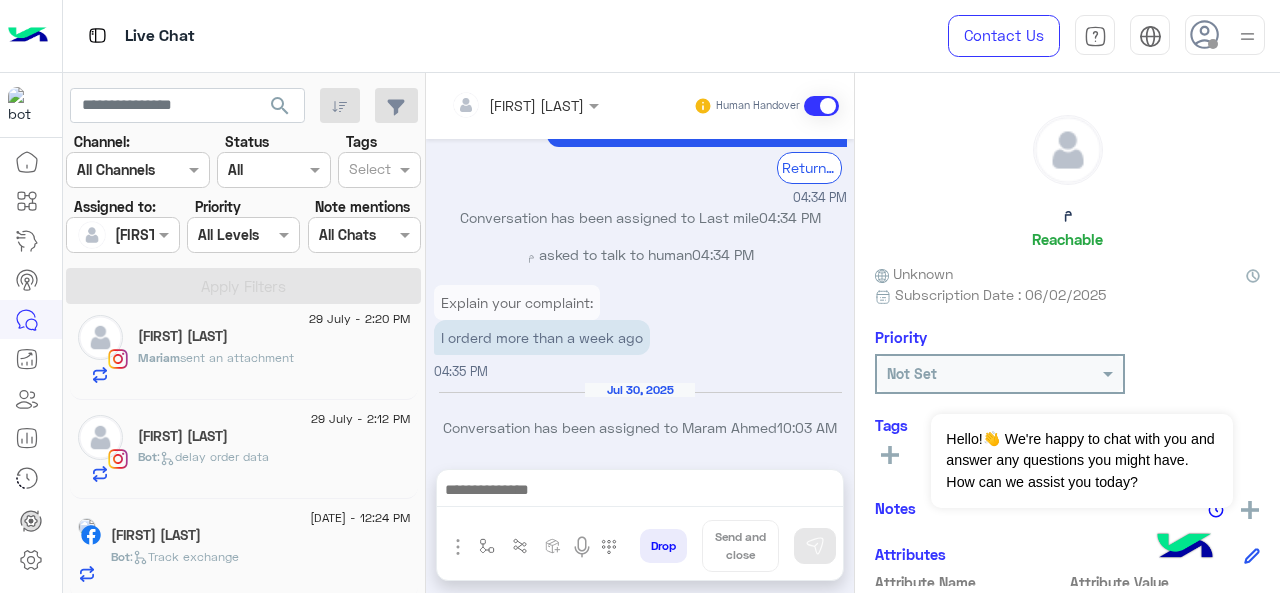 click on "Bot :   Track exchange" 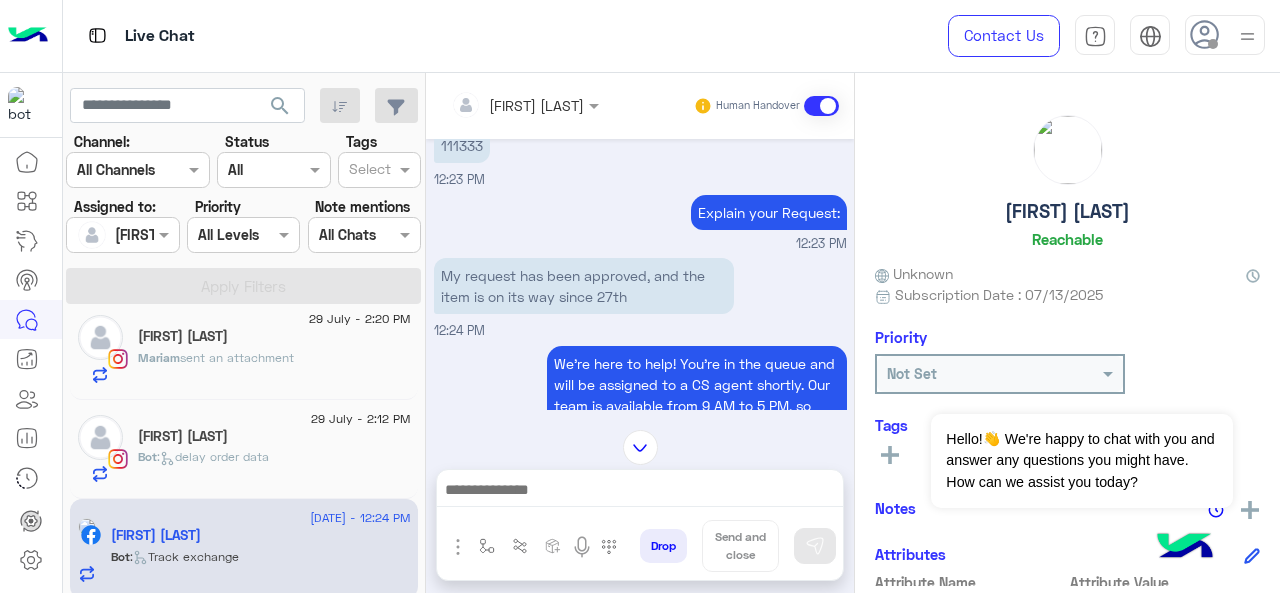 scroll, scrollTop: 384, scrollLeft: 0, axis: vertical 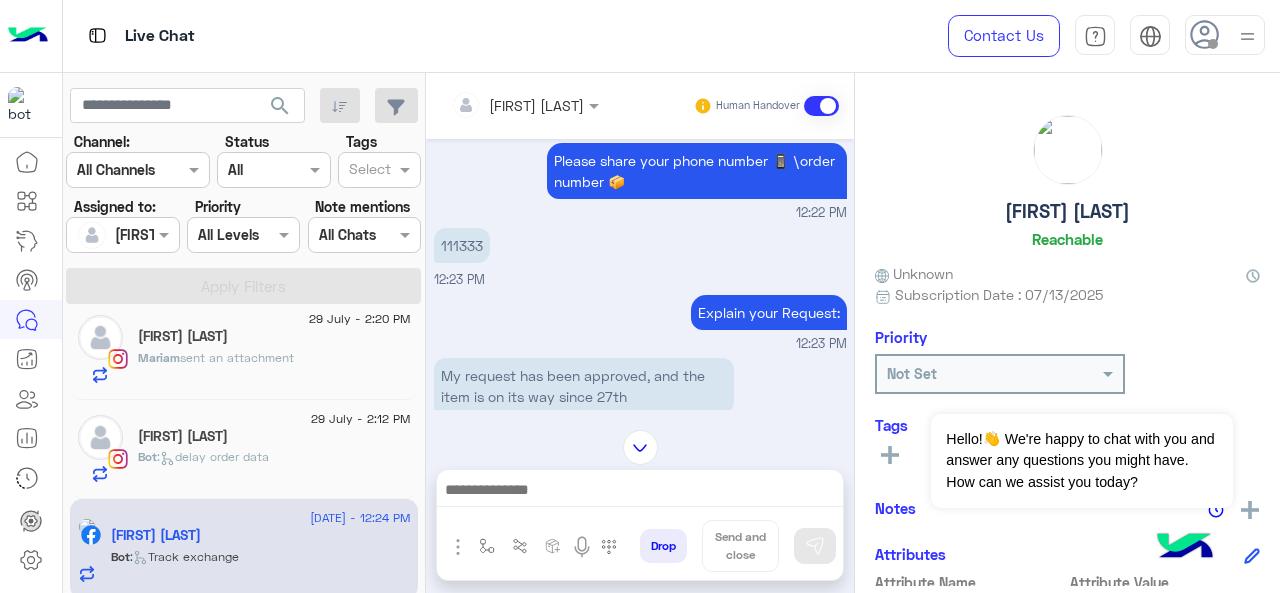 click on "[NUMBER]" at bounding box center [474, 245] 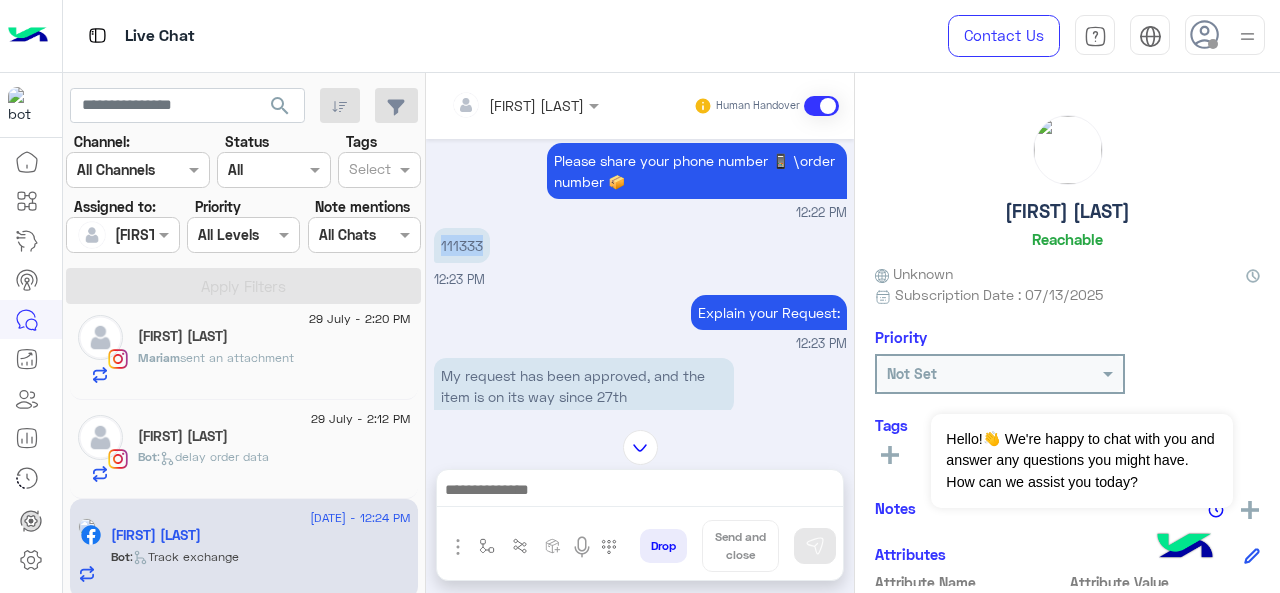 click on "[NUMBER]" at bounding box center [474, 245] 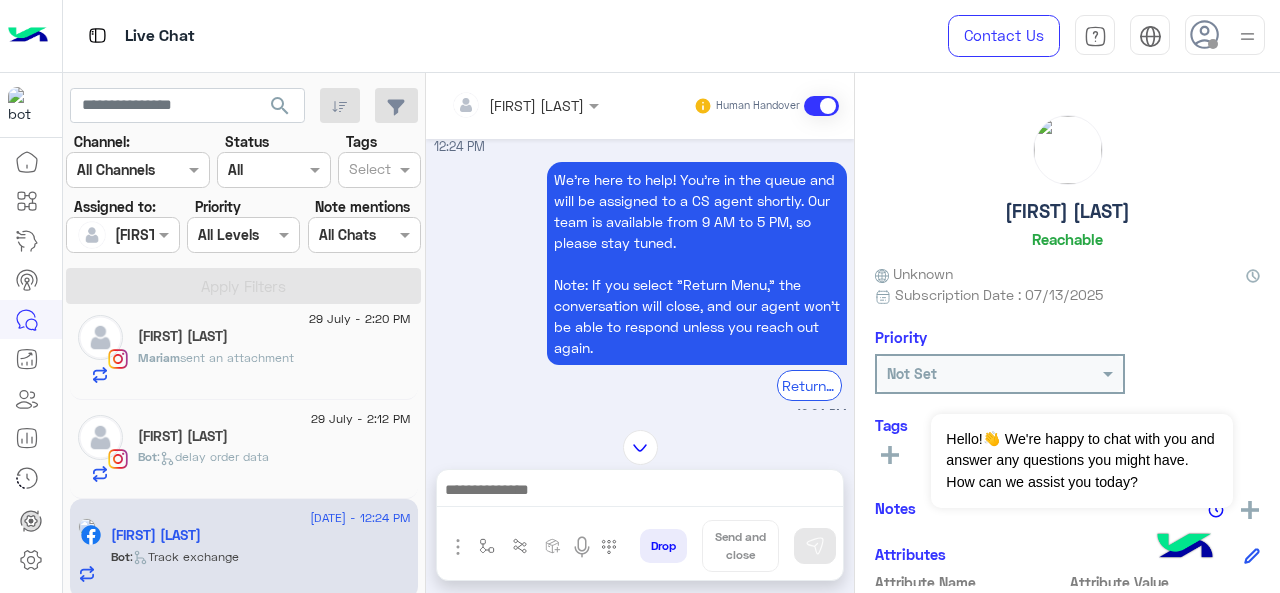 scroll, scrollTop: 784, scrollLeft: 0, axis: vertical 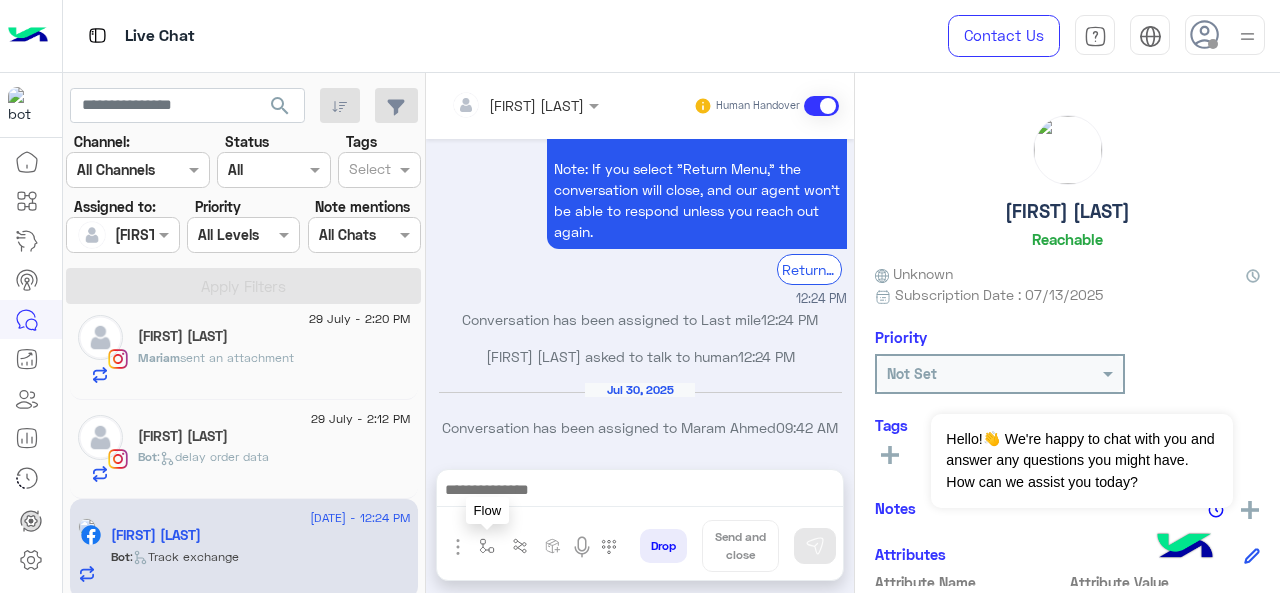 click at bounding box center (487, 546) 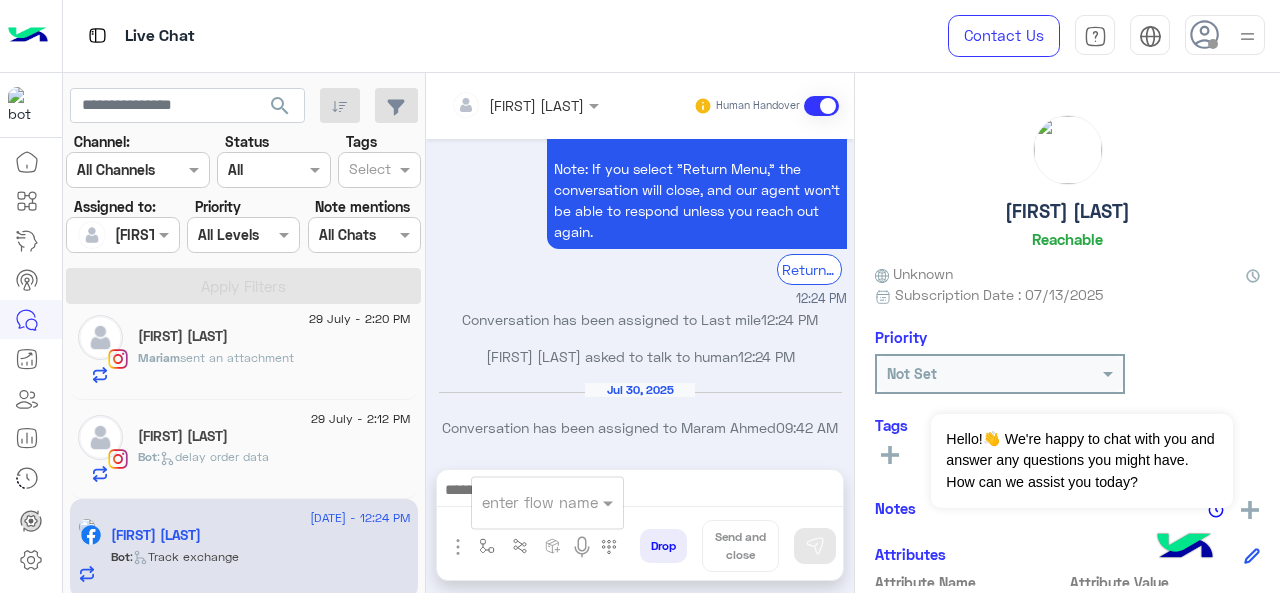 click at bounding box center [523, 502] 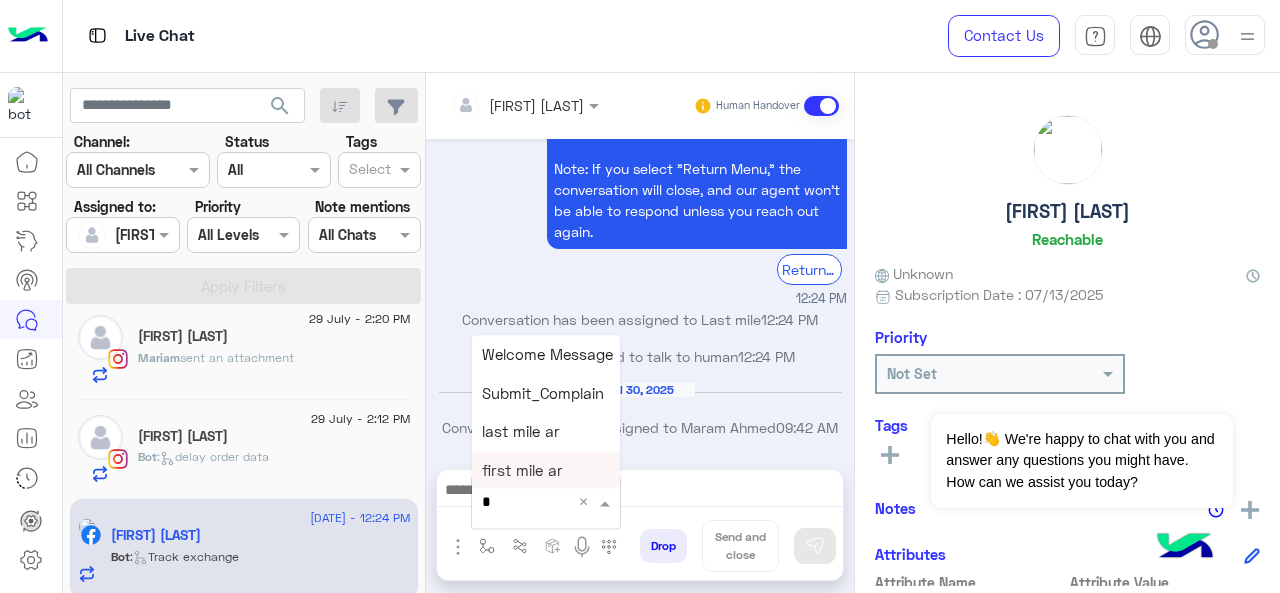 type on "*" 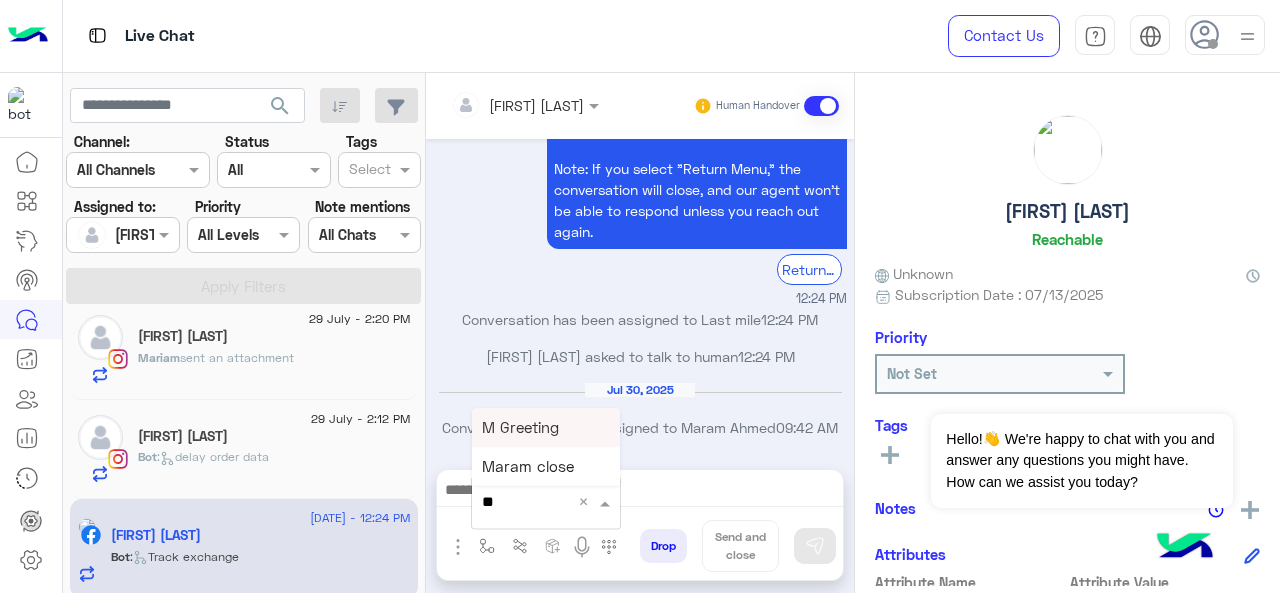 click on "M Greeting" at bounding box center (520, 427) 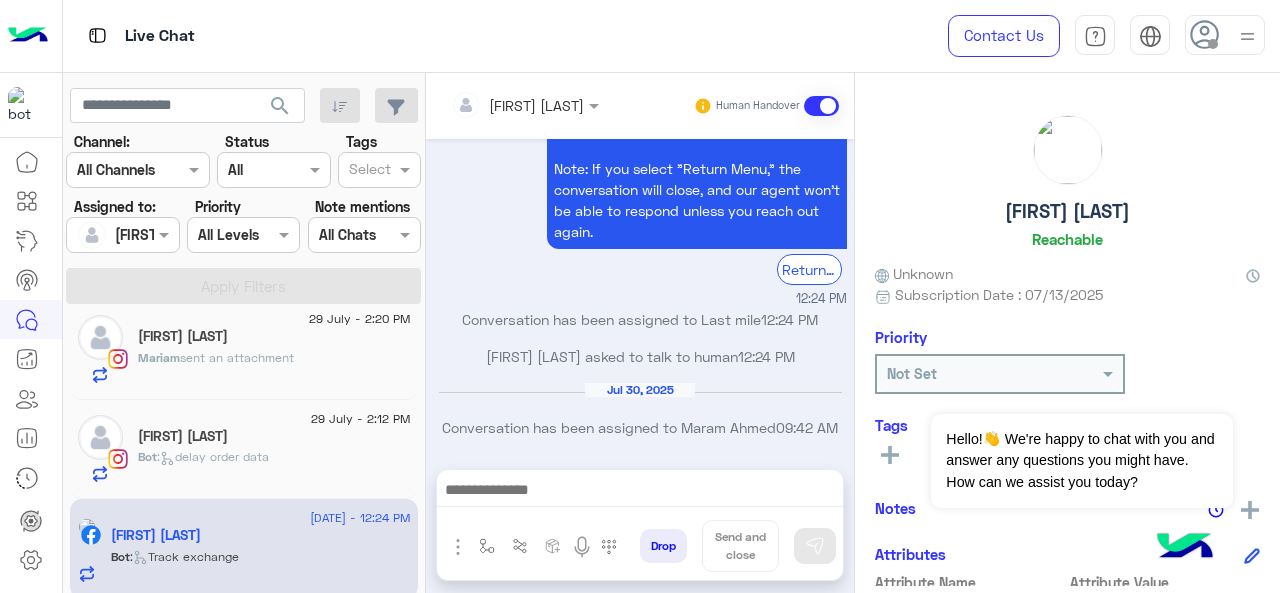 type on "**********" 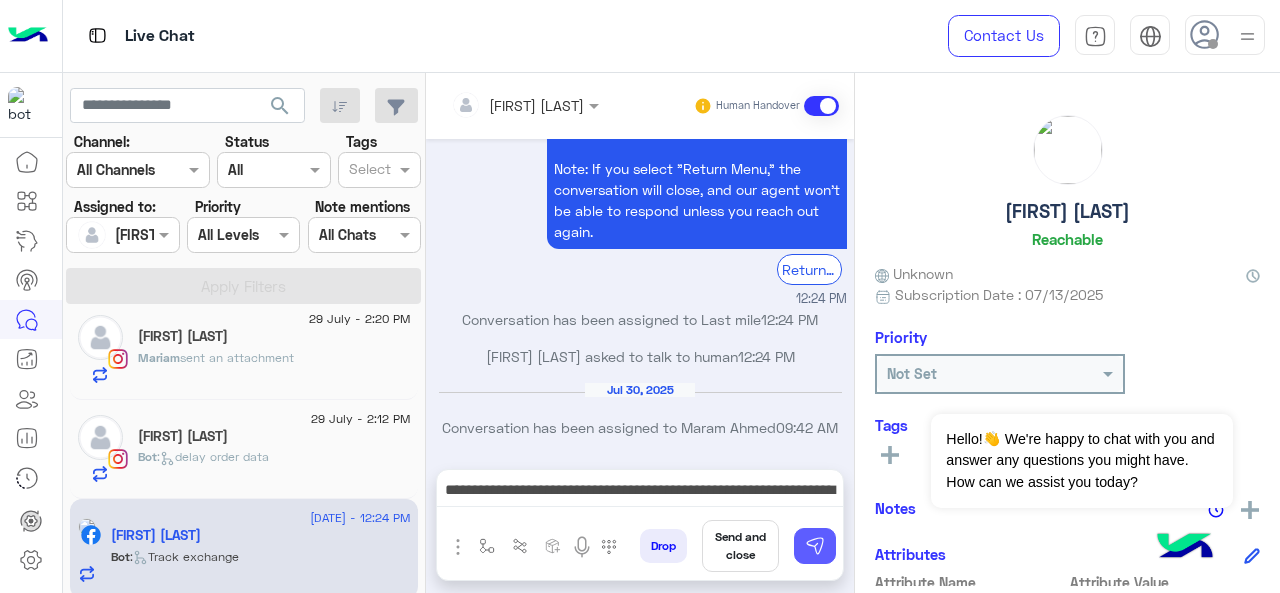 click at bounding box center (815, 546) 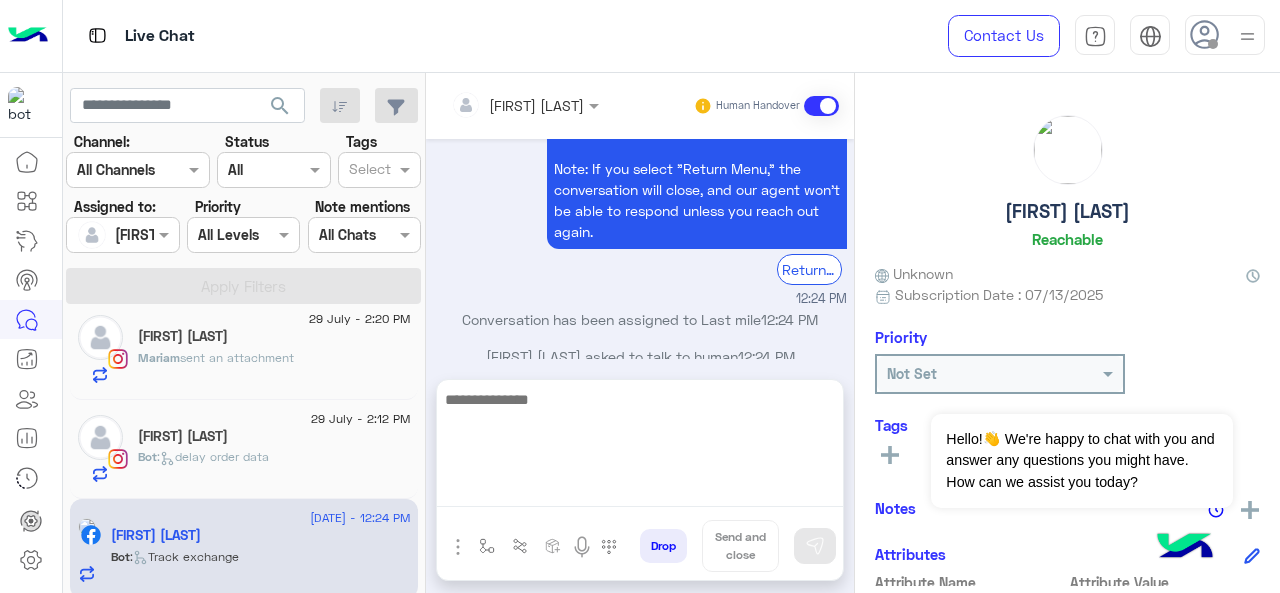 click at bounding box center [640, 447] 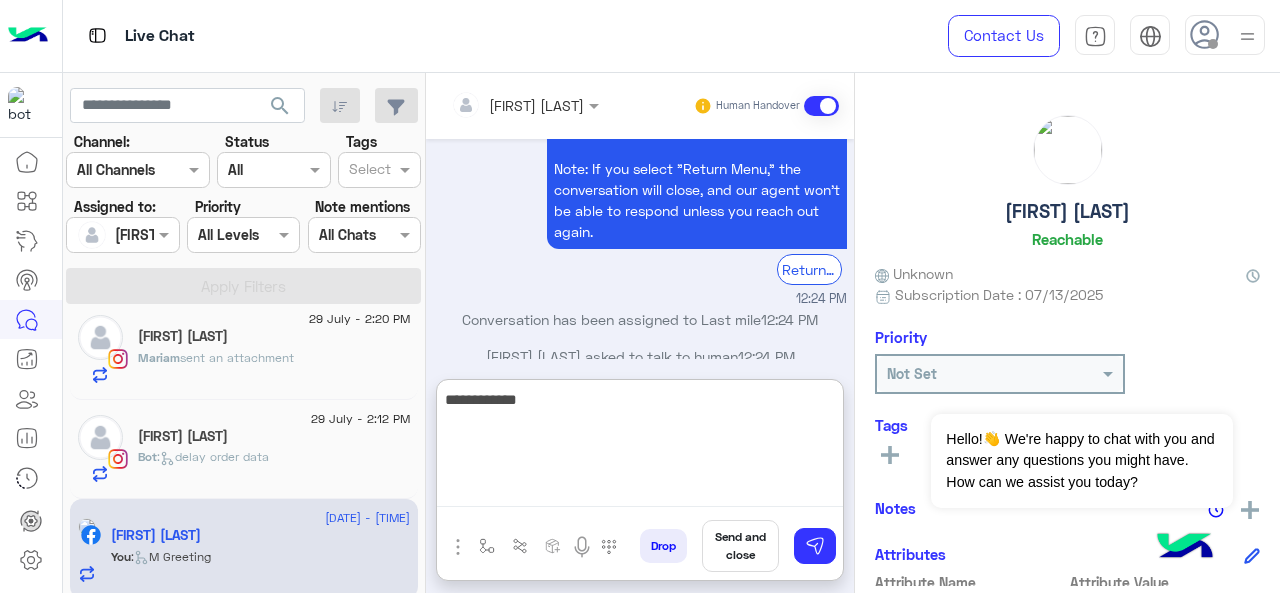 scroll, scrollTop: 996, scrollLeft: 0, axis: vertical 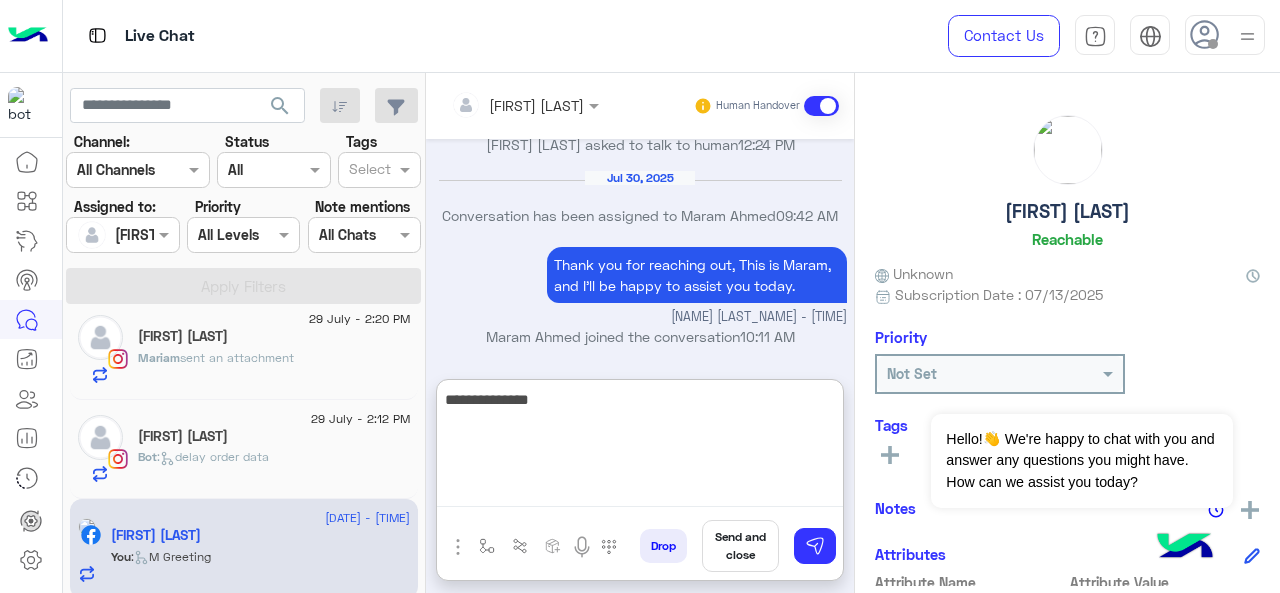 paste on "**********" 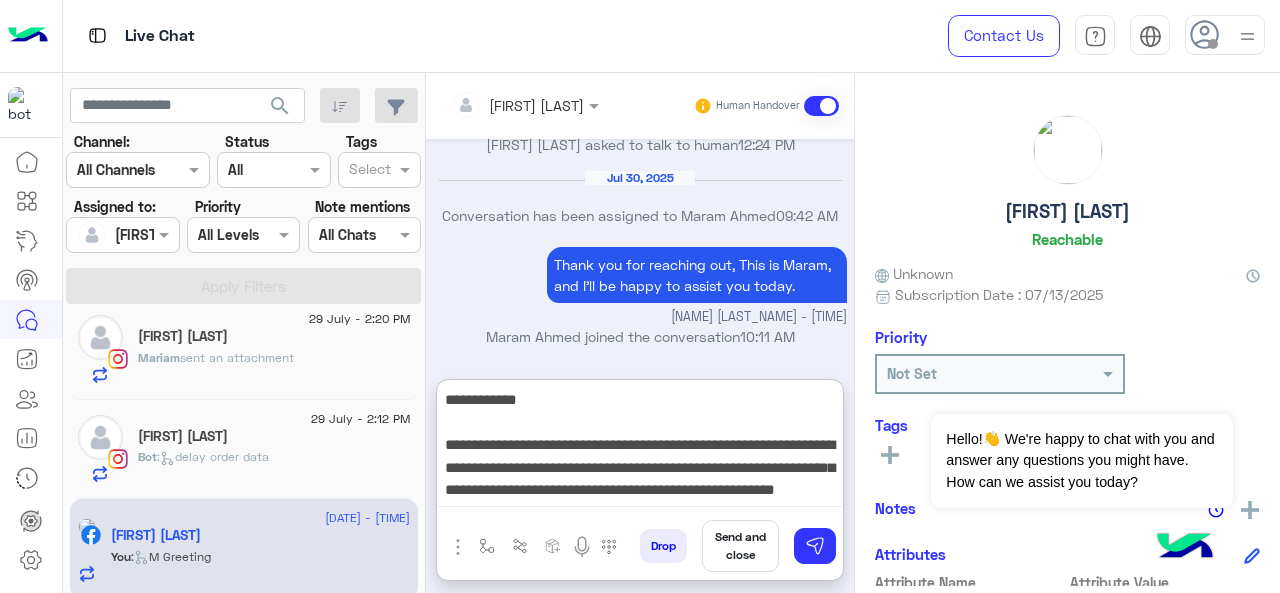 scroll, scrollTop: 15, scrollLeft: 0, axis: vertical 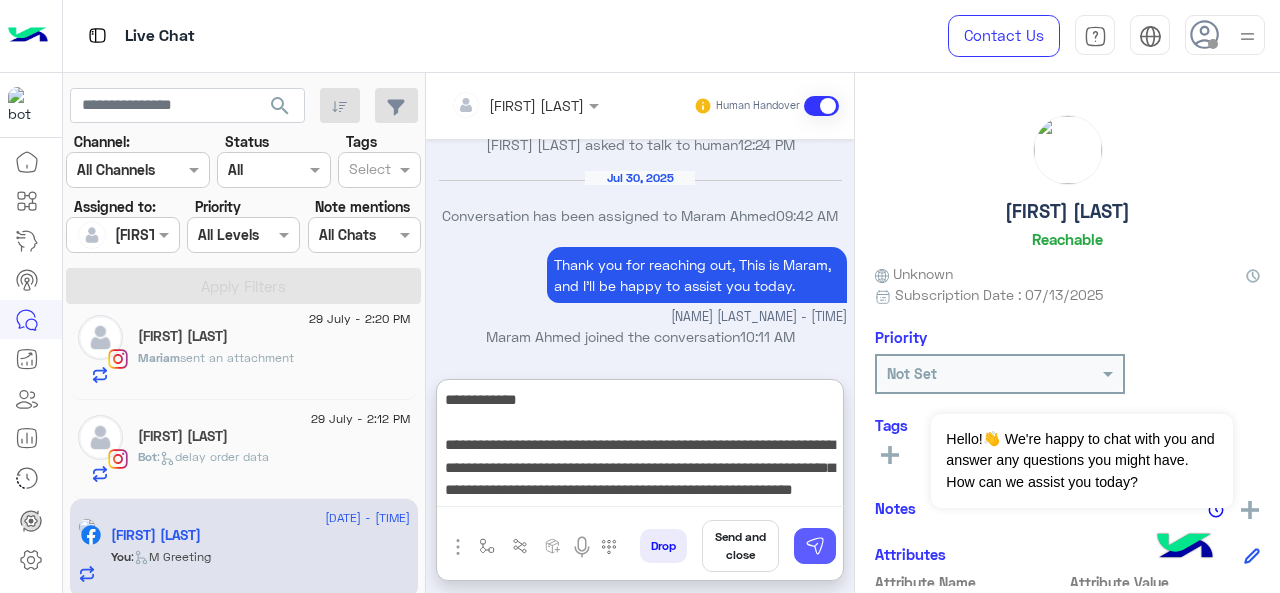 type on "**********" 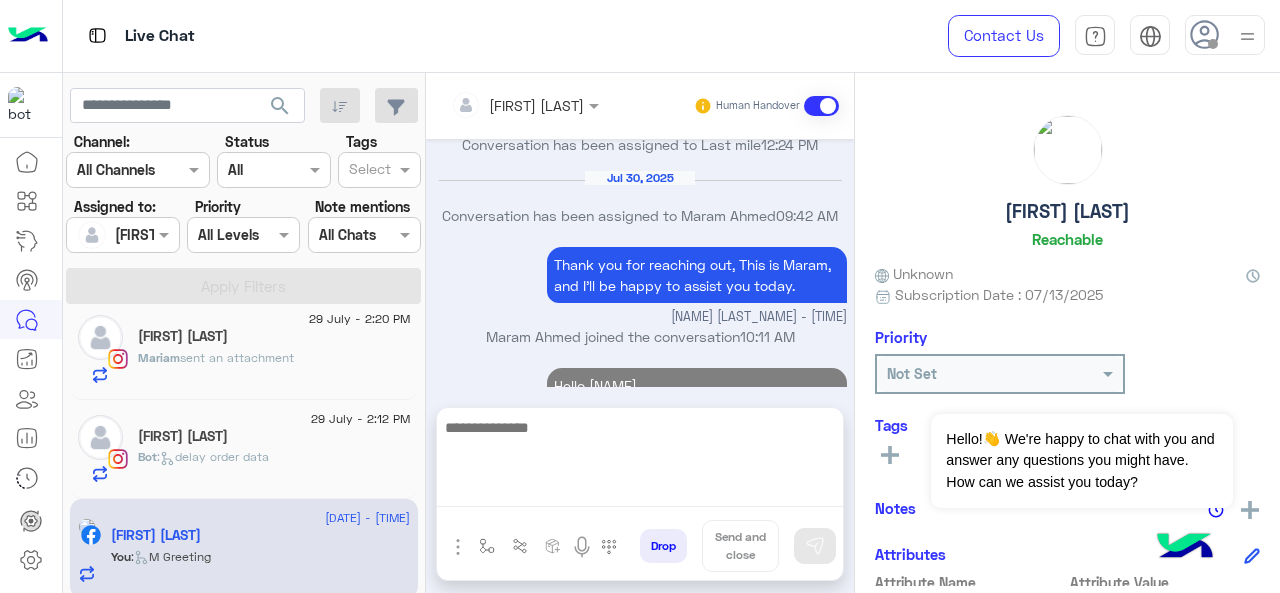 scroll, scrollTop: 1095, scrollLeft: 0, axis: vertical 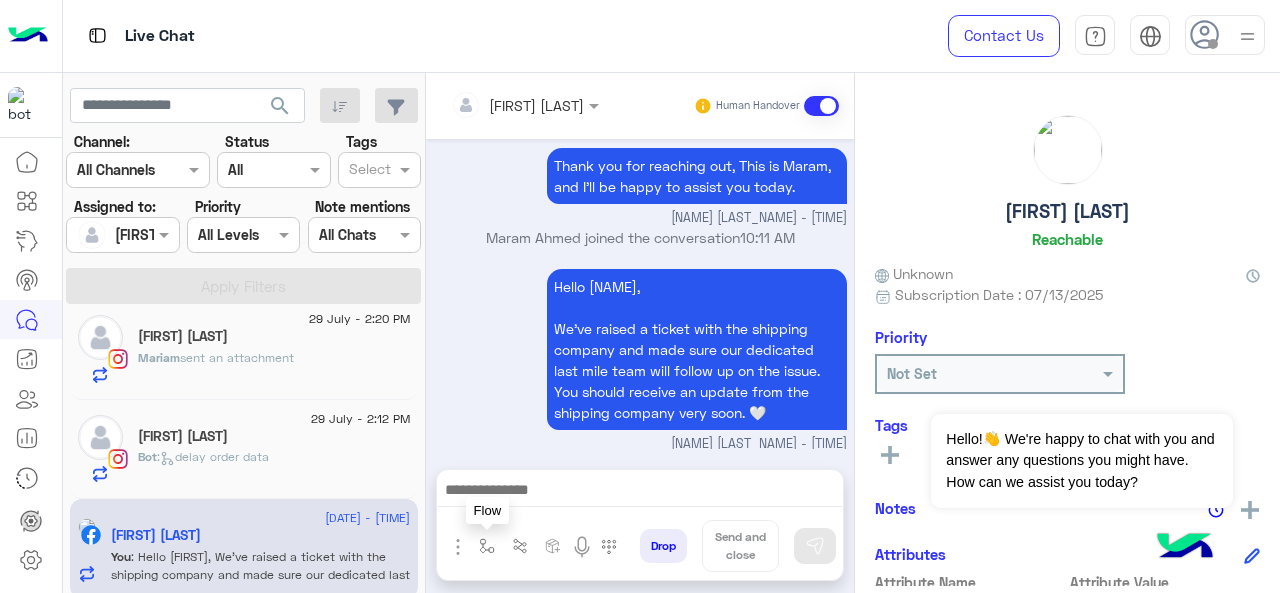 click at bounding box center [487, 546] 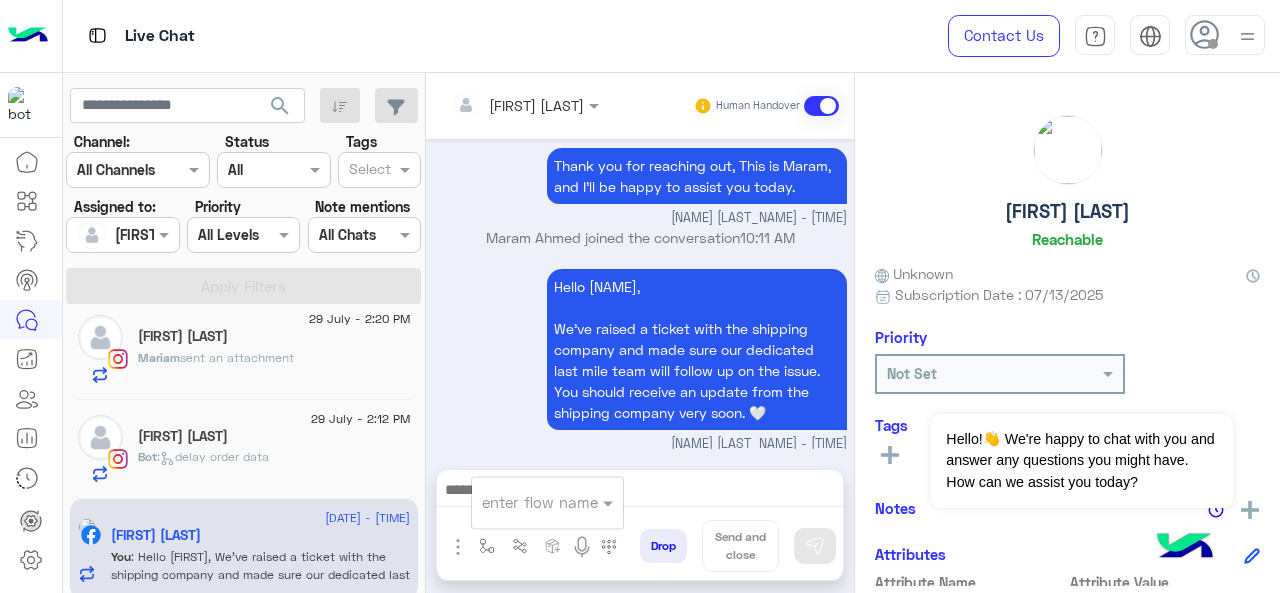click at bounding box center [523, 502] 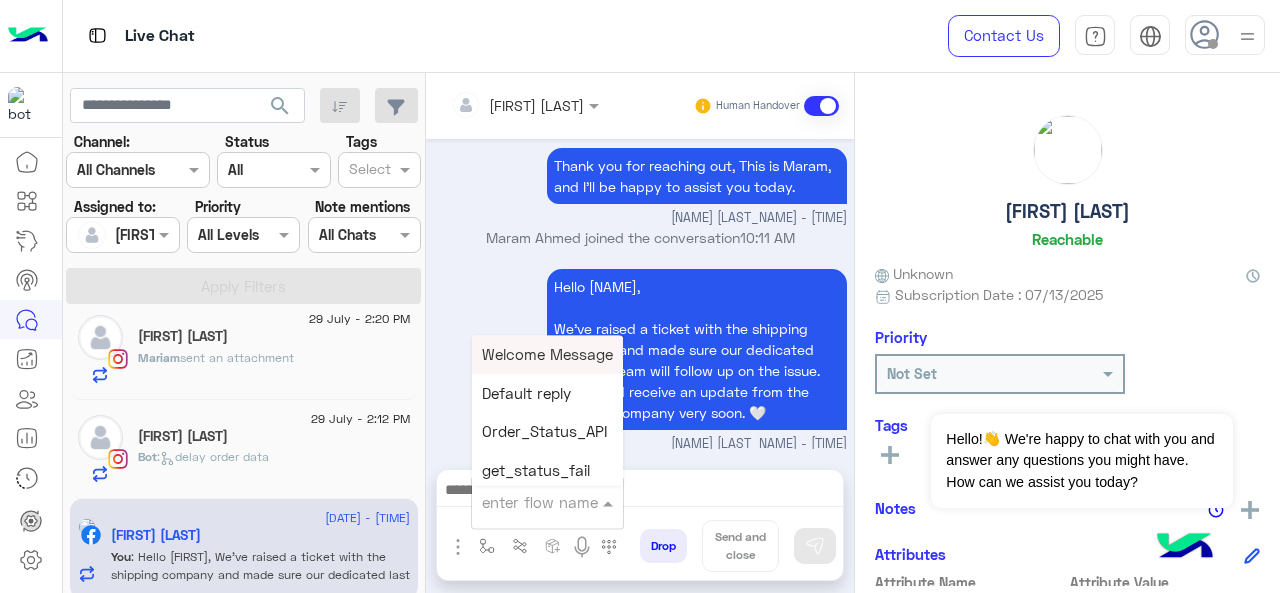 click on "Bot :   delay order data" 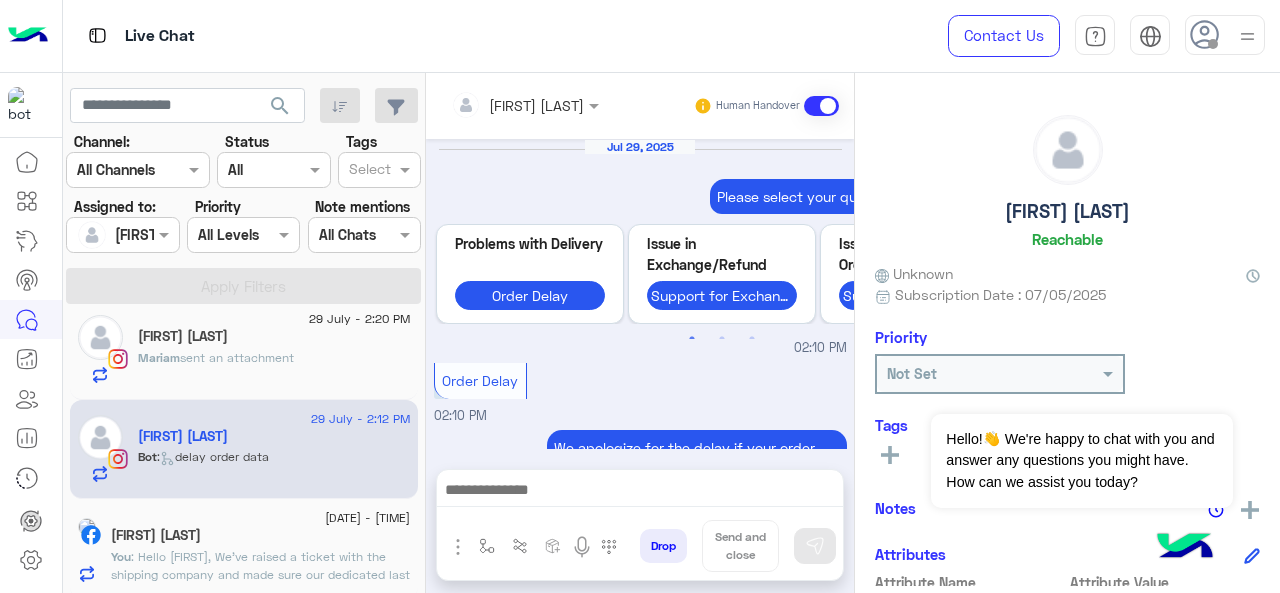 scroll, scrollTop: 944, scrollLeft: 0, axis: vertical 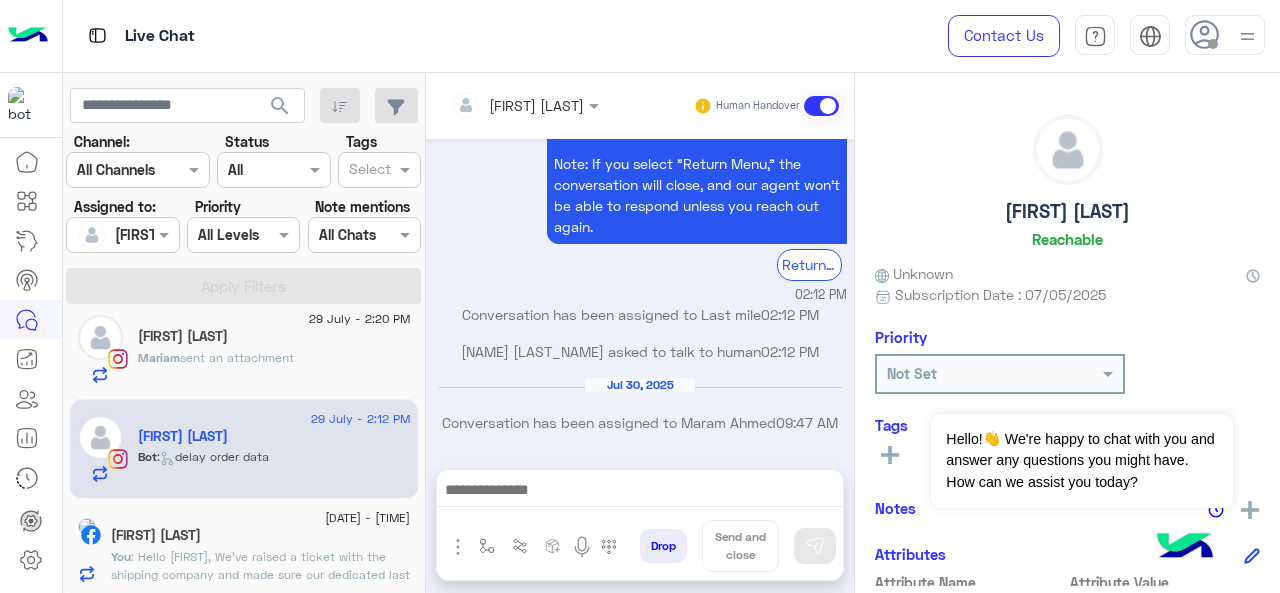 click on "[FIRST] [LAST]" 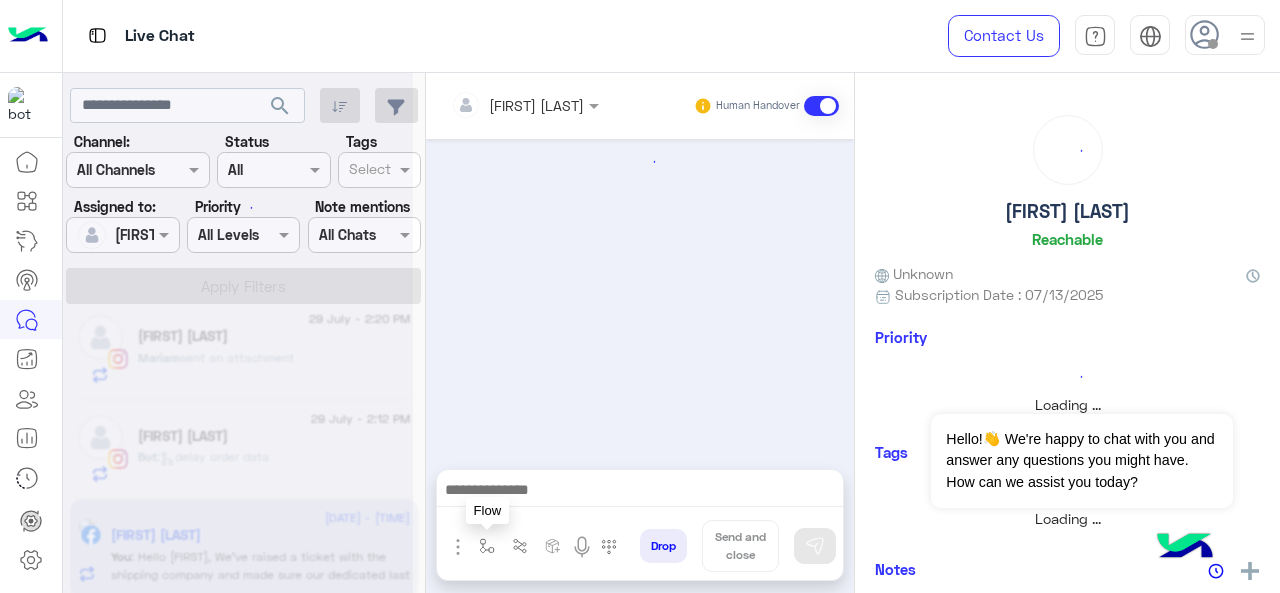 click at bounding box center [487, 546] 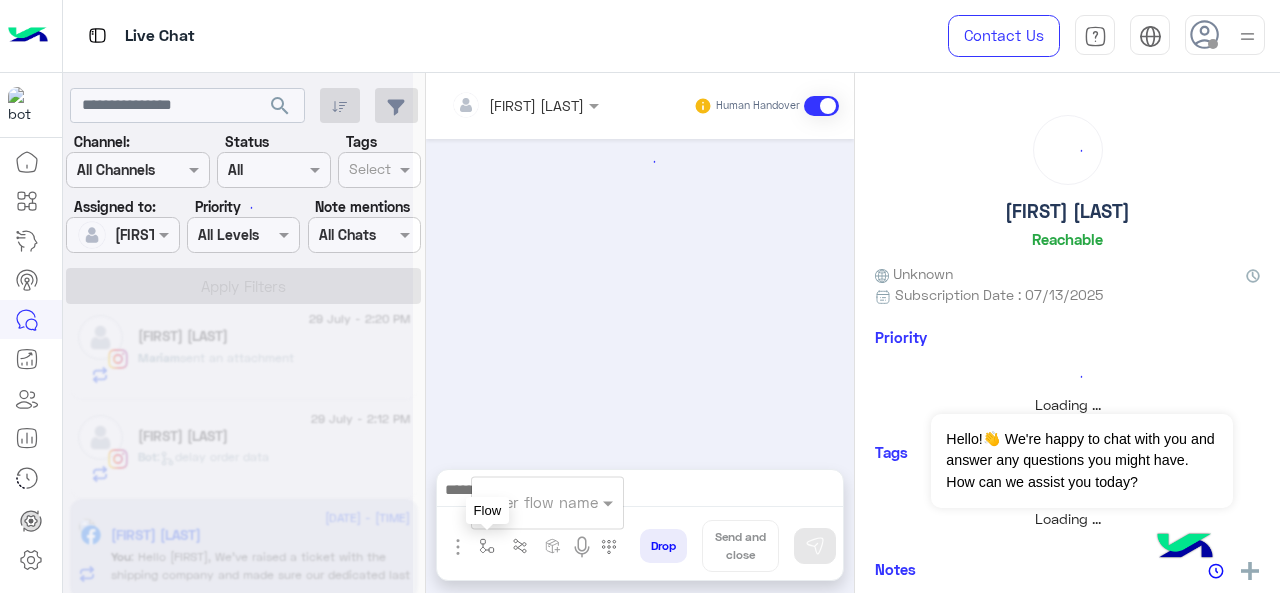 click at bounding box center (523, 502) 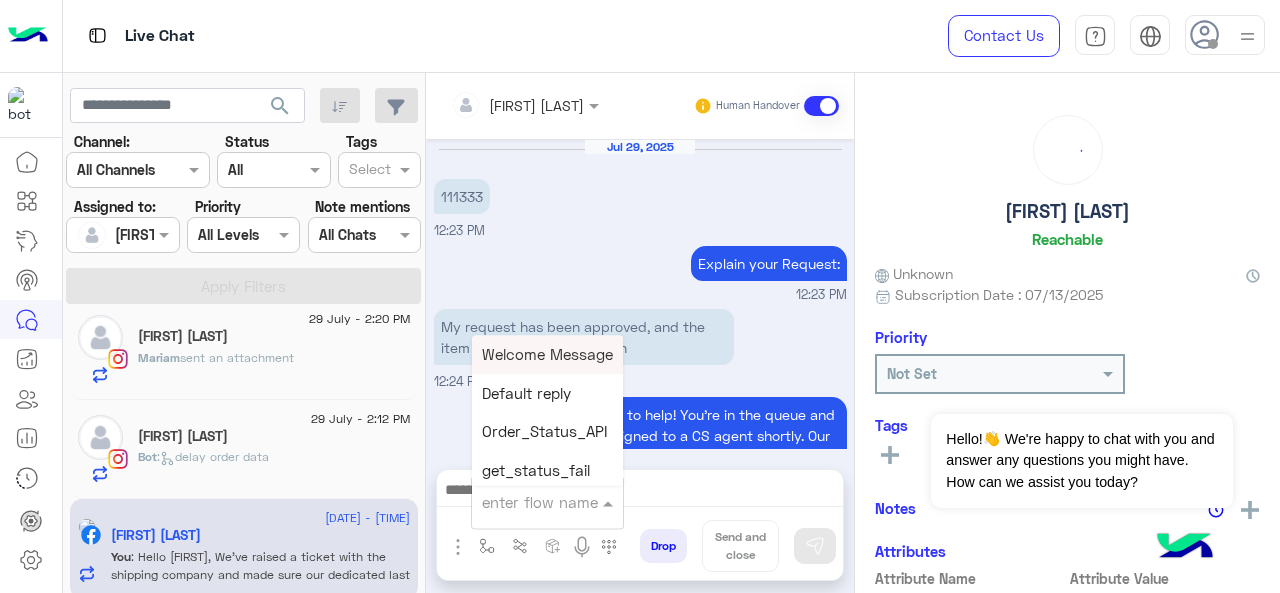 scroll, scrollTop: 662, scrollLeft: 0, axis: vertical 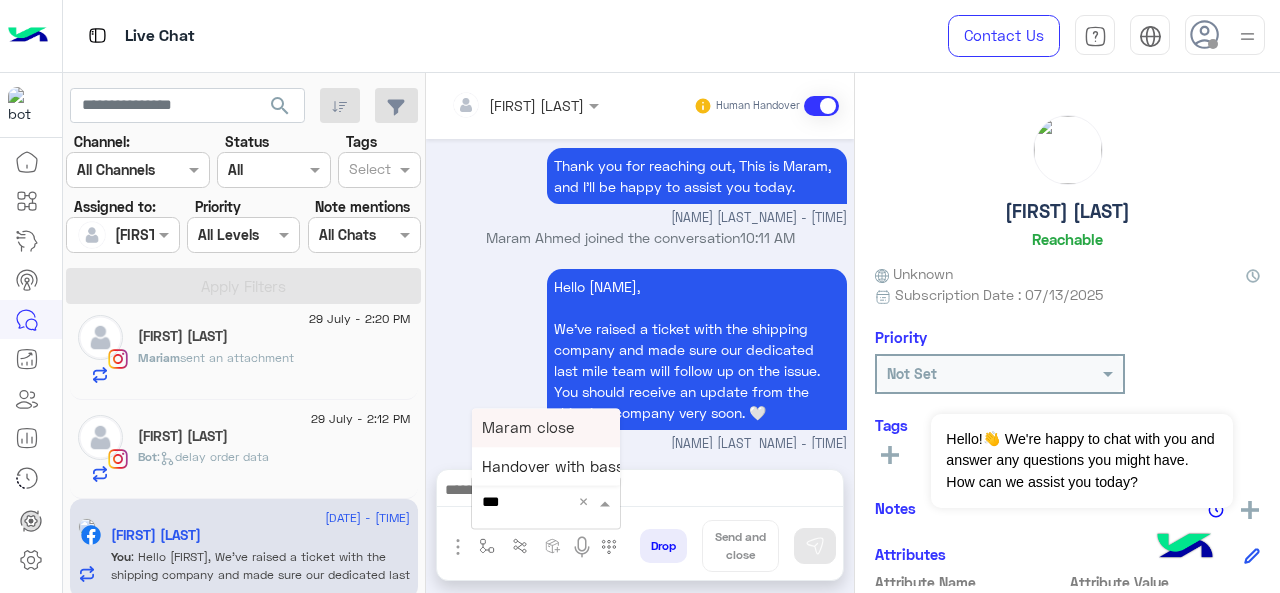 type on "****" 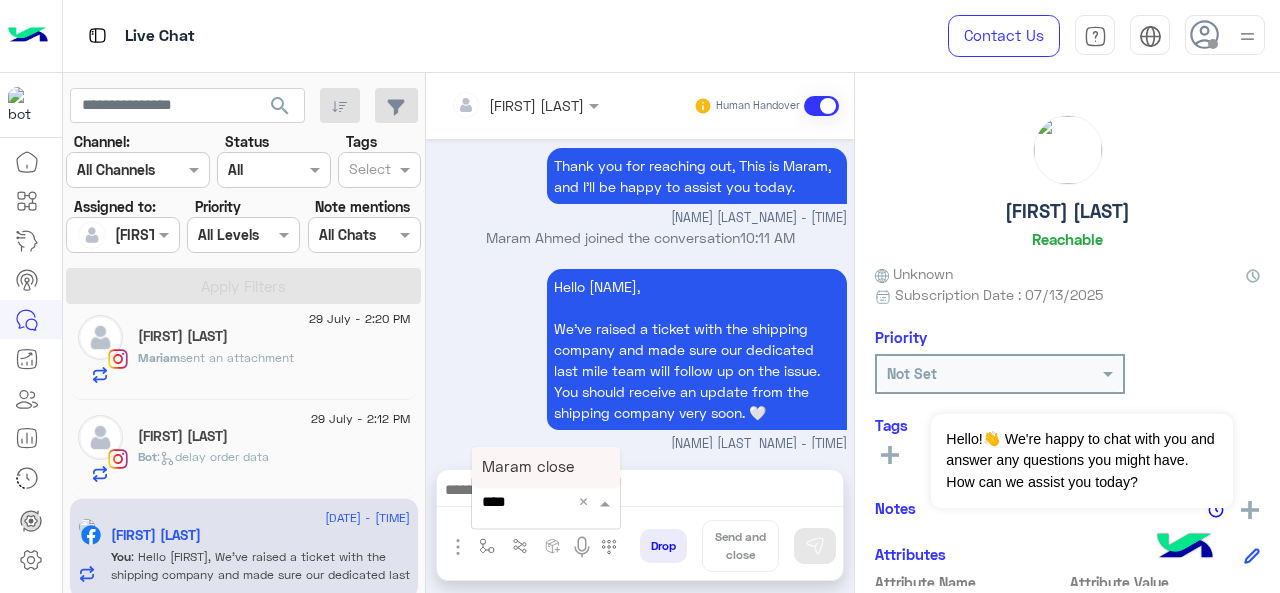 click on "Maram close" at bounding box center (546, 466) 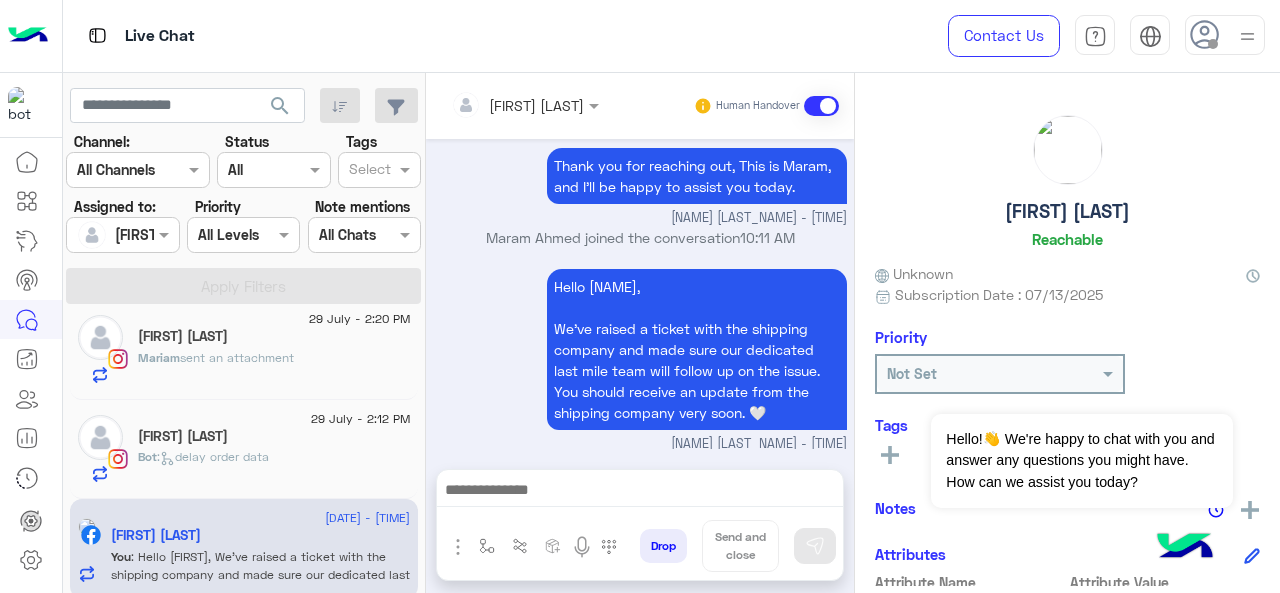 type on "**********" 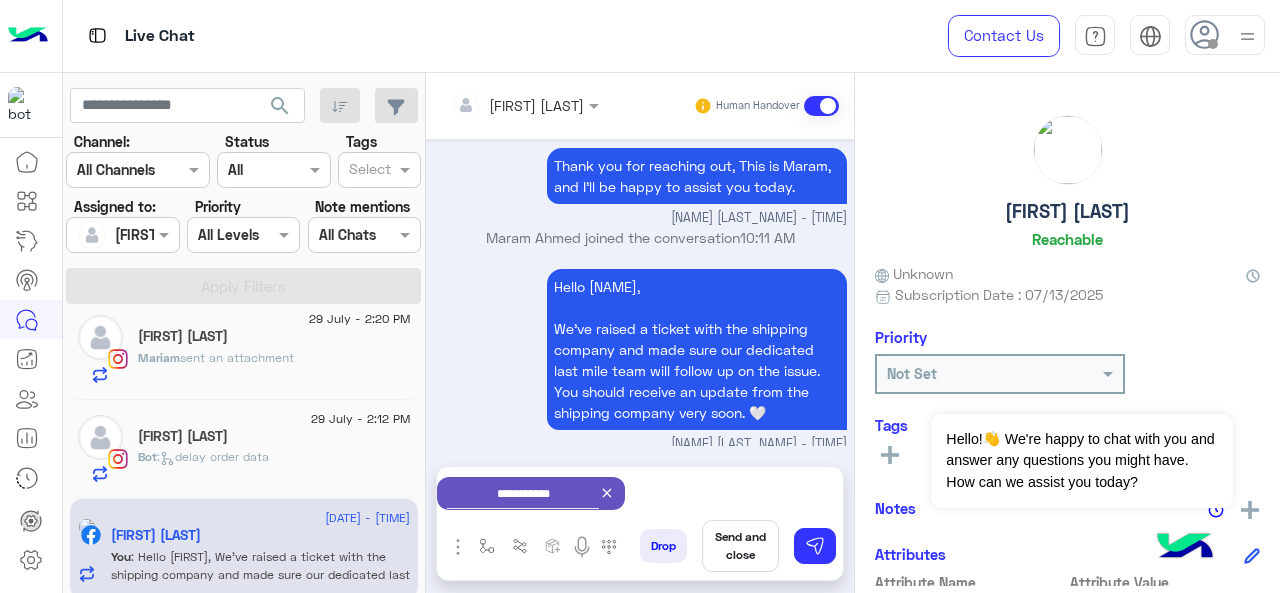 click on "Send and close" at bounding box center (740, 546) 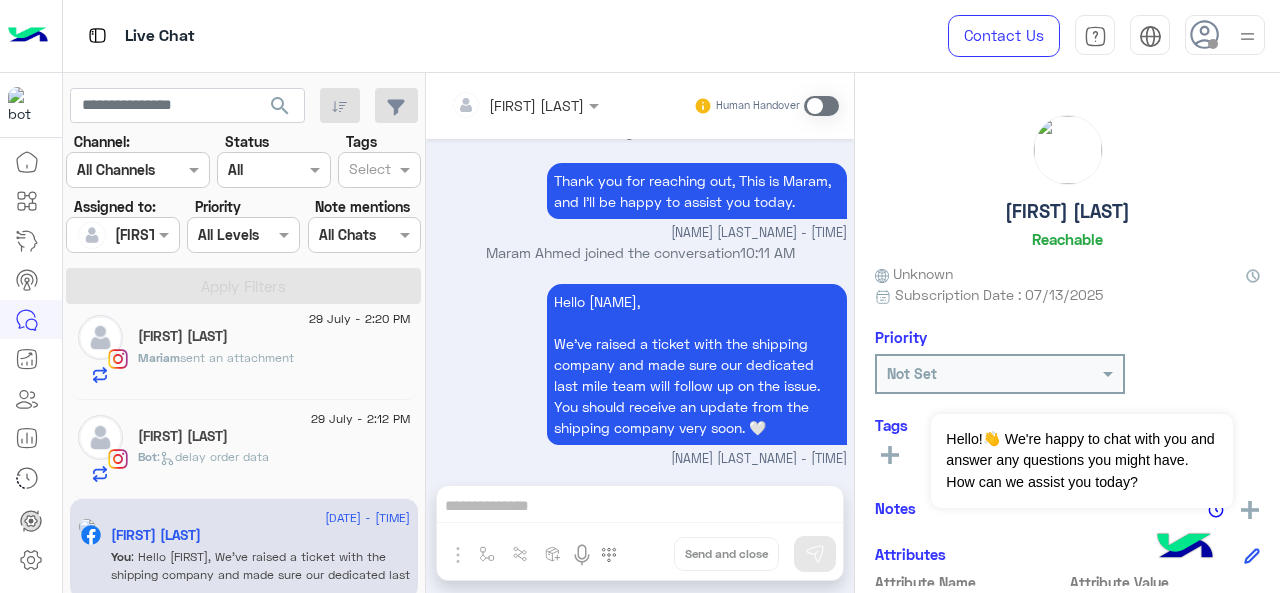 scroll, scrollTop: 684, scrollLeft: 0, axis: vertical 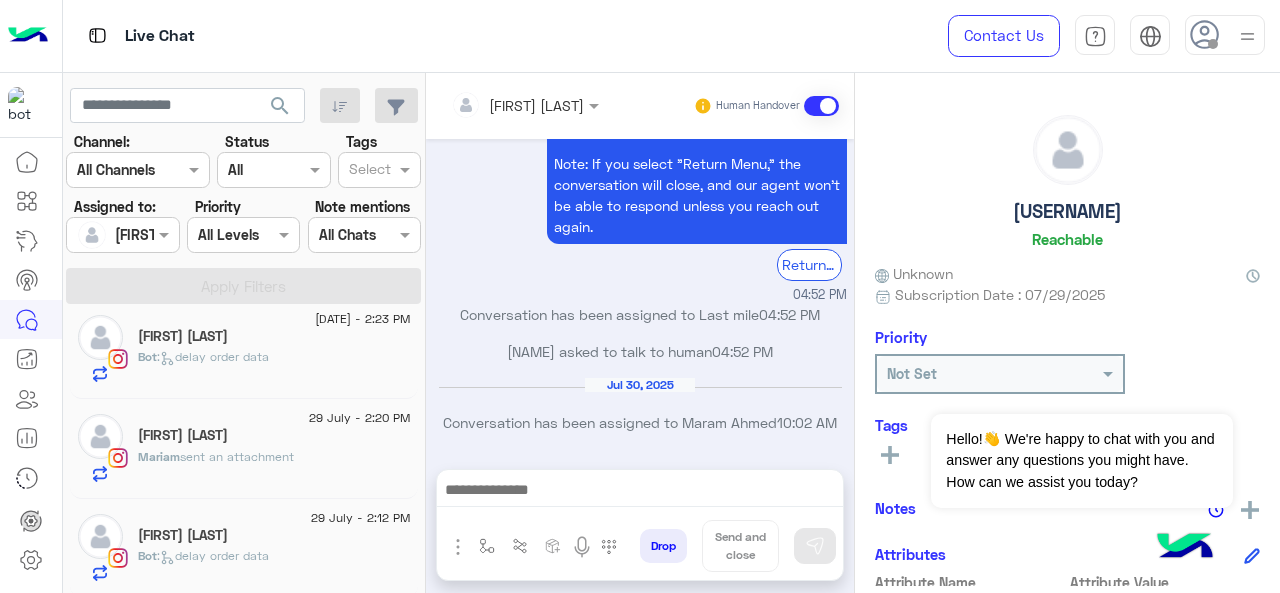 click 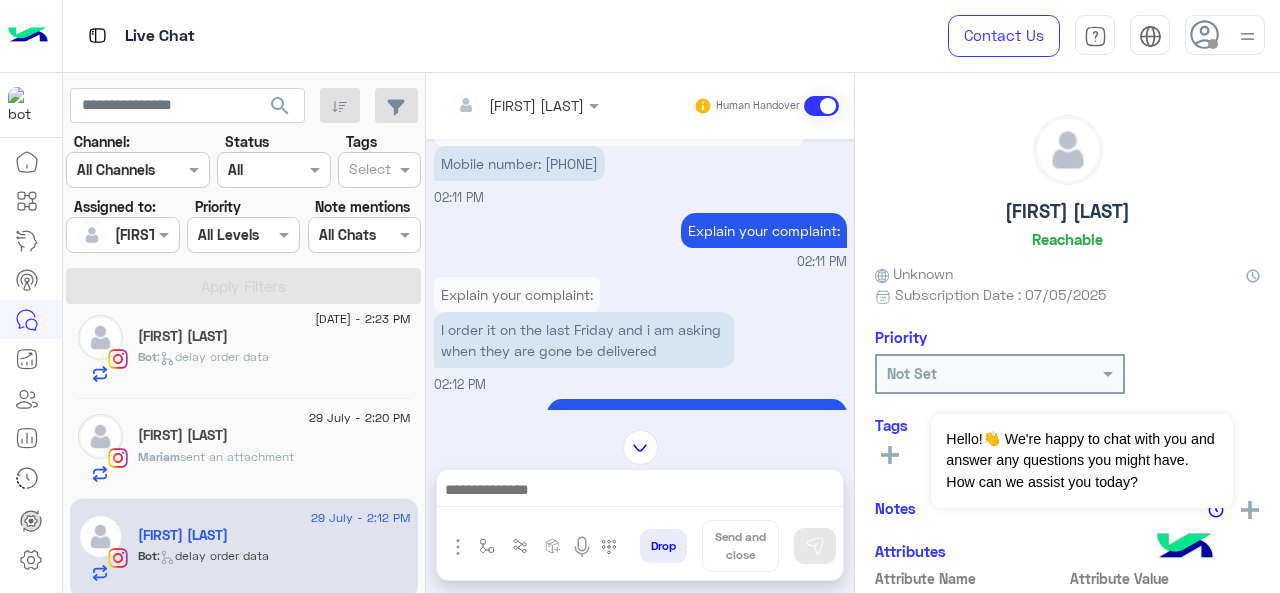 scroll, scrollTop: 544, scrollLeft: 0, axis: vertical 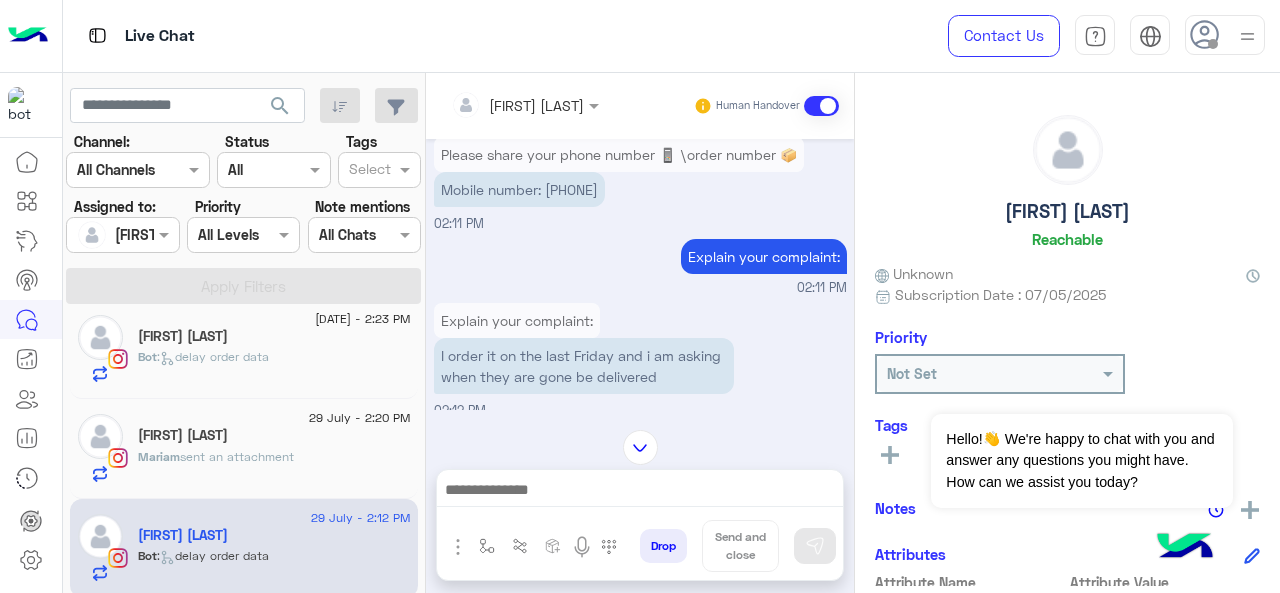 drag, startPoint x: 552, startPoint y: 209, endPoint x: 644, endPoint y: 215, distance: 92.19544 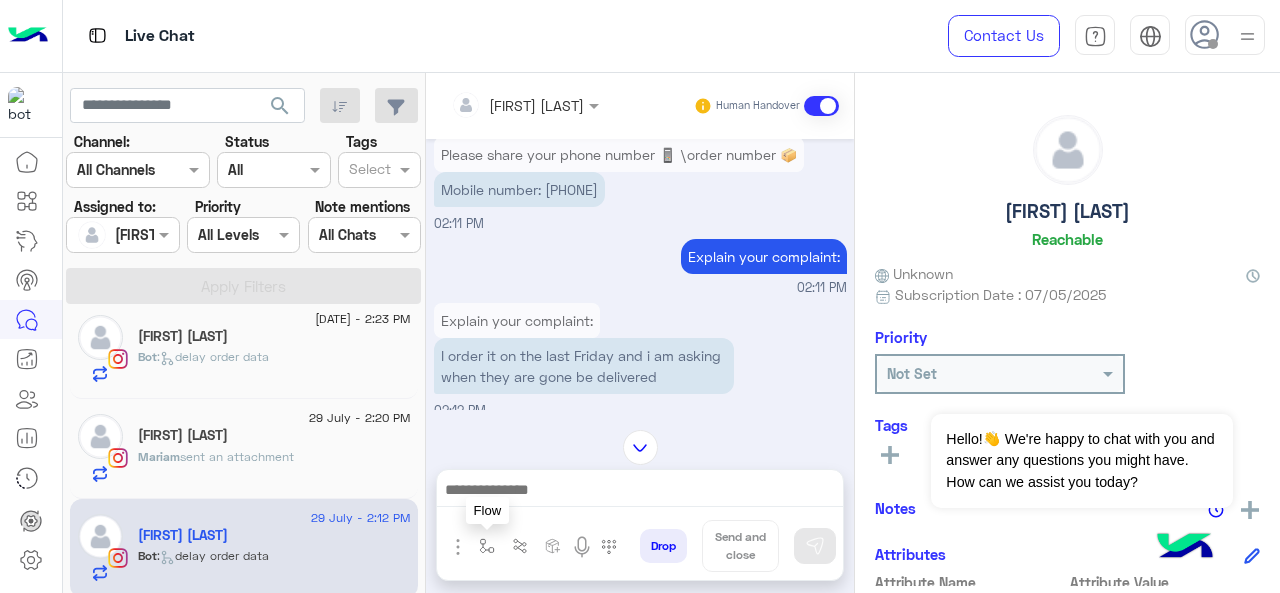 click at bounding box center (487, 546) 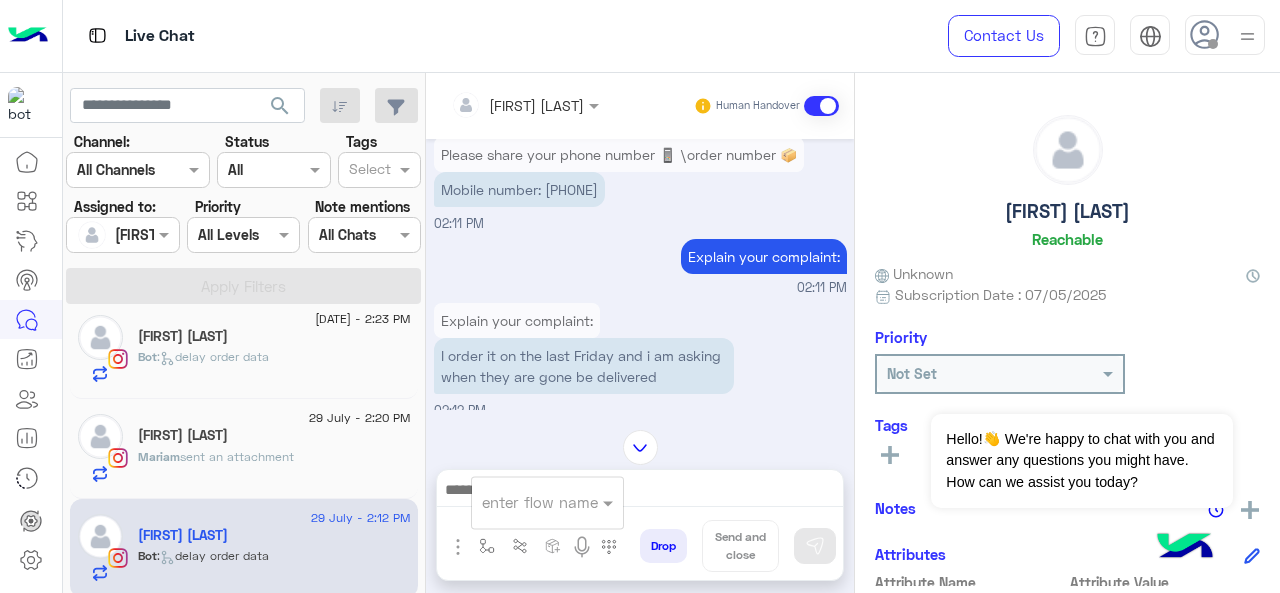 click at bounding box center (523, 502) 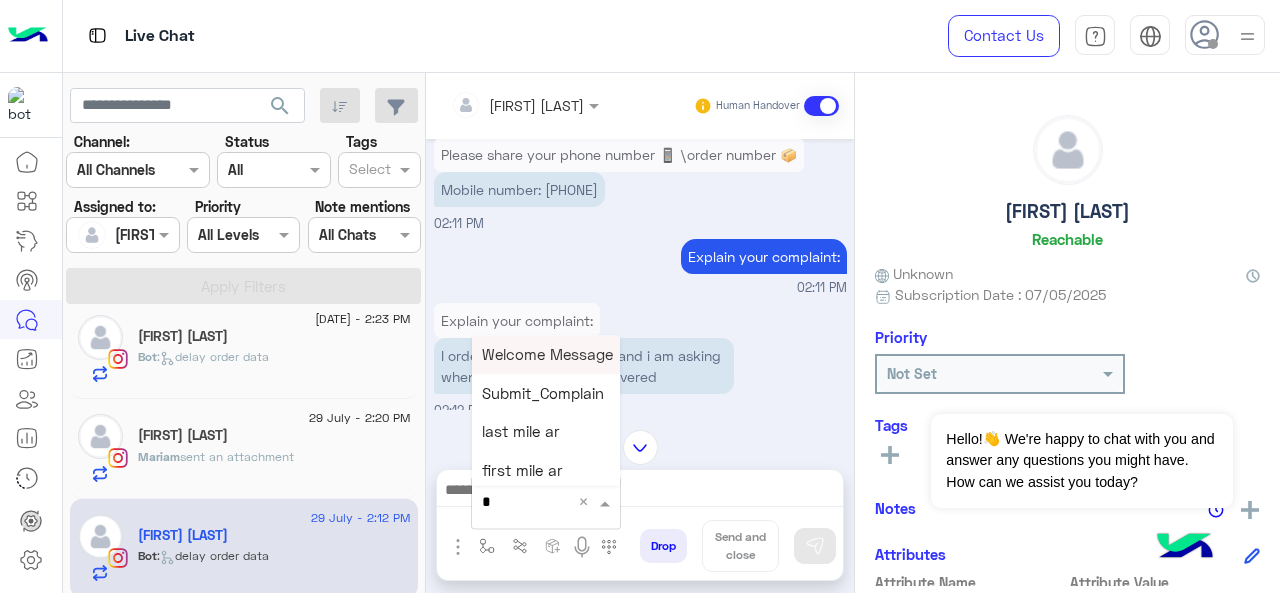 type on "*" 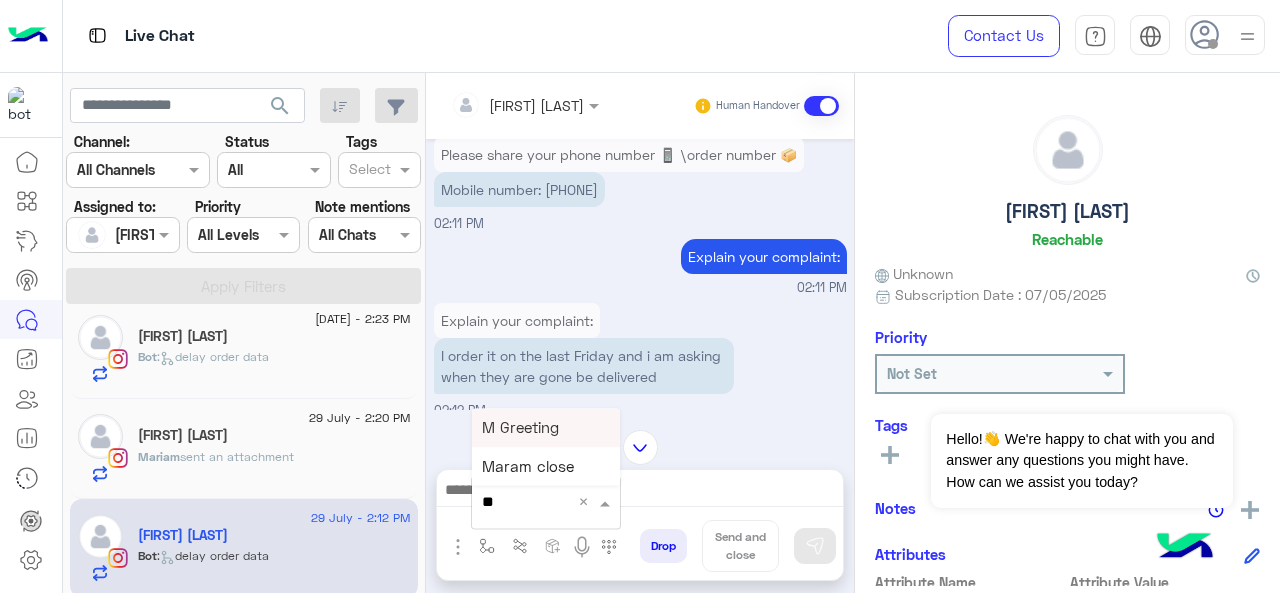 click on "M Greeting" at bounding box center [520, 427] 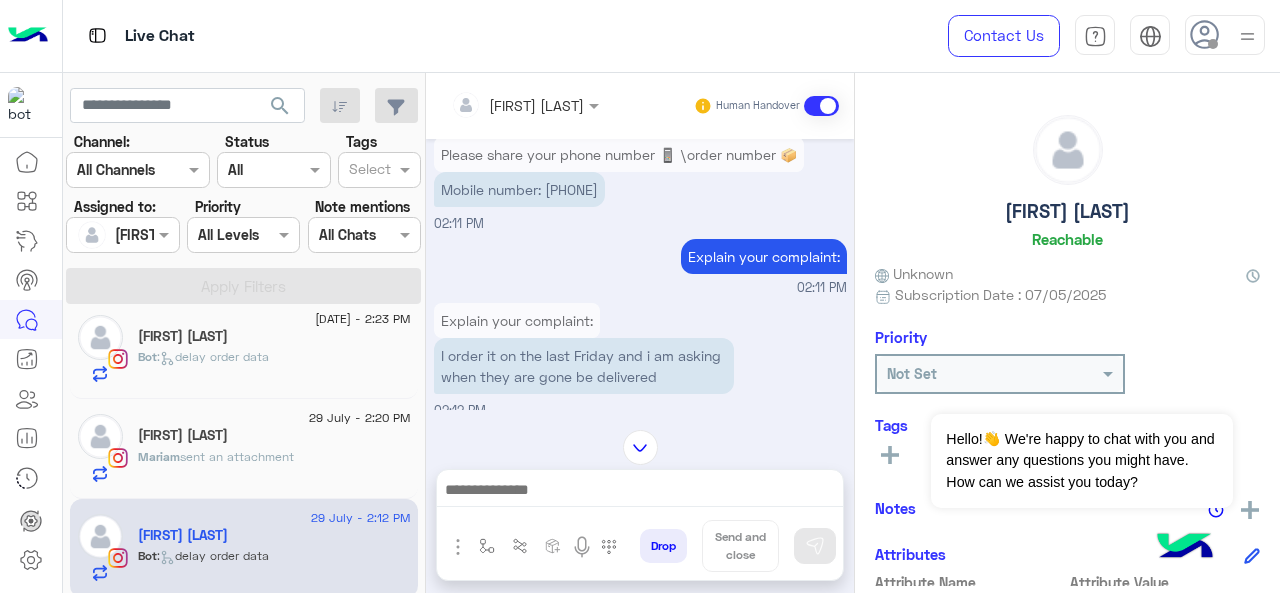 type on "**********" 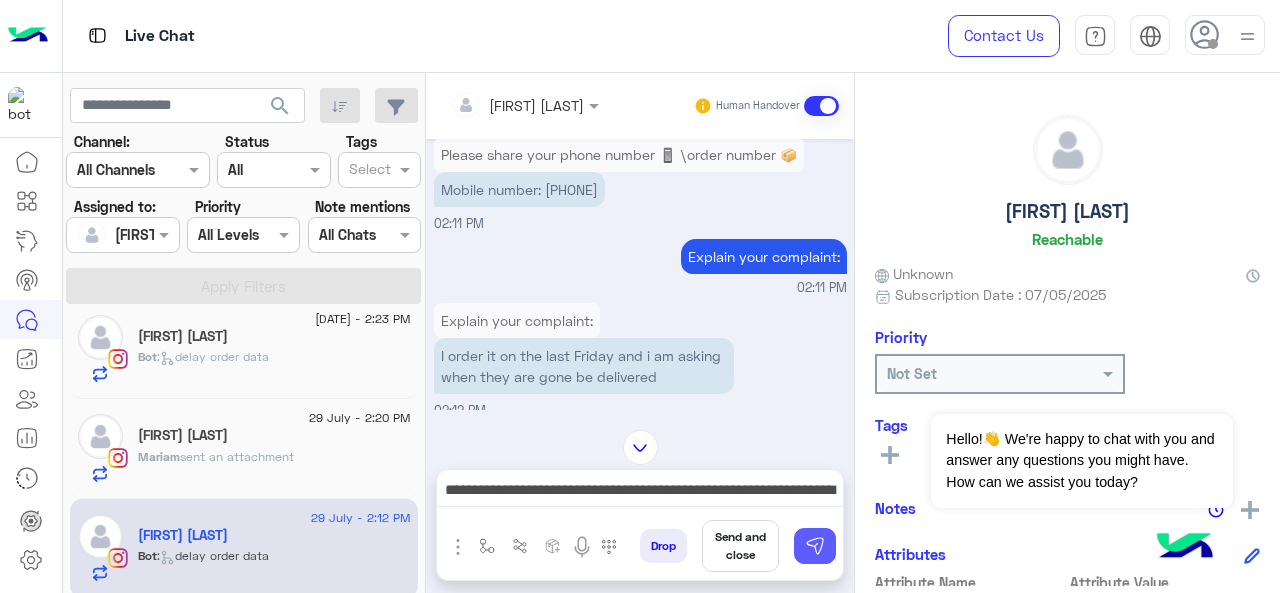click at bounding box center (815, 546) 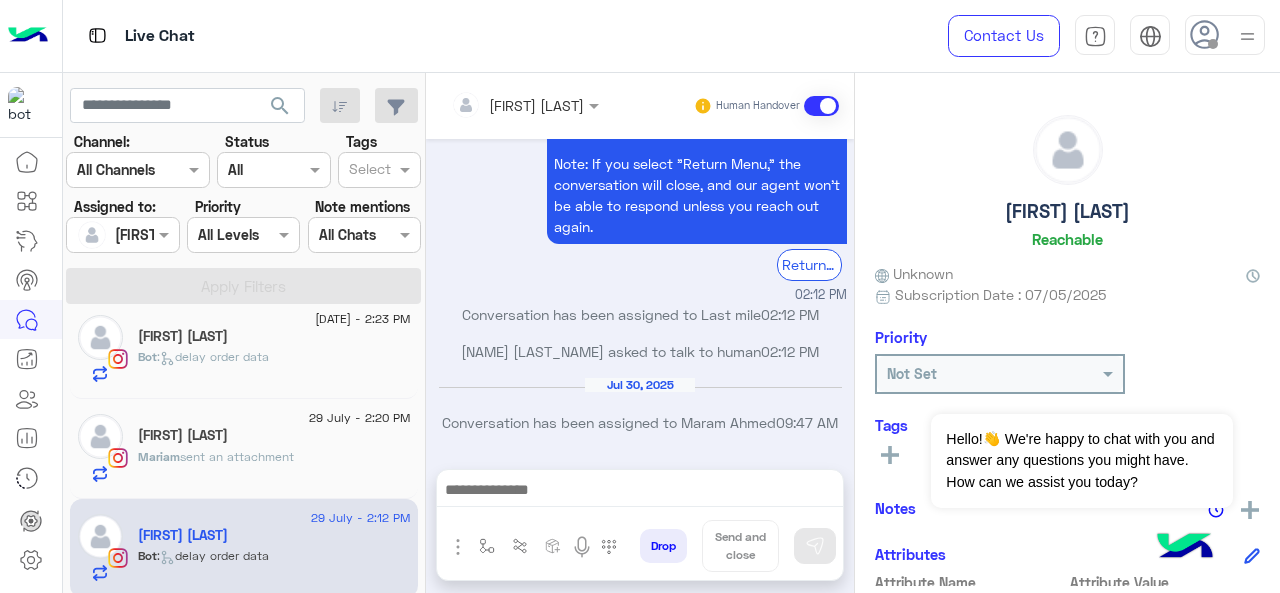 click at bounding box center [640, 492] 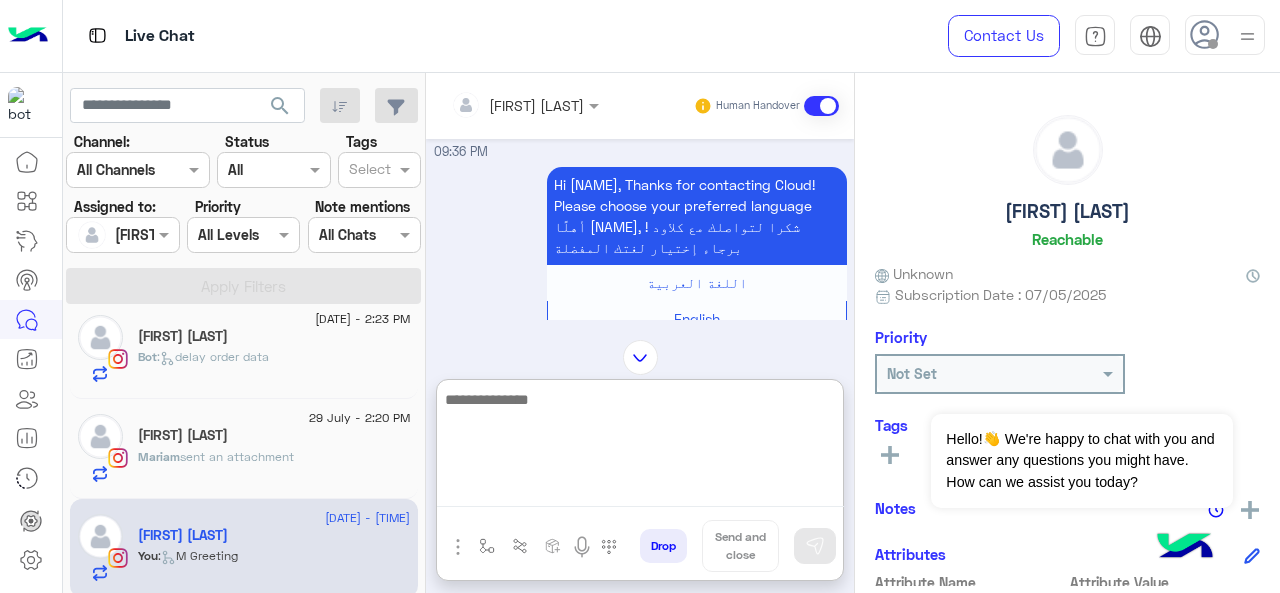 scroll, scrollTop: 0, scrollLeft: 0, axis: both 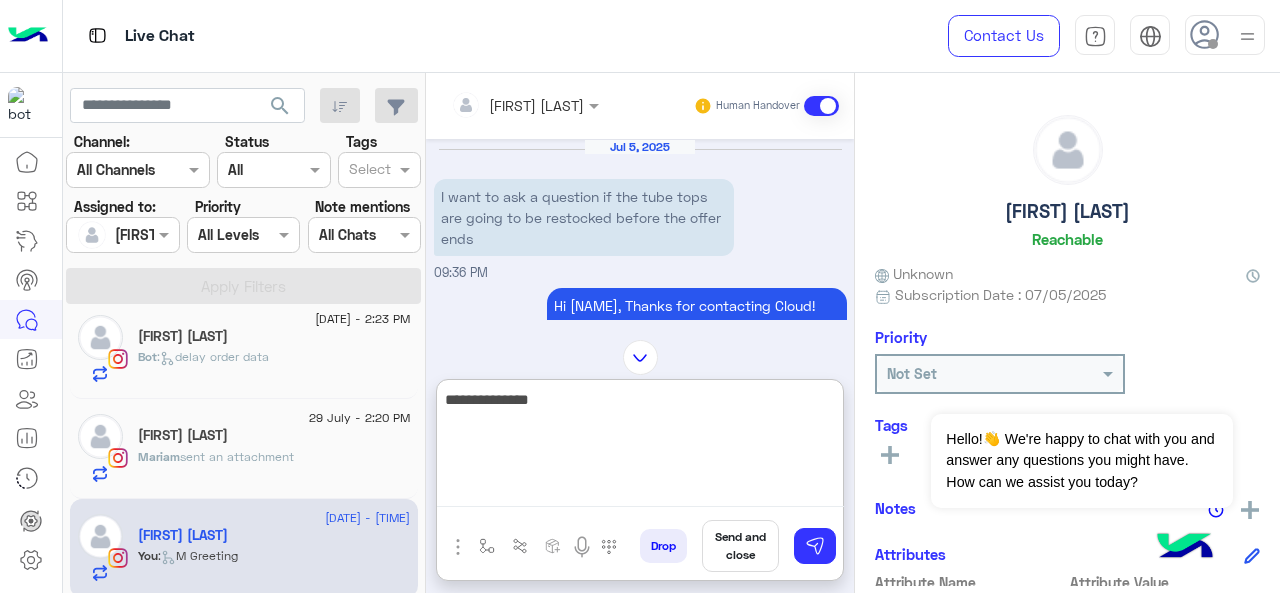 paste on "**********" 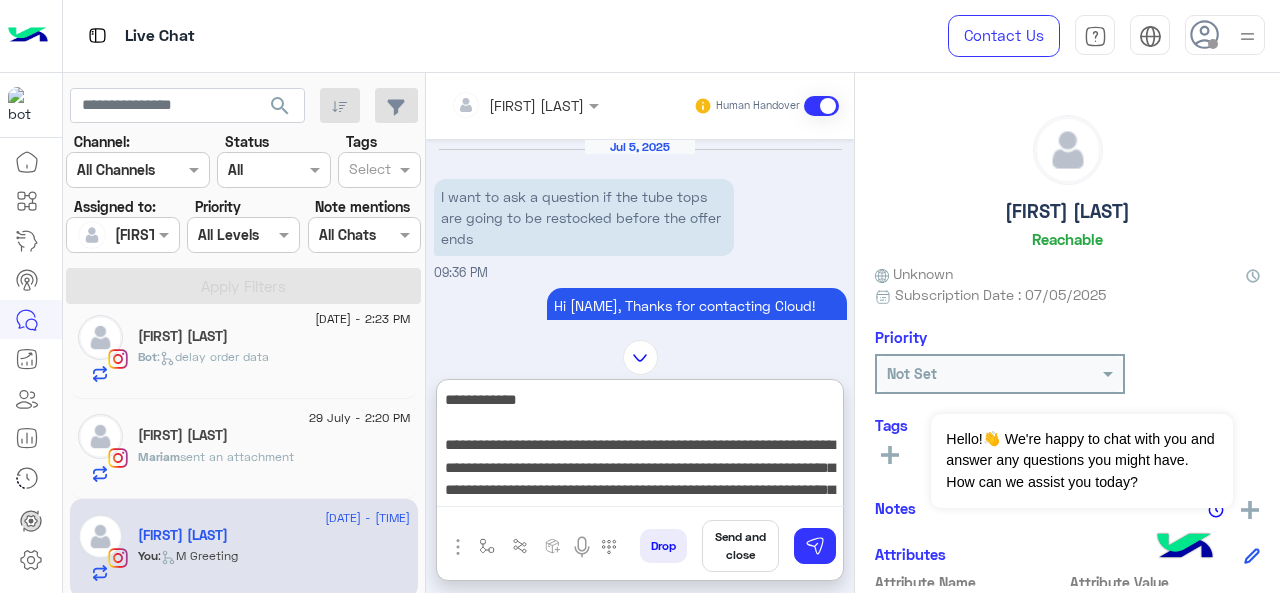 scroll, scrollTop: 64, scrollLeft: 0, axis: vertical 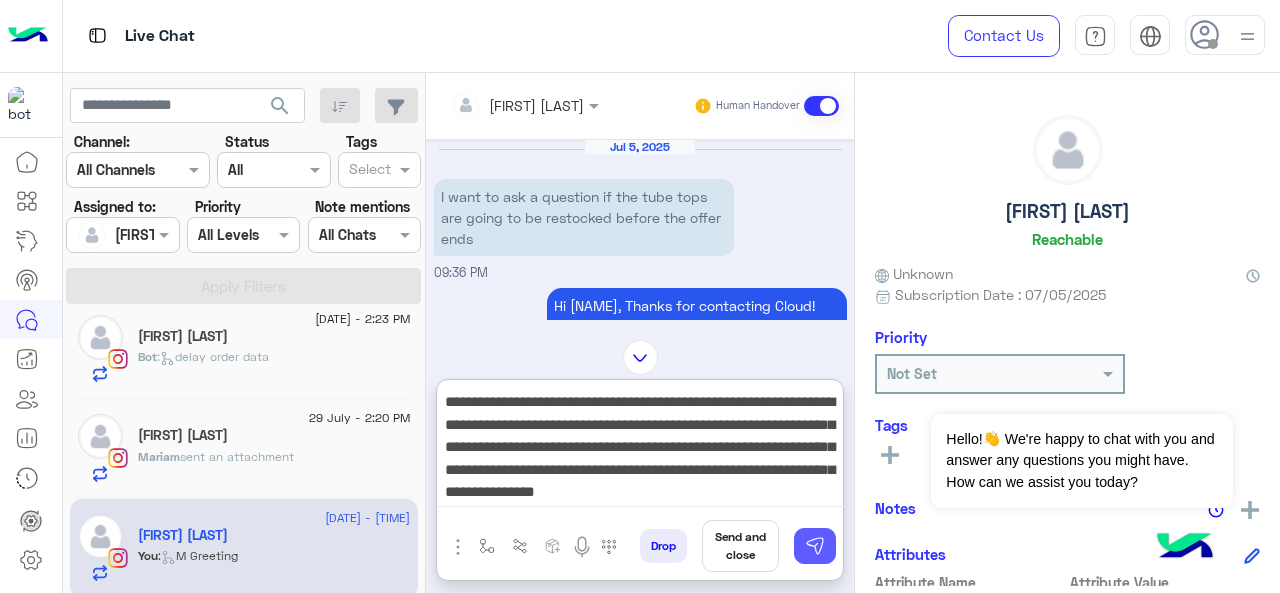 type on "[REDACTED]" 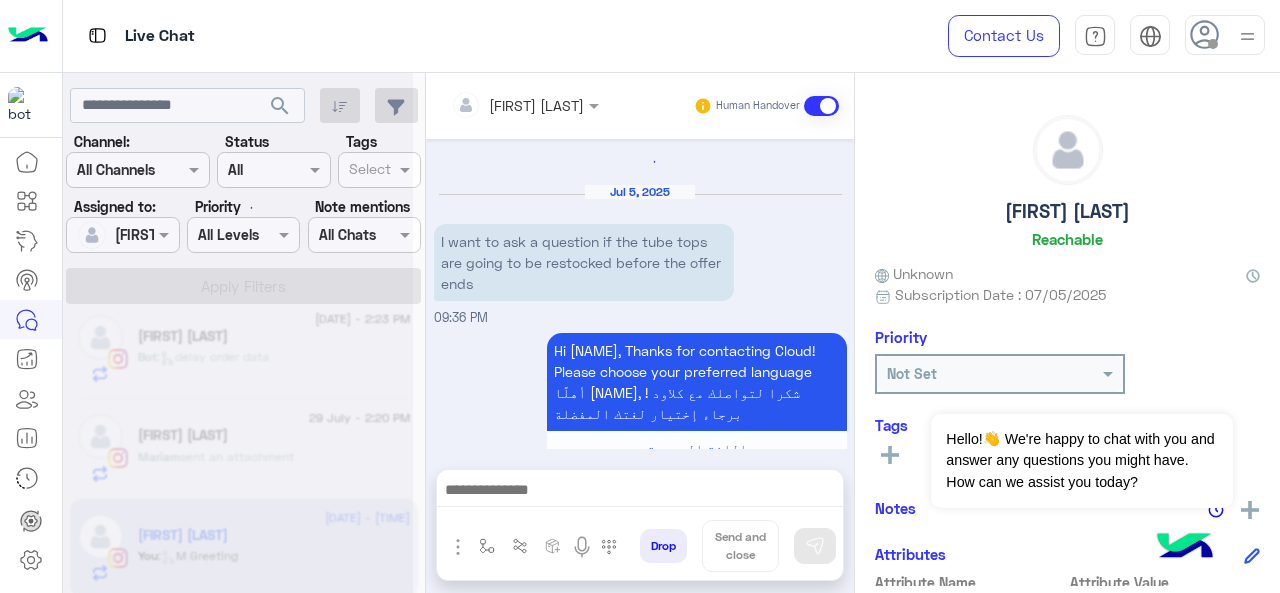 scroll, scrollTop: 0, scrollLeft: 0, axis: both 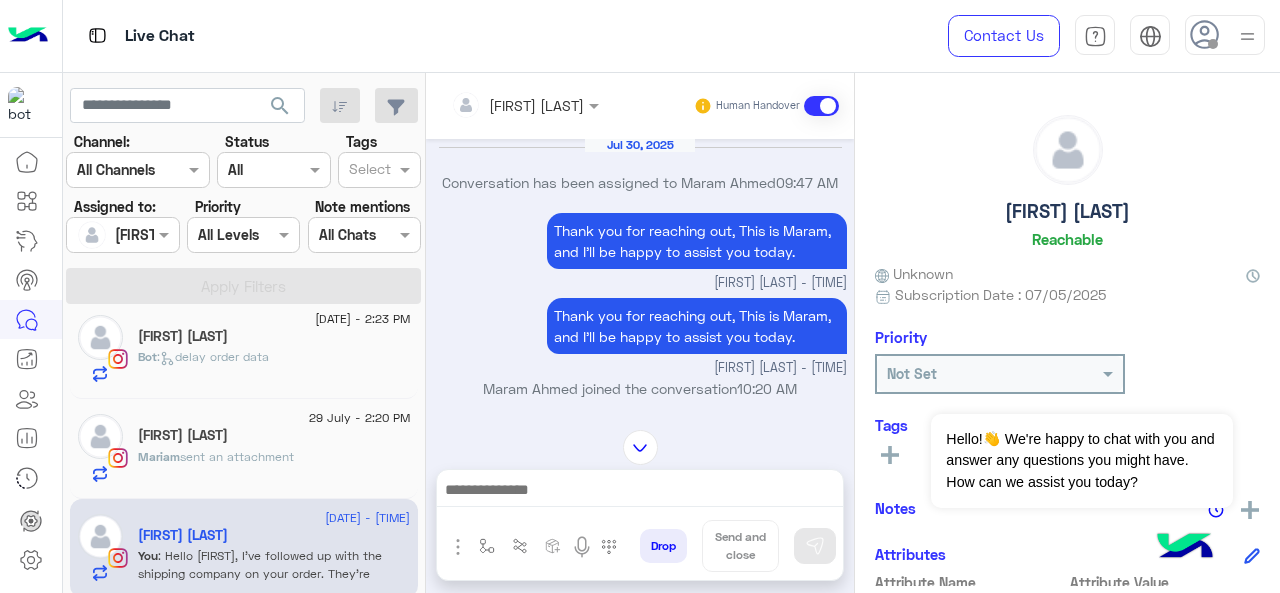 click on "[FIRST] [LAST]" 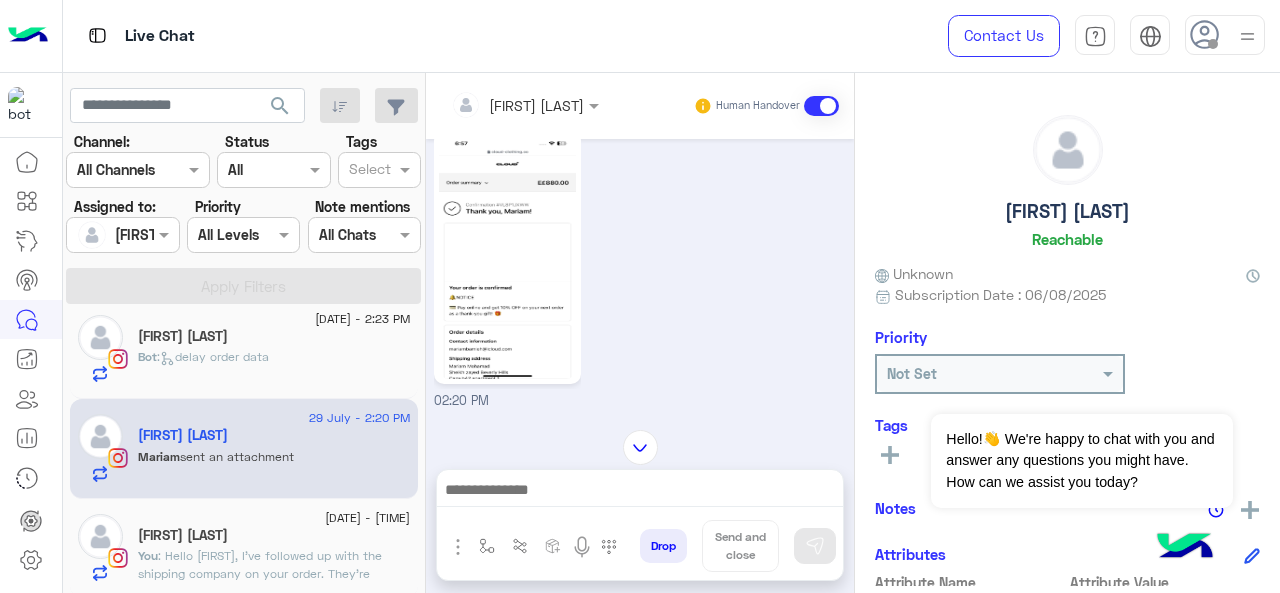 scroll, scrollTop: 754, scrollLeft: 0, axis: vertical 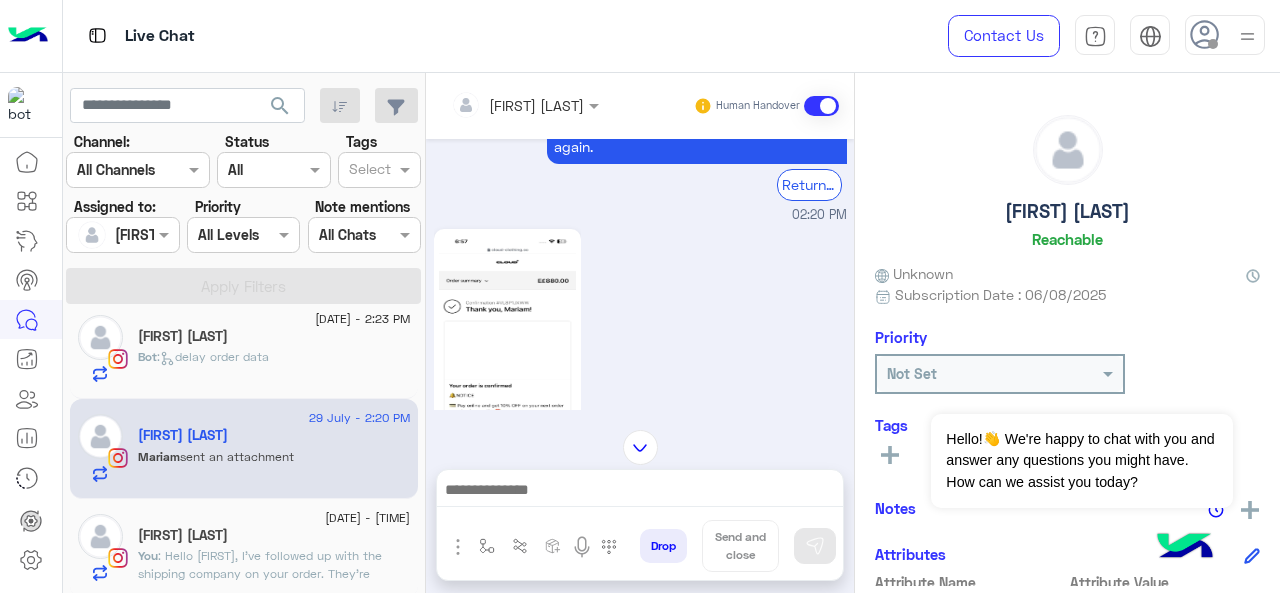 click 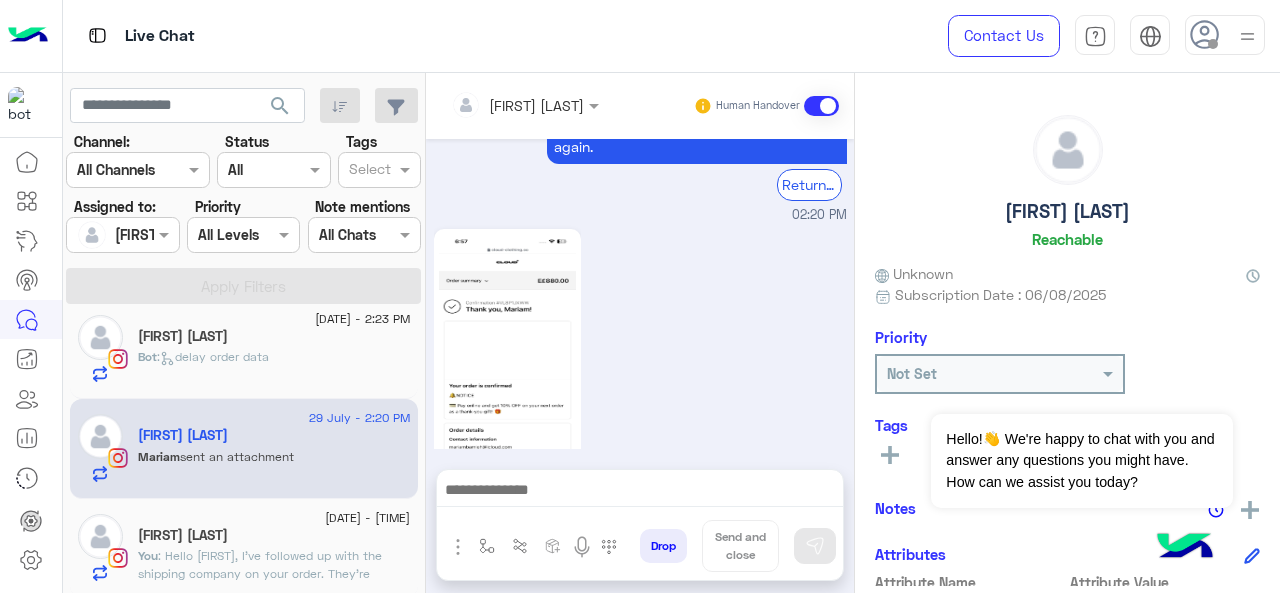 scroll, scrollTop: 954, scrollLeft: 0, axis: vertical 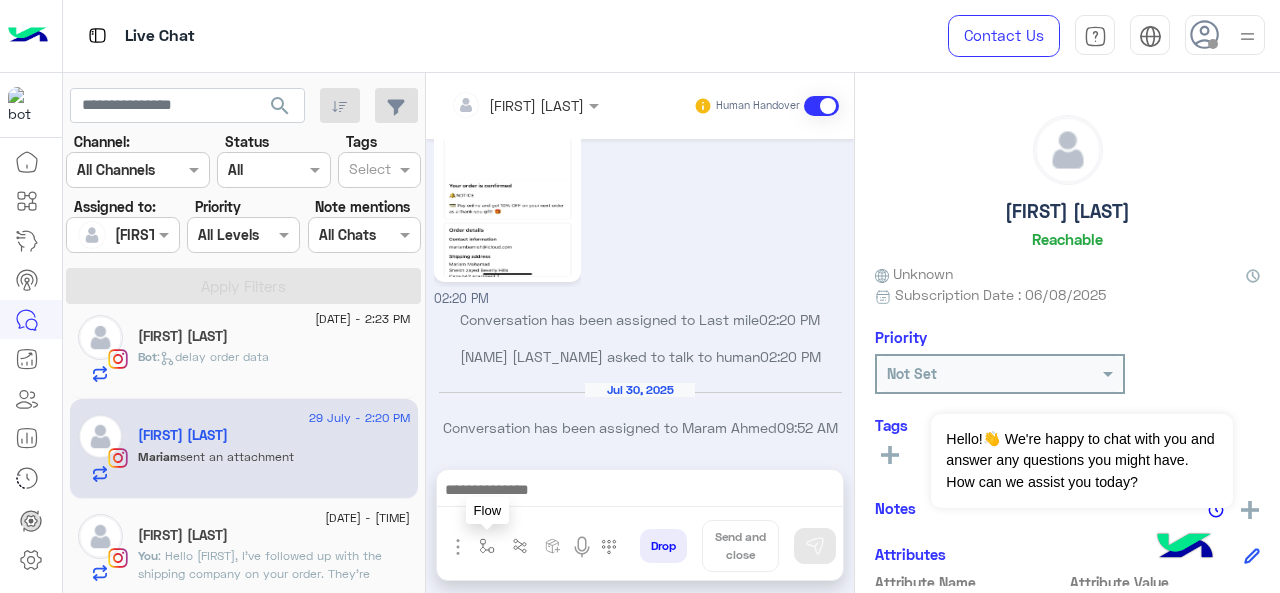 click at bounding box center [487, 546] 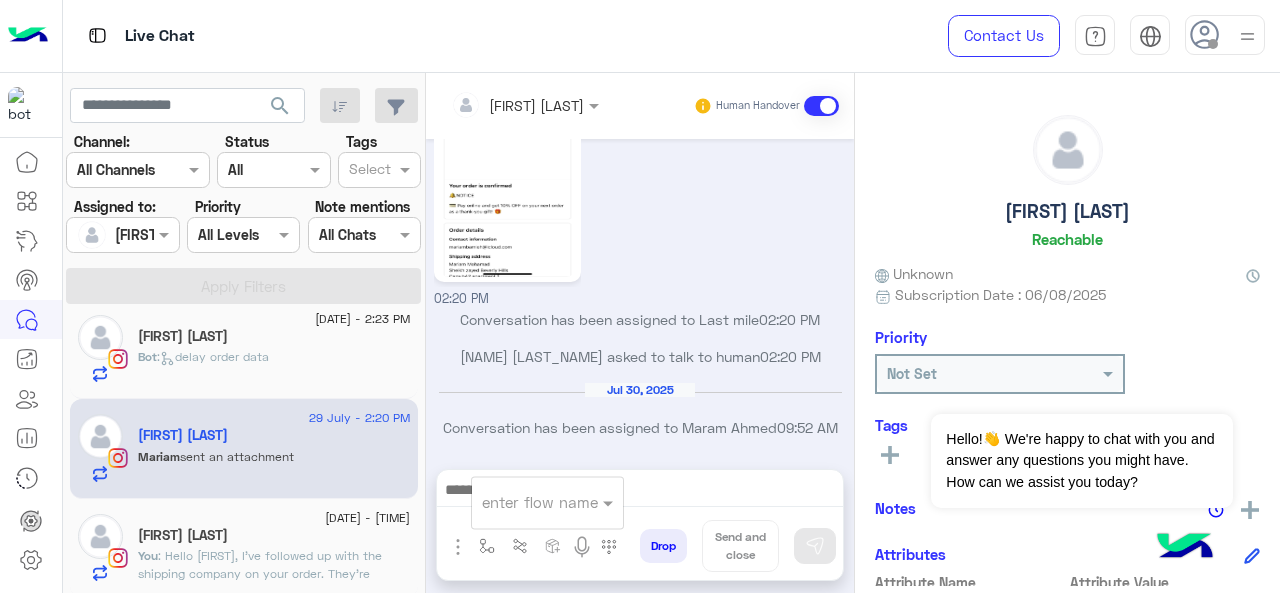 click at bounding box center (523, 502) 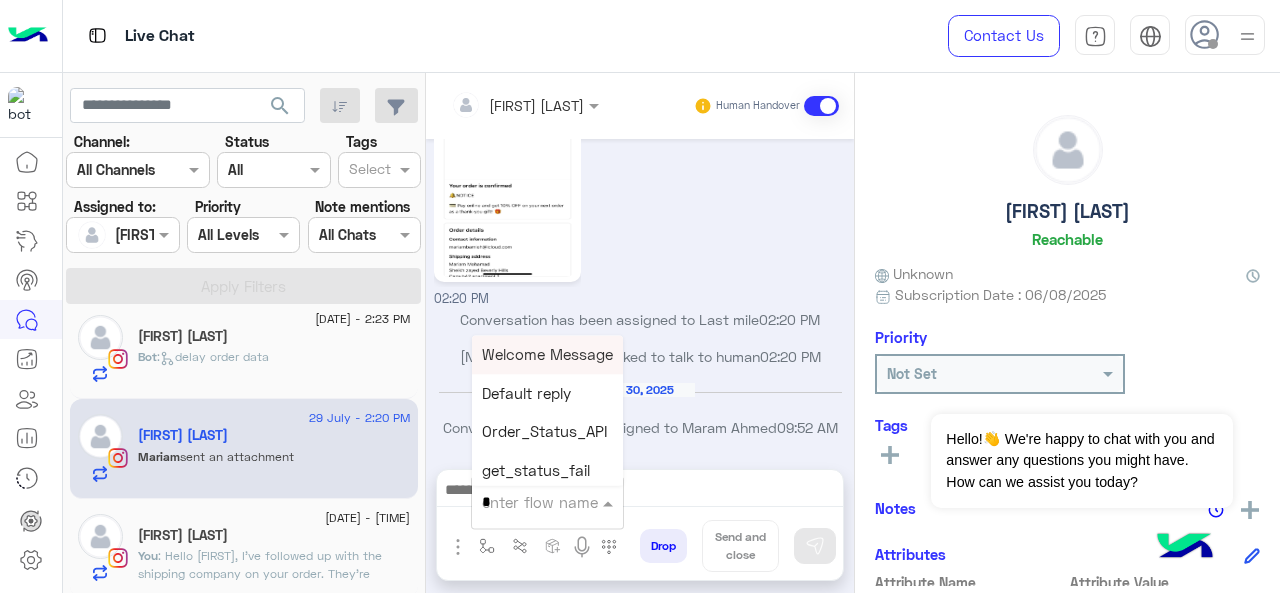 type on "*" 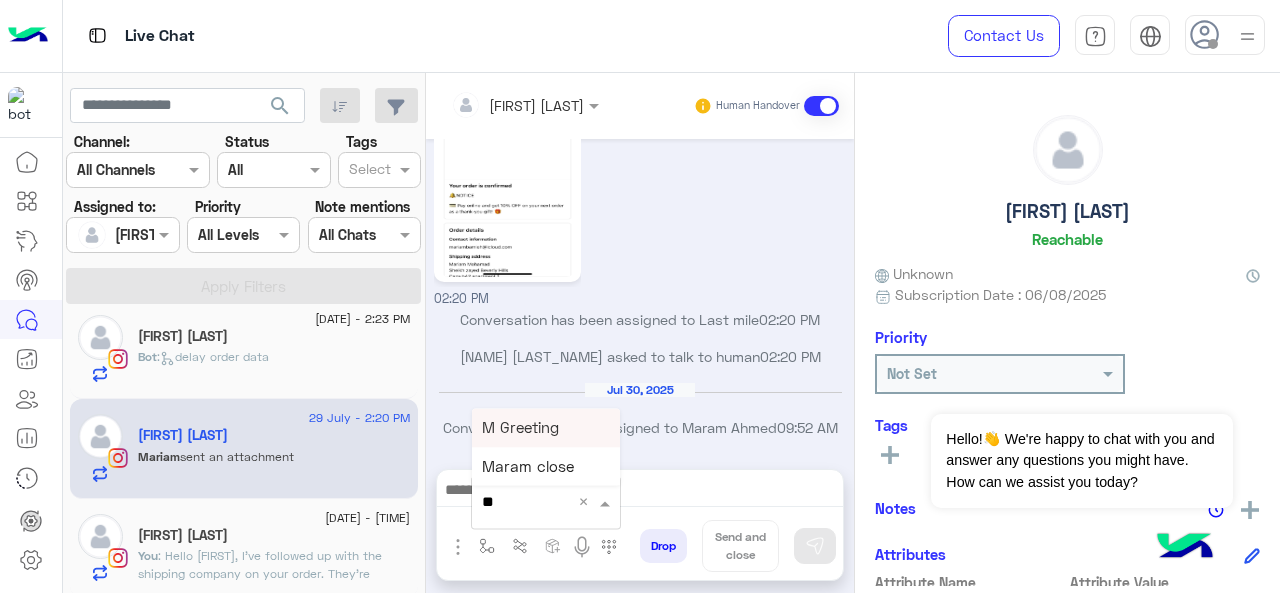 click on "M Greeting" at bounding box center [546, 427] 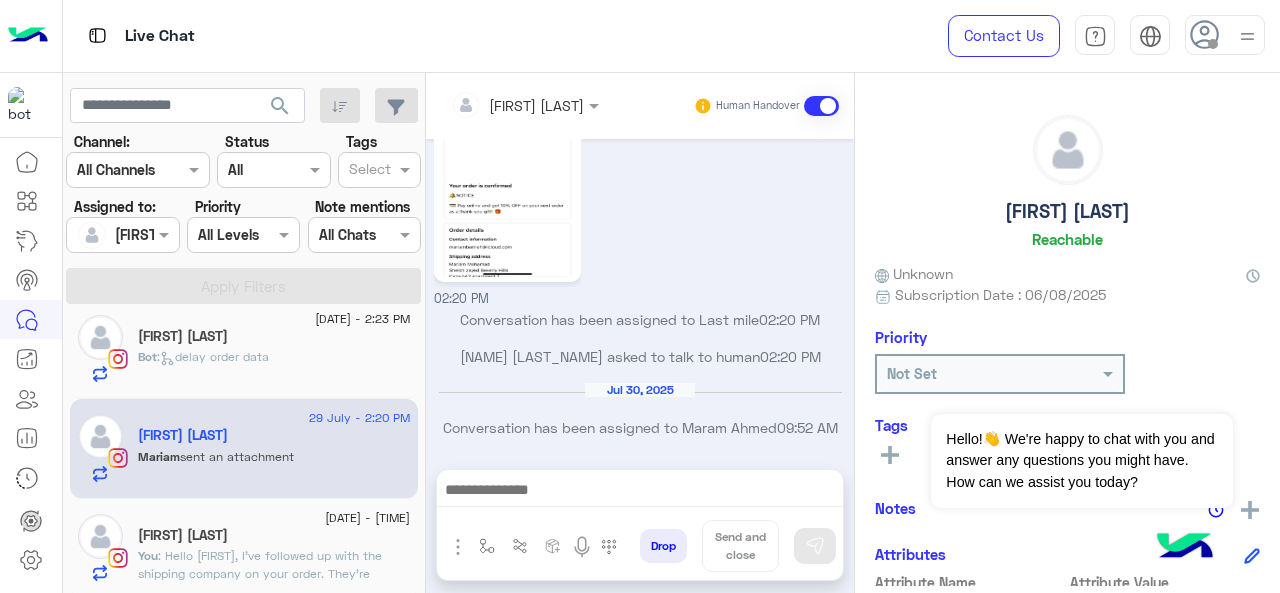 type on "**********" 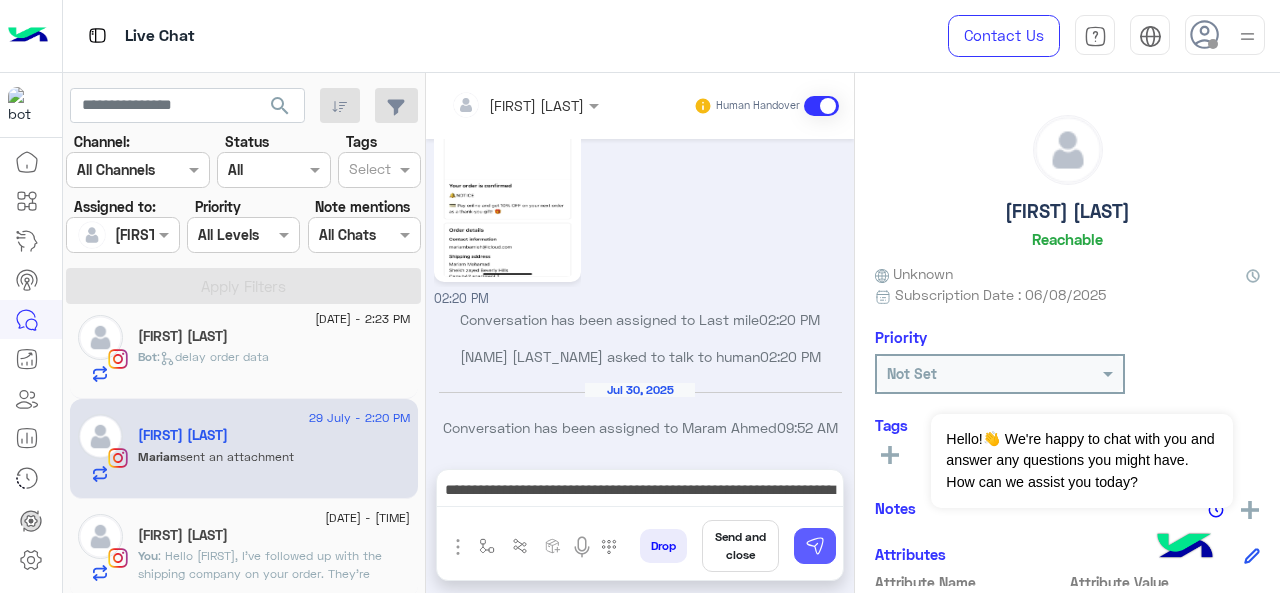 click at bounding box center (815, 546) 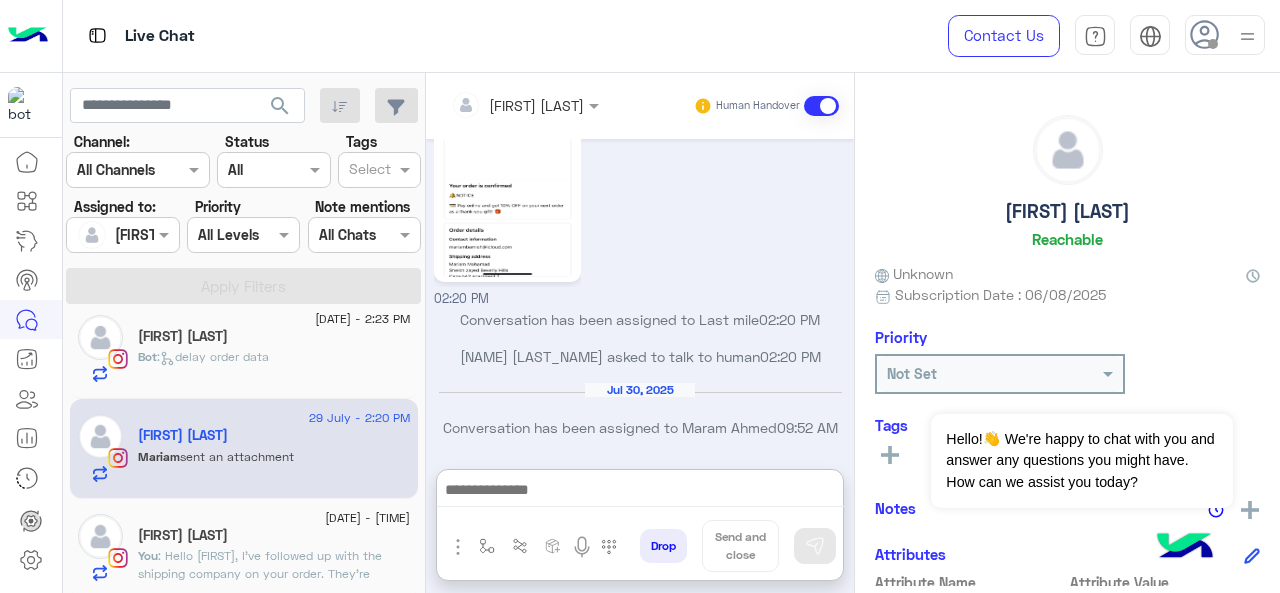 drag, startPoint x: 639, startPoint y: 499, endPoint x: 812, endPoint y: 474, distance: 174.79703 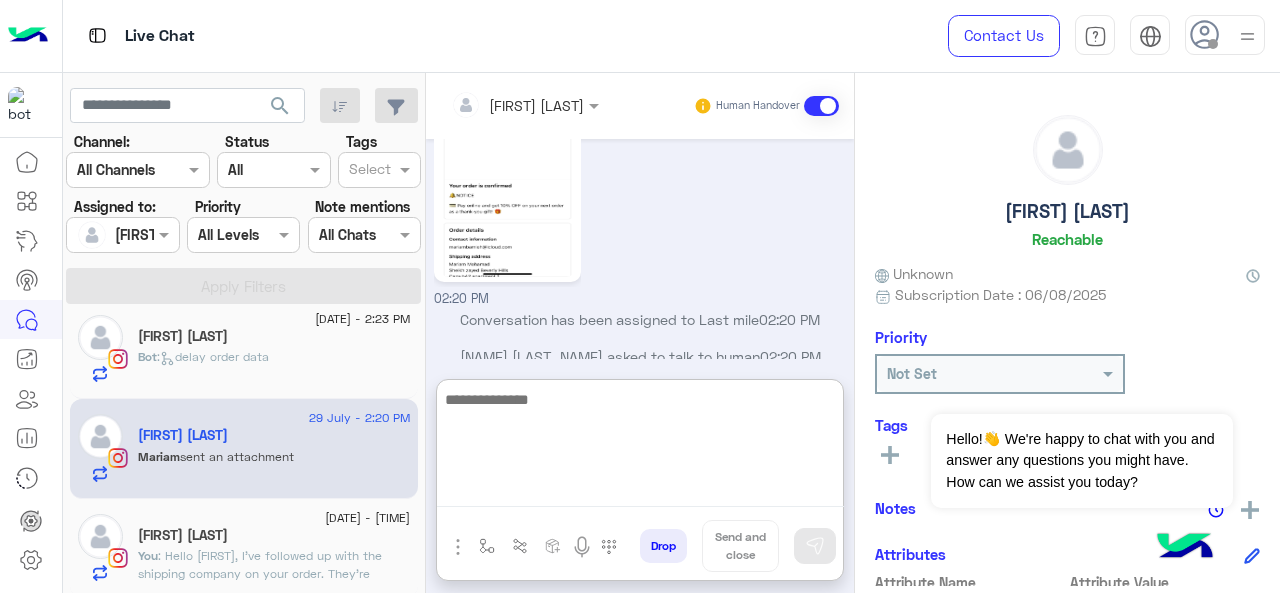 paste on "**********" 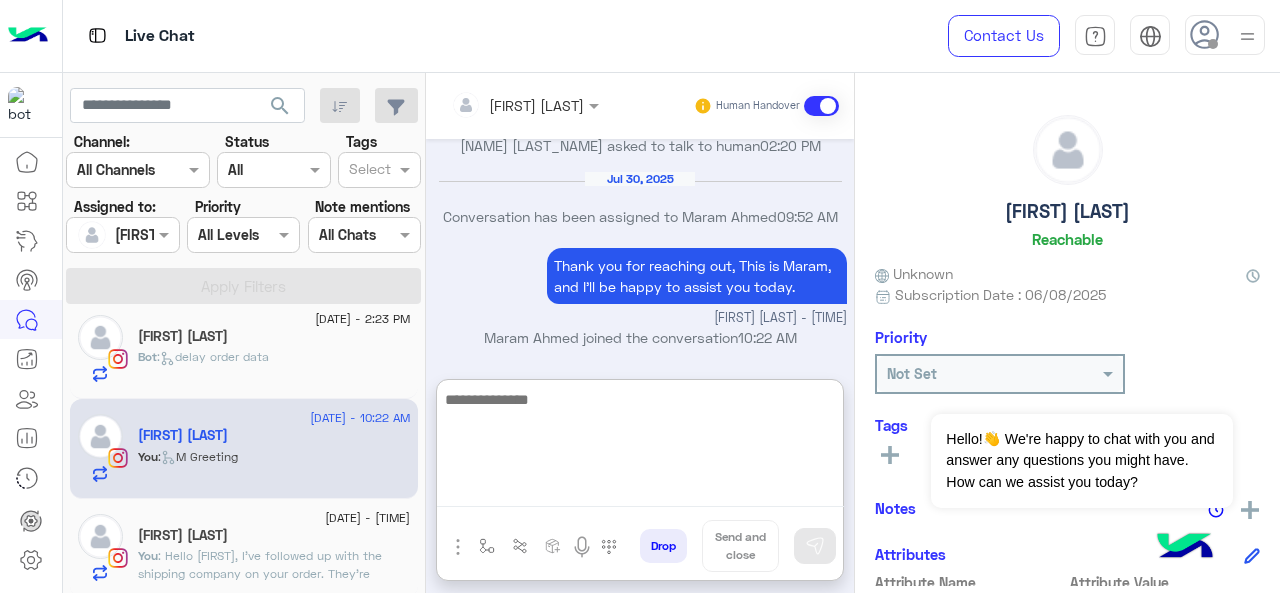 scroll, scrollTop: 1292, scrollLeft: 0, axis: vertical 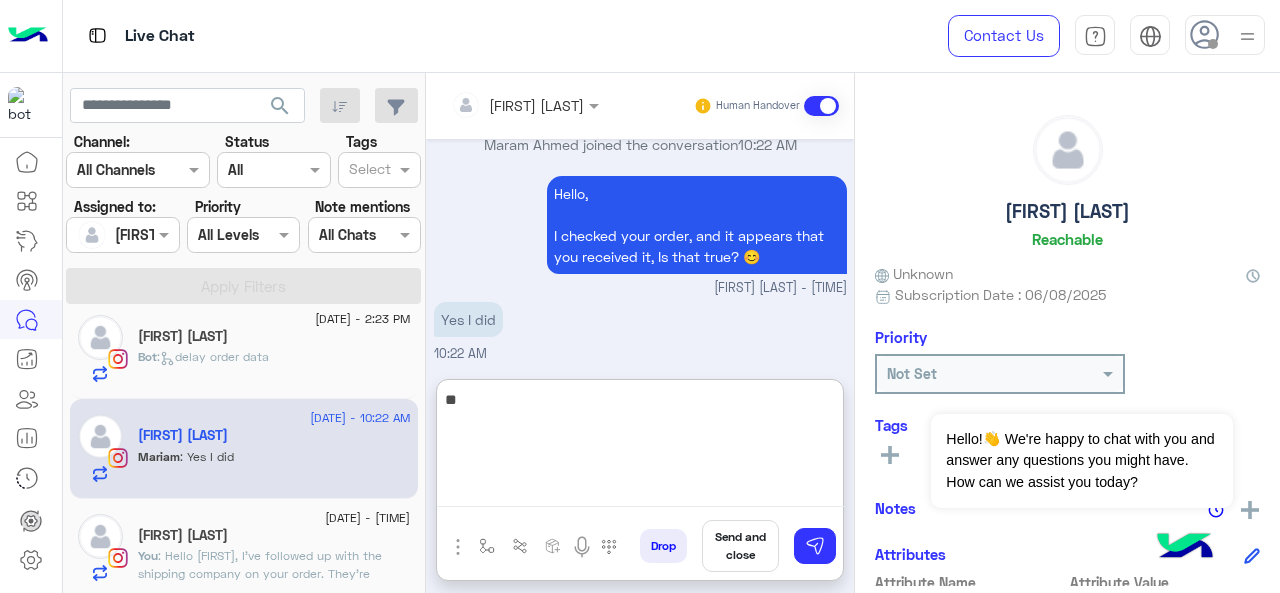 type on "*" 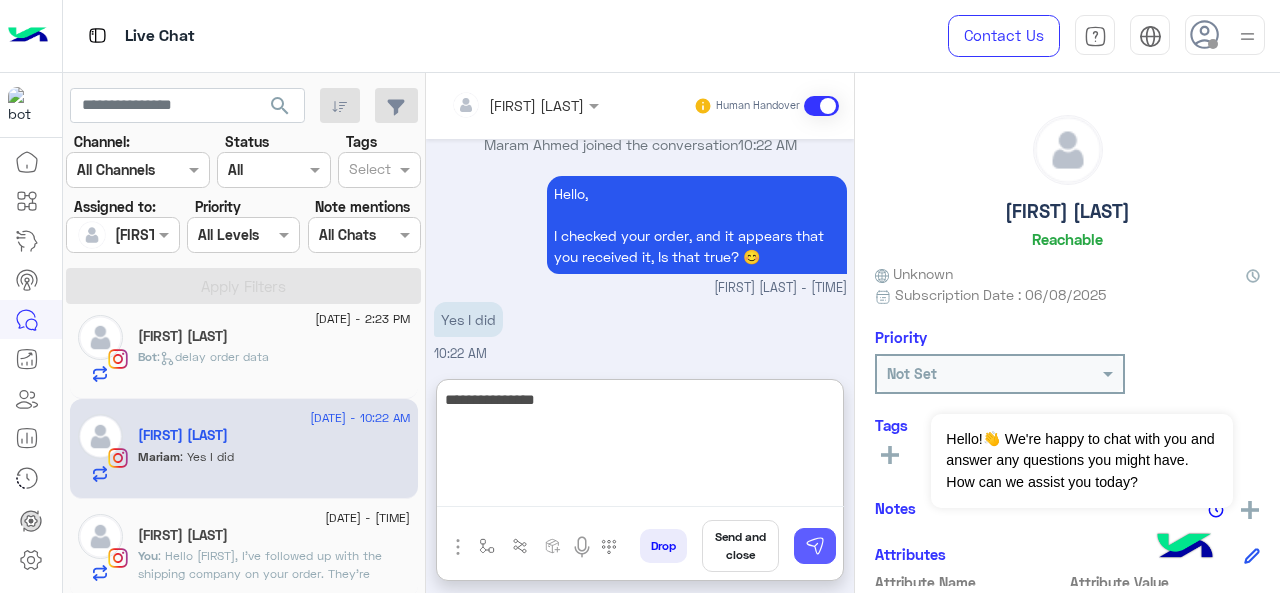 type on "**********" 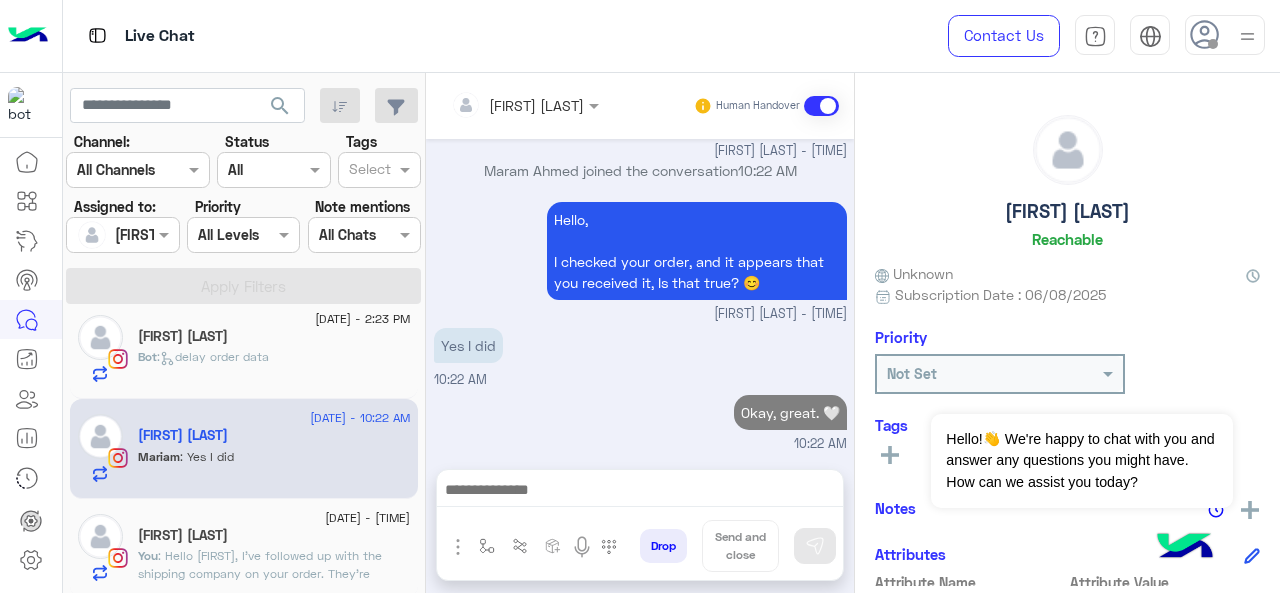 click on "enter flow name  Drop   Send and close" at bounding box center (640, 525) 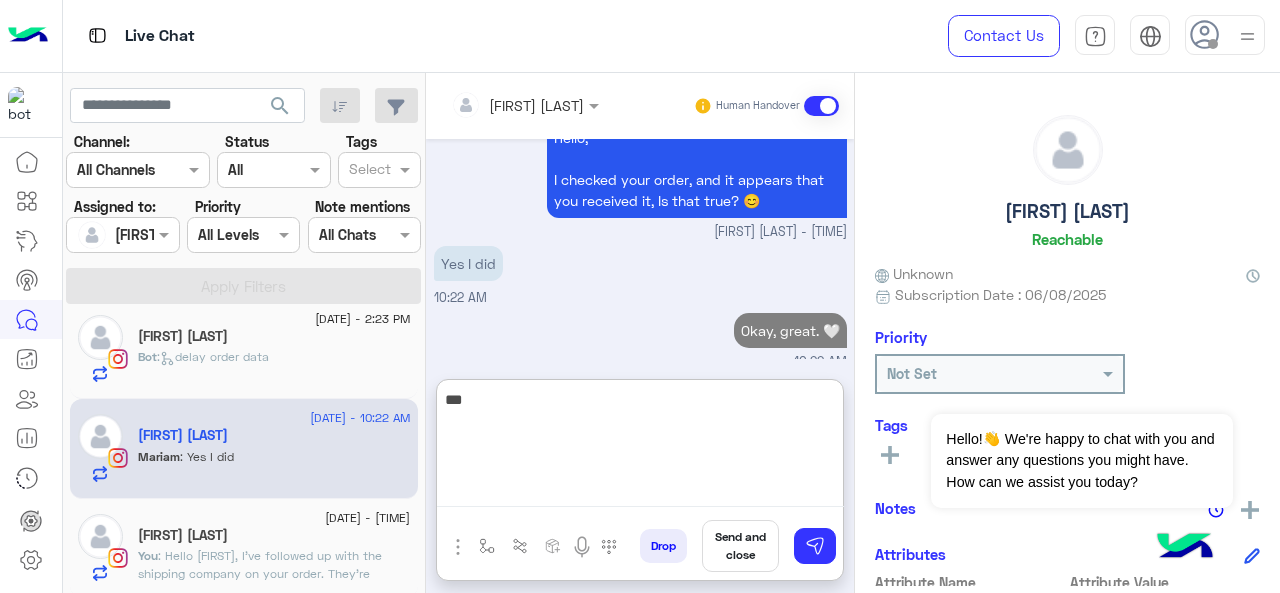 scroll, scrollTop: 1422, scrollLeft: 0, axis: vertical 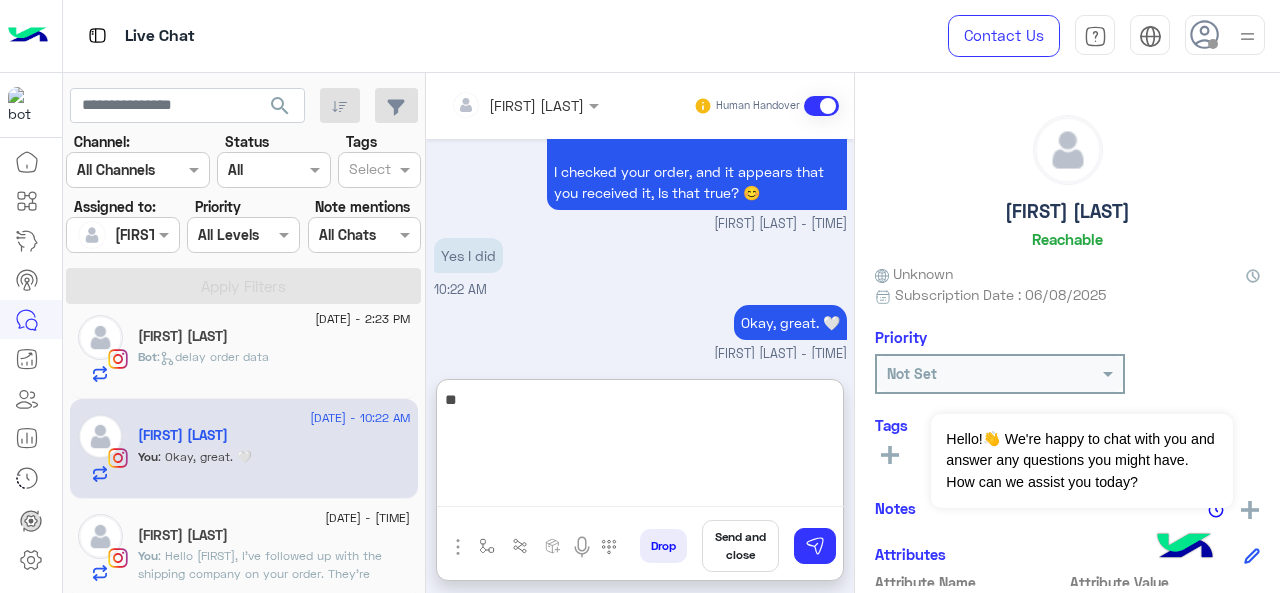 type on "*" 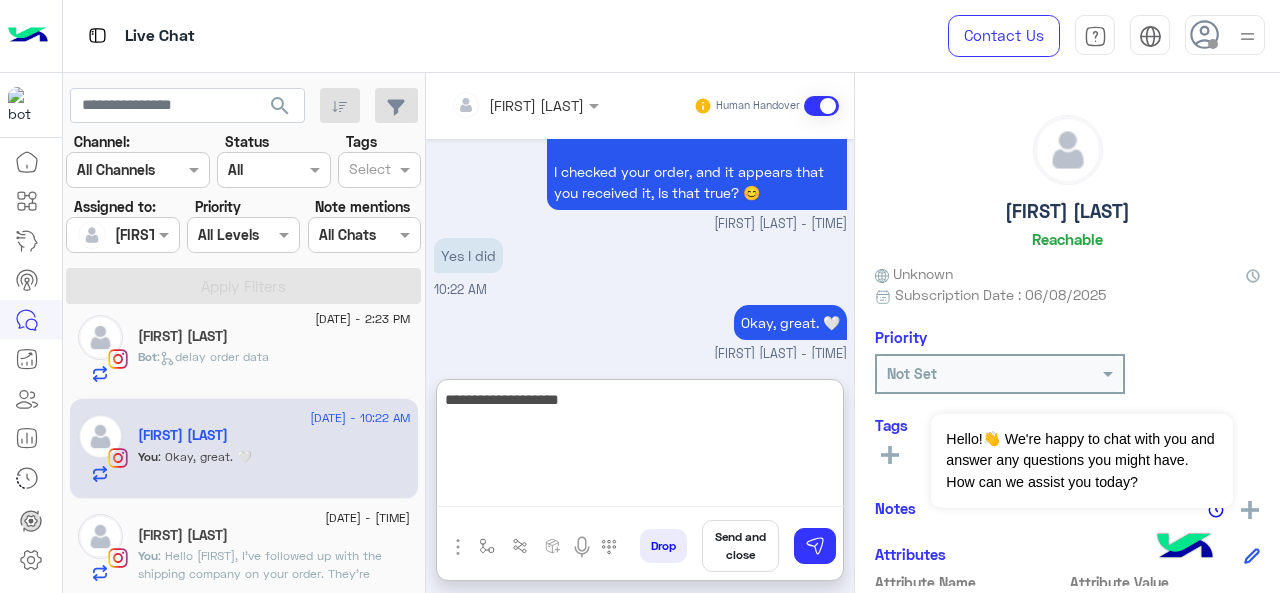 click on "**********" at bounding box center (640, 447) 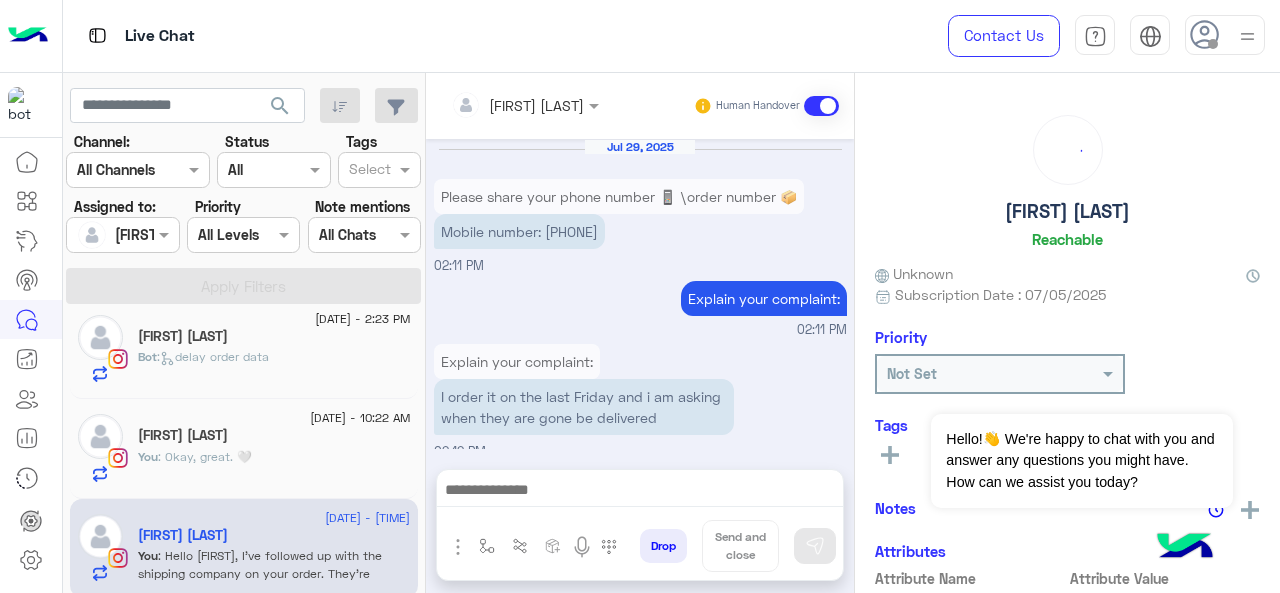 scroll, scrollTop: 774, scrollLeft: 0, axis: vertical 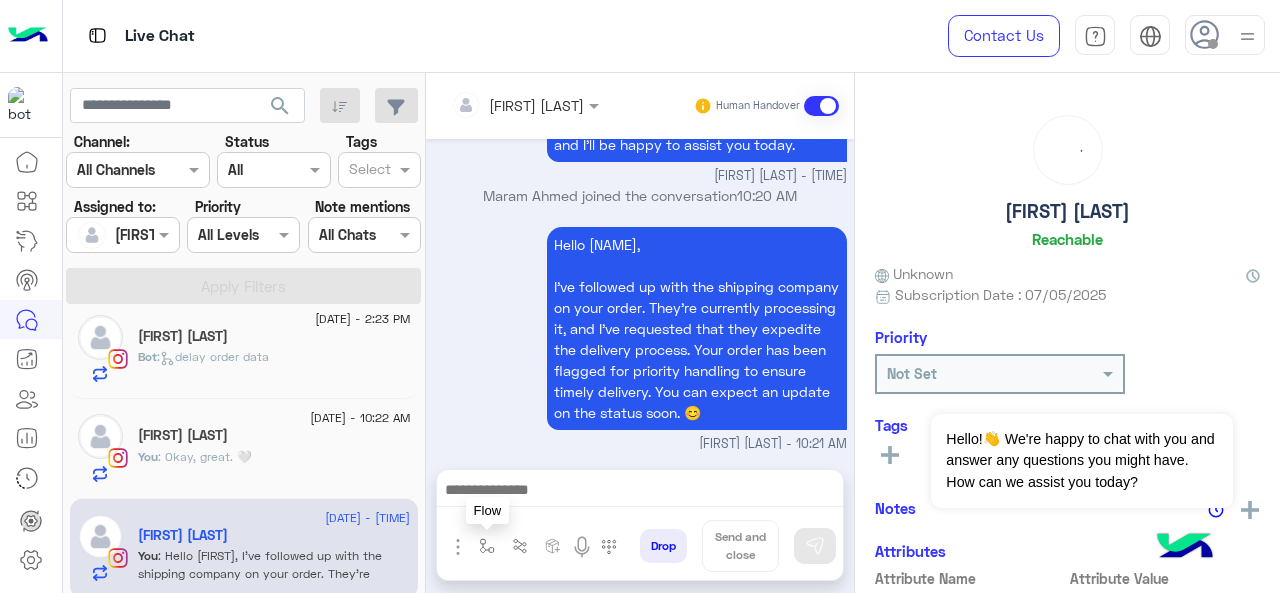 click at bounding box center (487, 546) 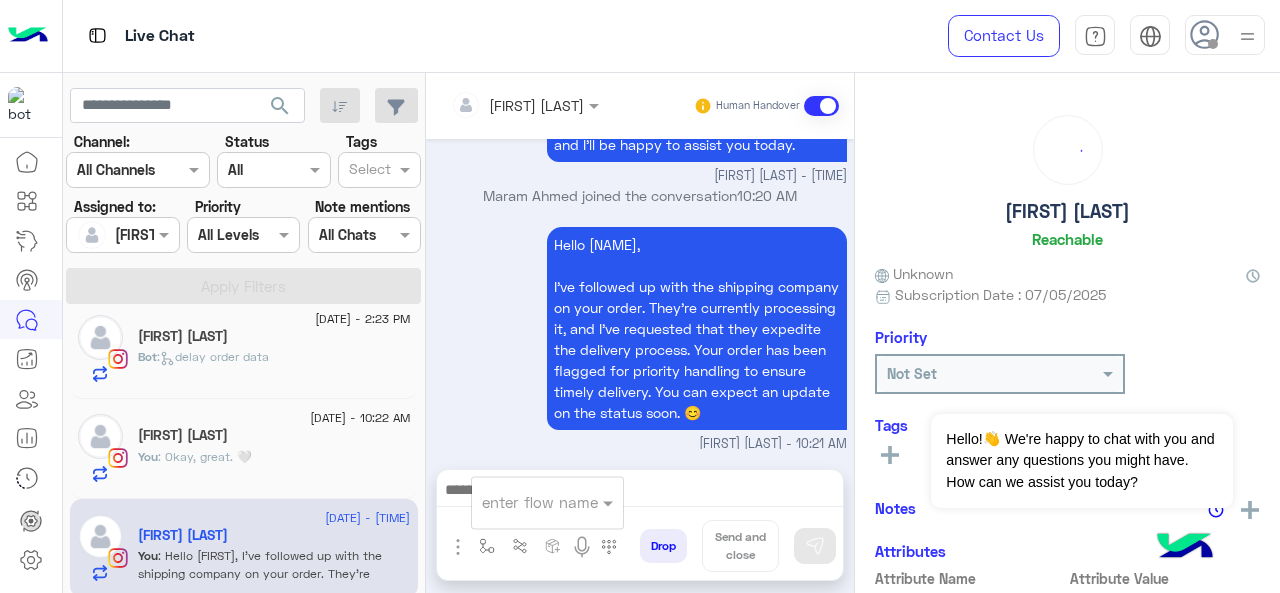 click on "enter flow name" at bounding box center (547, 502) 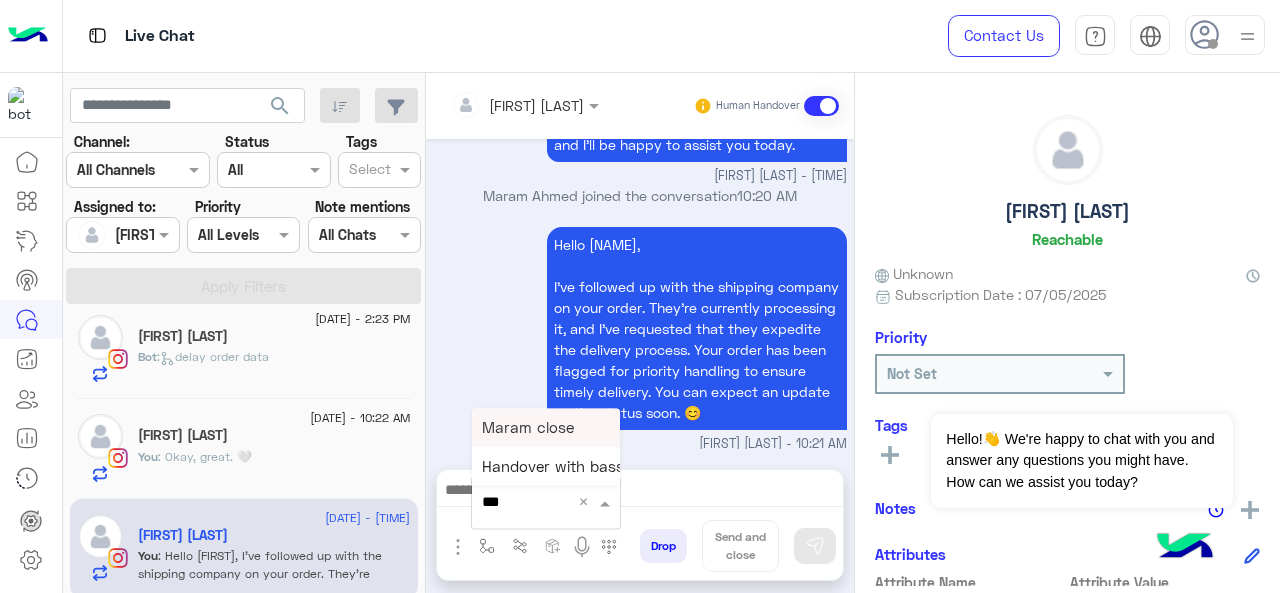 type on "****" 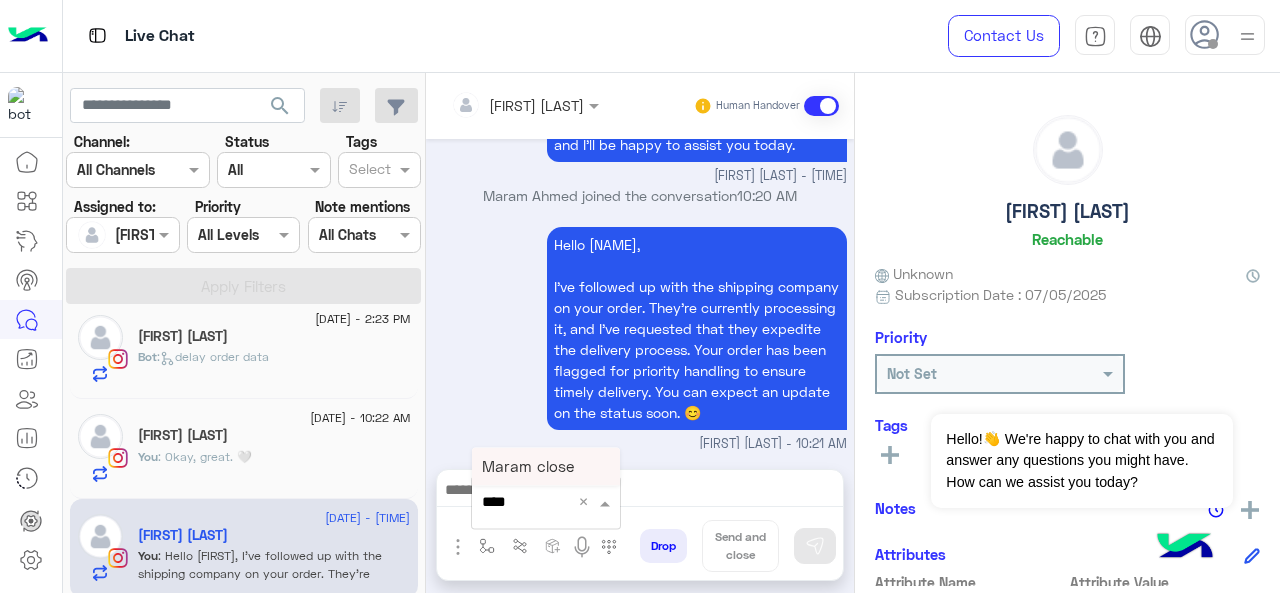 click on "Maram close" at bounding box center (528, 466) 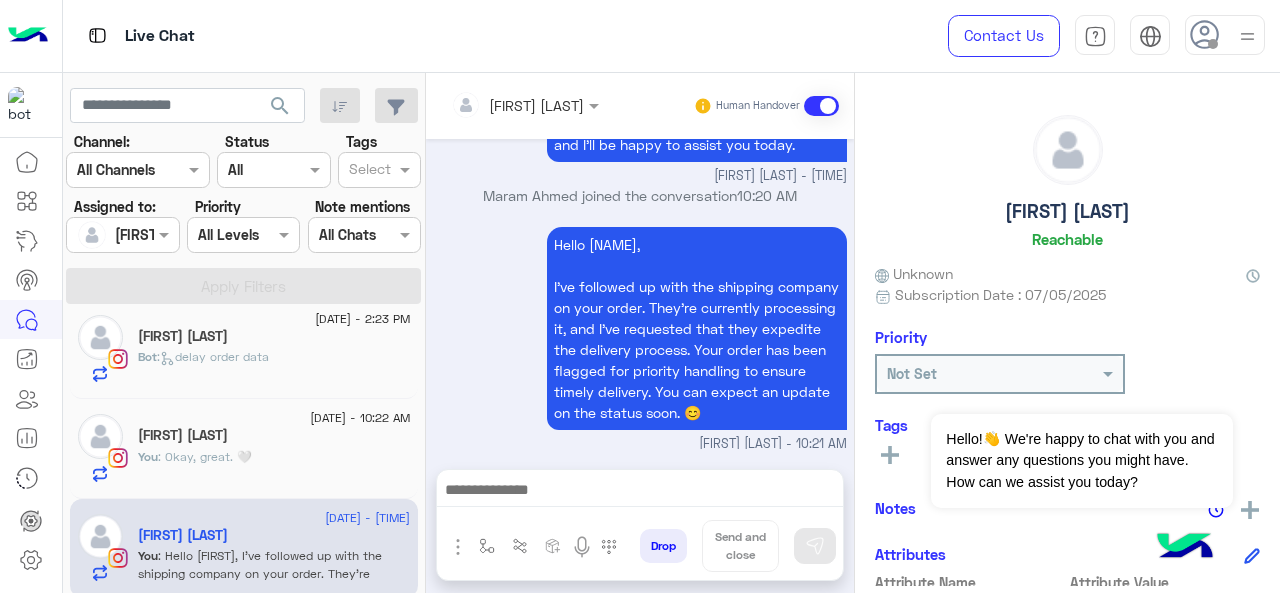 type on "**********" 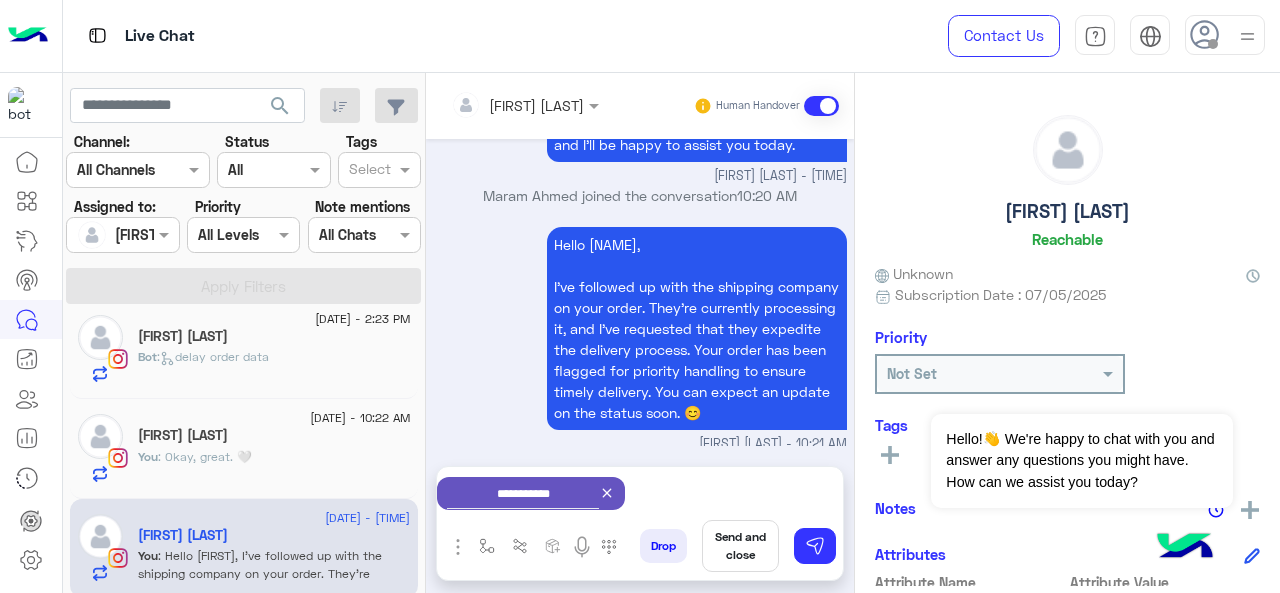click on "Send and close" at bounding box center [740, 546] 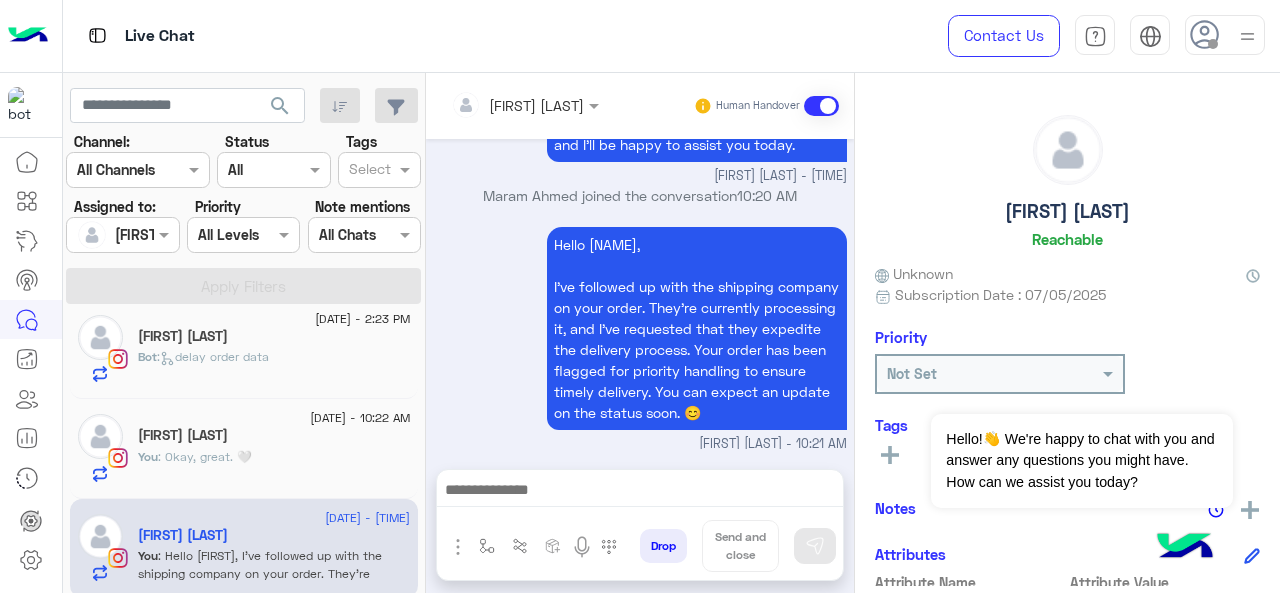scroll, scrollTop: 796, scrollLeft: 0, axis: vertical 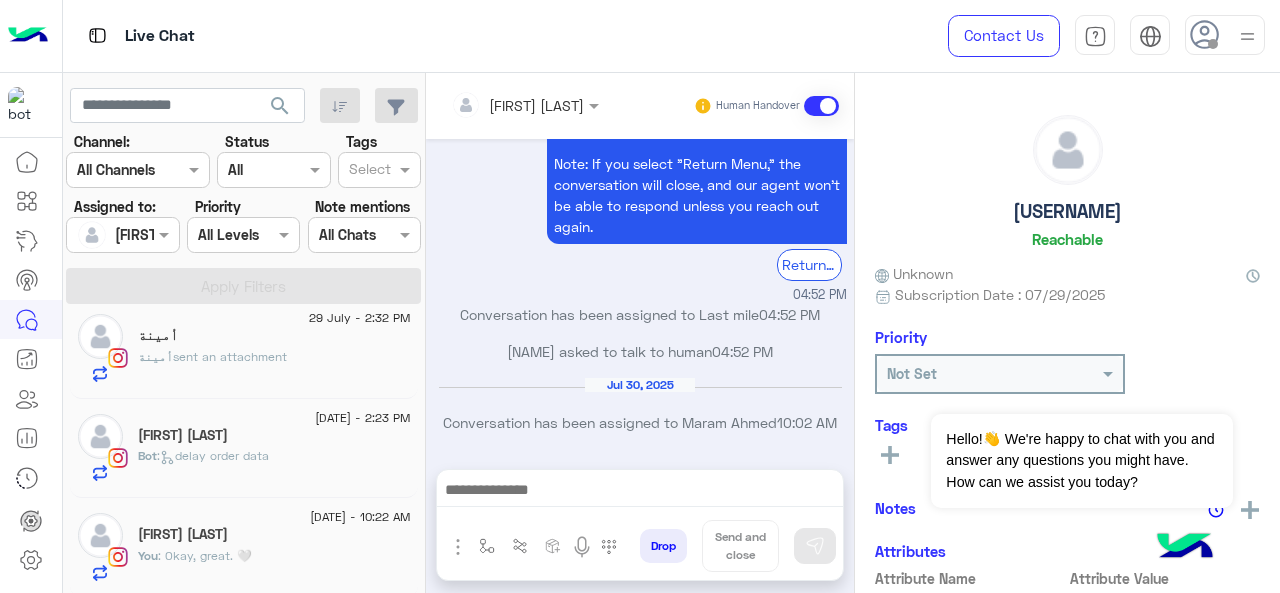 click on ": Okay, great. 🤍" 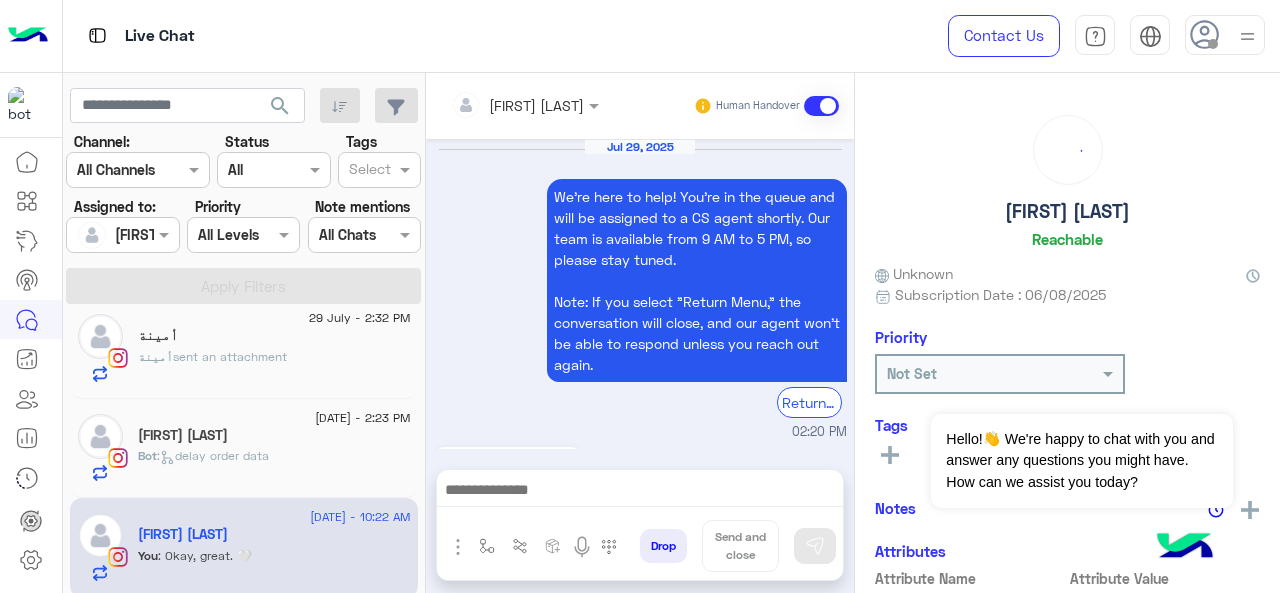 scroll, scrollTop: 796, scrollLeft: 0, axis: vertical 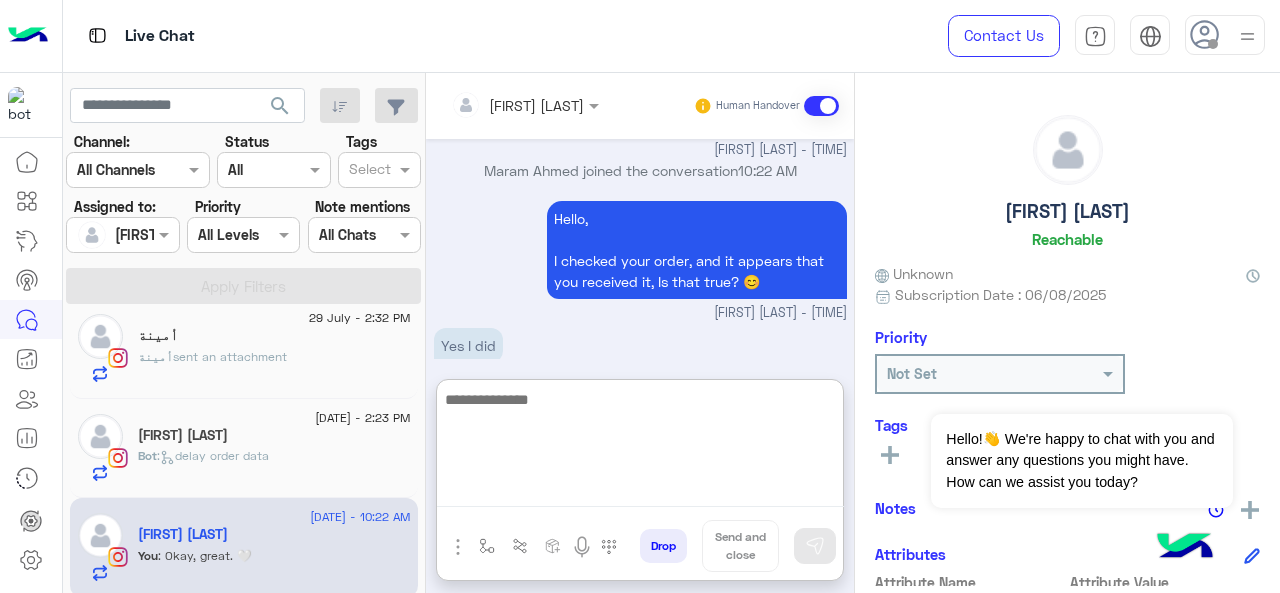 paste on "**********" 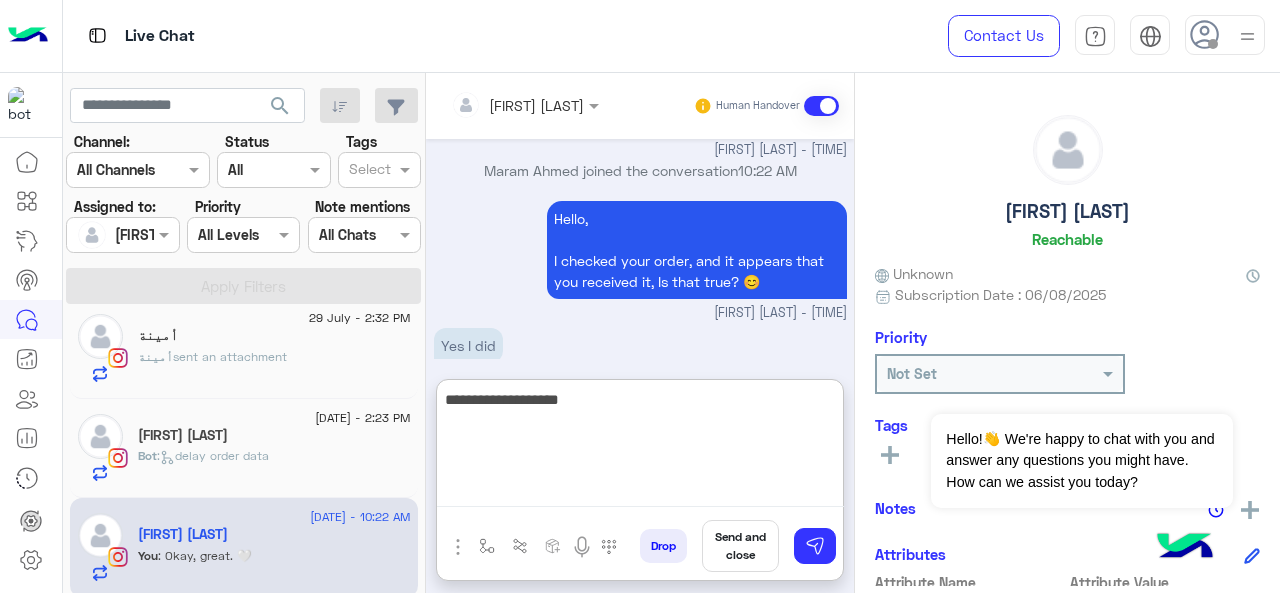 scroll, scrollTop: 886, scrollLeft: 0, axis: vertical 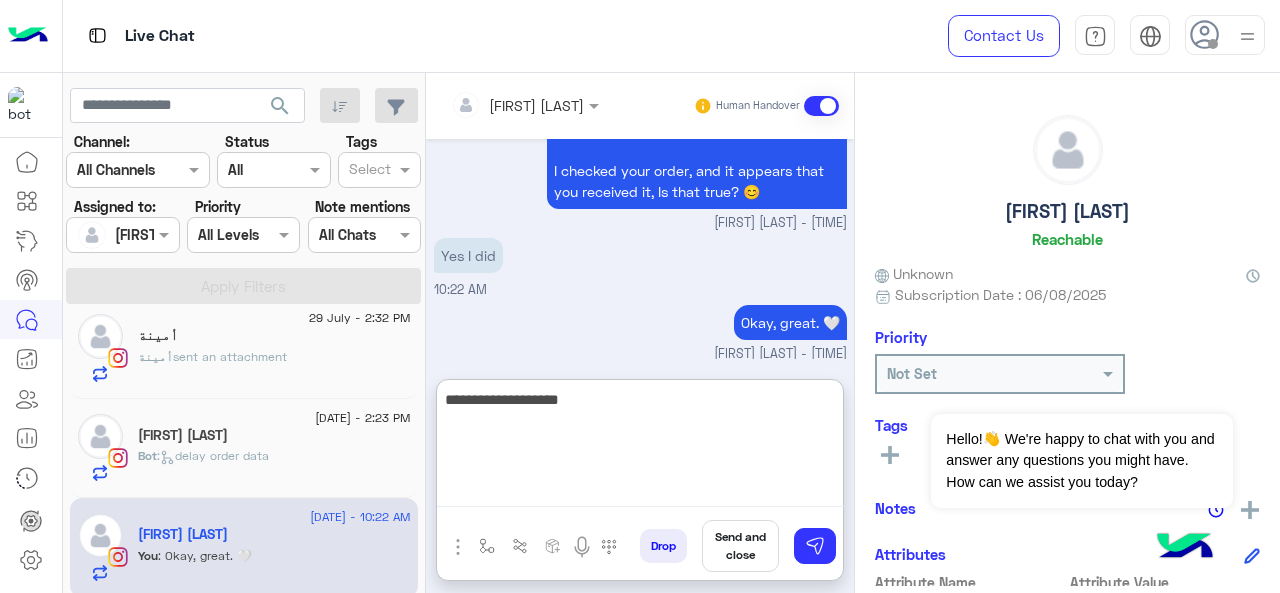 type on "**********" 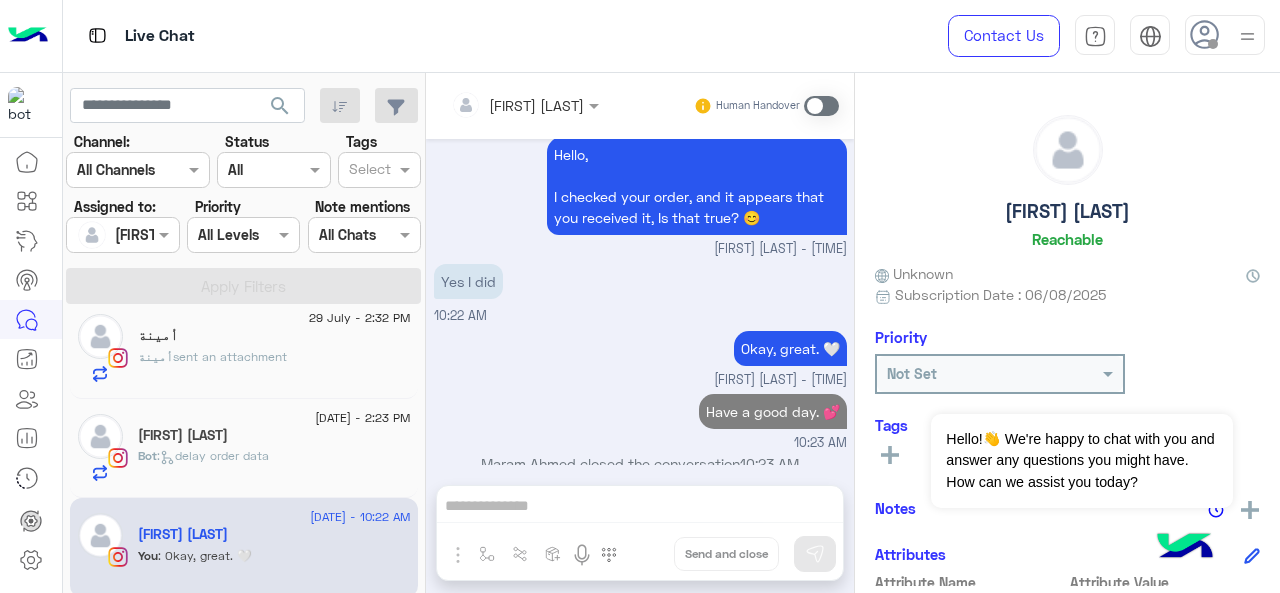 scroll, scrollTop: 881, scrollLeft: 0, axis: vertical 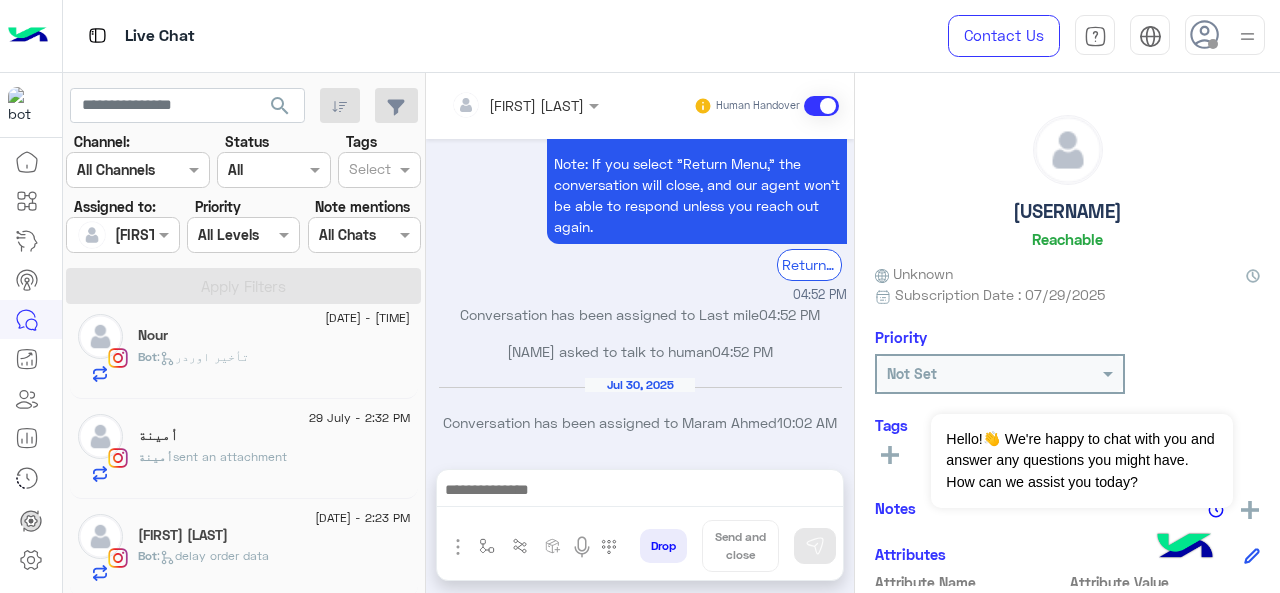 click on "[FIRST] [LAST]" 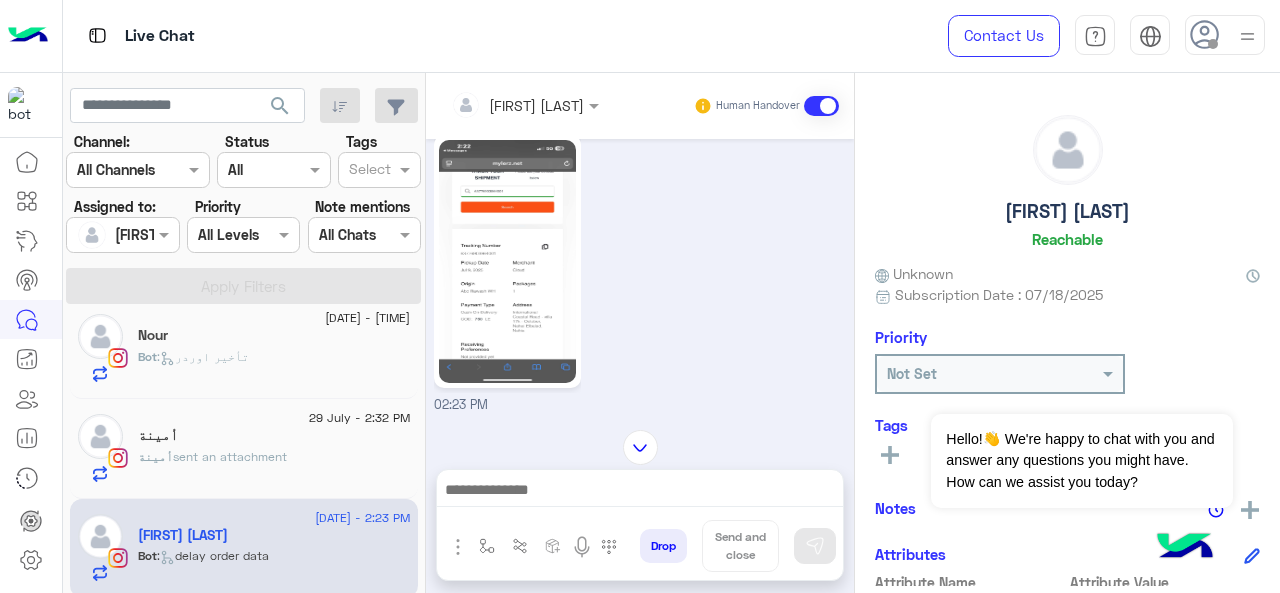 scroll, scrollTop: 591, scrollLeft: 0, axis: vertical 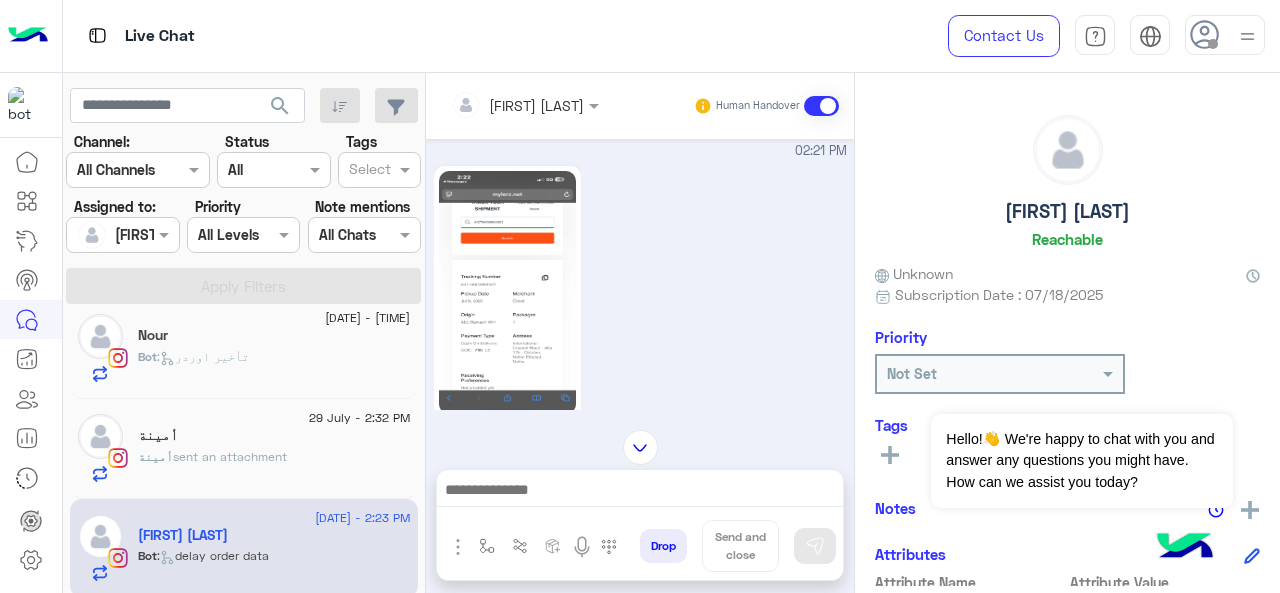 click 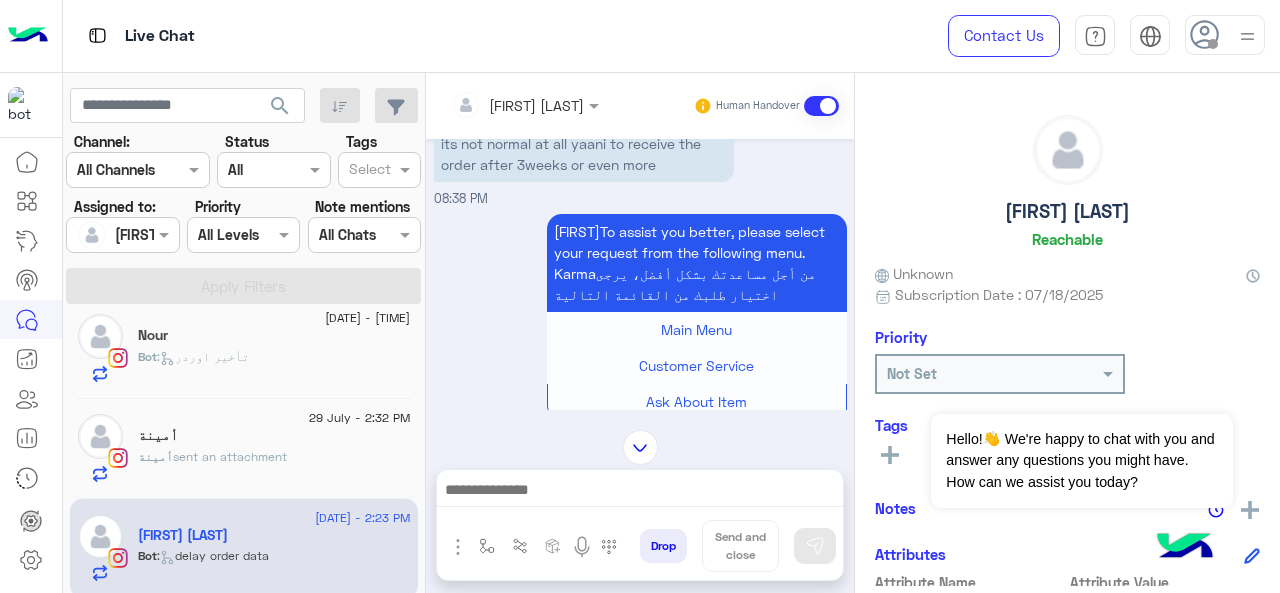 scroll, scrollTop: 821, scrollLeft: 0, axis: vertical 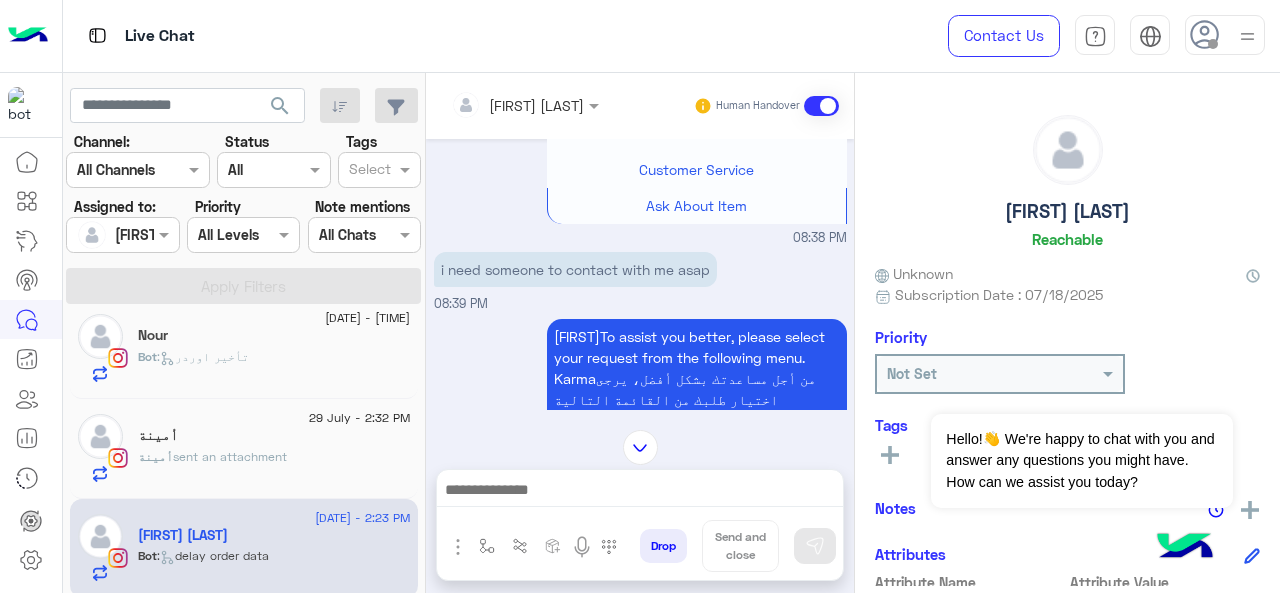 click at bounding box center [640, 447] 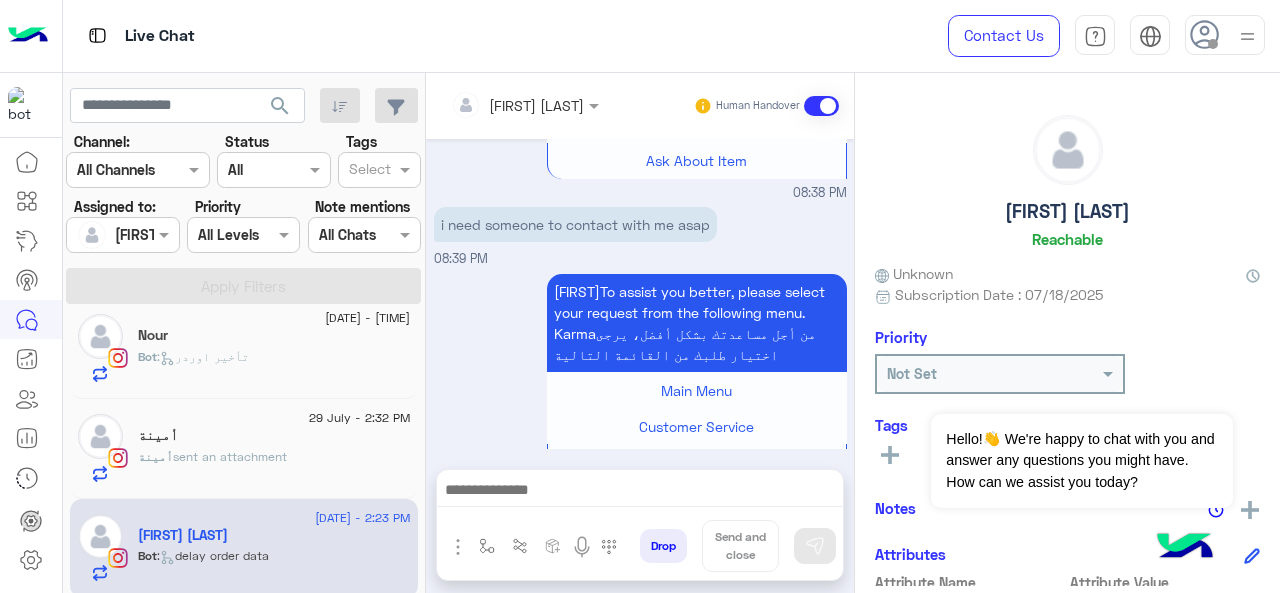 scroll, scrollTop: 6428, scrollLeft: 0, axis: vertical 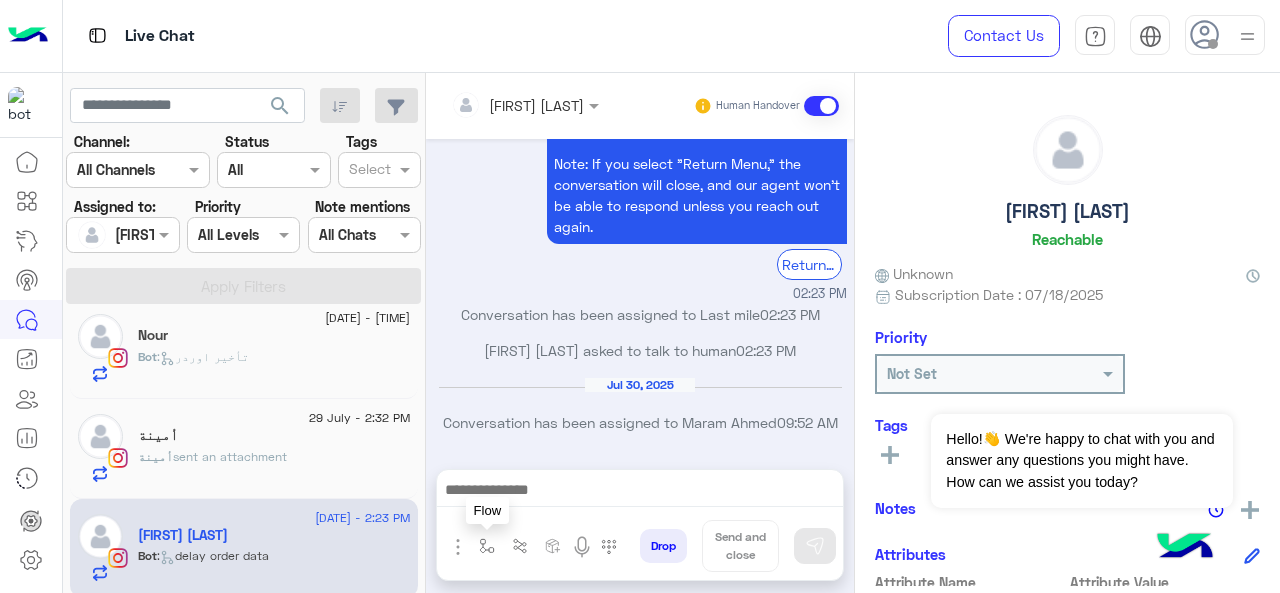 click at bounding box center (487, 546) 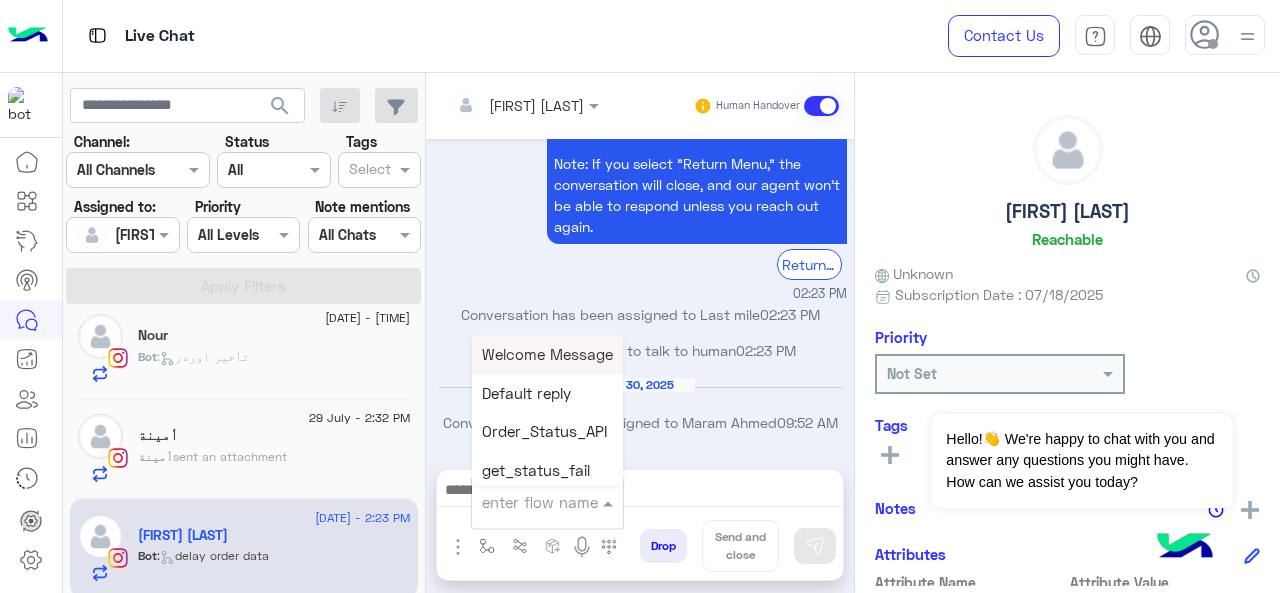 click at bounding box center [523, 502] 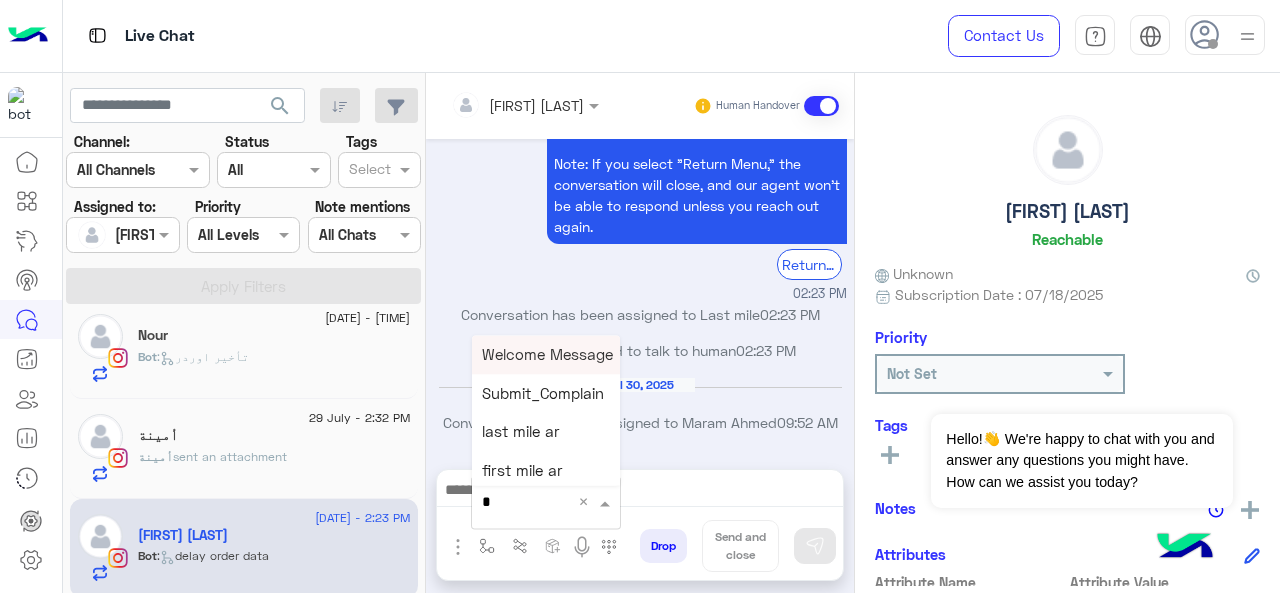 type on "*" 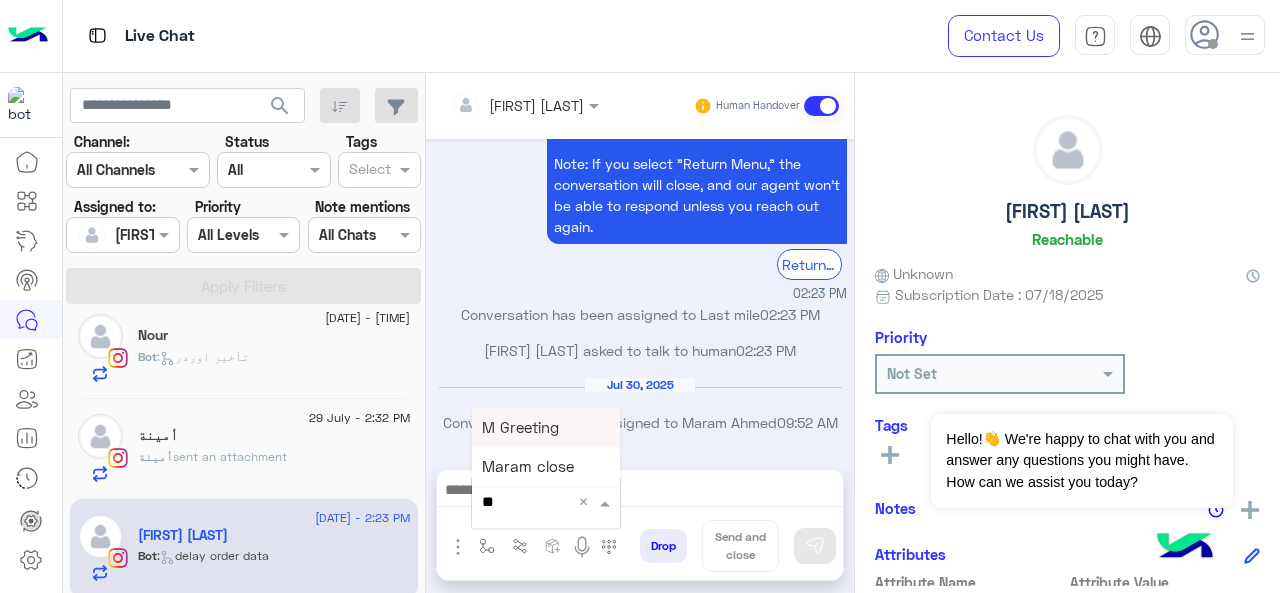 drag, startPoint x: 508, startPoint y: 429, endPoint x: 713, endPoint y: 506, distance: 218.98402 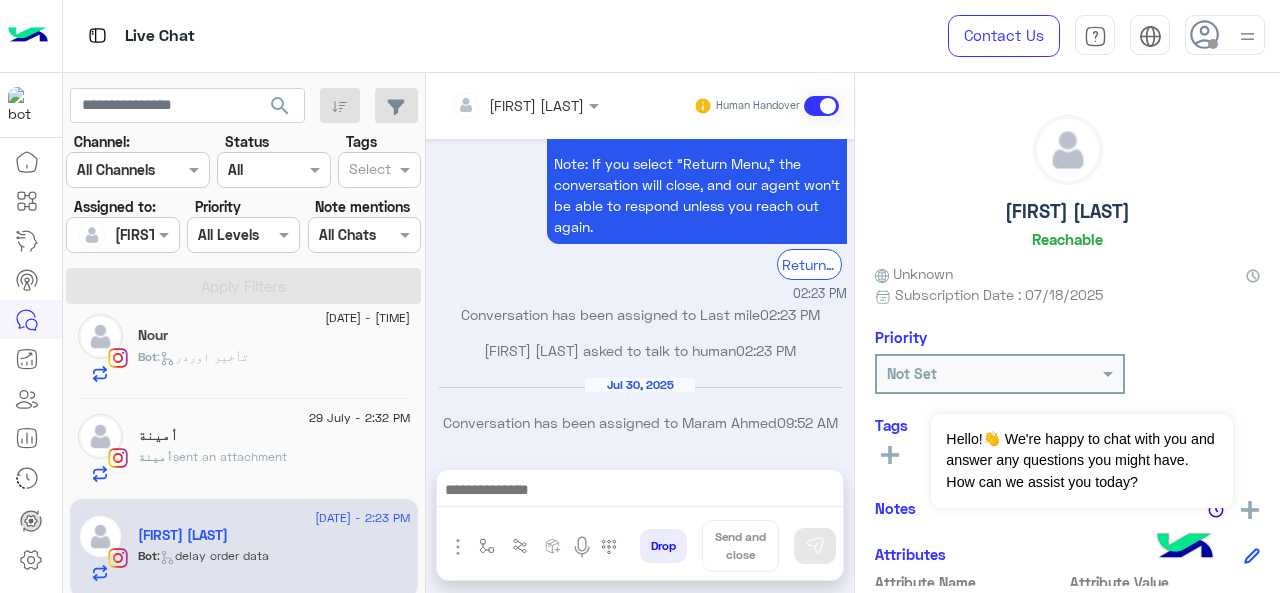 type on "**********" 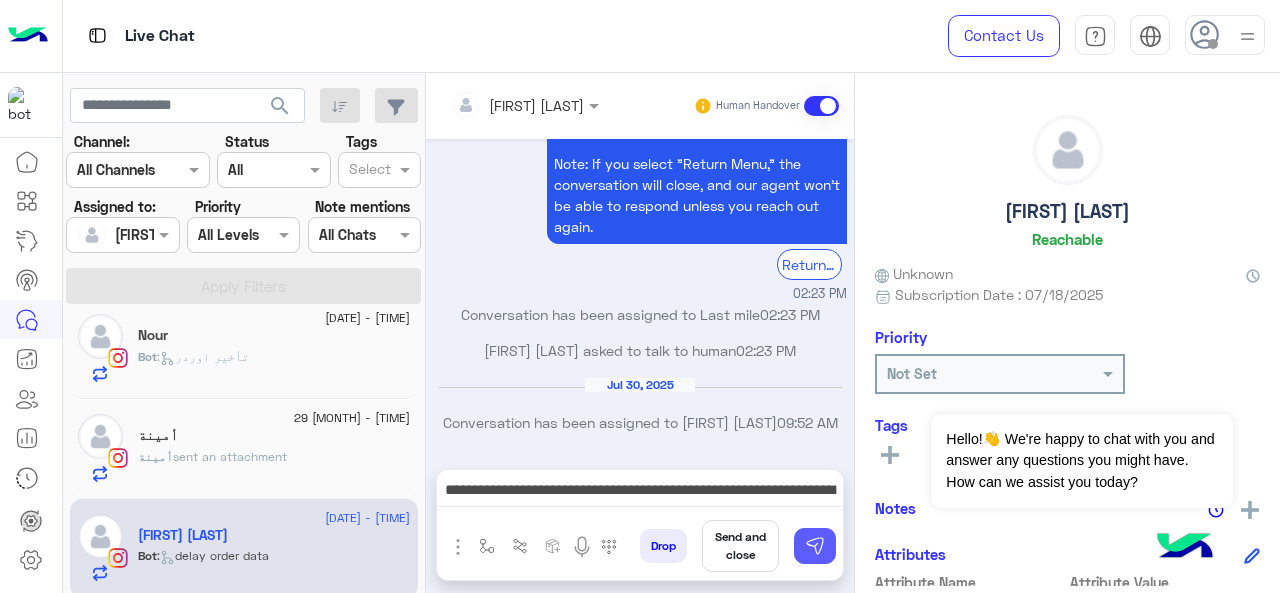 click at bounding box center (815, 546) 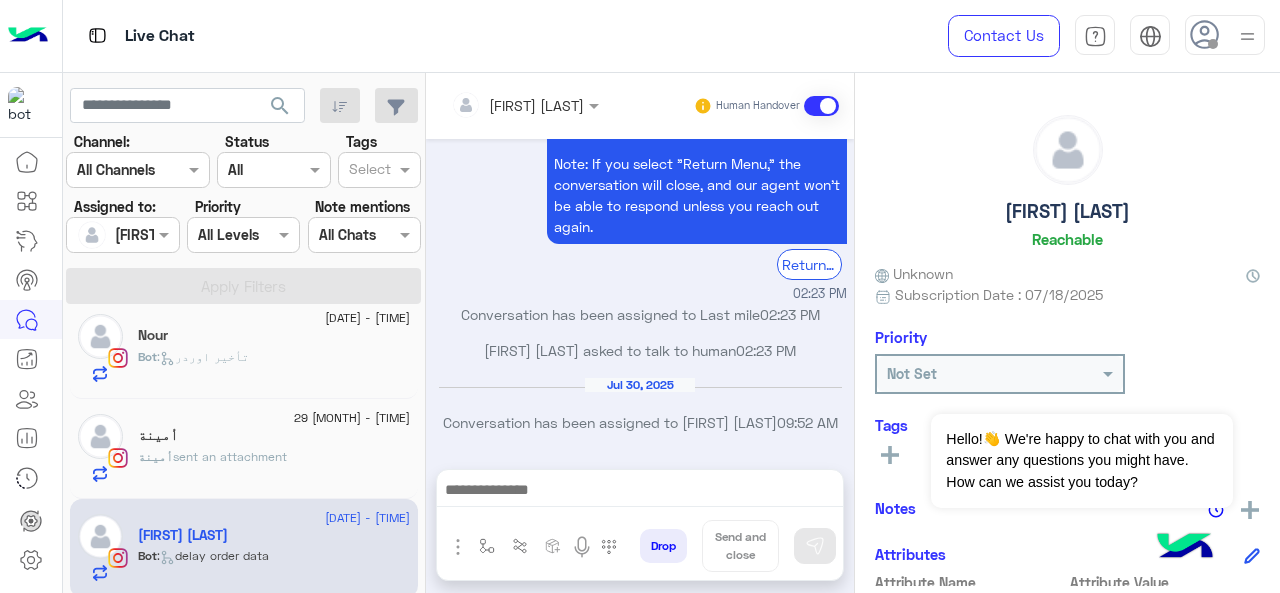 drag, startPoint x: 639, startPoint y: 497, endPoint x: 716, endPoint y: 496, distance: 77.00649 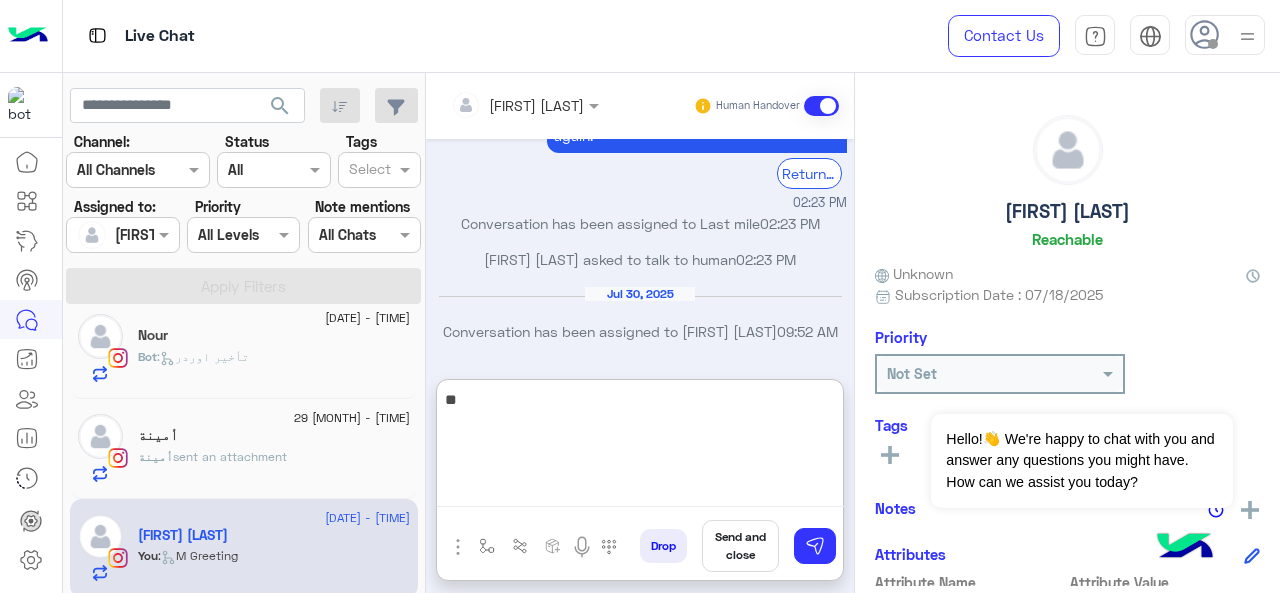 scroll, scrollTop: 6638, scrollLeft: 0, axis: vertical 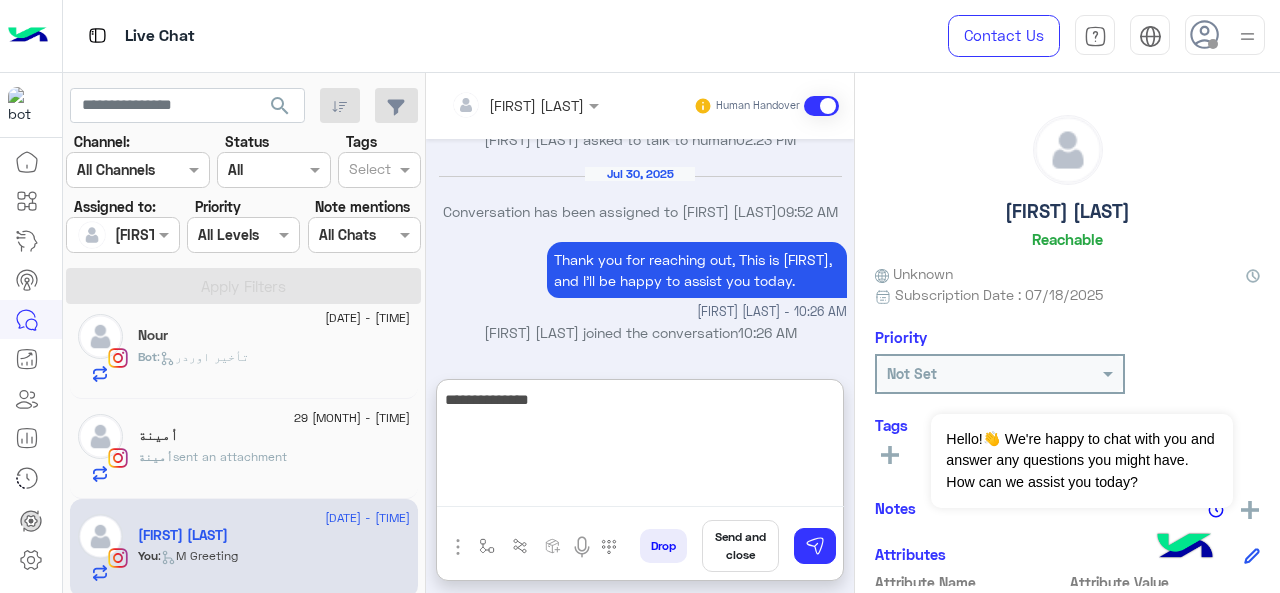 paste on "[REDACTED]" 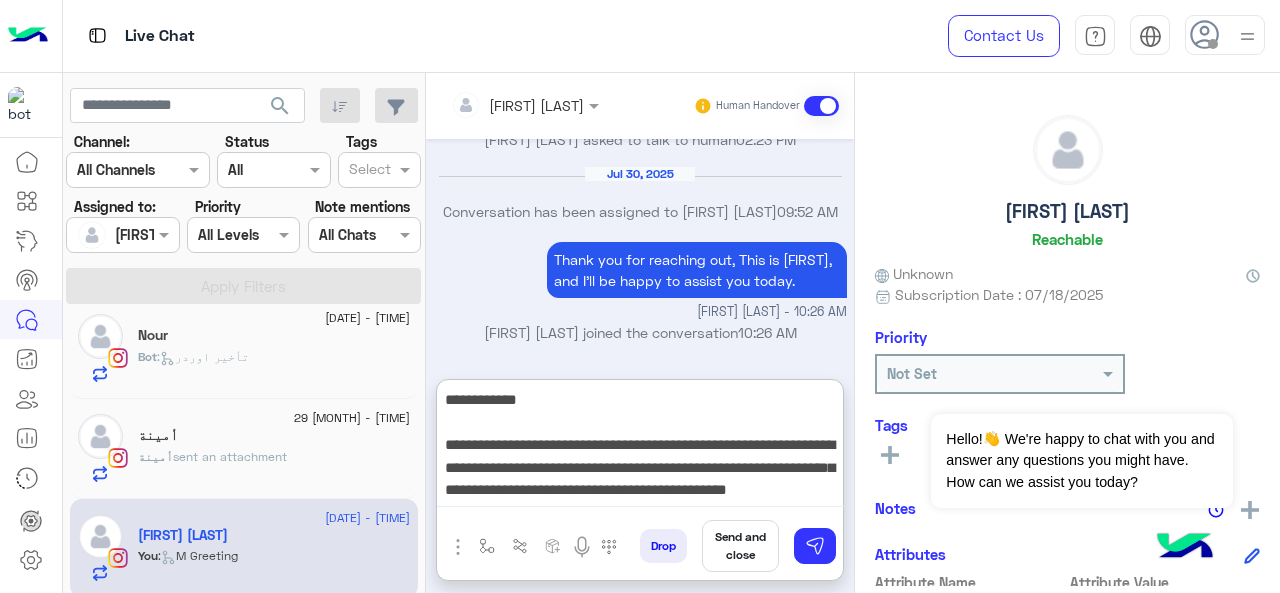 scroll, scrollTop: 15, scrollLeft: 0, axis: vertical 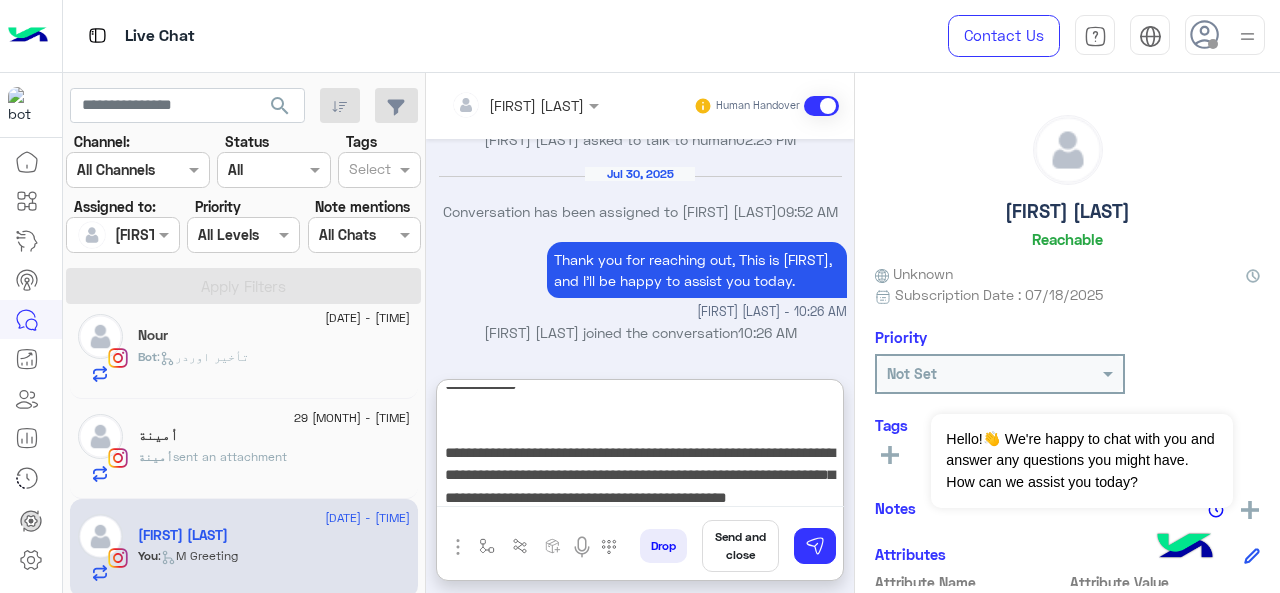 paste on "**********" 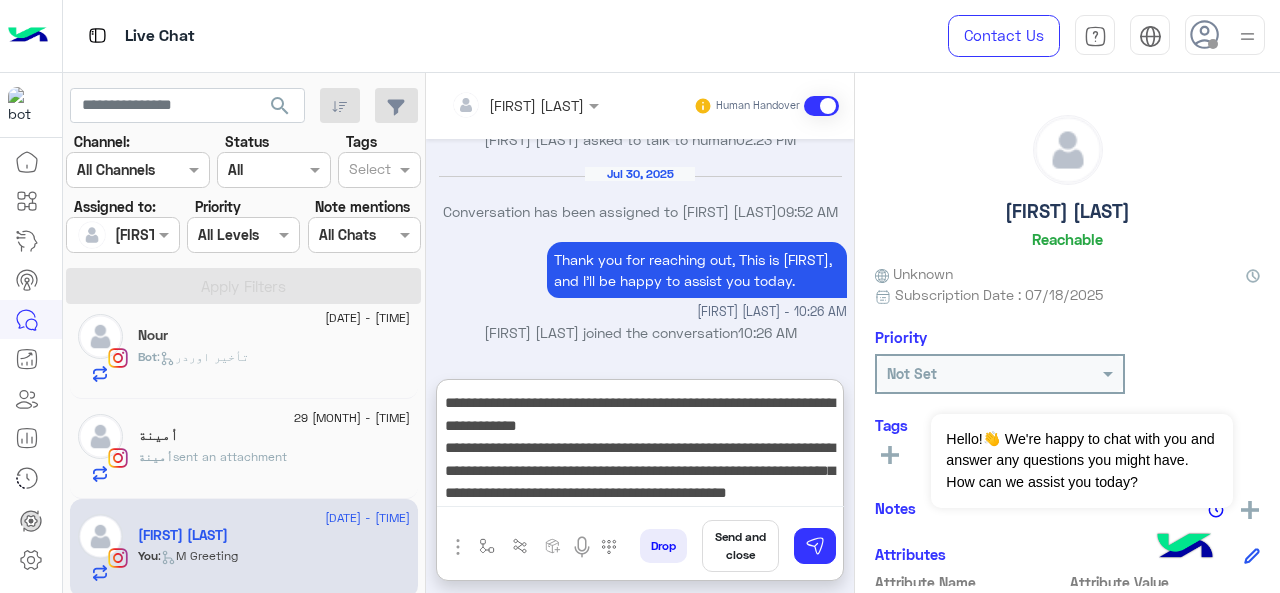 scroll, scrollTop: 64, scrollLeft: 0, axis: vertical 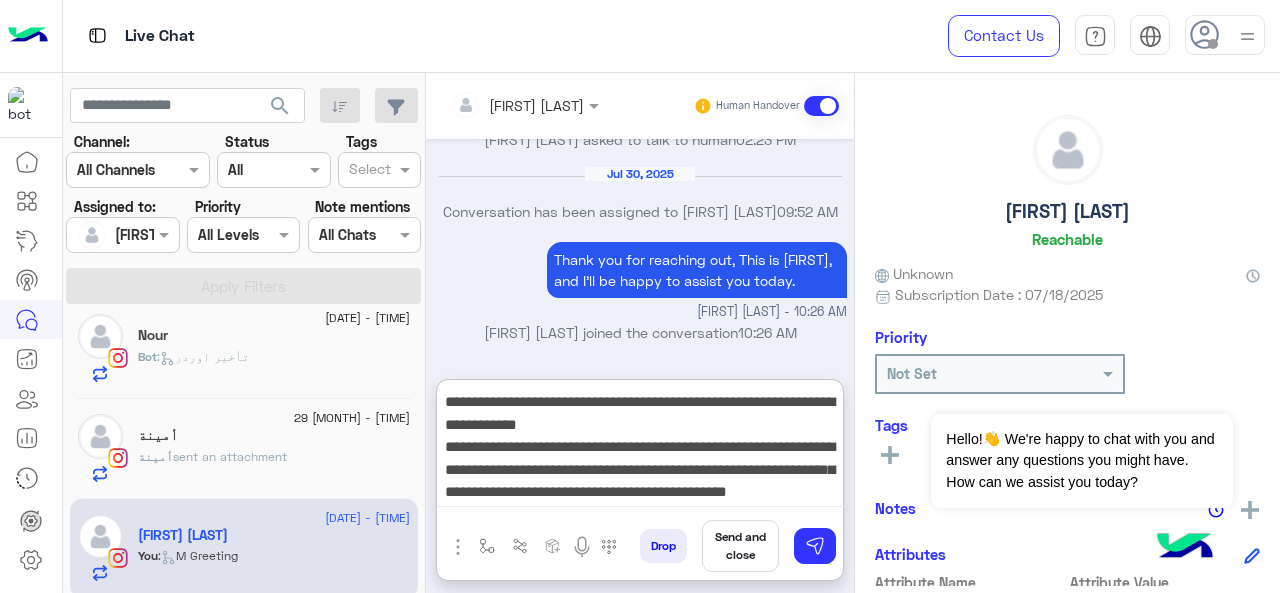 click on "**********" at bounding box center (640, 447) 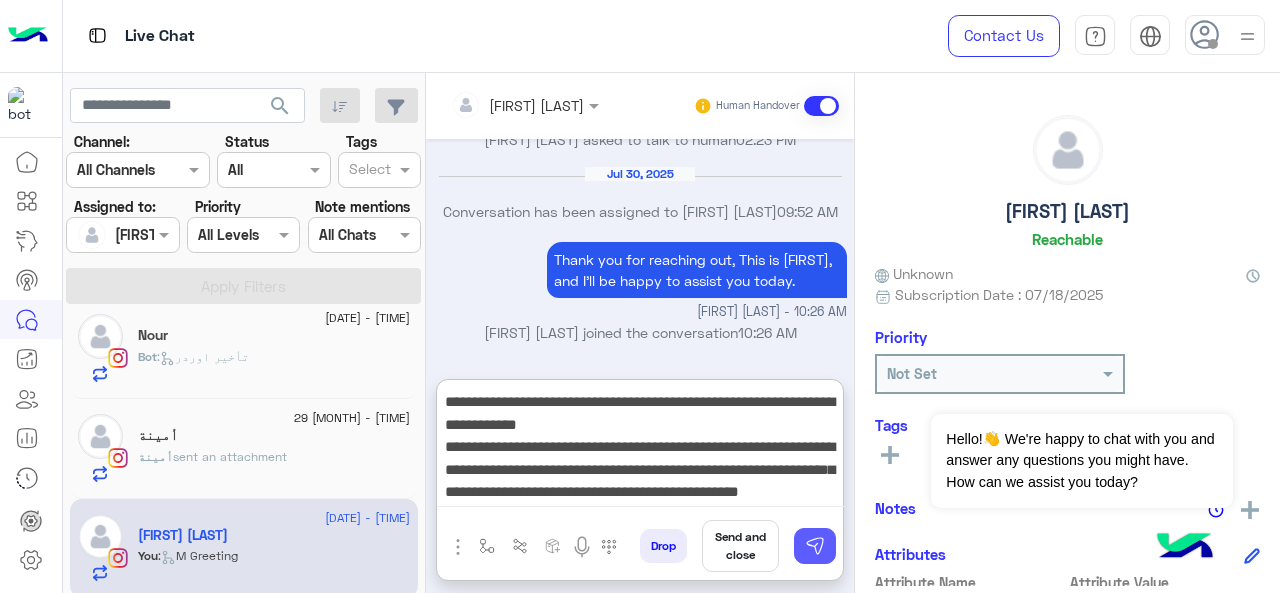 type on "**********" 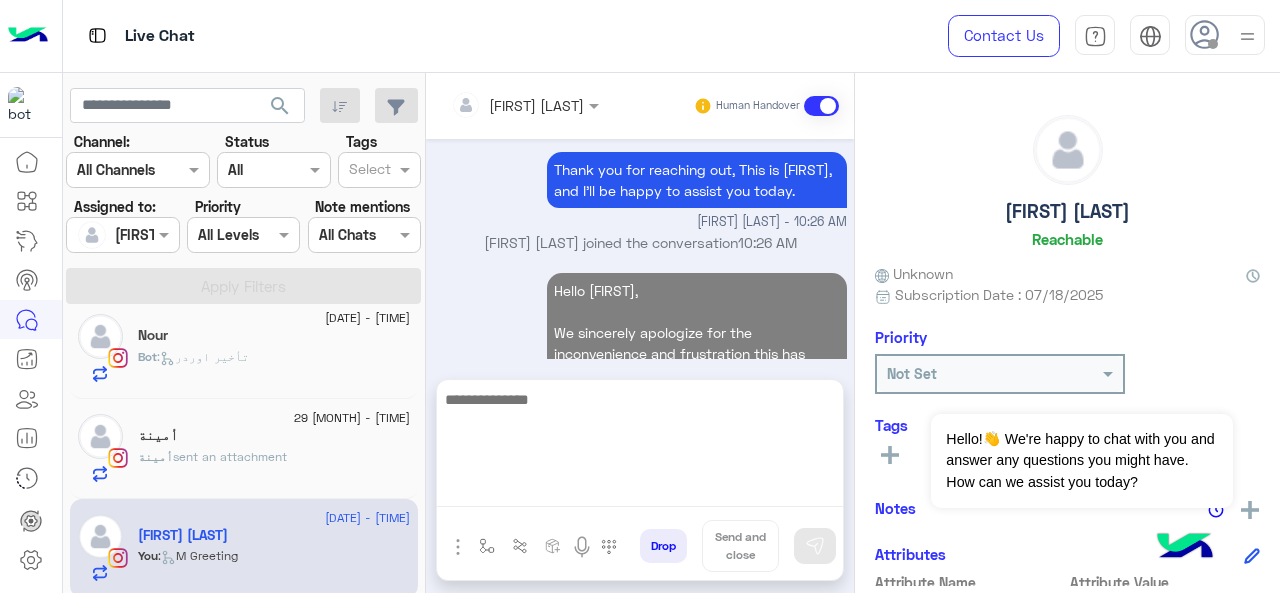 scroll, scrollTop: 0, scrollLeft: 0, axis: both 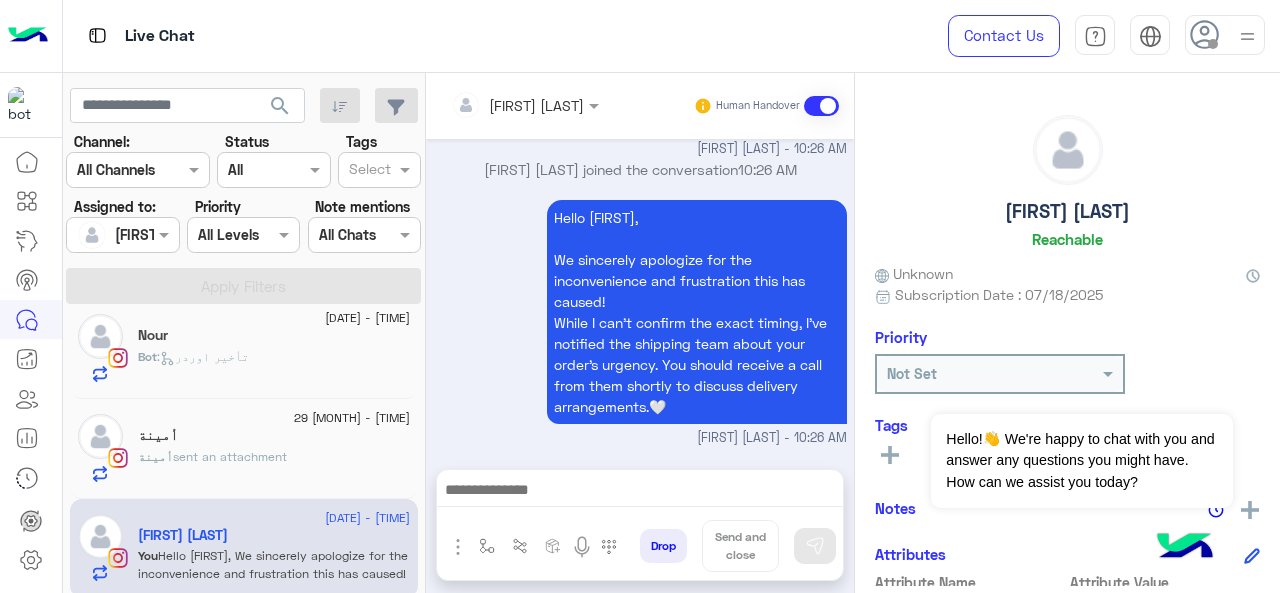 click on "sent an attachment" 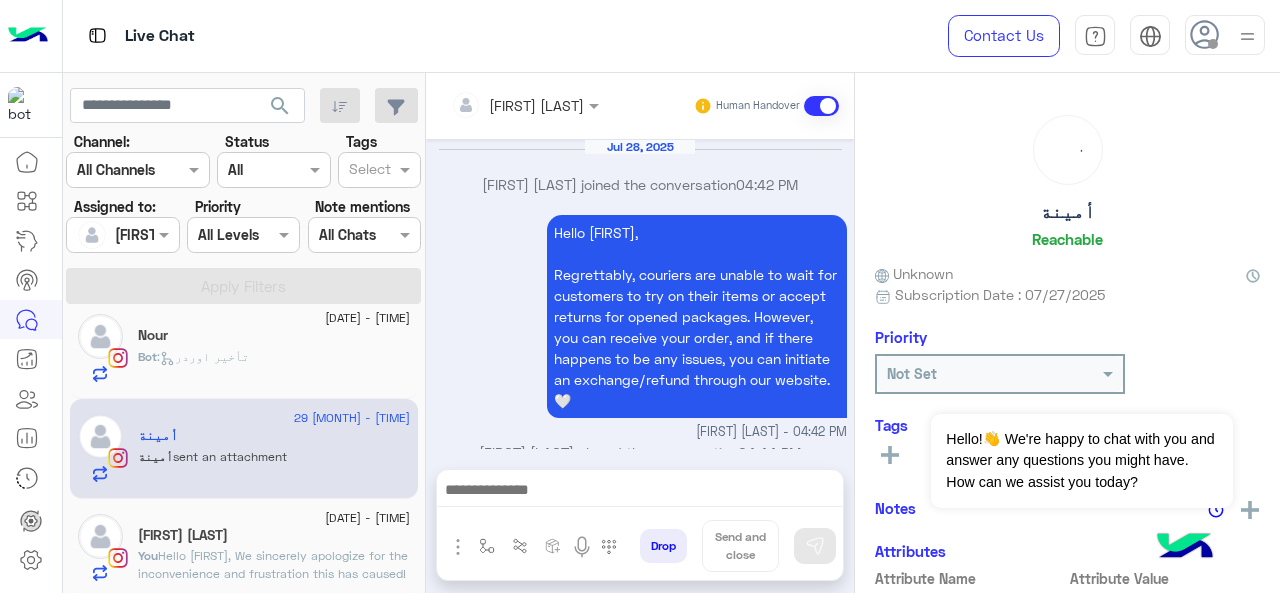 scroll, scrollTop: 873, scrollLeft: 0, axis: vertical 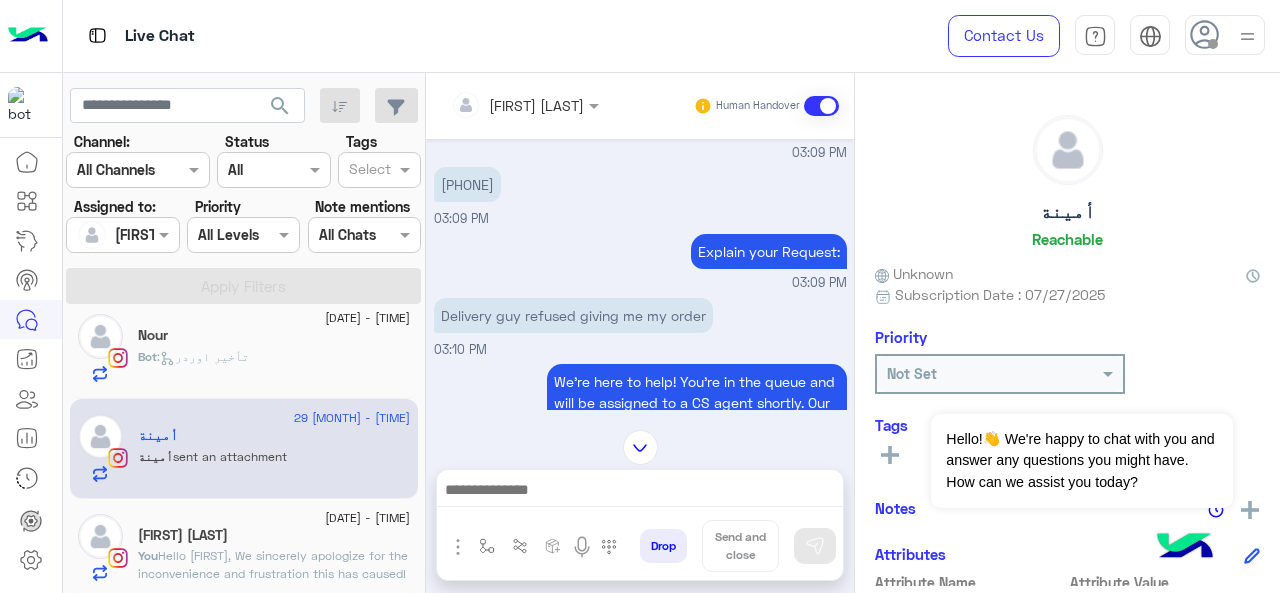 drag, startPoint x: 448, startPoint y: 186, endPoint x: 534, endPoint y: 193, distance: 86.28442 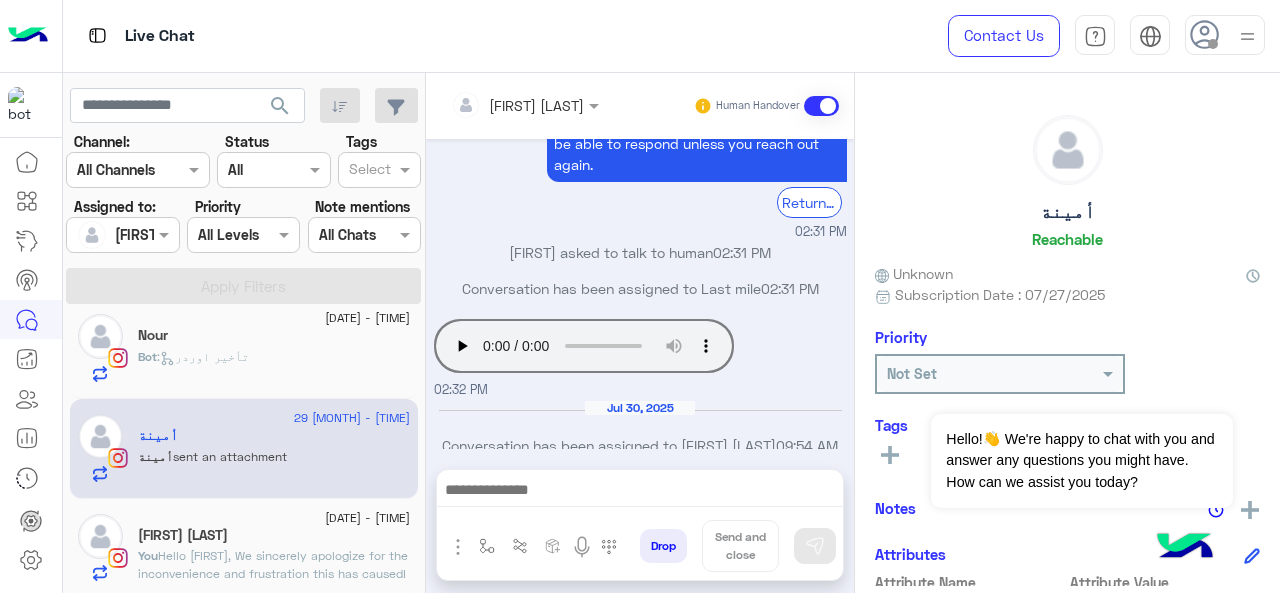 scroll, scrollTop: 1765, scrollLeft: 0, axis: vertical 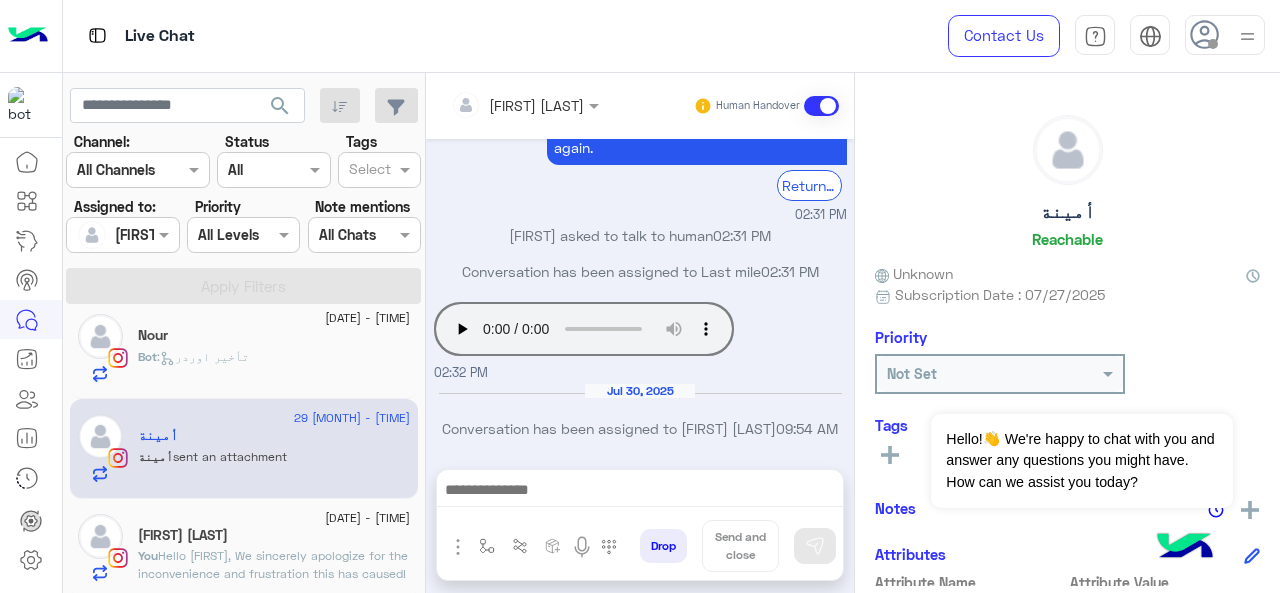 click on "[FIRST] [LAST]" 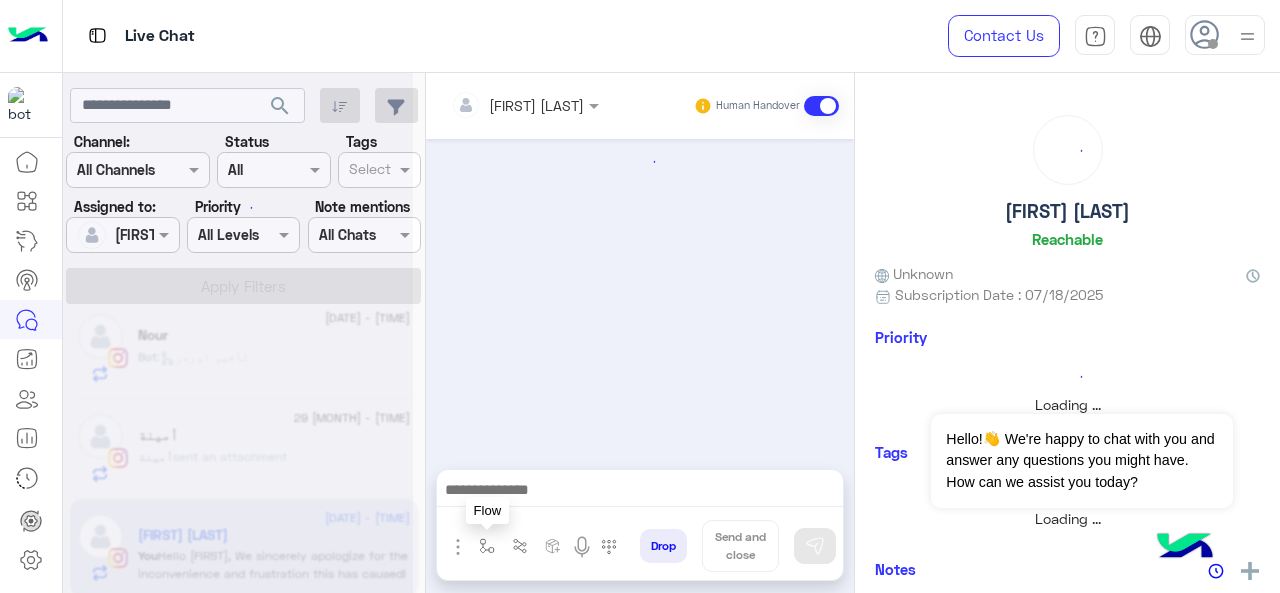 click at bounding box center (487, 546) 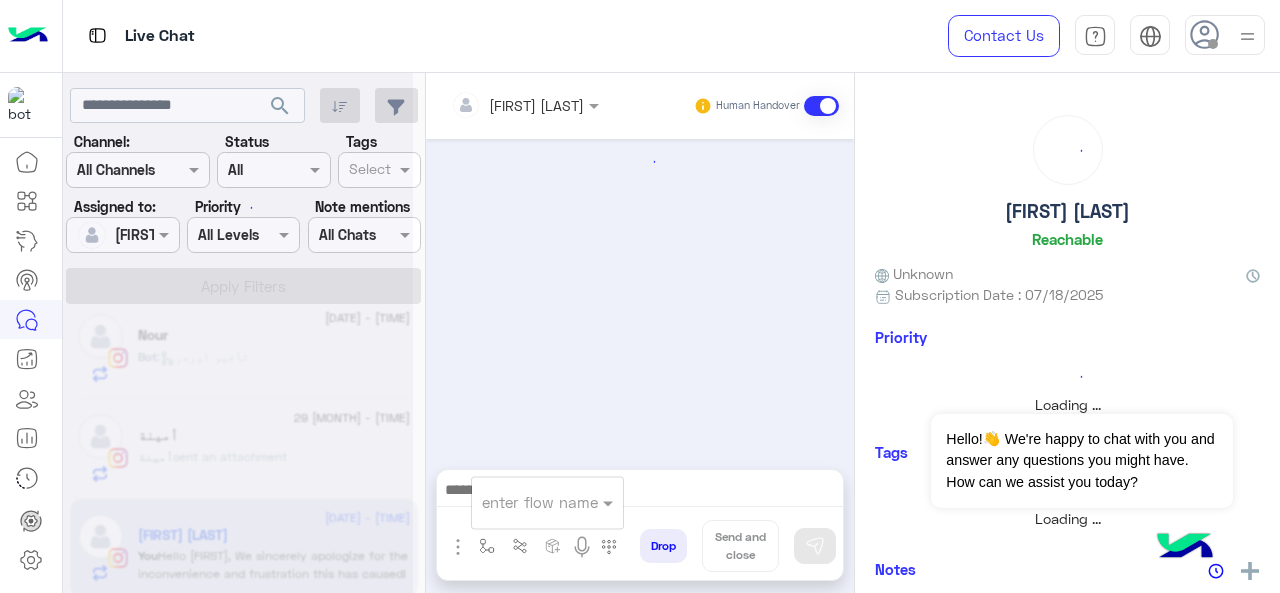 click at bounding box center [523, 502] 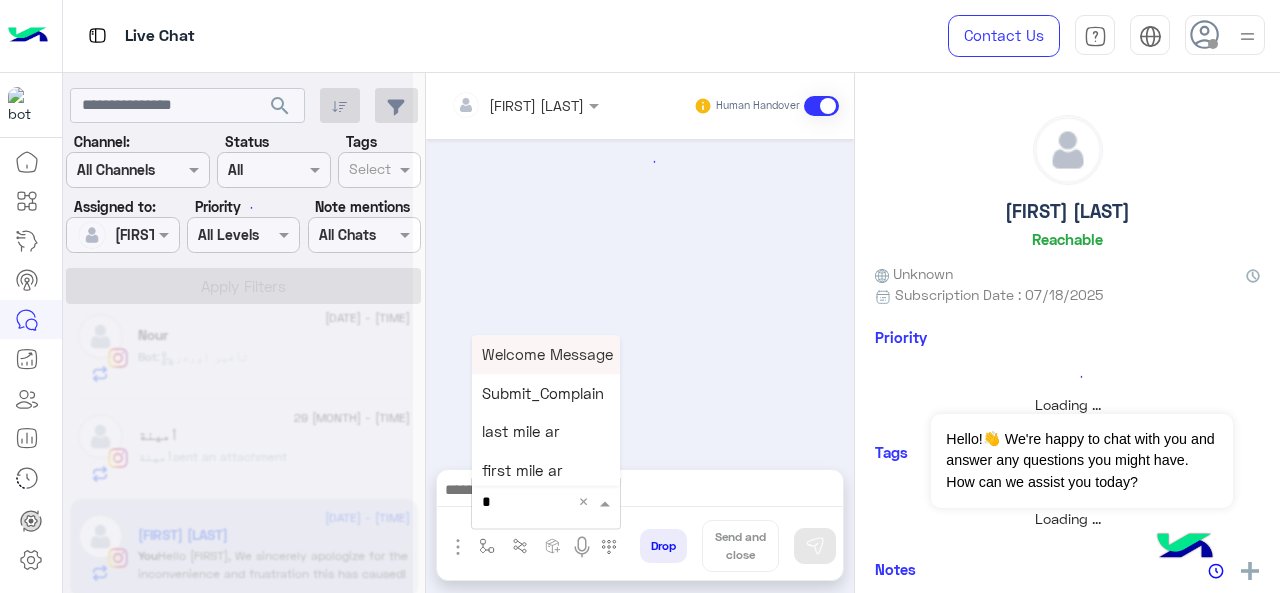type on "*" 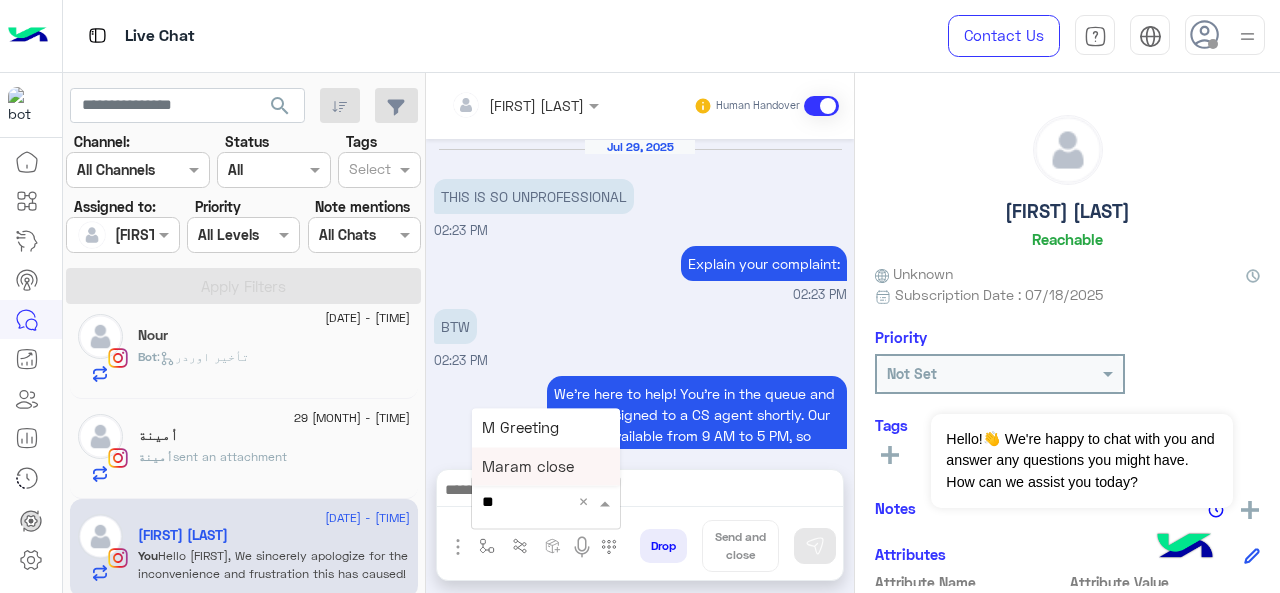 scroll, scrollTop: 704, scrollLeft: 0, axis: vertical 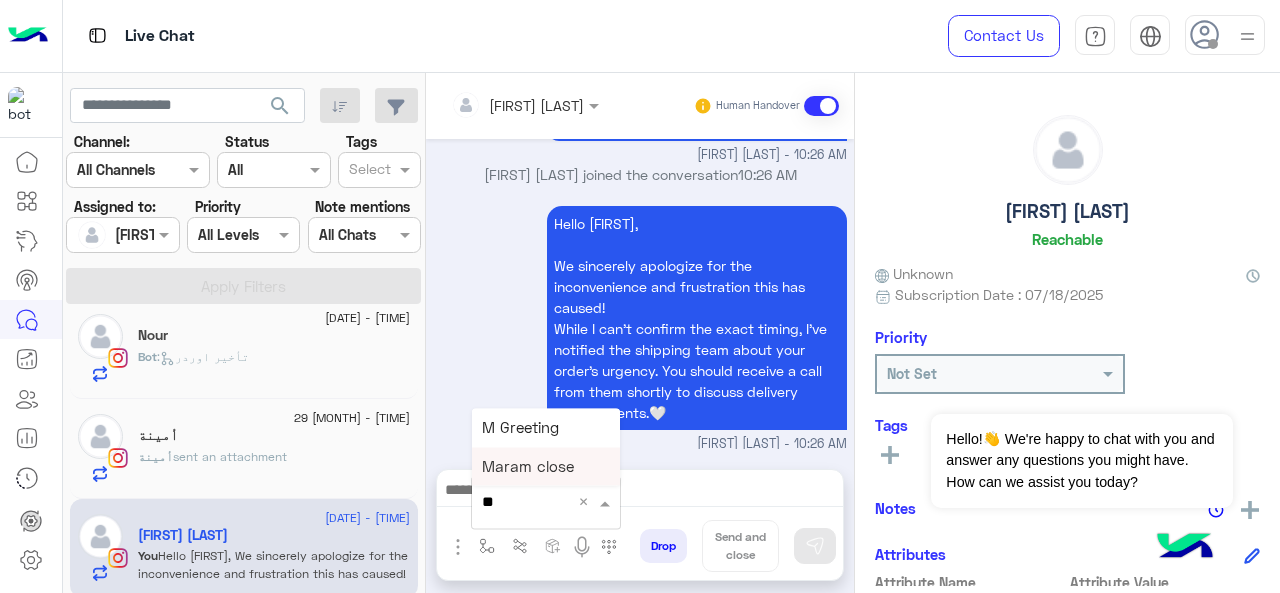 click on "Maram close" at bounding box center [528, 466] 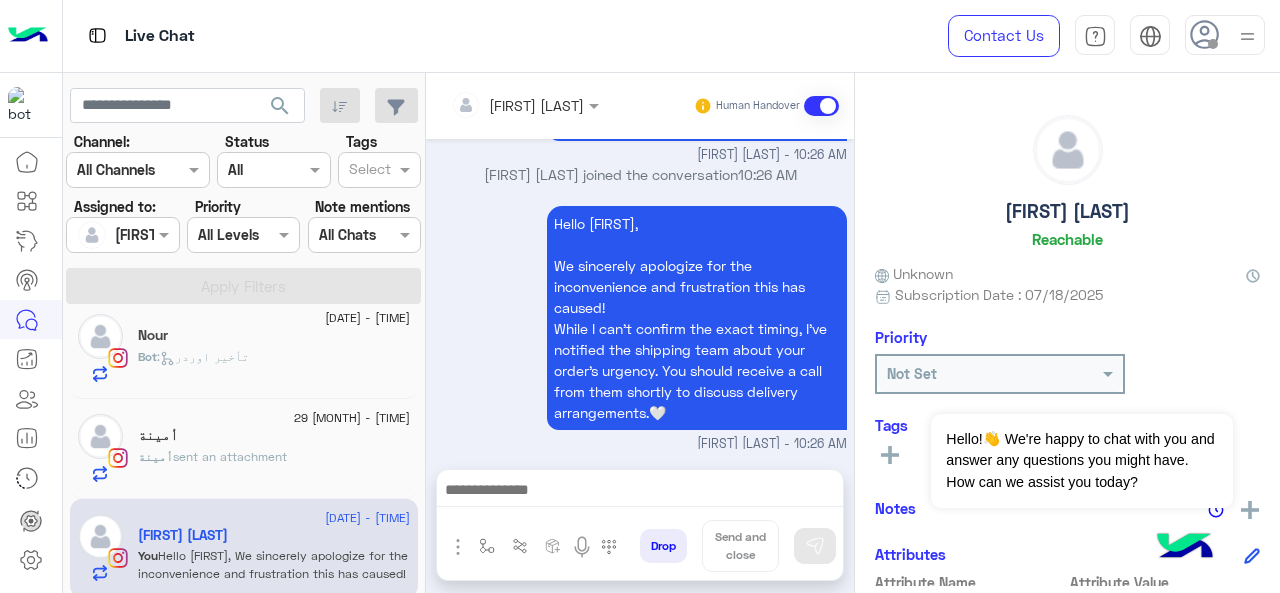 type on "**********" 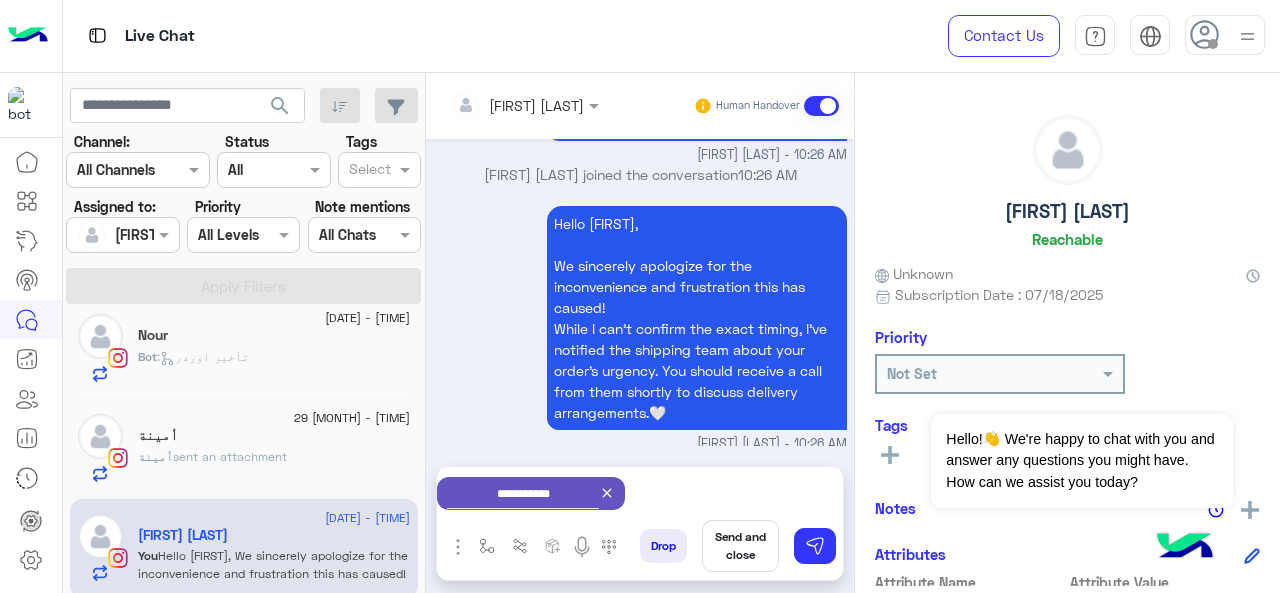 click on "Send and close" at bounding box center [740, 546] 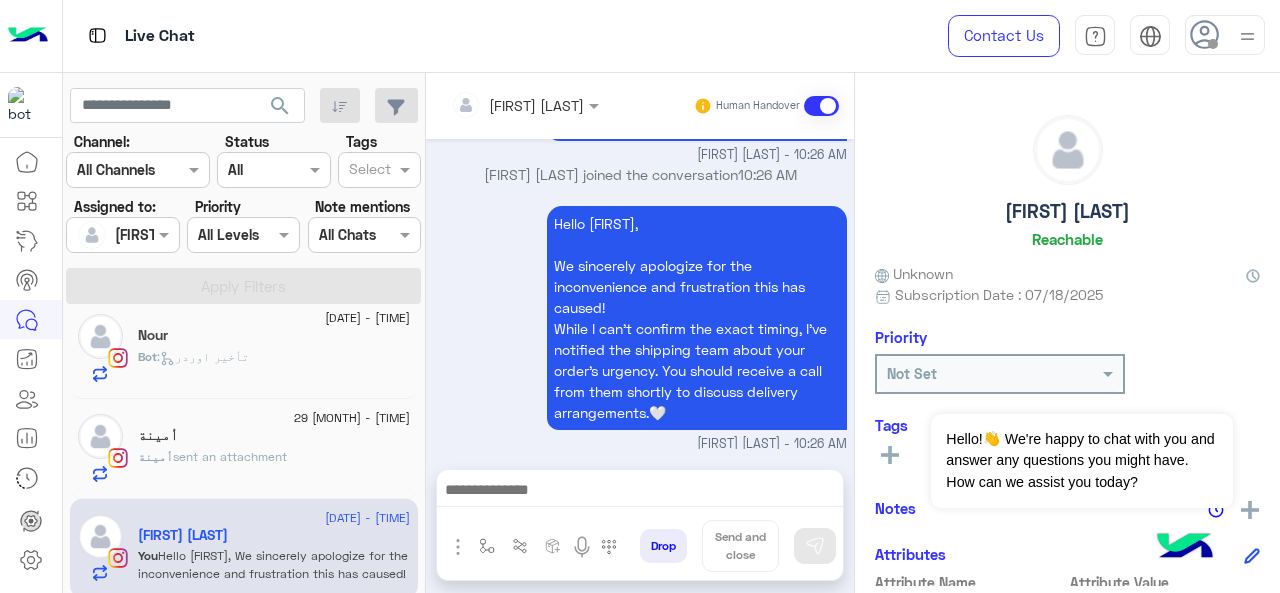 scroll, scrollTop: 726, scrollLeft: 0, axis: vertical 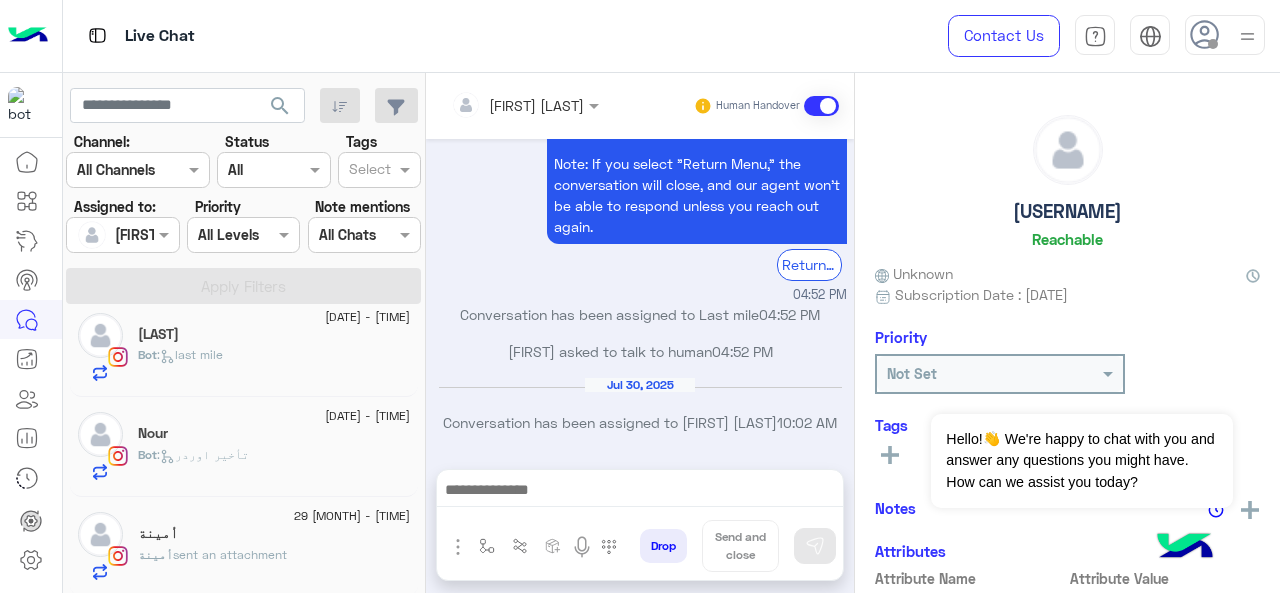 click on "29 [MONTH] - [TIME]" 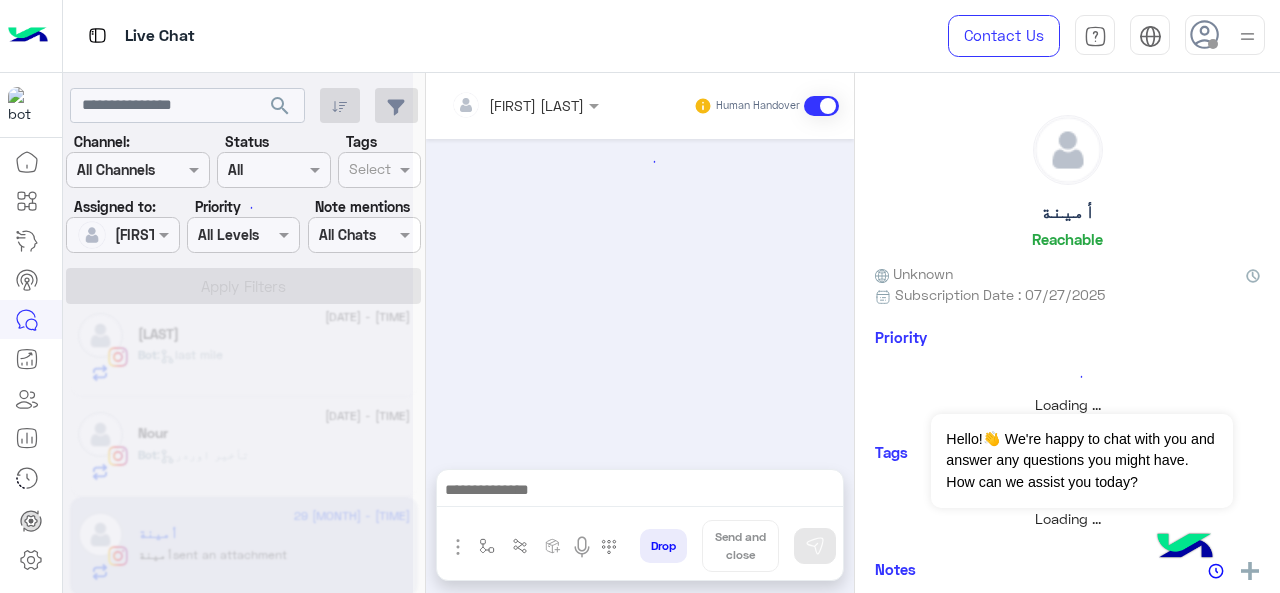 scroll, scrollTop: 873, scrollLeft: 0, axis: vertical 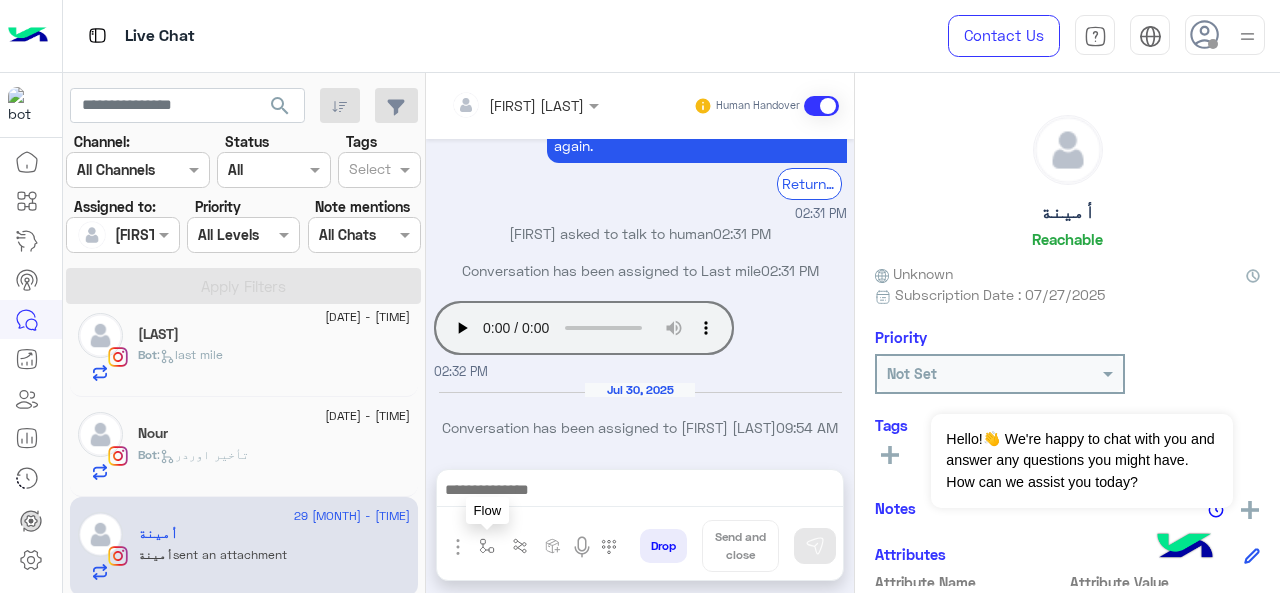click at bounding box center [487, 546] 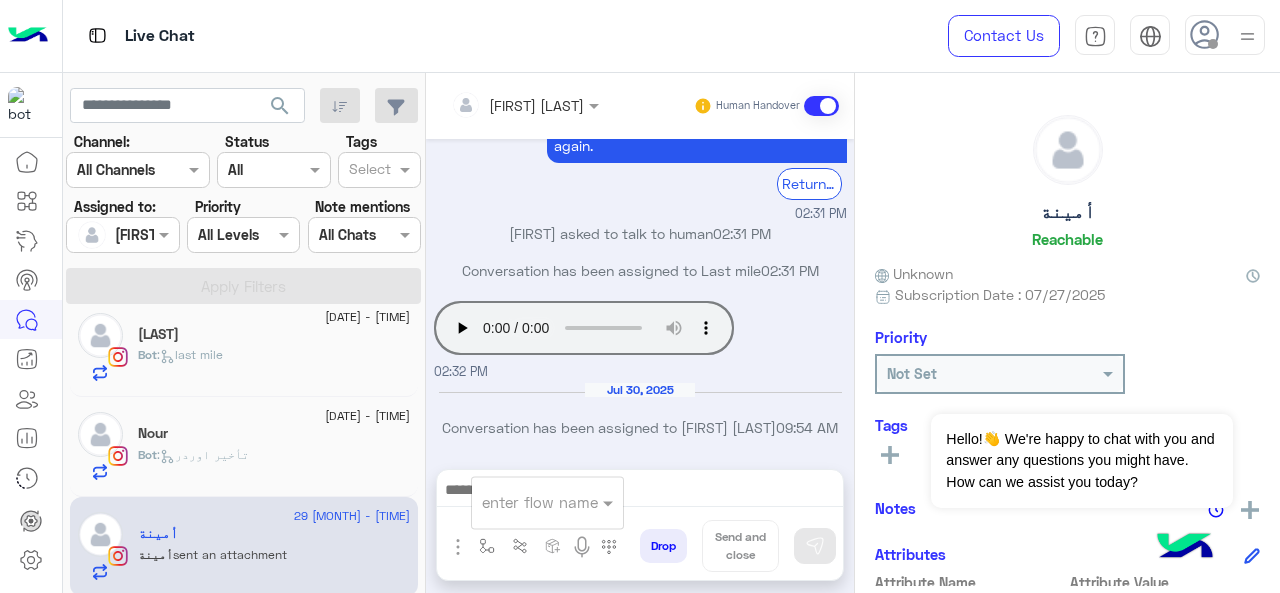 click at bounding box center (523, 502) 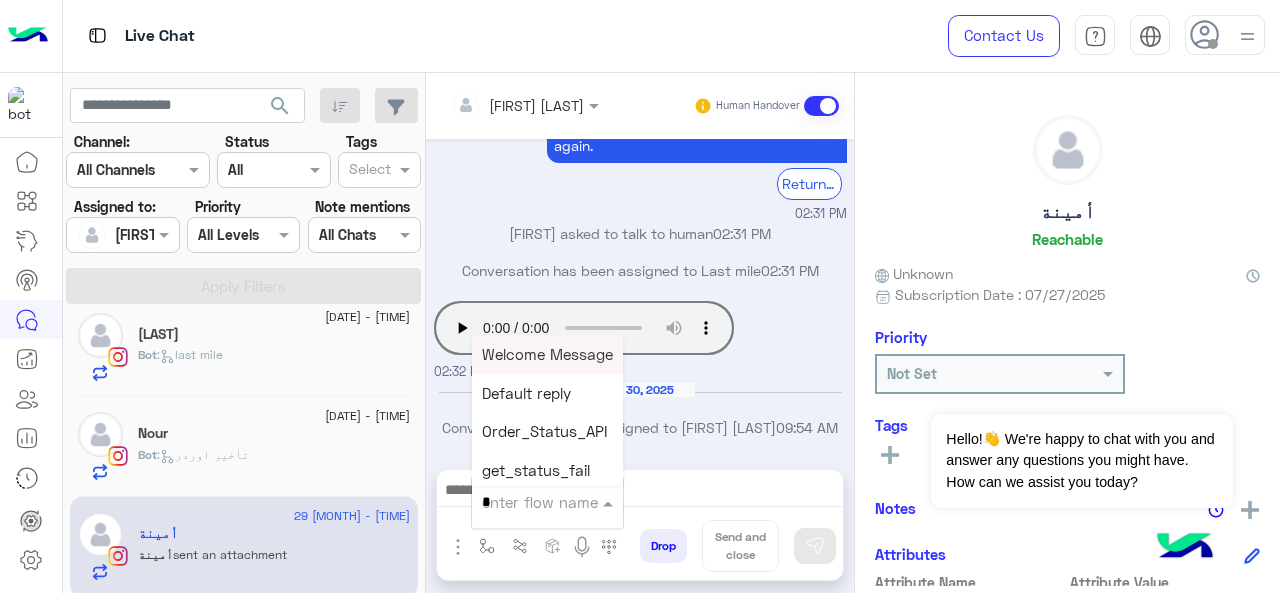 type on "*" 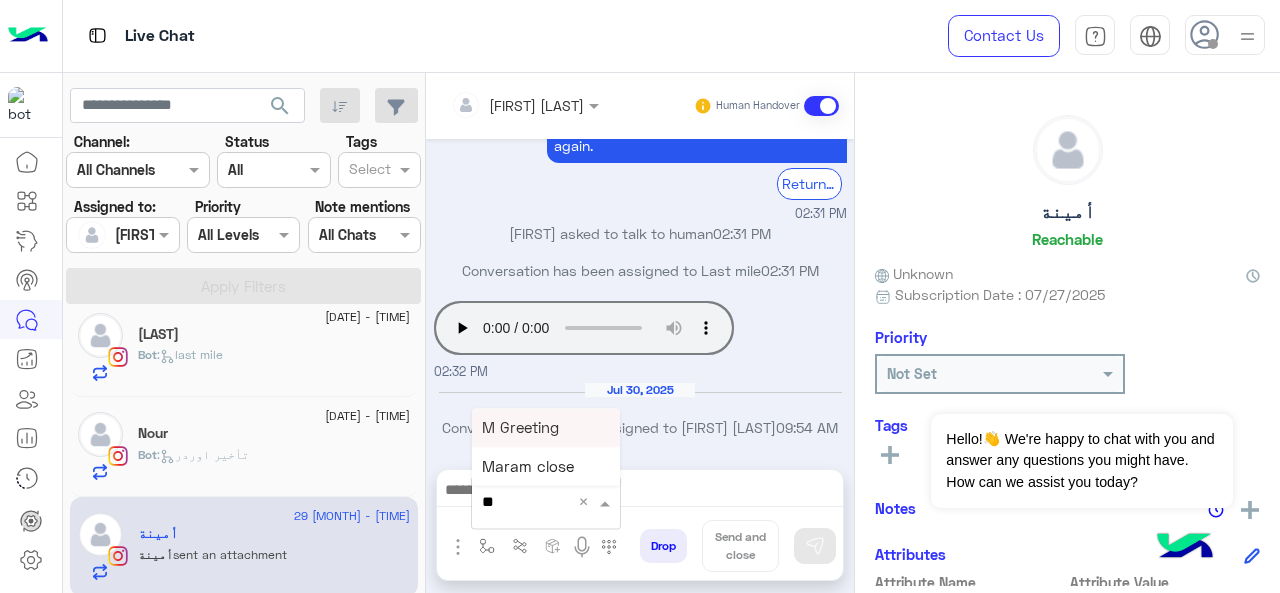 click on "M Greeting" at bounding box center [546, 427] 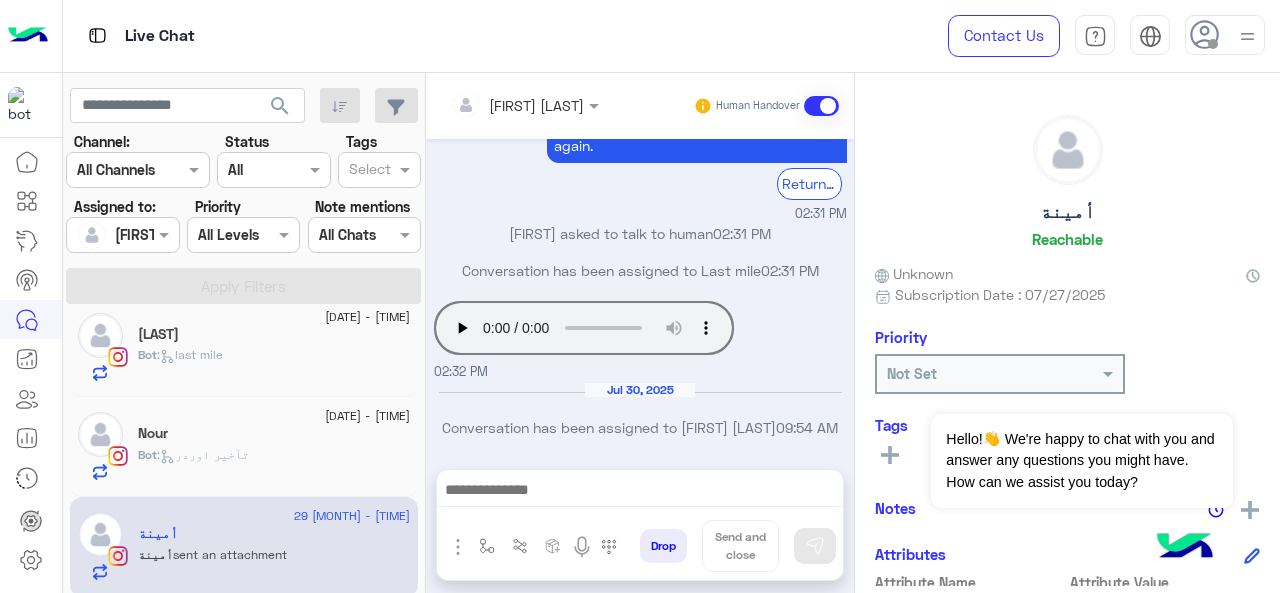 type on "**********" 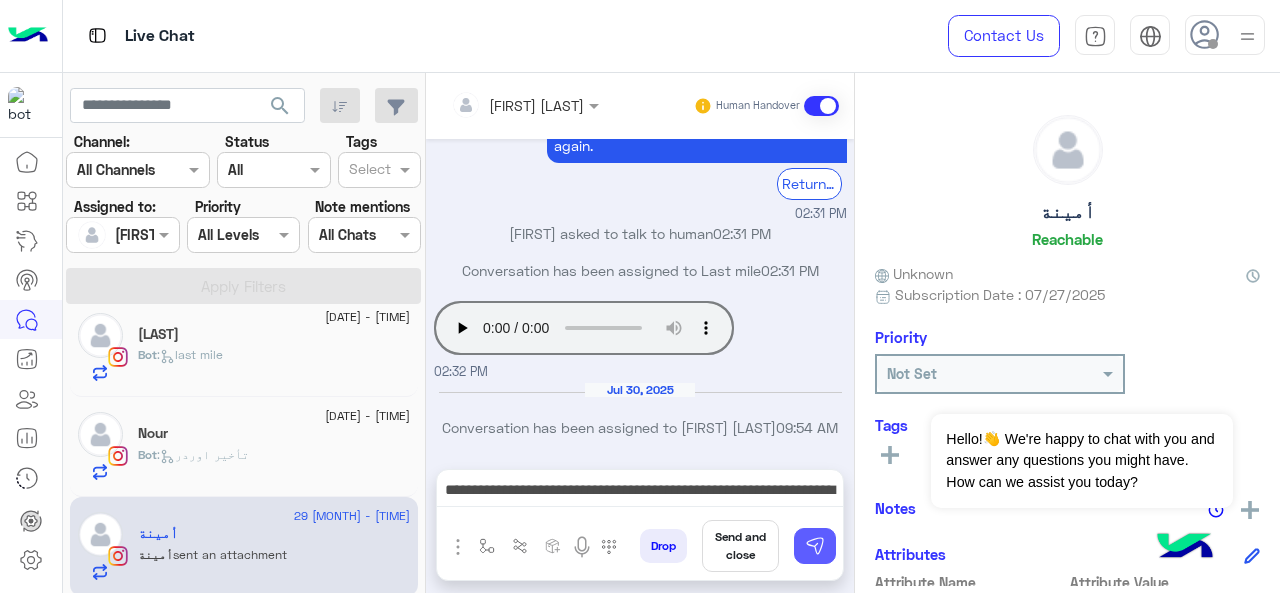 click at bounding box center [815, 546] 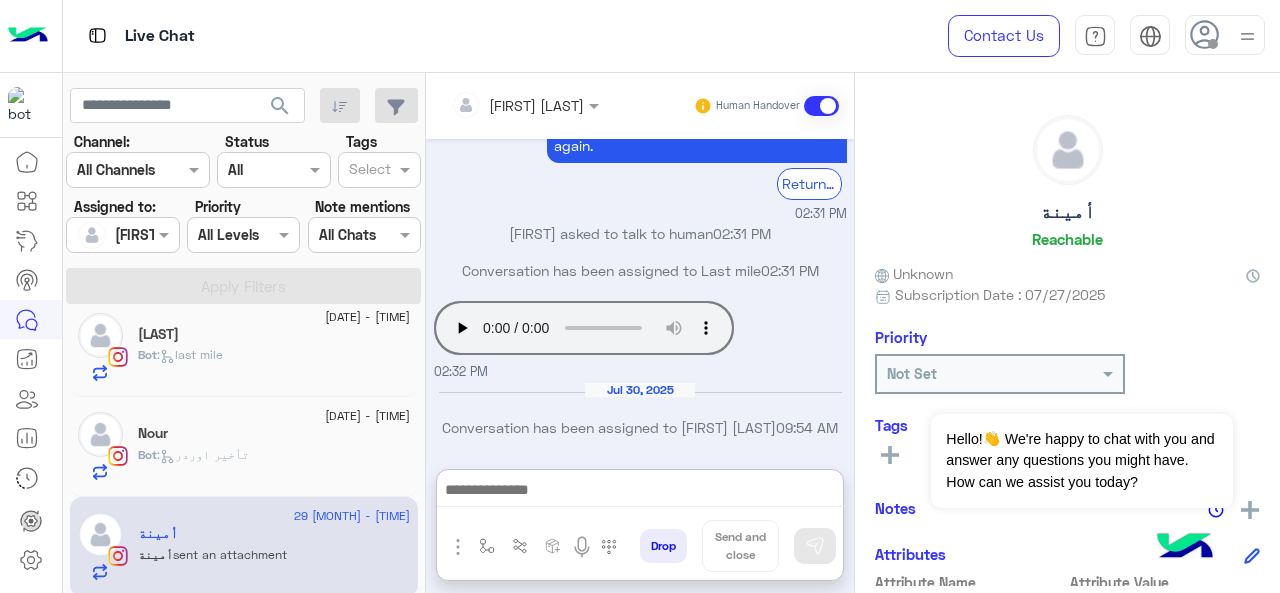 click at bounding box center (640, 492) 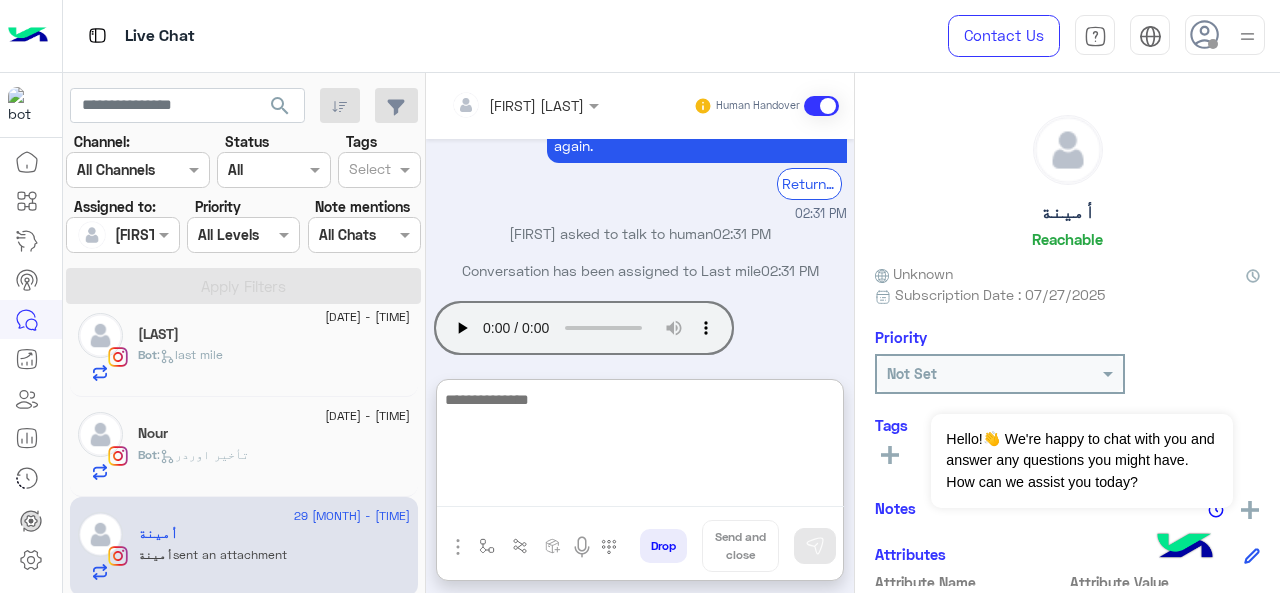 scroll, scrollTop: 1084, scrollLeft: 0, axis: vertical 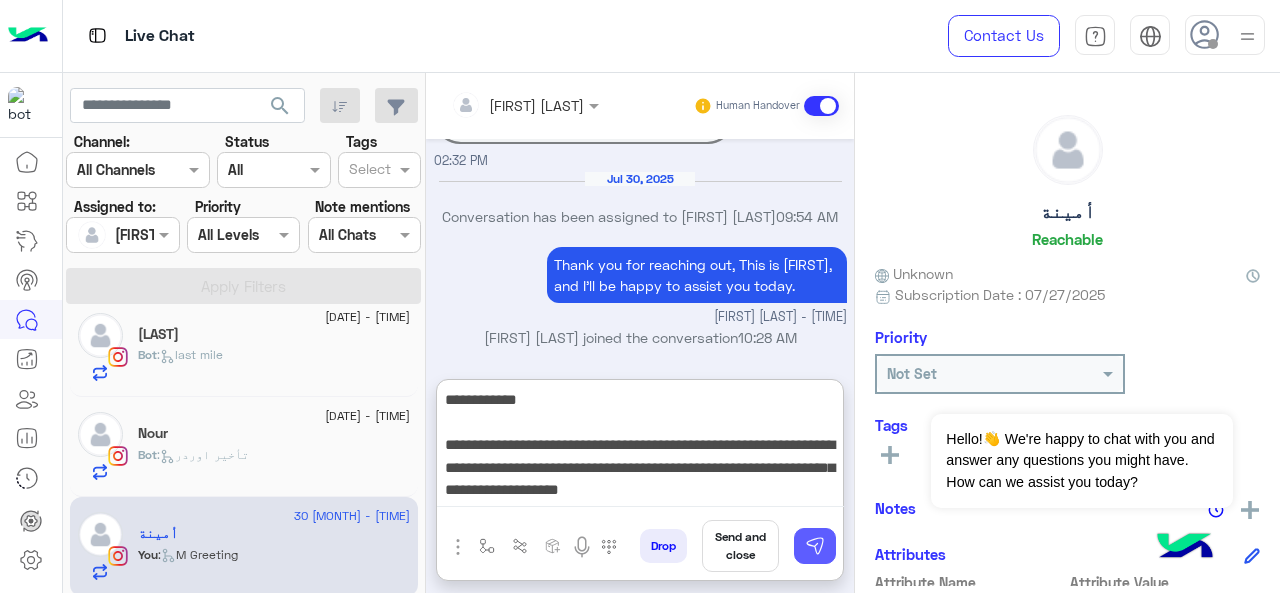 type on "**********" 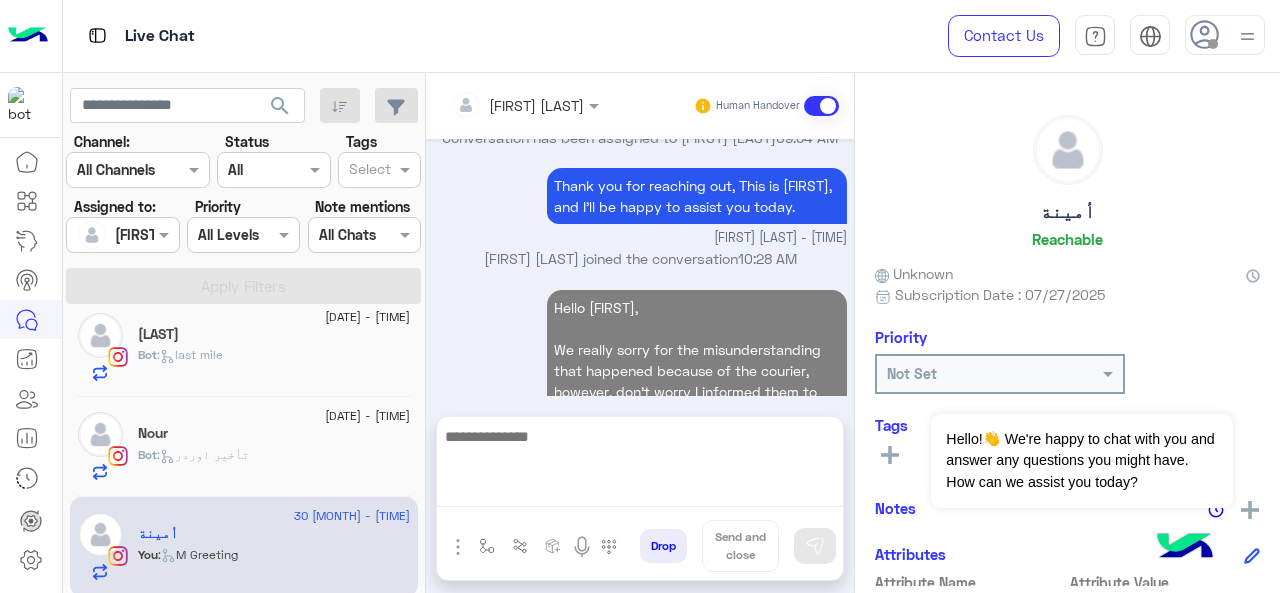 scroll, scrollTop: 1163, scrollLeft: 0, axis: vertical 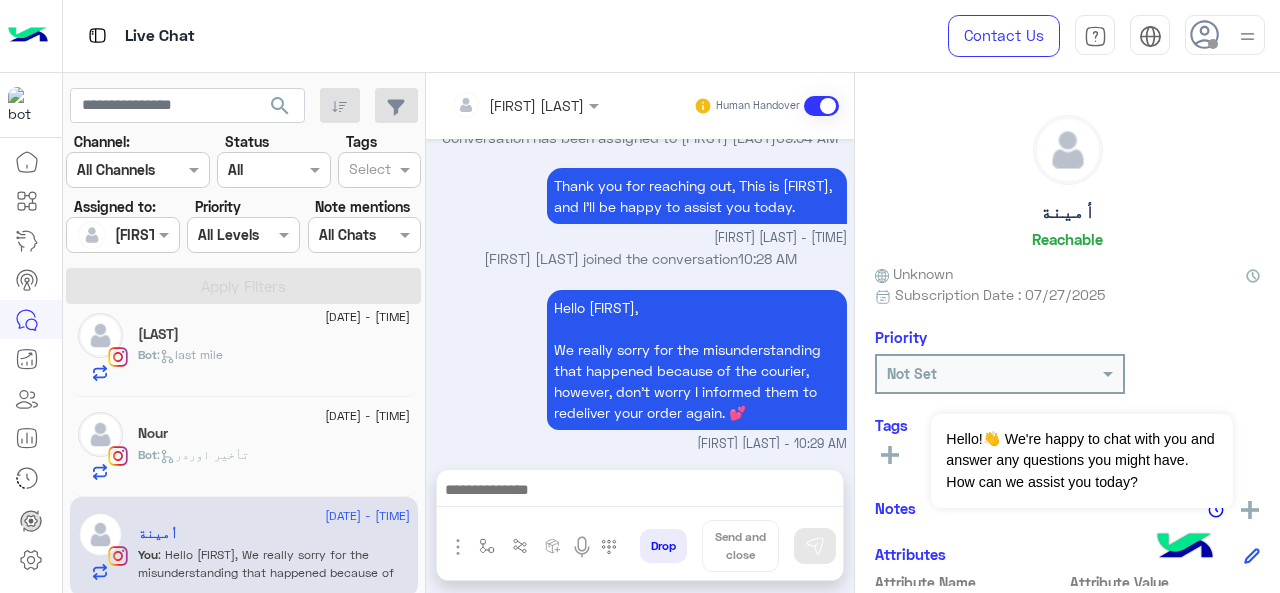 click on ":  تأخير اوردر" 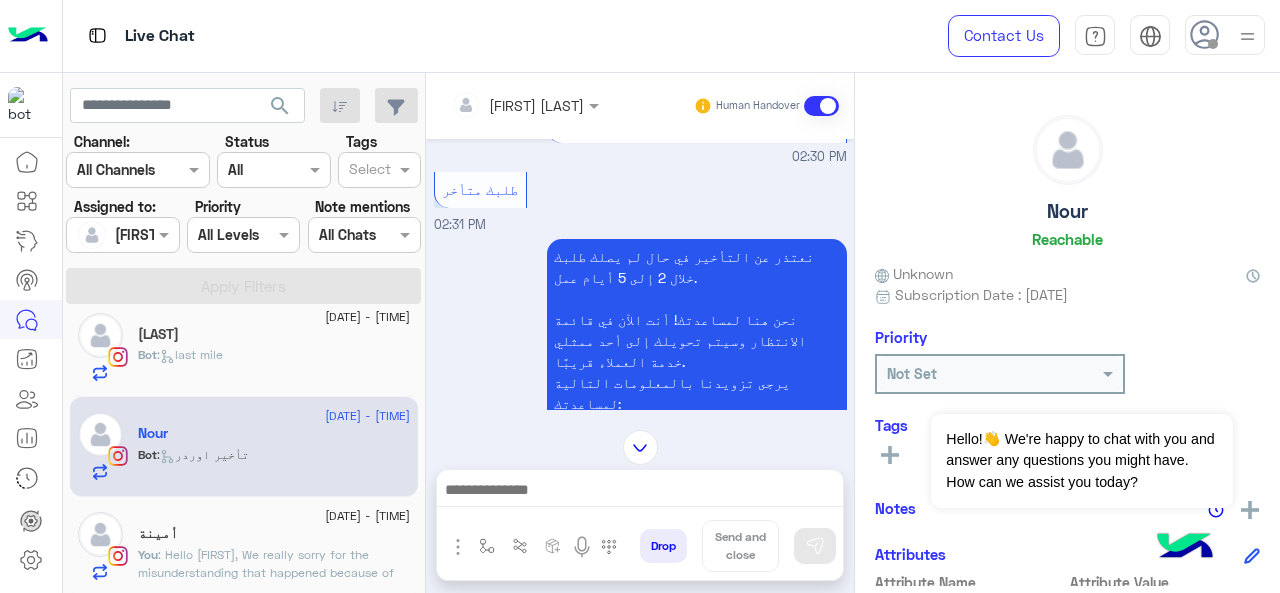 scroll, scrollTop: 406, scrollLeft: 0, axis: vertical 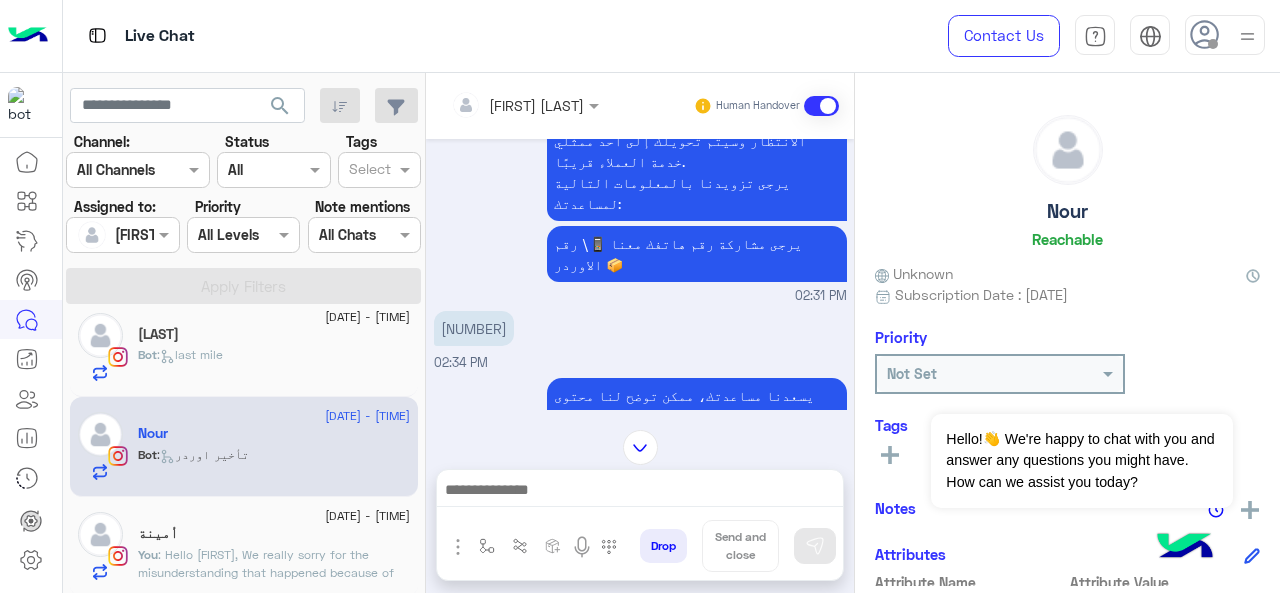click on "[NUMBER]" at bounding box center (474, 328) 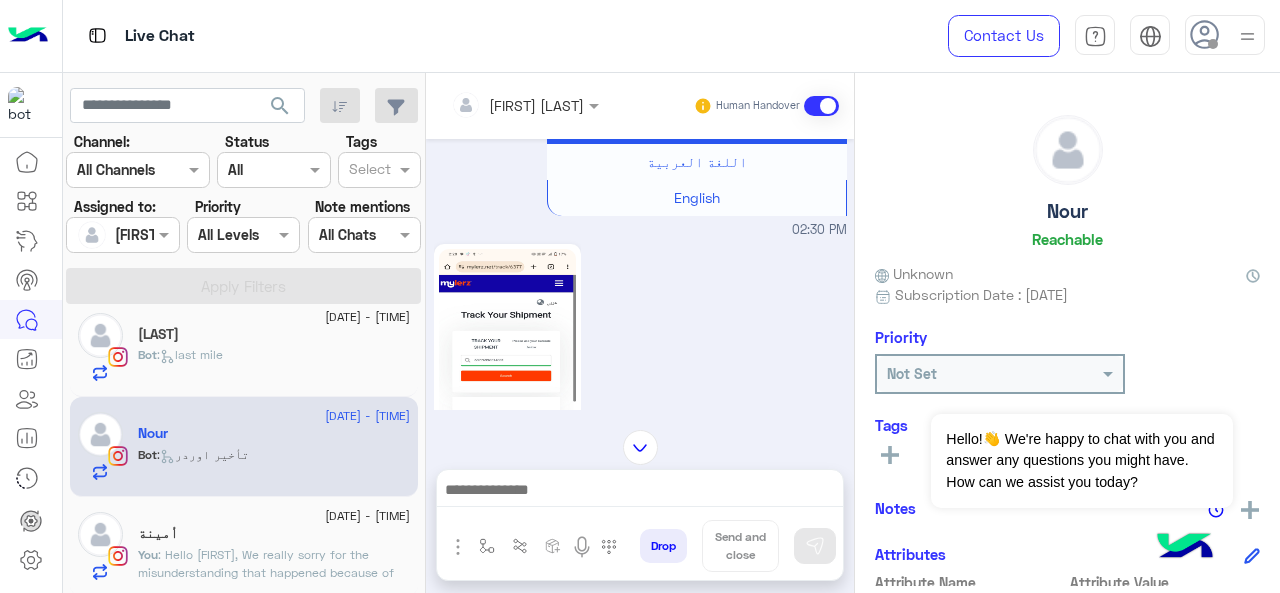 scroll, scrollTop: 154, scrollLeft: 0, axis: vertical 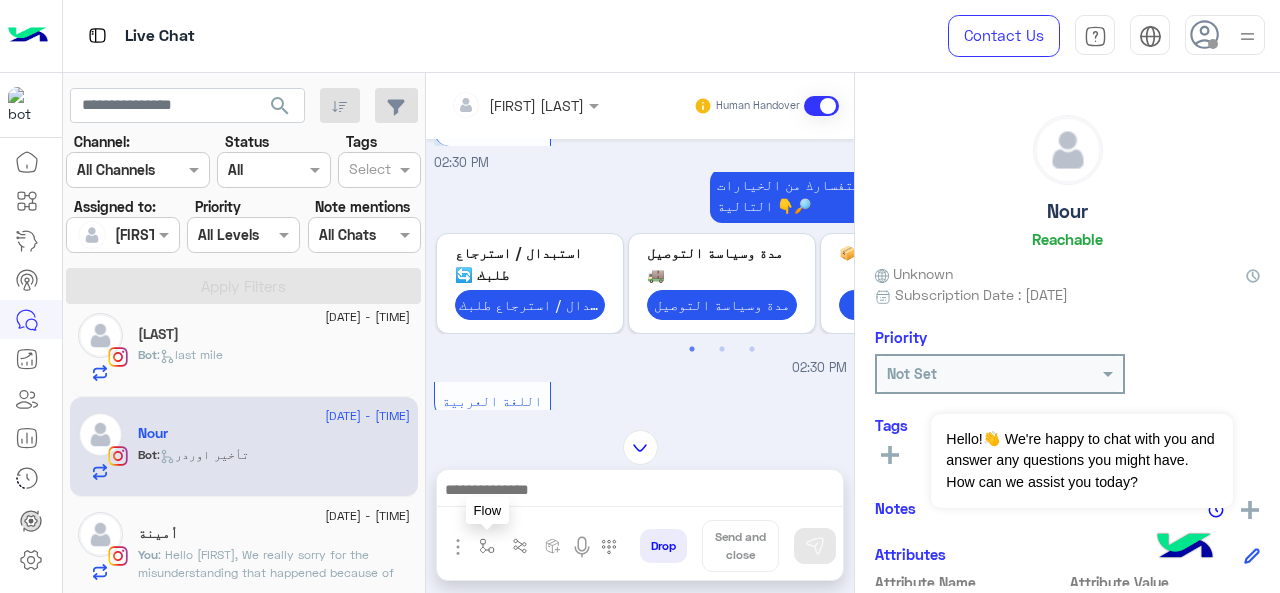 click at bounding box center [487, 546] 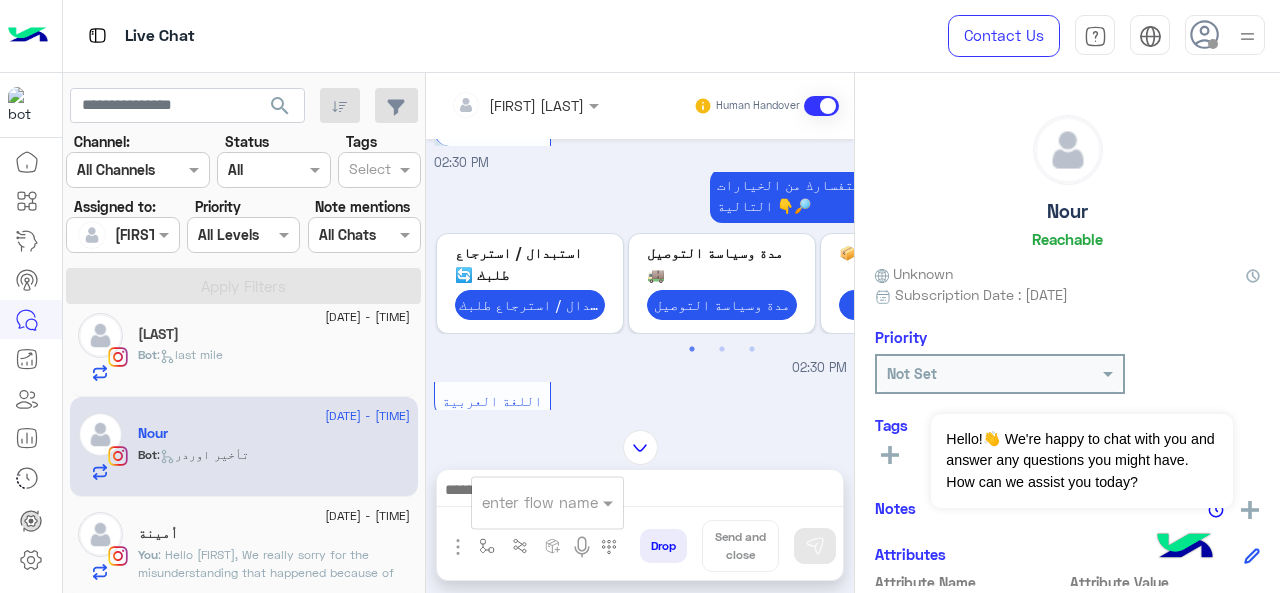 click on "enter flow name" at bounding box center [547, 502] 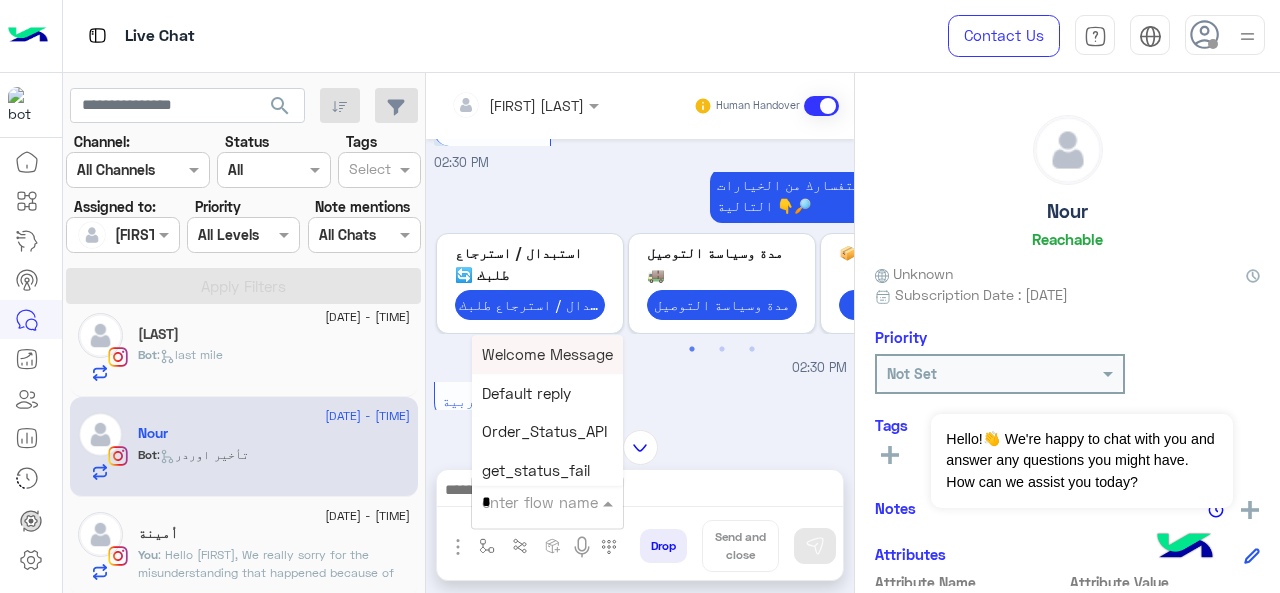 type on "*" 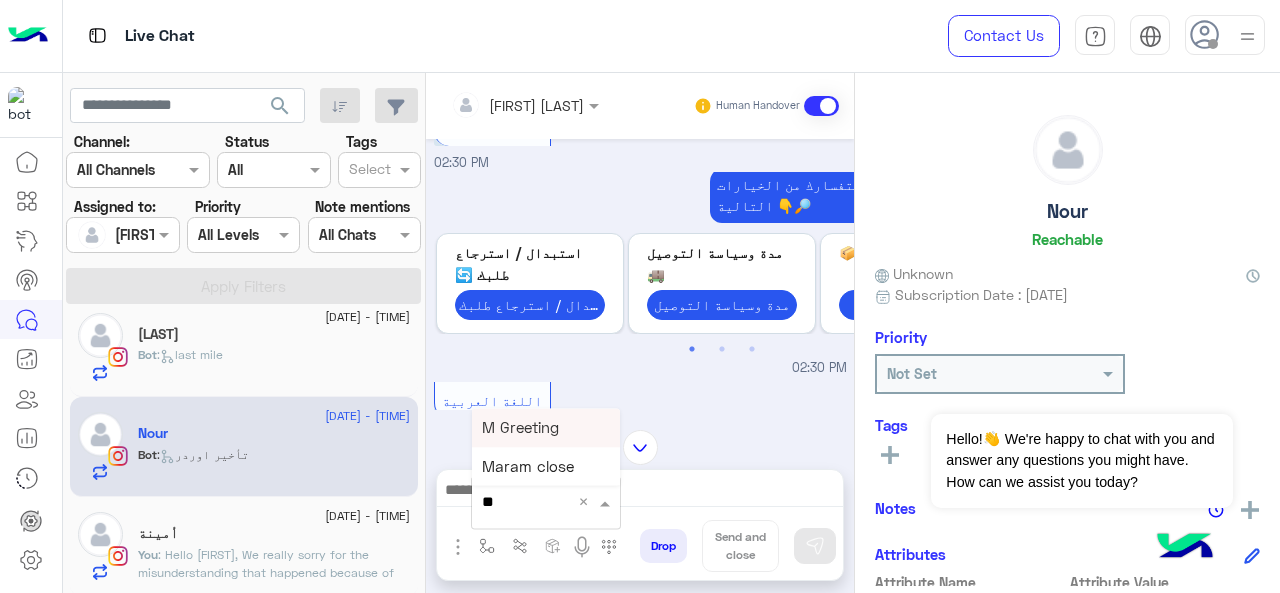 click on "M Greeting" at bounding box center [546, 427] 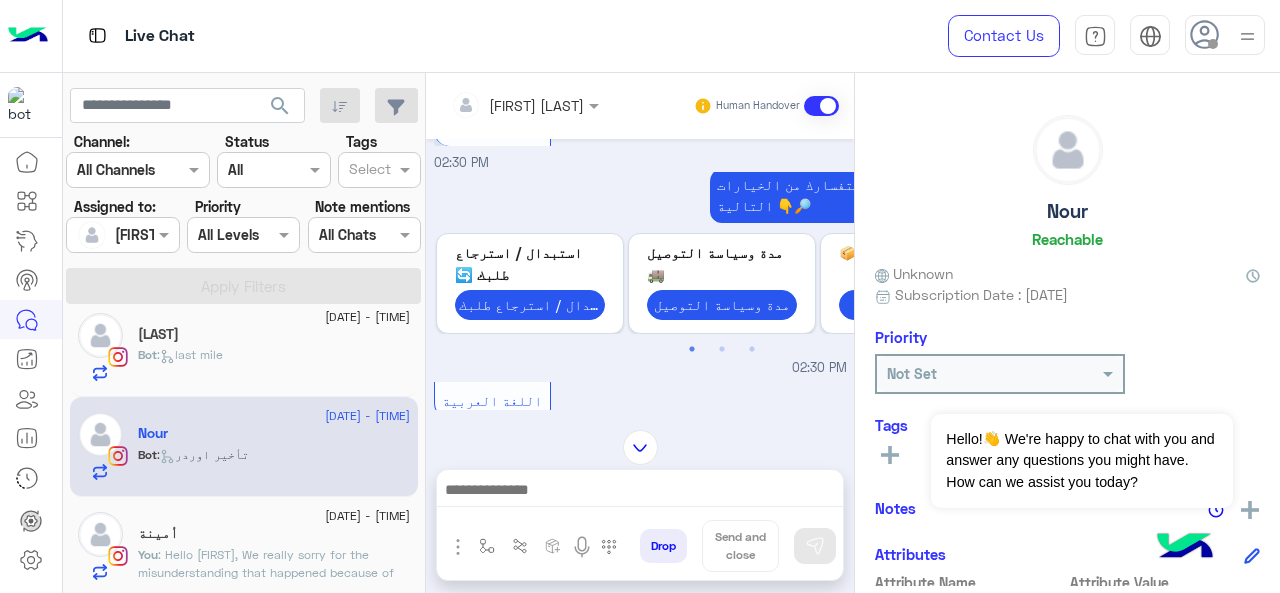 type on "**********" 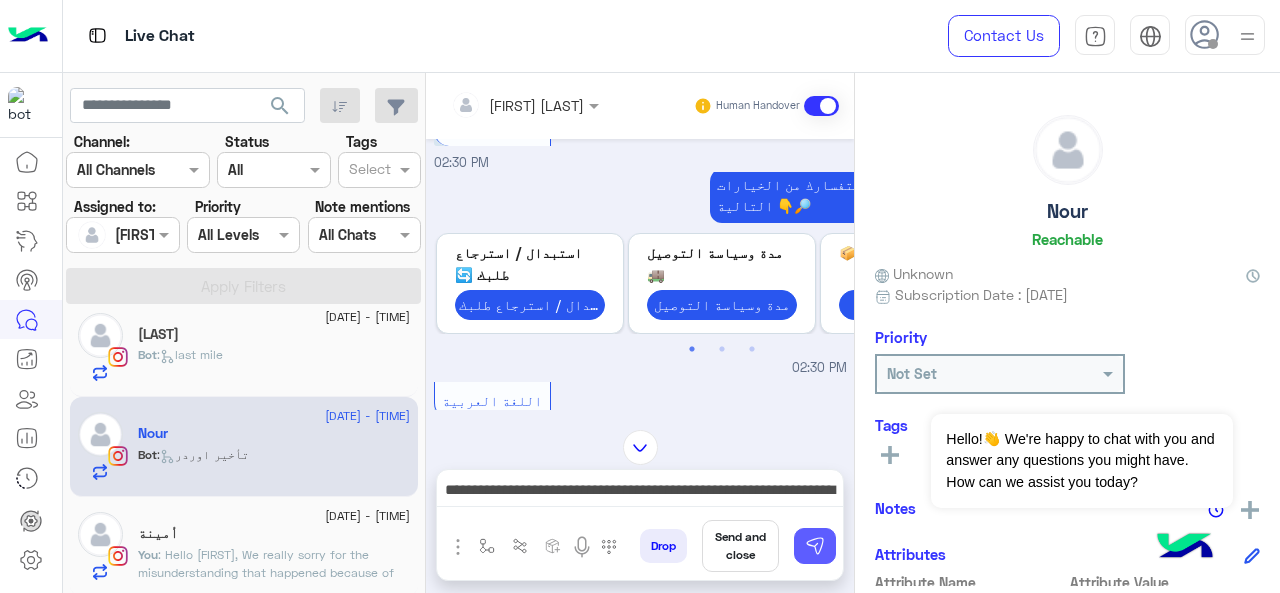 click at bounding box center (815, 546) 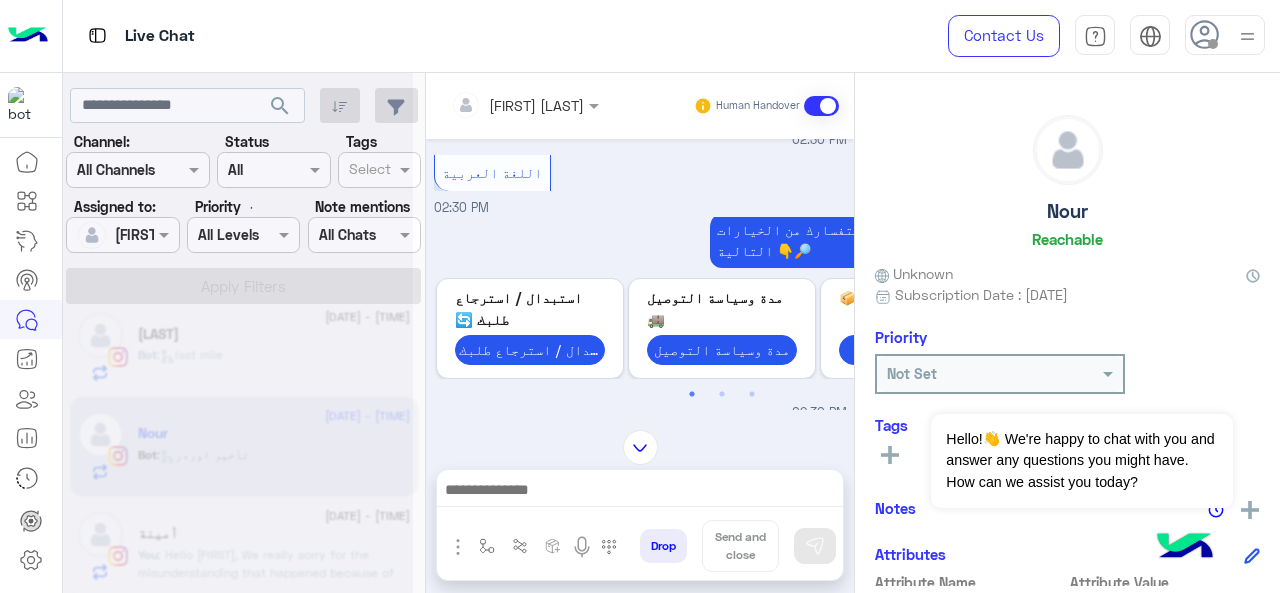 scroll, scrollTop: 900, scrollLeft: 0, axis: vertical 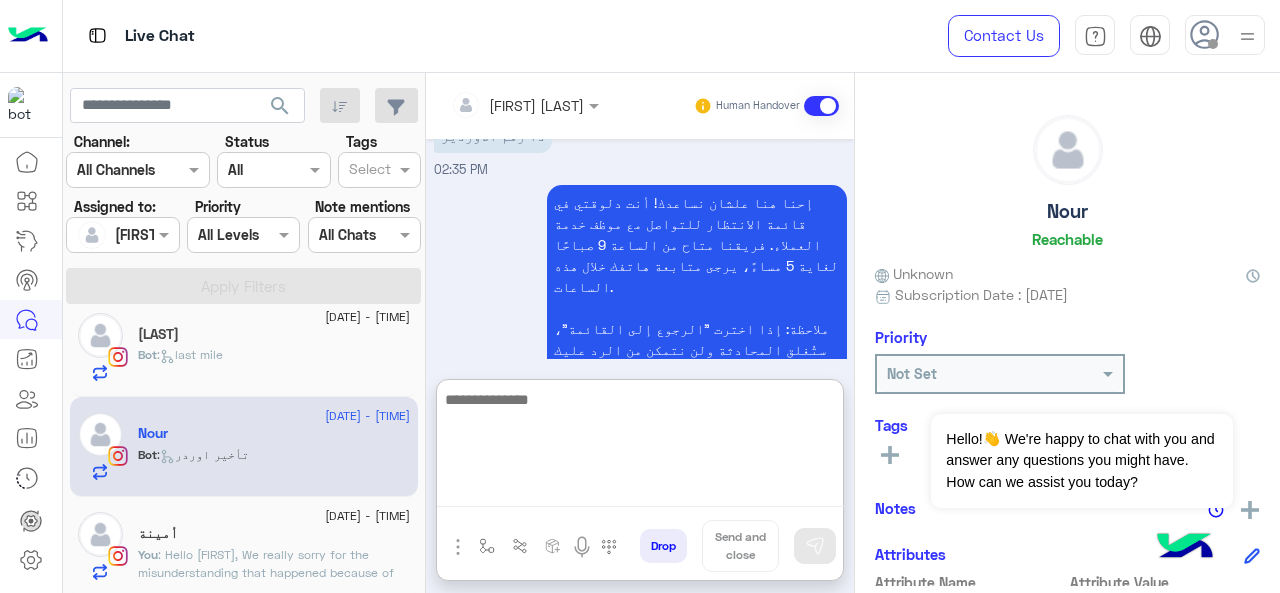 paste on "**********" 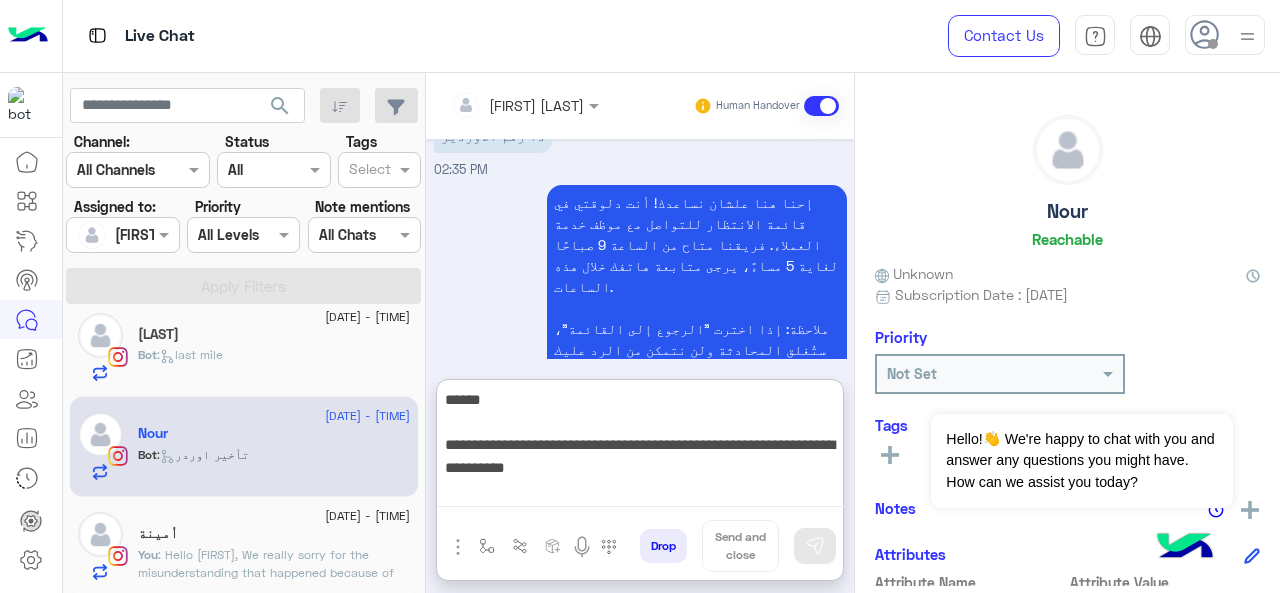 scroll, scrollTop: 3362, scrollLeft: 0, axis: vertical 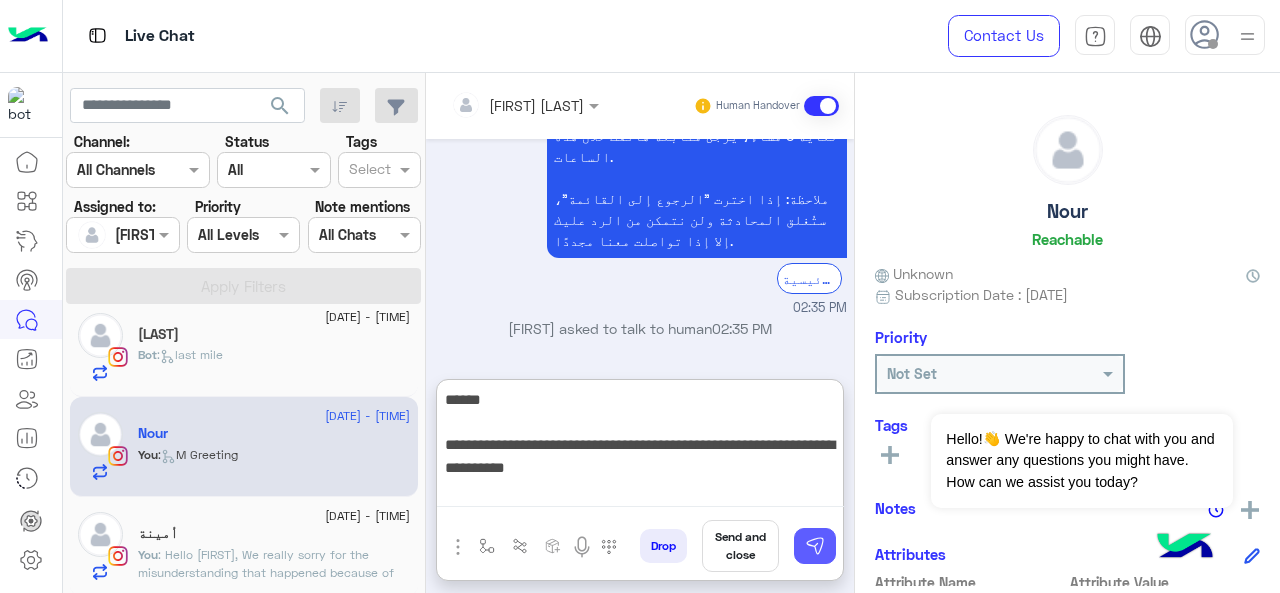type on "**********" 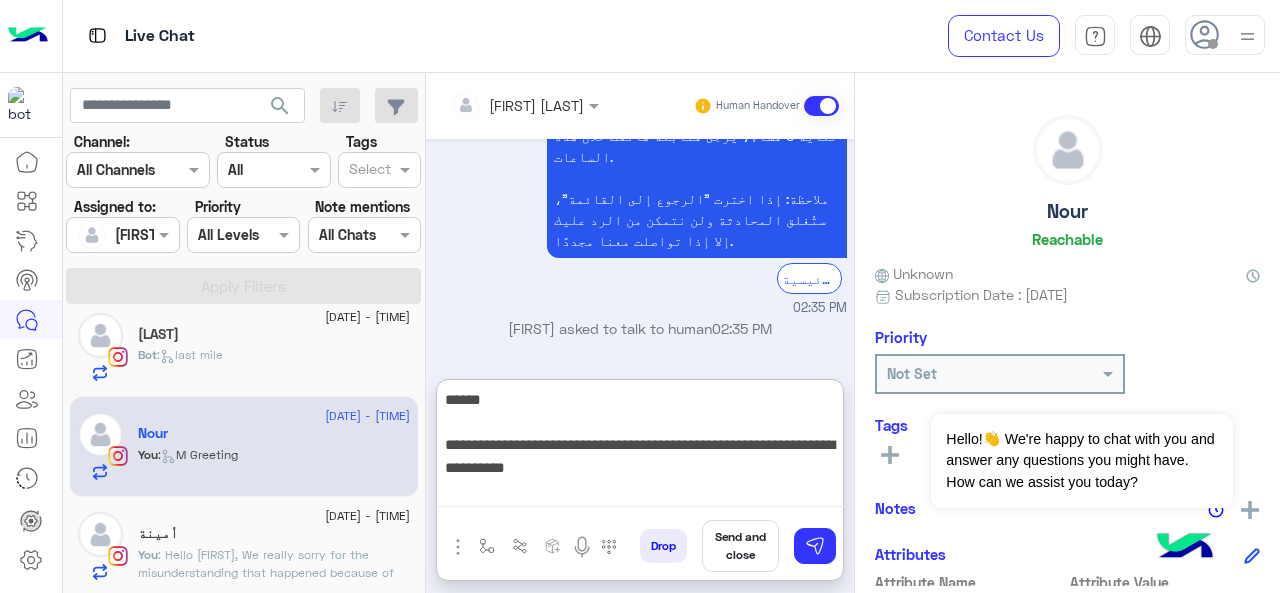 type 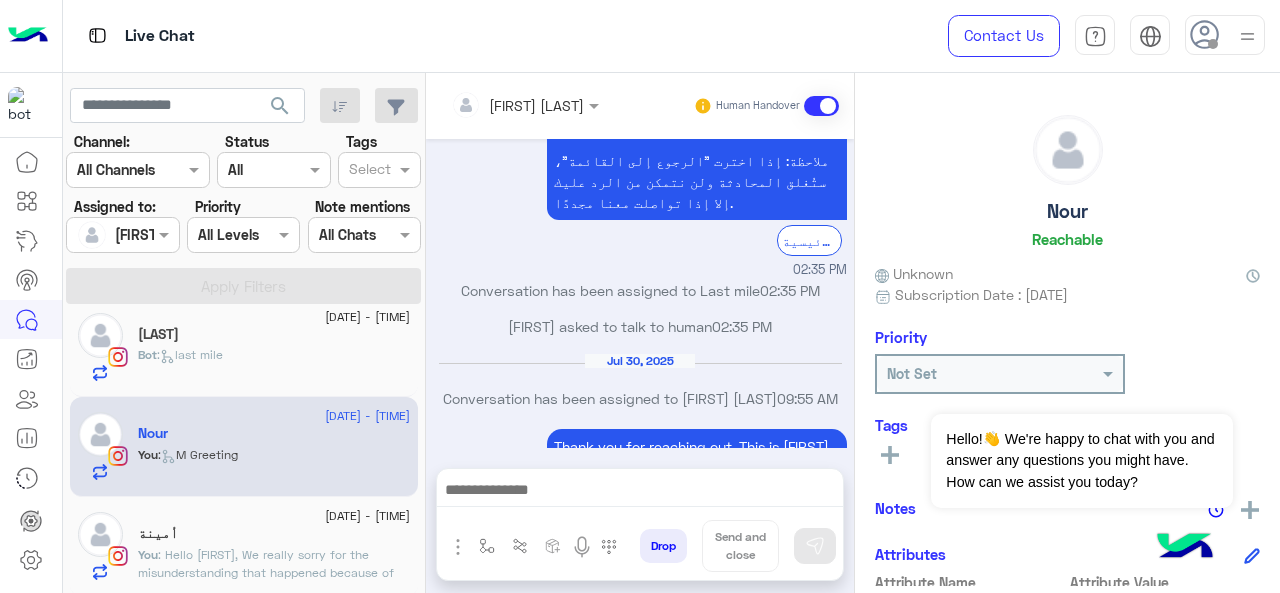 scroll, scrollTop: 3399, scrollLeft: 0, axis: vertical 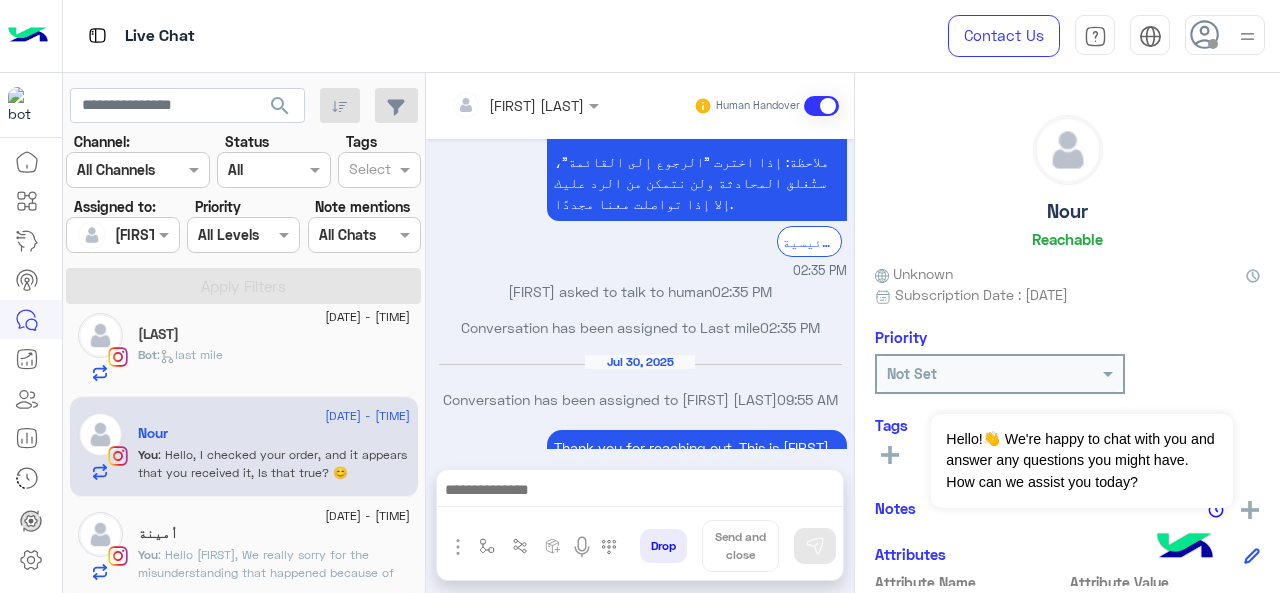 click on "[LAST]" 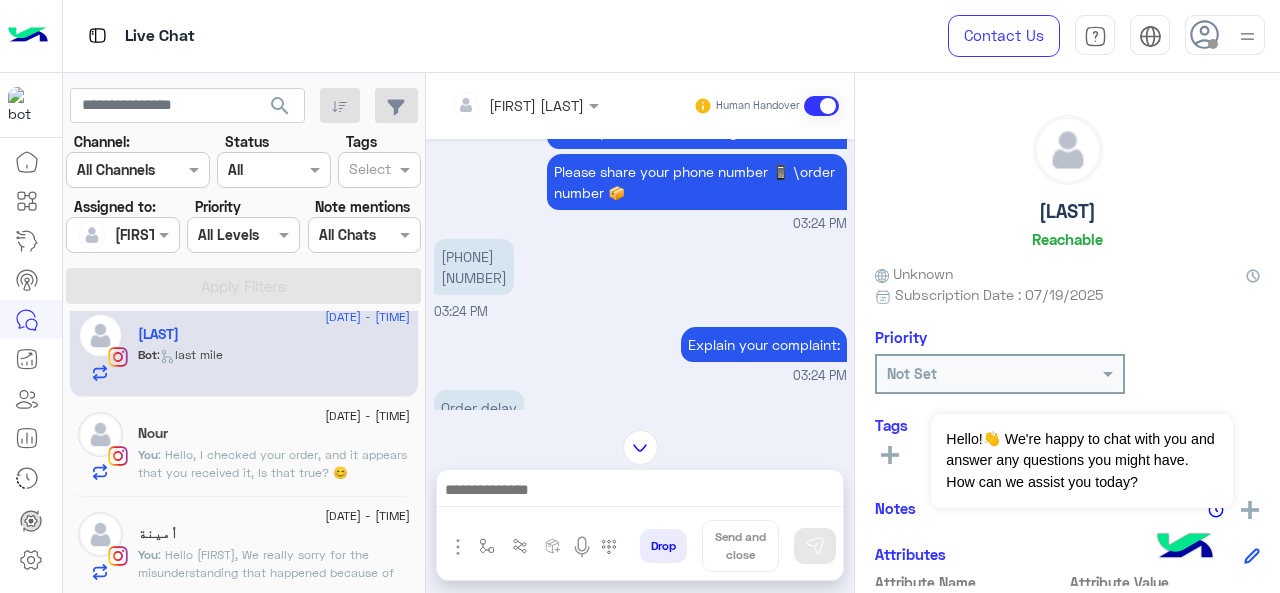 scroll, scrollTop: 832, scrollLeft: 0, axis: vertical 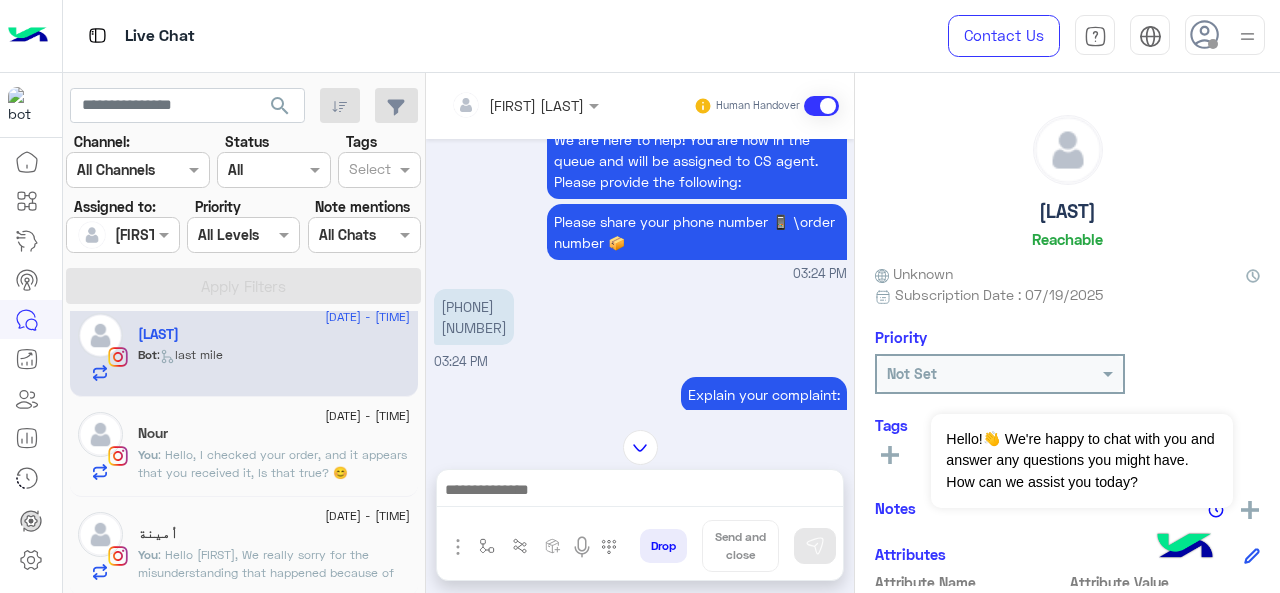 click on "[PHONE] [ORDER_NUMBER]" at bounding box center (474, 317) 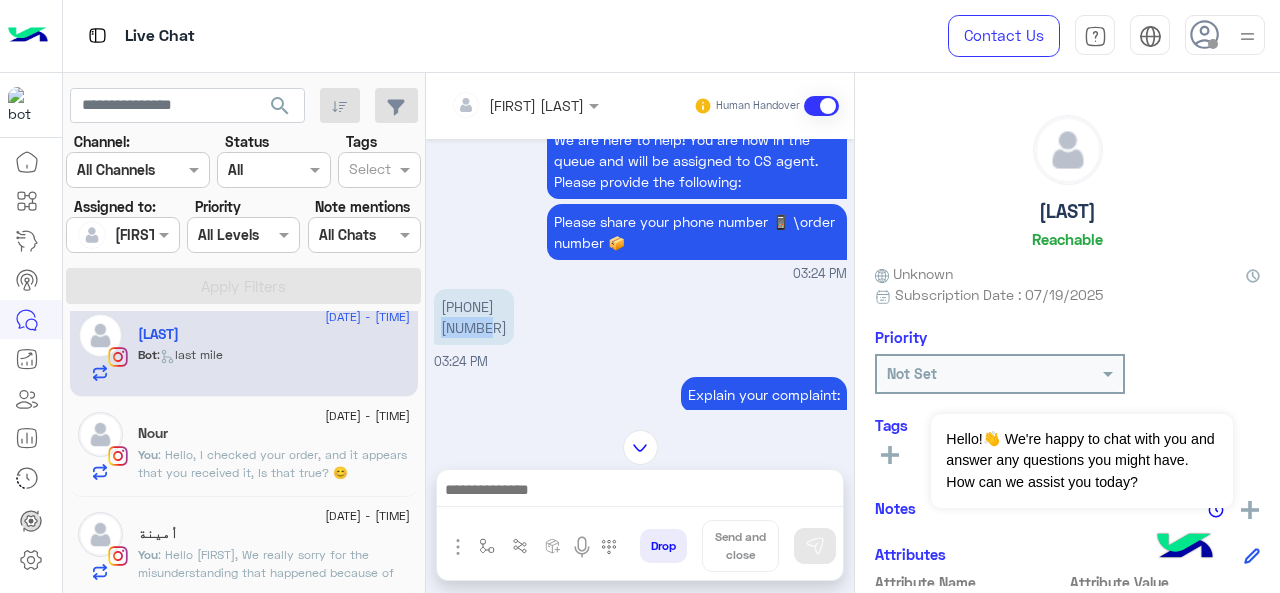 click on "[PHONE] [ORDER_NUMBER]" at bounding box center [474, 317] 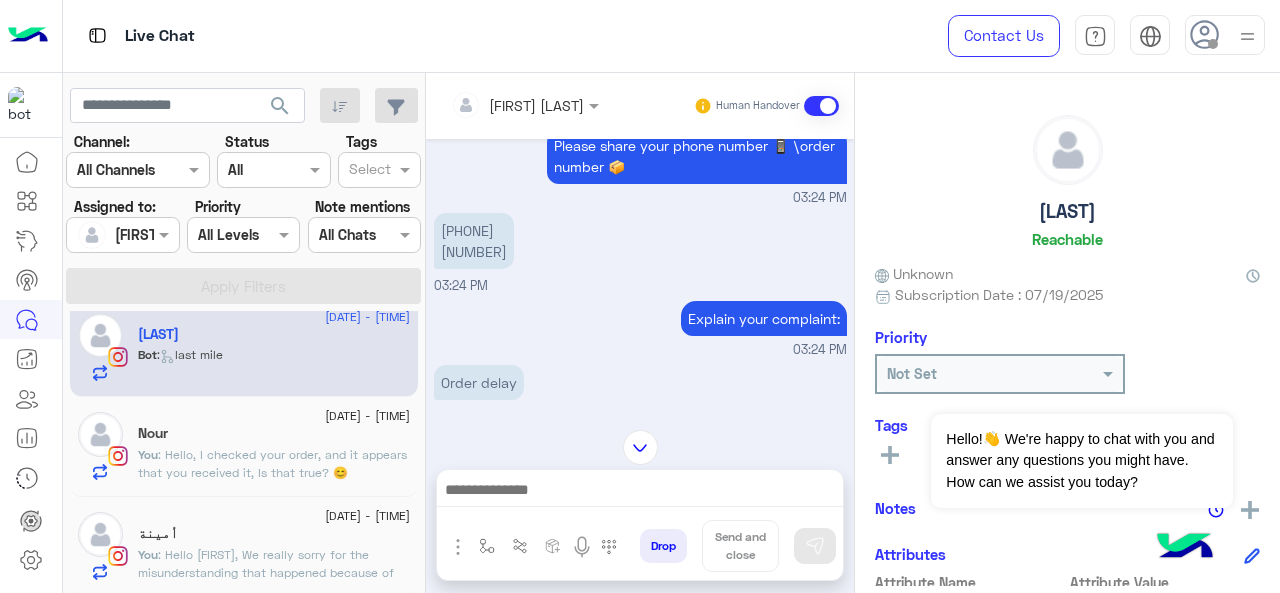 scroll, scrollTop: 1432, scrollLeft: 0, axis: vertical 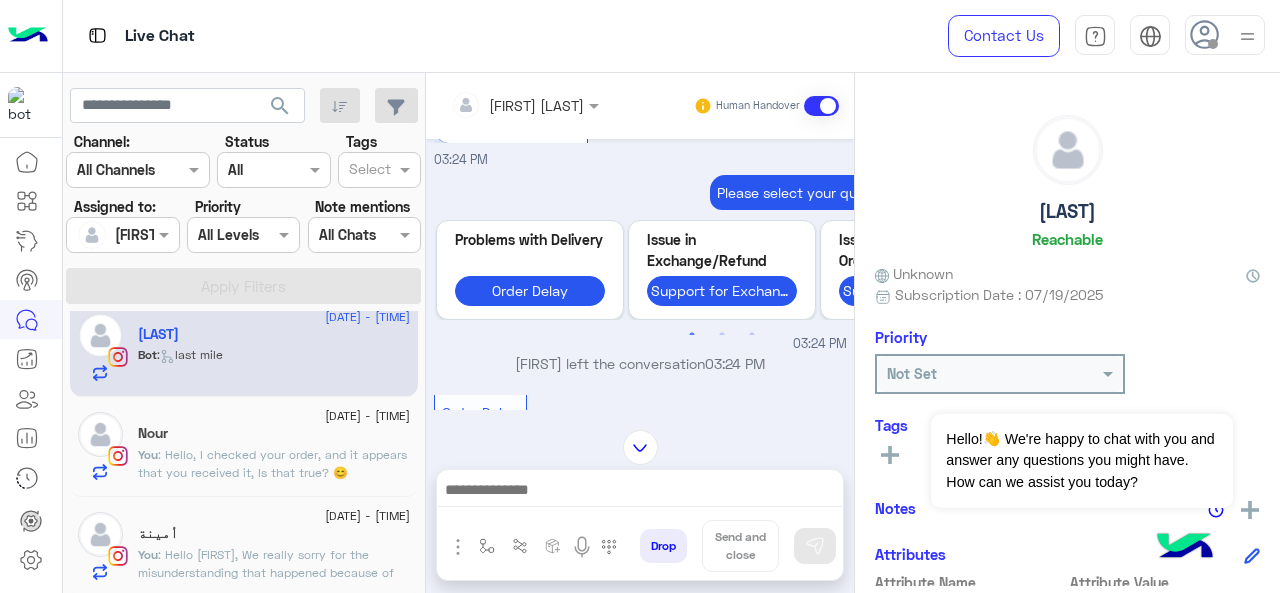 click on "أمينة" 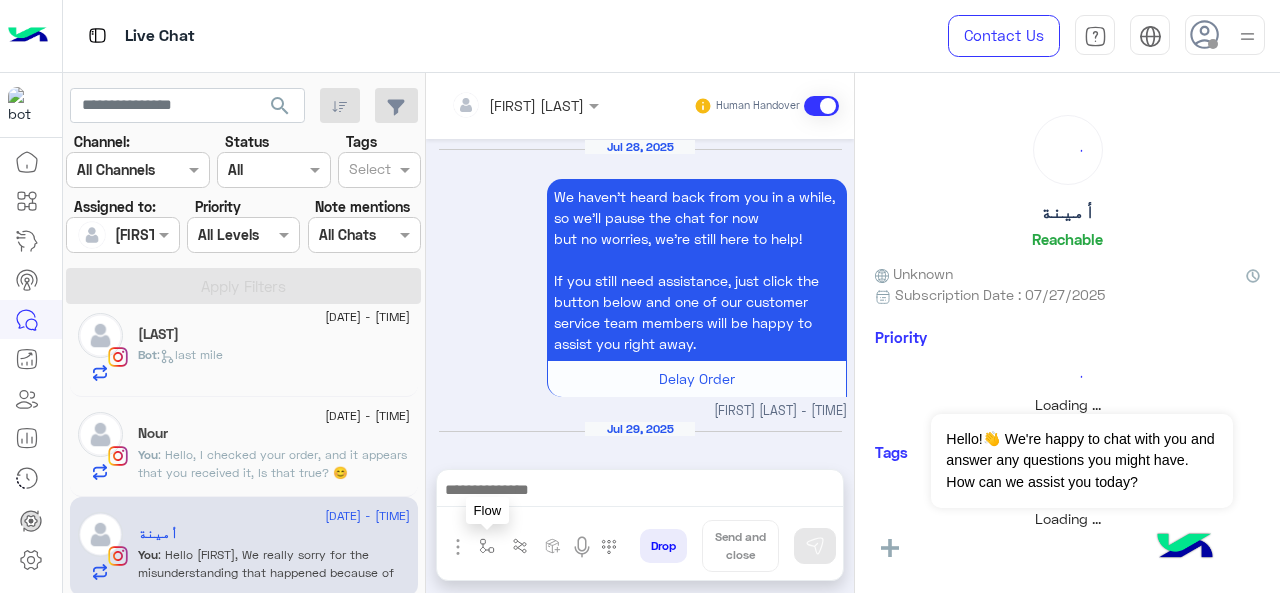 scroll, scrollTop: 858, scrollLeft: 0, axis: vertical 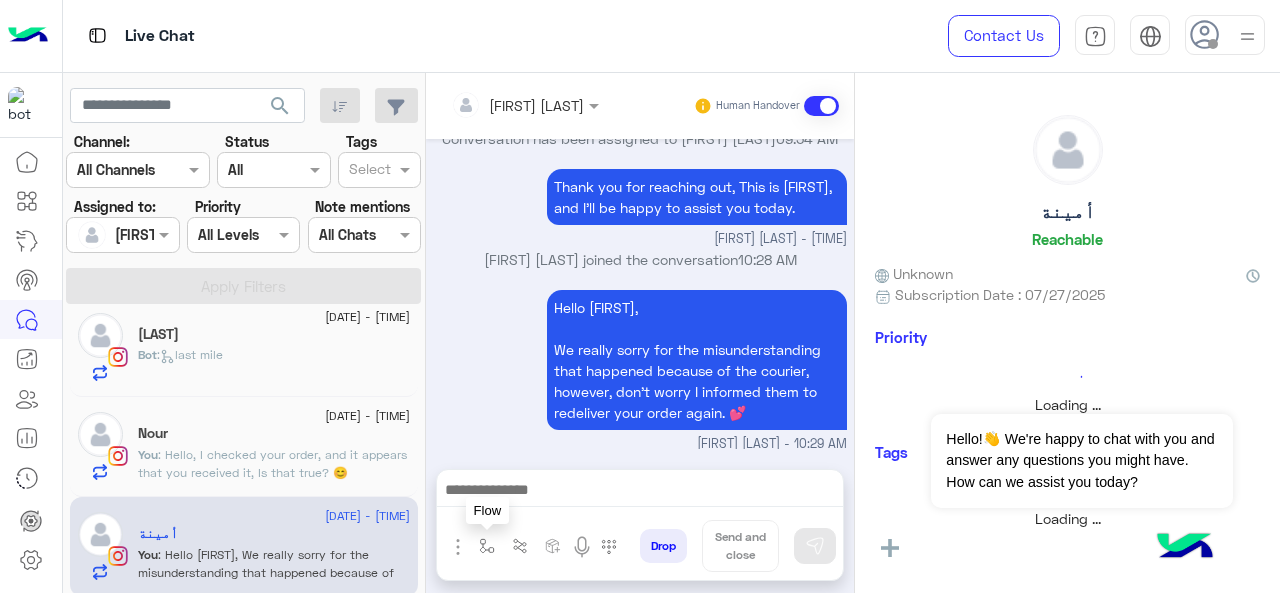 click at bounding box center (487, 546) 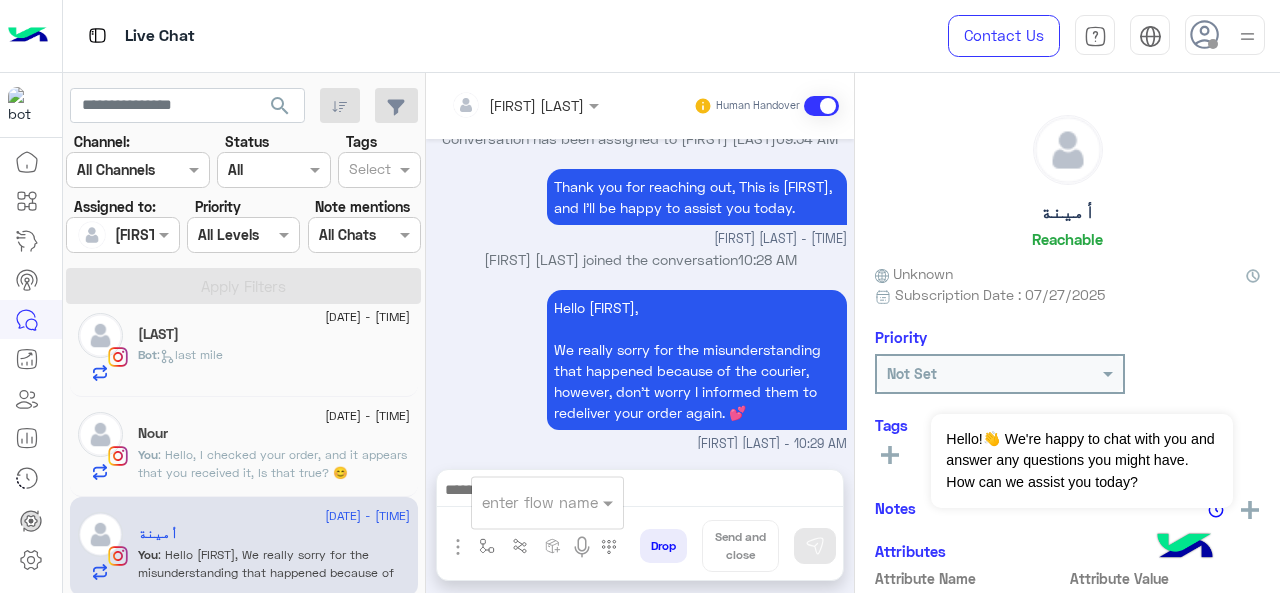 click at bounding box center (523, 502) 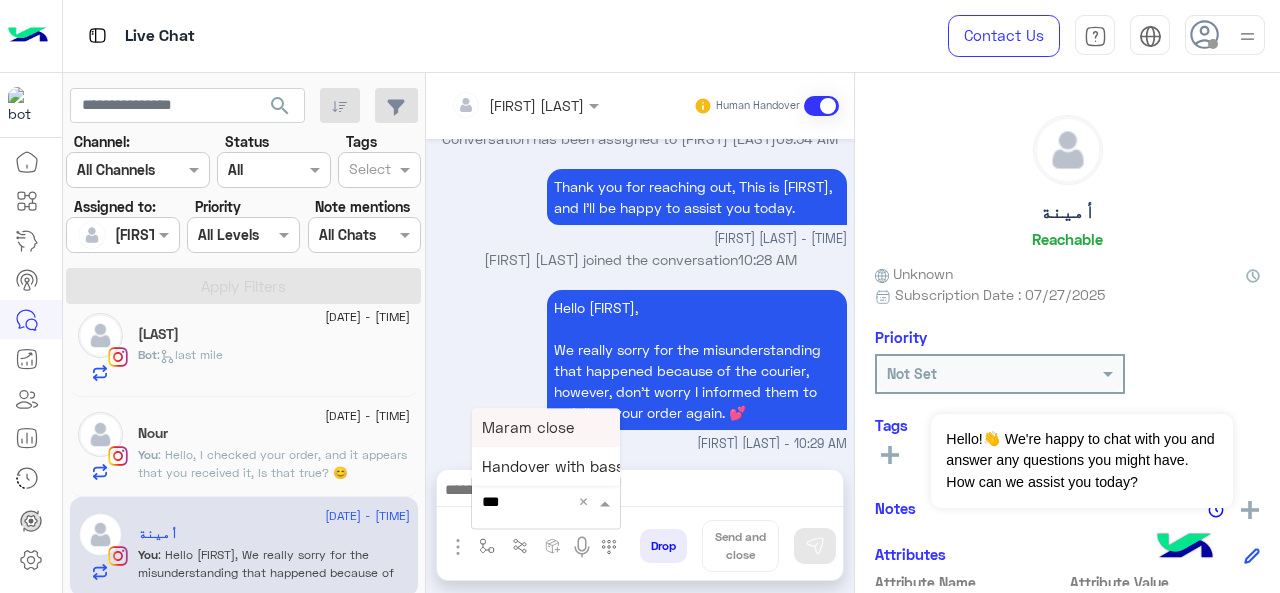 type on "****" 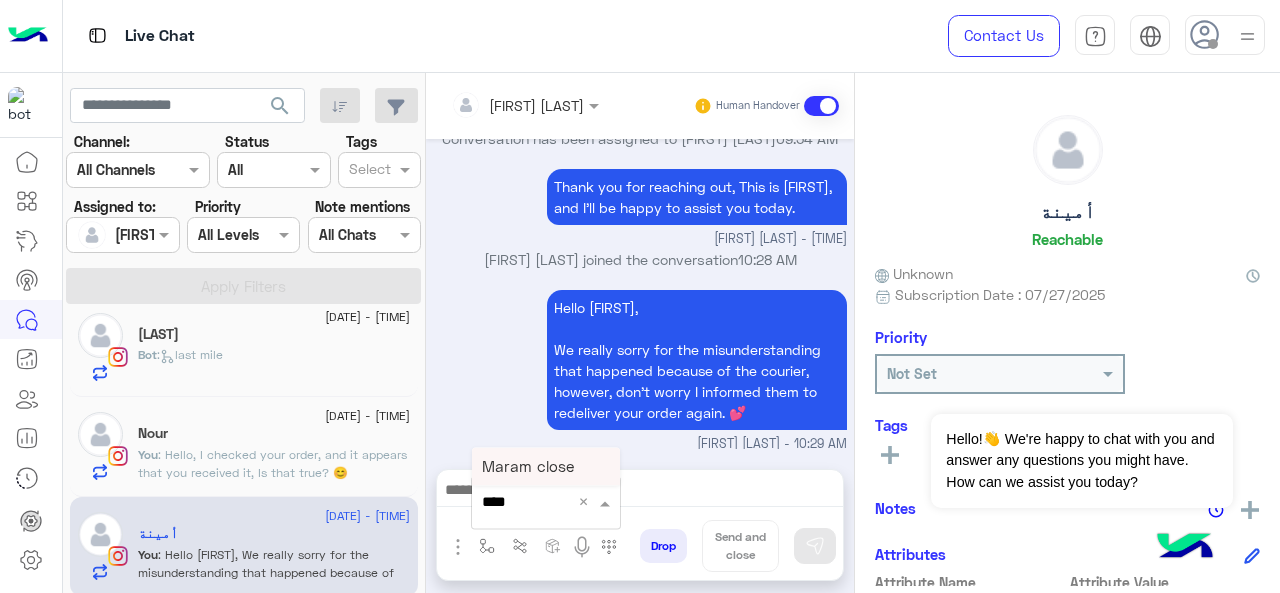 drag, startPoint x: 541, startPoint y: 460, endPoint x: 605, endPoint y: 491, distance: 71.11259 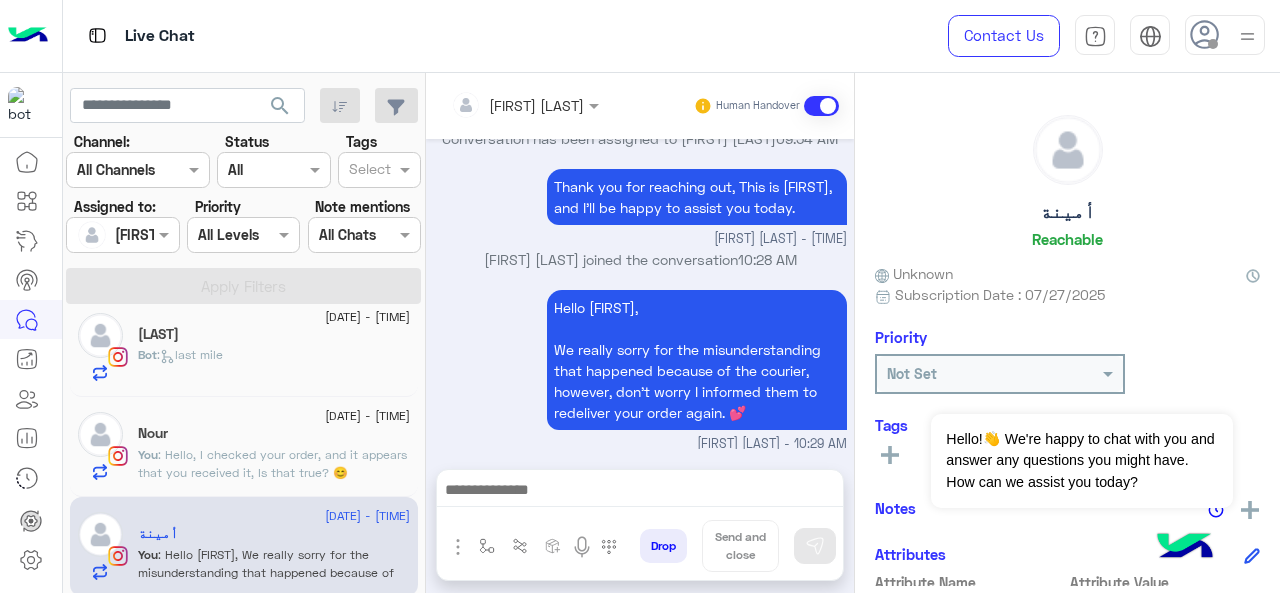 type on "**********" 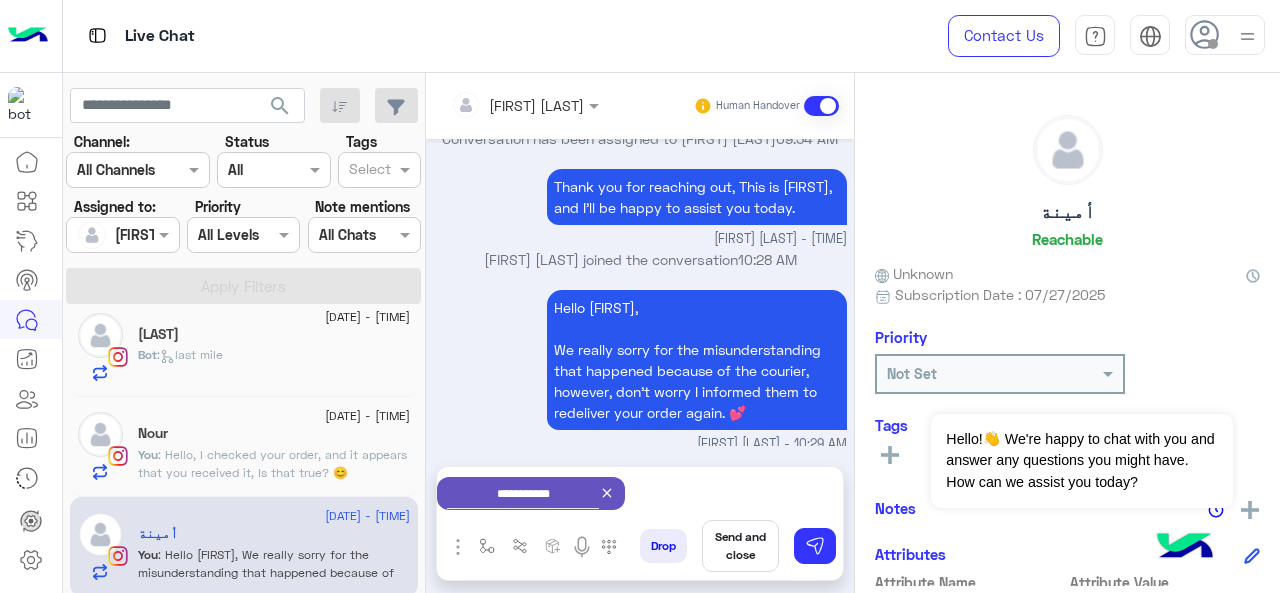 click on "Send and close" at bounding box center [740, 546] 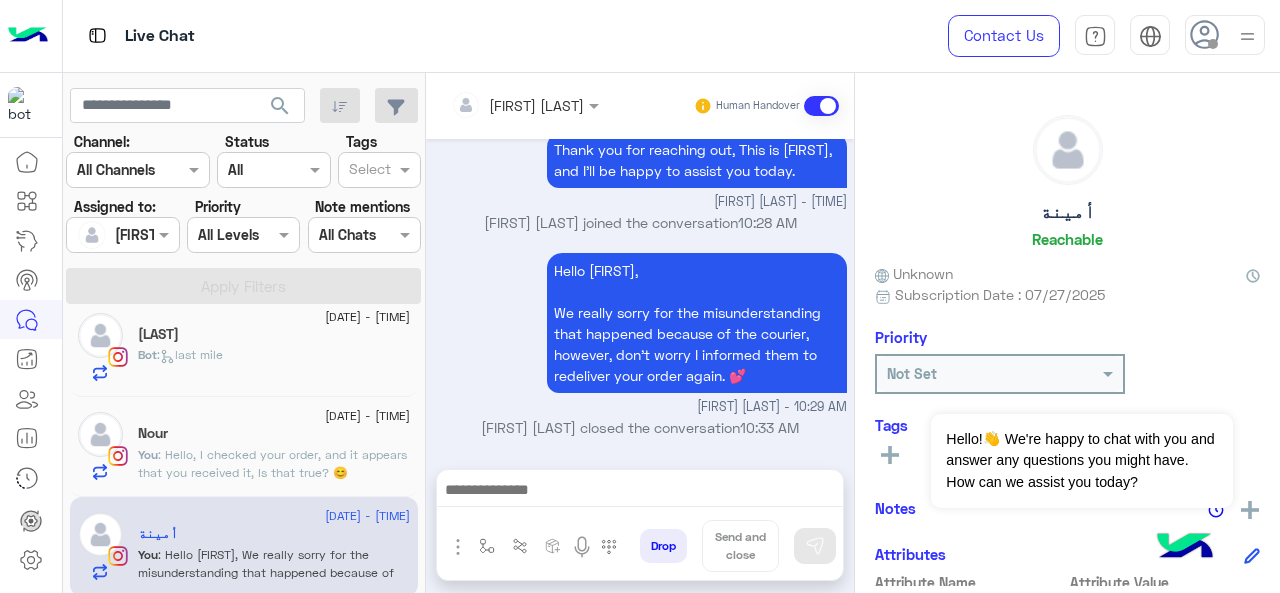scroll, scrollTop: 880, scrollLeft: 0, axis: vertical 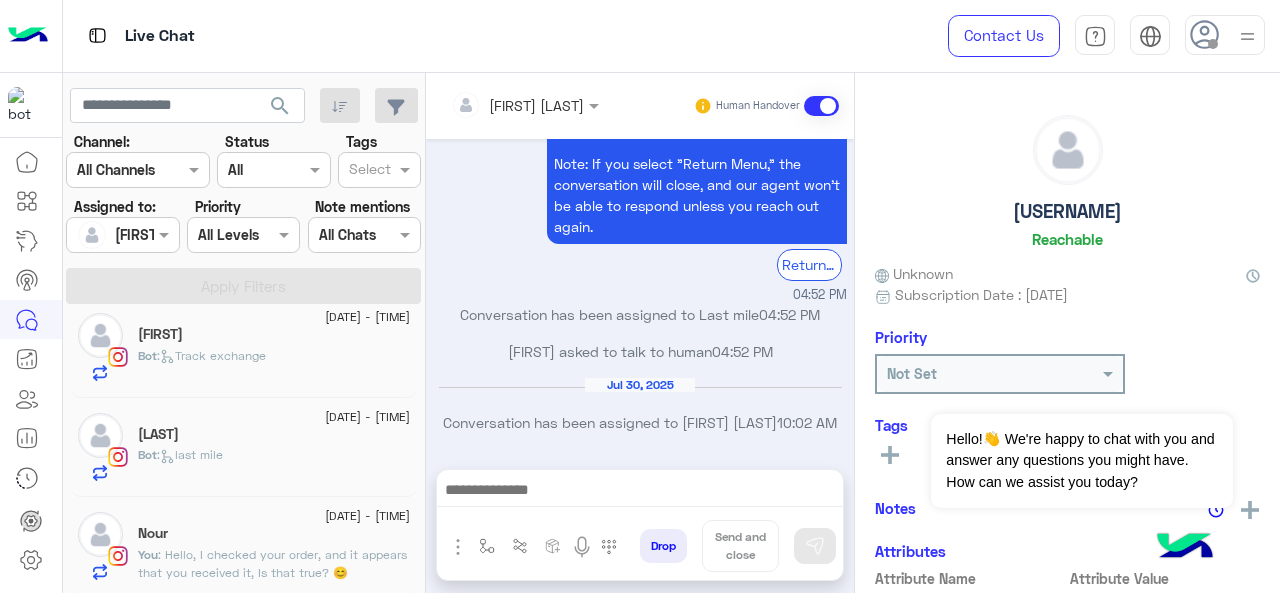 click on ": Hello,
I checked your order, and it appears that you received it, Is that true? 😊" 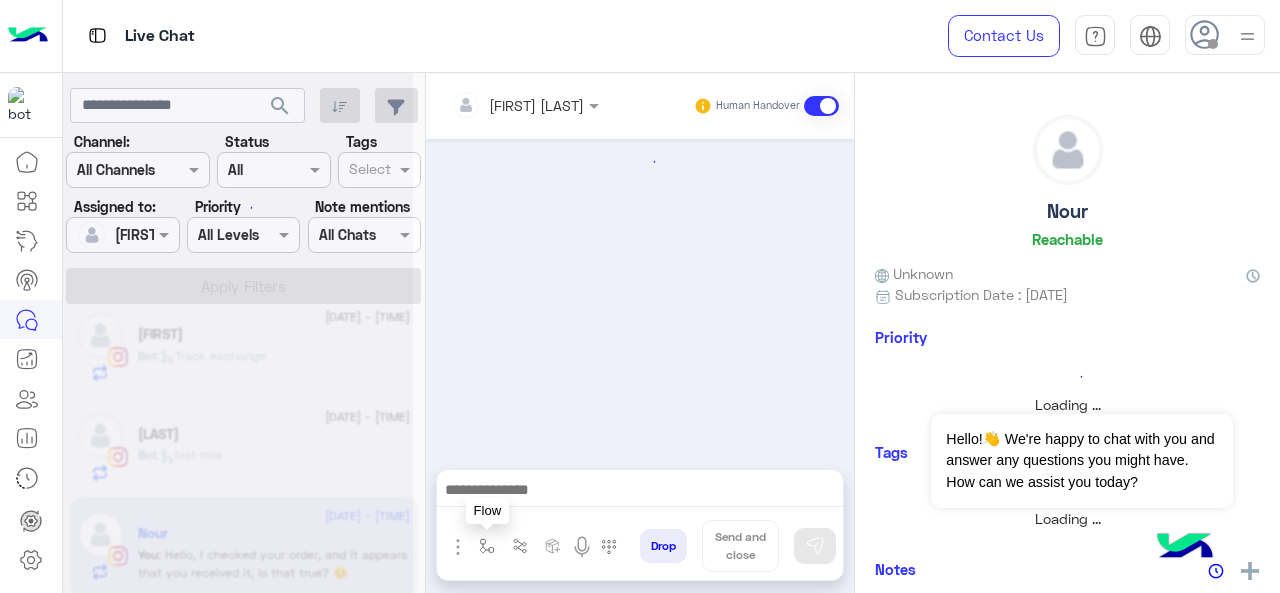 click at bounding box center [487, 546] 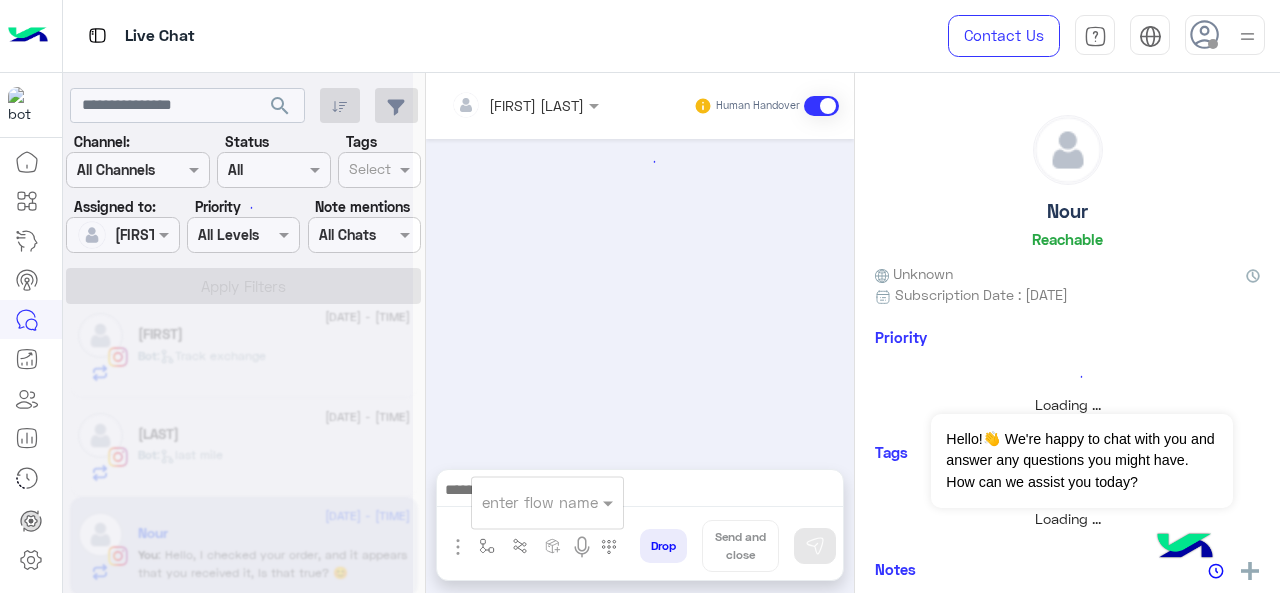 click at bounding box center [523, 502] 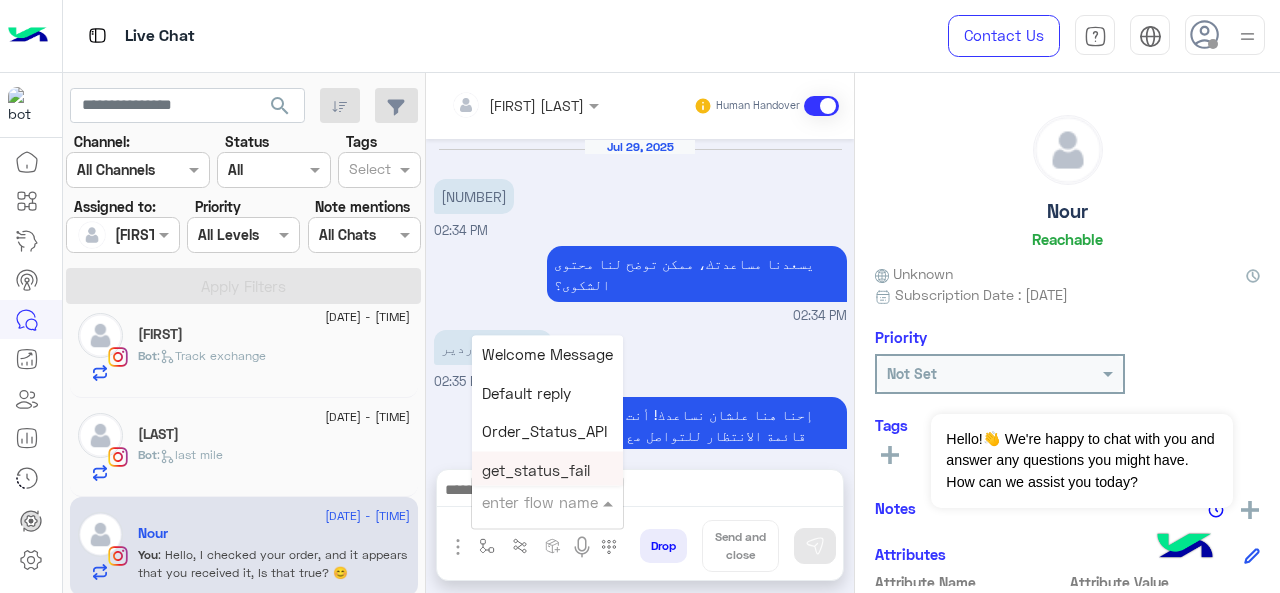 scroll, scrollTop: 578, scrollLeft: 0, axis: vertical 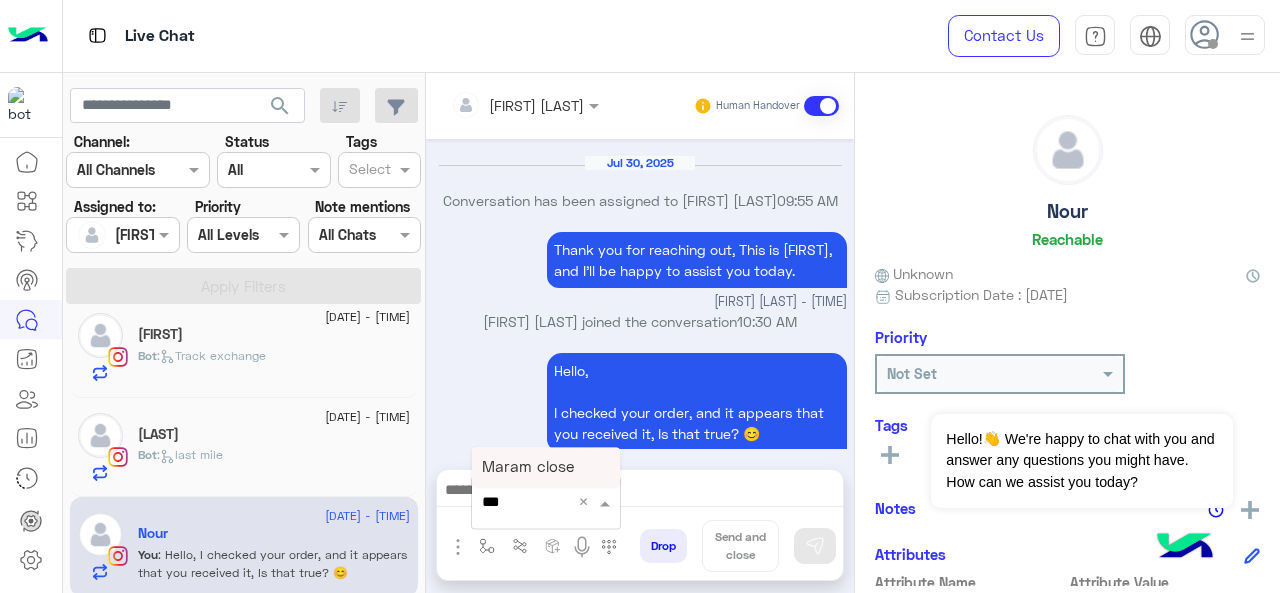 type on "****" 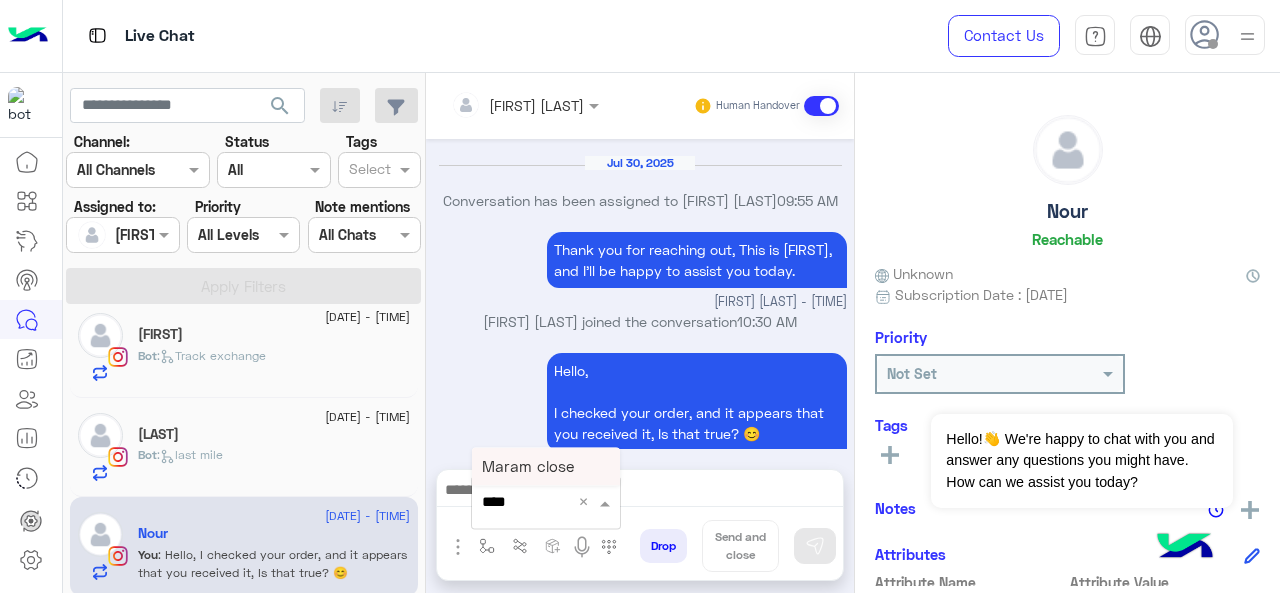 click on "Maram close" at bounding box center (528, 466) 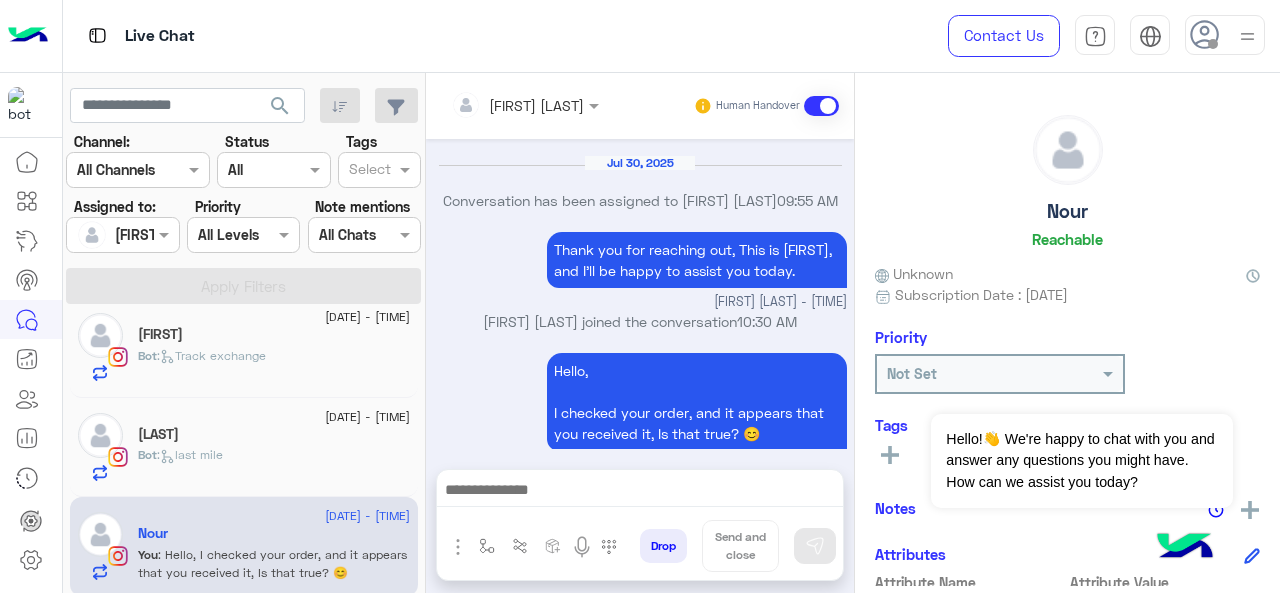 type on "**********" 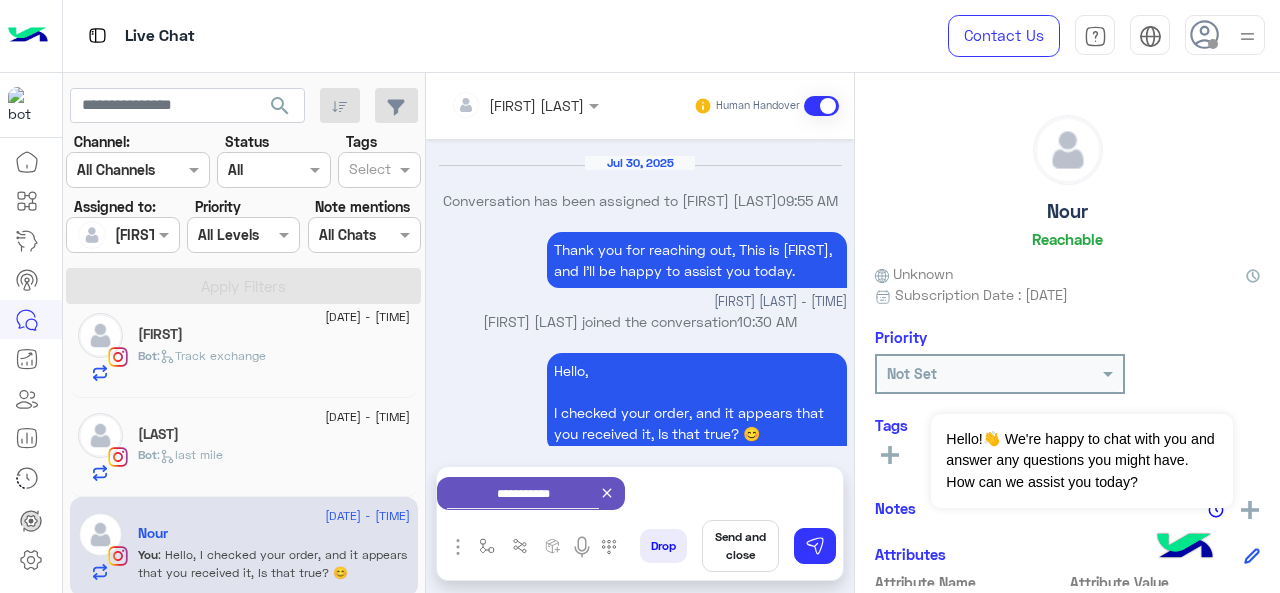 click on "Send and close" at bounding box center (740, 546) 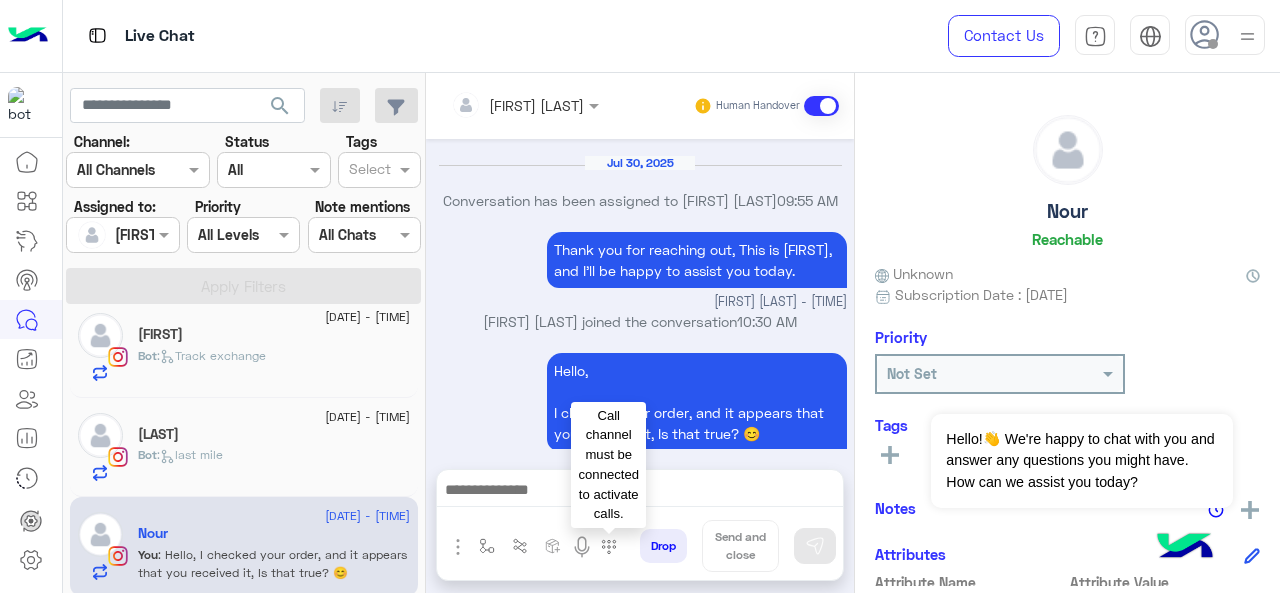 scroll, scrollTop: 600, scrollLeft: 0, axis: vertical 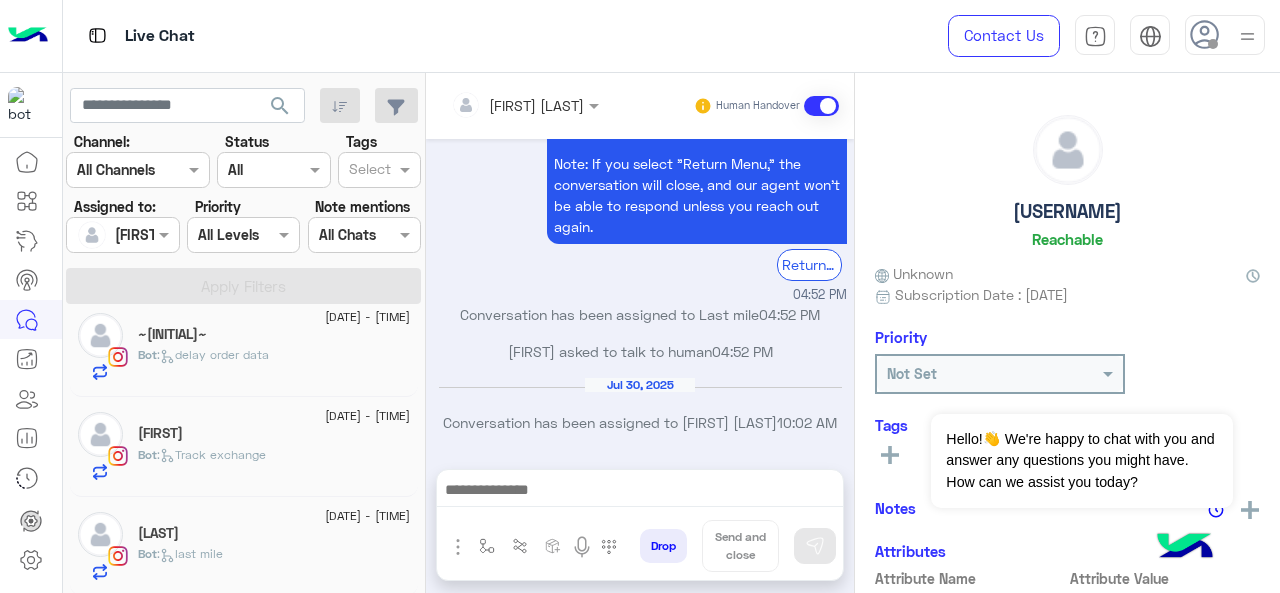 click on "[LAST]" 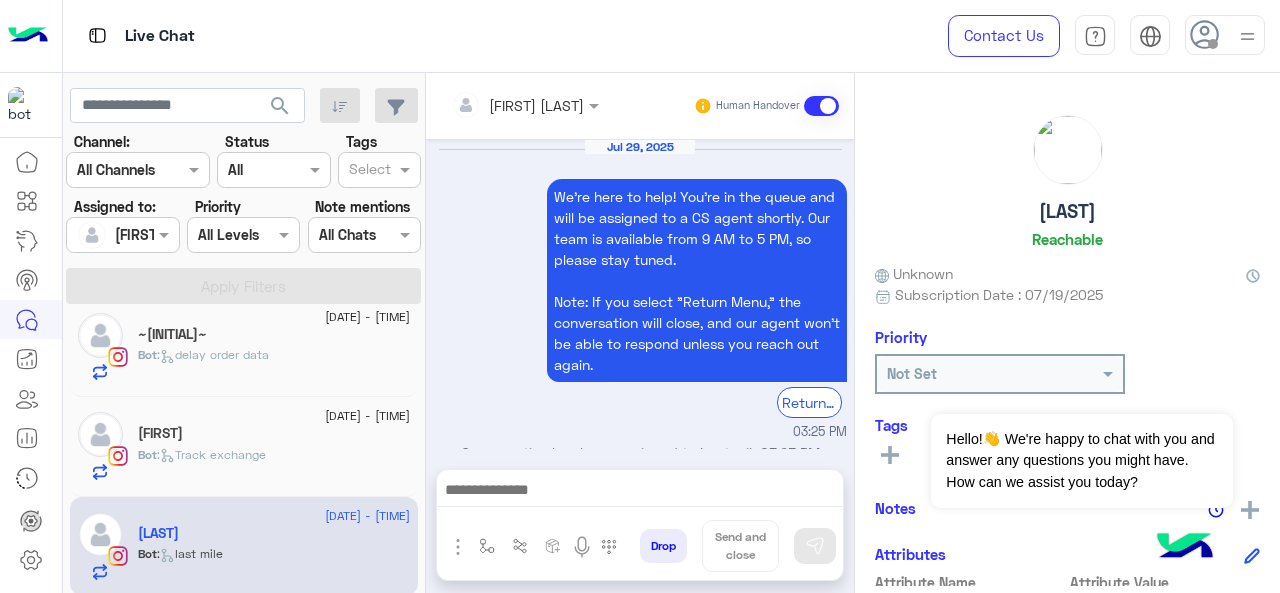 scroll, scrollTop: 1032, scrollLeft: 0, axis: vertical 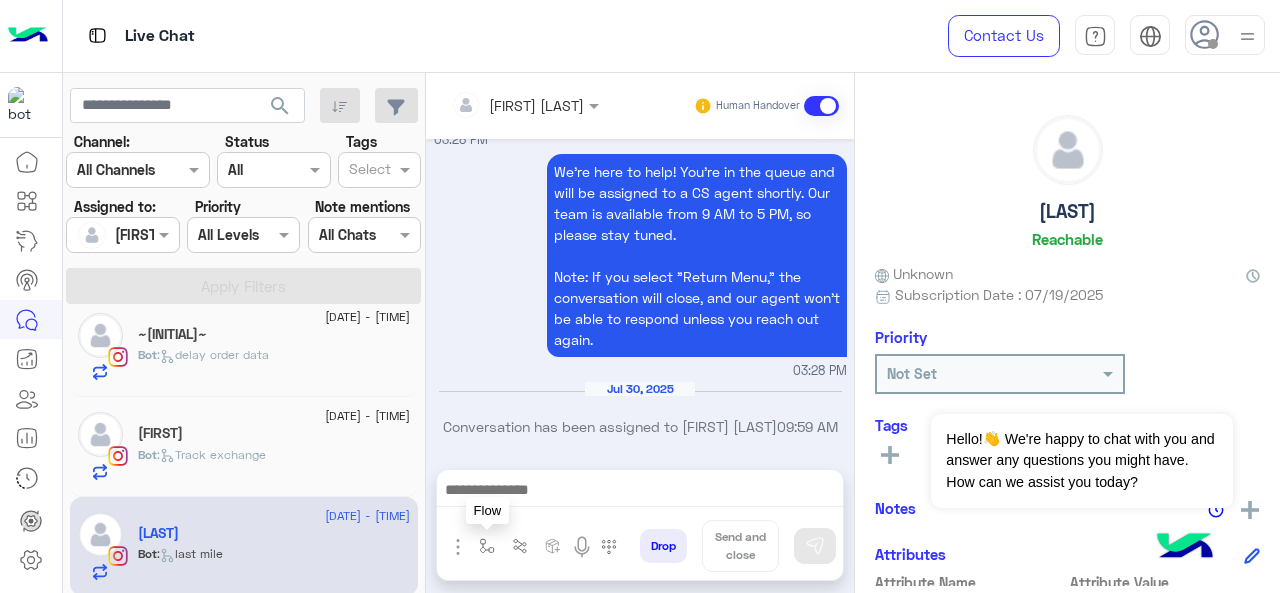 click at bounding box center [487, 546] 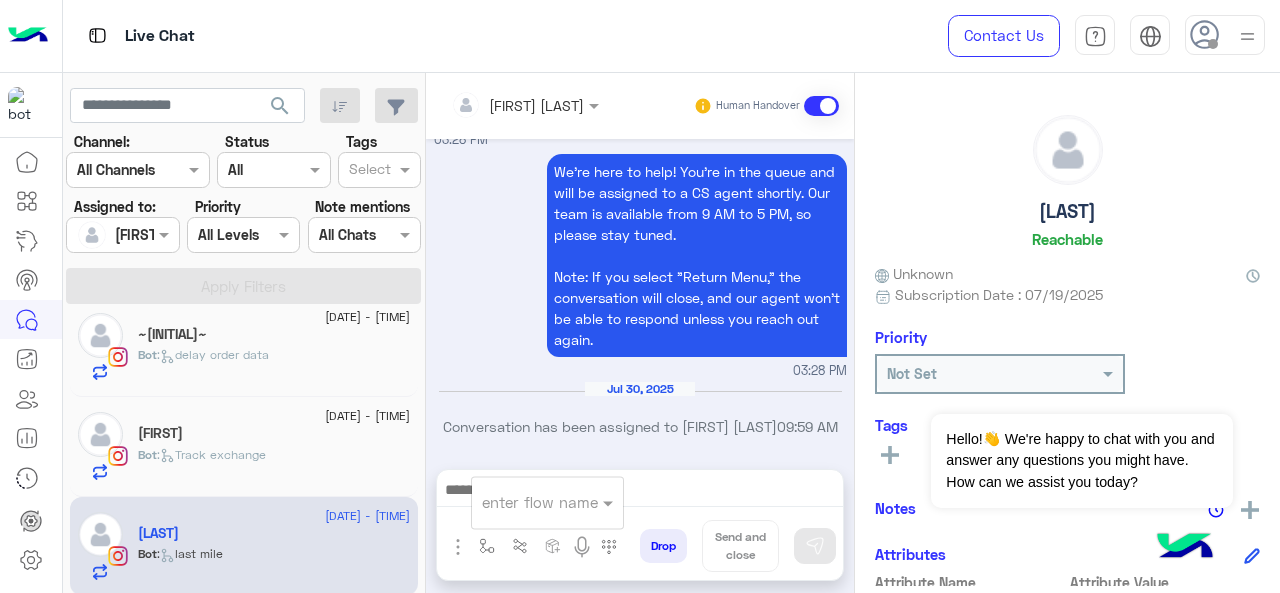 click at bounding box center (523, 502) 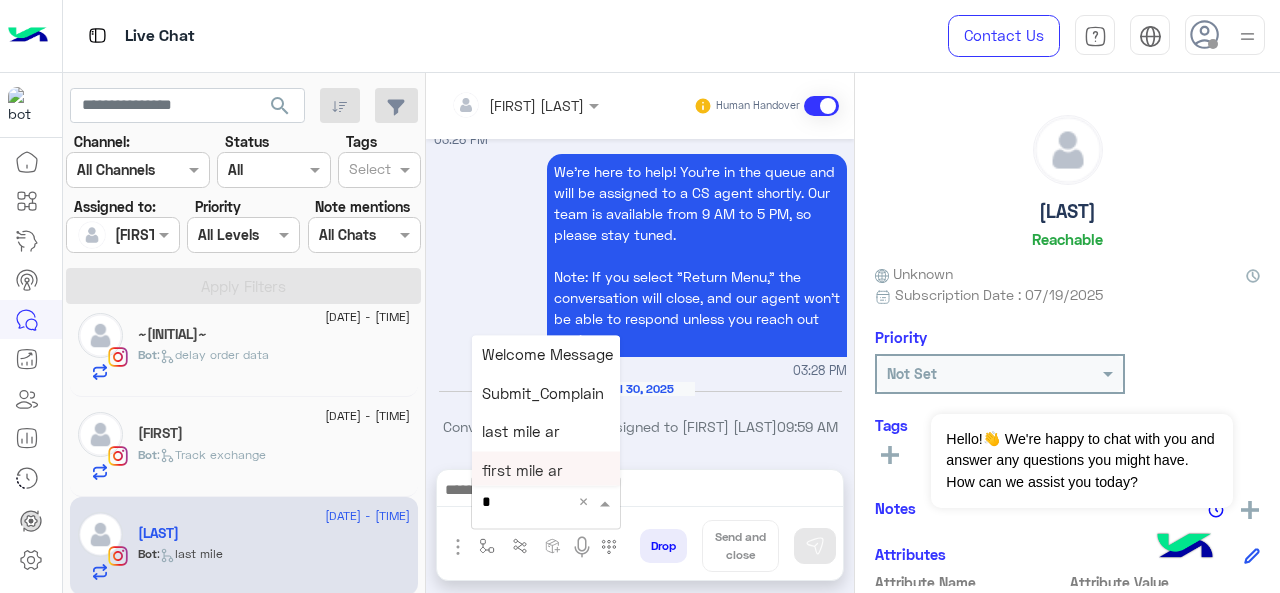 type on "*" 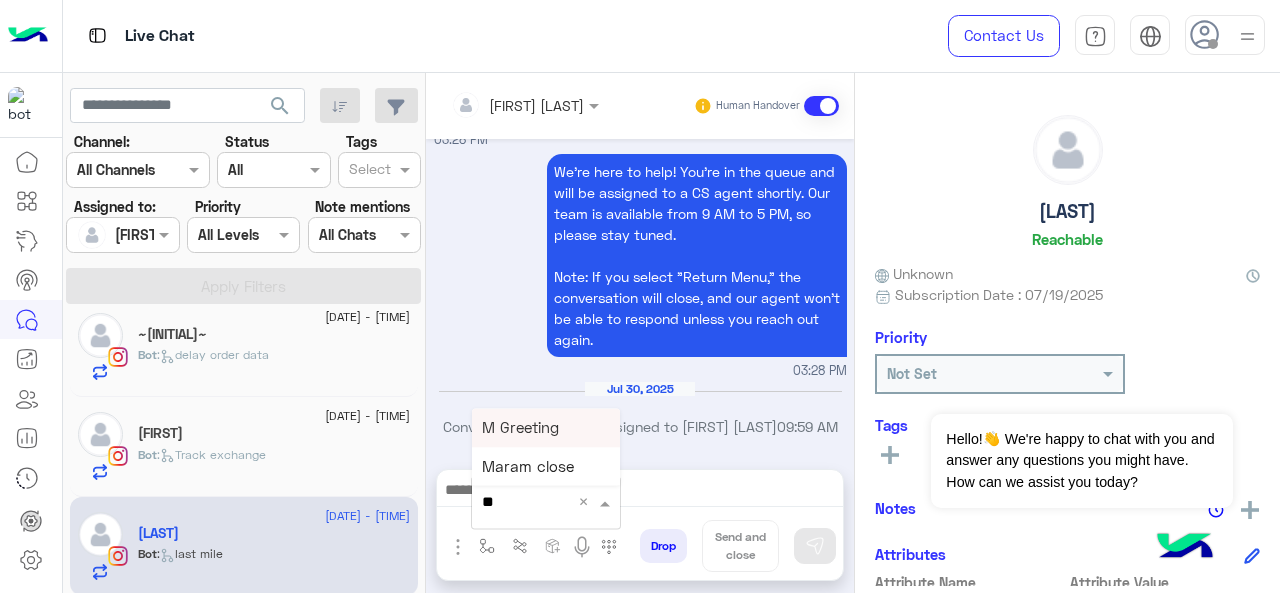 click on "M Greeting" at bounding box center [546, 427] 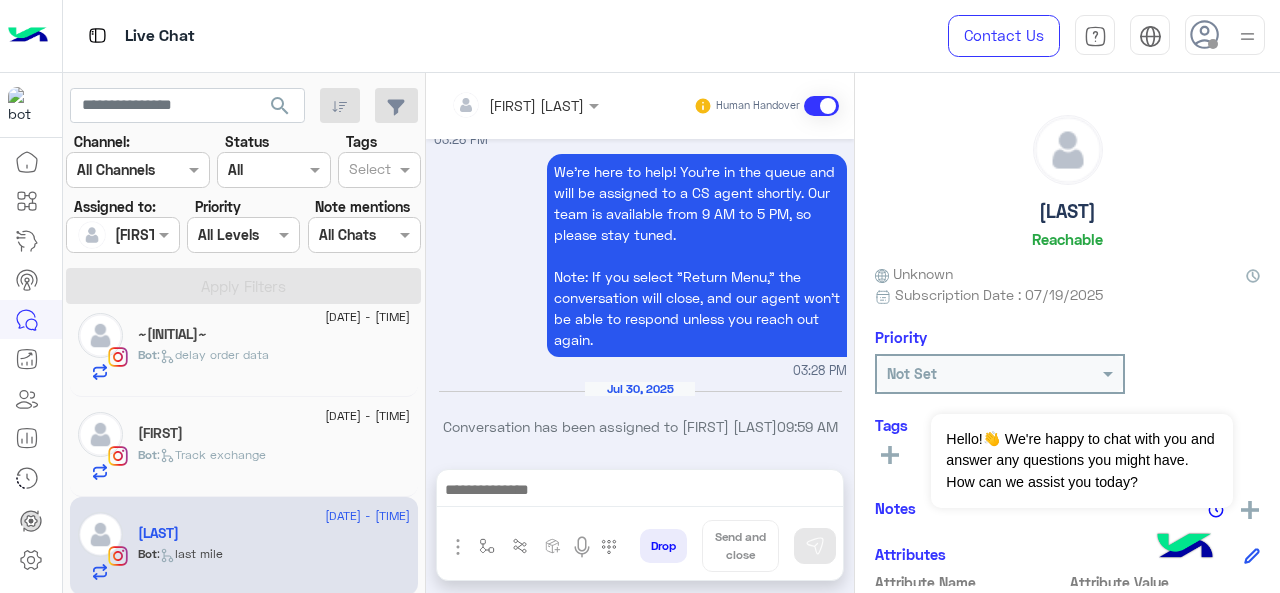 type on "**********" 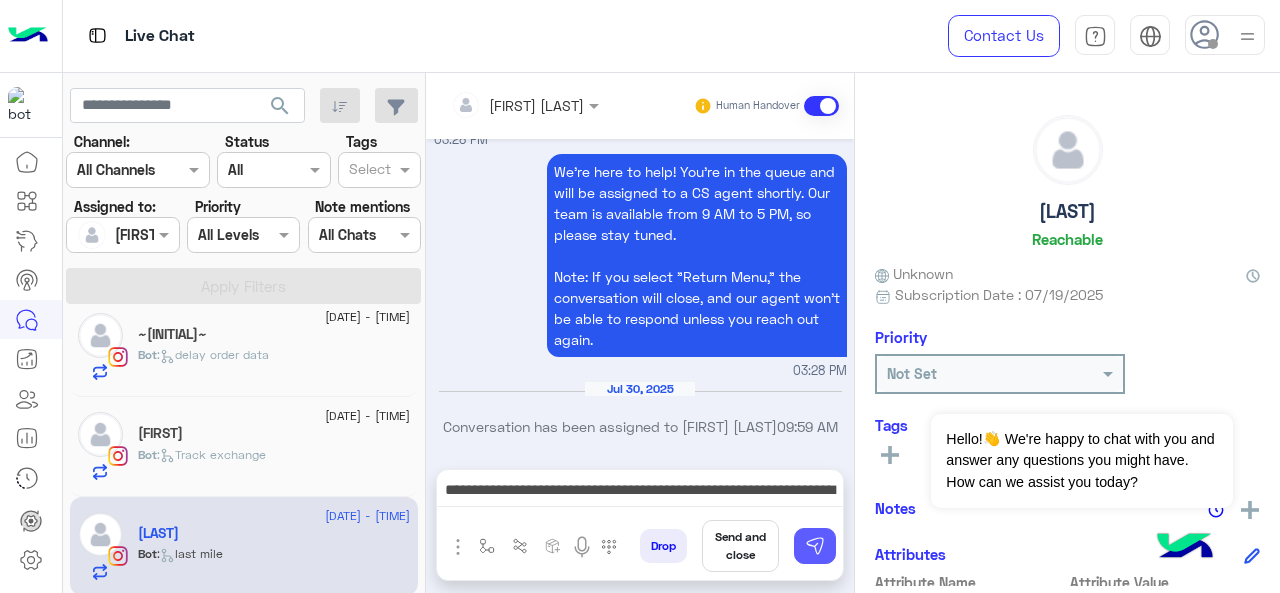 click at bounding box center [815, 546] 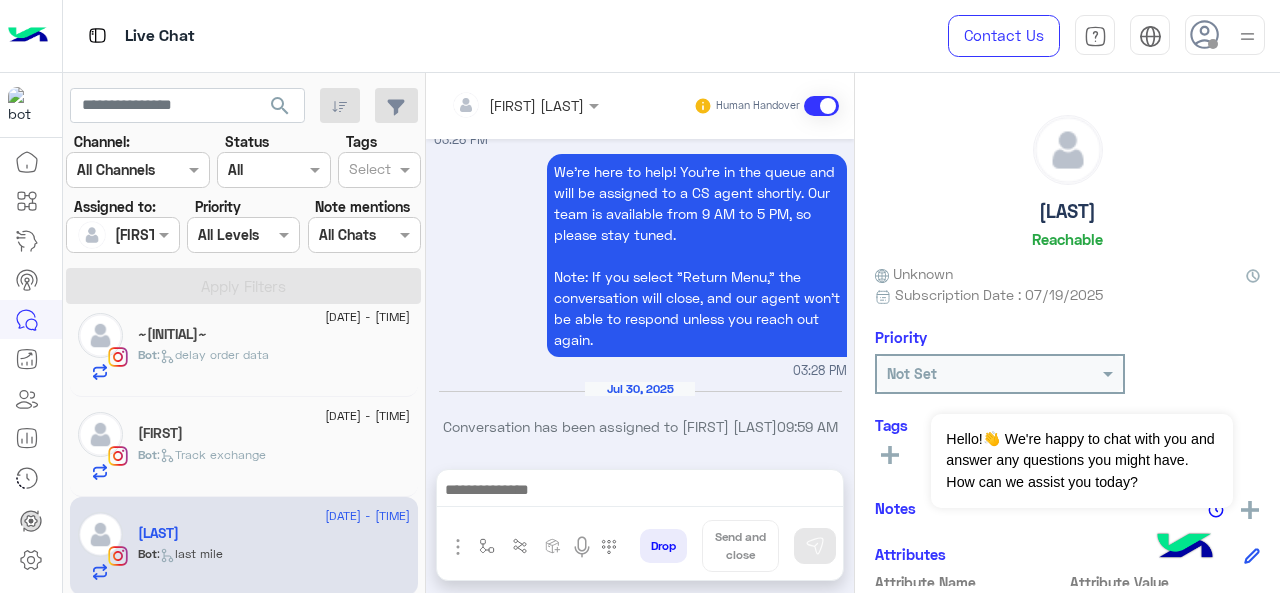 click at bounding box center (640, 492) 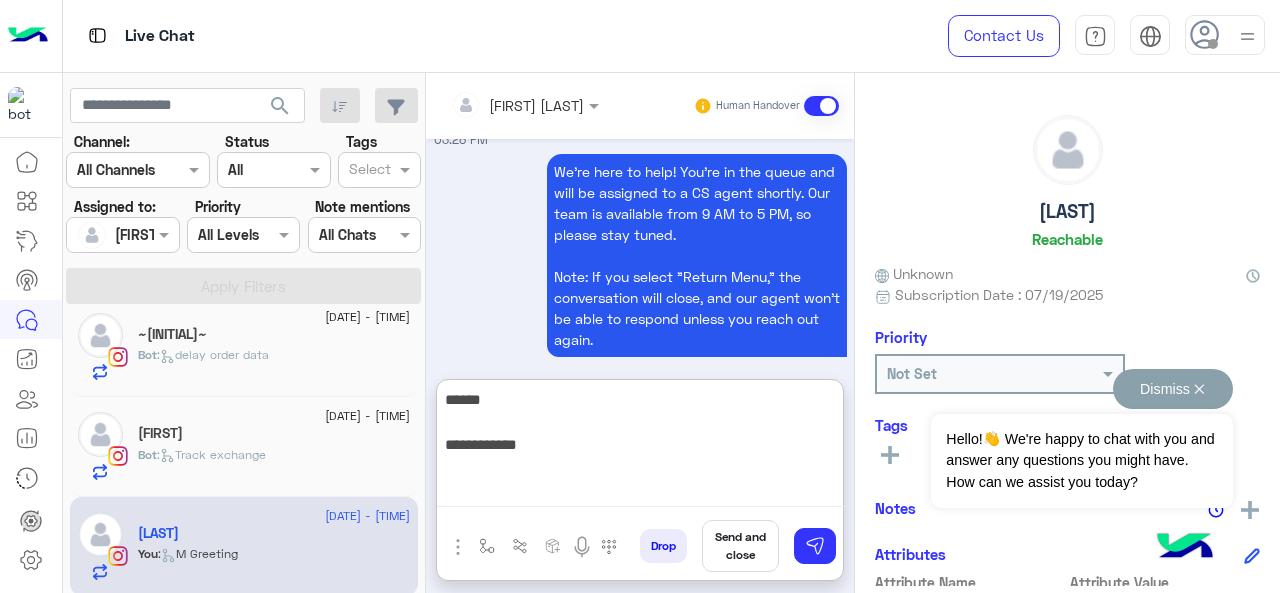 scroll, scrollTop: 1242, scrollLeft: 0, axis: vertical 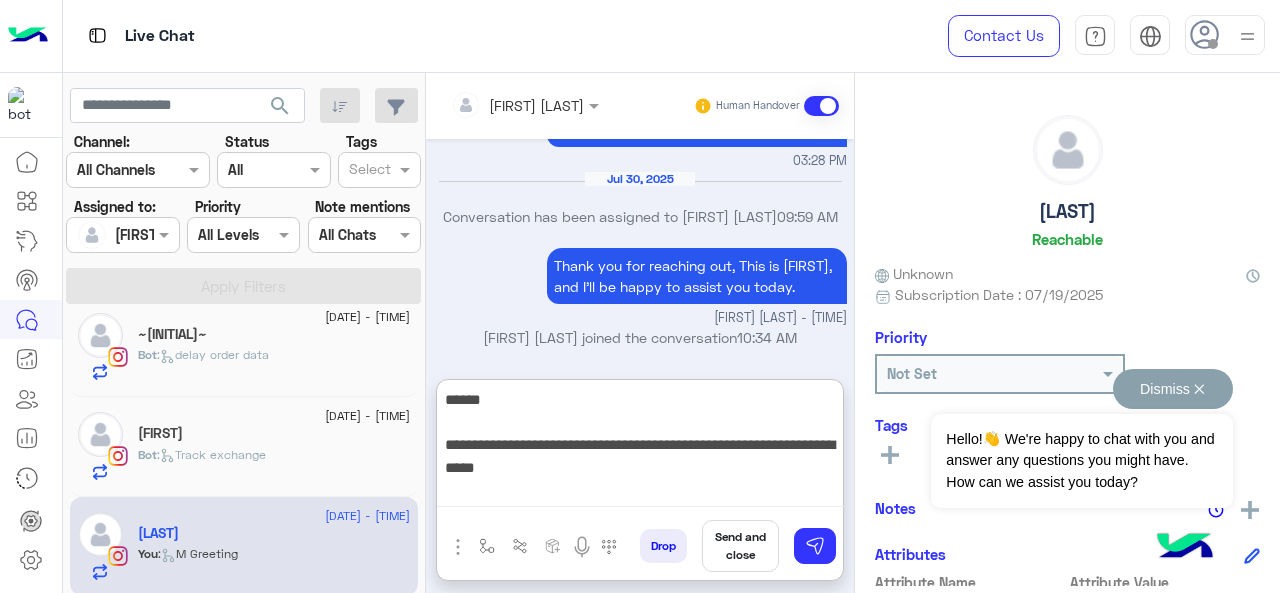 type on "**********" 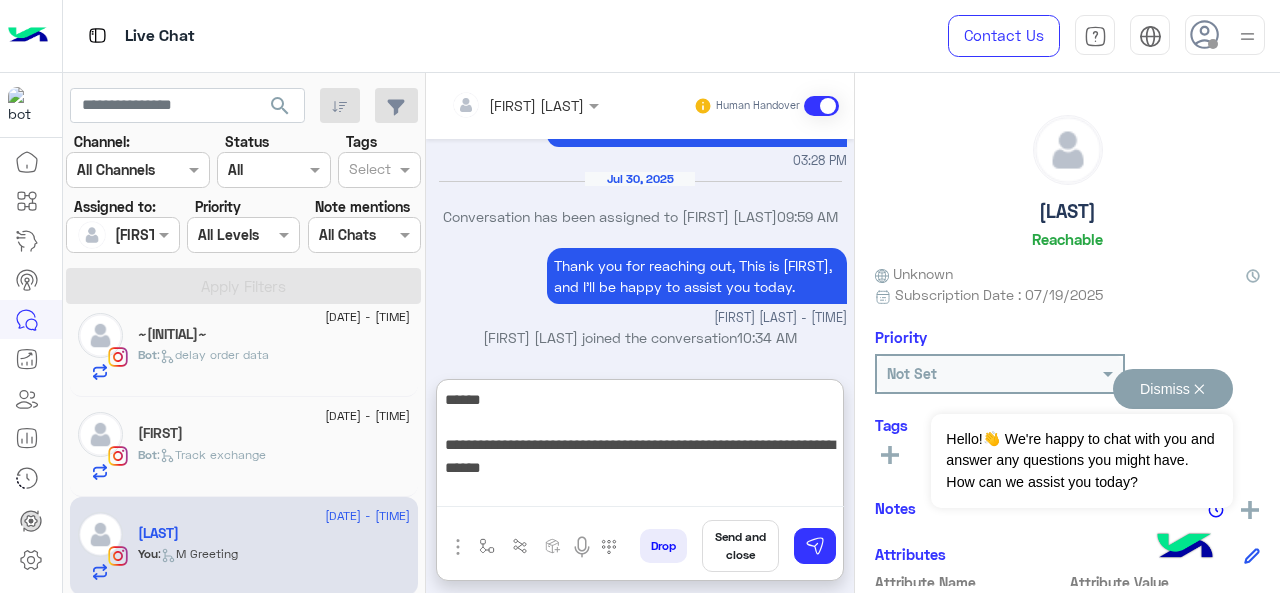 type 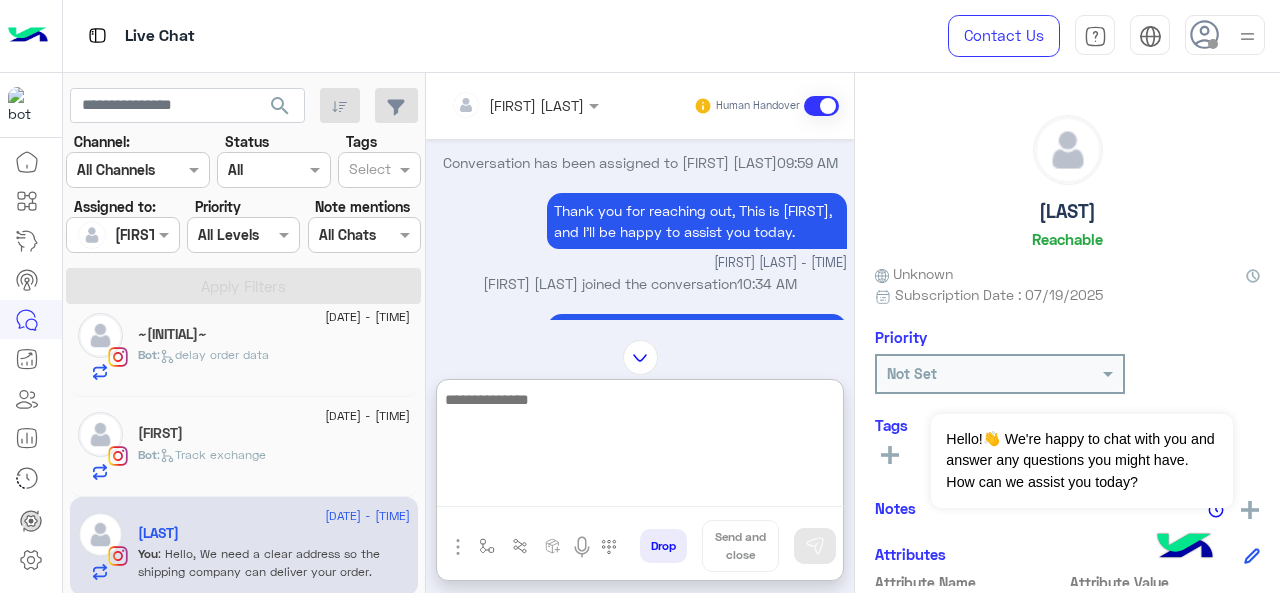 scroll, scrollTop: 3230, scrollLeft: 0, axis: vertical 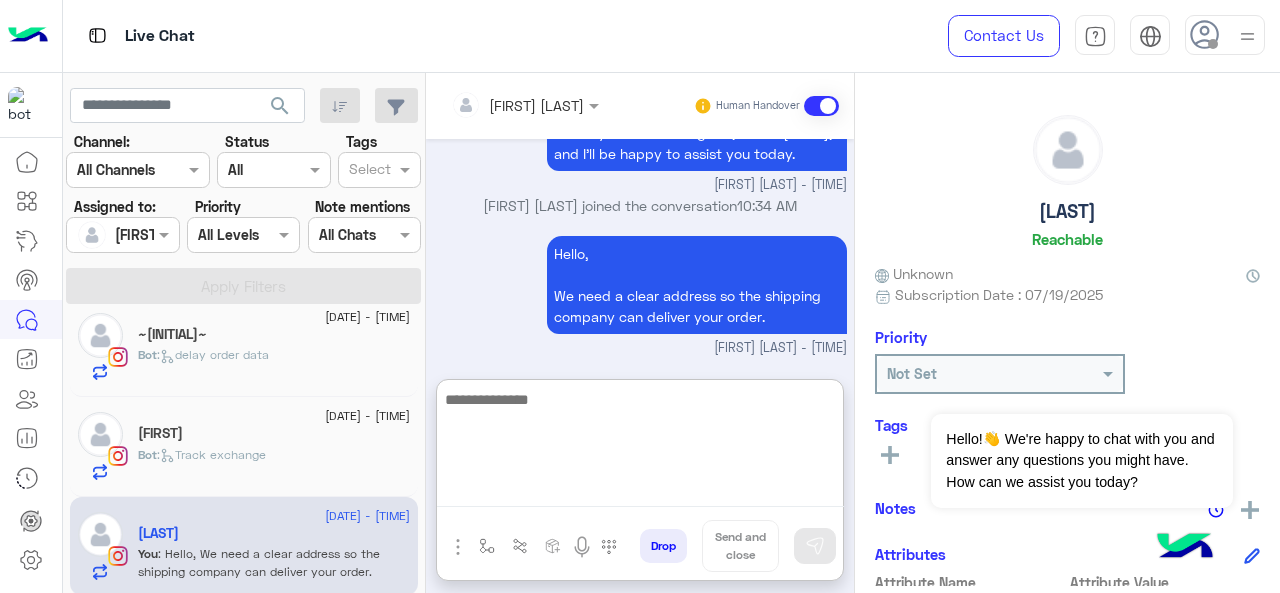 click on "Bot :   Track exchange" 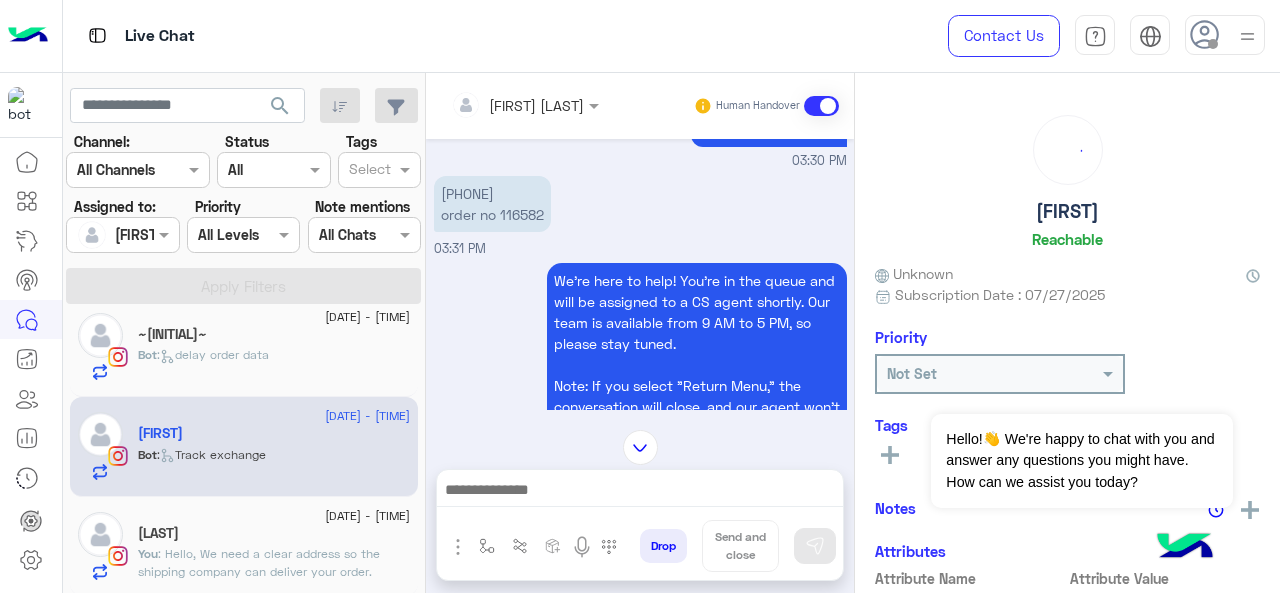 scroll, scrollTop: 490, scrollLeft: 0, axis: vertical 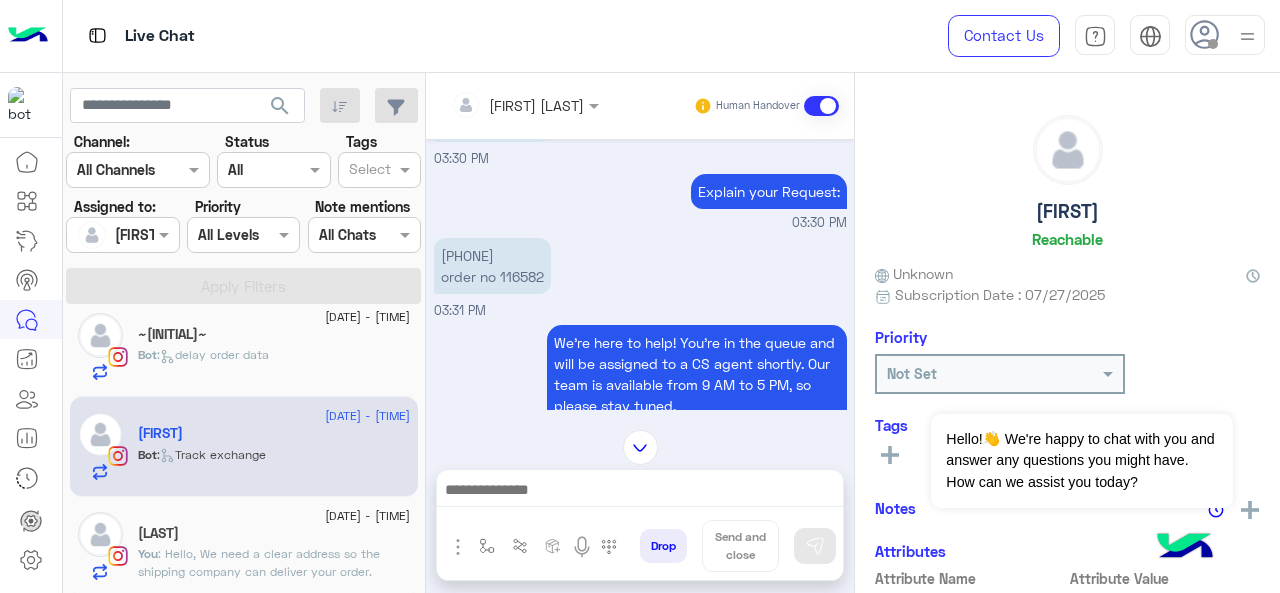 click on "[PHONE] order no [NUMBER]" at bounding box center (492, 266) 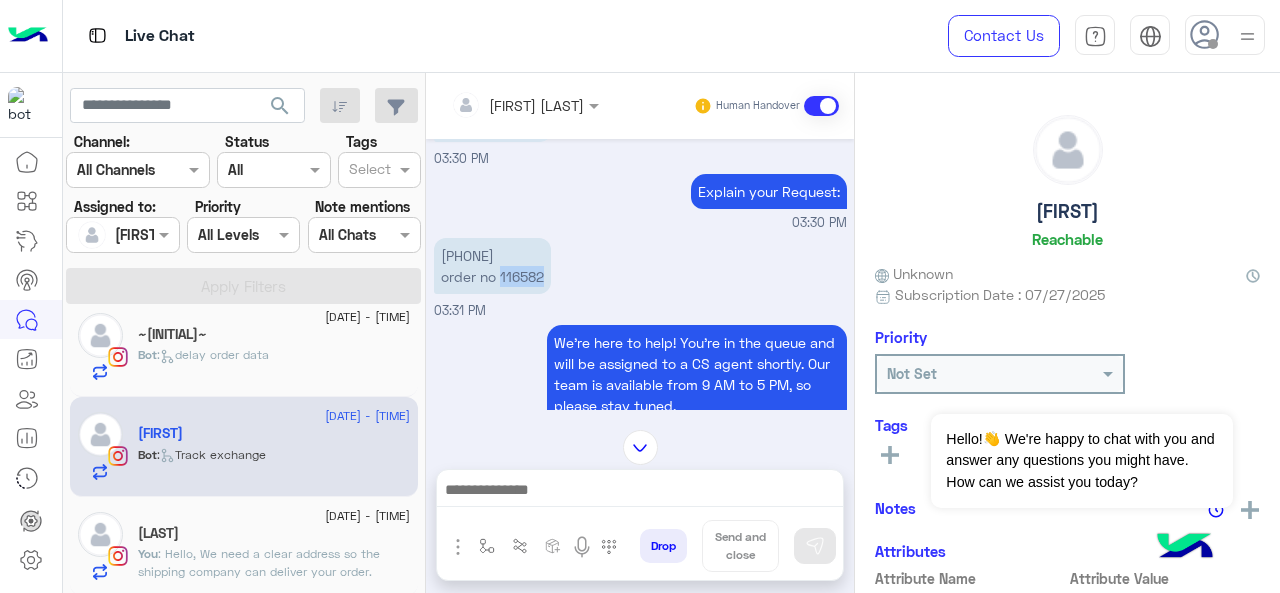 click on "[PHONE] order no [NUMBER]" at bounding box center [492, 266] 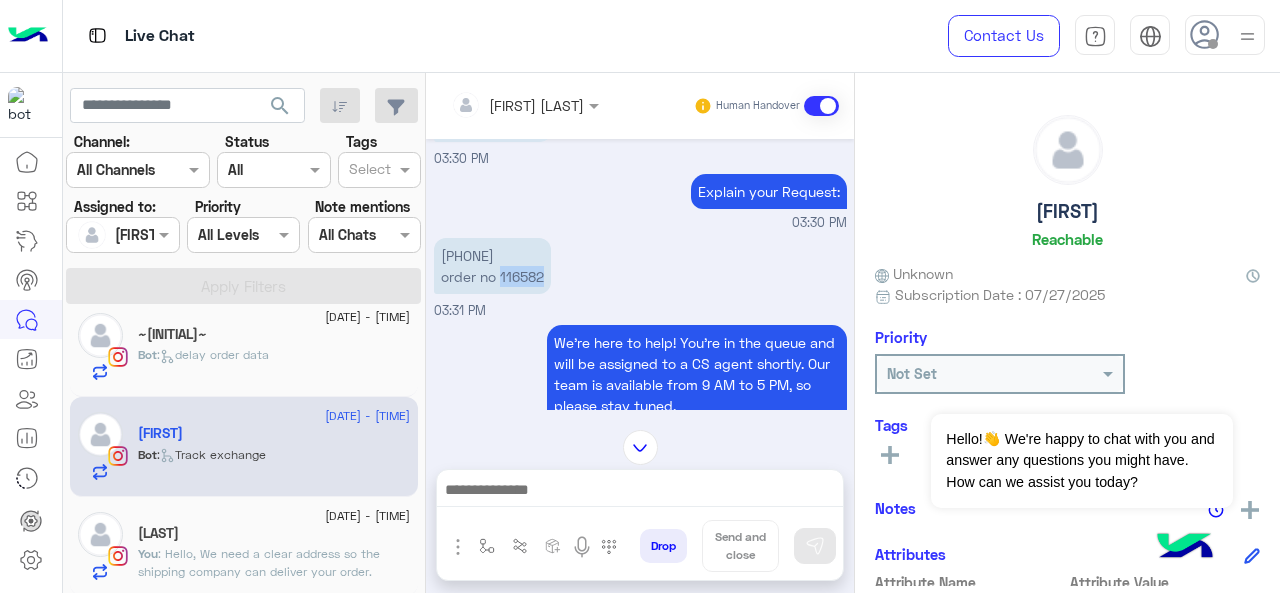 copy on "[NUMBER]" 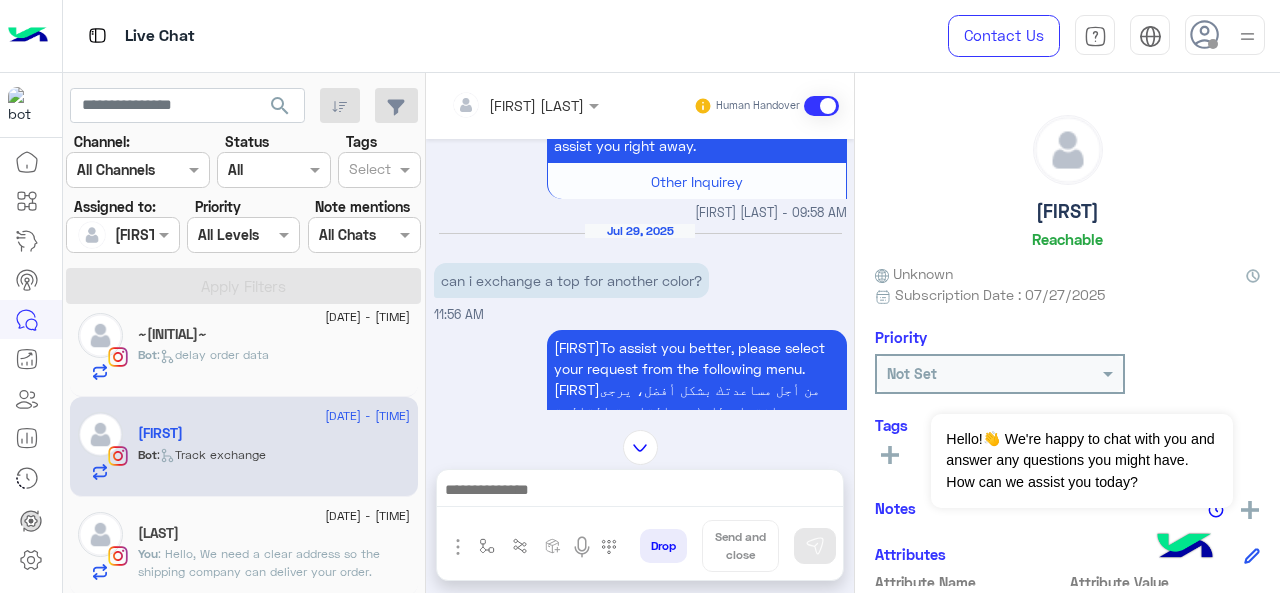 scroll, scrollTop: 366, scrollLeft: 0, axis: vertical 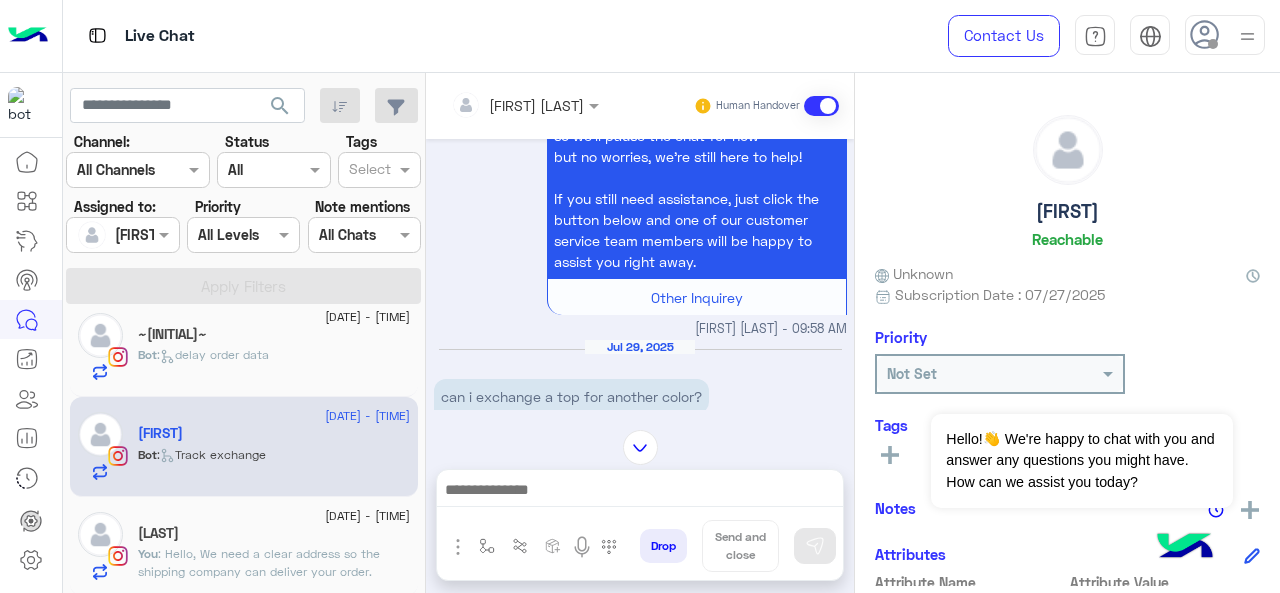 click at bounding box center (499, 105) 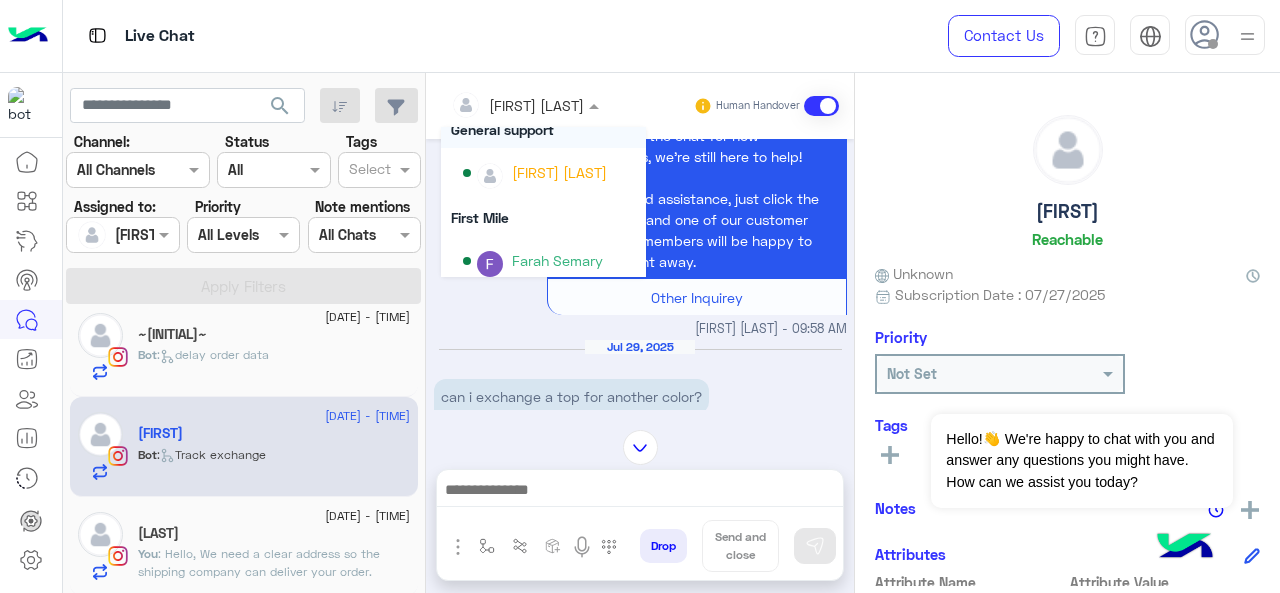 scroll, scrollTop: 300, scrollLeft: 0, axis: vertical 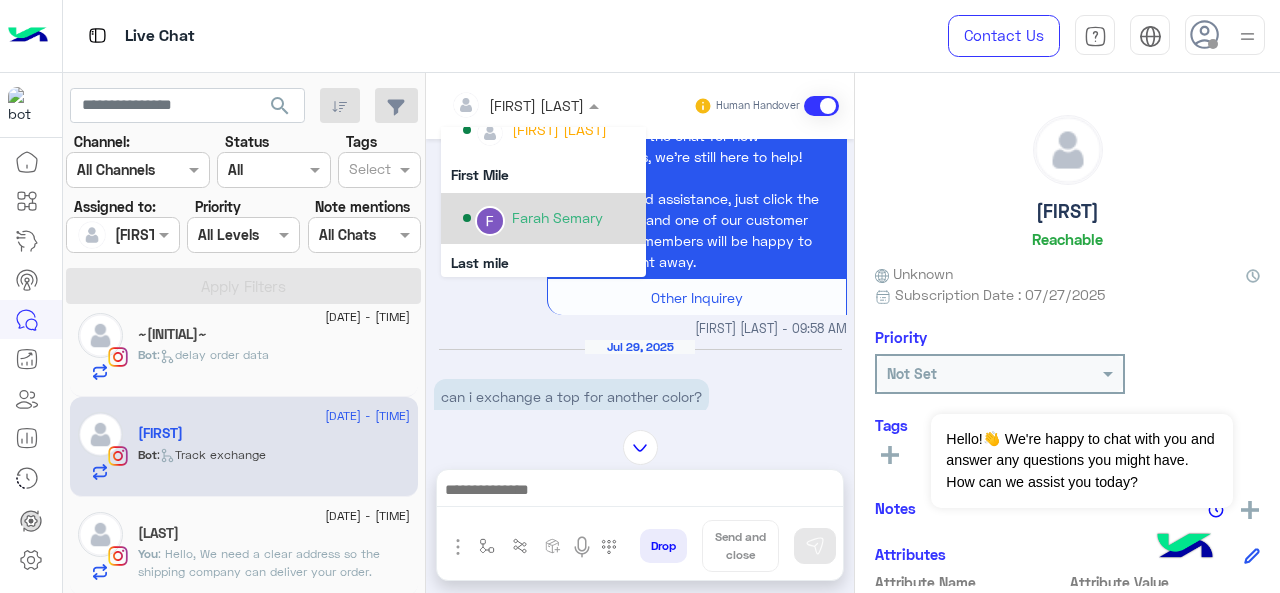 click on "Farah Semary" at bounding box center (557, 217) 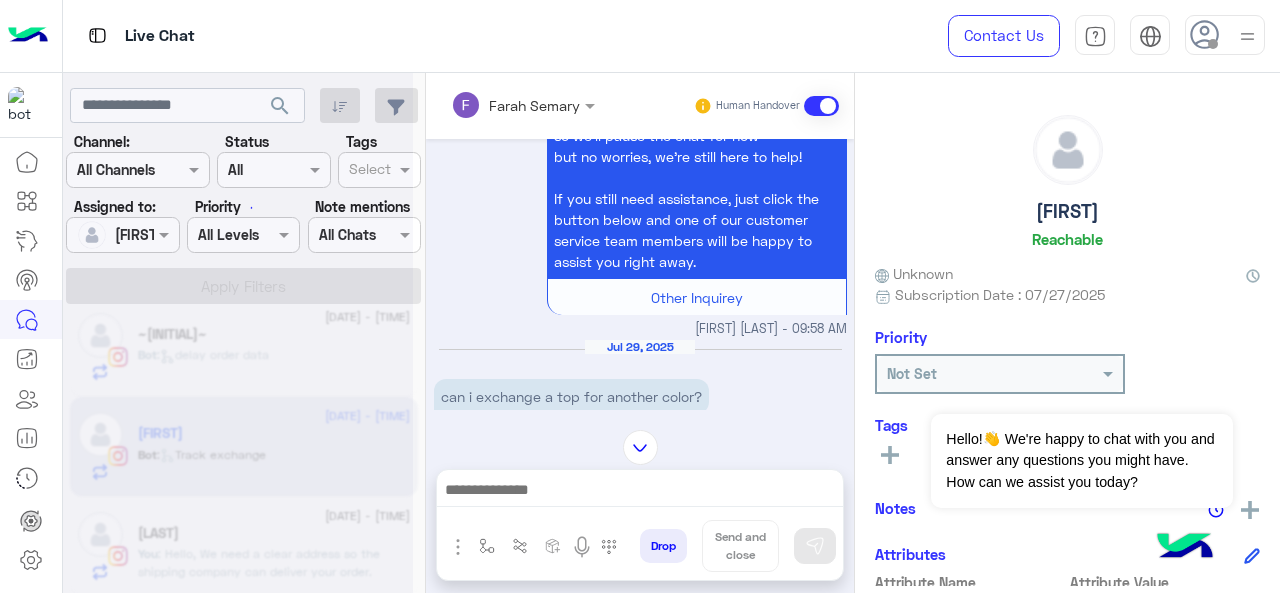 scroll, scrollTop: 318, scrollLeft: 0, axis: vertical 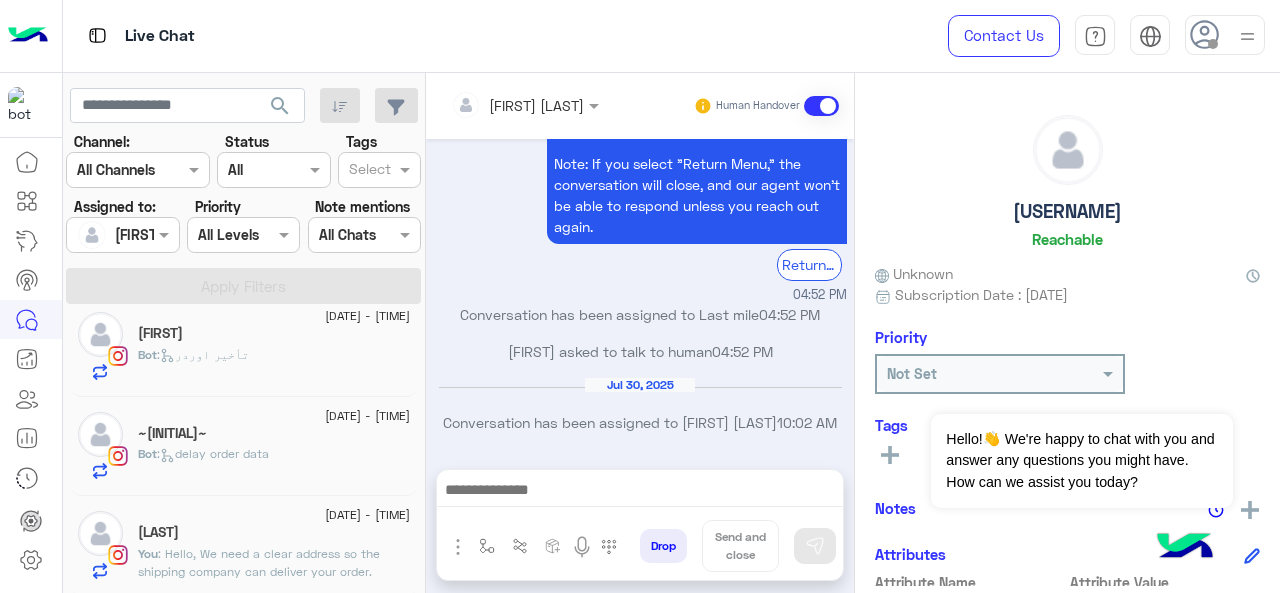 click on ":   delay order data" 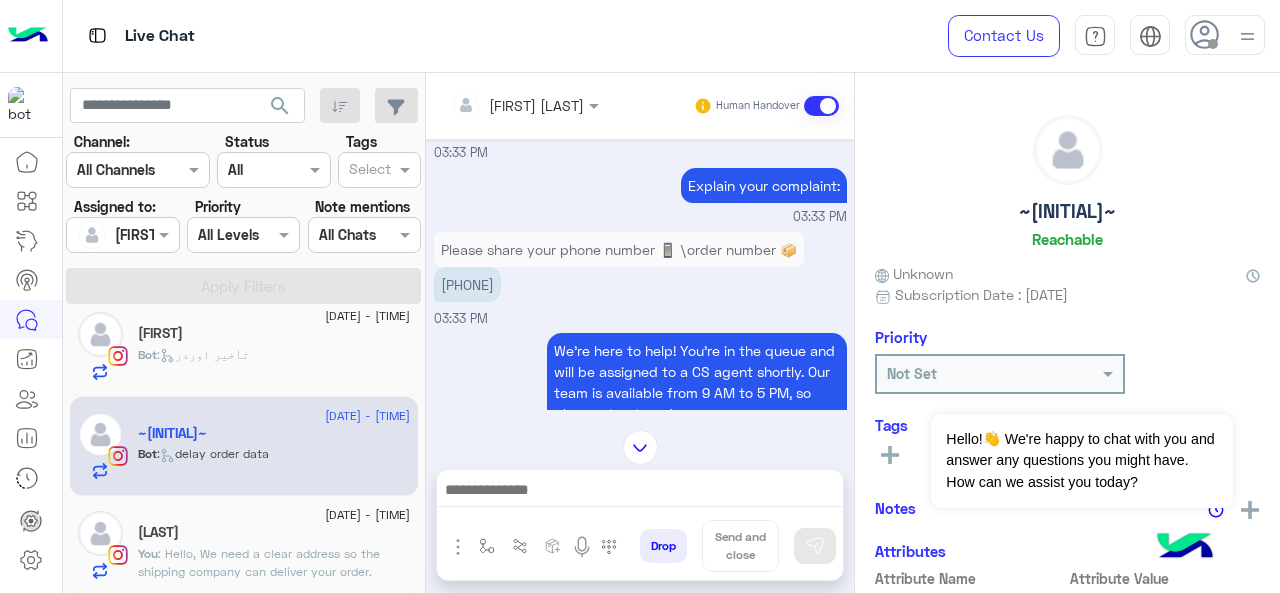 scroll, scrollTop: 508, scrollLeft: 0, axis: vertical 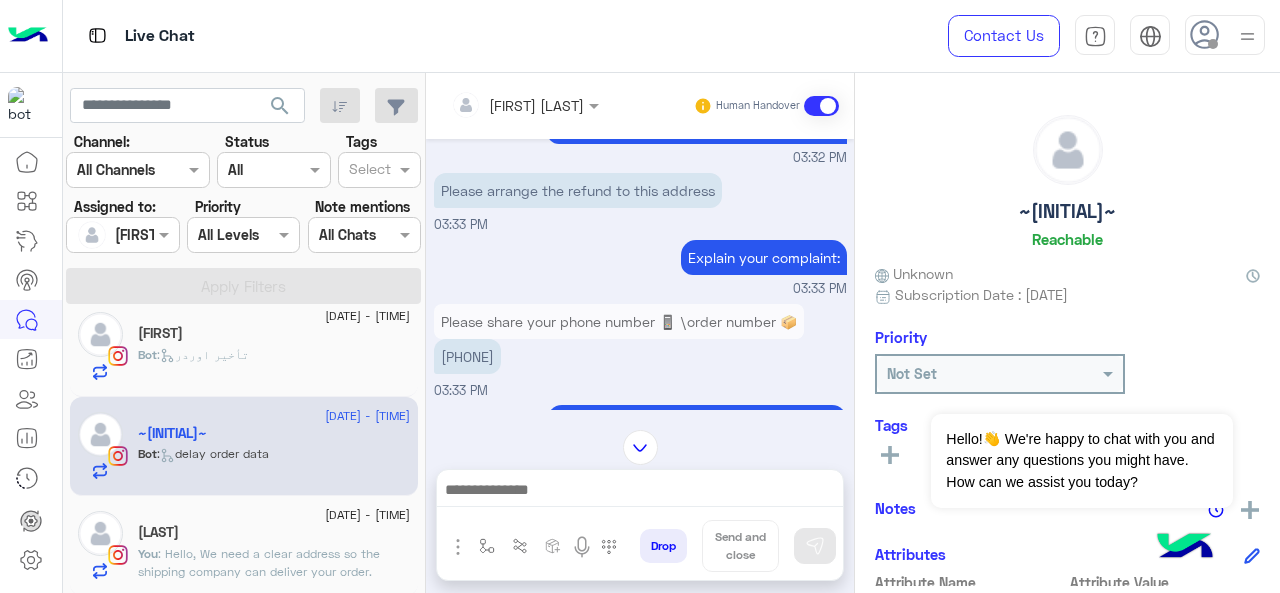 drag, startPoint x: 449, startPoint y: 392, endPoint x: 533, endPoint y: 389, distance: 84.05355 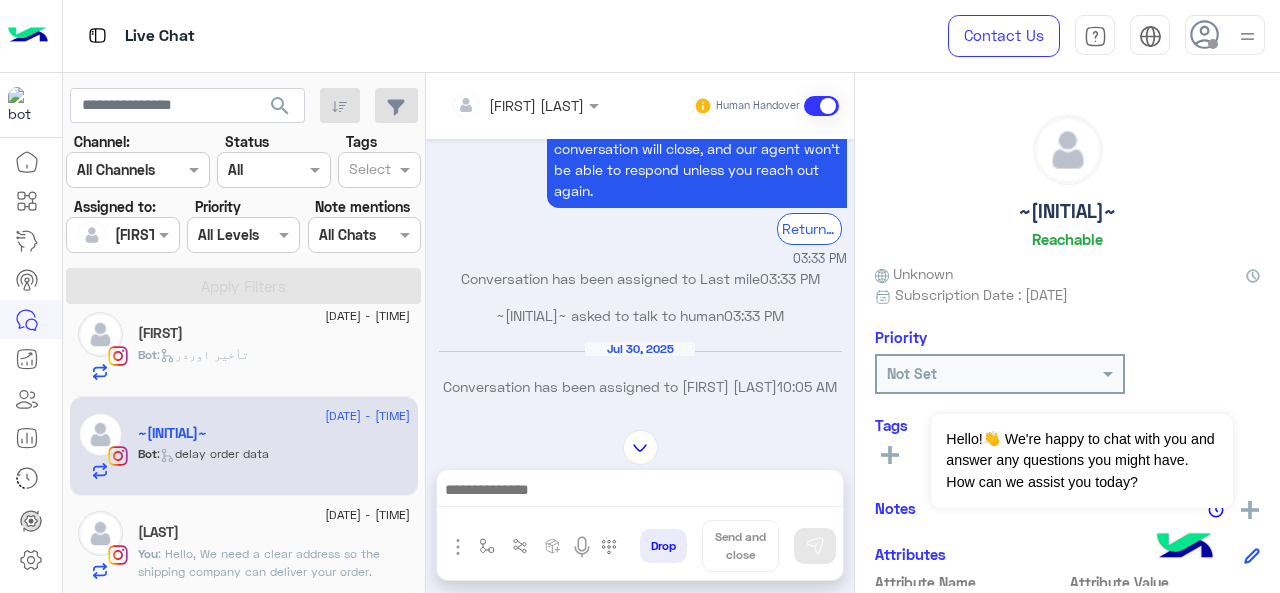 scroll, scrollTop: 908, scrollLeft: 0, axis: vertical 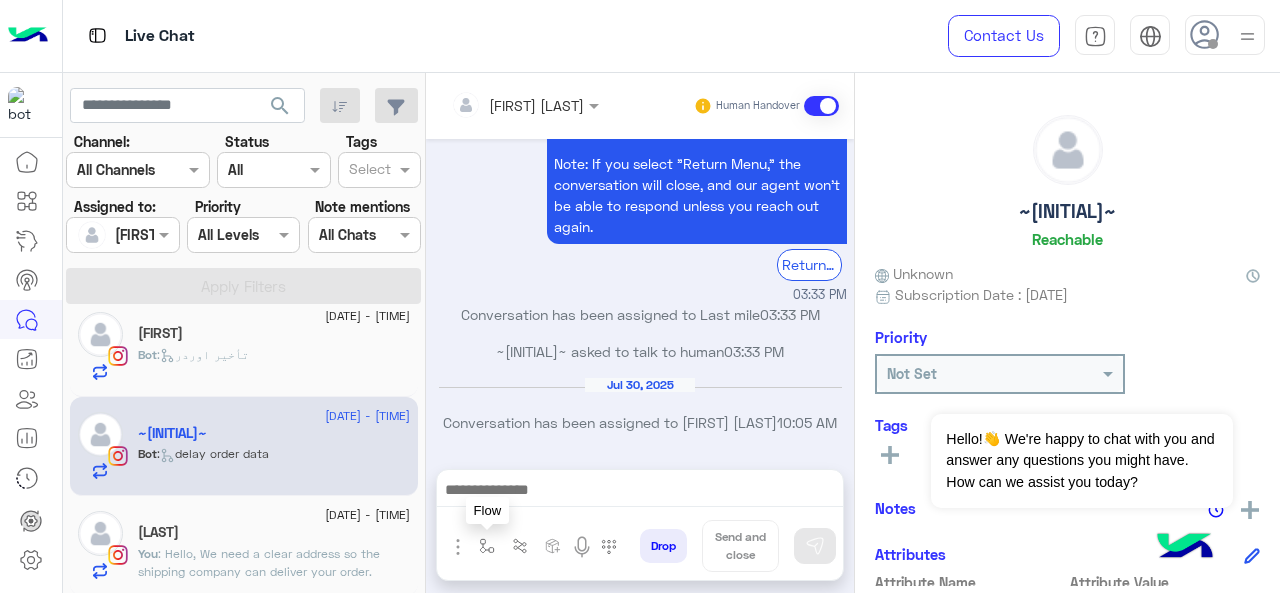 click at bounding box center [487, 546] 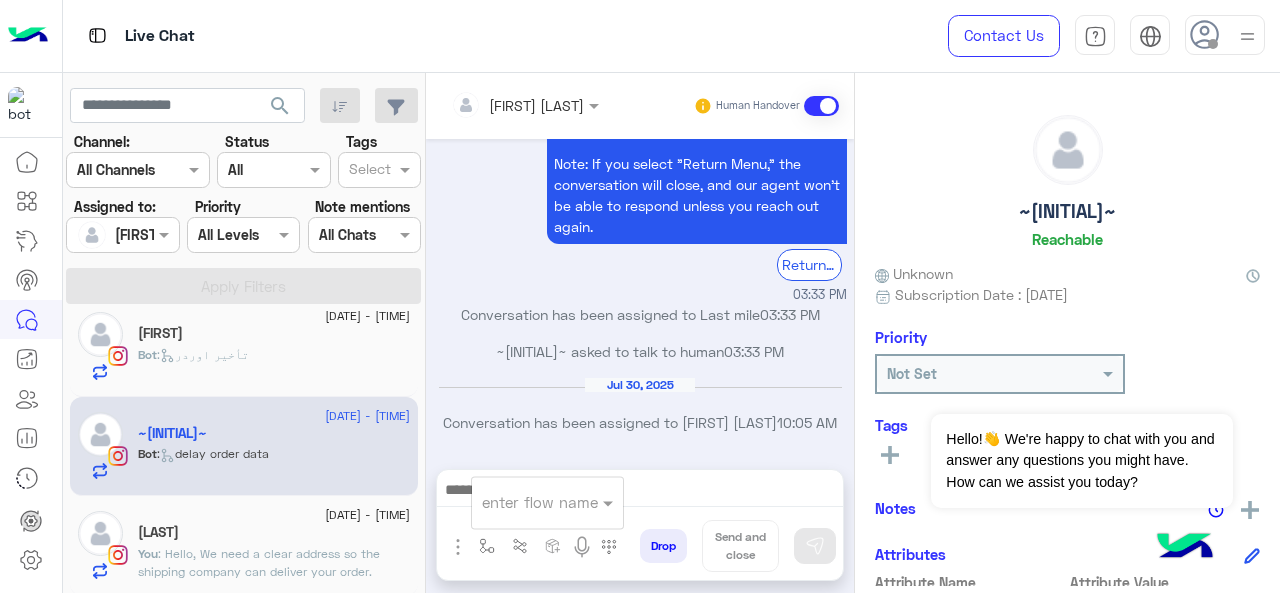 click on "enter flow name" at bounding box center (547, 502) 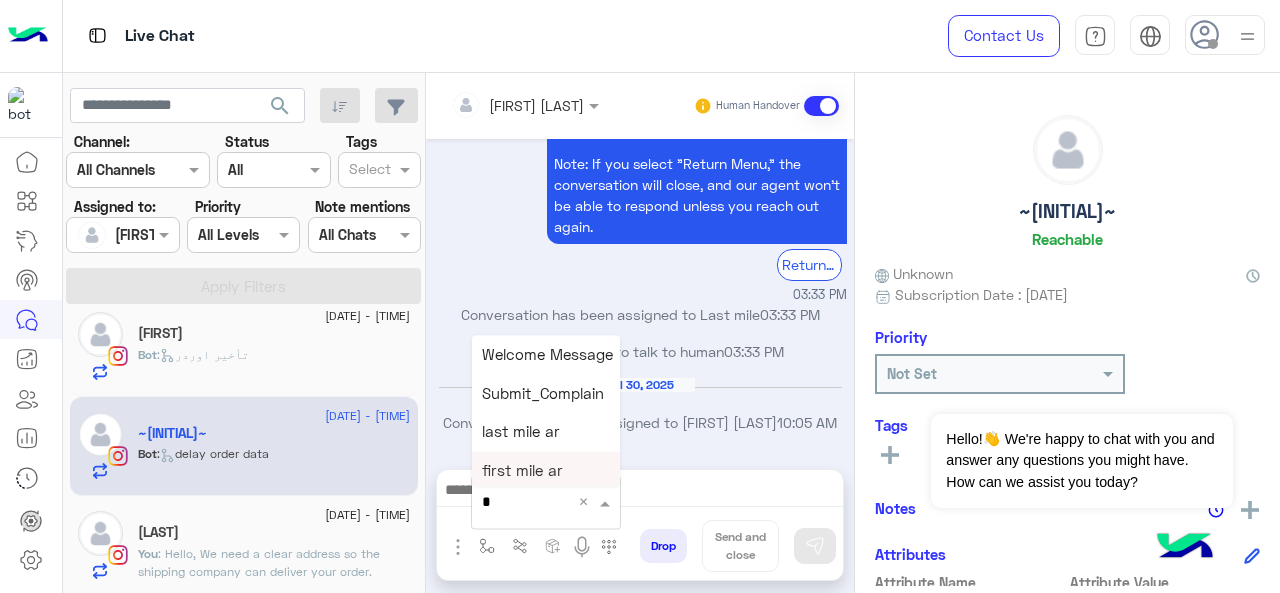 type on "*" 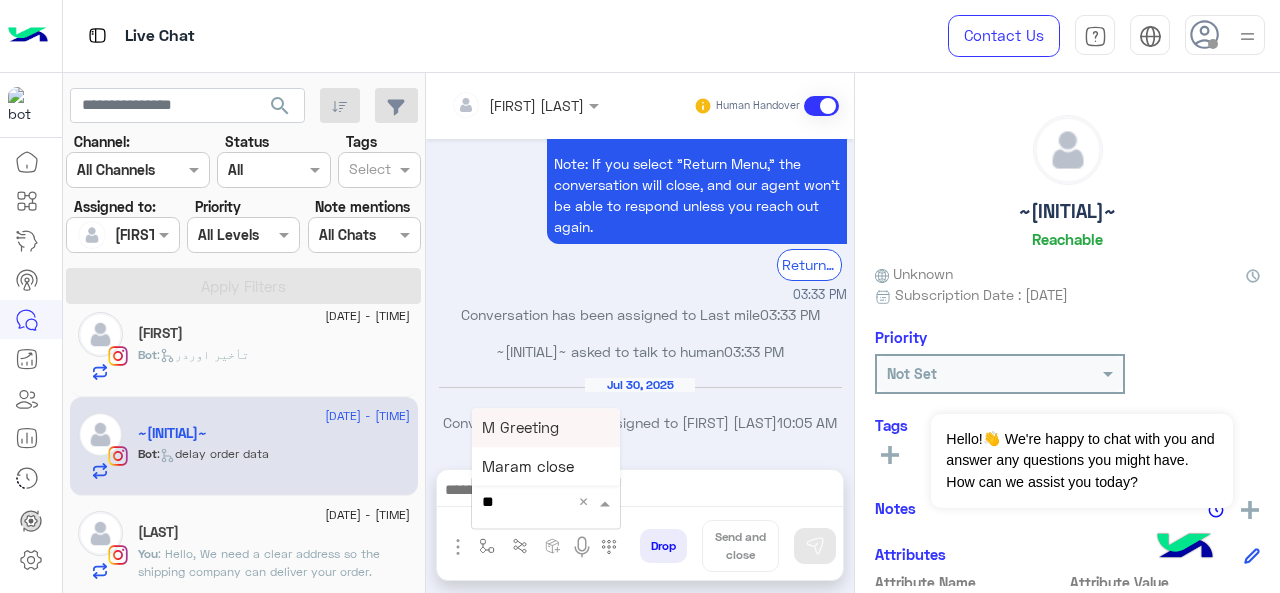 click on "M Greeting" at bounding box center [546, 427] 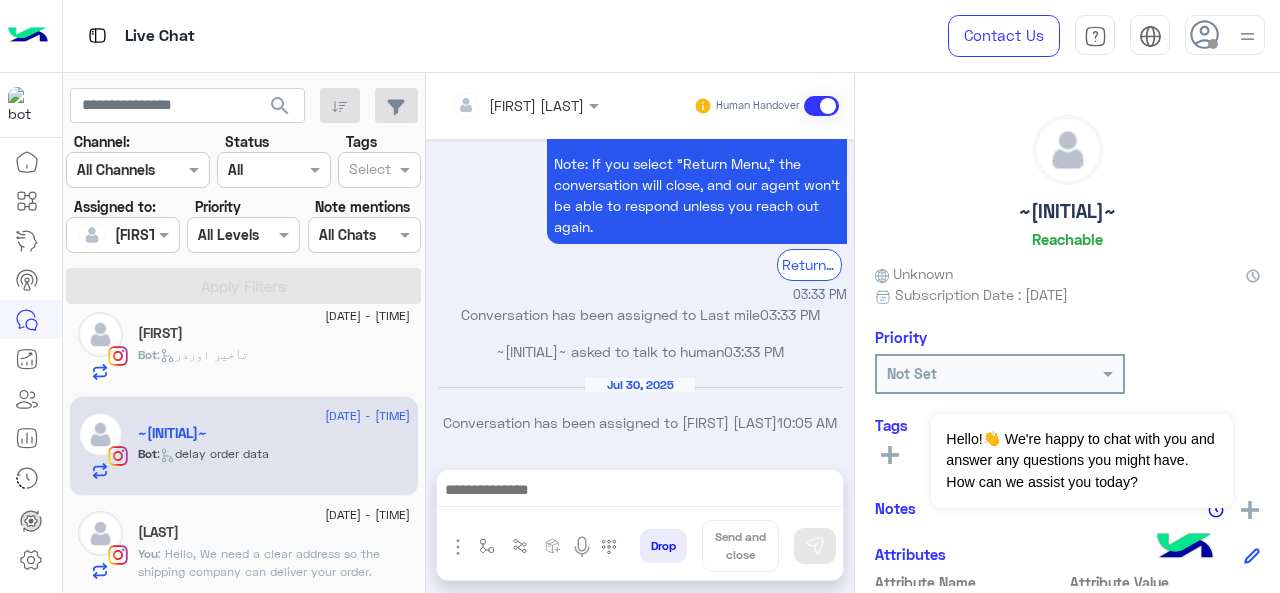 type on "**********" 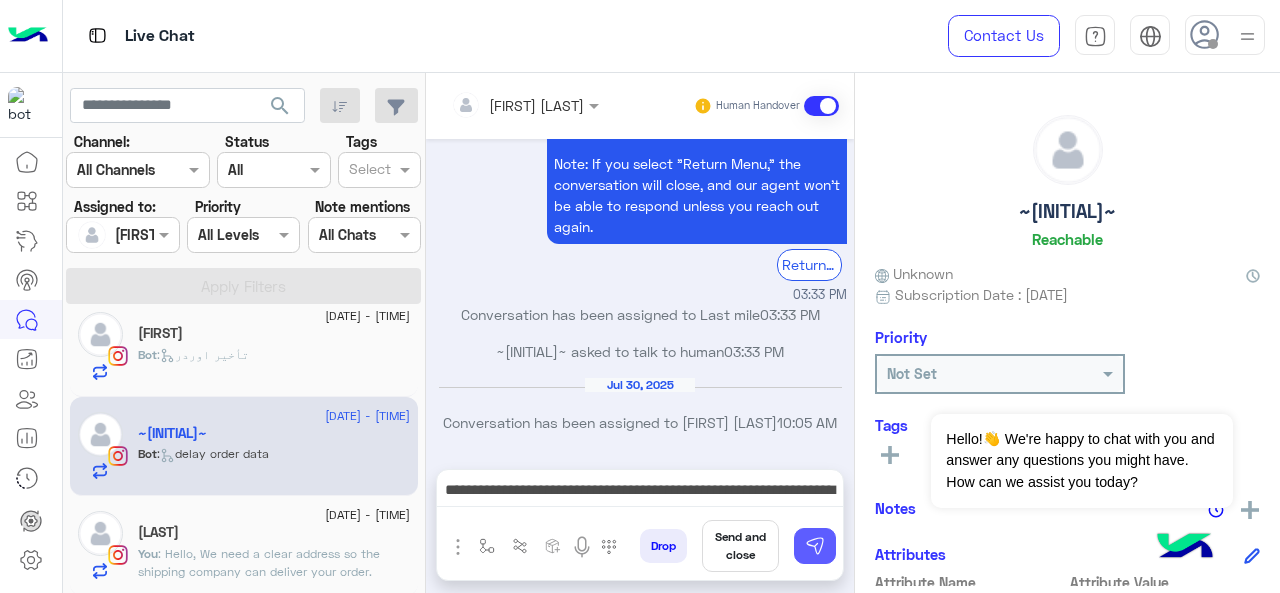 click at bounding box center [815, 546] 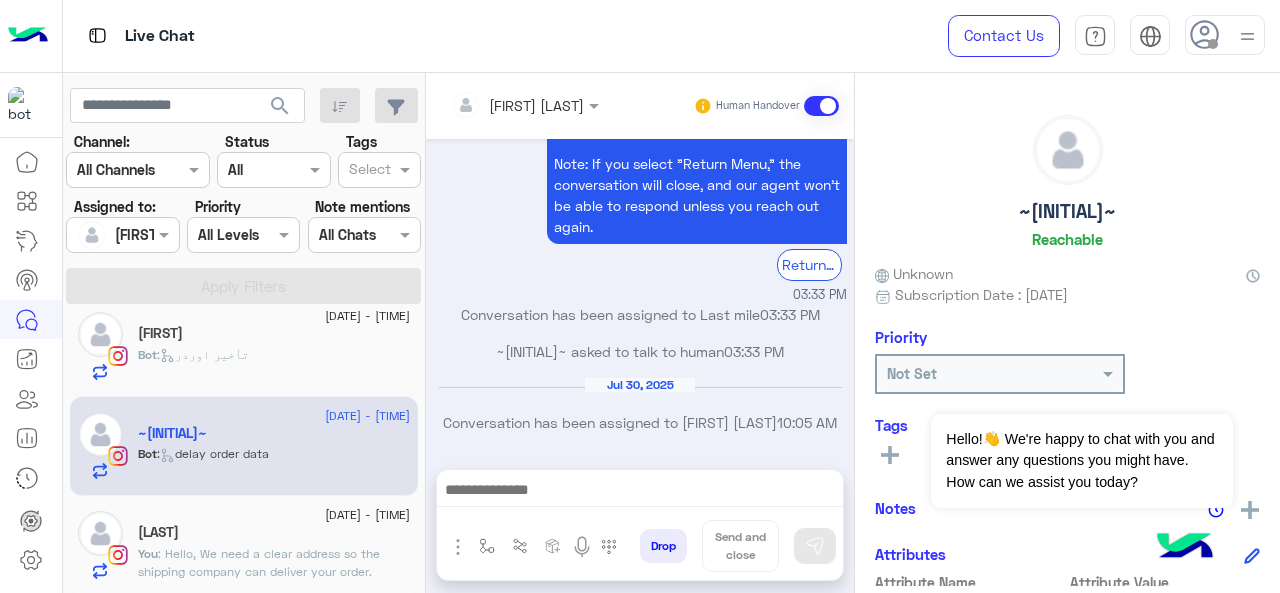click at bounding box center (640, 492) 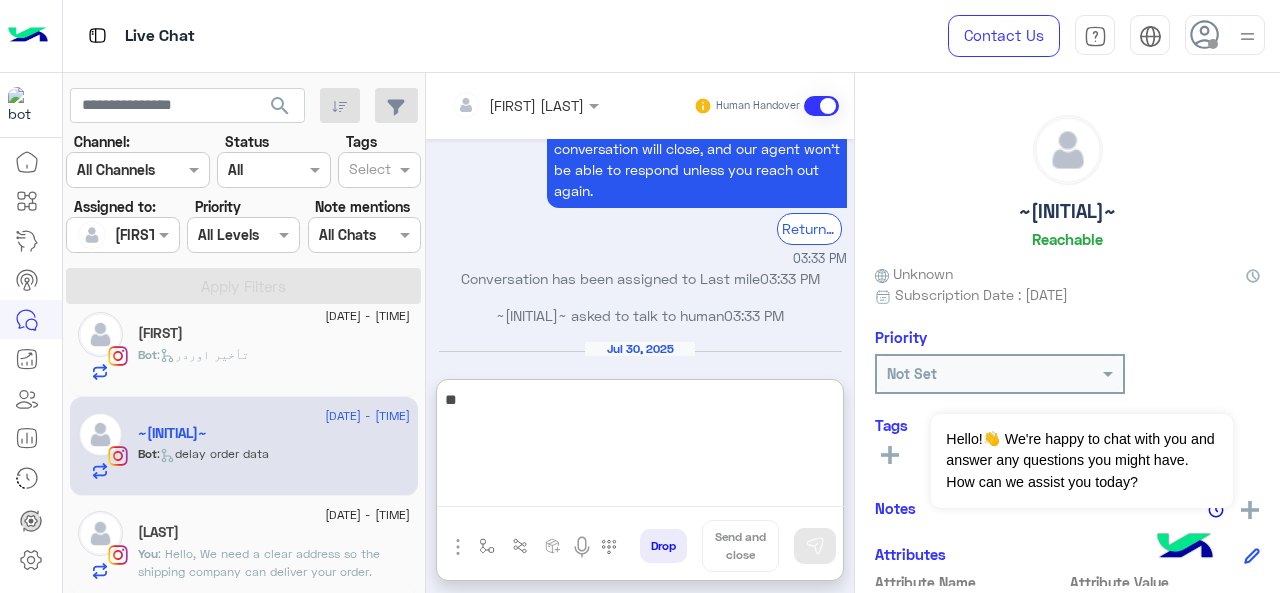 scroll, scrollTop: 1120, scrollLeft: 0, axis: vertical 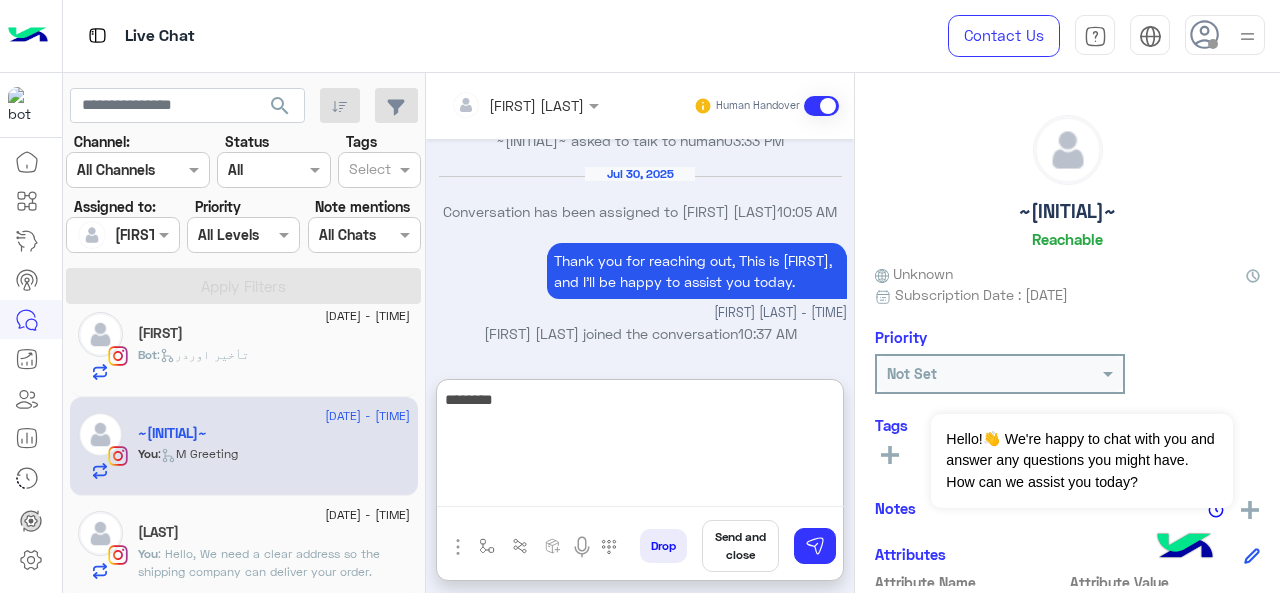 paste on "**********" 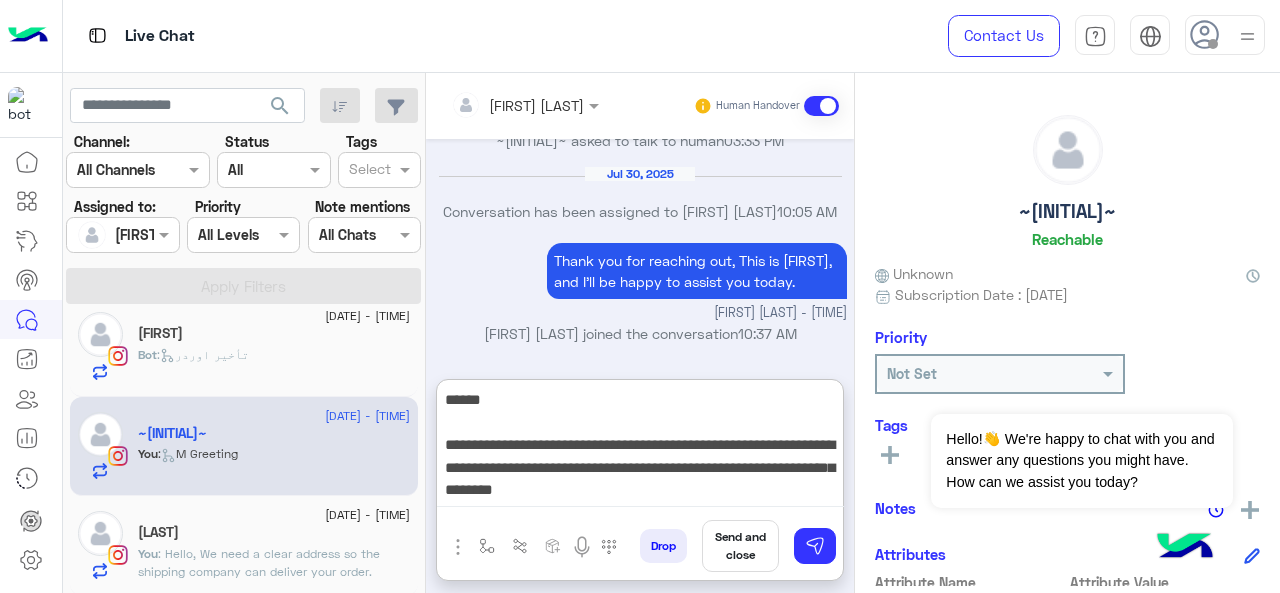 type on "**********" 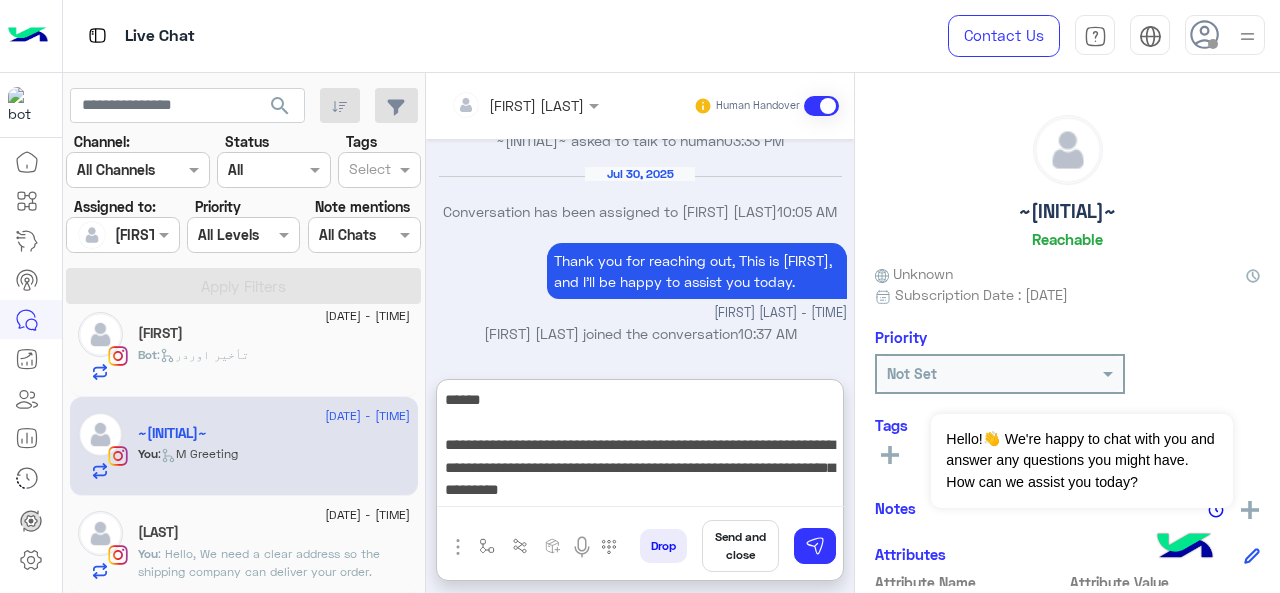 type 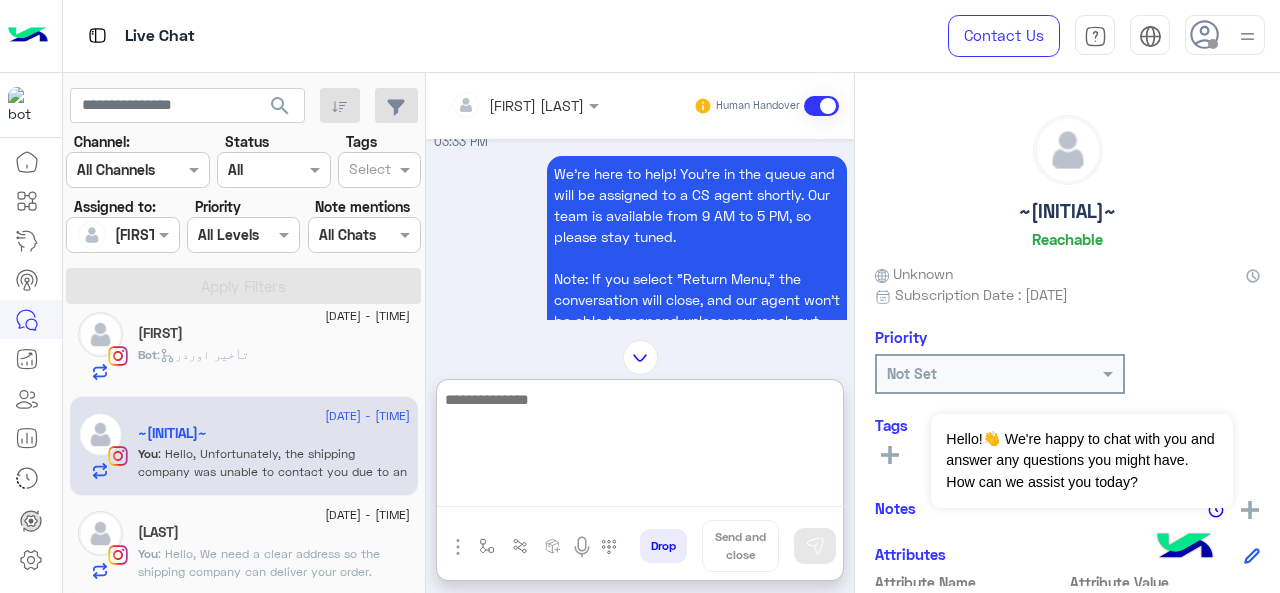 scroll, scrollTop: 657, scrollLeft: 0, axis: vertical 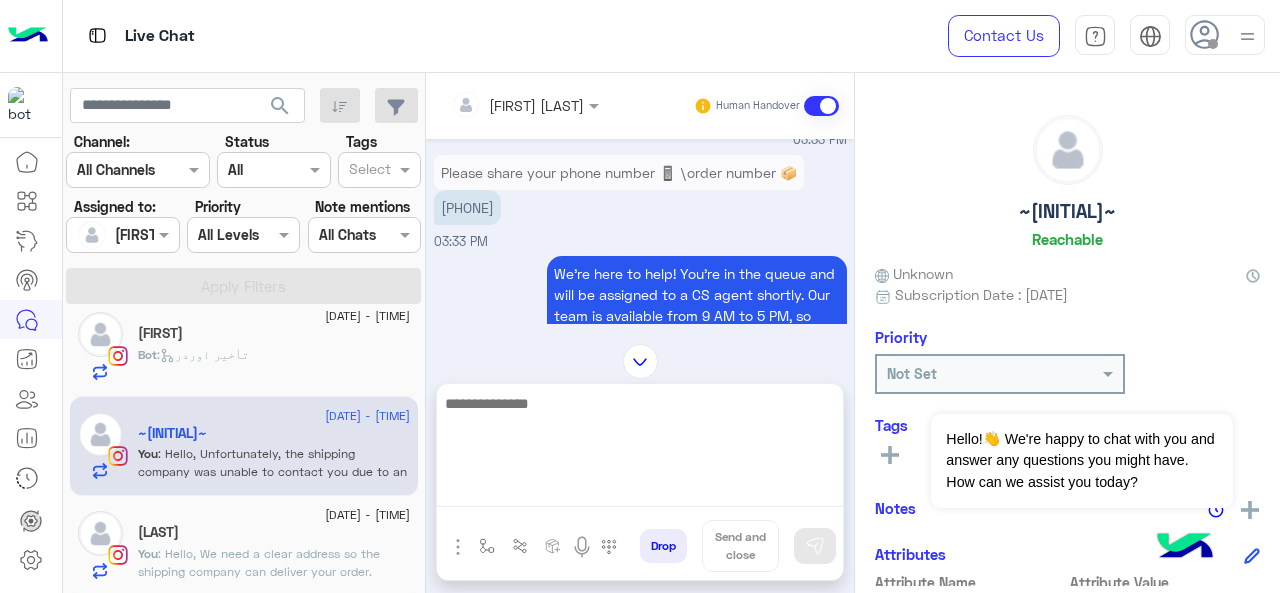 click on "[PHONE]" at bounding box center (467, 207) 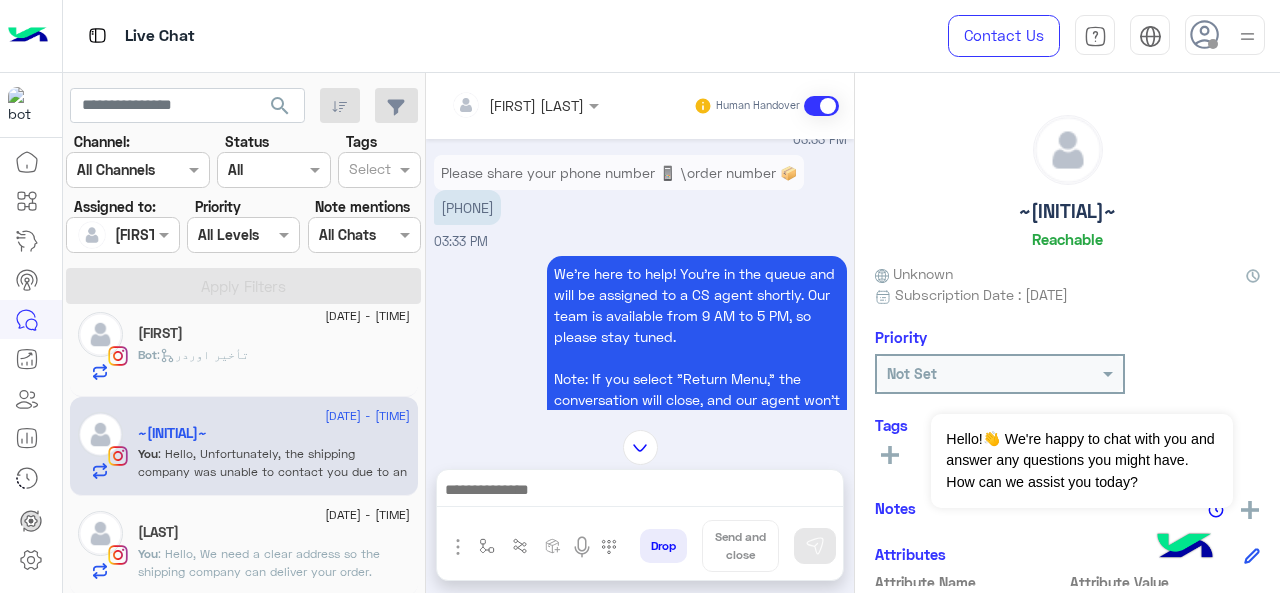 copy on "[PHONE]" 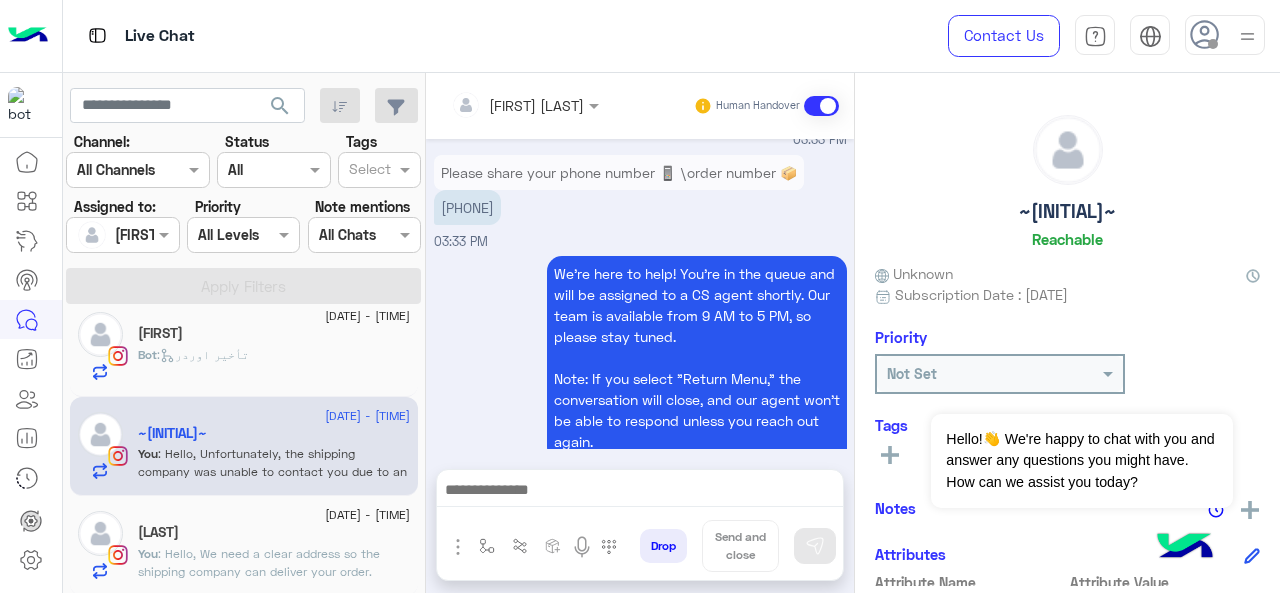 scroll, scrollTop: 1198, scrollLeft: 0, axis: vertical 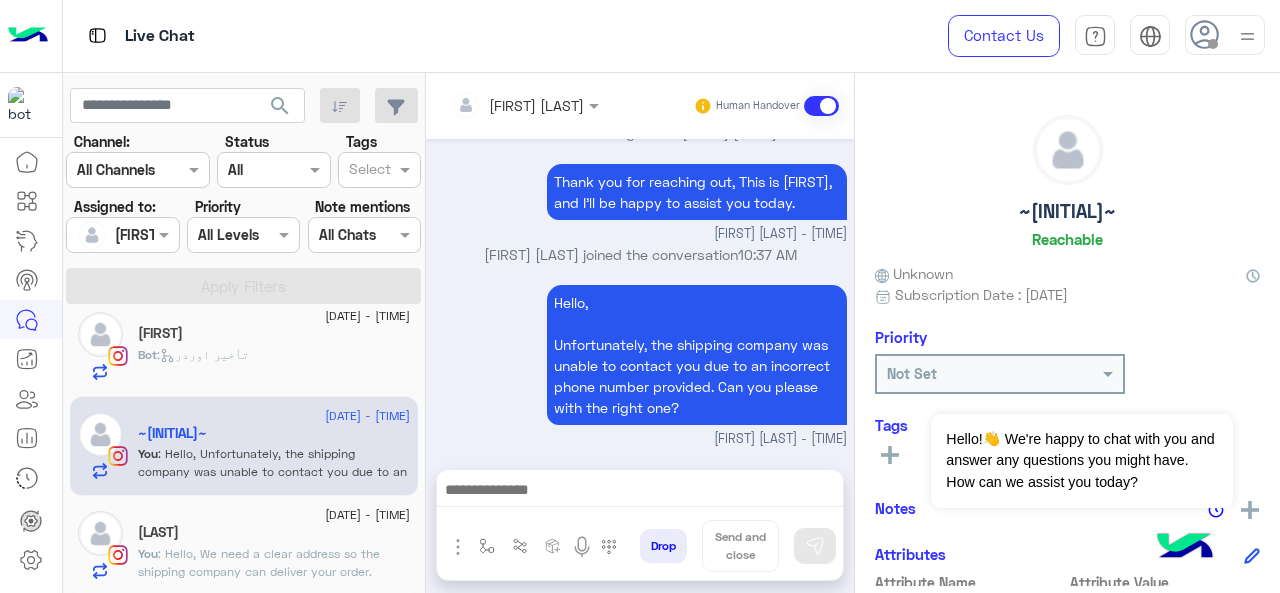 click on ": Hello,
We need a clear address so the shipping company can deliver your order." 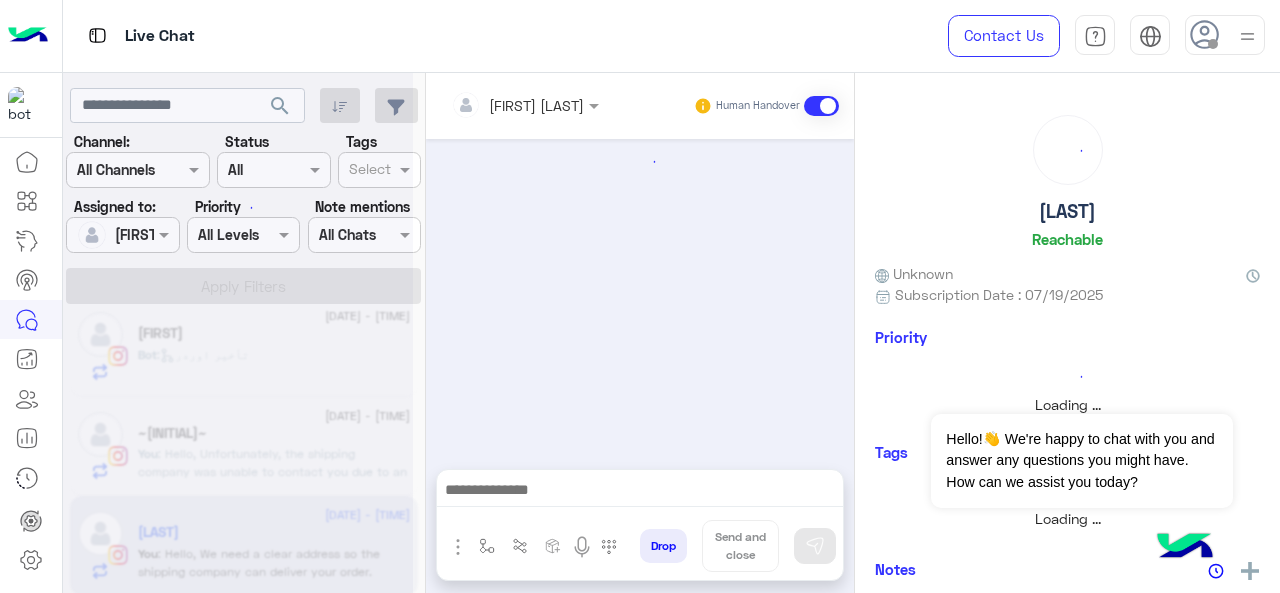 scroll, scrollTop: 0, scrollLeft: 0, axis: both 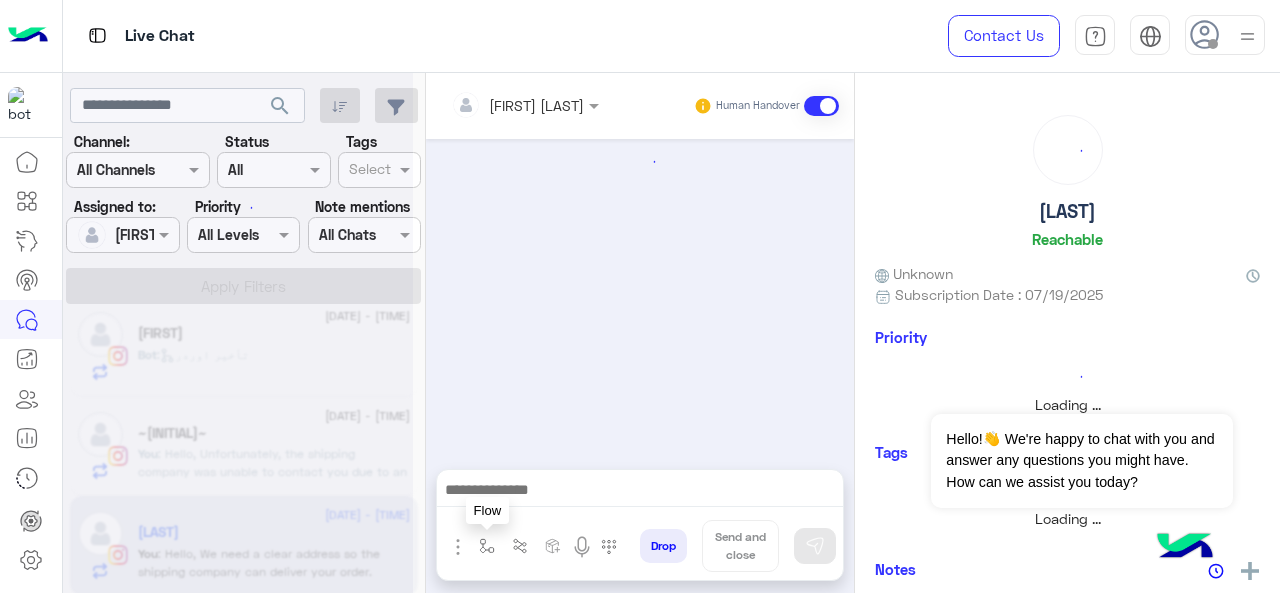 click at bounding box center (487, 546) 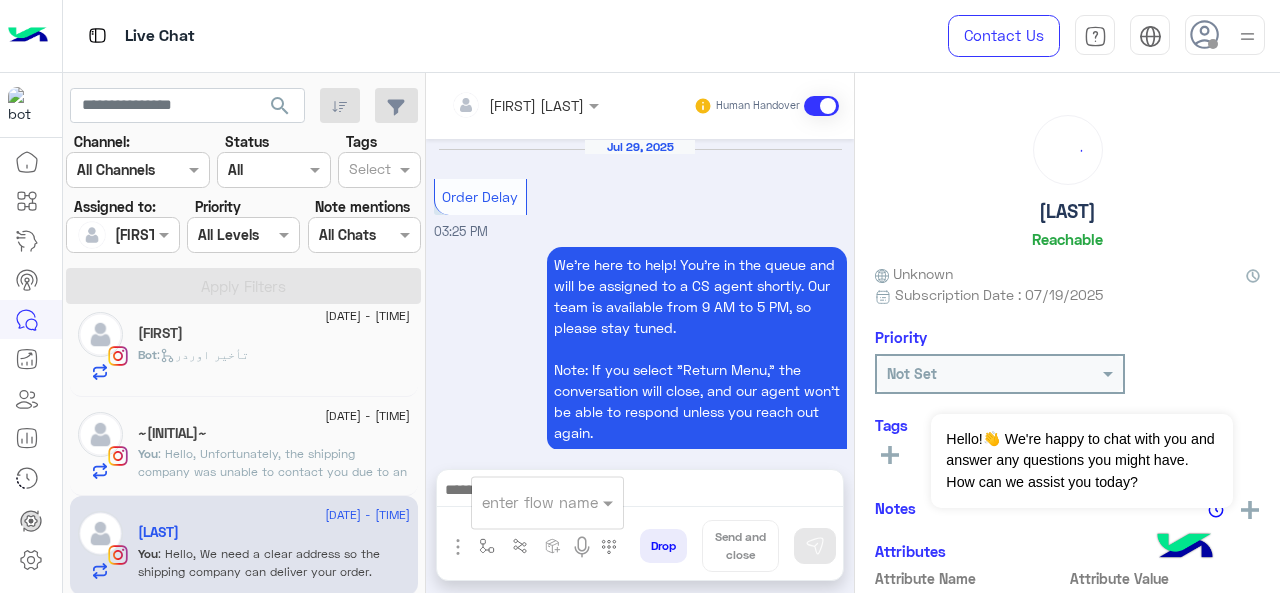 scroll, scrollTop: 939, scrollLeft: 0, axis: vertical 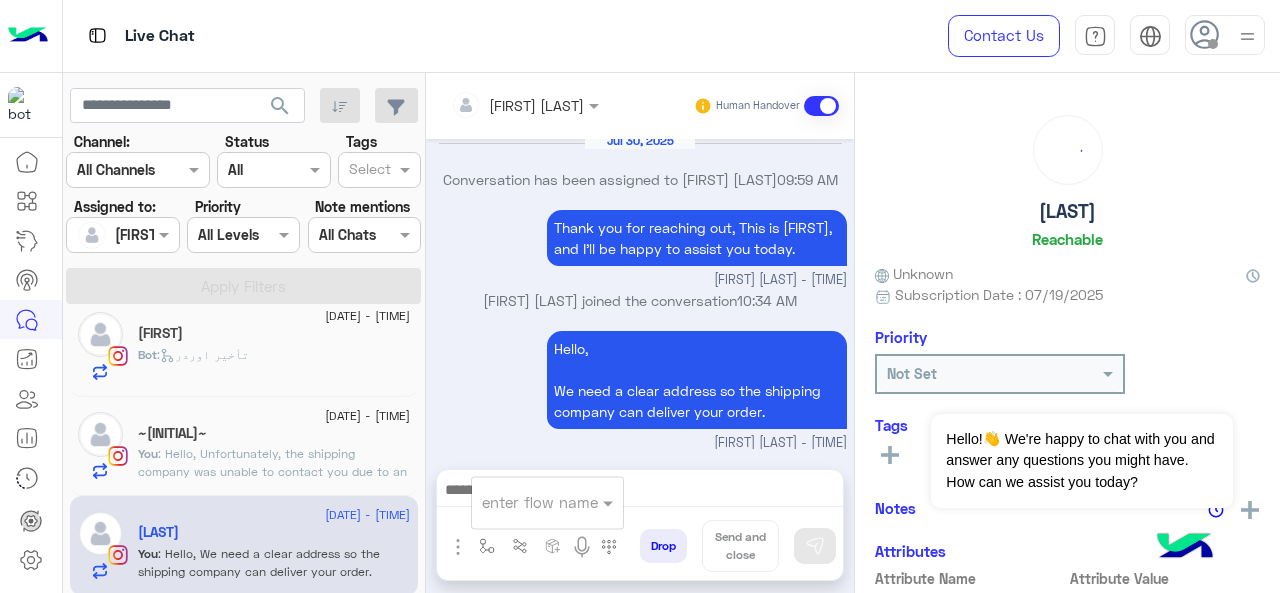 click at bounding box center (523, 502) 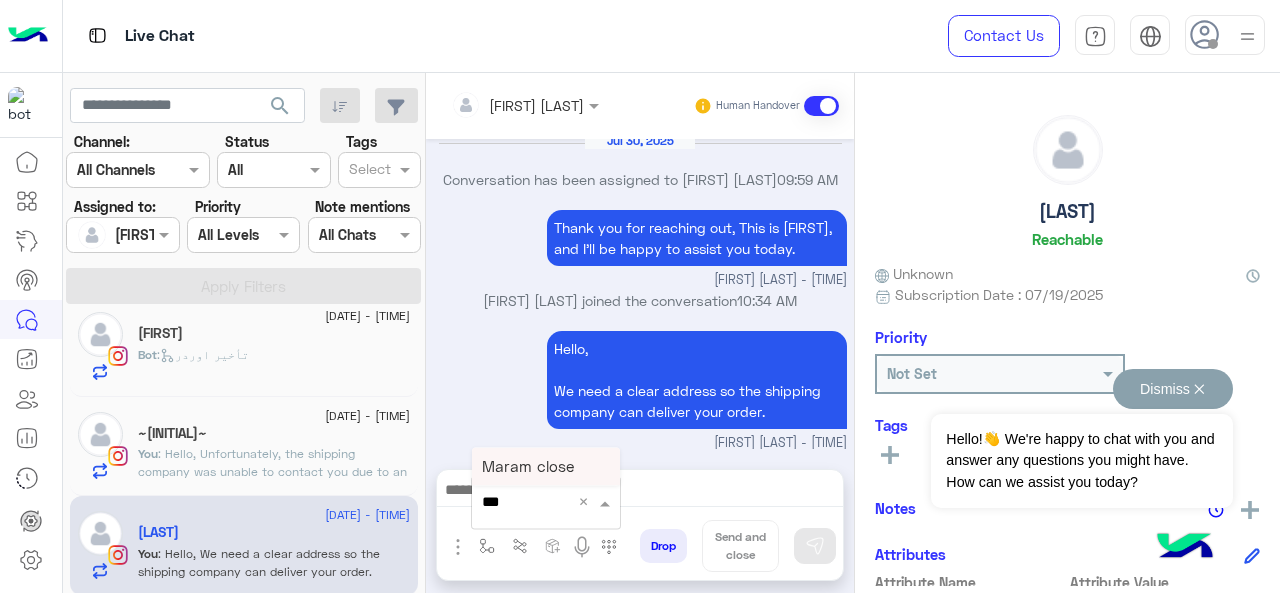 type on "****" 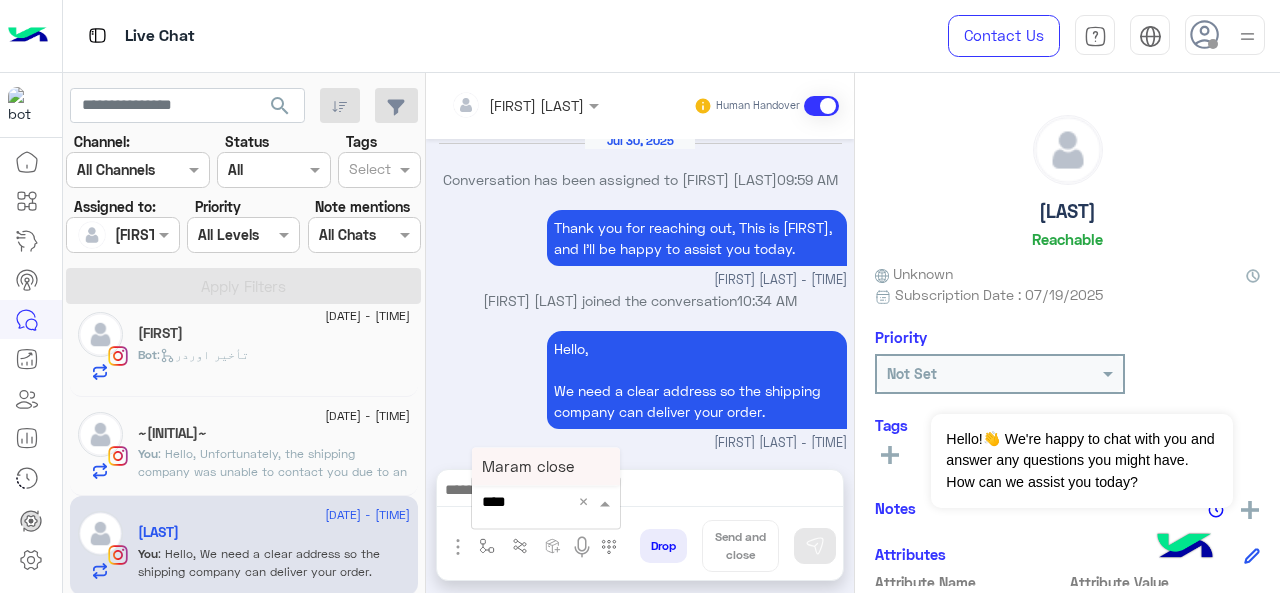 click on "Maram close" at bounding box center [528, 466] 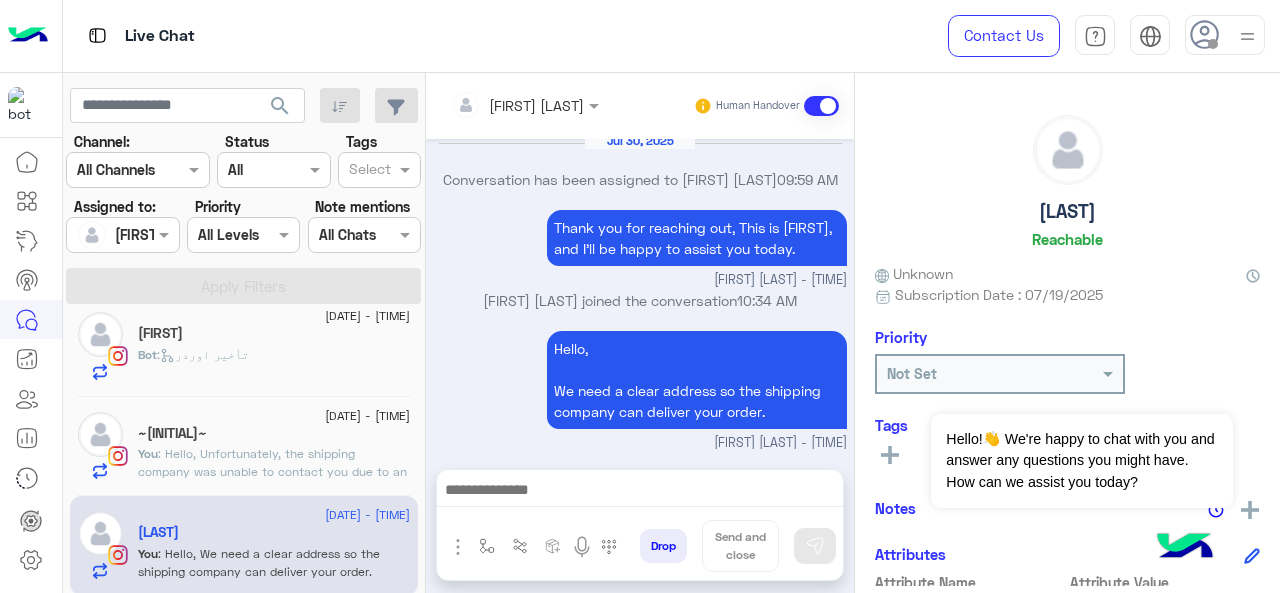 type on "**********" 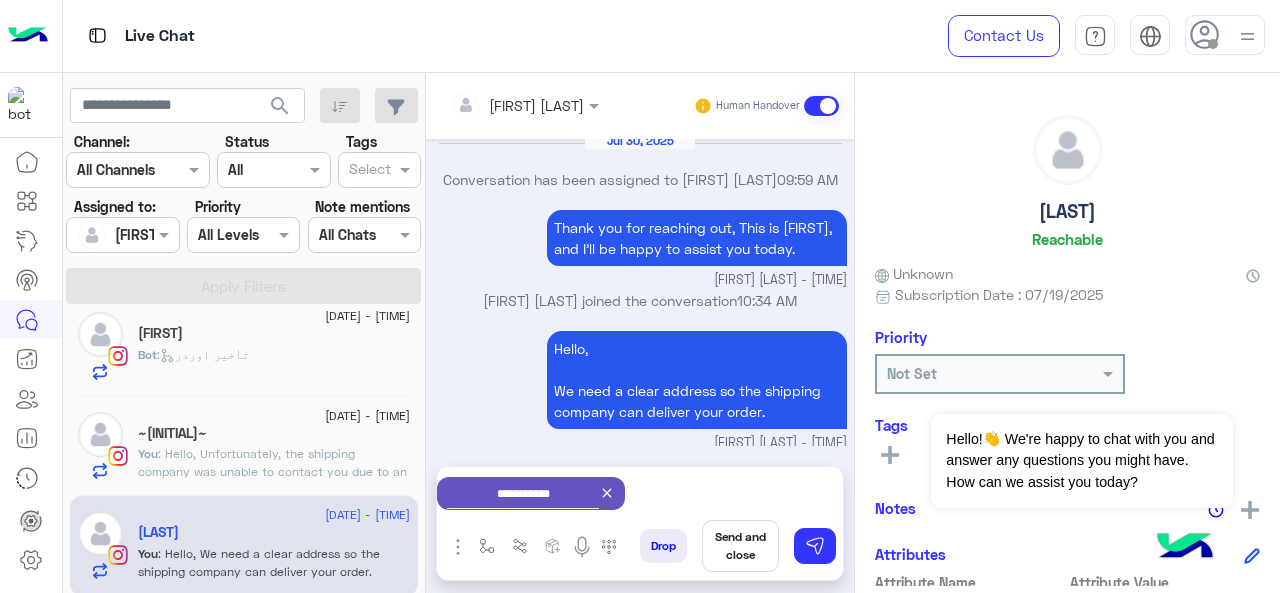 click on "Send and close" at bounding box center [740, 546] 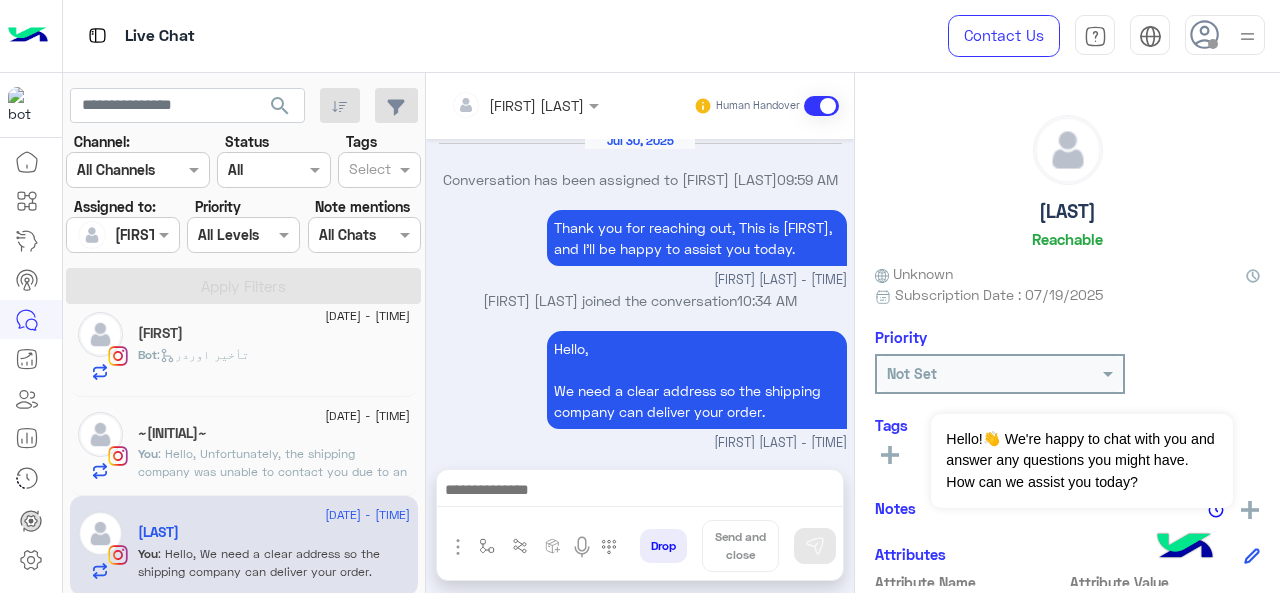 scroll, scrollTop: 960, scrollLeft: 0, axis: vertical 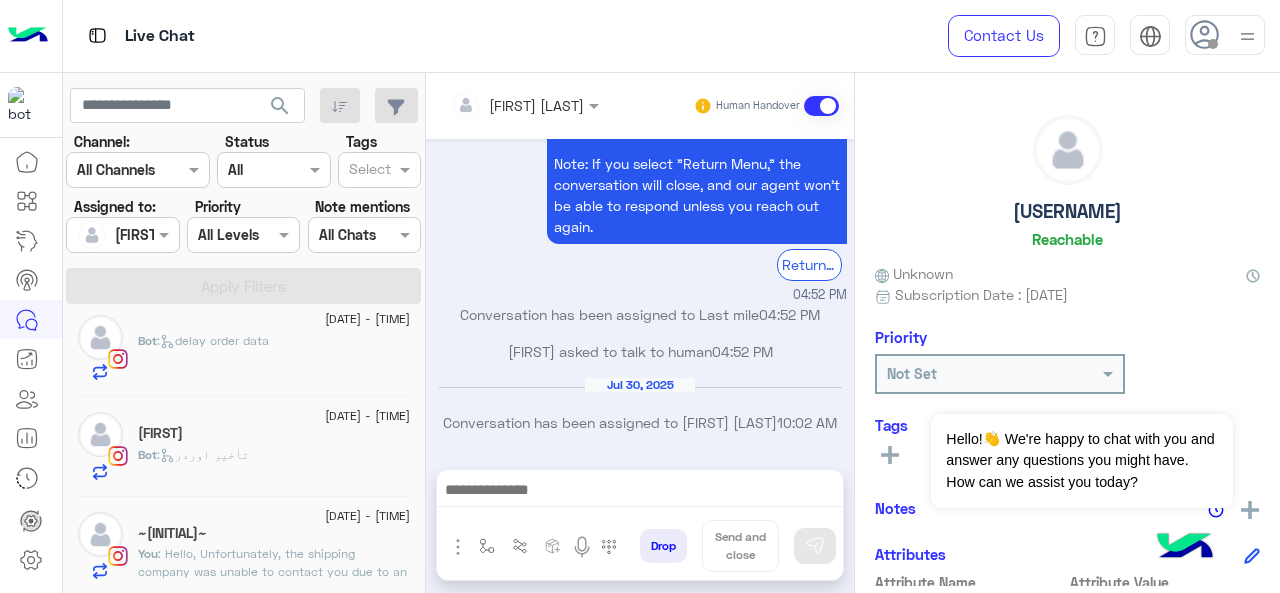 click on "Bot :   تأخير اوردر" 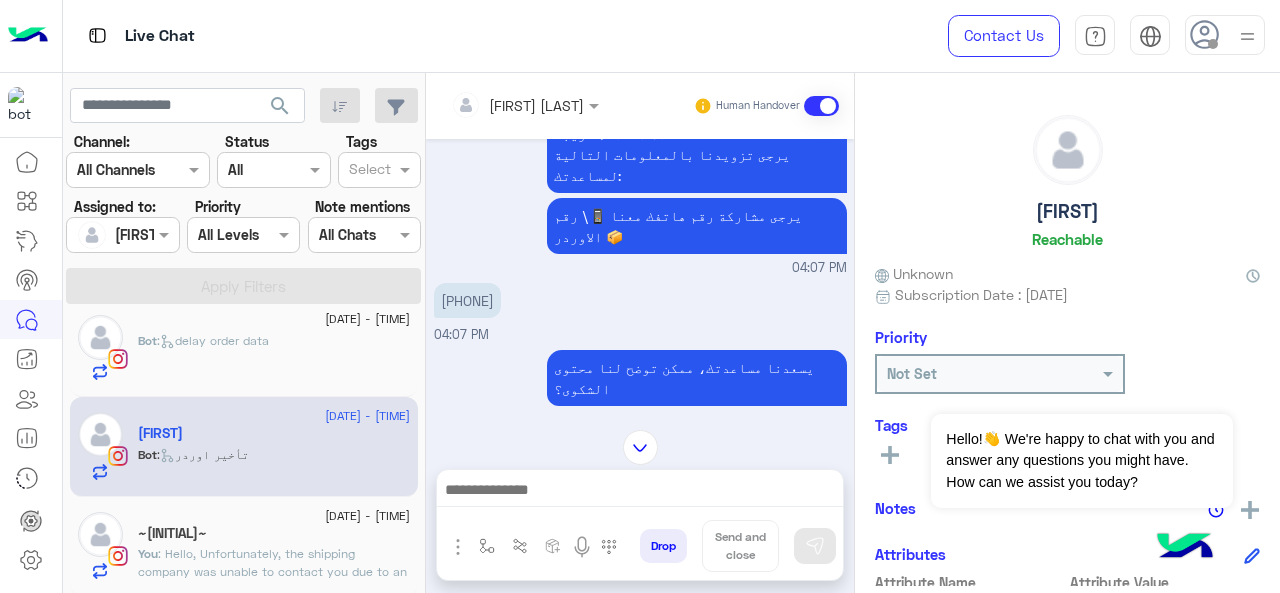 scroll, scrollTop: 406, scrollLeft: 0, axis: vertical 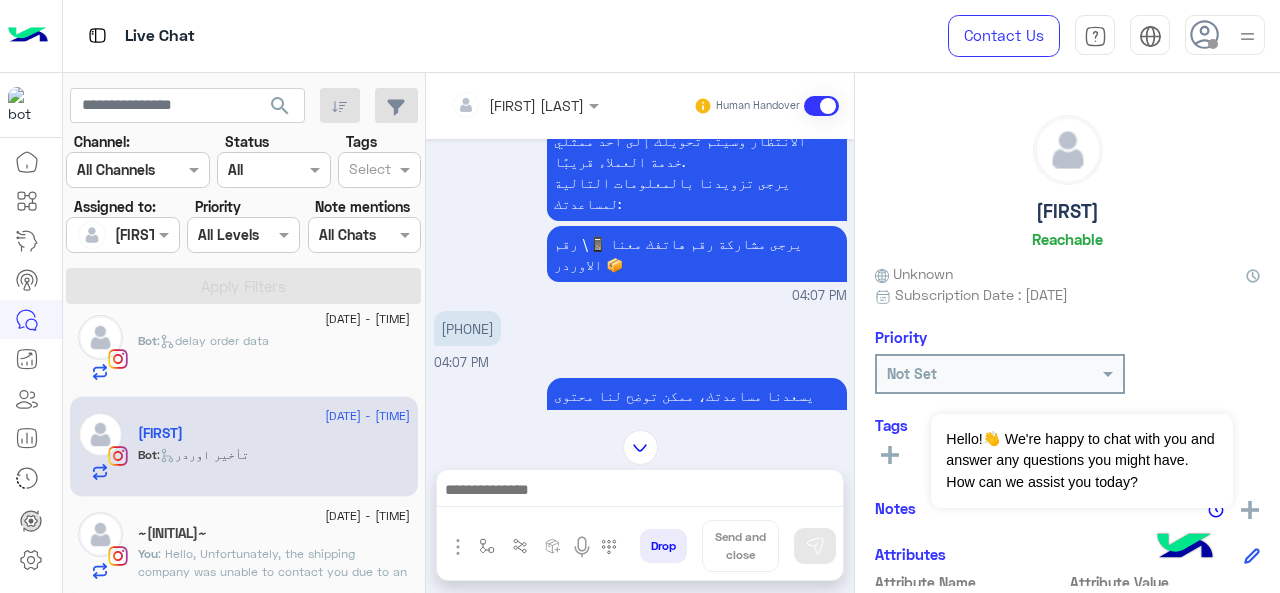 drag, startPoint x: 446, startPoint y: 261, endPoint x: 533, endPoint y: 267, distance: 87.20665 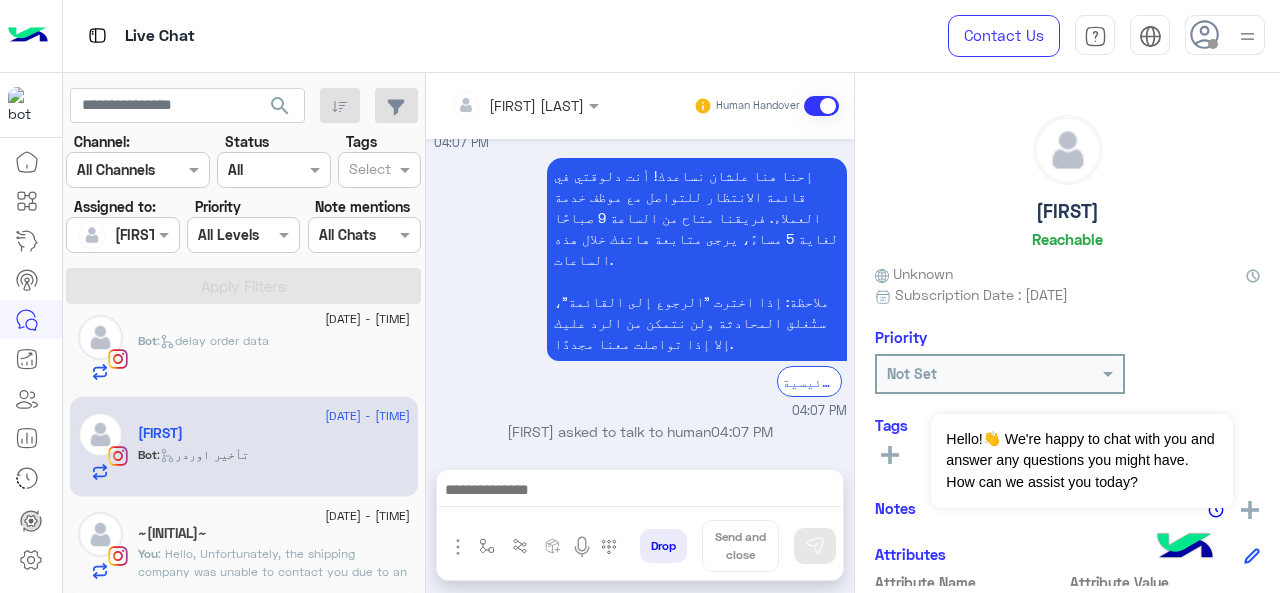 scroll, scrollTop: 1409, scrollLeft: 0, axis: vertical 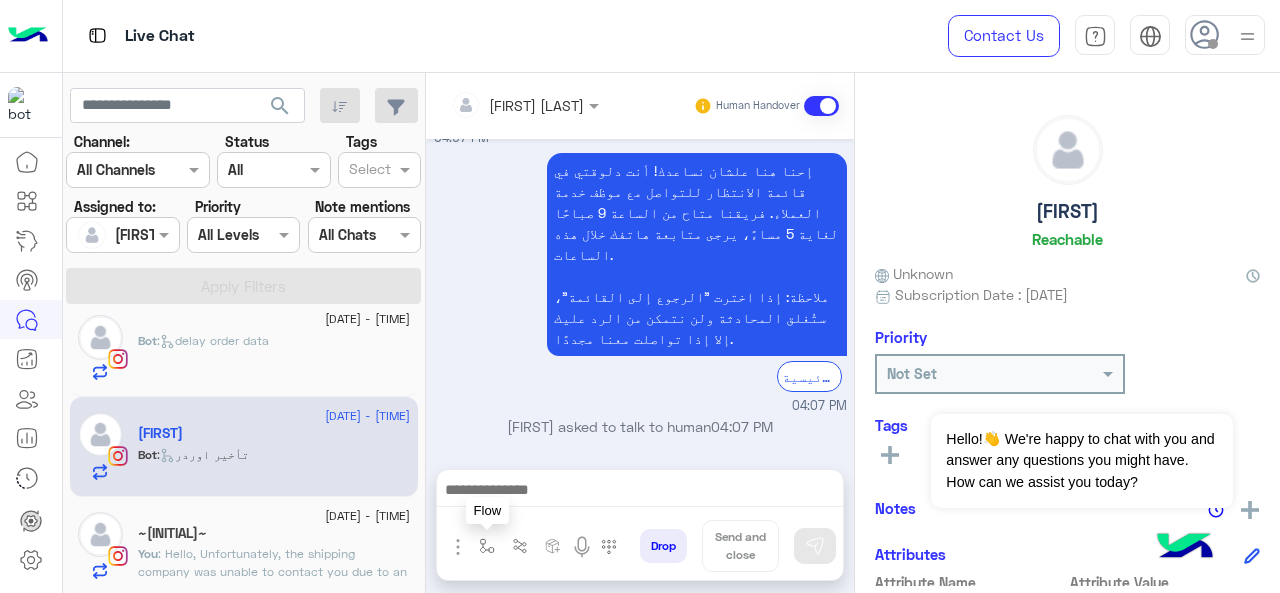 click at bounding box center [487, 546] 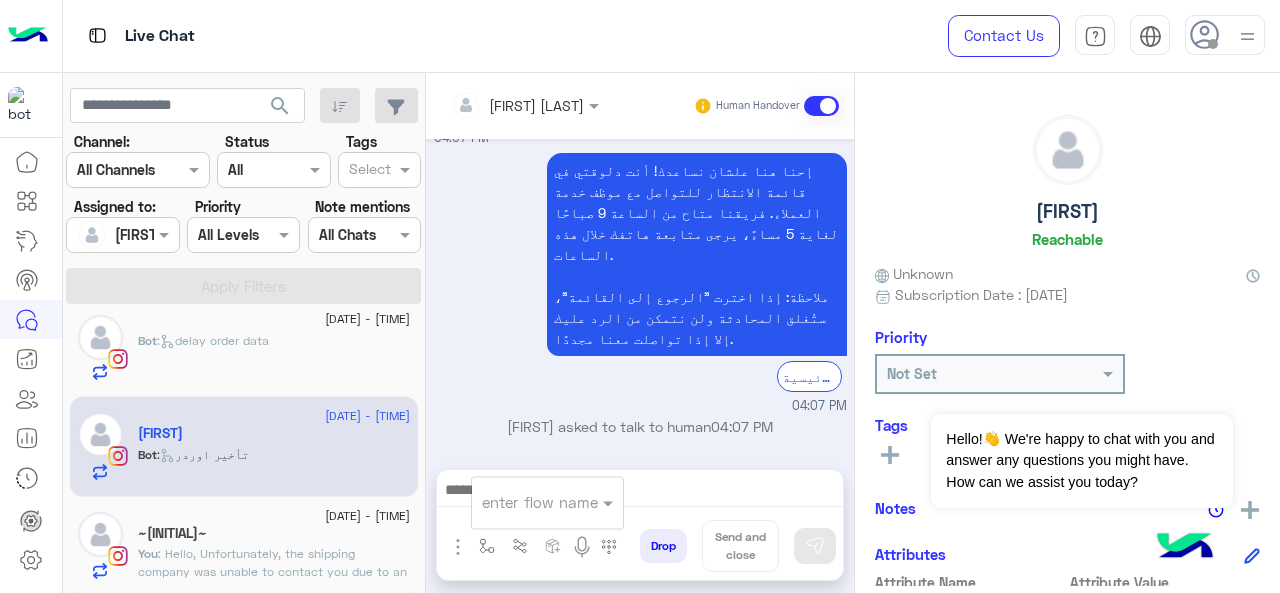click on "~[INITIAL]~" 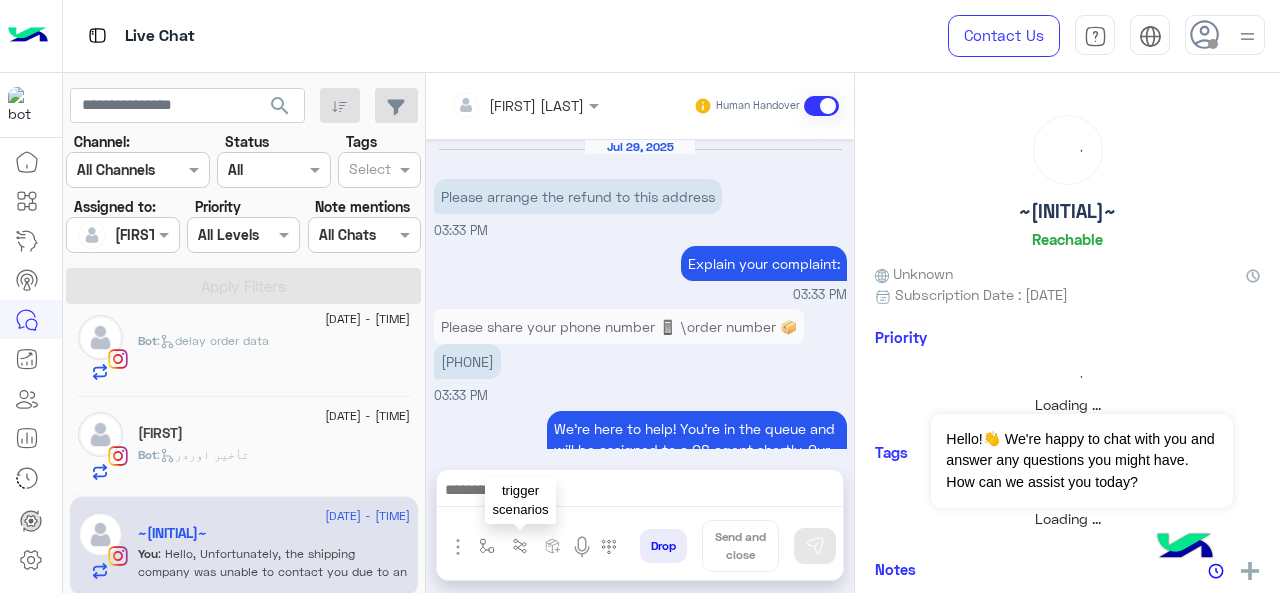 scroll, scrollTop: 676, scrollLeft: 0, axis: vertical 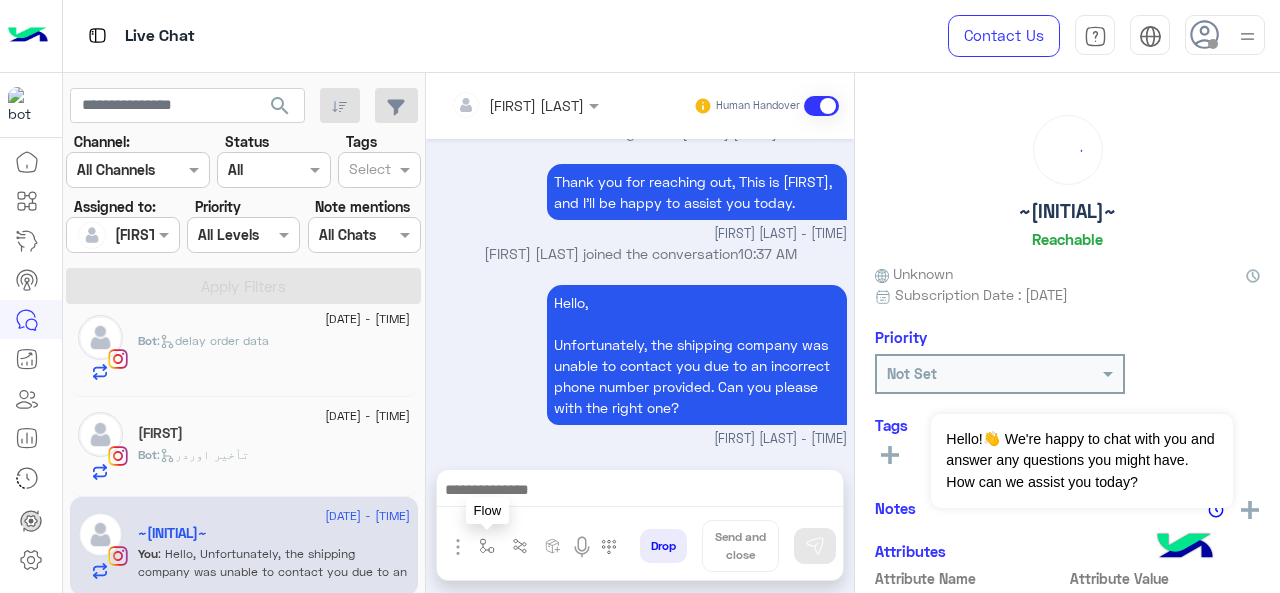 click at bounding box center (487, 546) 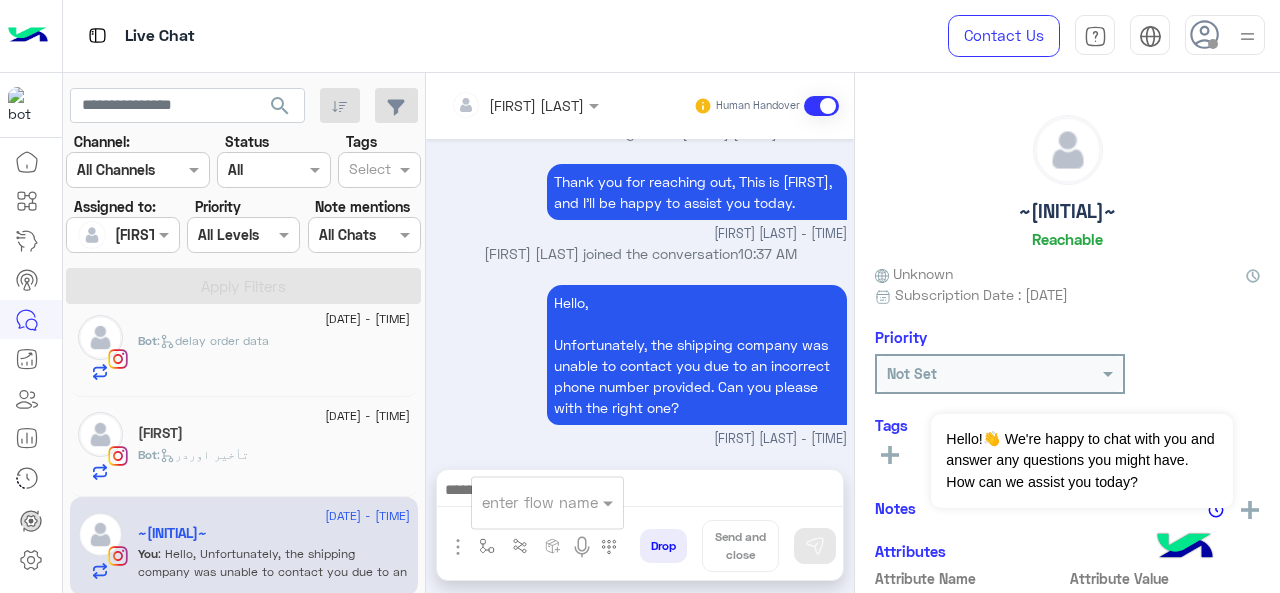 click on "enter flow name" at bounding box center [547, 502] 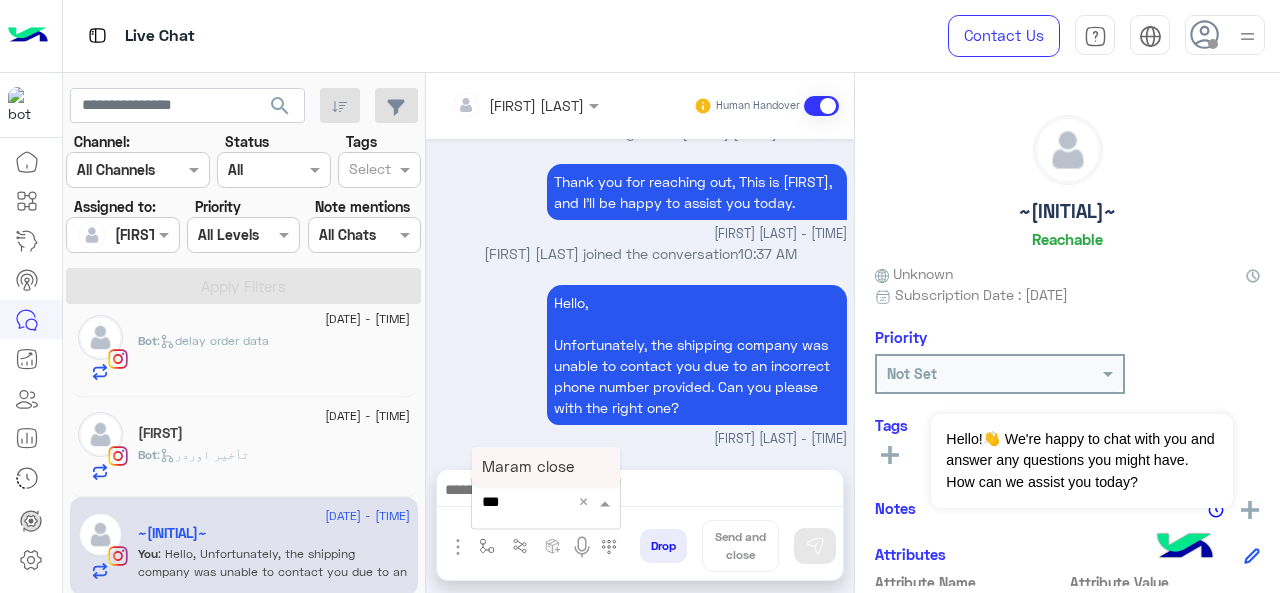 type on "****" 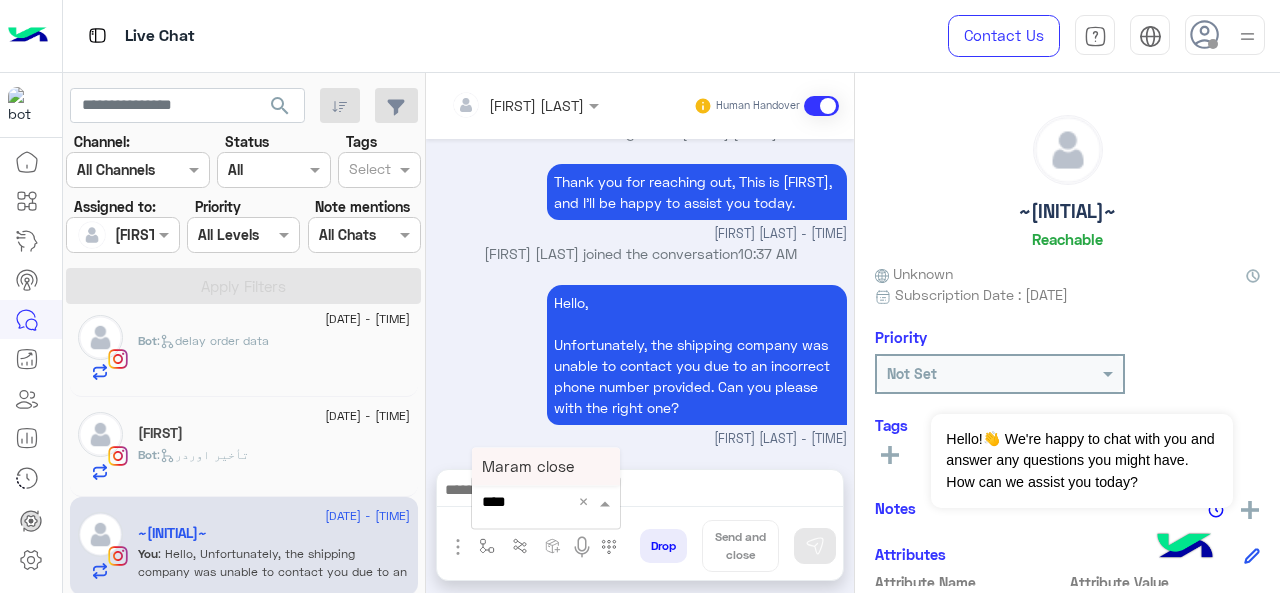 click on "Maram close" at bounding box center (528, 466) 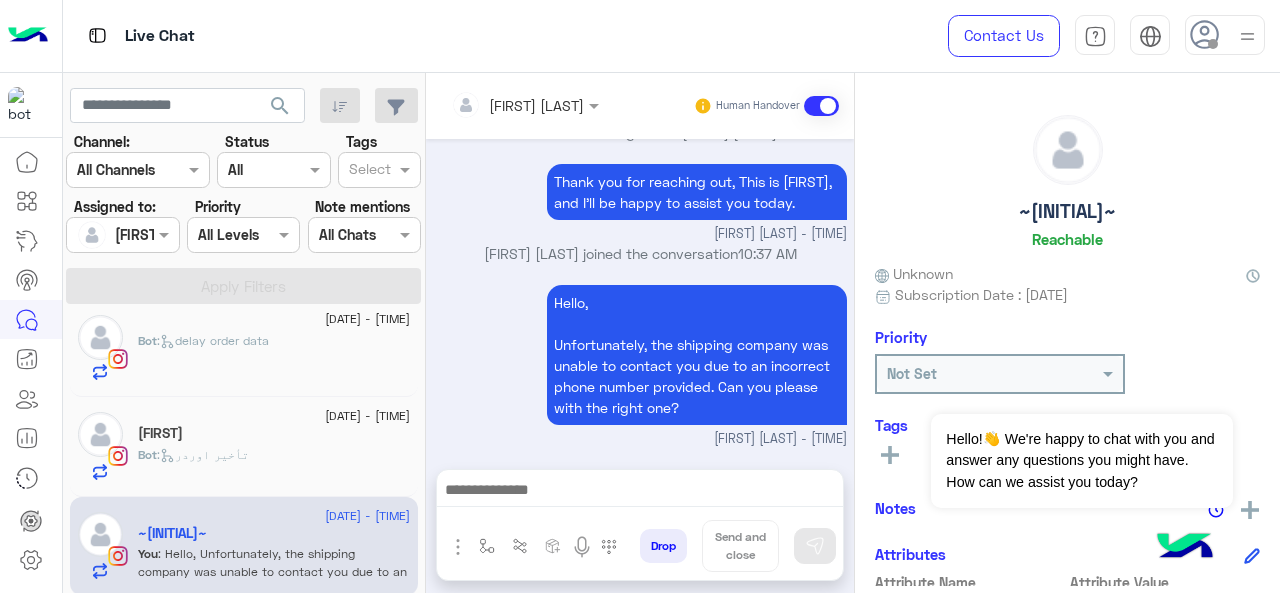type on "**********" 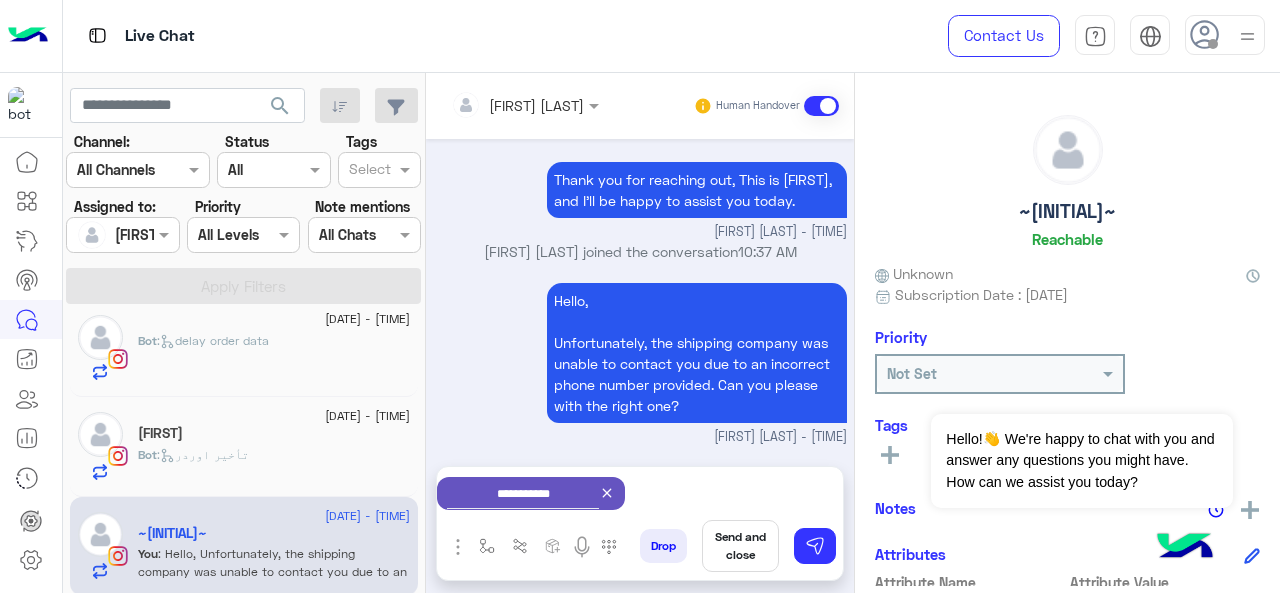 click on "Send and close" at bounding box center [740, 546] 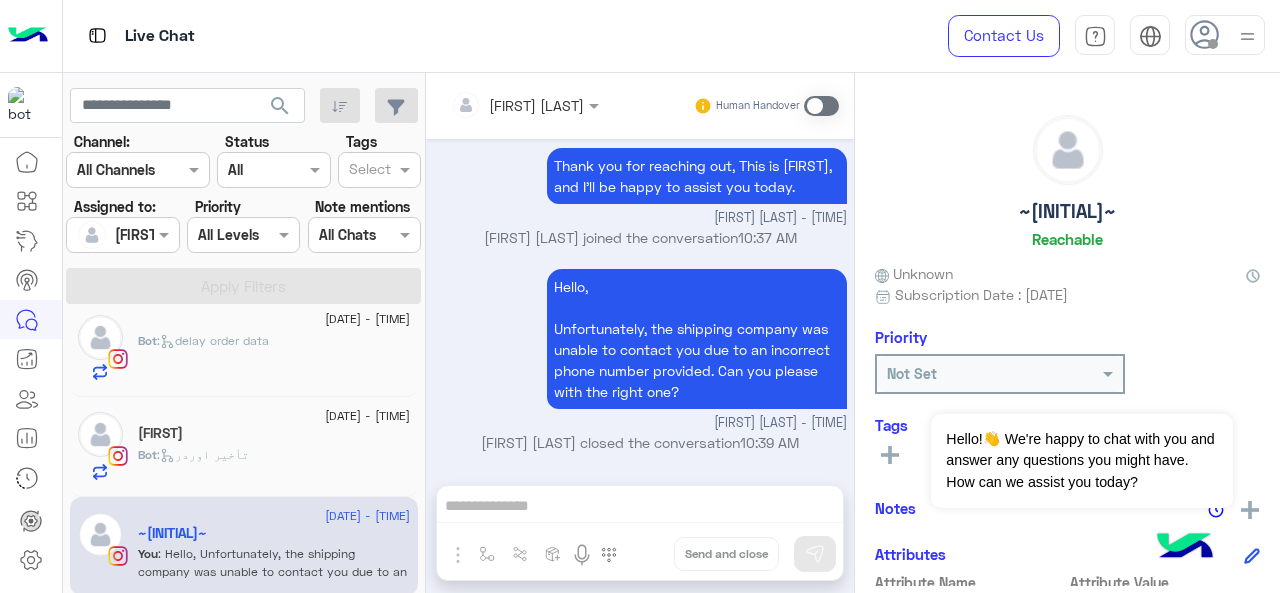 scroll, scrollTop: 698, scrollLeft: 0, axis: vertical 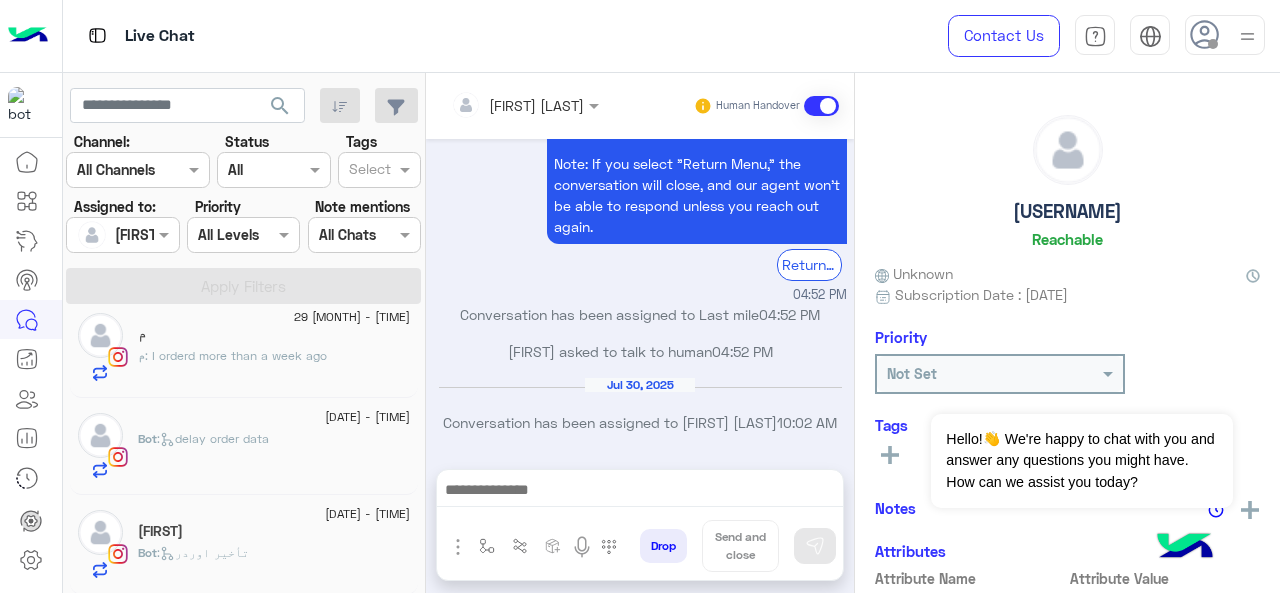 click on "[FIRST]" 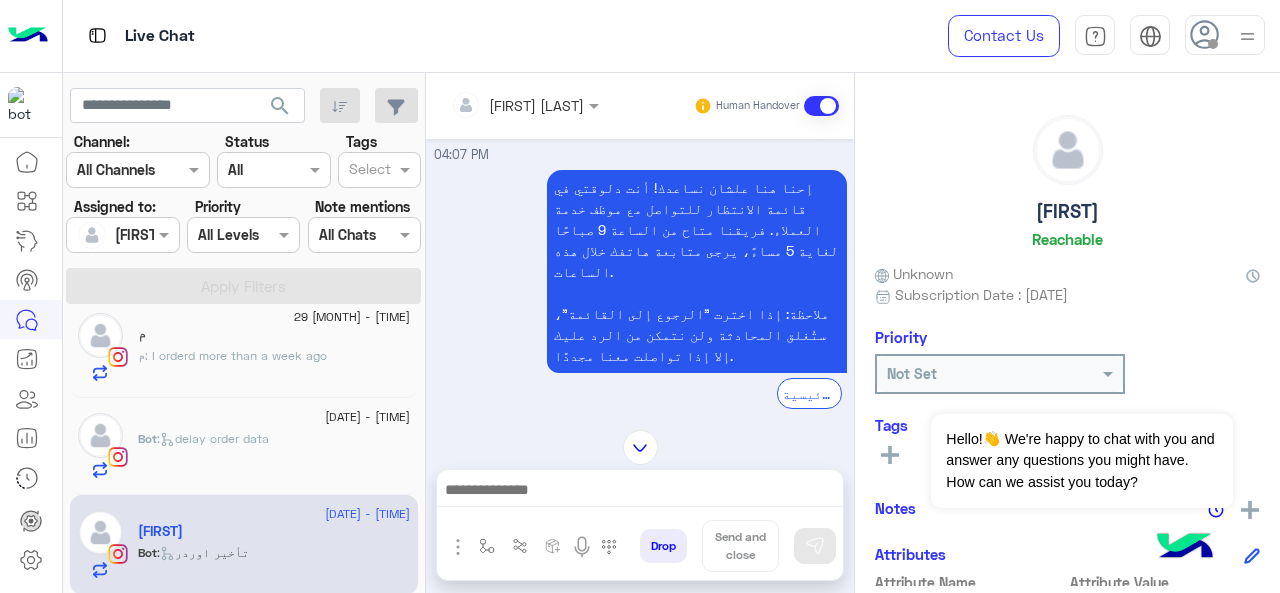 scroll, scrollTop: 806, scrollLeft: 0, axis: vertical 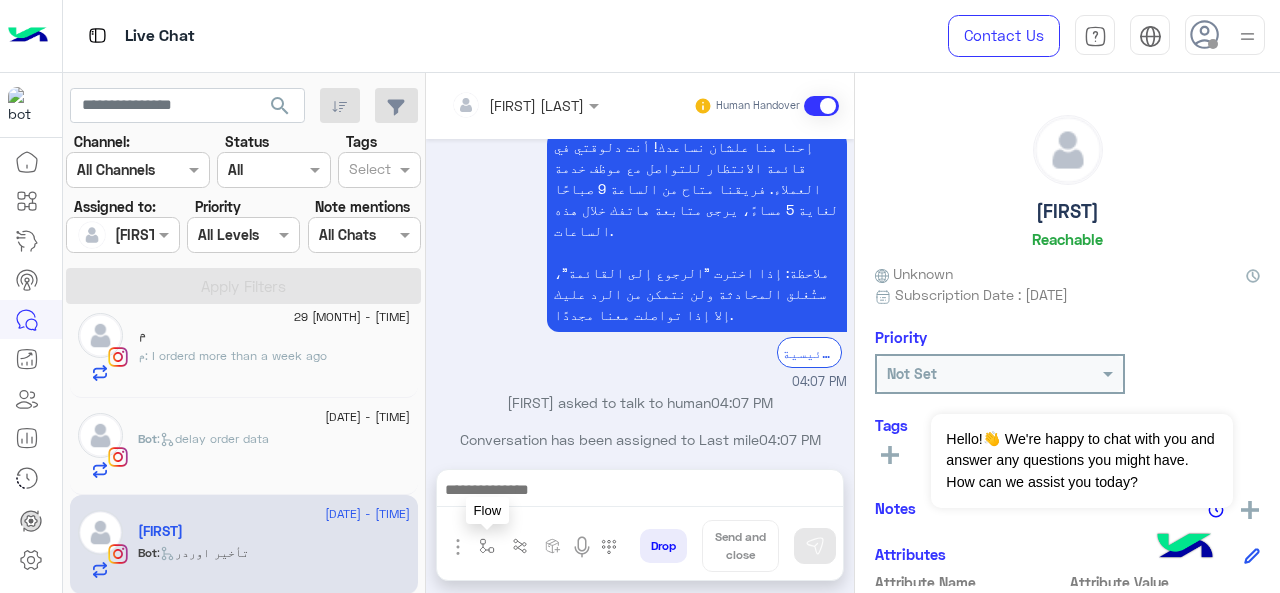 click at bounding box center [487, 546] 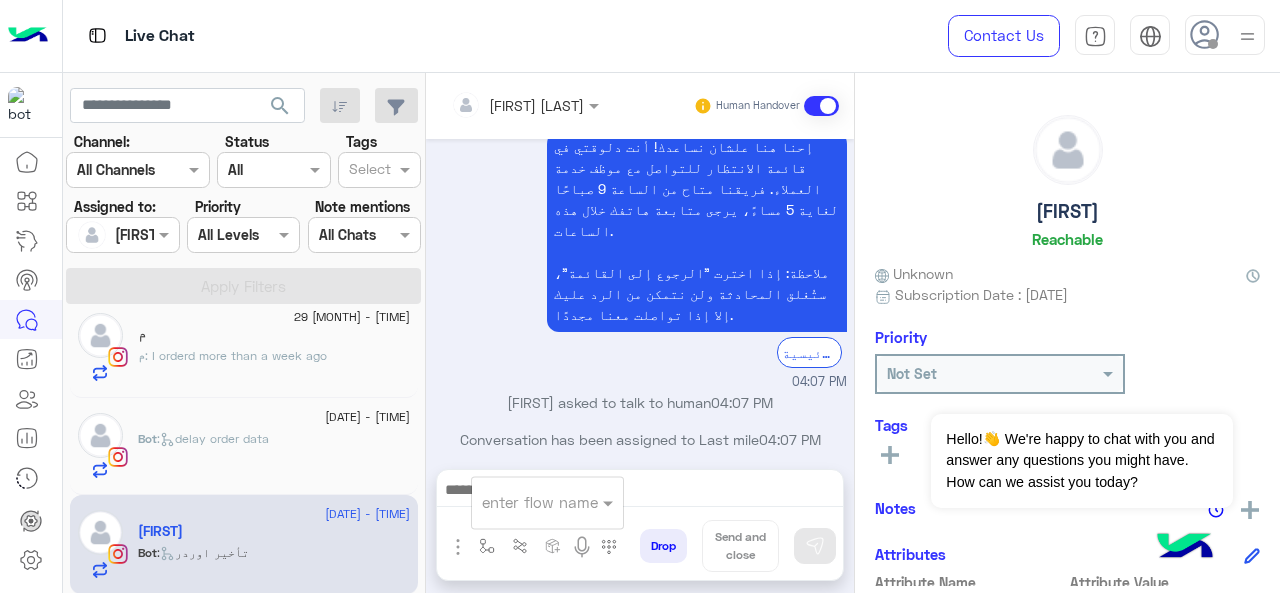 click at bounding box center [523, 502] 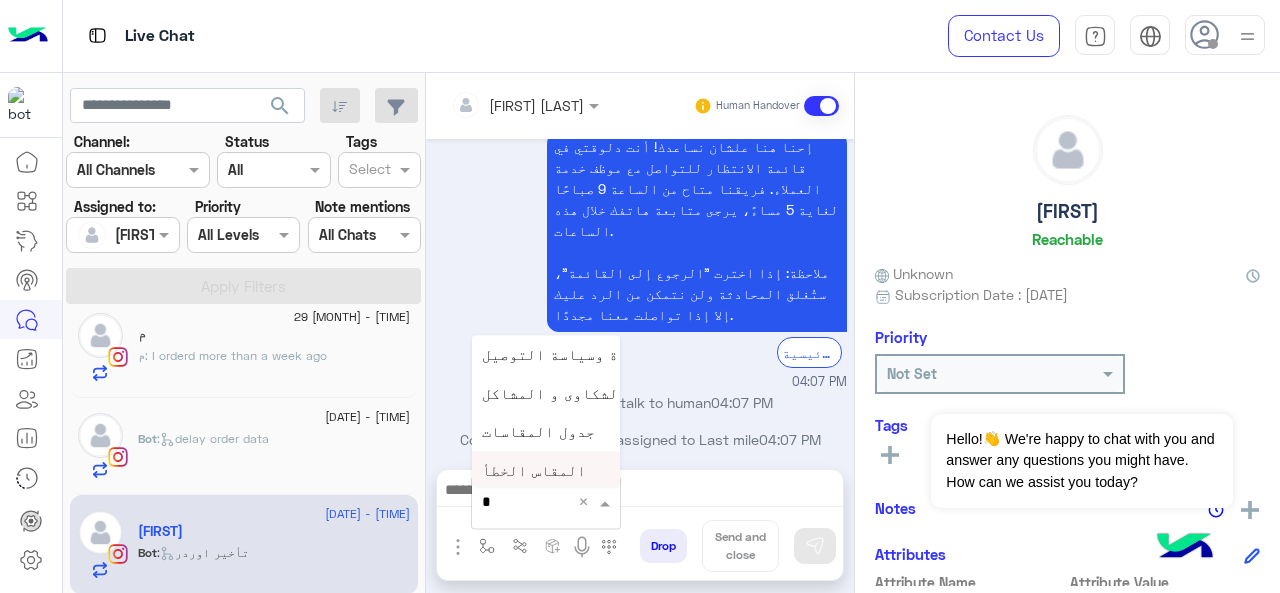 type on "**" 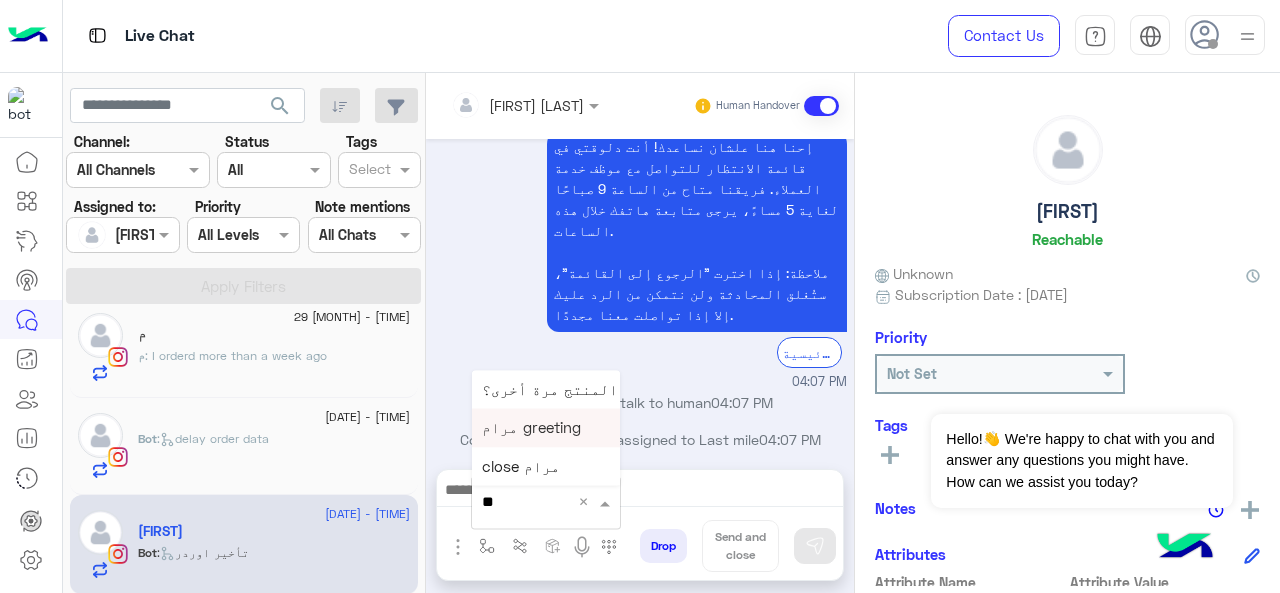 click on "مرام greeting" at bounding box center [531, 427] 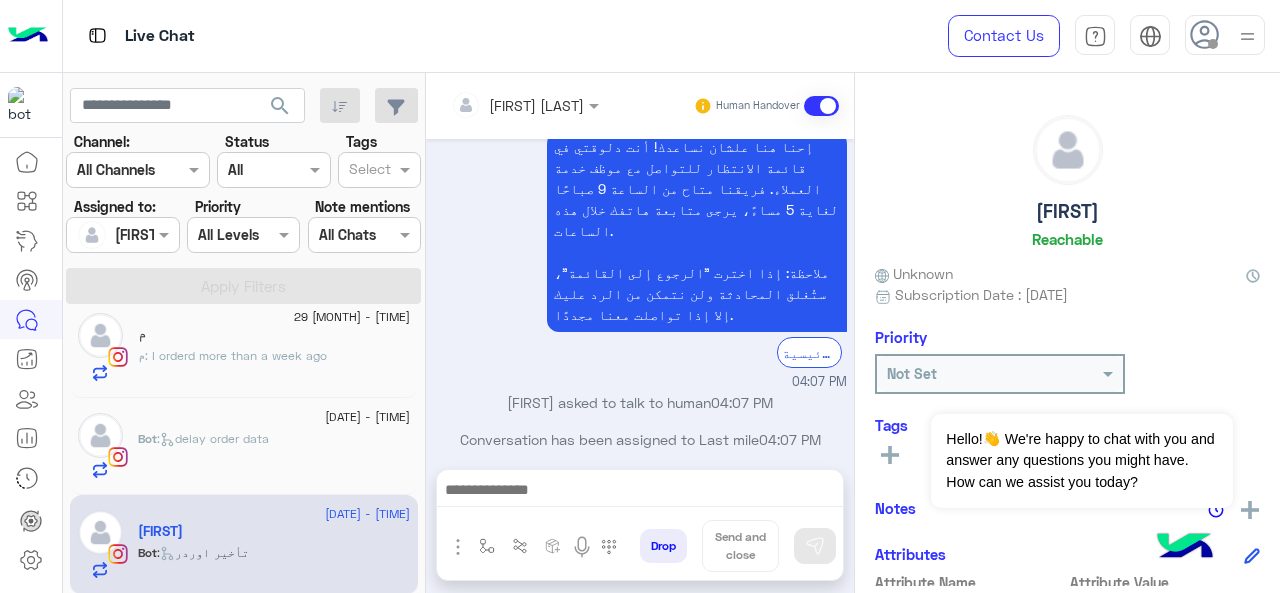 type on "**********" 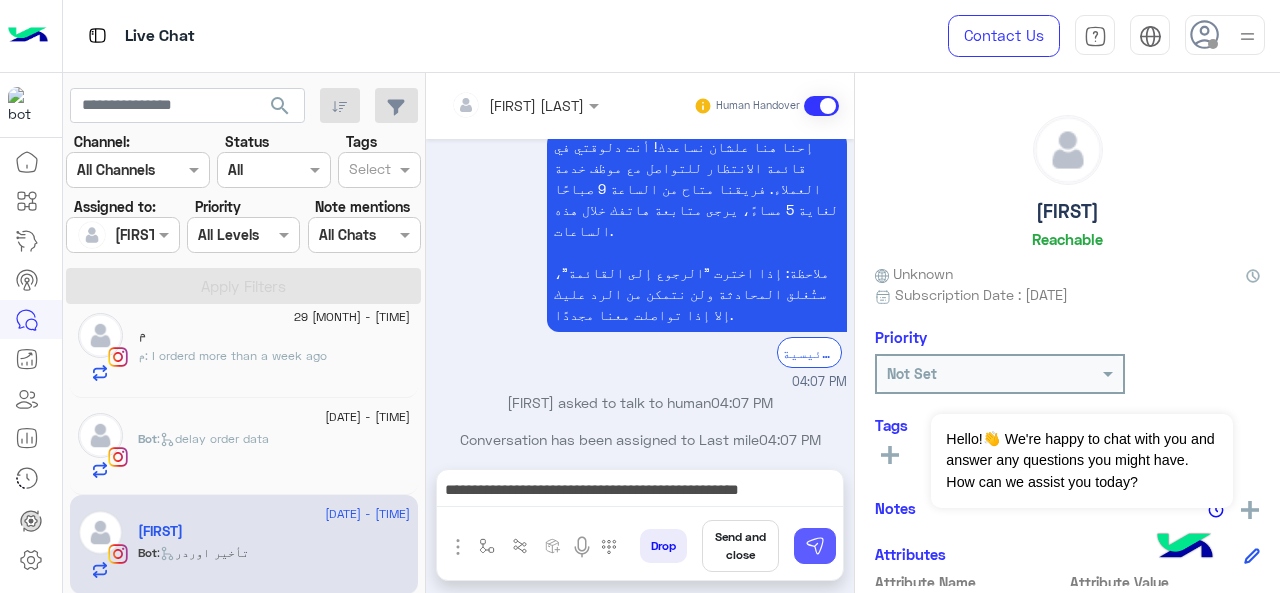 click at bounding box center [815, 546] 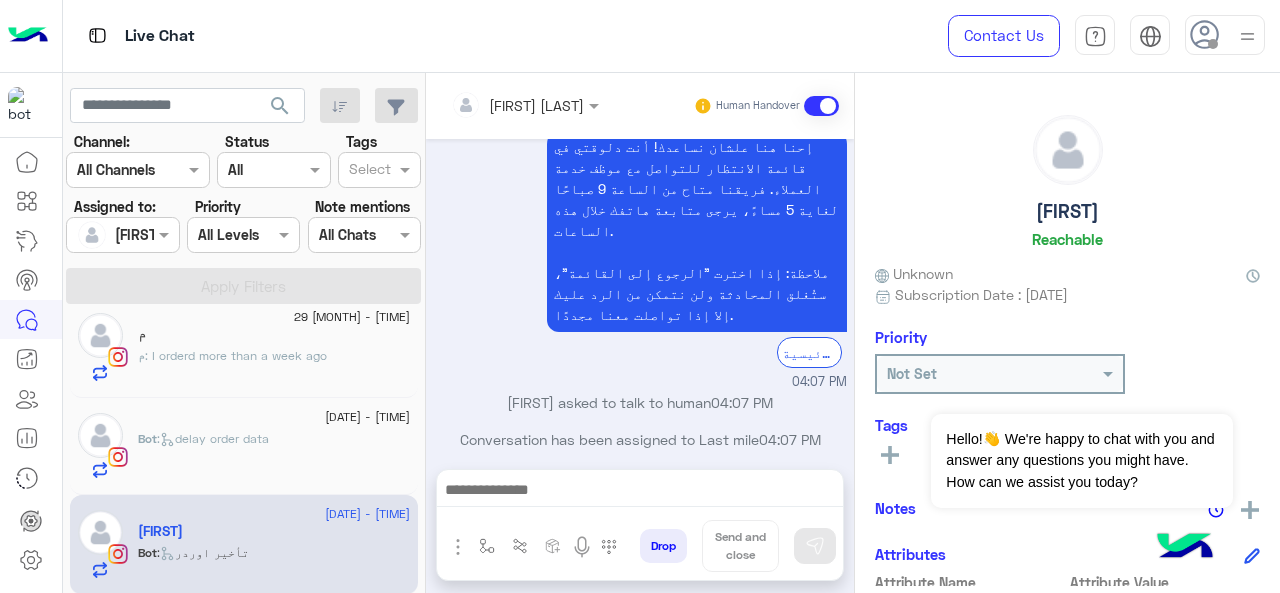 click at bounding box center (640, 492) 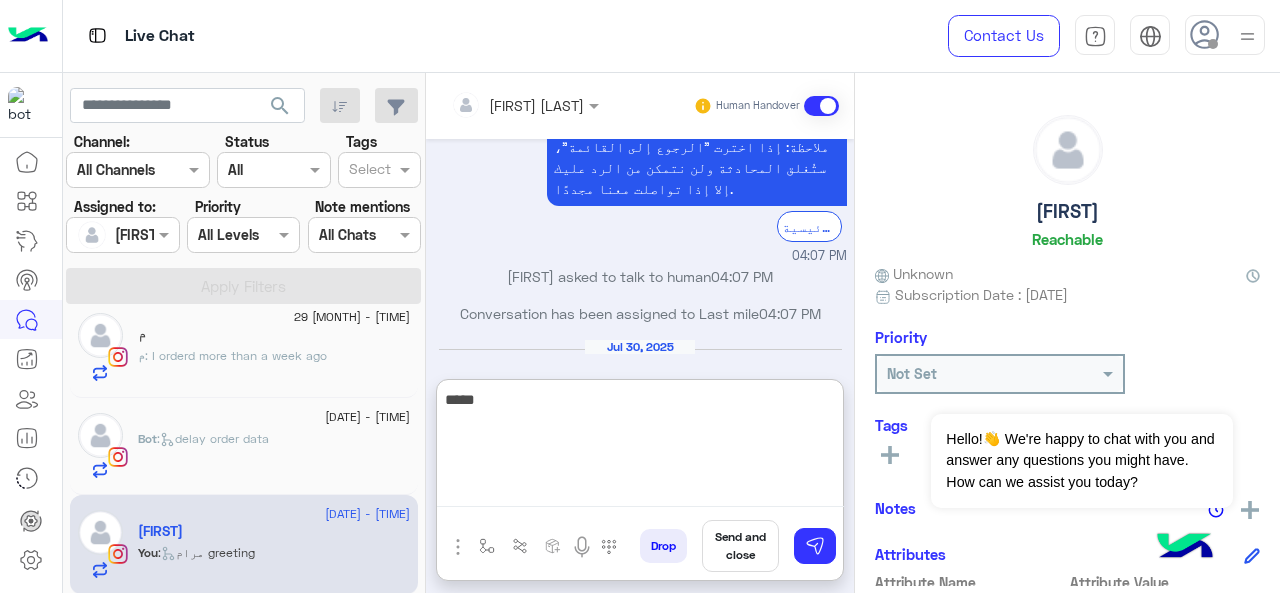 scroll, scrollTop: 996, scrollLeft: 0, axis: vertical 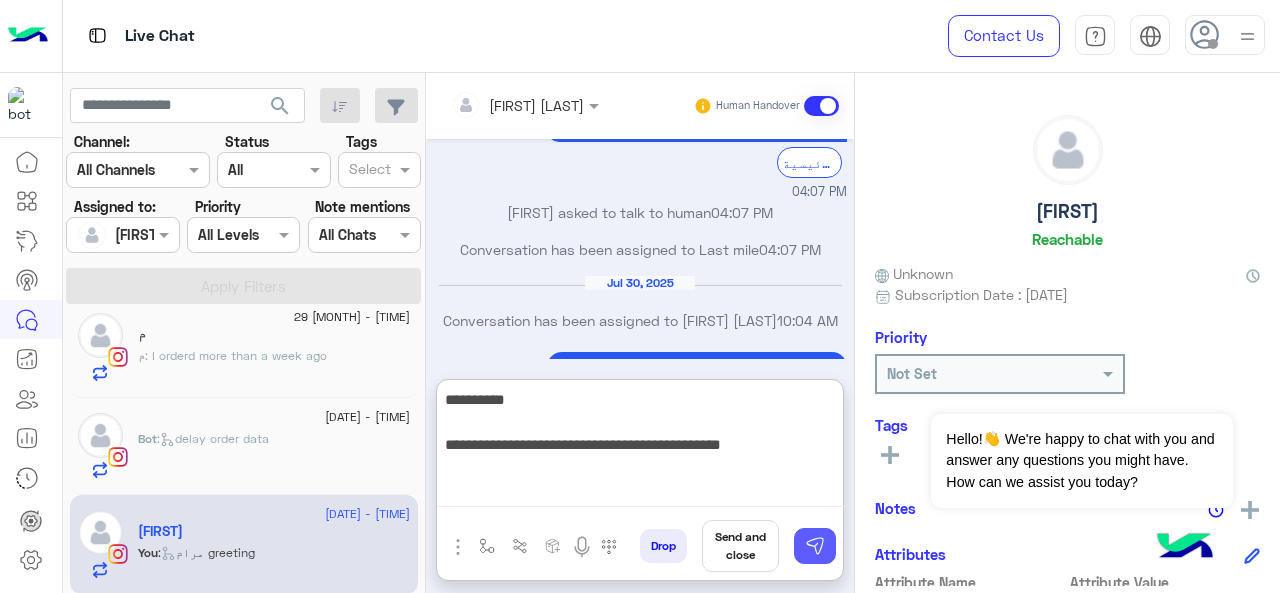 type on "**********" 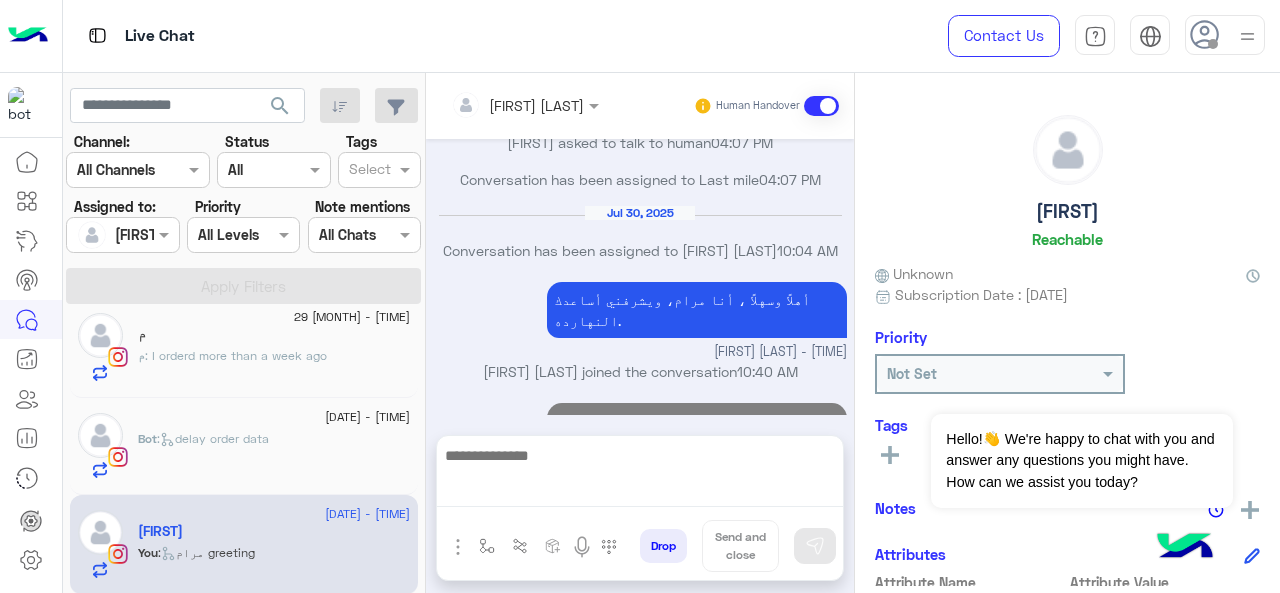 scroll, scrollTop: 1032, scrollLeft: 0, axis: vertical 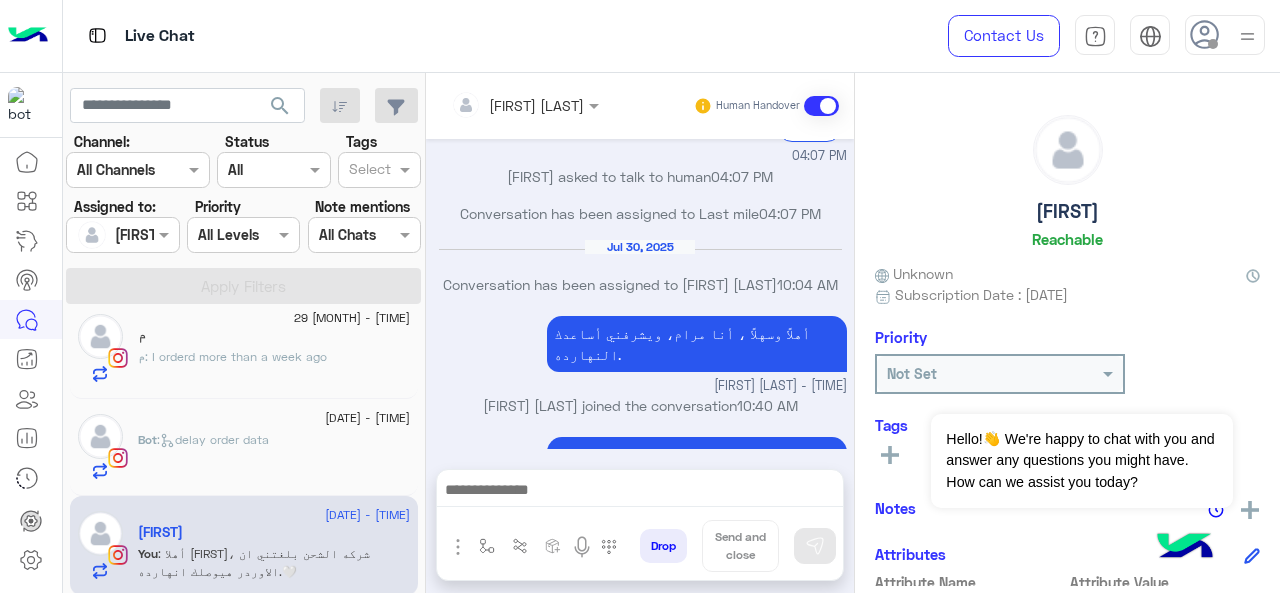 click on "Bot :   delay order data" 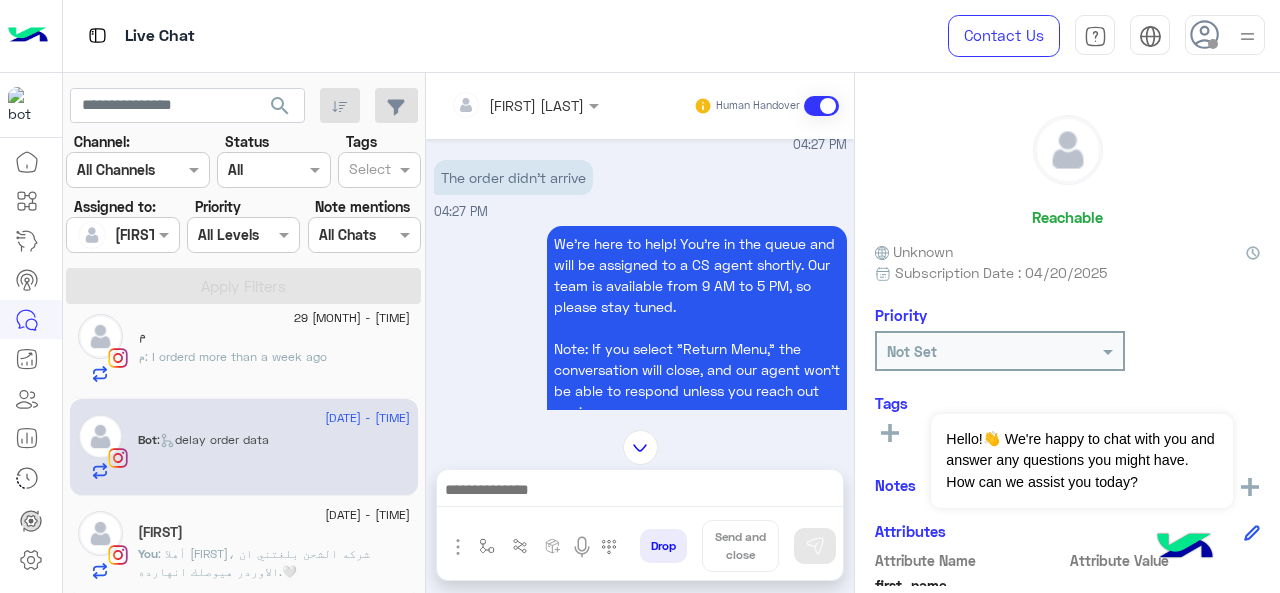 scroll, scrollTop: 452, scrollLeft: 0, axis: vertical 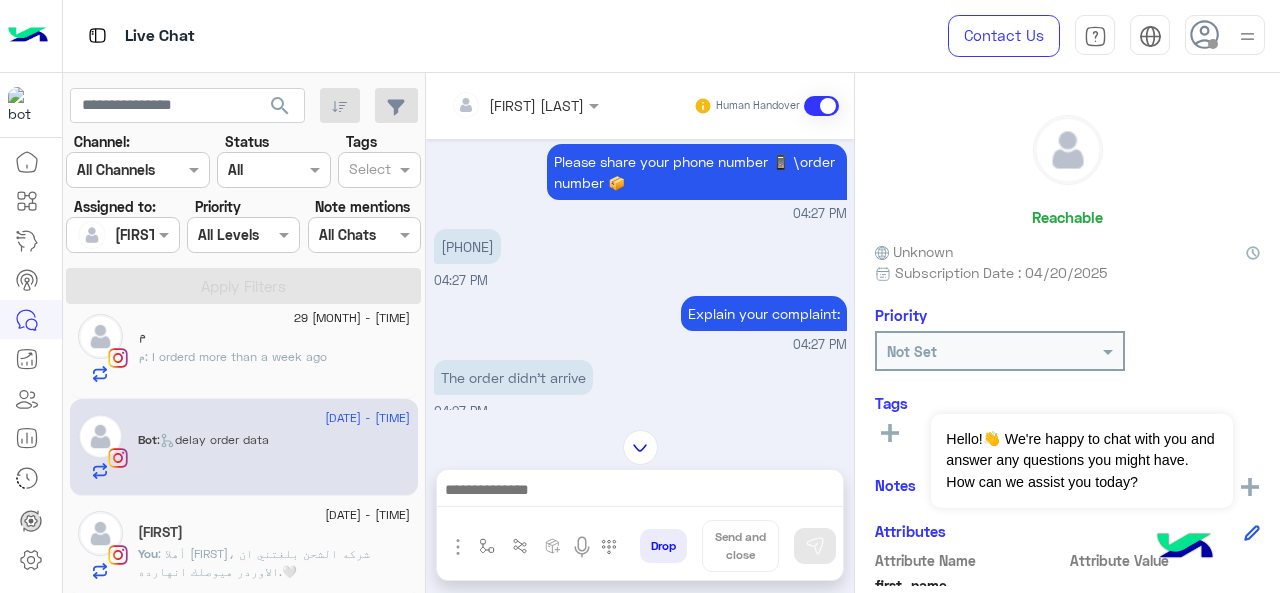 drag, startPoint x: 448, startPoint y: 267, endPoint x: 557, endPoint y: 268, distance: 109.004585 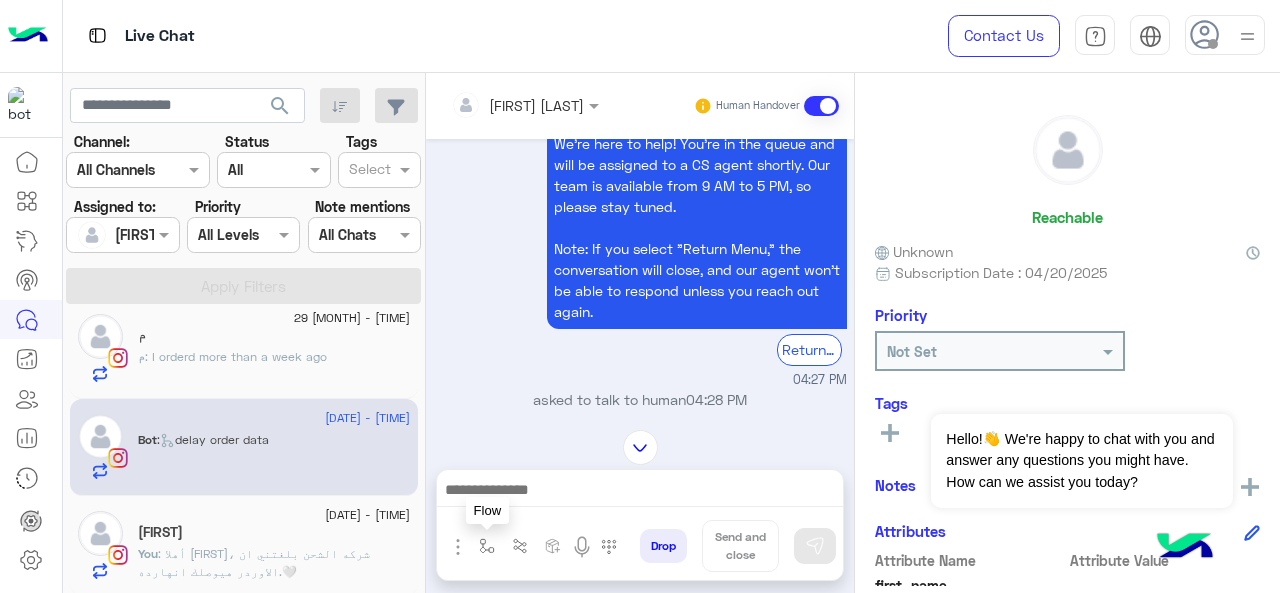 click at bounding box center [487, 546] 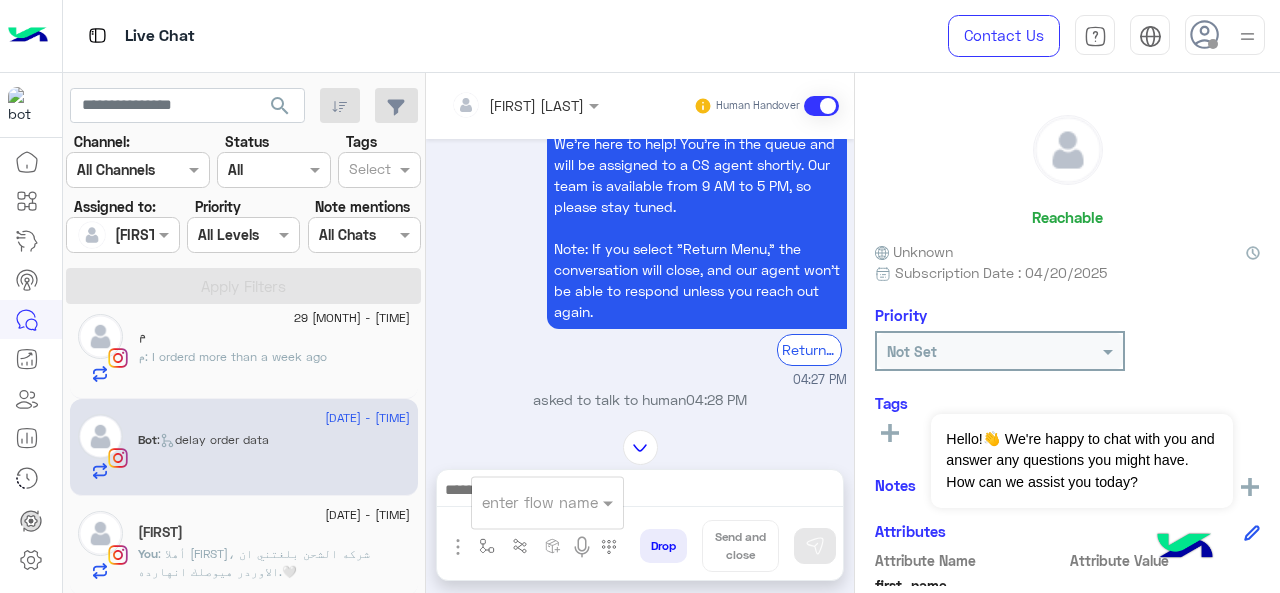 click at bounding box center (523, 502) 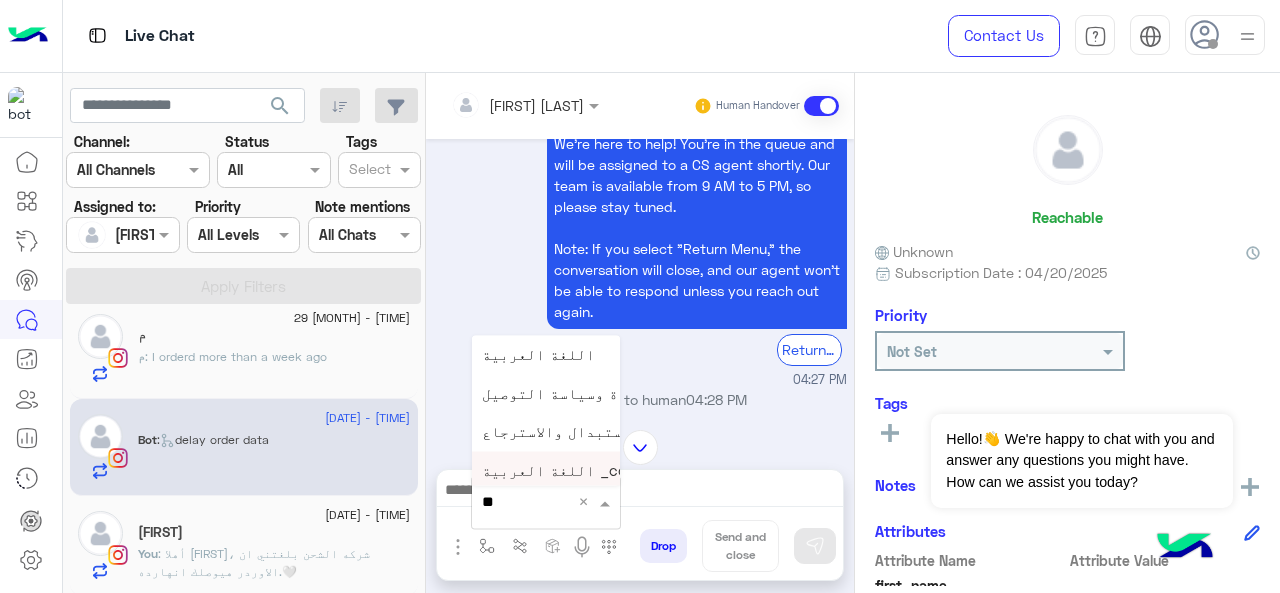 type on "*" 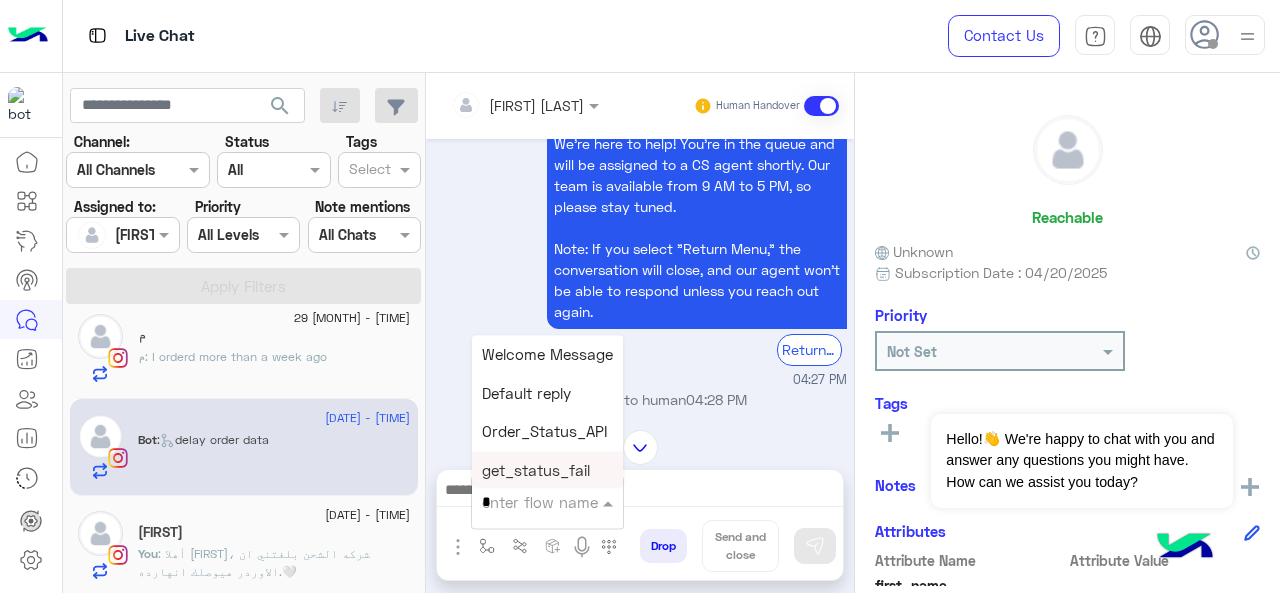 type on "*" 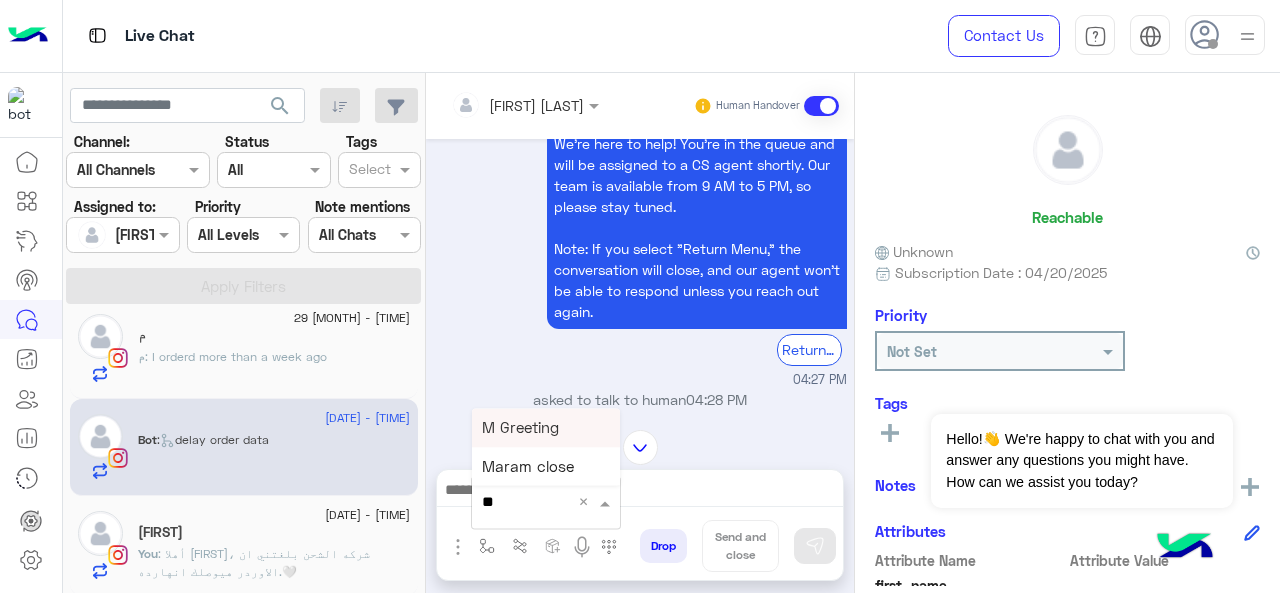 click on "M Greeting" at bounding box center [546, 427] 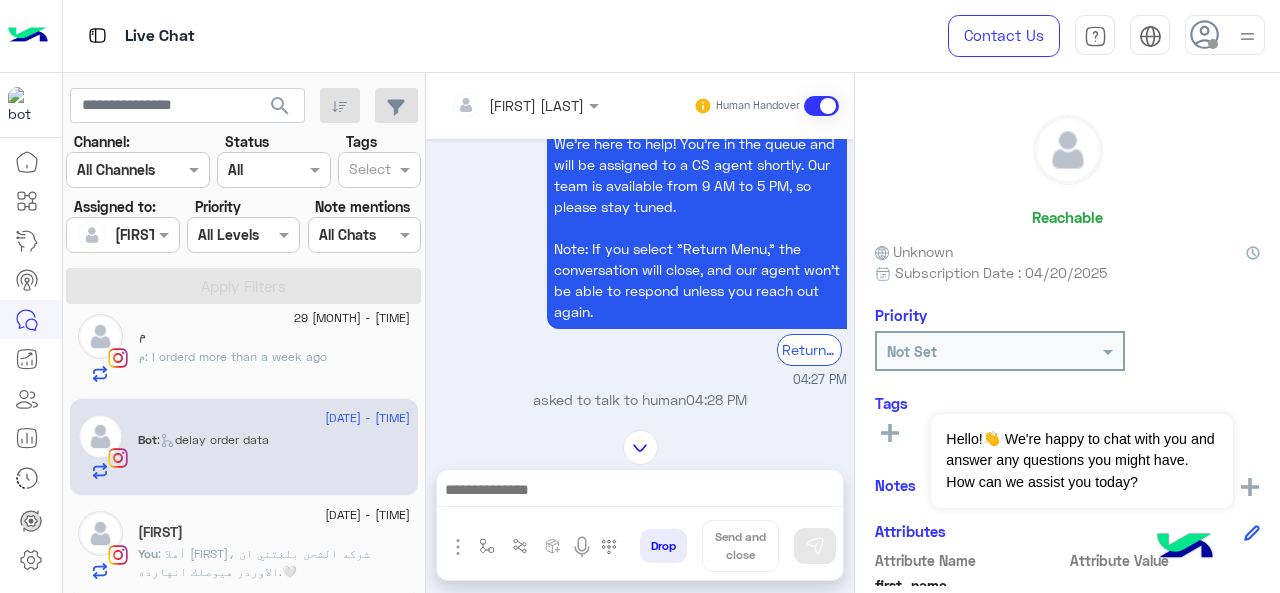 type on "**********" 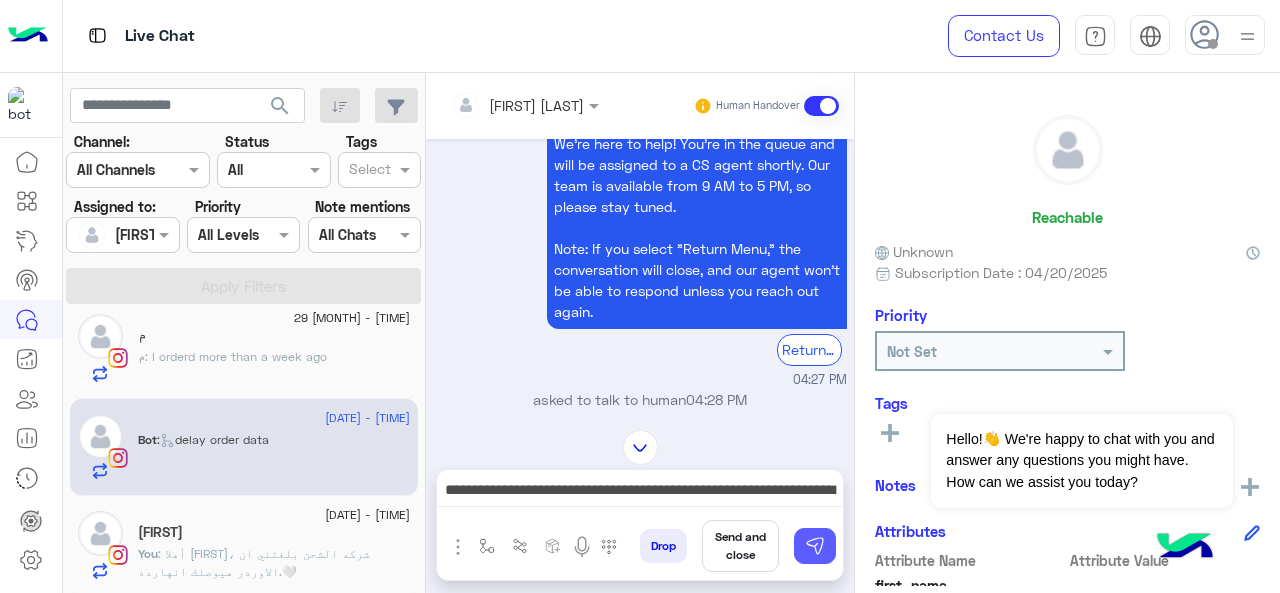 click at bounding box center [815, 546] 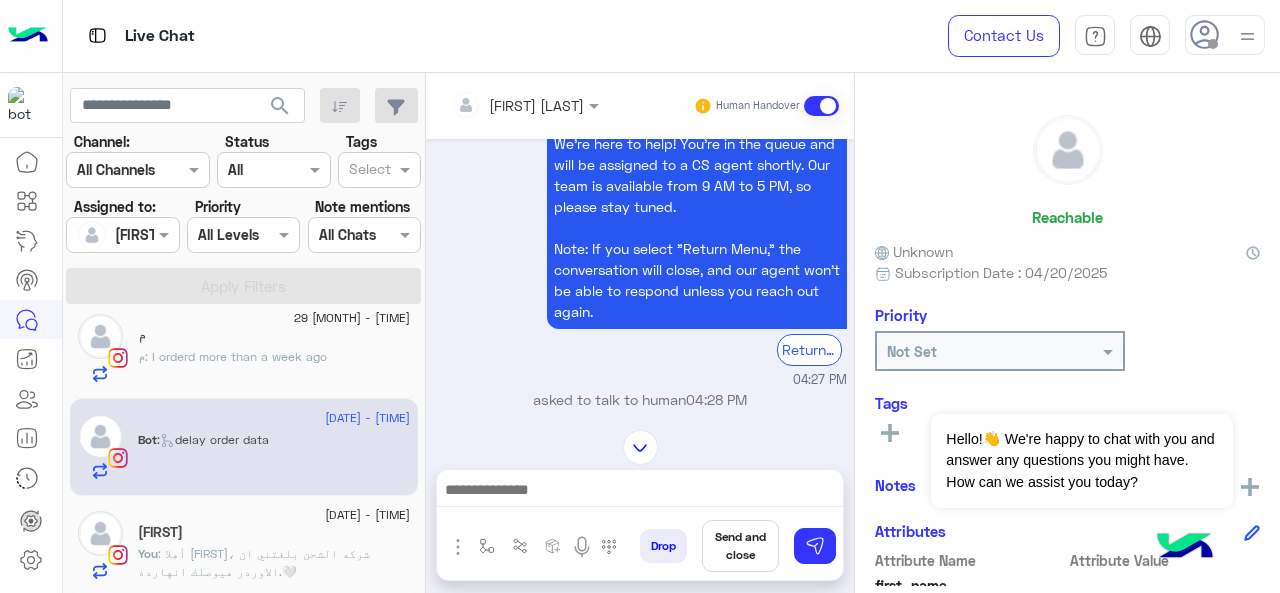 scroll, scrollTop: 852, scrollLeft: 0, axis: vertical 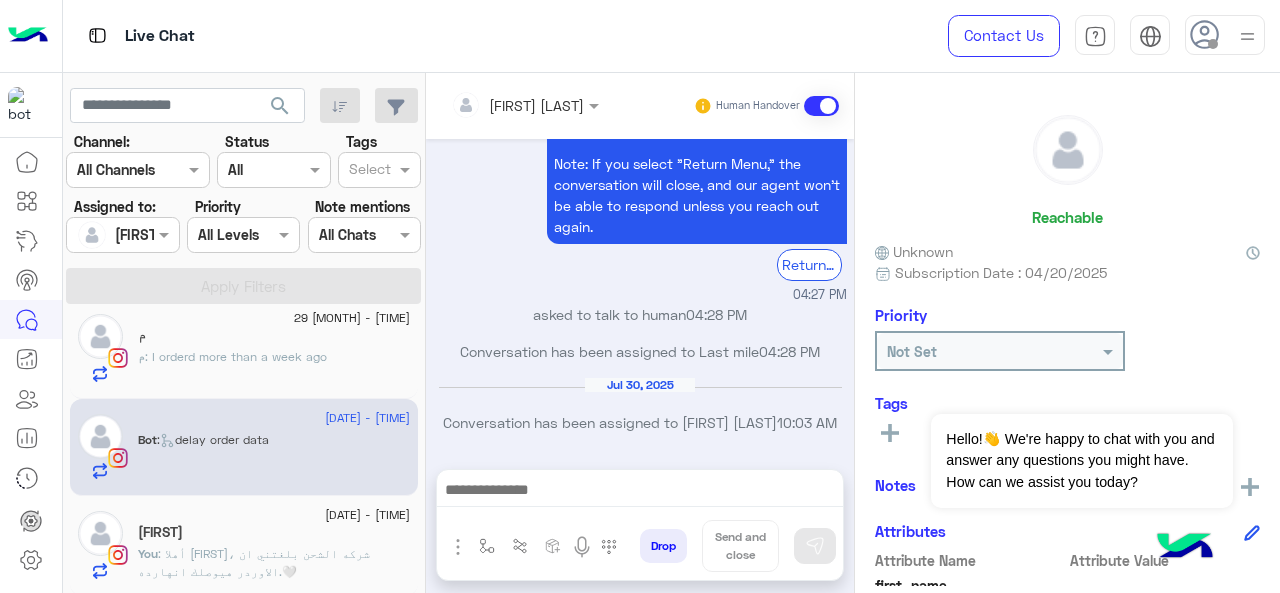 click at bounding box center [640, 492] 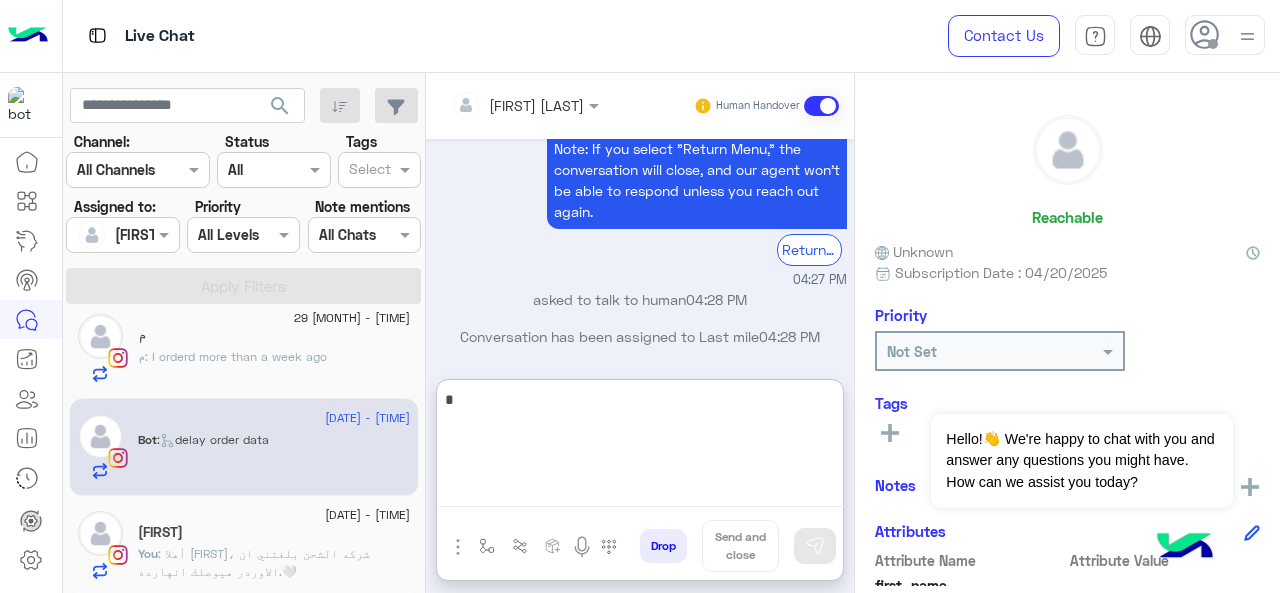 scroll, scrollTop: 1064, scrollLeft: 0, axis: vertical 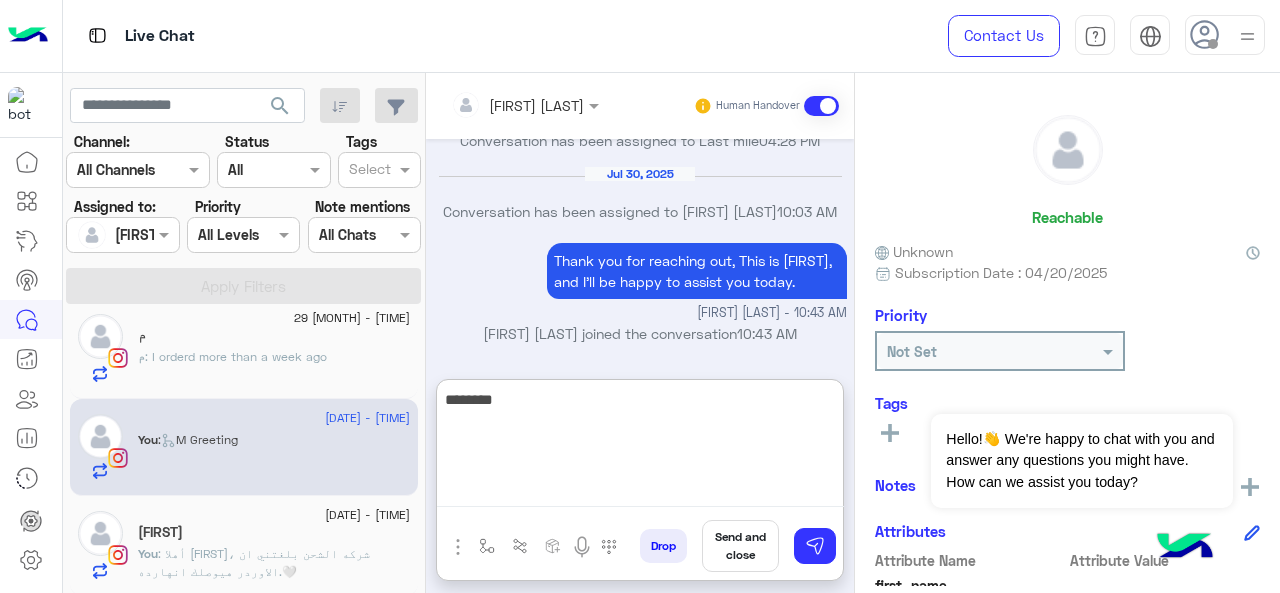 paste on "**********" 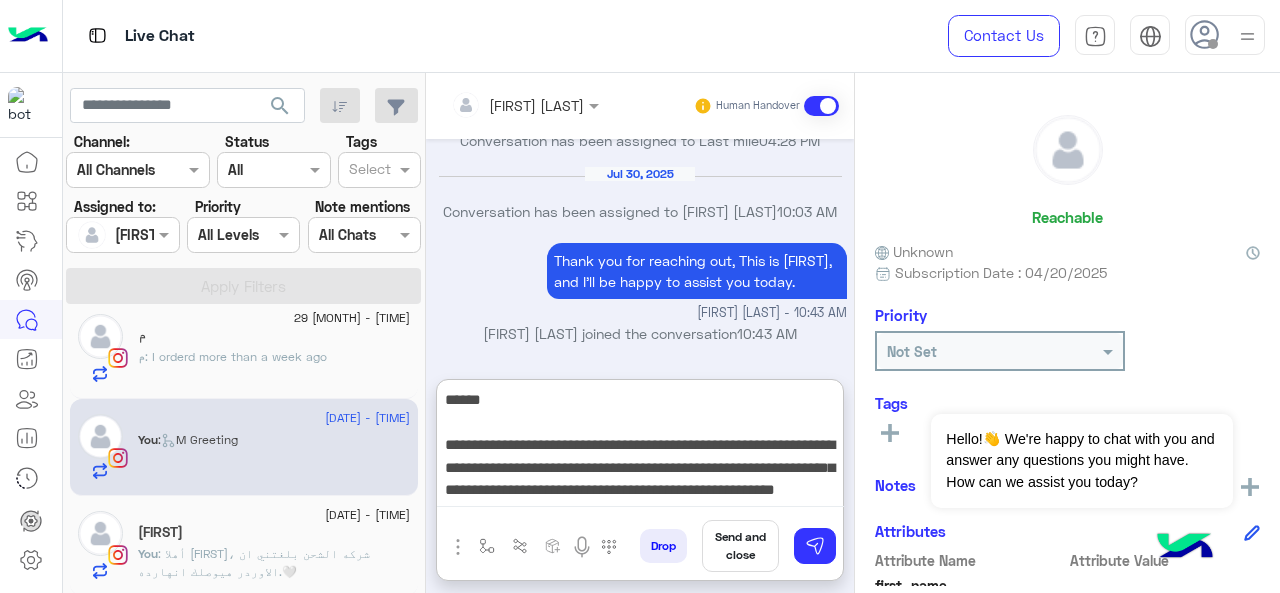 scroll, scrollTop: 15, scrollLeft: 0, axis: vertical 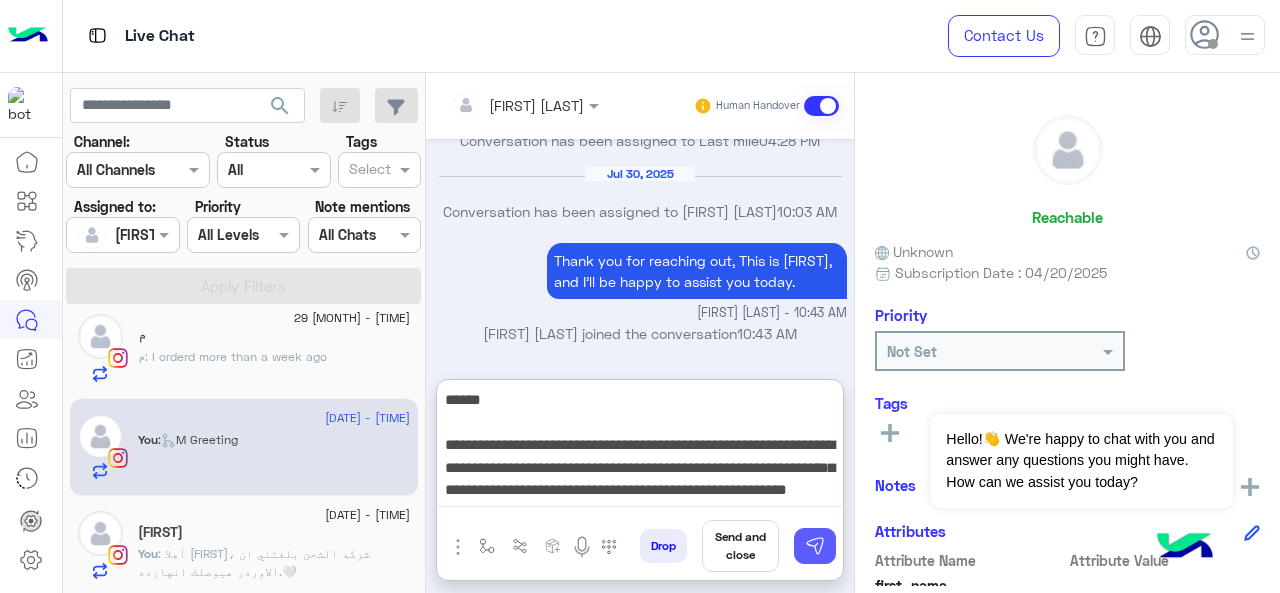 type on "**********" 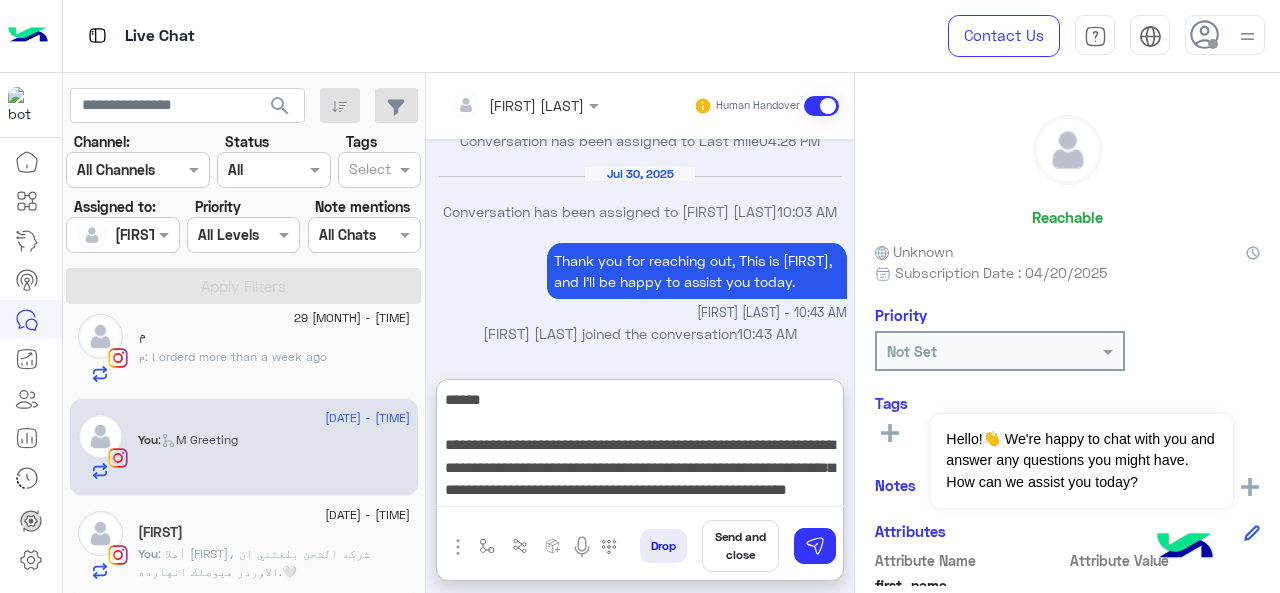 type 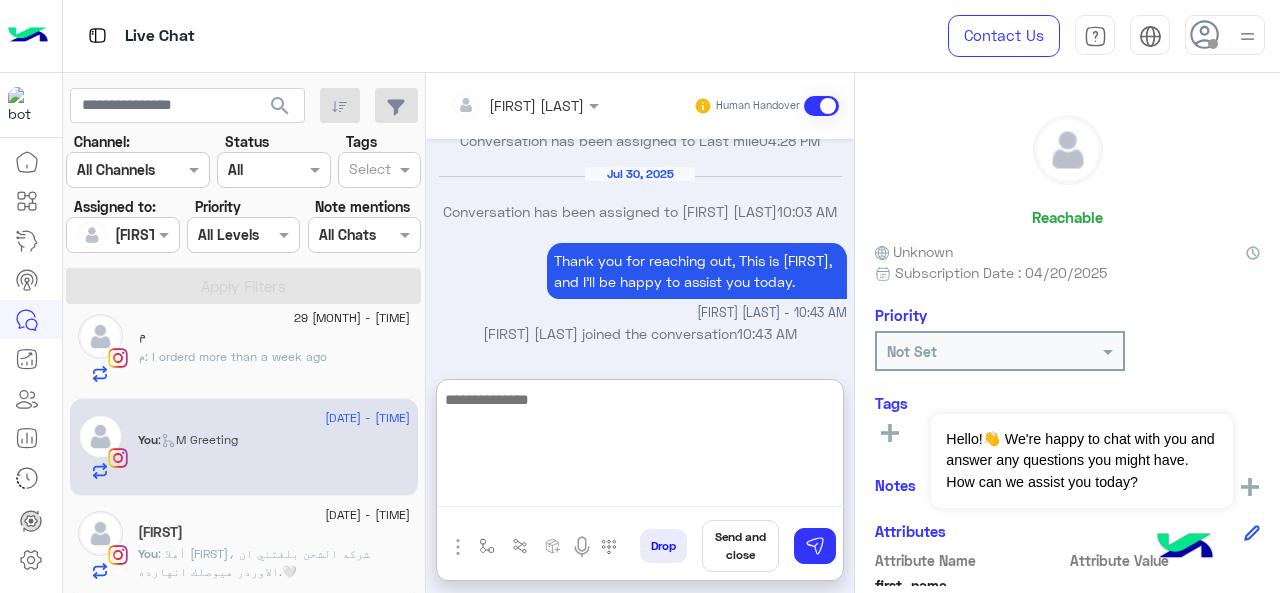 scroll, scrollTop: 1197, scrollLeft: 0, axis: vertical 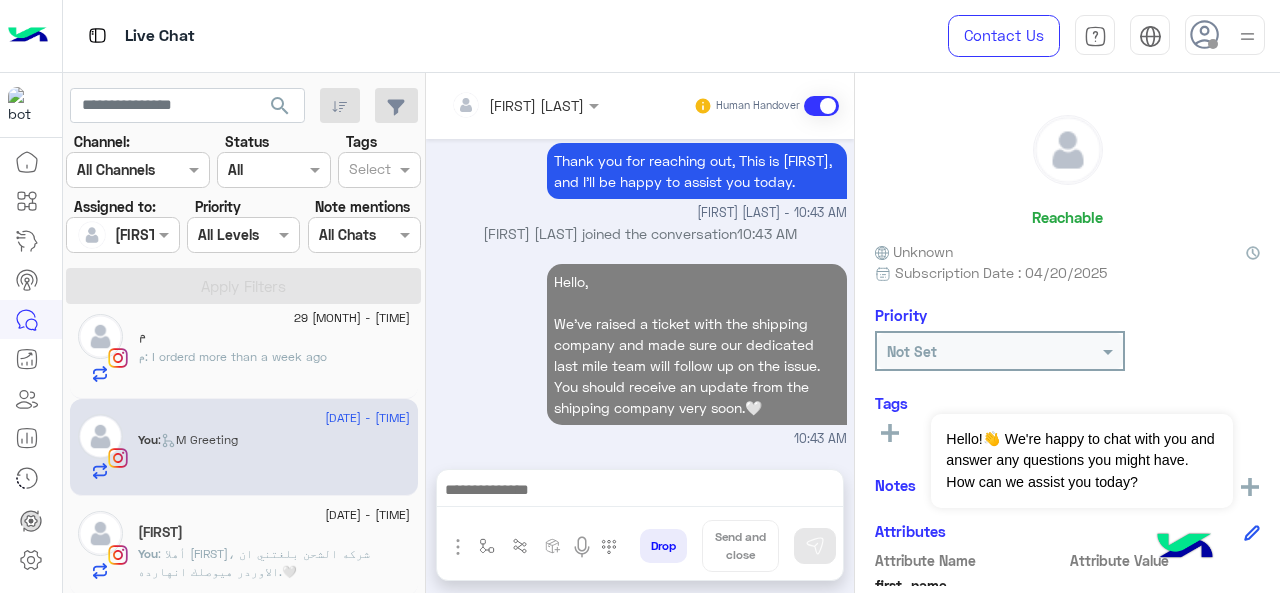 click on ": أهلا [FIRST]،
شركه الشحن بلغتني ان الاوردر هيوصلك انهارده.🤍" 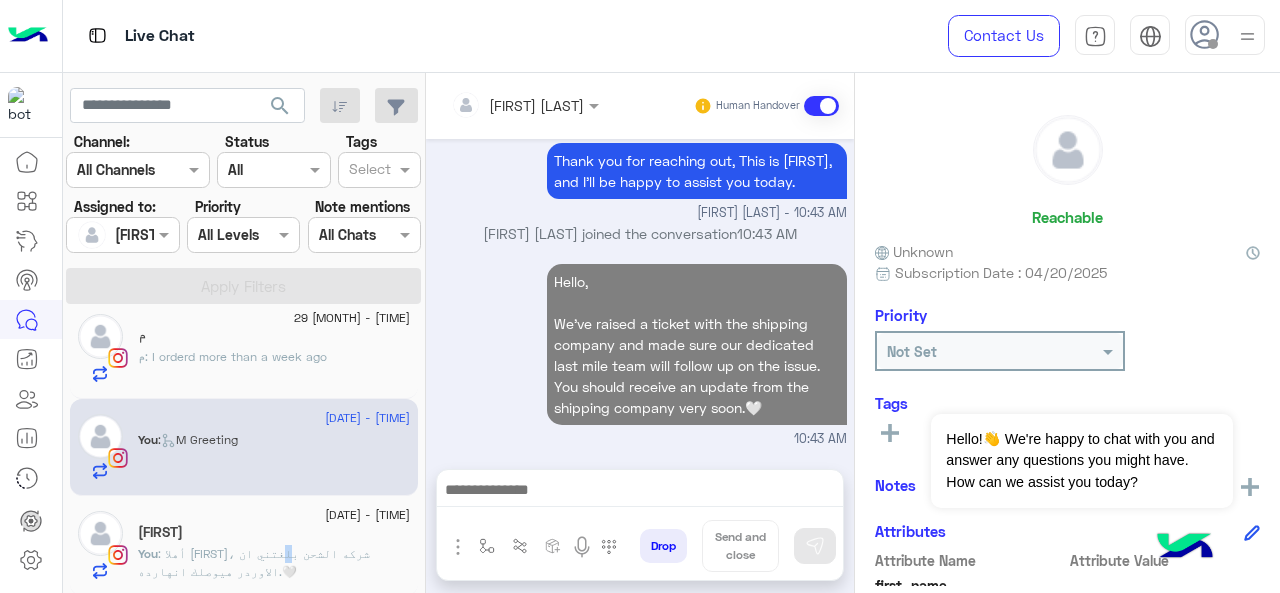 scroll, scrollTop: 0, scrollLeft: 0, axis: both 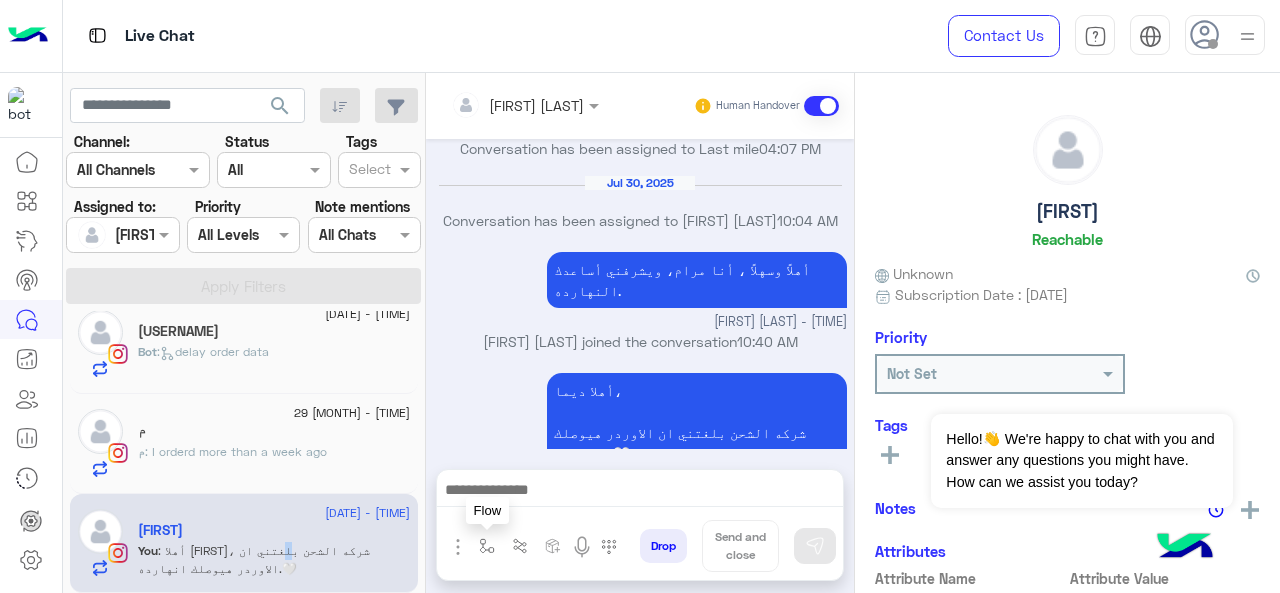 click at bounding box center [487, 546] 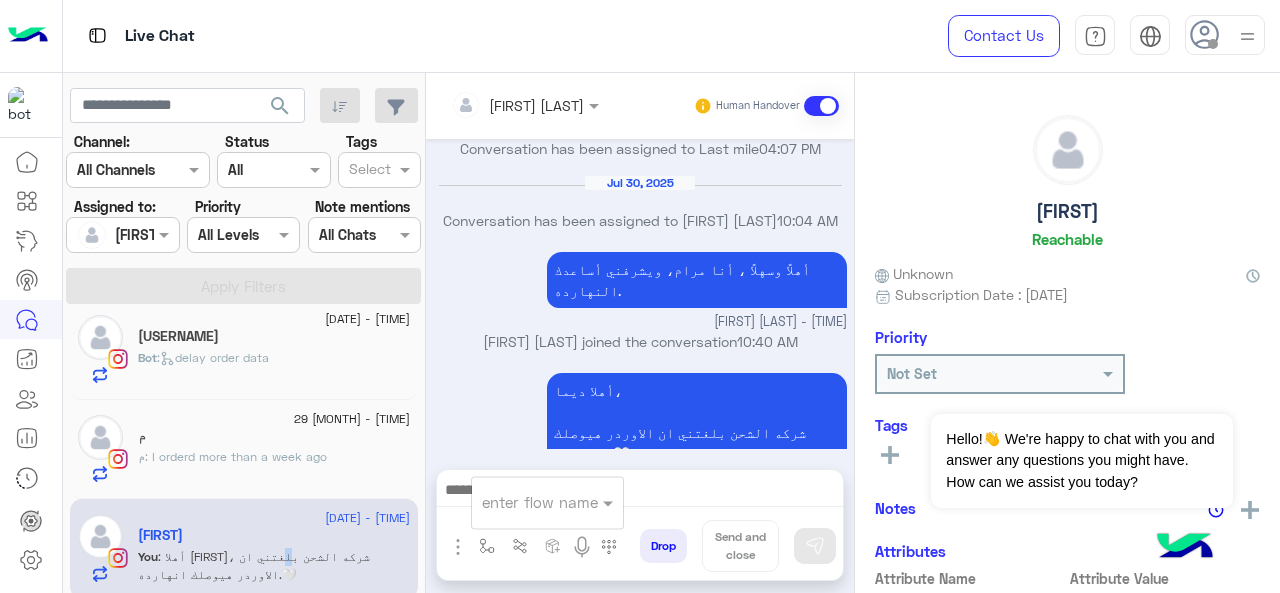 scroll, scrollTop: 116, scrollLeft: 0, axis: vertical 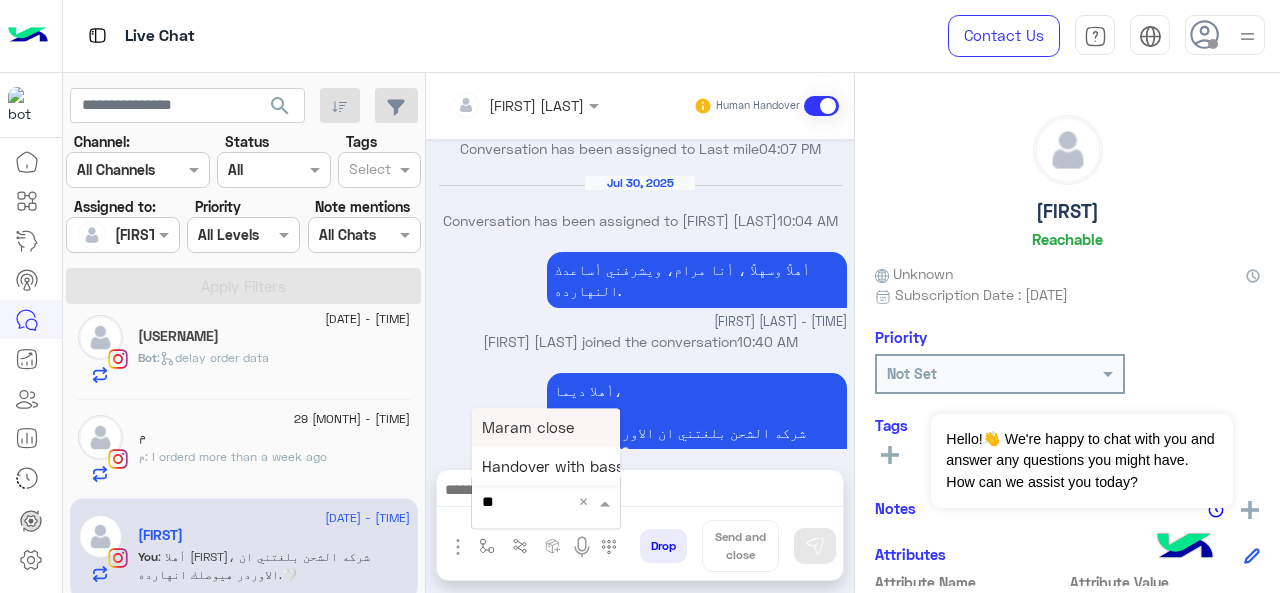 type on "*" 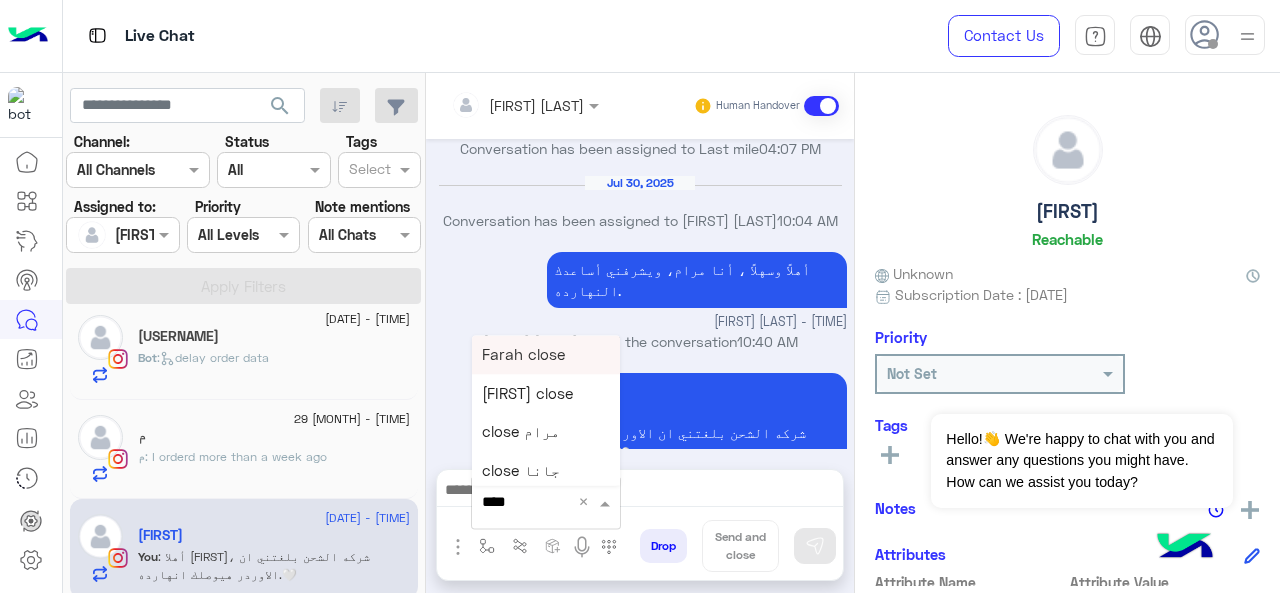 type on "*****" 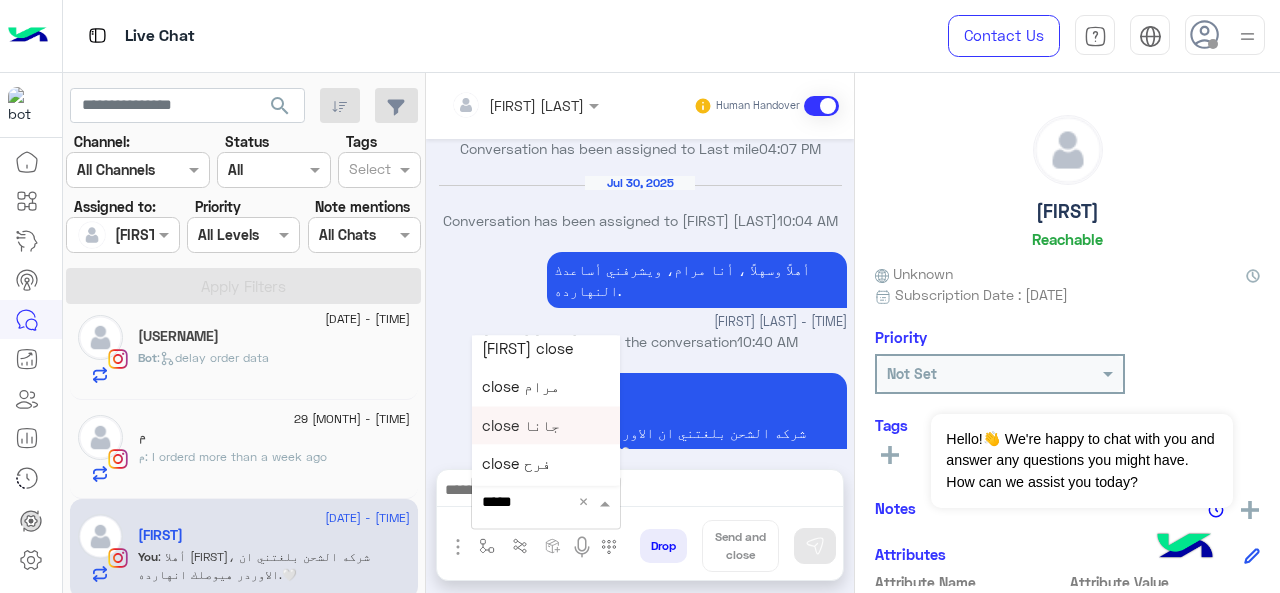 scroll, scrollTop: 81, scrollLeft: 0, axis: vertical 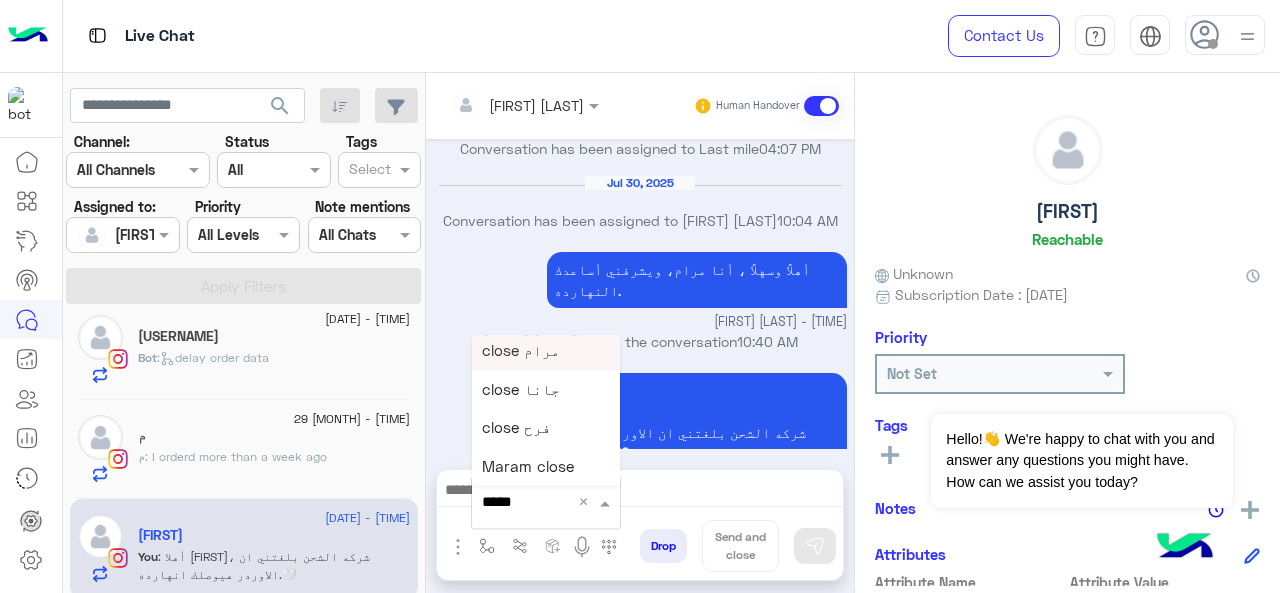 click on "close مرام" at bounding box center [546, 350] 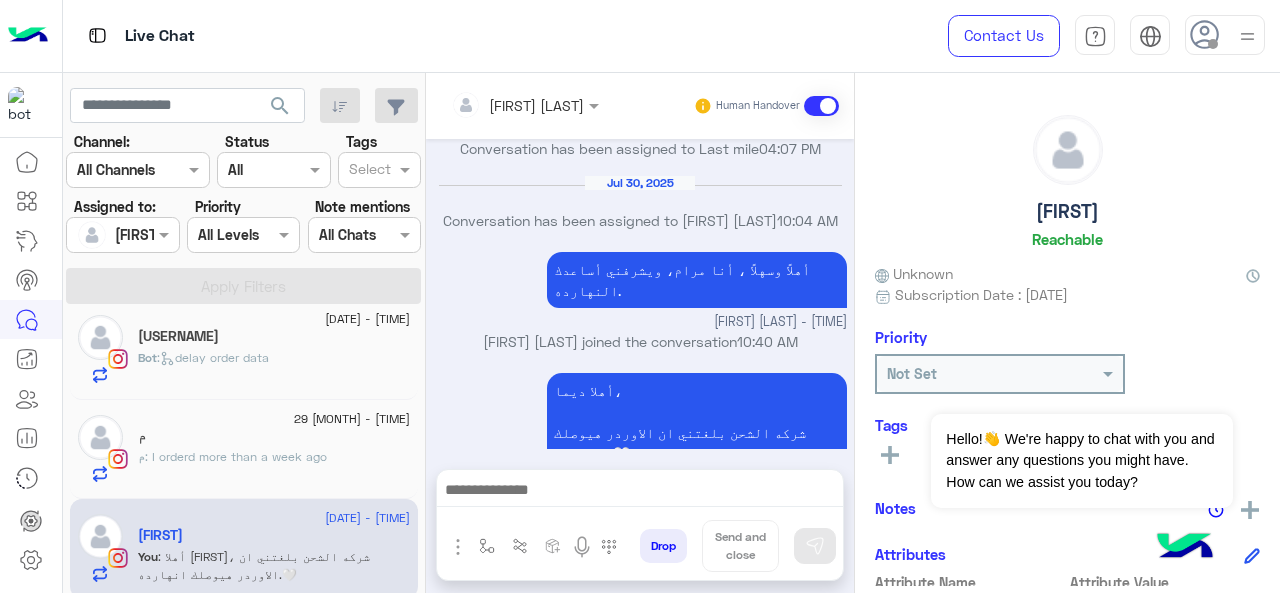 type on "**********" 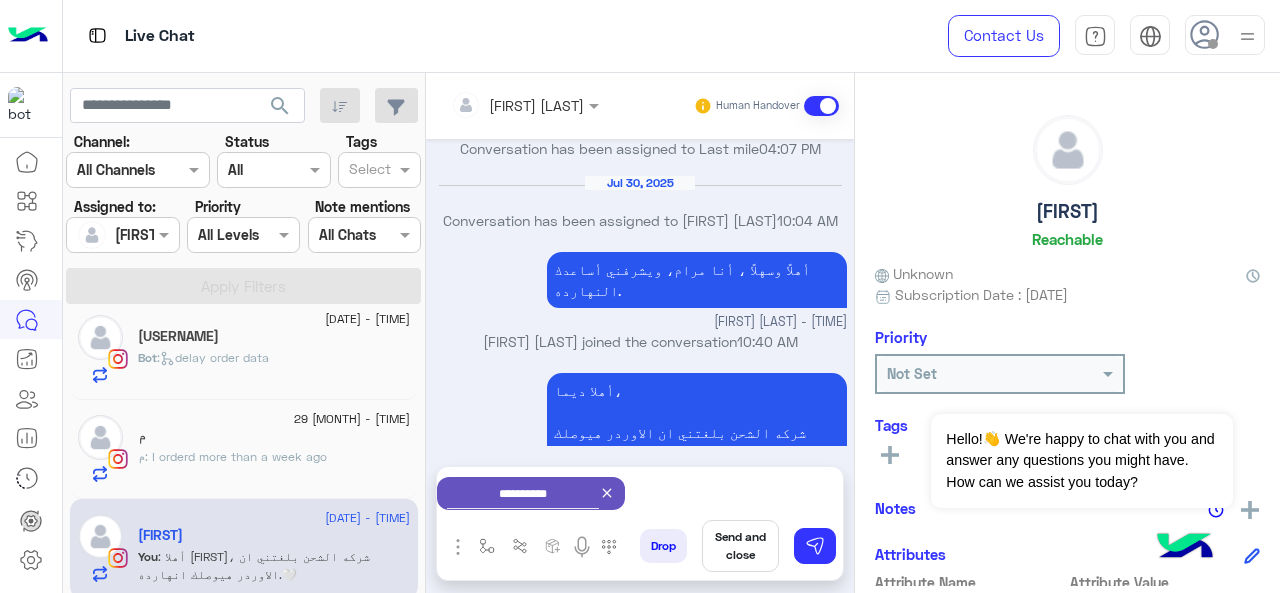 click on "Send and close" at bounding box center (740, 546) 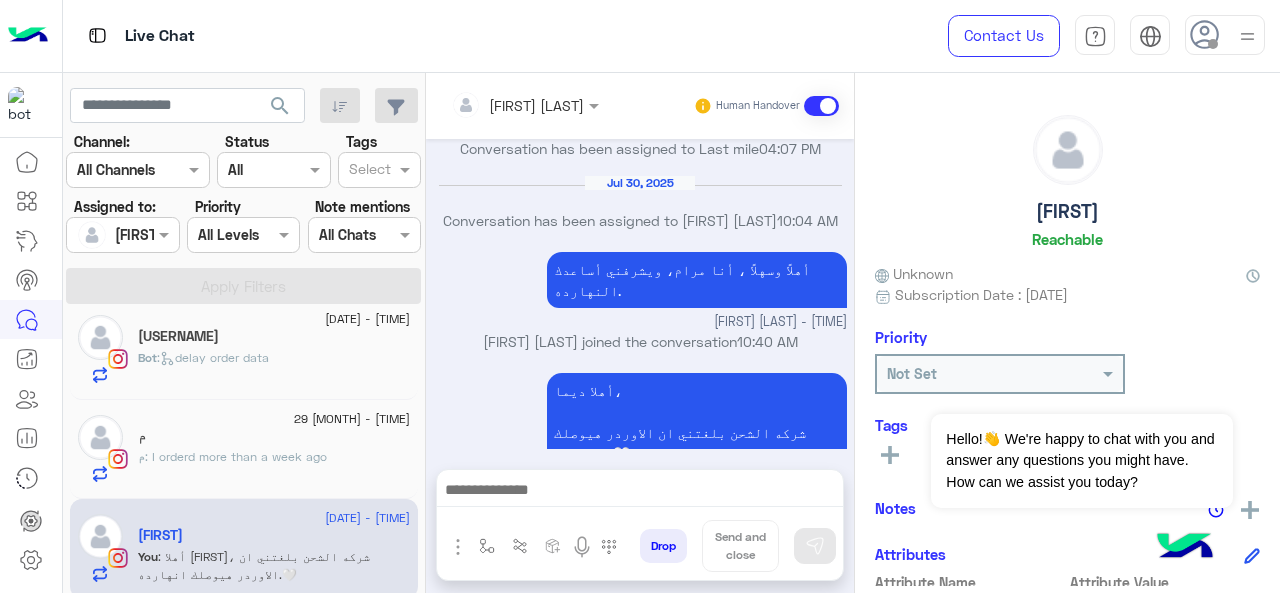 scroll, scrollTop: 578, scrollLeft: 0, axis: vertical 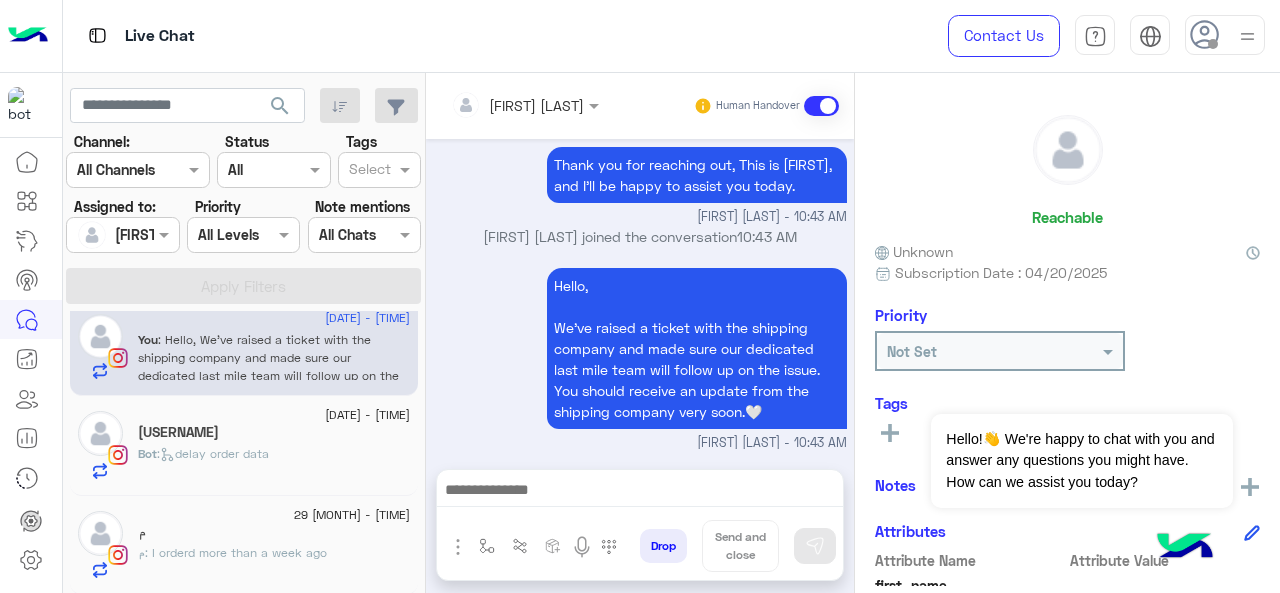 click on "م" 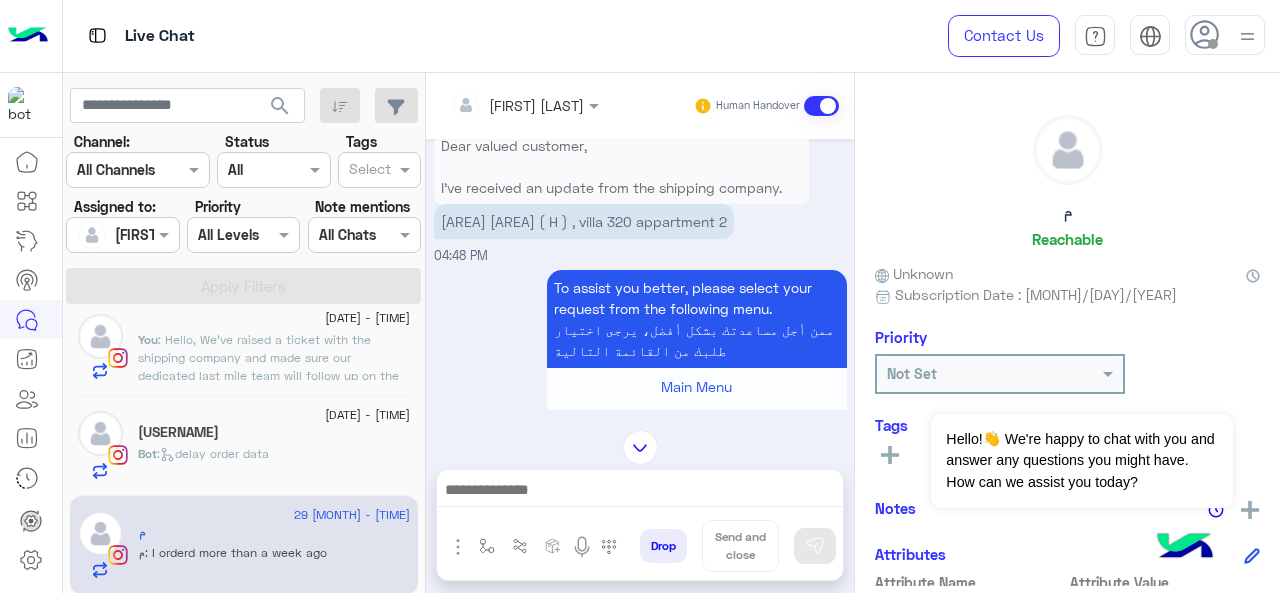 scroll, scrollTop: 709, scrollLeft: 0, axis: vertical 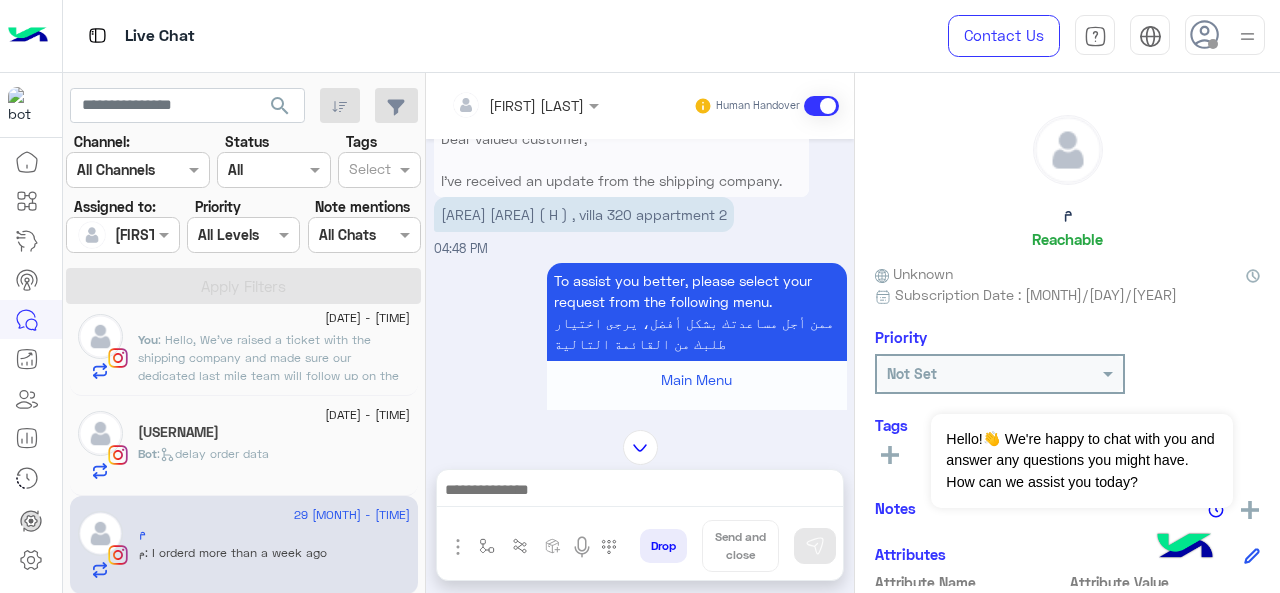 drag, startPoint x: 573, startPoint y: 235, endPoint x: 434, endPoint y: 209, distance: 141.41075 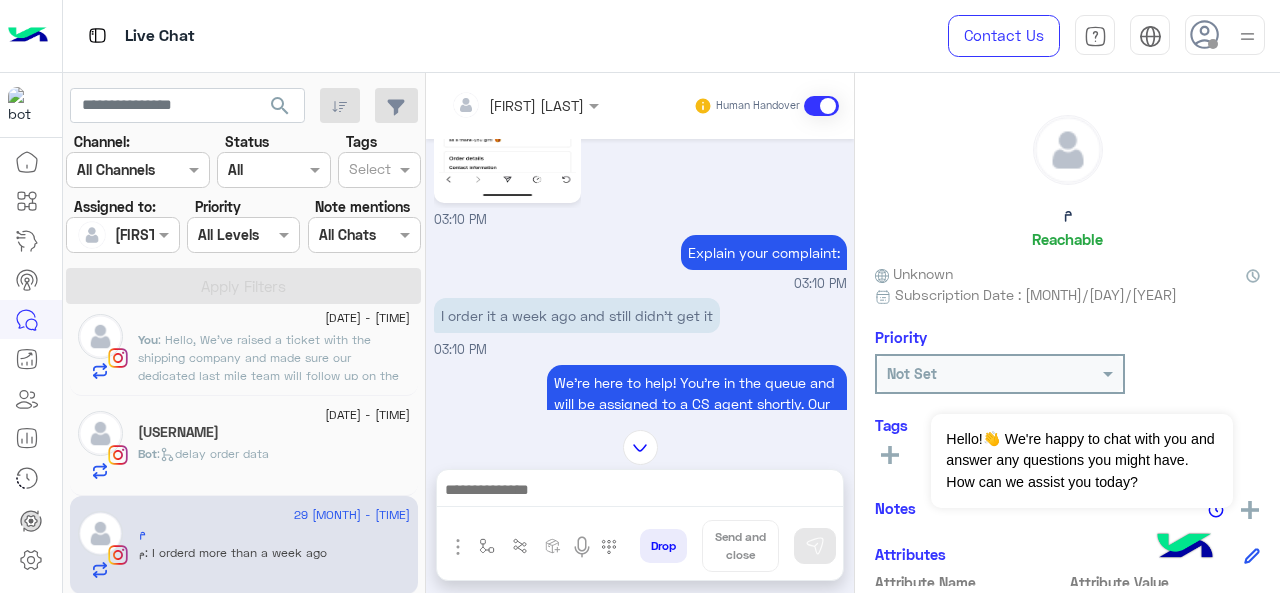 scroll, scrollTop: 499, scrollLeft: 0, axis: vertical 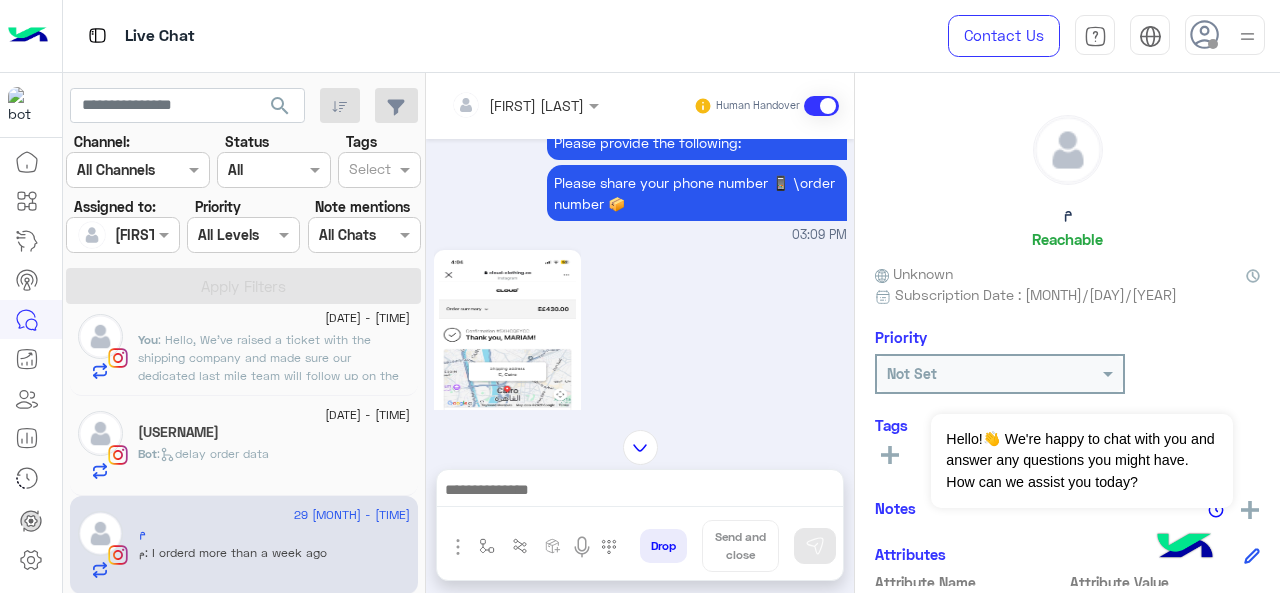click 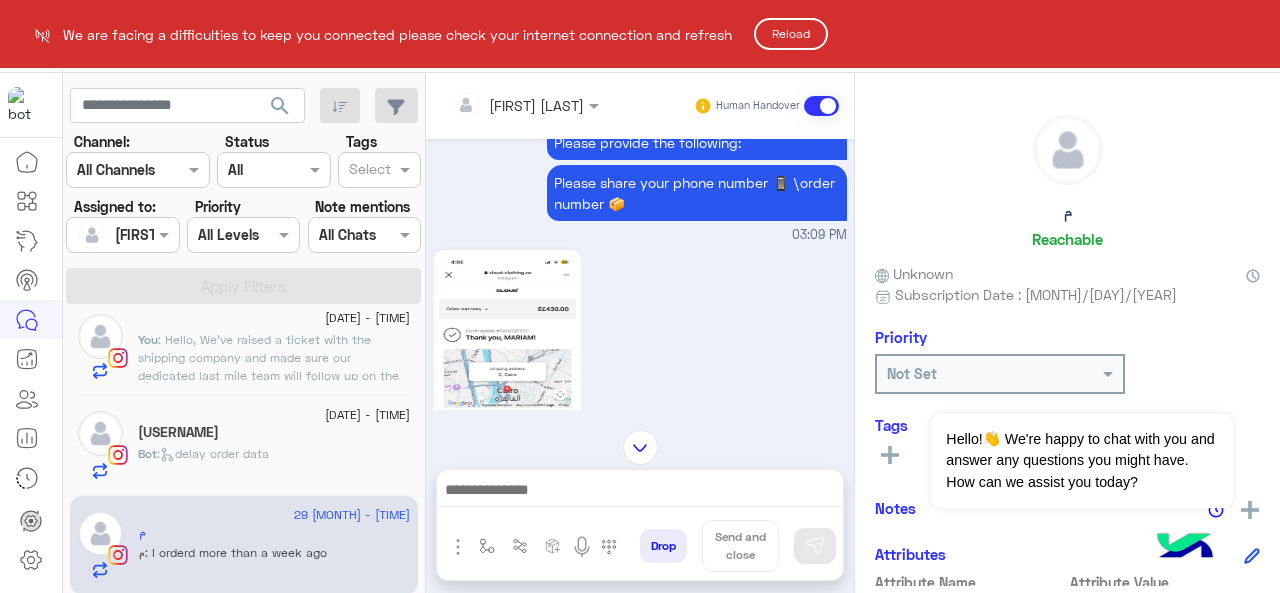 click on "Reload" 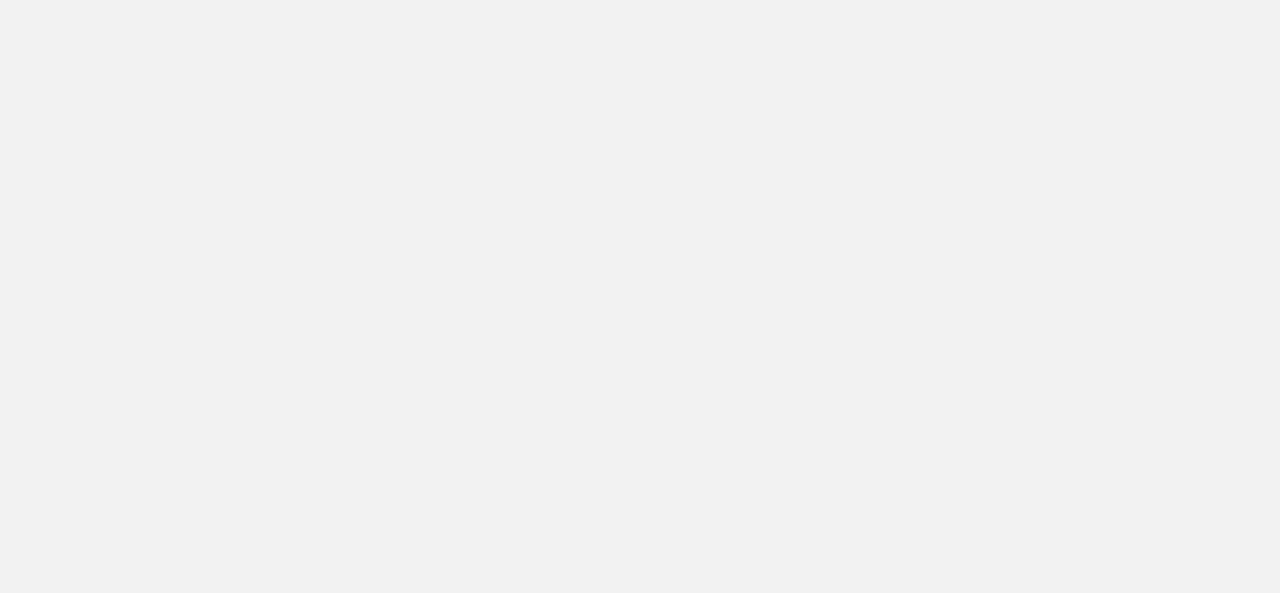 scroll, scrollTop: 0, scrollLeft: 0, axis: both 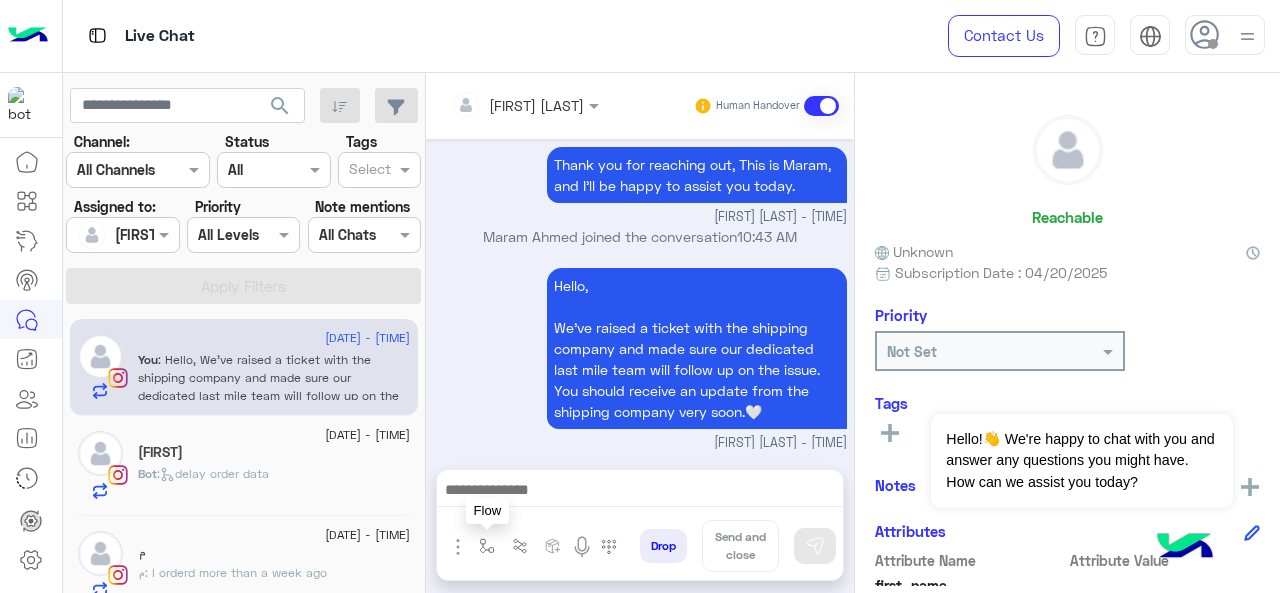 click at bounding box center (487, 546) 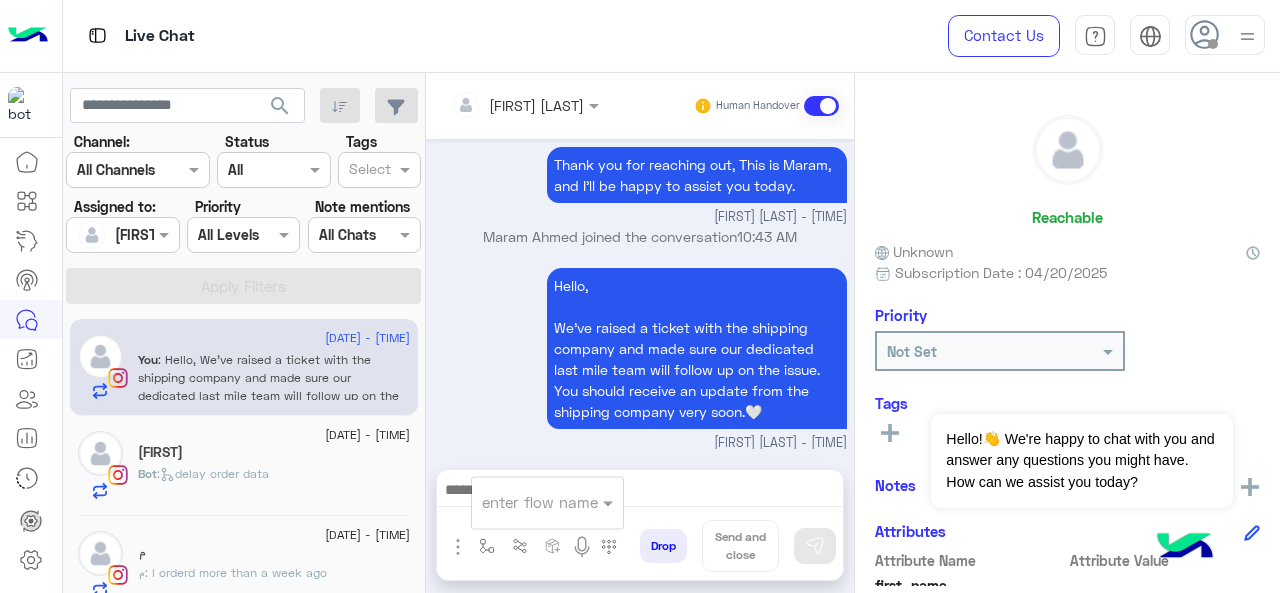 click at bounding box center (523, 502) 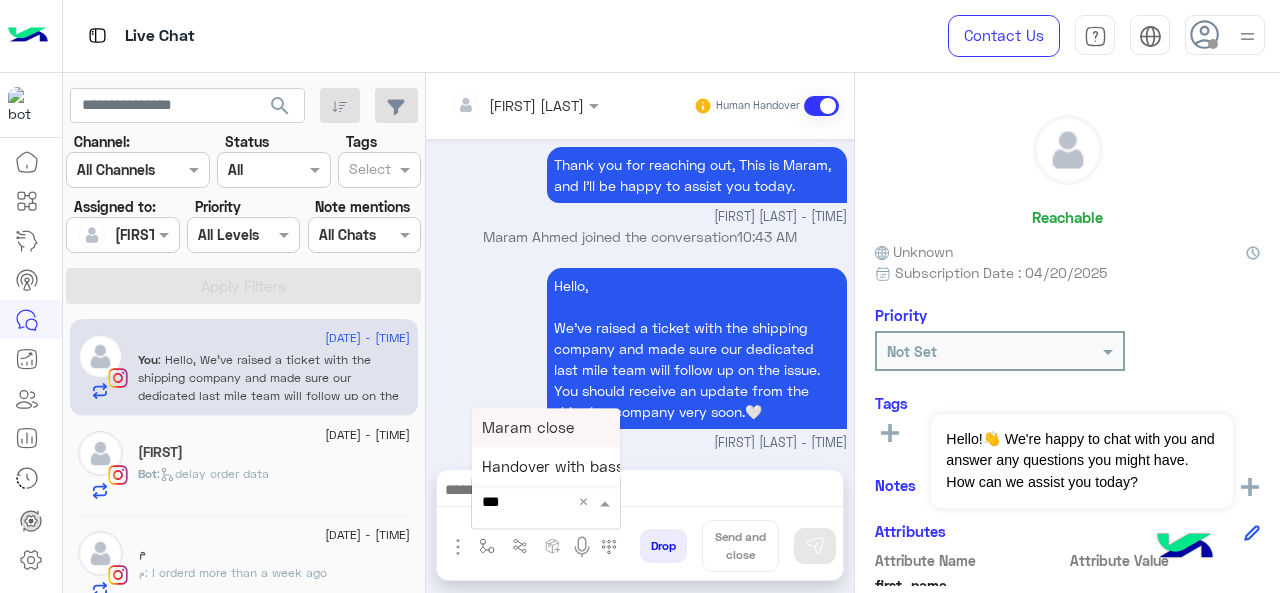 type on "****" 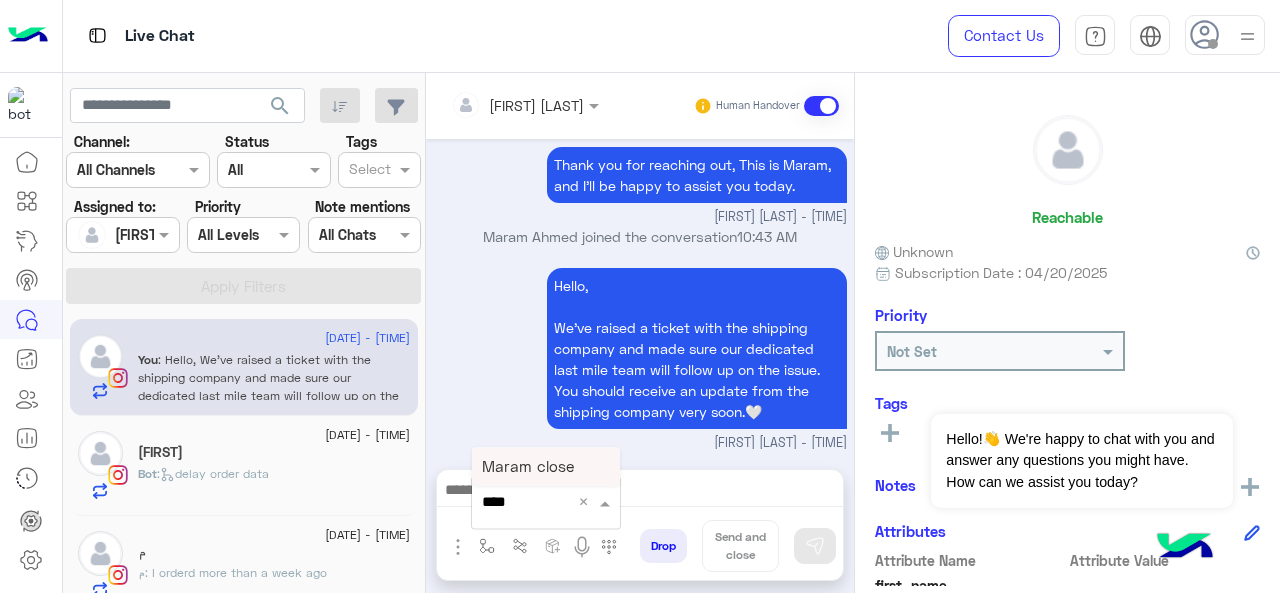 click on "Maram close" at bounding box center (528, 466) 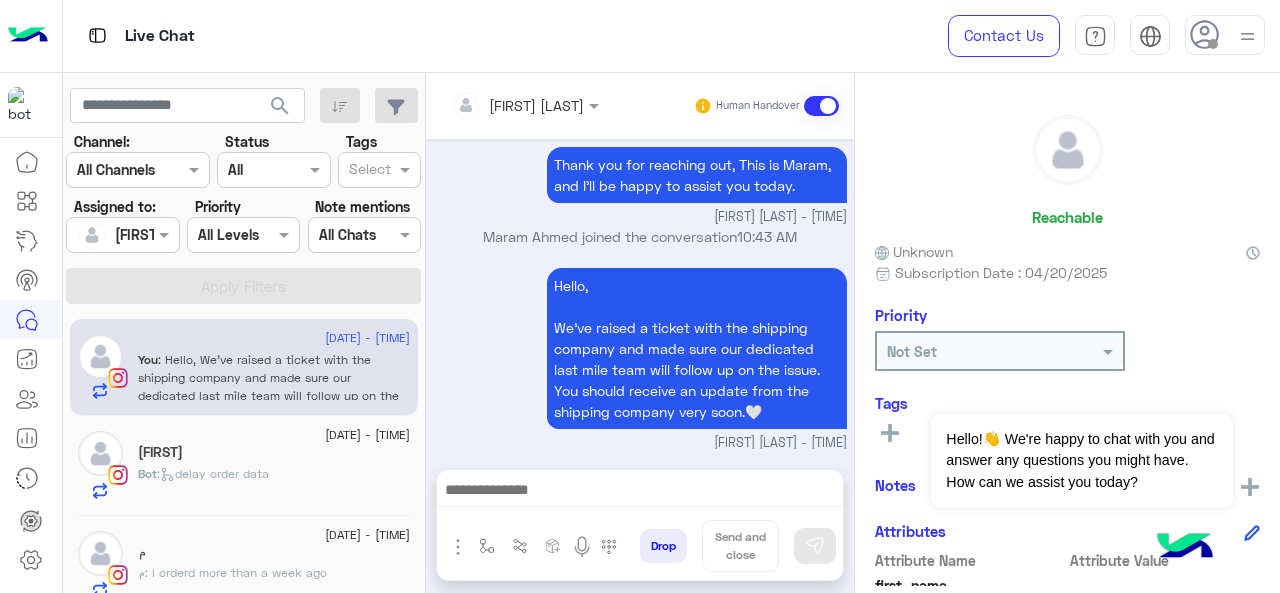 type on "**********" 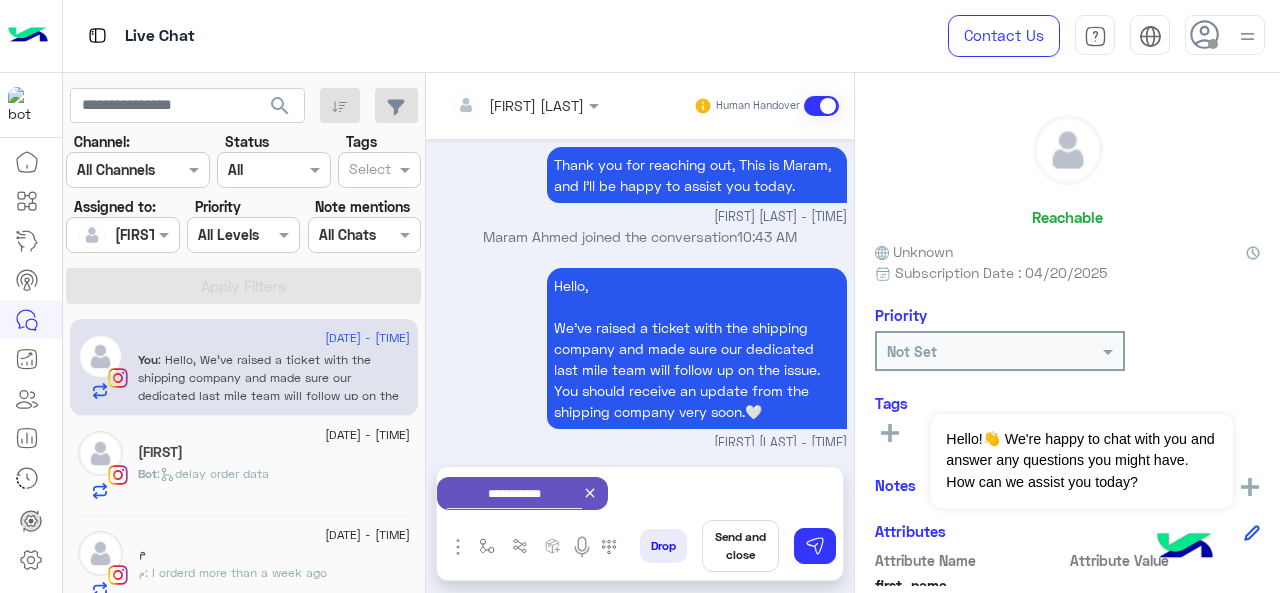 click on "Send and close" at bounding box center (740, 546) 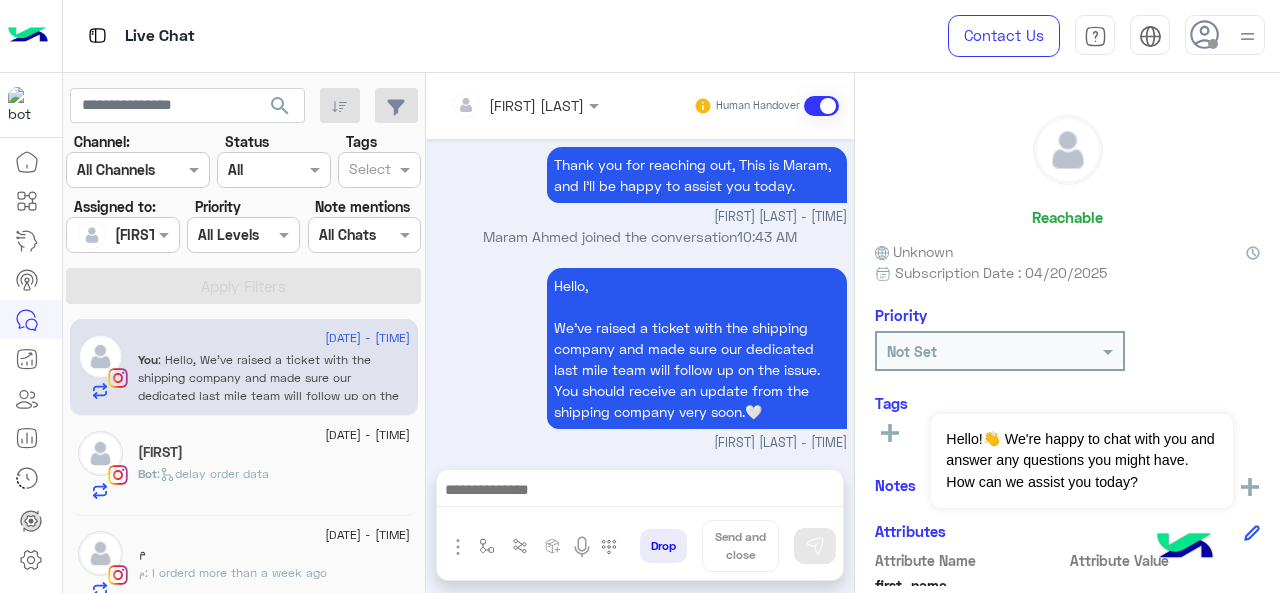 scroll, scrollTop: 662, scrollLeft: 0, axis: vertical 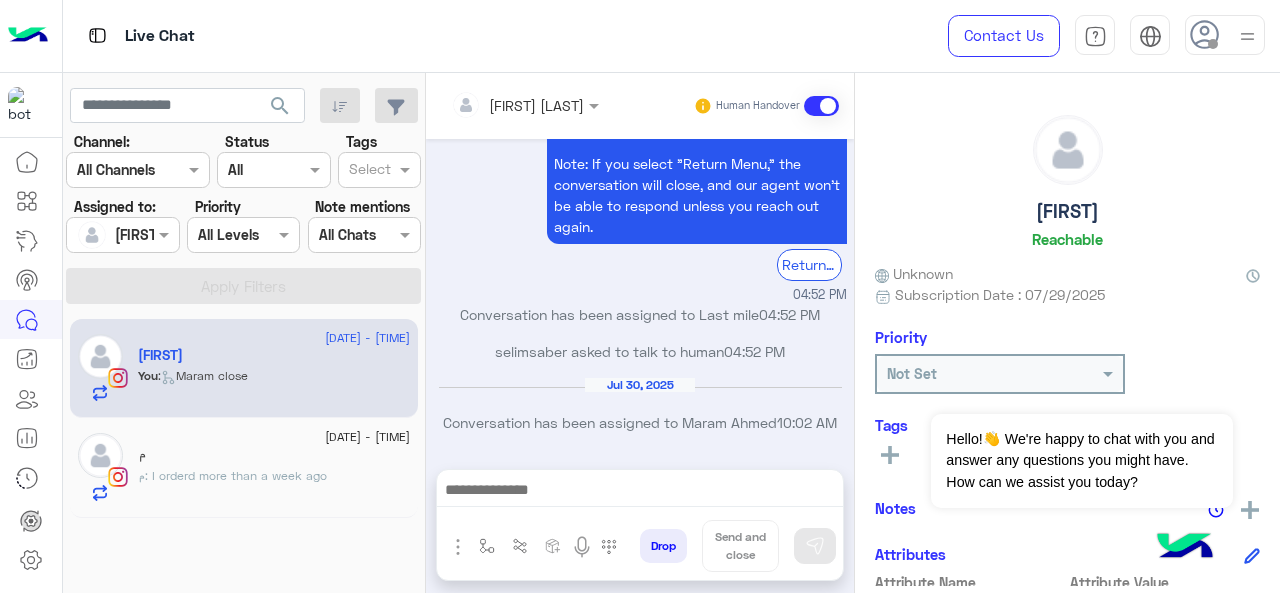 click on "م" 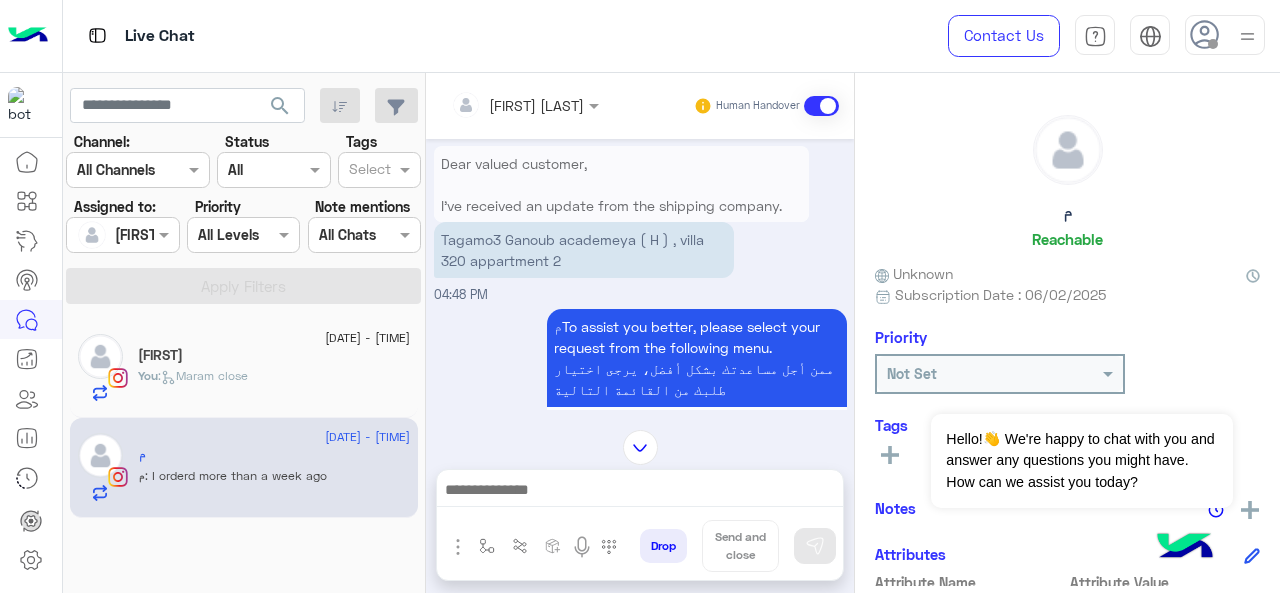 scroll, scrollTop: 609, scrollLeft: 0, axis: vertical 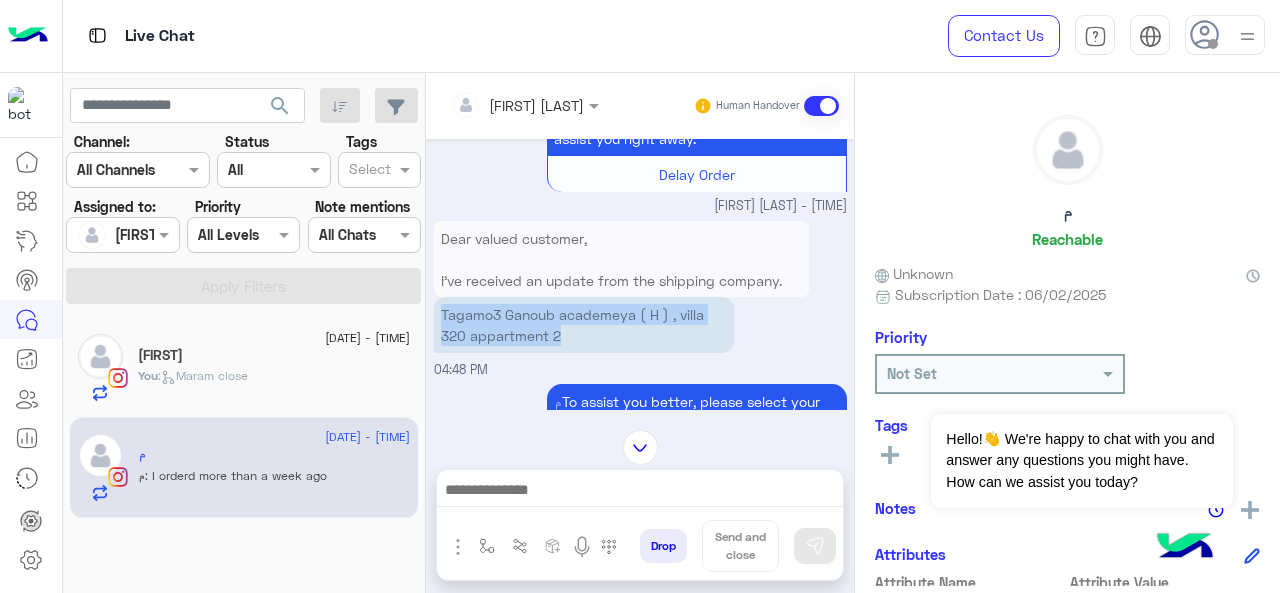 drag, startPoint x: 440, startPoint y: 316, endPoint x: 604, endPoint y: 329, distance: 164.51443 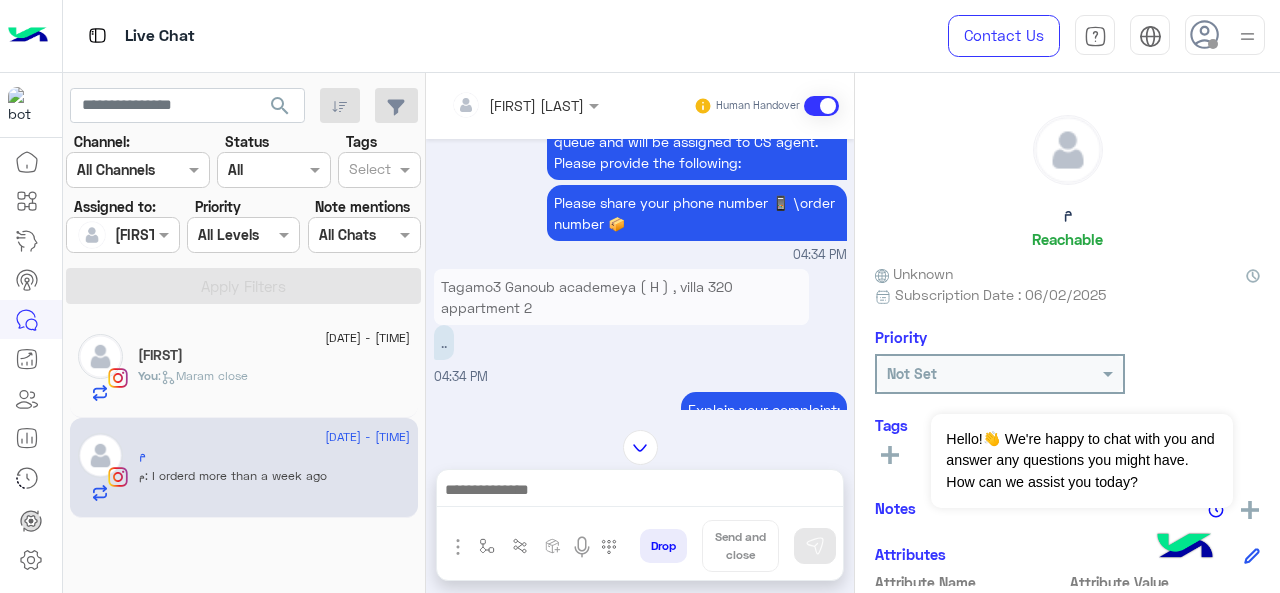 scroll, scrollTop: 1562, scrollLeft: 0, axis: vertical 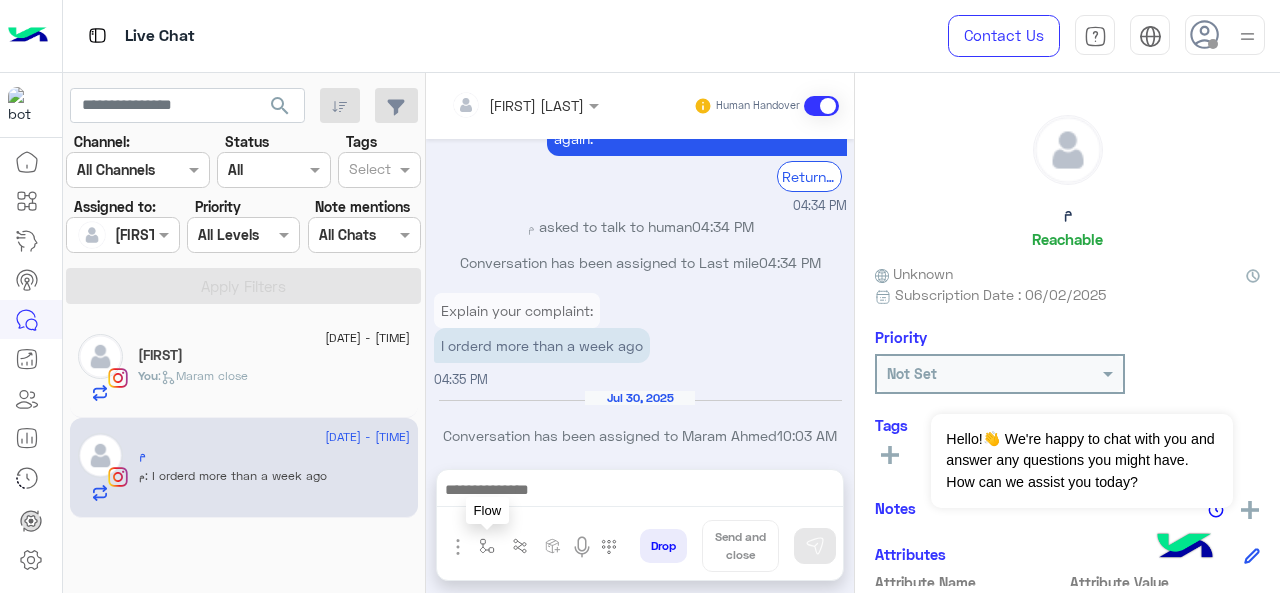 click at bounding box center (487, 546) 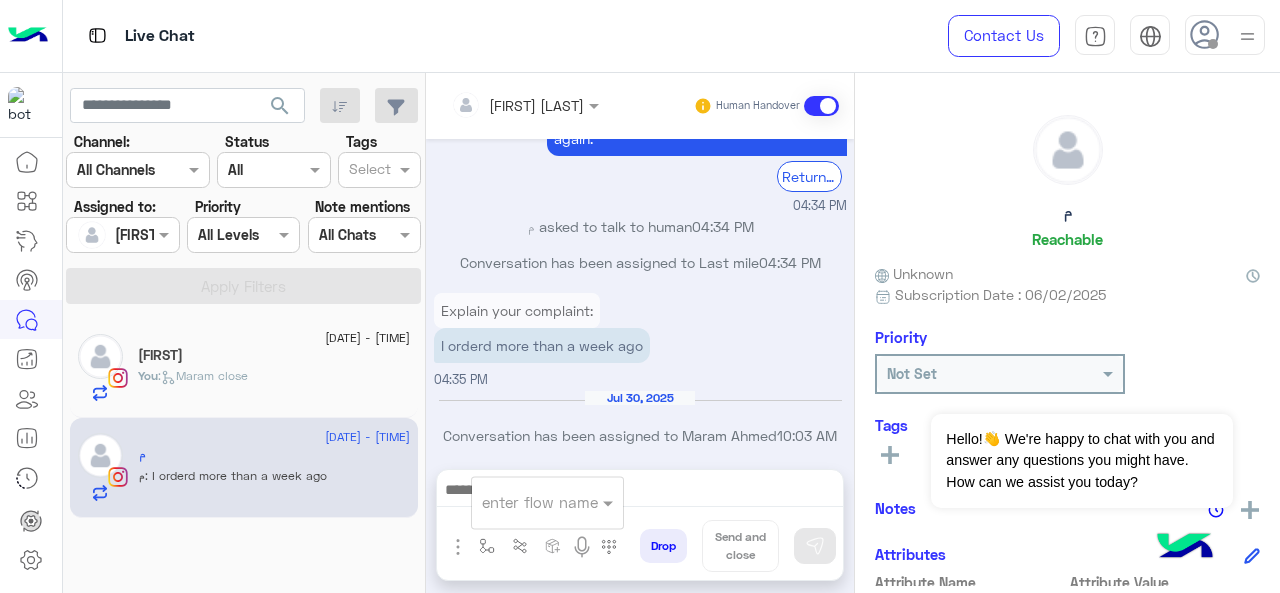 click at bounding box center [523, 502] 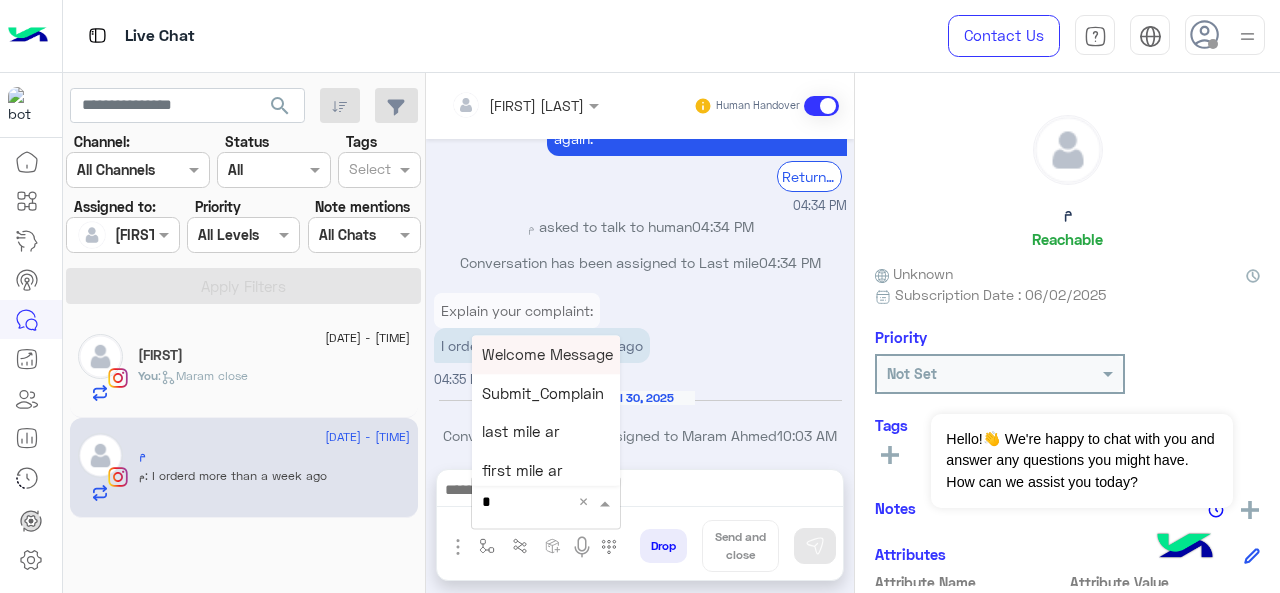 type on "*" 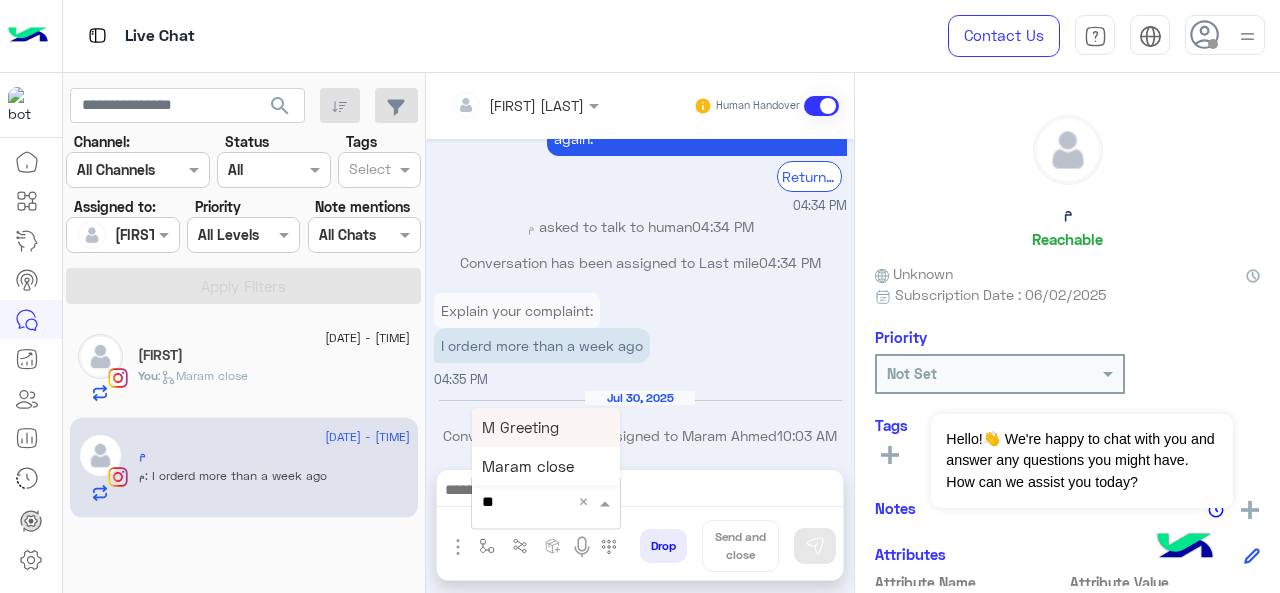 click on "M Greeting" at bounding box center [546, 427] 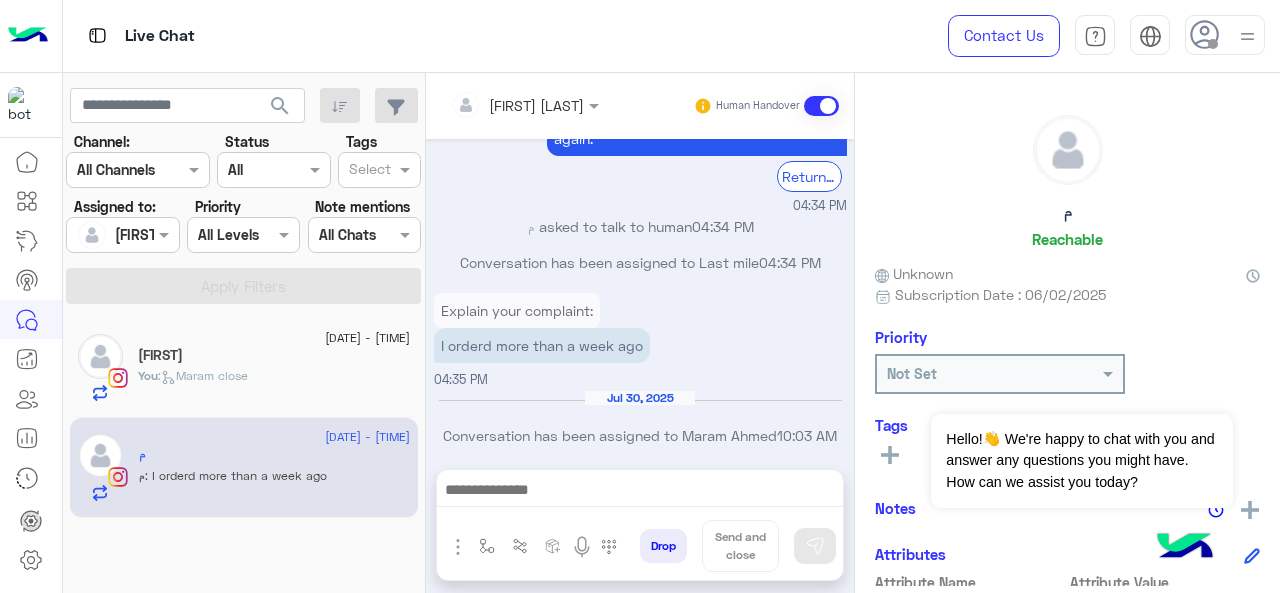 type on "**********" 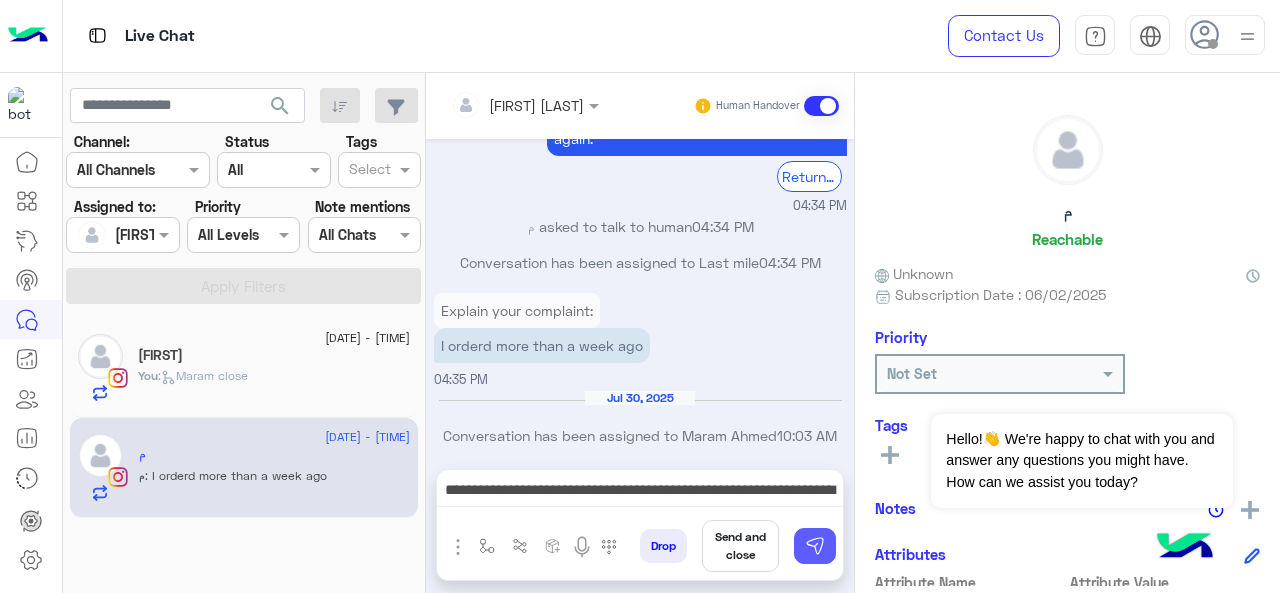click at bounding box center [815, 546] 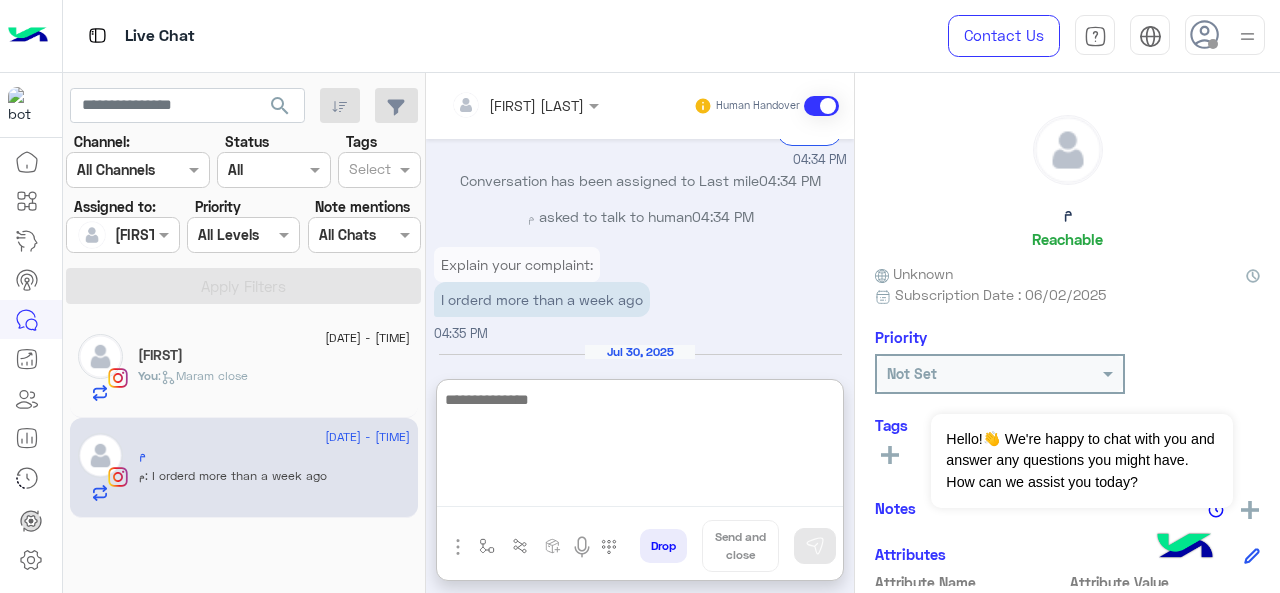 click at bounding box center [640, 447] 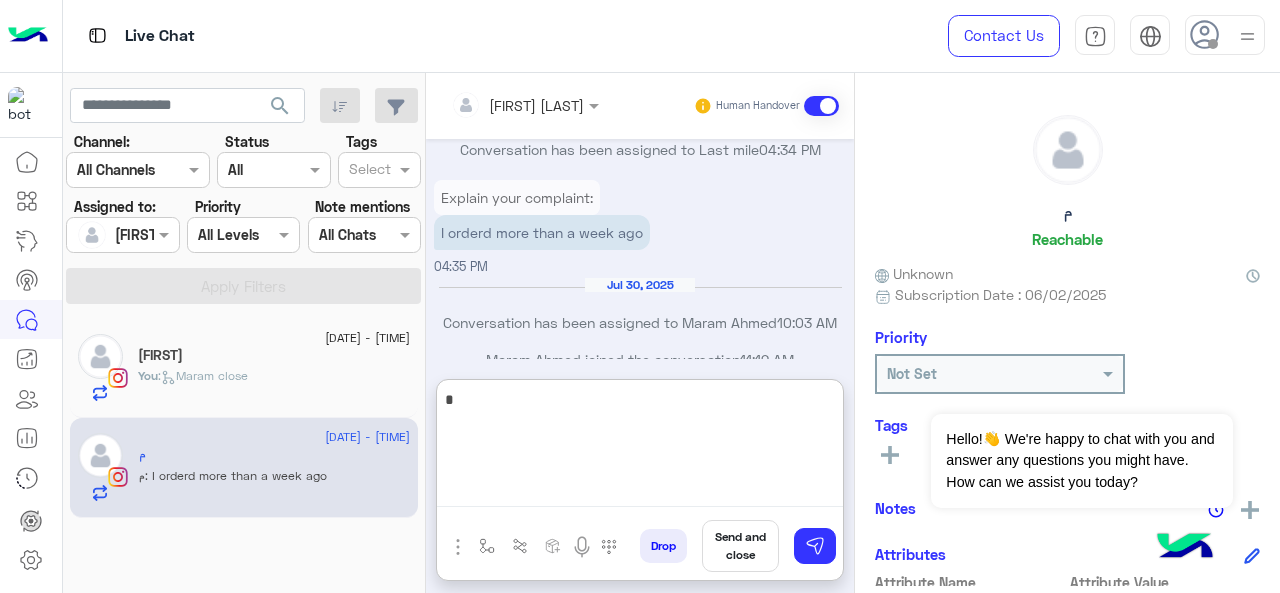scroll, scrollTop: 2372, scrollLeft: 0, axis: vertical 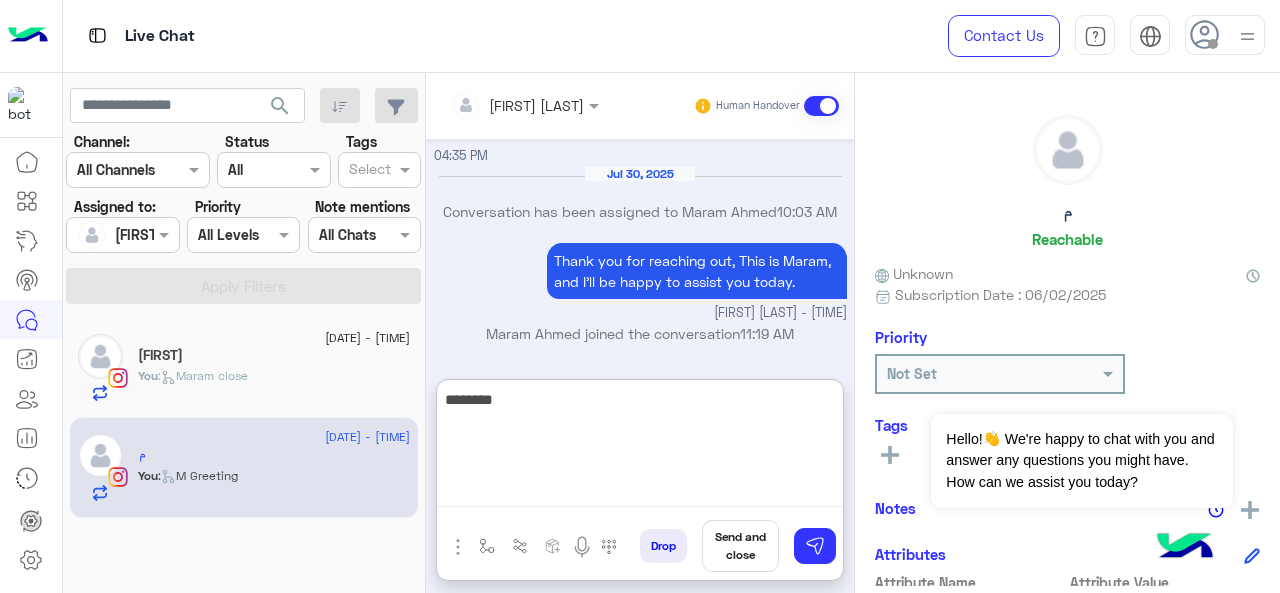 paste on "**********" 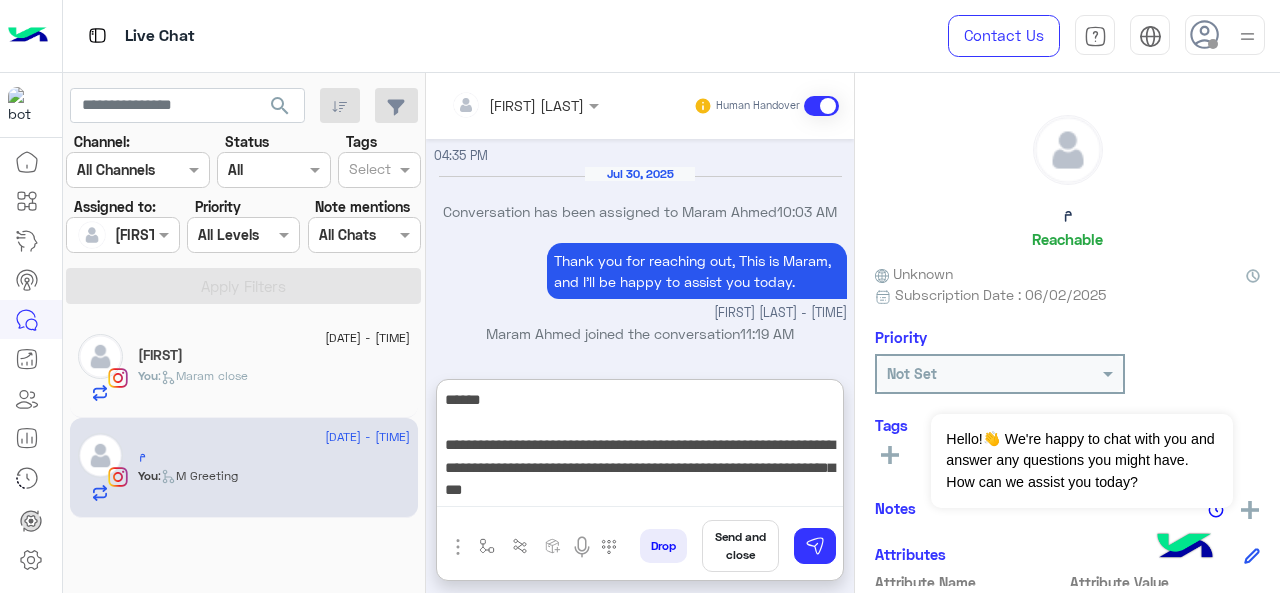 click on "**********" at bounding box center (640, 447) 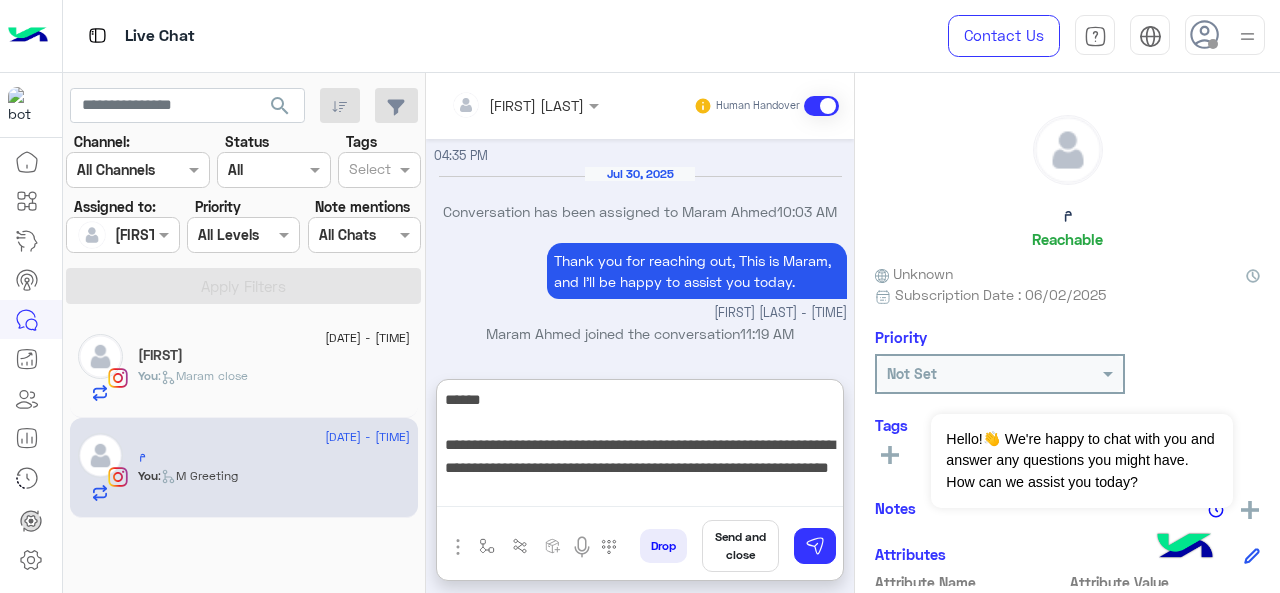 click on "**********" at bounding box center [640, 447] 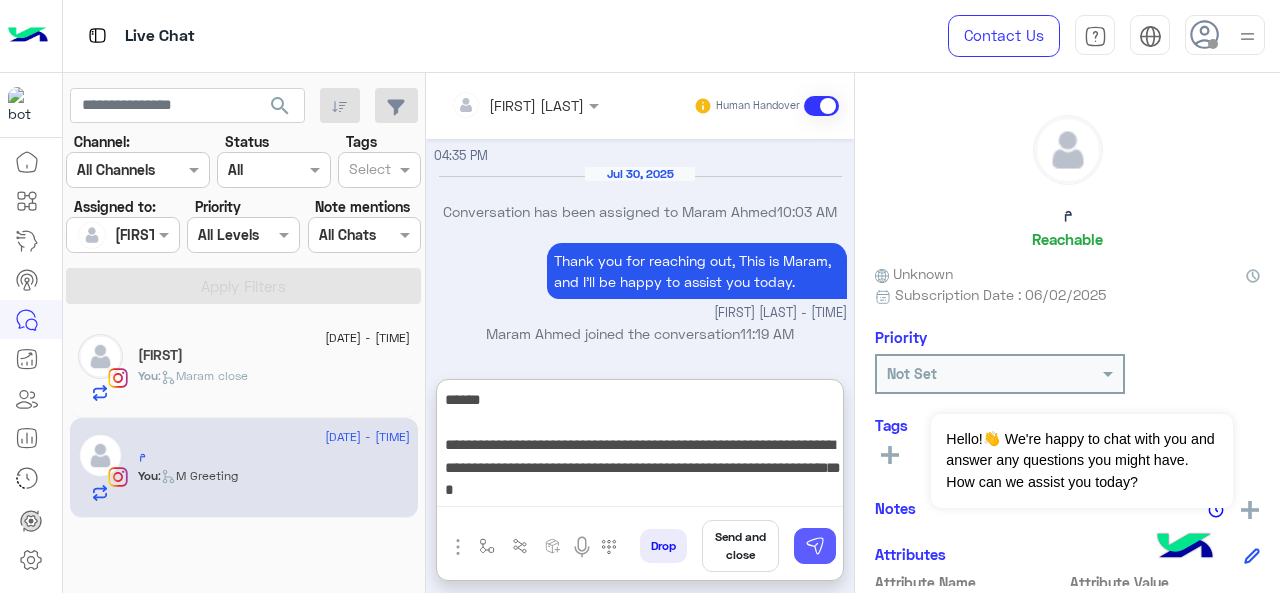 type on "**********" 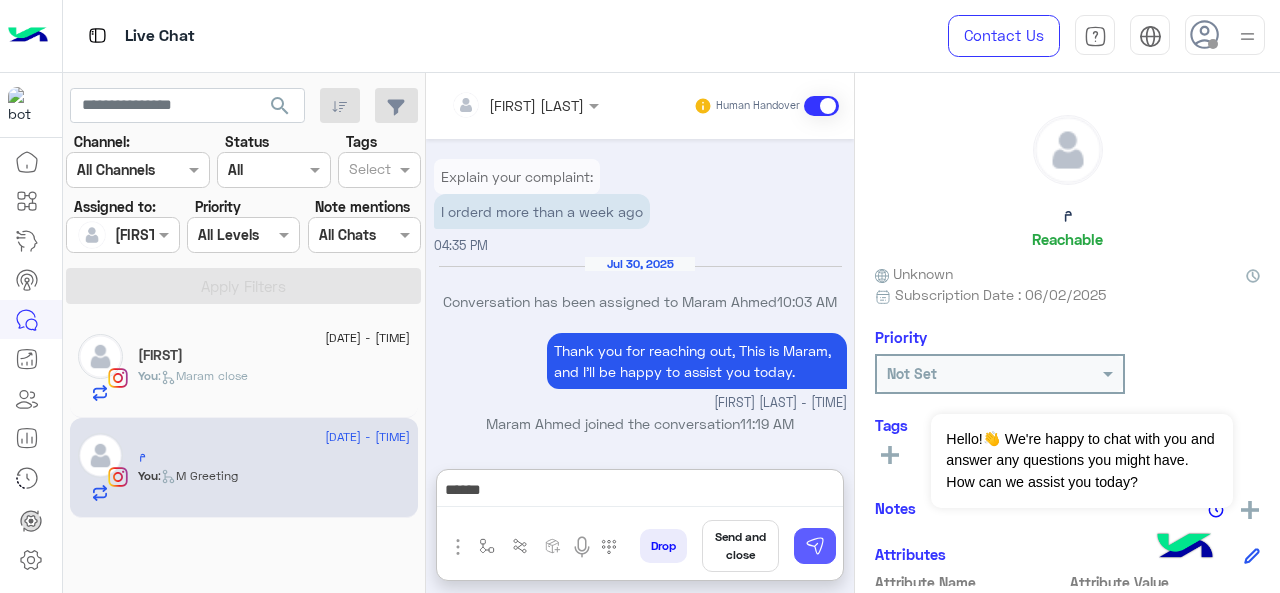 click at bounding box center (815, 546) 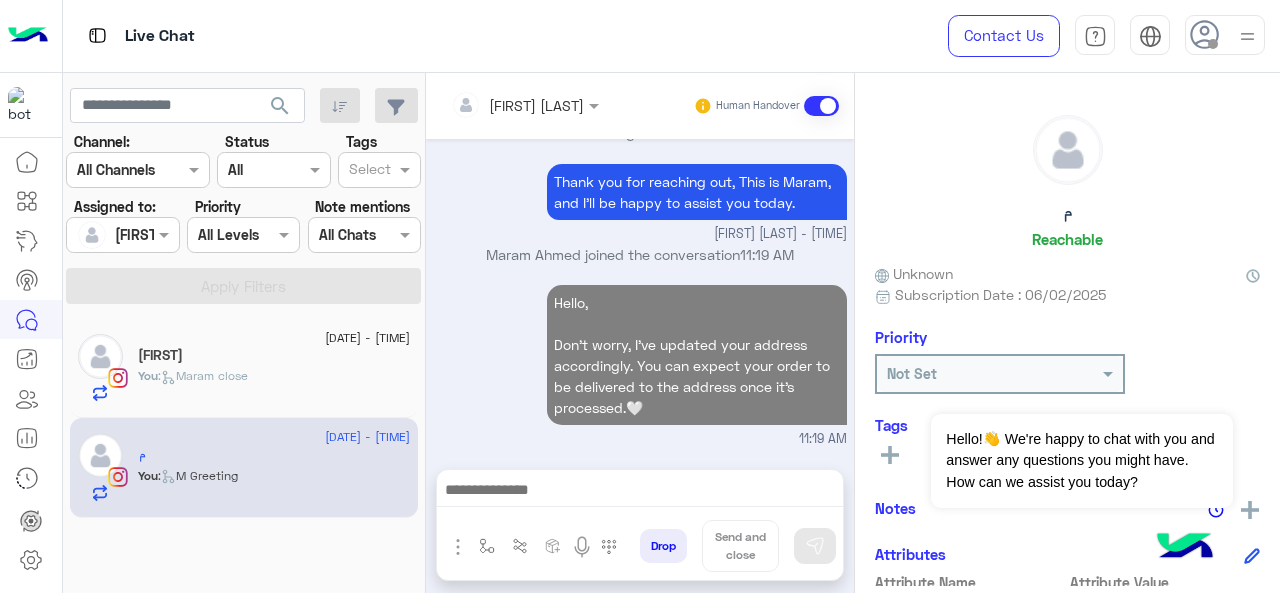scroll, scrollTop: 2451, scrollLeft: 0, axis: vertical 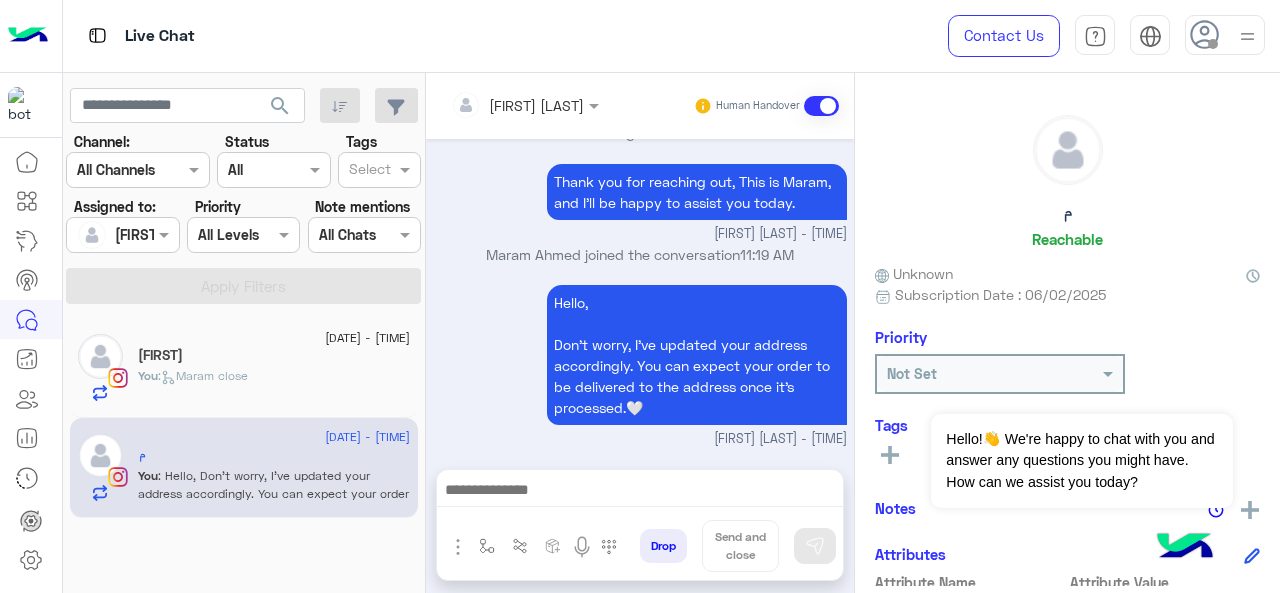 click on "[USERNAME]" 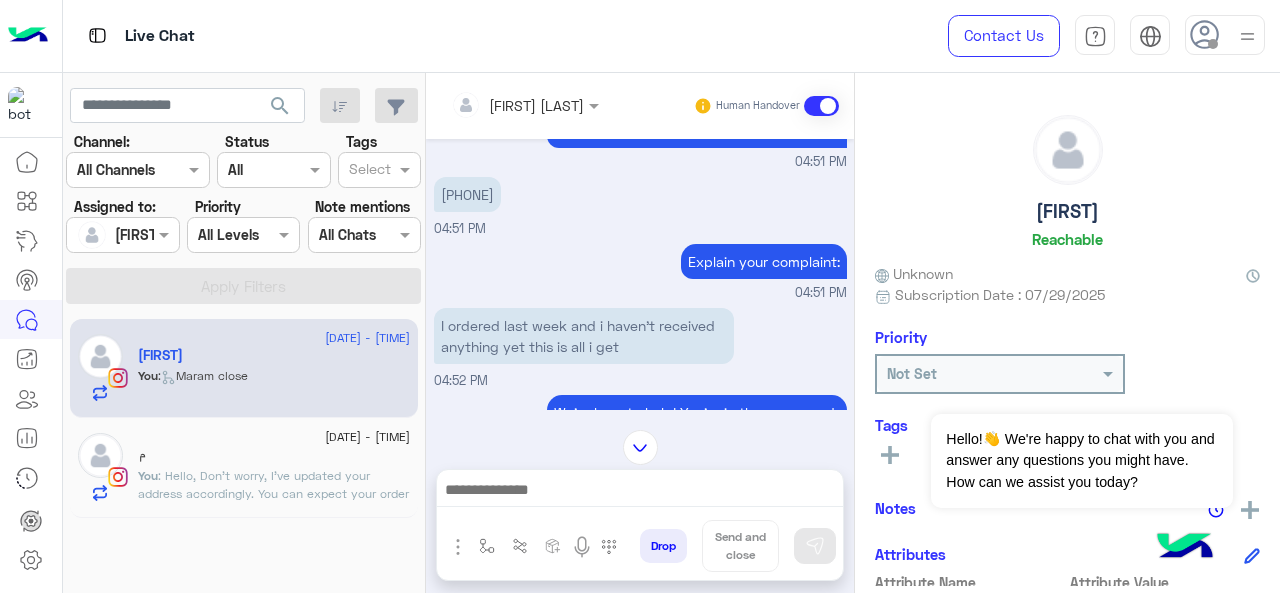scroll, scrollTop: 474, scrollLeft: 0, axis: vertical 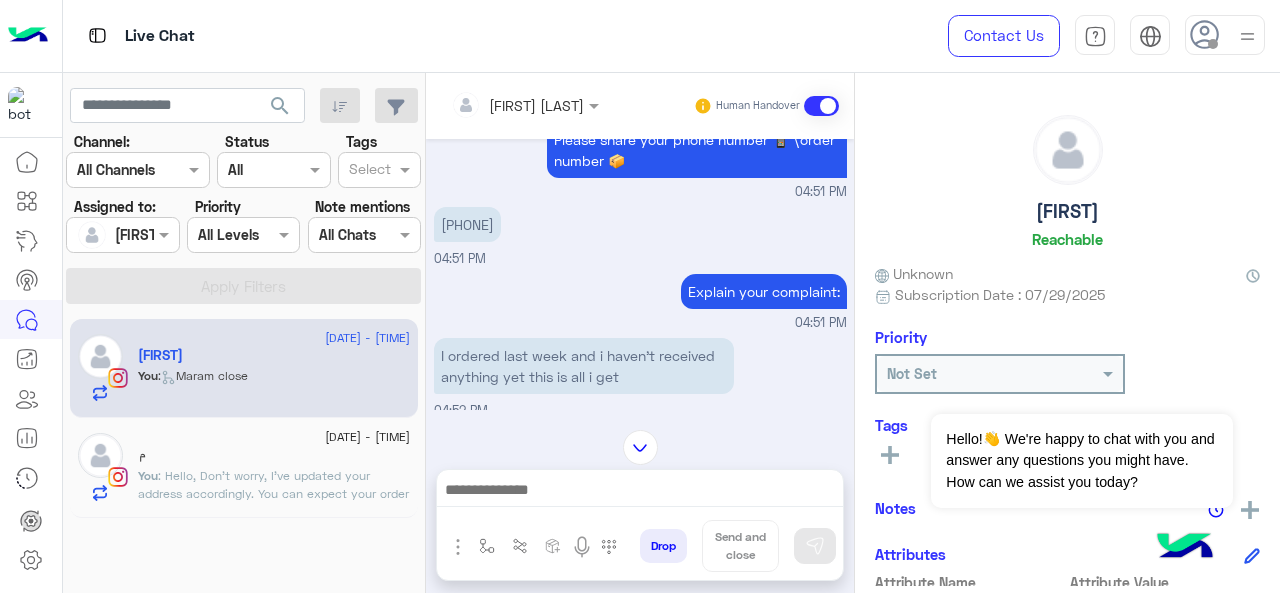 drag, startPoint x: 449, startPoint y: 240, endPoint x: 534, endPoint y: 231, distance: 85.47514 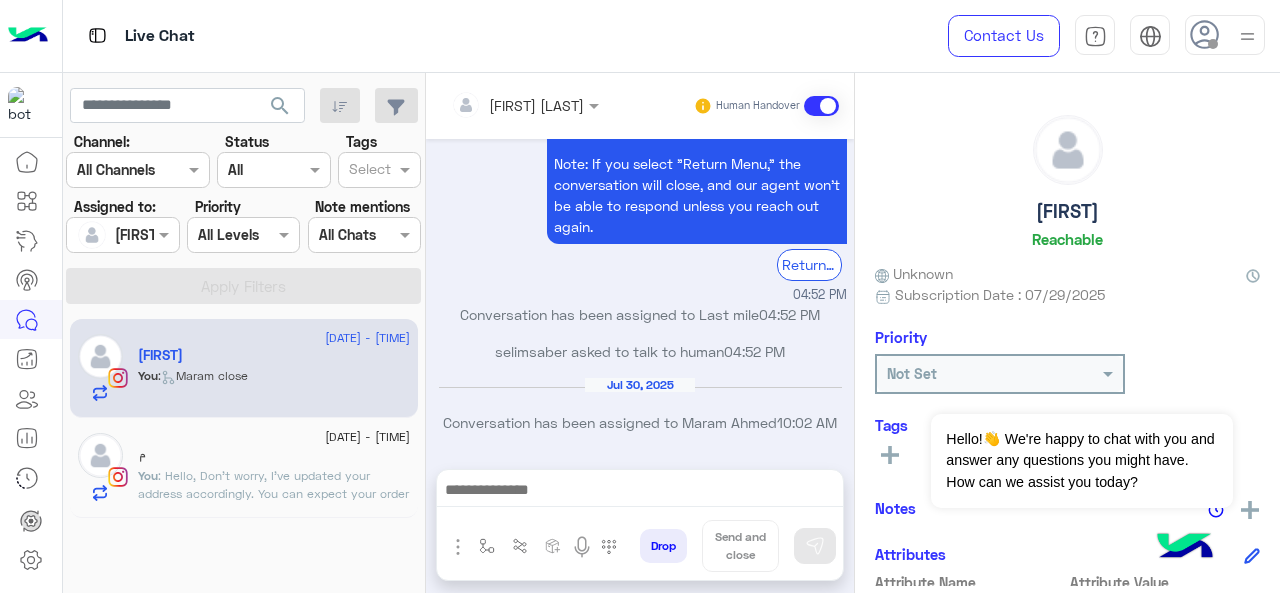 scroll, scrollTop: 874, scrollLeft: 0, axis: vertical 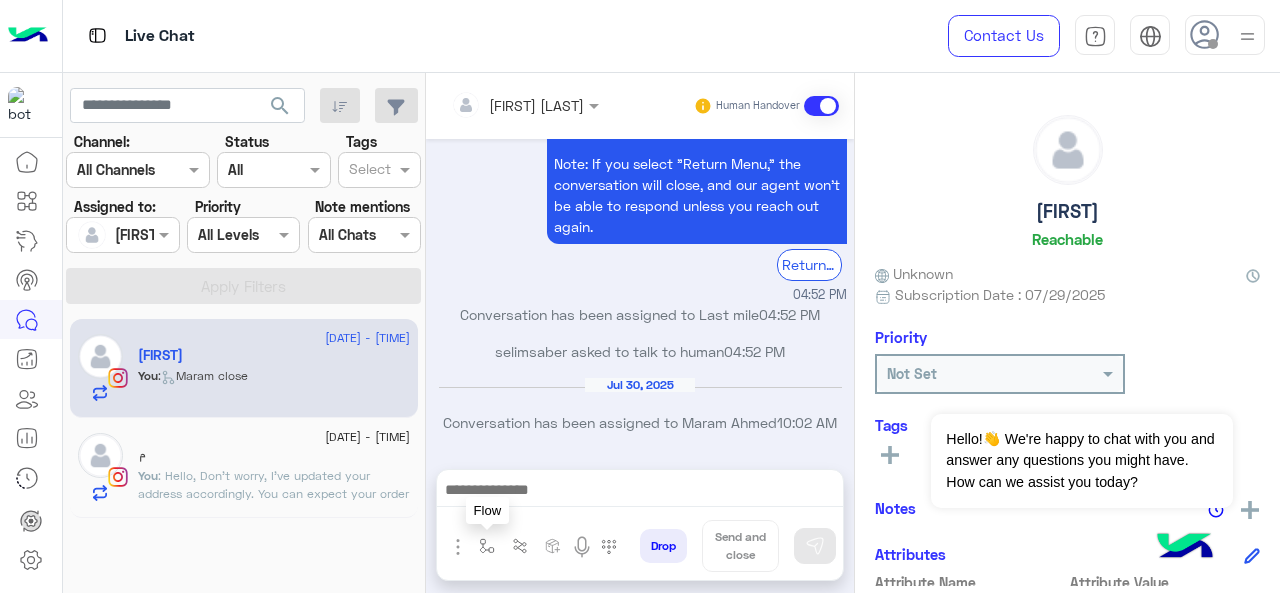 click at bounding box center (487, 546) 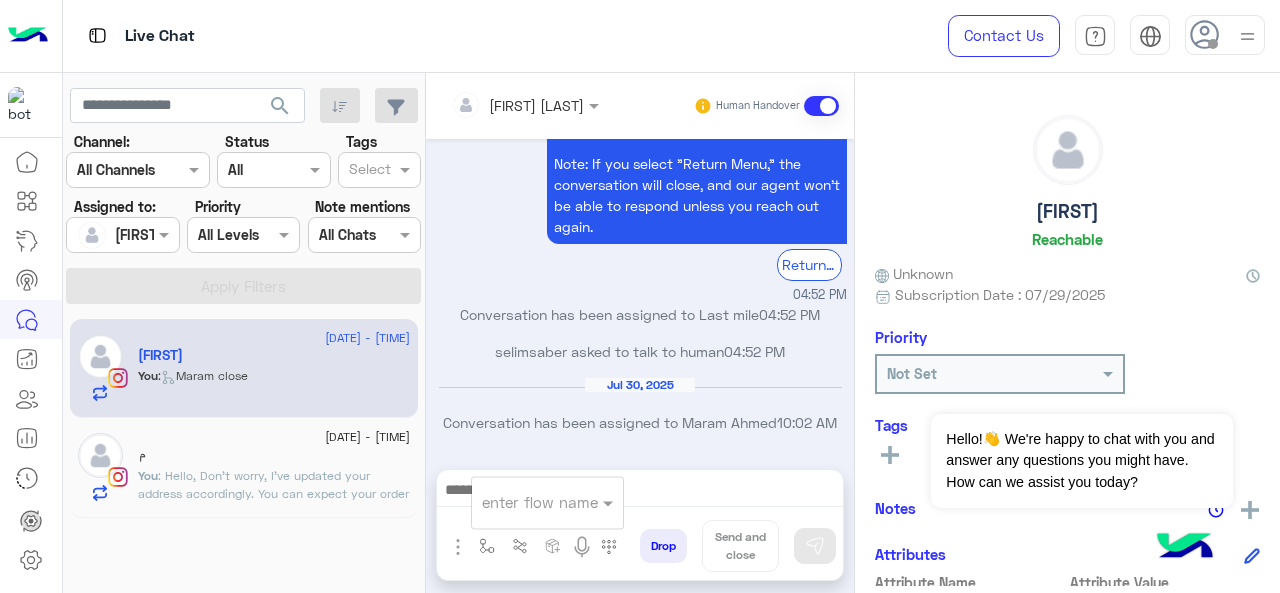 click at bounding box center (523, 502) 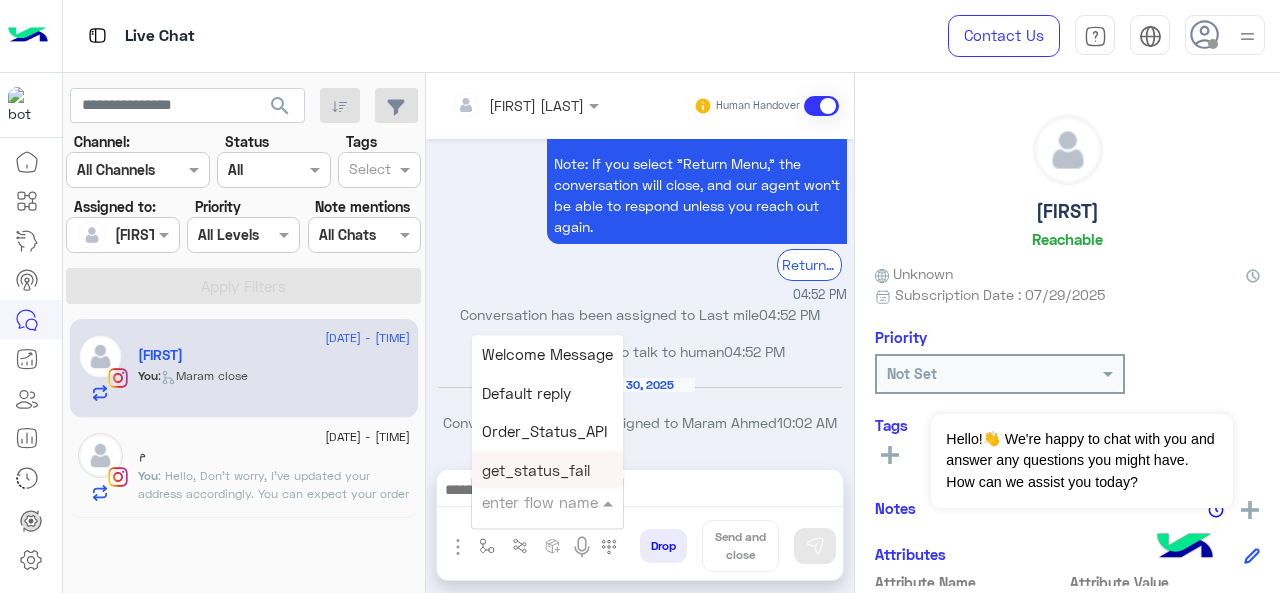 click on "We're here to help! You’re in the queue and will be assigned to a CS agent shortly. Our team is available from 9 AM to 5 PM, so please stay tuned. Note: If you select "Return Menu," the conversation will close, and our agent won’t be able to respond unless you reach out again." at bounding box center (697, 142) 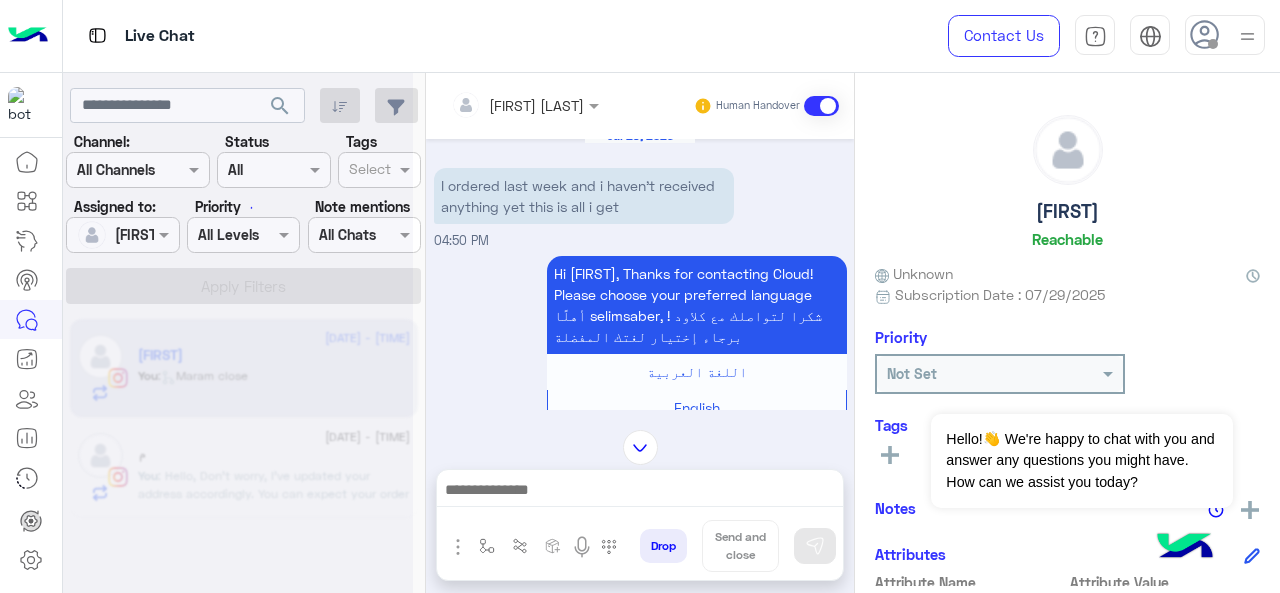 scroll, scrollTop: 0, scrollLeft: 0, axis: both 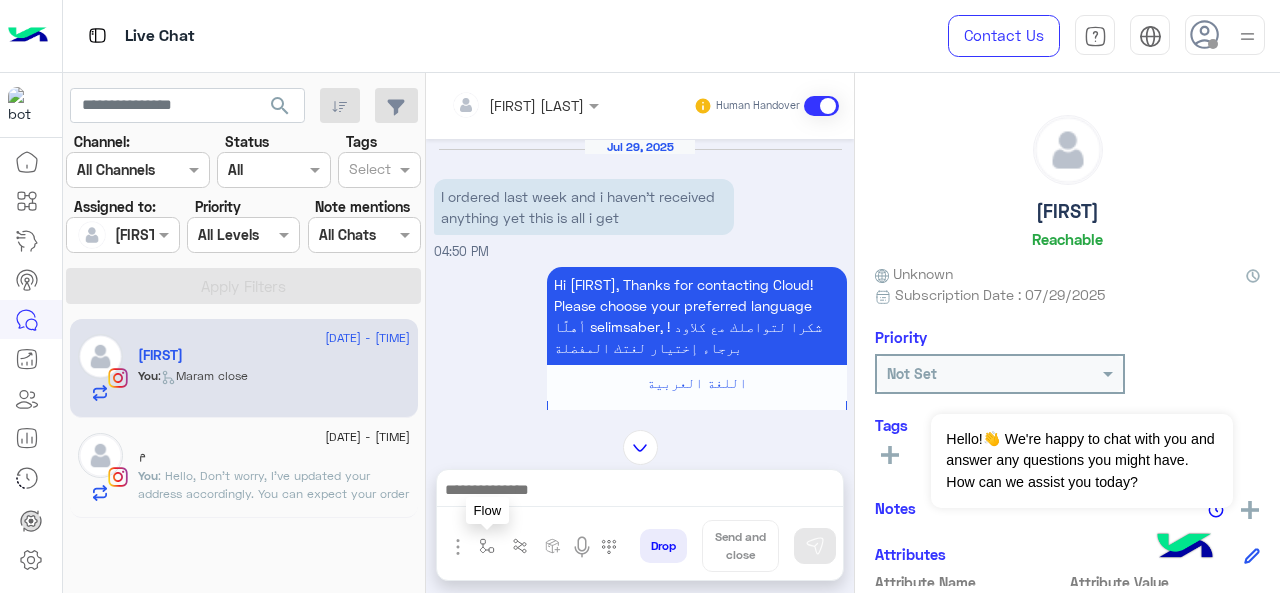 drag, startPoint x: 477, startPoint y: 543, endPoint x: 520, endPoint y: 500, distance: 60.811184 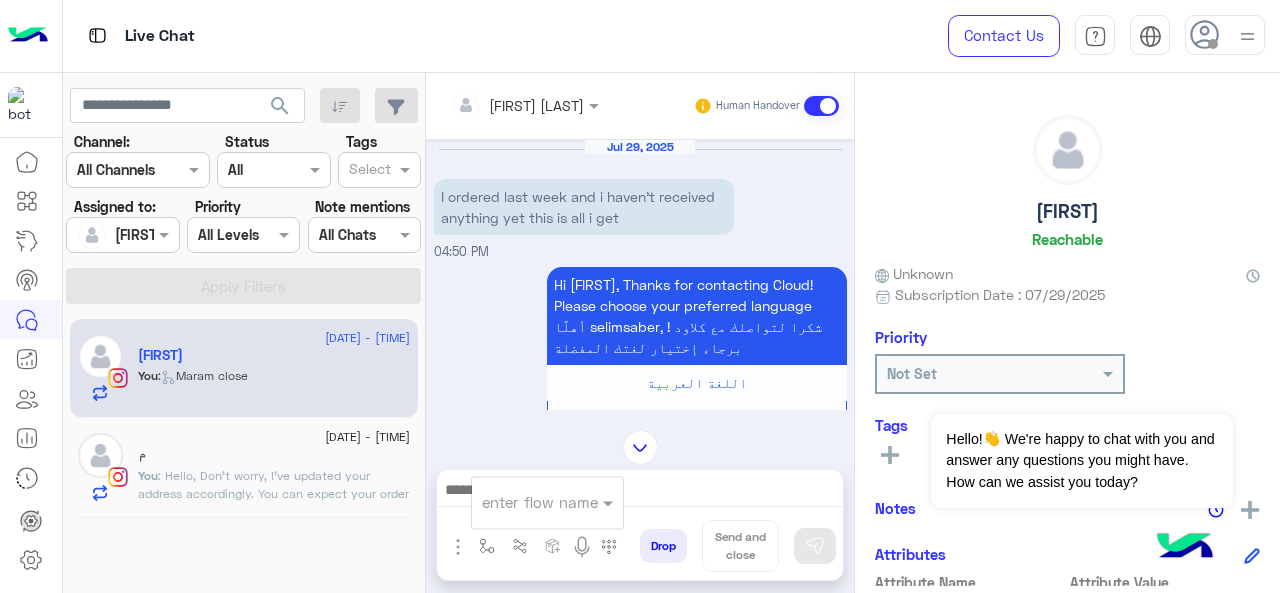 click at bounding box center [523, 502] 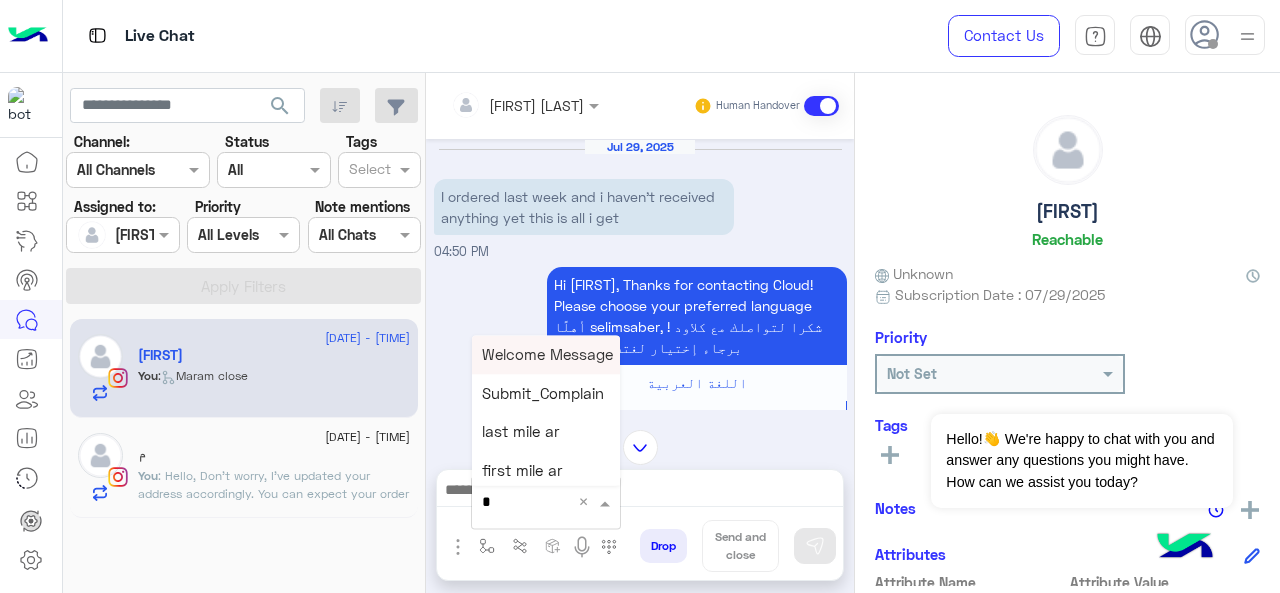 type on "*" 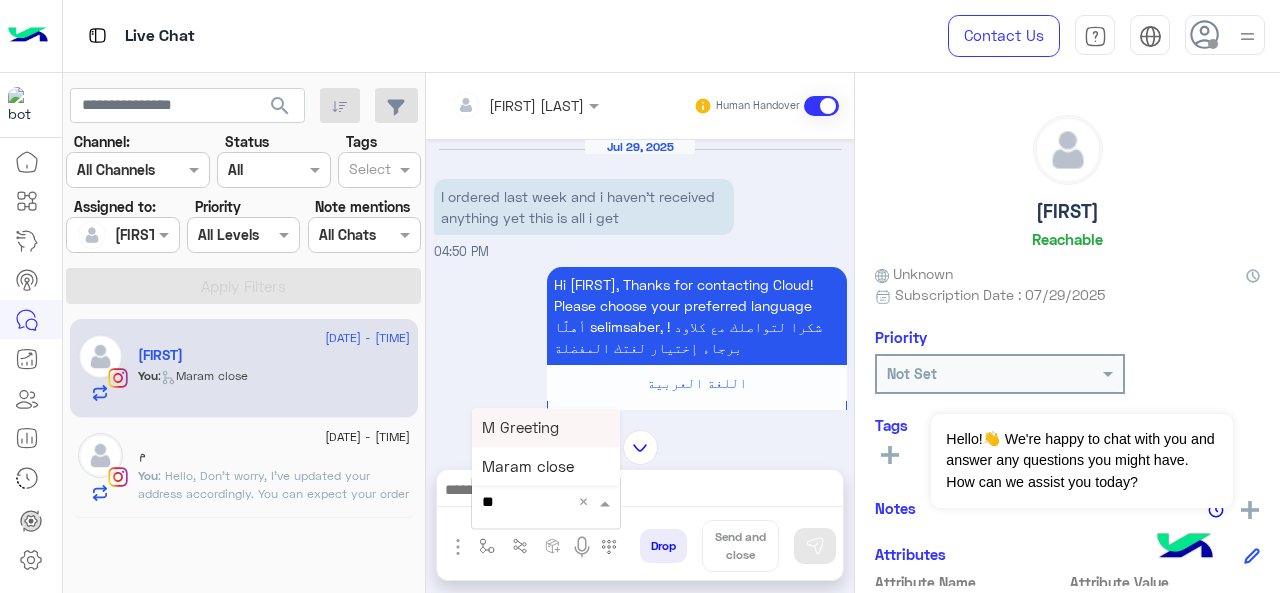 click on "M Greeting" at bounding box center (520, 427) 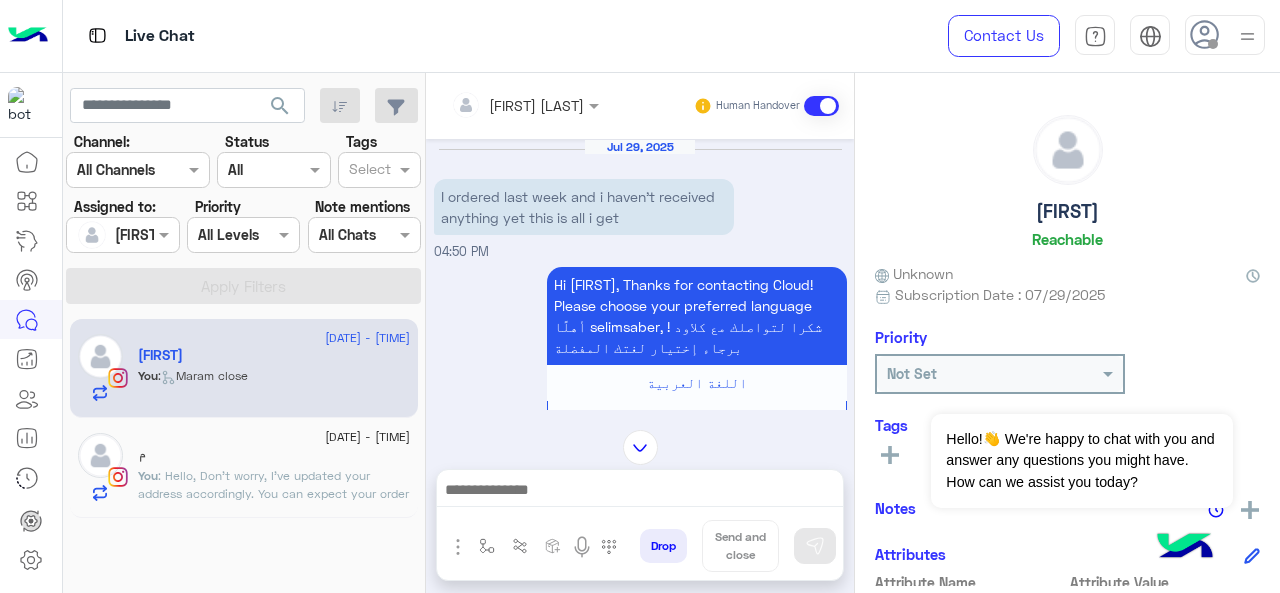 type on "**********" 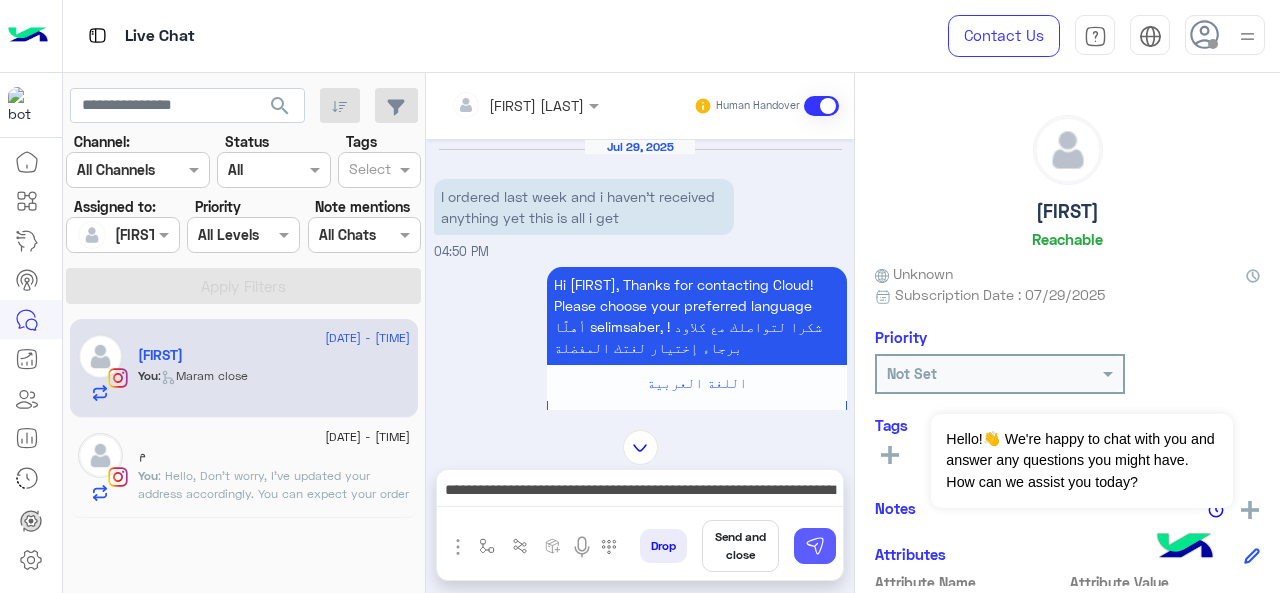 drag, startPoint x: 803, startPoint y: 542, endPoint x: 679, endPoint y: 512, distance: 127.57743 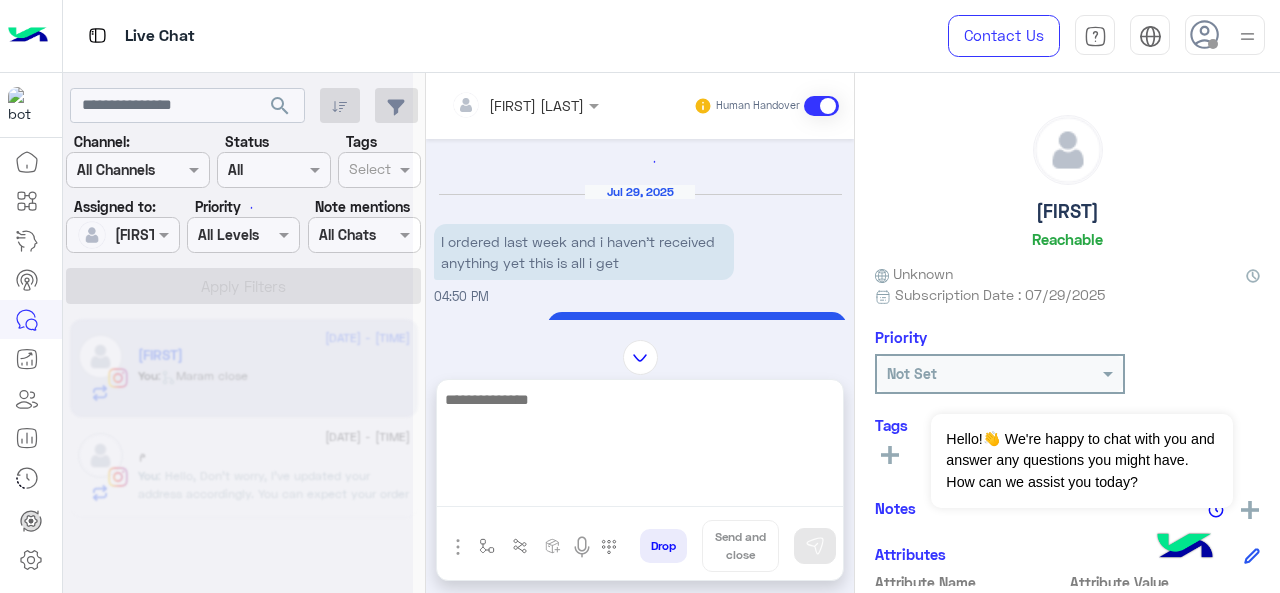 click at bounding box center [640, 447] 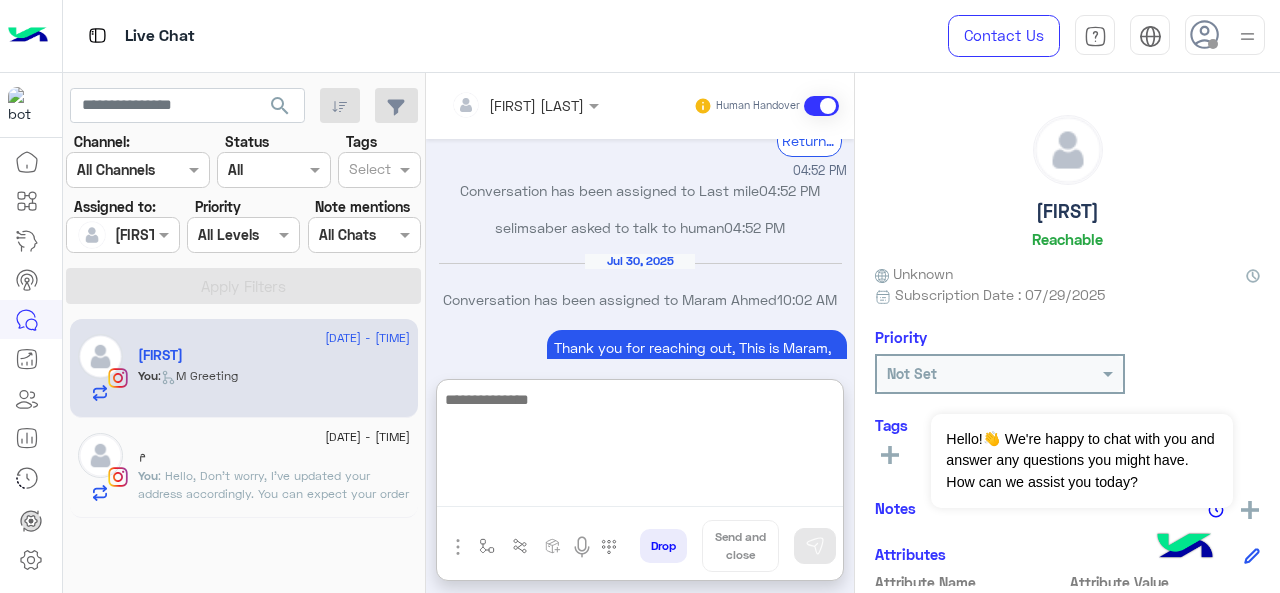 scroll, scrollTop: 2270, scrollLeft: 0, axis: vertical 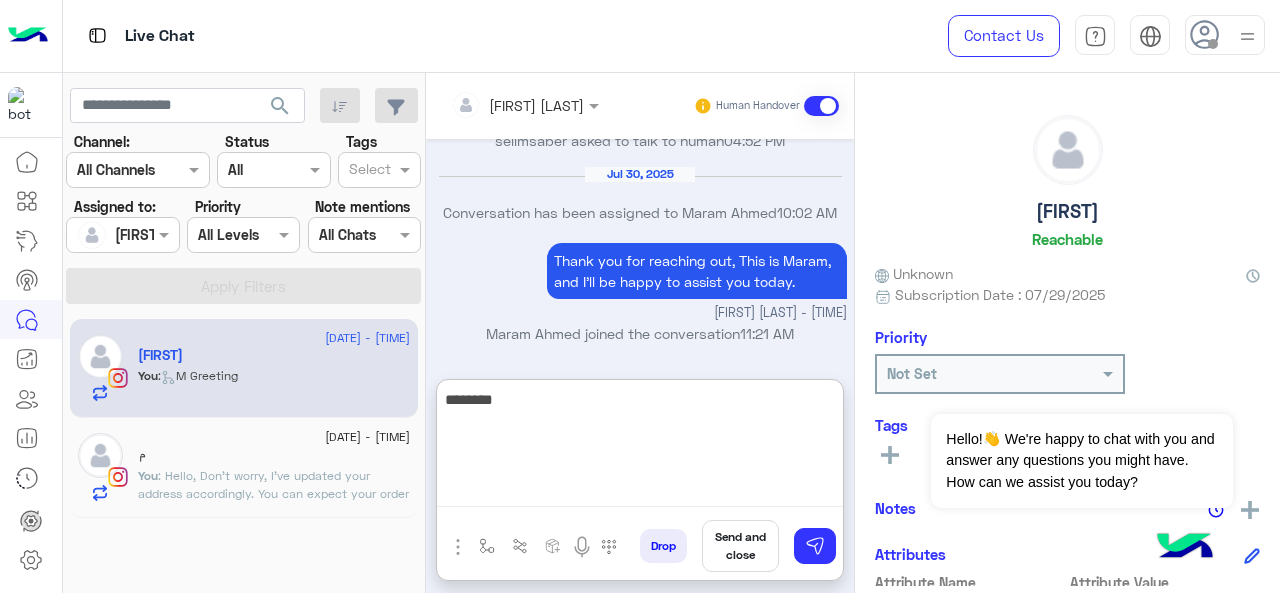 paste on "**********" 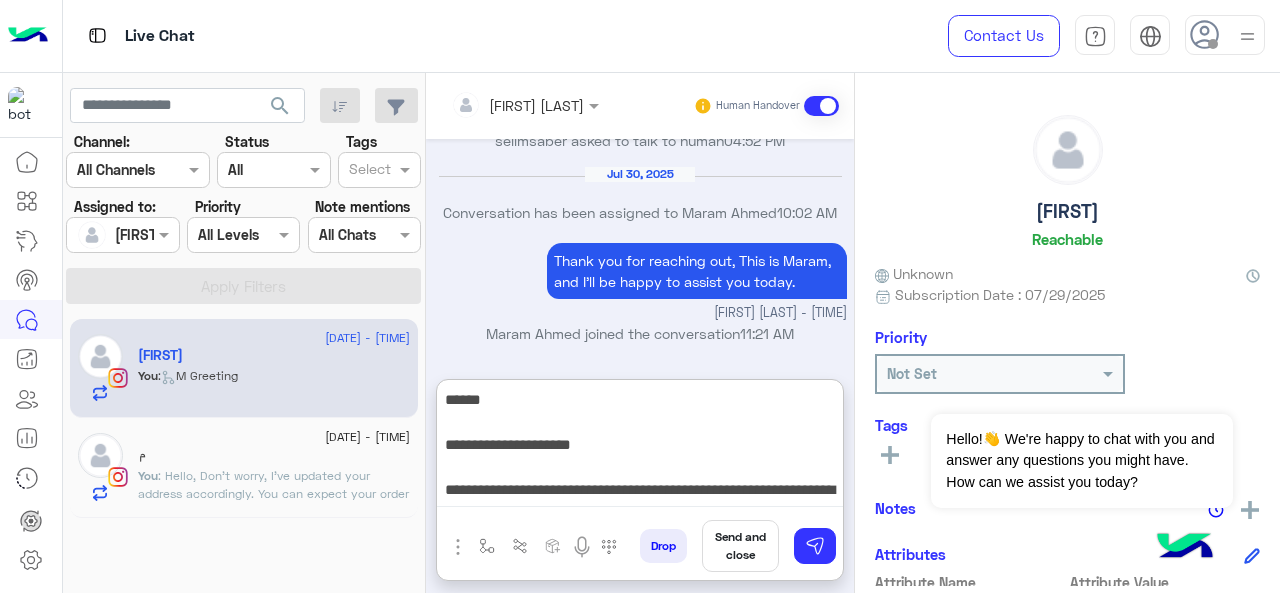 scroll, scrollTop: 60, scrollLeft: 0, axis: vertical 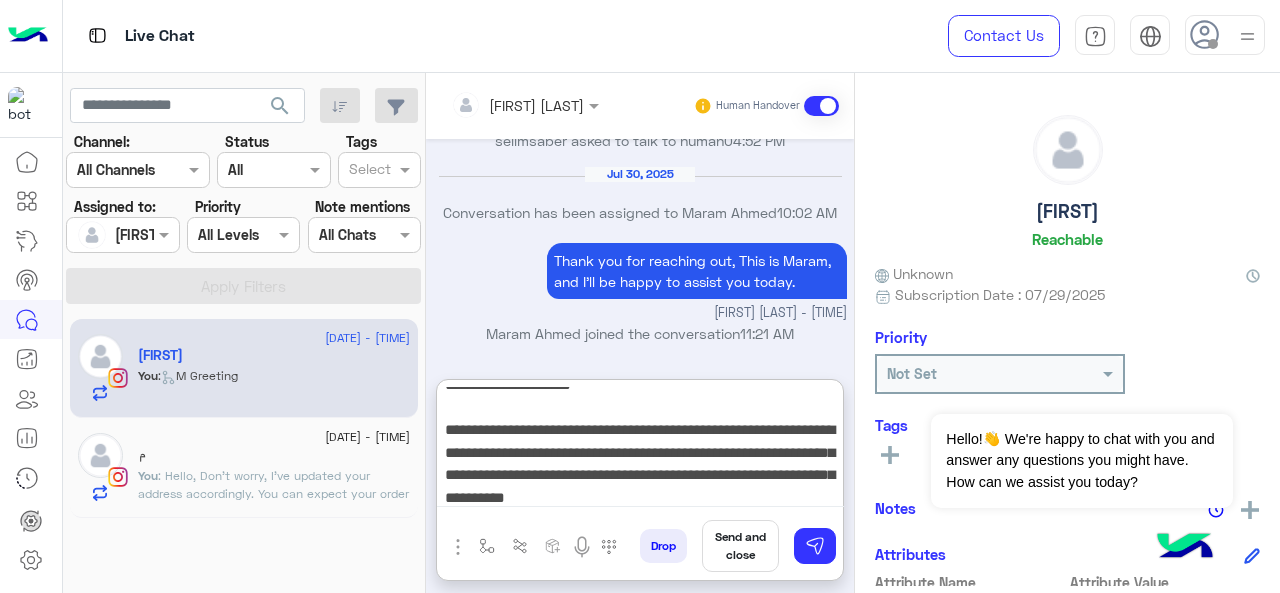 type 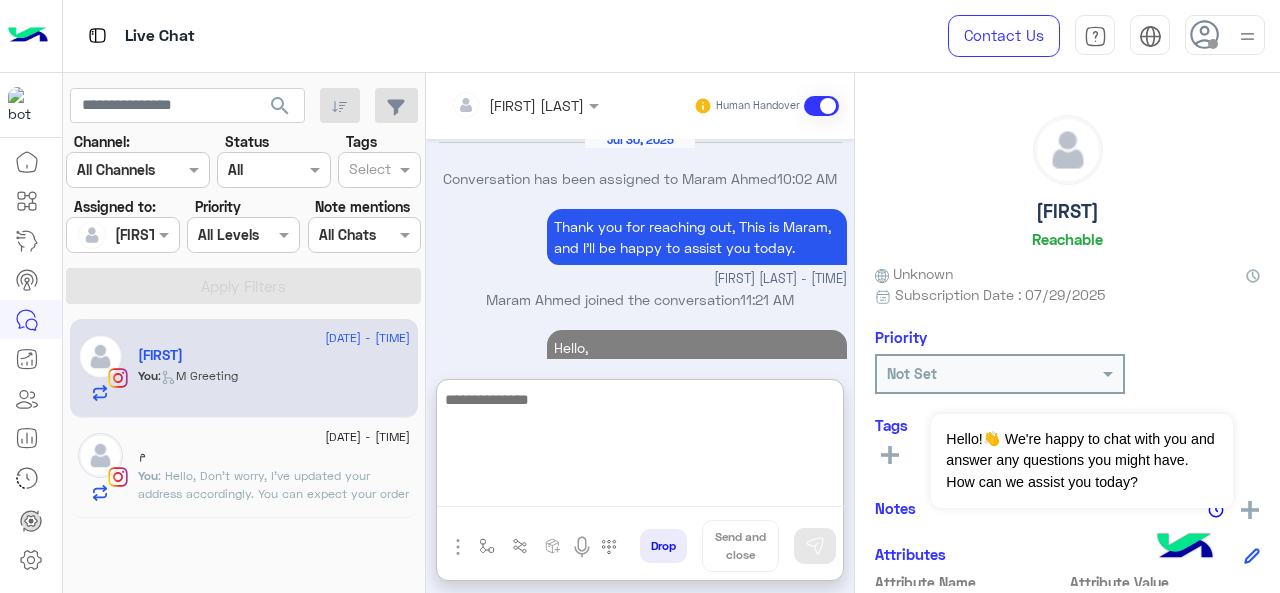 scroll, scrollTop: 0, scrollLeft: 0, axis: both 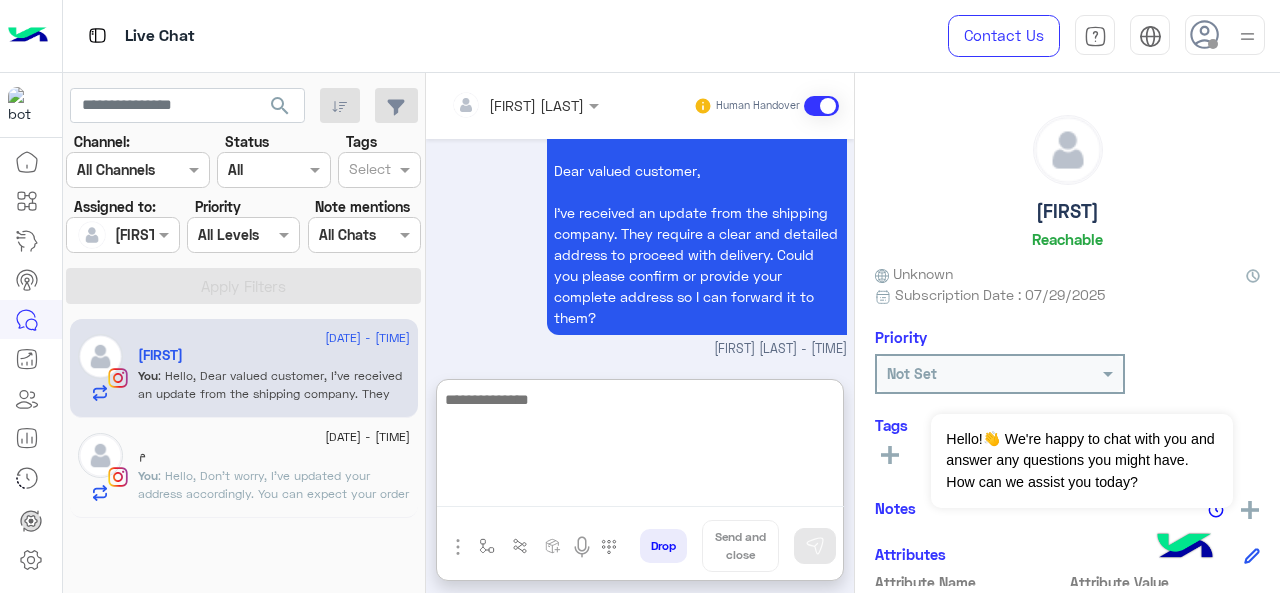 click on "م" 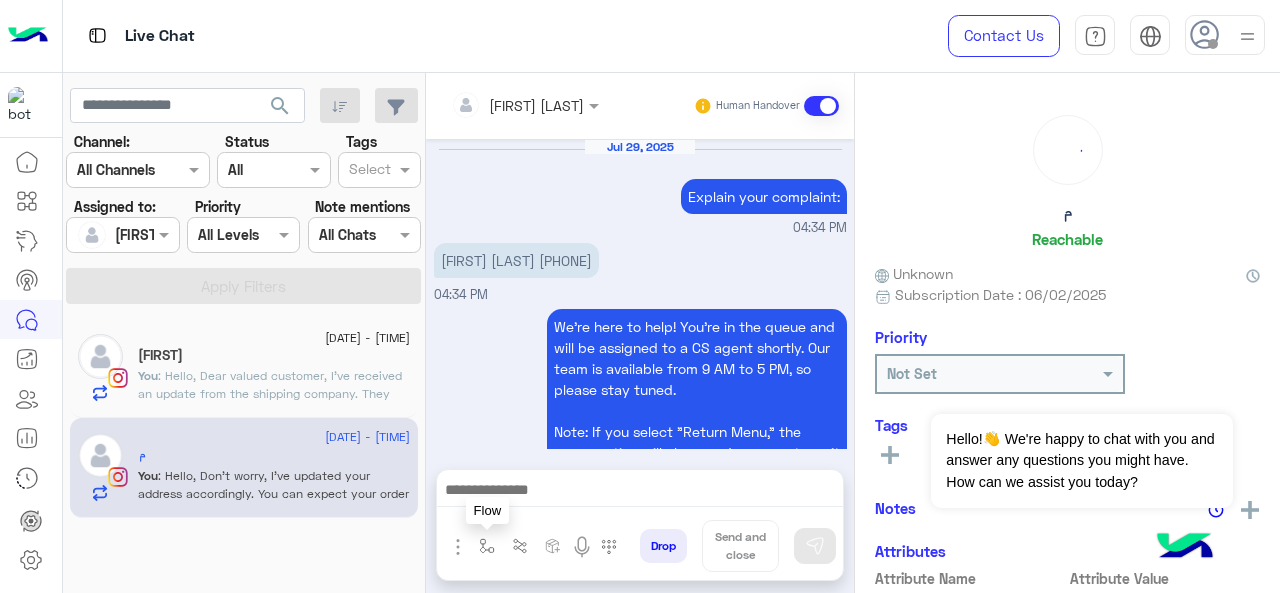 scroll, scrollTop: 656, scrollLeft: 0, axis: vertical 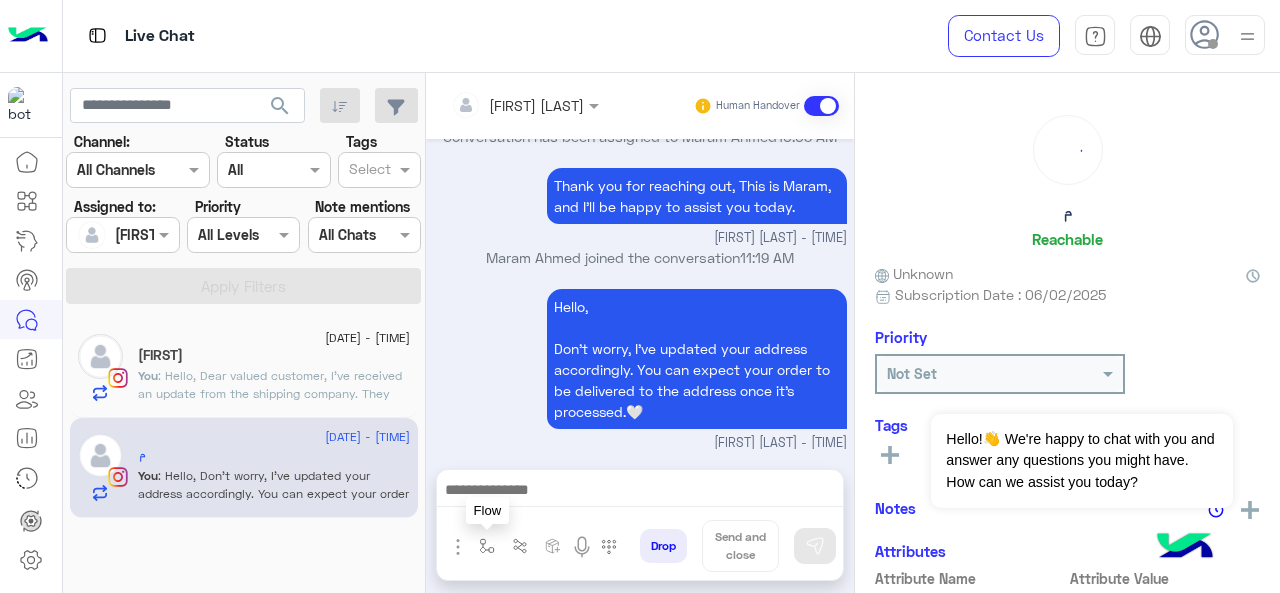 drag, startPoint x: 492, startPoint y: 555, endPoint x: 515, endPoint y: 515, distance: 46.141087 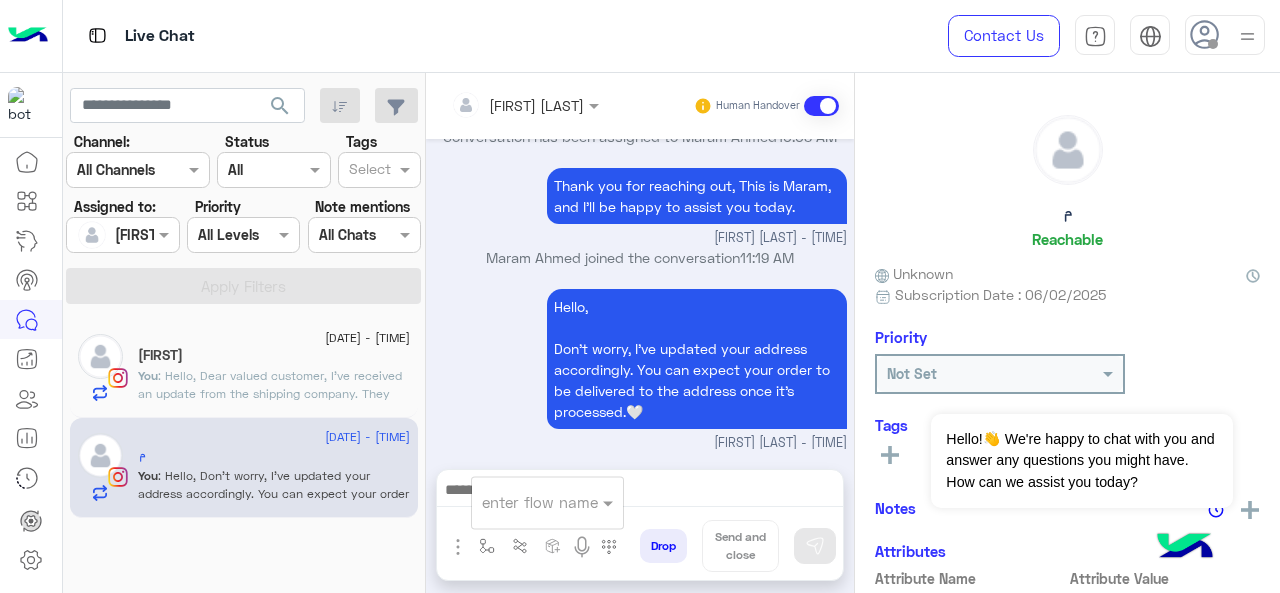 click on "enter flow name" at bounding box center (540, 502) 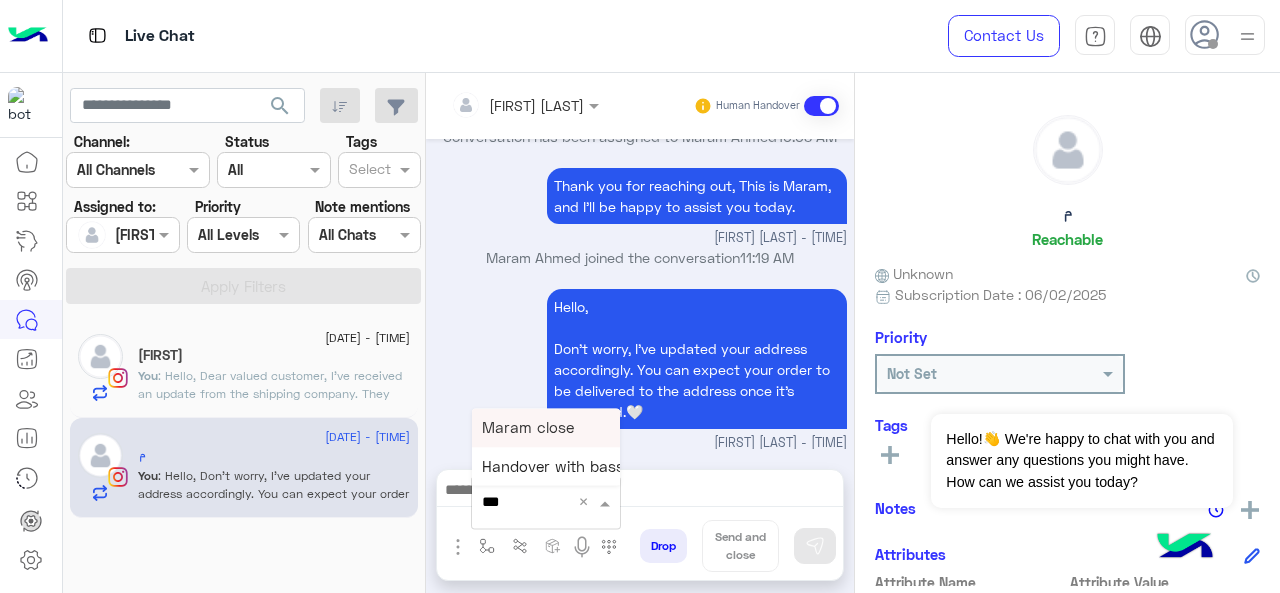 type on "****" 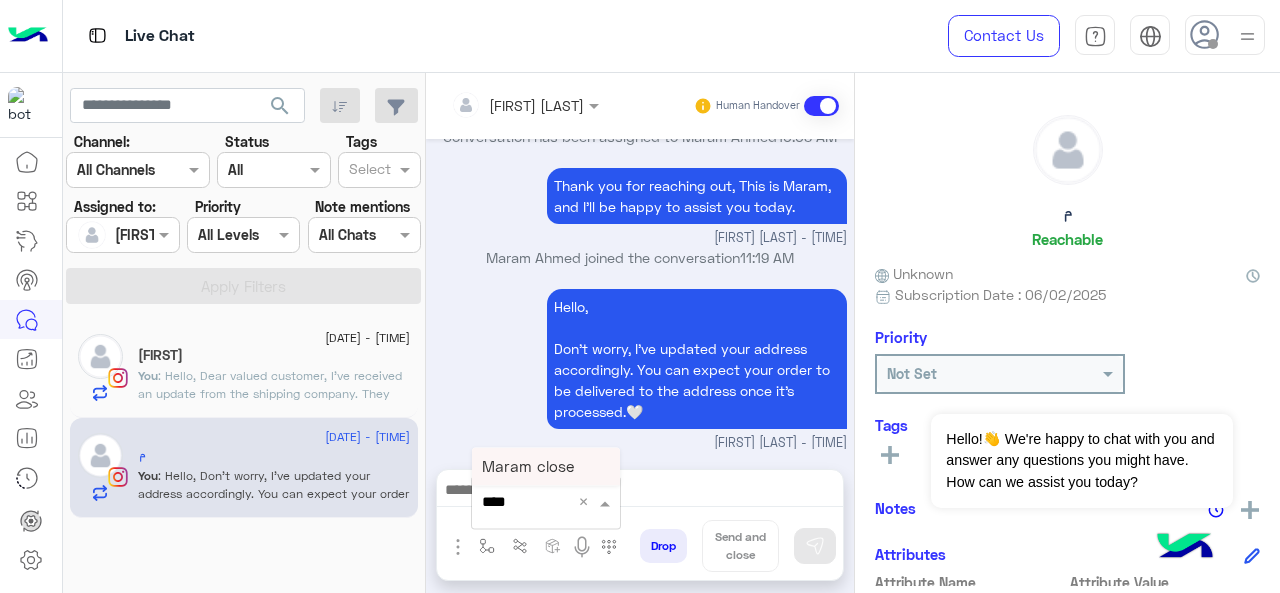 click on "Maram close" at bounding box center (546, 466) 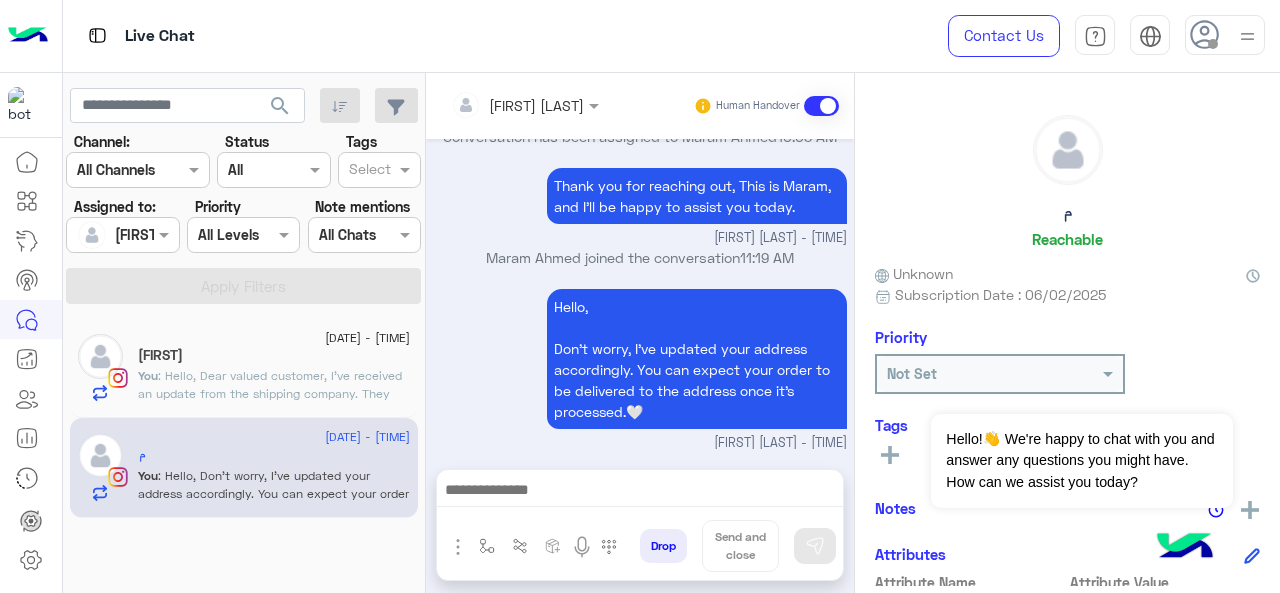 type on "**********" 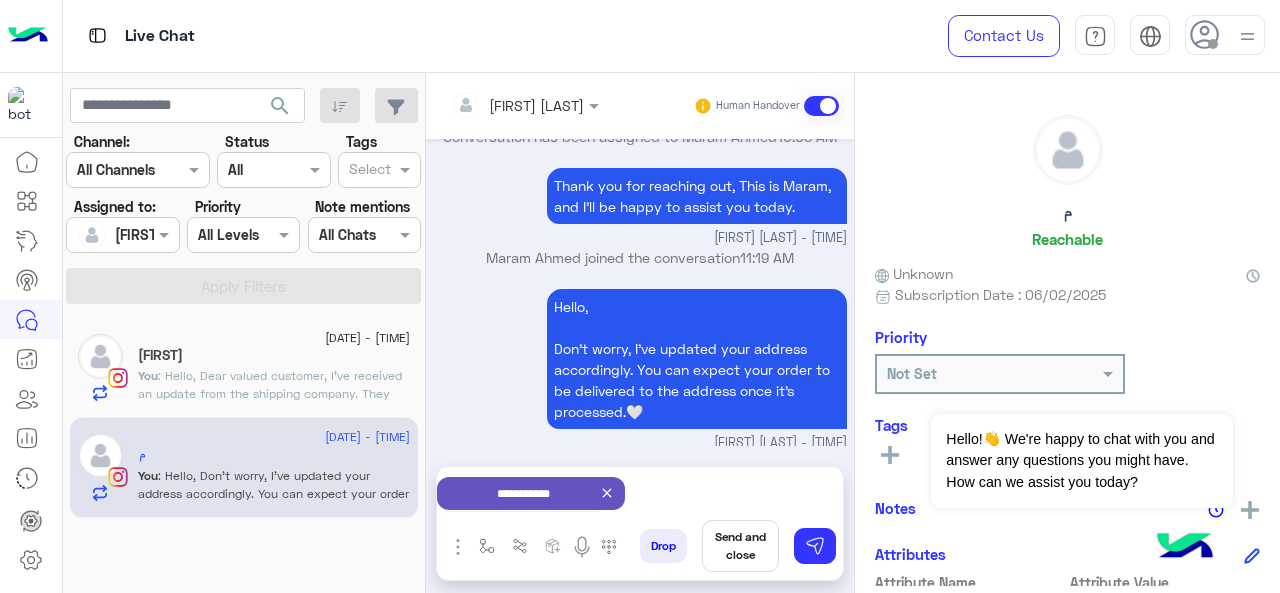 click on "Send and close" at bounding box center (740, 546) 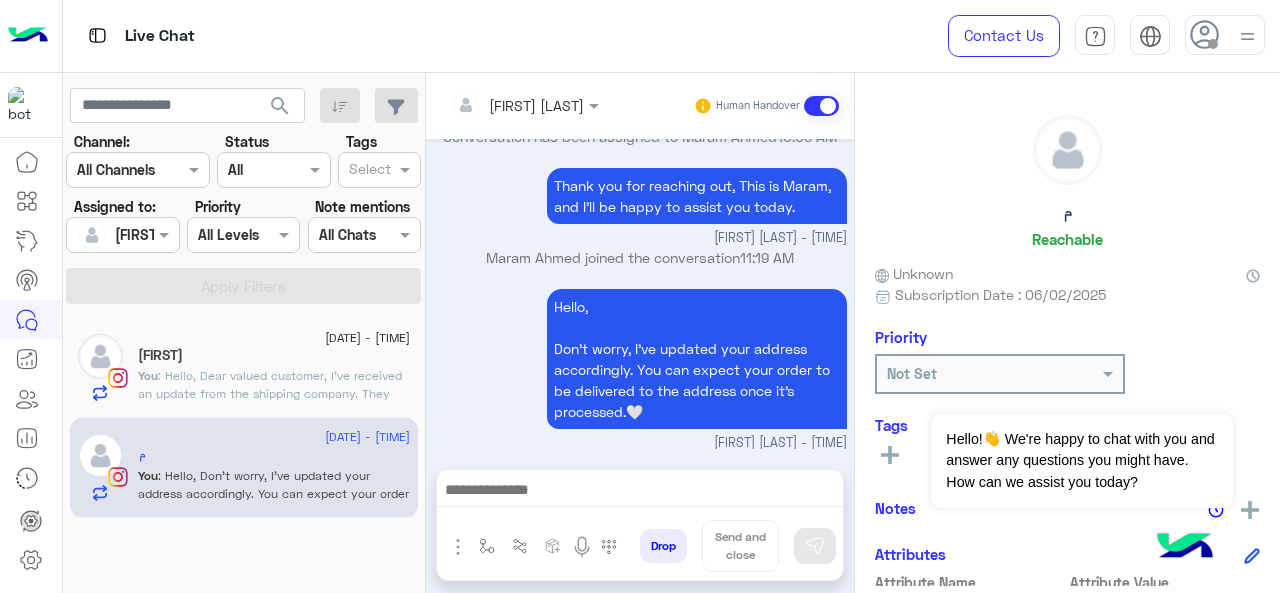 scroll, scrollTop: 676, scrollLeft: 0, axis: vertical 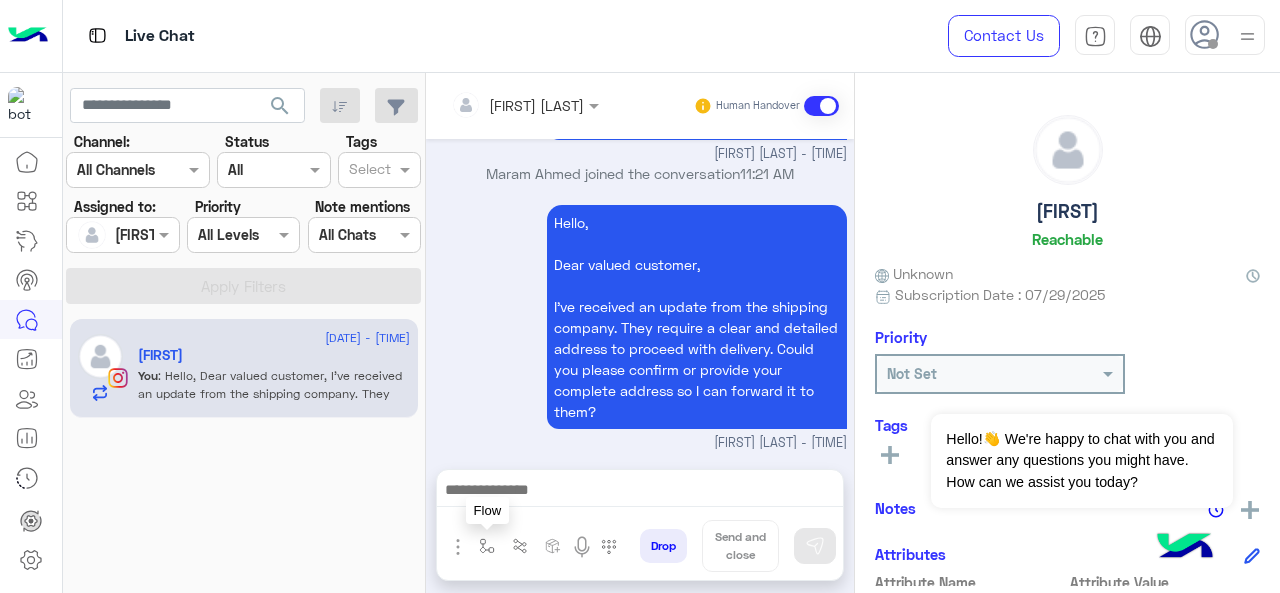 click at bounding box center (487, 546) 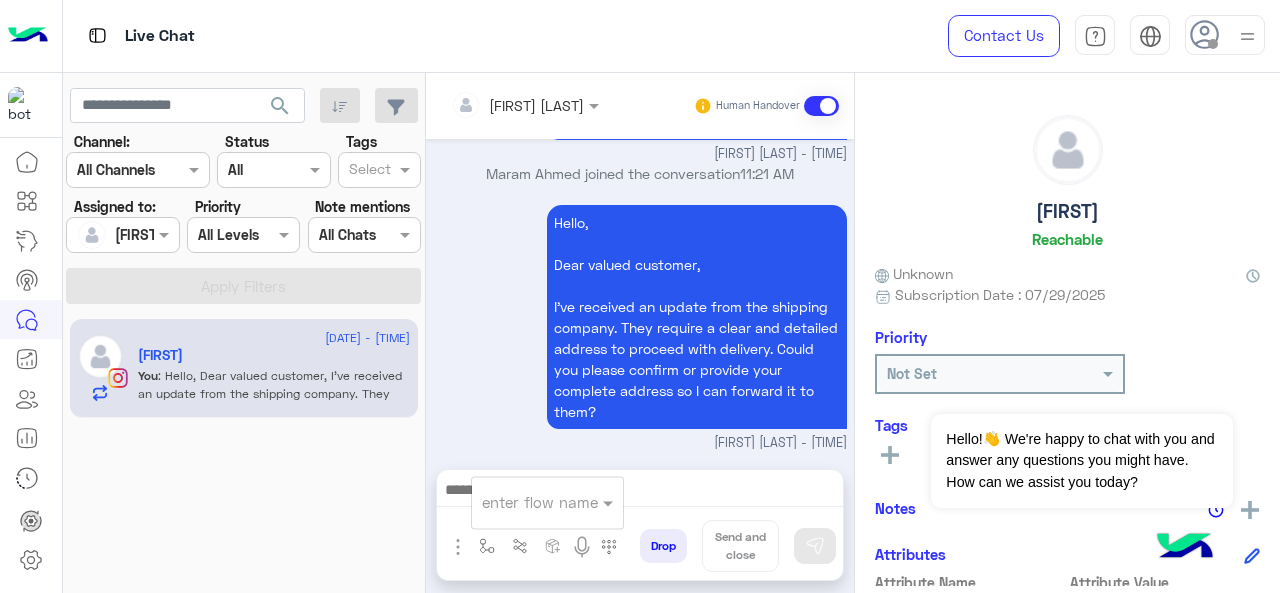 click at bounding box center [523, 502] 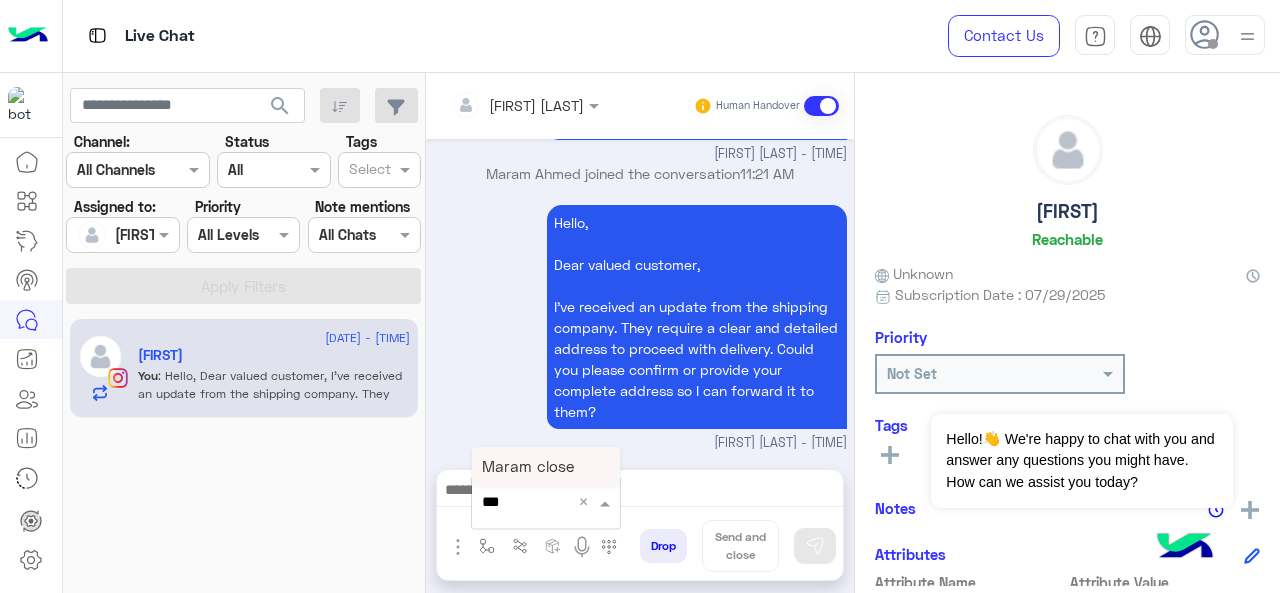 type on "****" 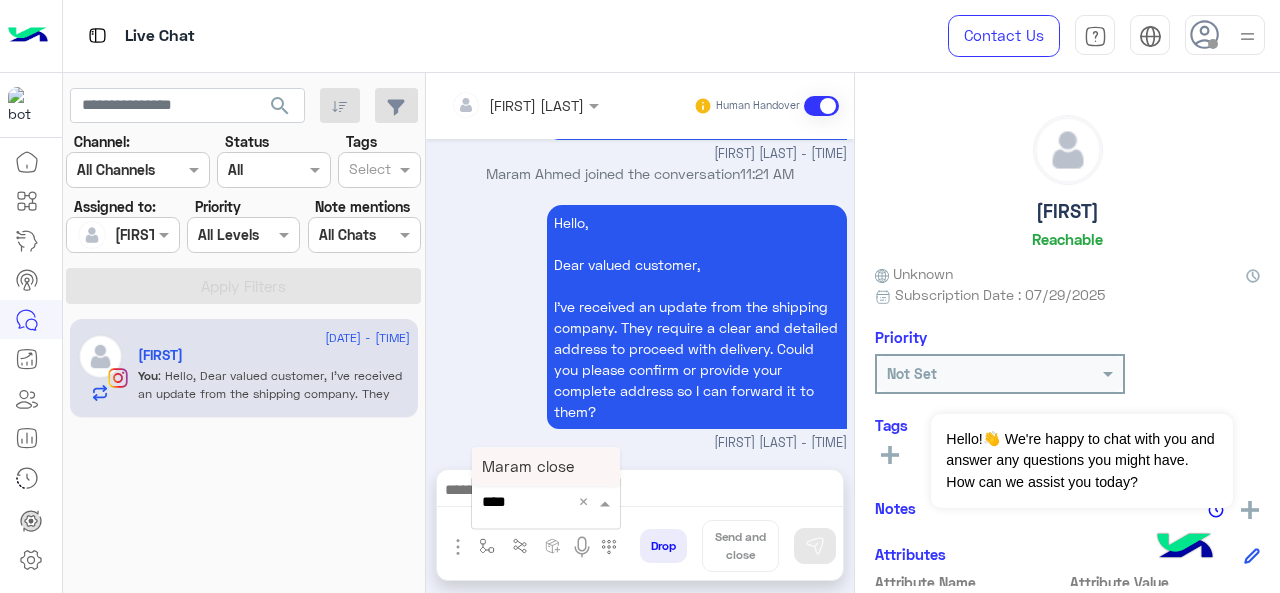 click on "Maram close" at bounding box center [528, 466] 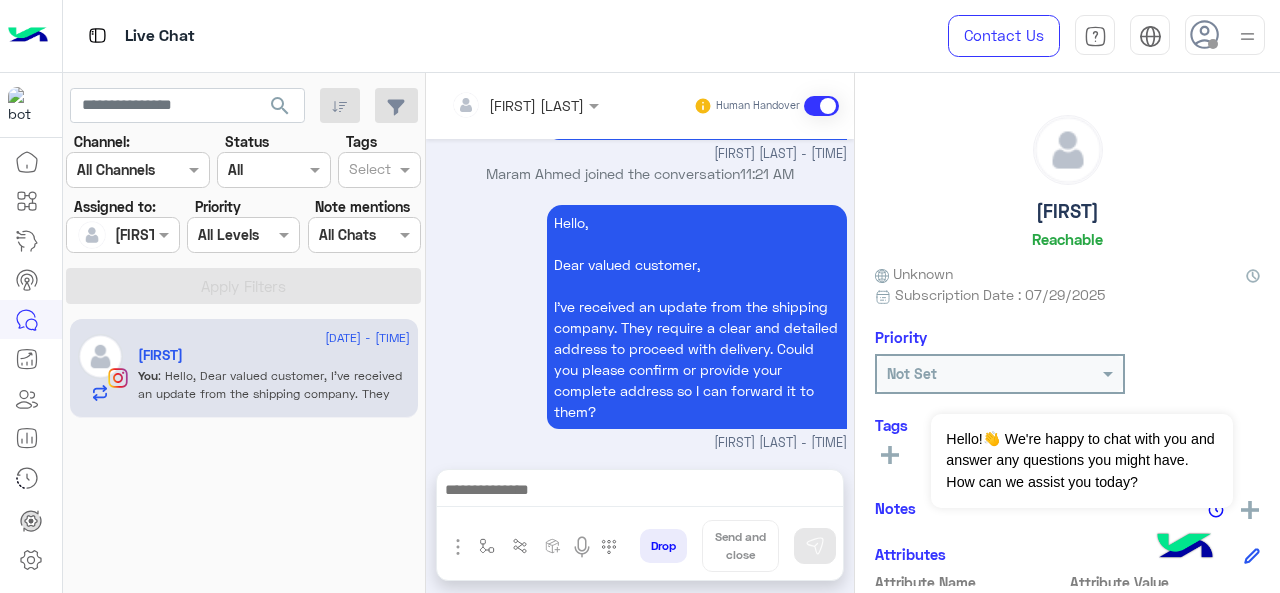 type on "**********" 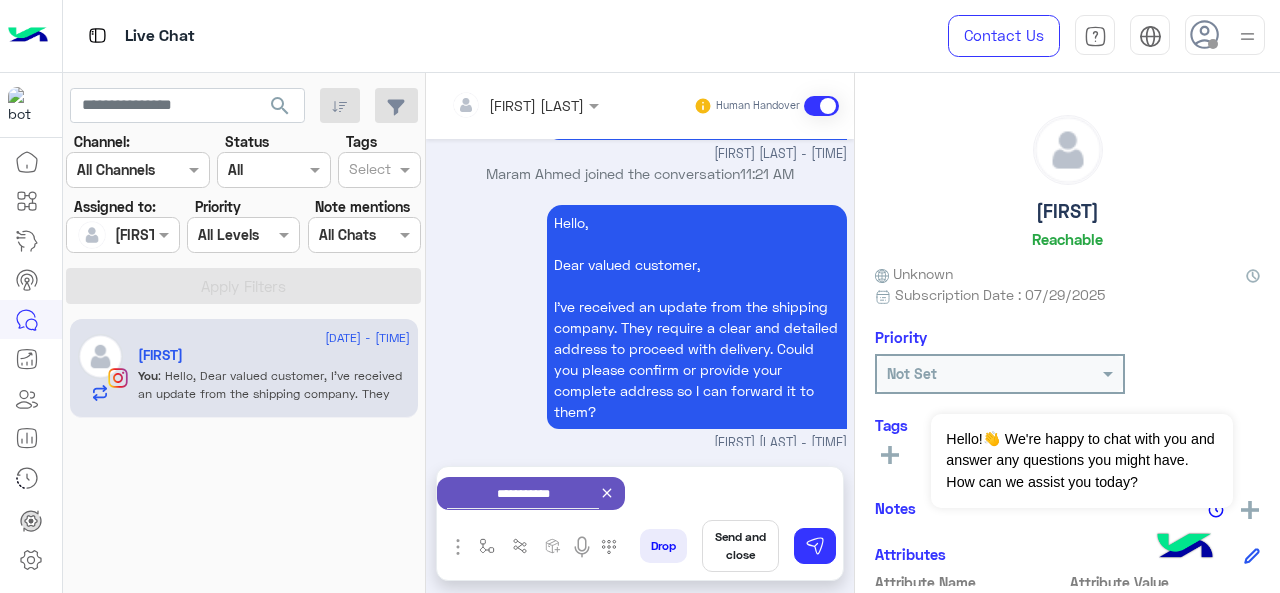click on "Send and close" at bounding box center (740, 546) 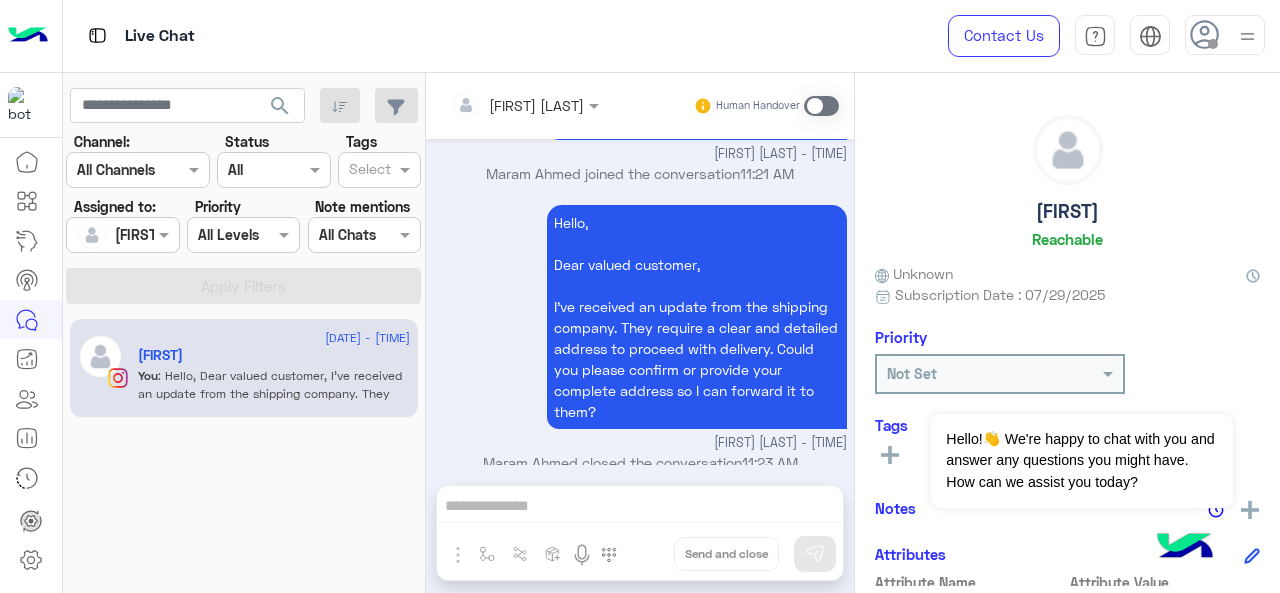scroll, scrollTop: 746, scrollLeft: 0, axis: vertical 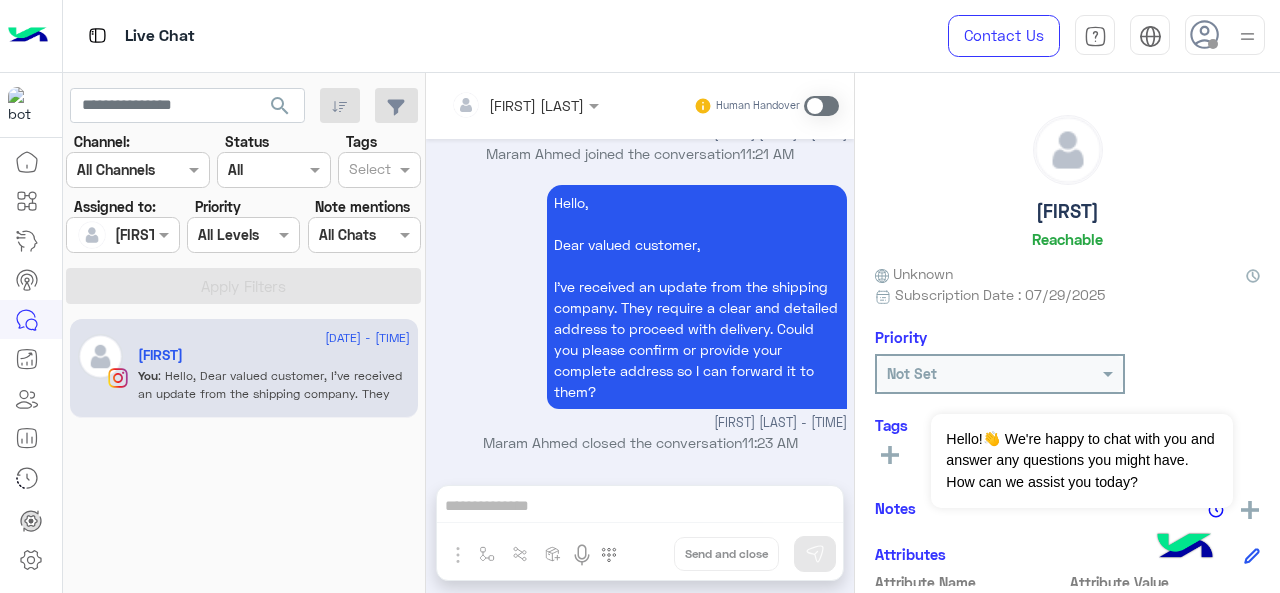 click at bounding box center (122, 234) 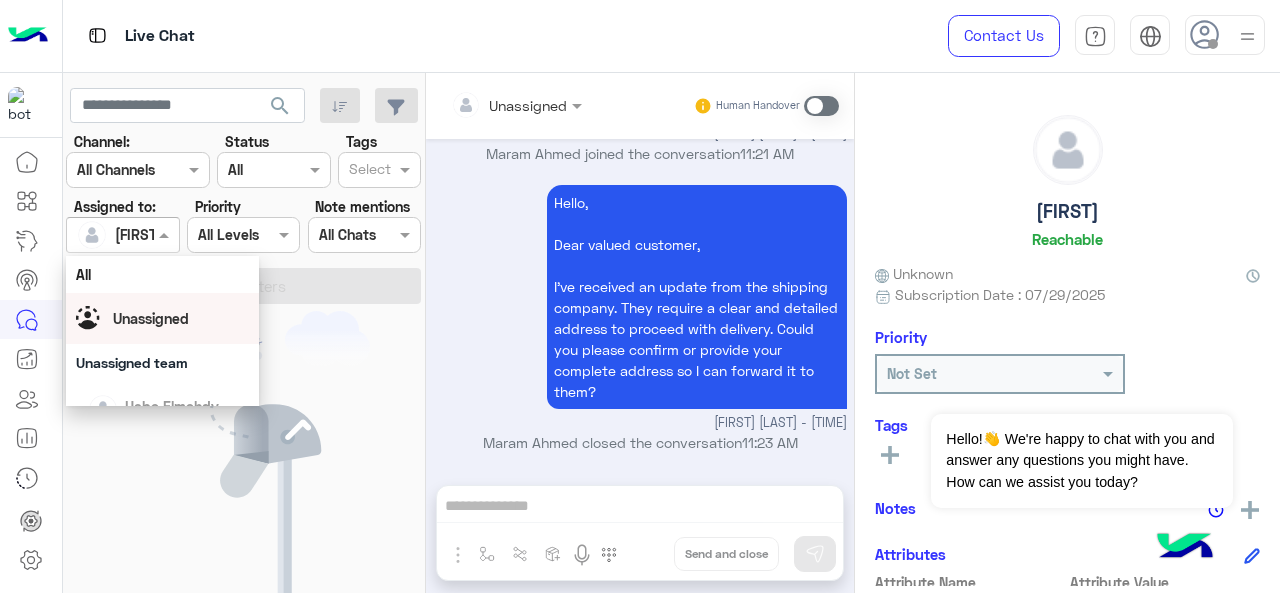 scroll, scrollTop: 993, scrollLeft: 0, axis: vertical 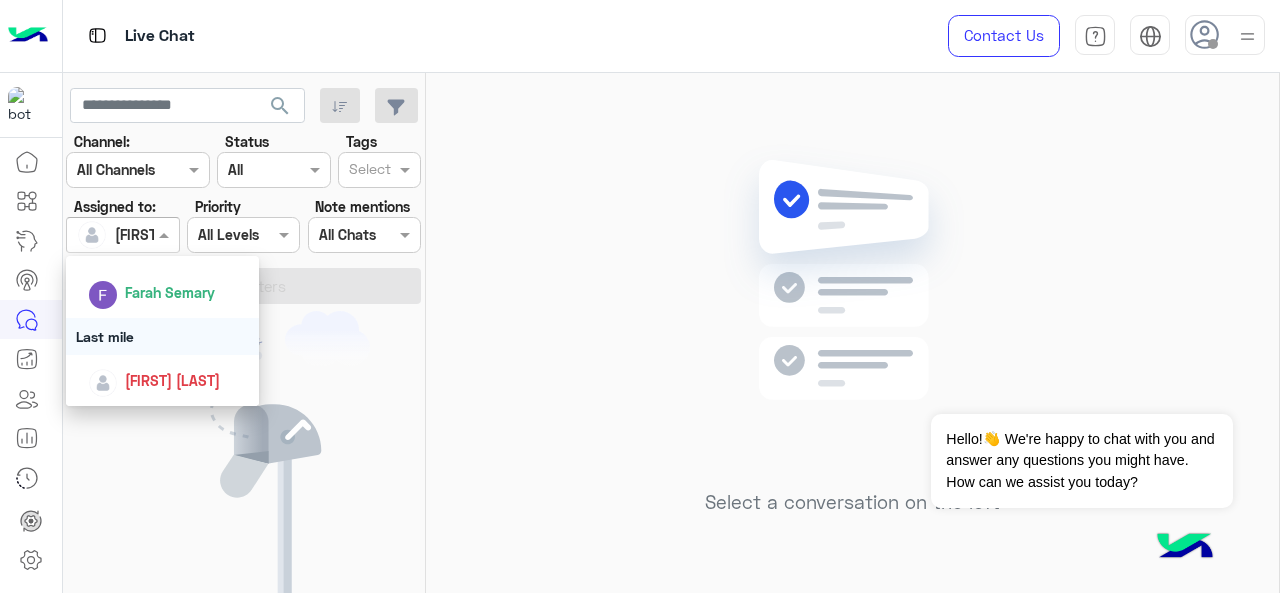 click on "Last mile" at bounding box center (163, 336) 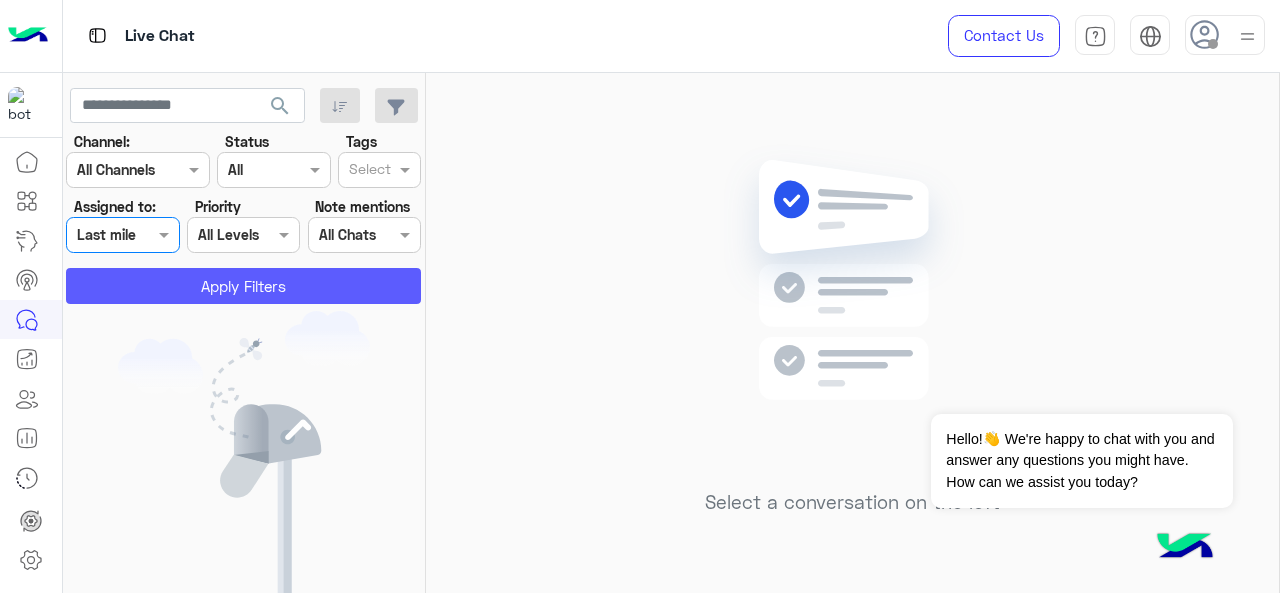 click on "Apply Filters" 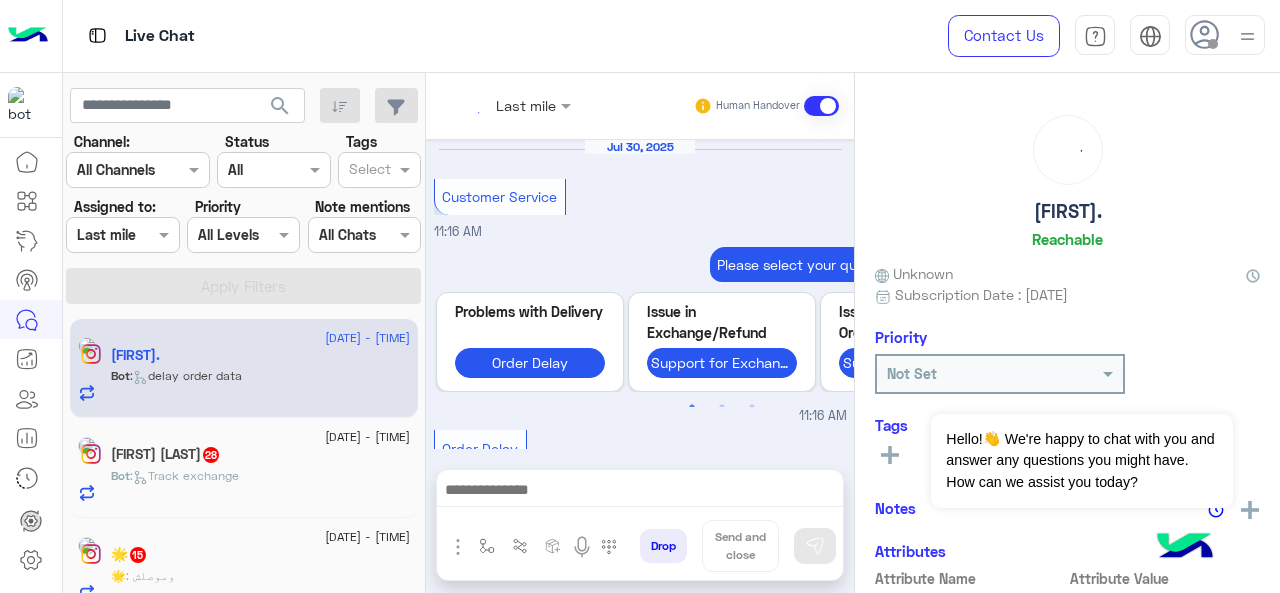 scroll, scrollTop: 890, scrollLeft: 0, axis: vertical 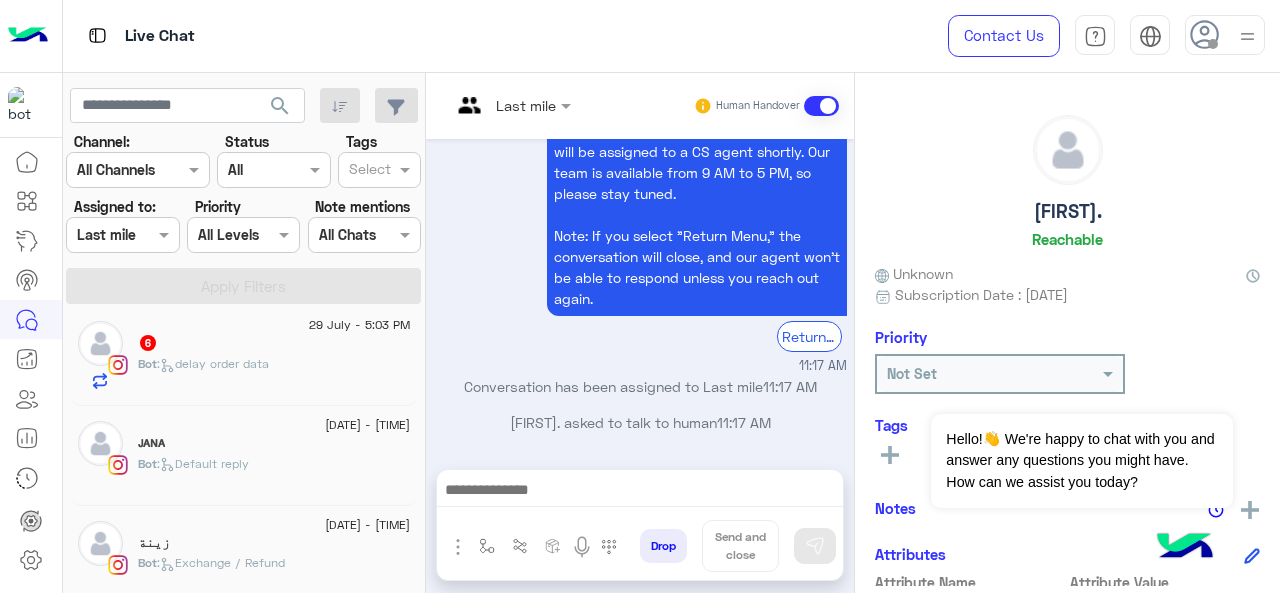 click on "Bot :   delay order data" 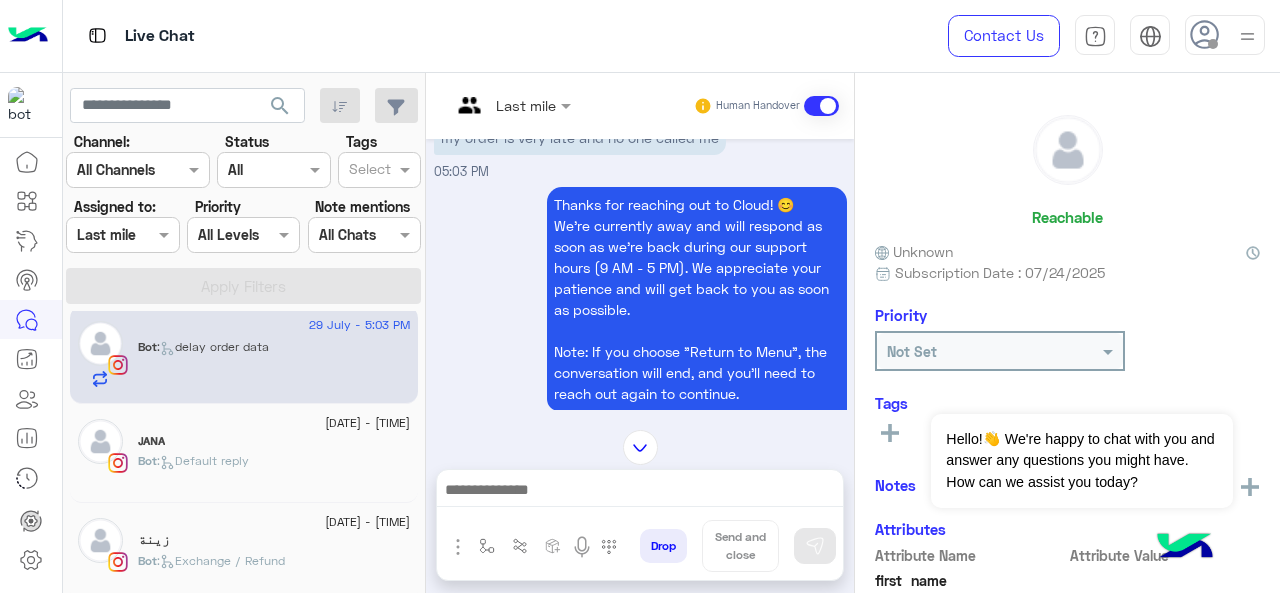 scroll, scrollTop: 690, scrollLeft: 0, axis: vertical 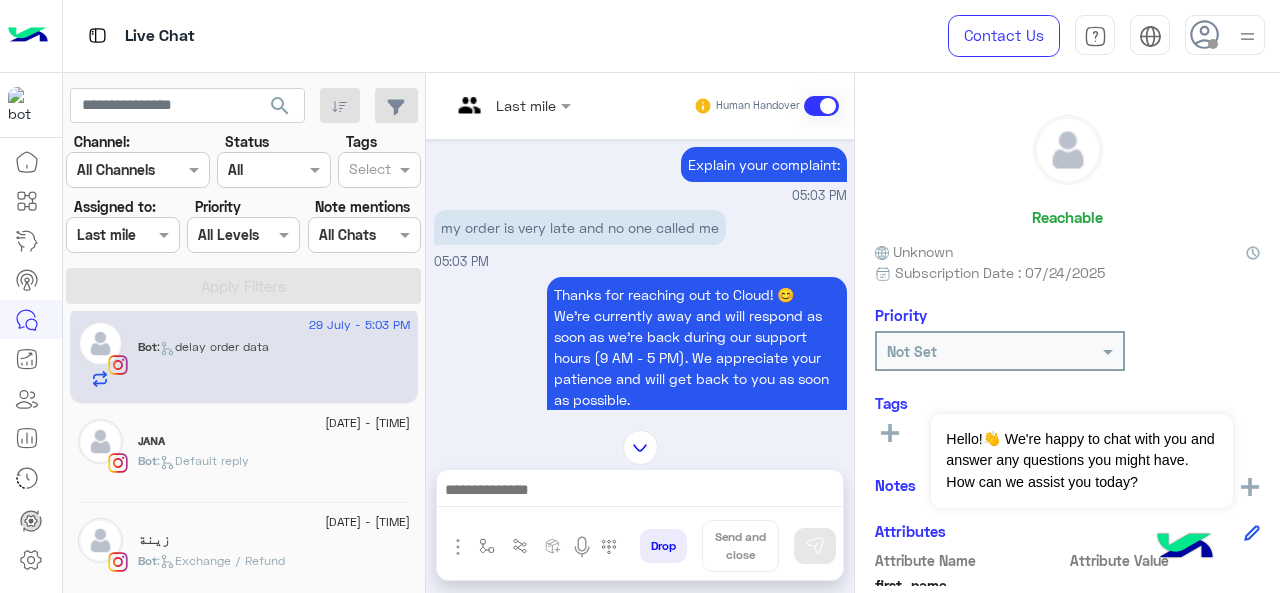 click at bounding box center (511, 104) 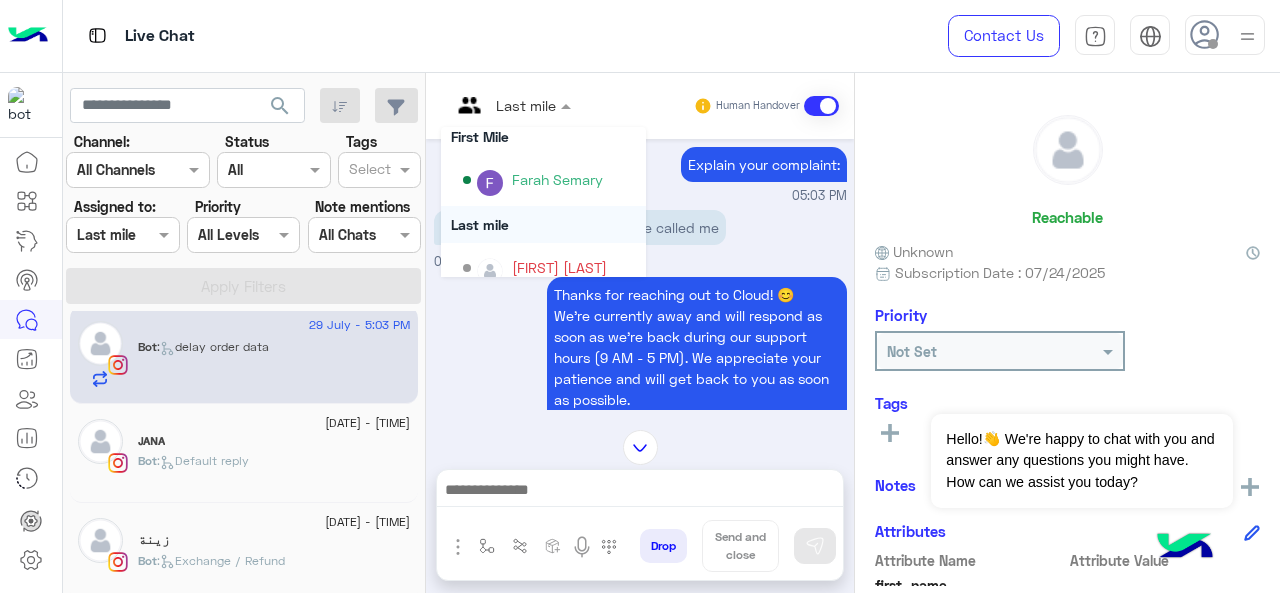 scroll, scrollTop: 354, scrollLeft: 0, axis: vertical 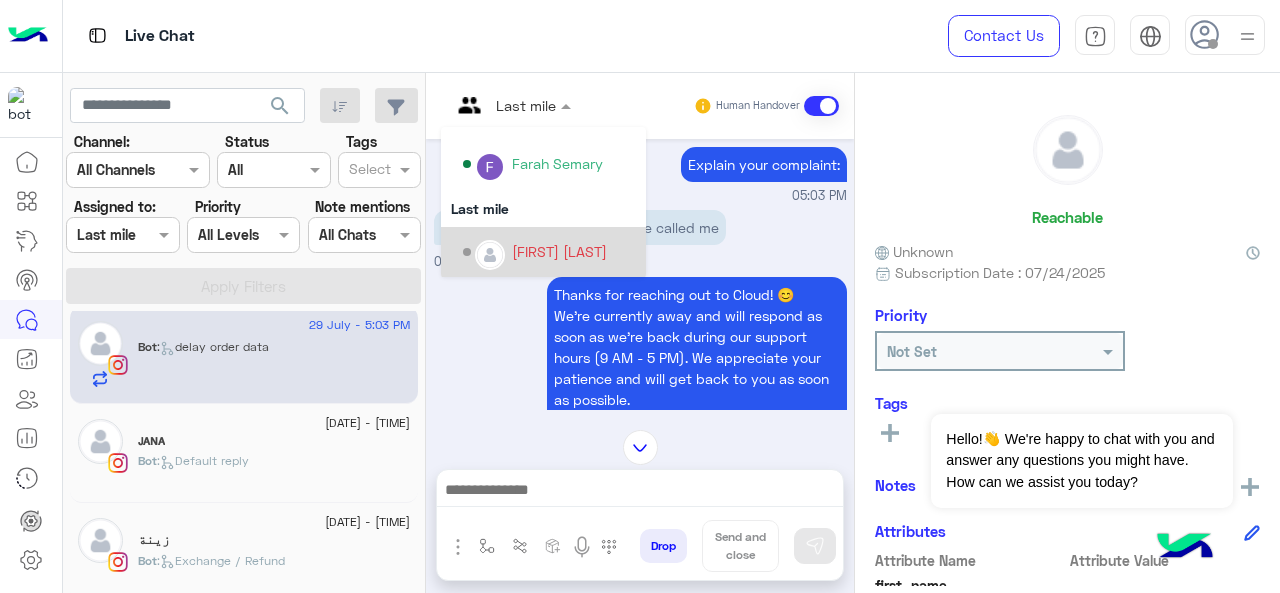 click on "[FIRST] [LAST]" at bounding box center (559, 251) 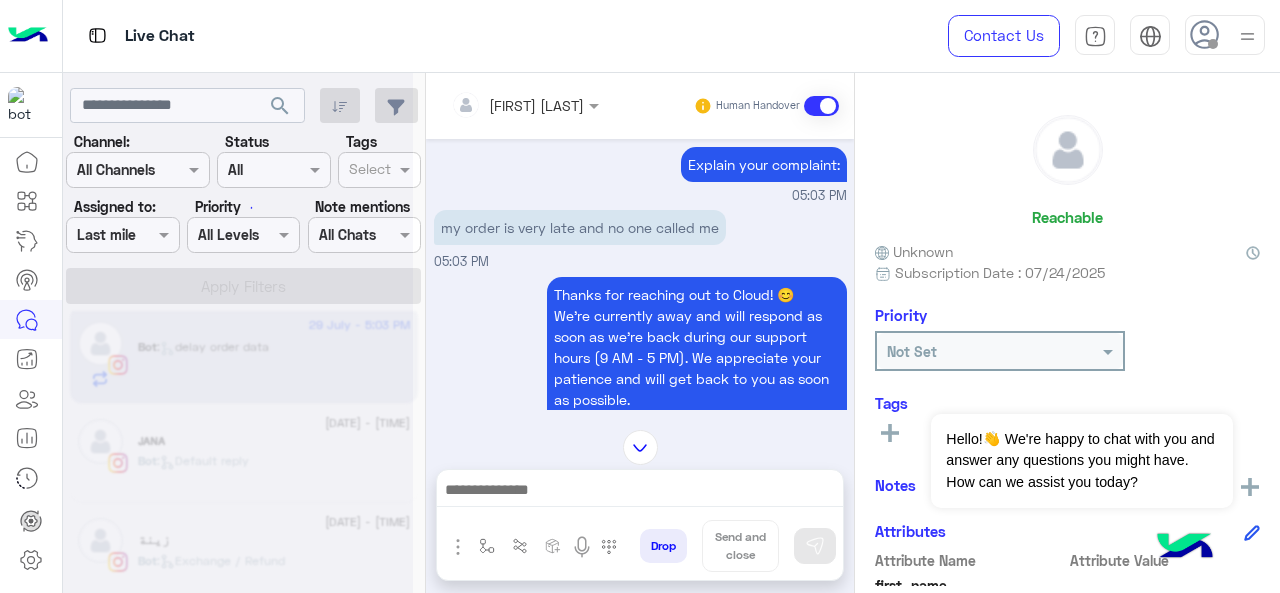 scroll, scrollTop: 0, scrollLeft: 0, axis: both 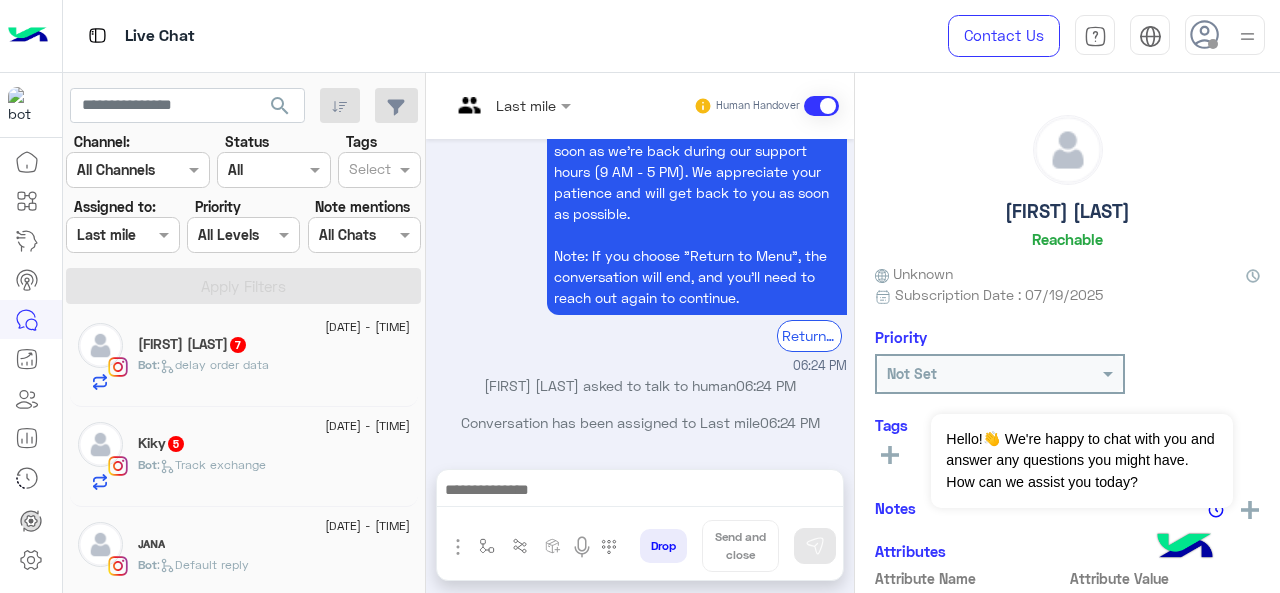 click on "Kiky   5" 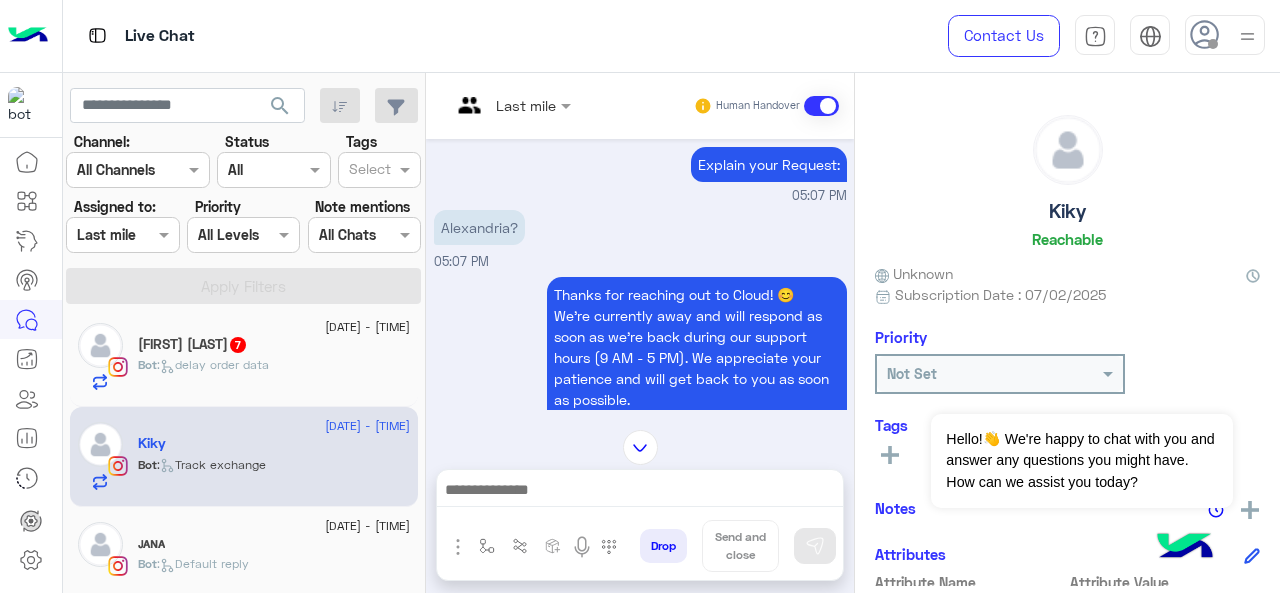 scroll, scrollTop: 506, scrollLeft: 0, axis: vertical 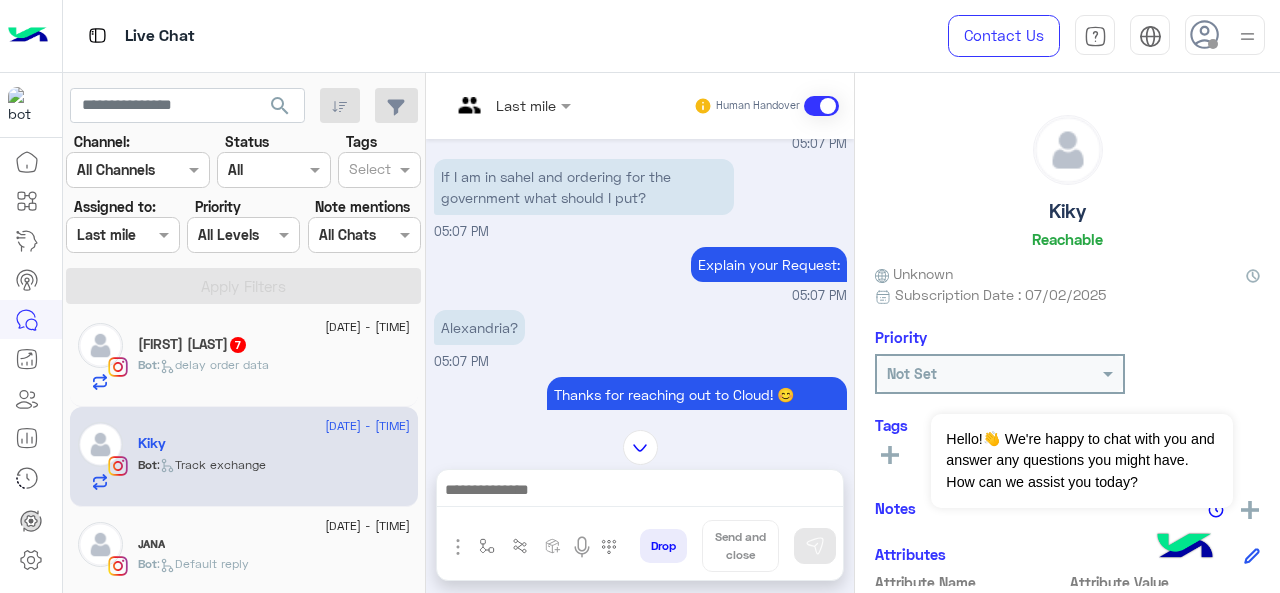 click on "Last mile" at bounding box center [503, 106] 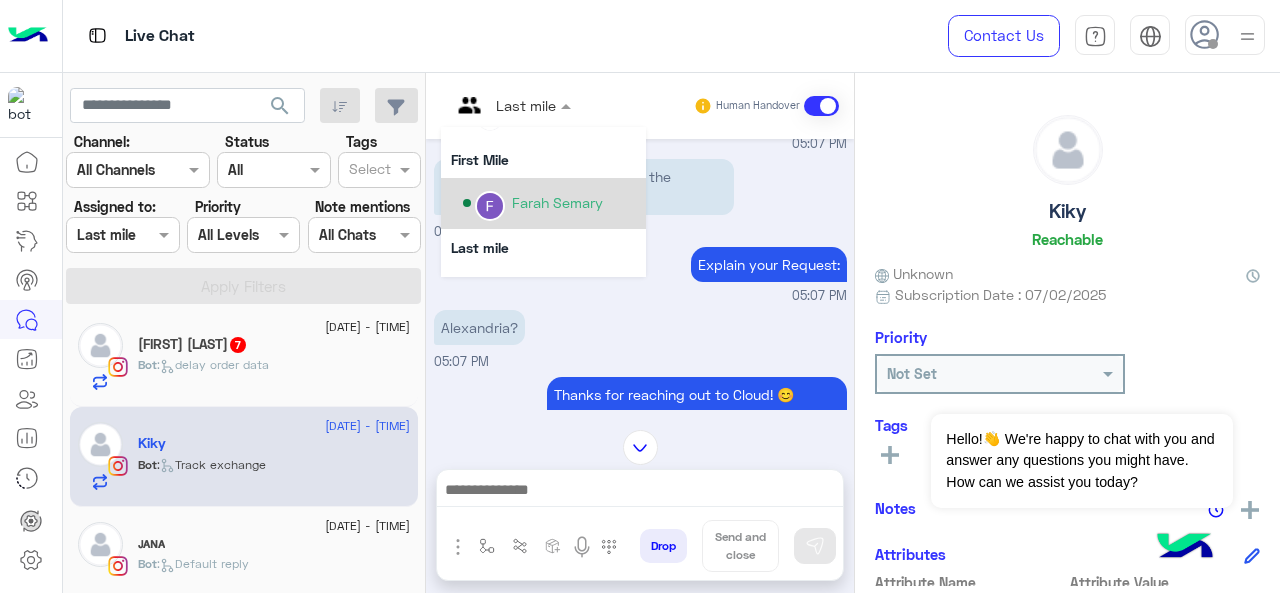 scroll, scrollTop: 254, scrollLeft: 0, axis: vertical 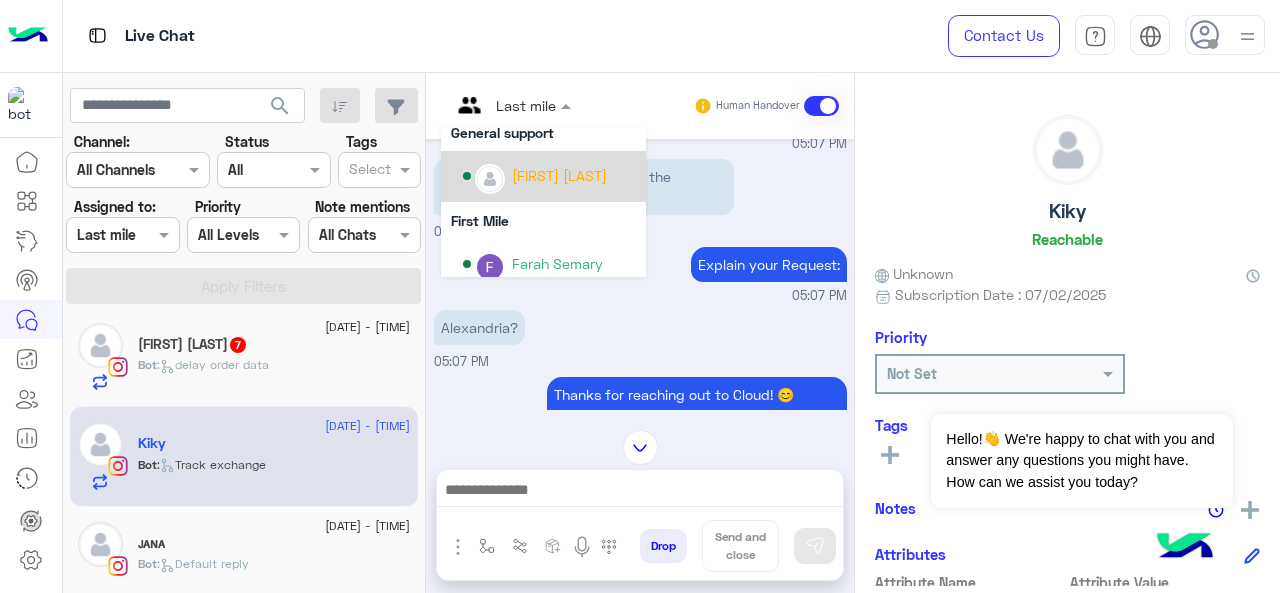 click on "[FIRST] [LAST]" at bounding box center [559, 175] 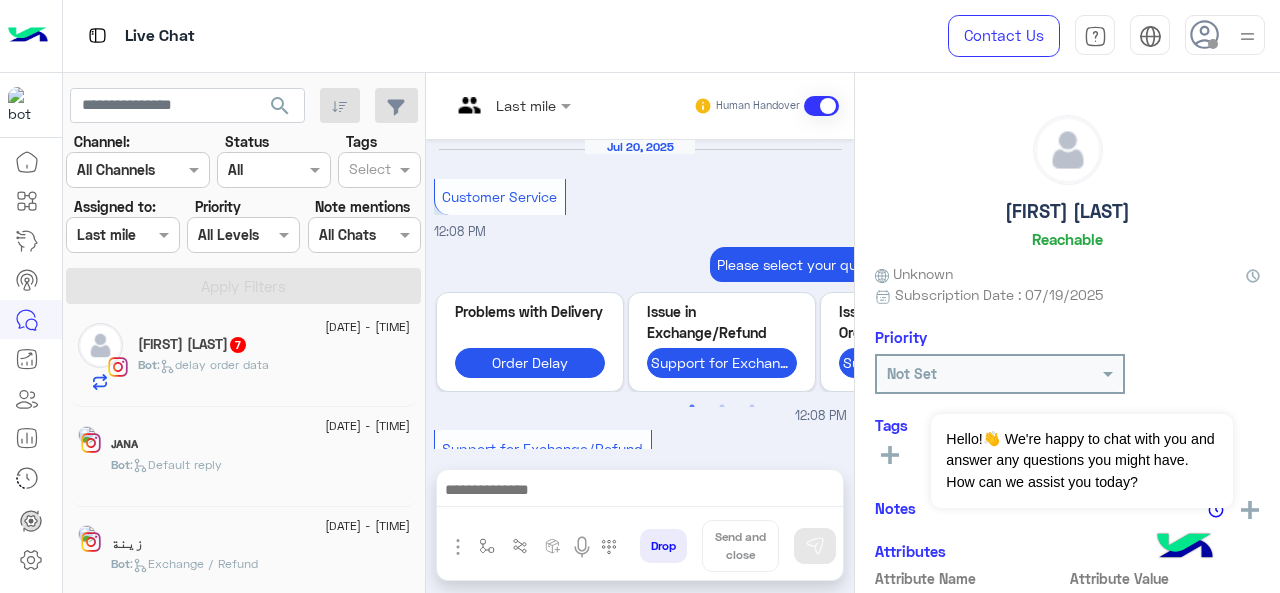 scroll, scrollTop: 820, scrollLeft: 0, axis: vertical 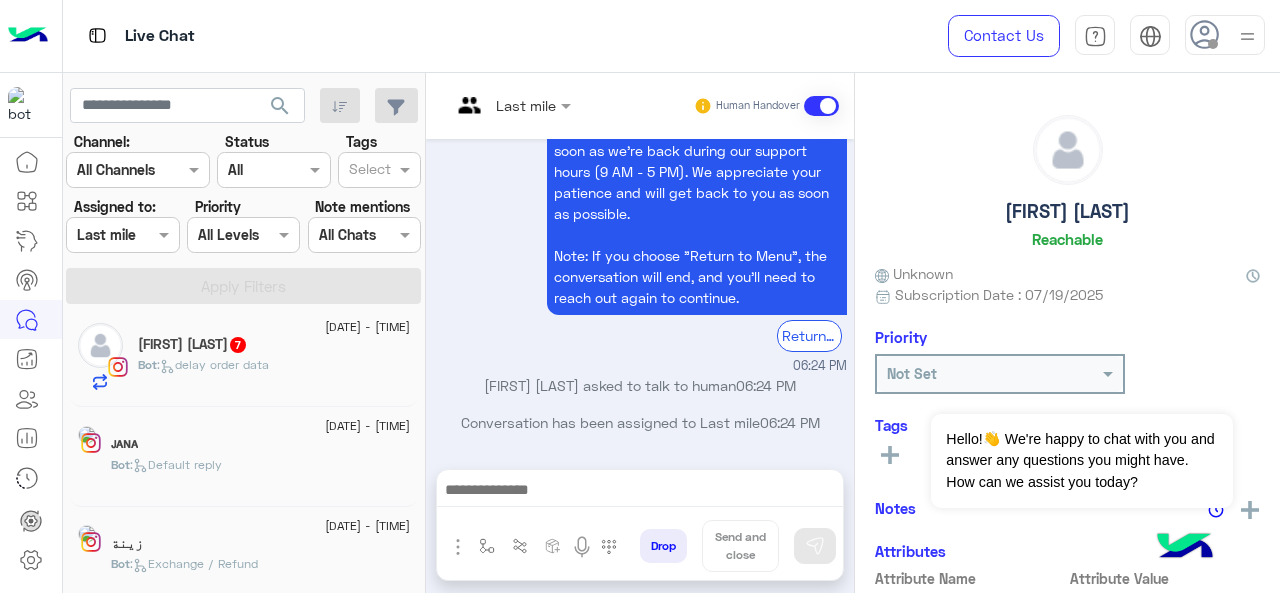 click on ":   delay order data" 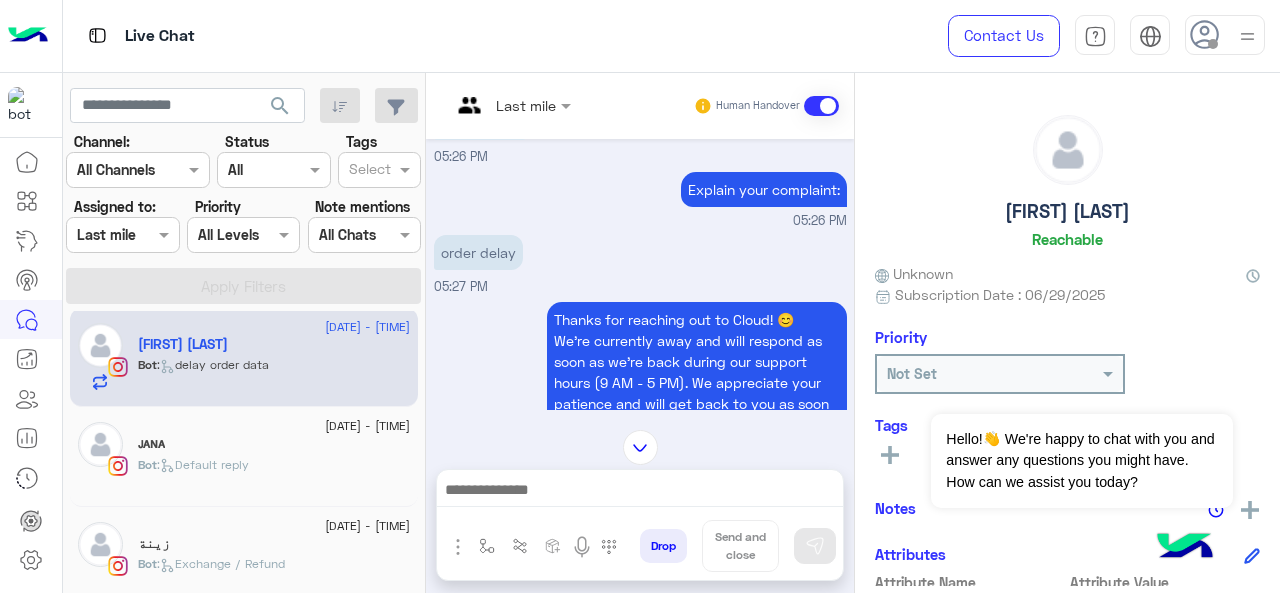 scroll, scrollTop: 590, scrollLeft: 0, axis: vertical 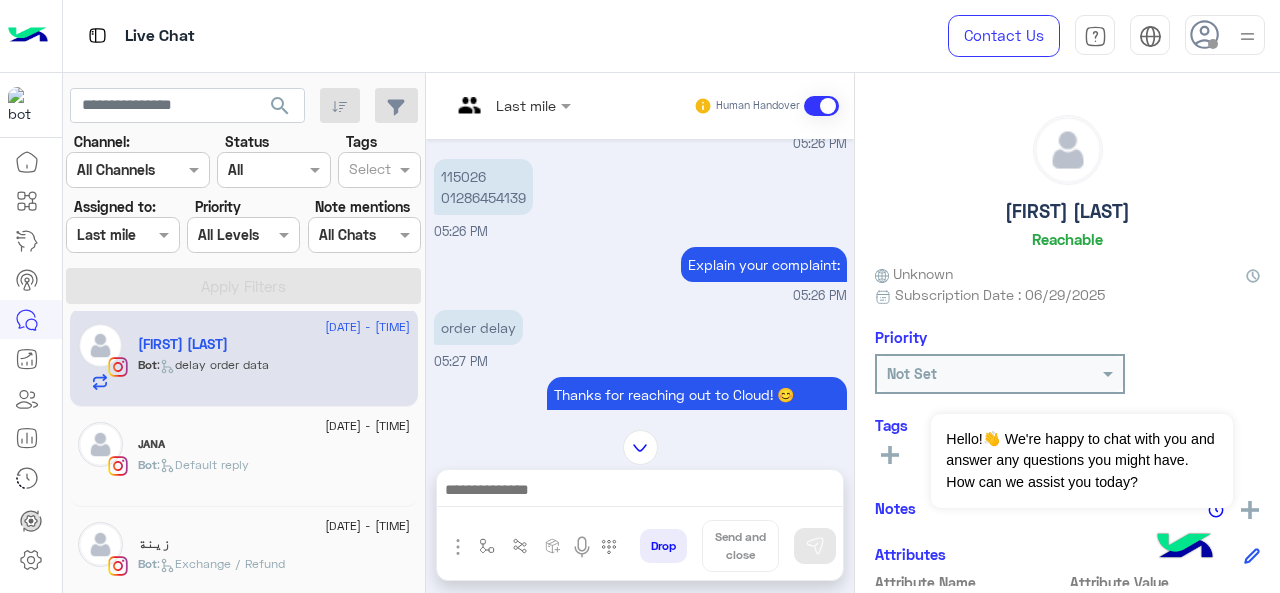click at bounding box center (487, 105) 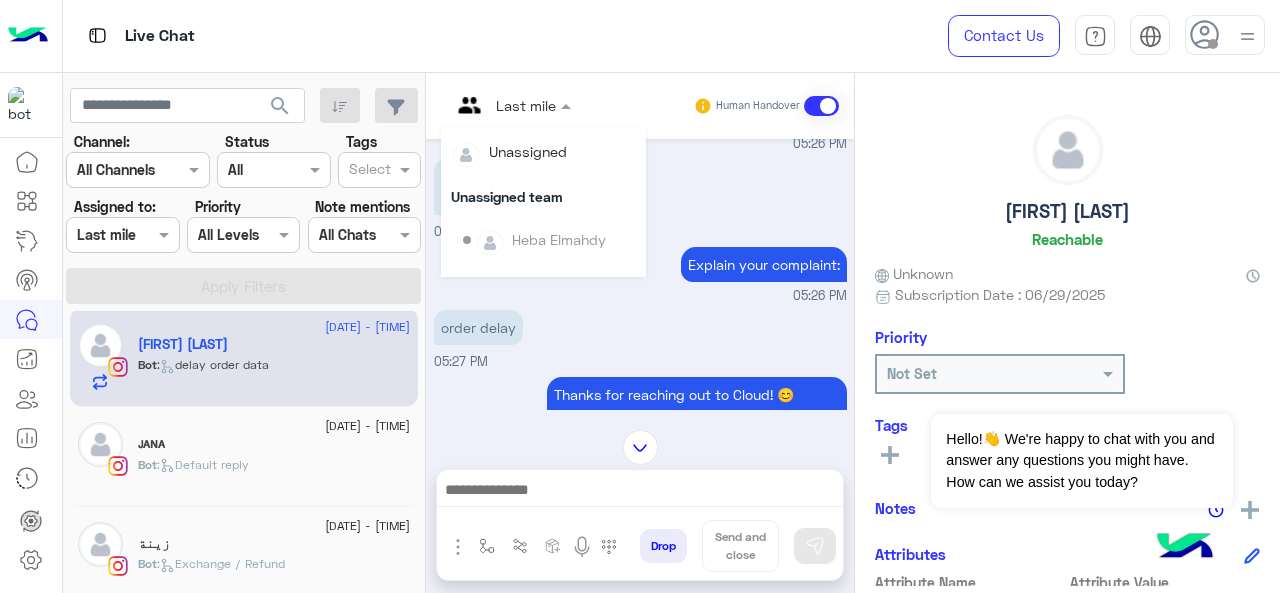 scroll, scrollTop: 354, scrollLeft: 0, axis: vertical 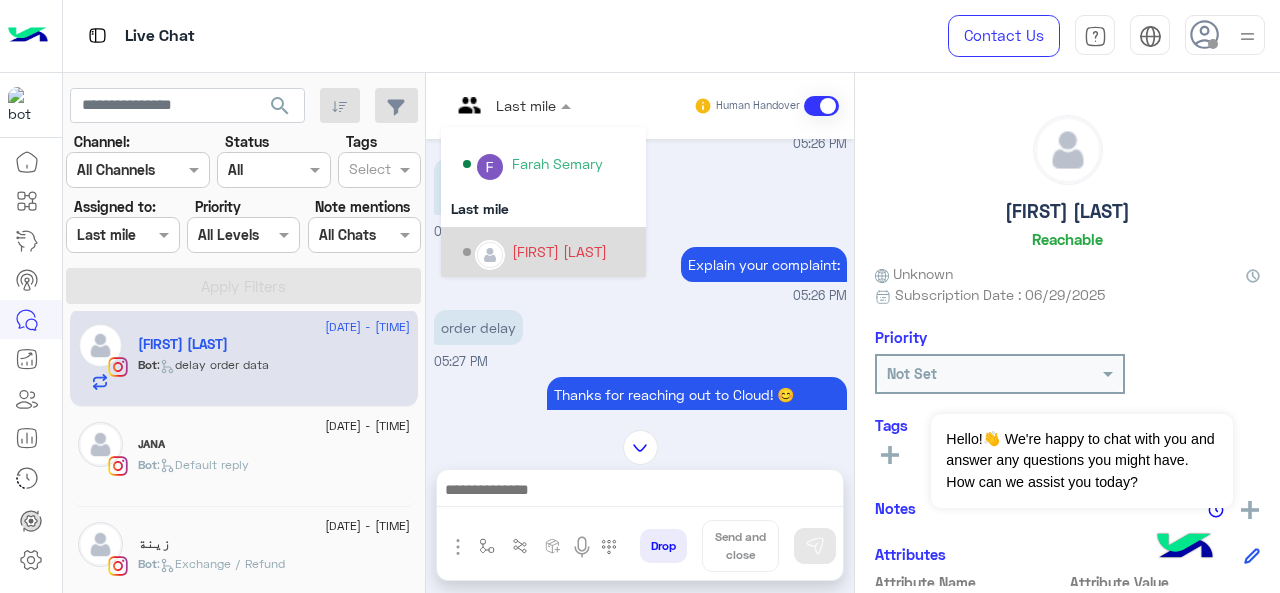 click on "[FIRST] [LAST]" at bounding box center [549, 252] 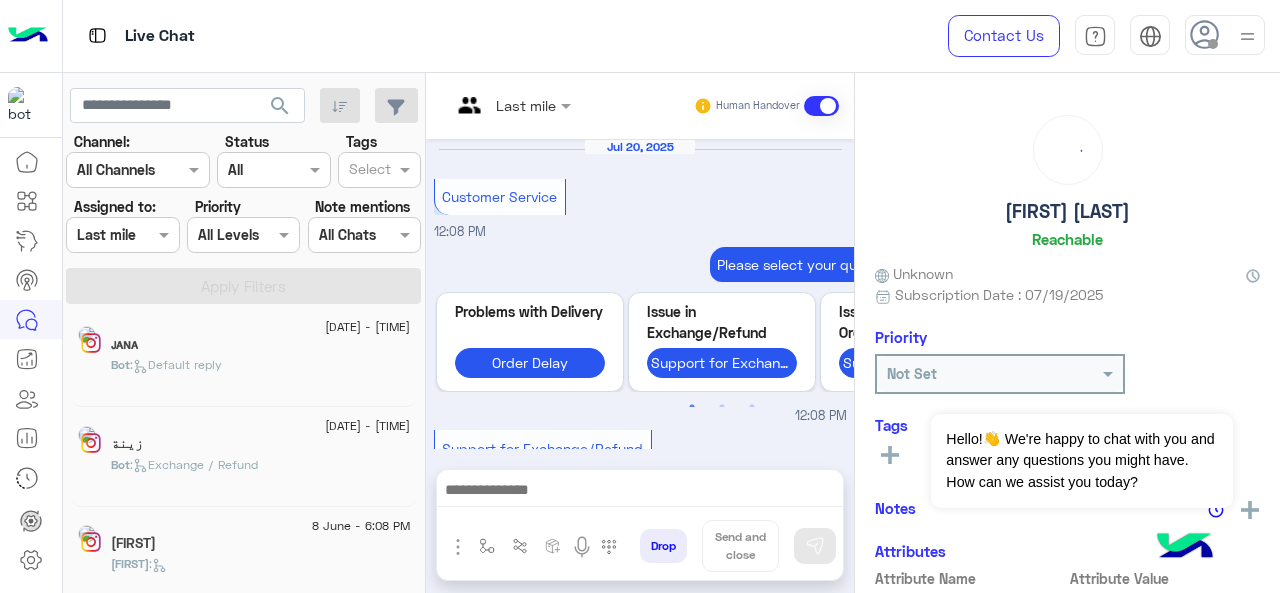 scroll, scrollTop: 820, scrollLeft: 0, axis: vertical 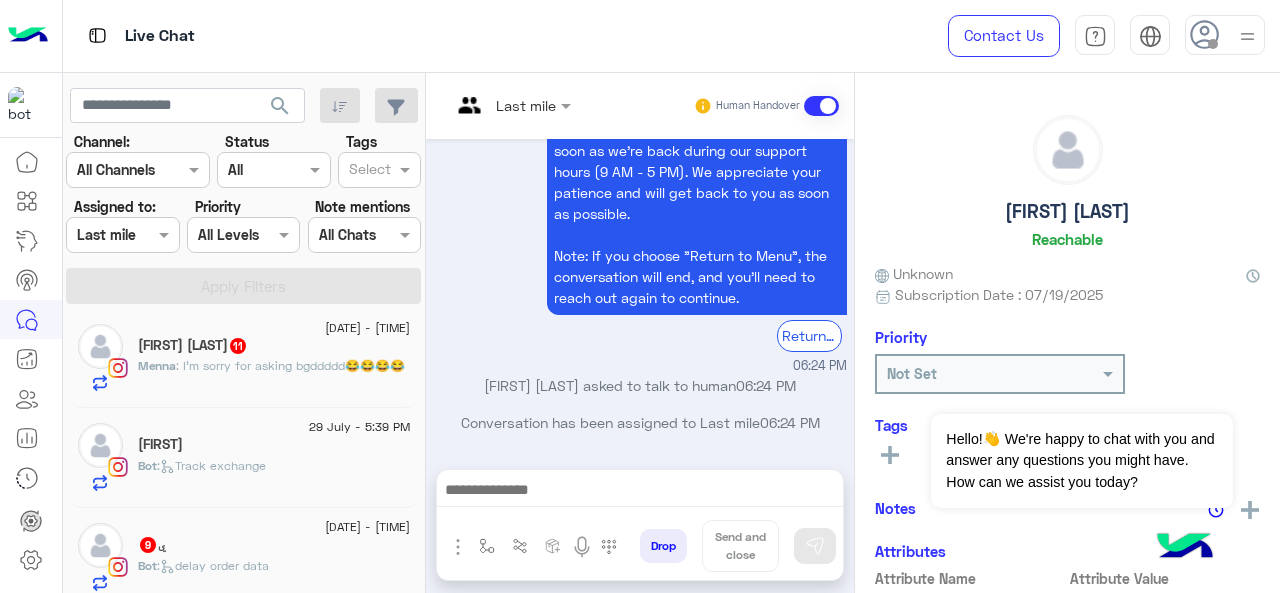 click on "[DATE] - [TIME]" 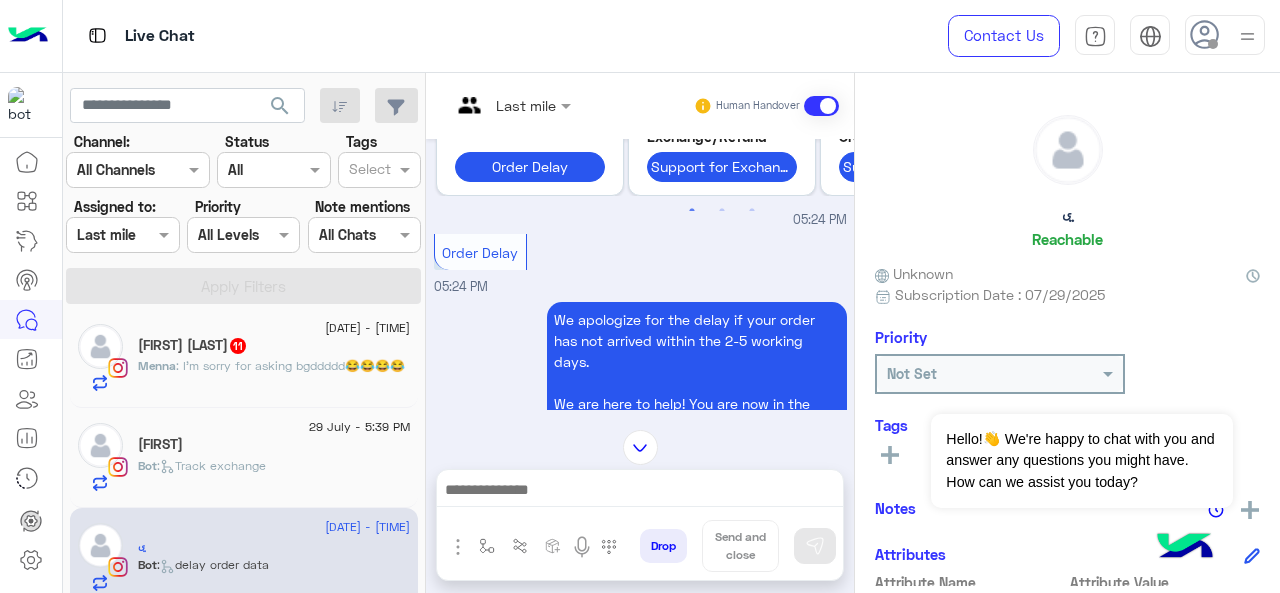 scroll, scrollTop: 104, scrollLeft: 0, axis: vertical 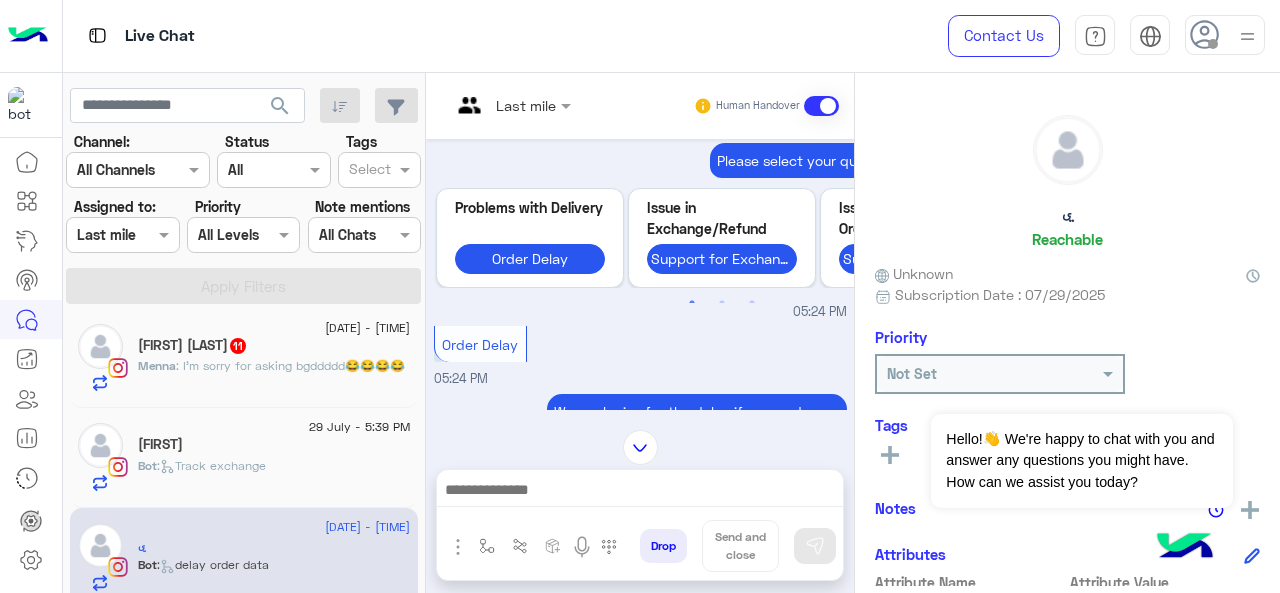 click at bounding box center (511, 104) 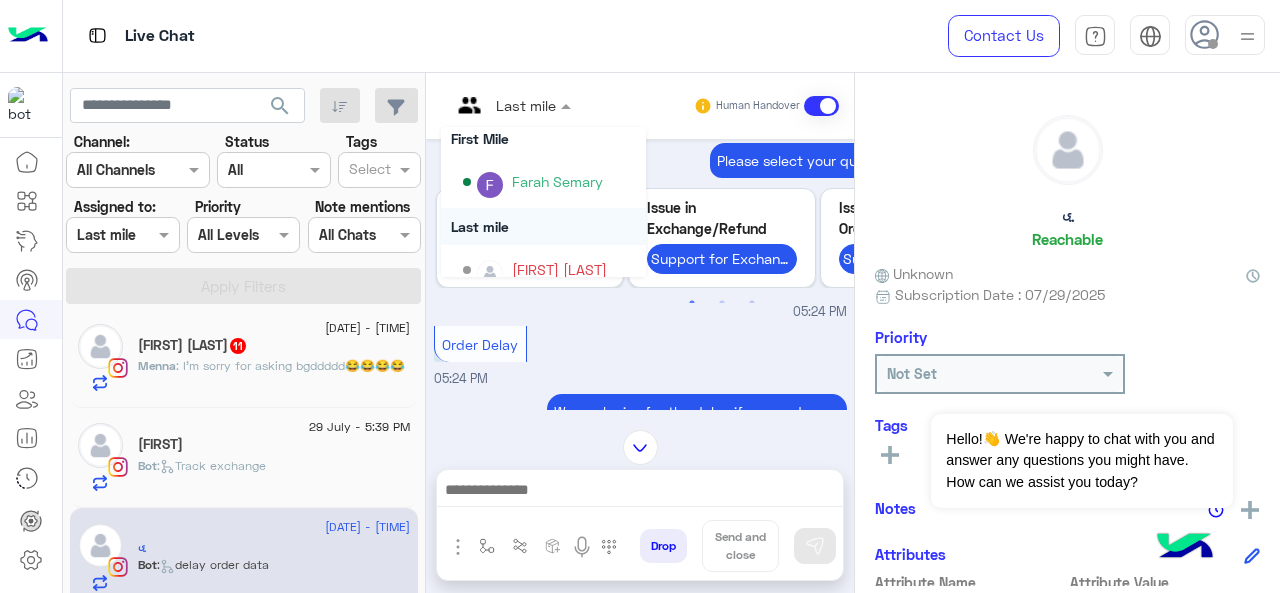 scroll, scrollTop: 354, scrollLeft: 0, axis: vertical 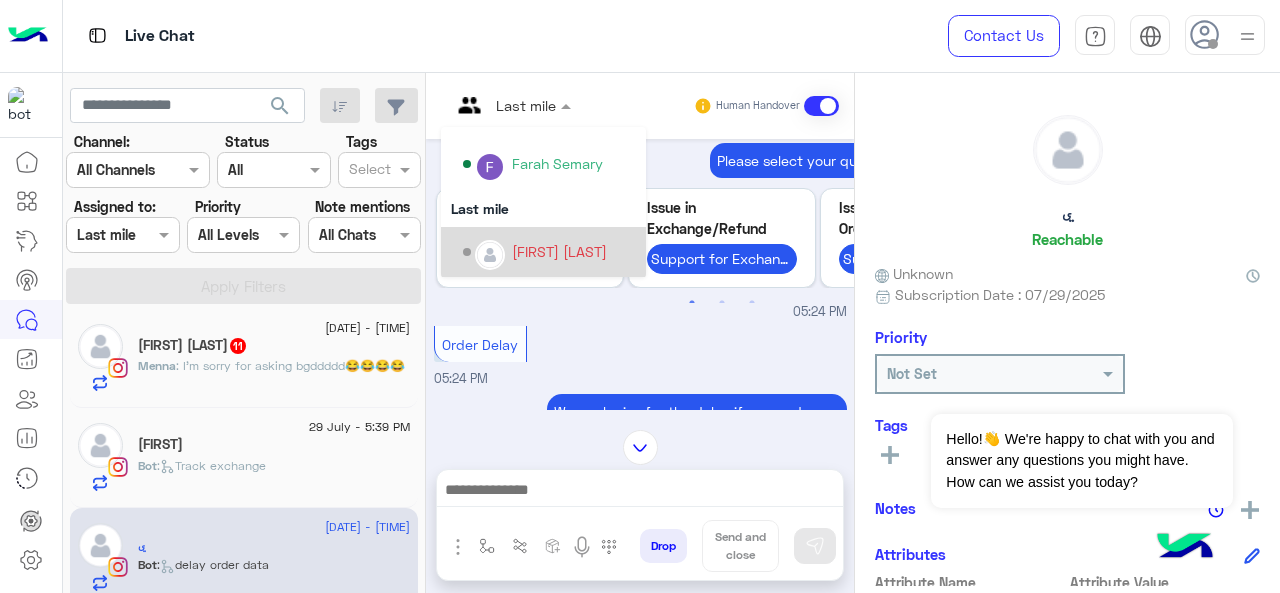 click on "[FIRST] [LAST]" at bounding box center [559, 251] 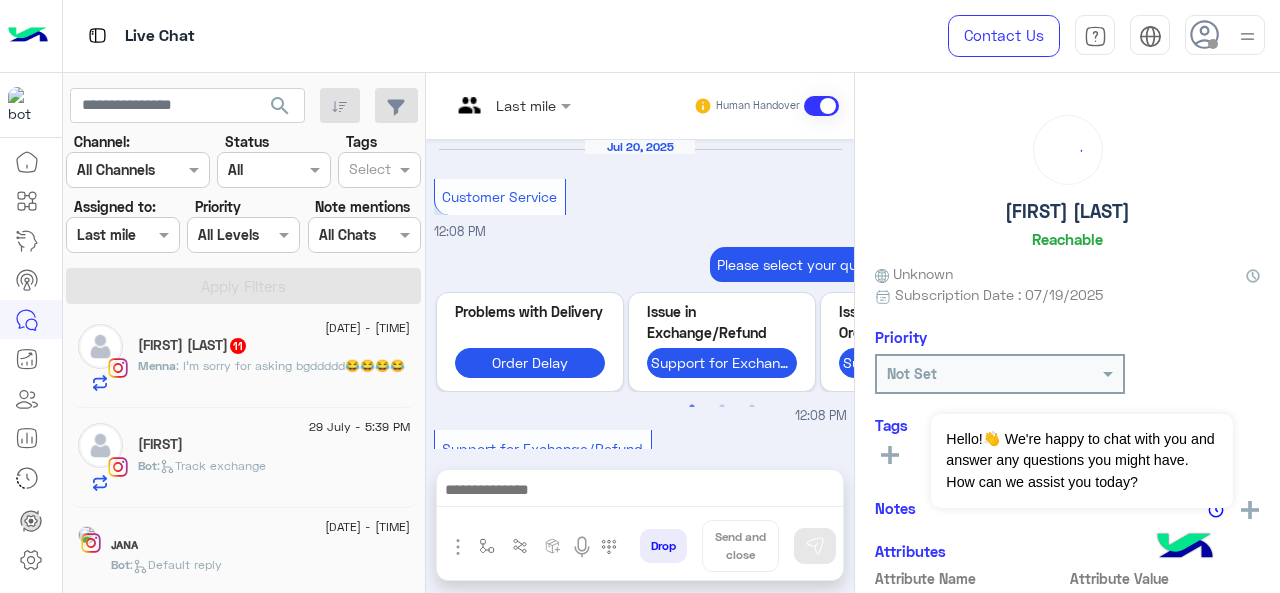 scroll, scrollTop: 820, scrollLeft: 0, axis: vertical 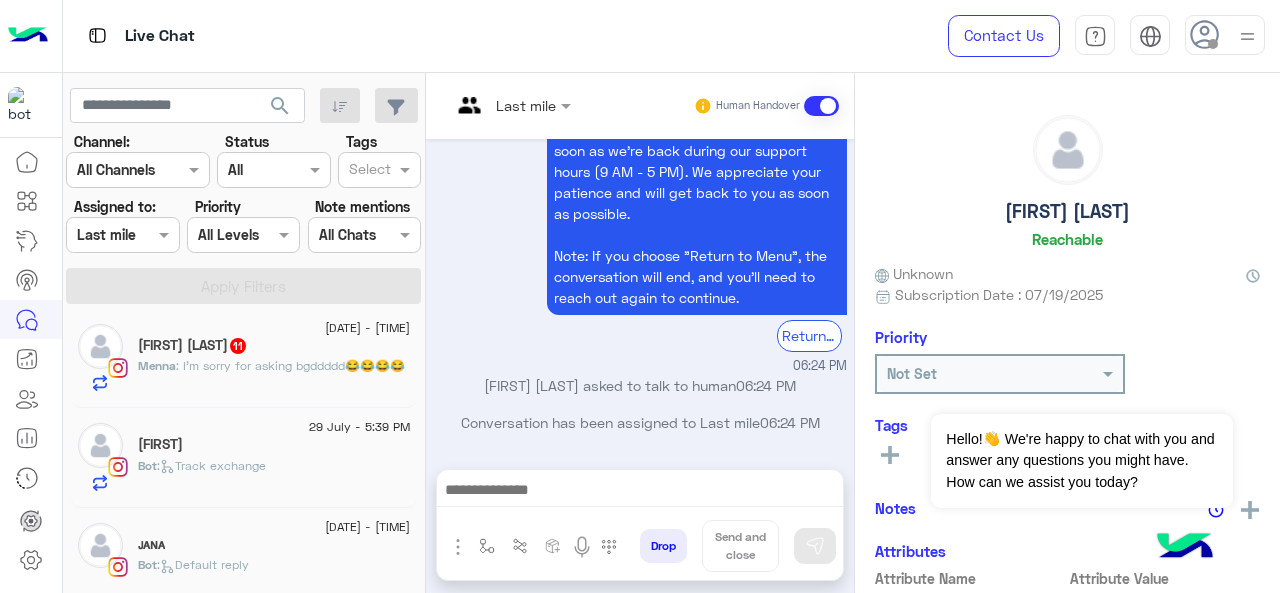 click on ":   Track exchange" 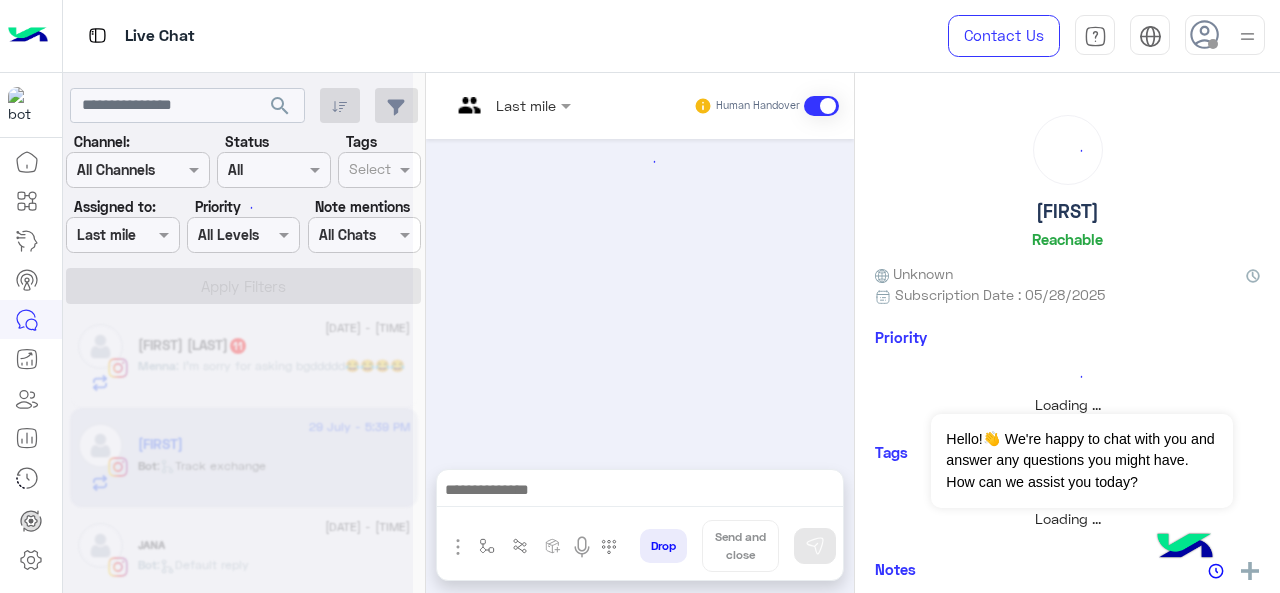 scroll 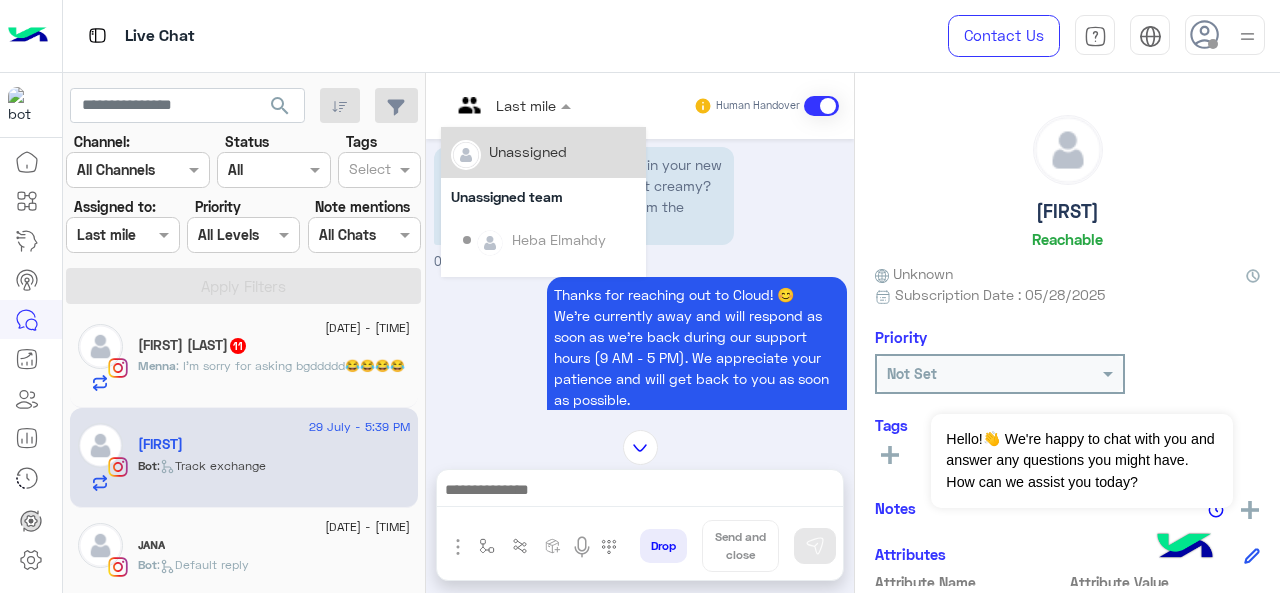 click at bounding box center [511, 104] 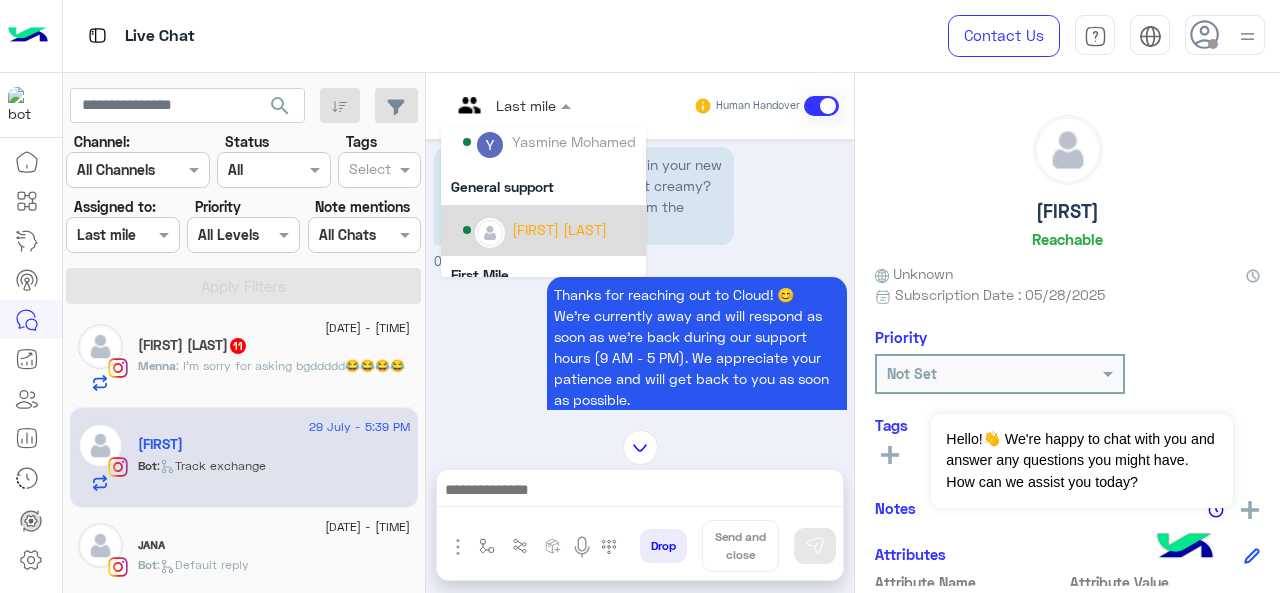 click on "[FIRST] [LAST]" at bounding box center [559, 229] 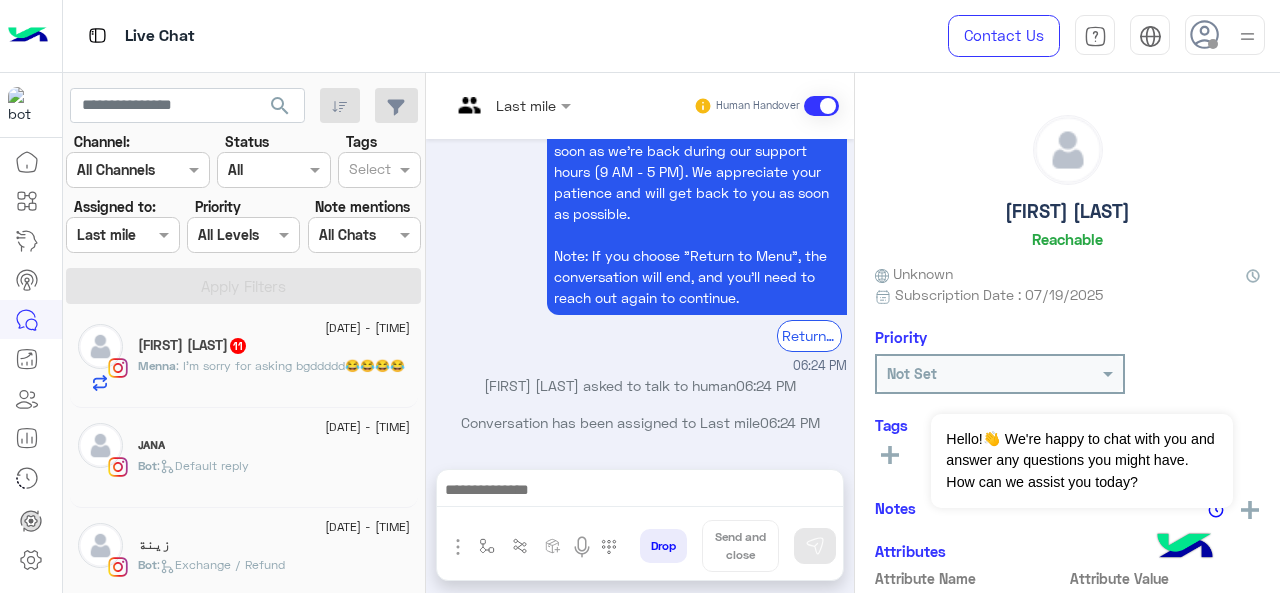 click on ": I’m sorry for asking bgddddd😂😂😂😂" 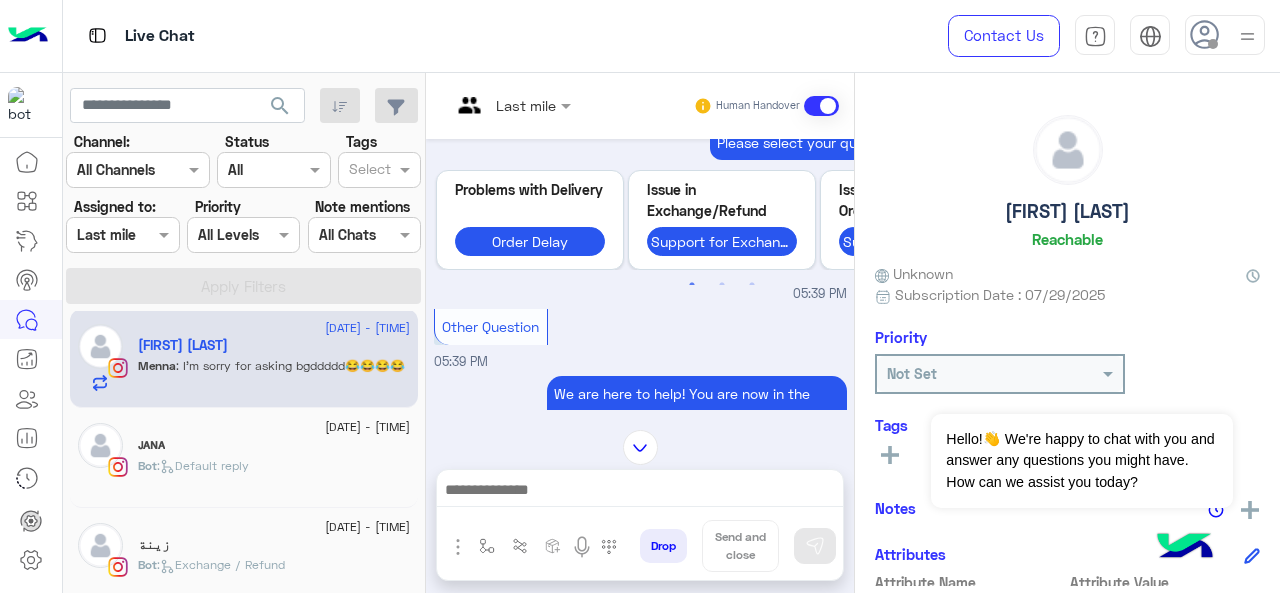 click on "Last mile" at bounding box center [503, 106] 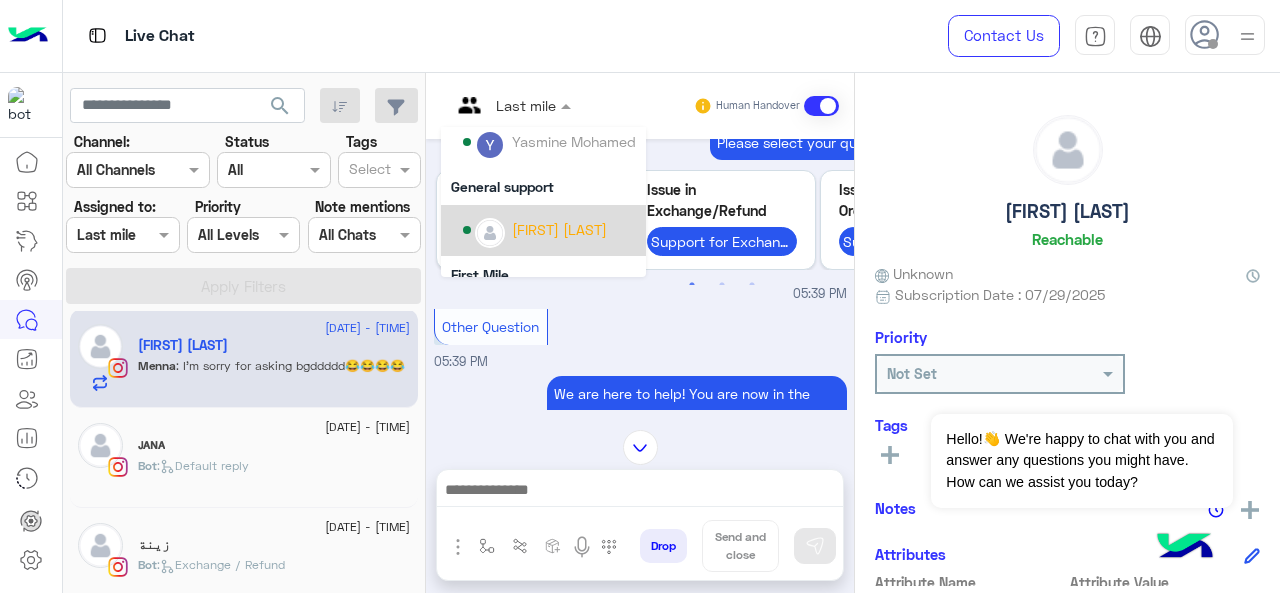 click on "[FIRST] [LAST]" at bounding box center [559, 229] 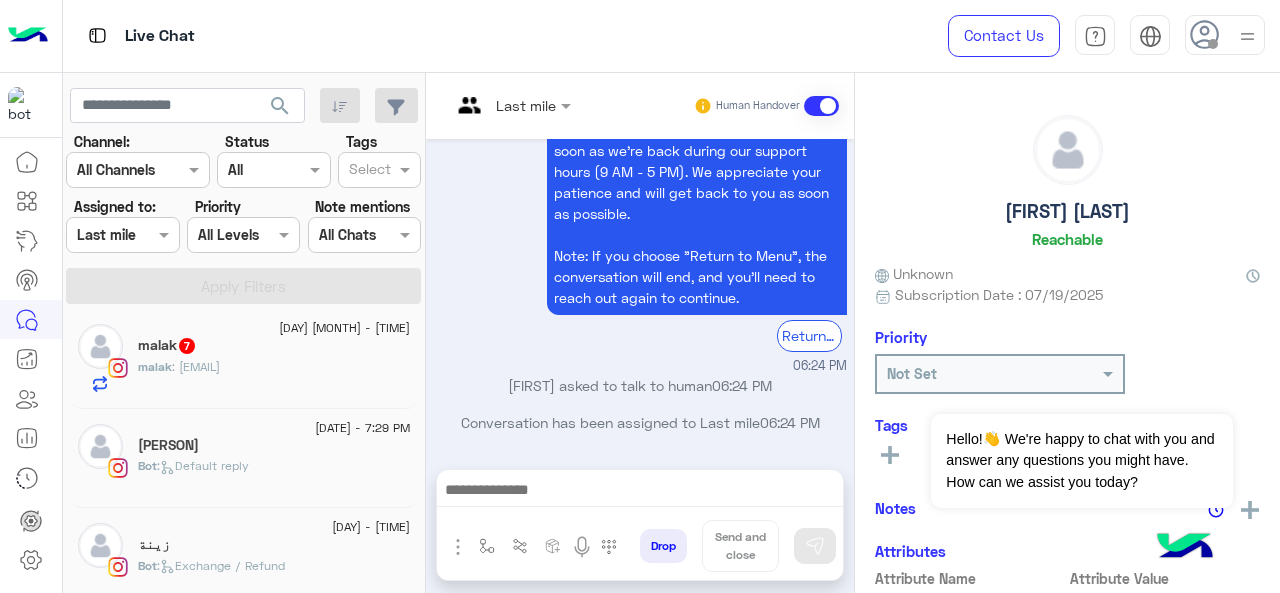 click on ": [EMAIL]" 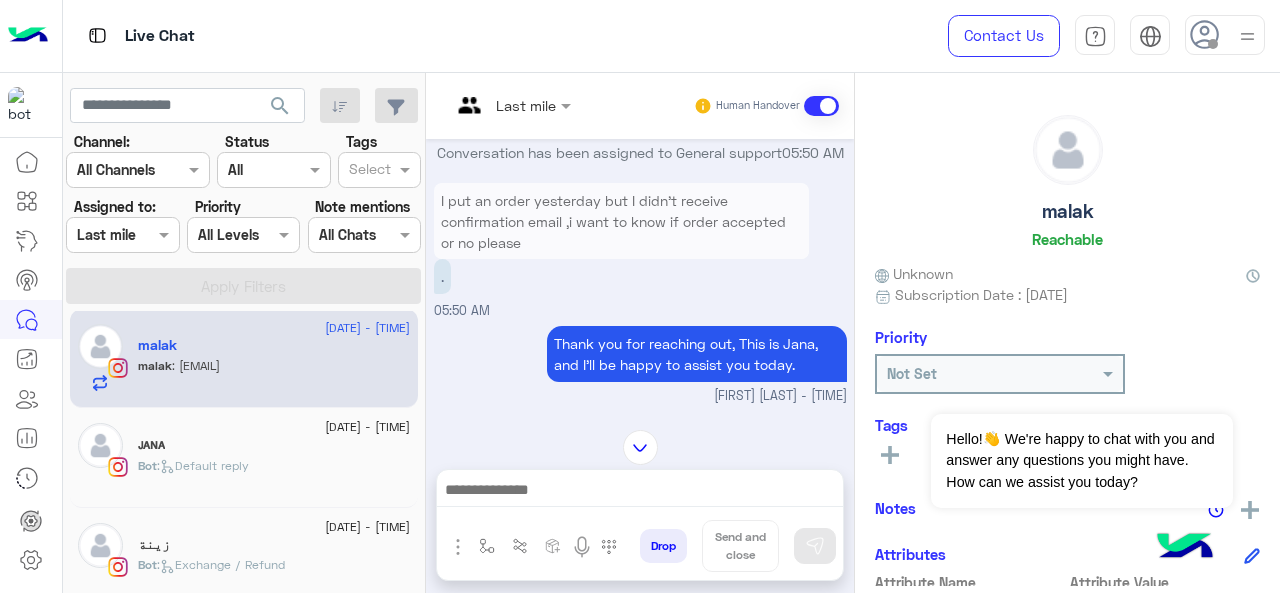 click at bounding box center (511, 104) 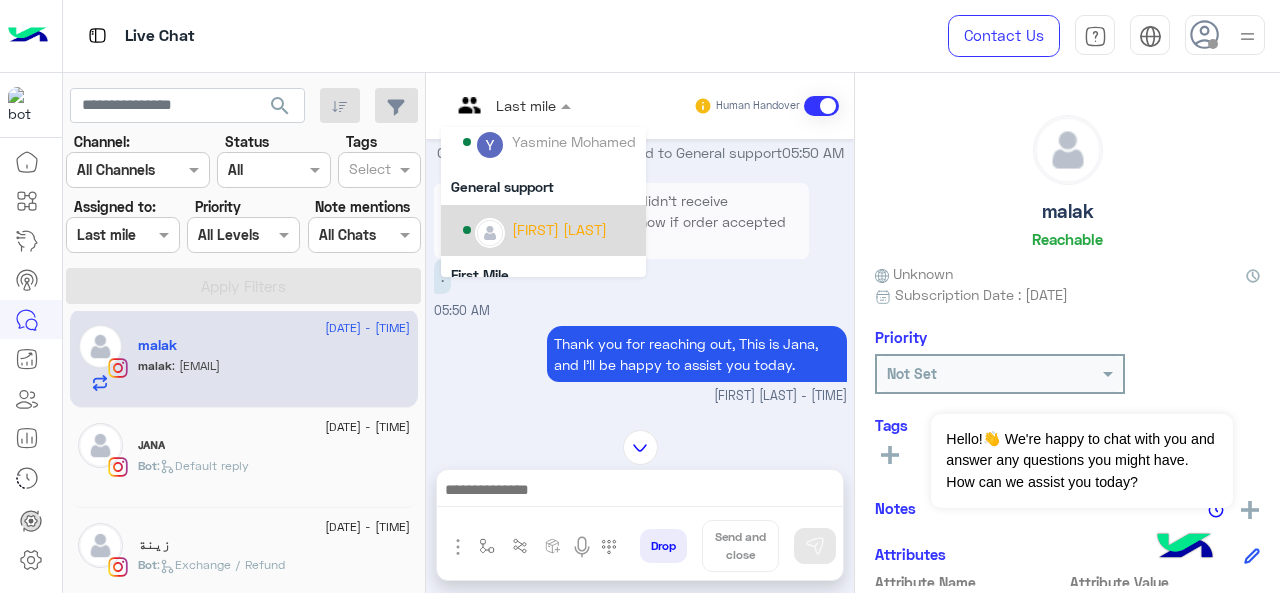 click on "[FIRST] [LAST]" at bounding box center (549, 230) 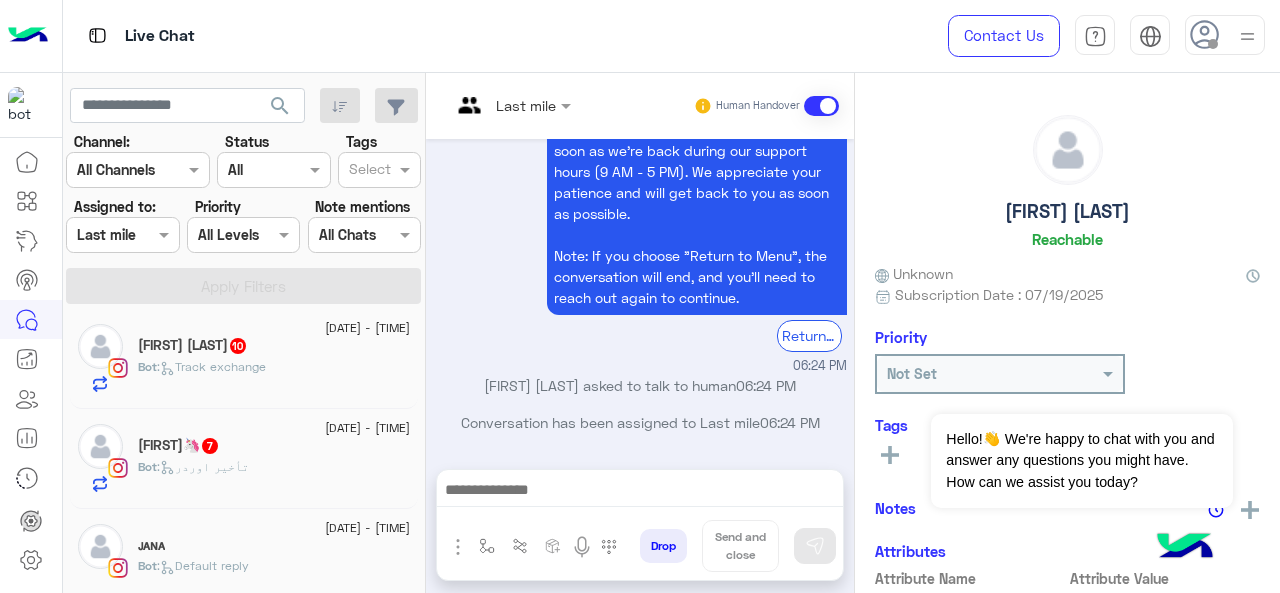 click on "Juia🦄   7" 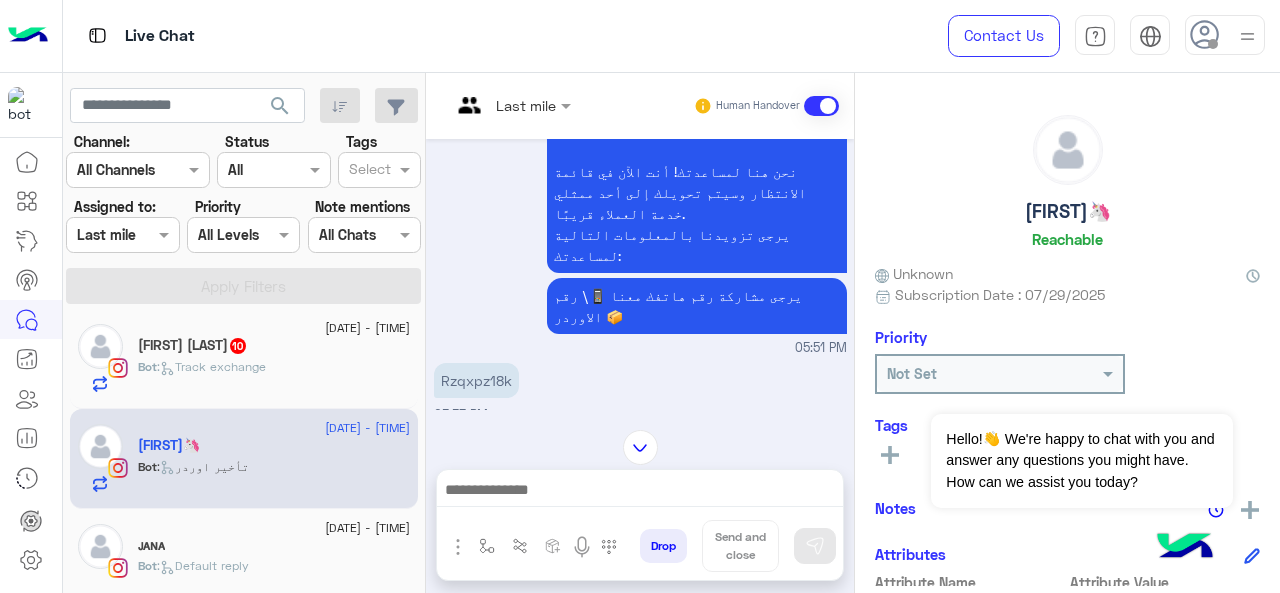 click at bounding box center [511, 104] 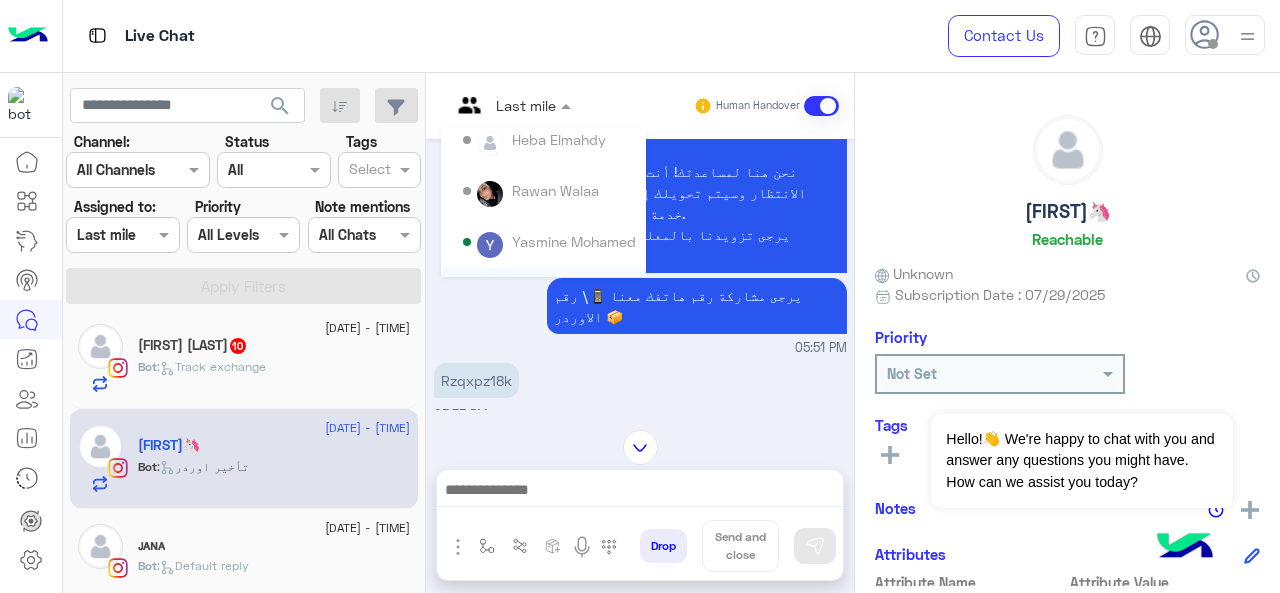 click on "Rzqxpz18k   05:53 PM" at bounding box center [640, 391] 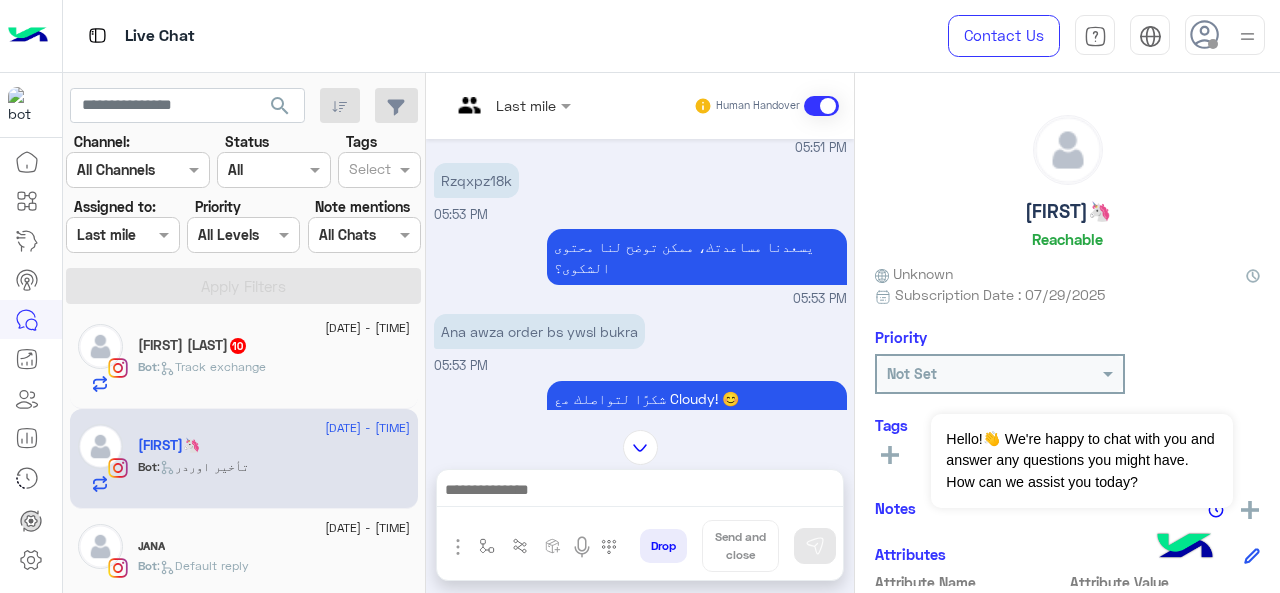 click at bounding box center [511, 104] 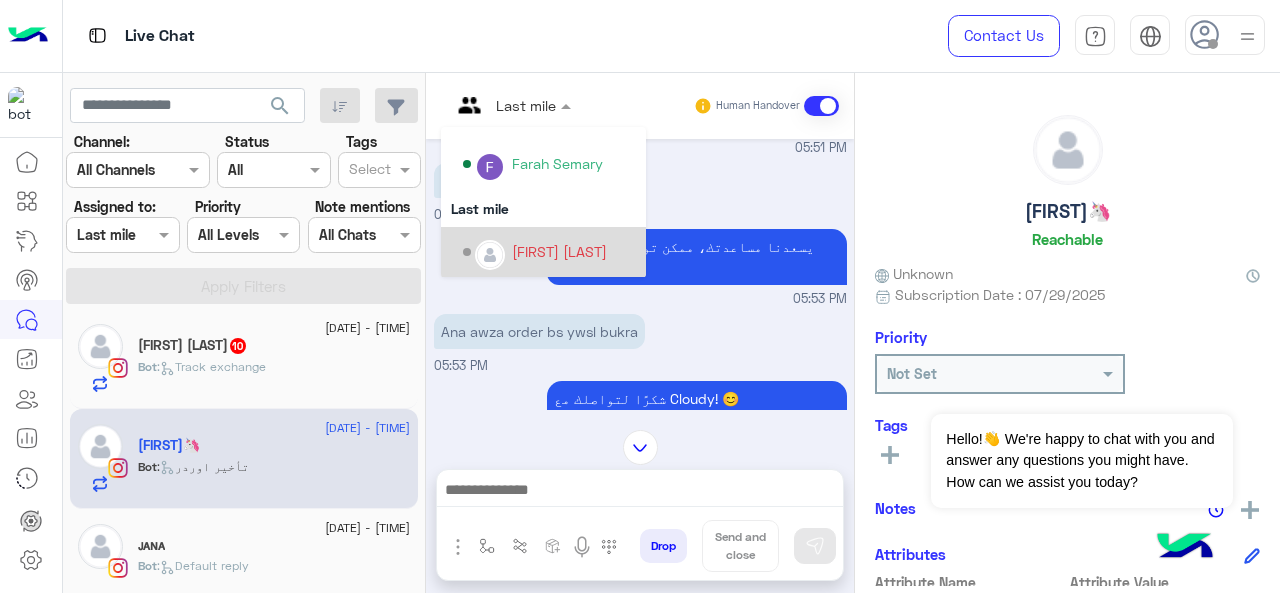 click on "[FIRST] [LAST]" at bounding box center (559, 251) 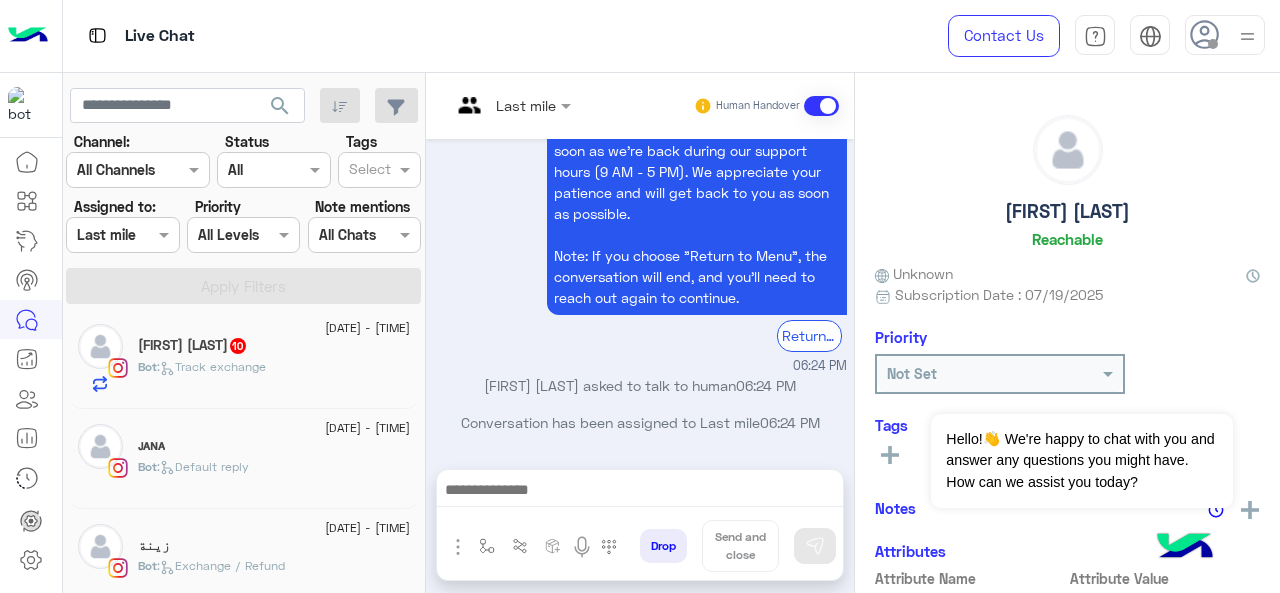 click on "Bot :   Track exchange" 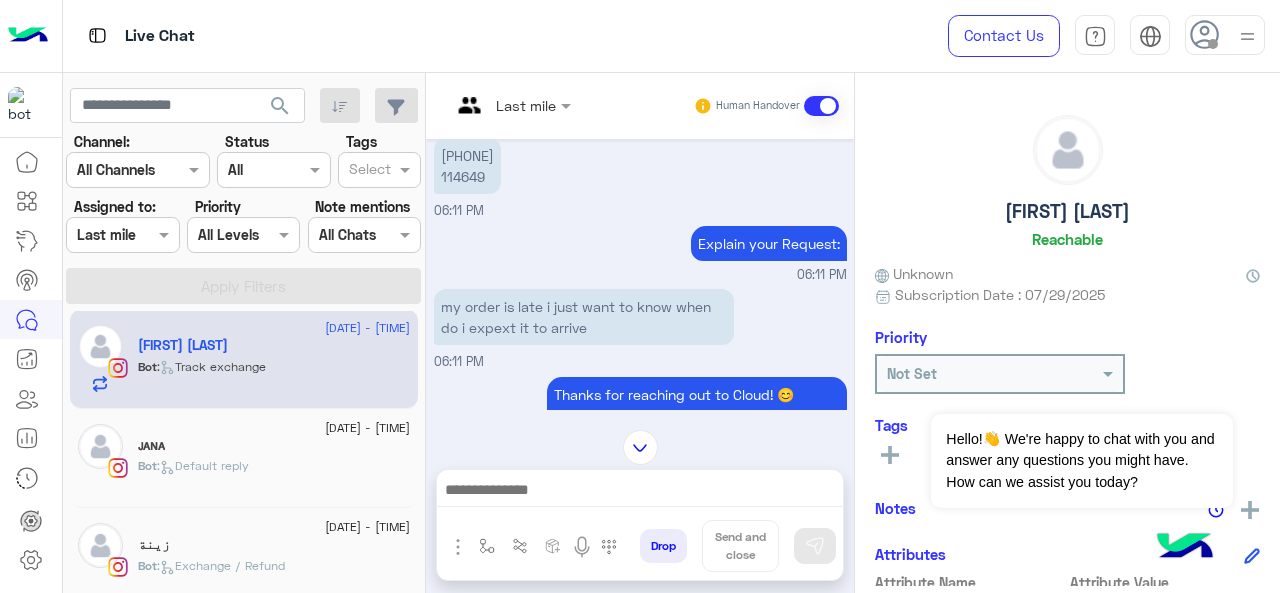 click at bounding box center (487, 105) 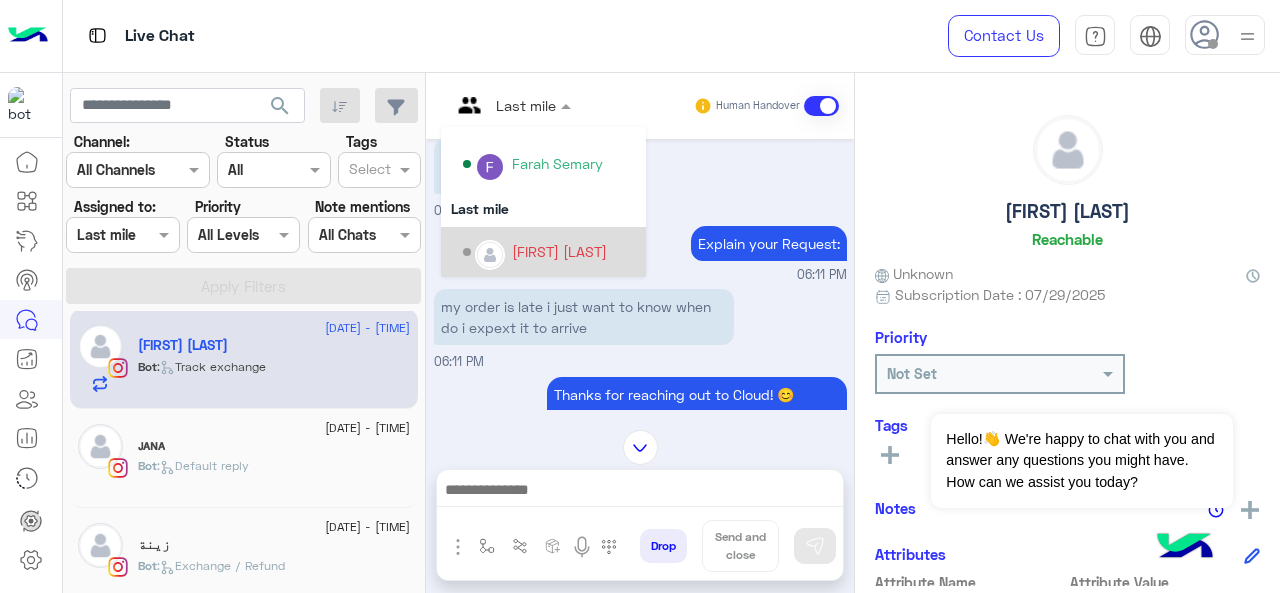 click on "[FIRST] [LAST]" at bounding box center [549, 252] 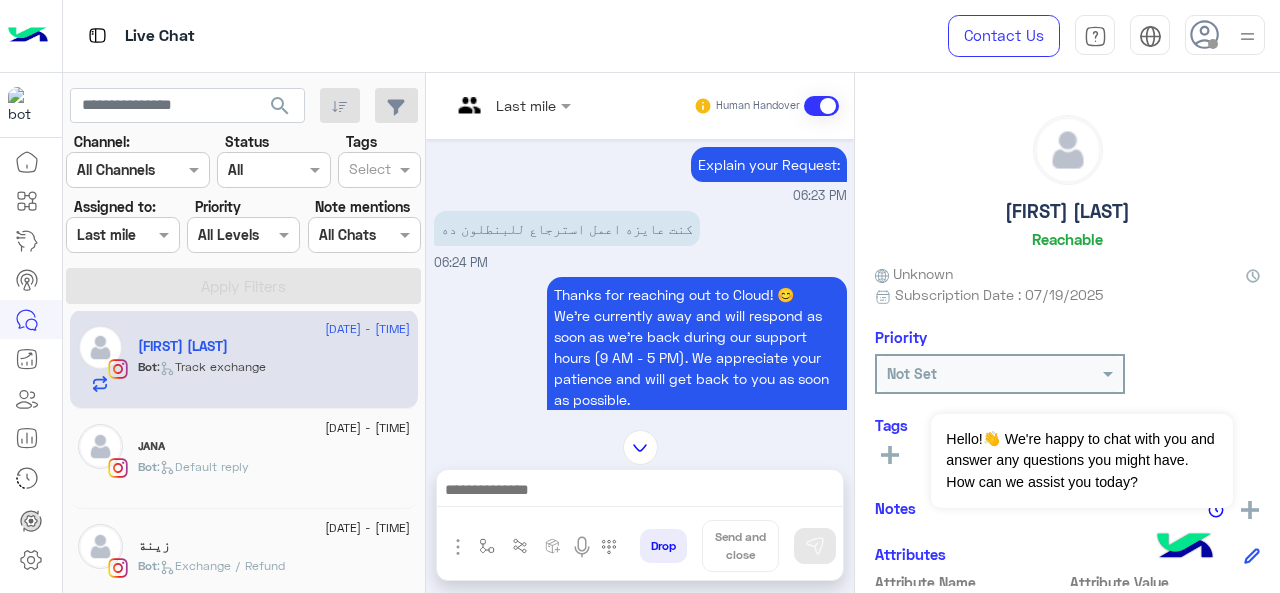 click on "Last mile" at bounding box center [526, 105] 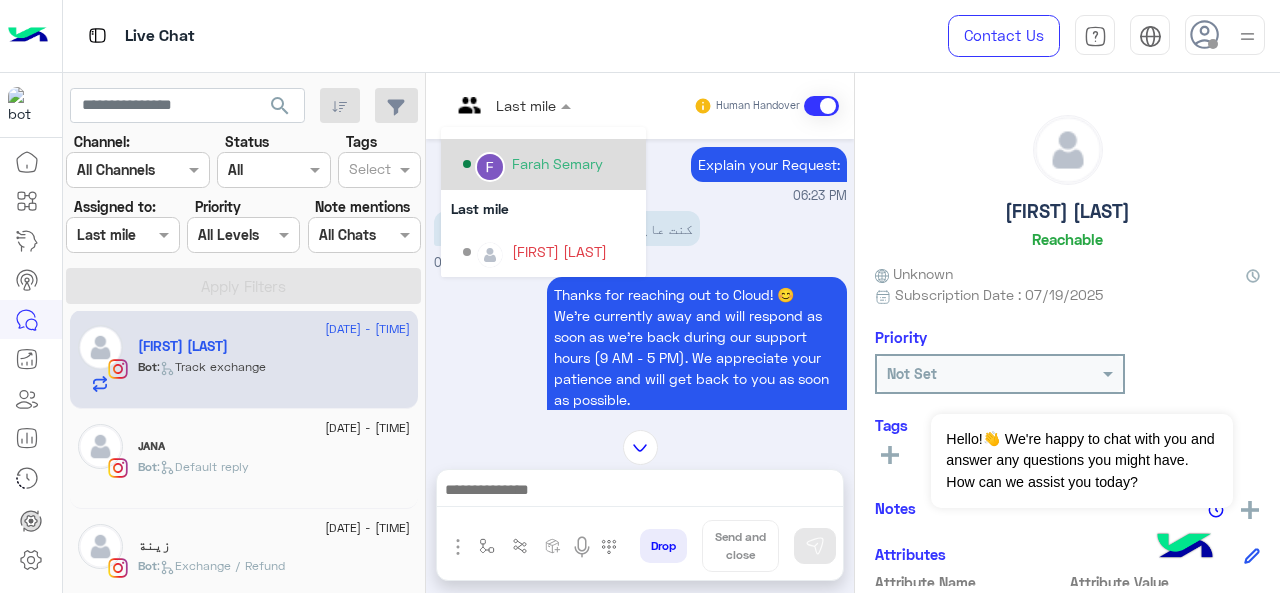click on "Farah Semary" at bounding box center (557, 163) 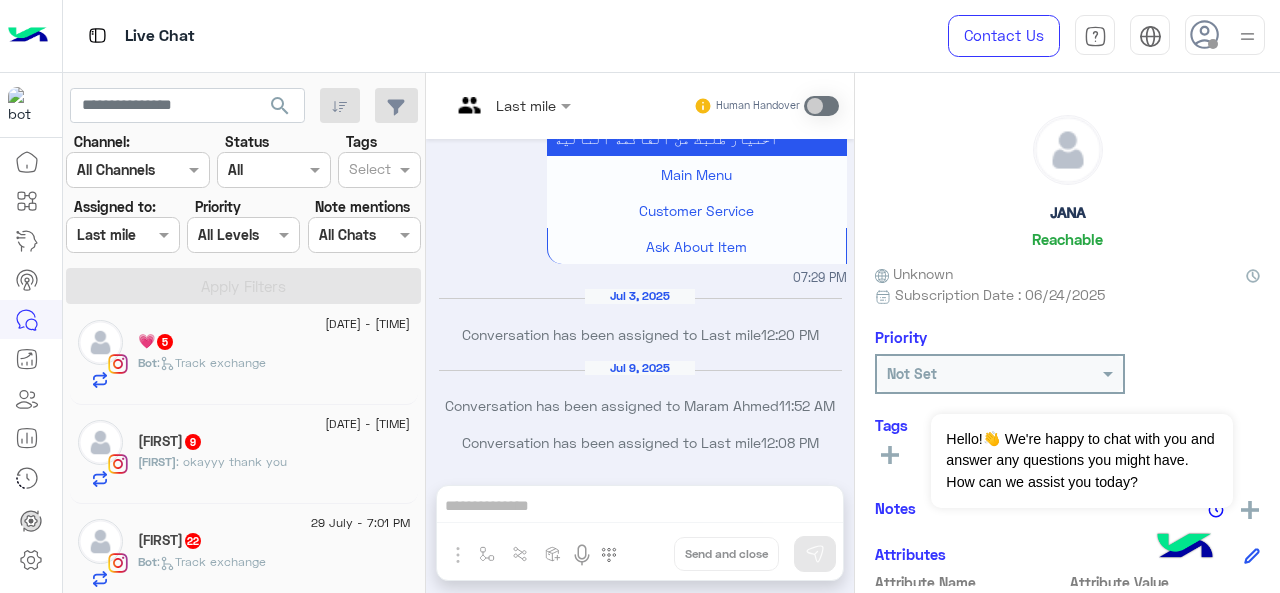 click on "29 July - 7:01 PM  Hala Adel  22 Bot :   Track exchange" 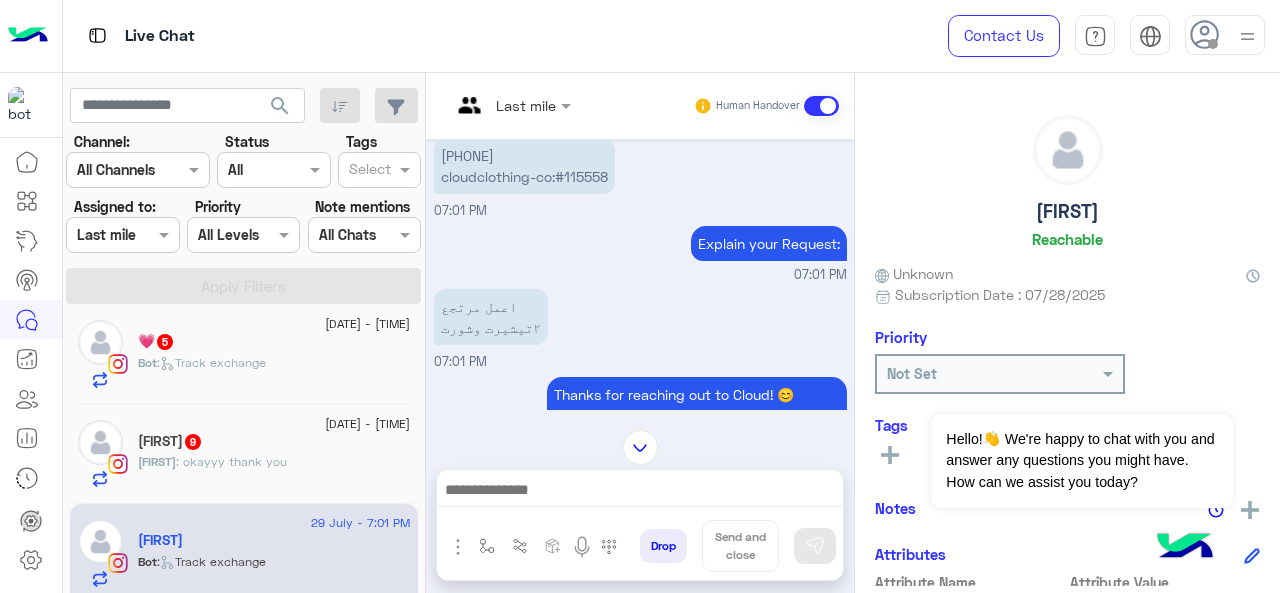 click at bounding box center [487, 105] 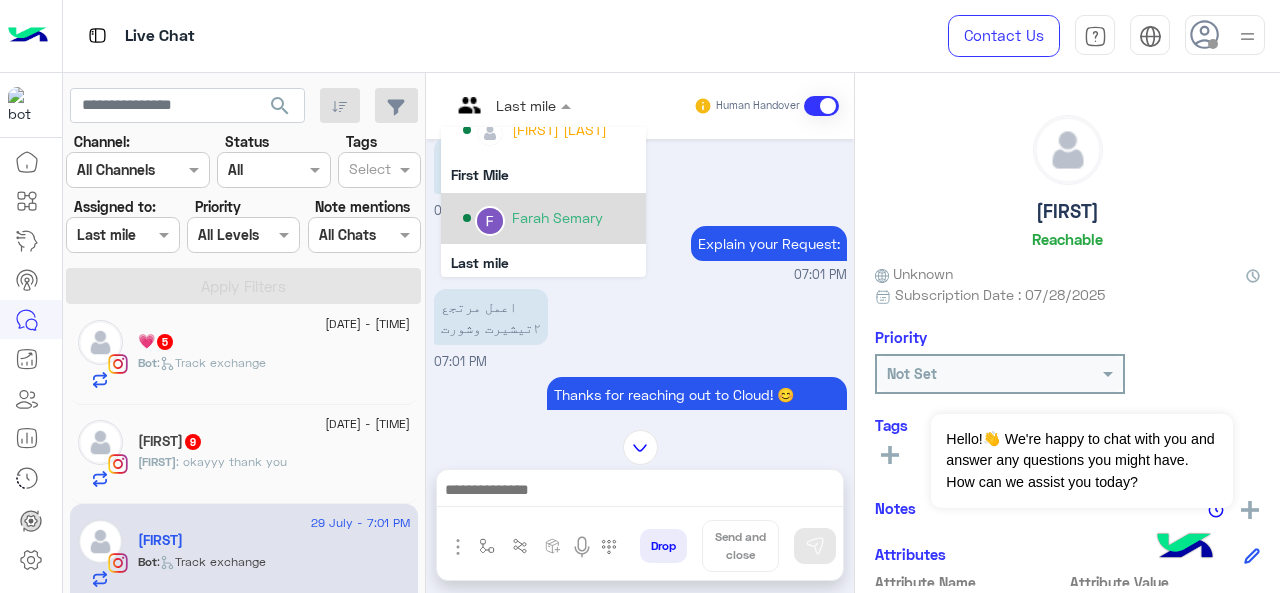 click on "Farah Semary" at bounding box center (549, 218) 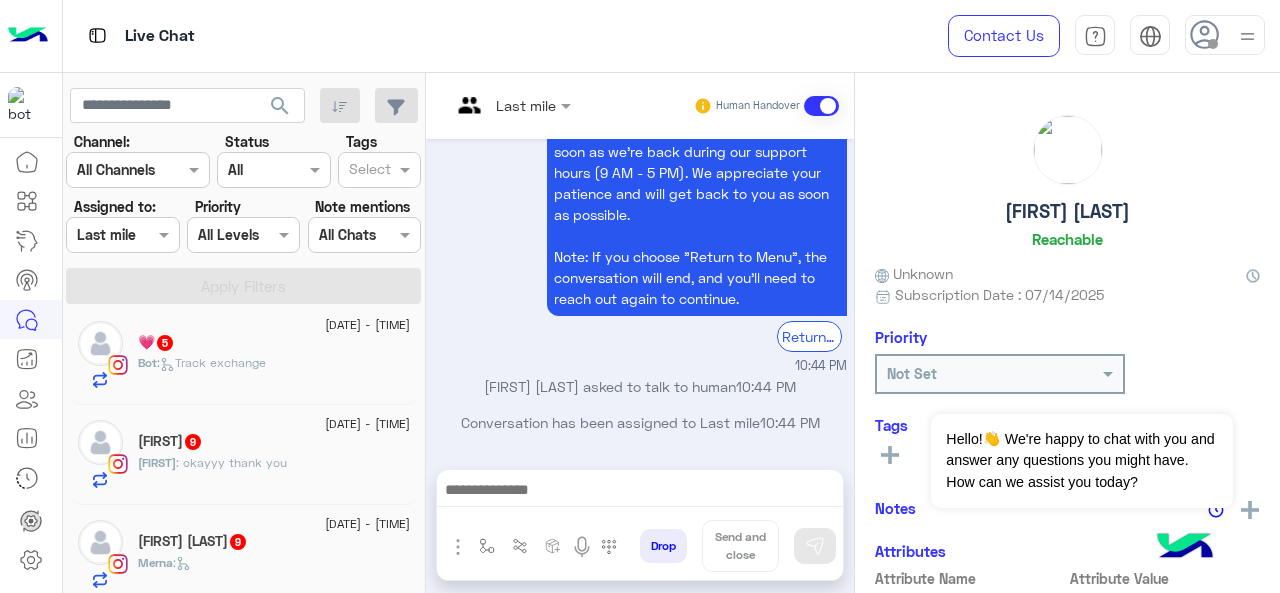 click on "Merna Mahdy  9" 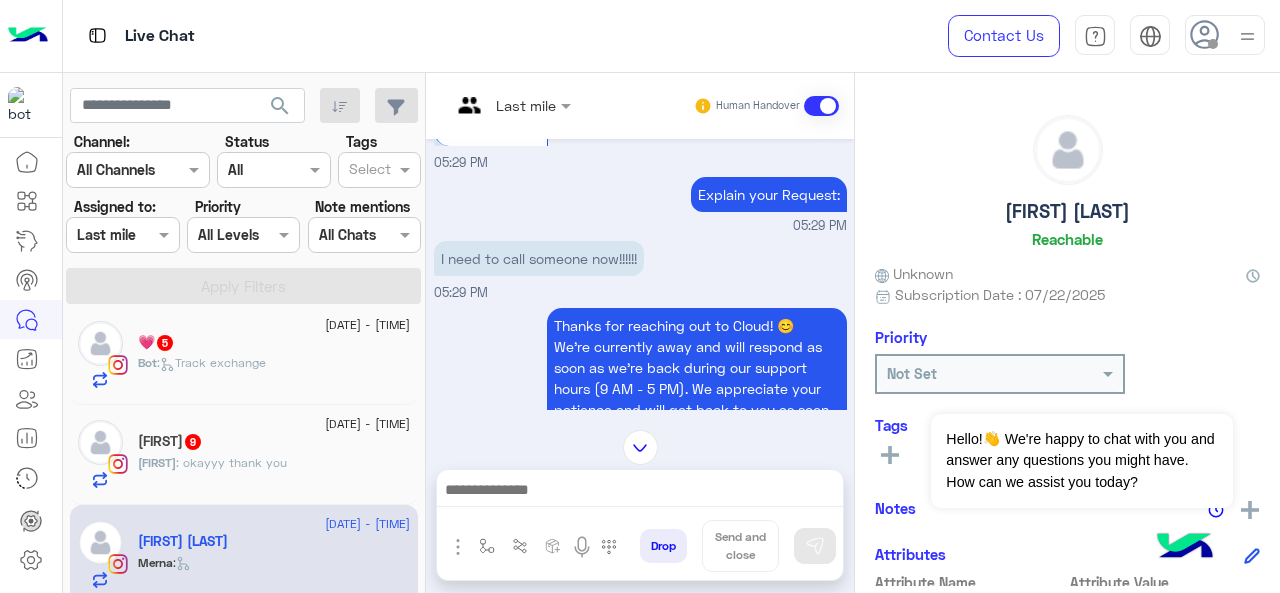 click at bounding box center [487, 105] 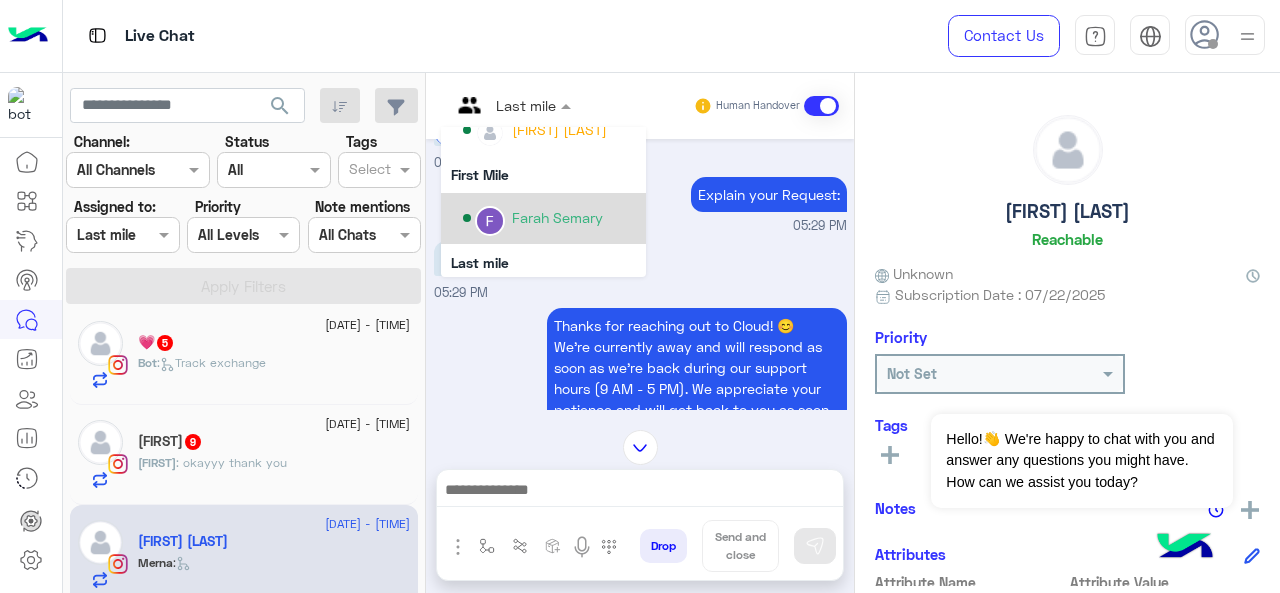 click on "Farah Semary" at bounding box center [549, 218] 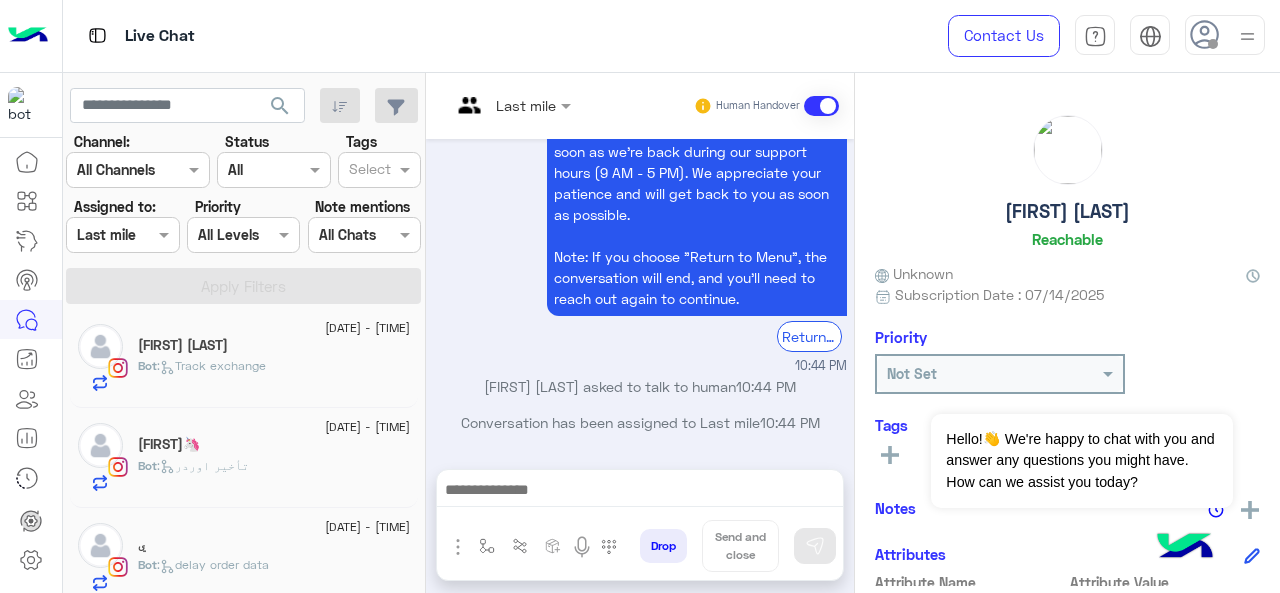 click on "Bot :   Track exchange" 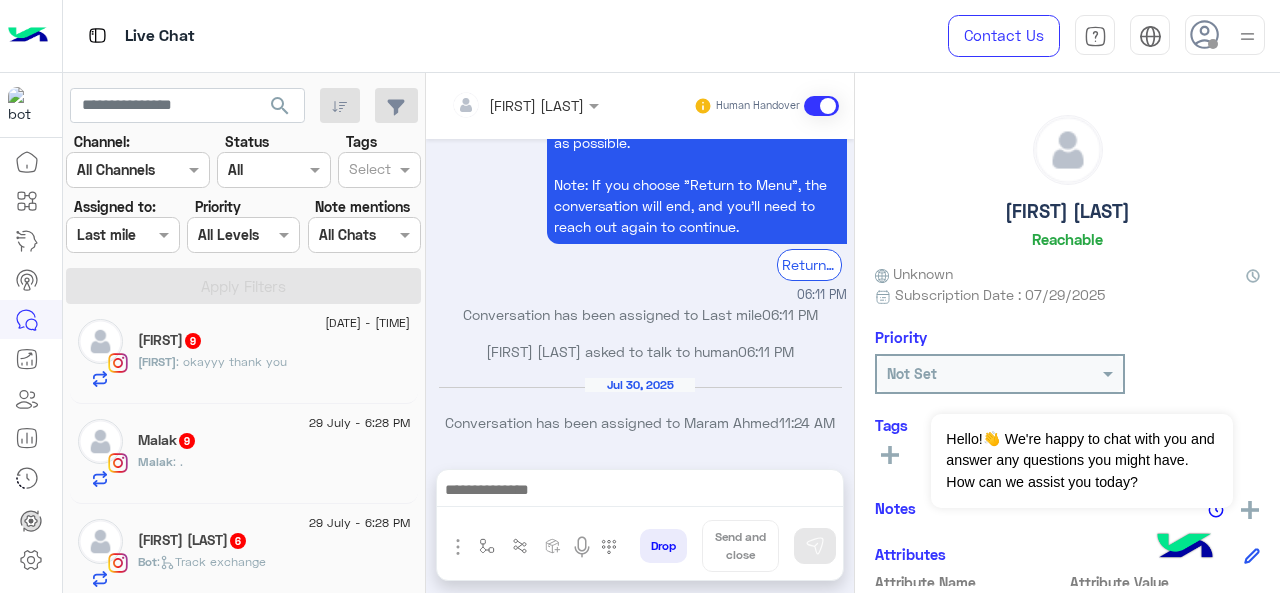 click on "6" 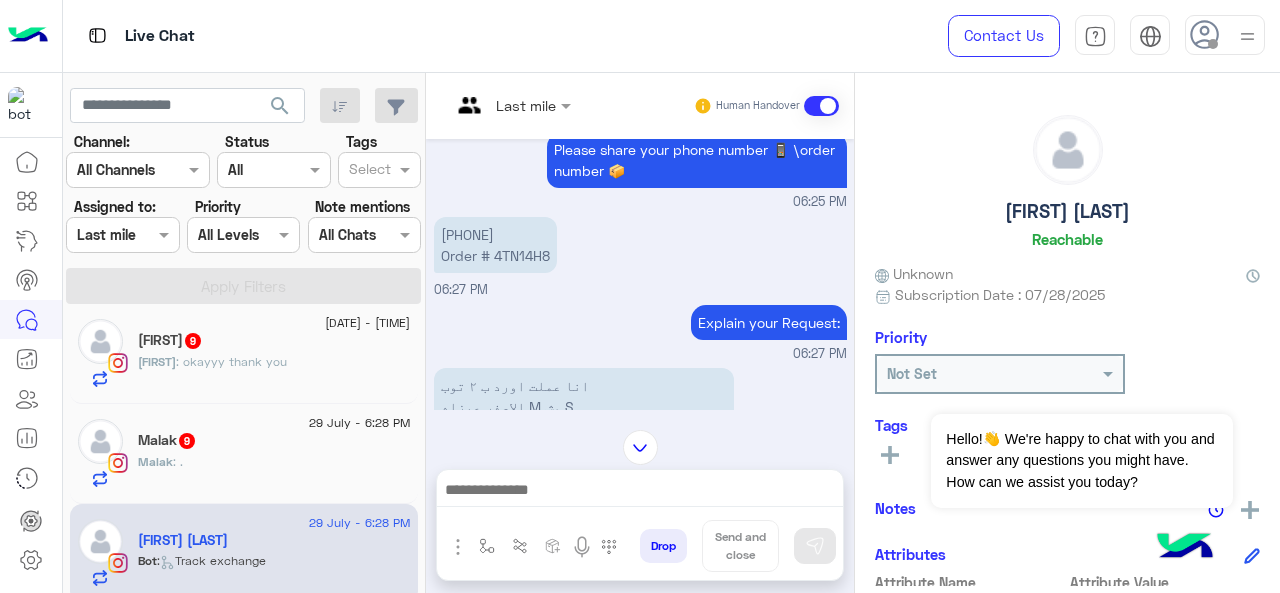 click at bounding box center (511, 104) 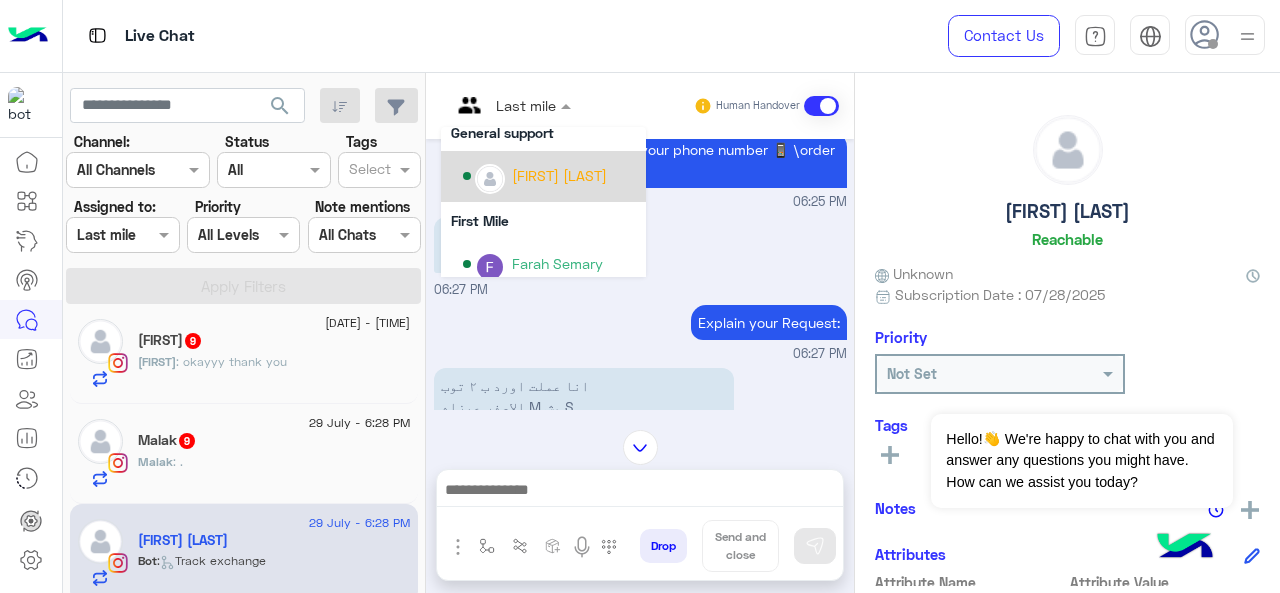 click on "[FIRST] [LAST]" at bounding box center [549, 176] 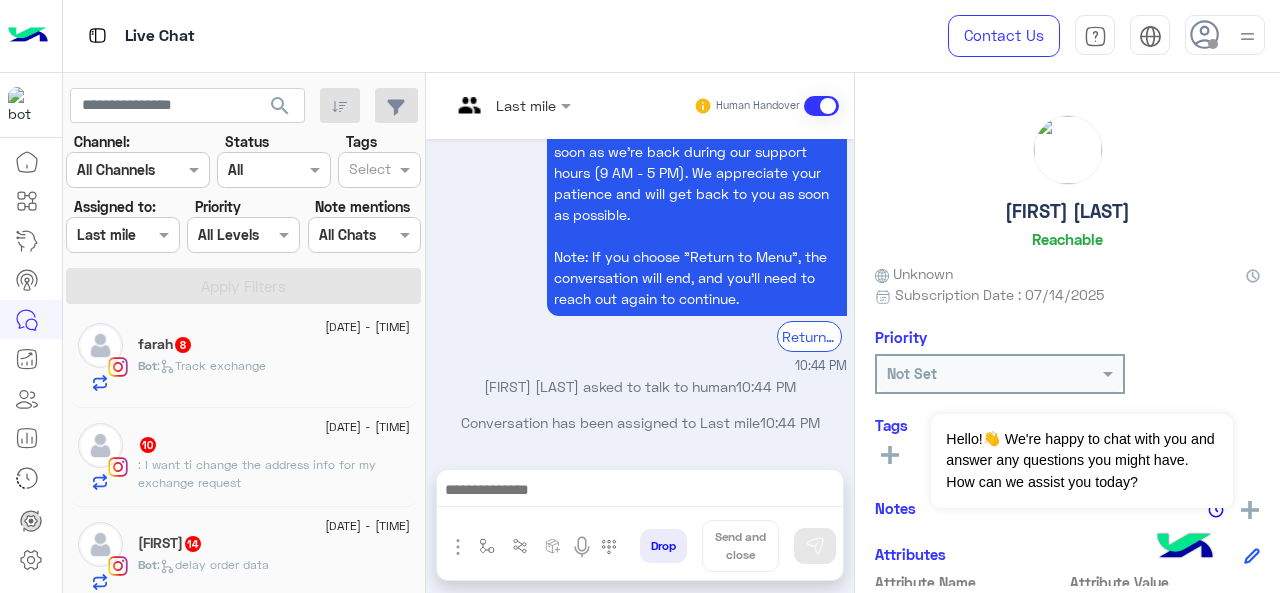 click on "10" 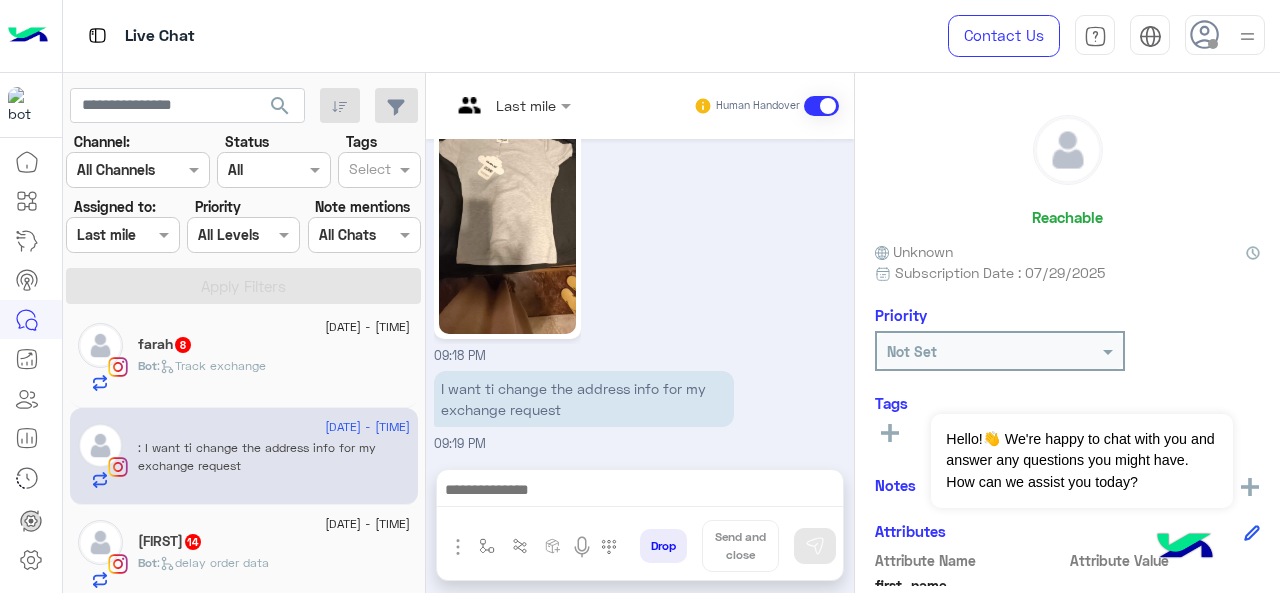 click at bounding box center [511, 104] 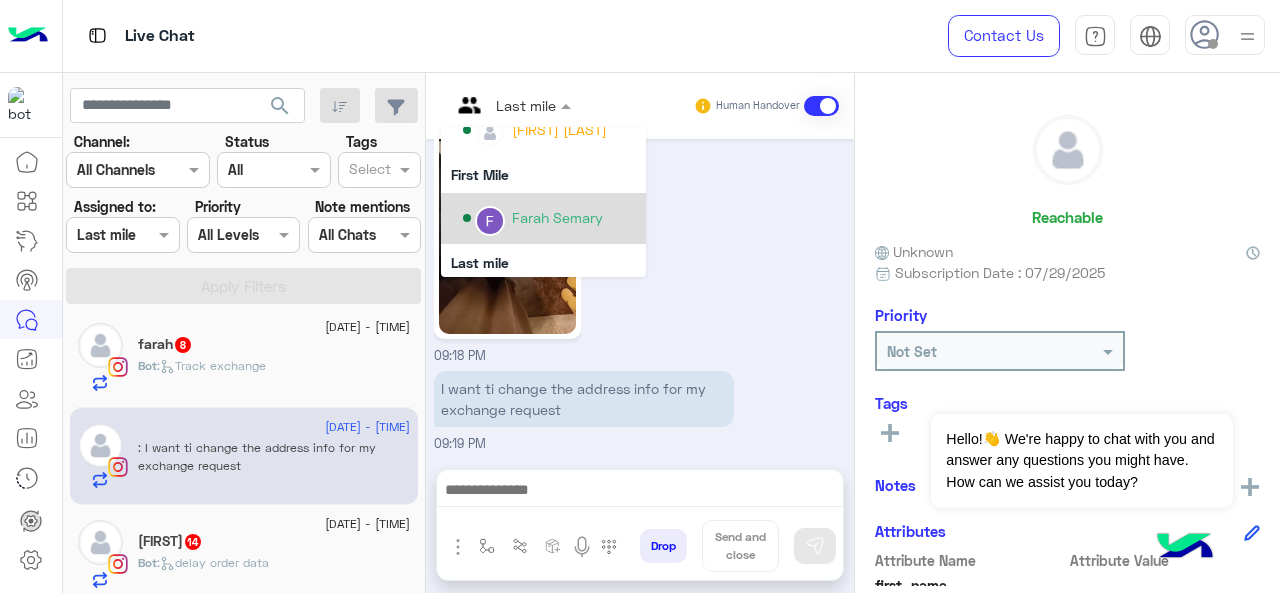click on "Not Set" 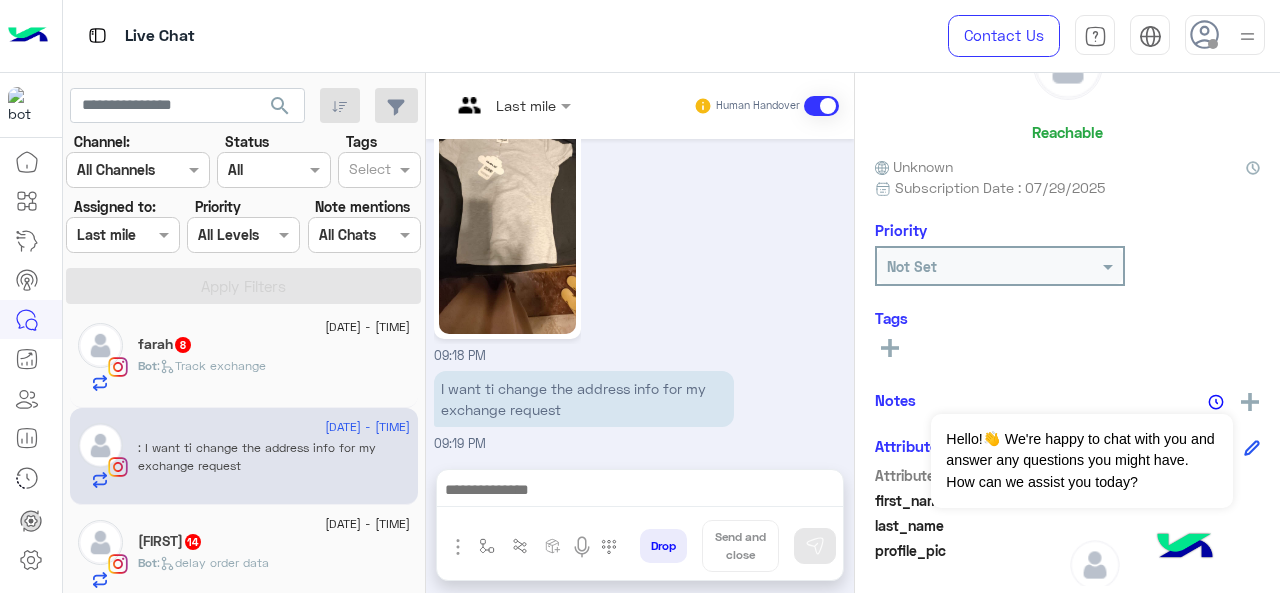 click on "Not Set" 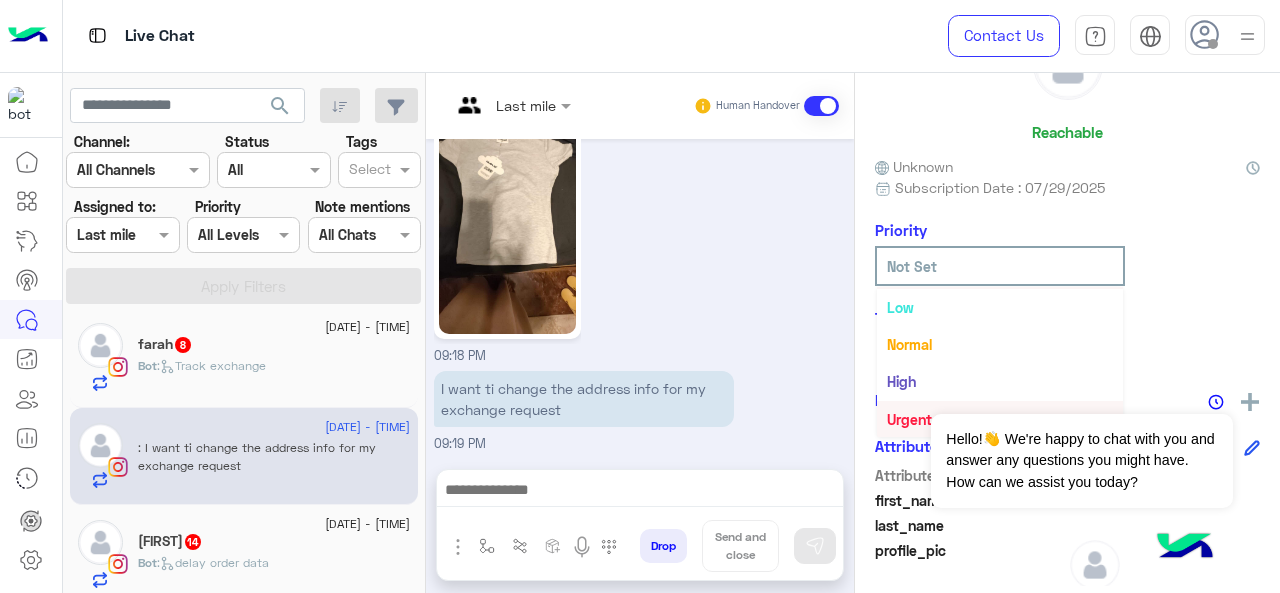 click on "Urgent" at bounding box center (909, 419) 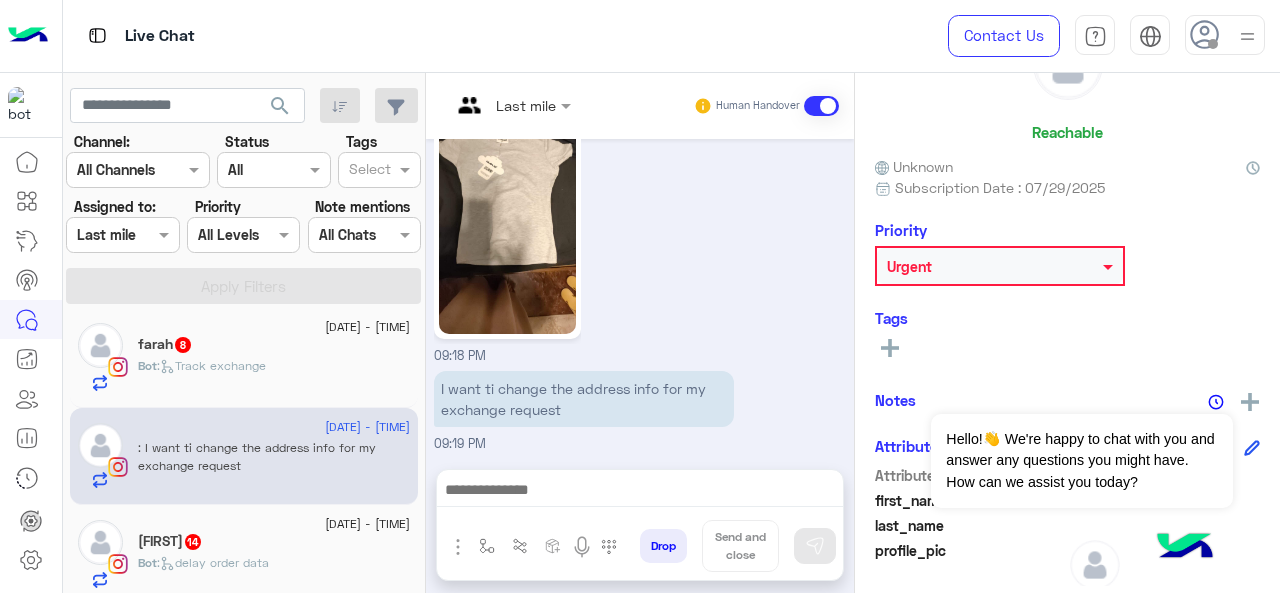 click at bounding box center [511, 104] 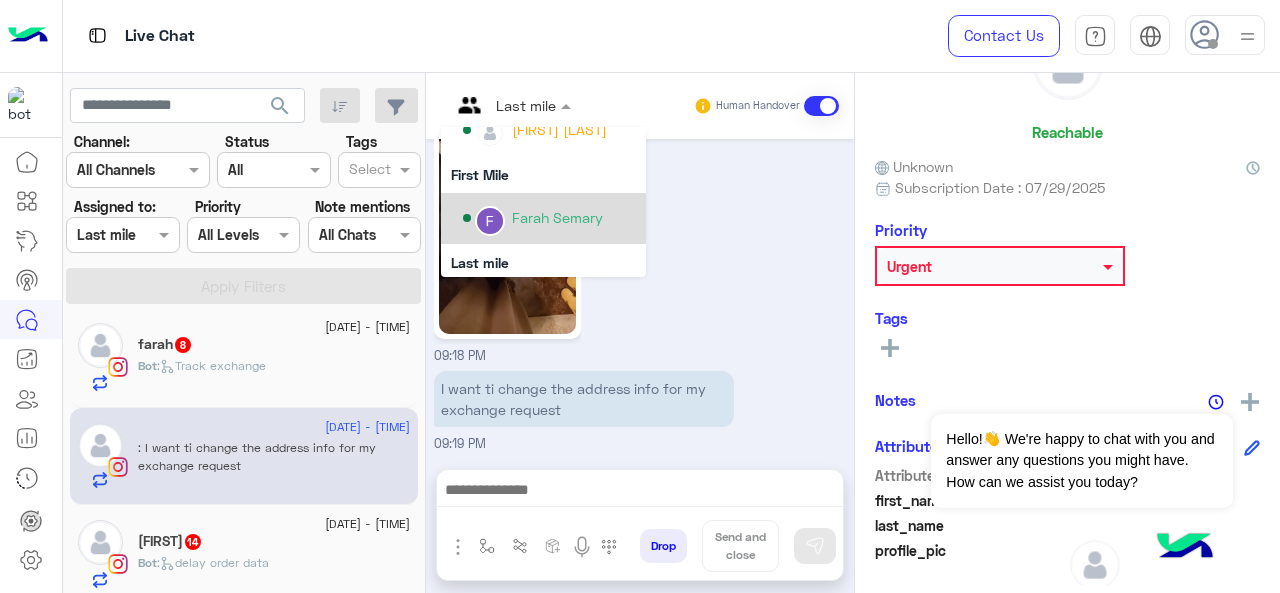 click on "Farah Semary" at bounding box center [557, 217] 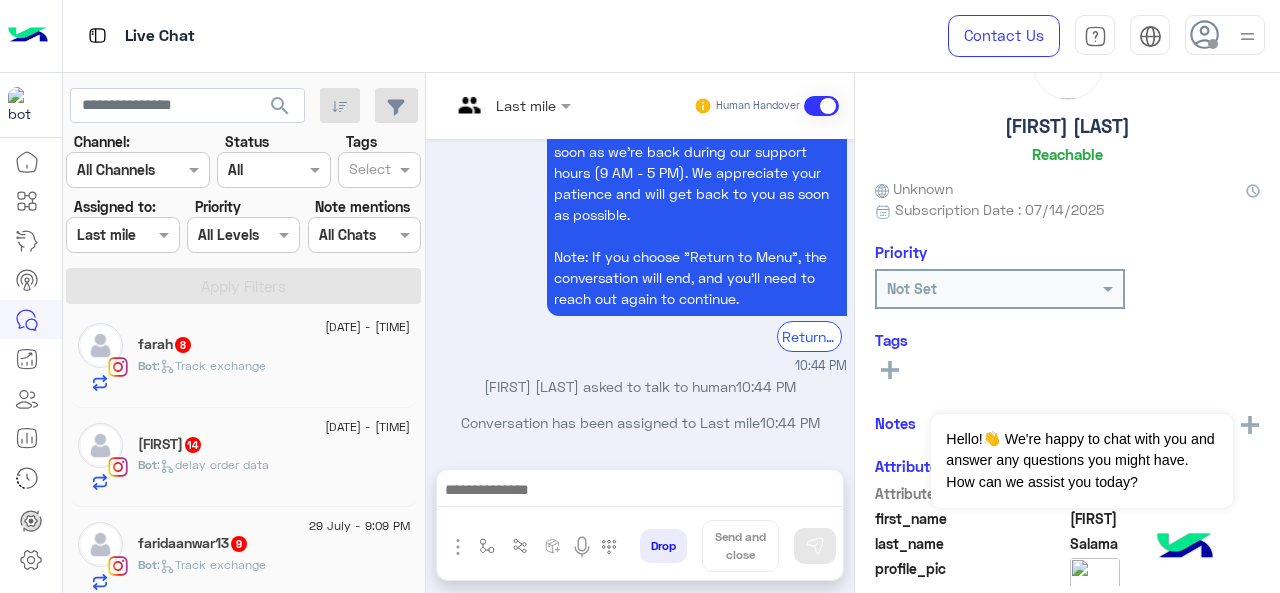 click on "retaa   14" 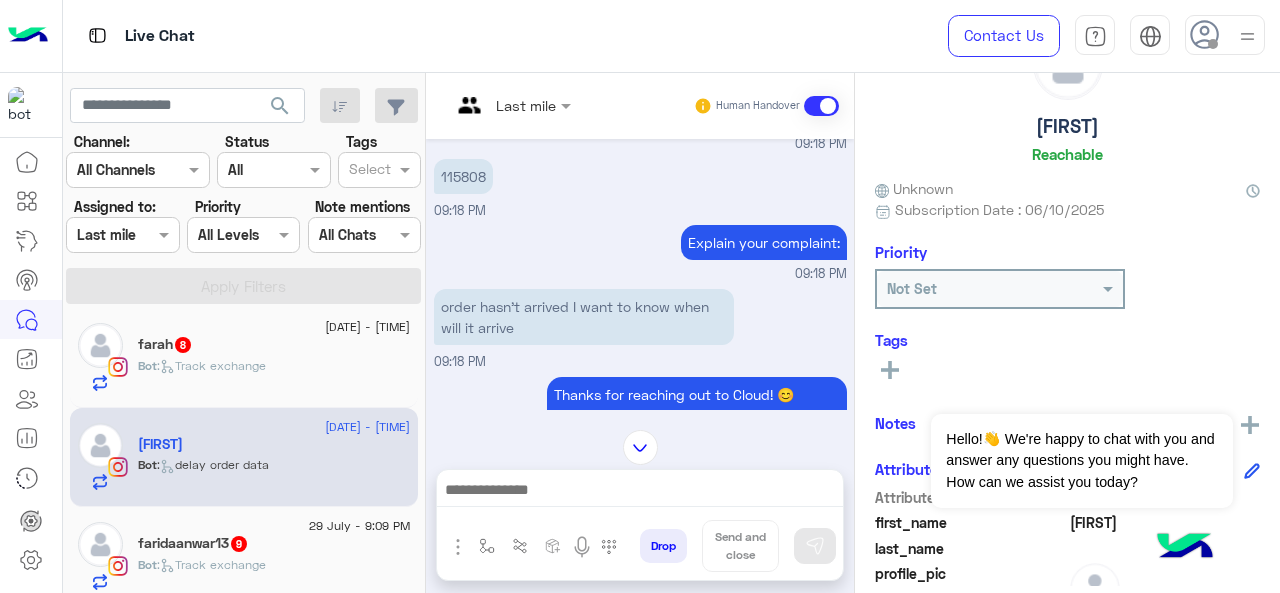 click at bounding box center [511, 104] 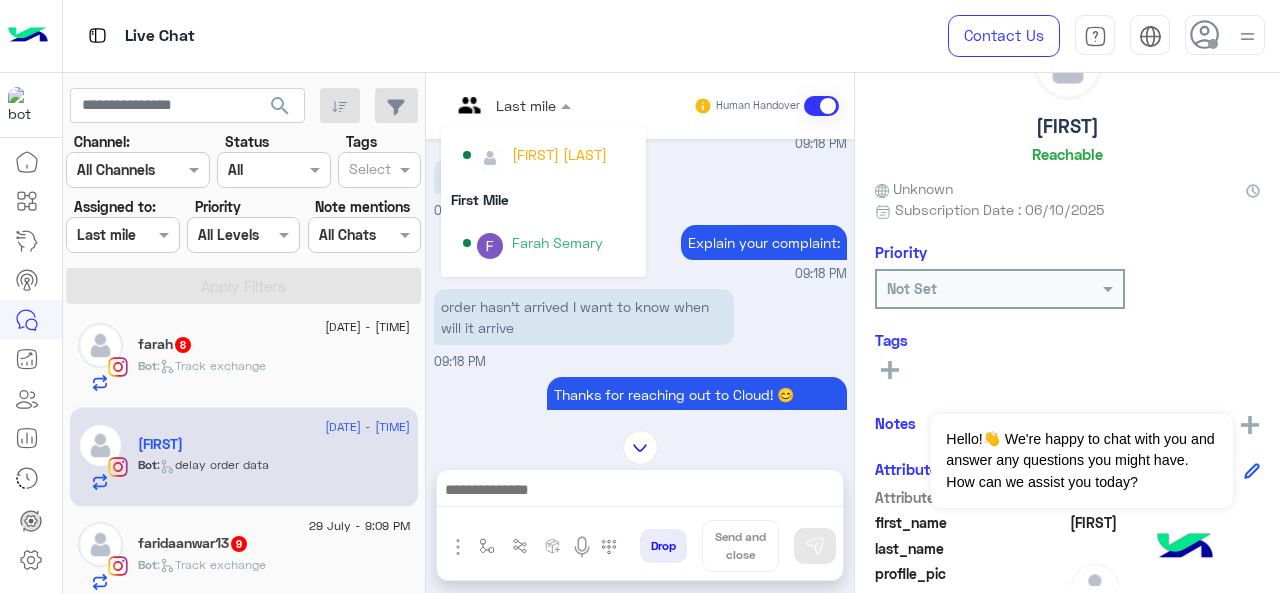 scroll, scrollTop: 354, scrollLeft: 0, axis: vertical 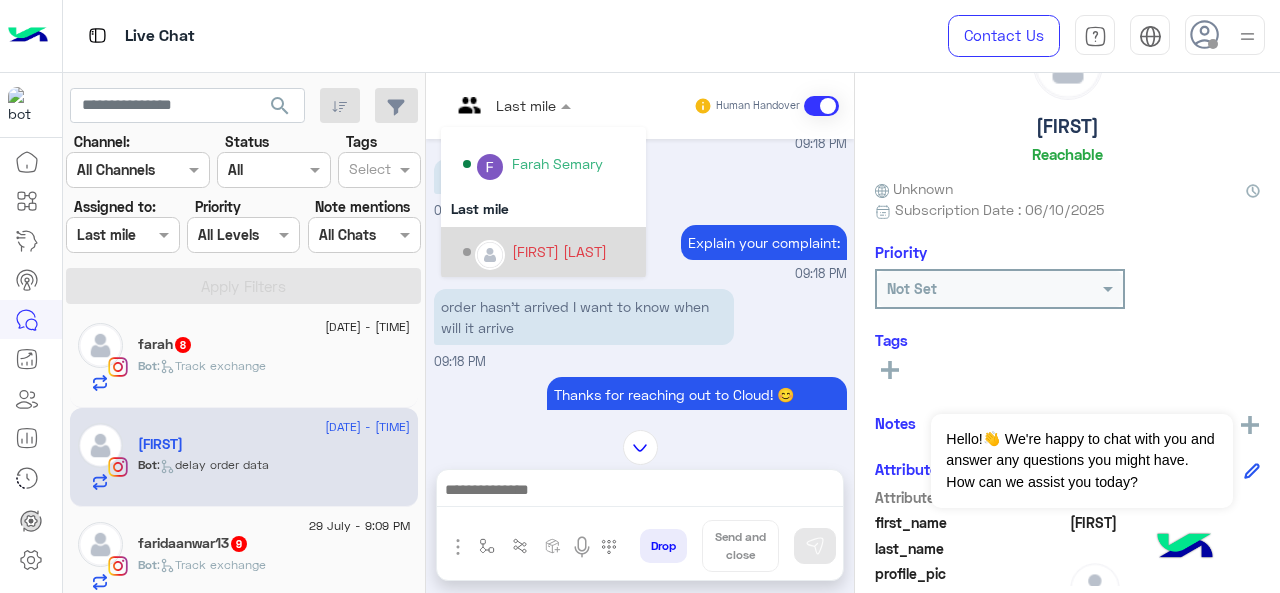 click on "[FIRST] [LAST]" at bounding box center [549, 252] 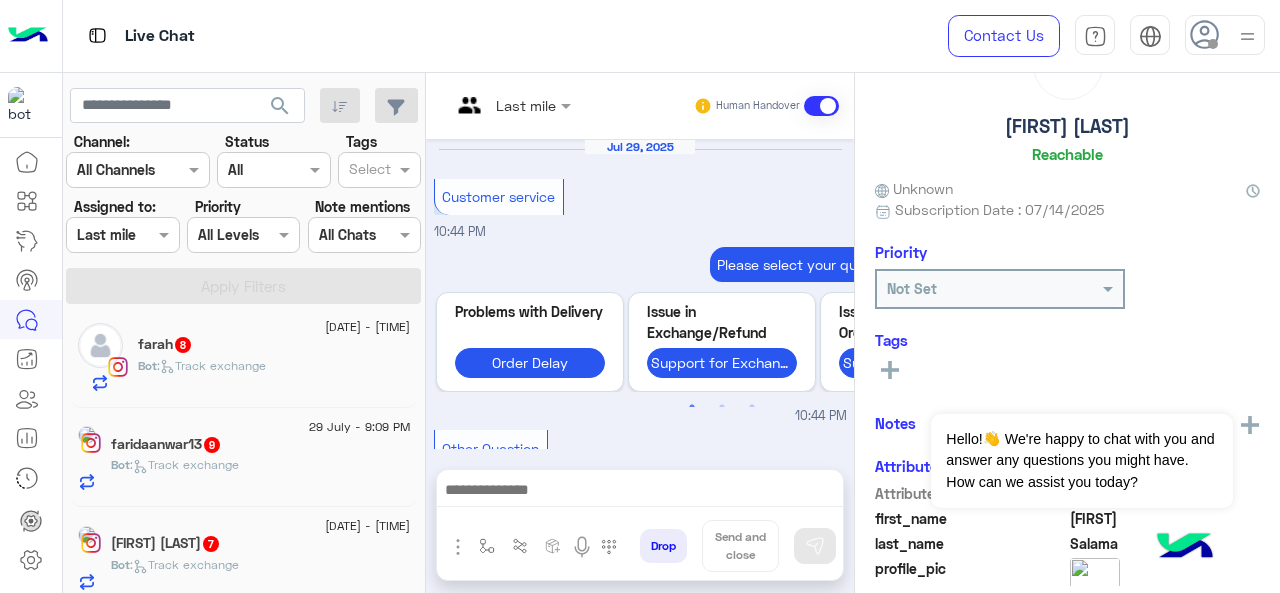 scroll, scrollTop: 785, scrollLeft: 0, axis: vertical 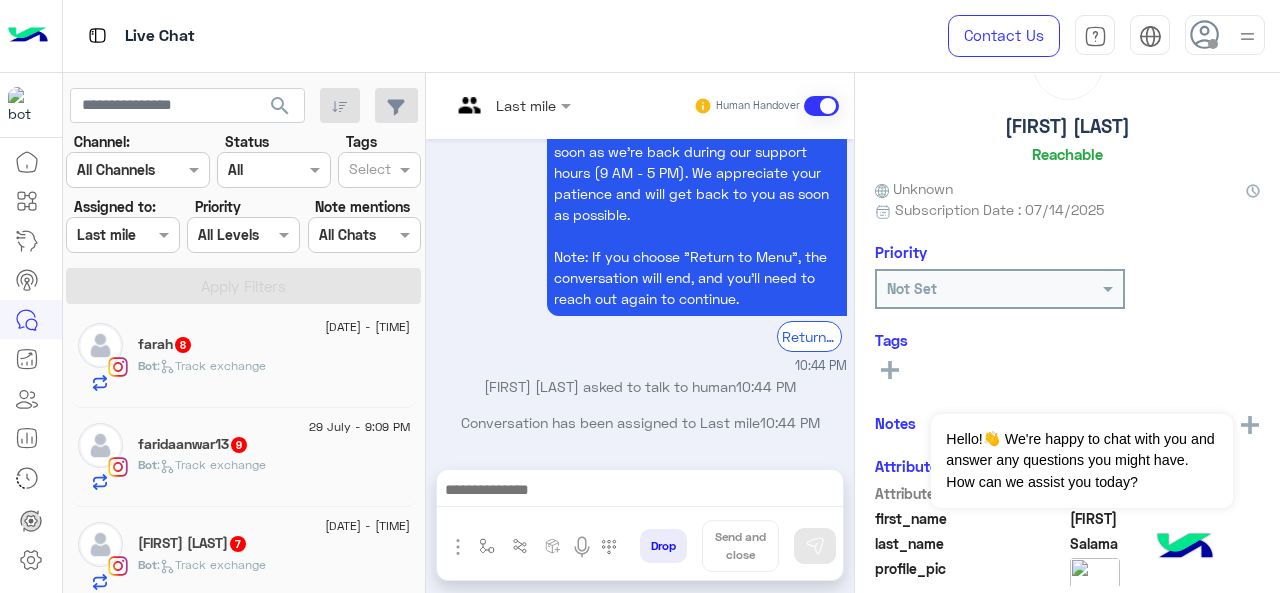 click on "faridaanwar13   9" 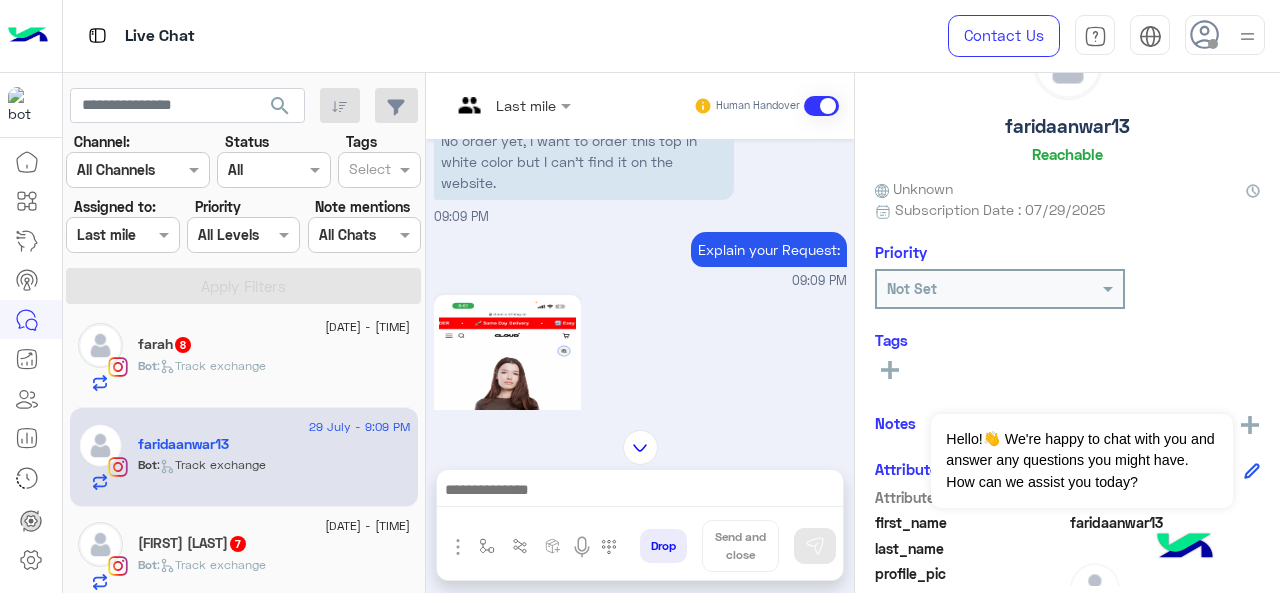 scroll, scrollTop: 445, scrollLeft: 0, axis: vertical 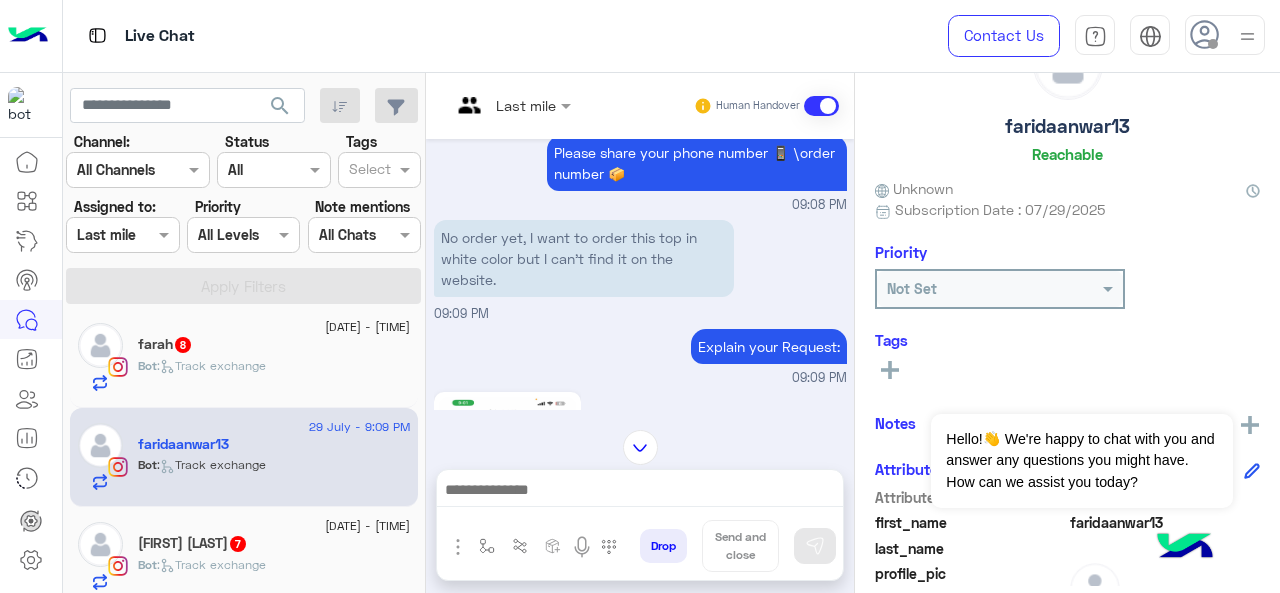 click at bounding box center (487, 105) 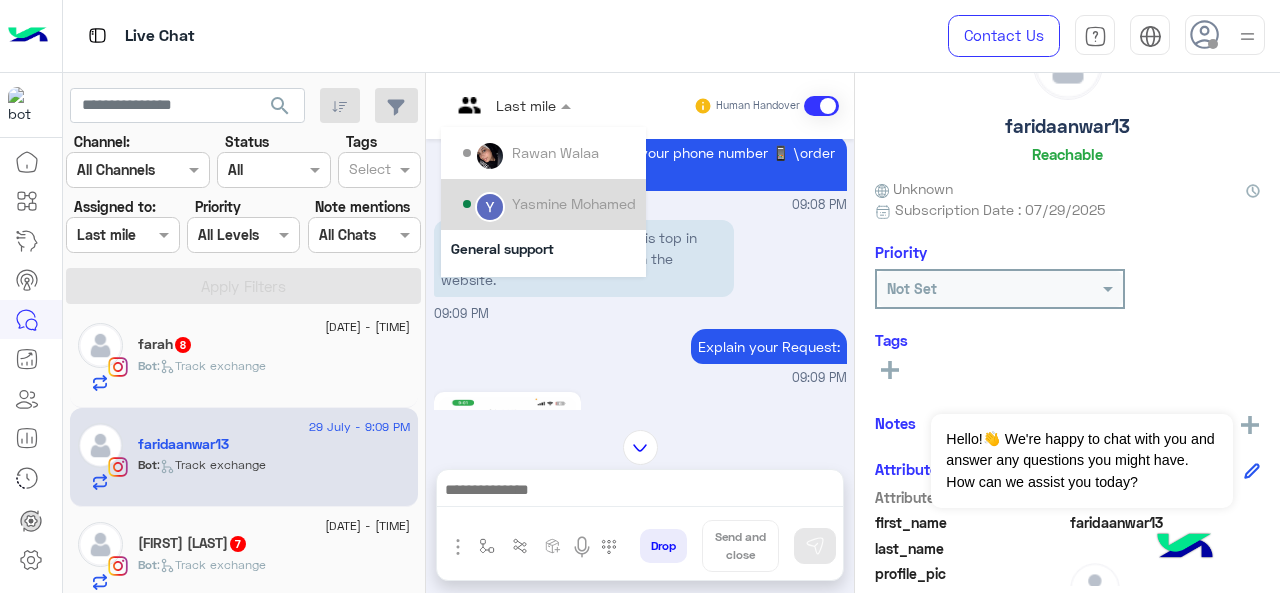 scroll, scrollTop: 200, scrollLeft: 0, axis: vertical 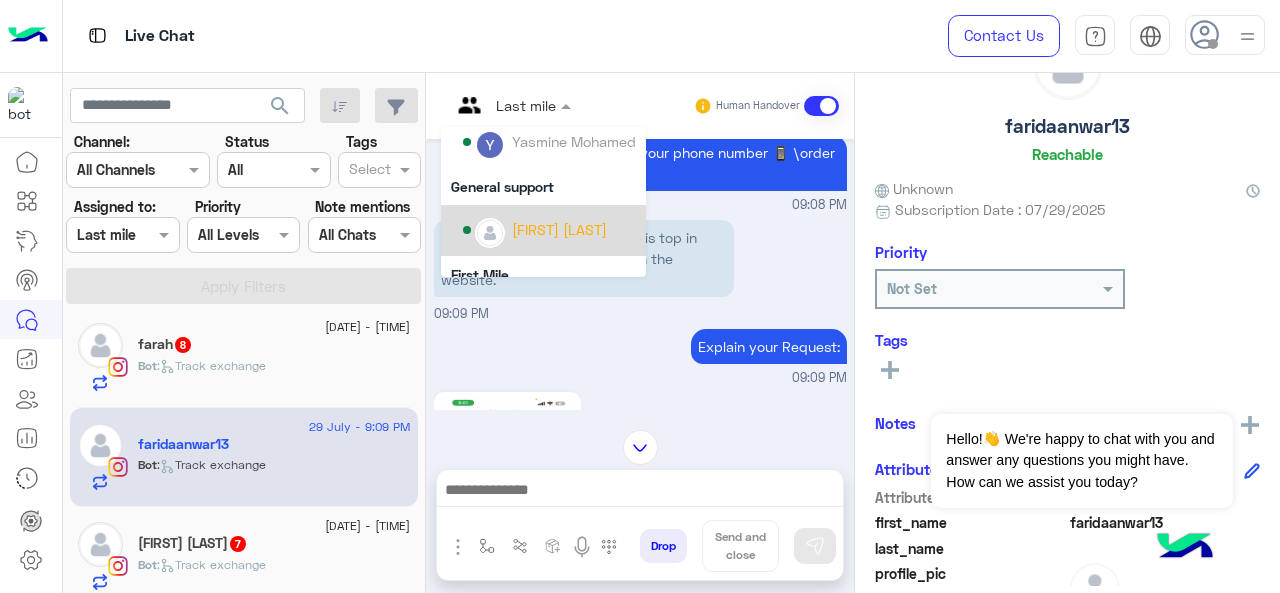 click on "[FIRST] [LAST]" at bounding box center (549, 230) 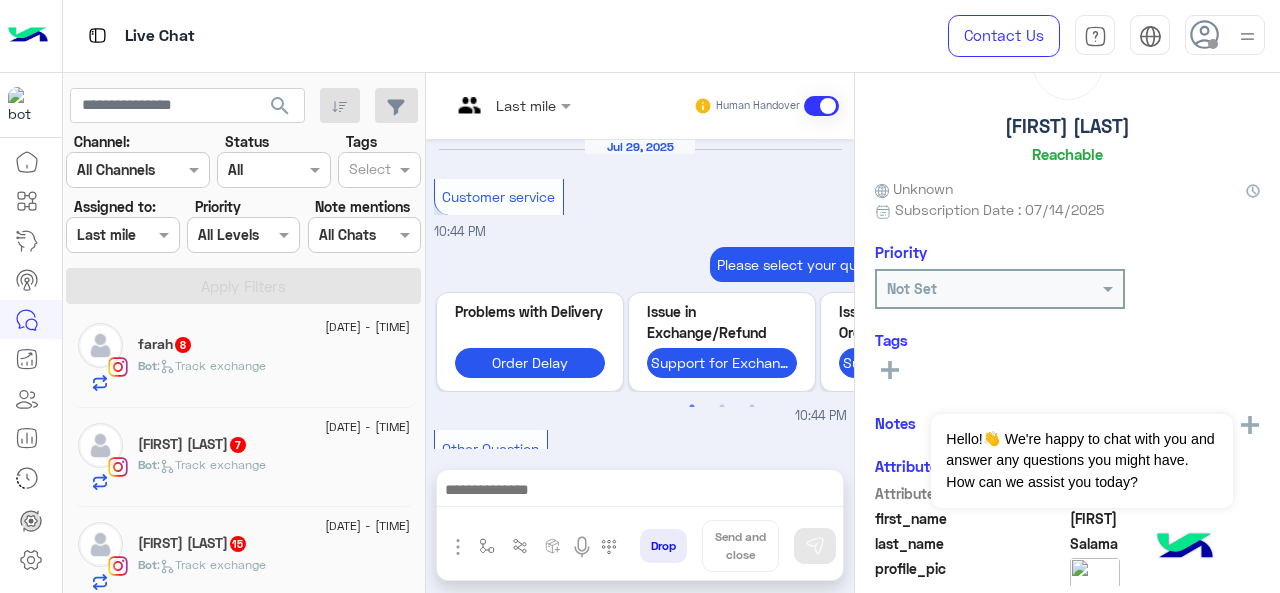 scroll, scrollTop: 785, scrollLeft: 0, axis: vertical 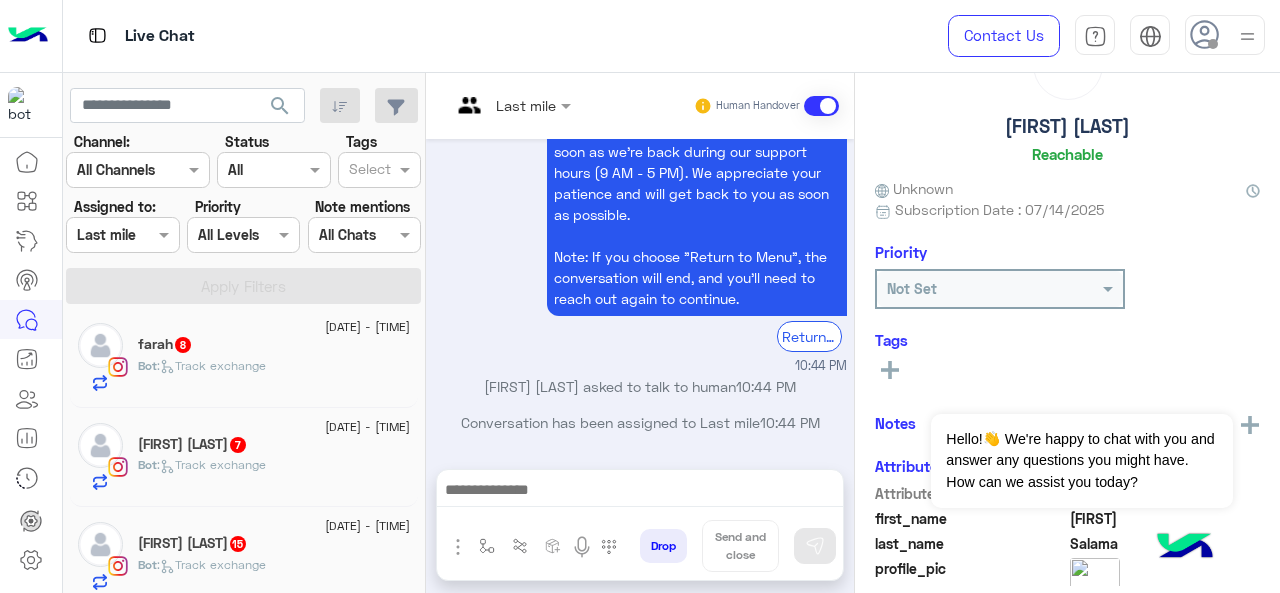 click on ":   Track exchange" 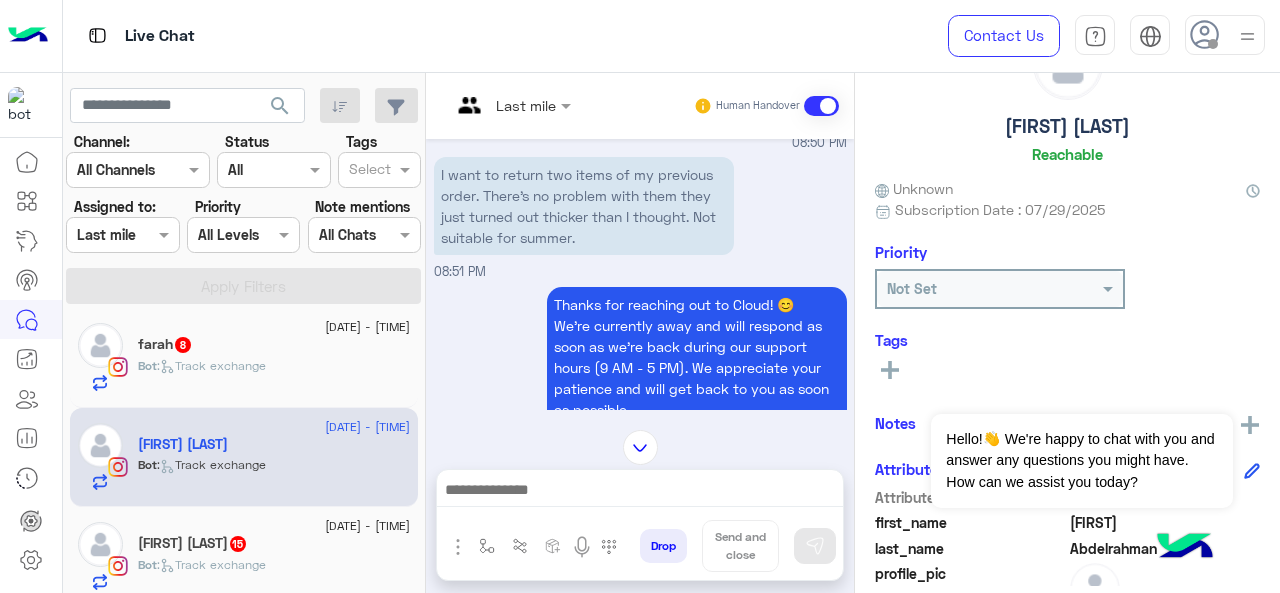 scroll, scrollTop: 548, scrollLeft: 0, axis: vertical 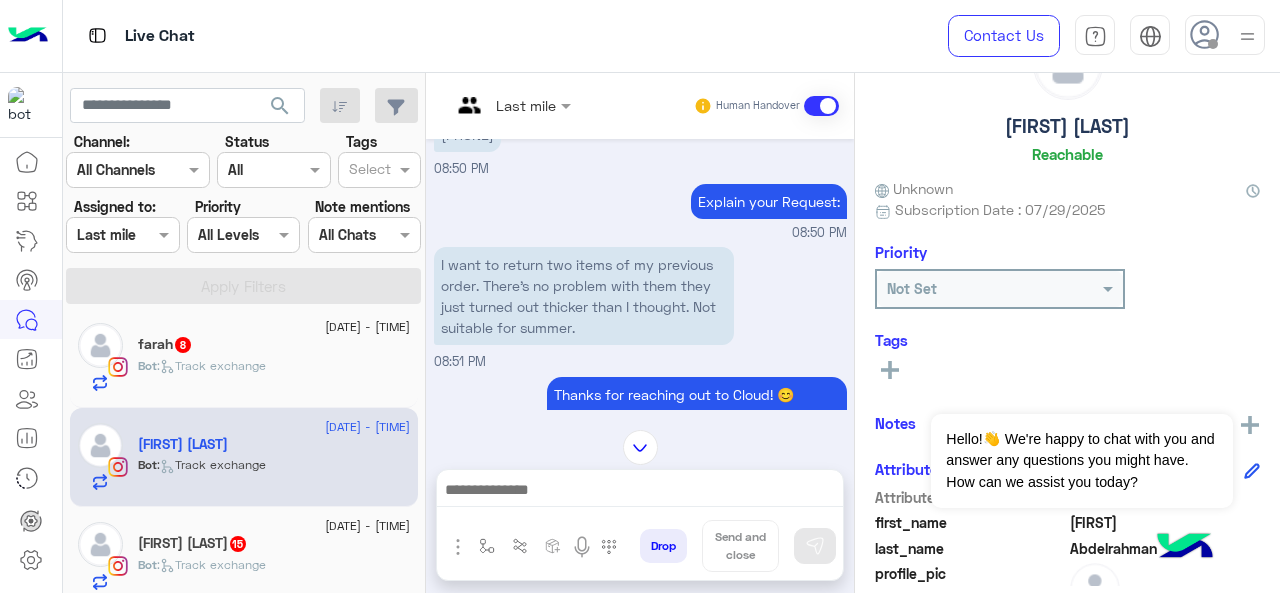 click at bounding box center [487, 105] 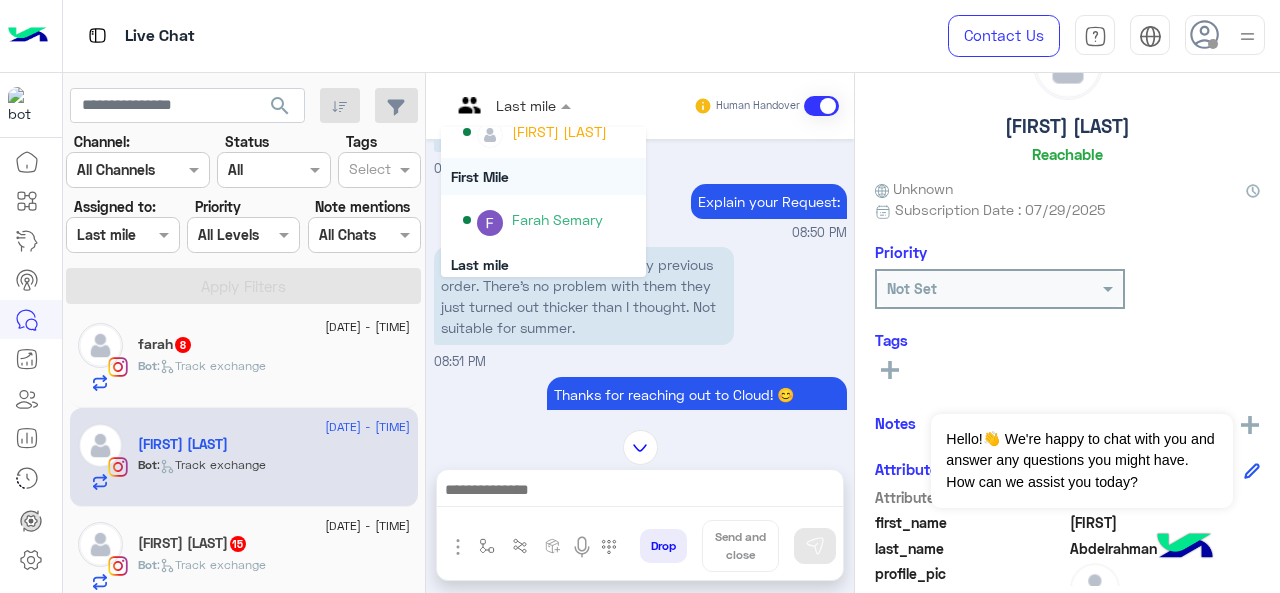 scroll, scrollTop: 300, scrollLeft: 0, axis: vertical 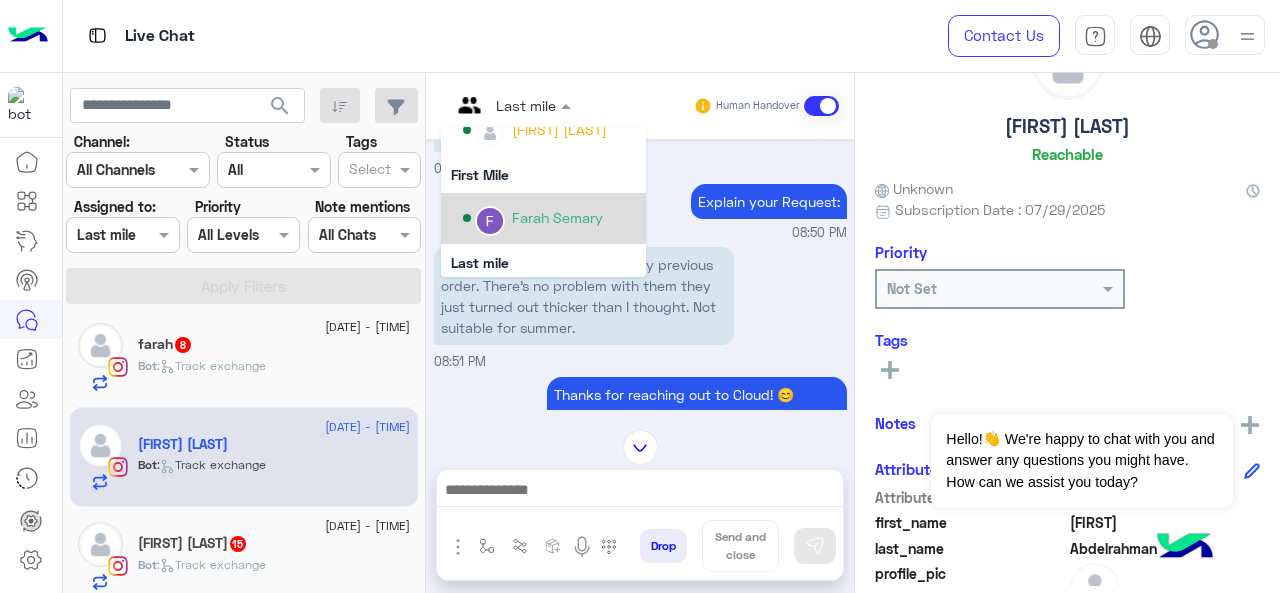click on "Farah Semary" at bounding box center (557, 217) 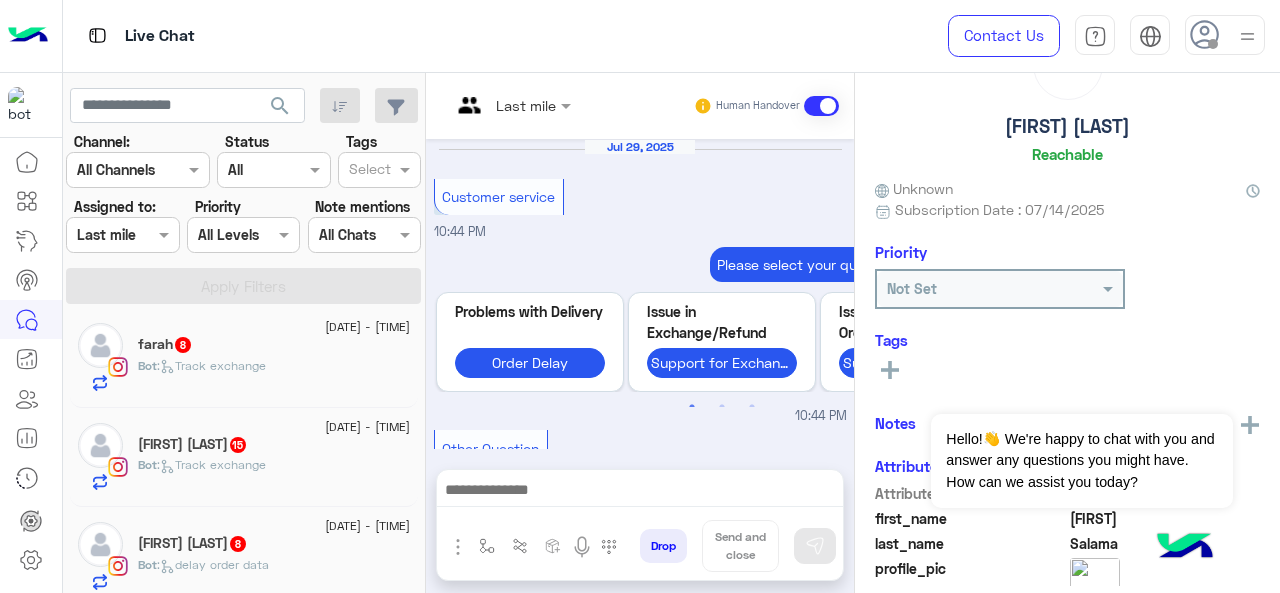 scroll, scrollTop: 785, scrollLeft: 0, axis: vertical 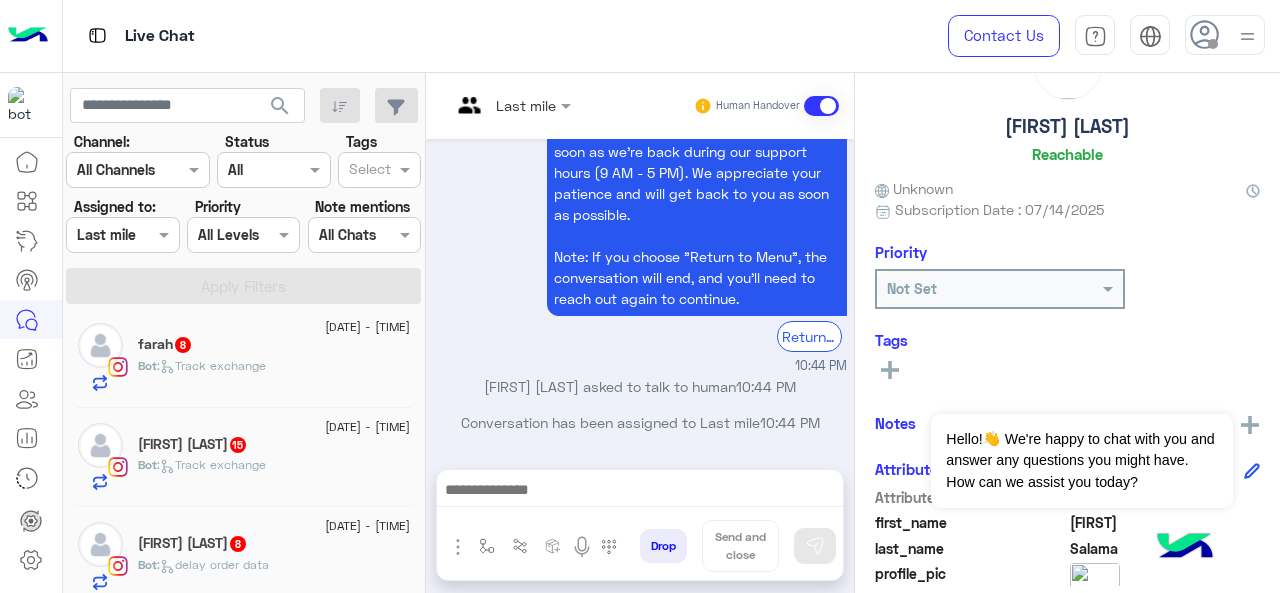 click on "Bot :   Track exchange" 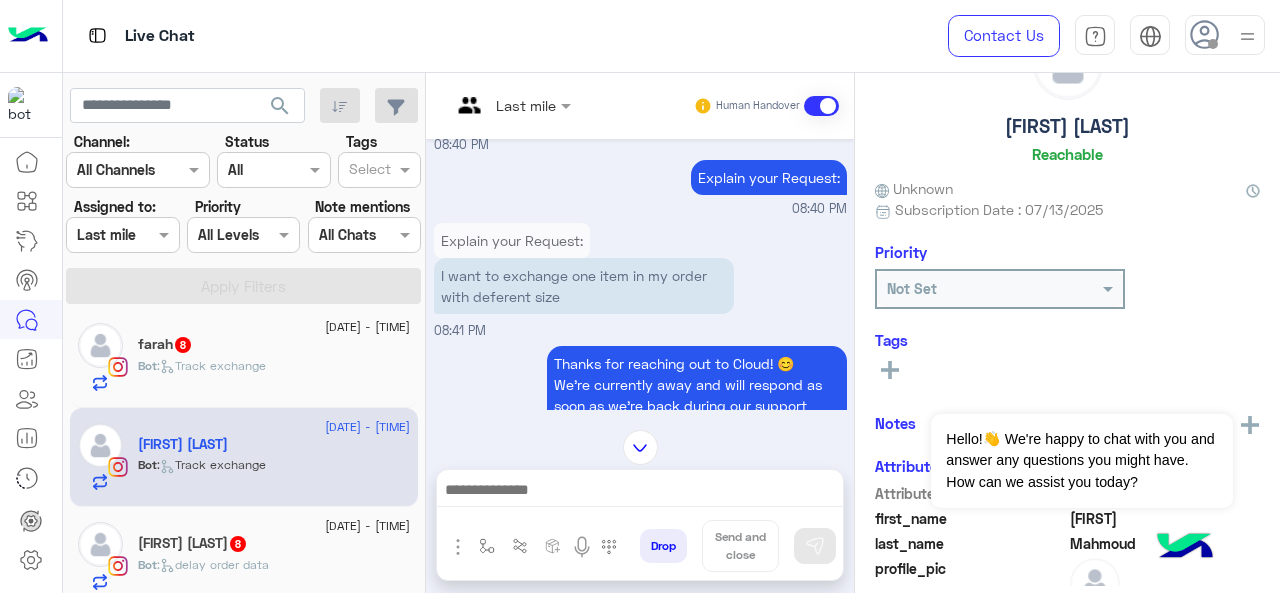 scroll, scrollTop: 597, scrollLeft: 0, axis: vertical 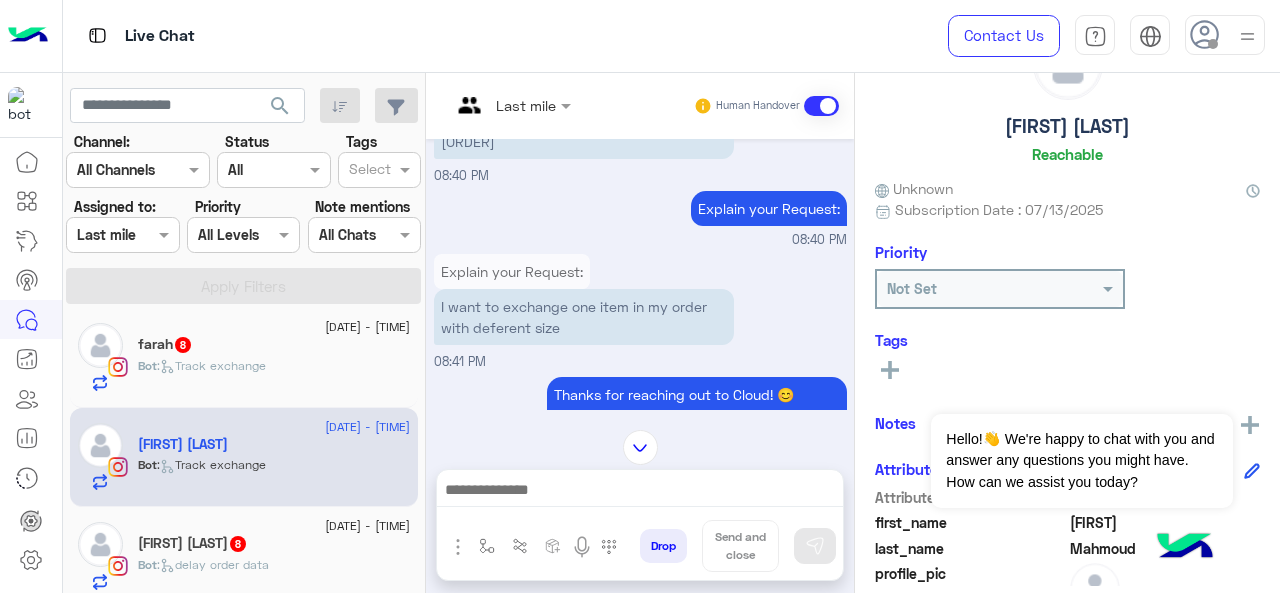 click at bounding box center [511, 104] 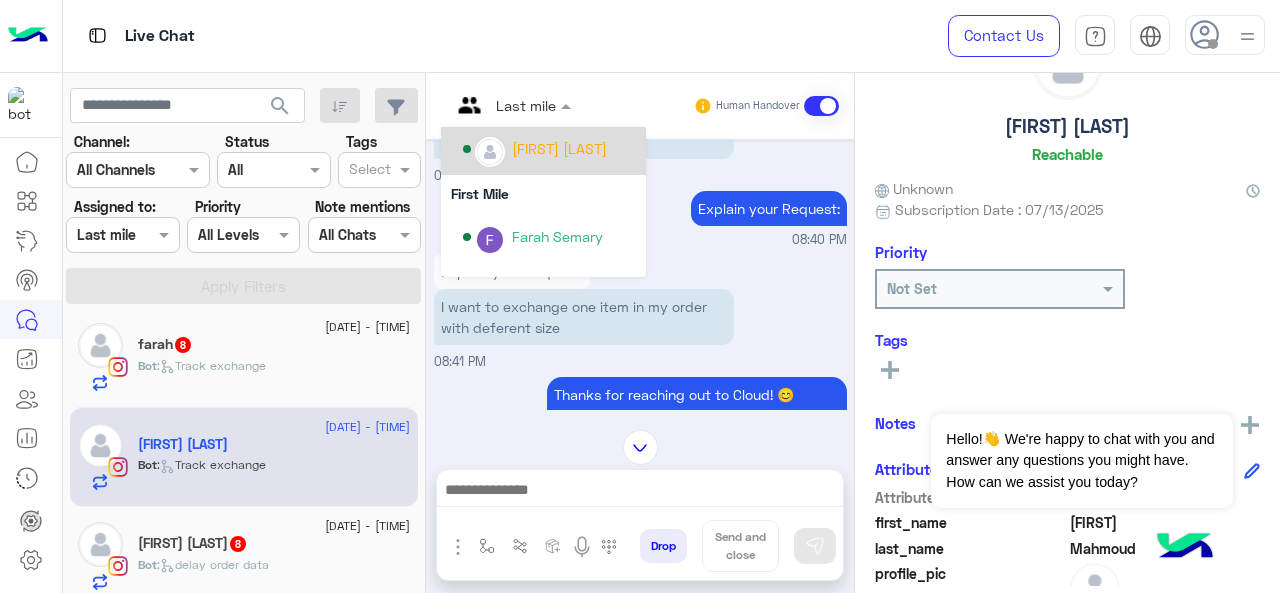 scroll, scrollTop: 300, scrollLeft: 0, axis: vertical 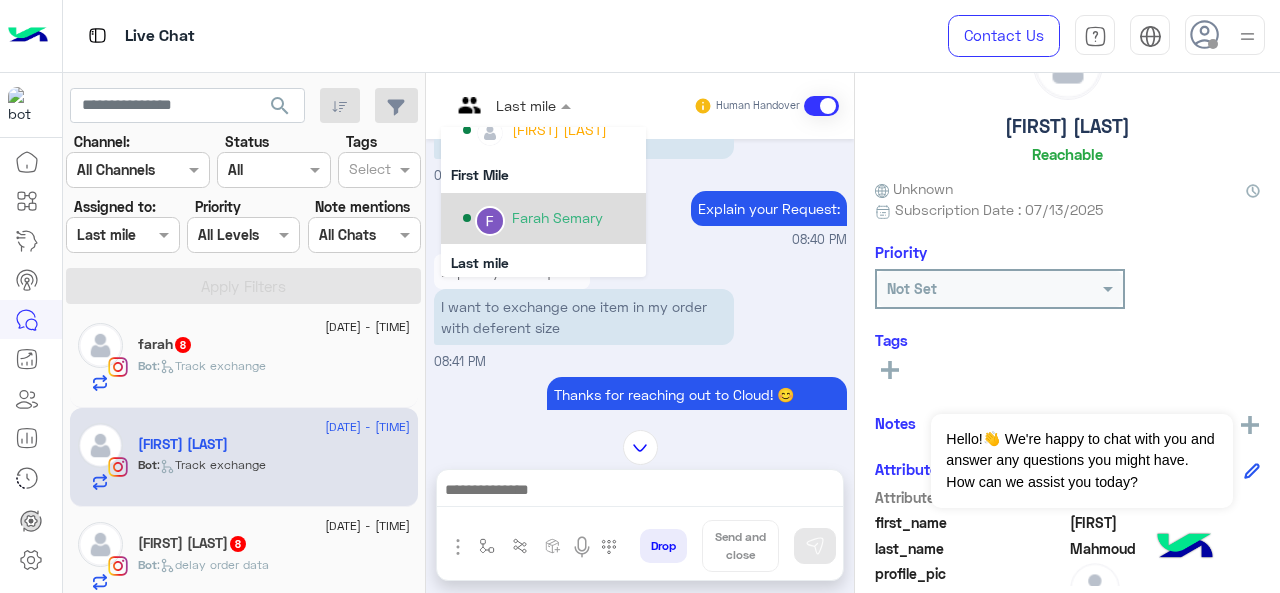 click on "Farah Semary" at bounding box center [557, 217] 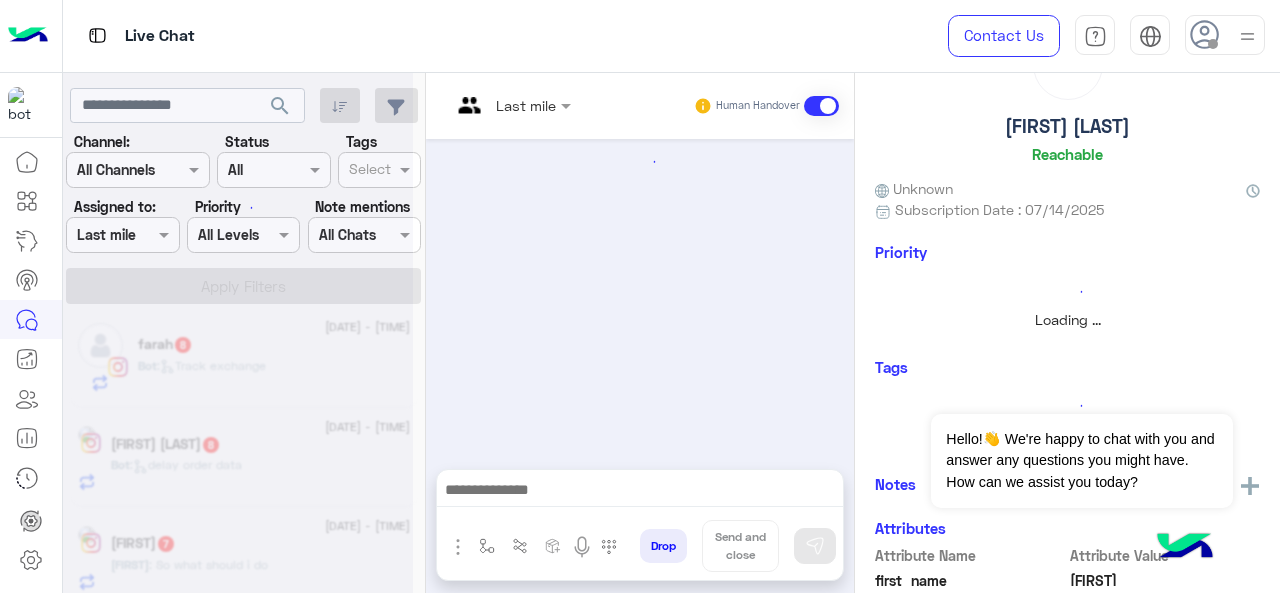 scroll, scrollTop: 785, scrollLeft: 0, axis: vertical 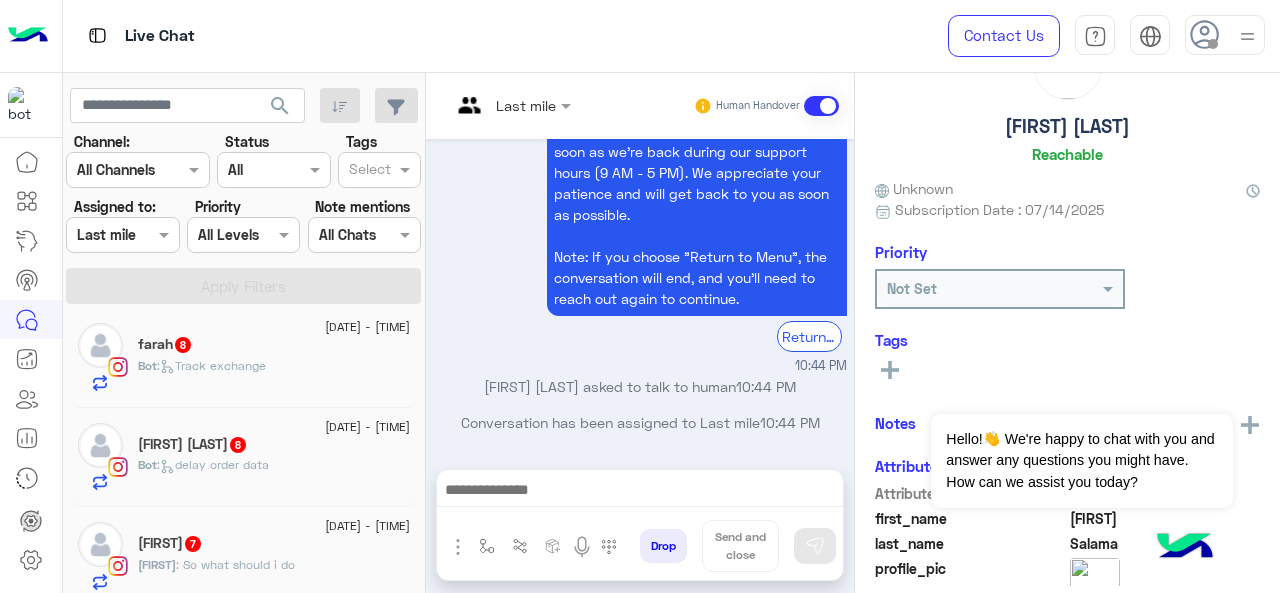 click on ":   delay order data" 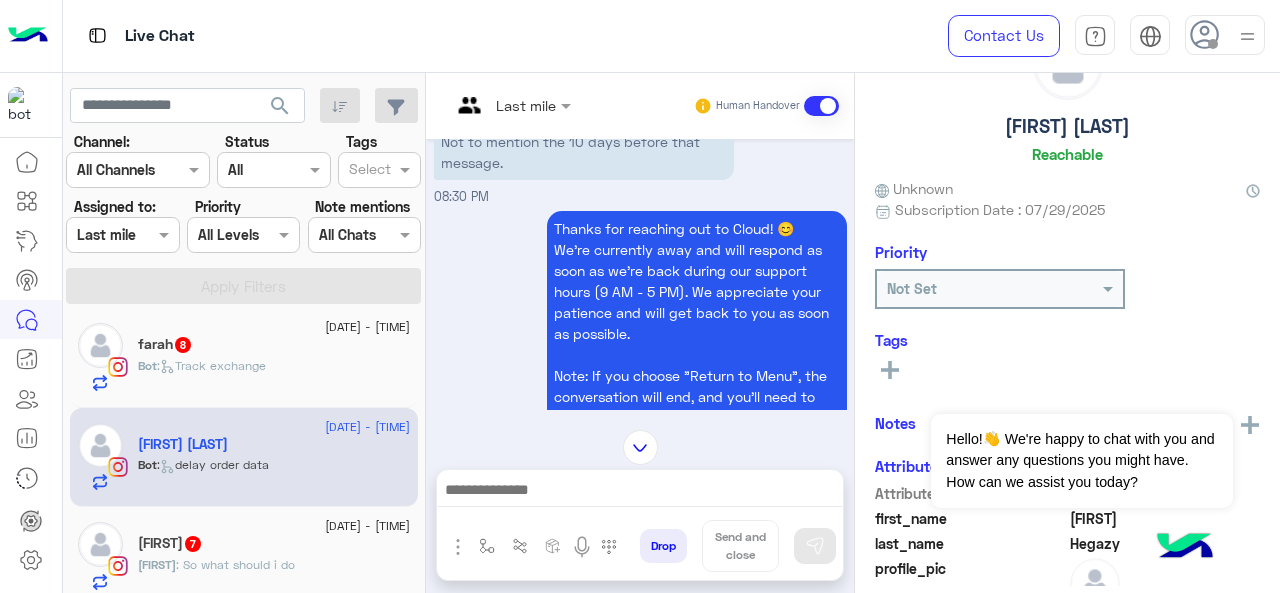 scroll, scrollTop: 580, scrollLeft: 0, axis: vertical 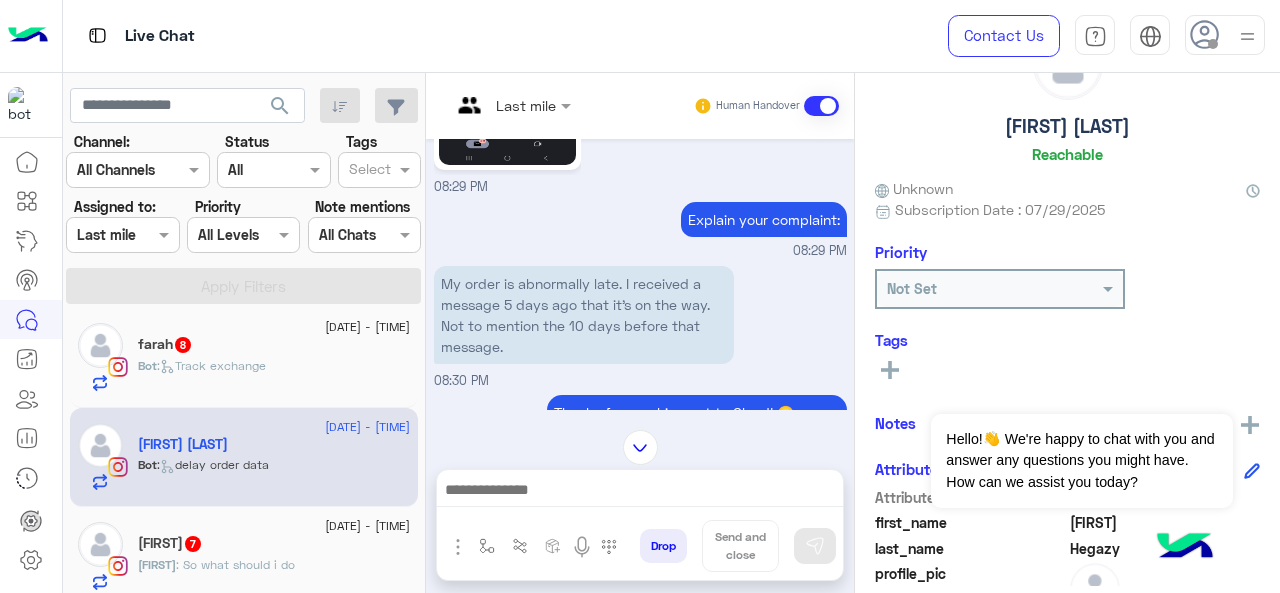 click at bounding box center (511, 104) 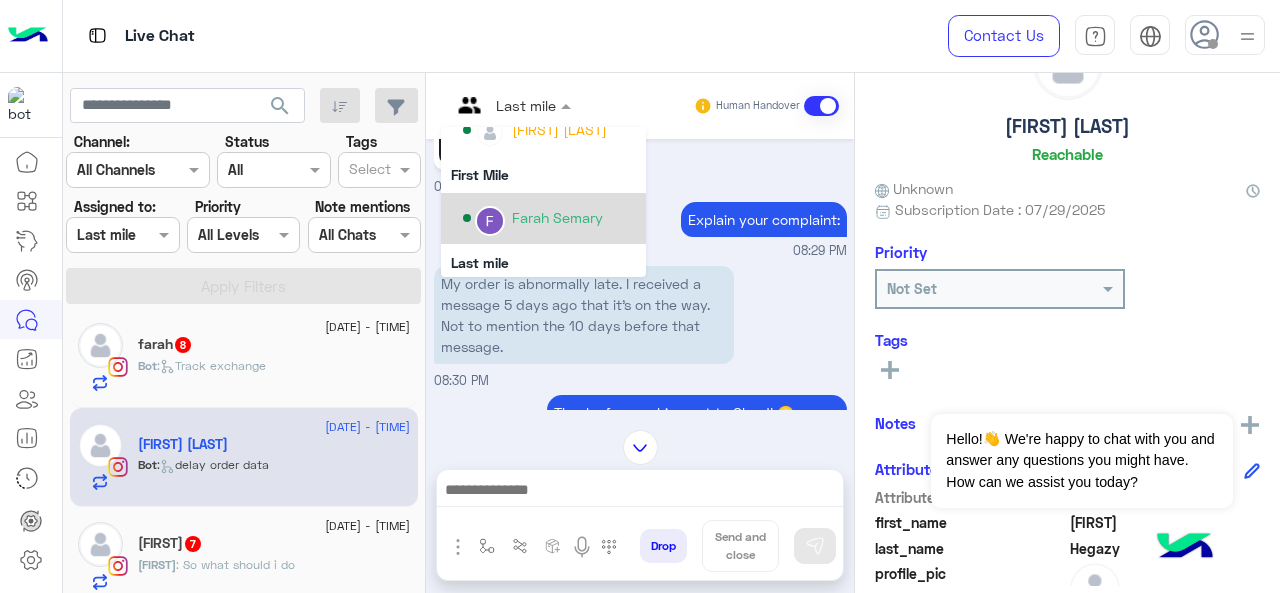 scroll, scrollTop: 354, scrollLeft: 0, axis: vertical 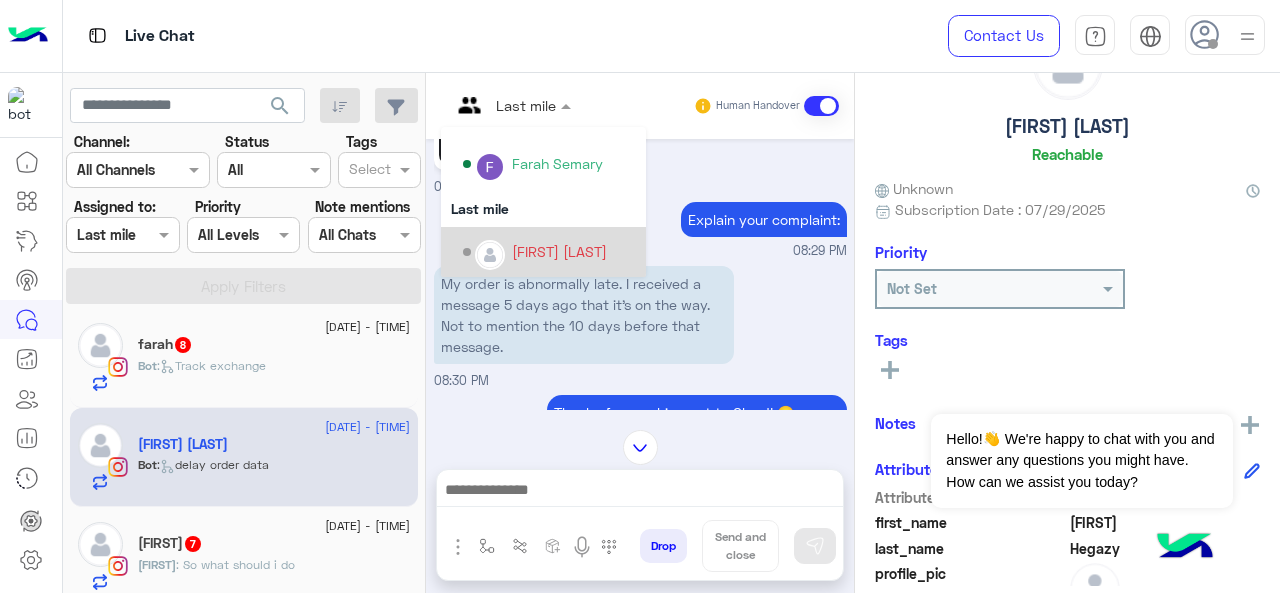 click on "[FIRST] [LAST]" at bounding box center (559, 251) 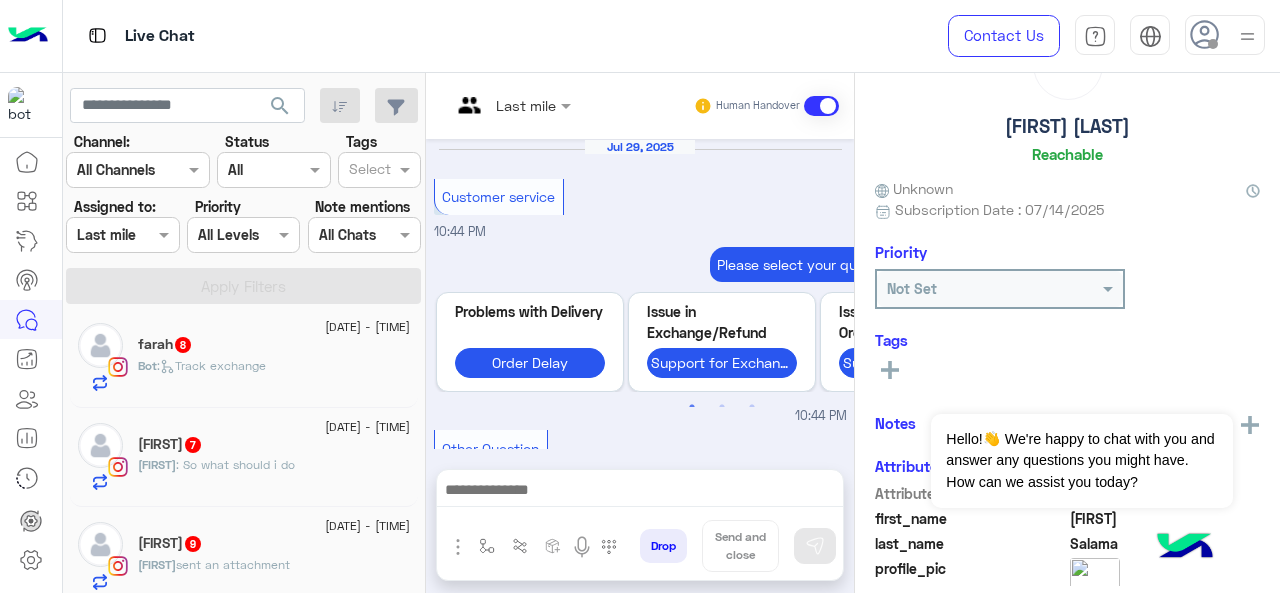 scroll, scrollTop: 785, scrollLeft: 0, axis: vertical 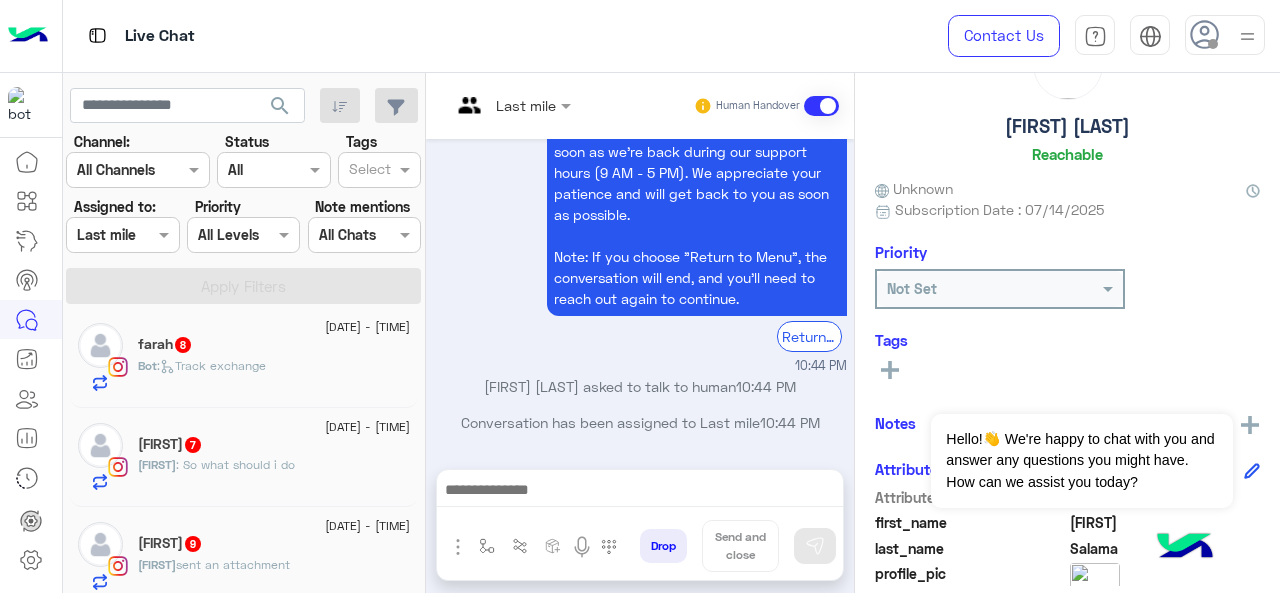 click on "Farida   7" 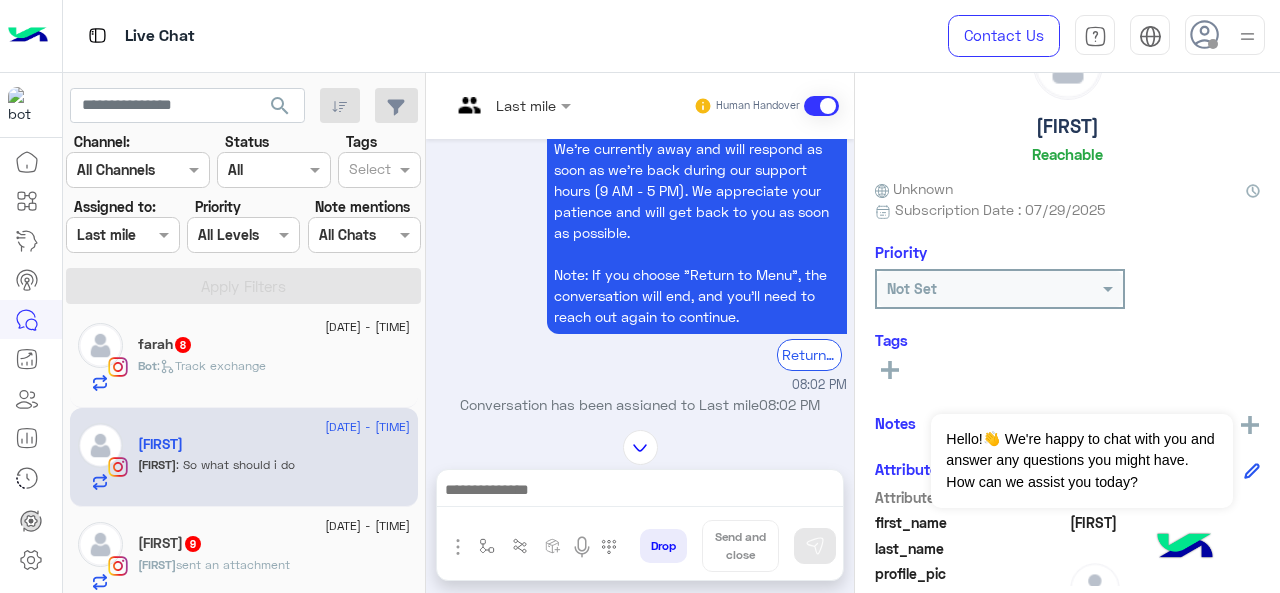 scroll, scrollTop: 568, scrollLeft: 0, axis: vertical 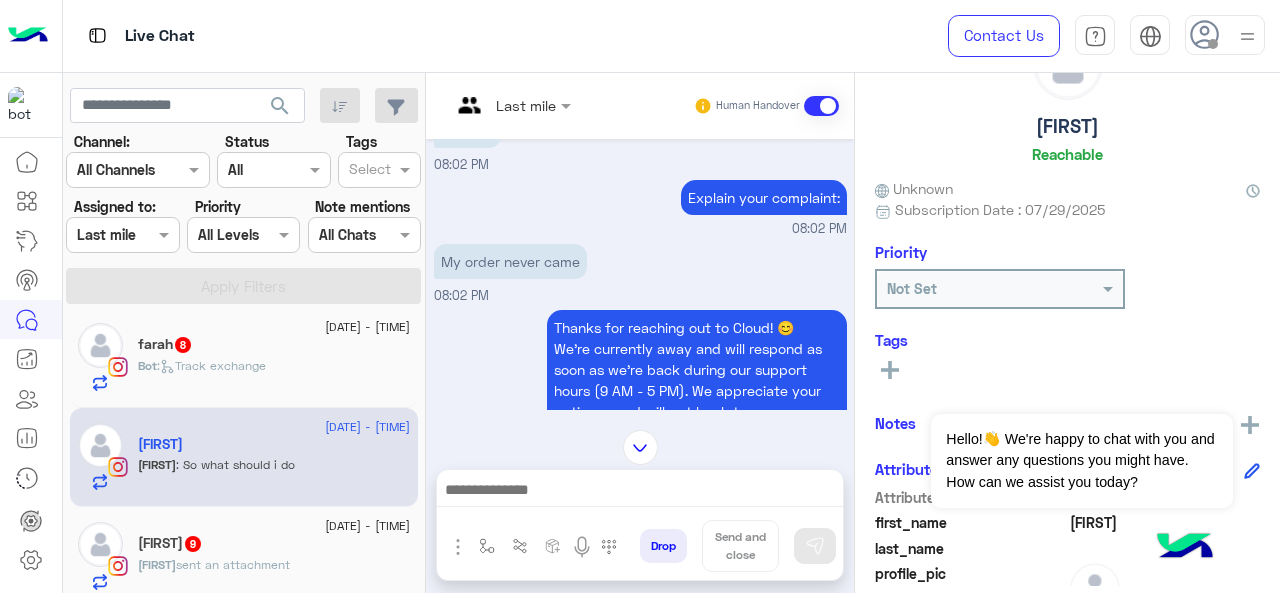 click on "Last mile" at bounding box center [503, 106] 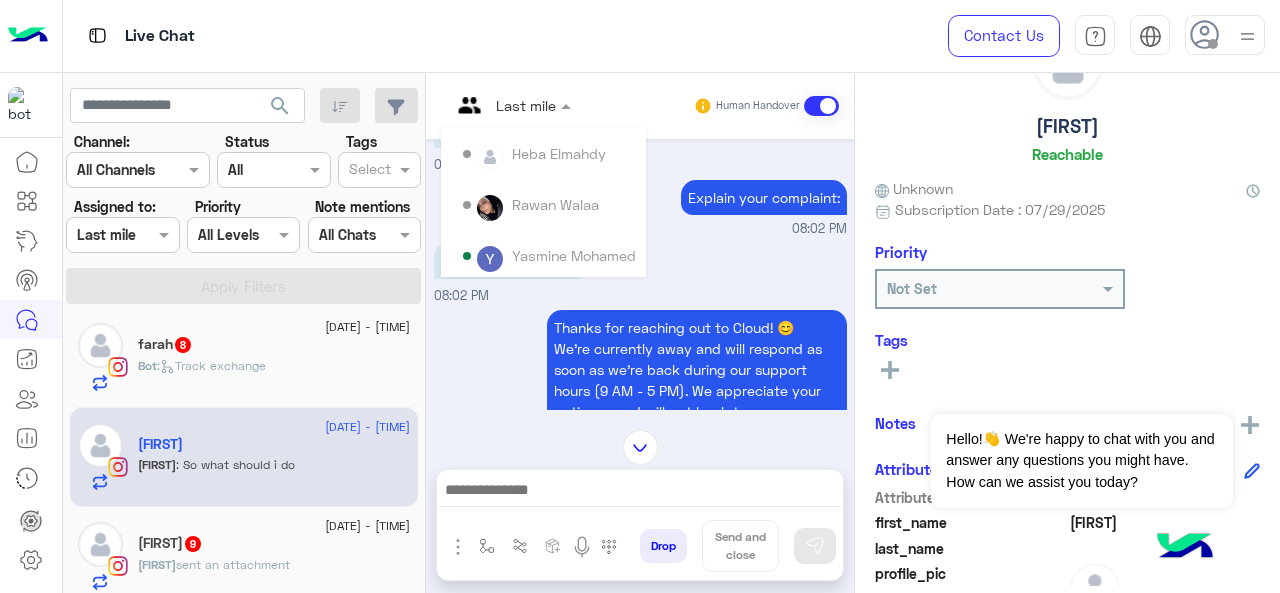 scroll, scrollTop: 354, scrollLeft: 0, axis: vertical 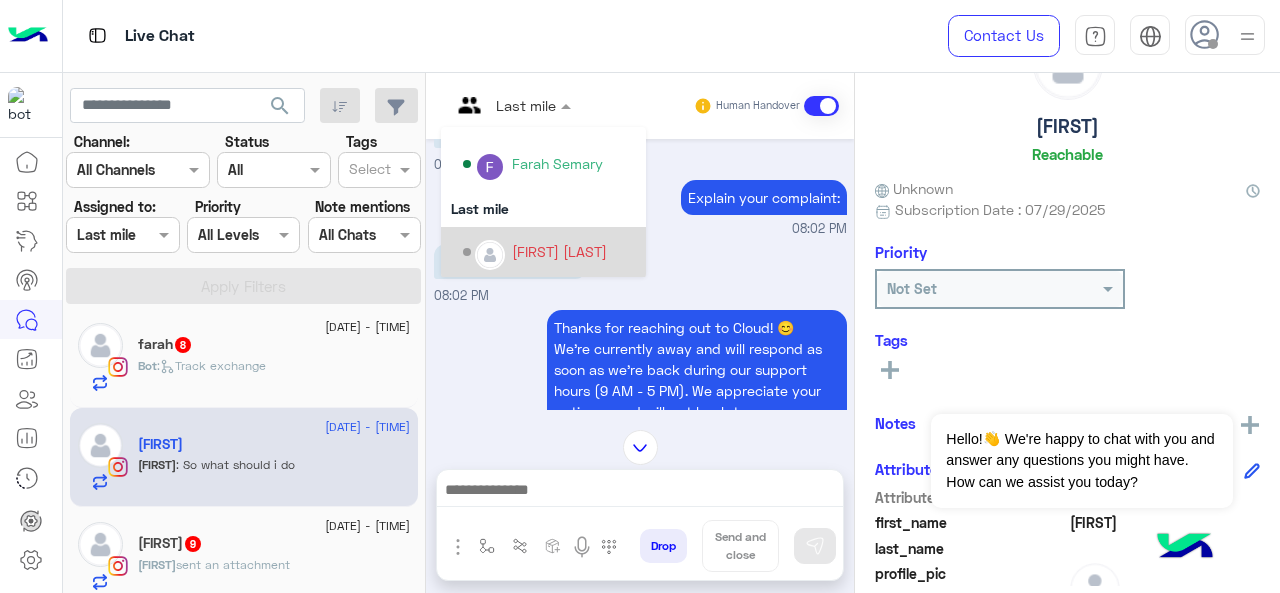 click at bounding box center (490, 255) 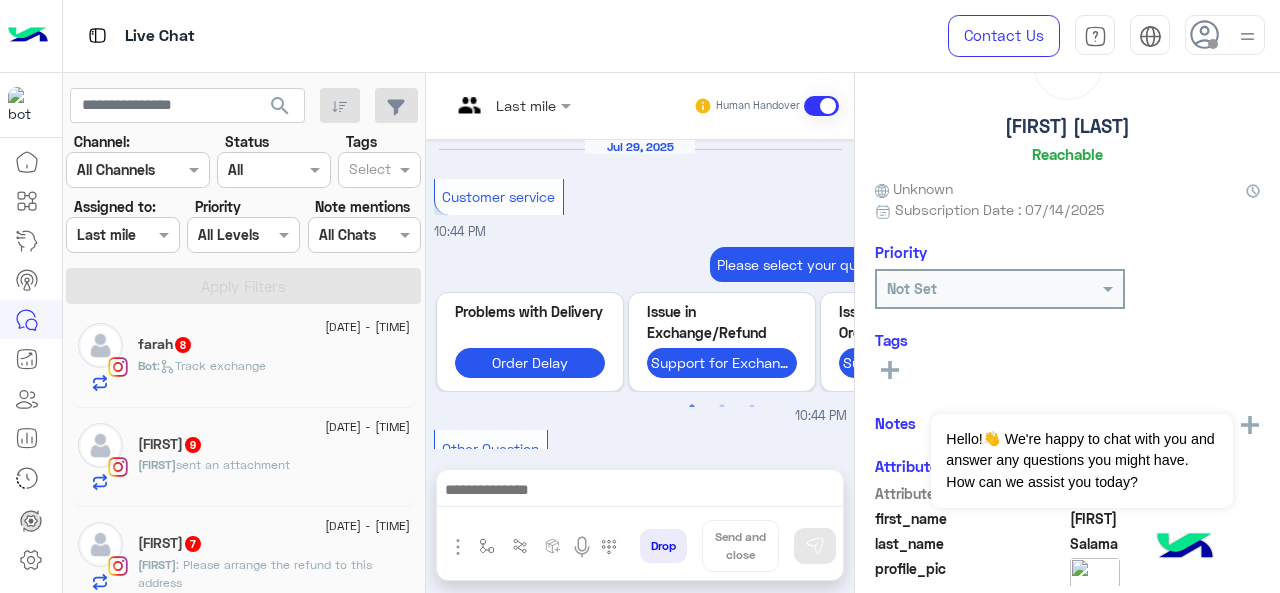 scroll, scrollTop: 785, scrollLeft: 0, axis: vertical 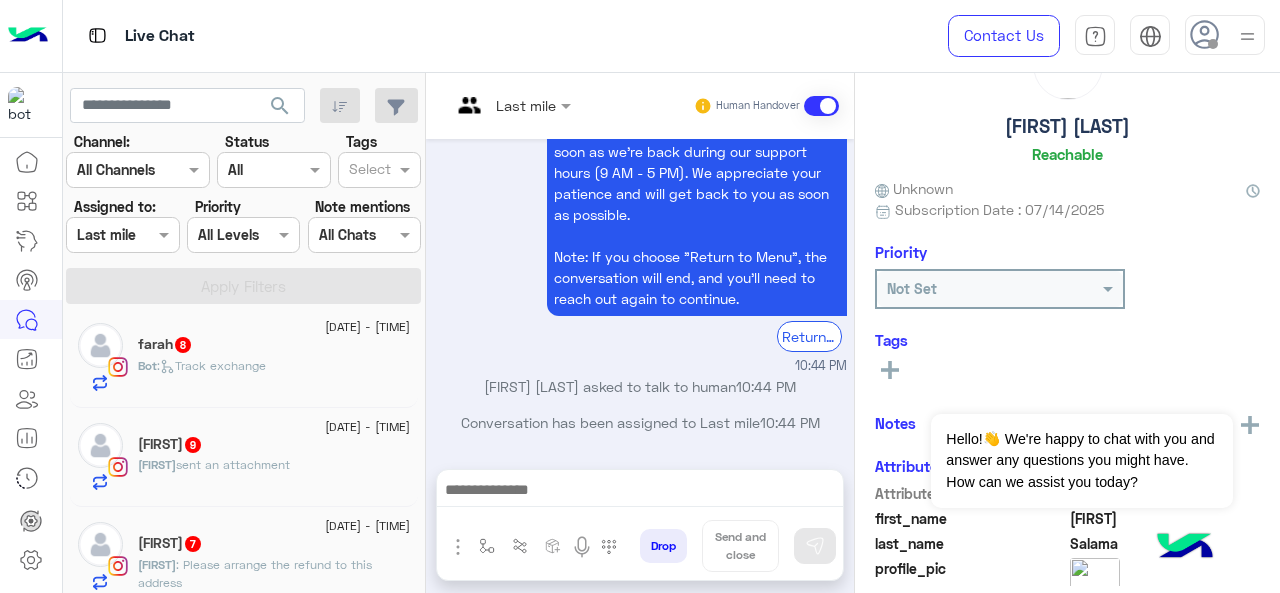 click on "sent an attachment" 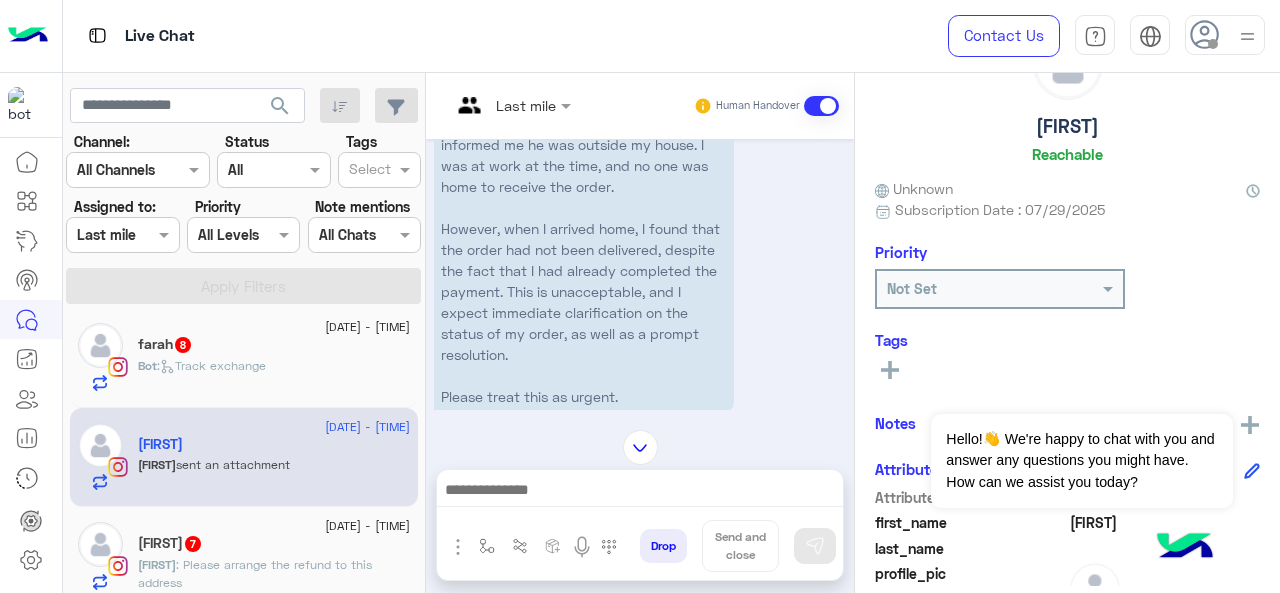 scroll, scrollTop: 540, scrollLeft: 0, axis: vertical 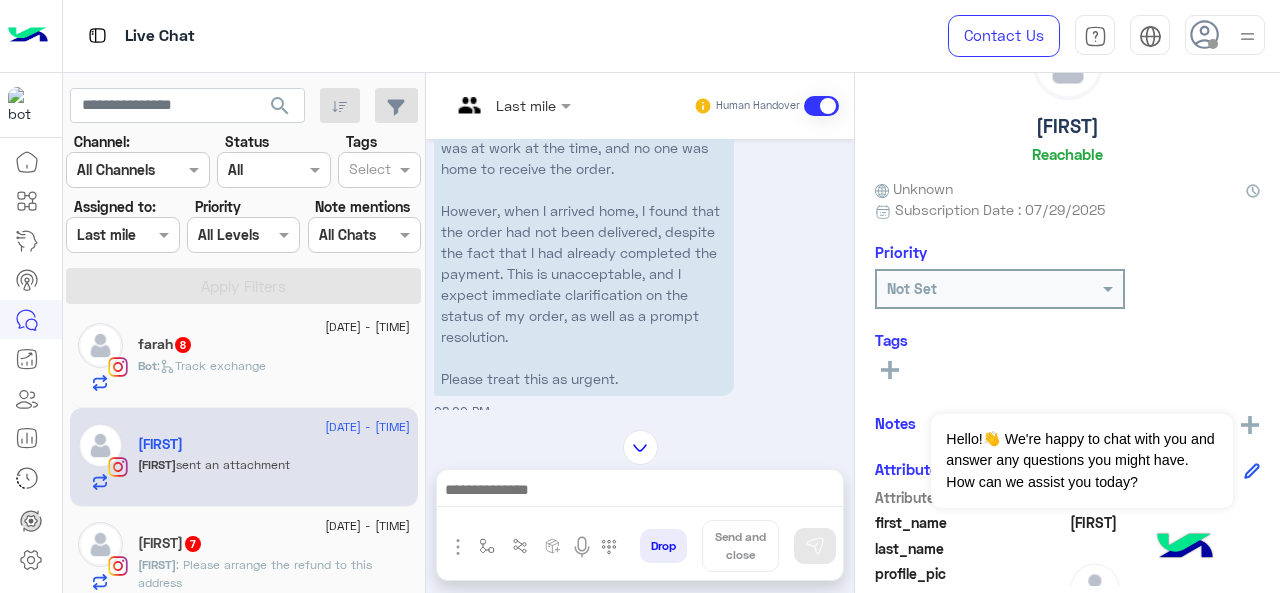 click at bounding box center (511, 104) 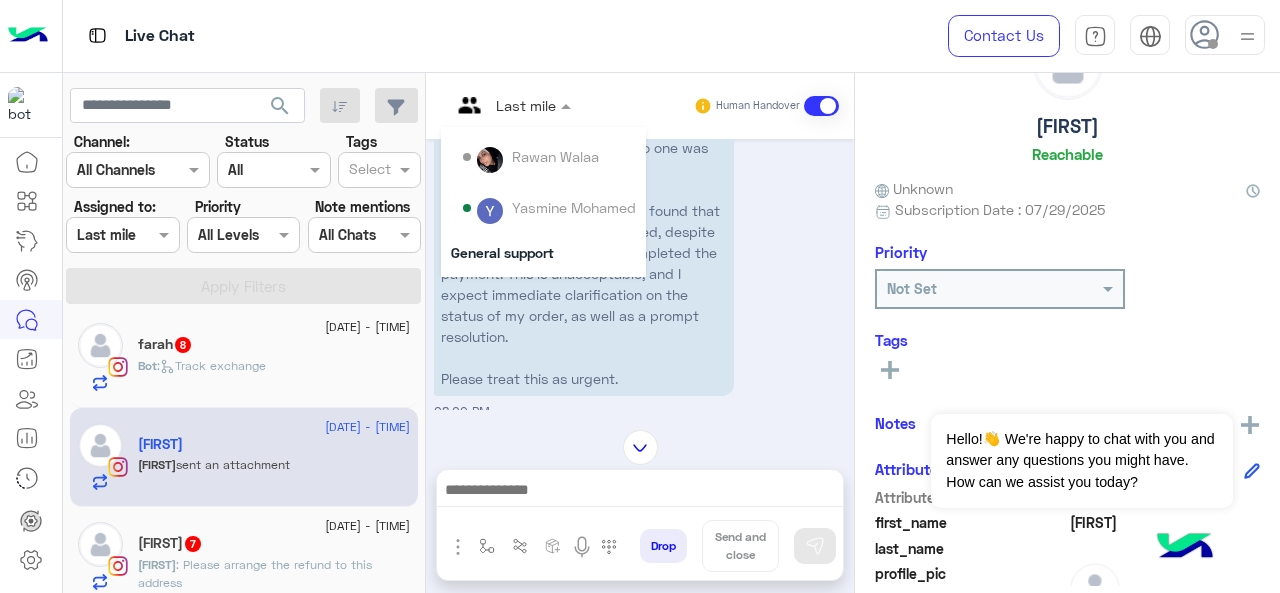 scroll, scrollTop: 354, scrollLeft: 0, axis: vertical 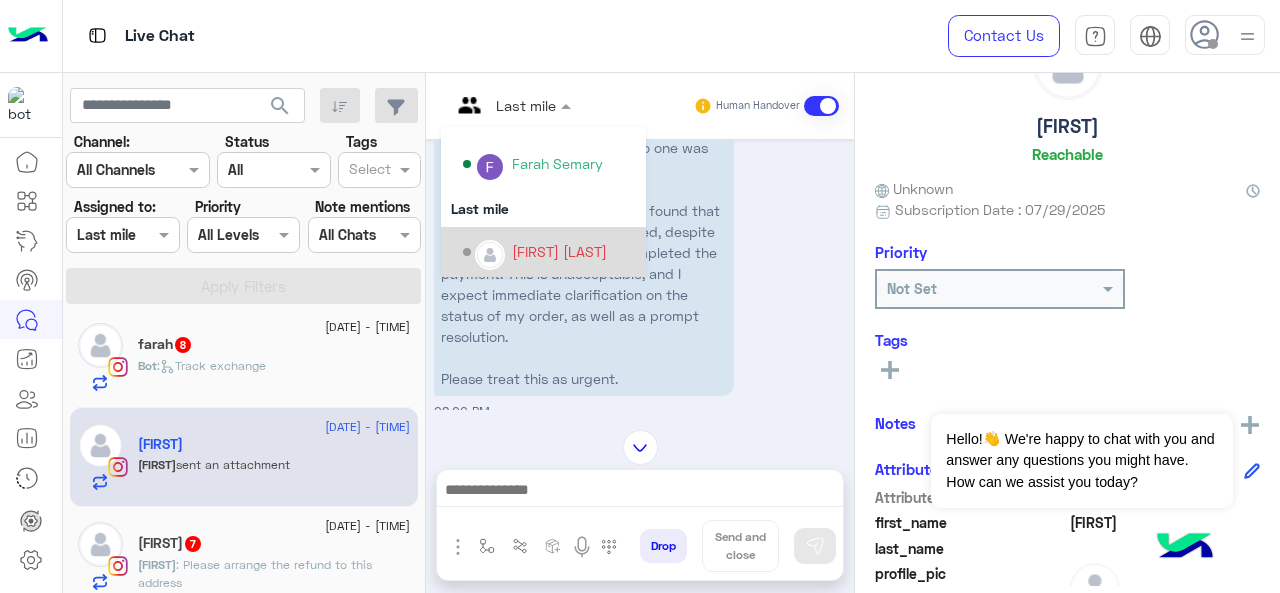 click on "[FIRST] [LAST]" at bounding box center [559, 251] 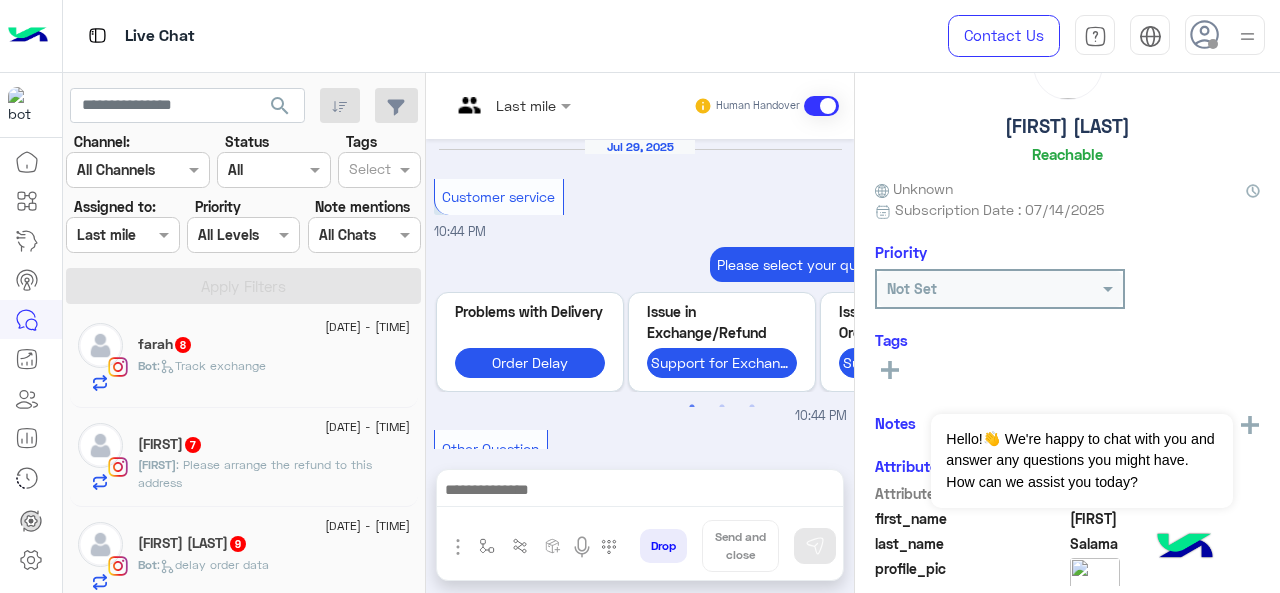 scroll, scrollTop: 785, scrollLeft: 0, axis: vertical 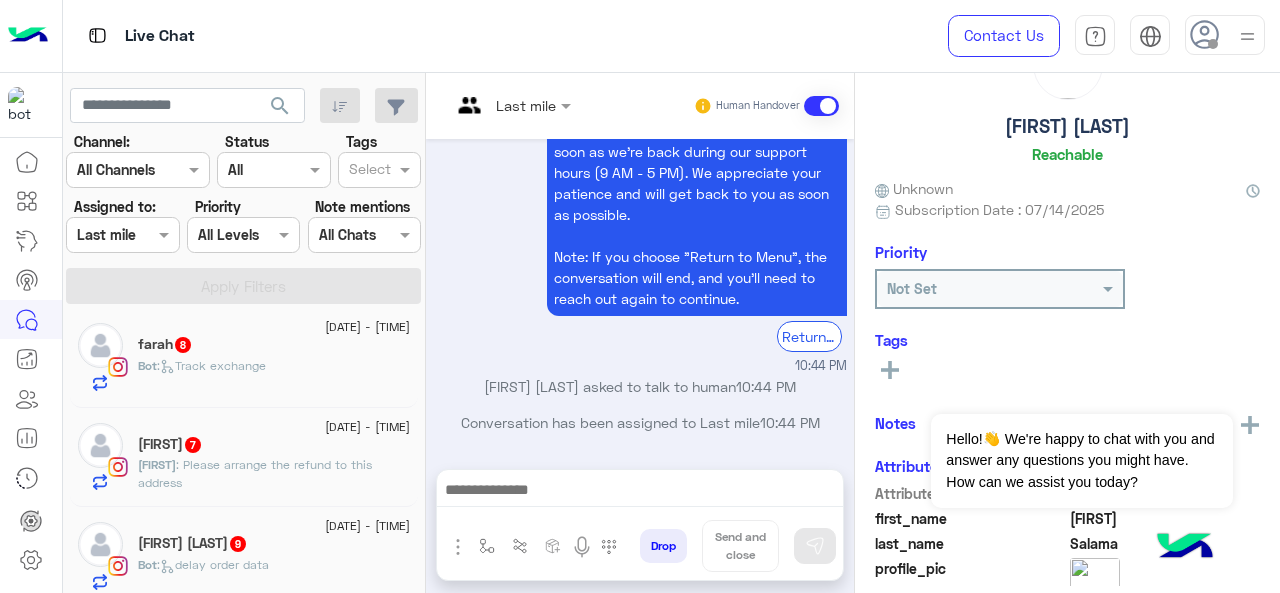 click on "rofaida : Please arrange the refund to this address" 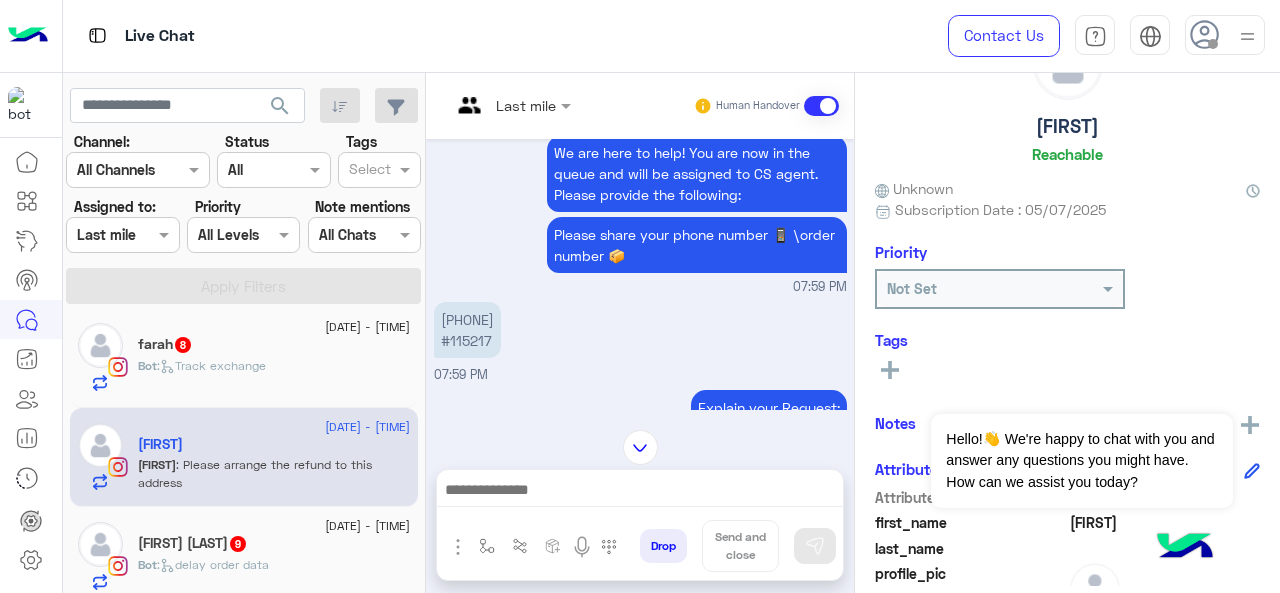 scroll, scrollTop: 268, scrollLeft: 0, axis: vertical 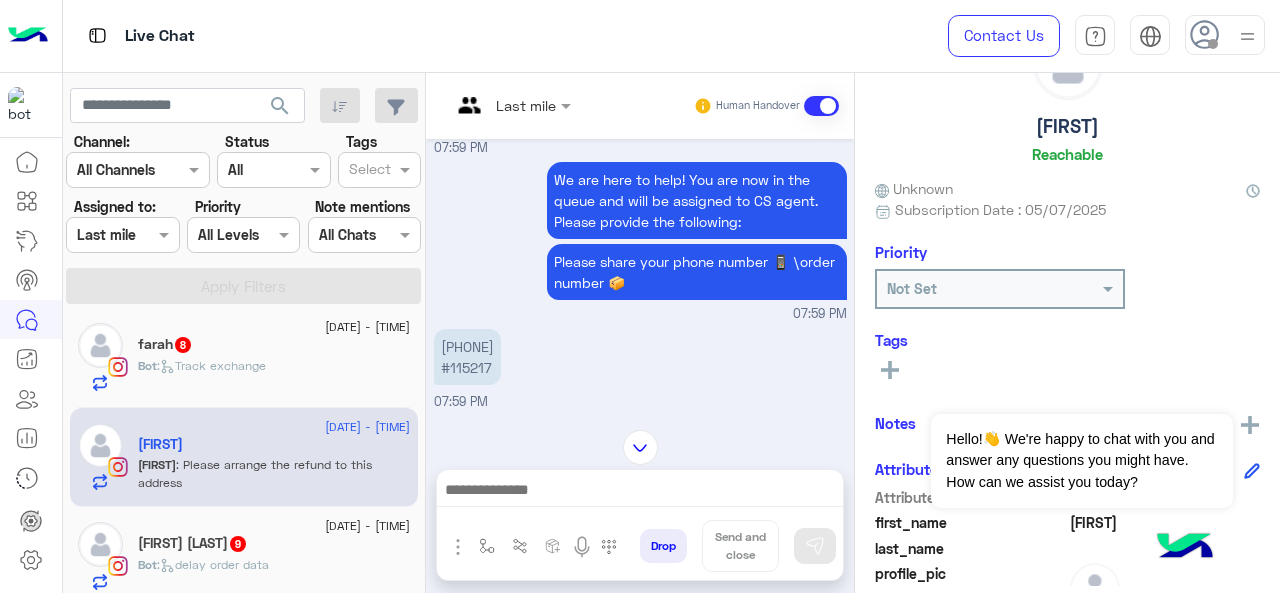 click at bounding box center [487, 105] 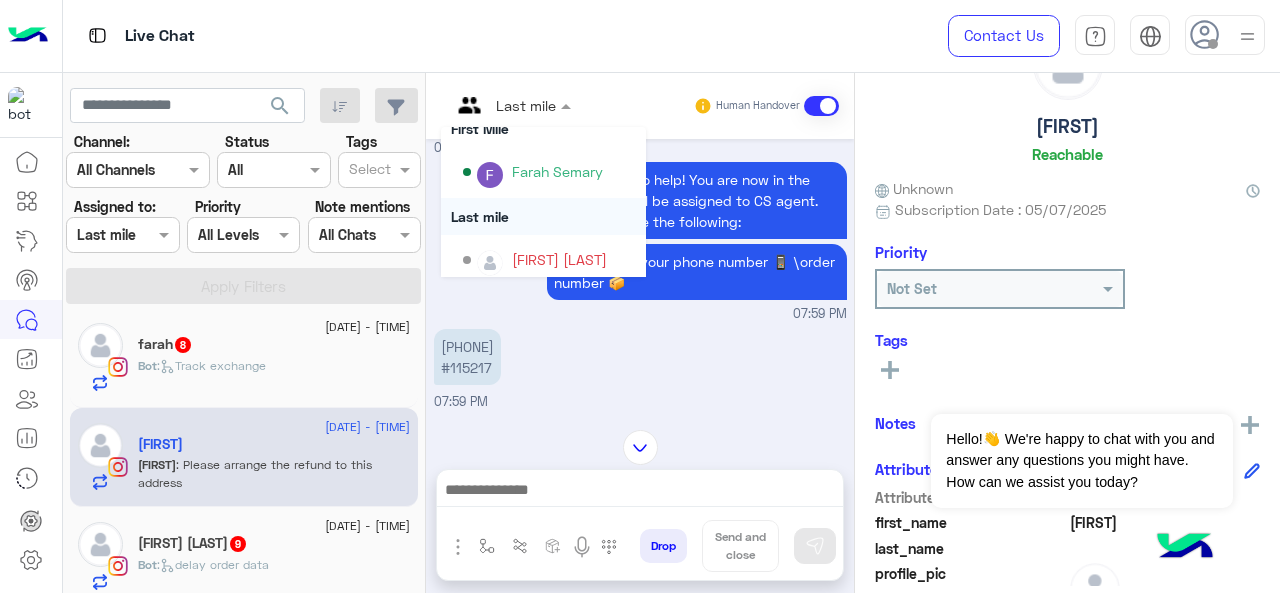 scroll, scrollTop: 354, scrollLeft: 0, axis: vertical 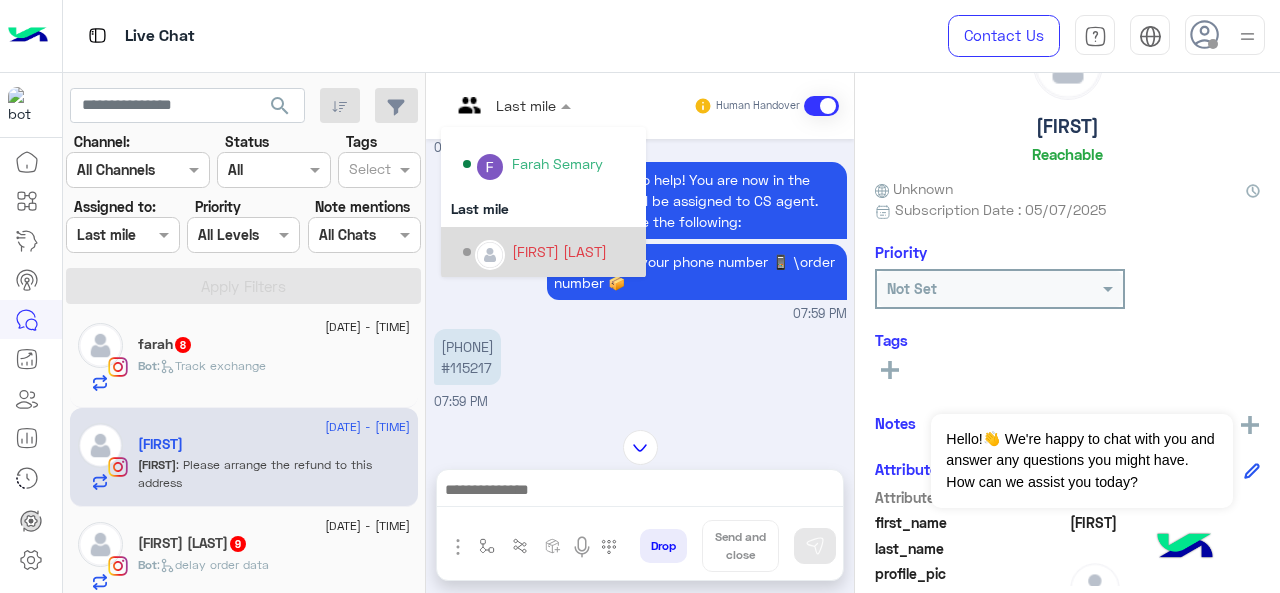 click on "[FIRST] [LAST]" at bounding box center (559, 251) 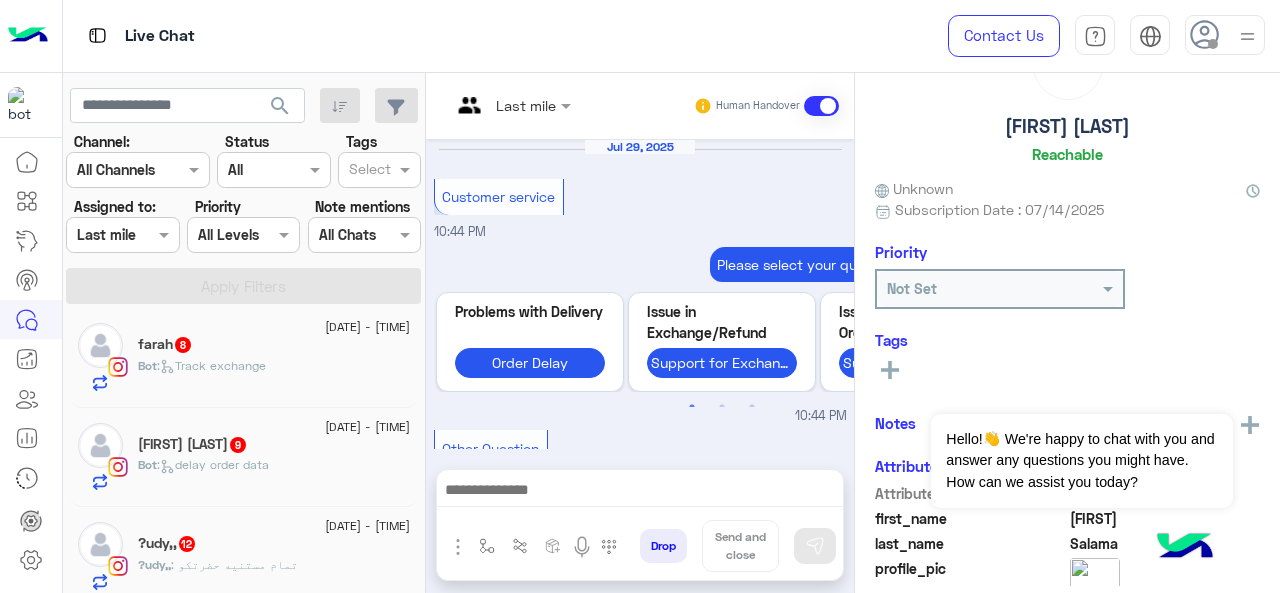 scroll, scrollTop: 785, scrollLeft: 0, axis: vertical 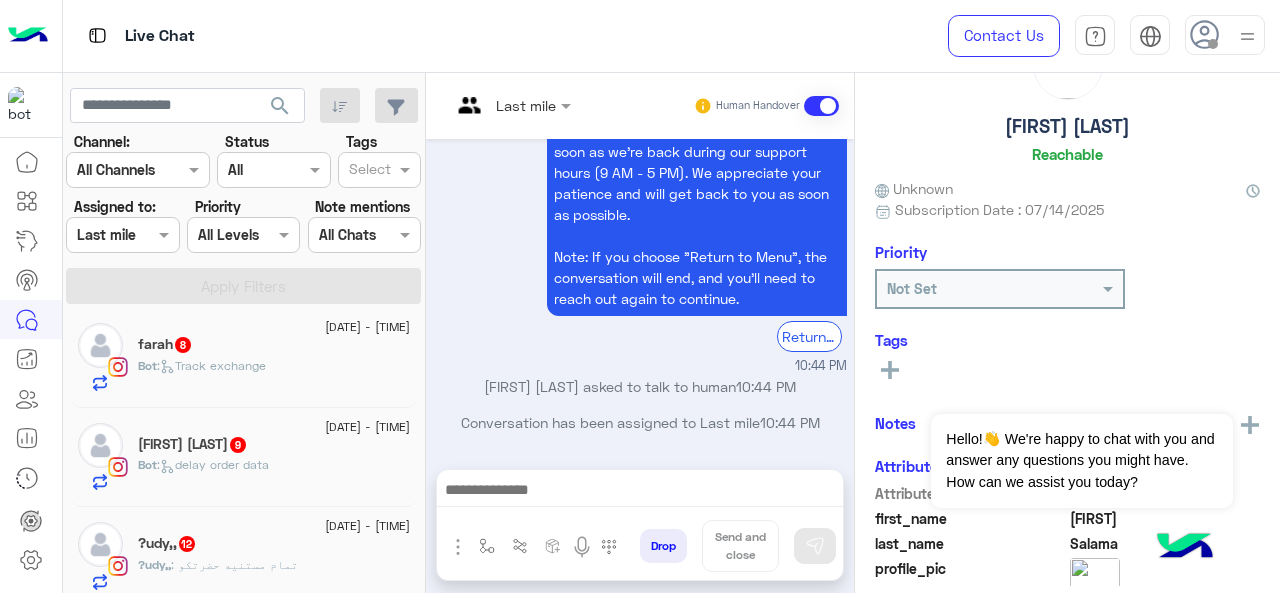 click on ":   delay order data" 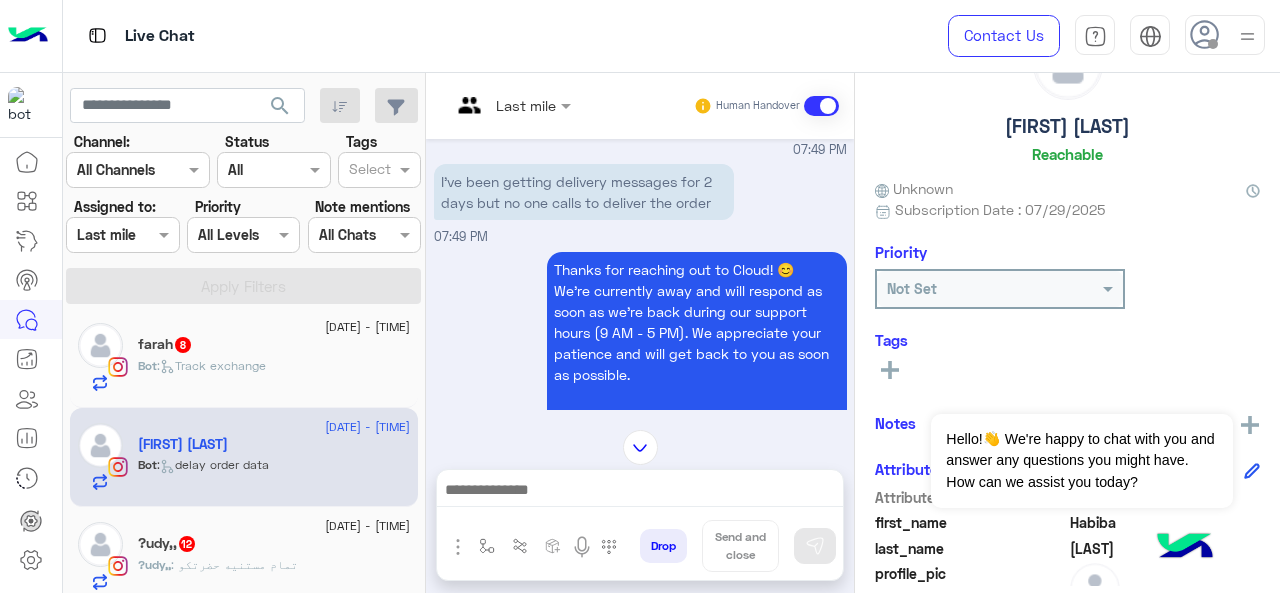 scroll, scrollTop: 590, scrollLeft: 0, axis: vertical 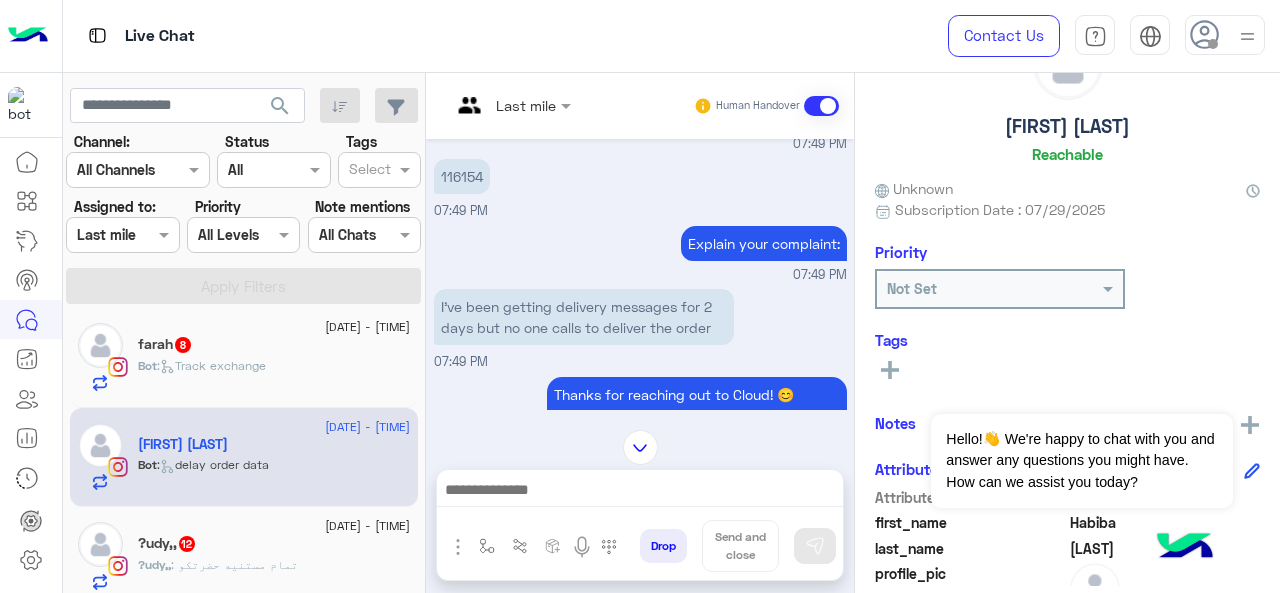click at bounding box center [511, 104] 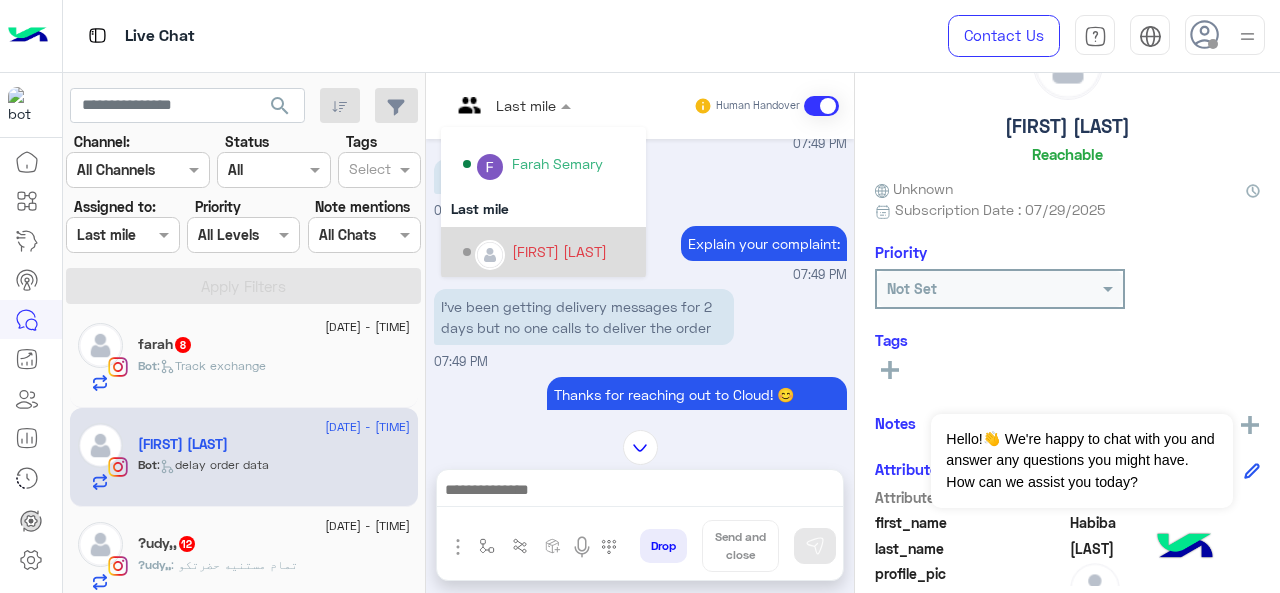 scroll, scrollTop: 354, scrollLeft: 0, axis: vertical 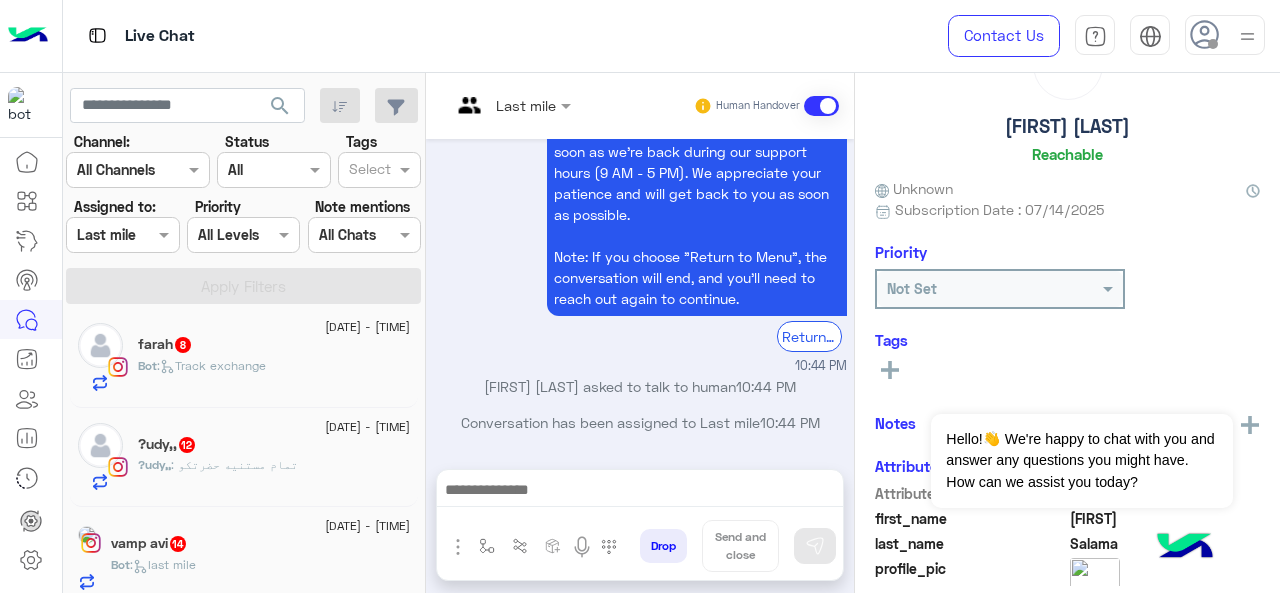 click on "?udy,, : تمام مستنيه حضرتكو" 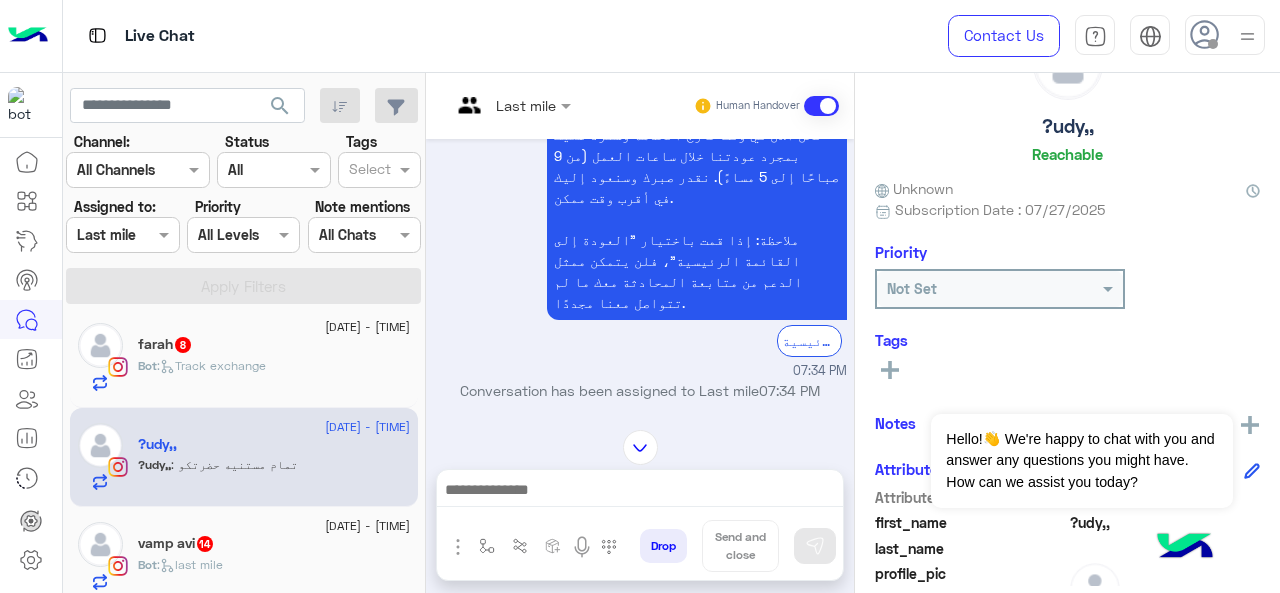 scroll, scrollTop: 882, scrollLeft: 0, axis: vertical 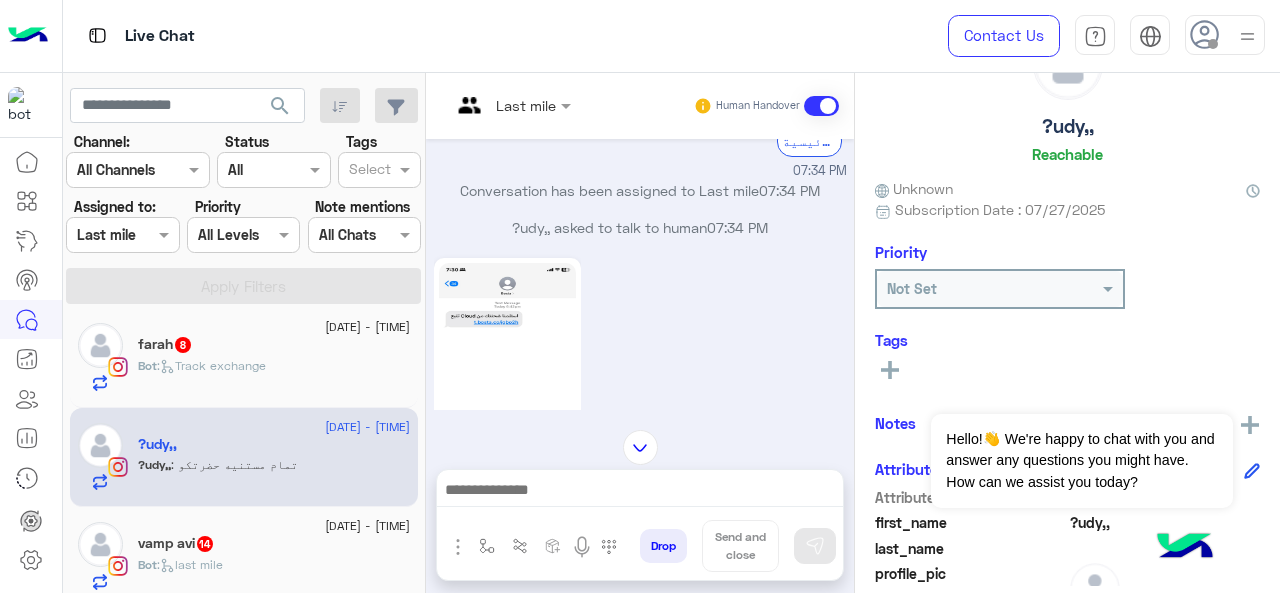click at bounding box center [511, 104] 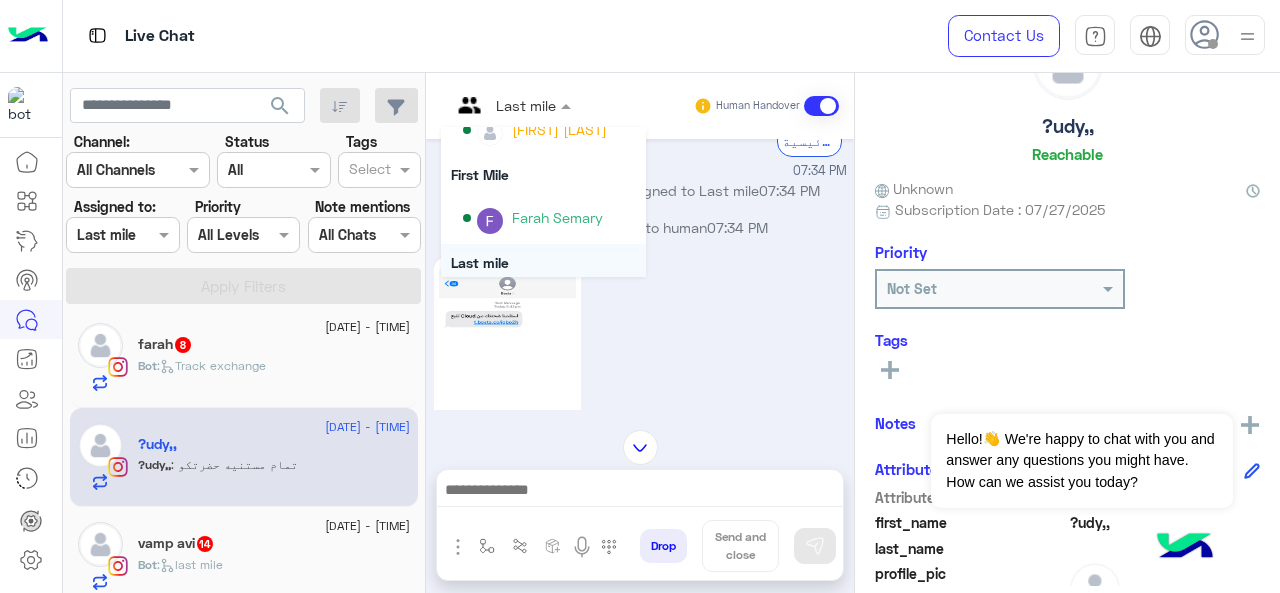 scroll, scrollTop: 354, scrollLeft: 0, axis: vertical 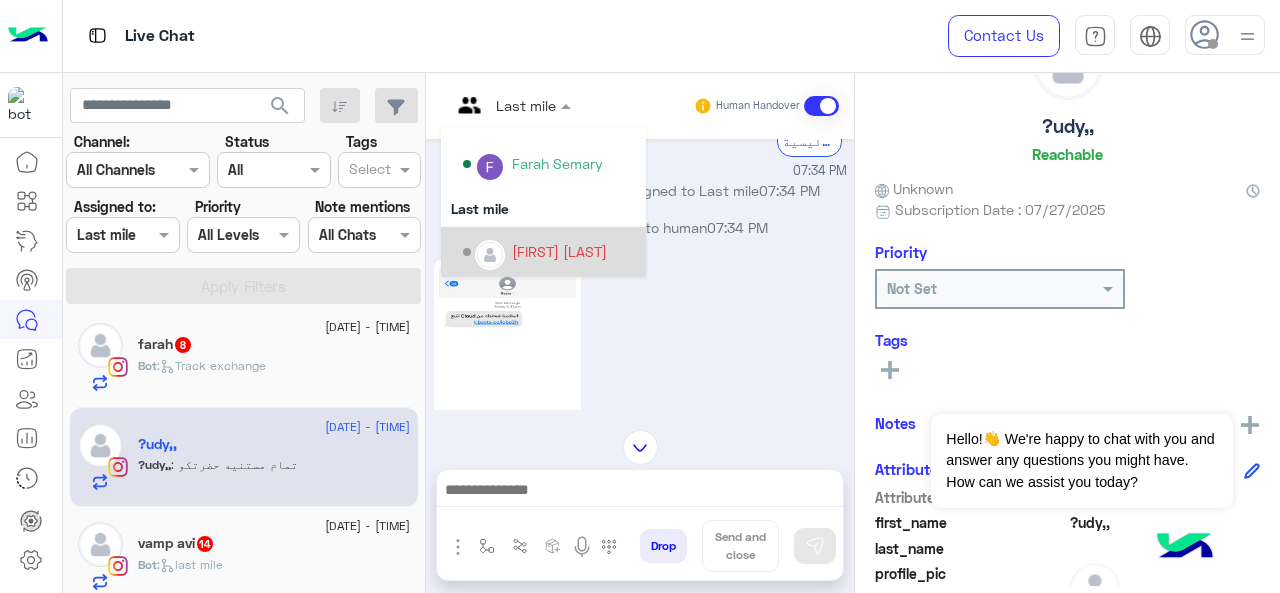 click on "[FIRST] [LAST]" at bounding box center [549, 252] 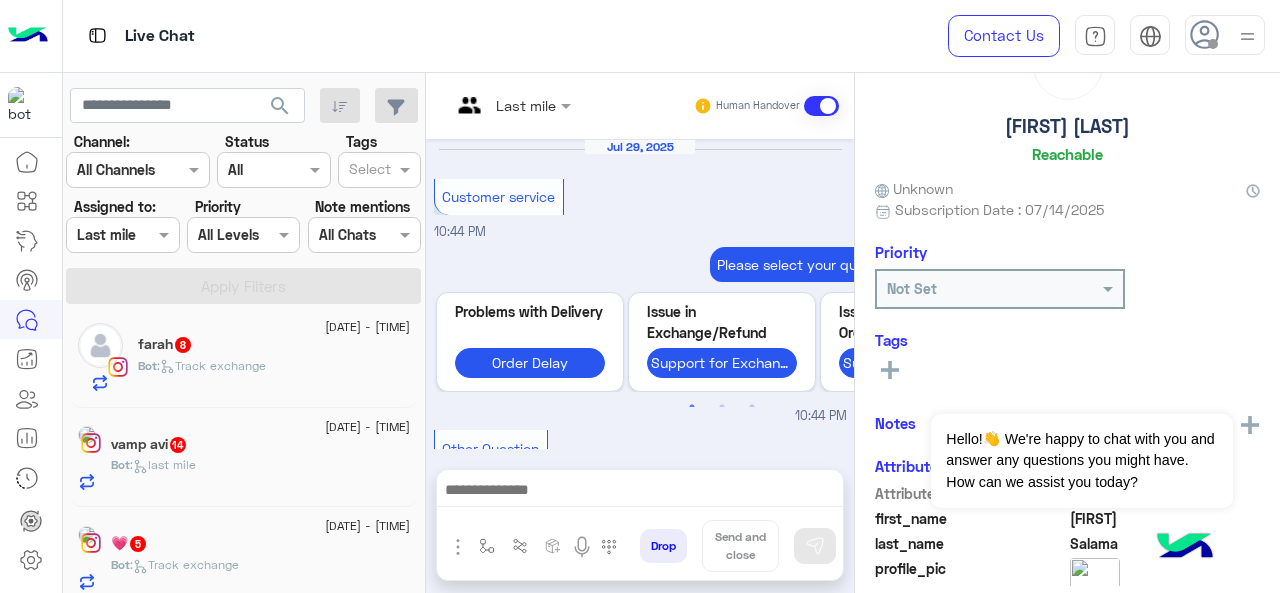 scroll, scrollTop: 785, scrollLeft: 0, axis: vertical 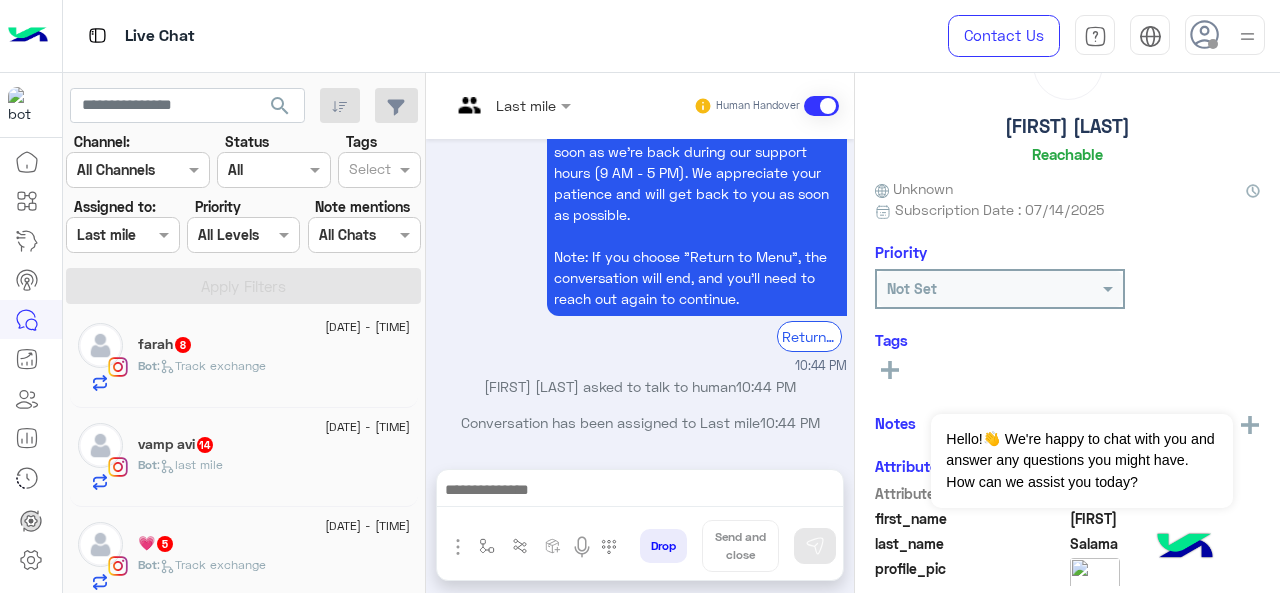 click on "Bot :   last mile" 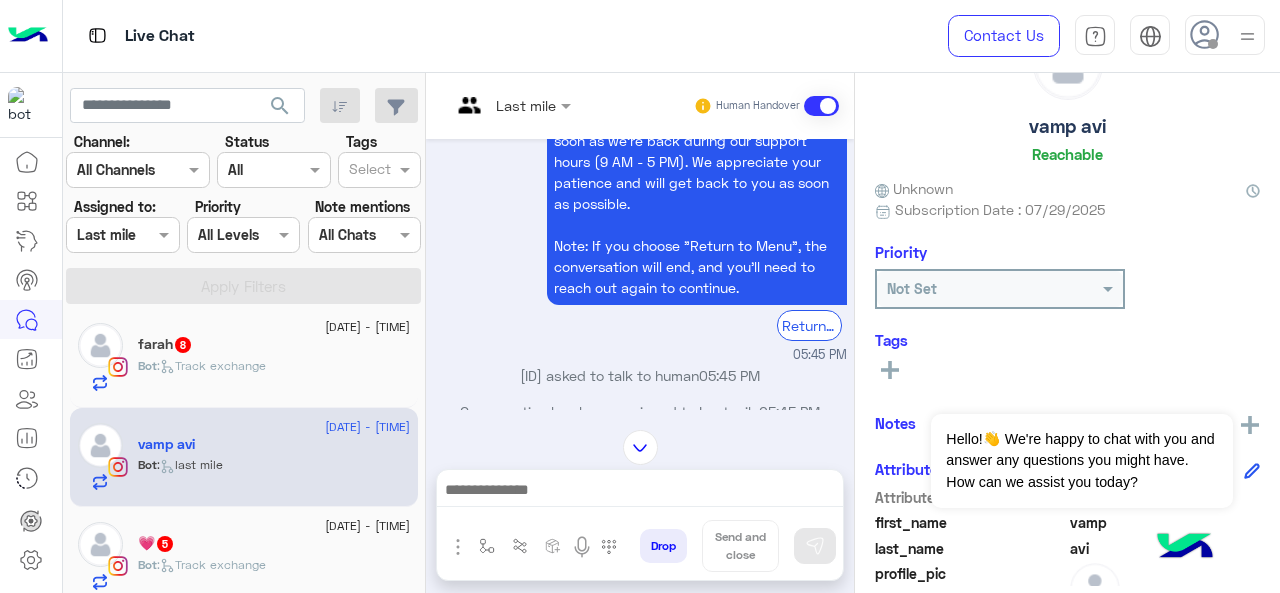 scroll, scrollTop: 858, scrollLeft: 0, axis: vertical 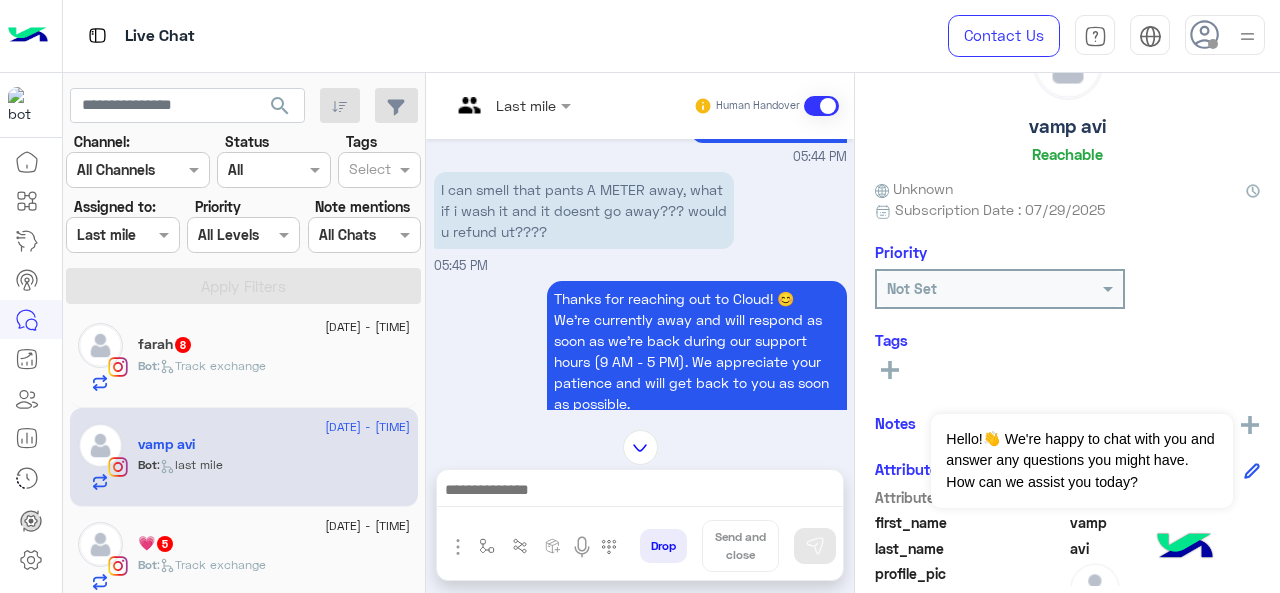 click 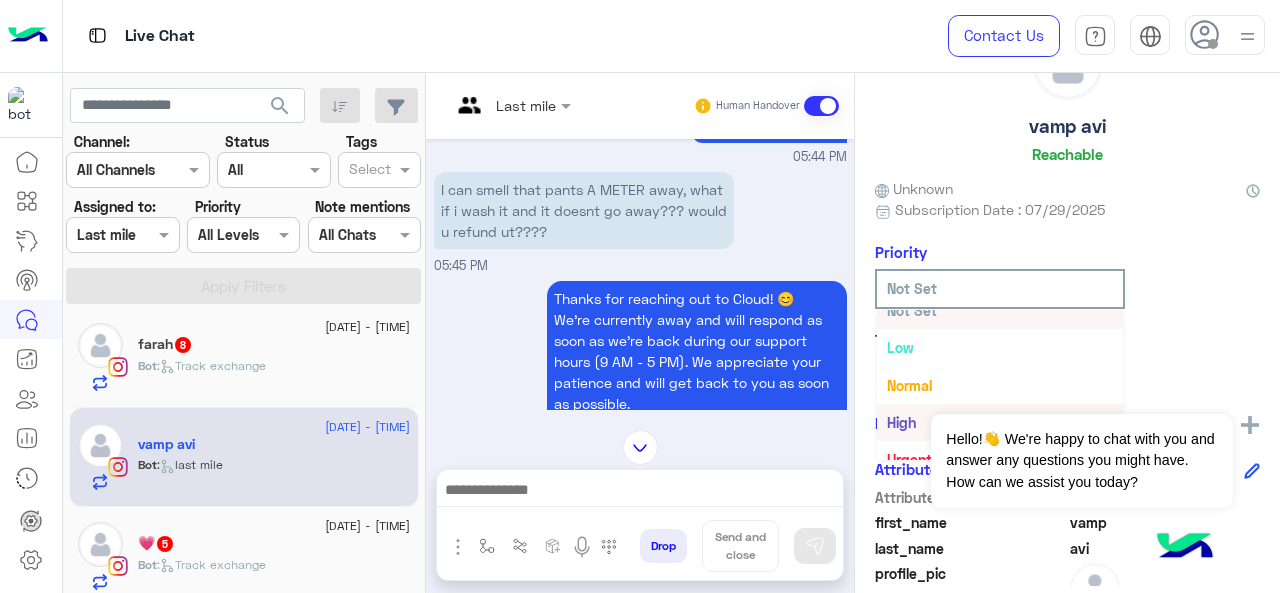 scroll, scrollTop: 36, scrollLeft: 0, axis: vertical 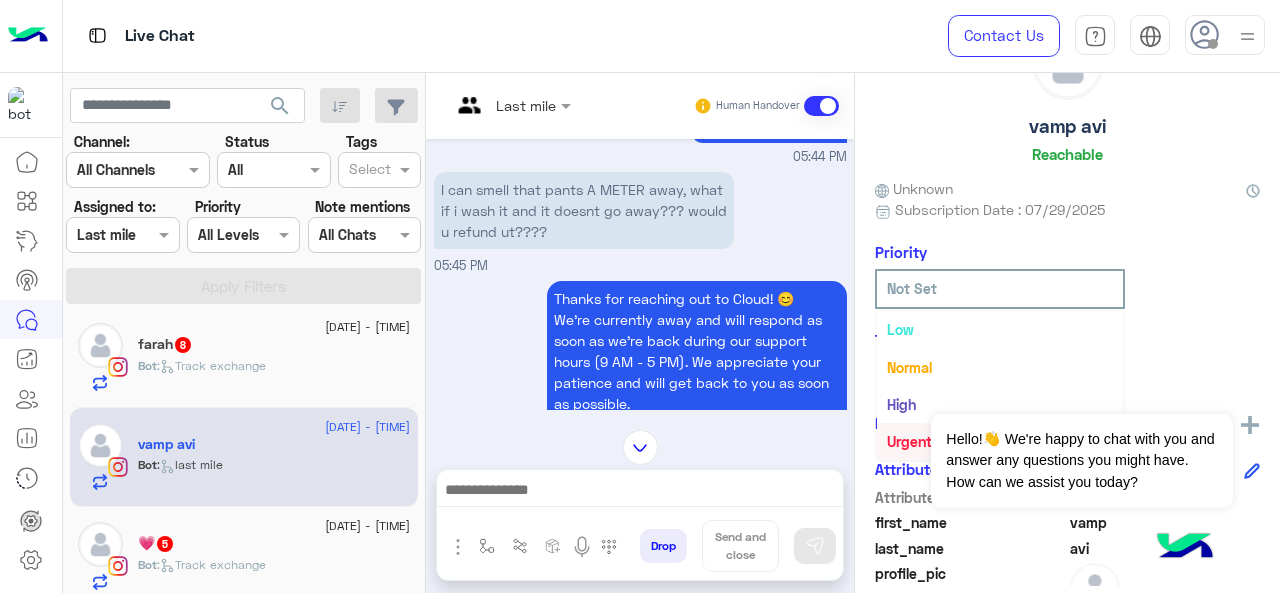 click on "Urgent" at bounding box center (1000, 441) 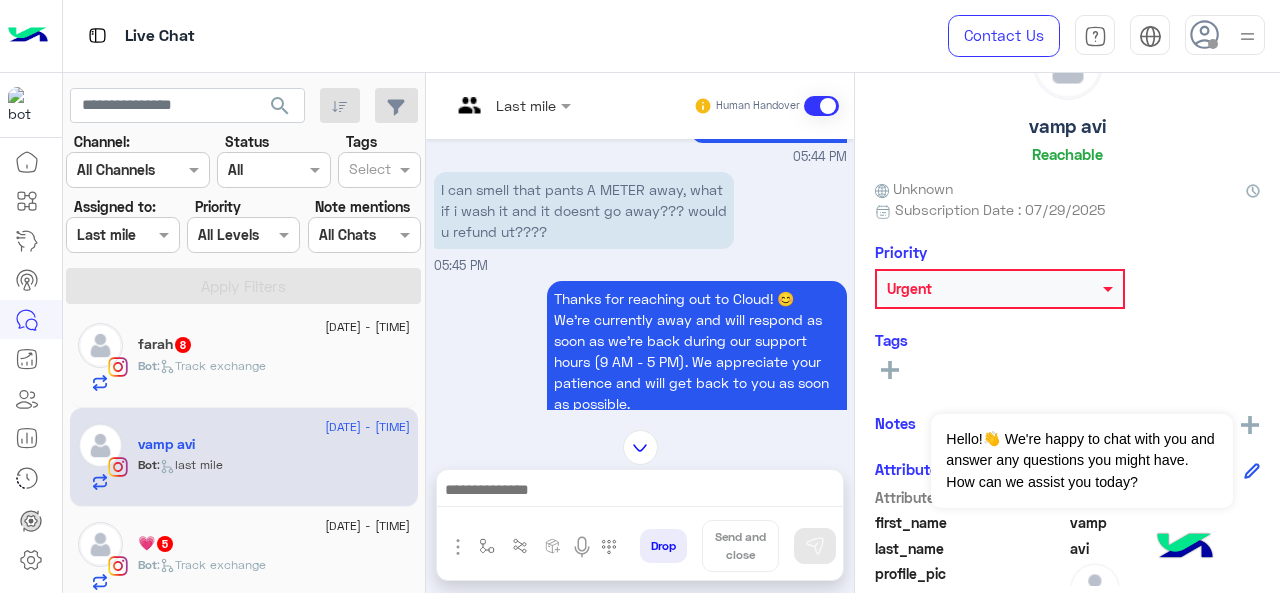 click at bounding box center (511, 104) 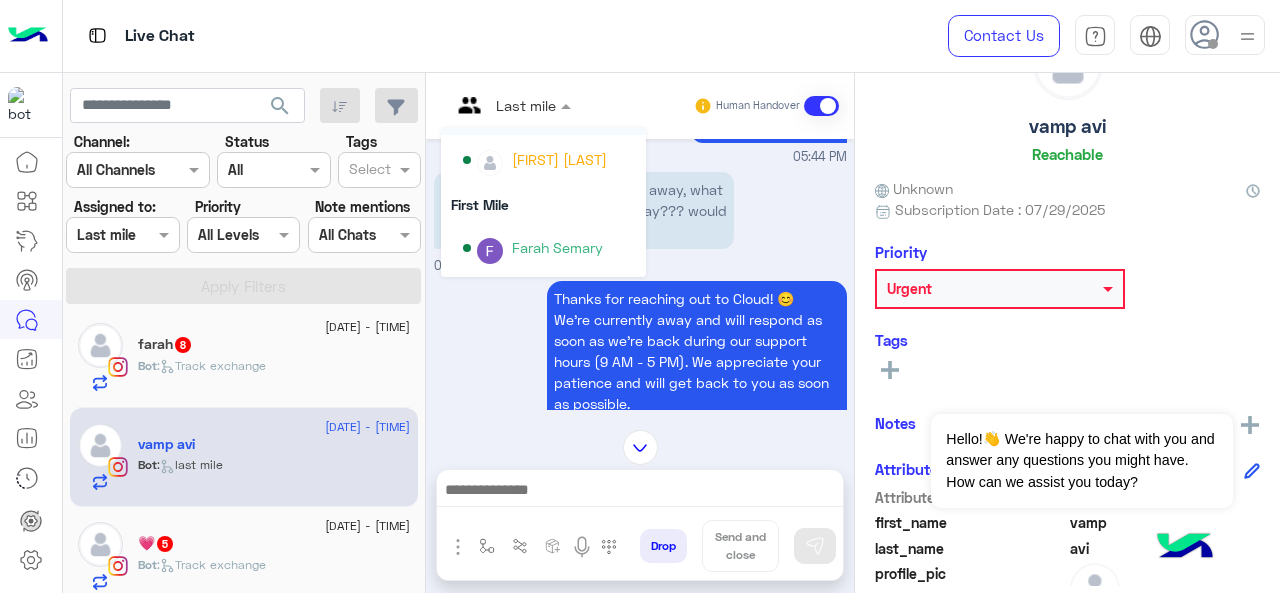 scroll, scrollTop: 300, scrollLeft: 0, axis: vertical 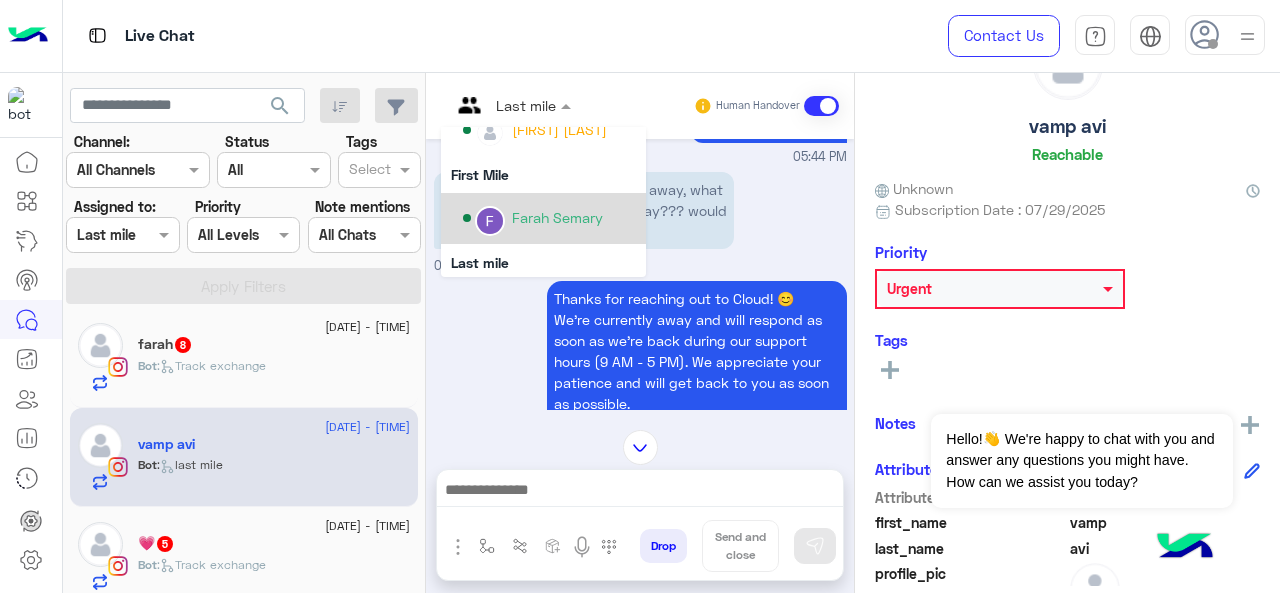 click on "Farah Semary" at bounding box center [557, 217] 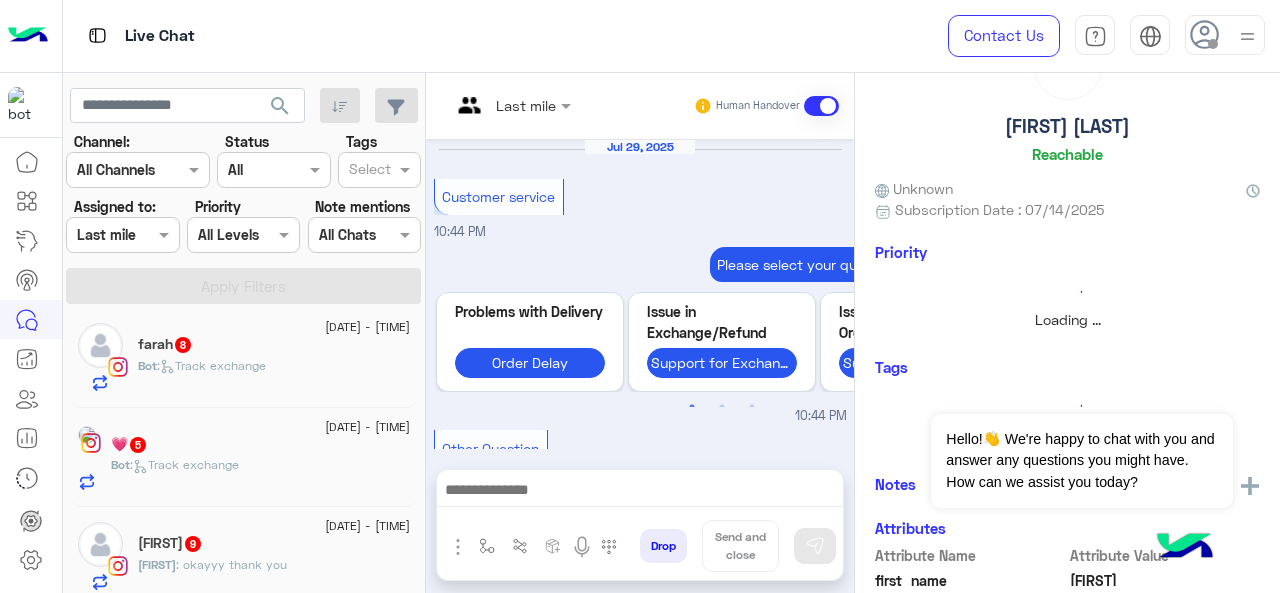 scroll, scrollTop: 785, scrollLeft: 0, axis: vertical 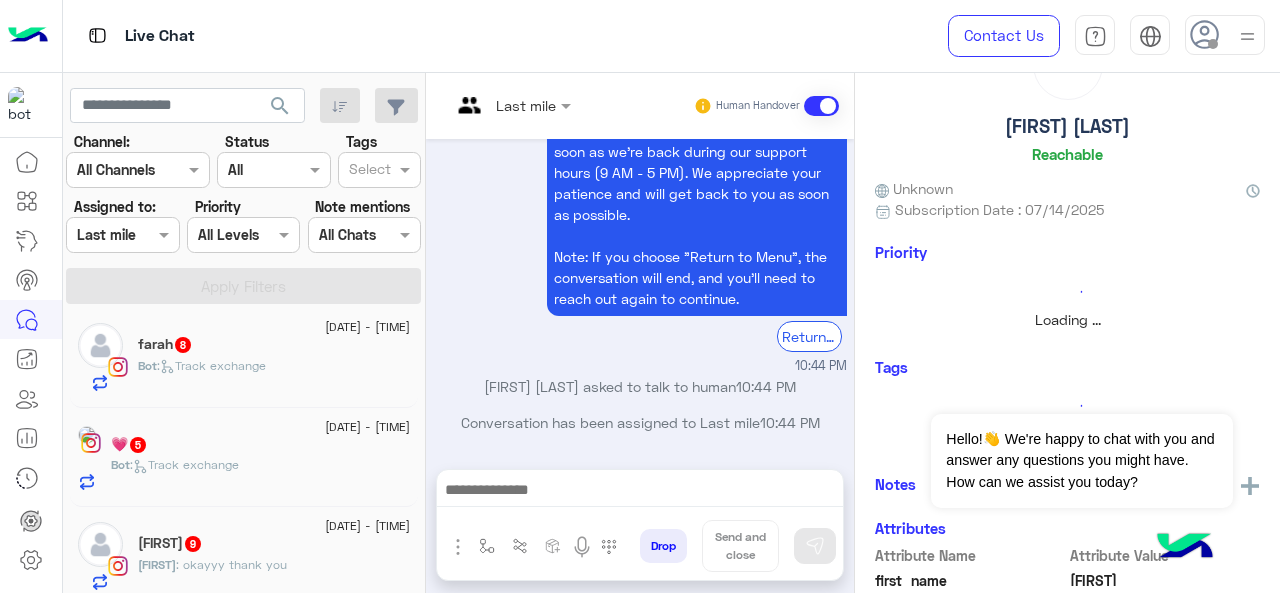 click on ":   Track exchange" 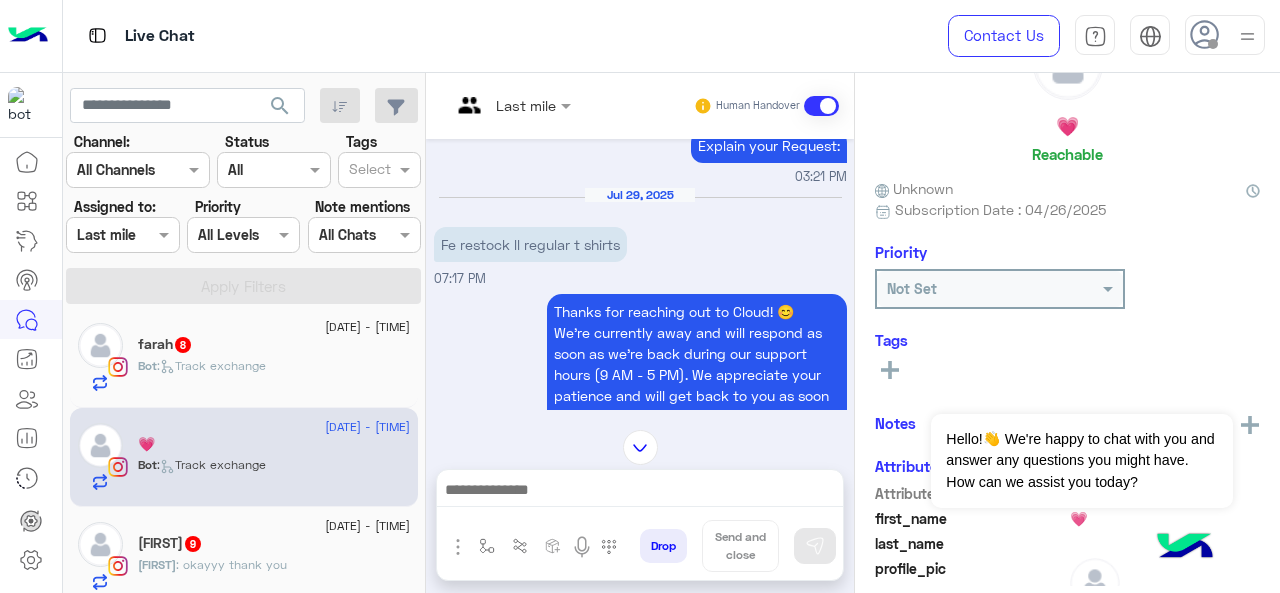 scroll, scrollTop: 848, scrollLeft: 0, axis: vertical 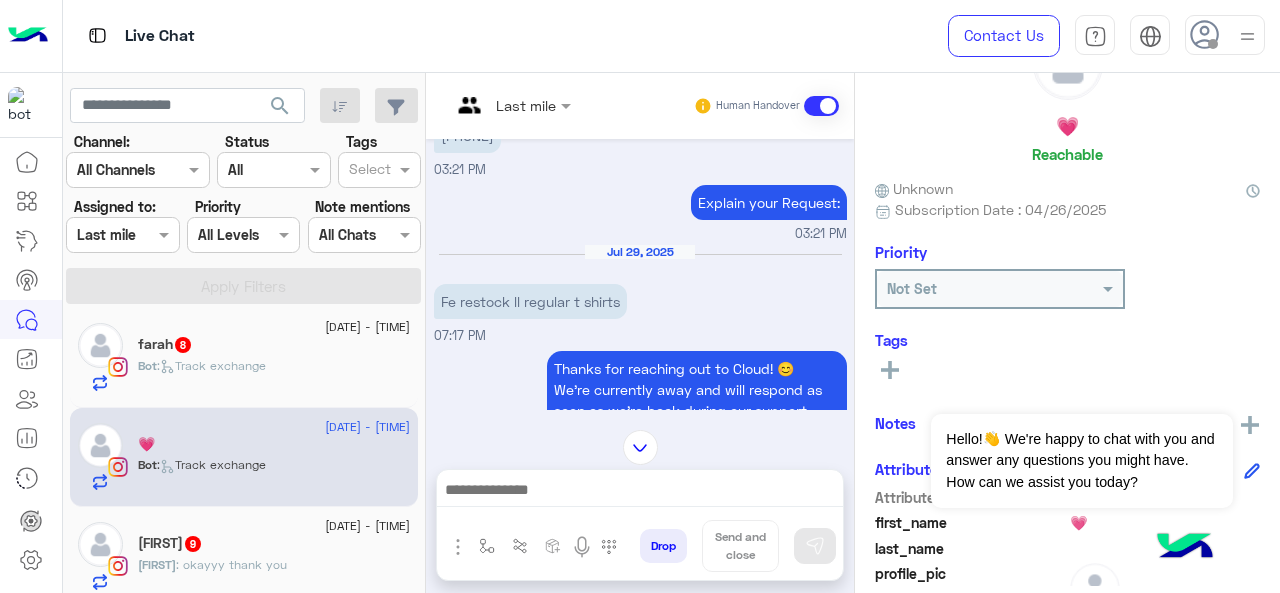 click on "Last mile" at bounding box center (503, 106) 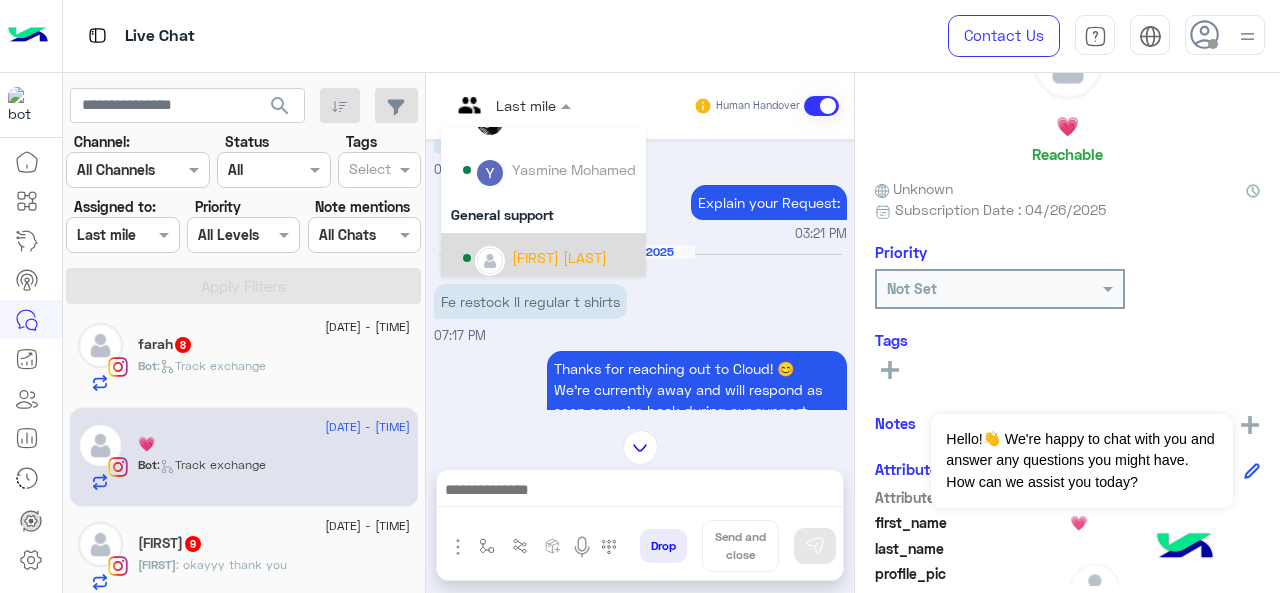 scroll, scrollTop: 300, scrollLeft: 0, axis: vertical 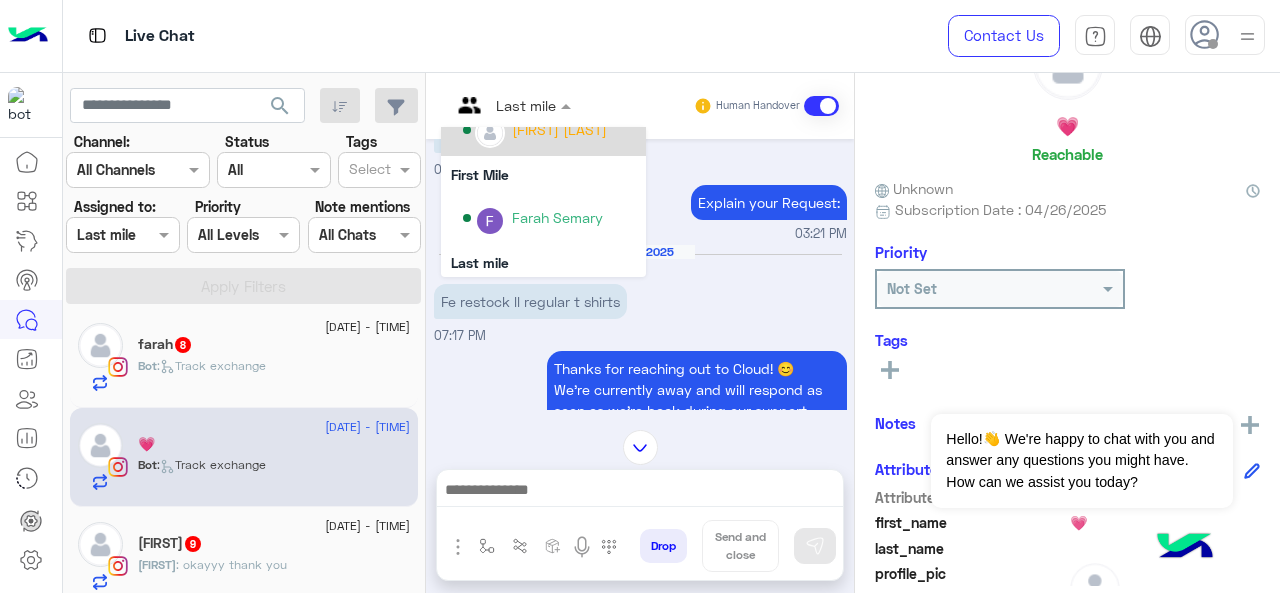 click on "[FIRST] [LAST]" at bounding box center (549, 130) 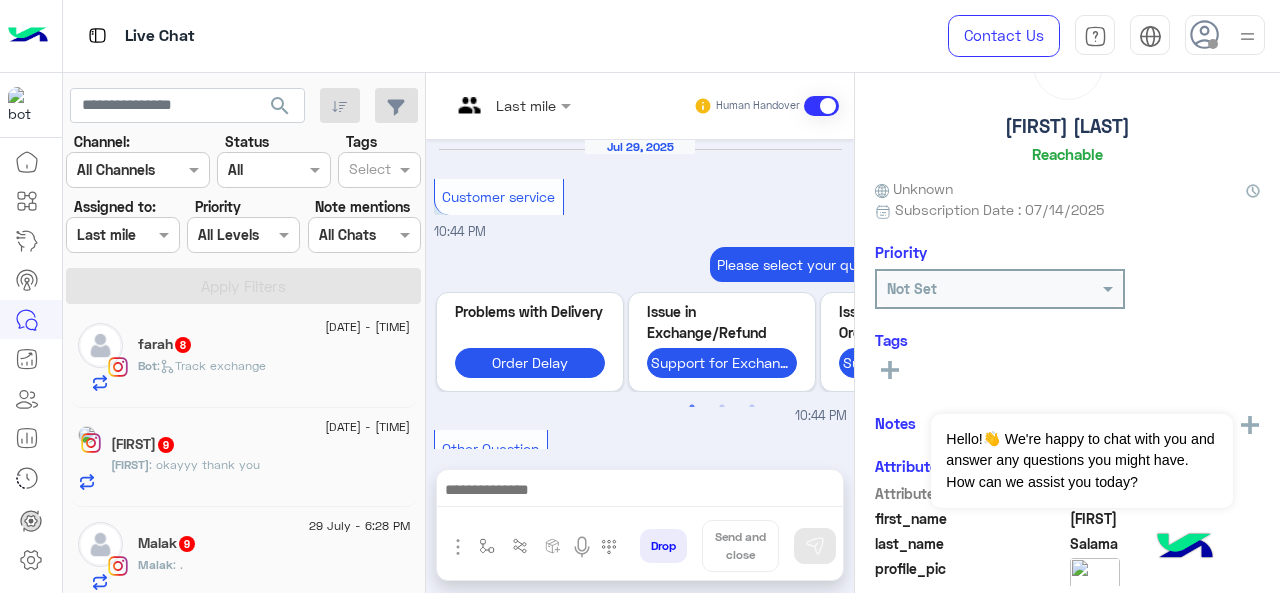 scroll, scrollTop: 785, scrollLeft: 0, axis: vertical 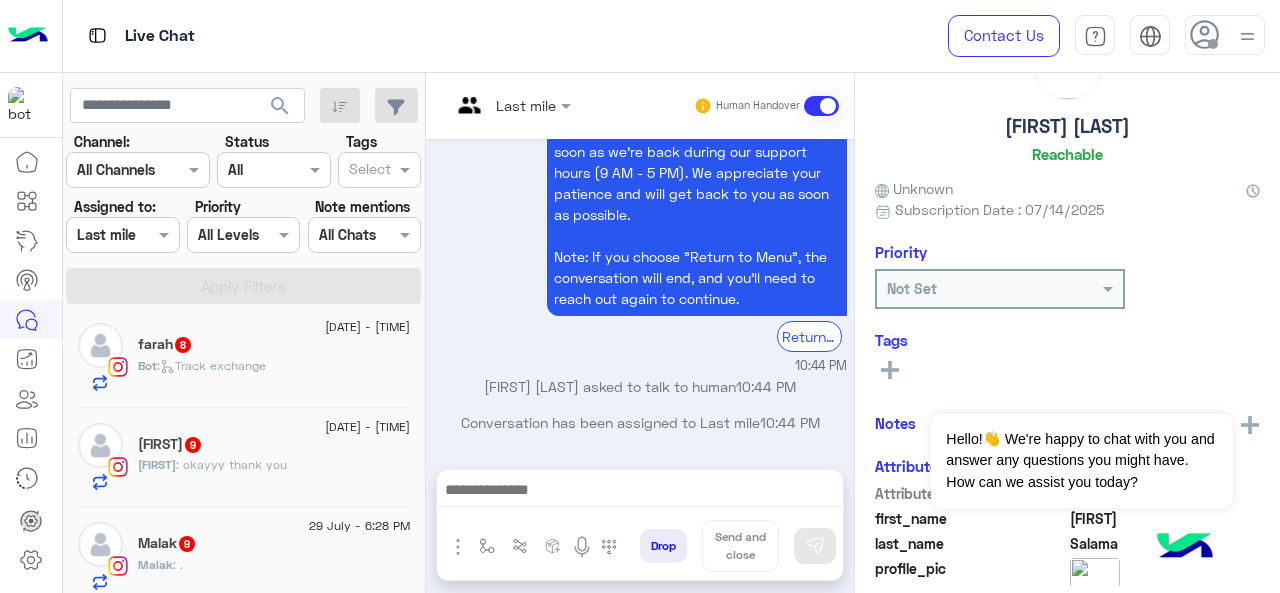 click on "farahh   9" 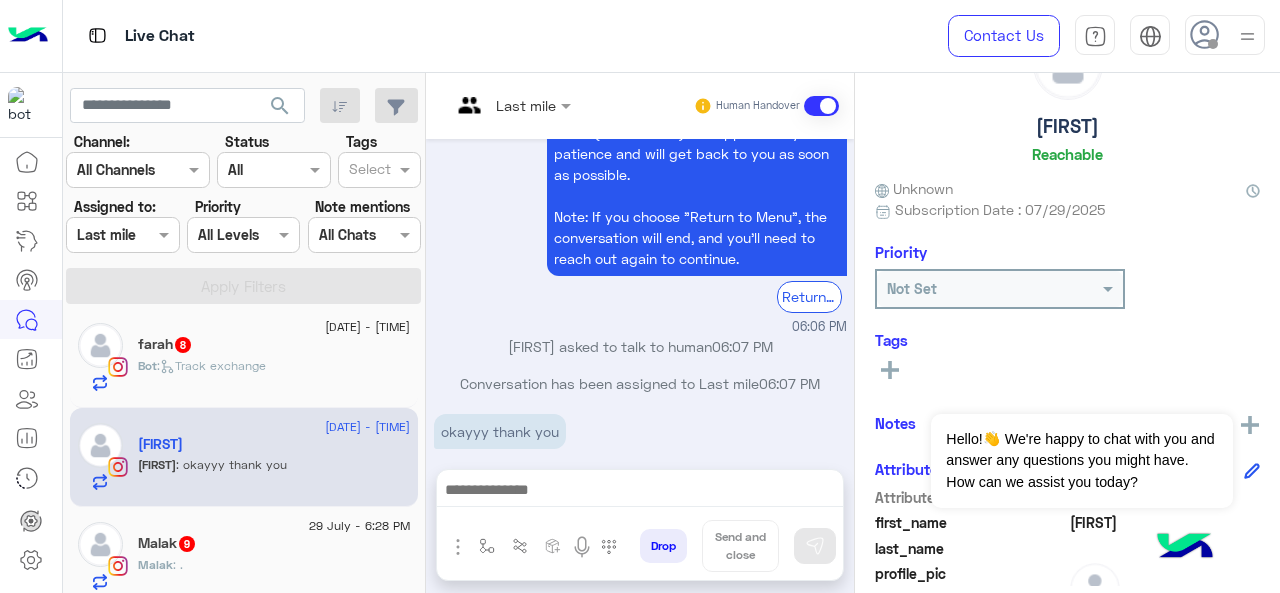 scroll, scrollTop: 668, scrollLeft: 0, axis: vertical 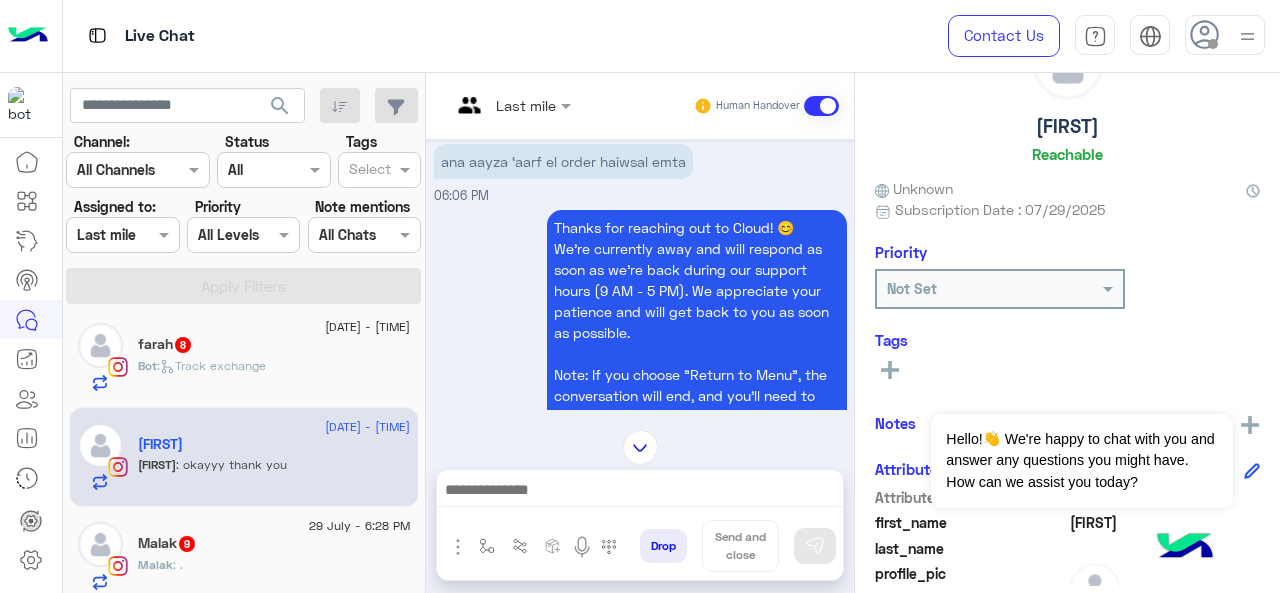 click at bounding box center [511, 104] 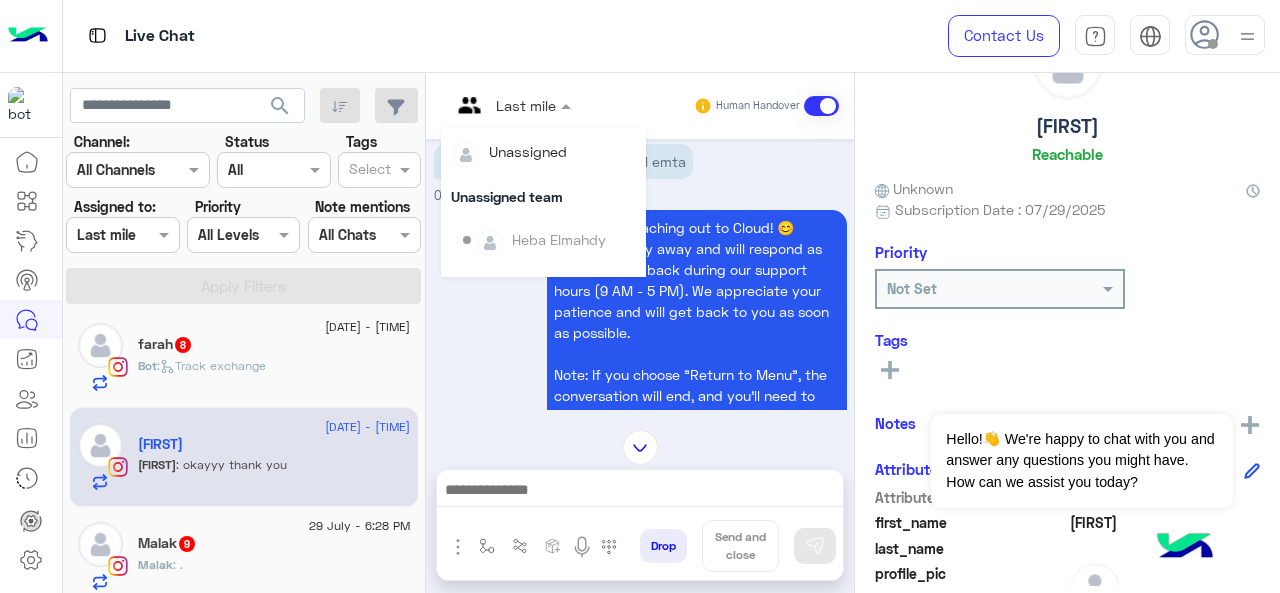 scroll, scrollTop: 354, scrollLeft: 0, axis: vertical 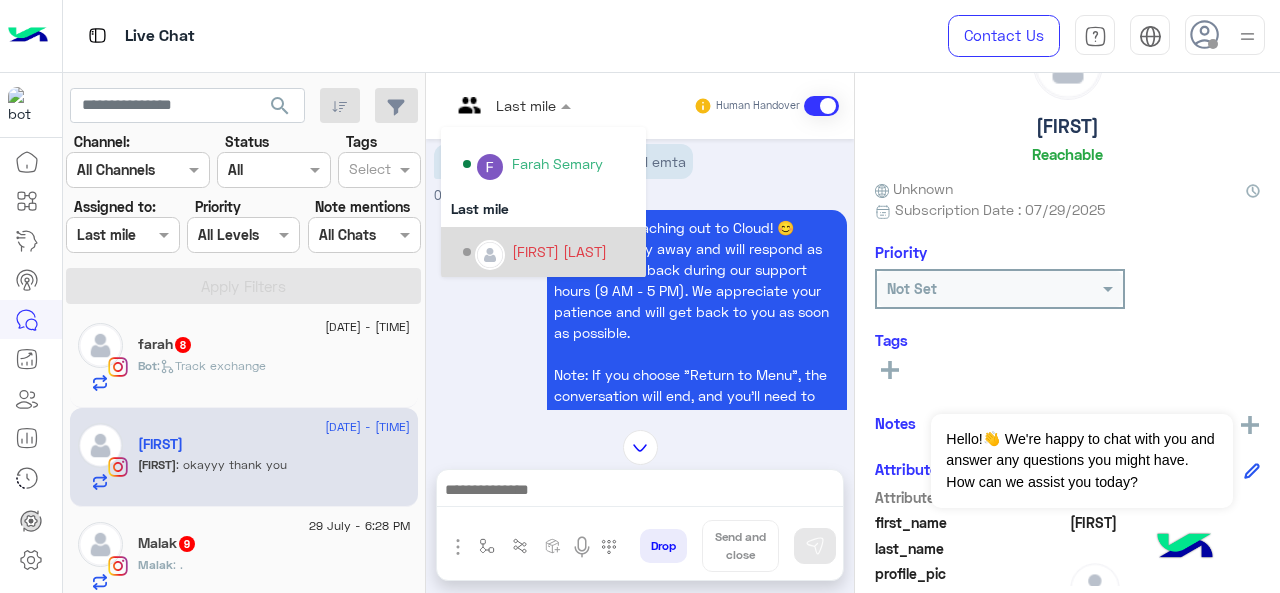 click on "[FIRST] [LAST]" at bounding box center [549, 252] 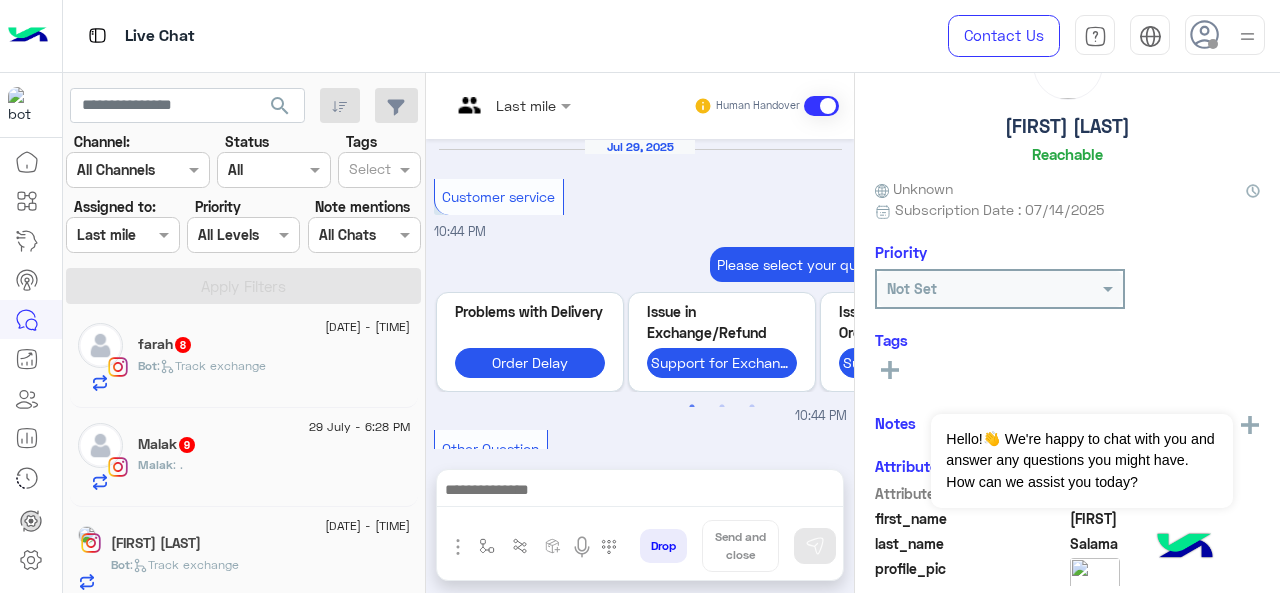 scroll, scrollTop: 785, scrollLeft: 0, axis: vertical 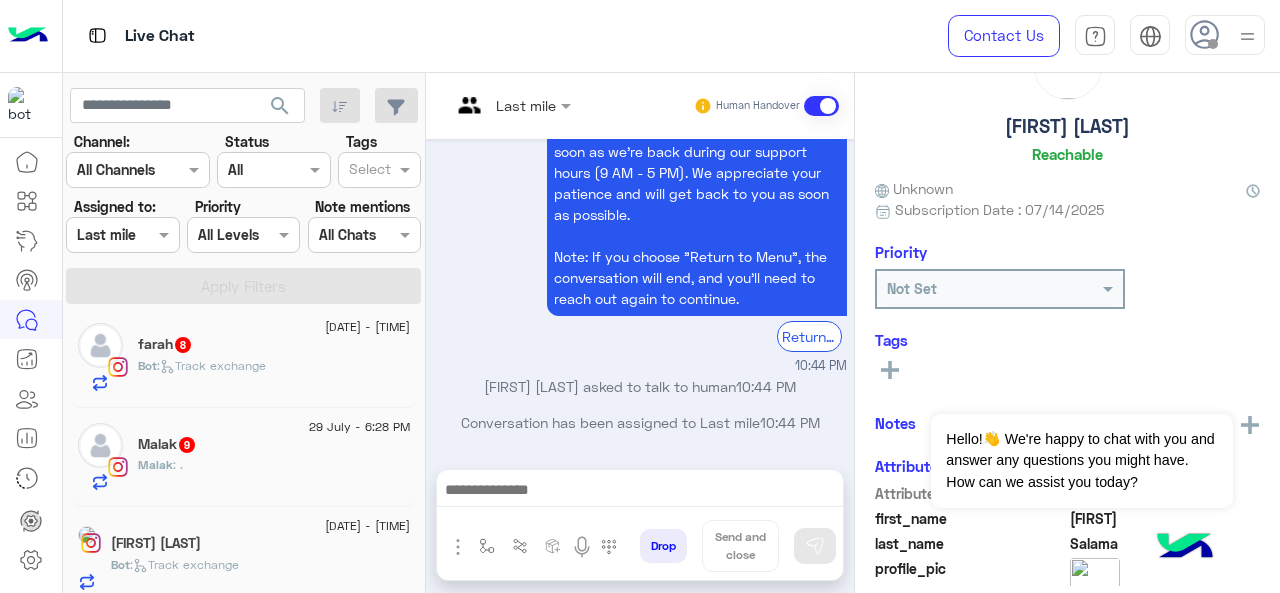 click on "Malak   9" 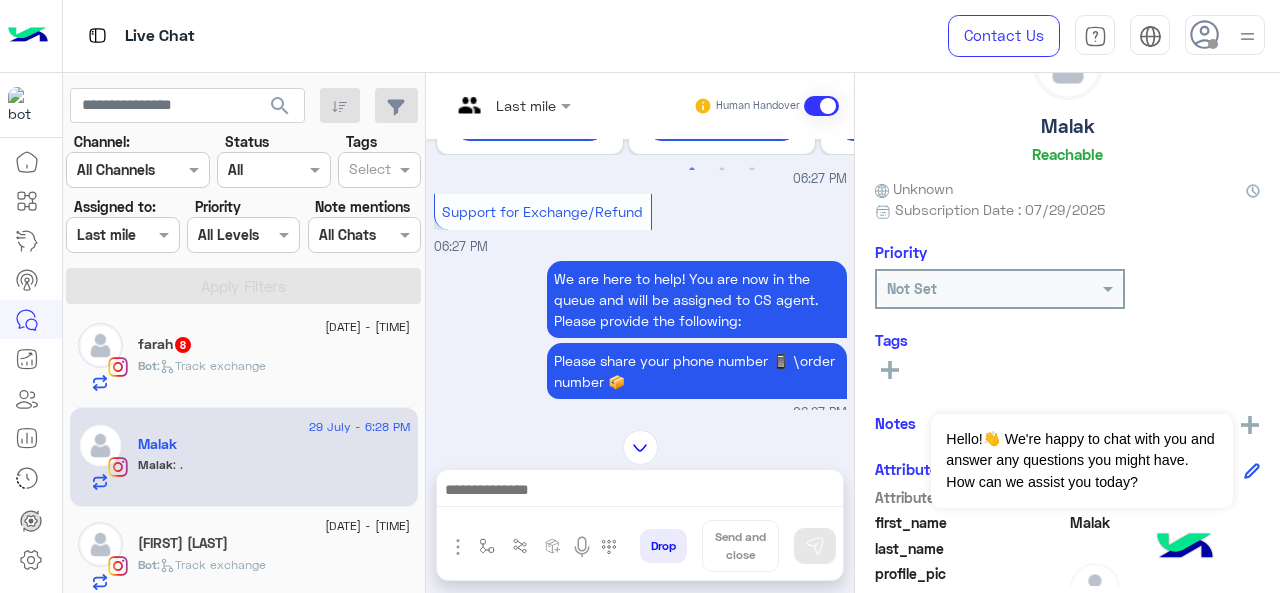 scroll, scrollTop: 72, scrollLeft: 0, axis: vertical 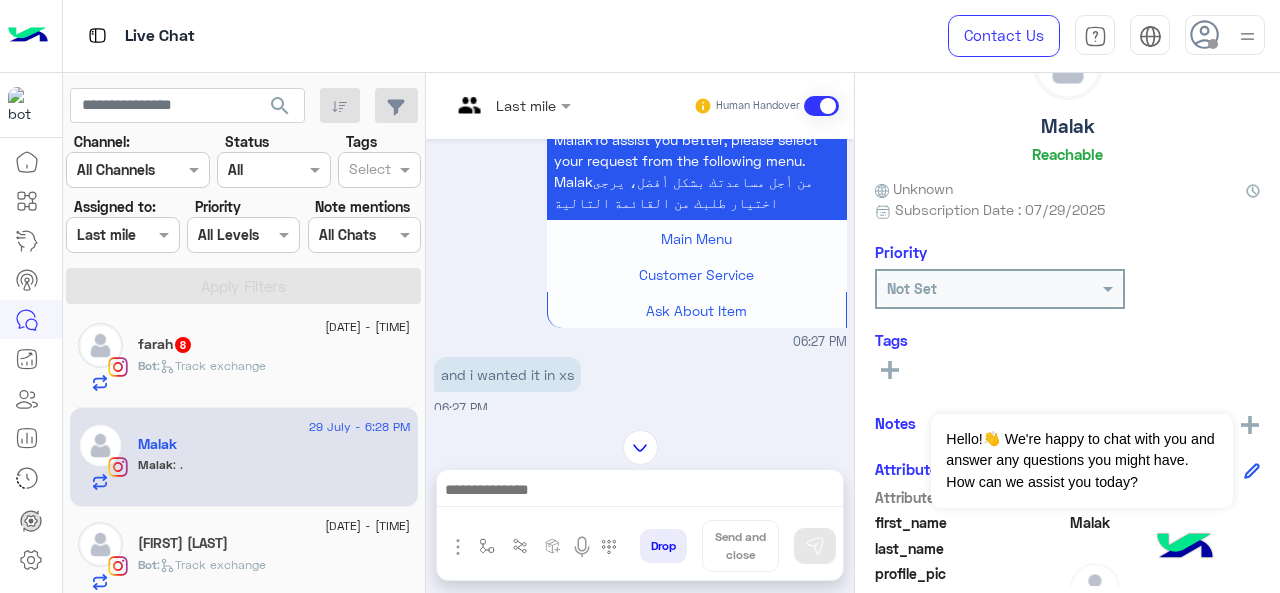click 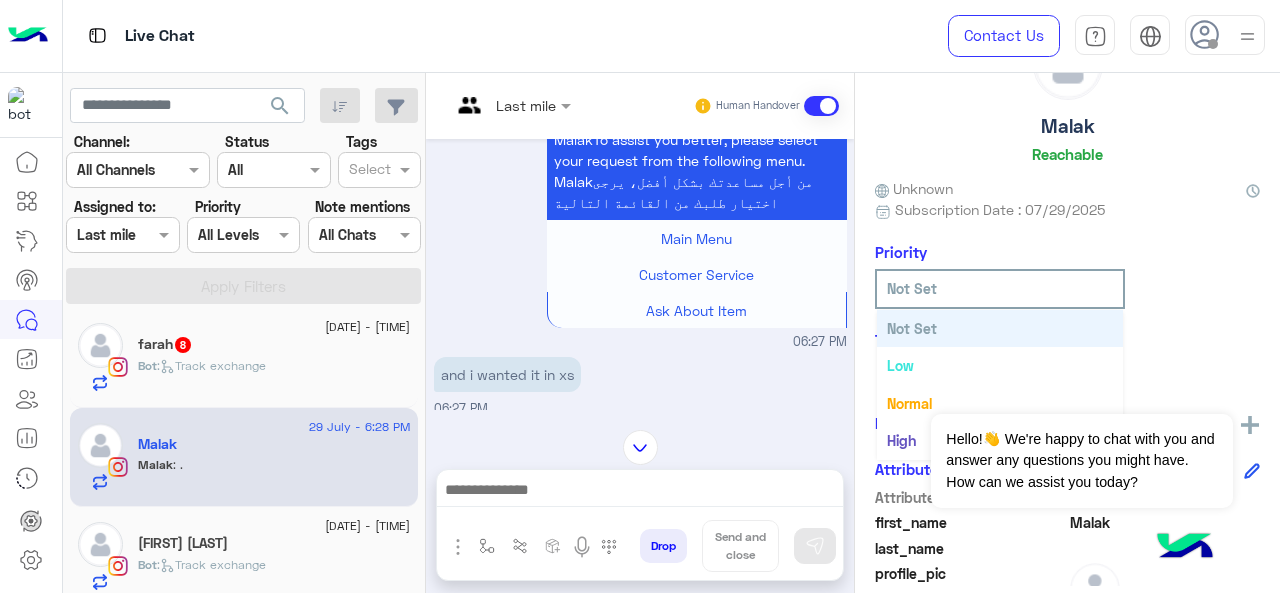 click on "Last mile" at bounding box center (503, 106) 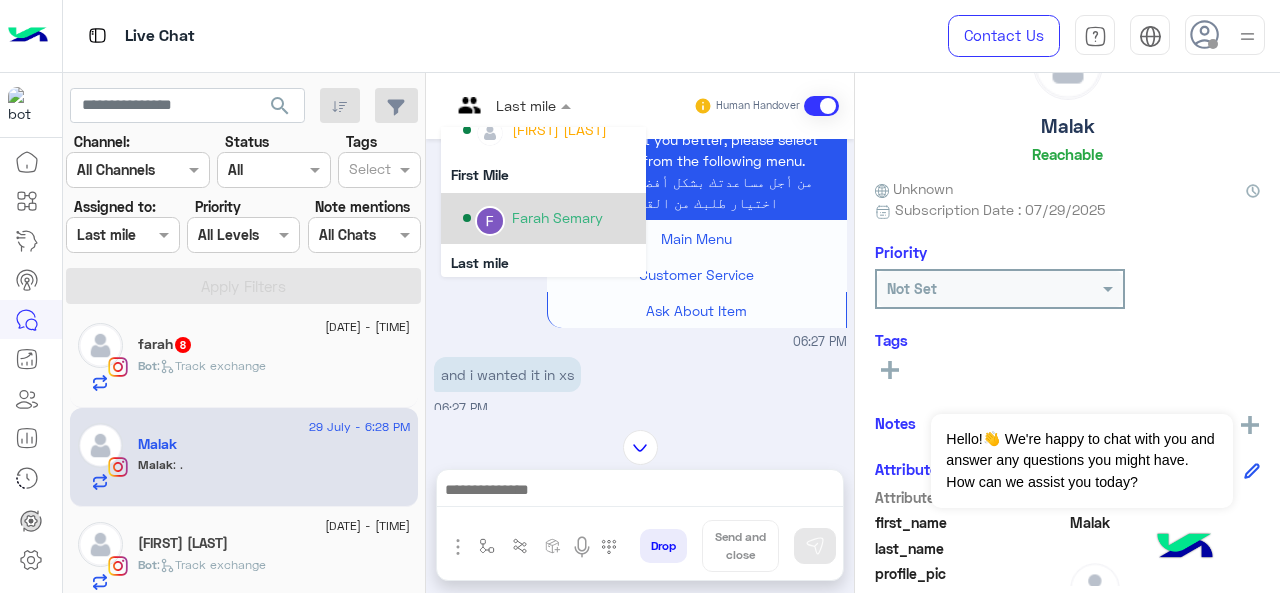 click on "Farah Semary" at bounding box center [557, 217] 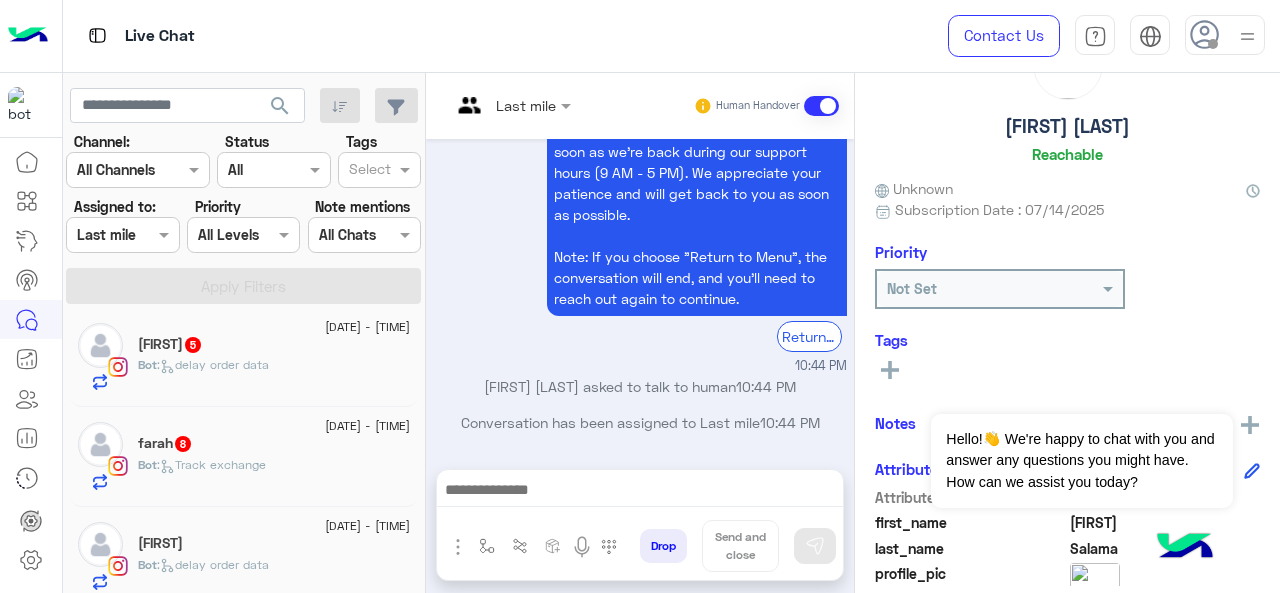 click on ":   Track exchange" 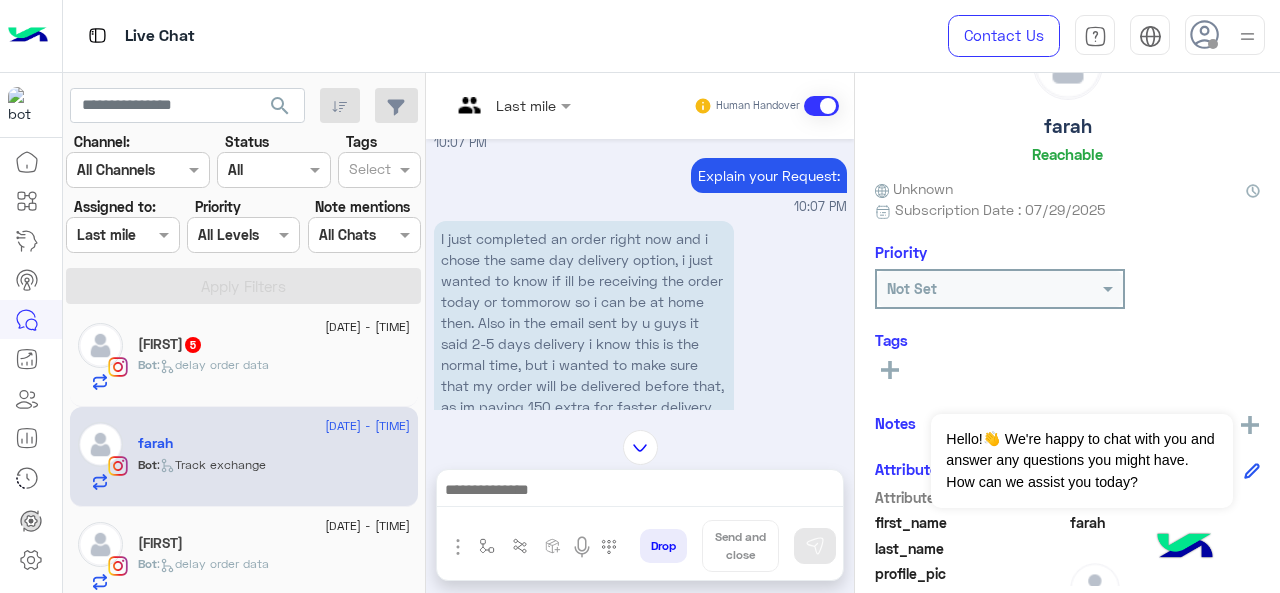 click at bounding box center [487, 105] 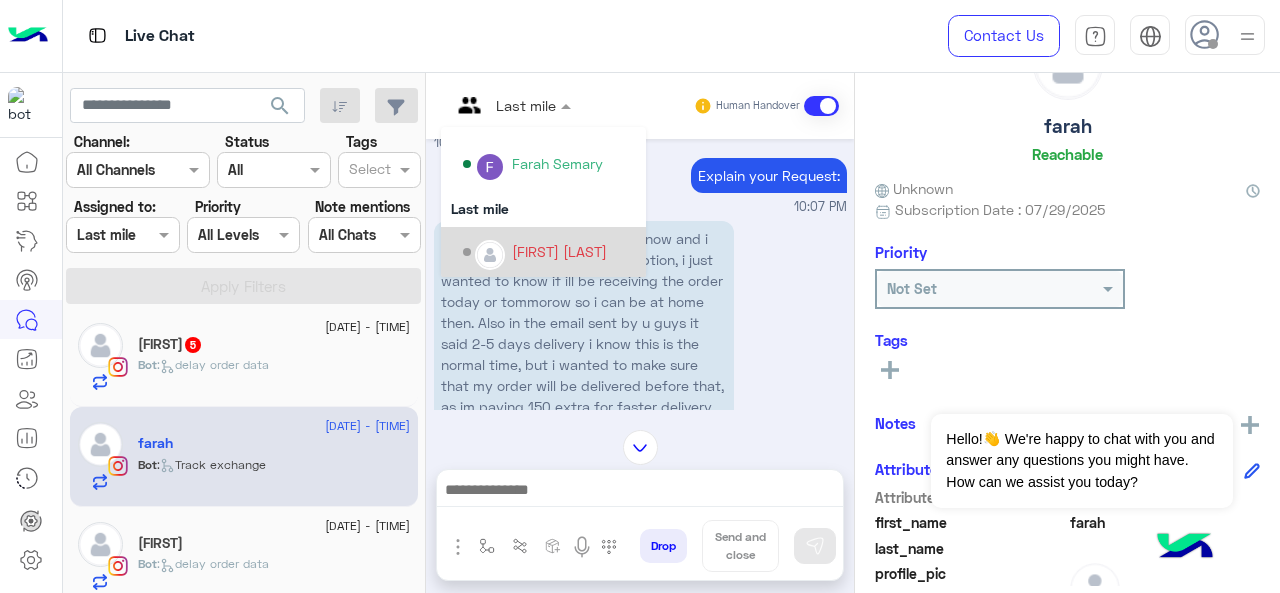 click on "I just completed an order right now and i chose the same day delivery option, i just wanted to know if ill be receiving the order today or tommorow so i can be at home then. Also in the email sent by u guys it said 2-5 days delivery i know this is the normal time, but i wanted to make sure that my order will be delivered before that, as im paying 150 extra for faster delivery. Thank you" at bounding box center (584, 333) 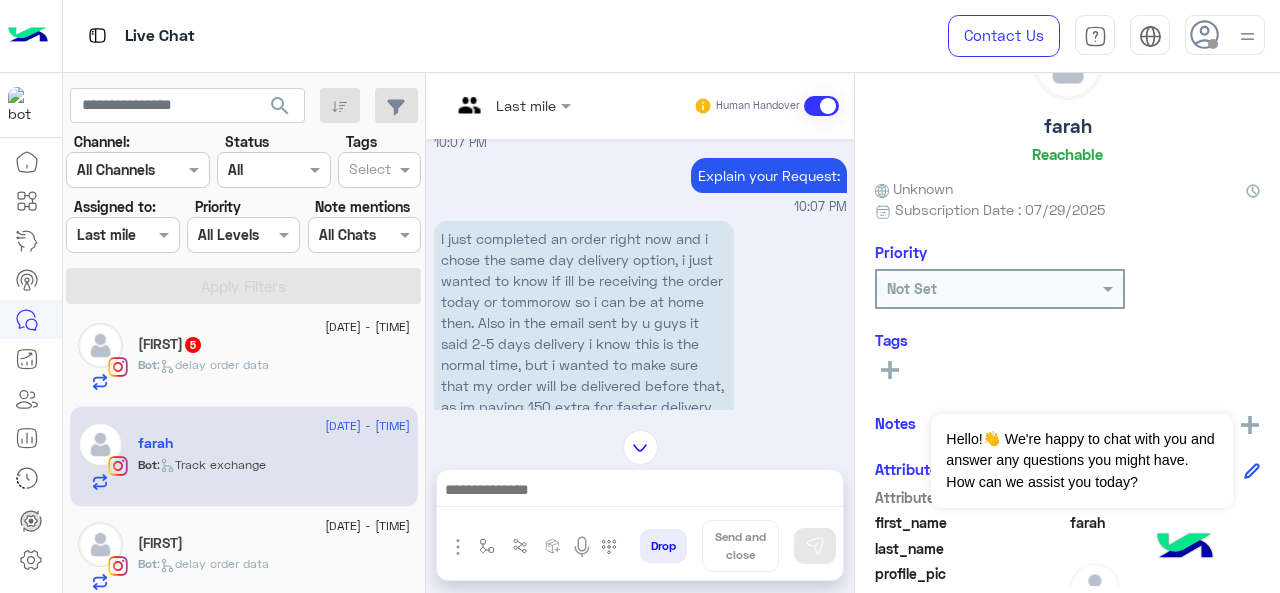 click at bounding box center (511, 104) 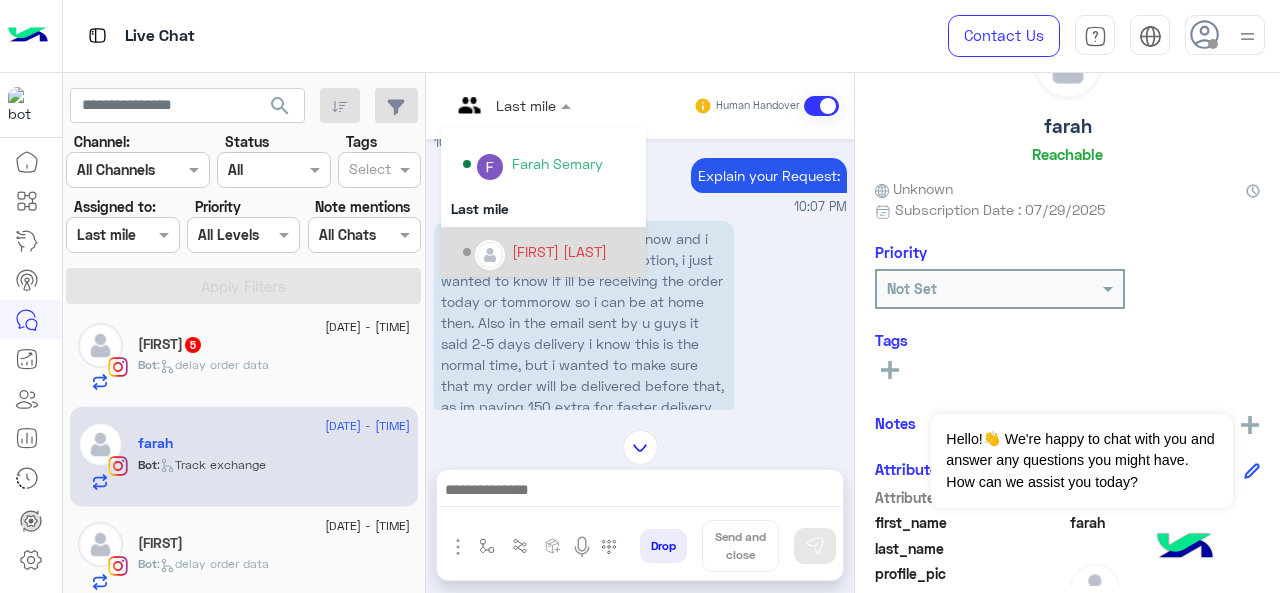 click on "[FIRST] [LAST]" at bounding box center (559, 251) 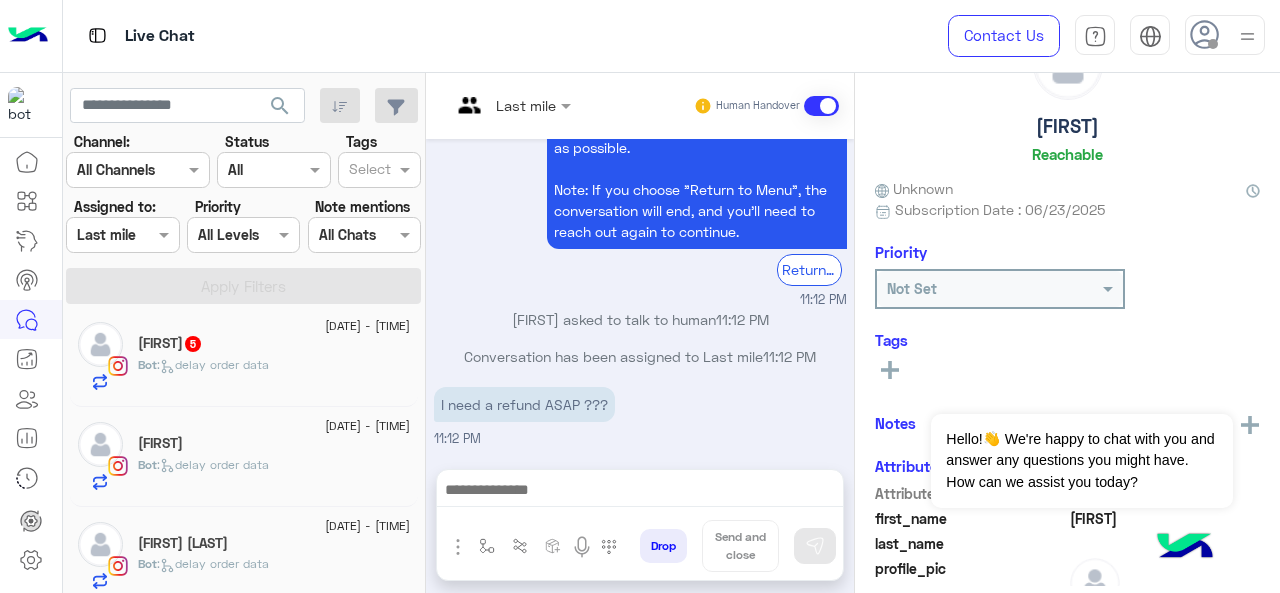 click on ":   delay order data" 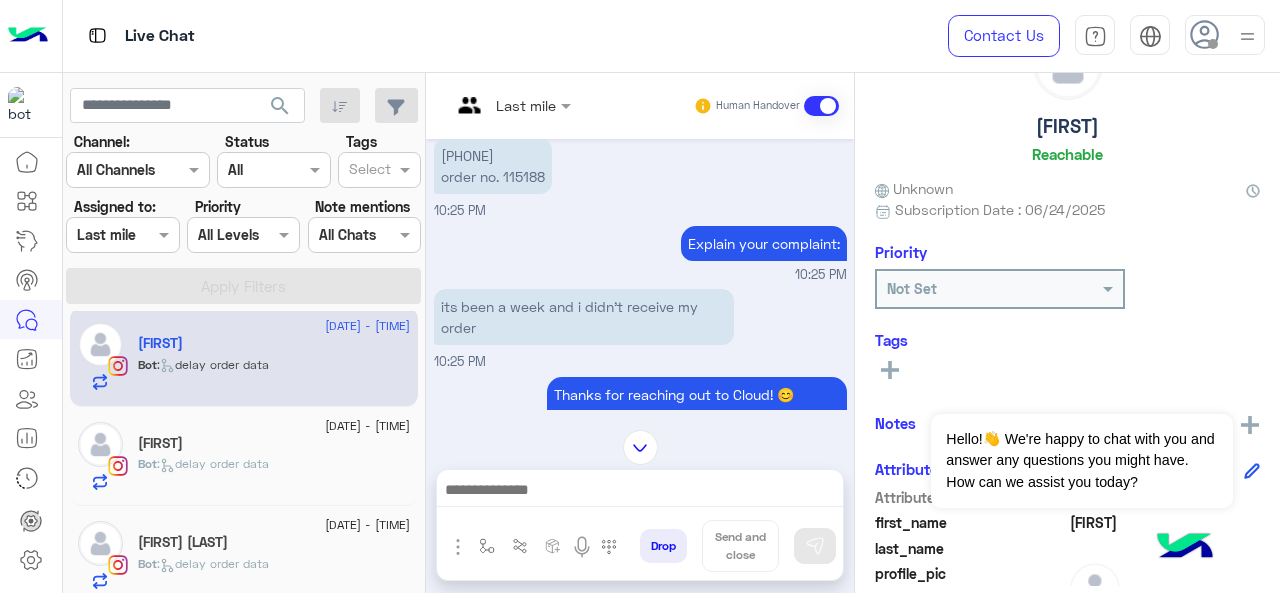 click on "Last mile" at bounding box center (503, 106) 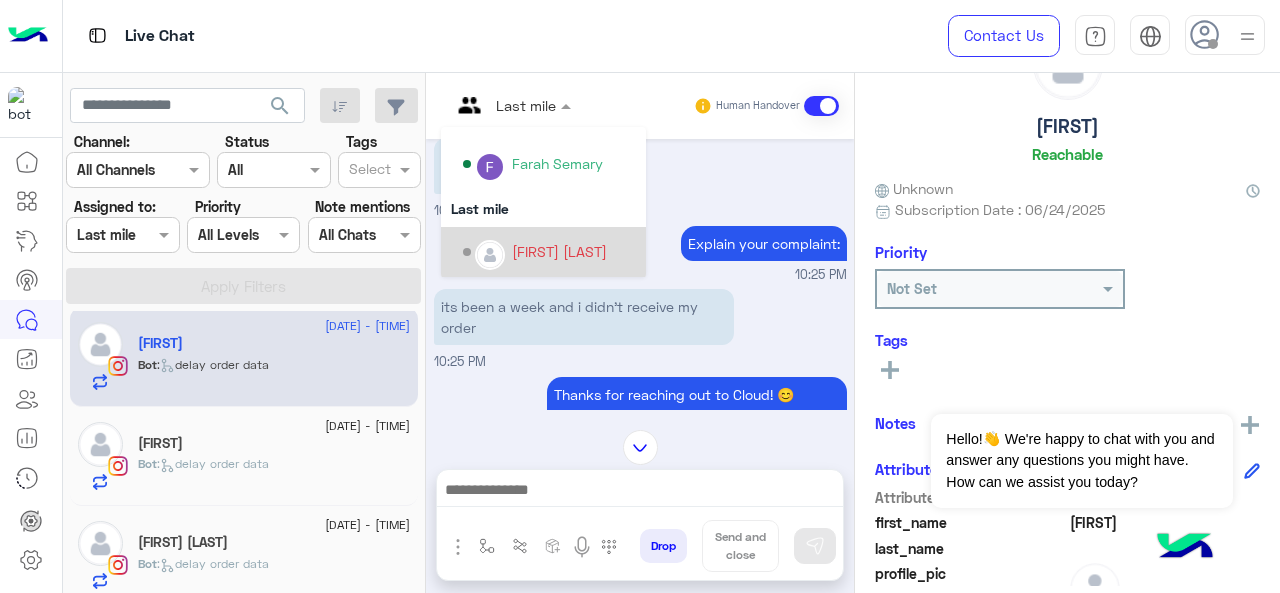 click on "[FIRST] [LAST]" at bounding box center (559, 251) 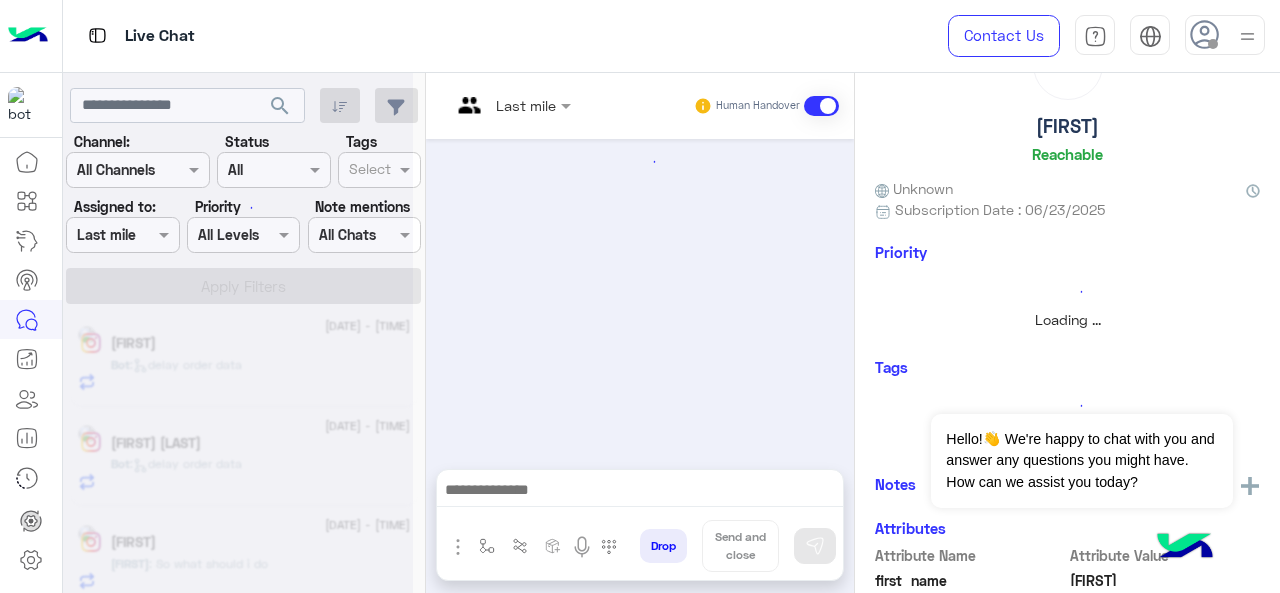 scroll, scrollTop: 0, scrollLeft: 0, axis: both 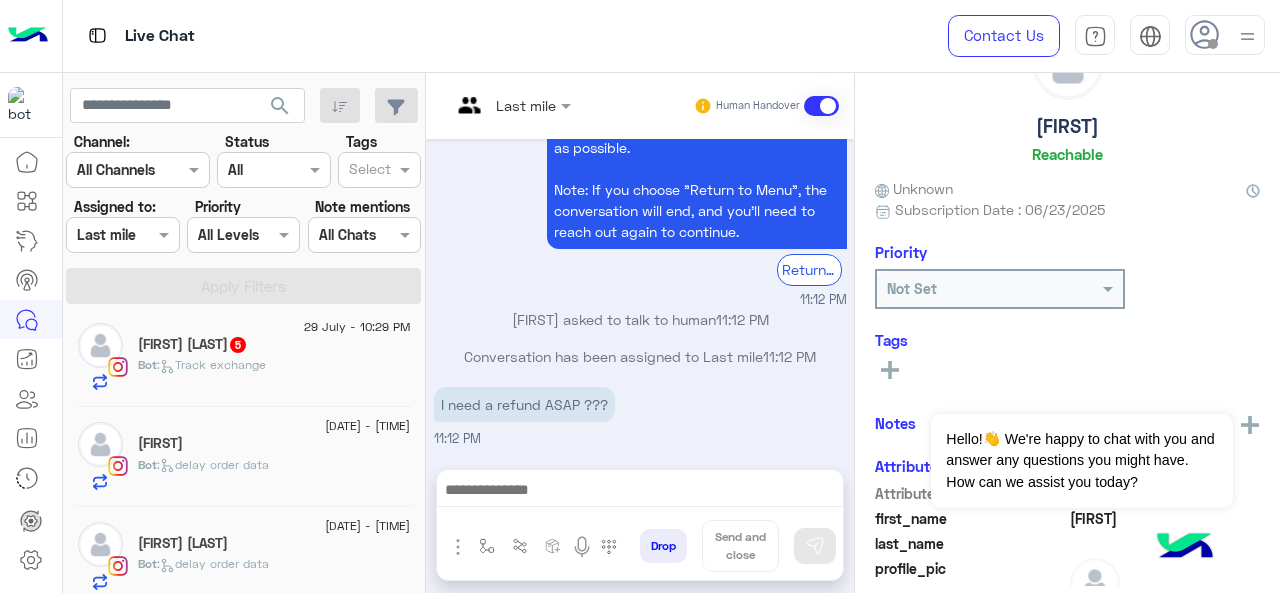 click on "Bot :   Track exchange" 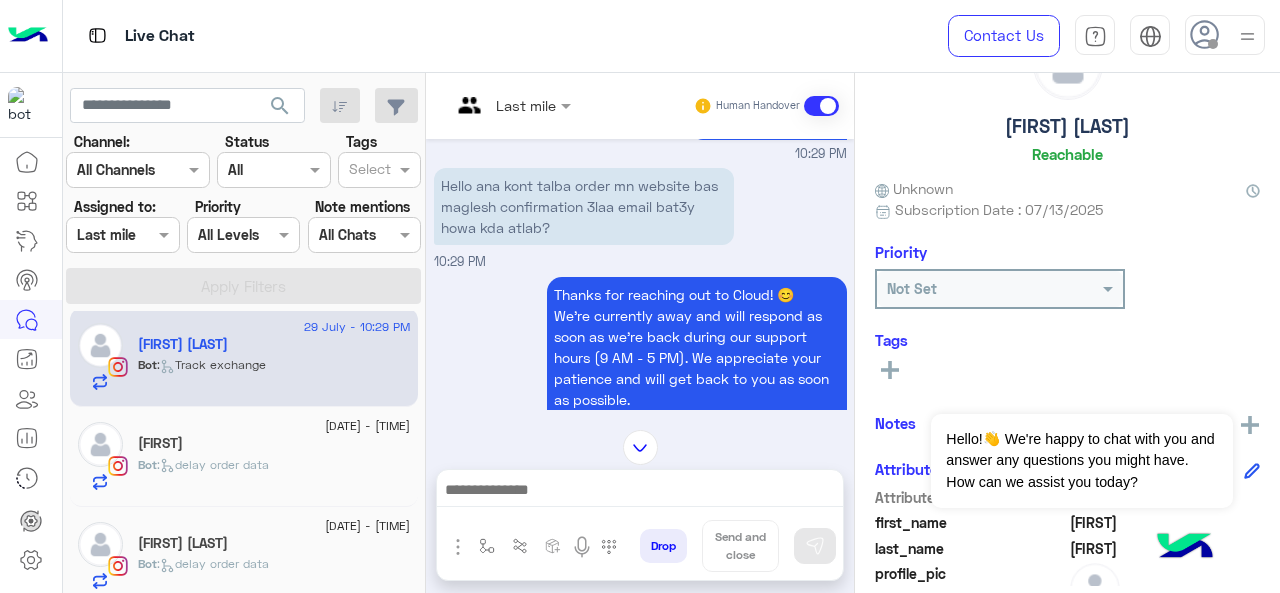 click at bounding box center (487, 105) 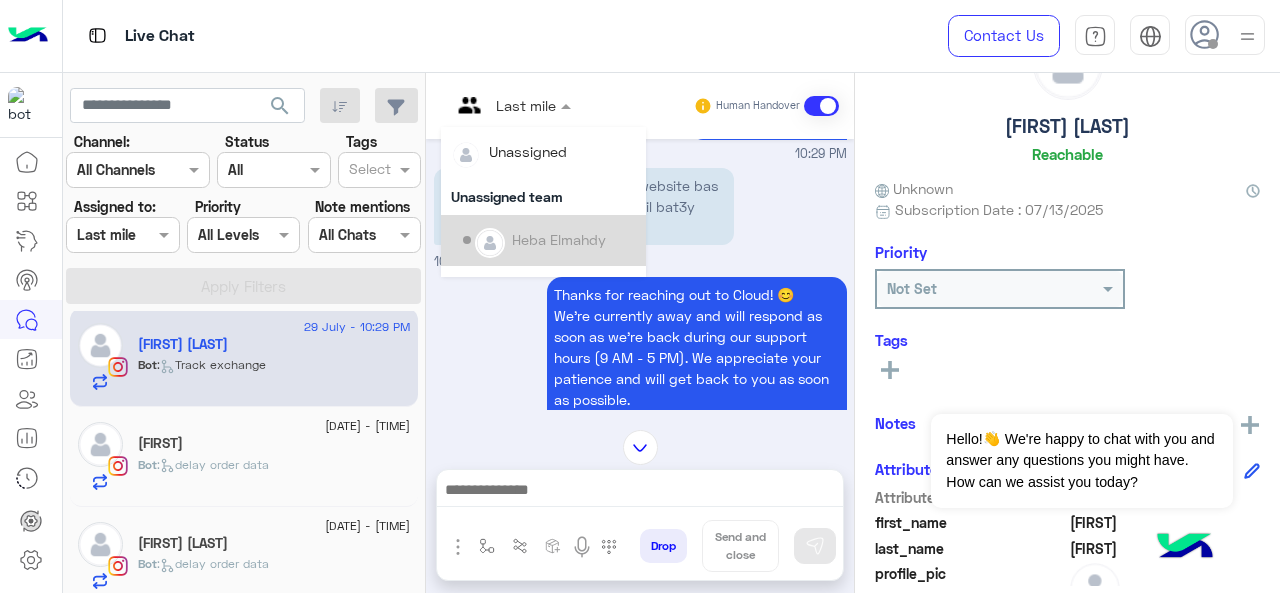 scroll, scrollTop: 200, scrollLeft: 0, axis: vertical 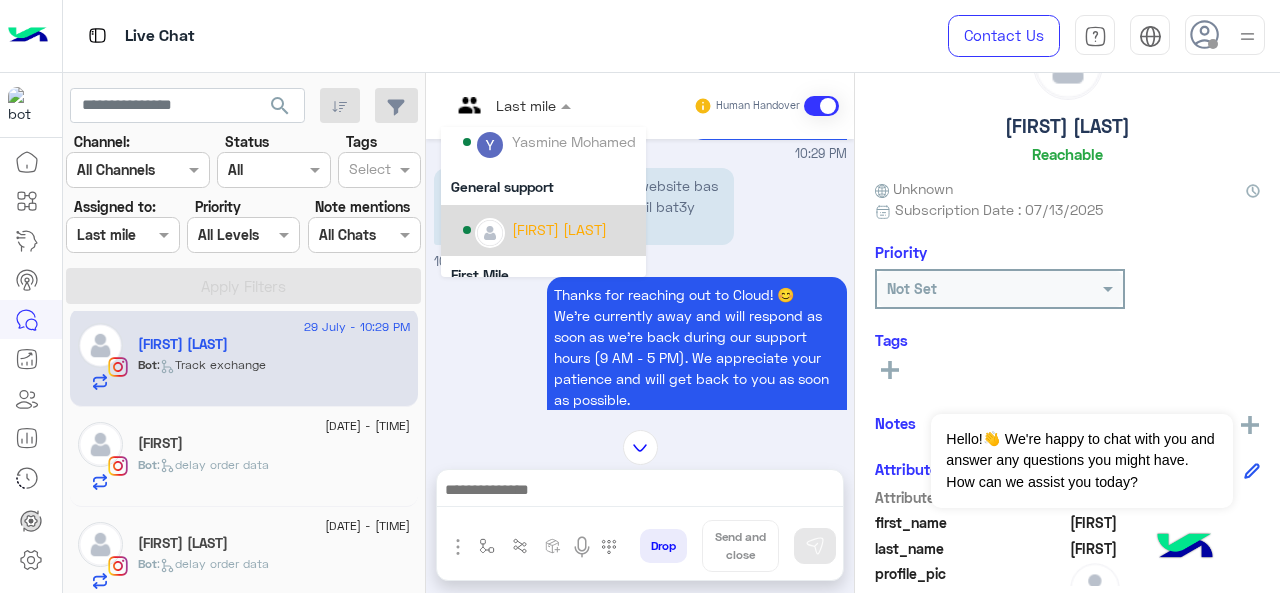 click on "[FIRST] [LAST]" at bounding box center (559, 229) 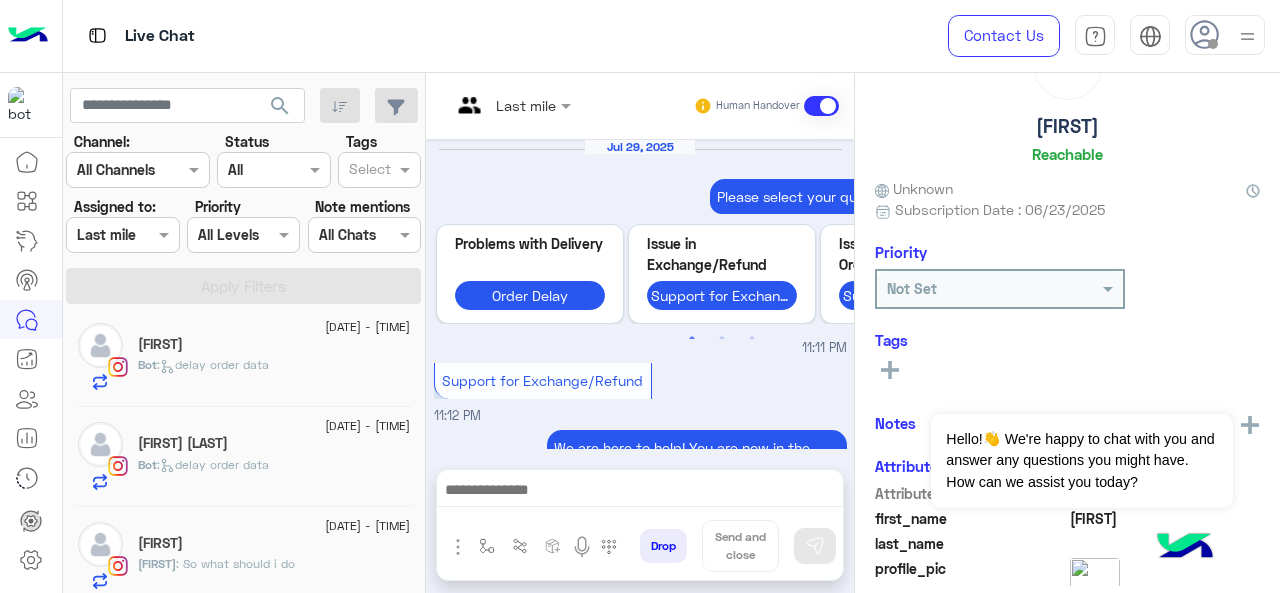 scroll, scrollTop: 1002, scrollLeft: 0, axis: vertical 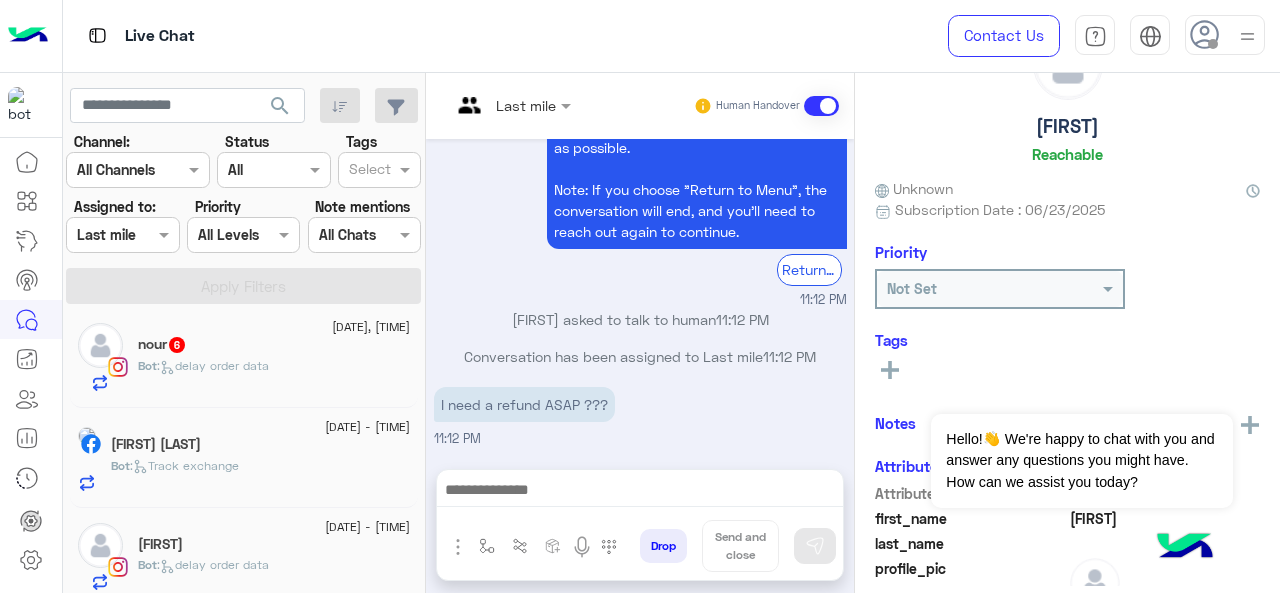 click on "[FIRST] [LAST]" 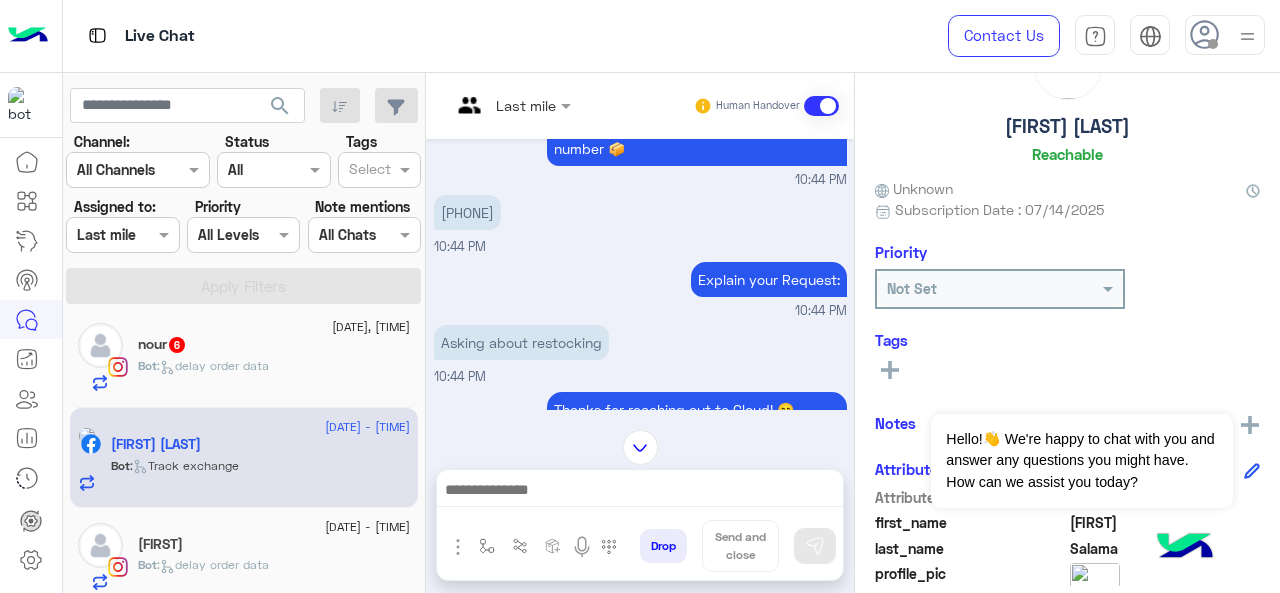 scroll, scrollTop: 585, scrollLeft: 0, axis: vertical 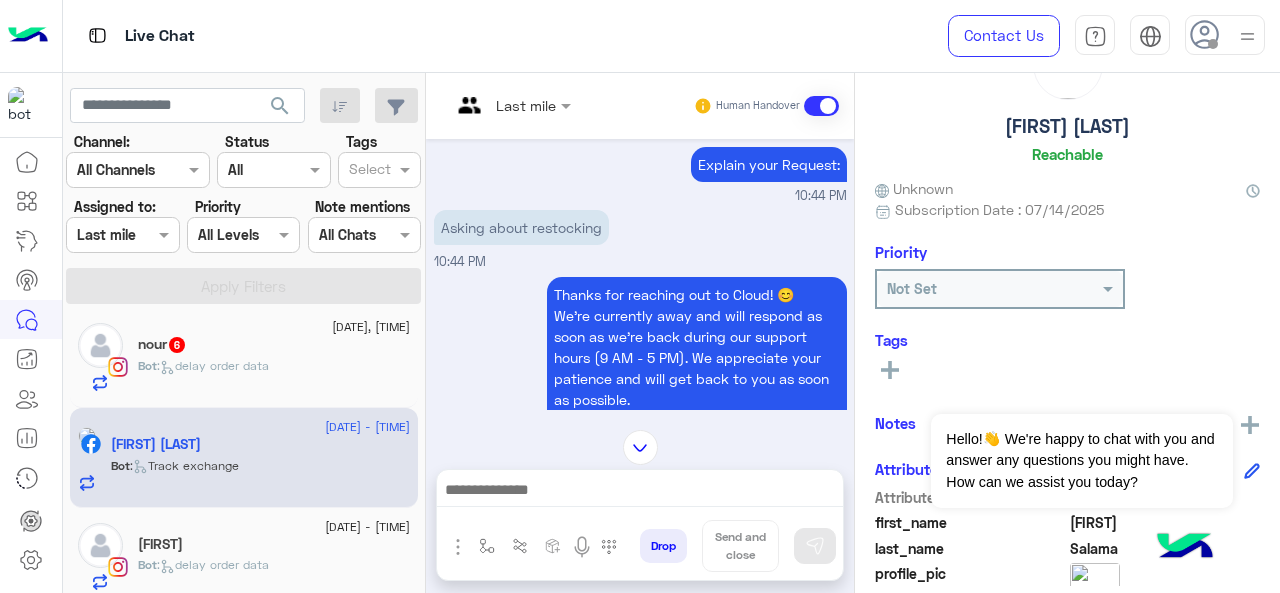 click at bounding box center (487, 105) 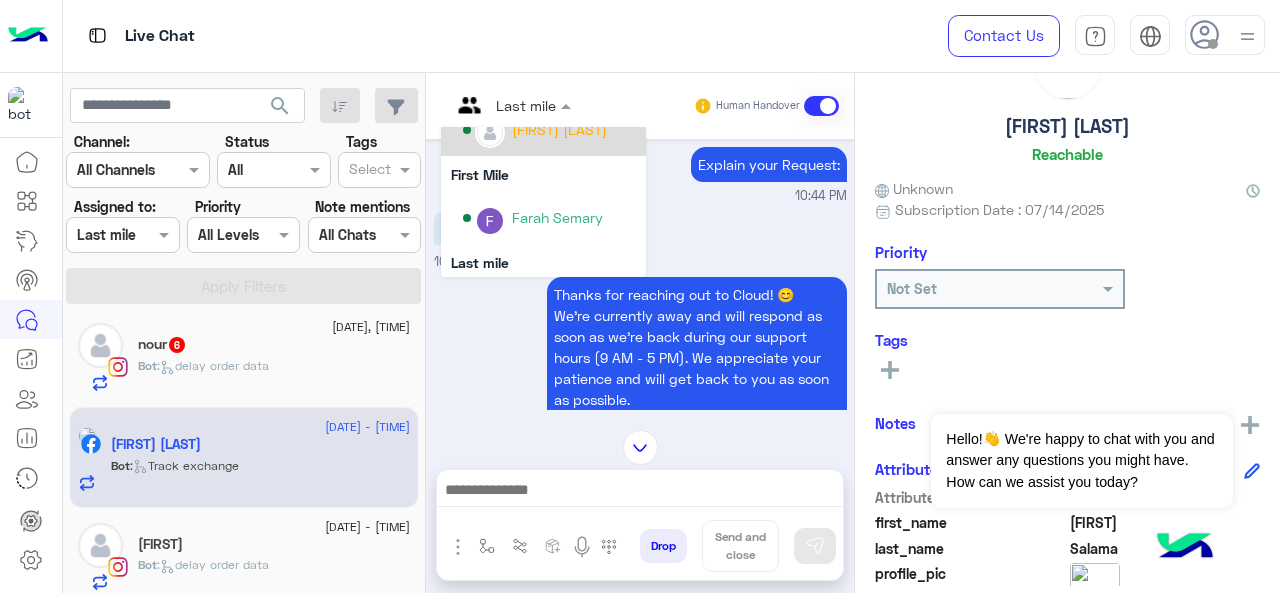 click on "[FIRST] [LAST]" at bounding box center [549, 130] 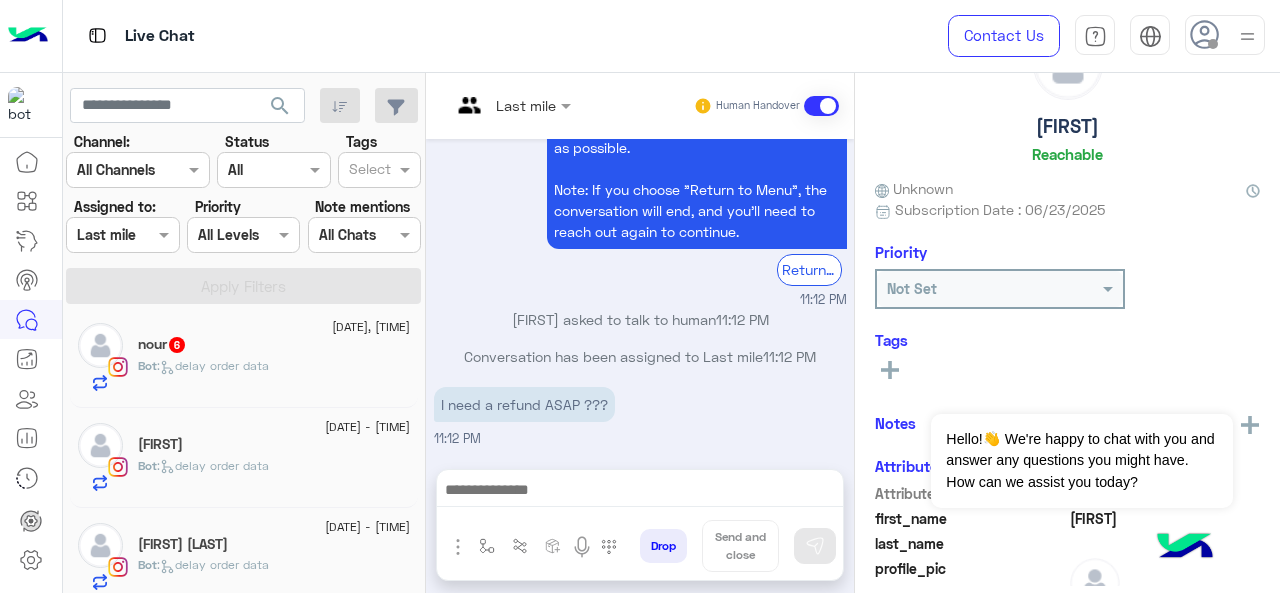 click on ":   delay order data" 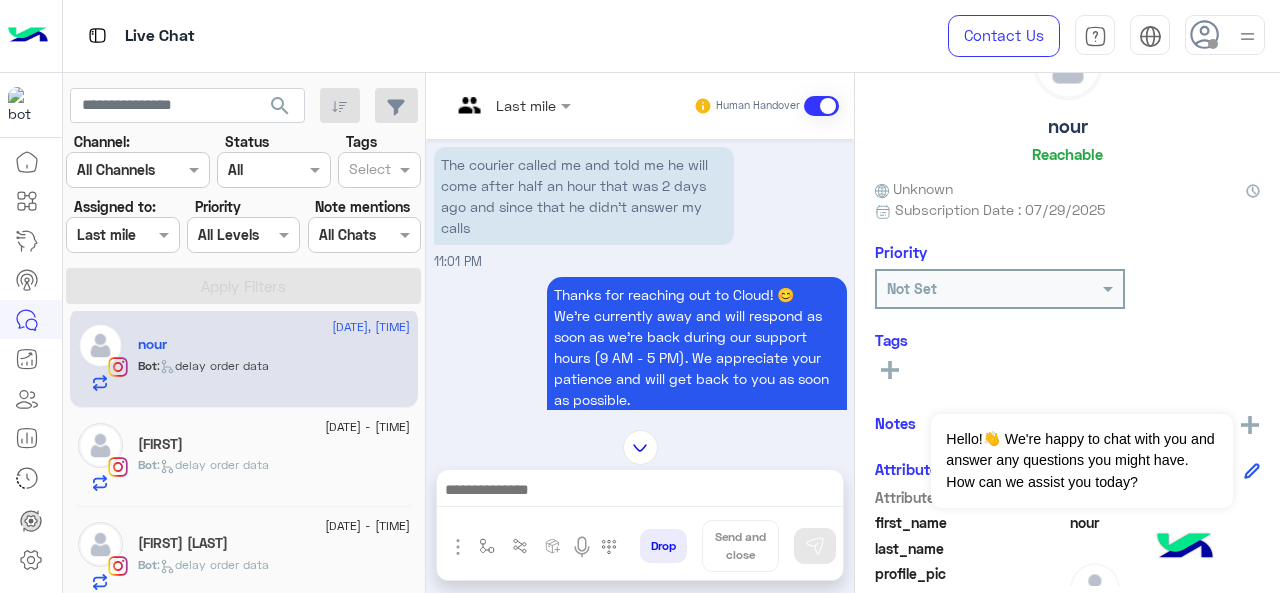click at bounding box center (511, 104) 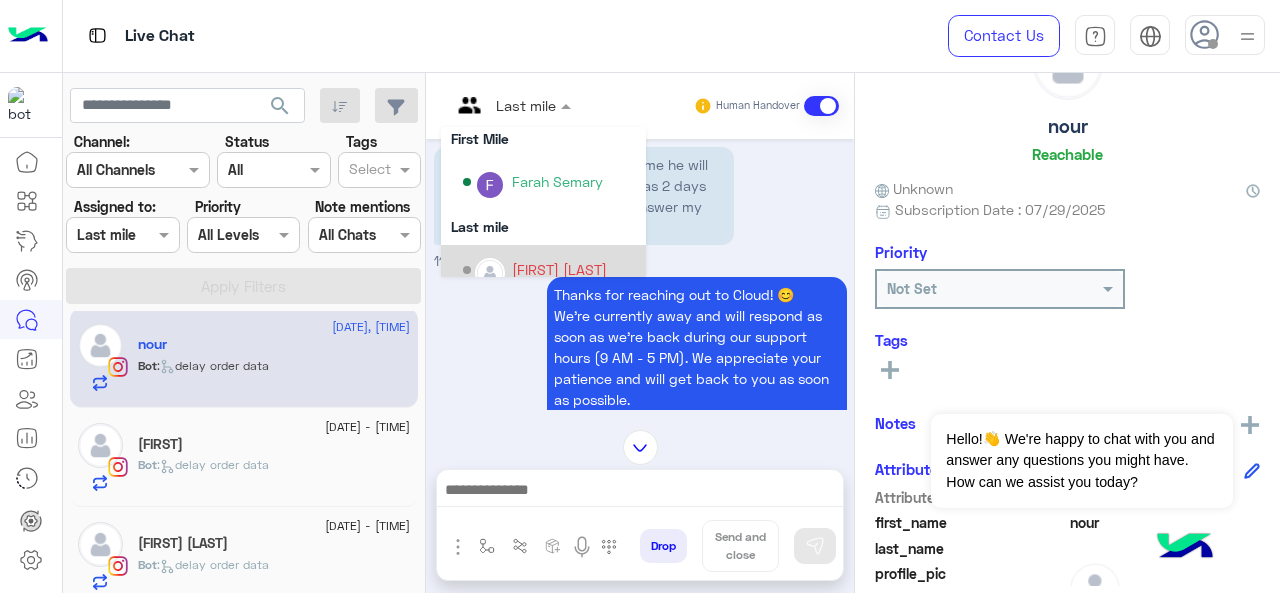 scroll, scrollTop: 354, scrollLeft: 0, axis: vertical 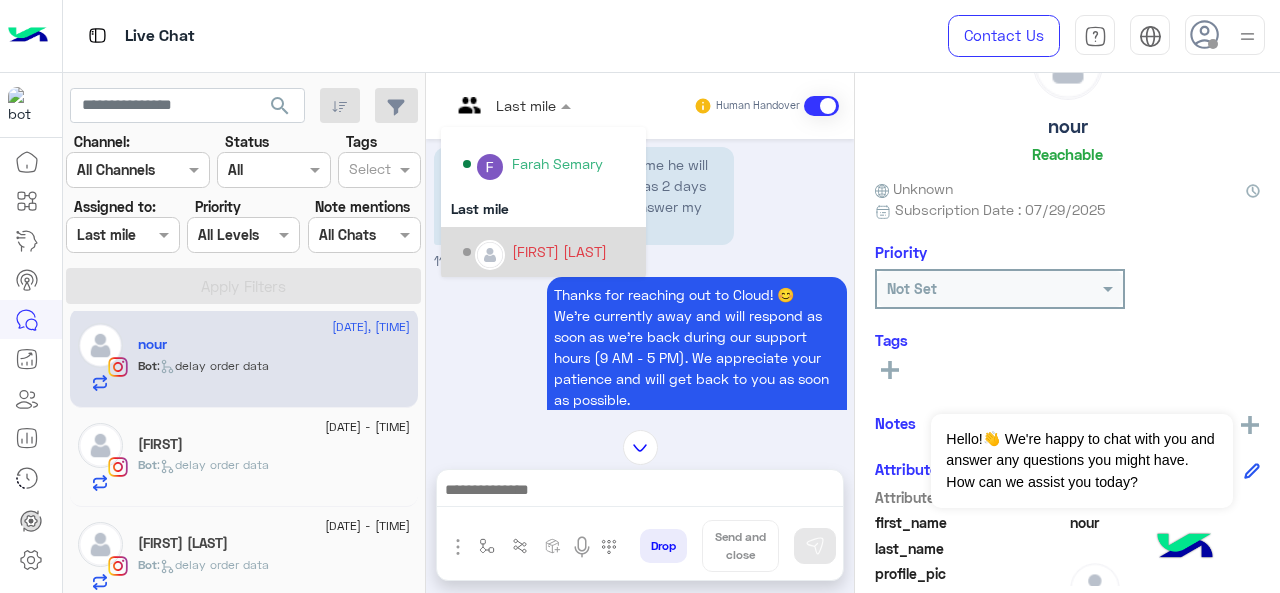 click on "[FIRST] [LAST]" at bounding box center (559, 251) 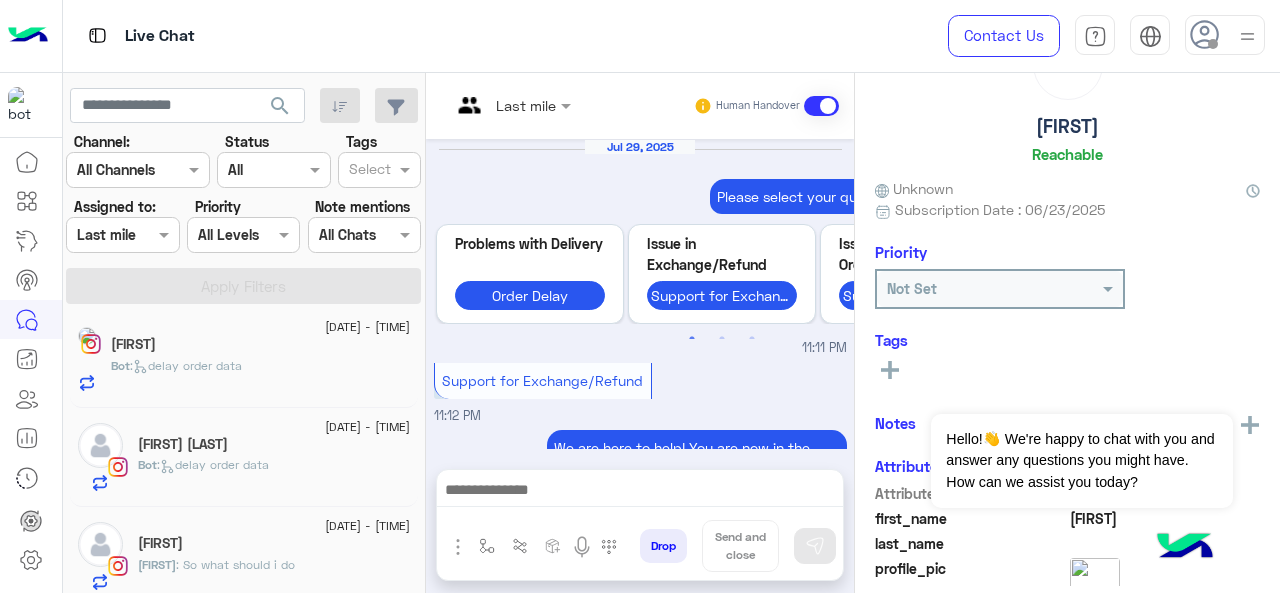 scroll, scrollTop: 1002, scrollLeft: 0, axis: vertical 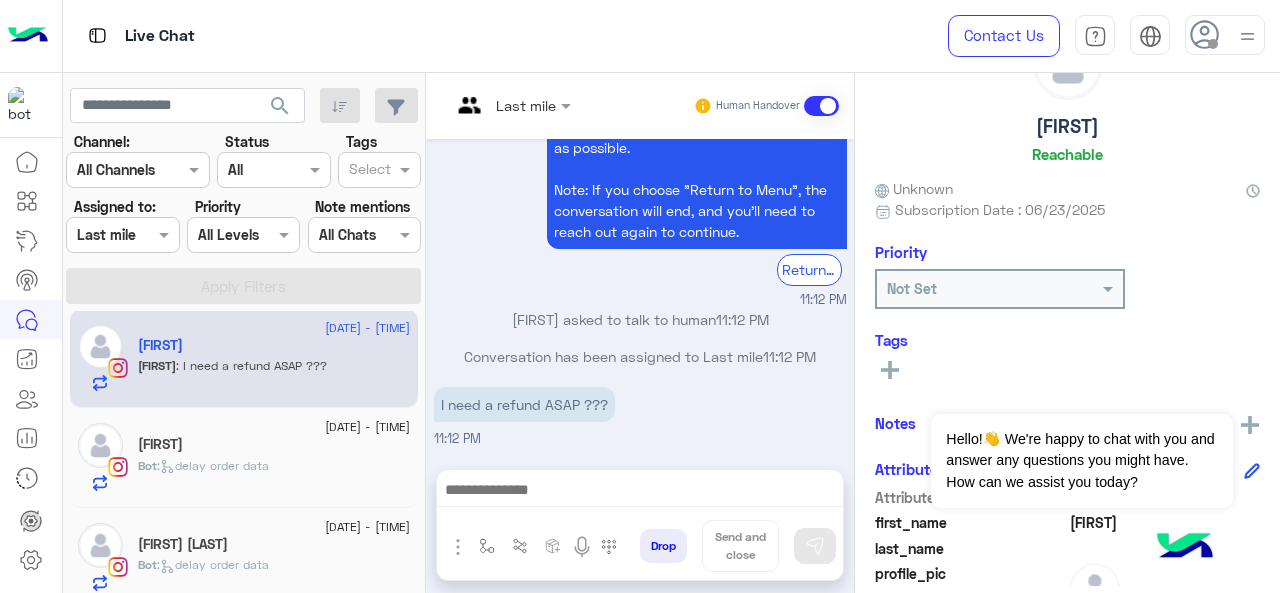 click at bounding box center [487, 105] 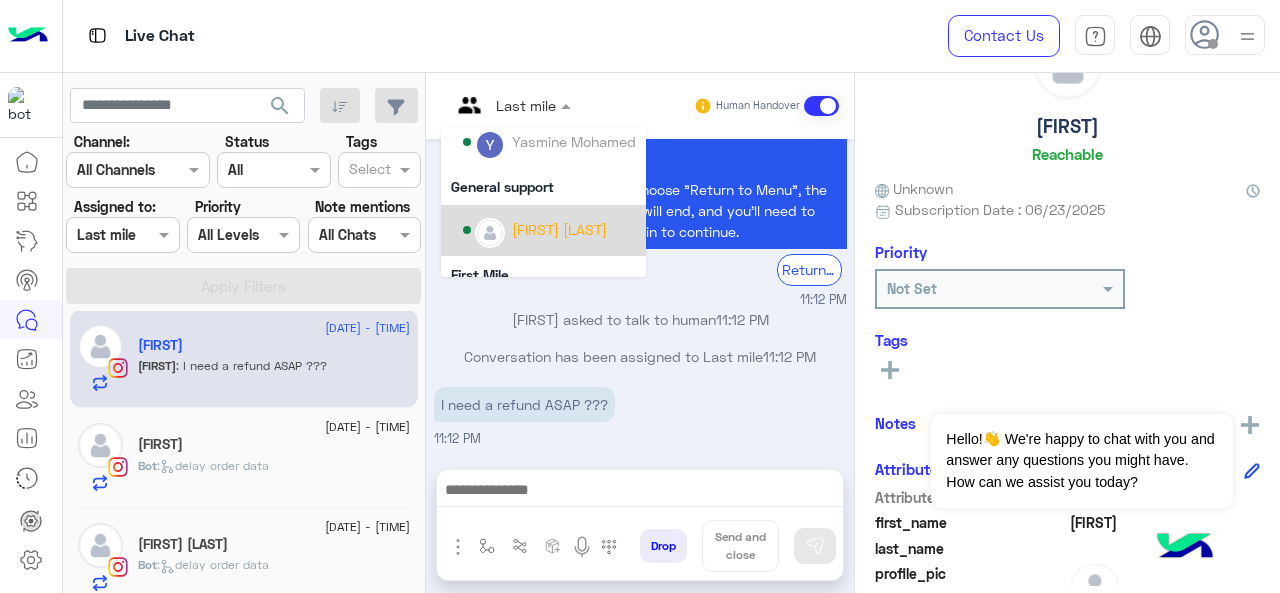 scroll, scrollTop: 300, scrollLeft: 0, axis: vertical 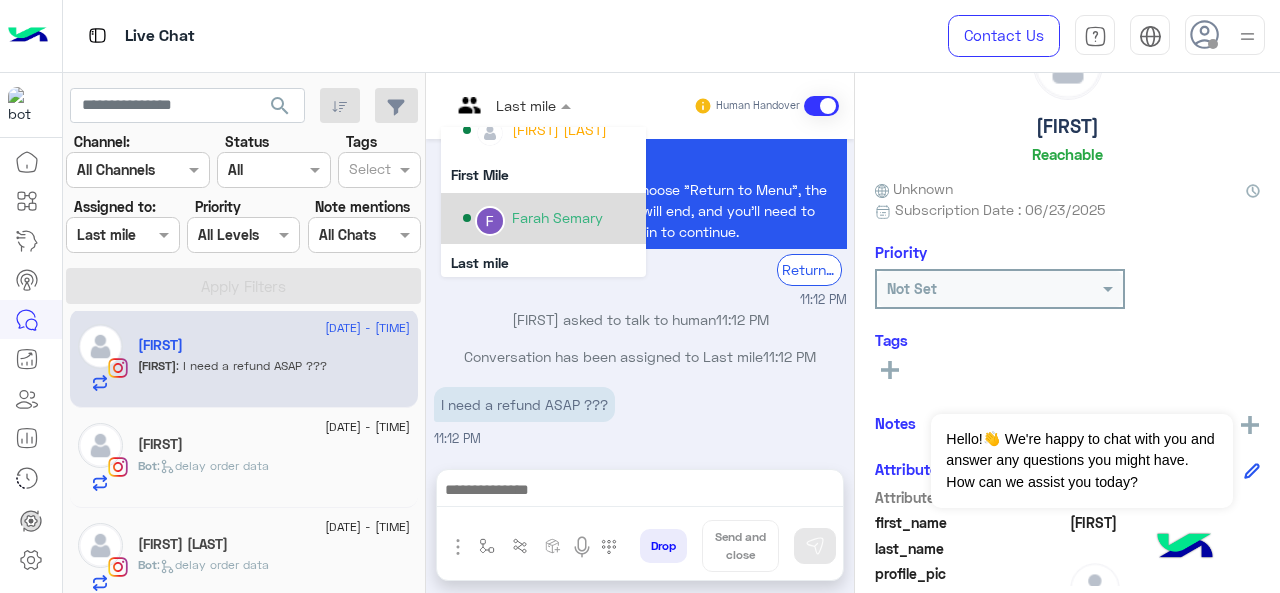 click on "Farah Semary" at bounding box center (549, 218) 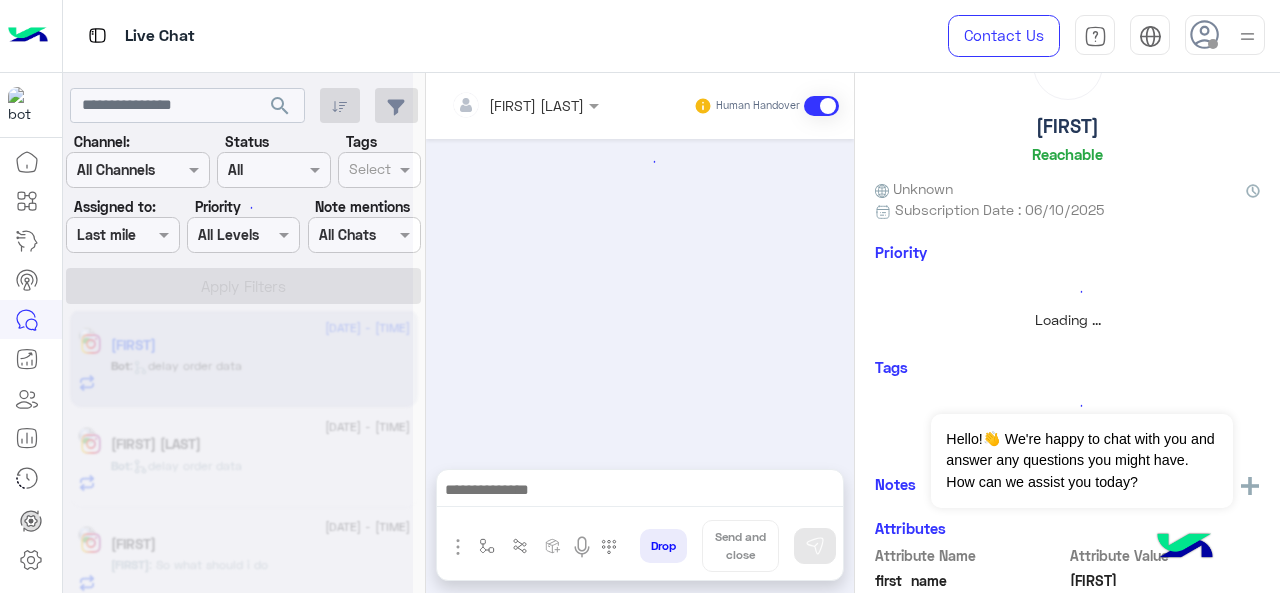 scroll, scrollTop: 727, scrollLeft: 0, axis: vertical 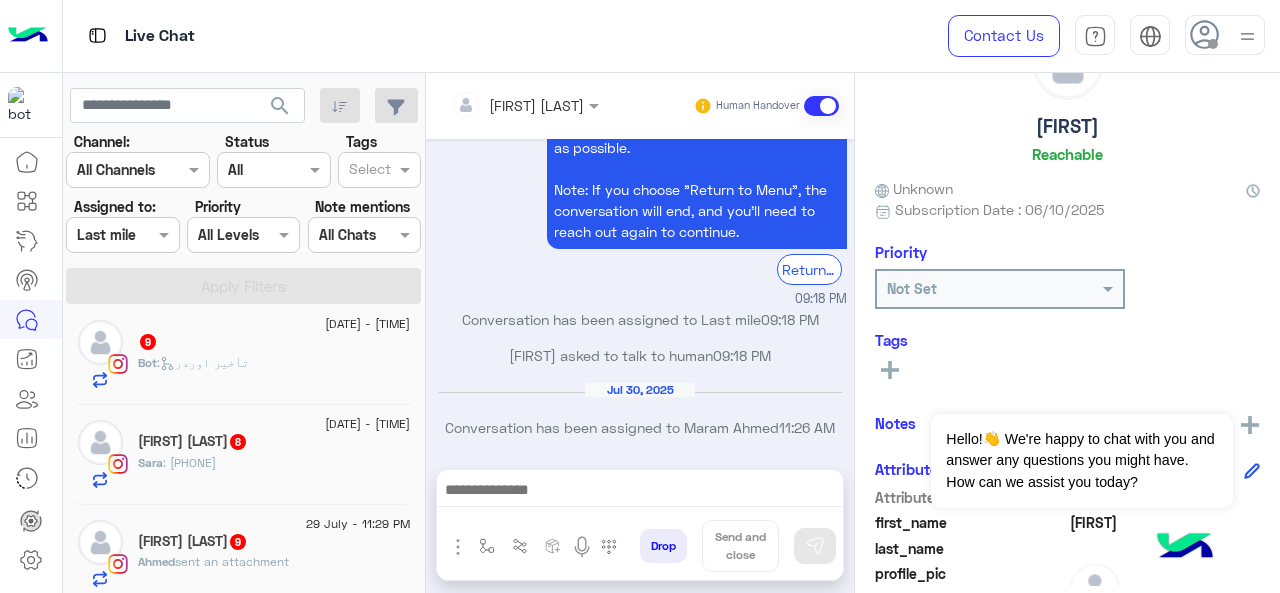 click on "Bot :   تأخير اوردر" 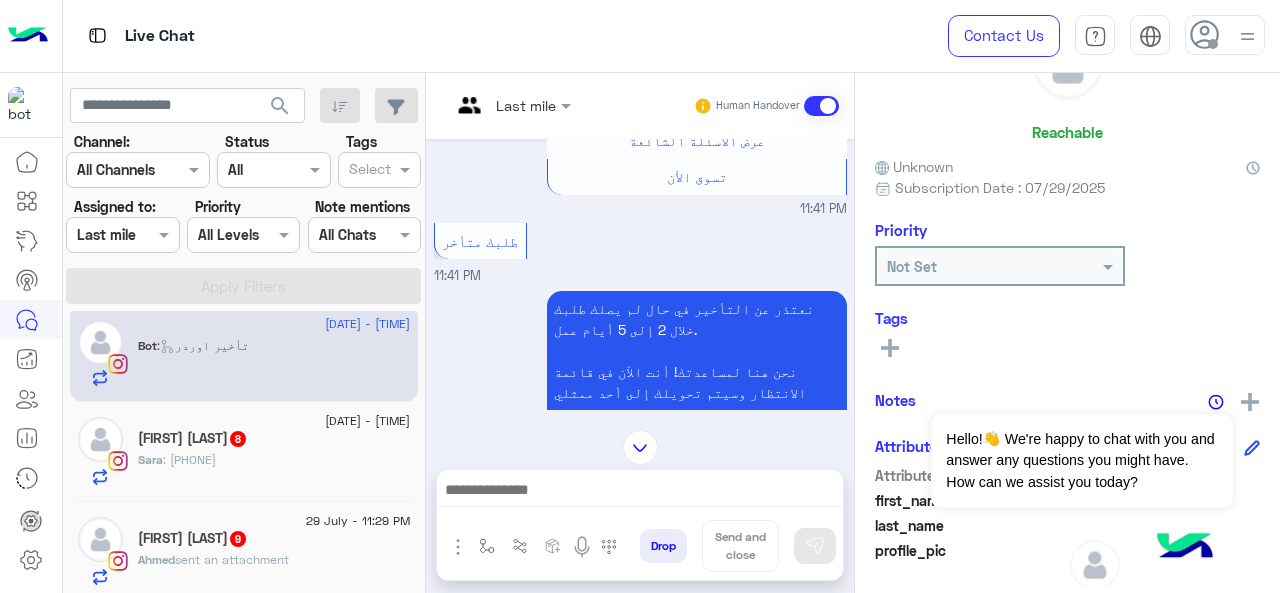 click on "Last mile" at bounding box center [526, 105] 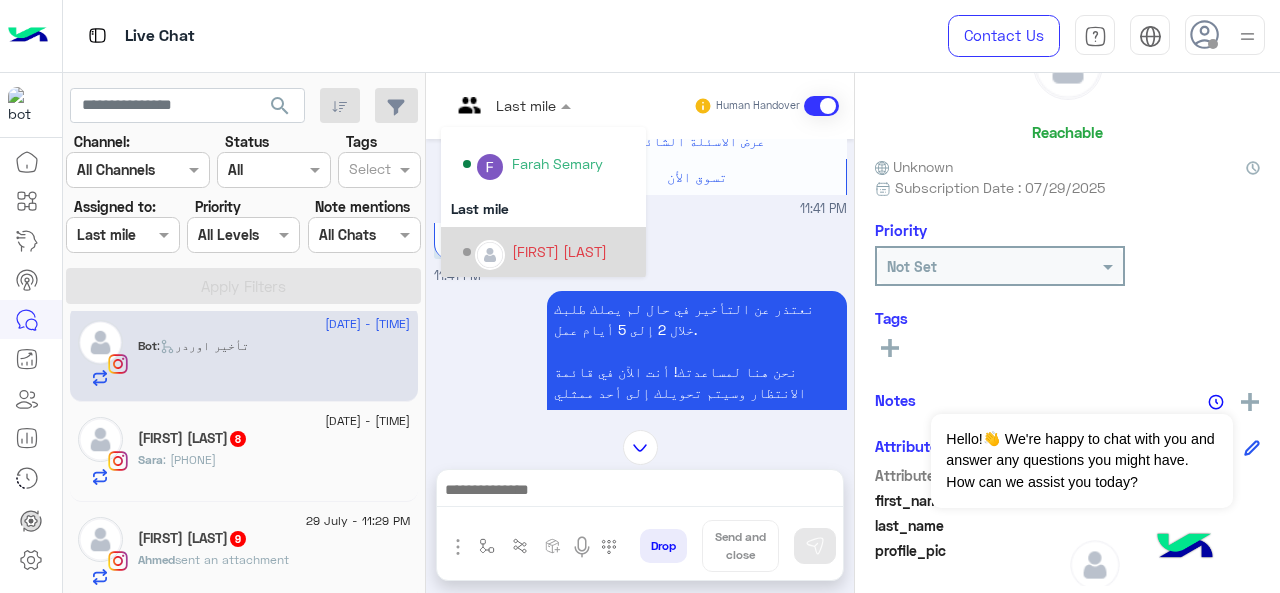 click on "[FIRST] [LAST]" at bounding box center (559, 251) 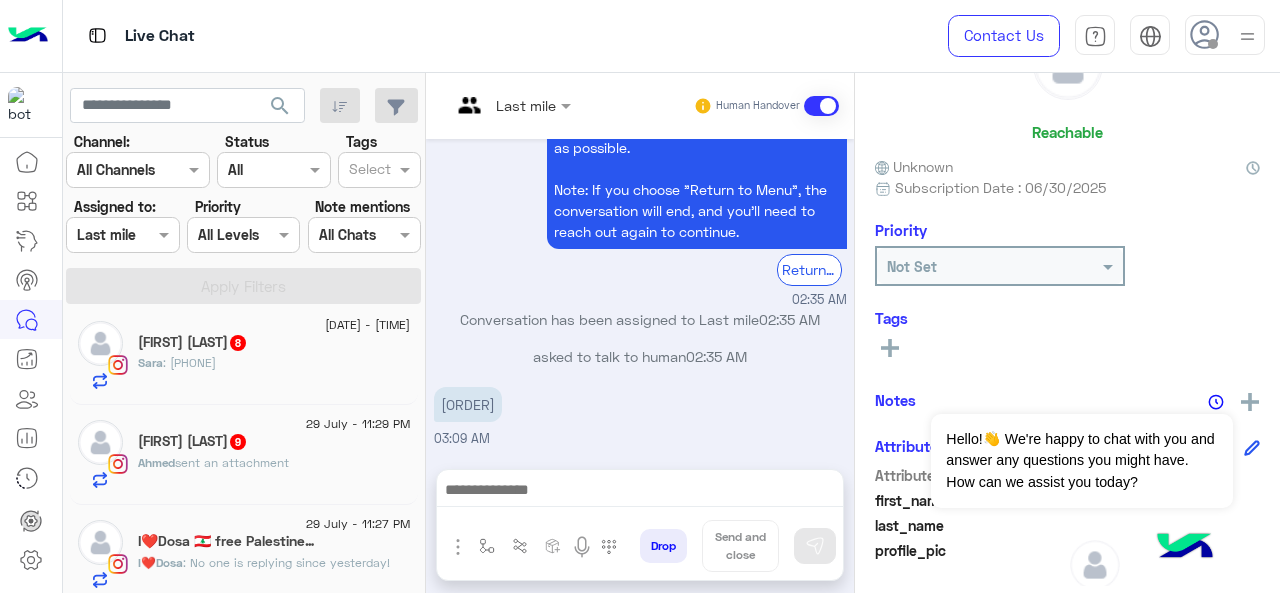 click on ": ‎‪[PHONE]‬" 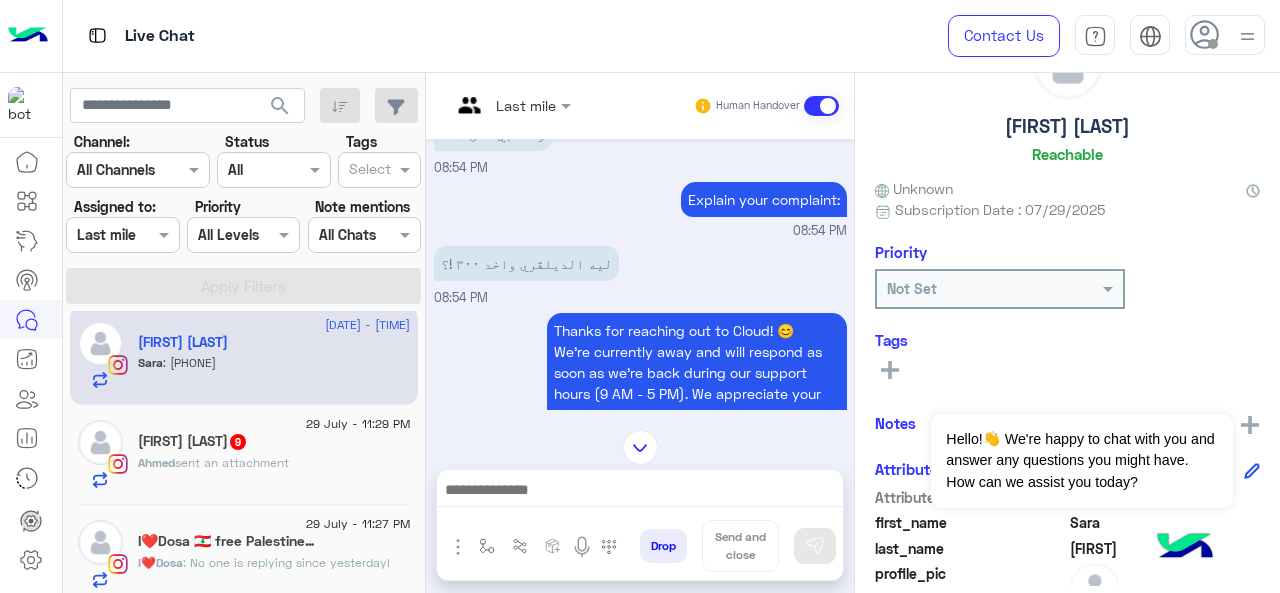 scroll, scrollTop: 1568, scrollLeft: 0, axis: vertical 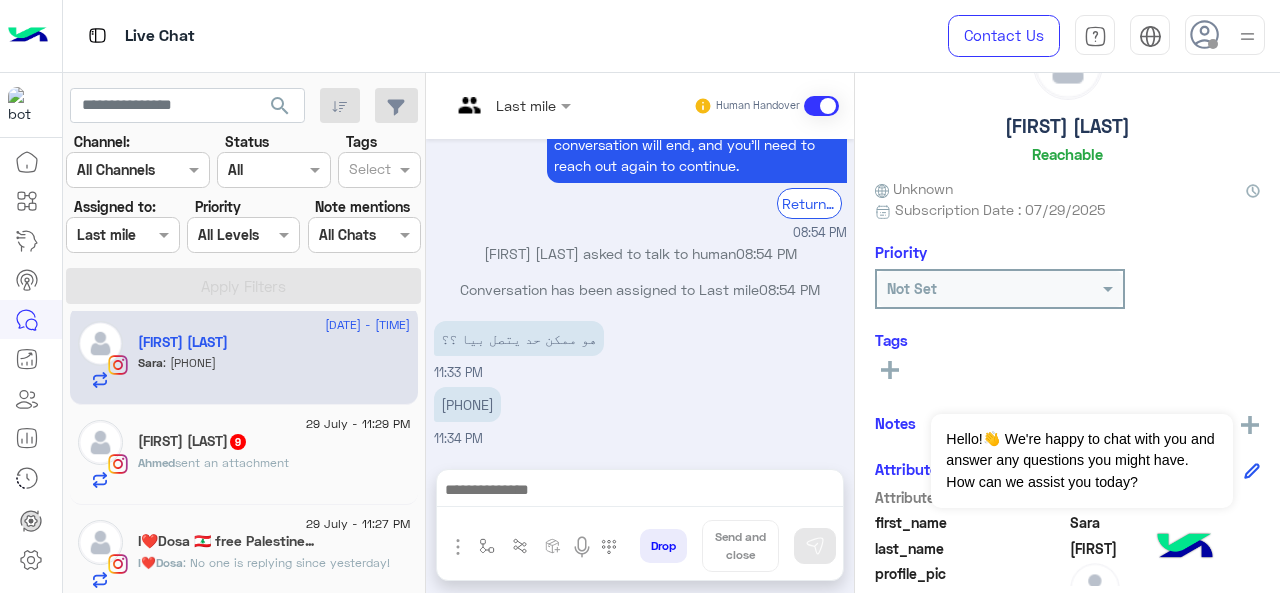 click at bounding box center (511, 104) 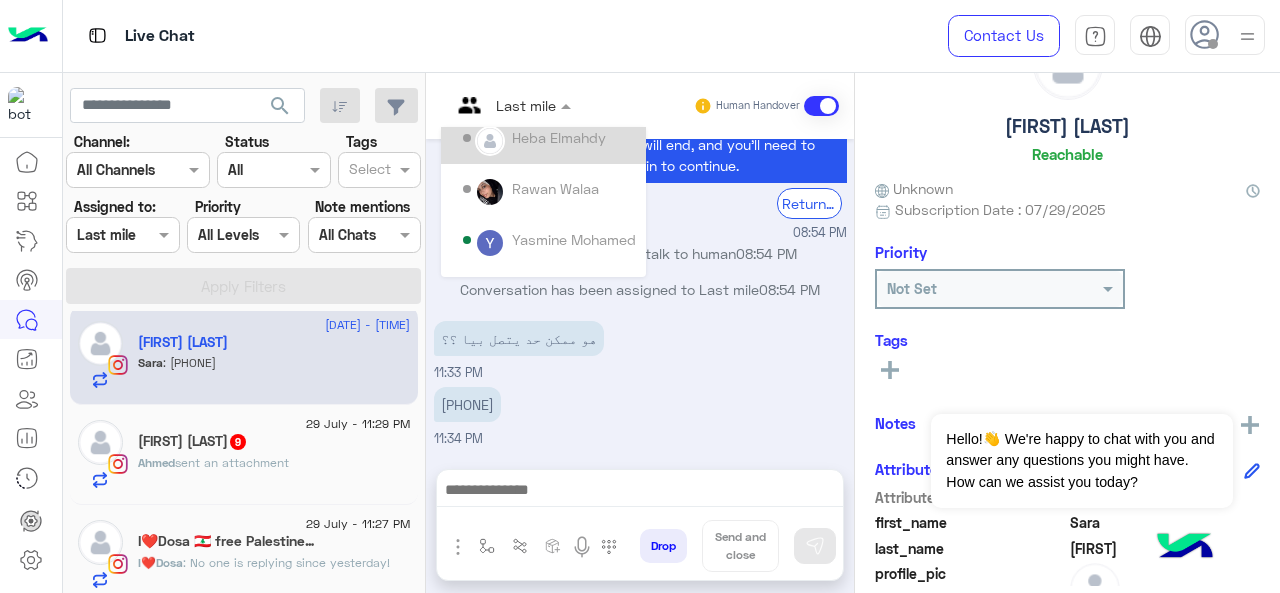 scroll, scrollTop: 200, scrollLeft: 0, axis: vertical 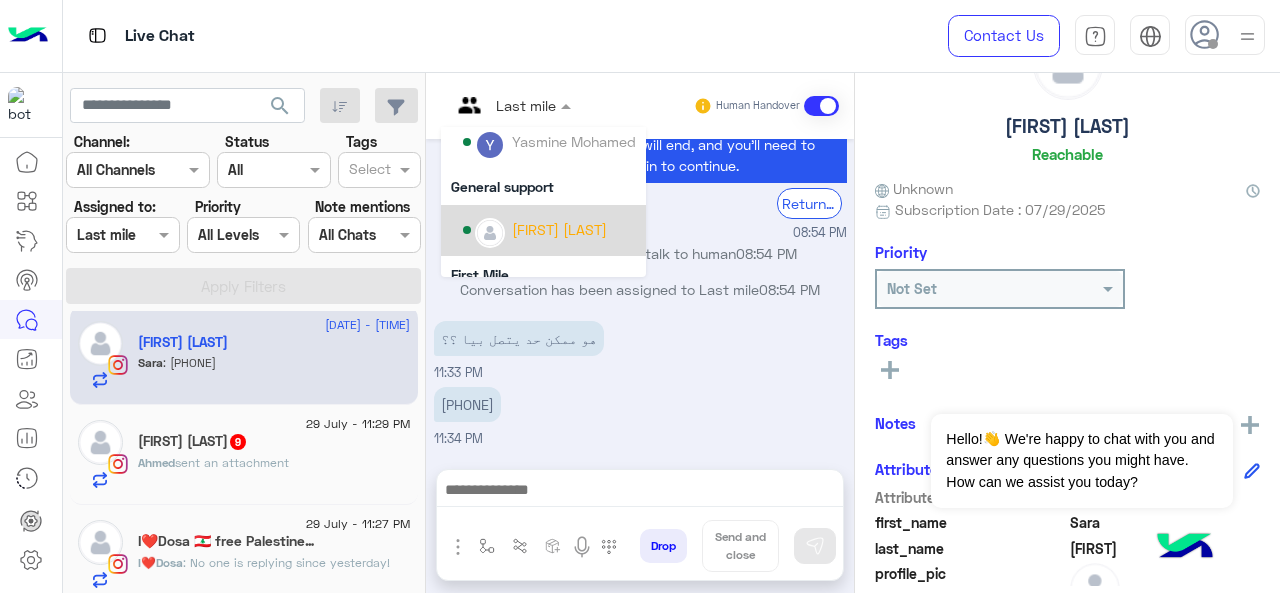 click on "[FIRST] [LAST]" at bounding box center [559, 229] 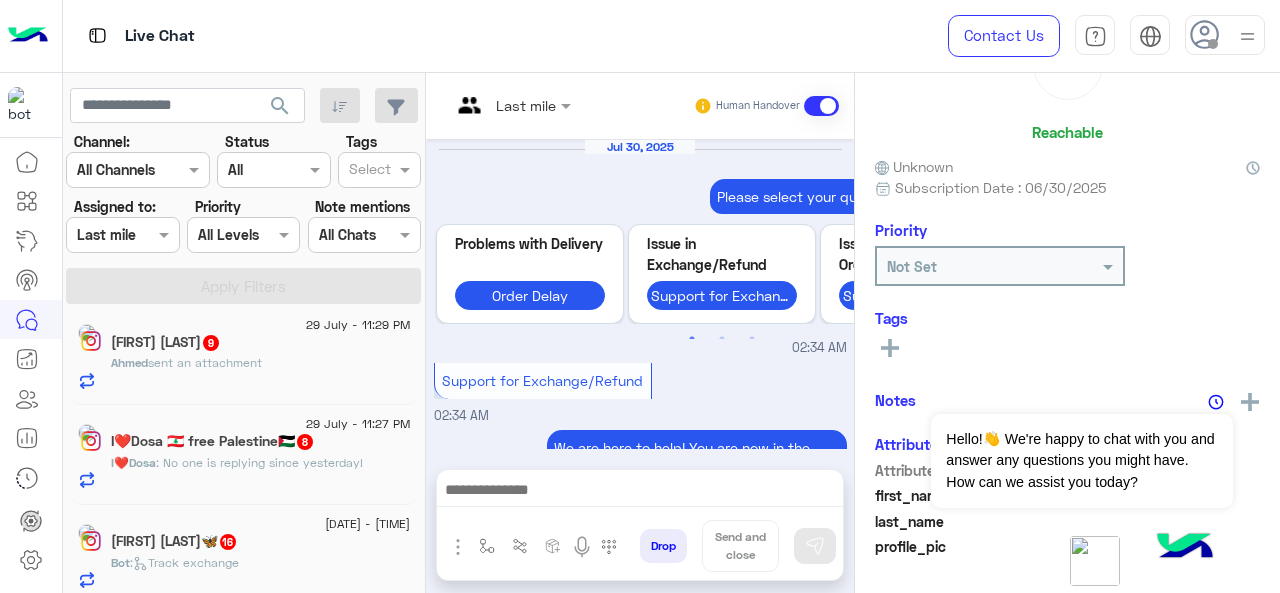scroll, scrollTop: 784, scrollLeft: 0, axis: vertical 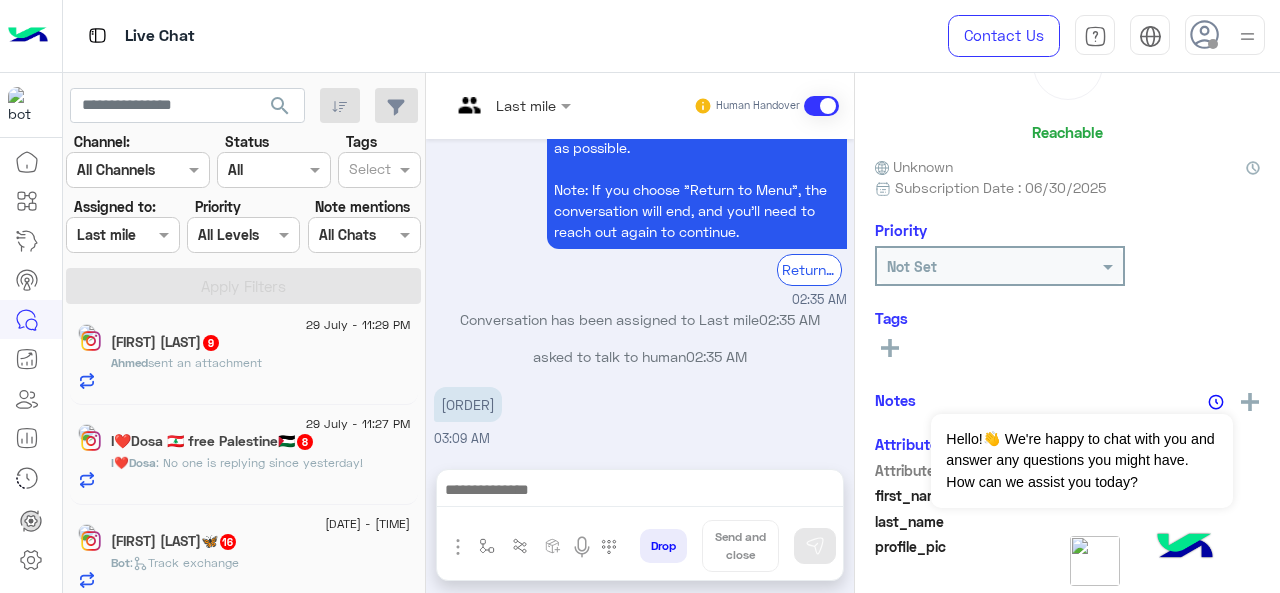 click on "sent an attachment" 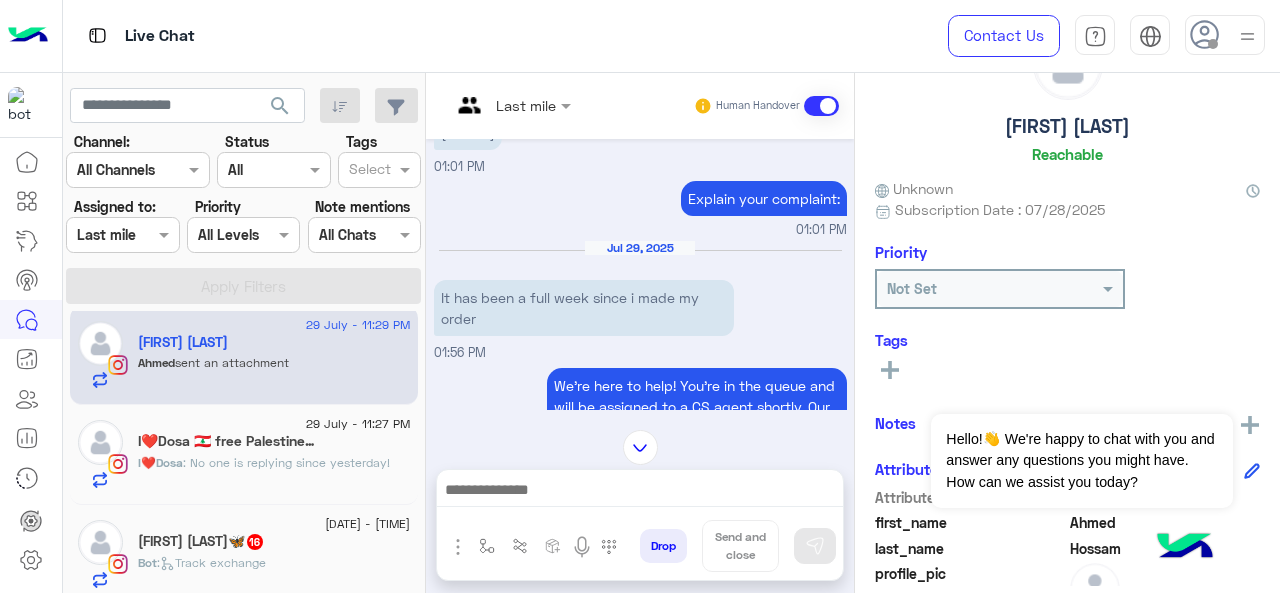 scroll, scrollTop: 857, scrollLeft: 0, axis: vertical 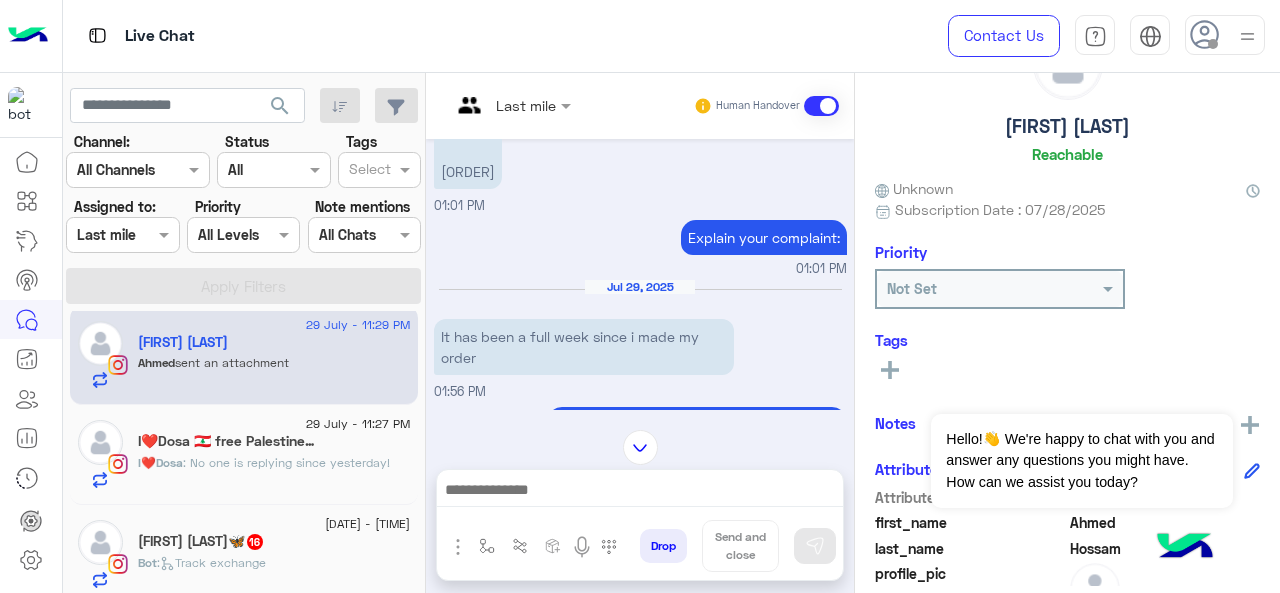 click at bounding box center [511, 104] 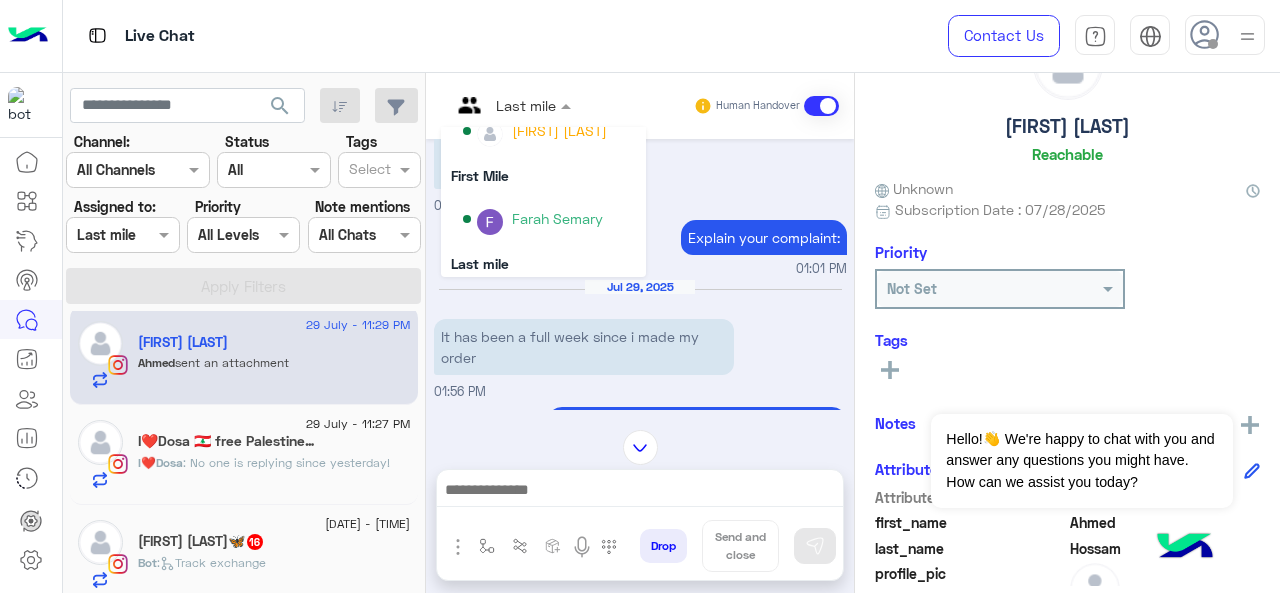 scroll, scrollTop: 354, scrollLeft: 0, axis: vertical 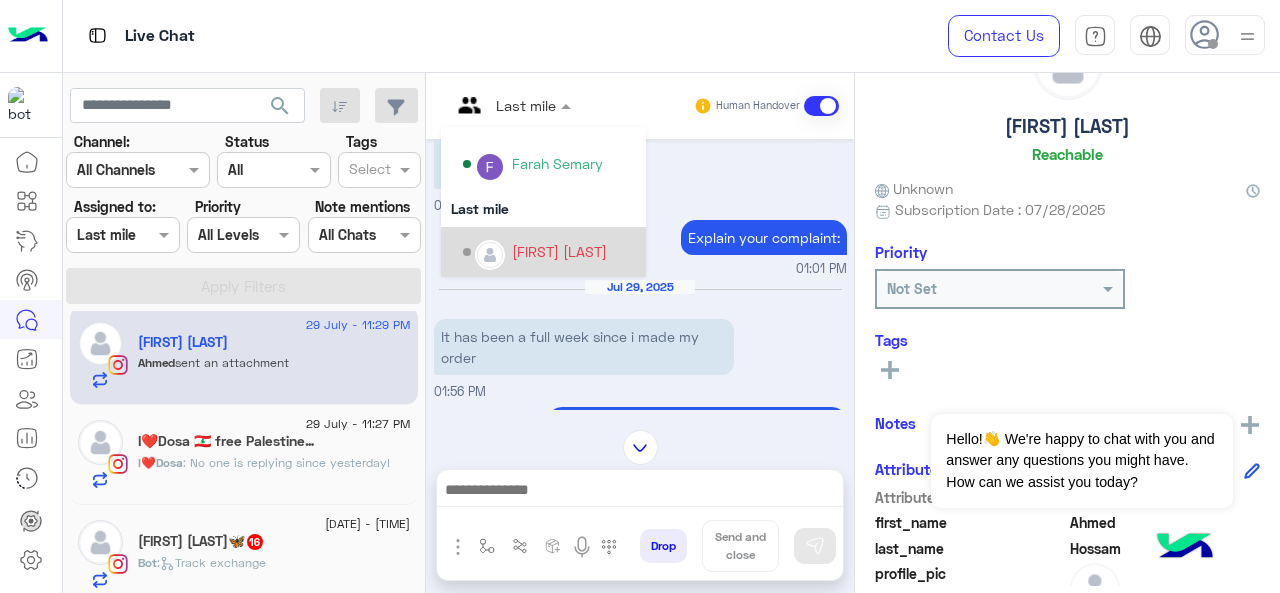 click on "[FIRST] [LAST]" at bounding box center (559, 251) 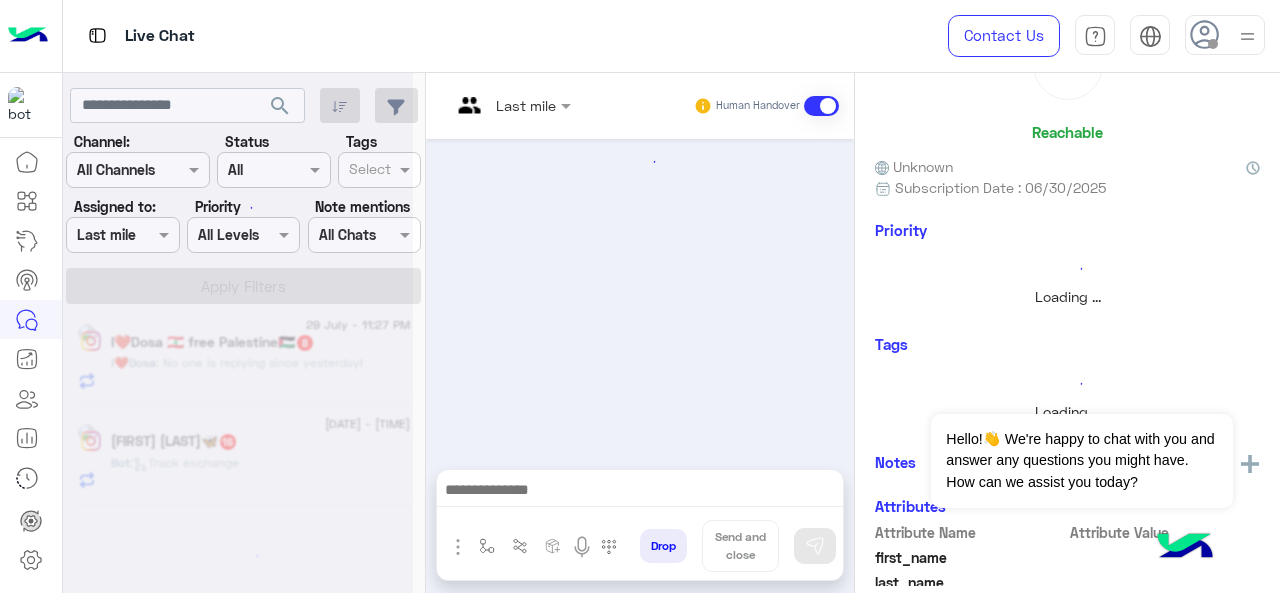 scroll, scrollTop: 1507, scrollLeft: 0, axis: vertical 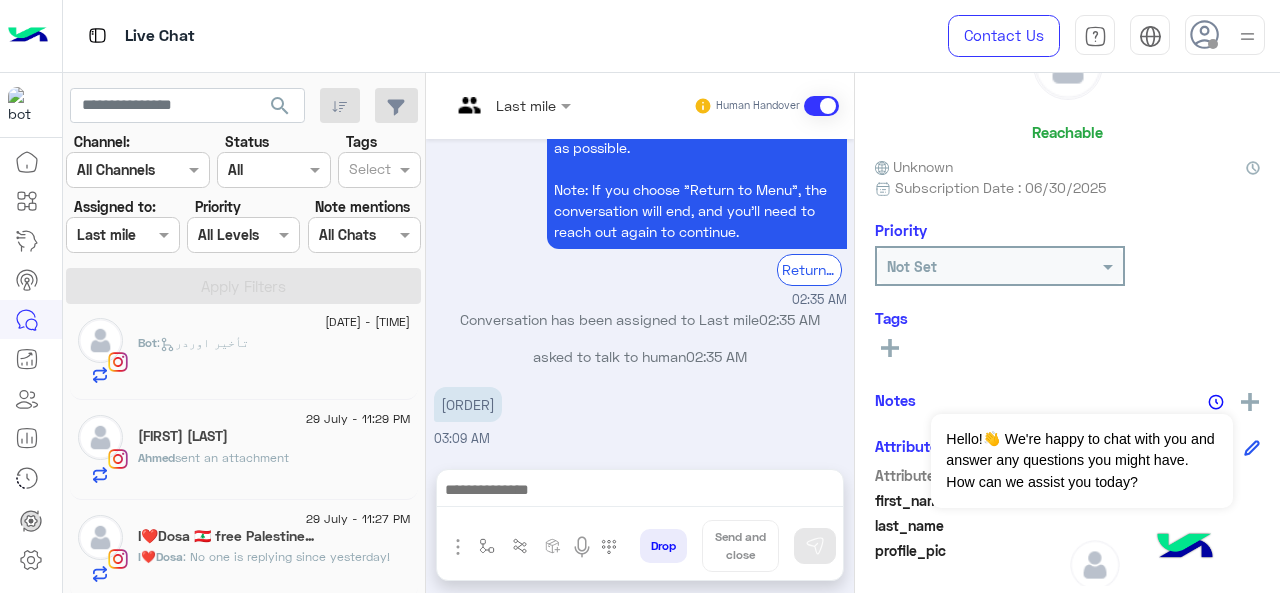 click on "[DATE] - [TIME]" 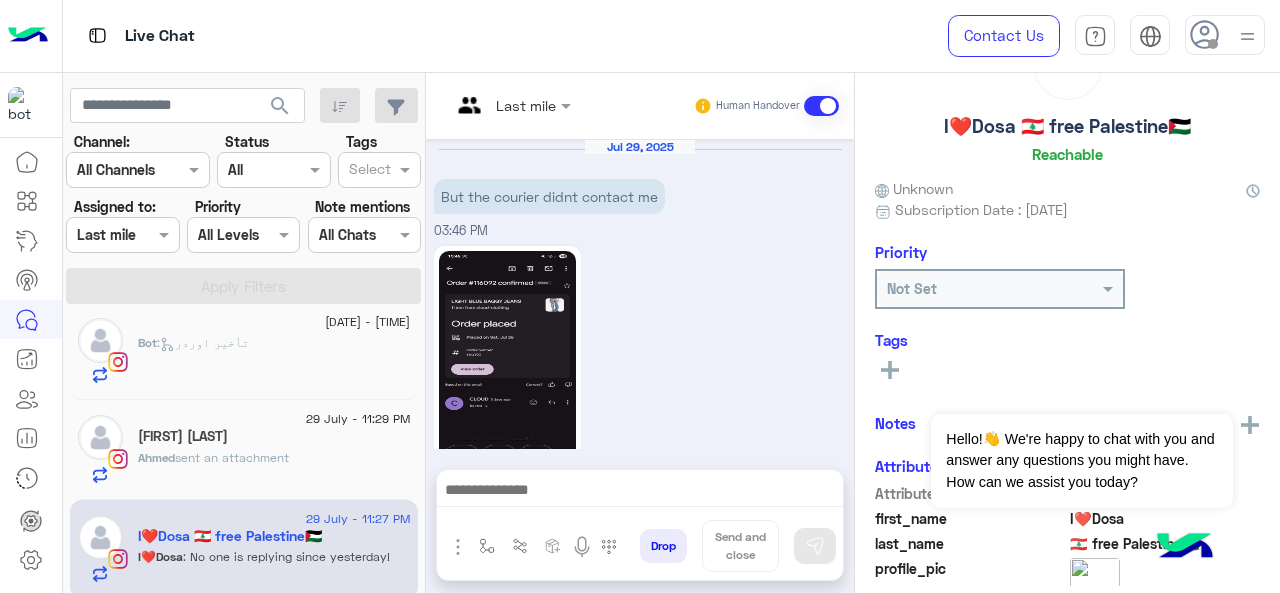 scroll, scrollTop: 1062, scrollLeft: 0, axis: vertical 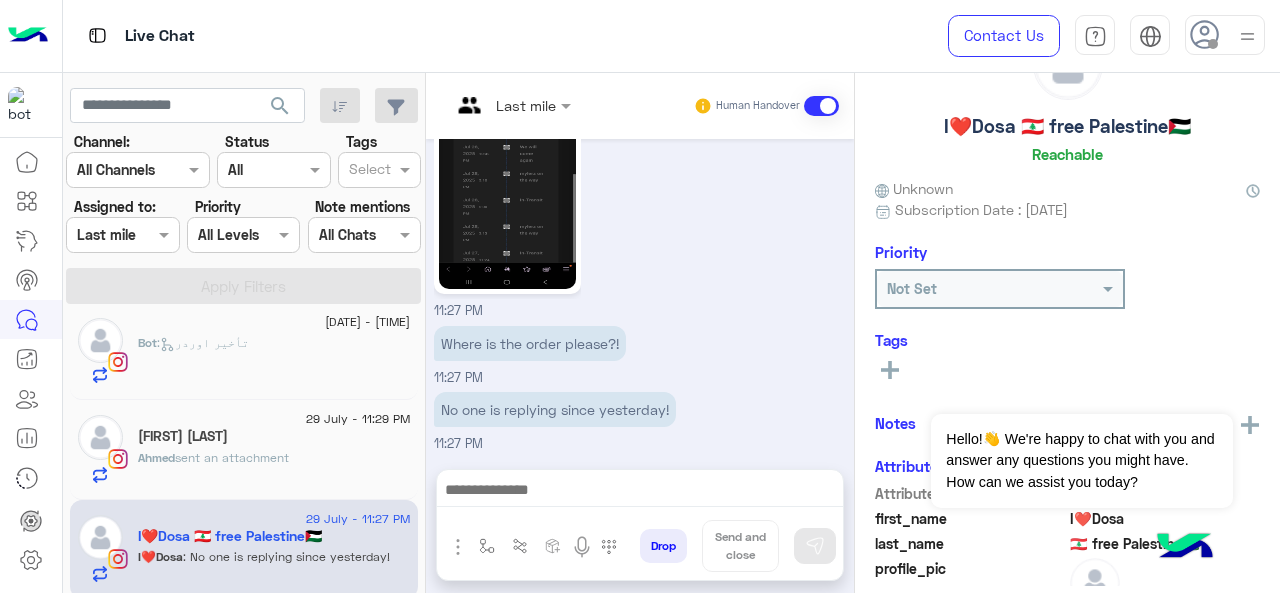 click on "Ahmed  sent an attachment" 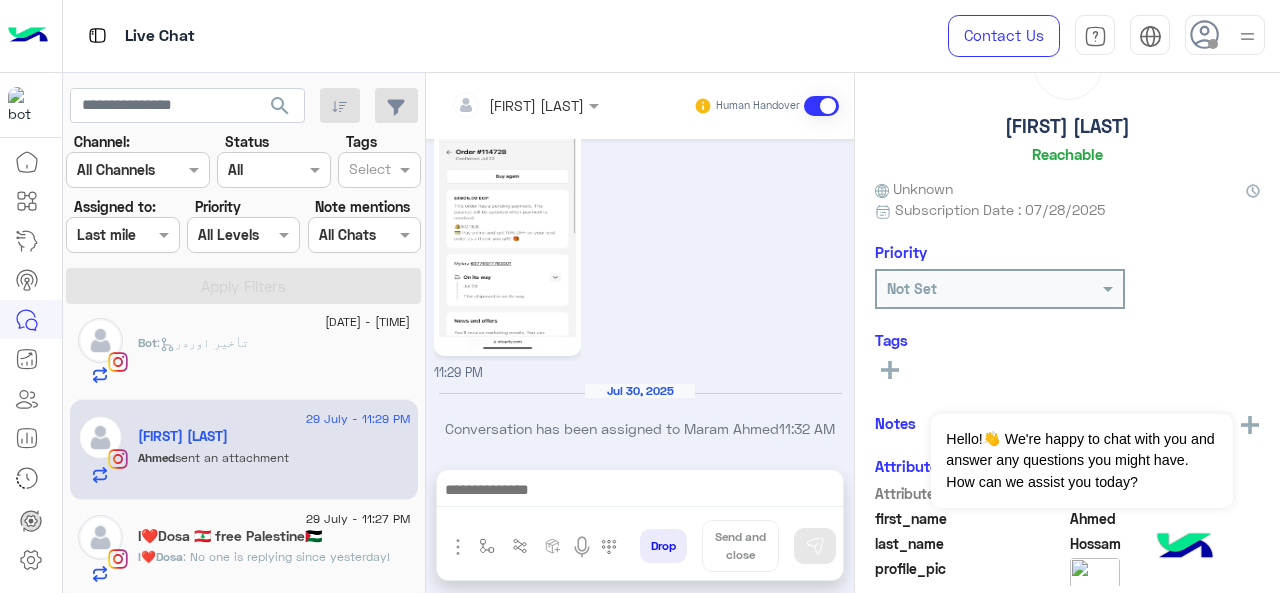 click on "I❤️Dosa 🇱🇧 free Palestine🇵🇸" 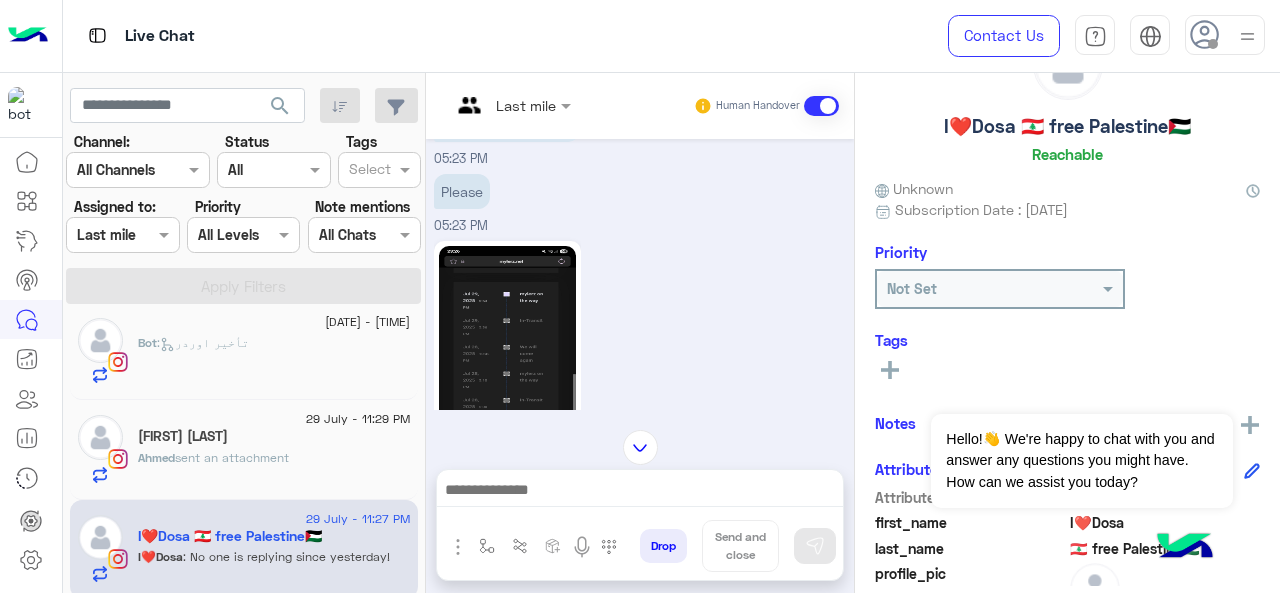 click at bounding box center [487, 105] 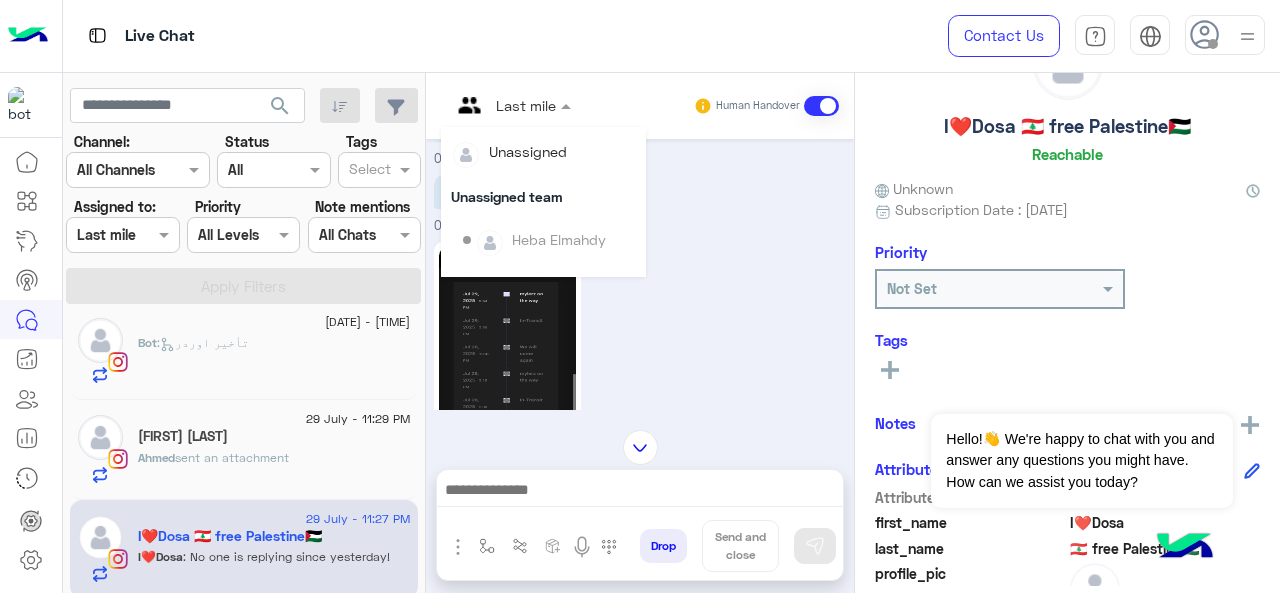 scroll, scrollTop: 354, scrollLeft: 0, axis: vertical 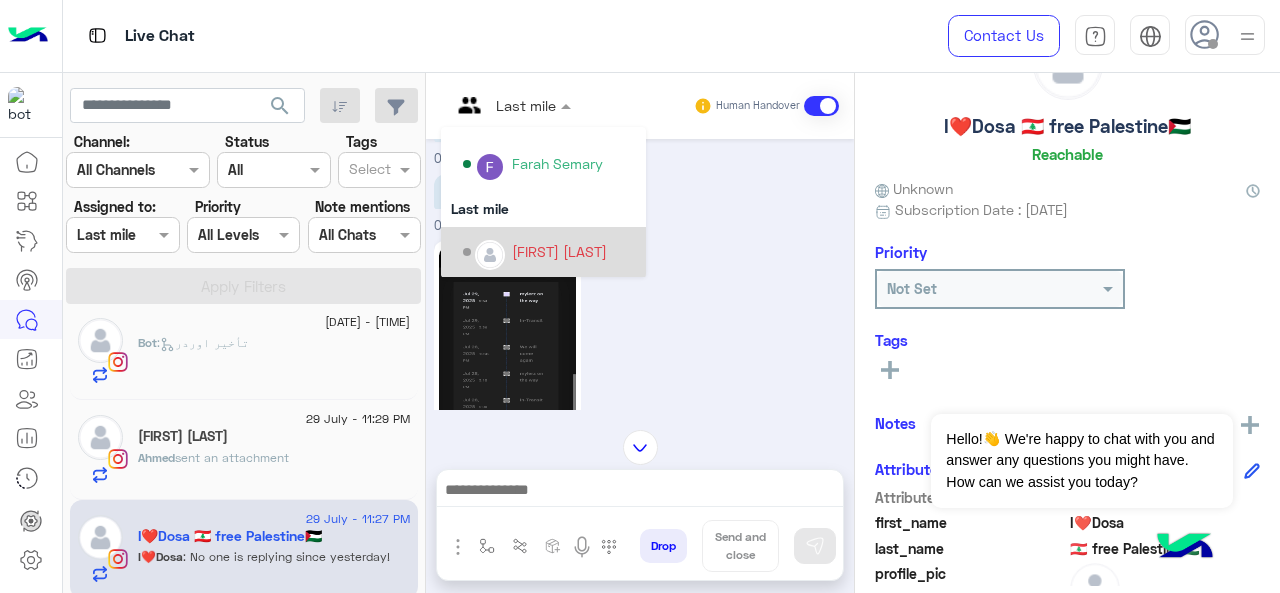 click on "[FIRST] [LAST]" at bounding box center [559, 251] 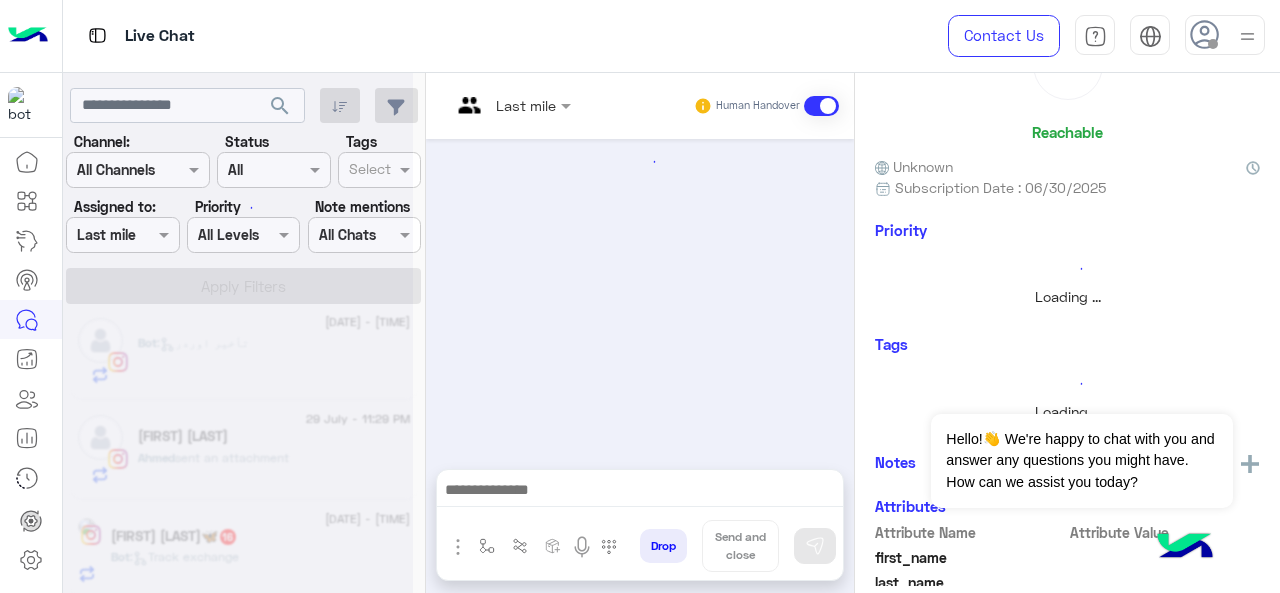 scroll, scrollTop: 0, scrollLeft: 0, axis: both 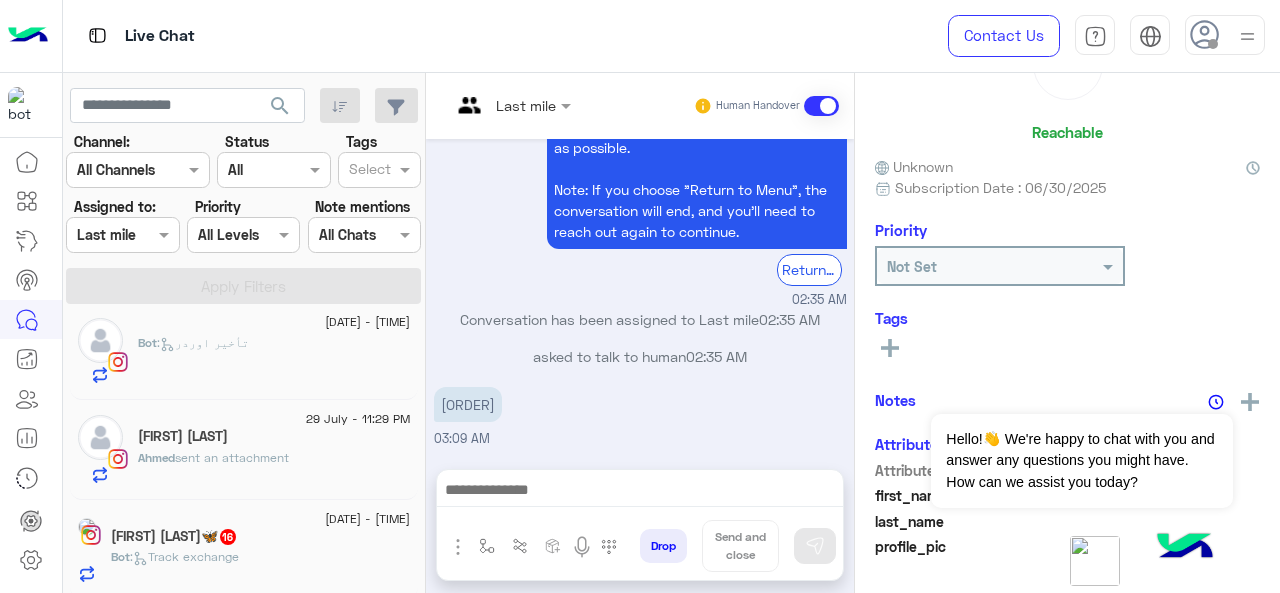 click on "Rasha Mazen🦋  16" 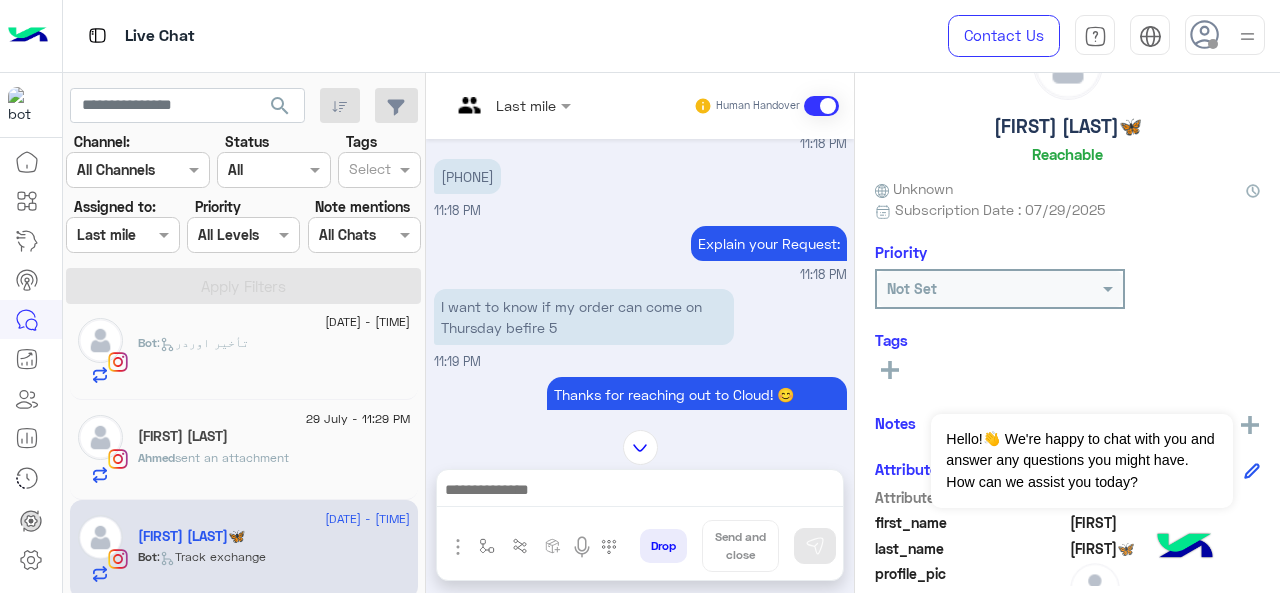click at bounding box center [487, 105] 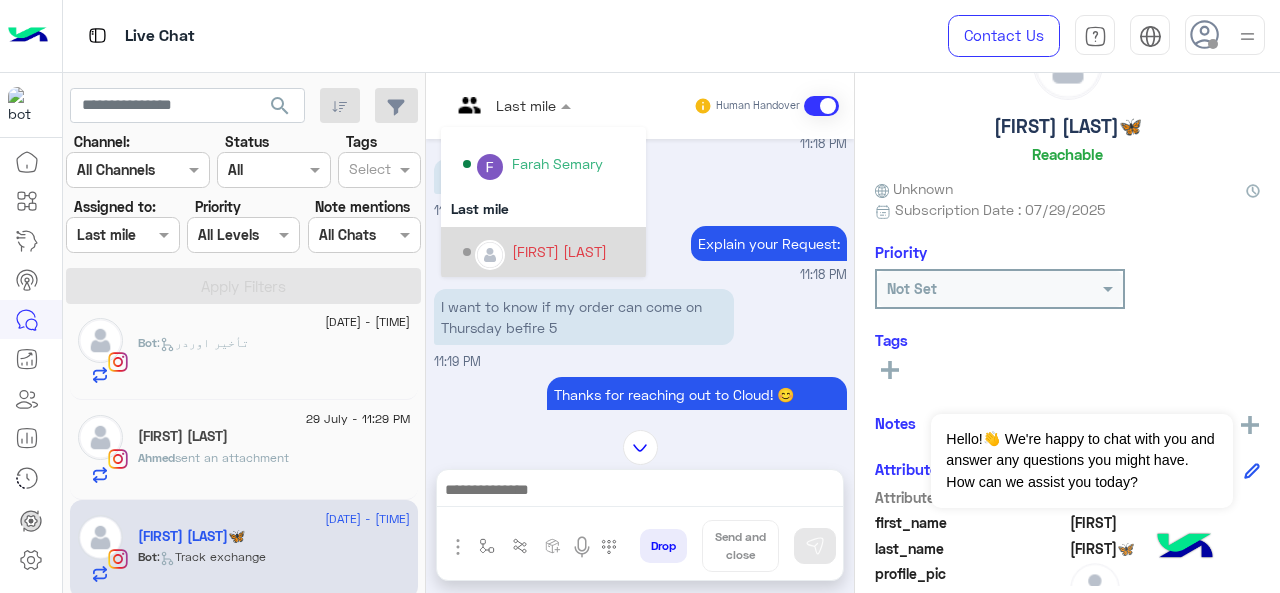 click on "[FIRST] [LAST]" at bounding box center (559, 251) 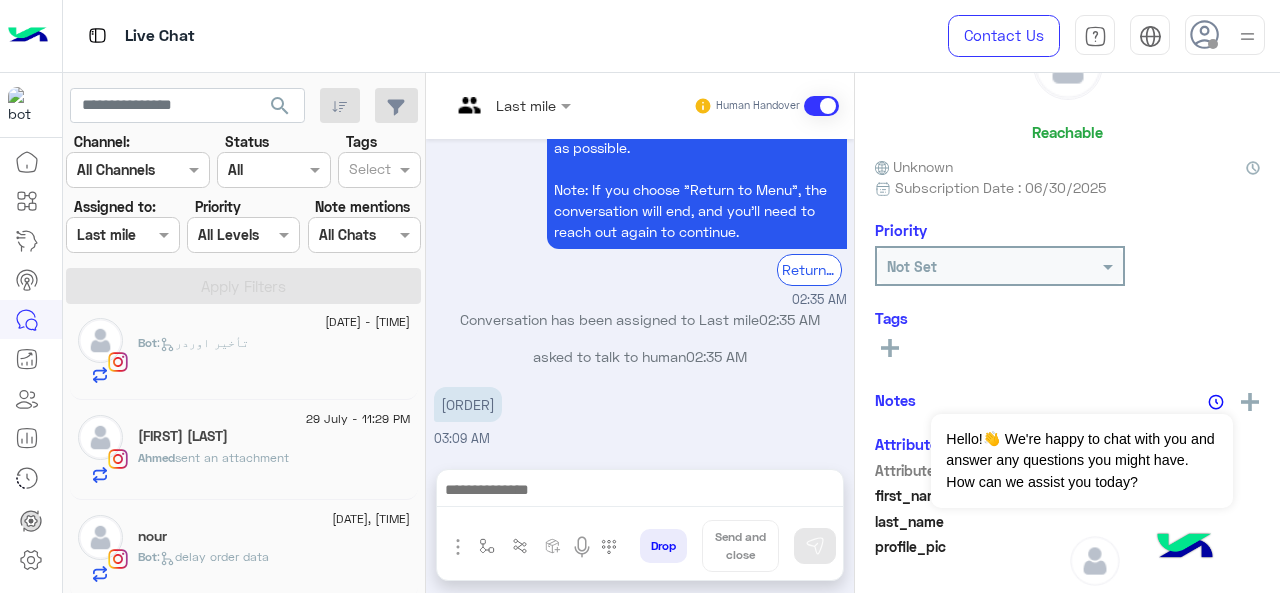 click on "nour" 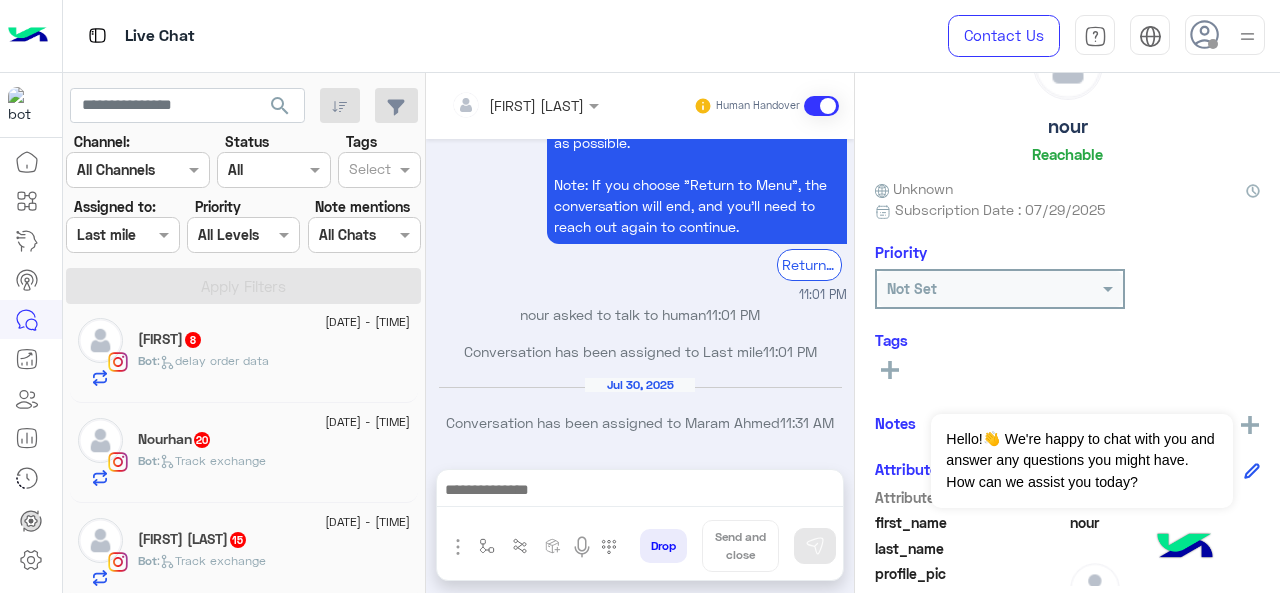 click at bounding box center [122, 234] 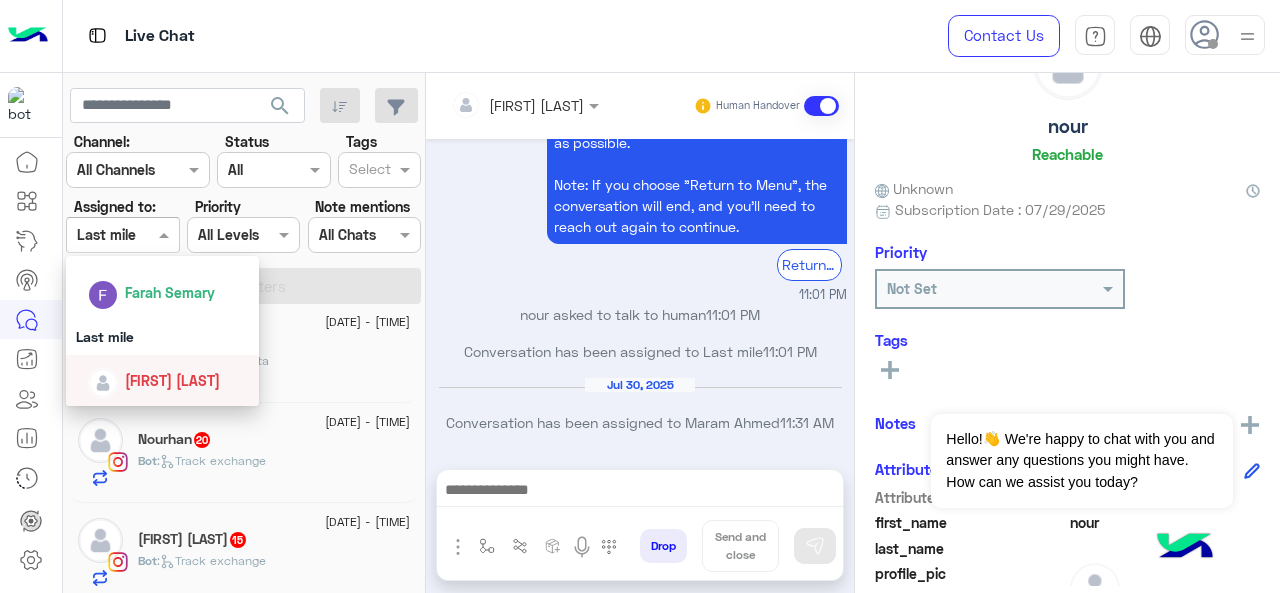 drag, startPoint x: 154, startPoint y: 394, endPoint x: 178, endPoint y: 337, distance: 61.846584 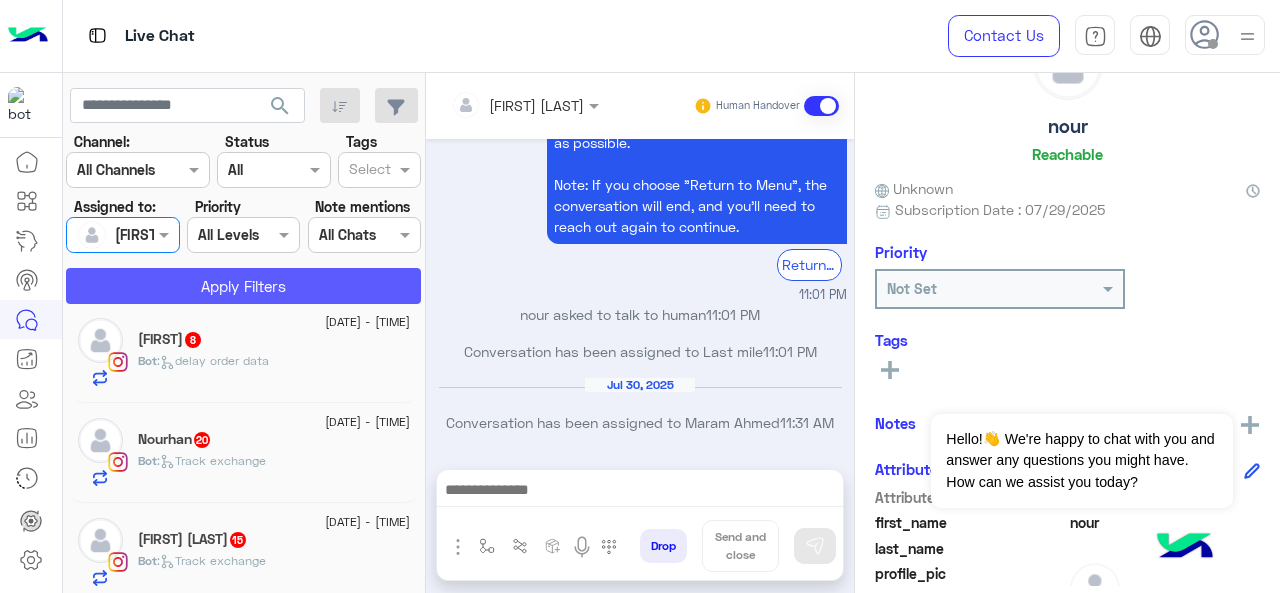 click on "Apply Filters" 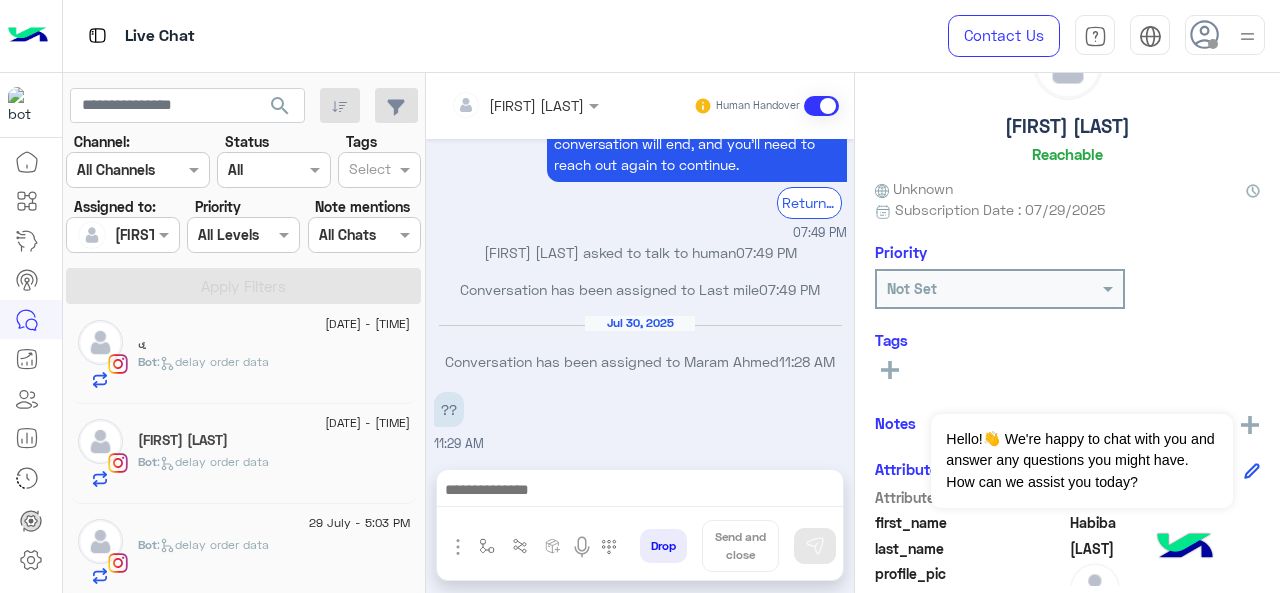 click on "29 [MONTH] - [TIME]" 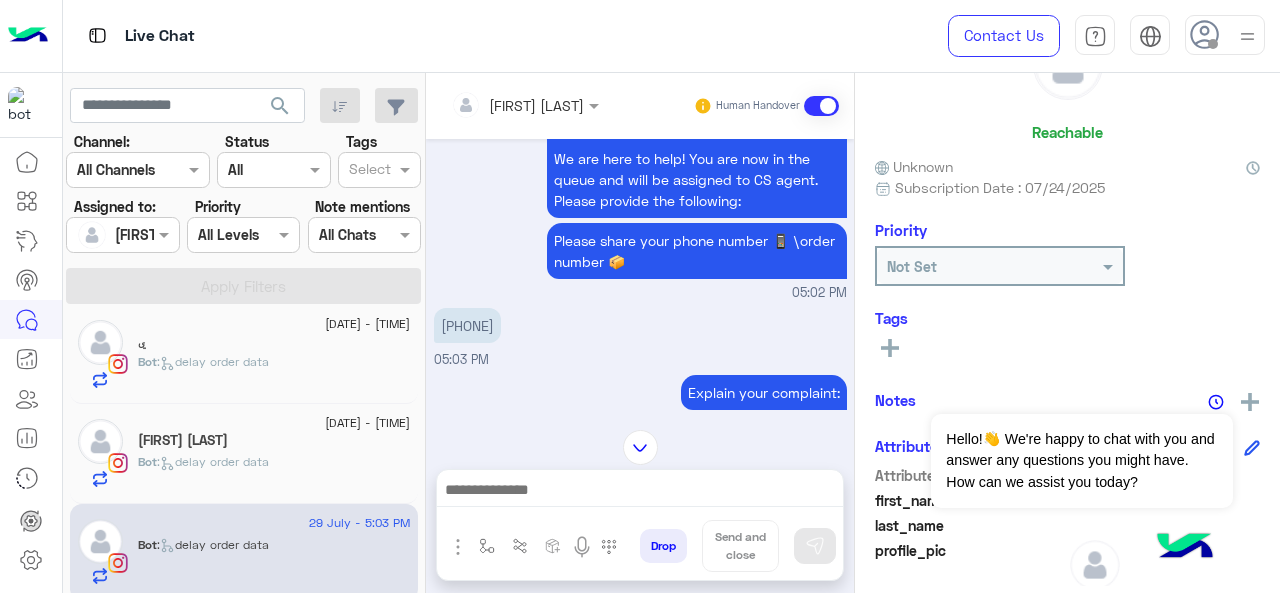 drag, startPoint x: 450, startPoint y: 346, endPoint x: 500, endPoint y: 343, distance: 50.08992 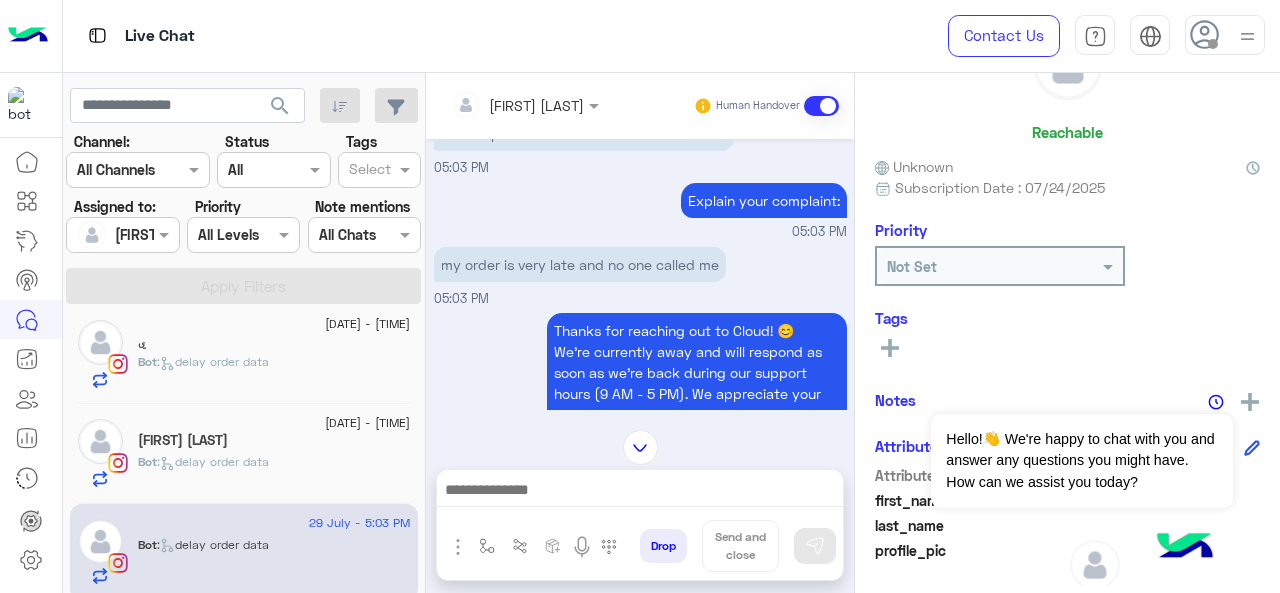 scroll, scrollTop: 2690, scrollLeft: 0, axis: vertical 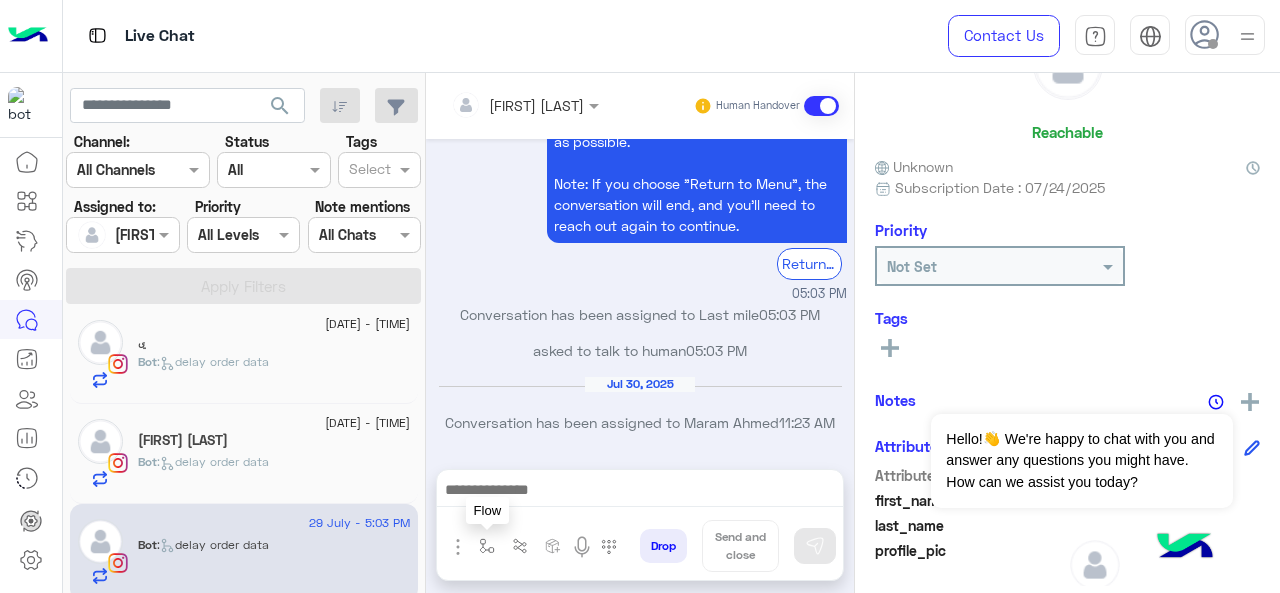 click at bounding box center (487, 546) 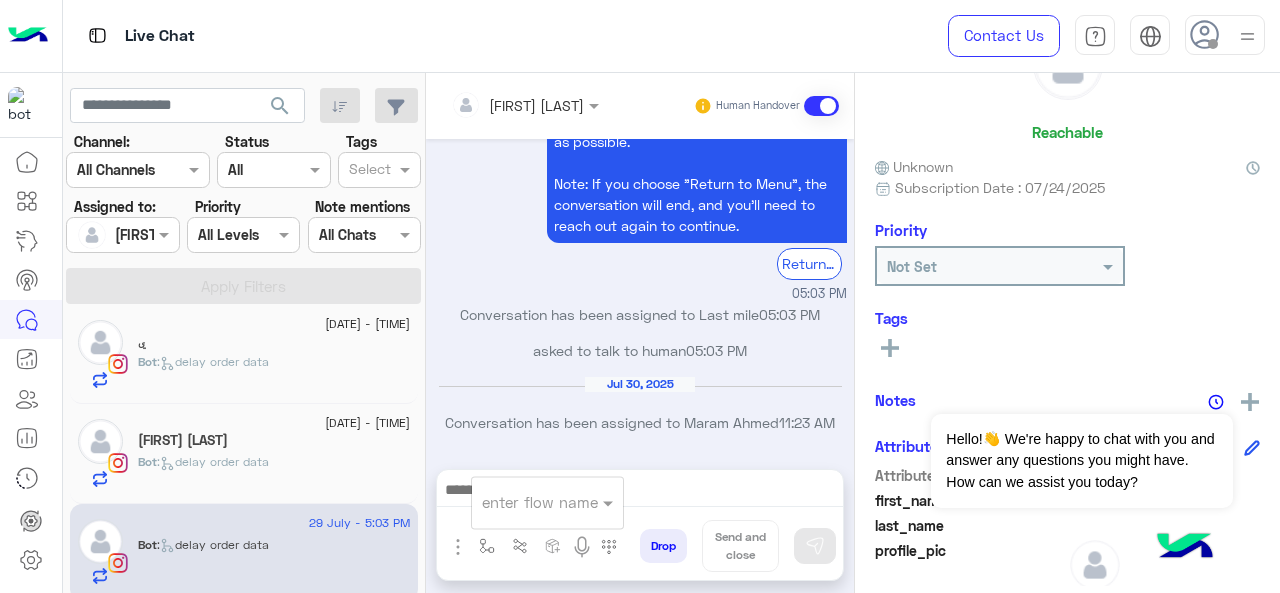 click on "enter flow name" at bounding box center (547, 502) 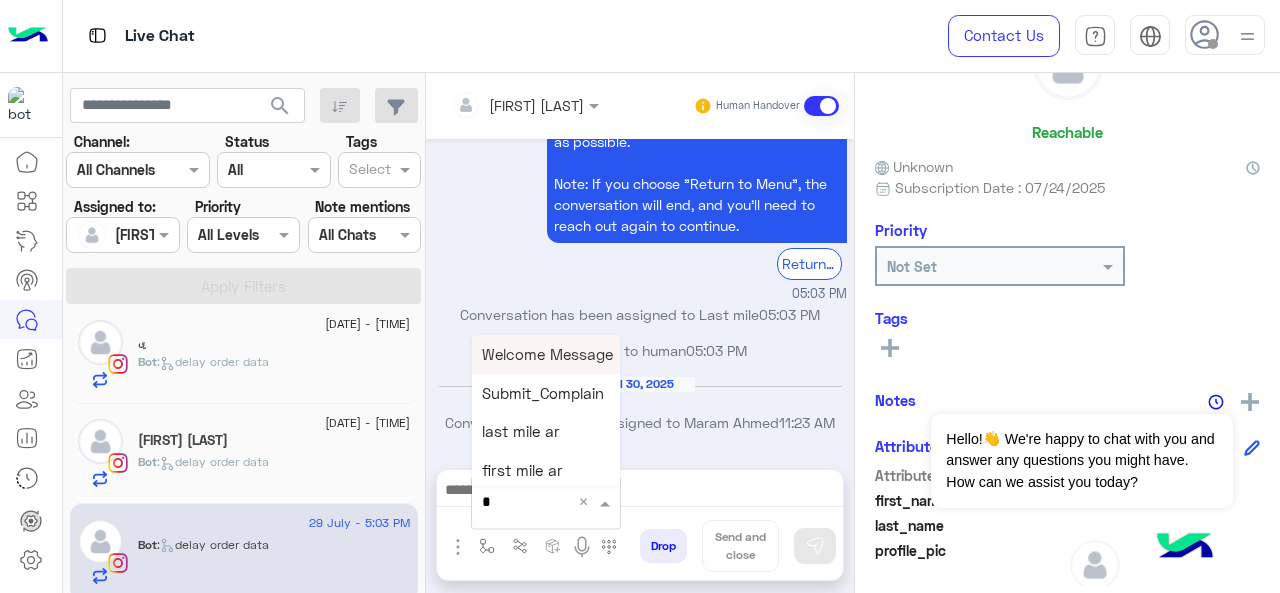 type on "*" 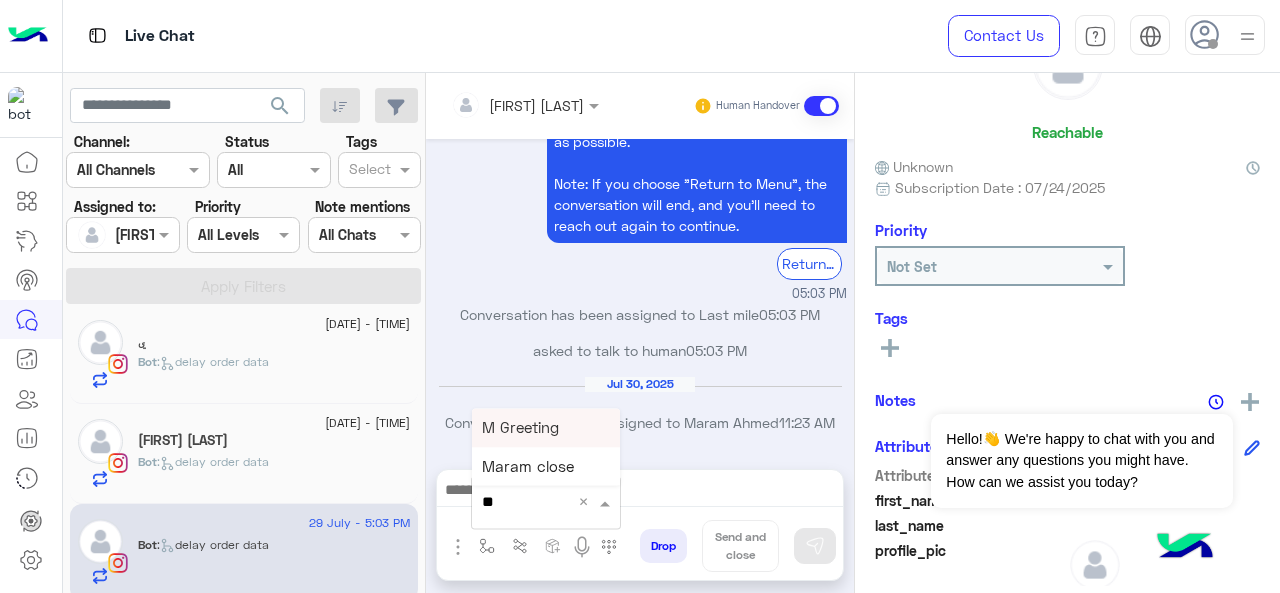 click on "M Greeting" at bounding box center (520, 427) 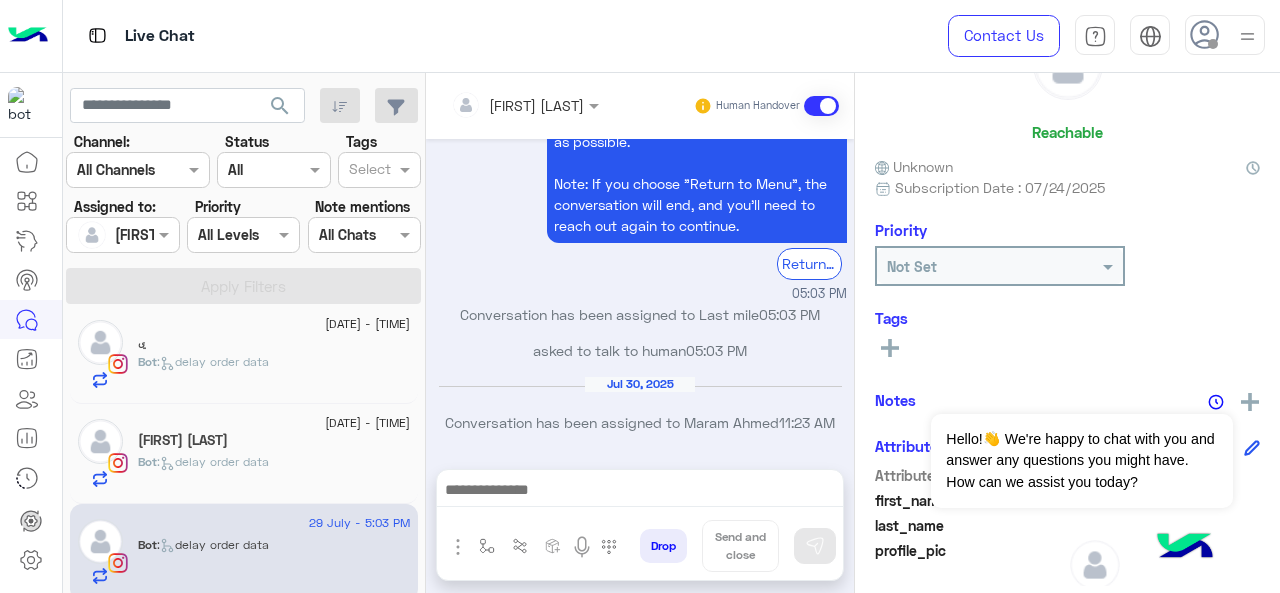 type on "**********" 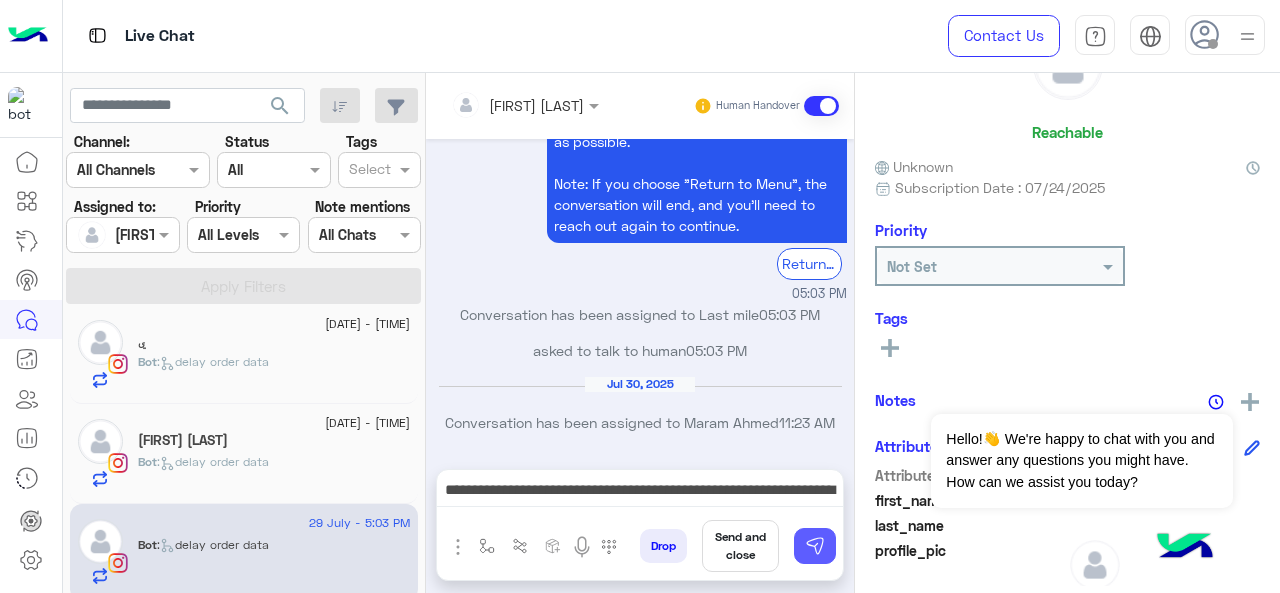 click at bounding box center (815, 546) 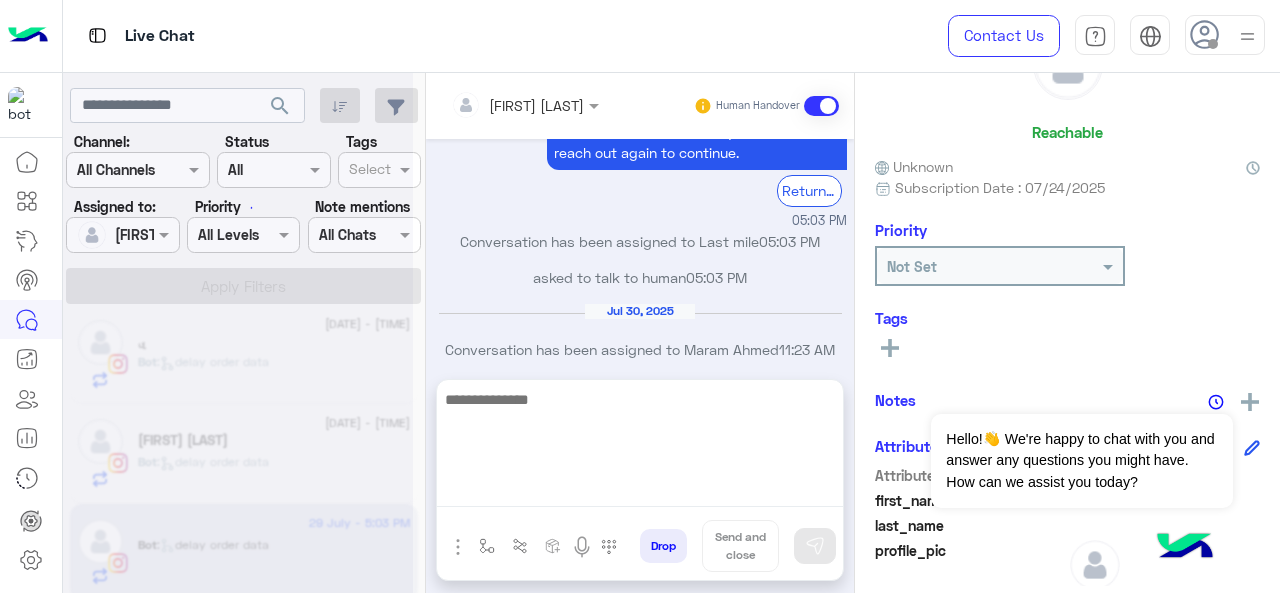 click at bounding box center [640, 447] 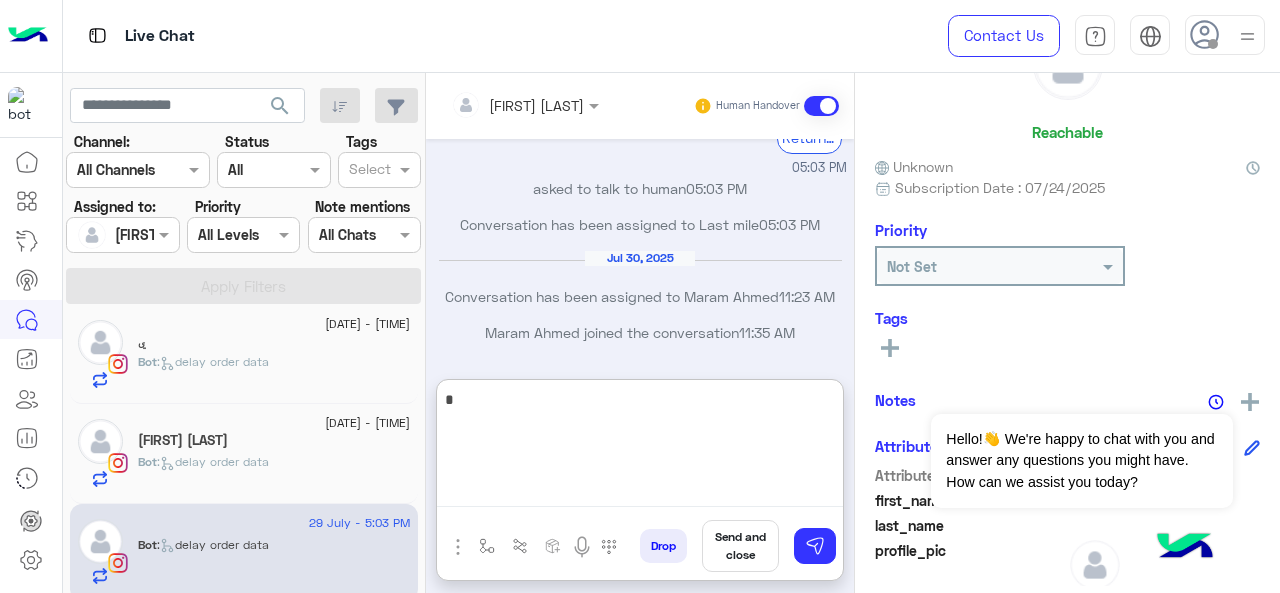 scroll, scrollTop: 3300, scrollLeft: 0, axis: vertical 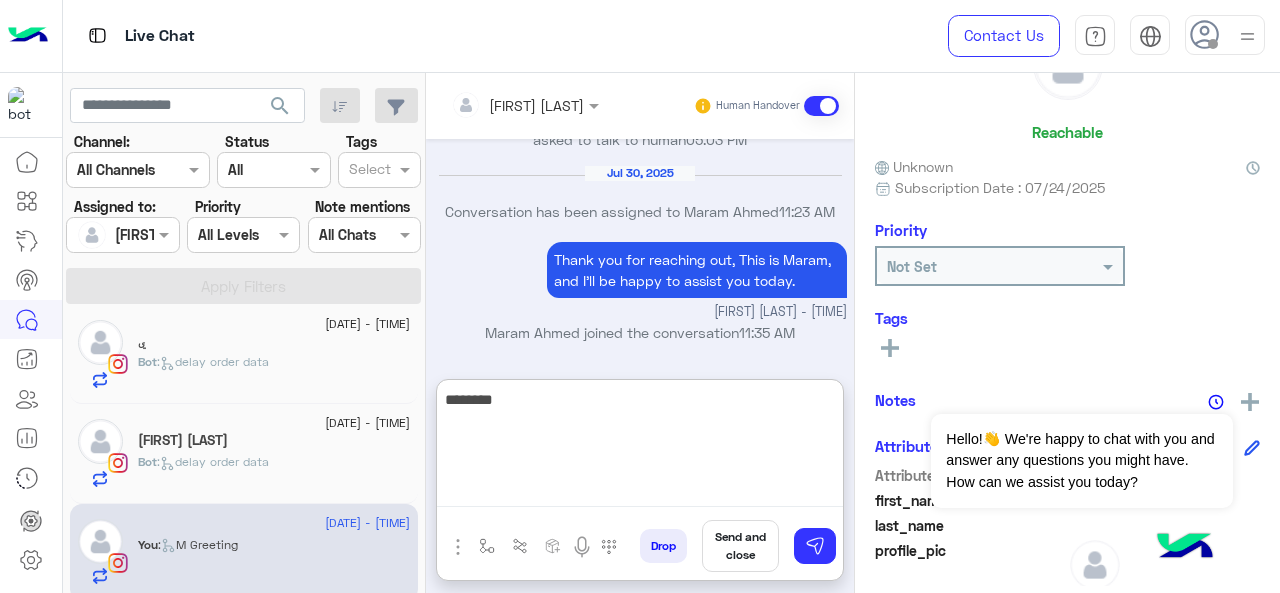 paste on "**********" 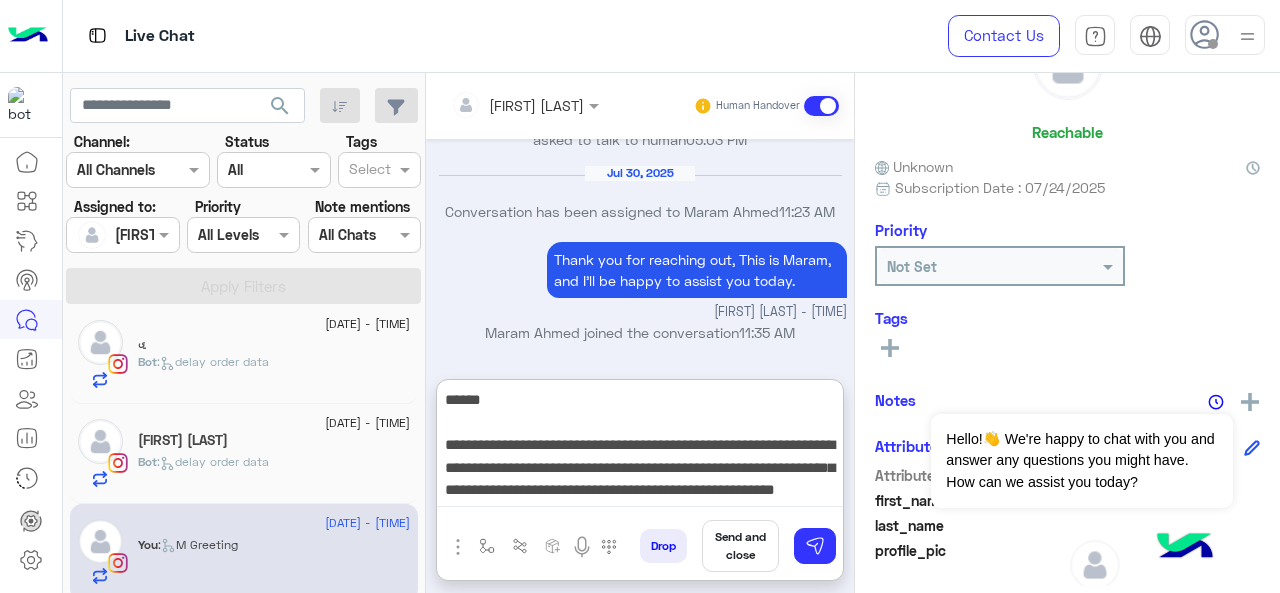 scroll, scrollTop: 15, scrollLeft: 0, axis: vertical 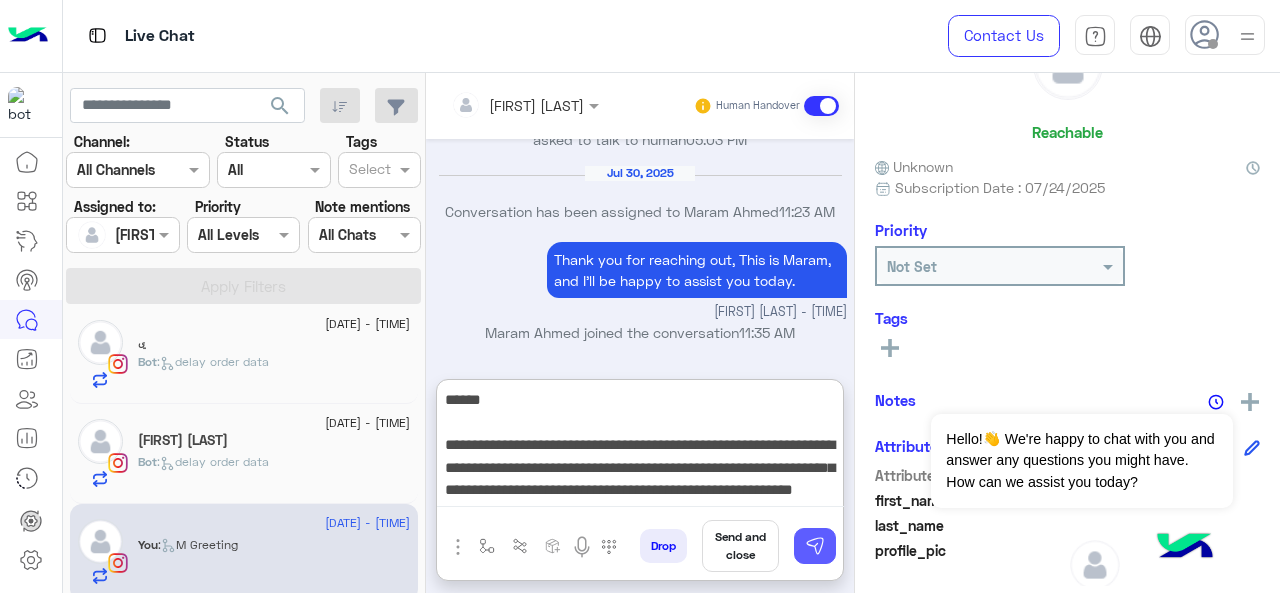 type on "**********" 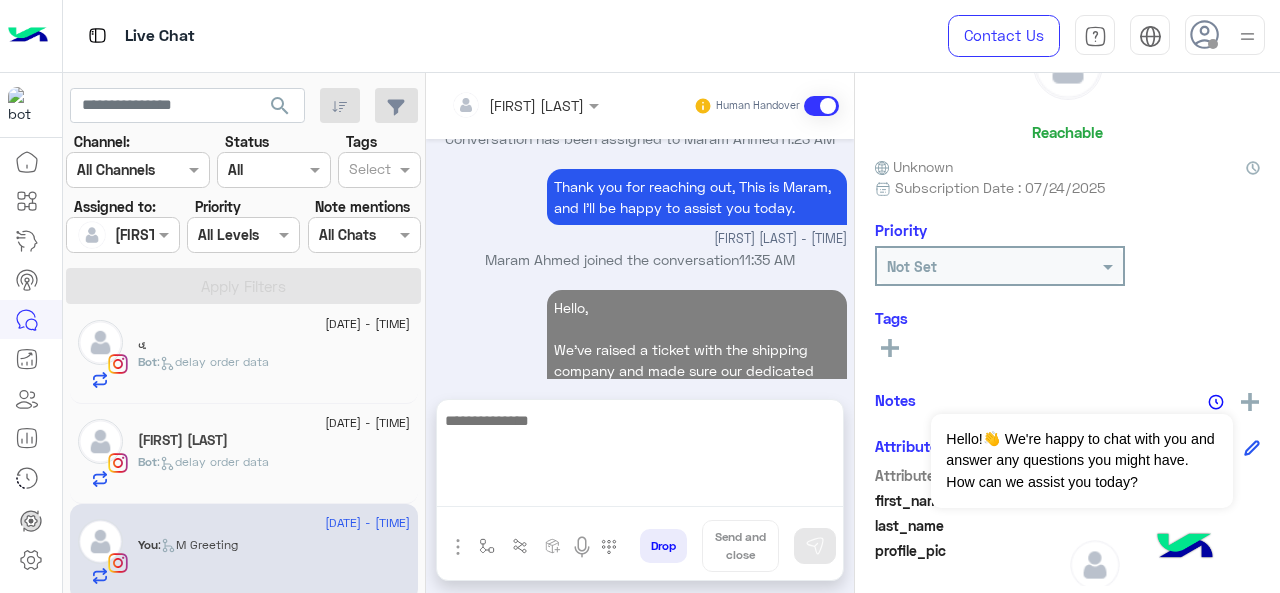 scroll, scrollTop: 3435, scrollLeft: 0, axis: vertical 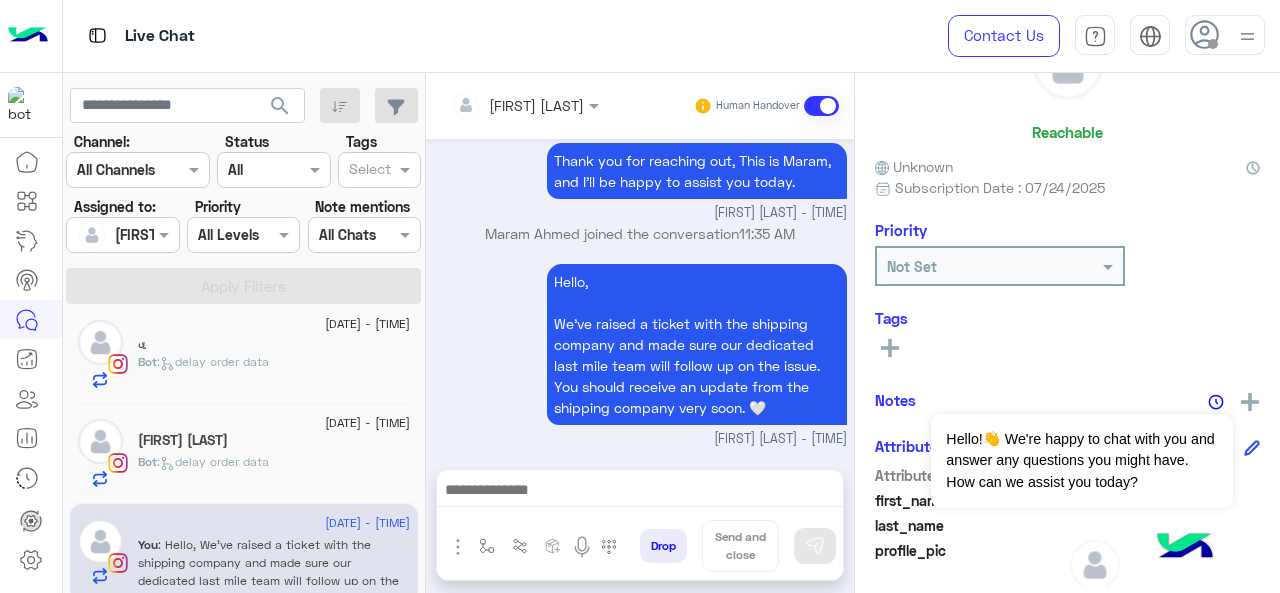 click on "[DATE] - [TIME]" 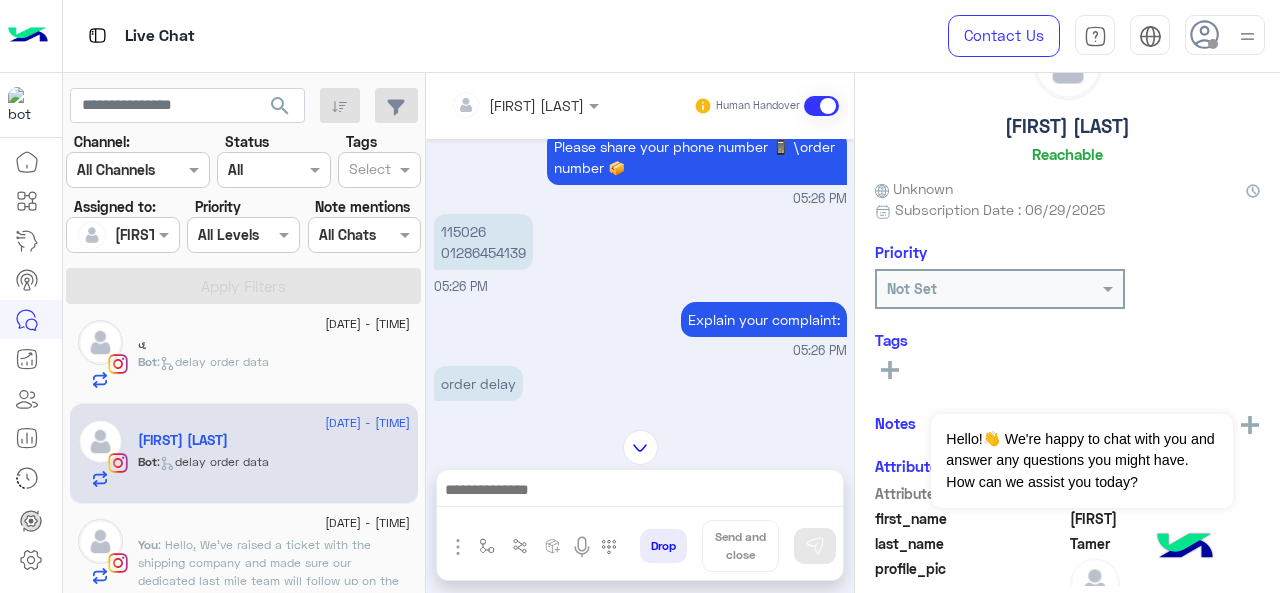 scroll, scrollTop: 394, scrollLeft: 0, axis: vertical 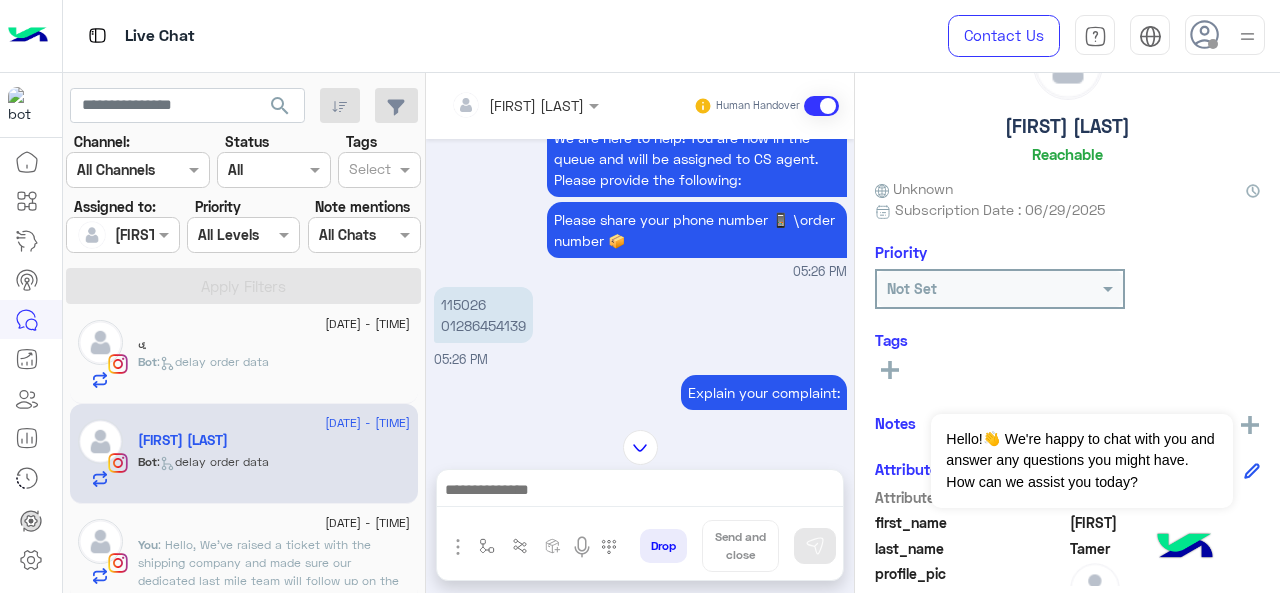 click on "115026  01286454139" at bounding box center (483, 315) 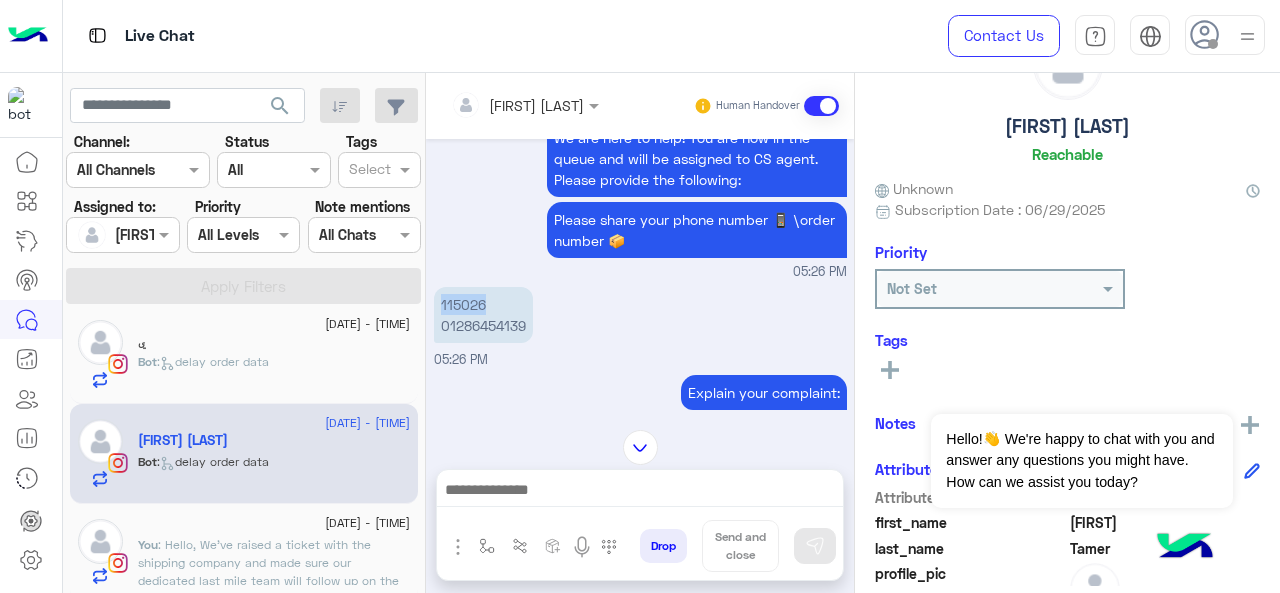 click on "115026  01286454139" at bounding box center (483, 315) 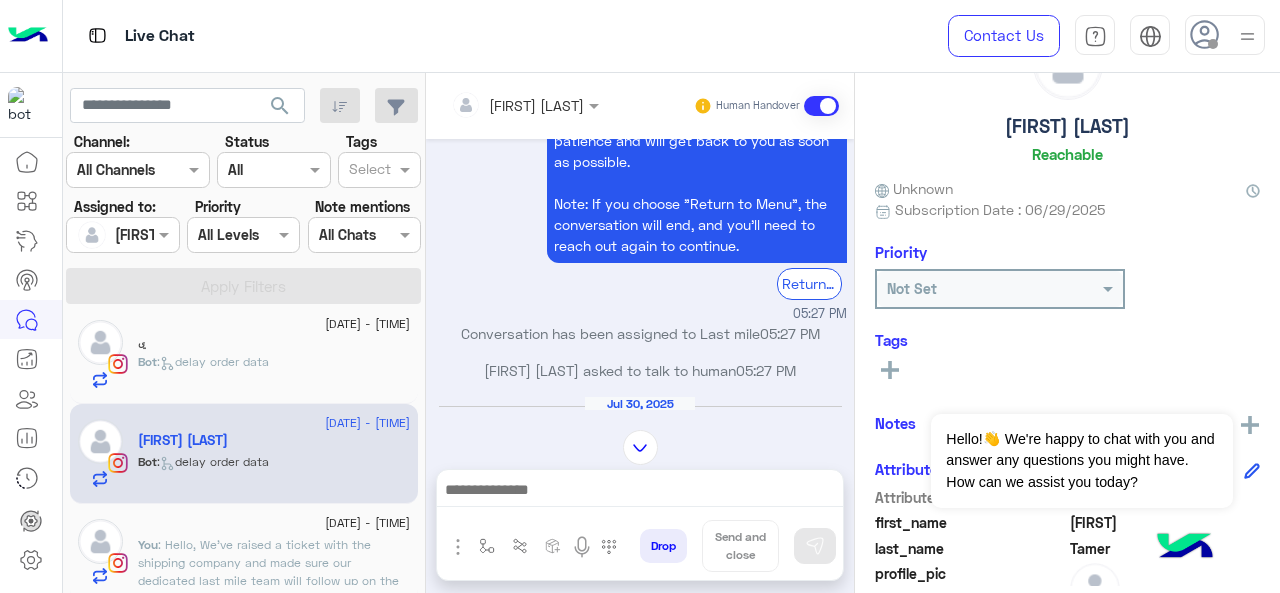 scroll, scrollTop: 894, scrollLeft: 0, axis: vertical 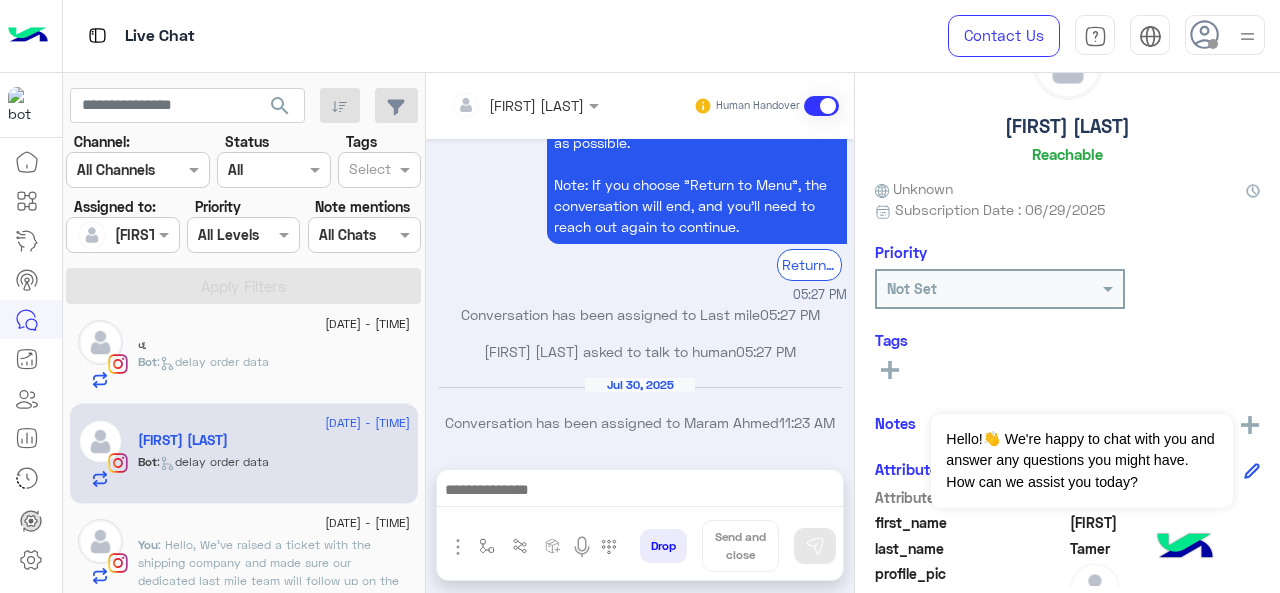 click on ": Hello,
We’ve raised a ticket with the shipping company and made sure our dedicated last mile team will follow up on the issue. You should receive an update from the shipping company very soon. 🤍" 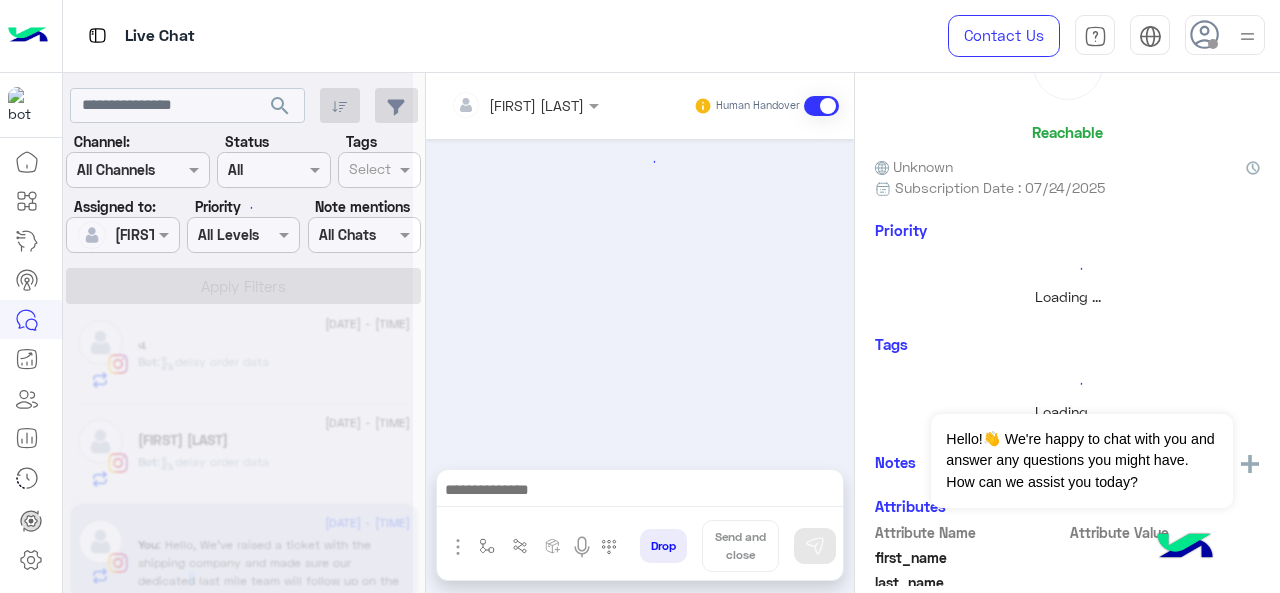 scroll, scrollTop: 0, scrollLeft: 0, axis: both 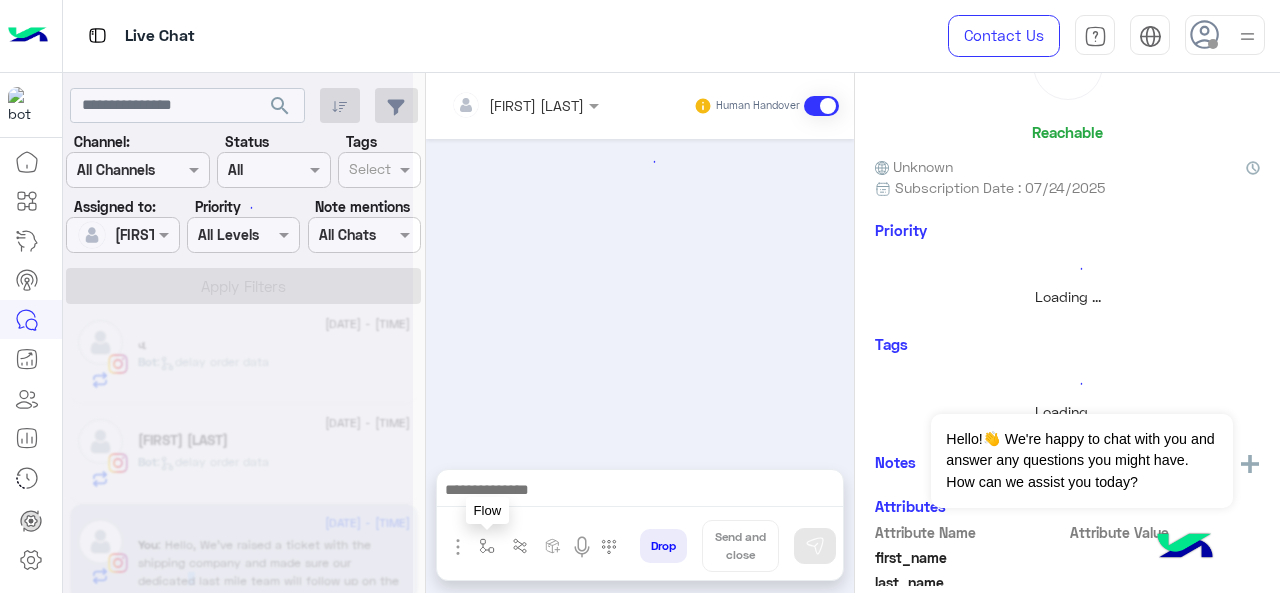 drag, startPoint x: 485, startPoint y: 547, endPoint x: 553, endPoint y: 495, distance: 85.60374 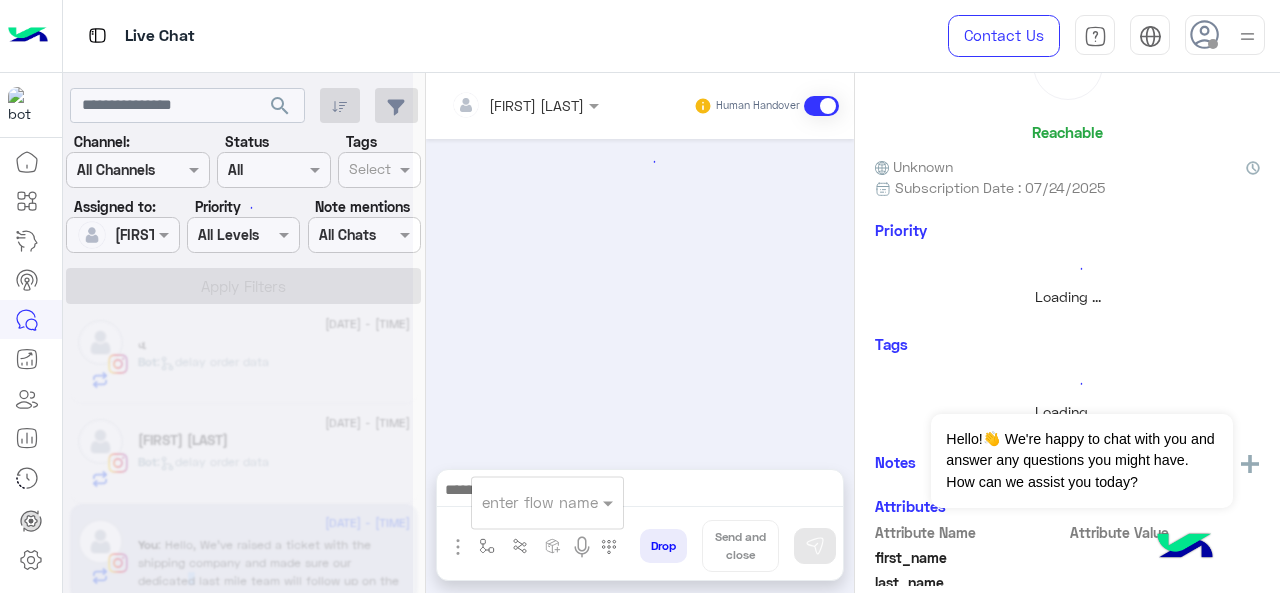 click at bounding box center [523, 502] 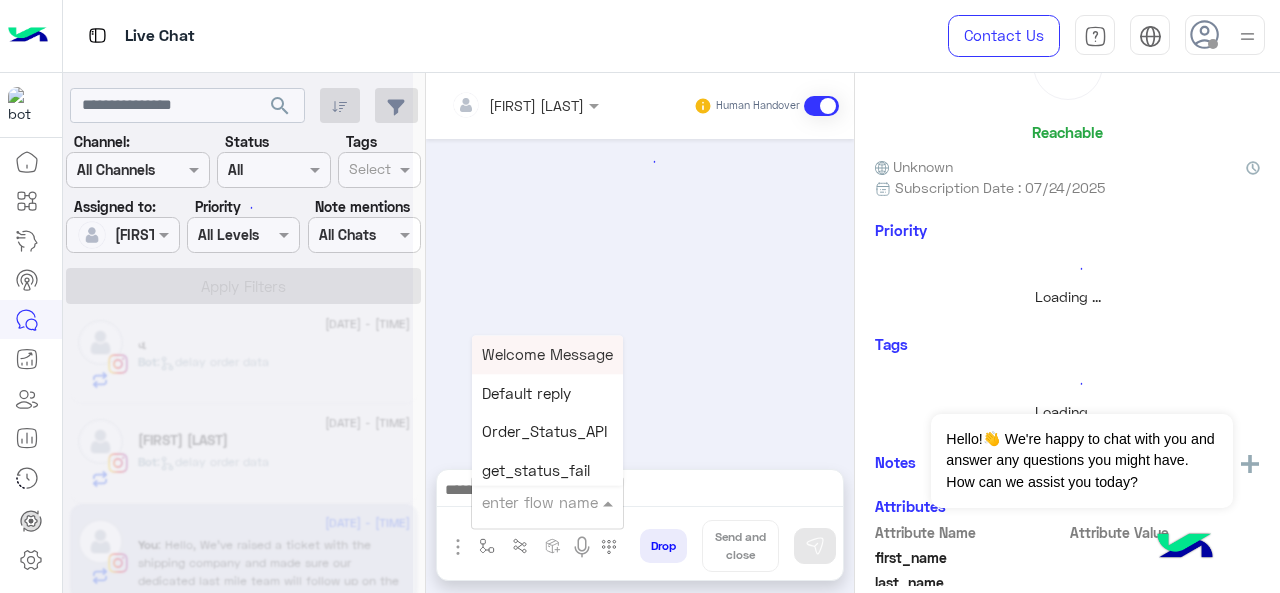 scroll, scrollTop: 684, scrollLeft: 0, axis: vertical 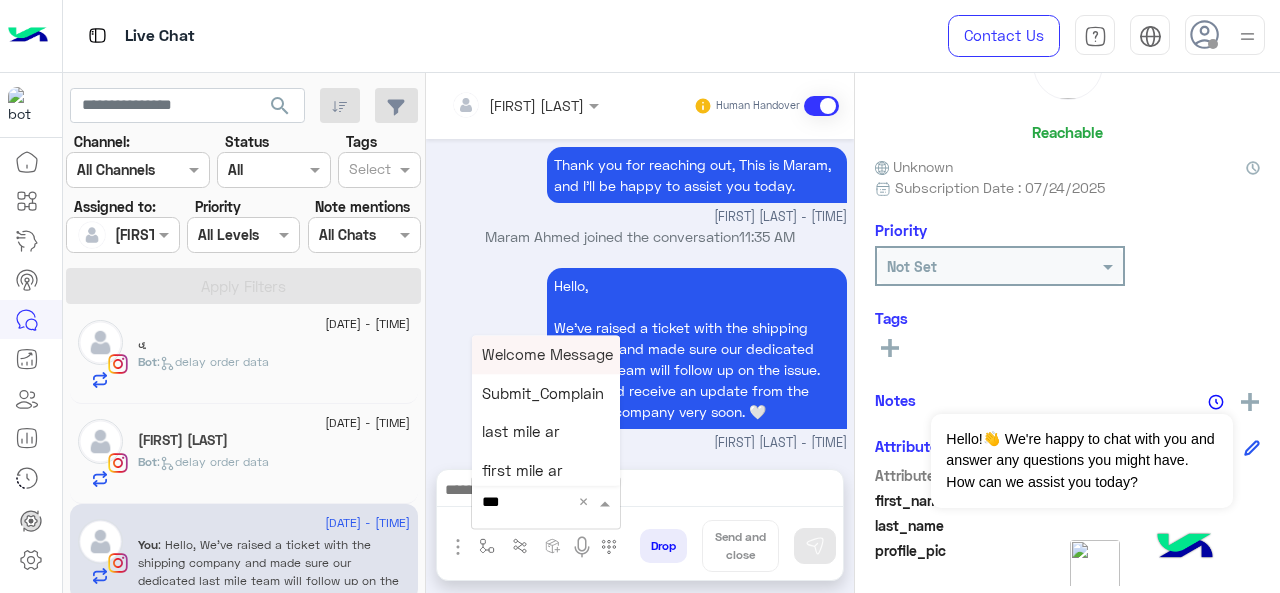 type on "****" 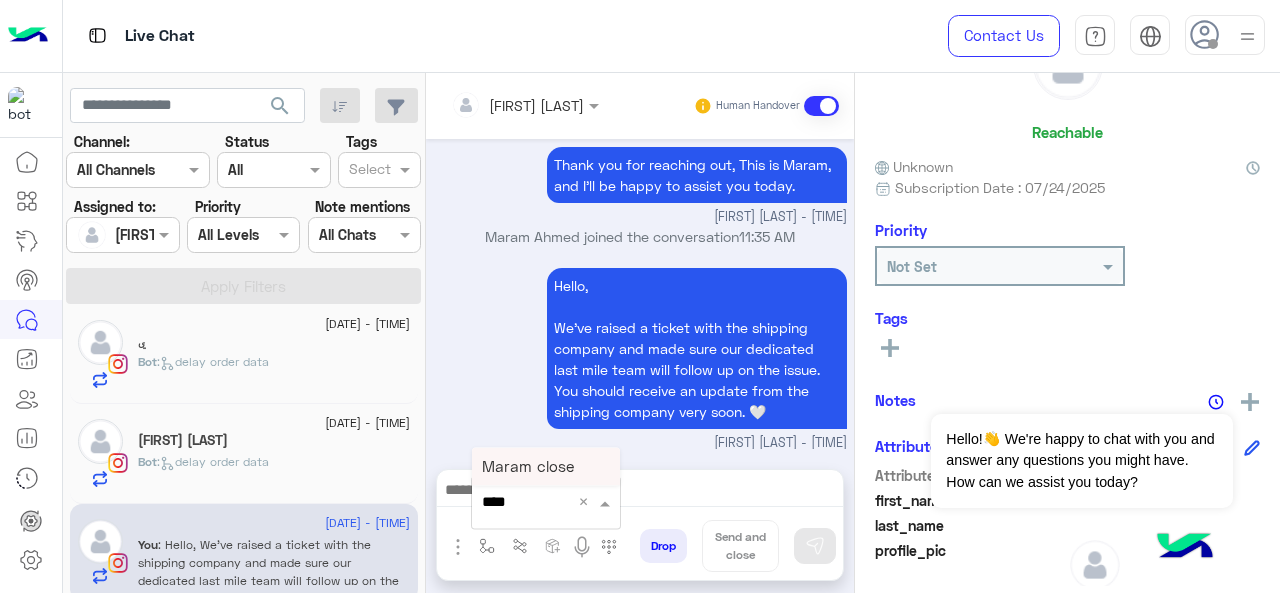click on "Maram close" at bounding box center [546, 466] 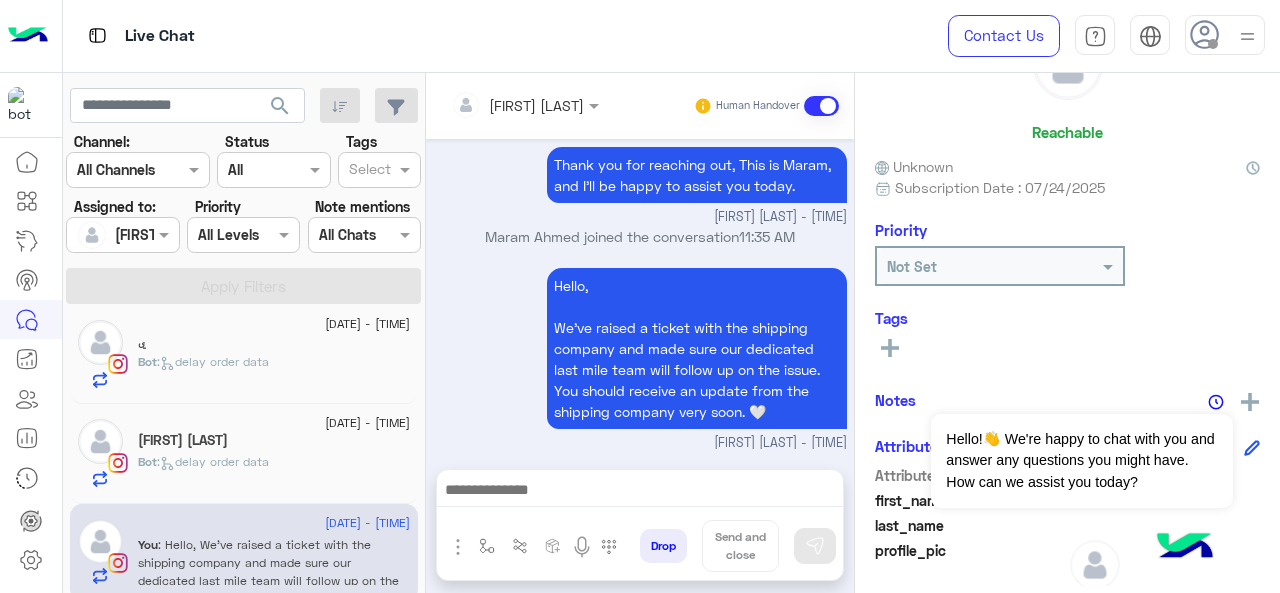type on "**********" 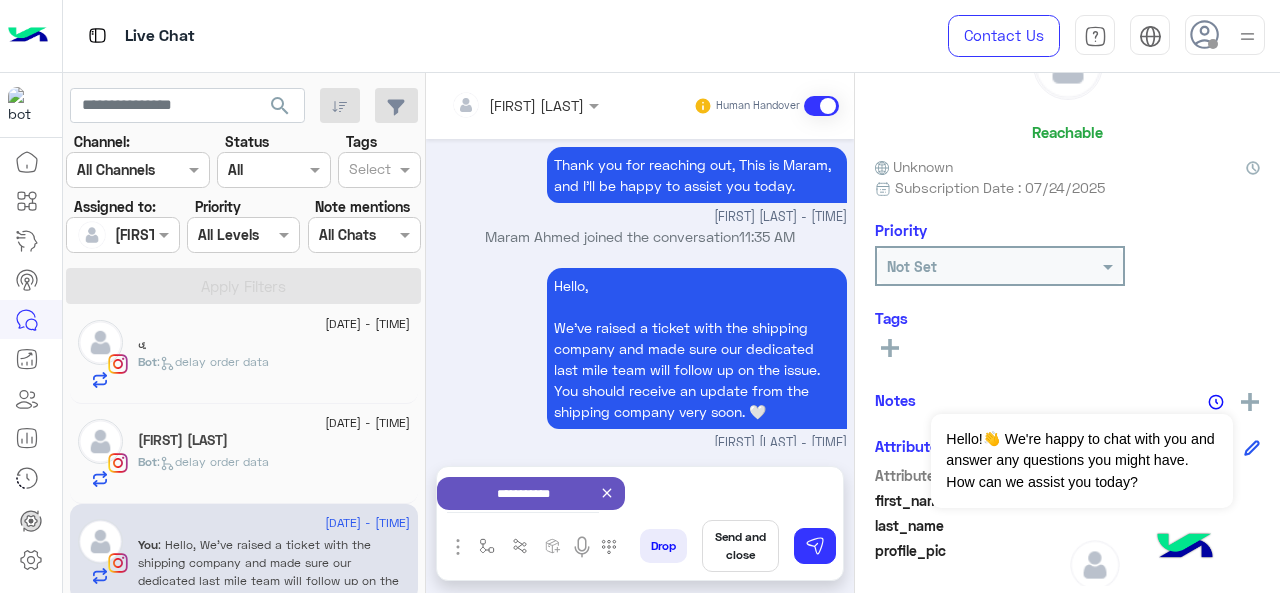 click on "Send and close" at bounding box center [740, 546] 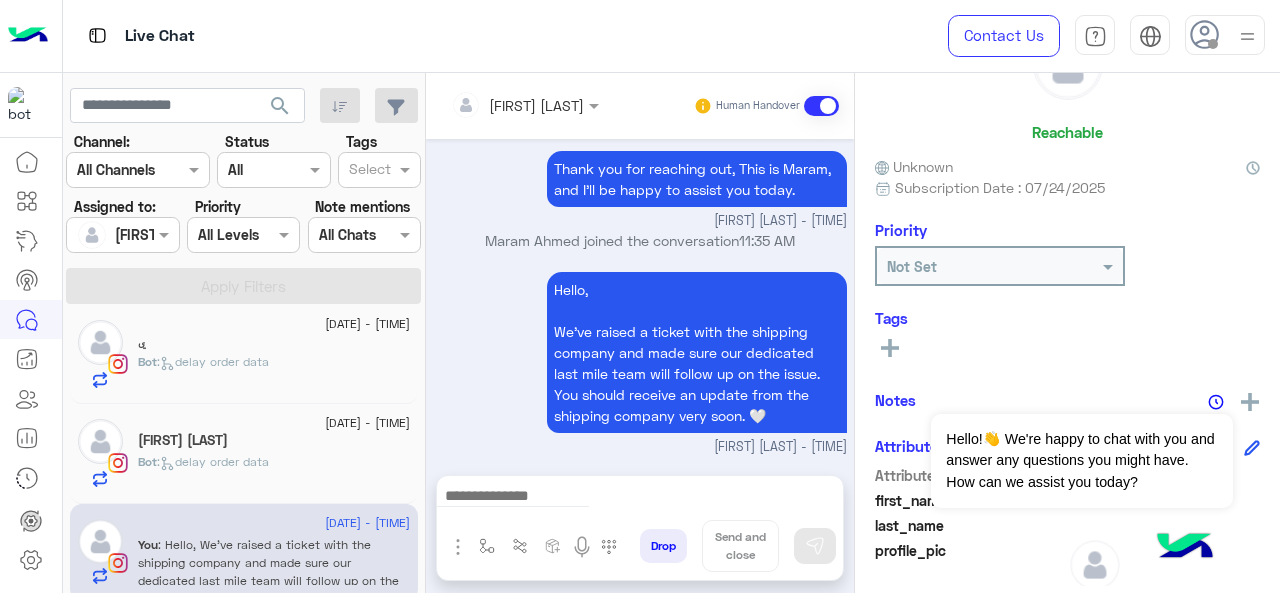 scroll, scrollTop: 684, scrollLeft: 0, axis: vertical 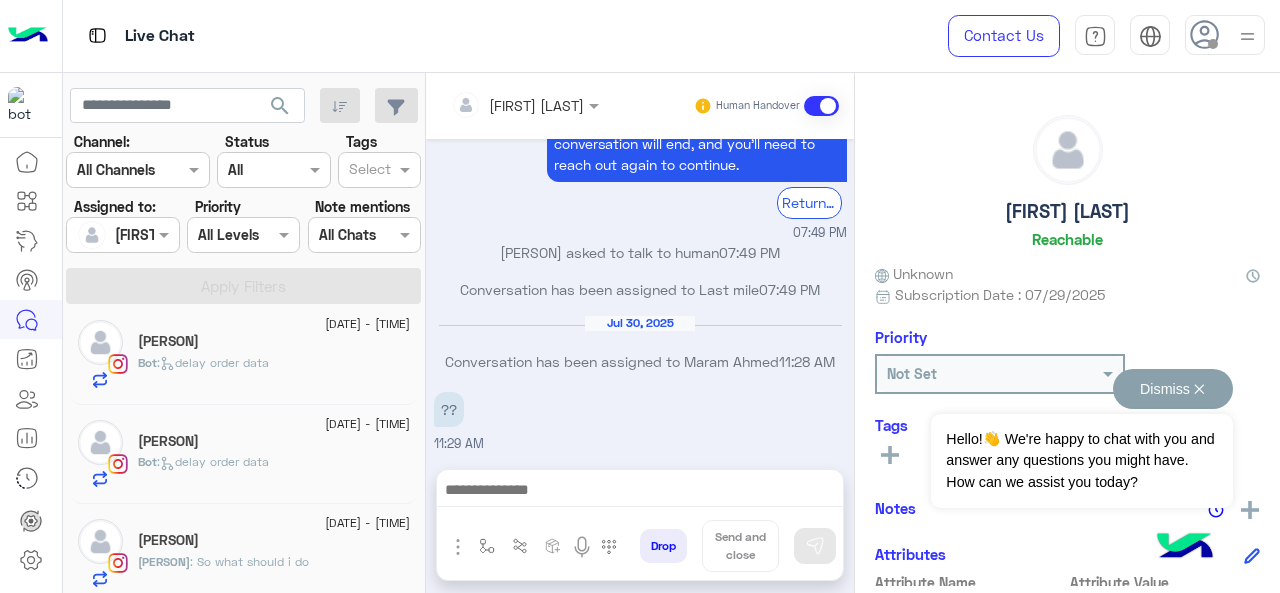 click on "Dismiss ✕" at bounding box center [1173, 389] 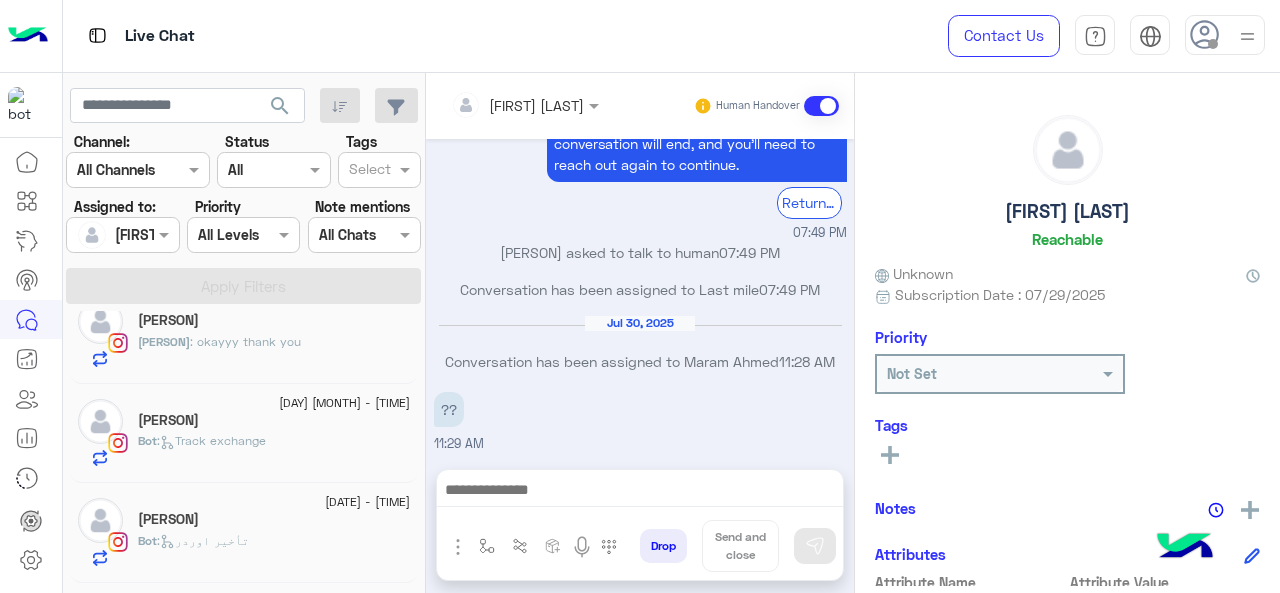 scroll, scrollTop: 1608, scrollLeft: 0, axis: vertical 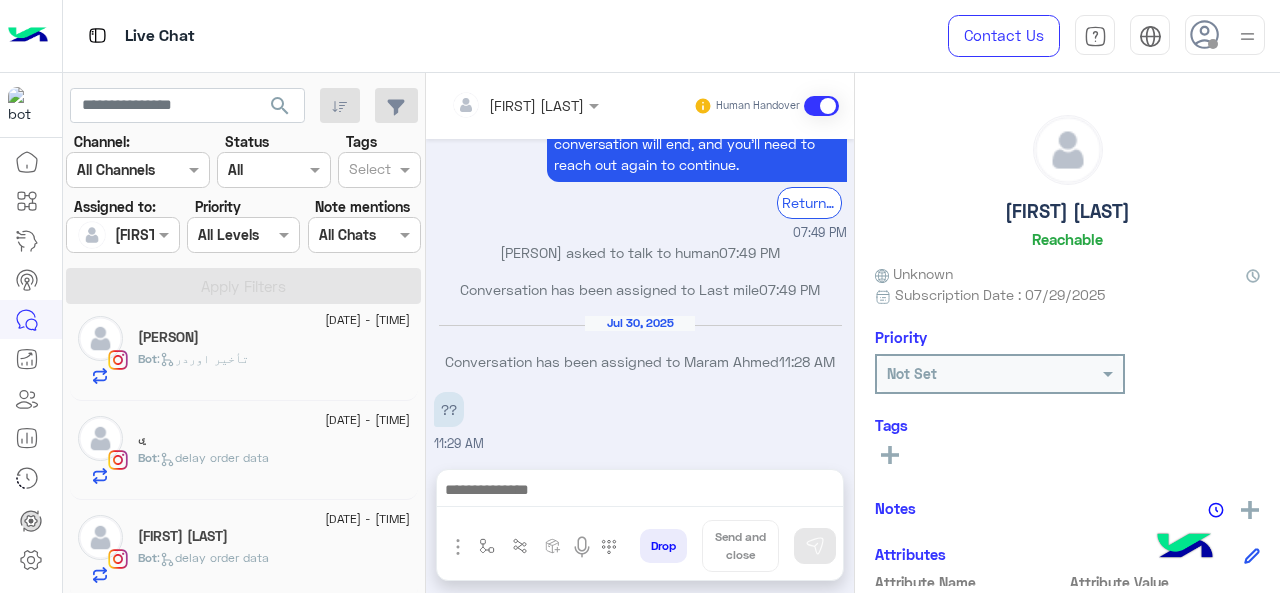 click on ":   delay order data" 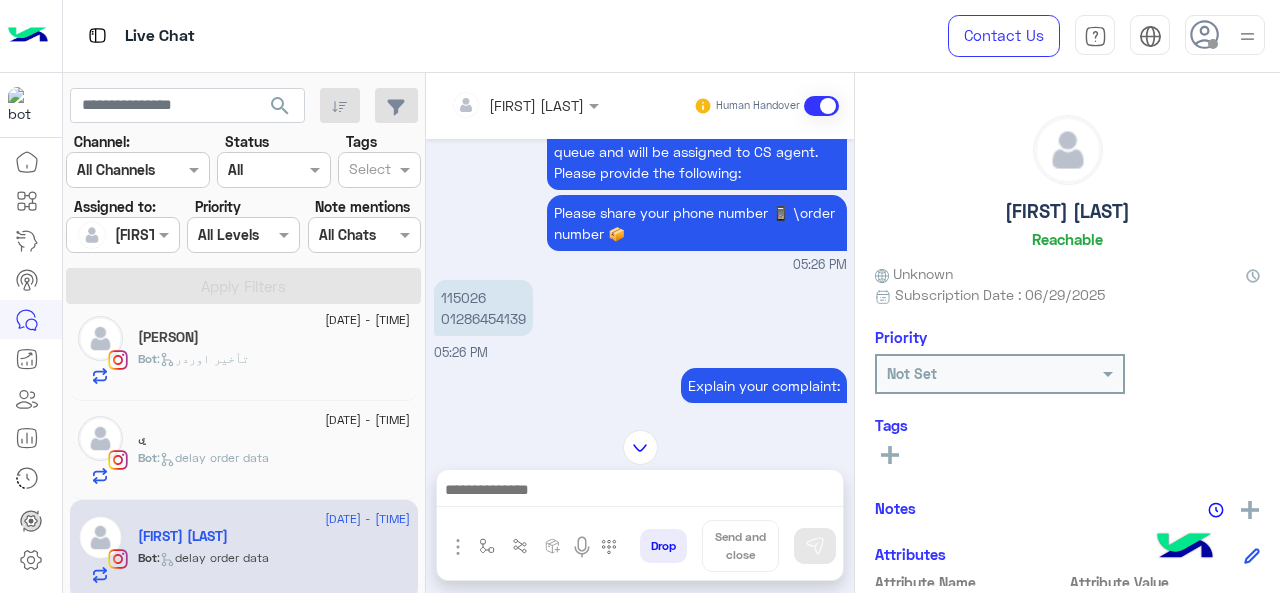 scroll, scrollTop: 394, scrollLeft: 0, axis: vertical 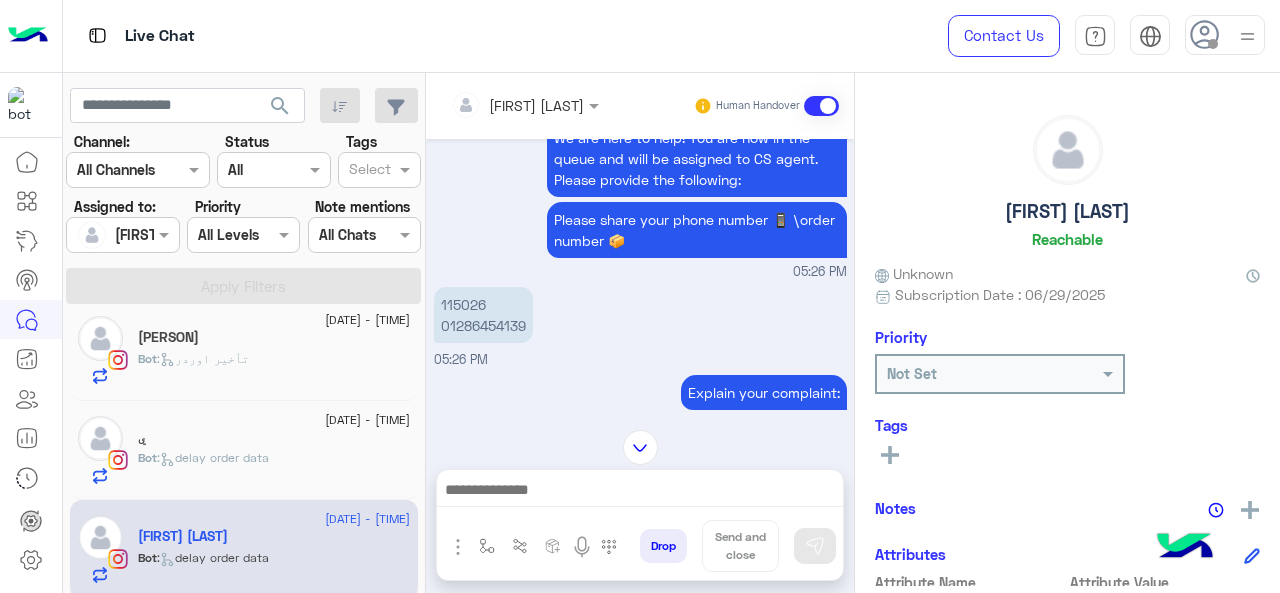 click on "[NUMBER]  [PHONE]" at bounding box center (483, 315) 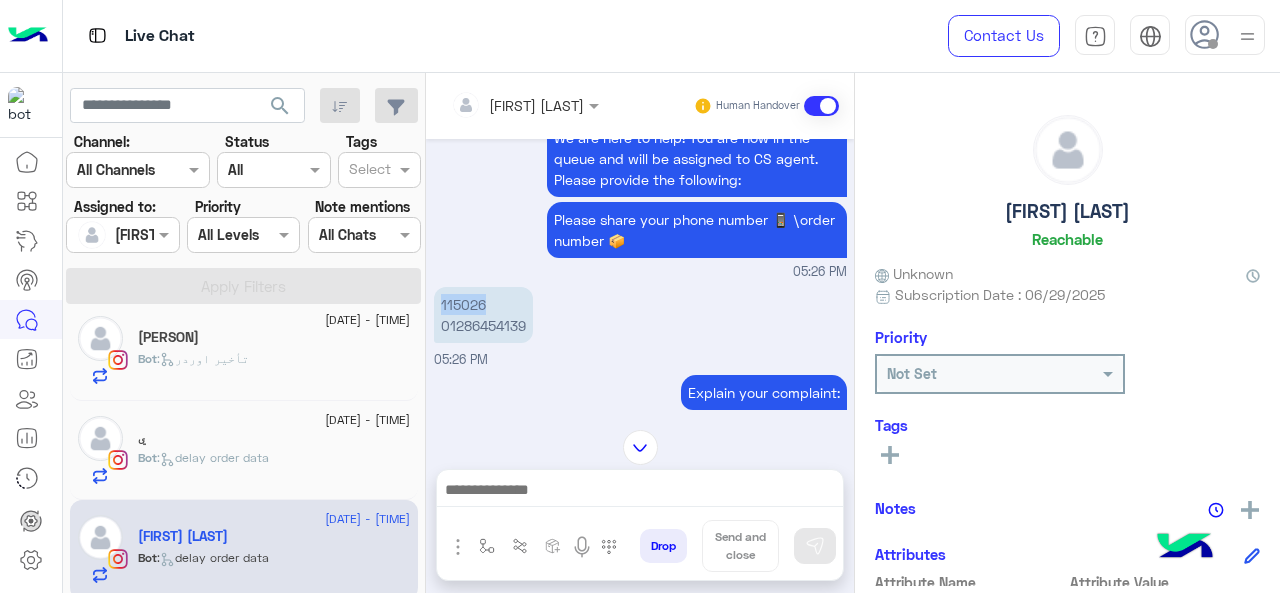 click on "115026  01286454139" at bounding box center (483, 315) 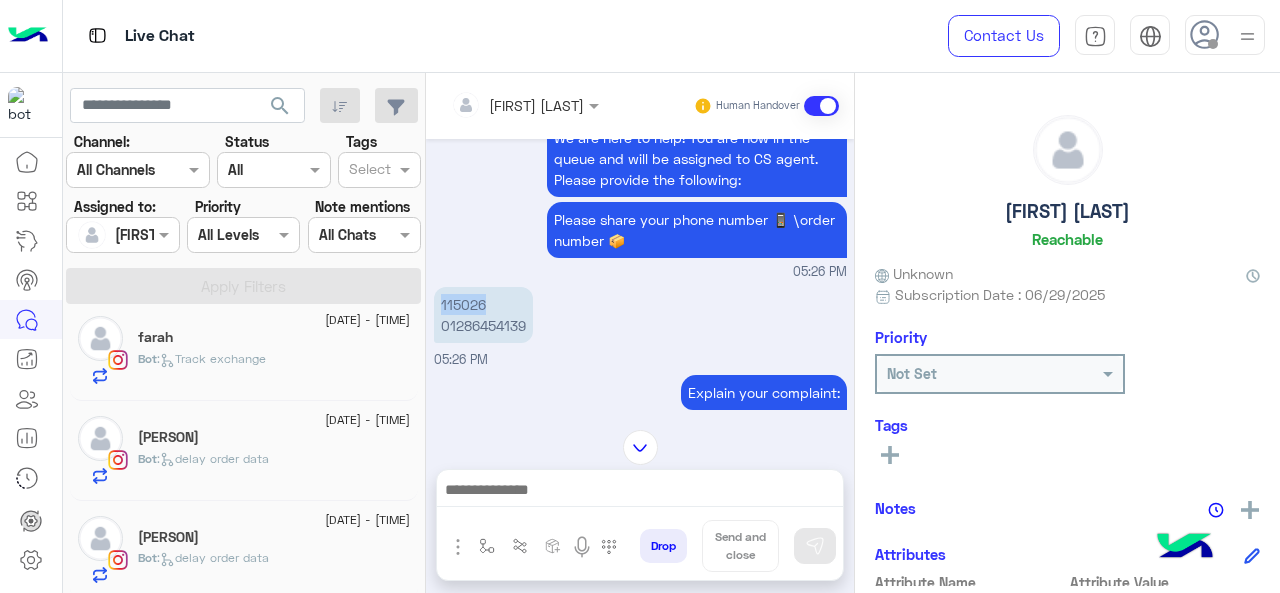 scroll, scrollTop: 508, scrollLeft: 0, axis: vertical 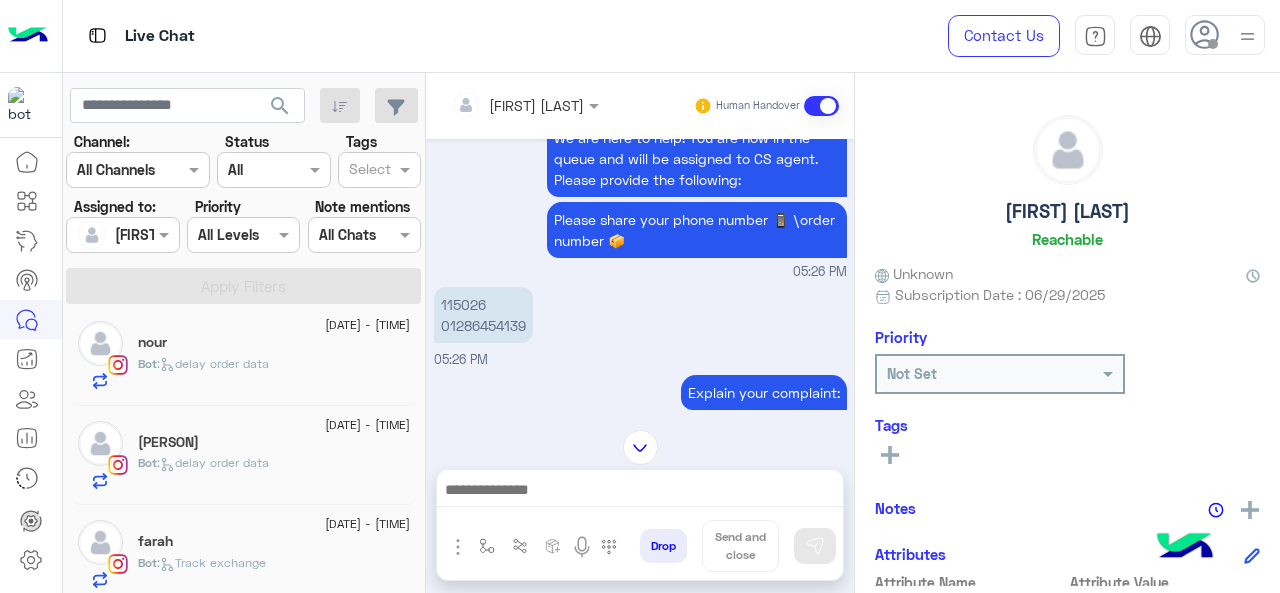 click on "Bot :   delay order data" 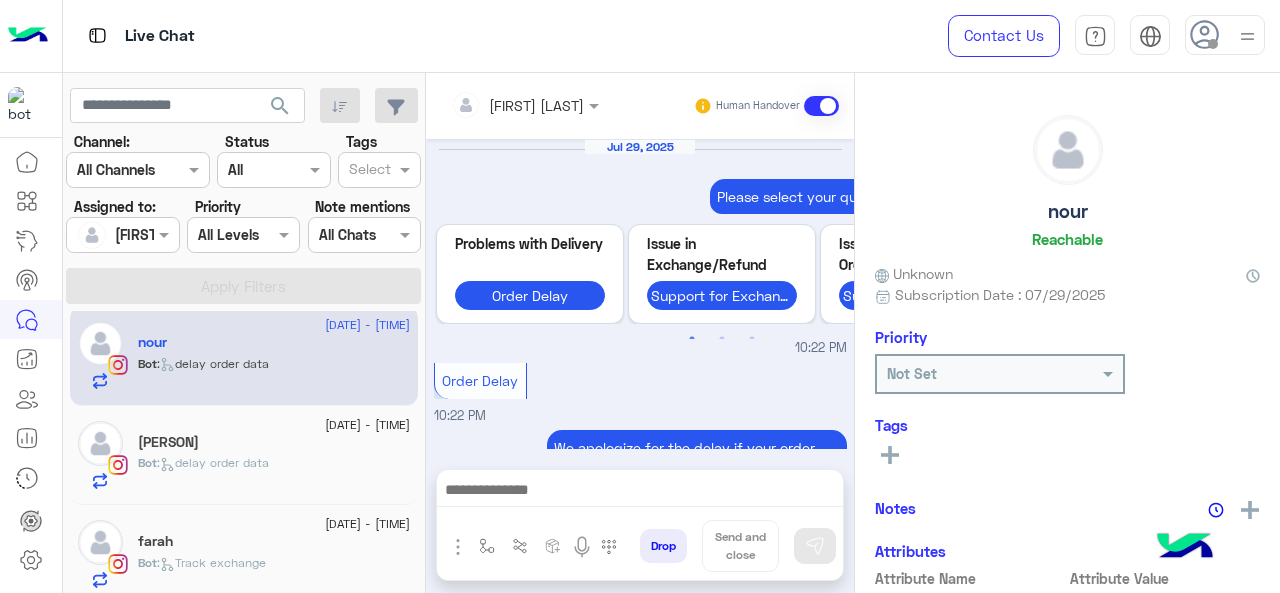scroll, scrollTop: 936, scrollLeft: 0, axis: vertical 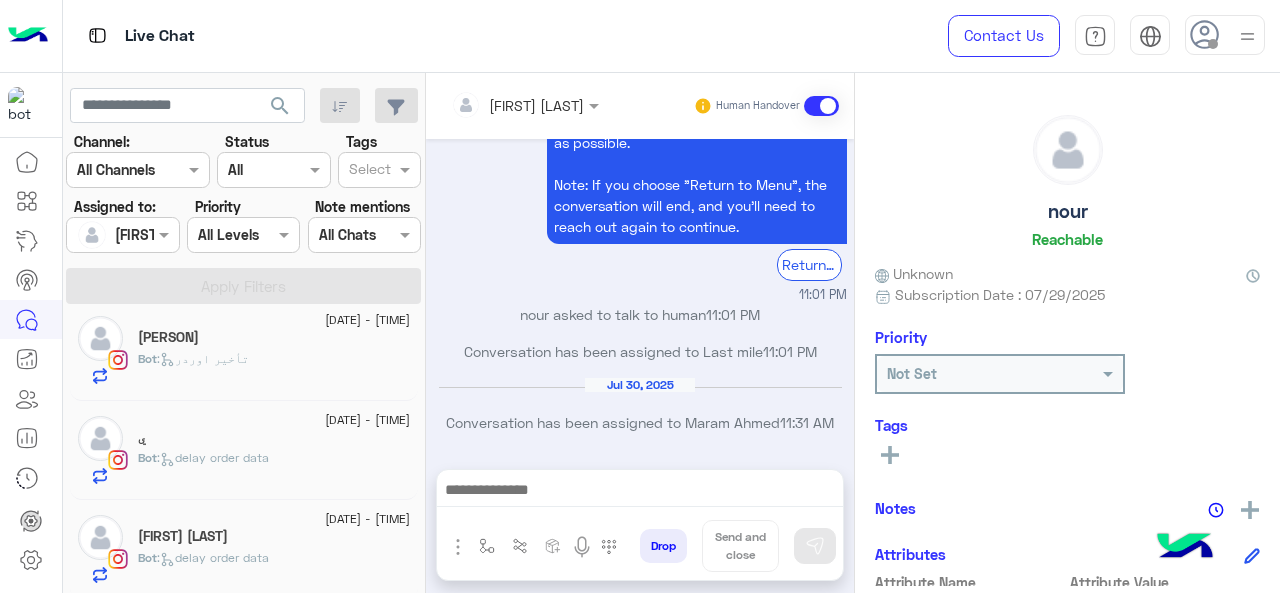 click on "Bot :   delay order data" 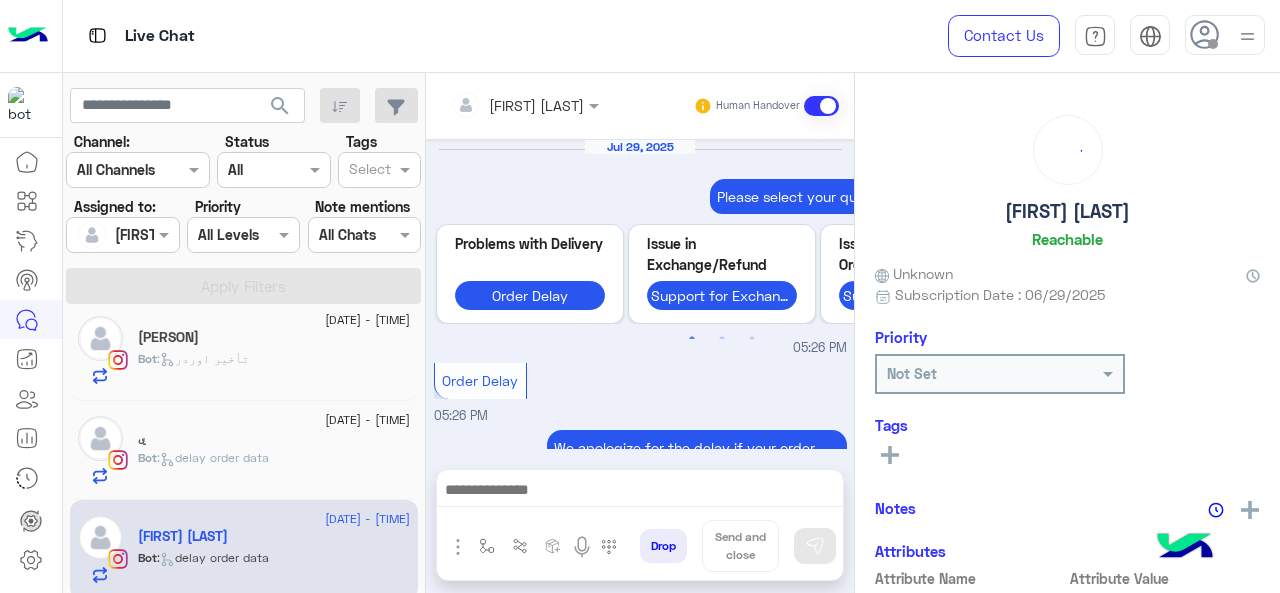 scroll, scrollTop: 894, scrollLeft: 0, axis: vertical 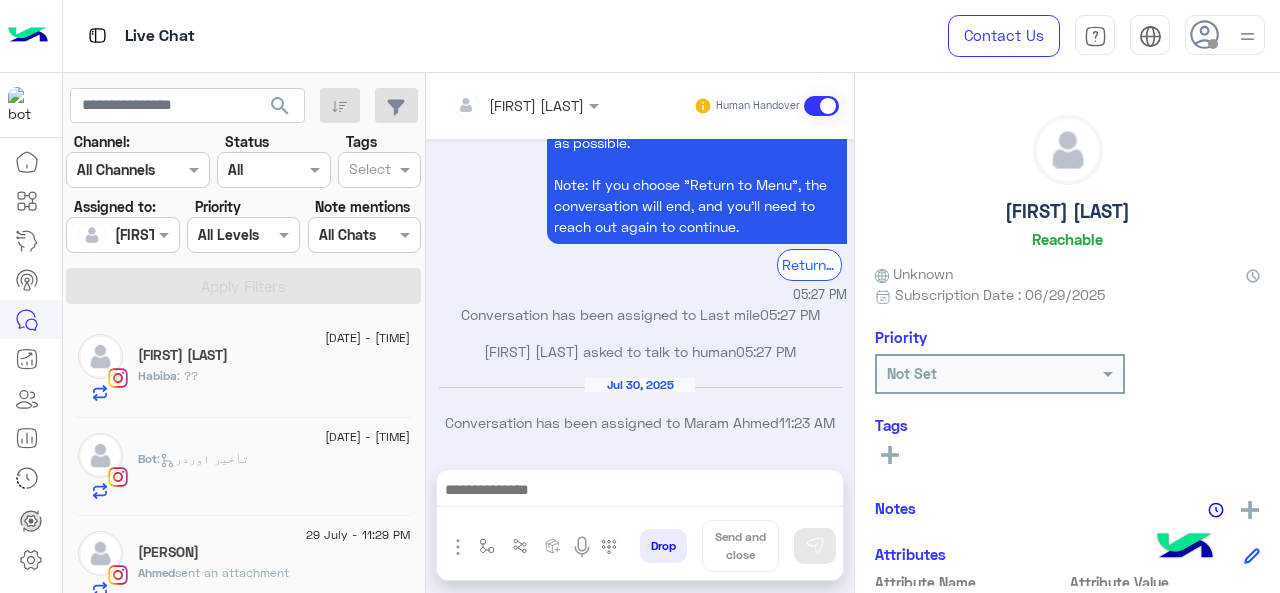 click on "Habiba : ??" 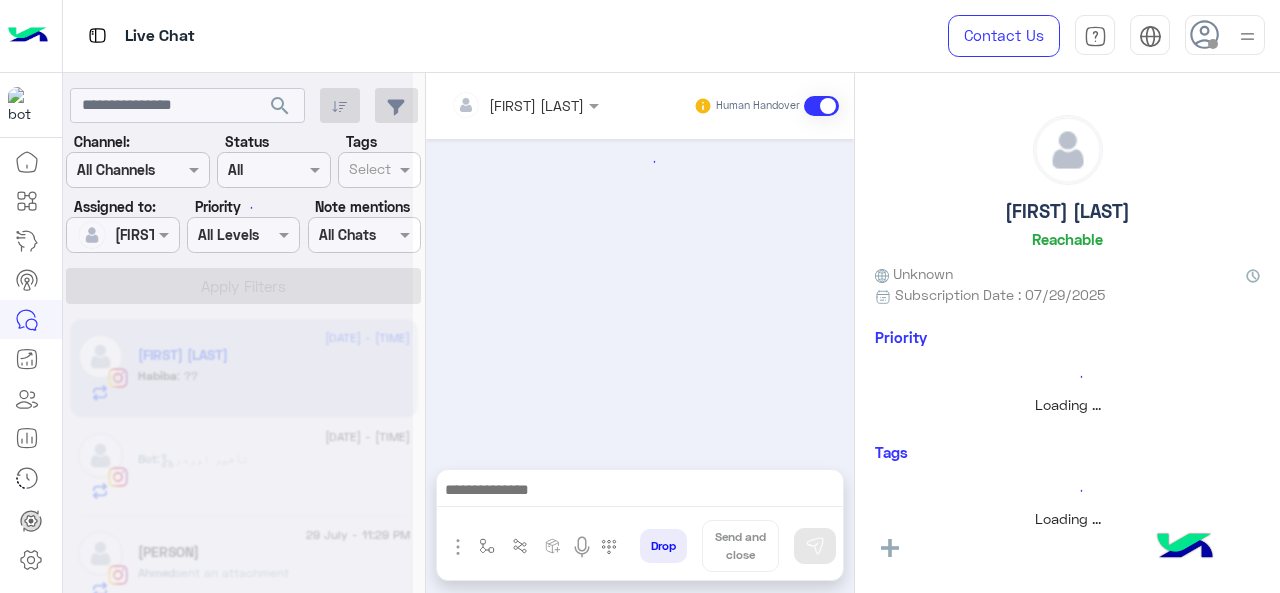scroll, scrollTop: 757, scrollLeft: 0, axis: vertical 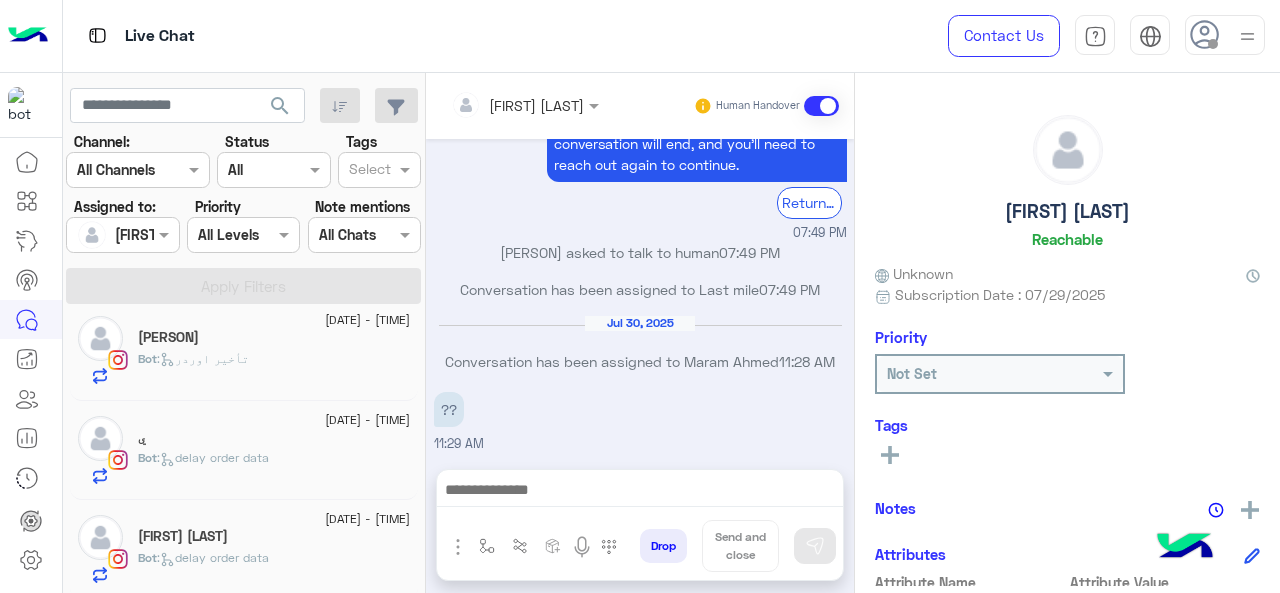 click on ":   delay order data" 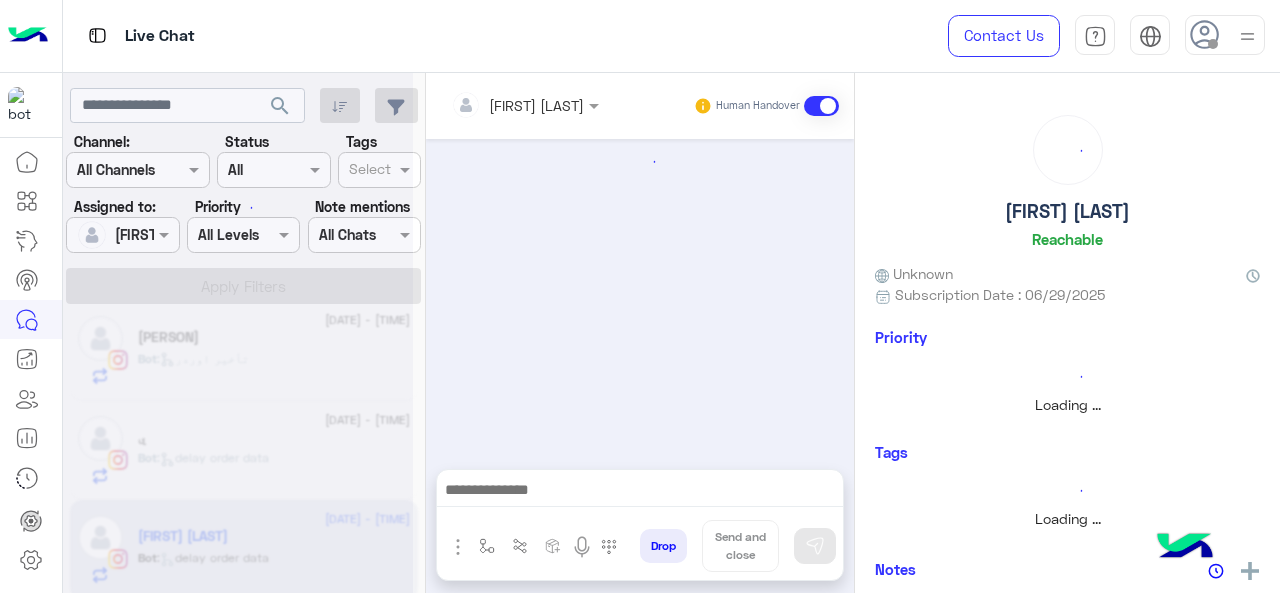scroll, scrollTop: 0, scrollLeft: 0, axis: both 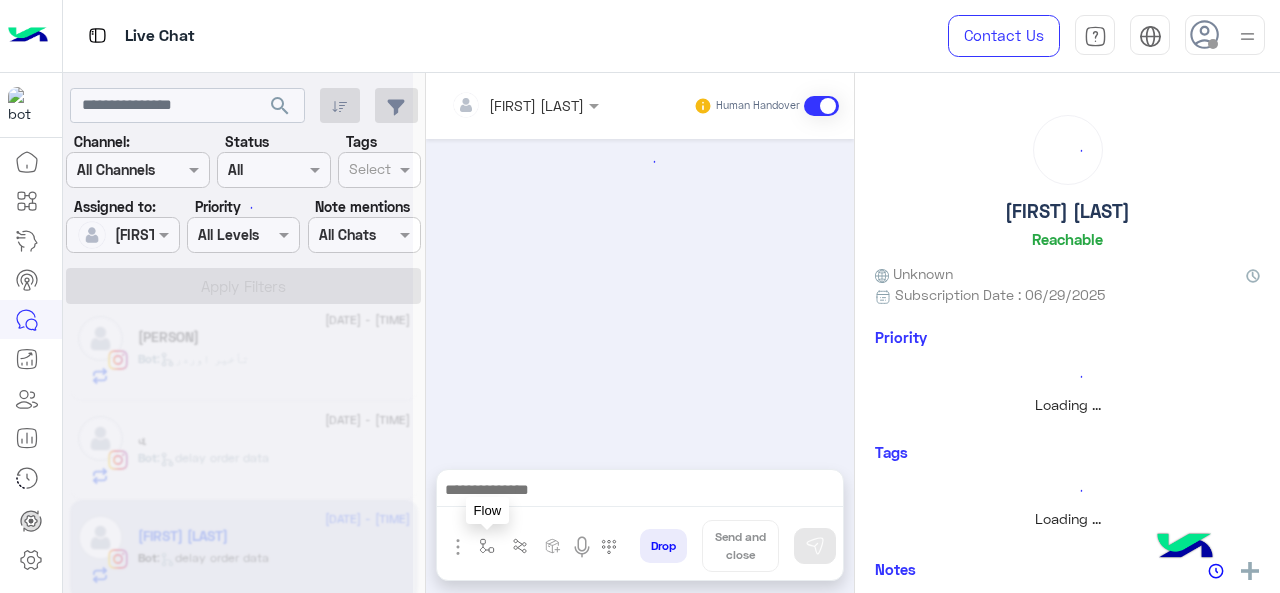 click at bounding box center [487, 546] 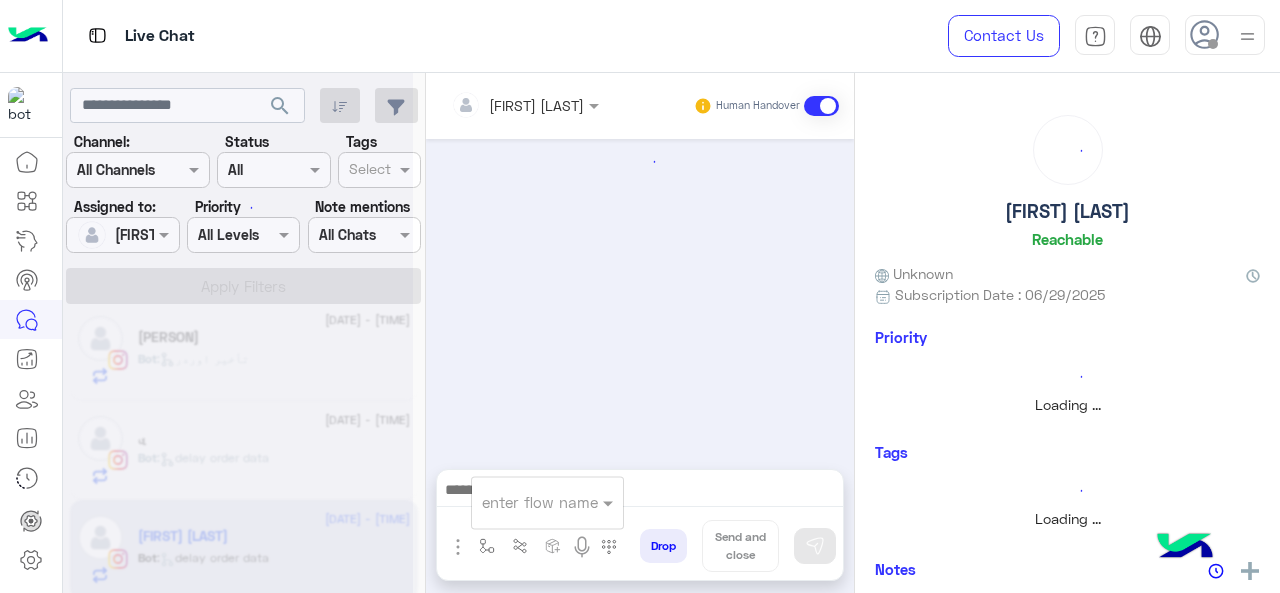 click at bounding box center [523, 502] 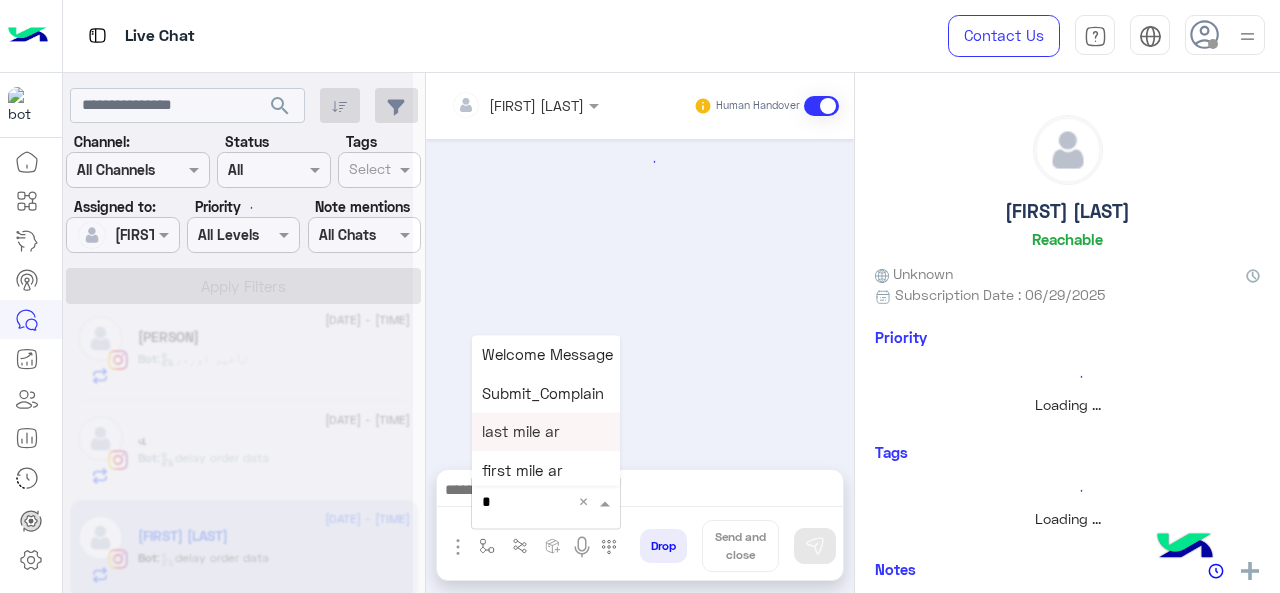 type on "*" 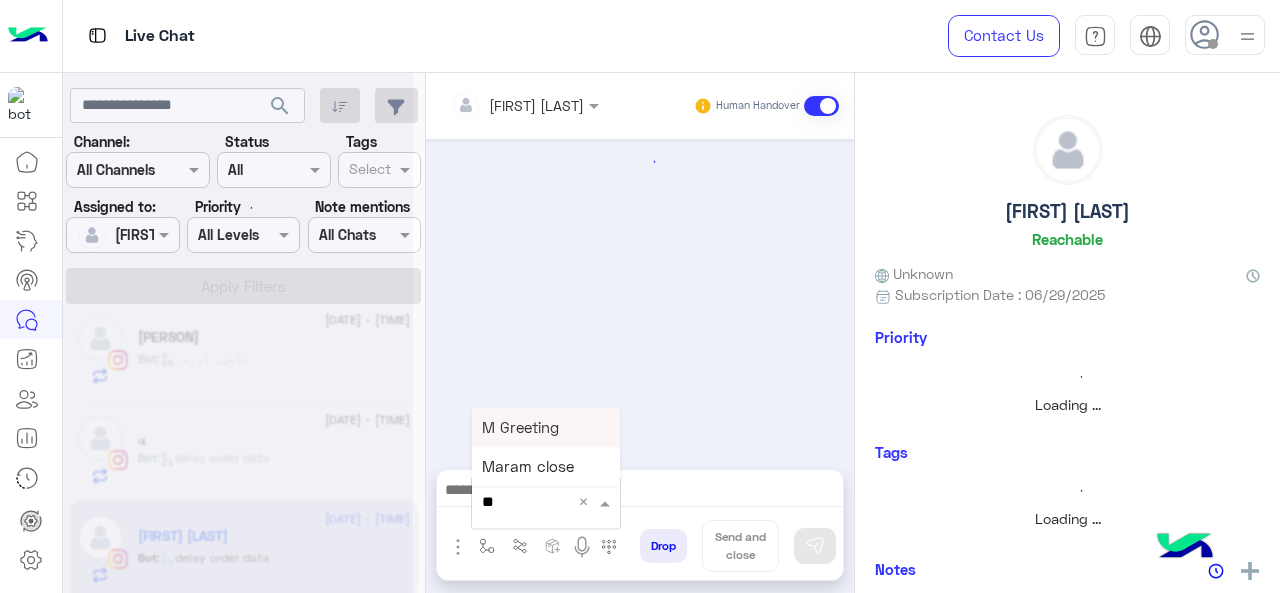 click on "M Greeting" at bounding box center [546, 427] 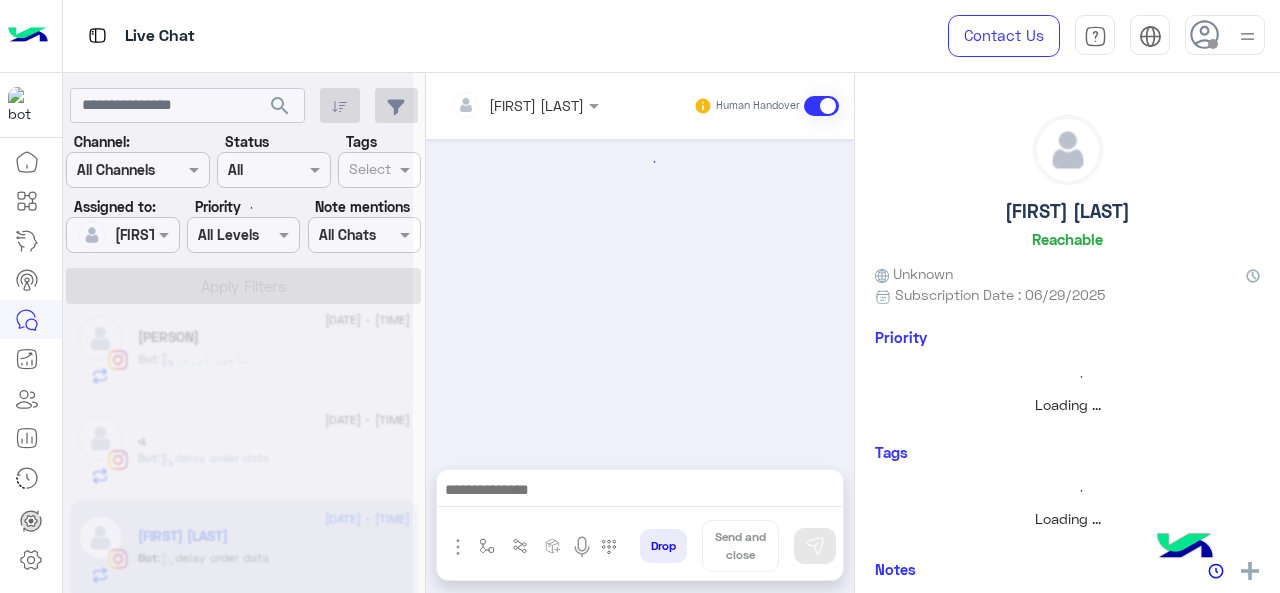 type on "**********" 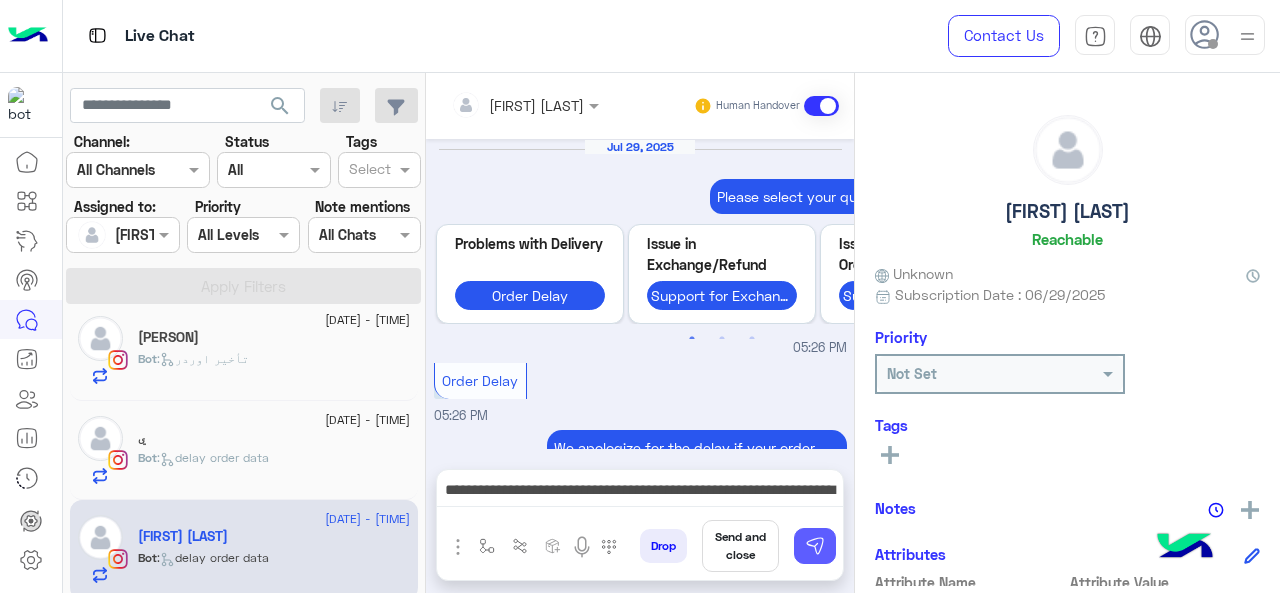scroll, scrollTop: 894, scrollLeft: 0, axis: vertical 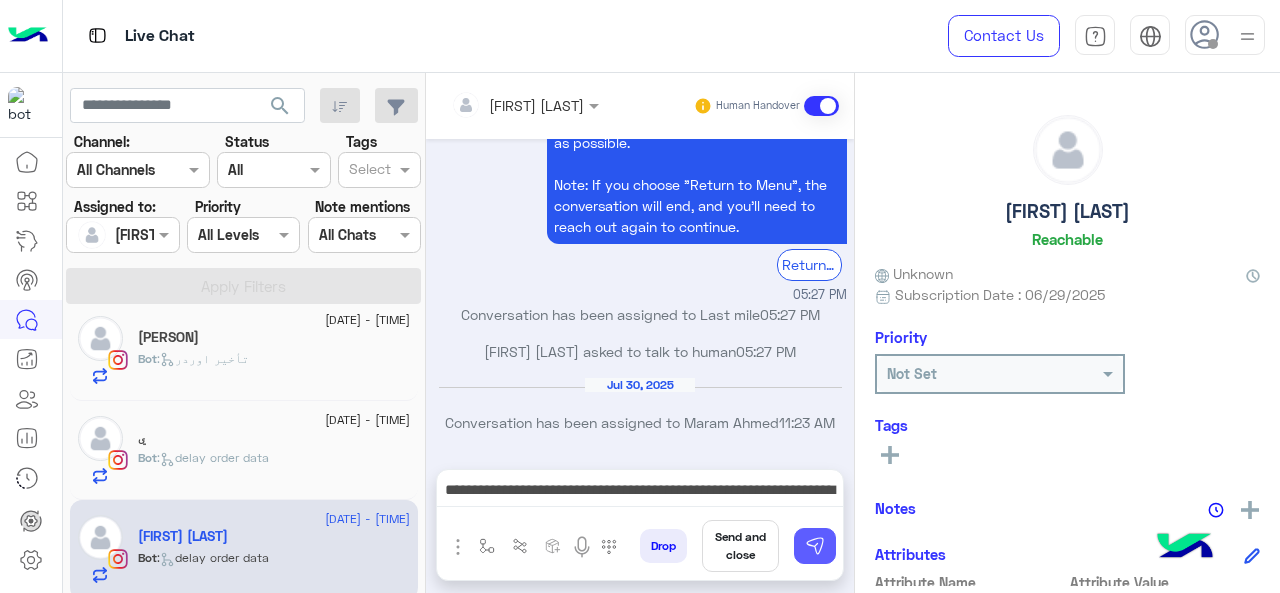 click at bounding box center [815, 546] 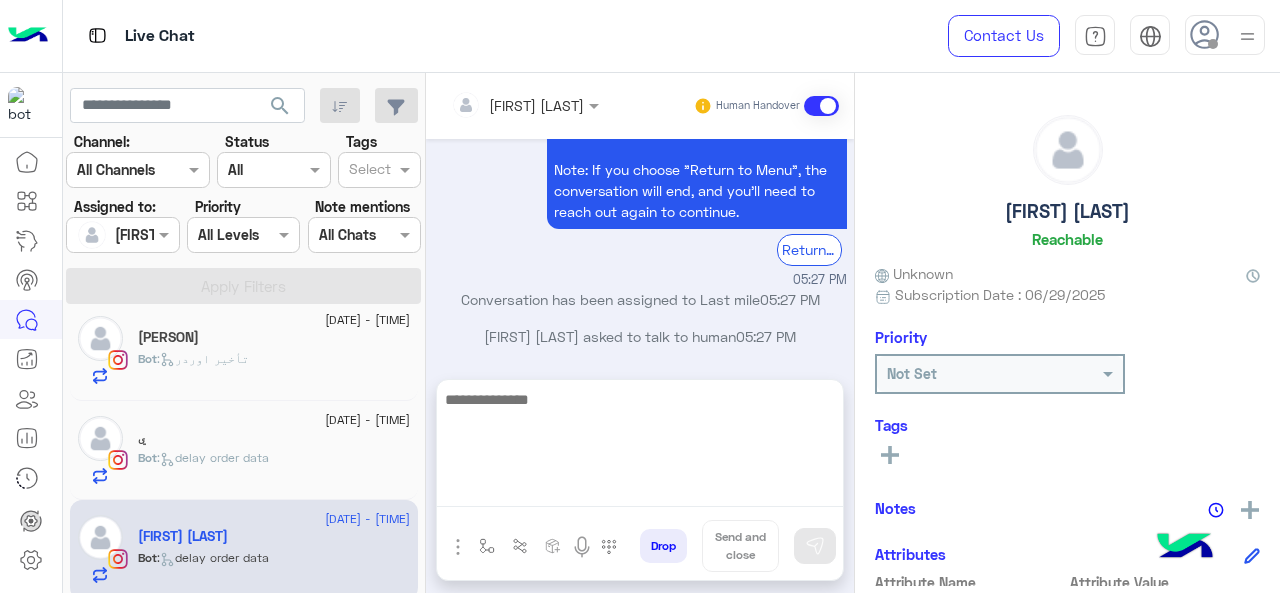 click at bounding box center [640, 447] 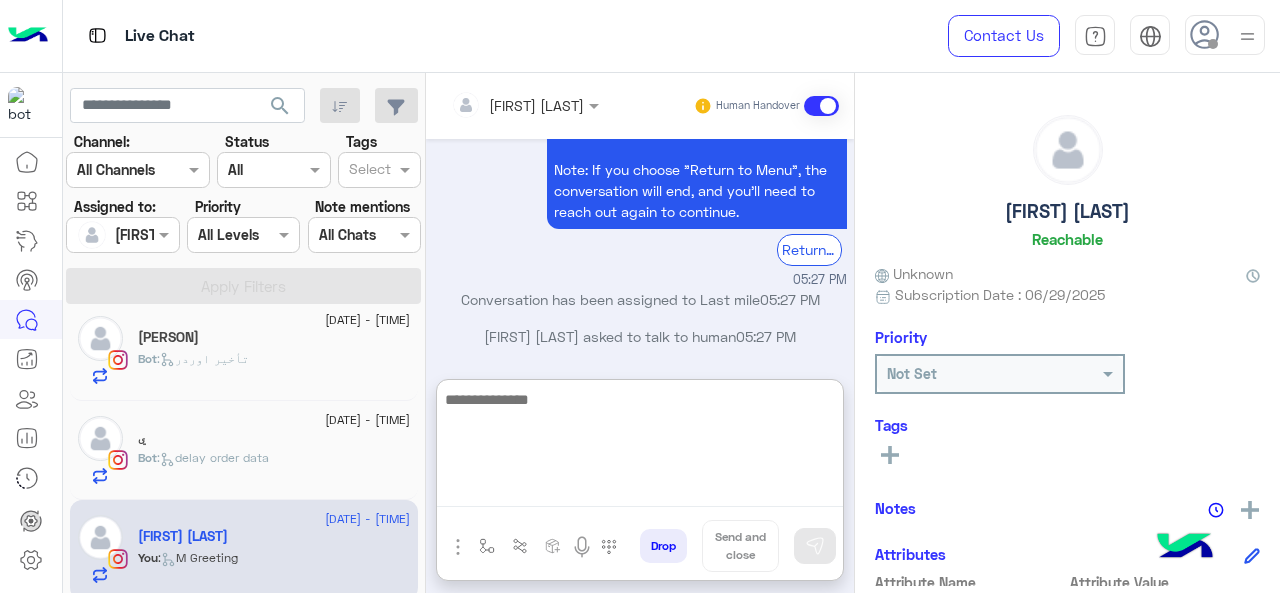 scroll, scrollTop: 1106, scrollLeft: 0, axis: vertical 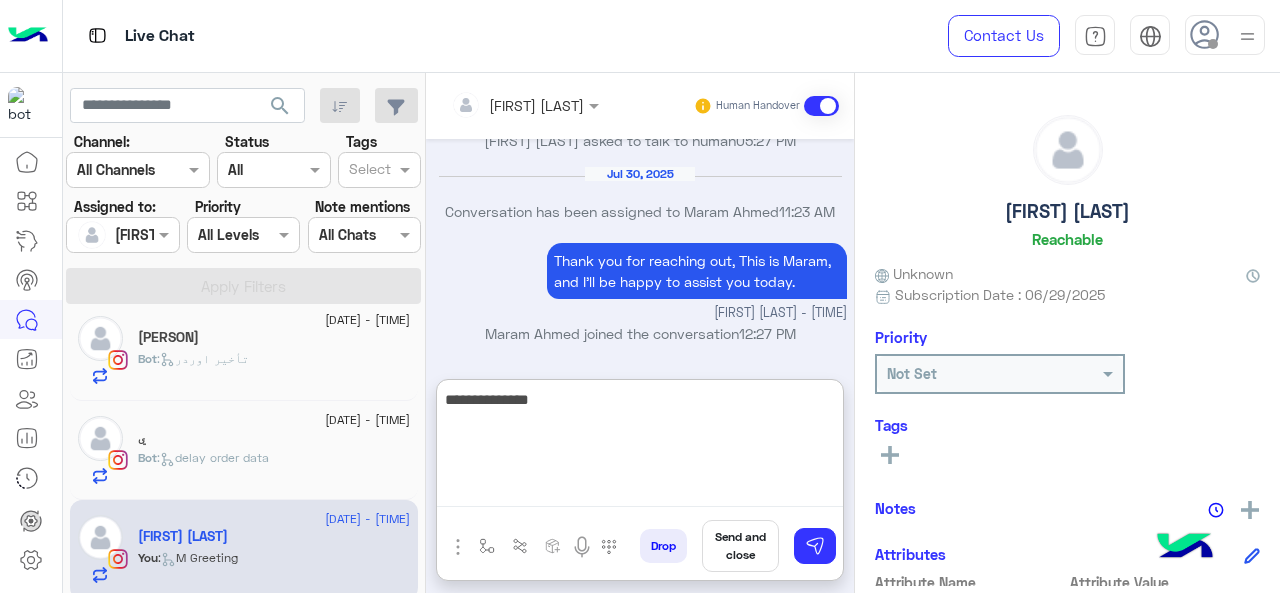 paste on "**********" 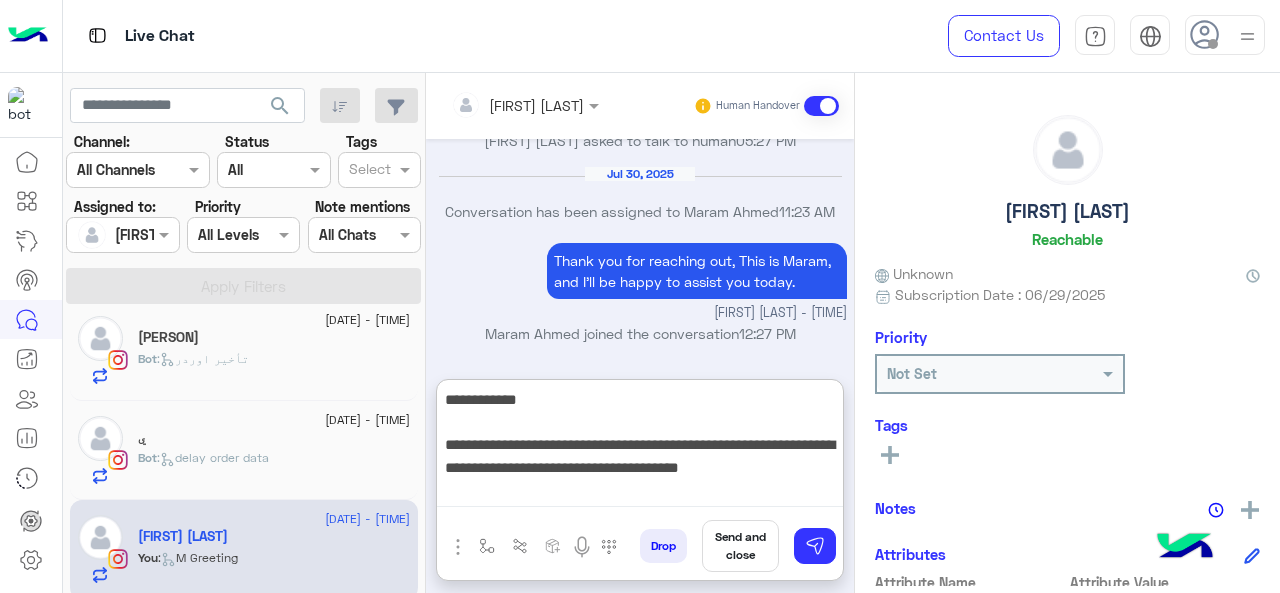 click on "**********" at bounding box center (640, 447) 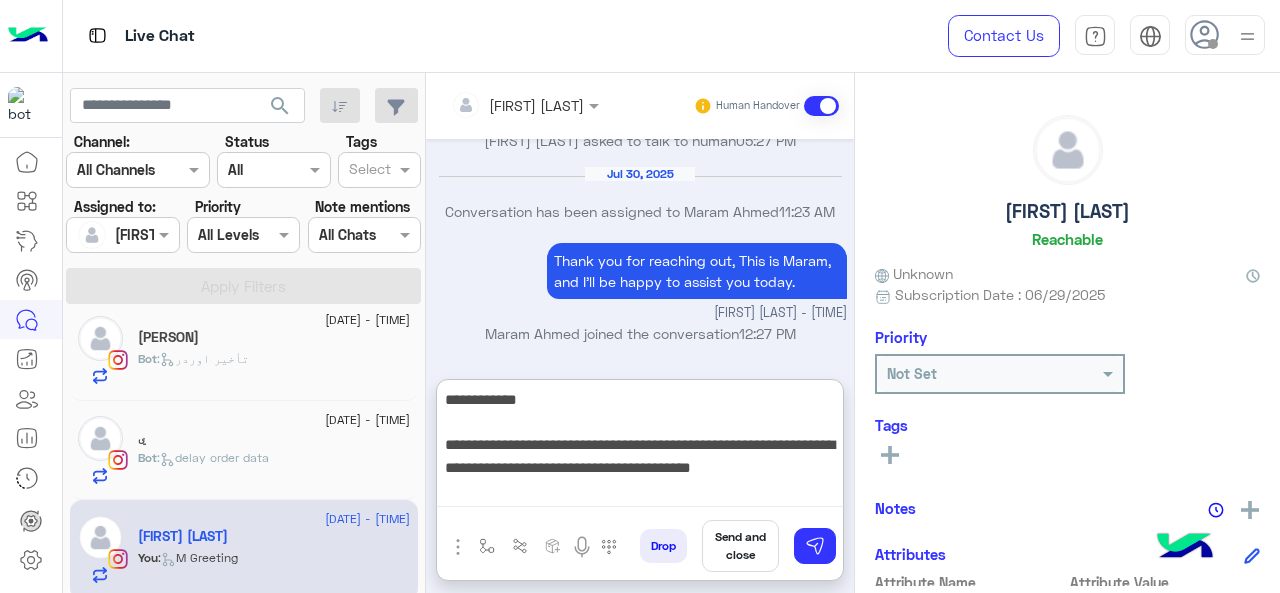 click on "**********" at bounding box center [640, 447] 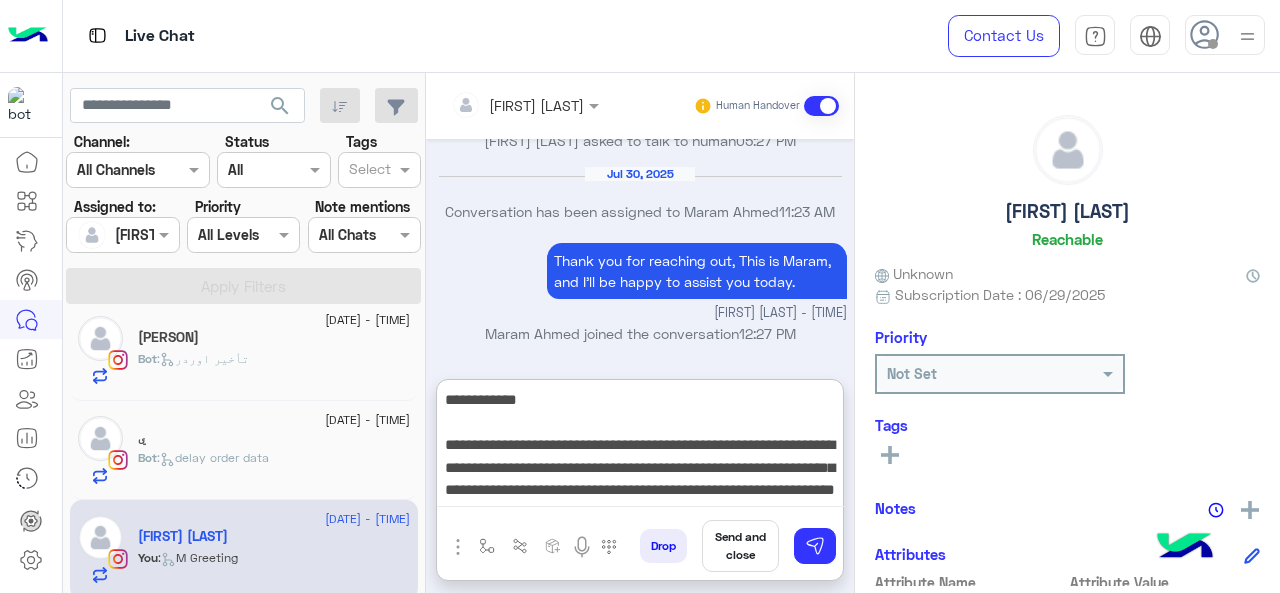 scroll, scrollTop: 0, scrollLeft: 0, axis: both 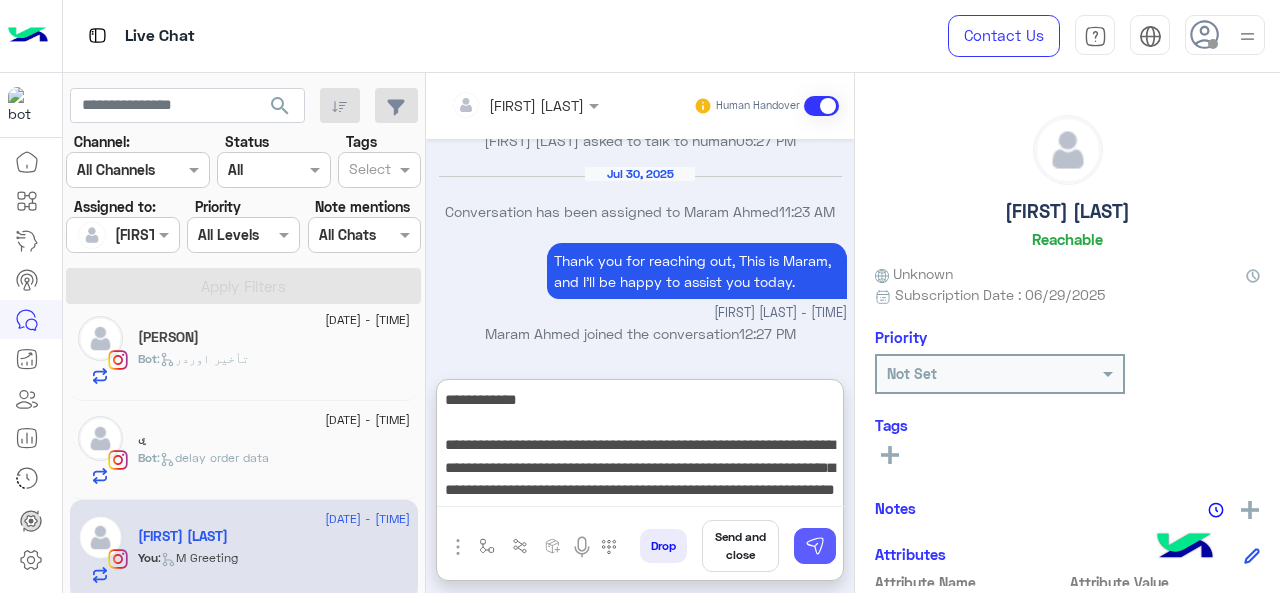 type on "**********" 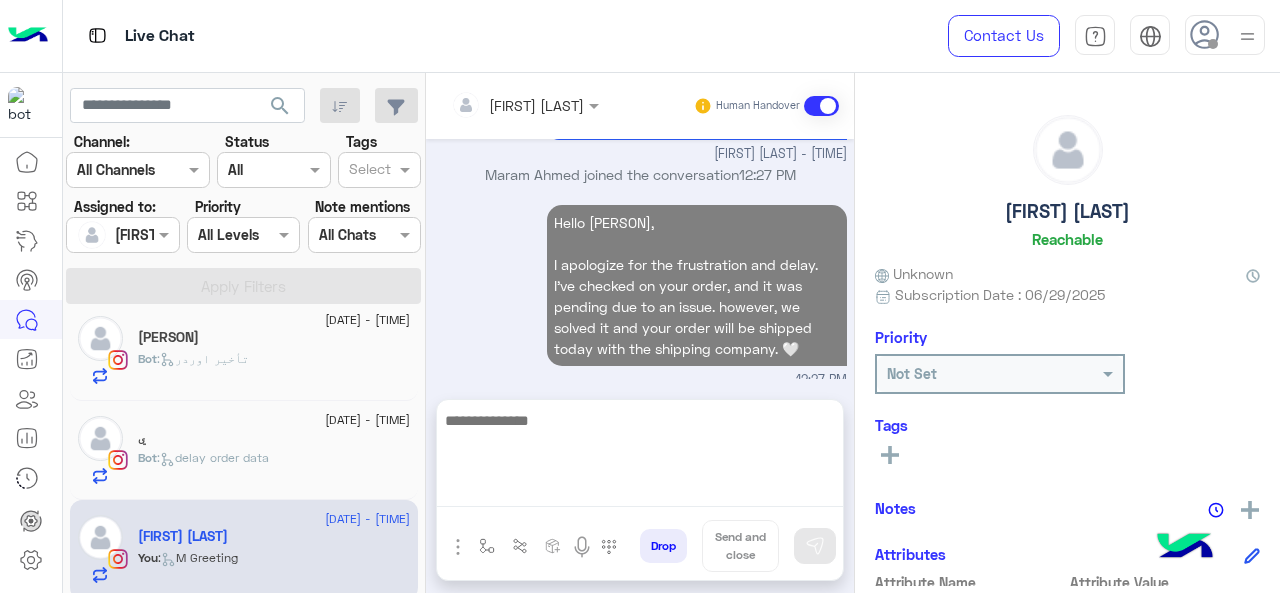 scroll, scrollTop: 1205, scrollLeft: 0, axis: vertical 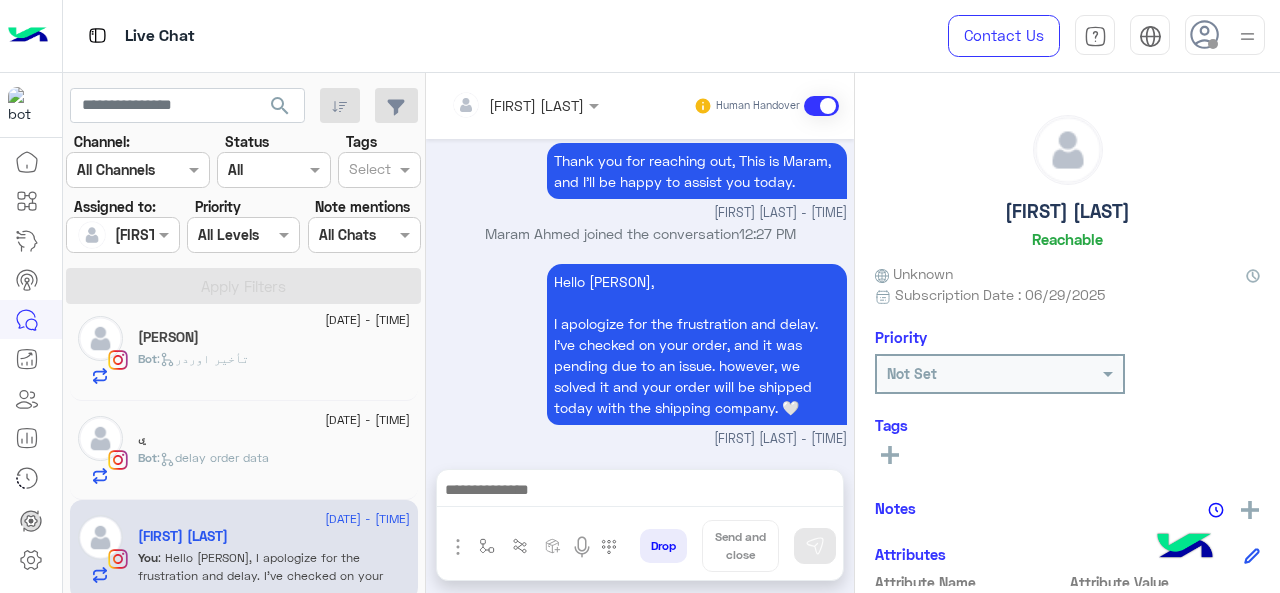 click on "Bot :   delay order data" 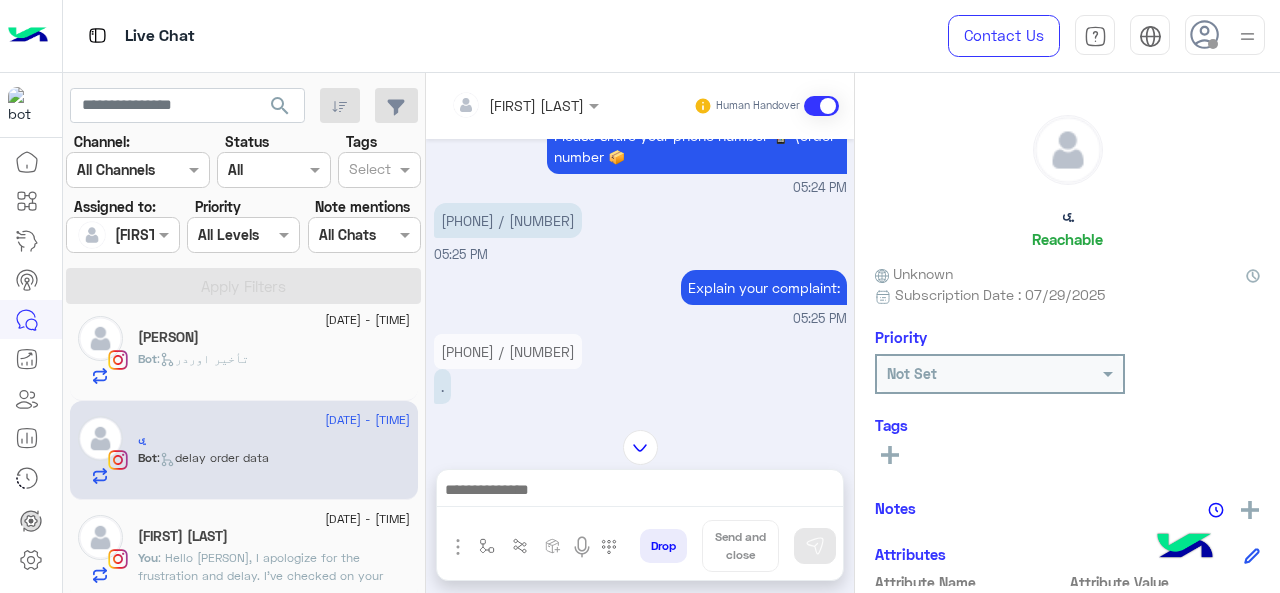 scroll, scrollTop: 408, scrollLeft: 0, axis: vertical 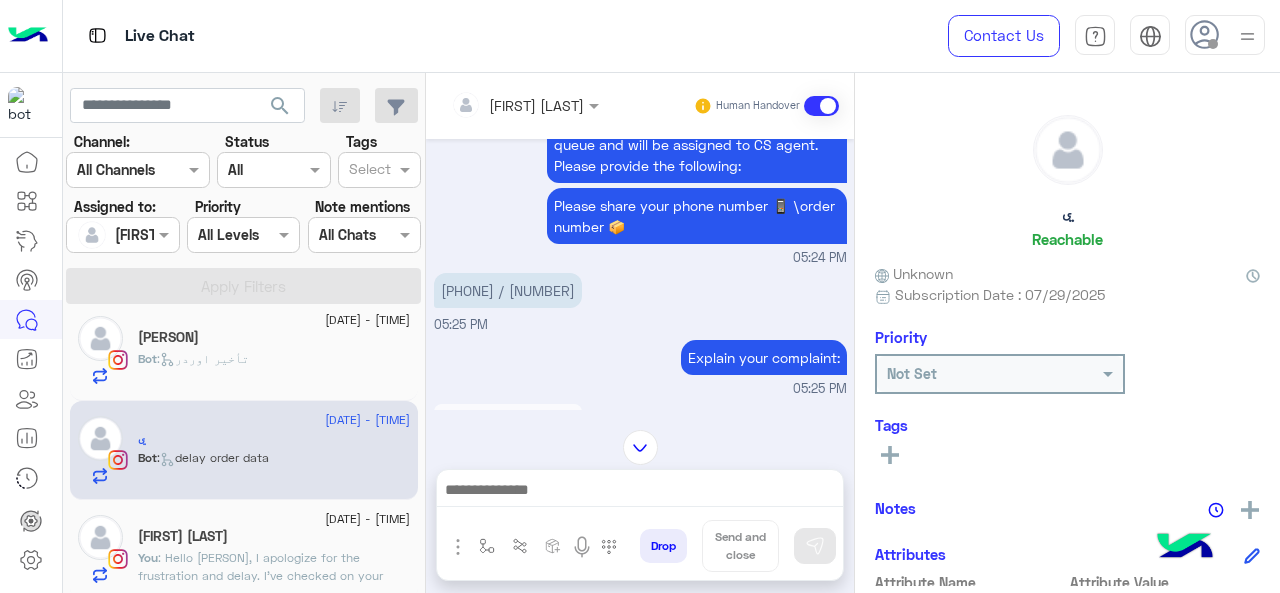 click on "01126963814 / 117001" at bounding box center [534, 290] 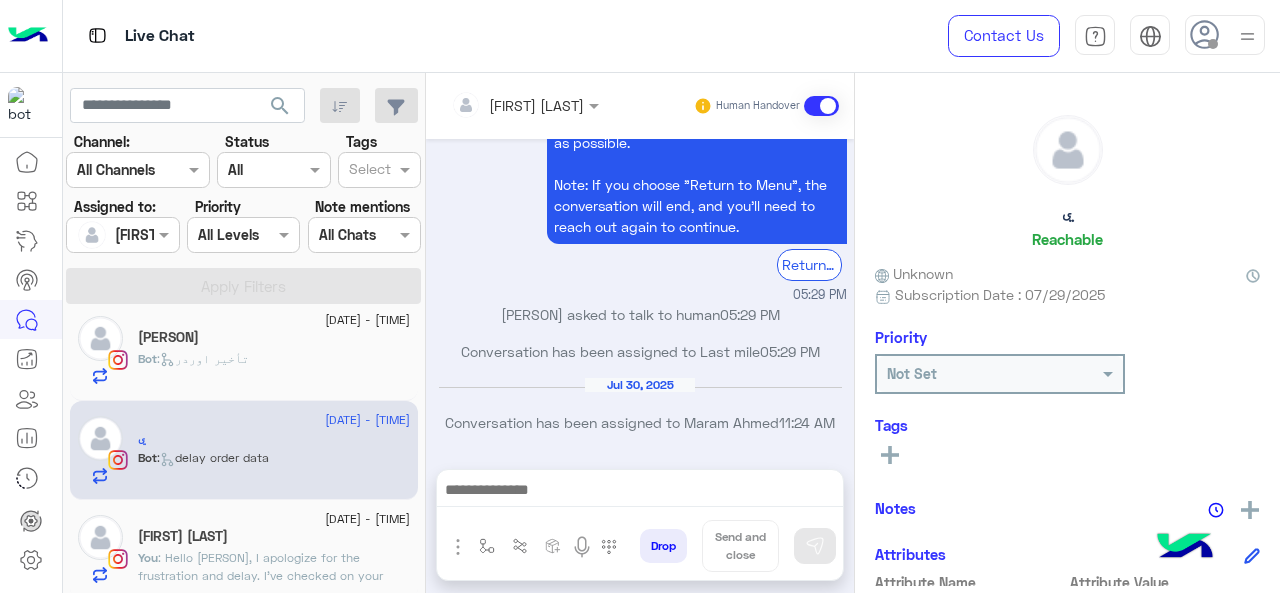 scroll, scrollTop: 908, scrollLeft: 0, axis: vertical 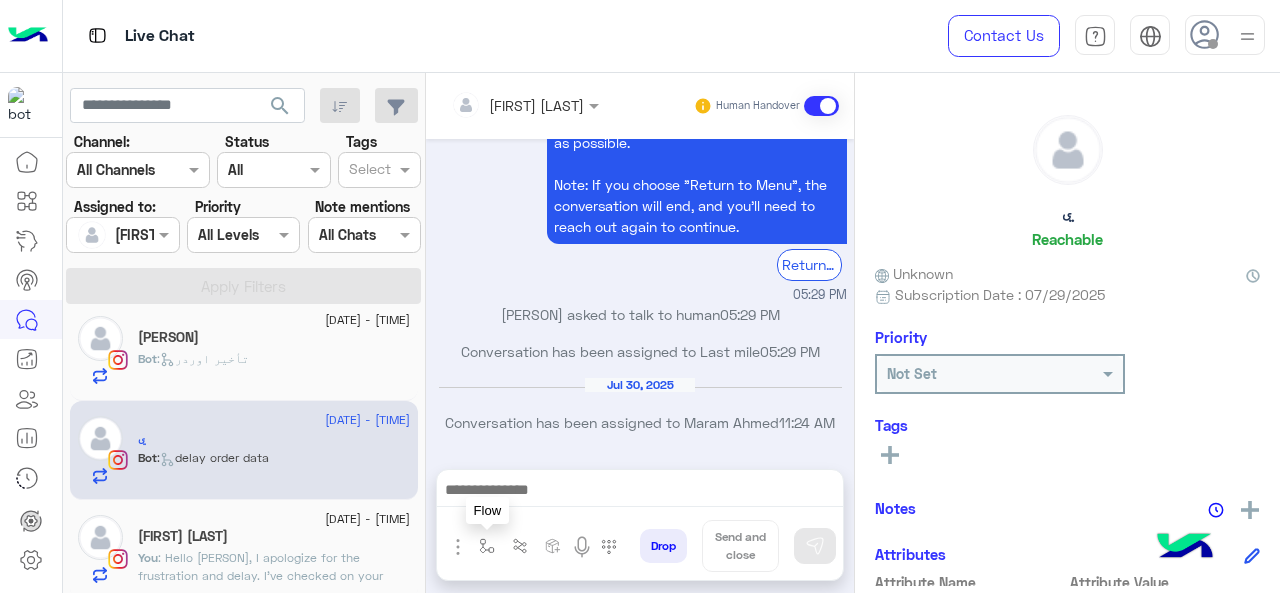 click at bounding box center [487, 546] 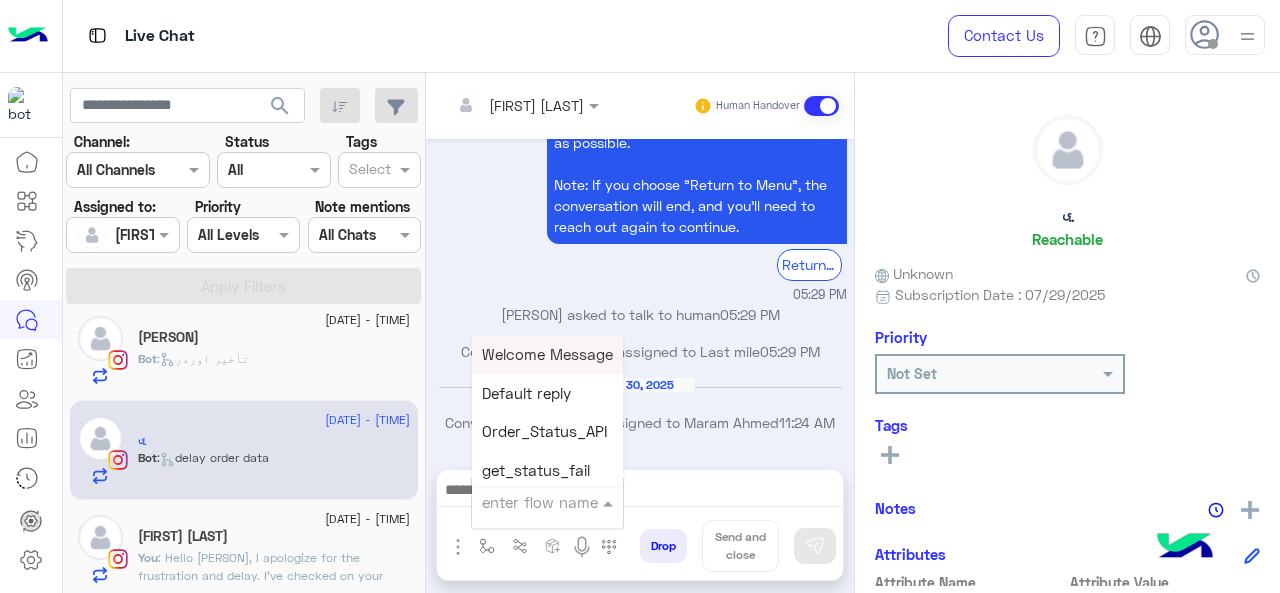 click at bounding box center [523, 502] 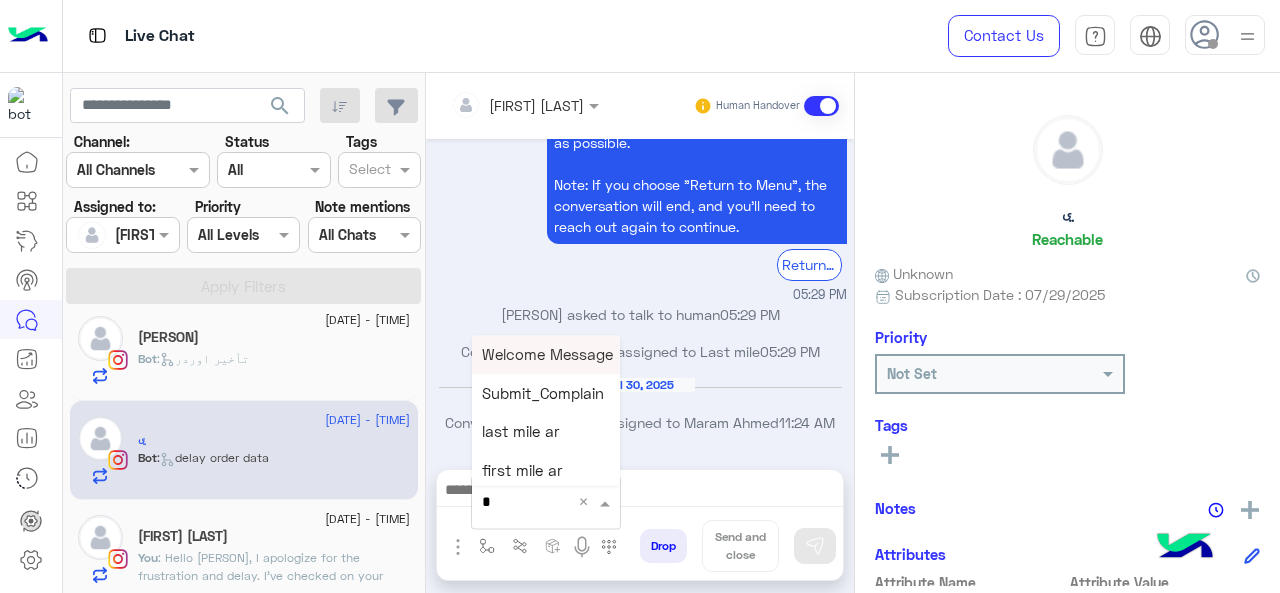 type on "*" 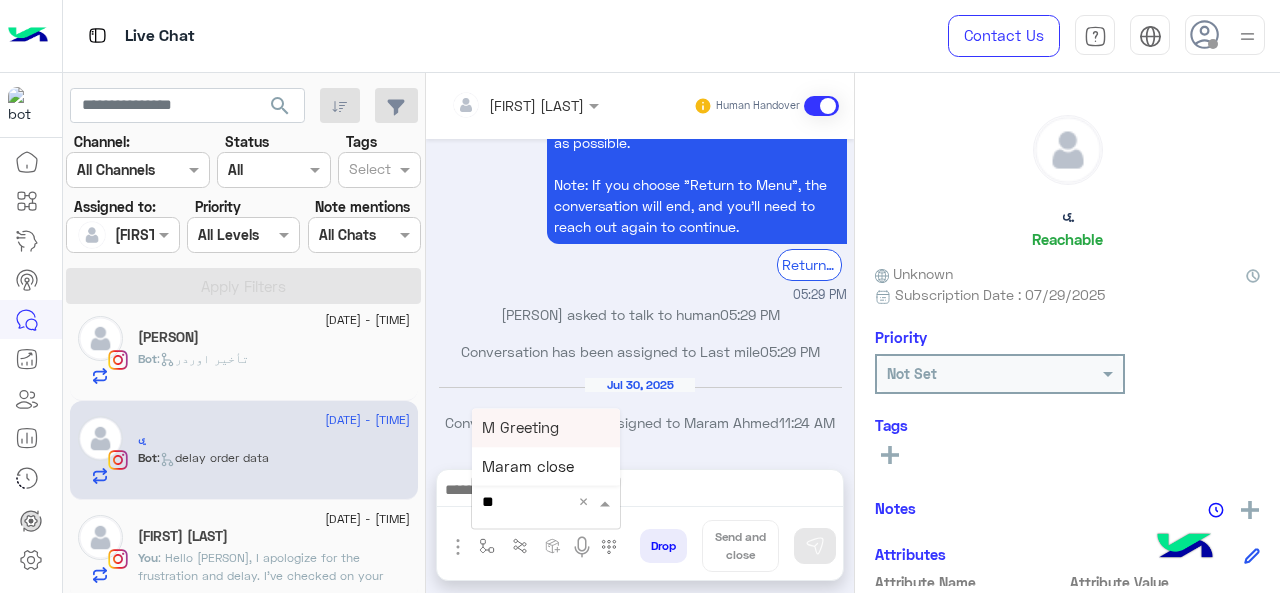 click on "M Greeting" at bounding box center (520, 427) 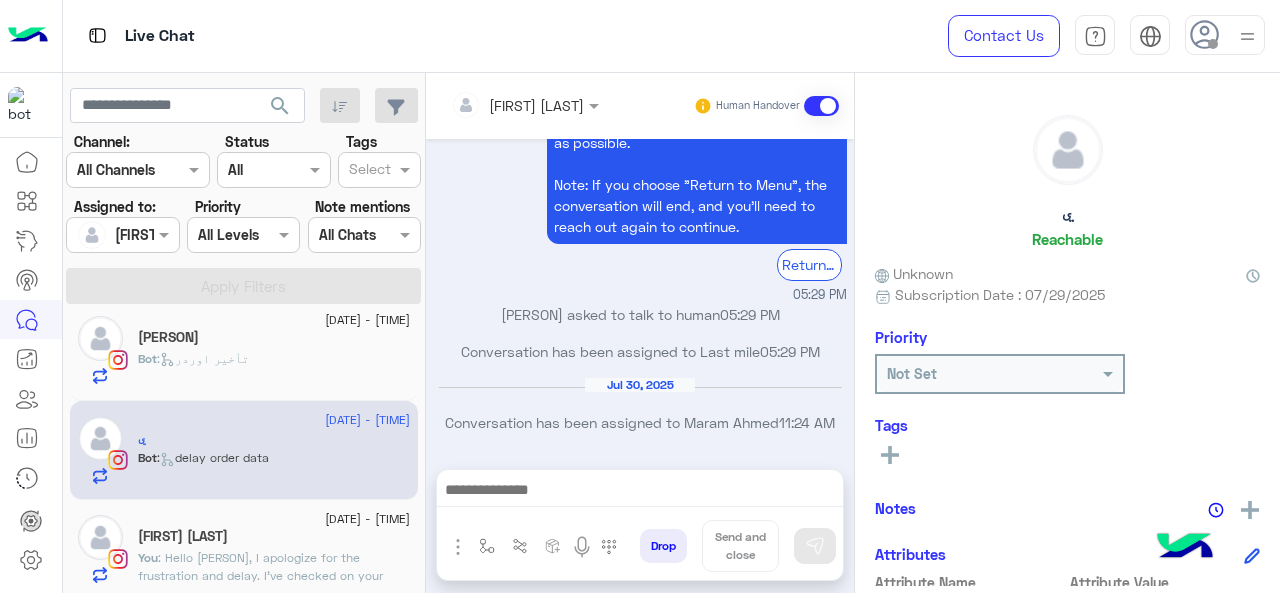 type on "**********" 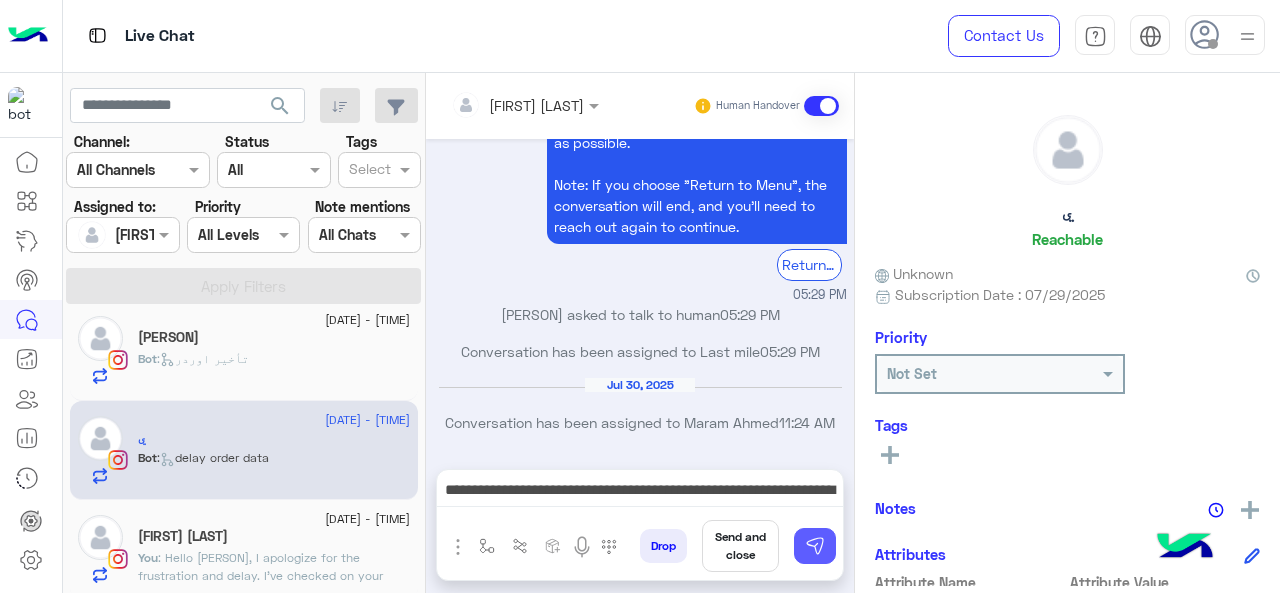 click at bounding box center [815, 546] 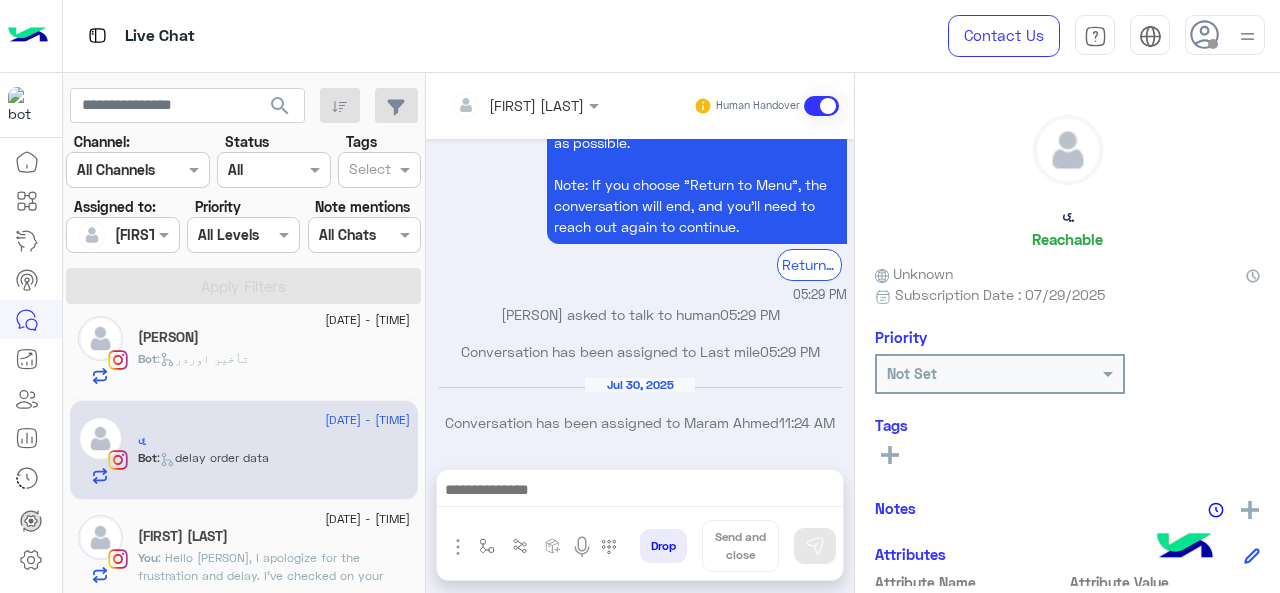 click at bounding box center [640, 495] 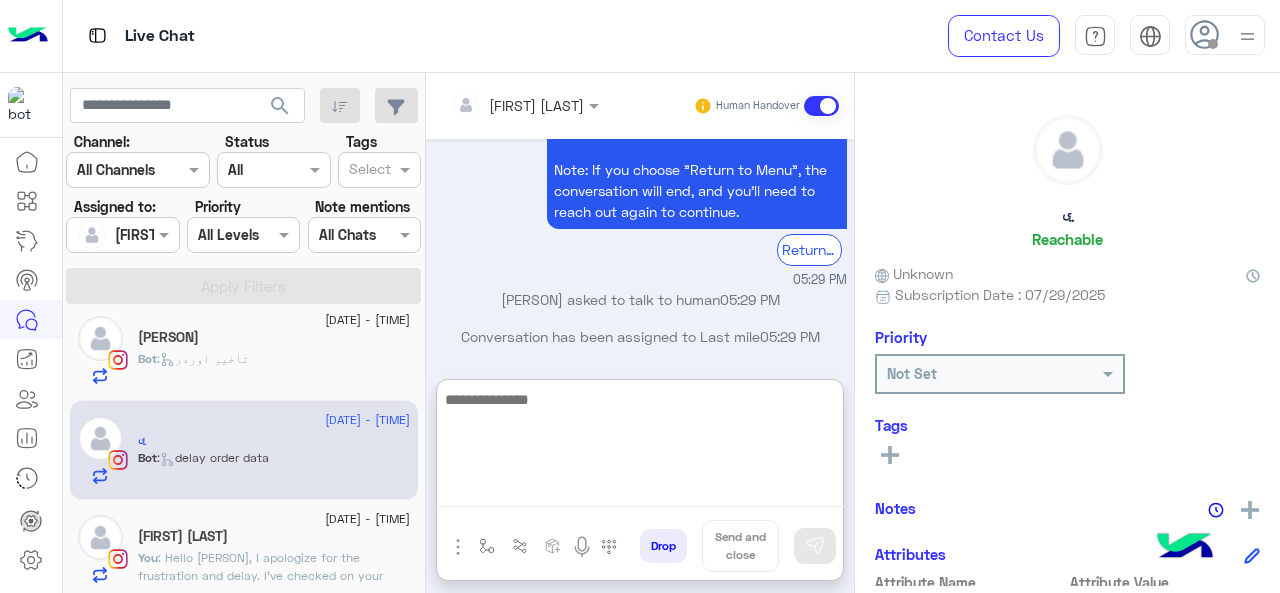 paste on "**********" 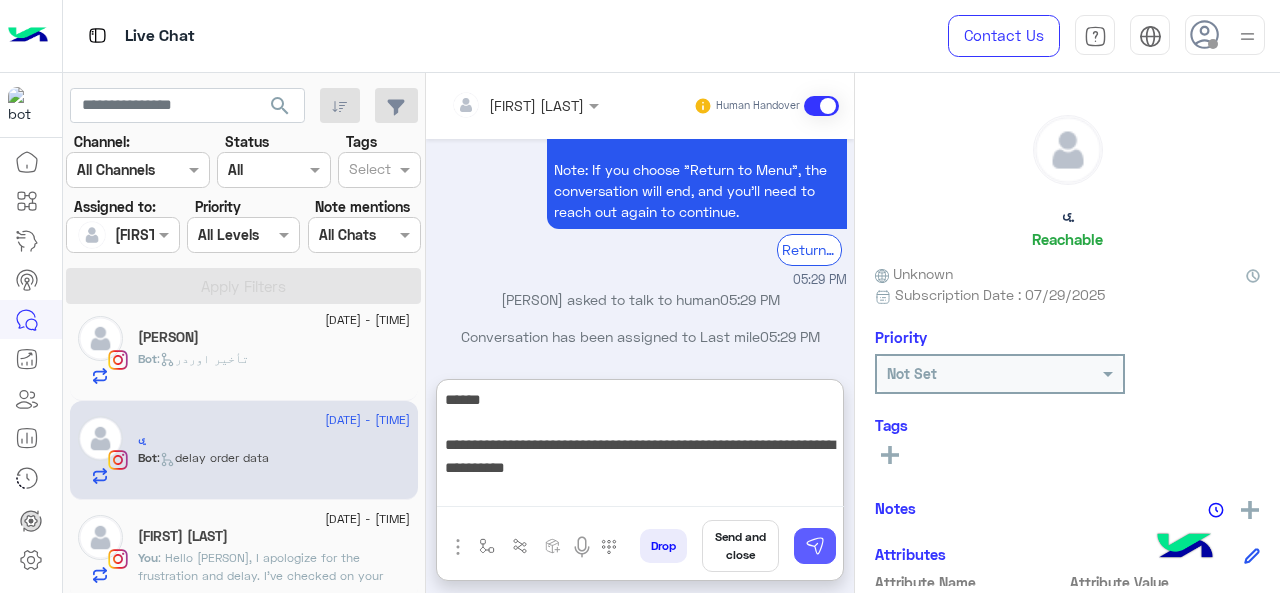 scroll, scrollTop: 1120, scrollLeft: 0, axis: vertical 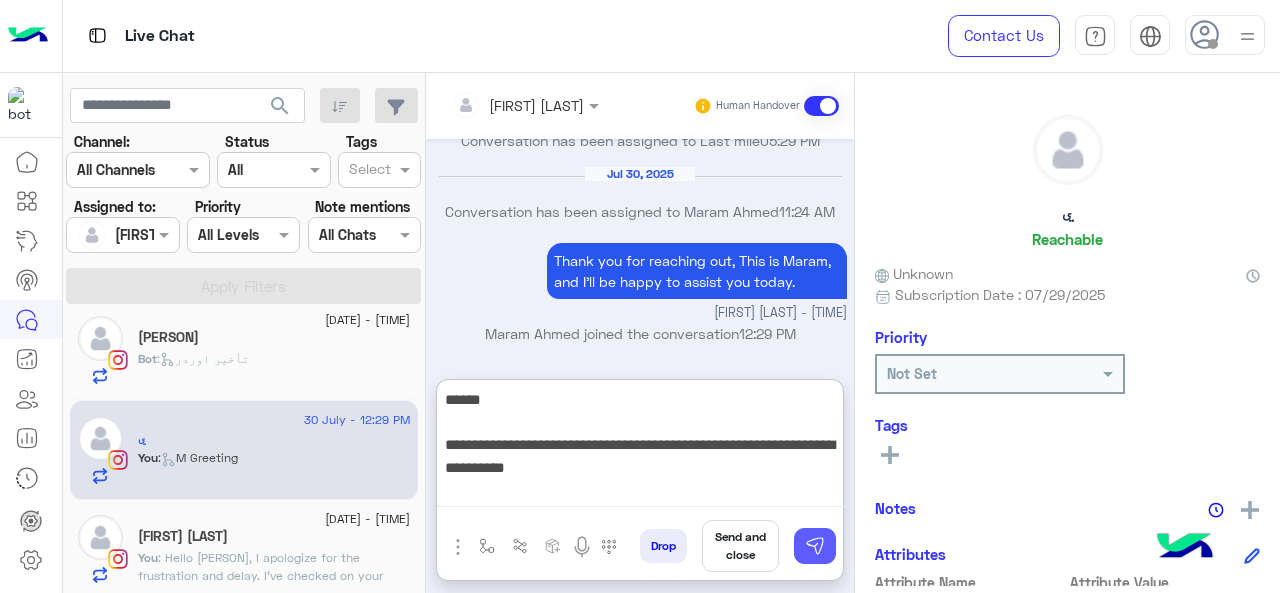 type on "**********" 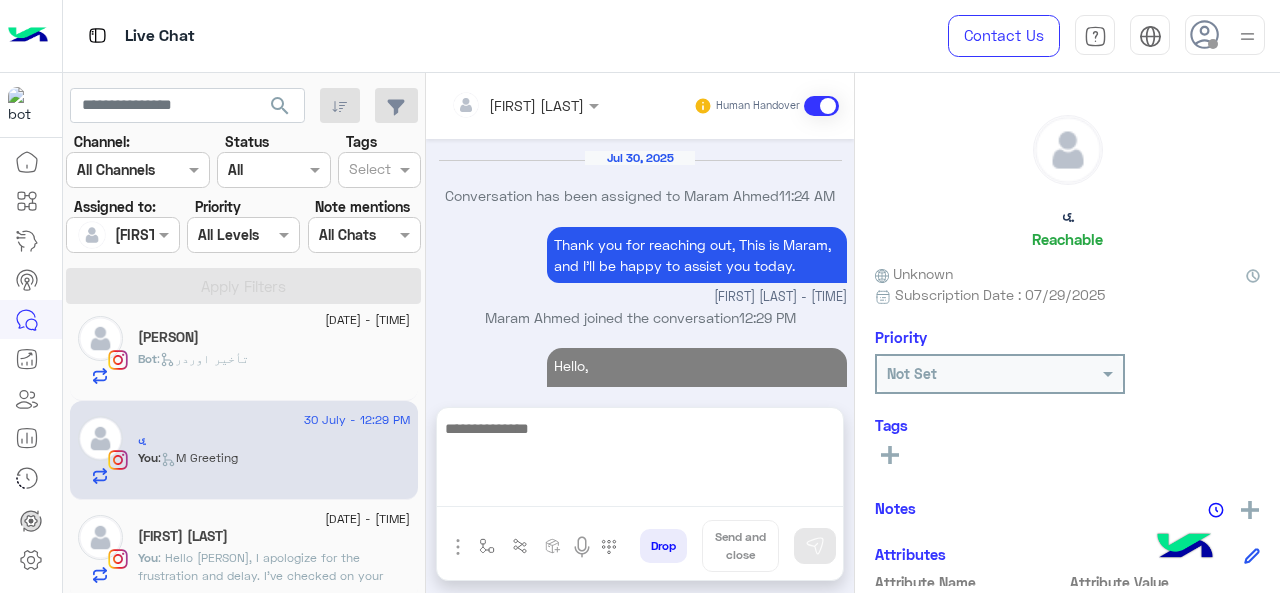 scroll, scrollTop: 1156, scrollLeft: 0, axis: vertical 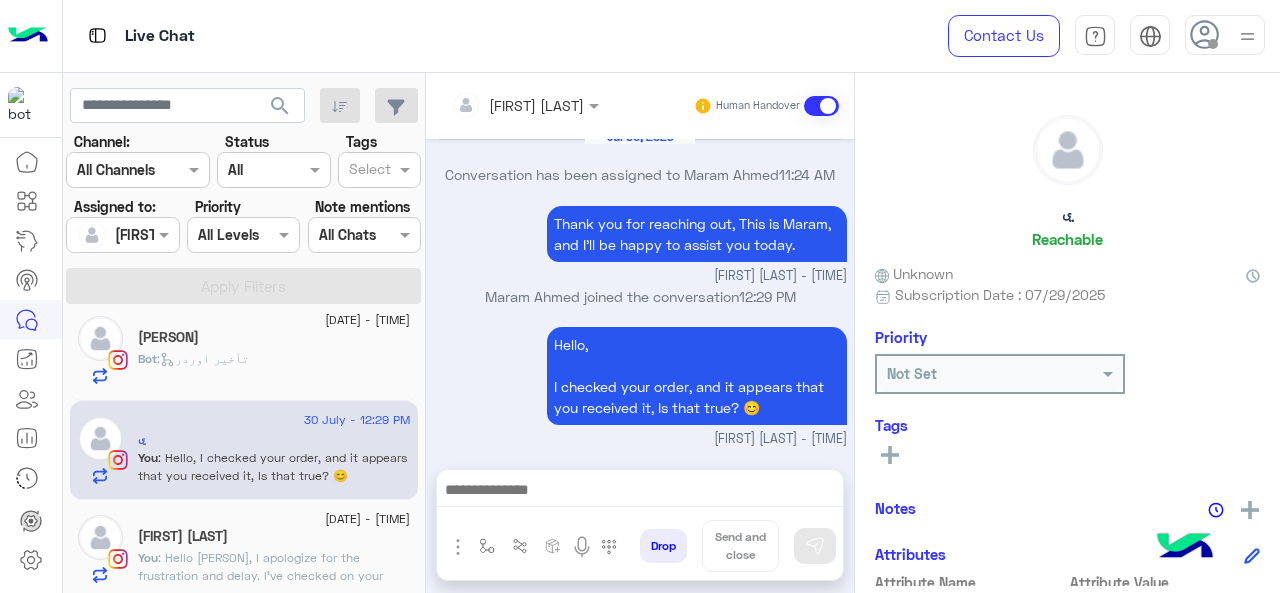 click on ": Hello Carol,
I apologize for the frustration and delay. I've checked on your order, and it was pending due to an issue. however, we solved it and your order will be shipped today with the shipping company. 🤍" 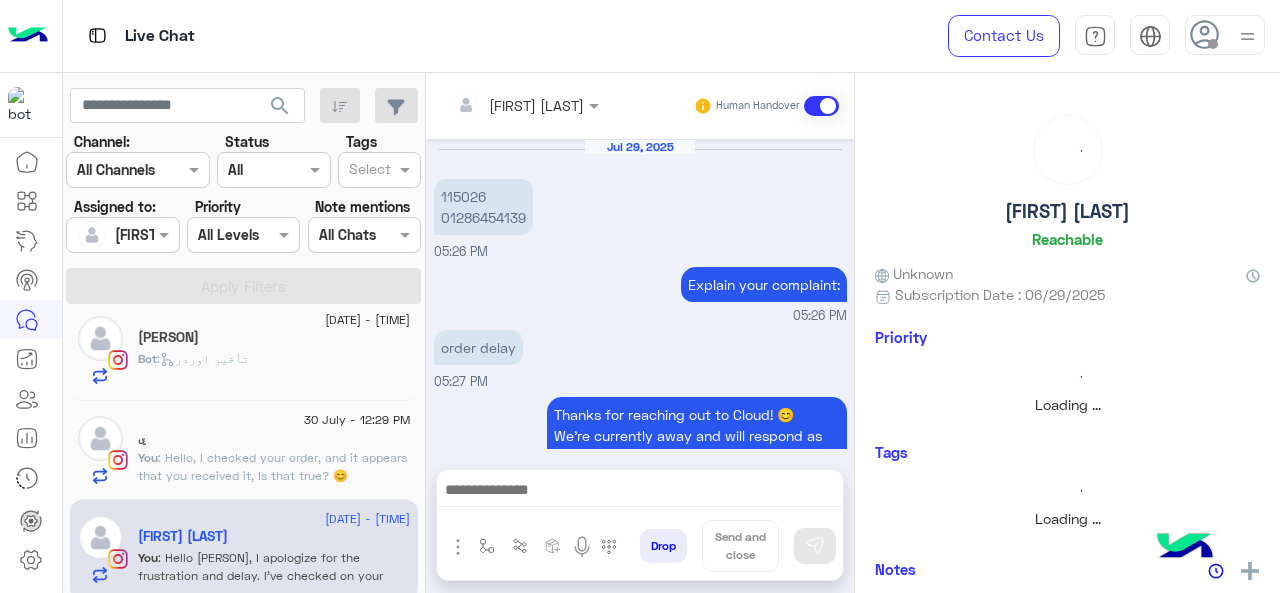scroll, scrollTop: 684, scrollLeft: 0, axis: vertical 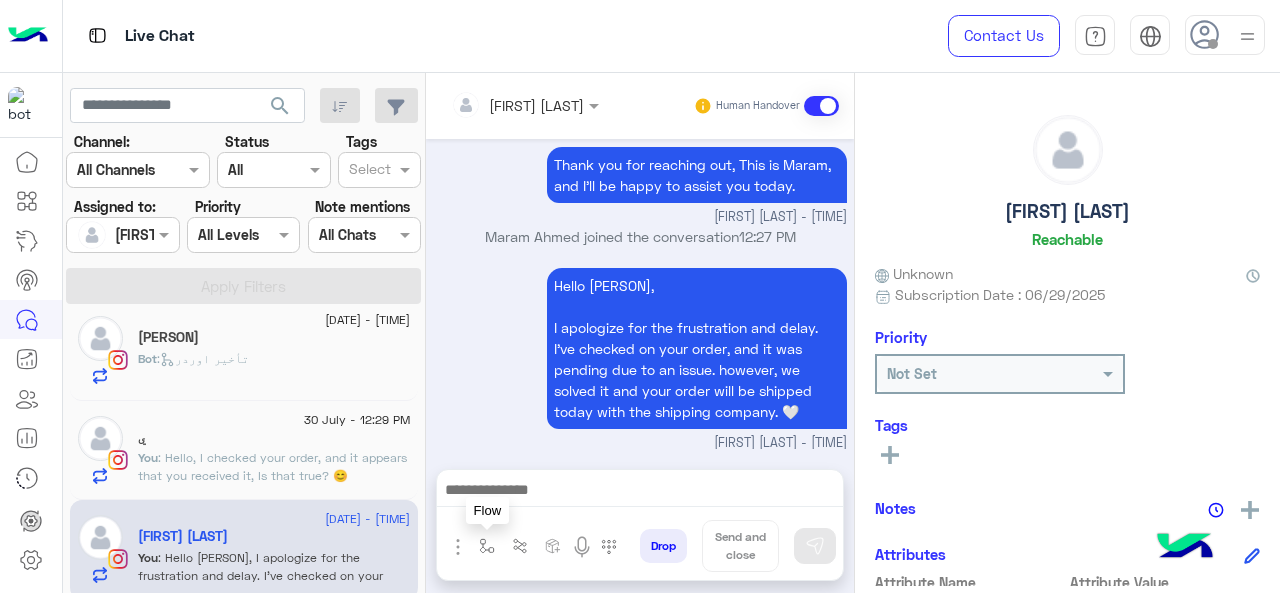 drag, startPoint x: 480, startPoint y: 549, endPoint x: 508, endPoint y: 522, distance: 38.8973 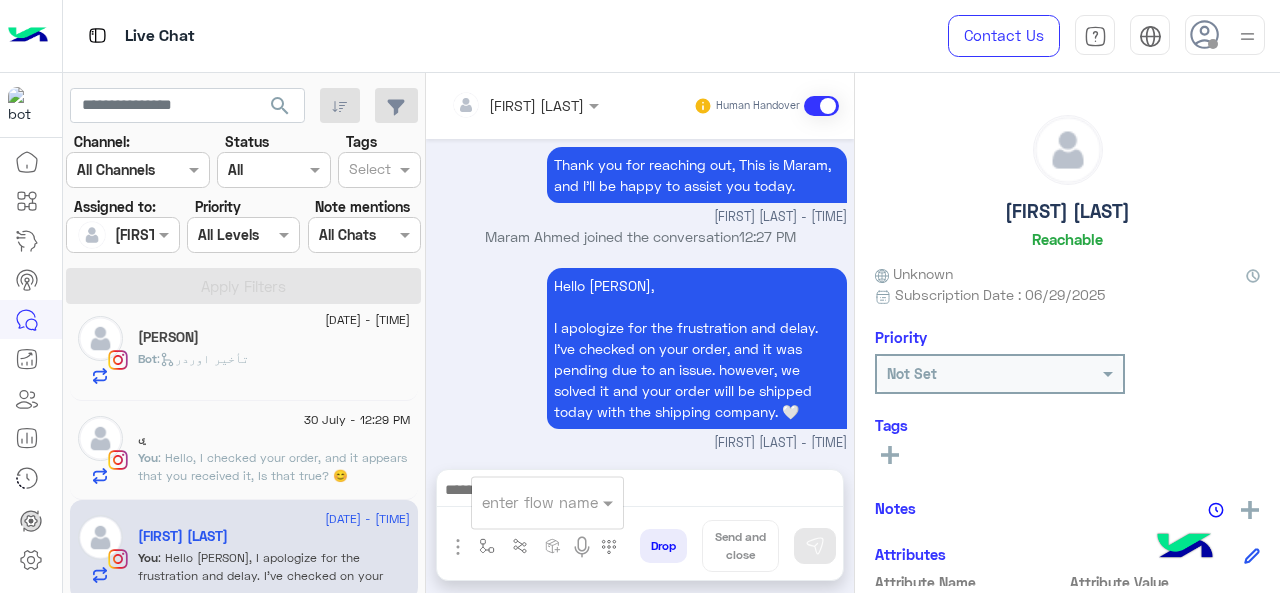 click at bounding box center (523, 502) 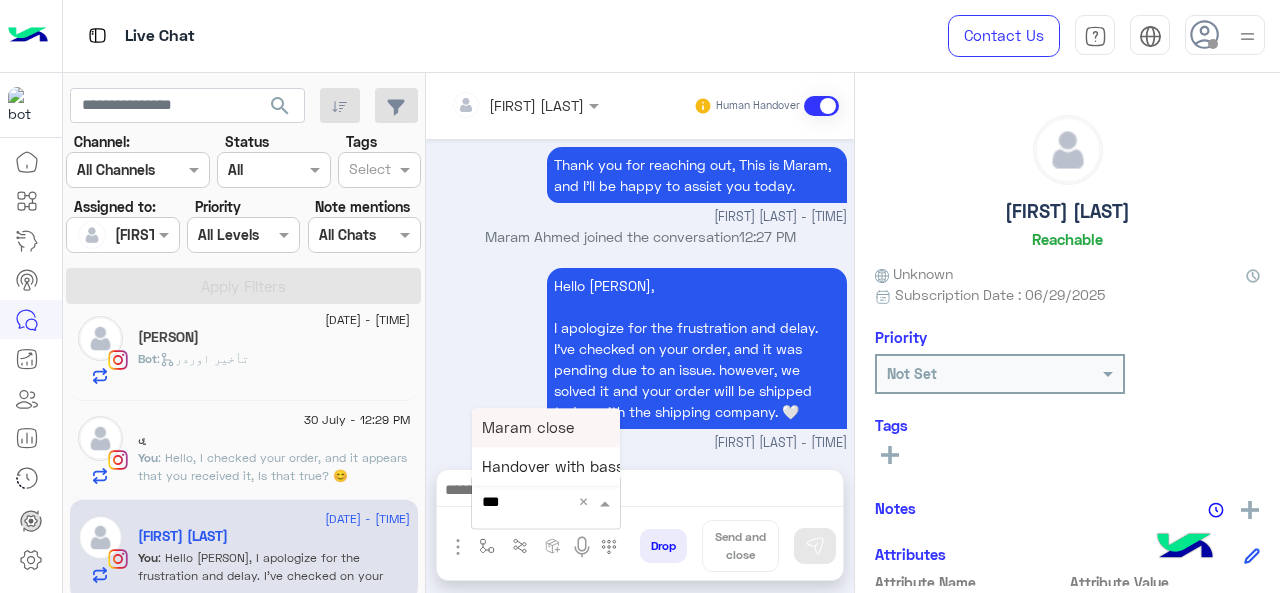 type on "****" 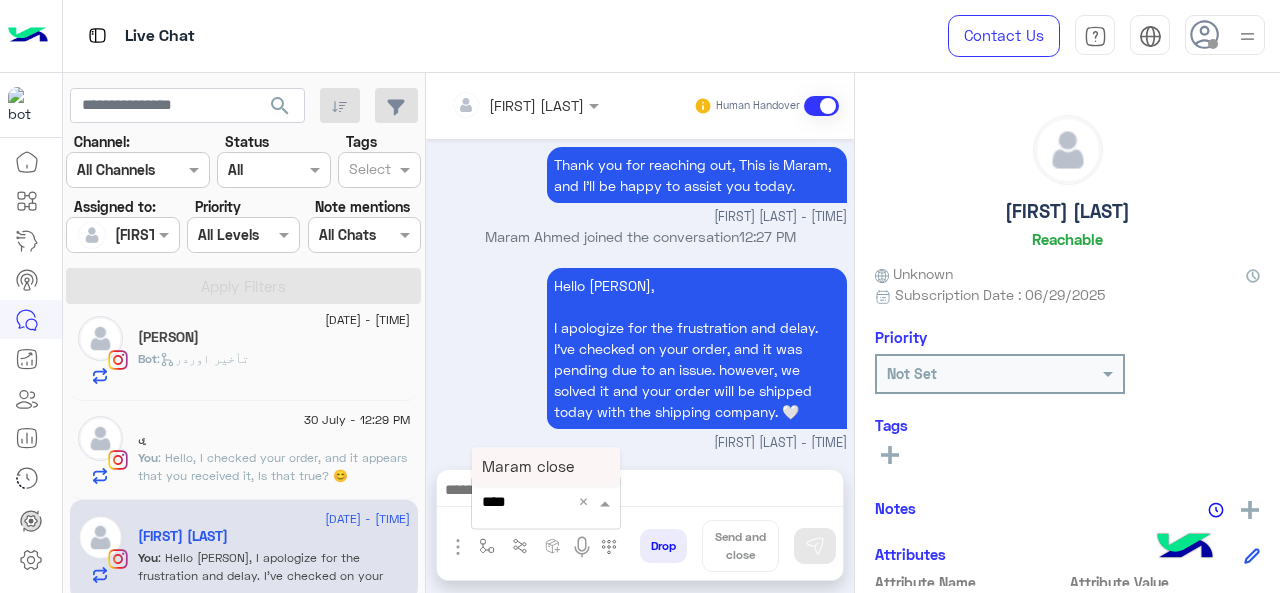 click on "Maram close" at bounding box center [528, 466] 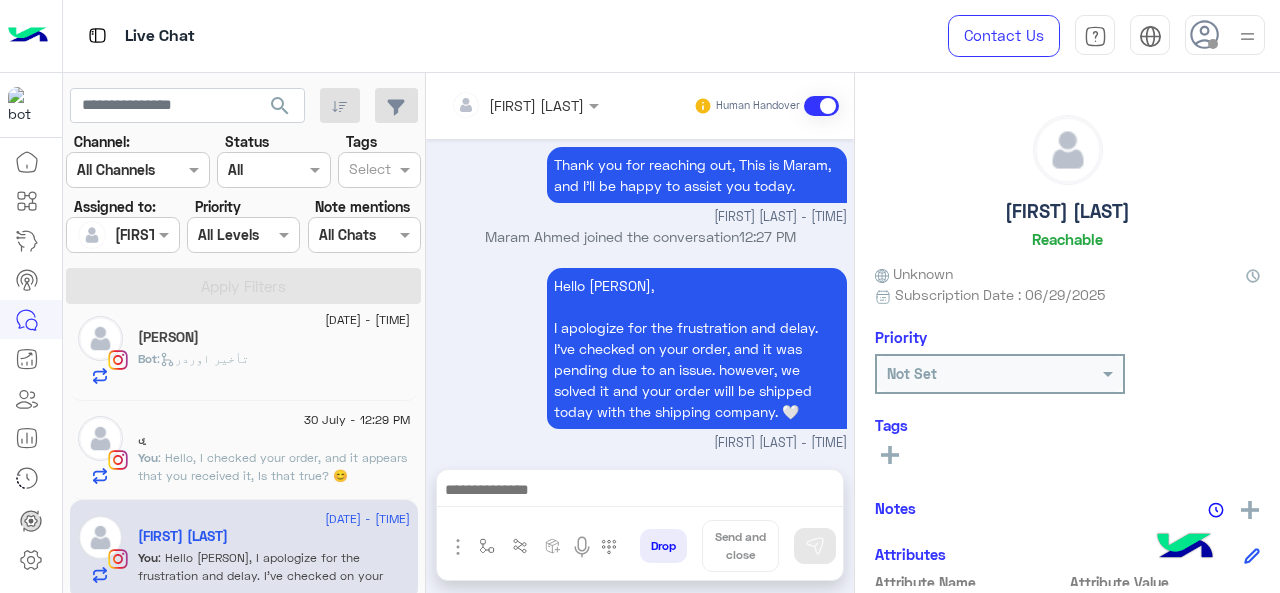 type on "**********" 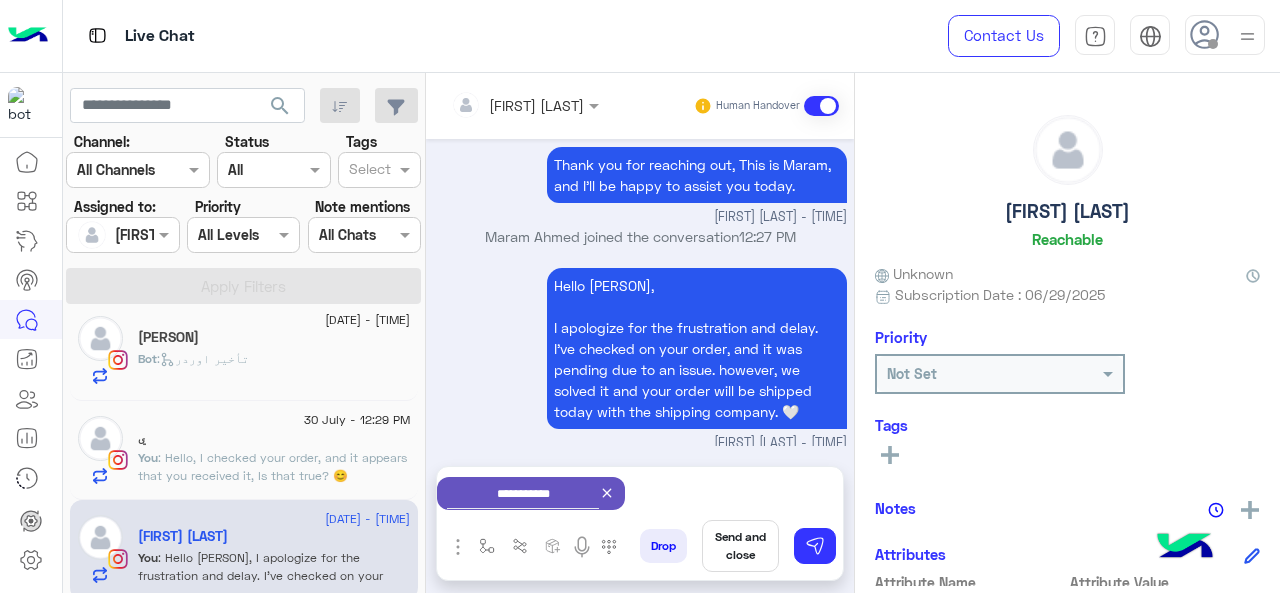 click on "Send and close" at bounding box center (740, 546) 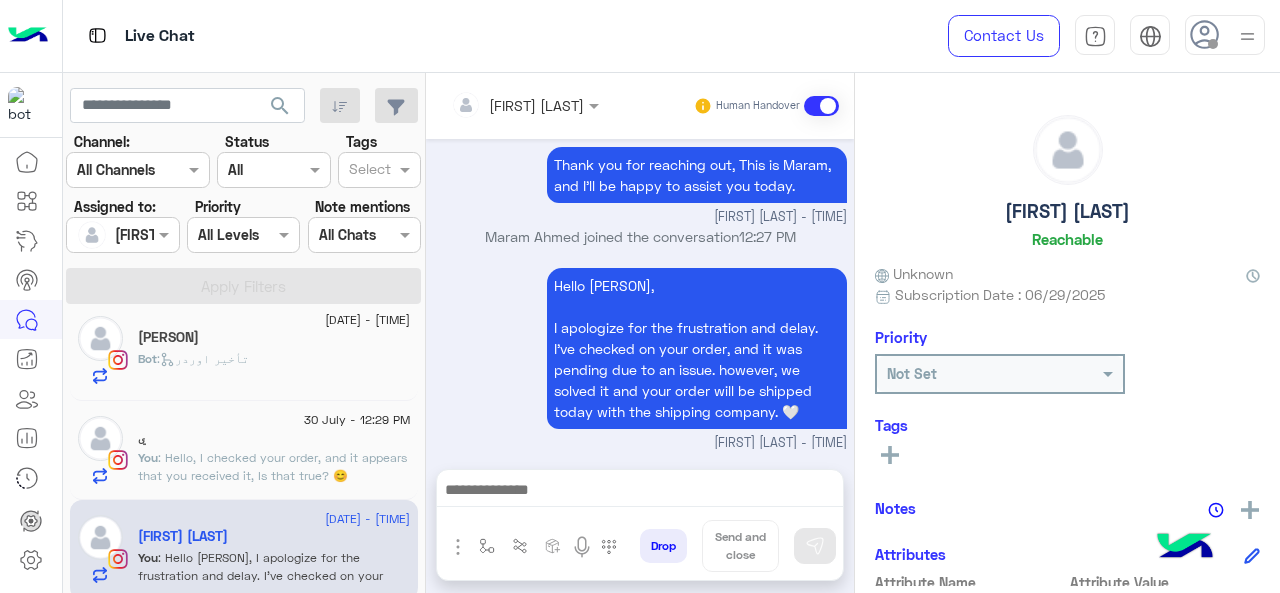 scroll, scrollTop: 704, scrollLeft: 0, axis: vertical 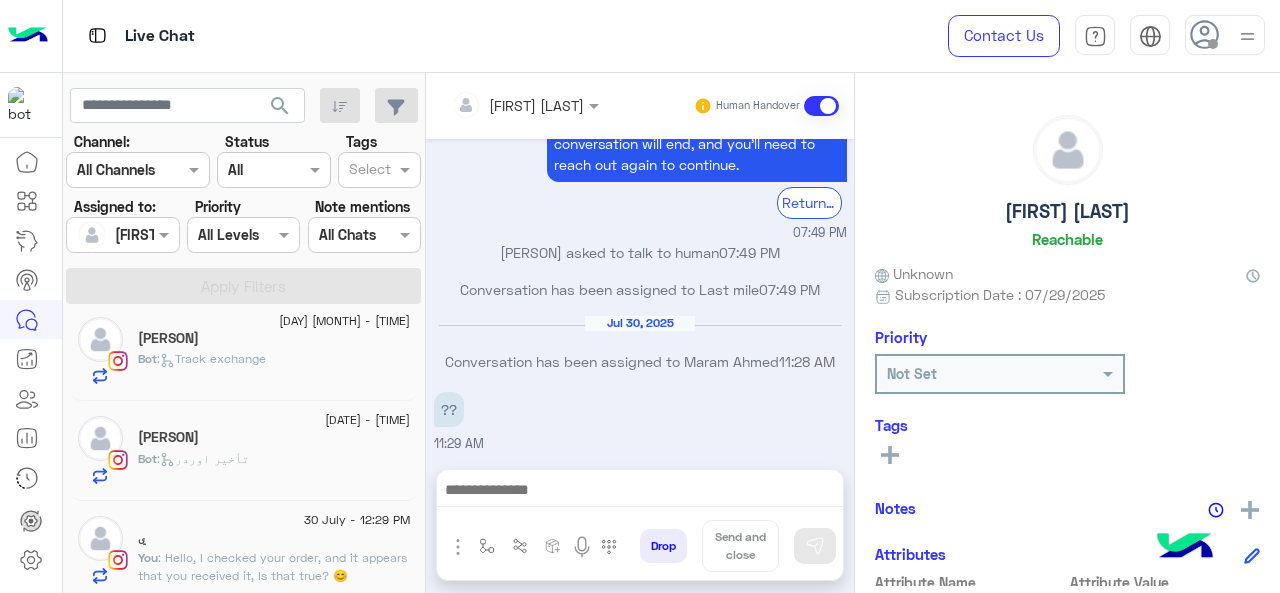 click on ": Hello,
I checked your order, and it appears that you received it, Is that true? 😊" 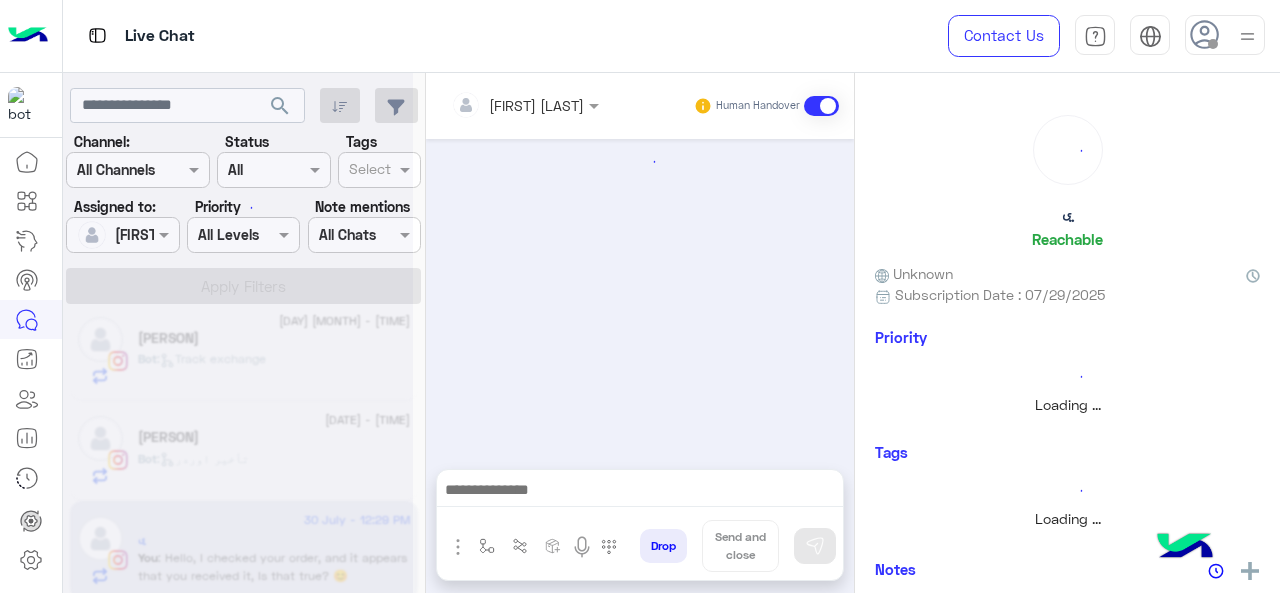 scroll, scrollTop: 0, scrollLeft: 0, axis: both 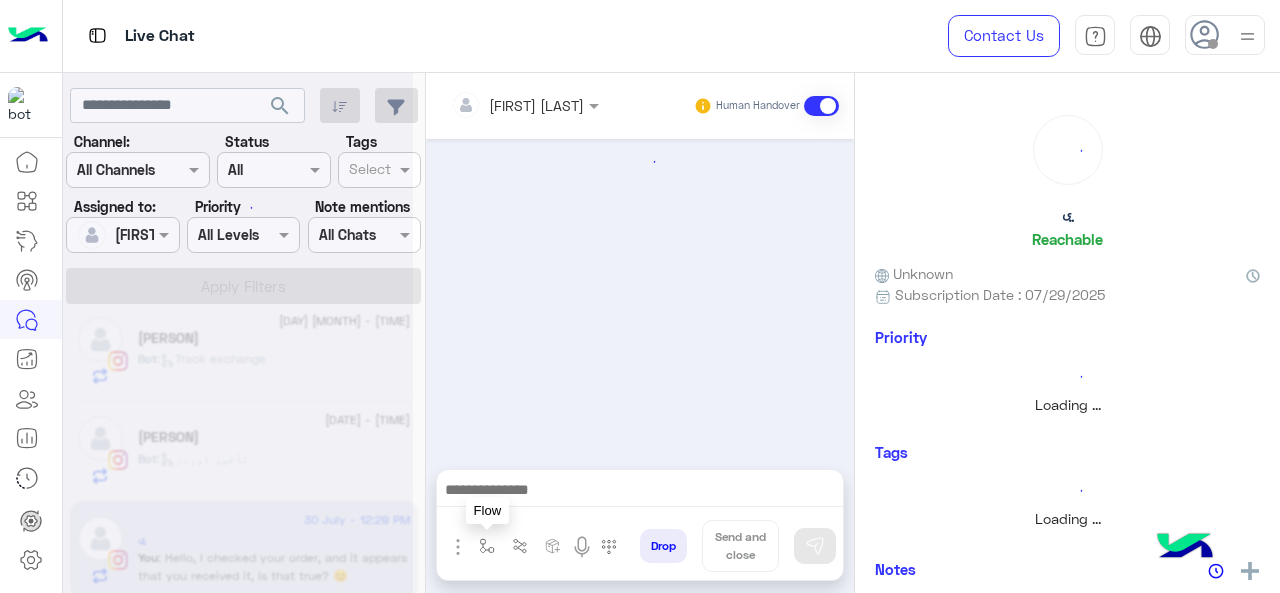 click at bounding box center (487, 546) 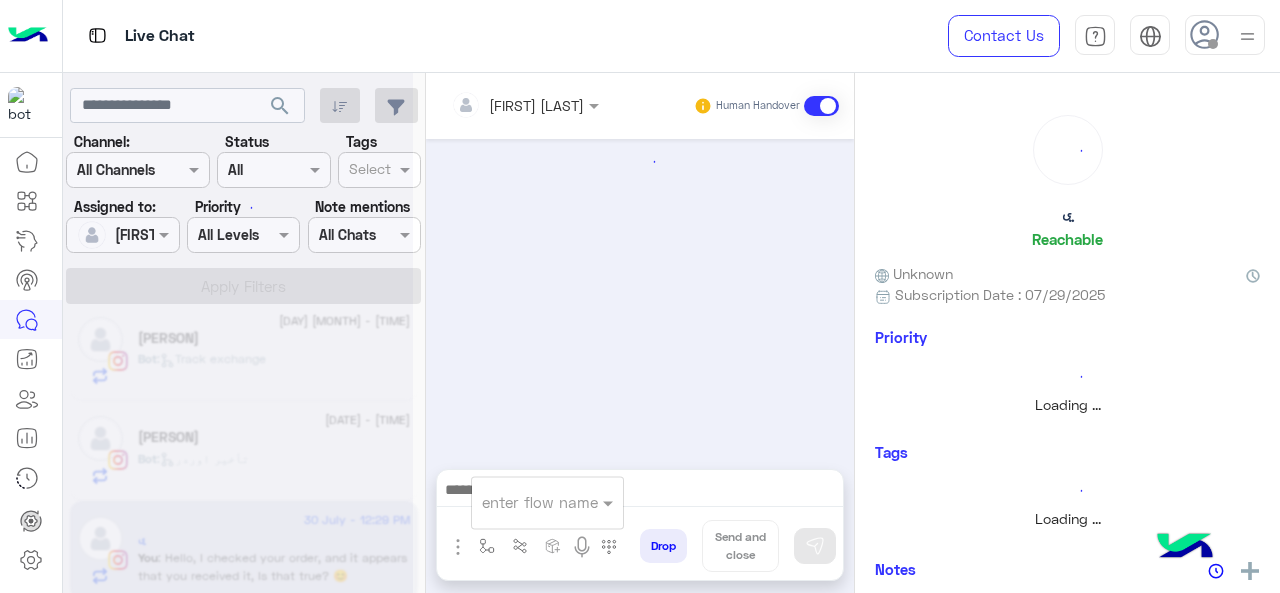 click at bounding box center [523, 502] 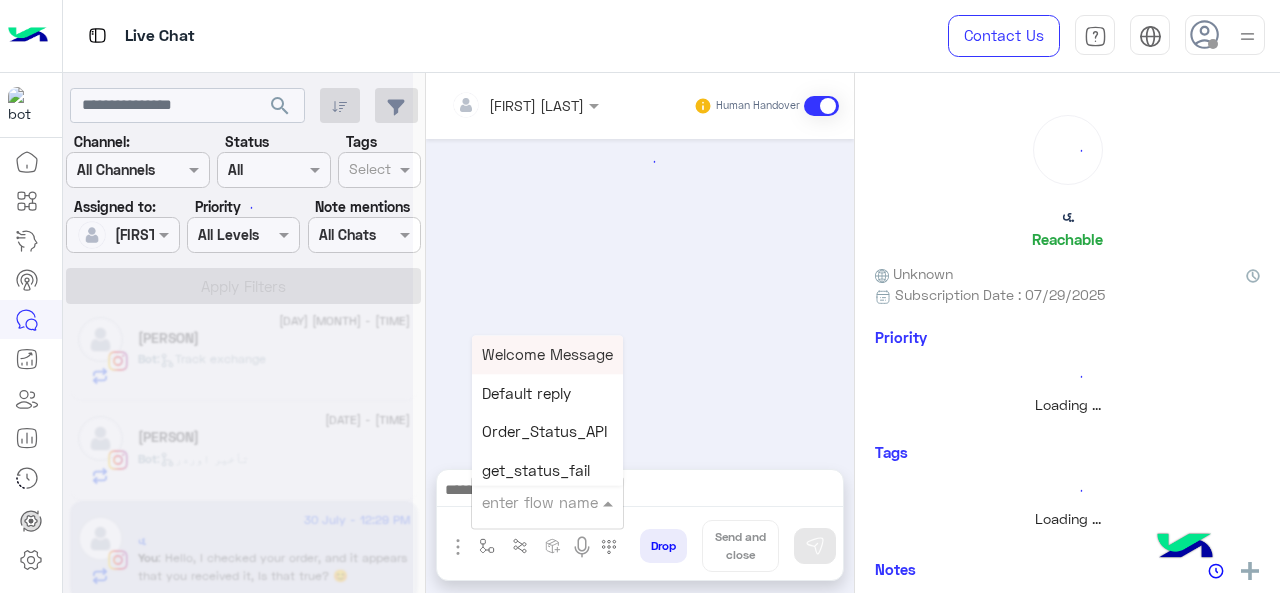 scroll, scrollTop: 634, scrollLeft: 0, axis: vertical 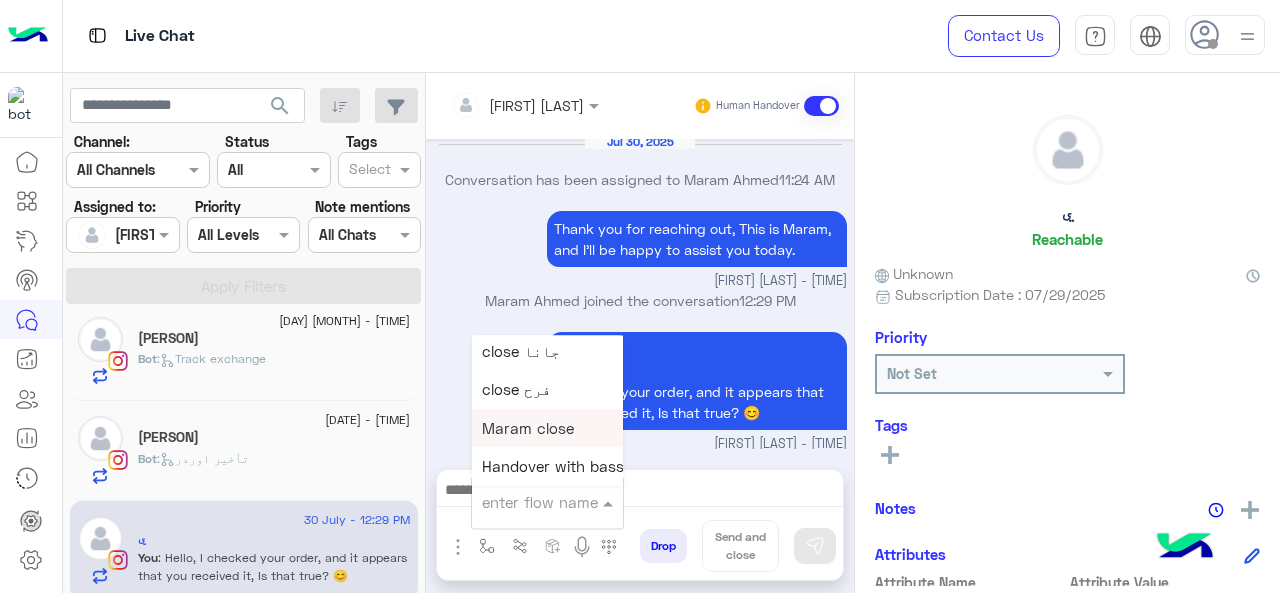 click on "Maram close" at bounding box center (528, 428) 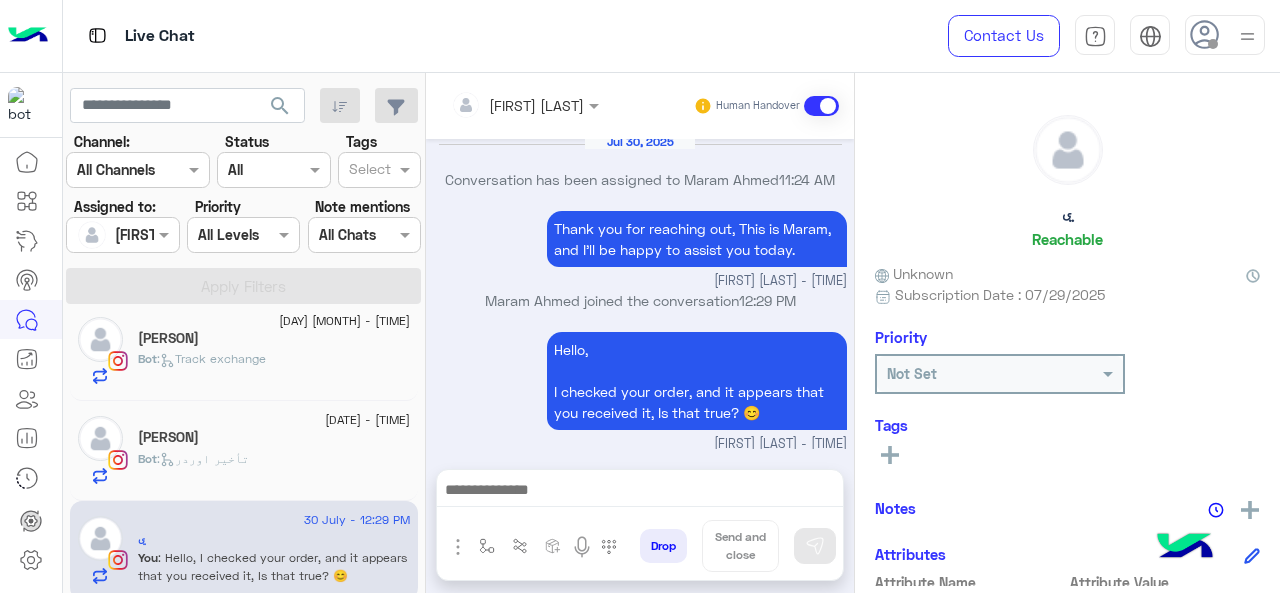 type on "**********" 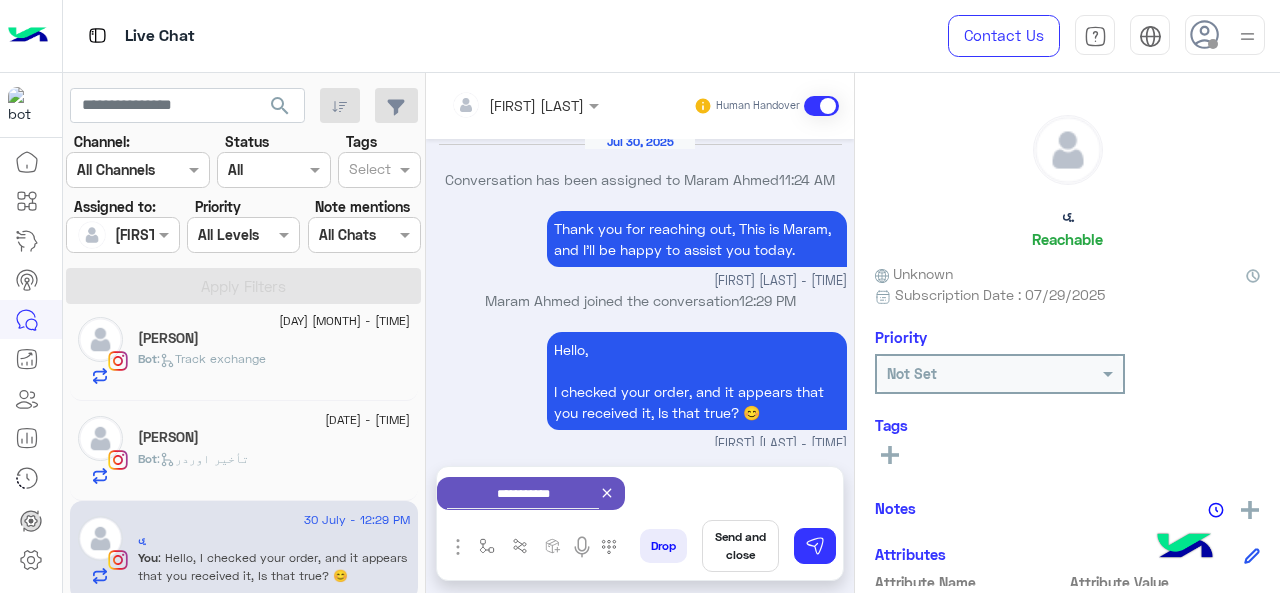 click on "Send and close" at bounding box center [740, 546] 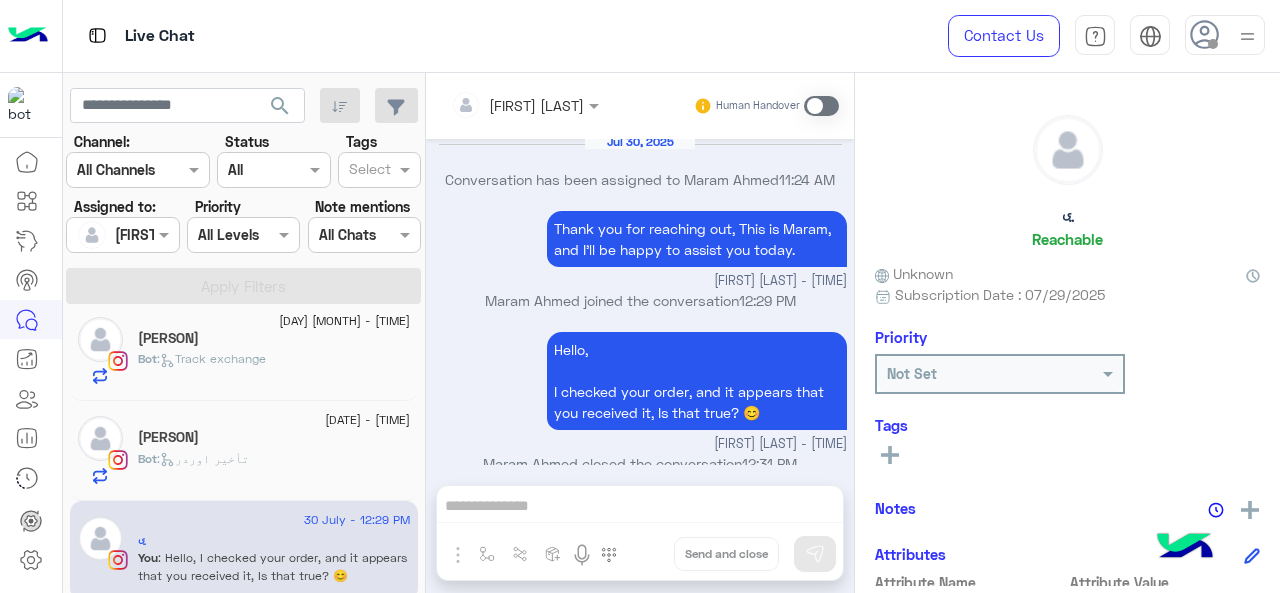 scroll, scrollTop: 656, scrollLeft: 0, axis: vertical 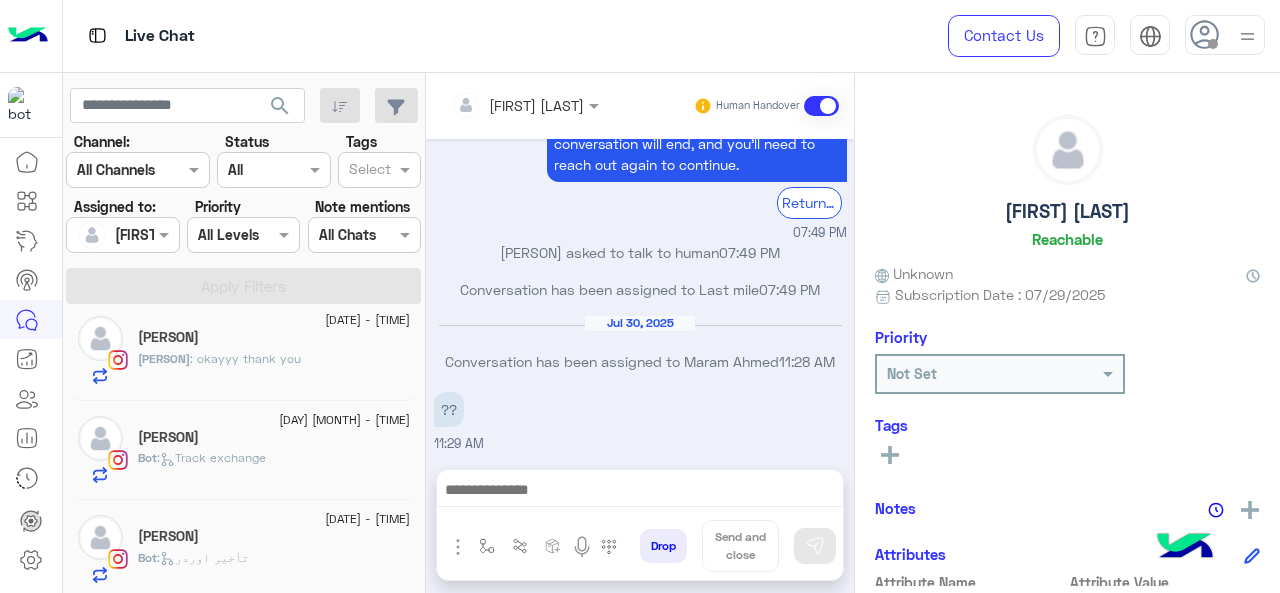 click on "[FIRST]🦄" 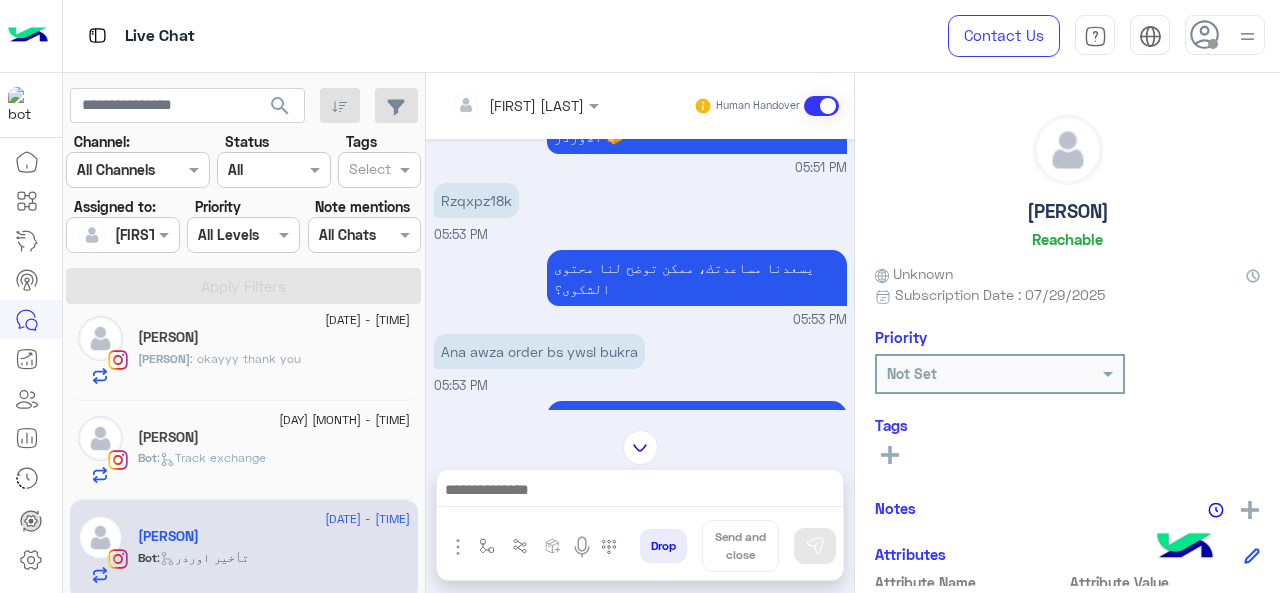 scroll, scrollTop: 426, scrollLeft: 0, axis: vertical 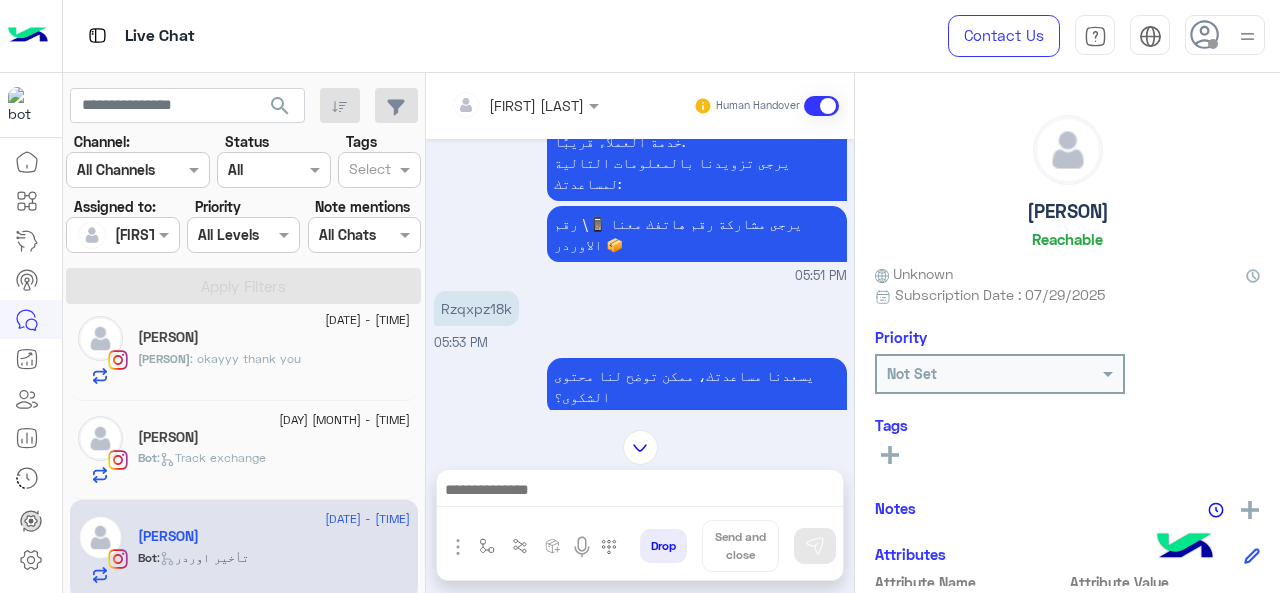 click on "Rzqxpz18k" at bounding box center [463, 308] 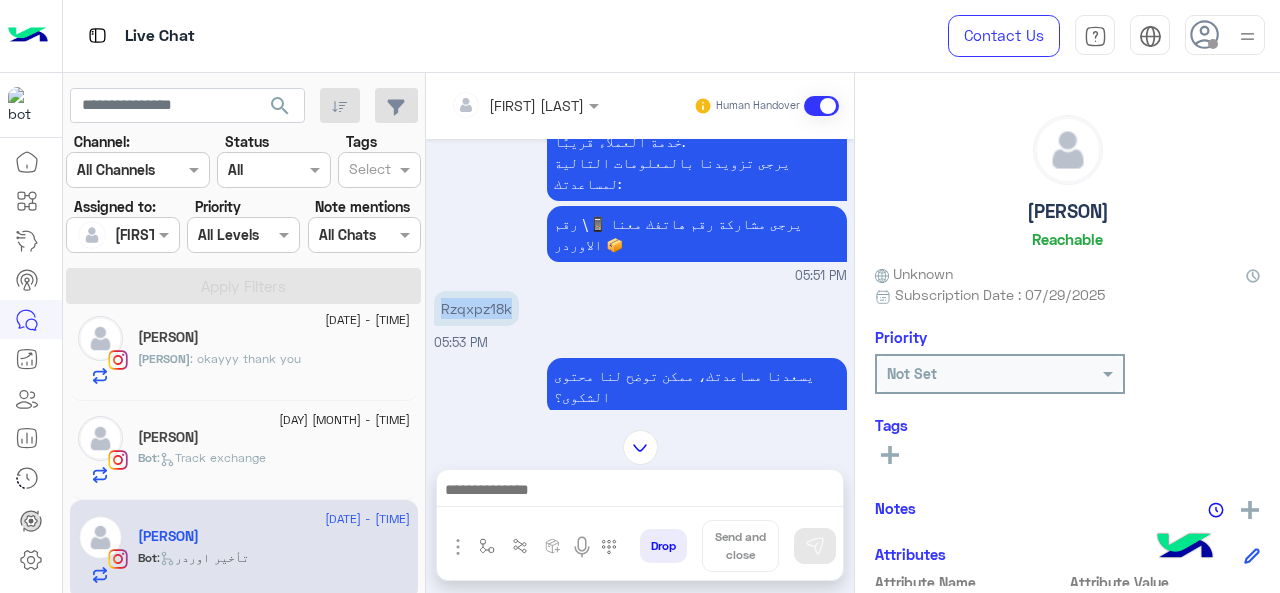 click on "Rzqxpz18k" at bounding box center (463, 308) 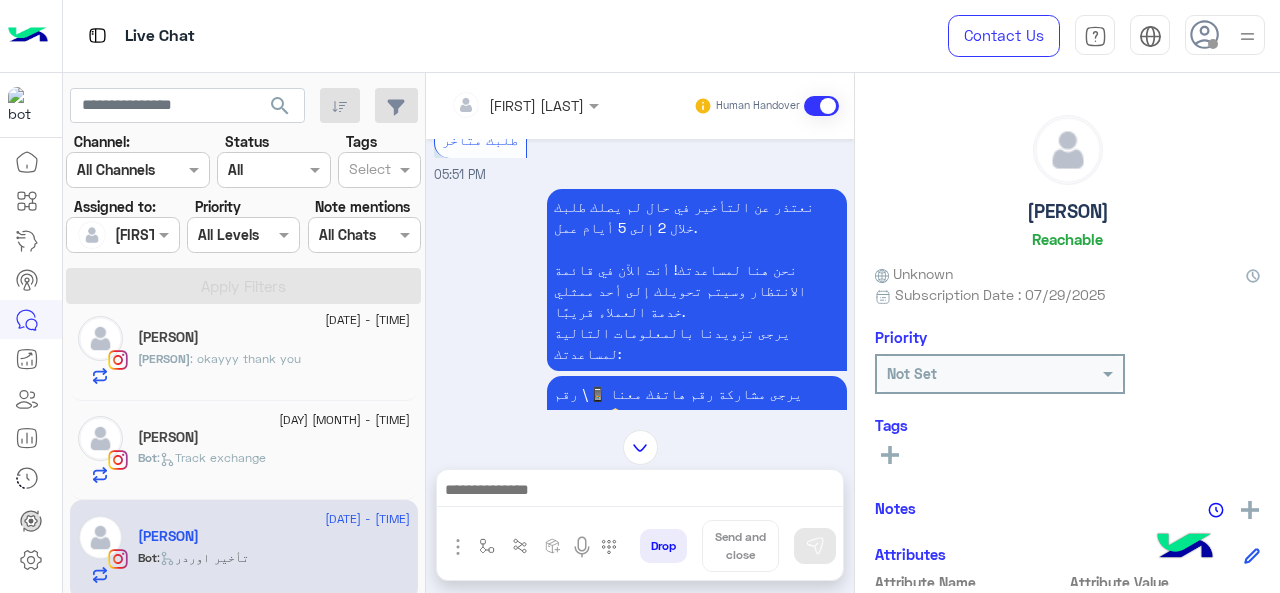 scroll, scrollTop: 226, scrollLeft: 0, axis: vertical 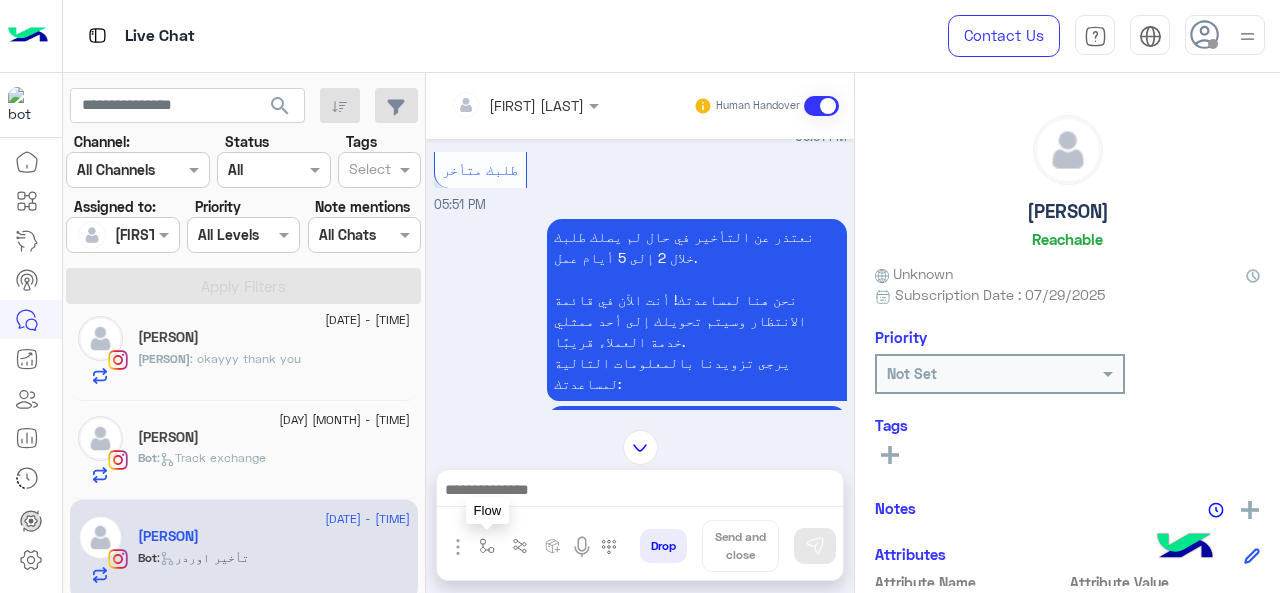 click at bounding box center (487, 546) 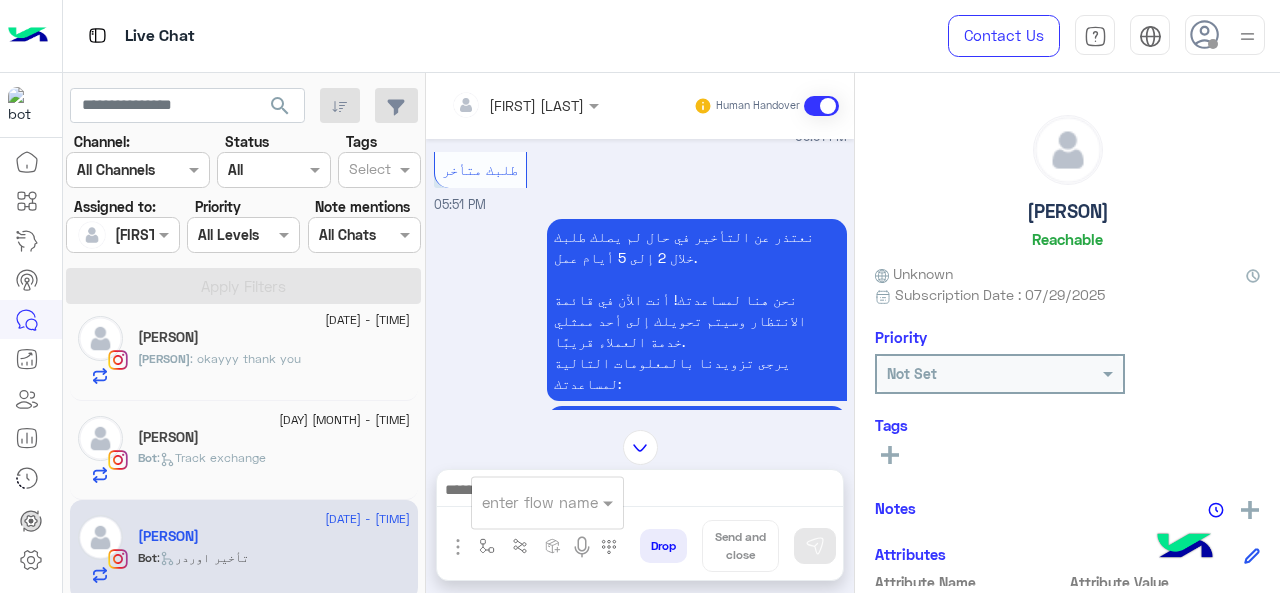 click at bounding box center [523, 502] 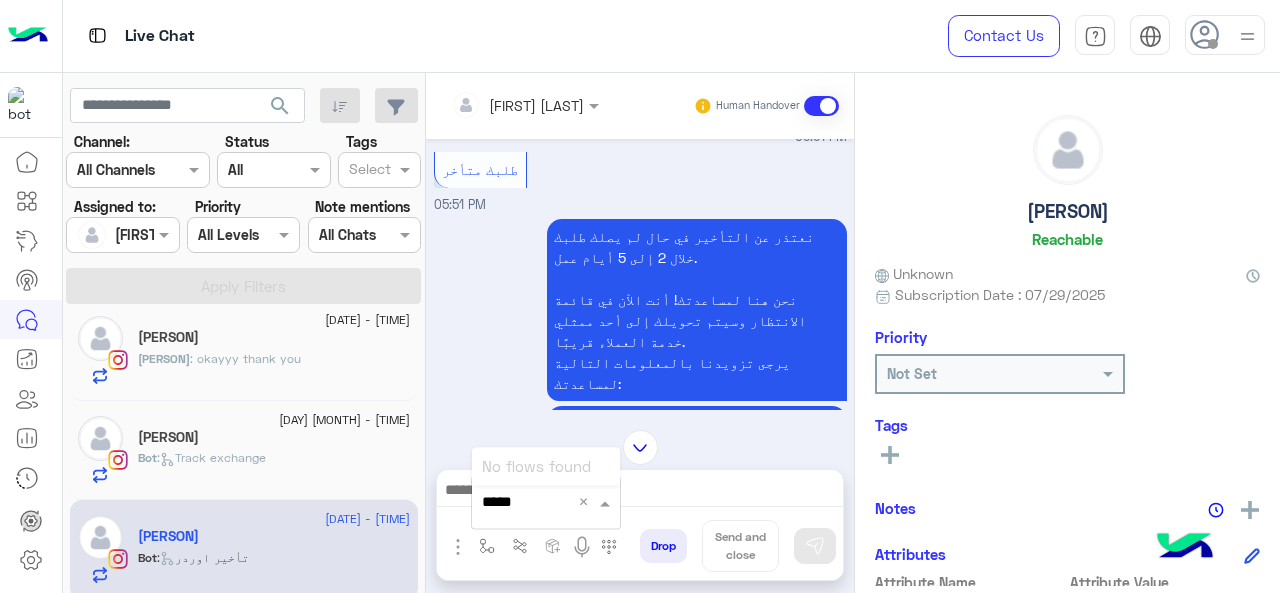 type on "****" 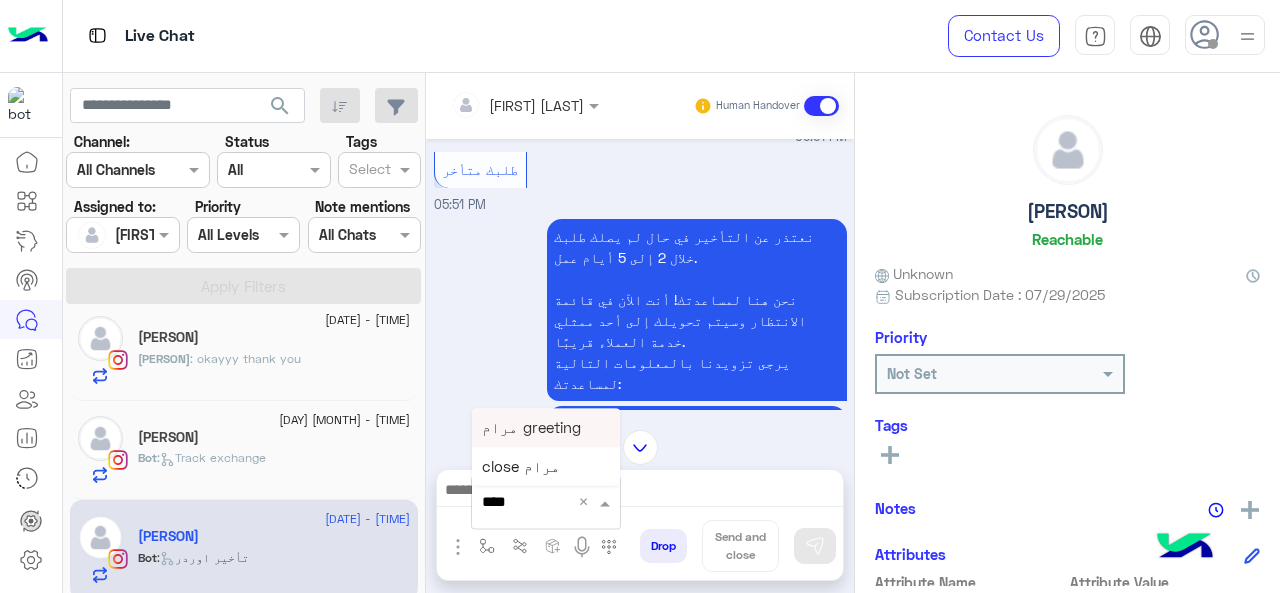 click on "مرام greeting" at bounding box center [546, 427] 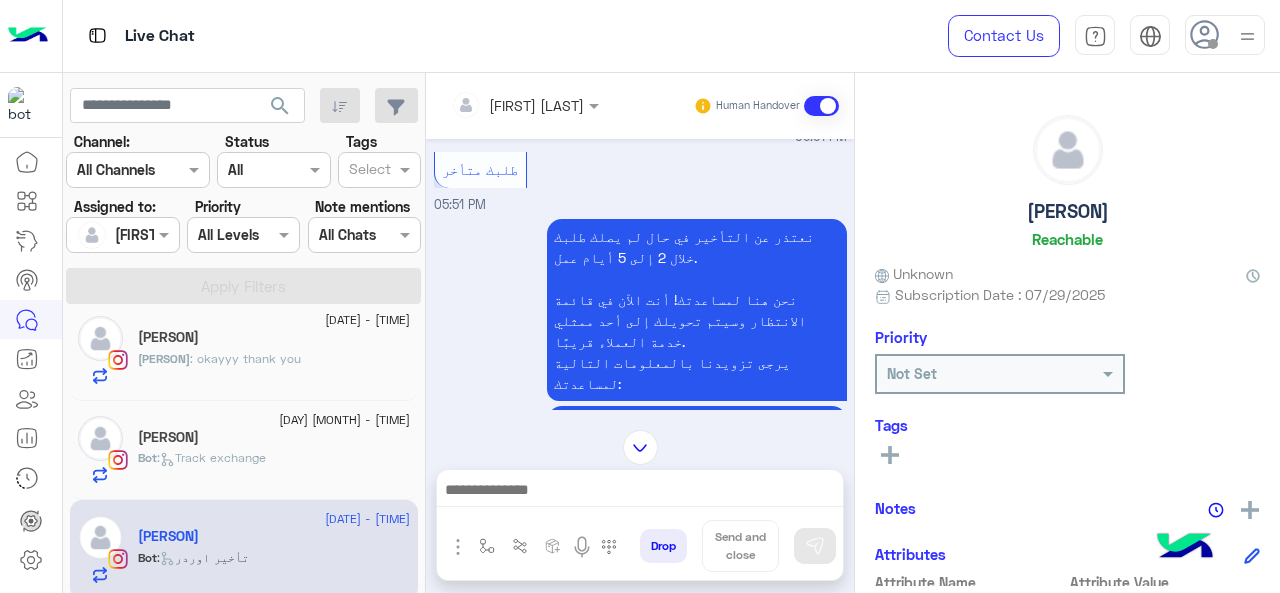type on "**********" 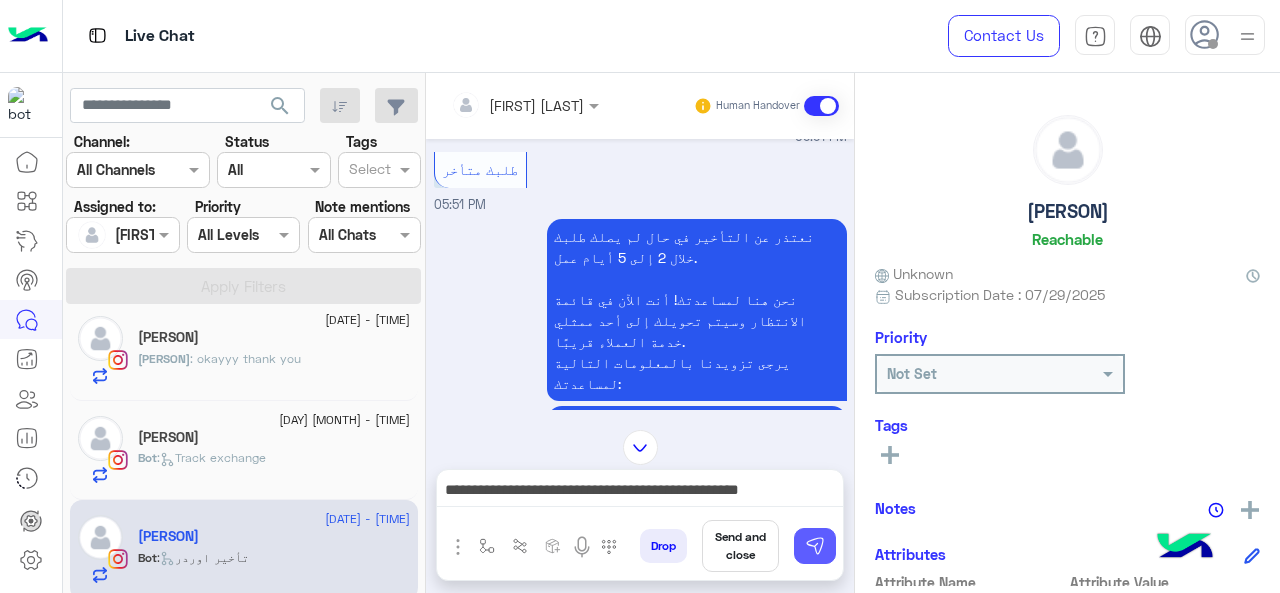 click at bounding box center (815, 546) 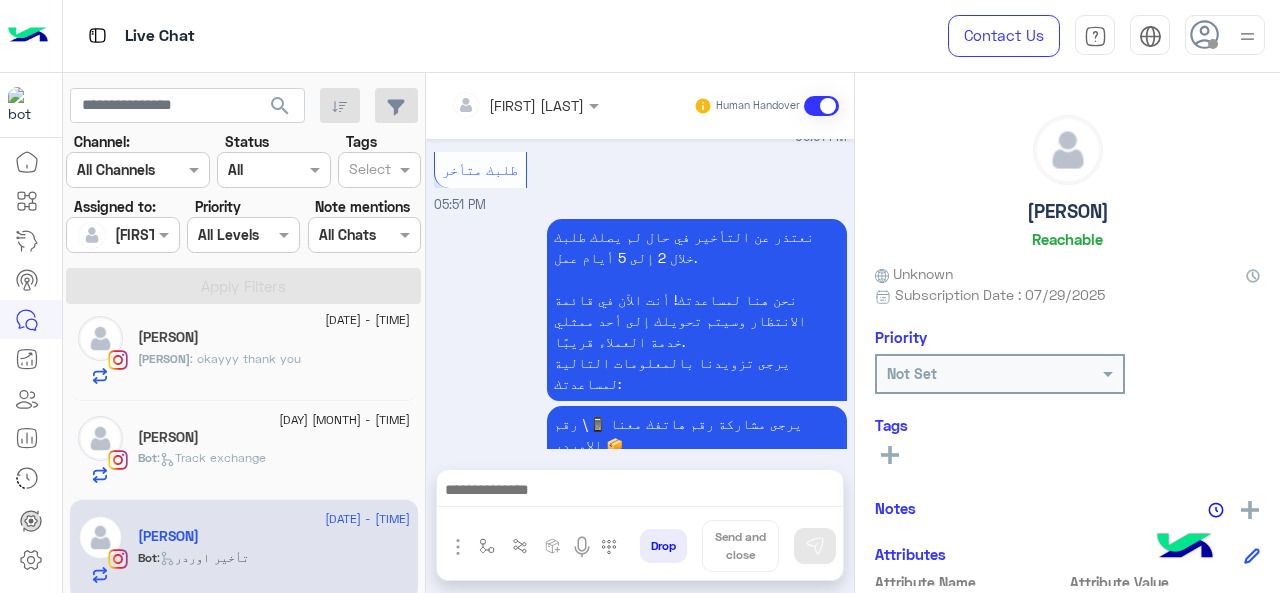 scroll, scrollTop: 826, scrollLeft: 0, axis: vertical 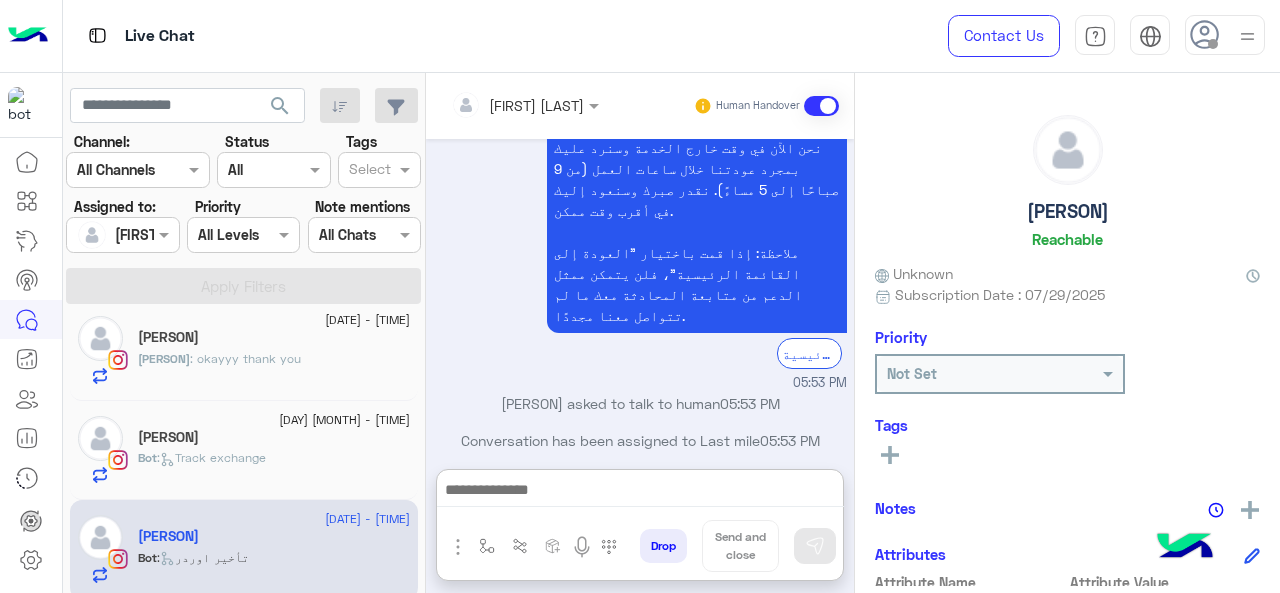 click at bounding box center [640, 492] 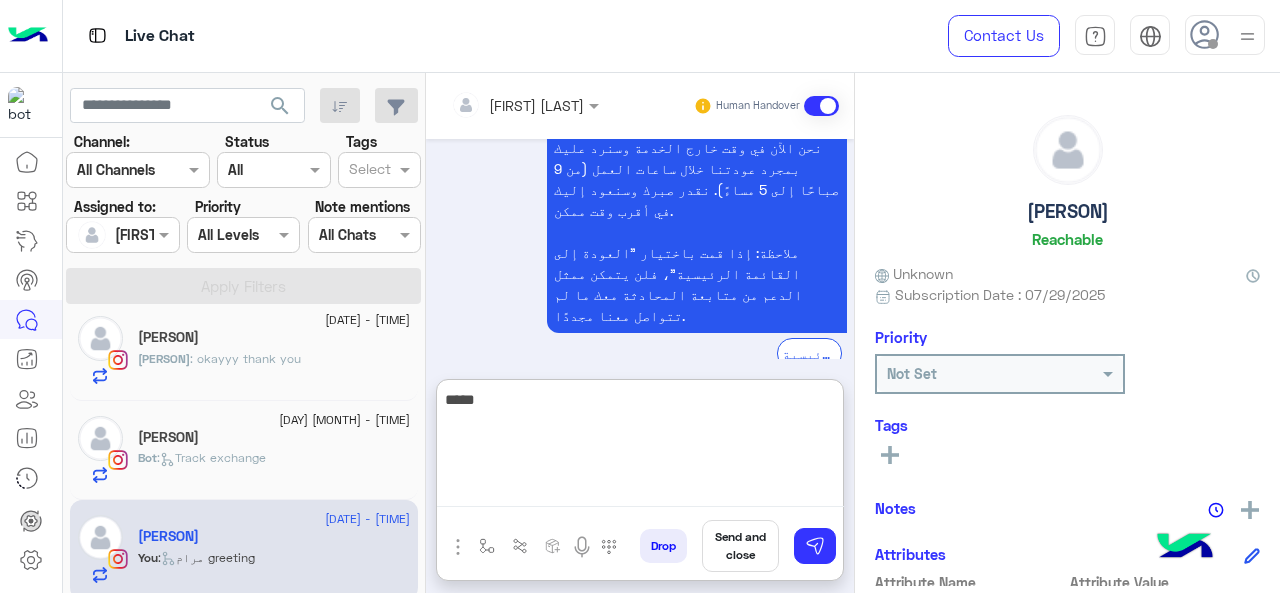 scroll, scrollTop: 1016, scrollLeft: 0, axis: vertical 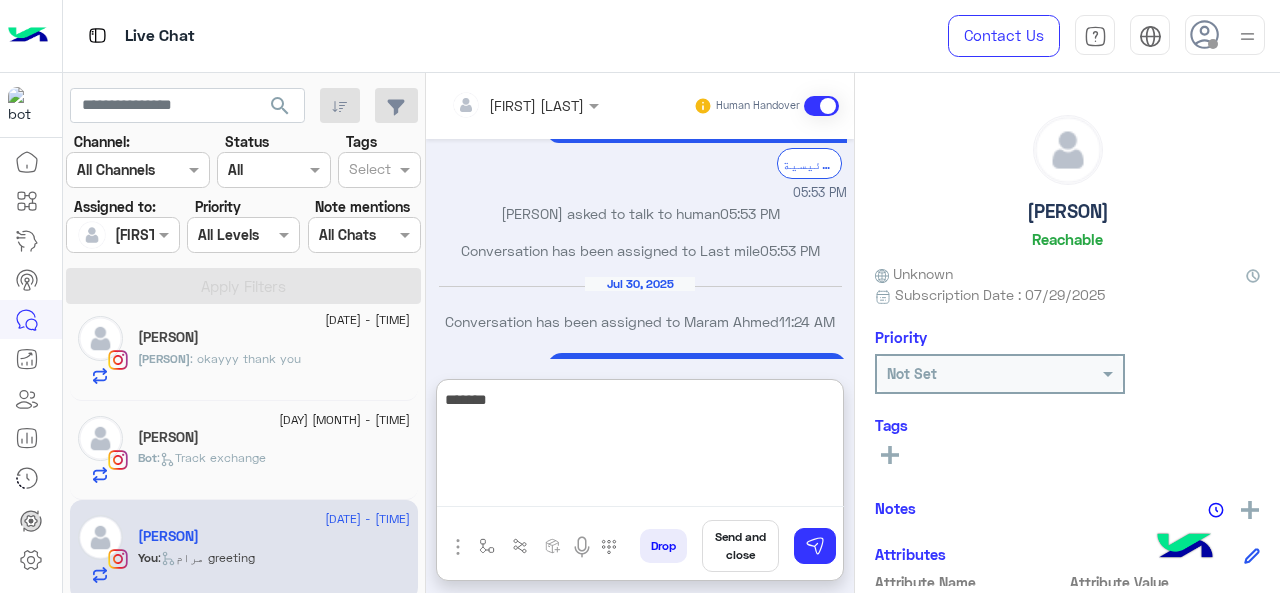 paste on "**********" 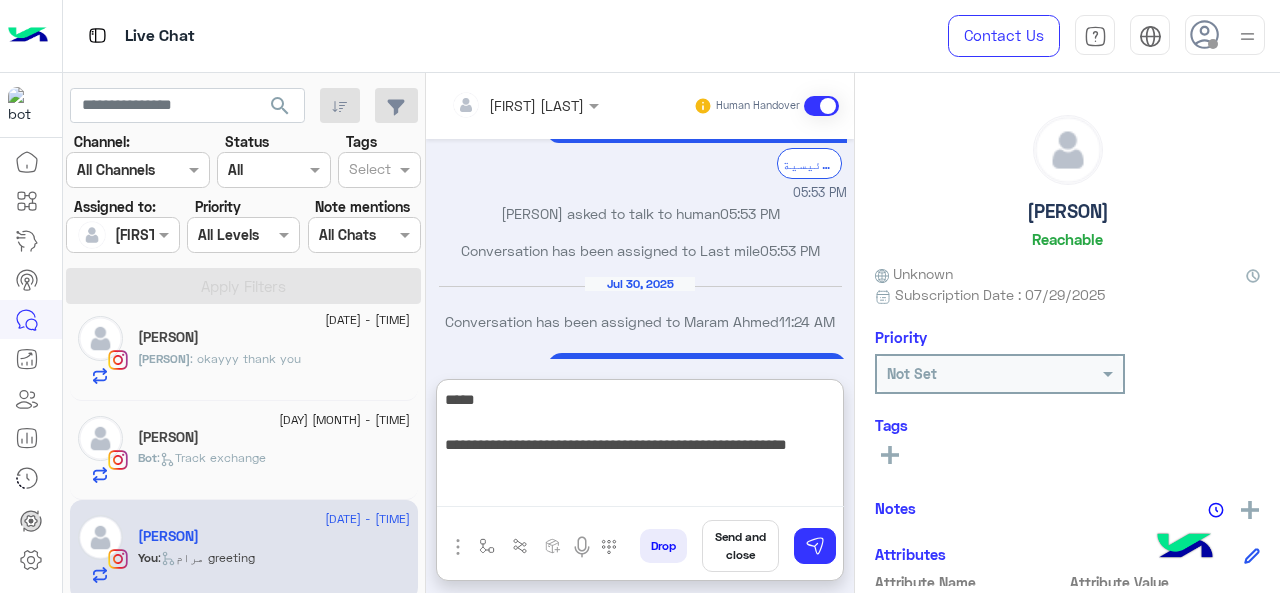 click on "**********" at bounding box center (640, 447) 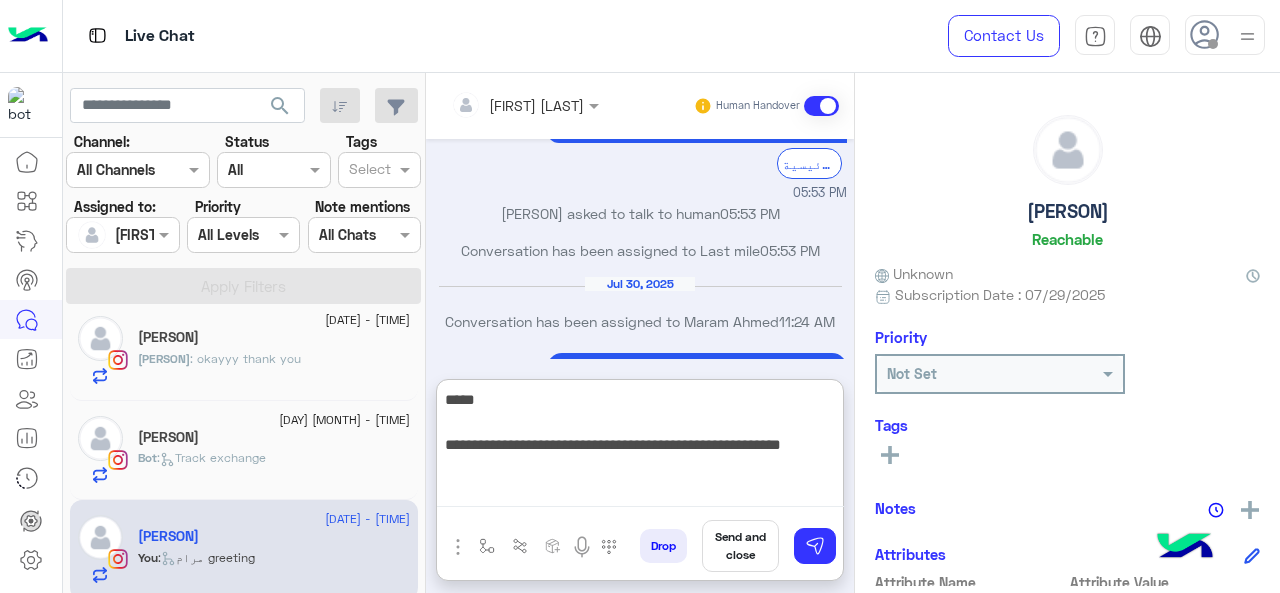 click on "**********" at bounding box center [640, 447] 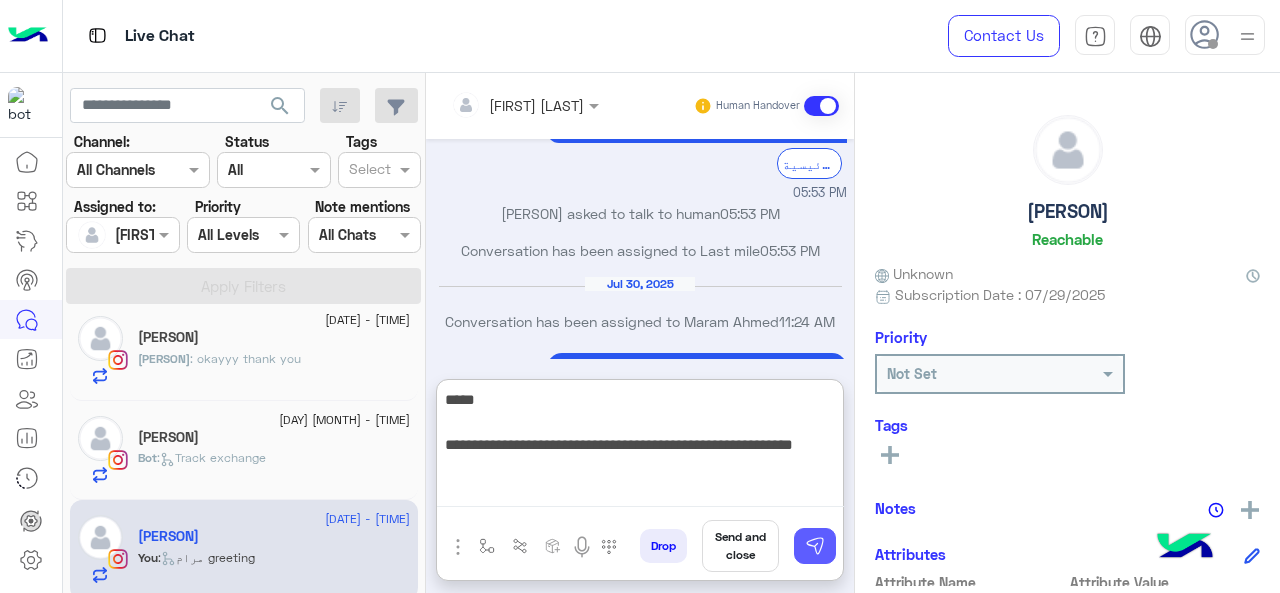 type on "**********" 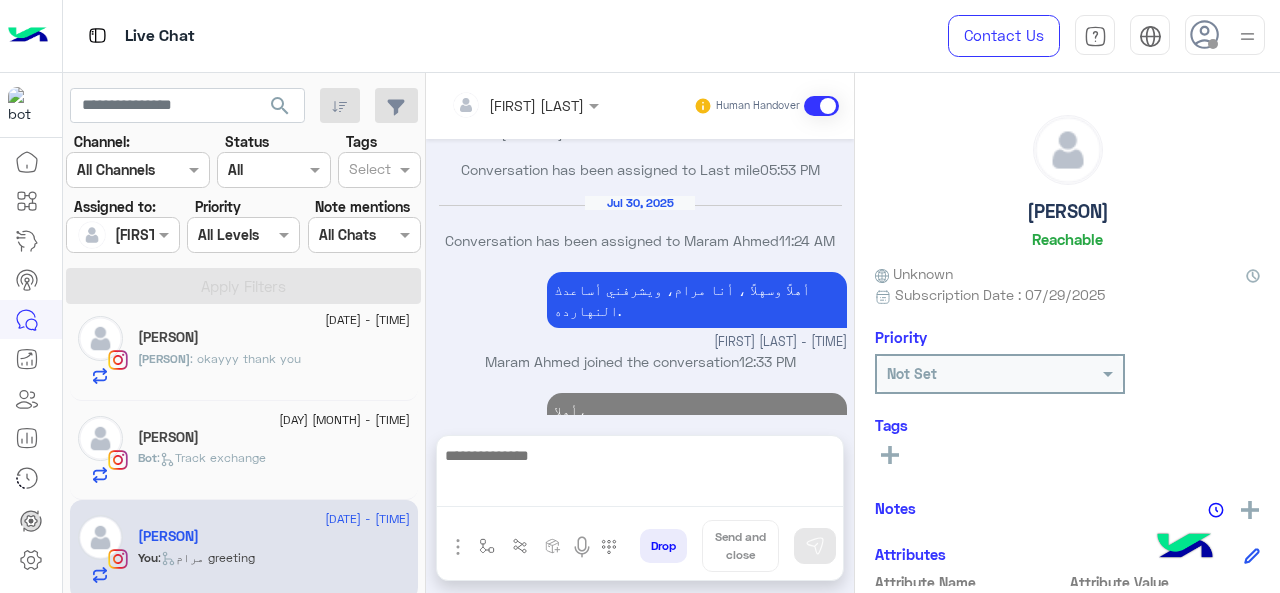 scroll, scrollTop: 1053, scrollLeft: 0, axis: vertical 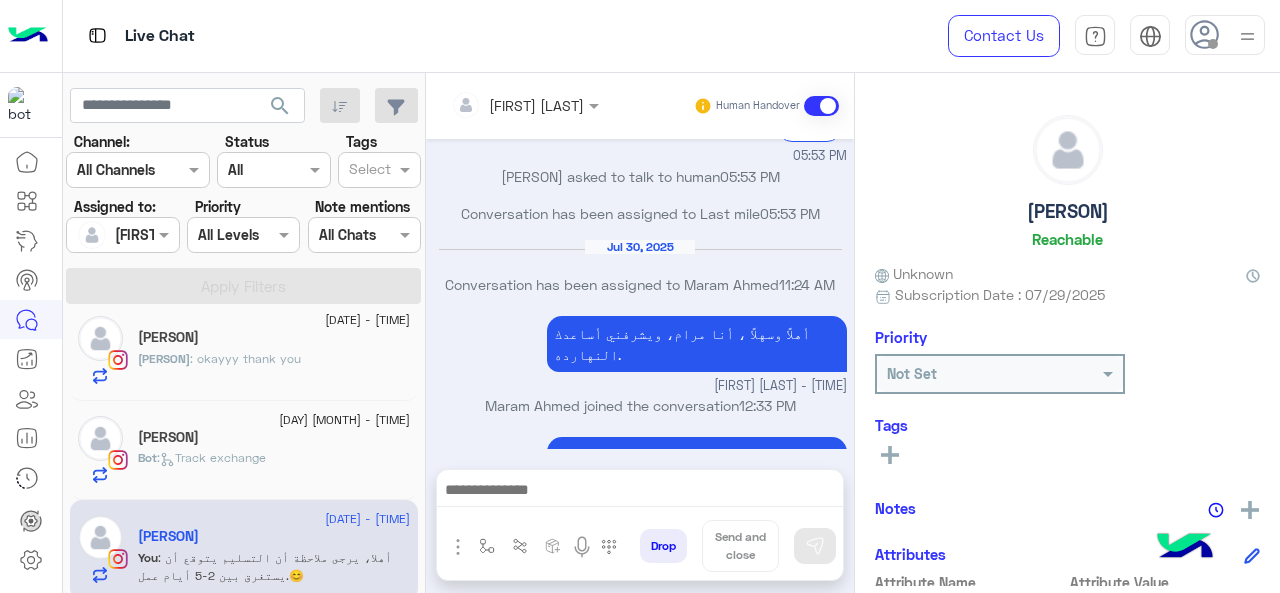 click on "Bot :   Track exchange" 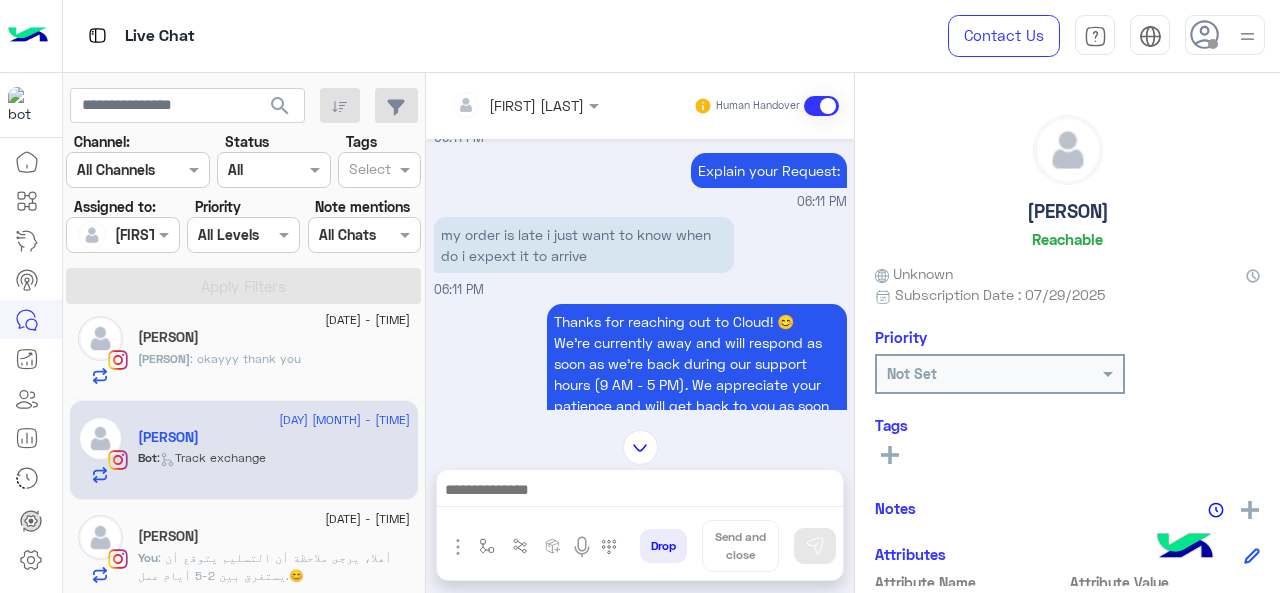 scroll, scrollTop: 332, scrollLeft: 0, axis: vertical 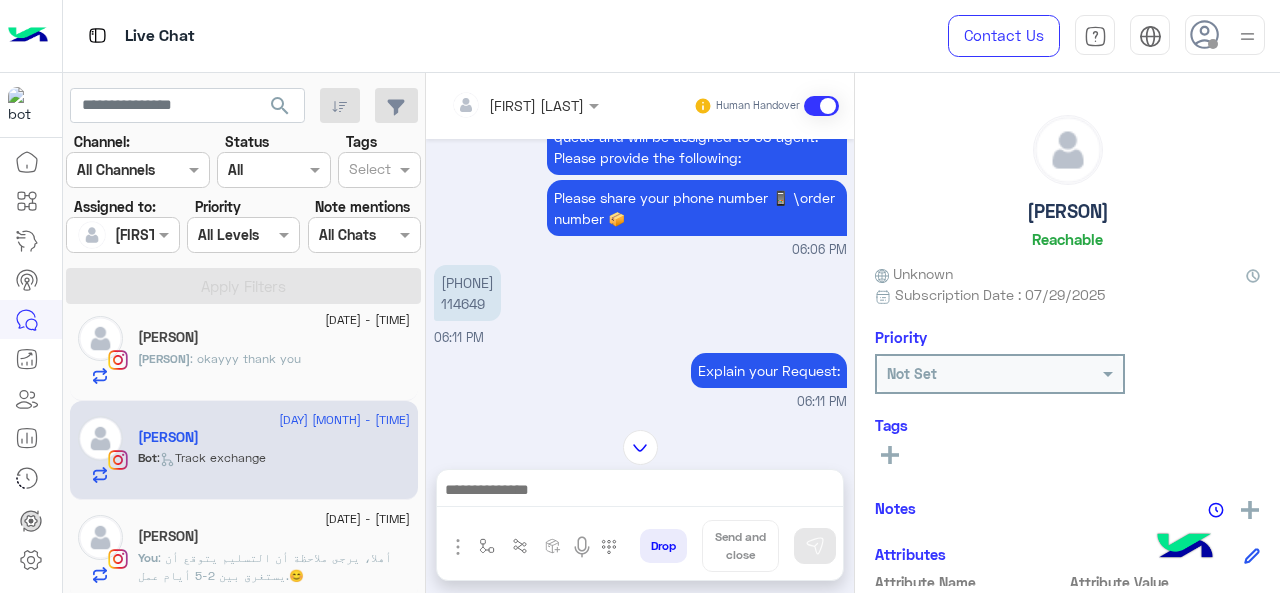 click on "01020875106 114649" at bounding box center [500, 293] 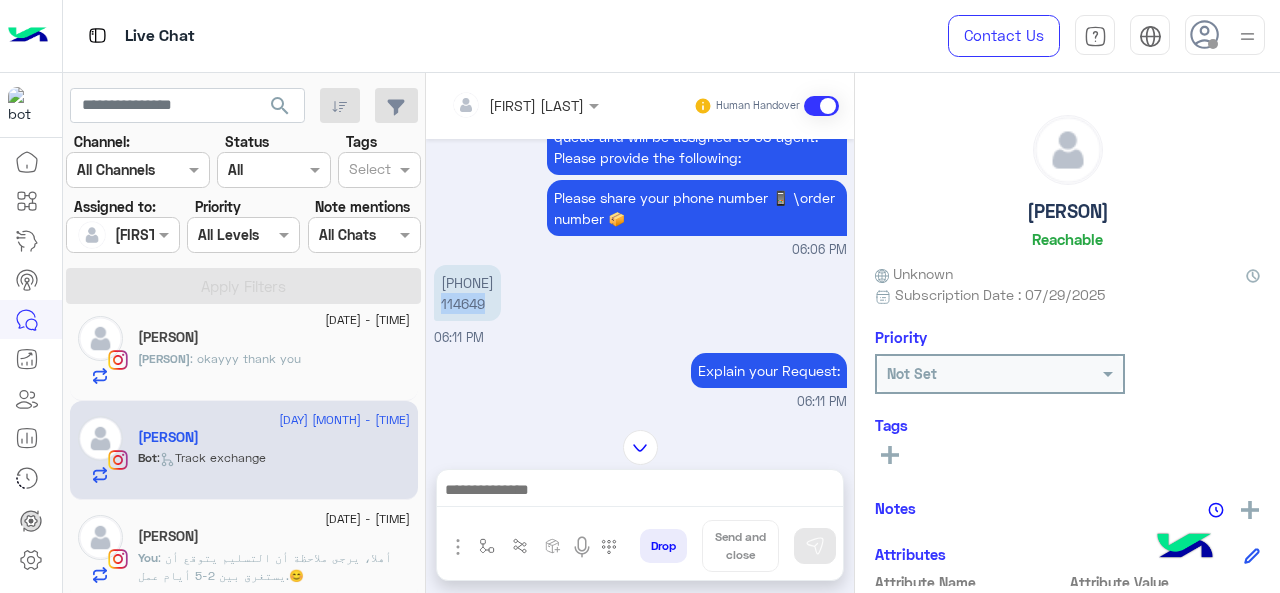 click on "01020875106 114649" at bounding box center (500, 293) 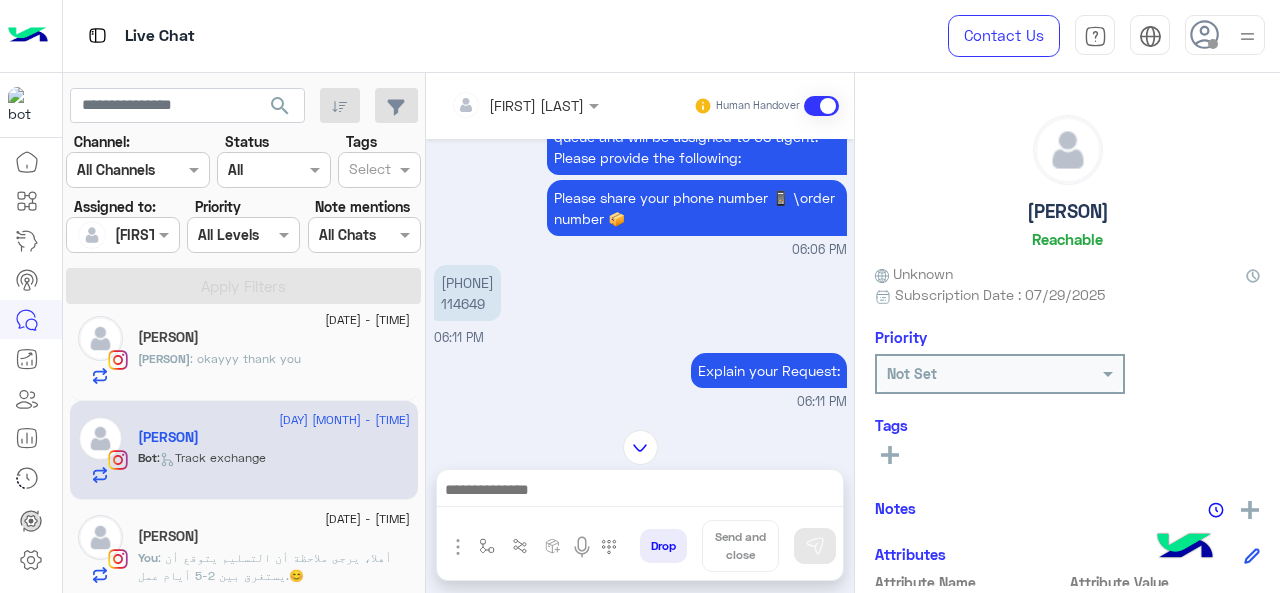 click on "[FIRST]🦄" 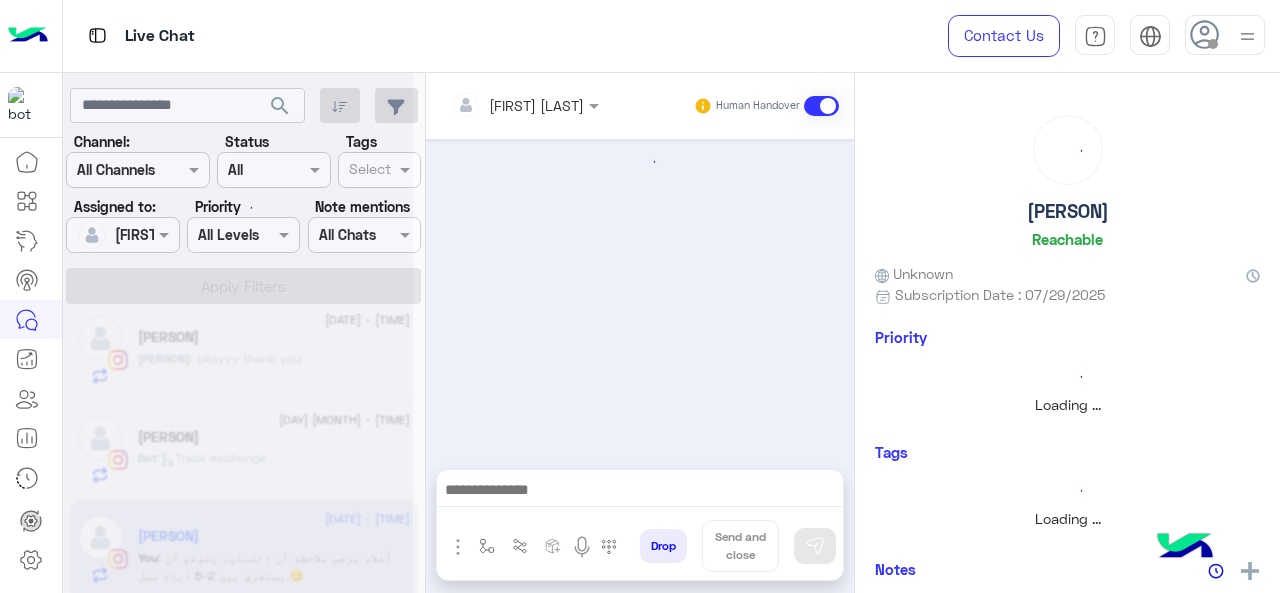 scroll, scrollTop: 0, scrollLeft: 0, axis: both 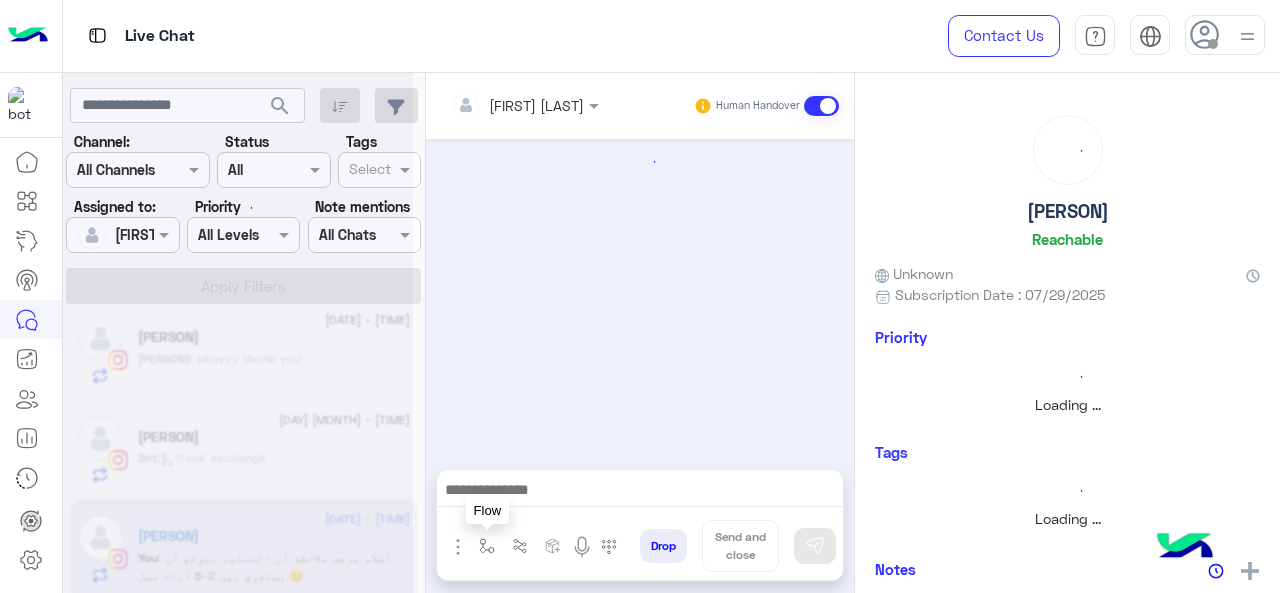 click at bounding box center [487, 546] 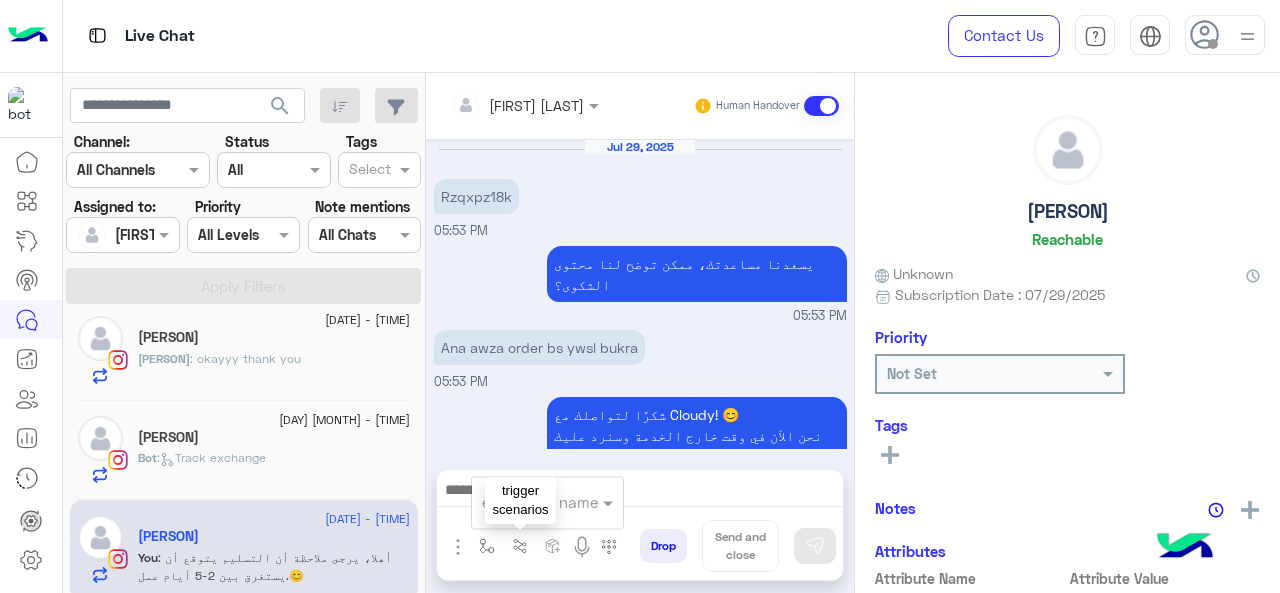 scroll, scrollTop: 578, scrollLeft: 0, axis: vertical 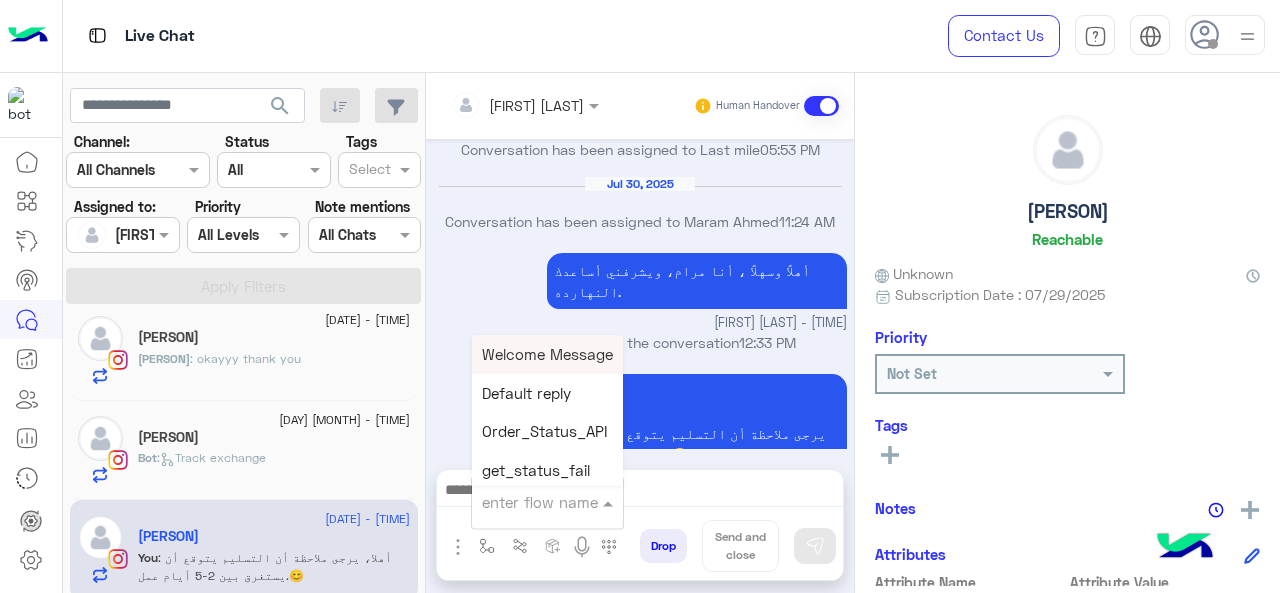click on "enter flow name" at bounding box center [540, 502] 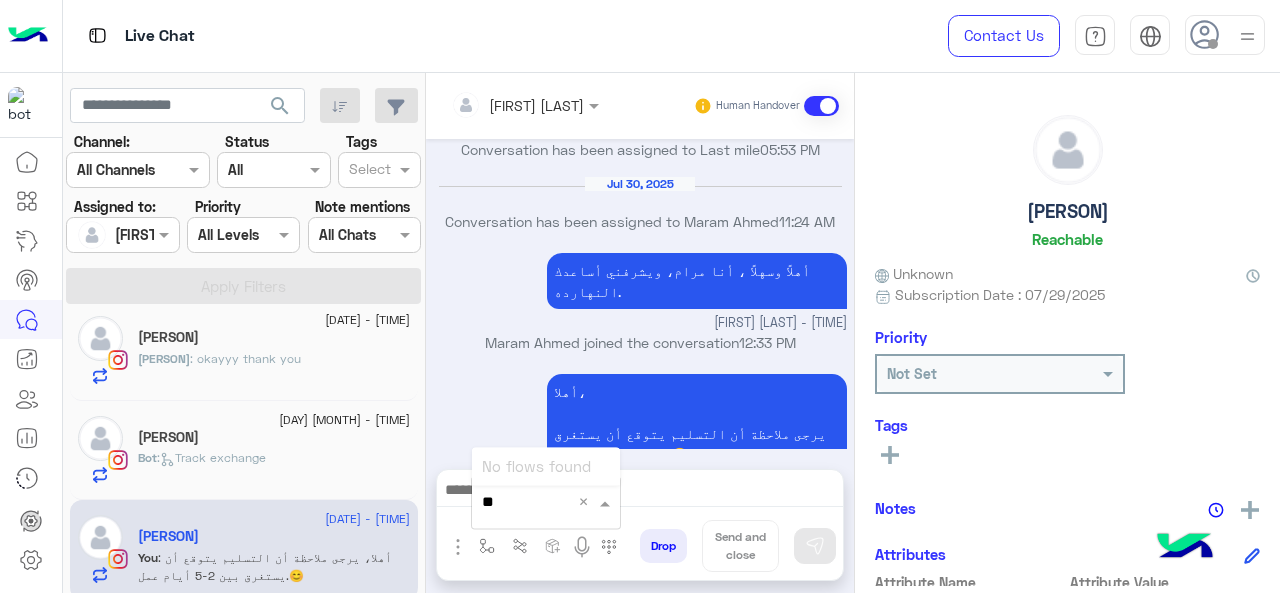 type on "*" 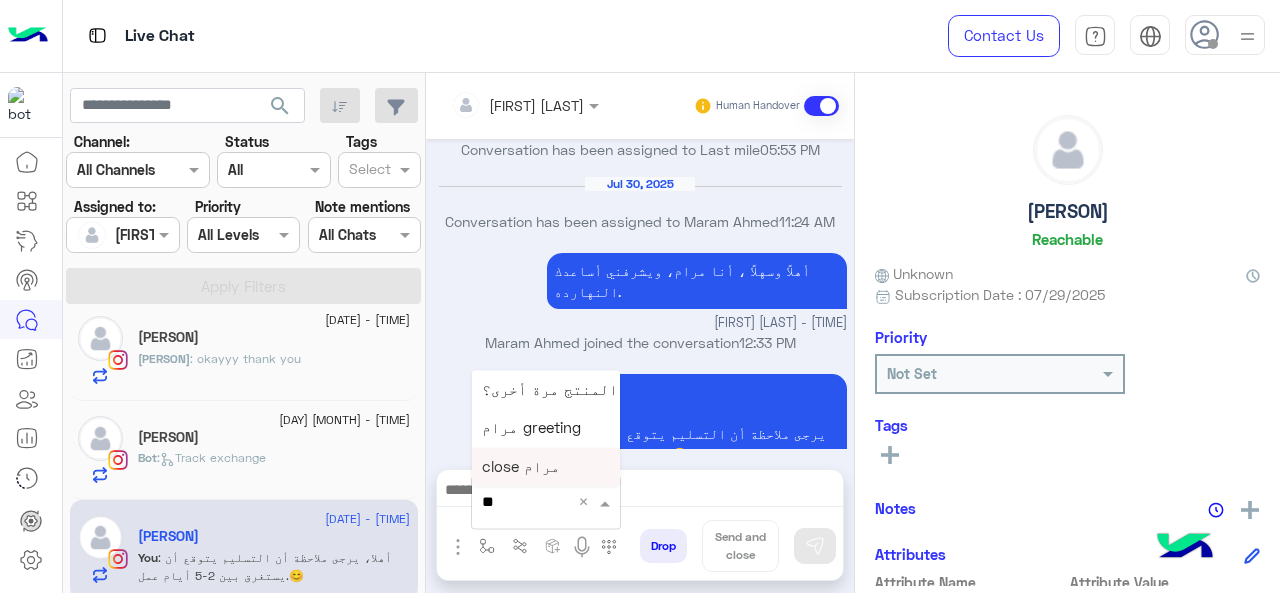 type on "***" 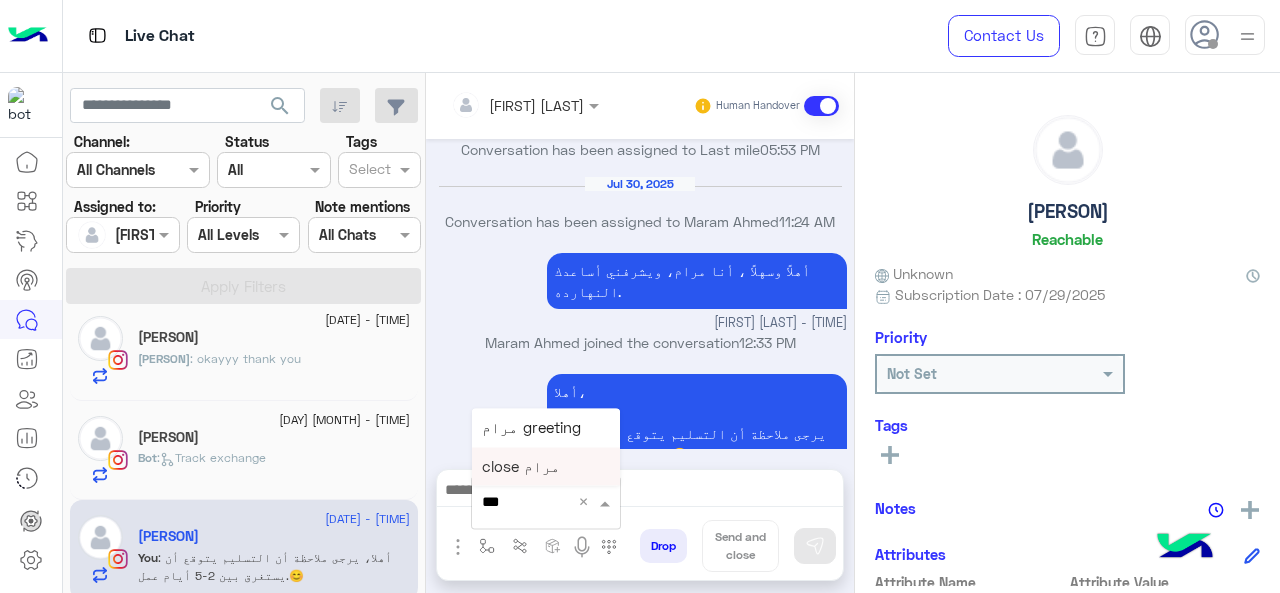 click on "close مرام" at bounding box center (546, 466) 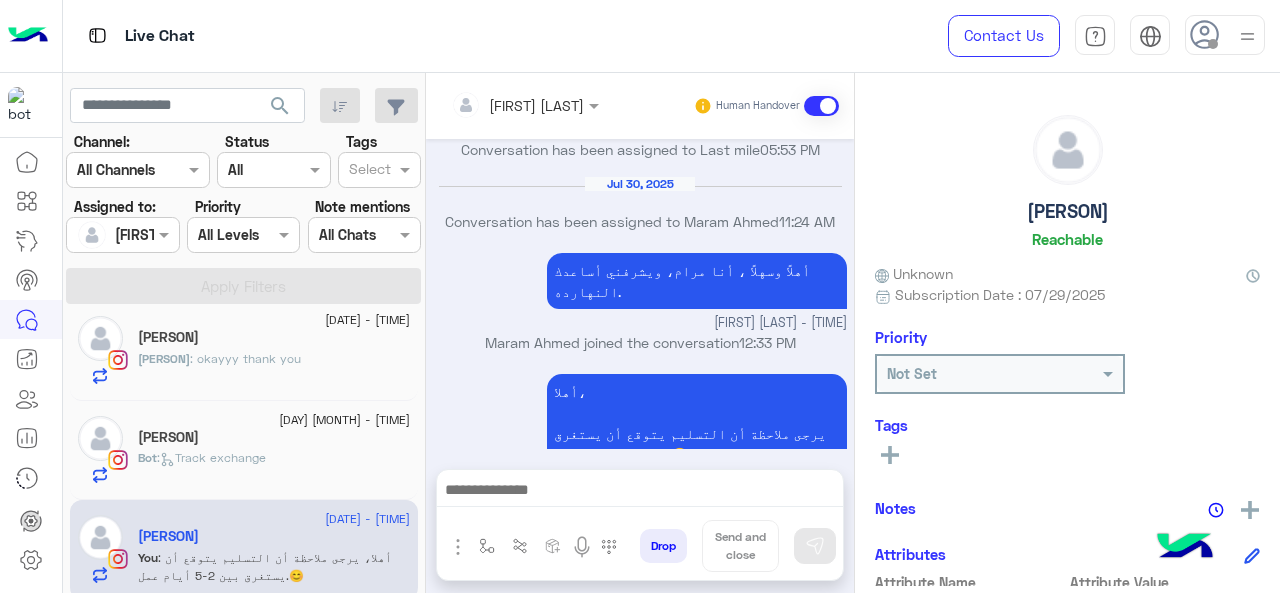 type on "**********" 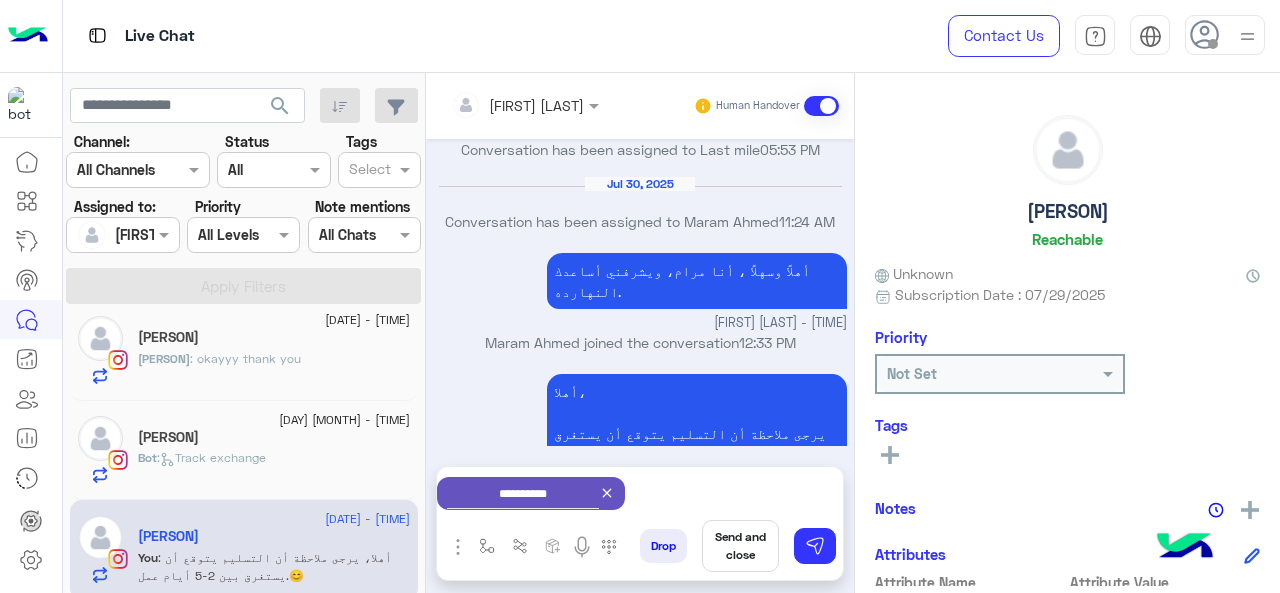 drag, startPoint x: 754, startPoint y: 547, endPoint x: 764, endPoint y: 540, distance: 12.206555 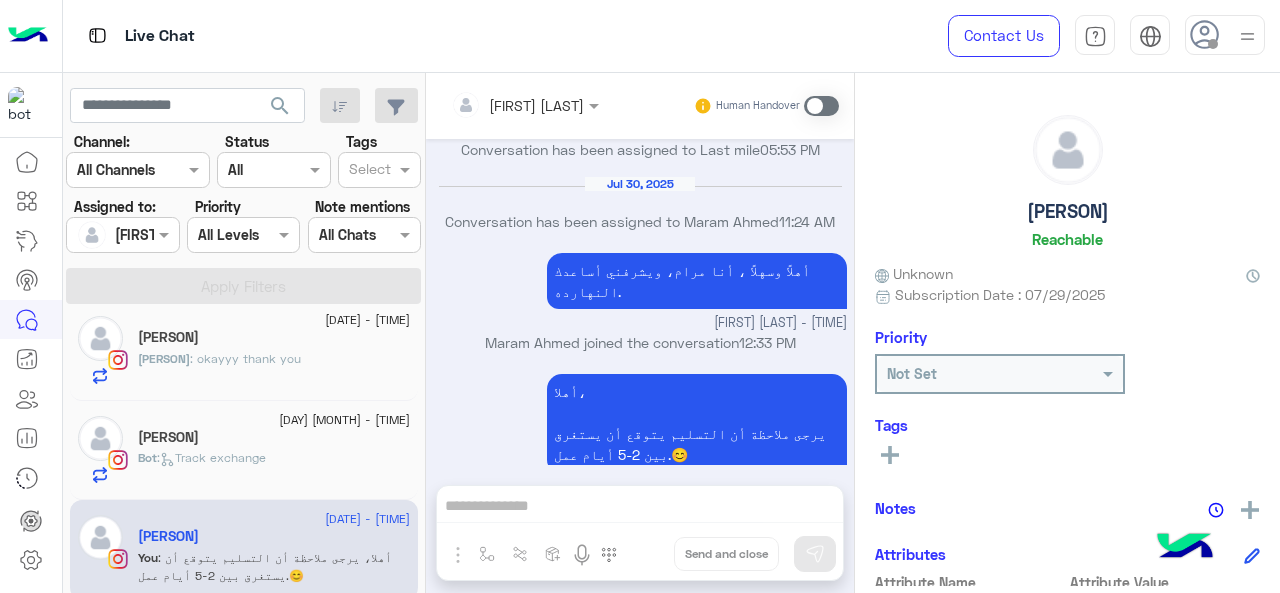 scroll, scrollTop: 600, scrollLeft: 0, axis: vertical 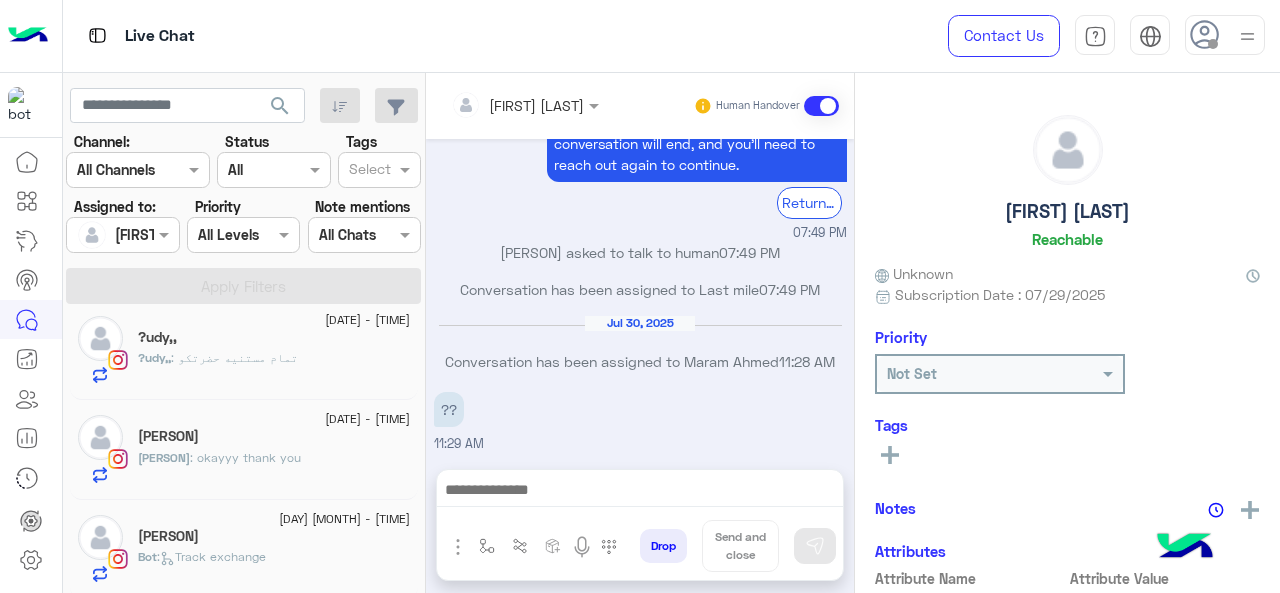 click on "[FIRST] [LAST]" 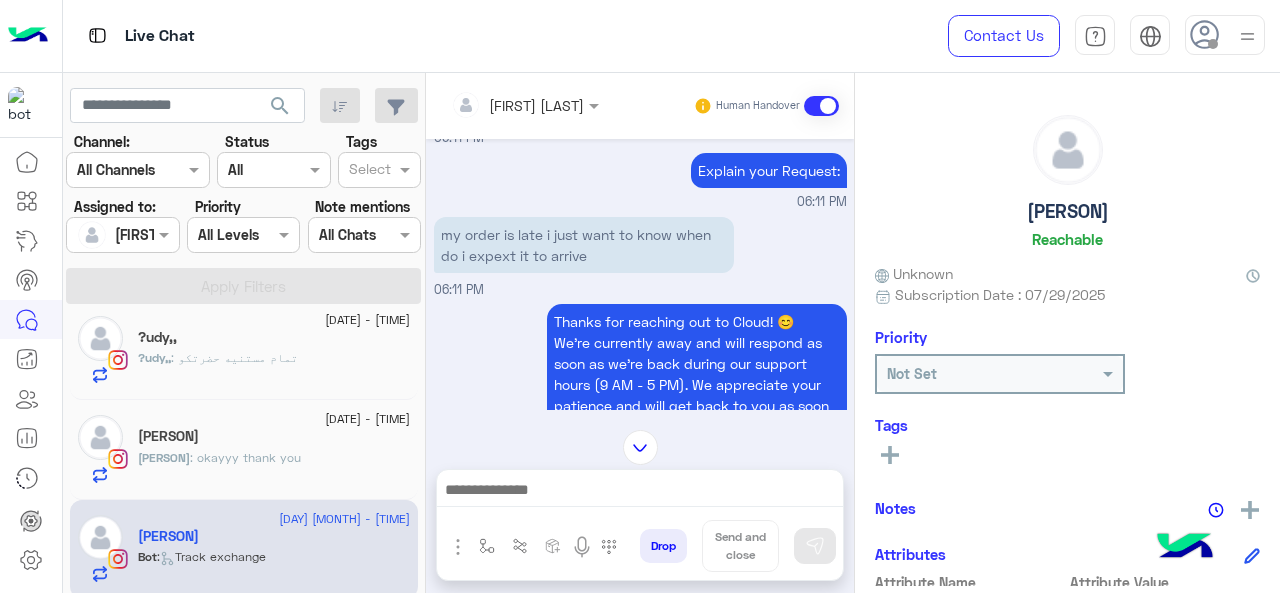 scroll, scrollTop: 432, scrollLeft: 0, axis: vertical 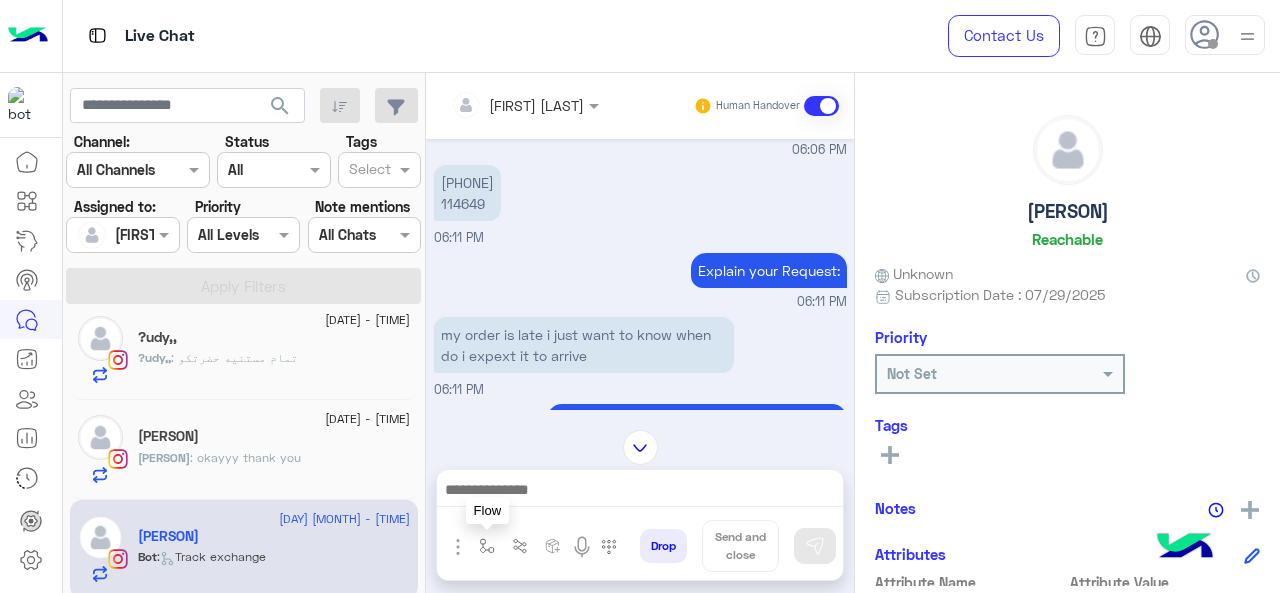 click at bounding box center (487, 546) 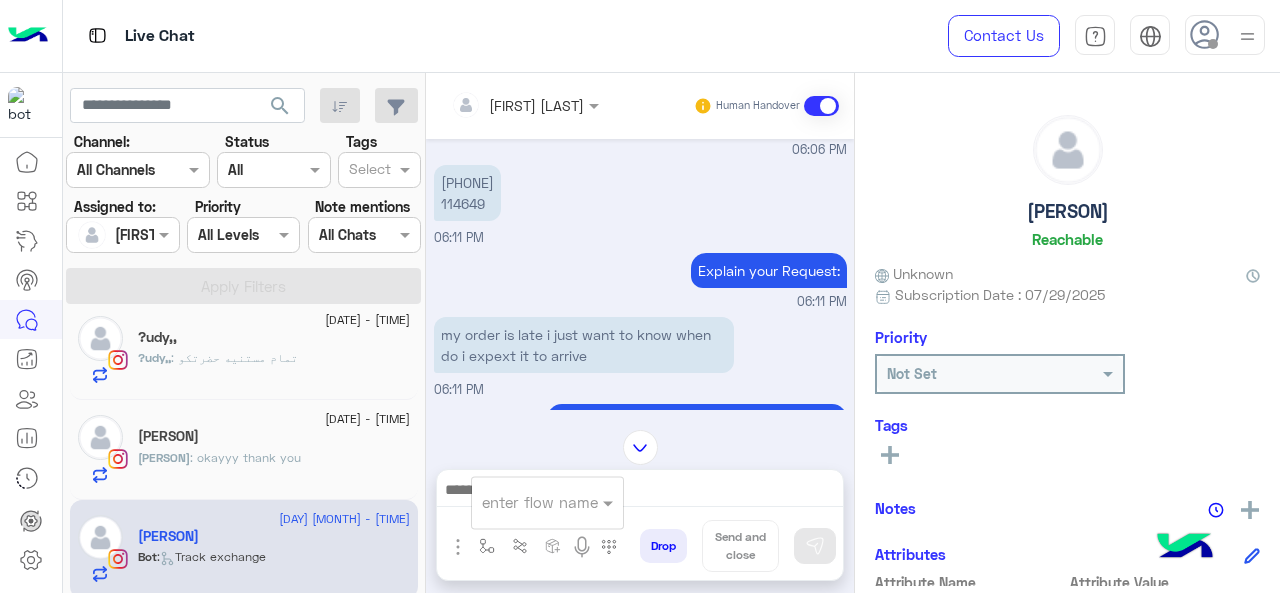 click at bounding box center (523, 502) 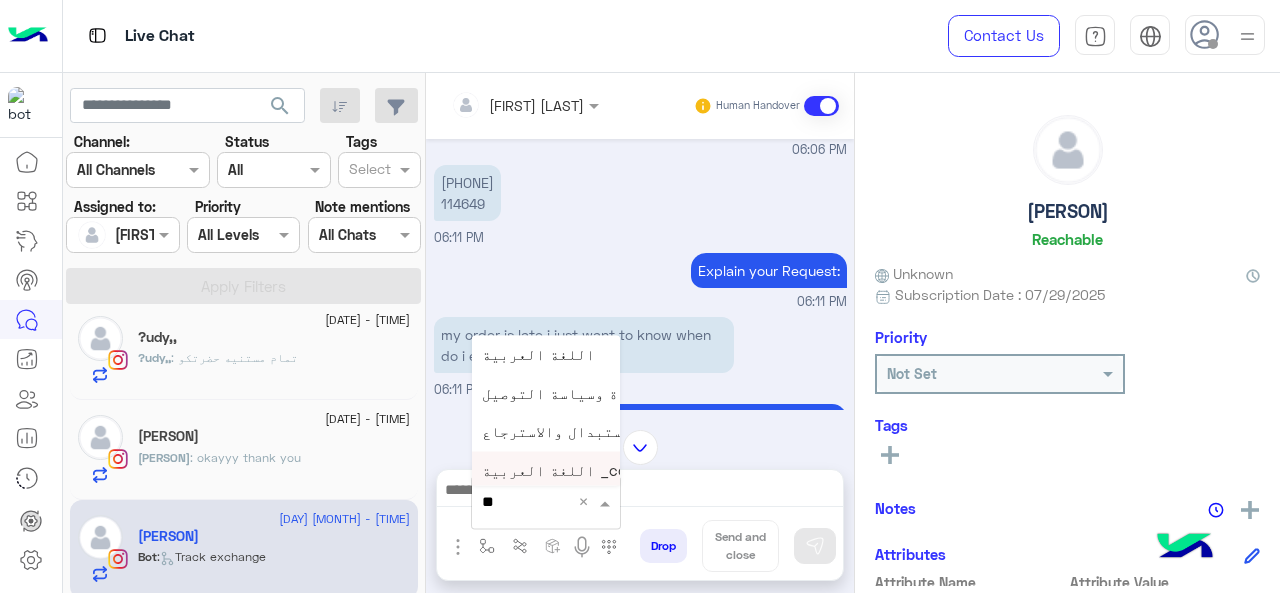 type on "*" 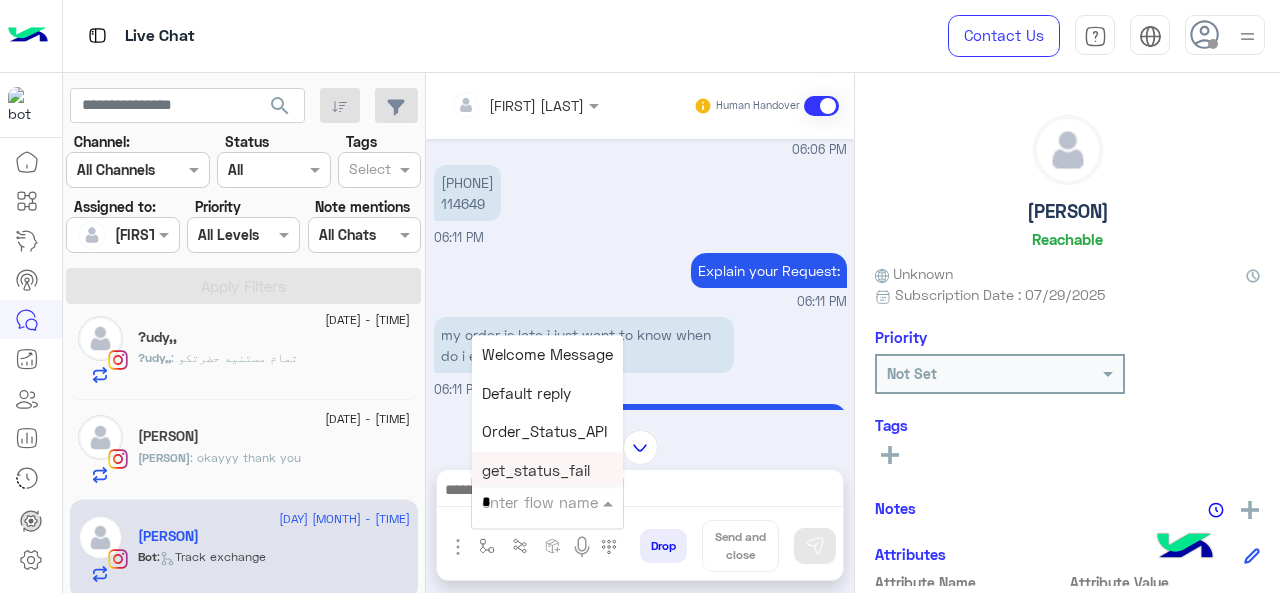 type on "*" 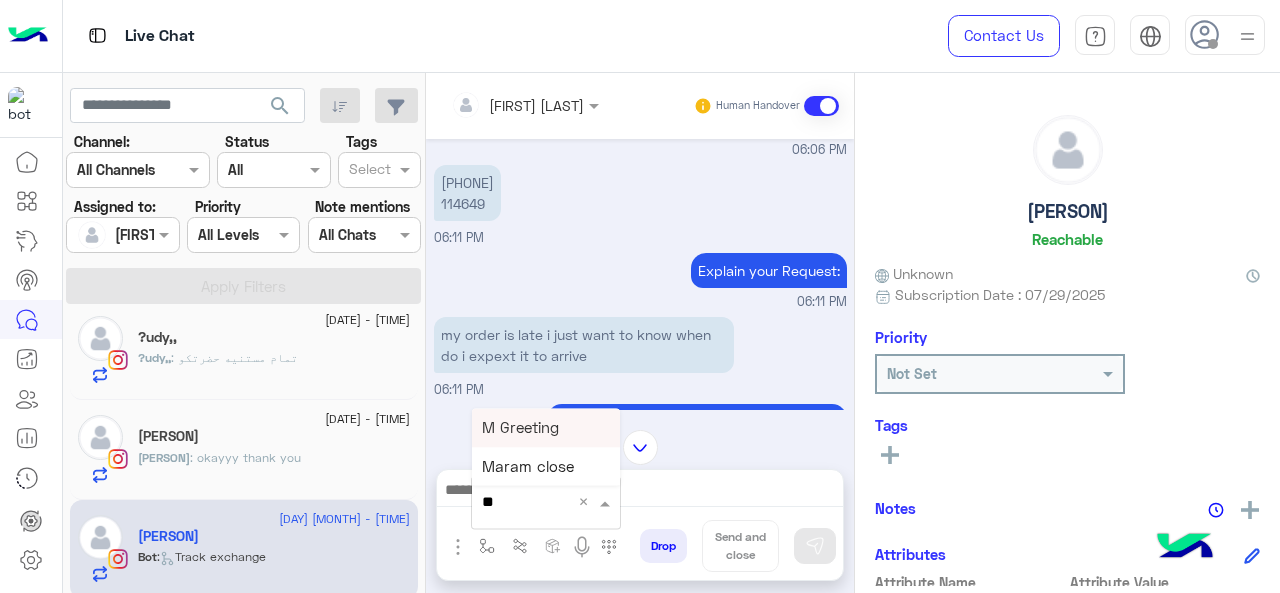 click on "M Greeting" at bounding box center [546, 427] 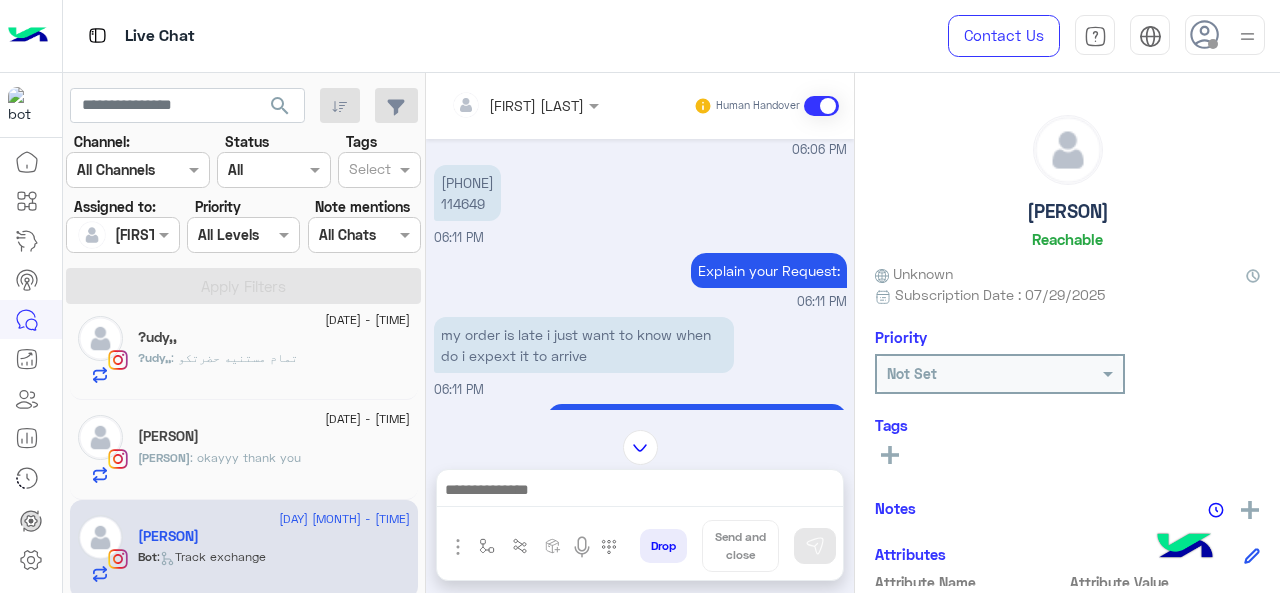 type on "**********" 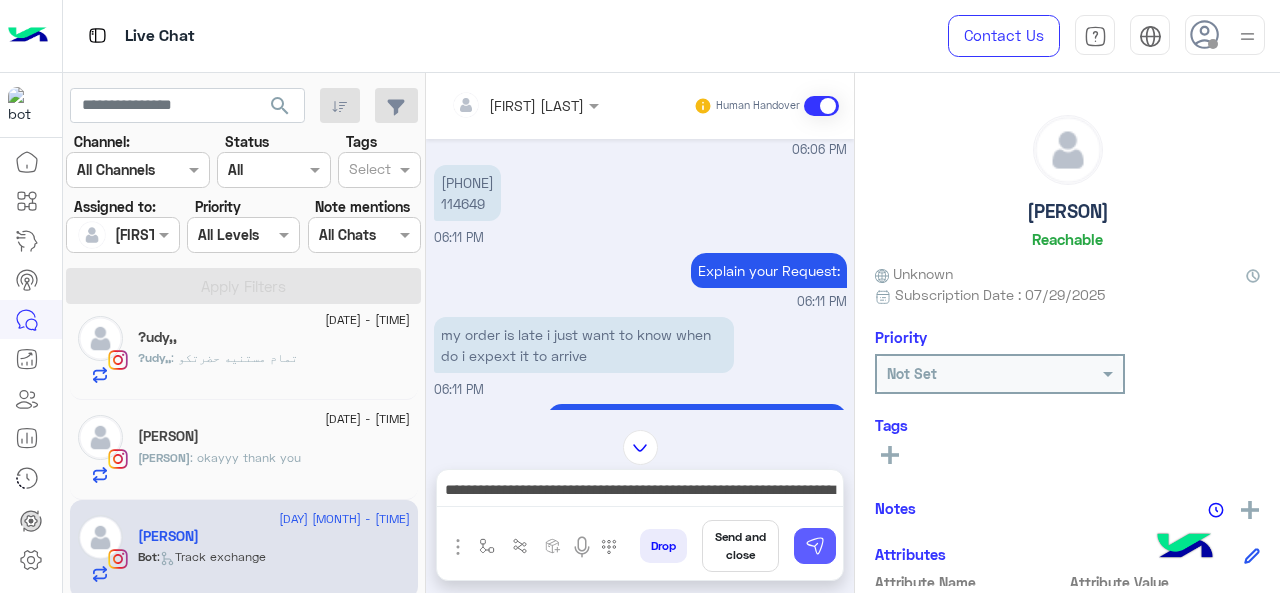 click at bounding box center [815, 546] 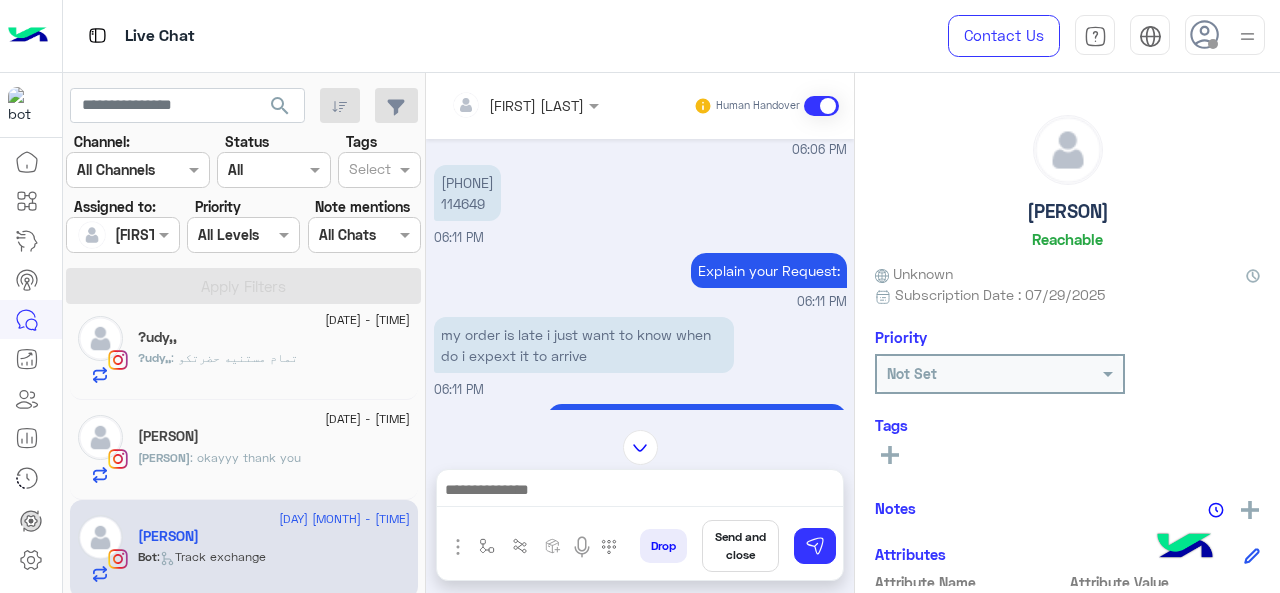 scroll, scrollTop: 832, scrollLeft: 0, axis: vertical 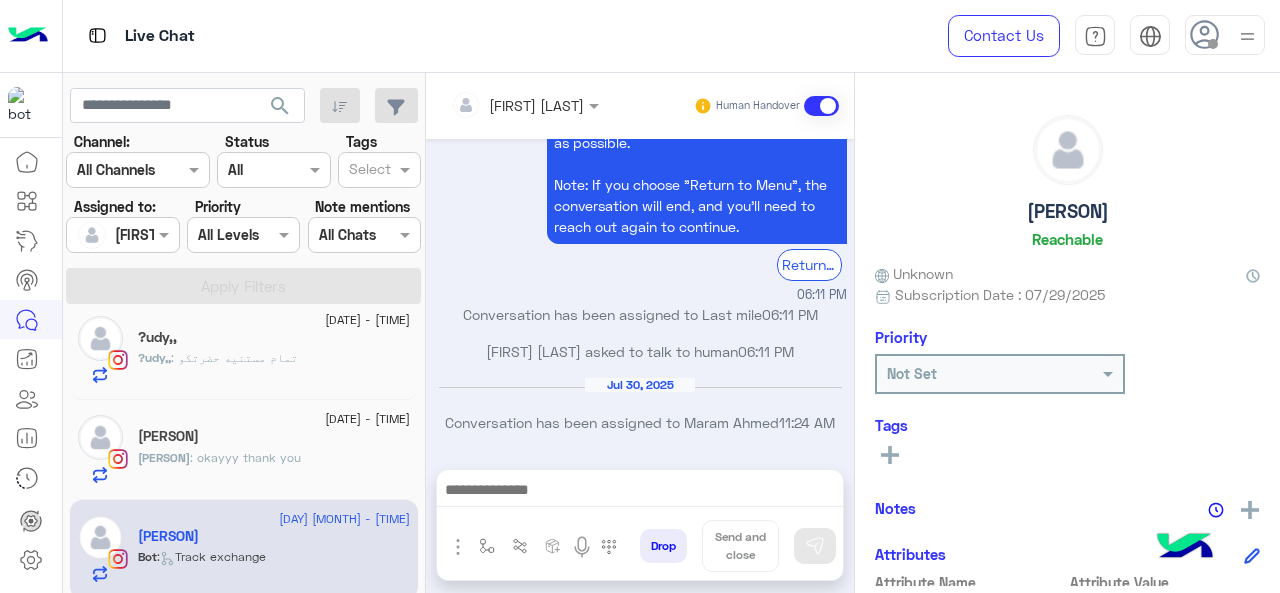 click at bounding box center [640, 492] 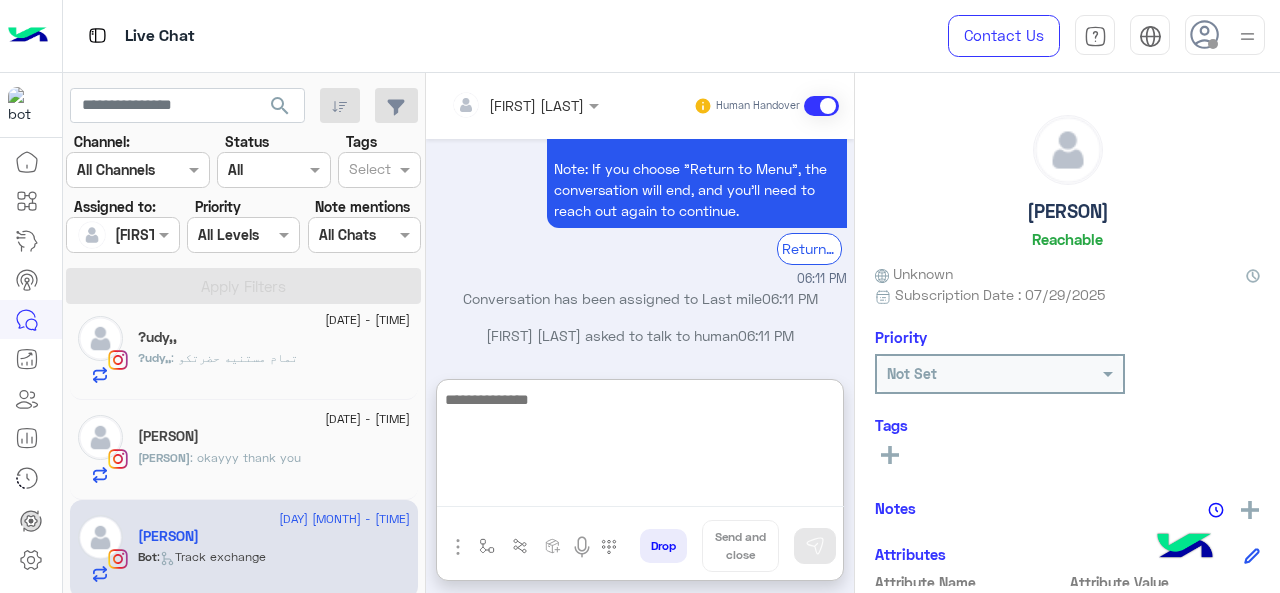 scroll, scrollTop: 1042, scrollLeft: 0, axis: vertical 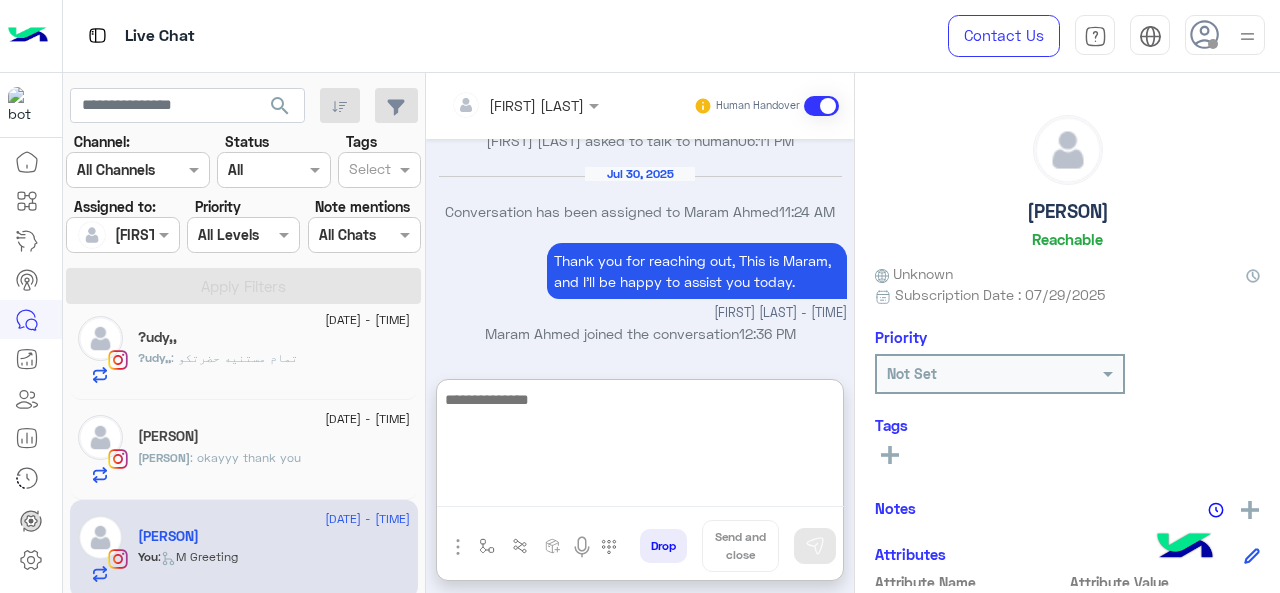 paste on "**********" 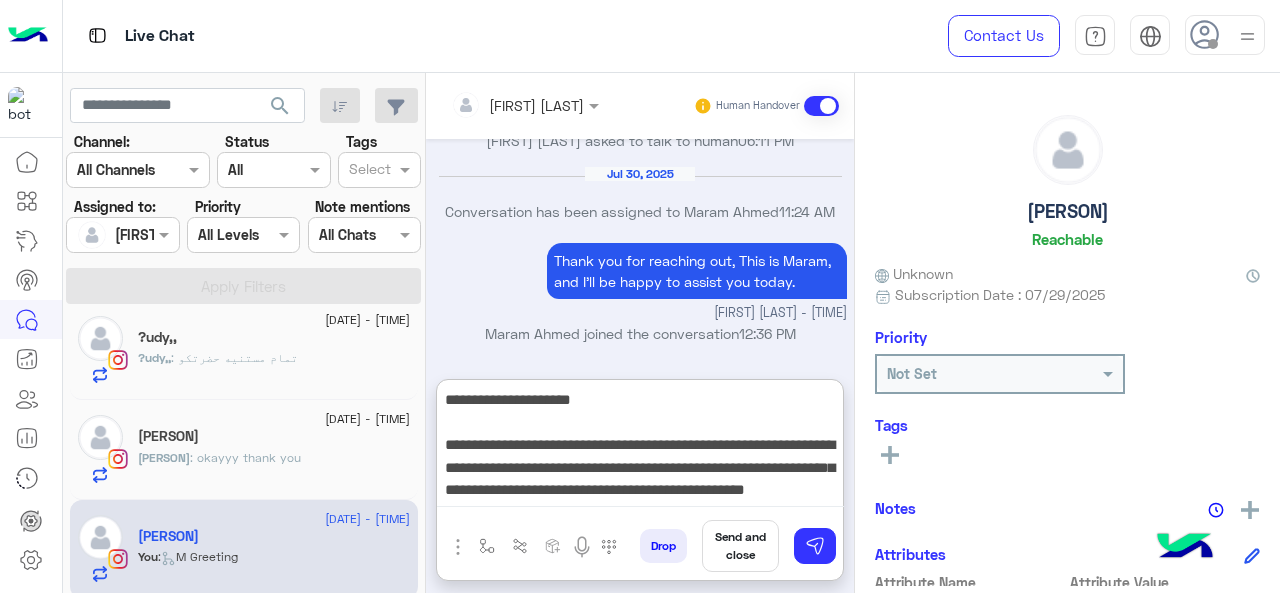 scroll, scrollTop: 0, scrollLeft: 0, axis: both 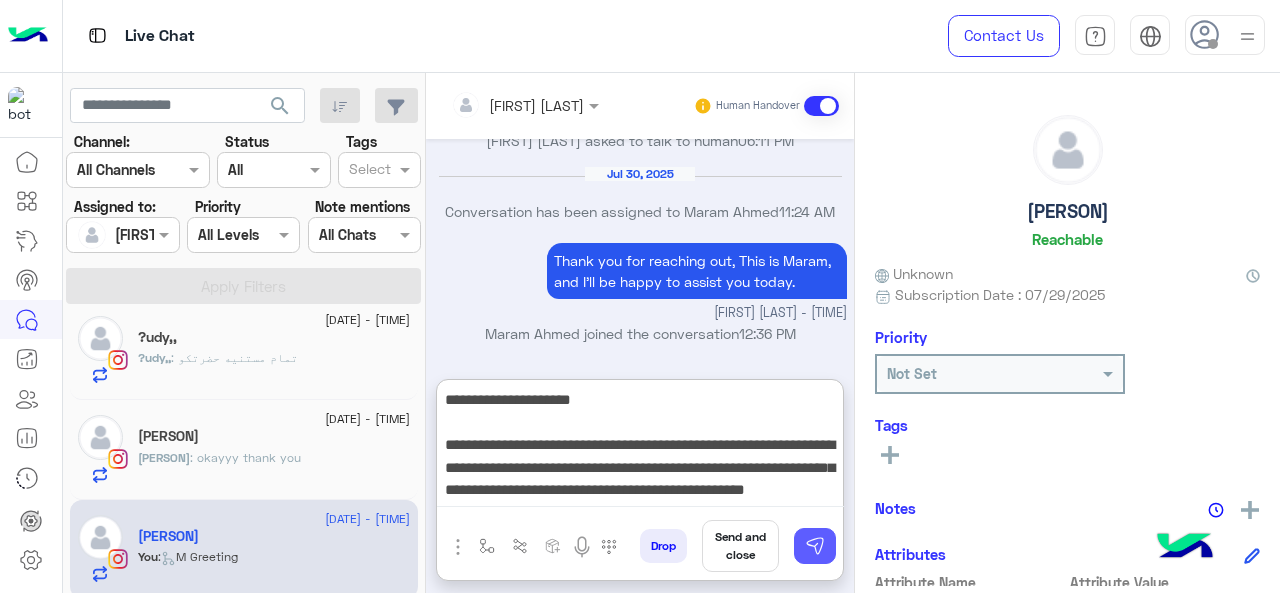 type on "**********" 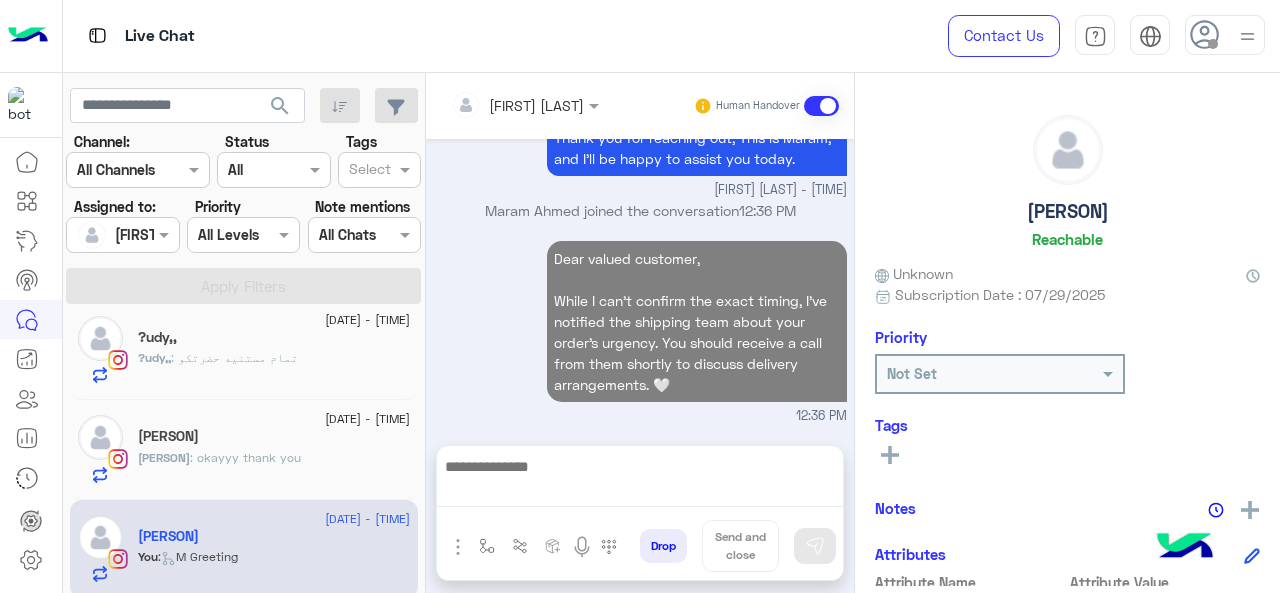 scroll, scrollTop: 1142, scrollLeft: 0, axis: vertical 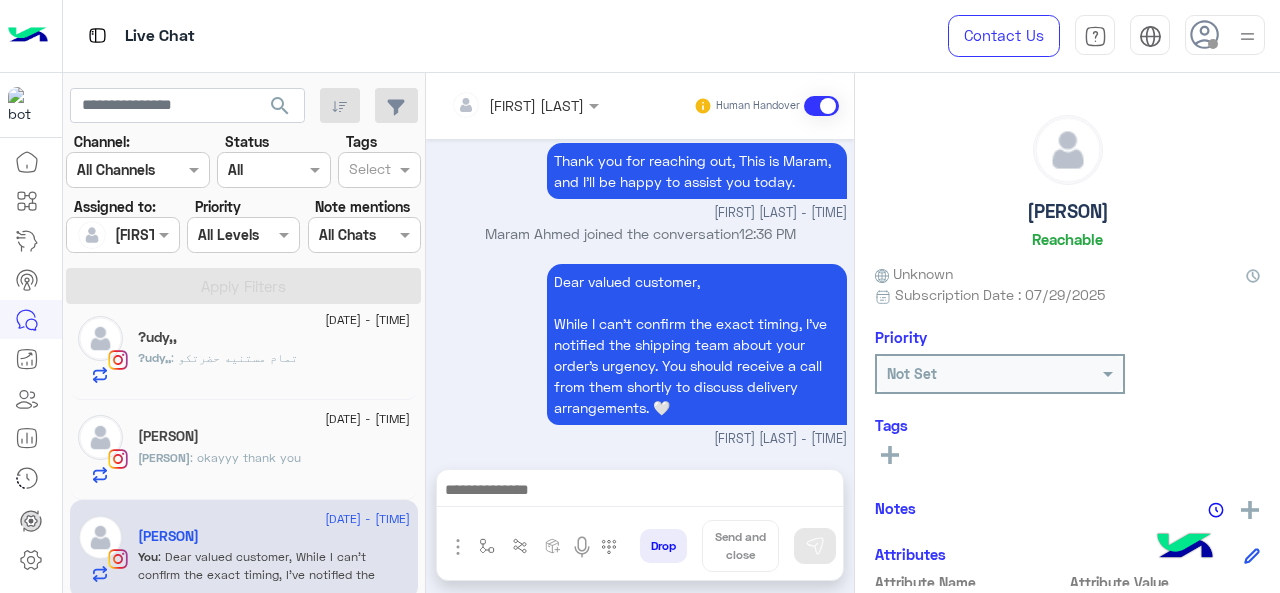 click on "[FIRST]" 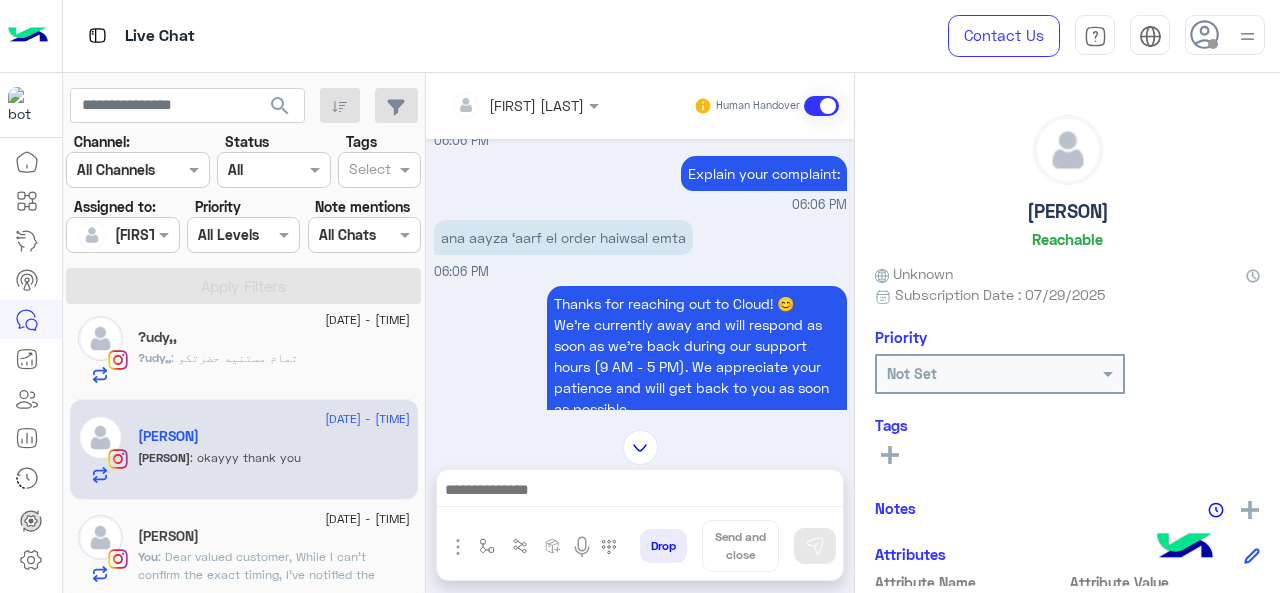 scroll, scrollTop: 336, scrollLeft: 0, axis: vertical 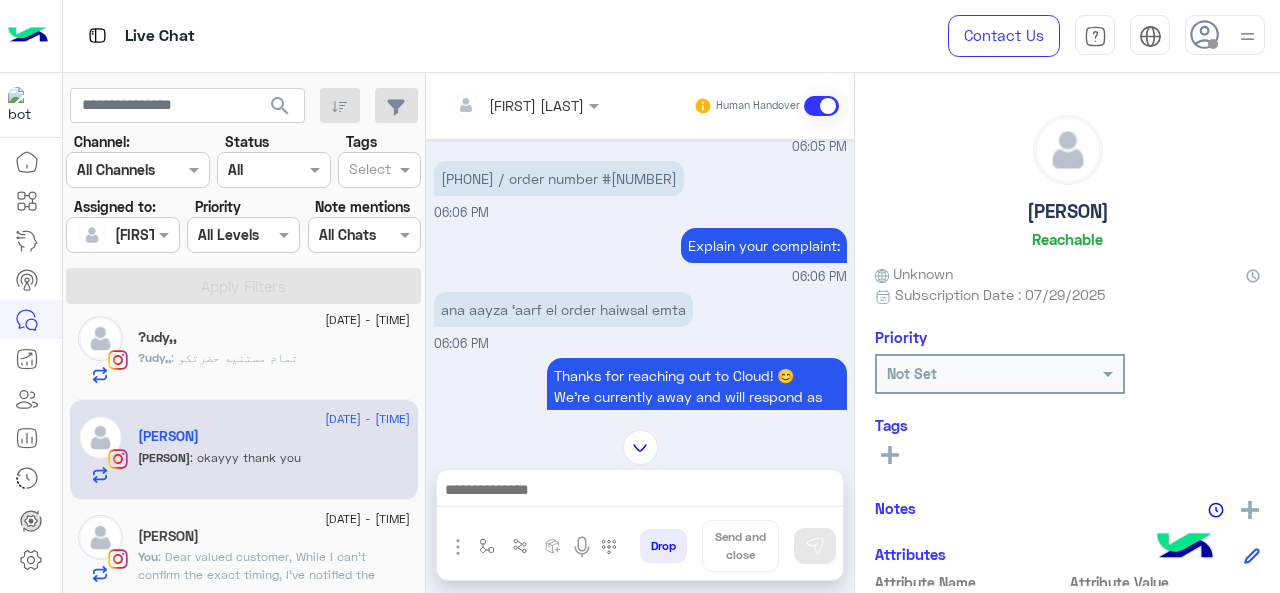 click on "01116212243 / order number #115685" at bounding box center (559, 178) 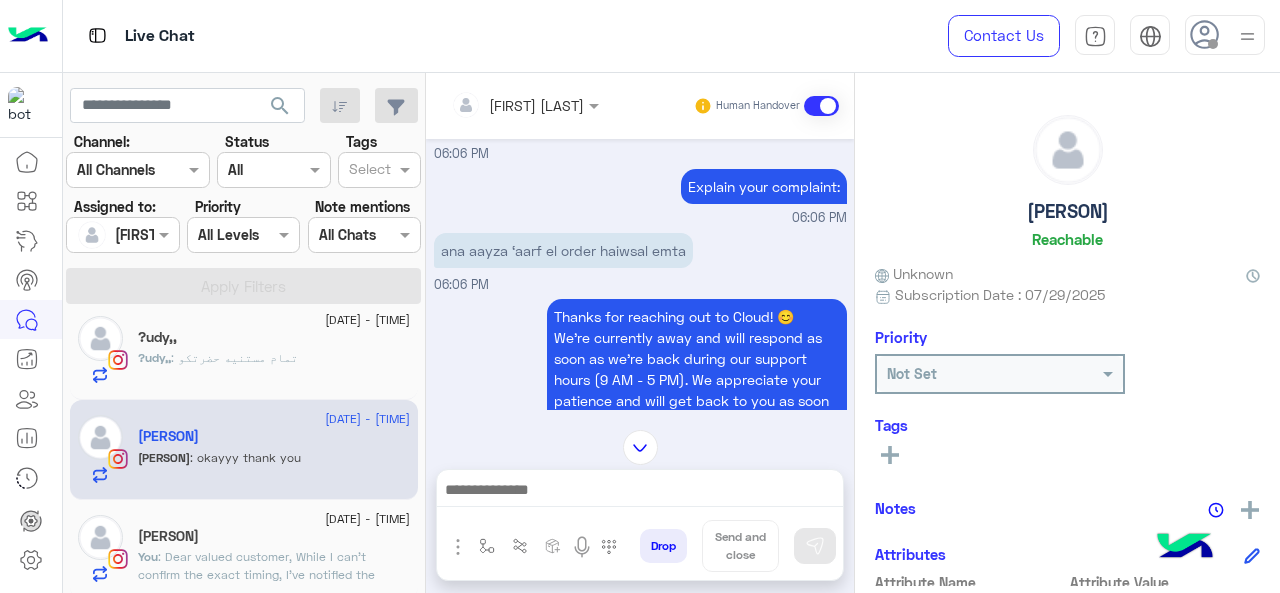 scroll, scrollTop: 736, scrollLeft: 0, axis: vertical 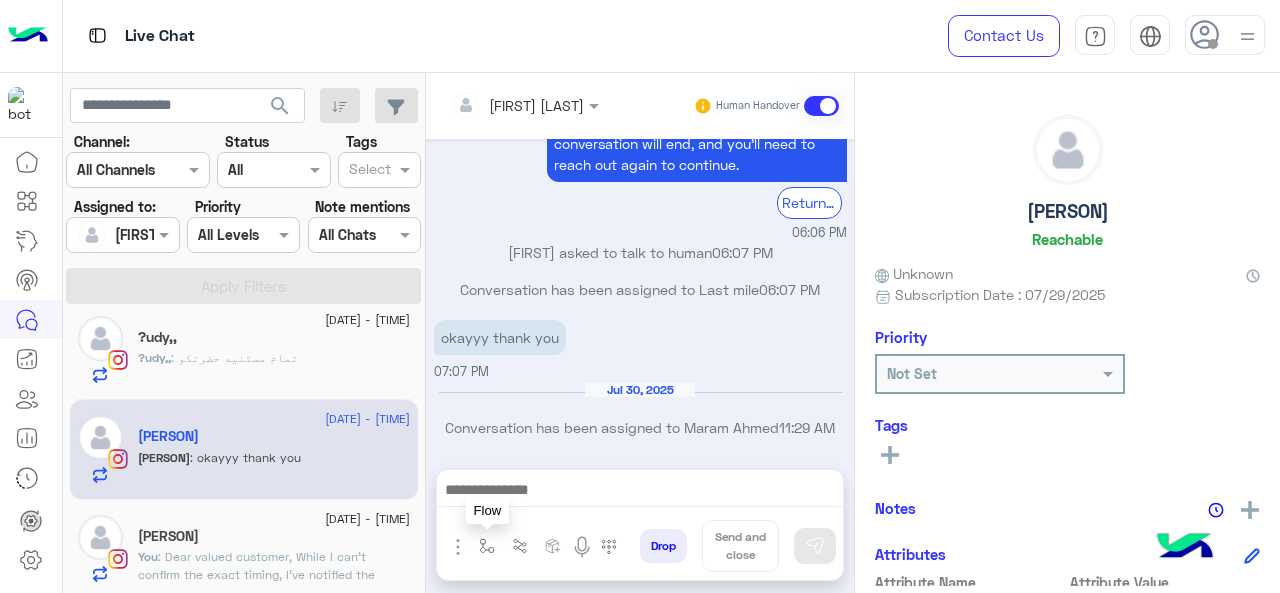 drag, startPoint x: 486, startPoint y: 545, endPoint x: 502, endPoint y: 517, distance: 32.24903 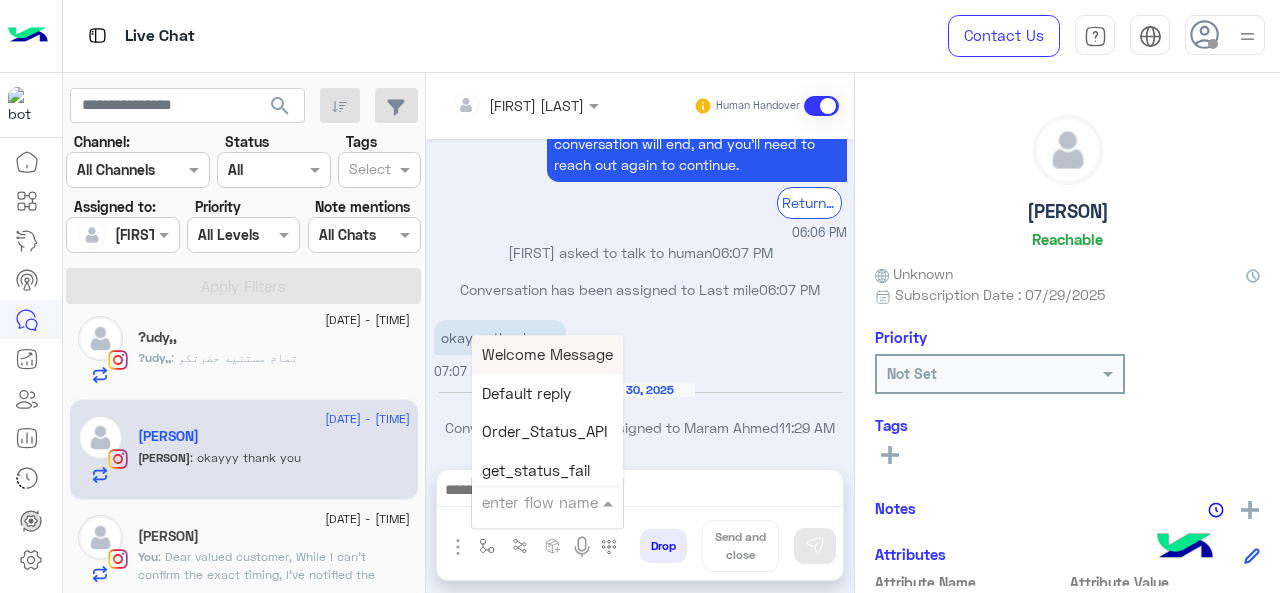 click at bounding box center [523, 502] 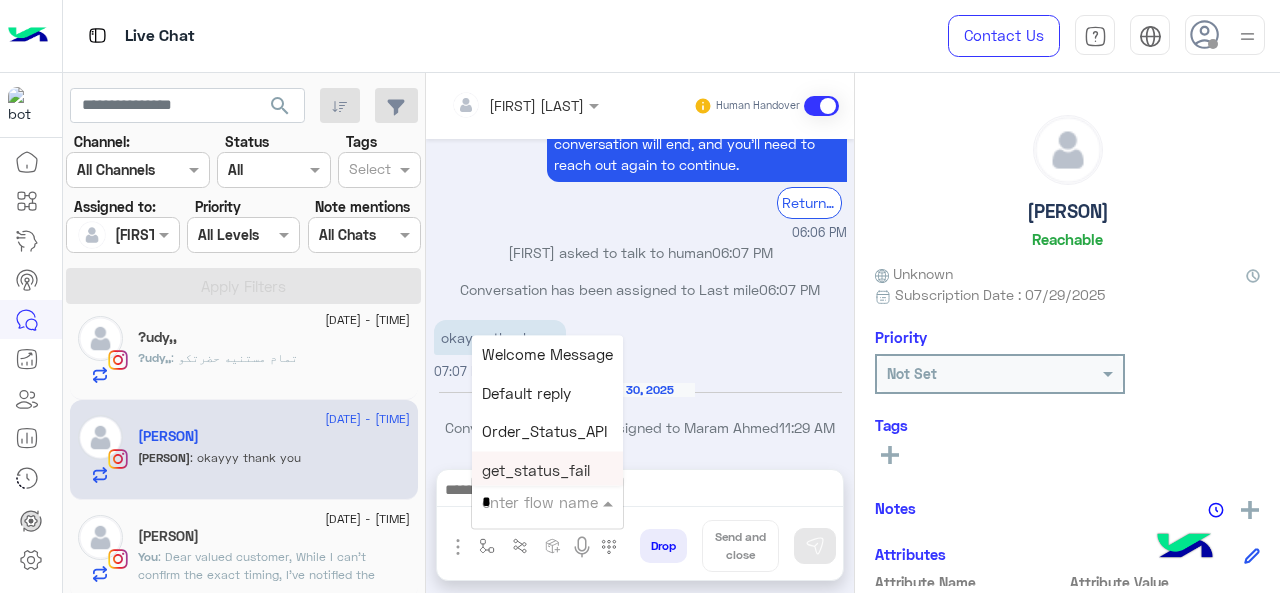 type on "*" 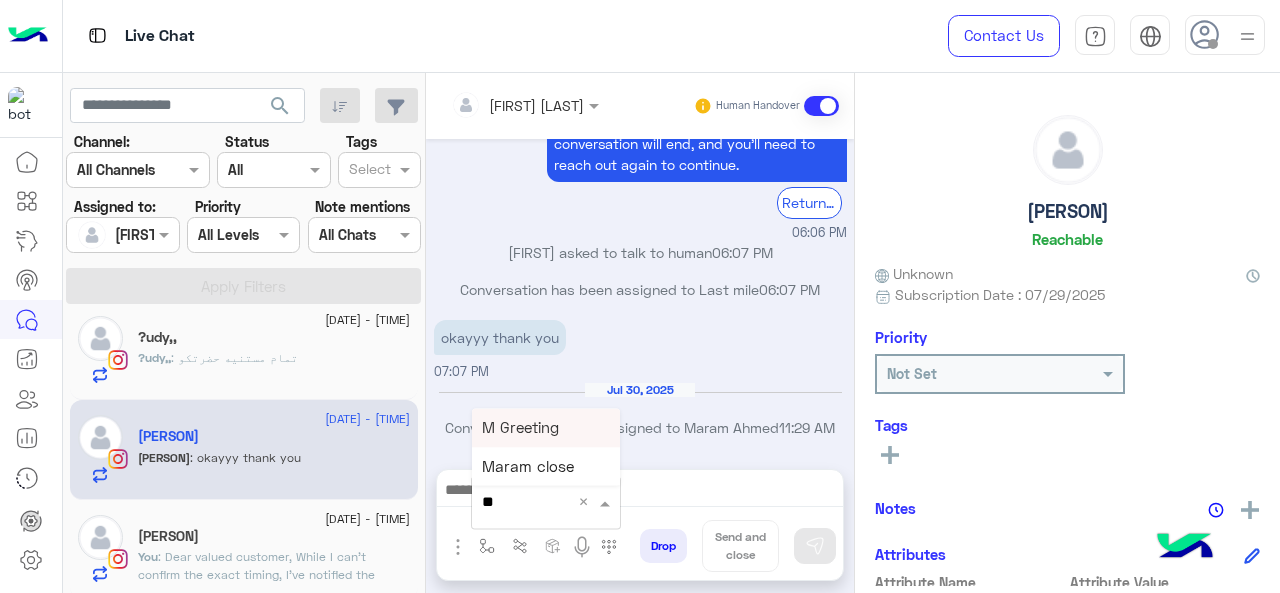 click on "M Greeting" at bounding box center (546, 427) 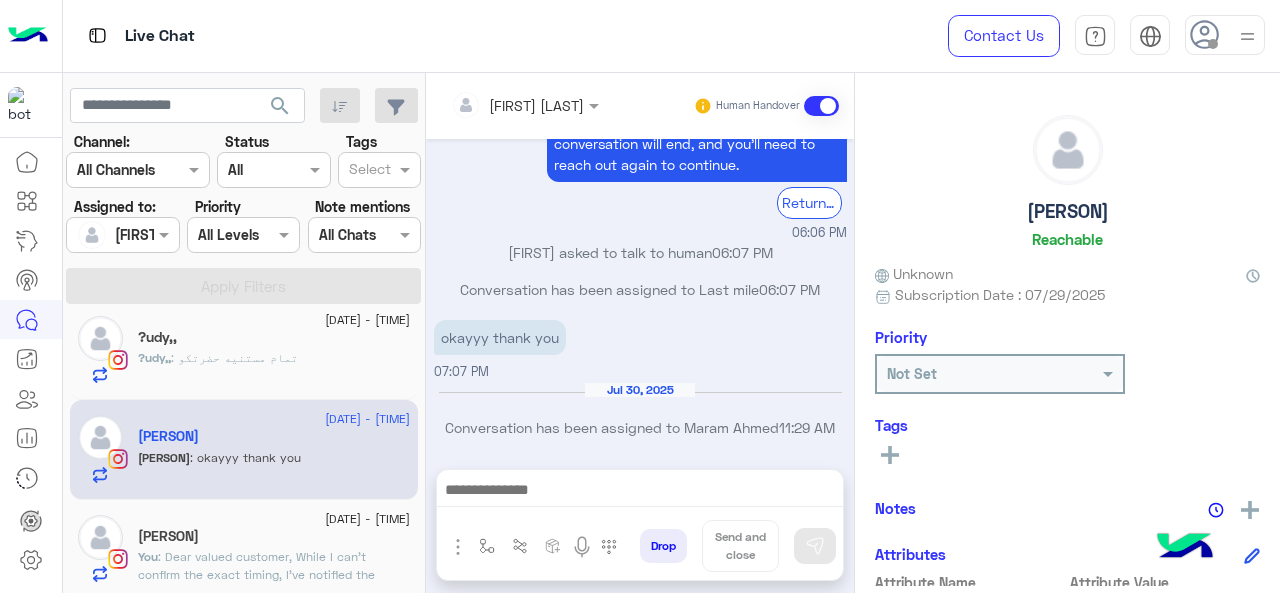 type on "**********" 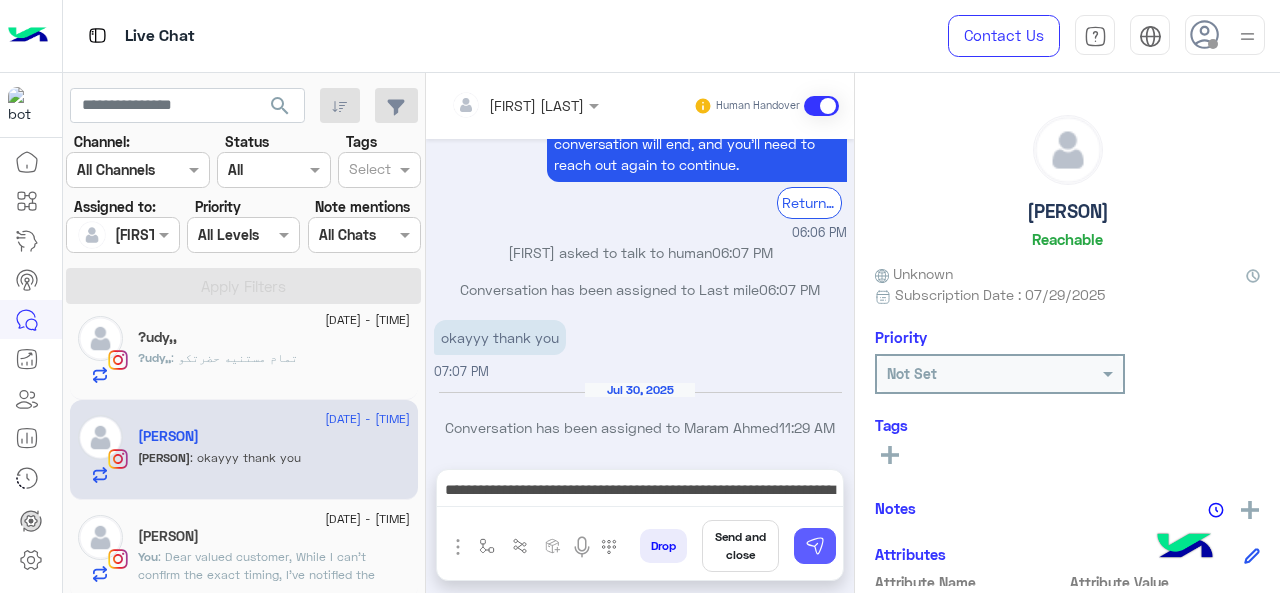 click at bounding box center (815, 546) 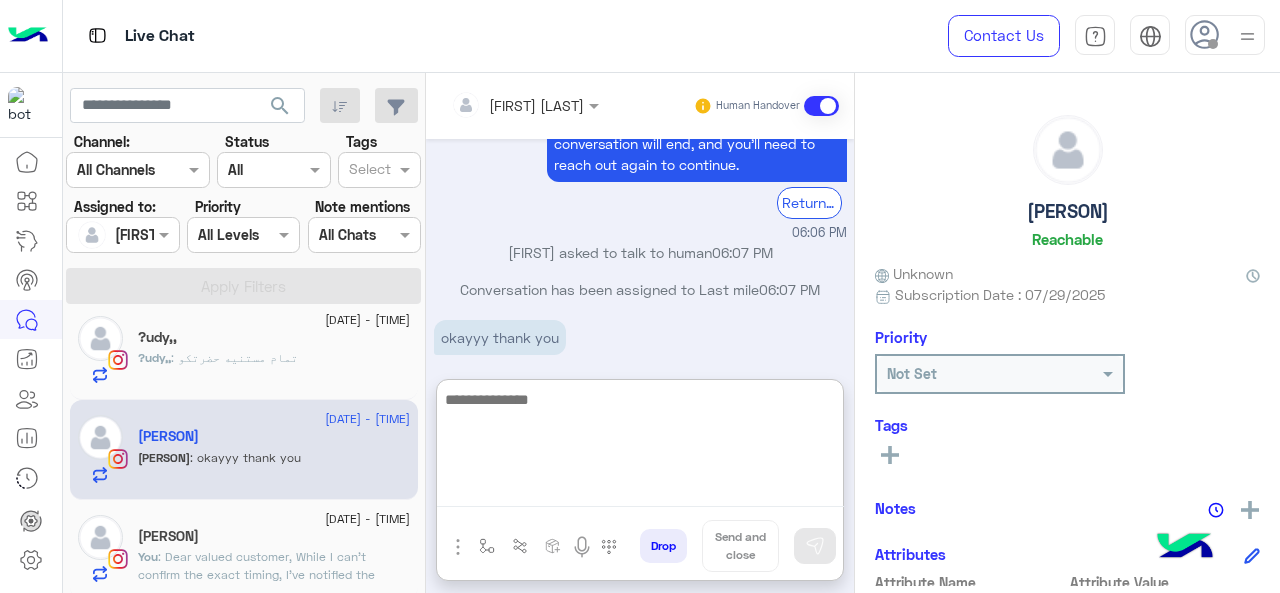 paste on "**********" 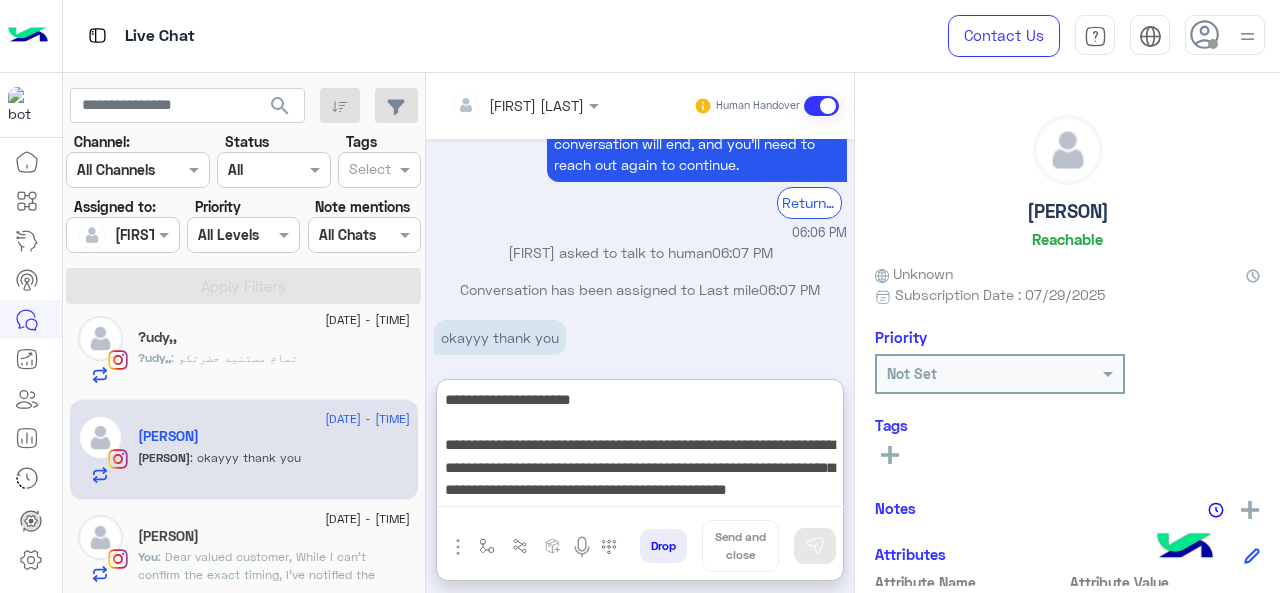 scroll, scrollTop: 15, scrollLeft: 0, axis: vertical 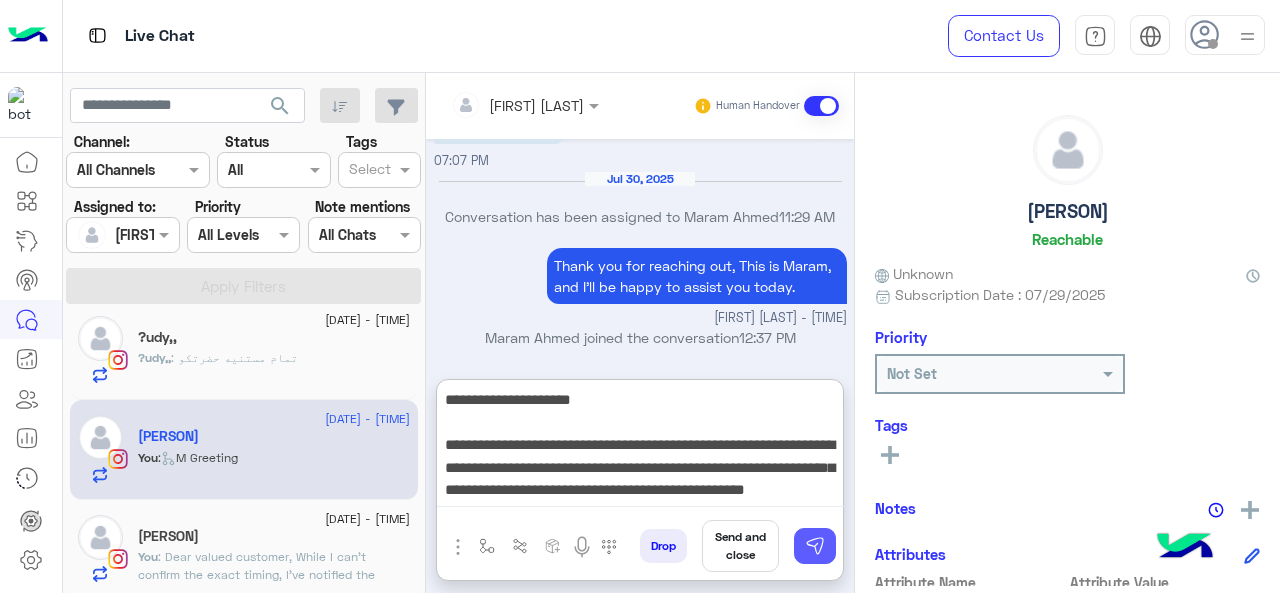 type on "**********" 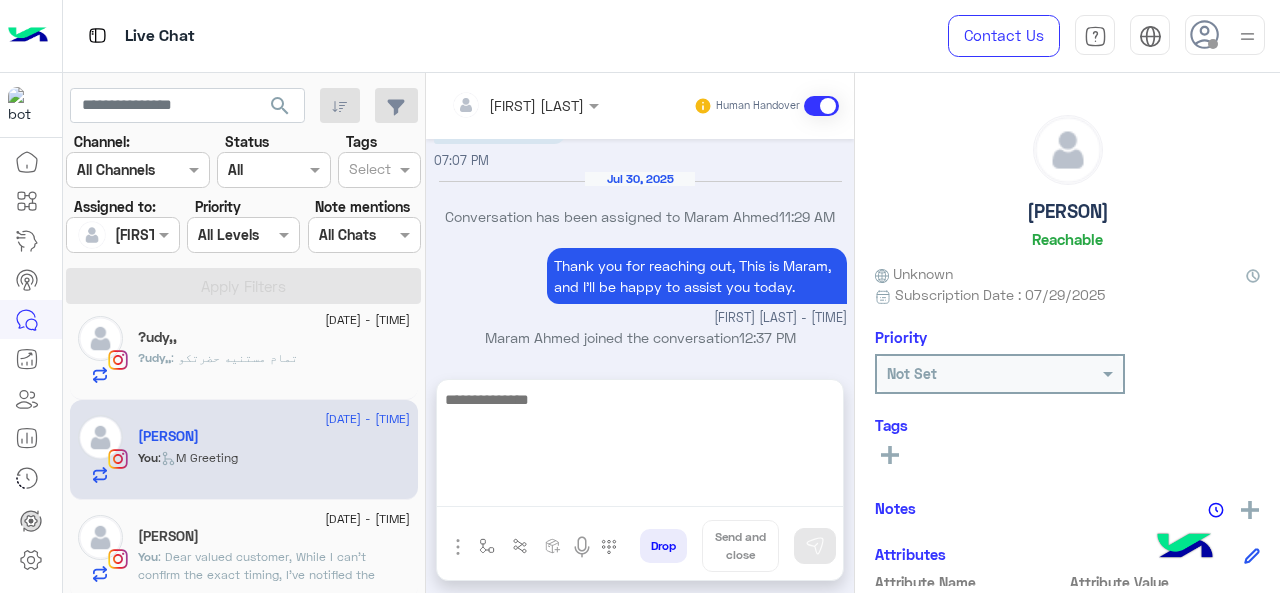 scroll, scrollTop: 0, scrollLeft: 0, axis: both 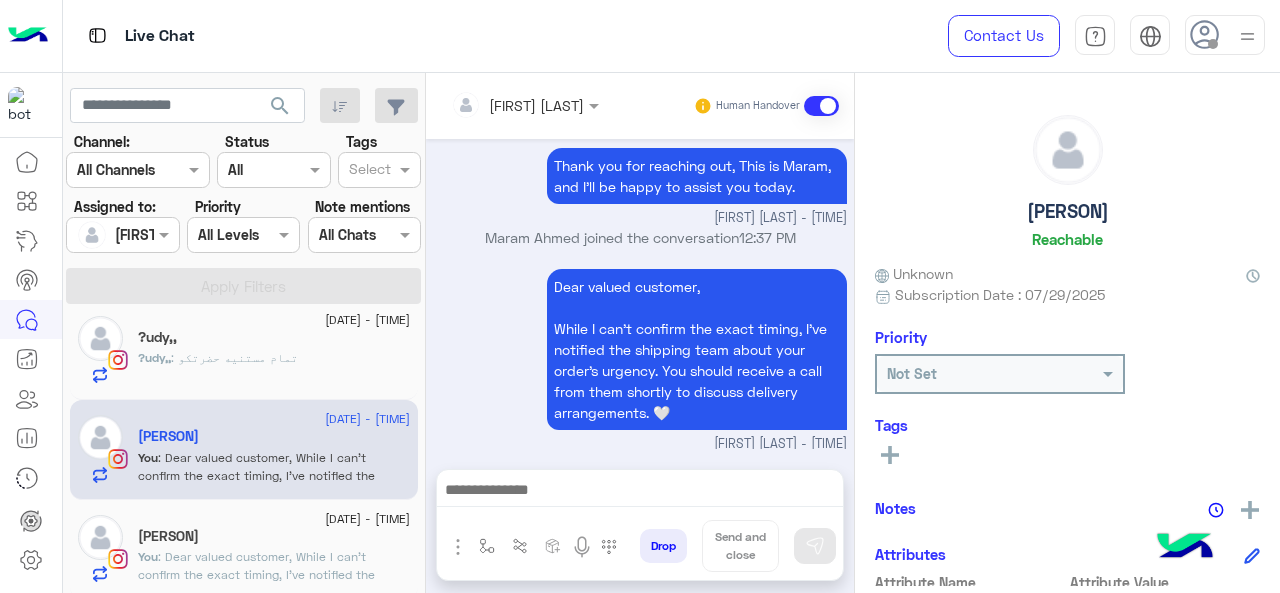 click on "?udy,," 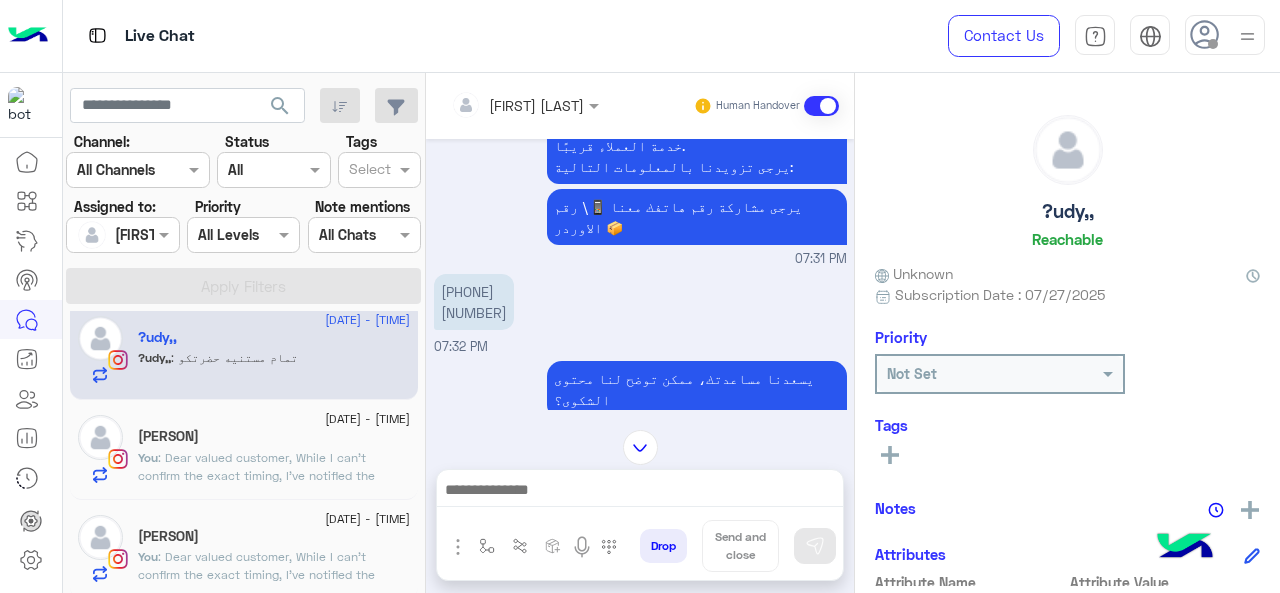 scroll, scrollTop: 86, scrollLeft: 0, axis: vertical 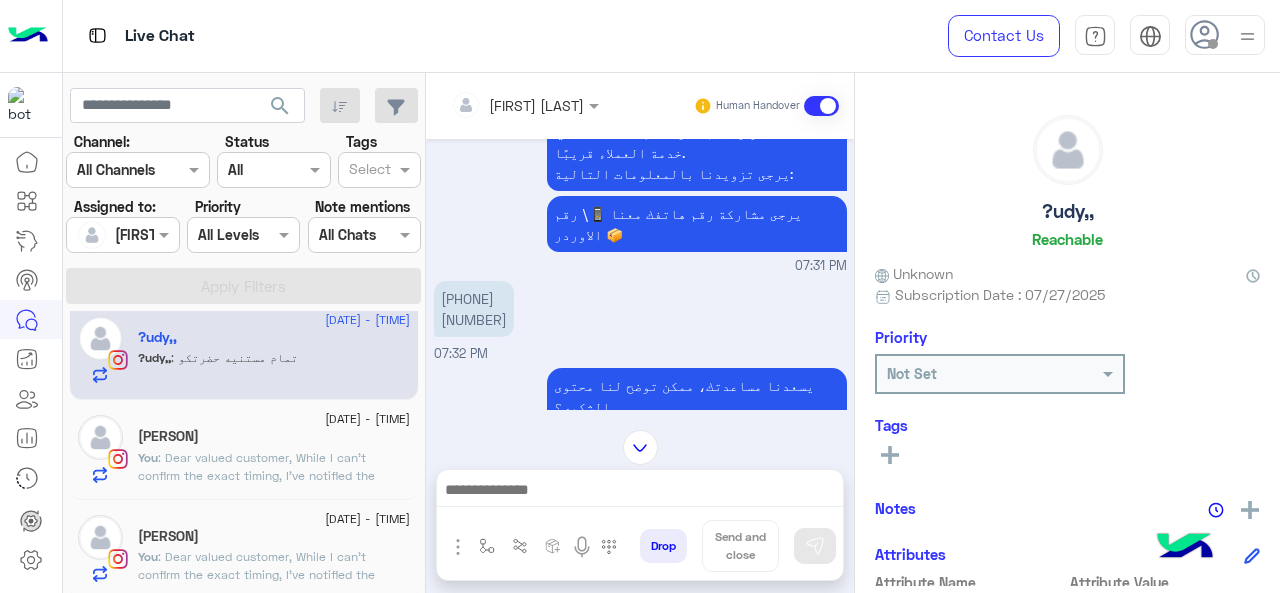 click on "01068567925  115070" at bounding box center [474, 309] 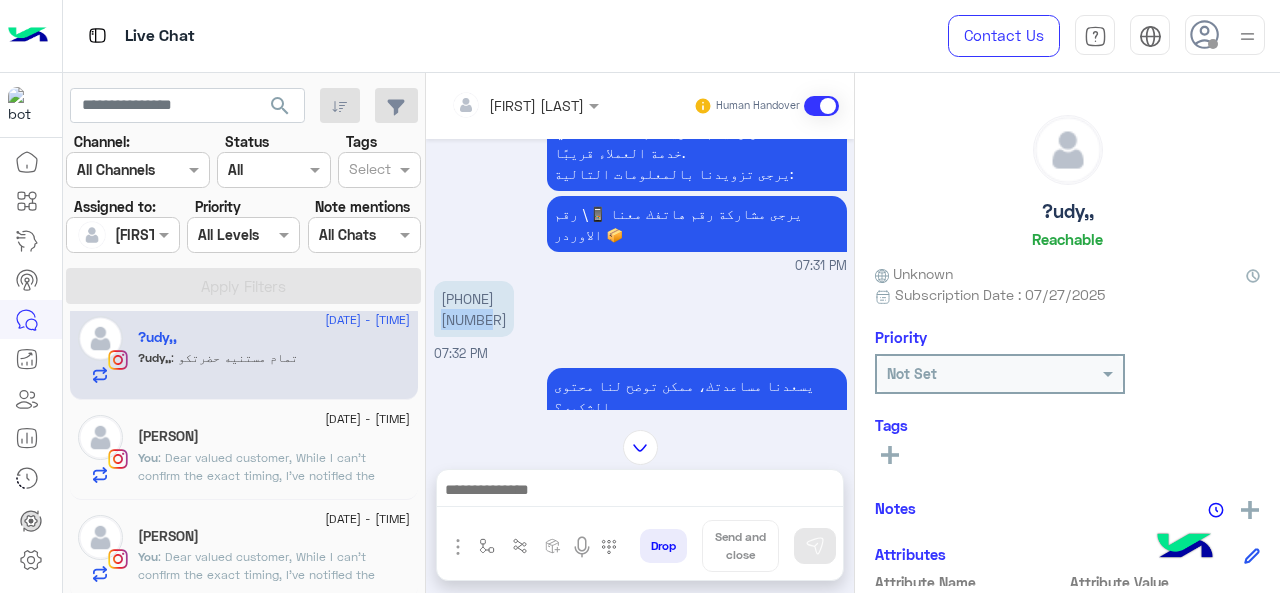 click on "01068567925  115070" at bounding box center (474, 309) 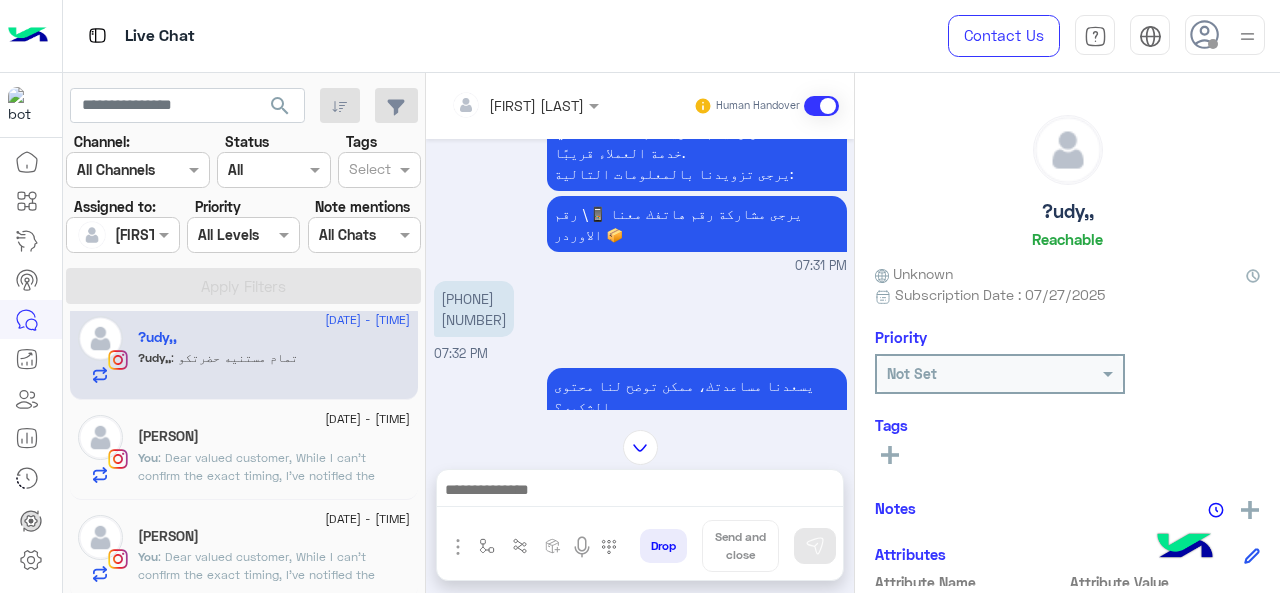 drag, startPoint x: 470, startPoint y: 299, endPoint x: 309, endPoint y: 550, distance: 298.1979 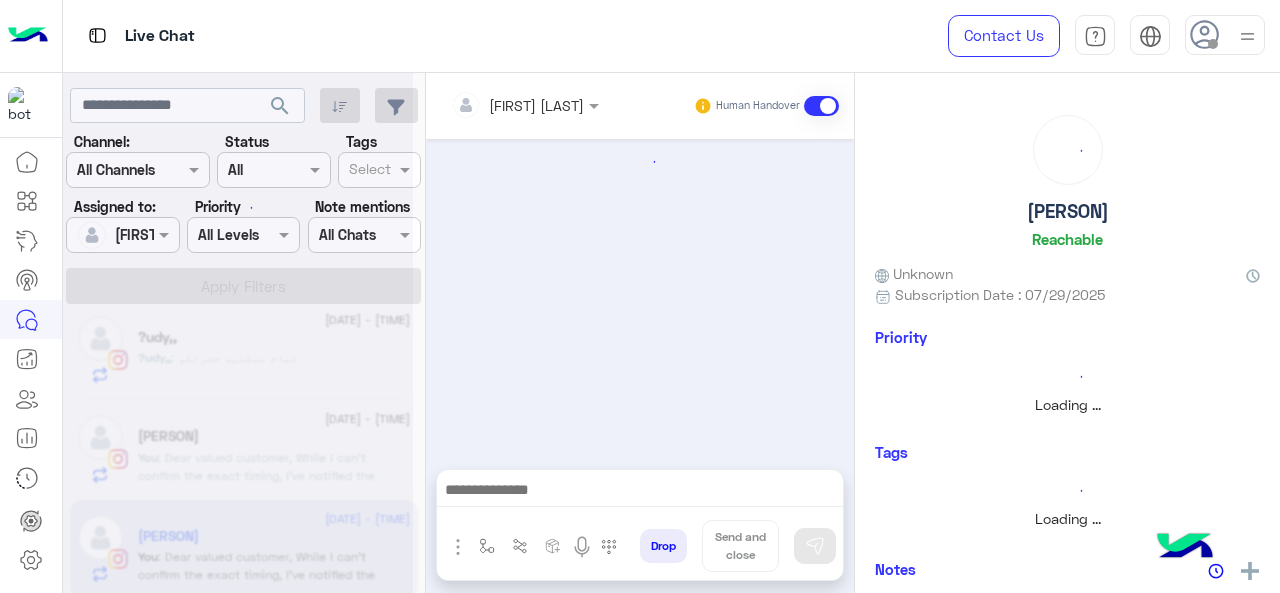 scroll, scrollTop: 0, scrollLeft: 0, axis: both 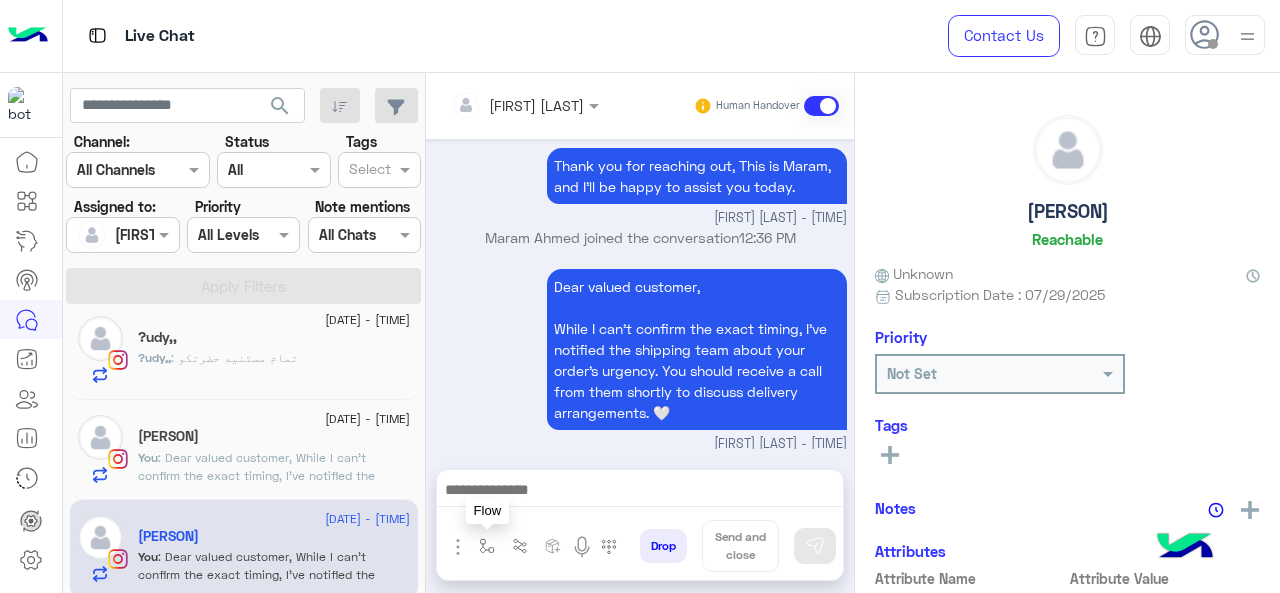 click at bounding box center (487, 546) 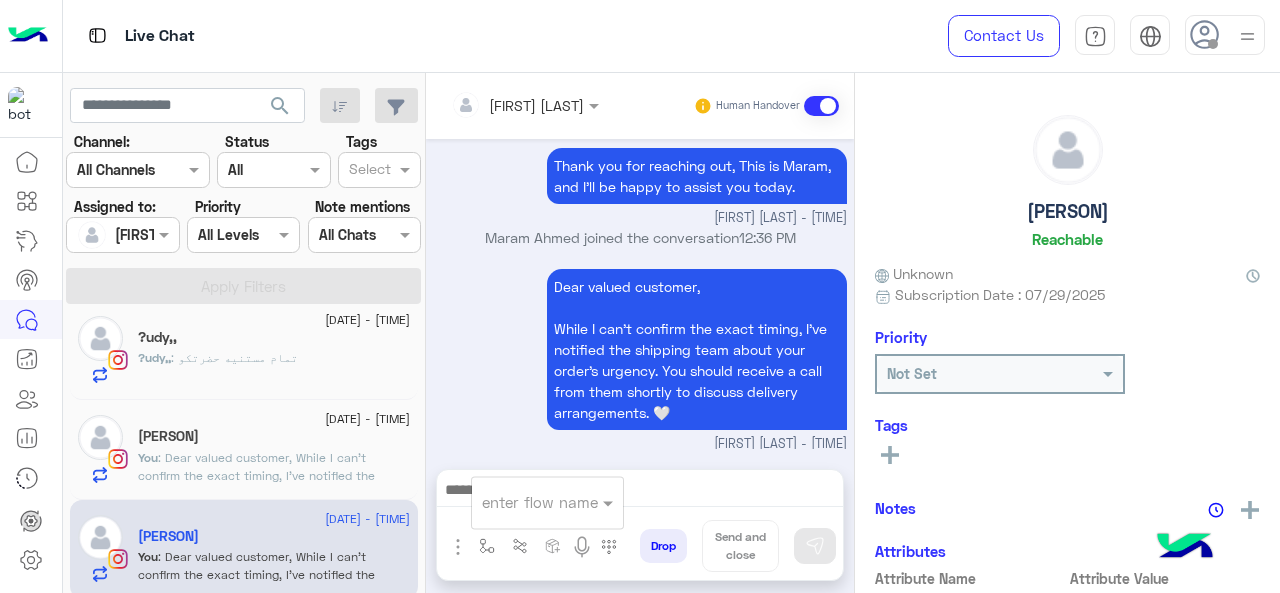click at bounding box center [523, 502] 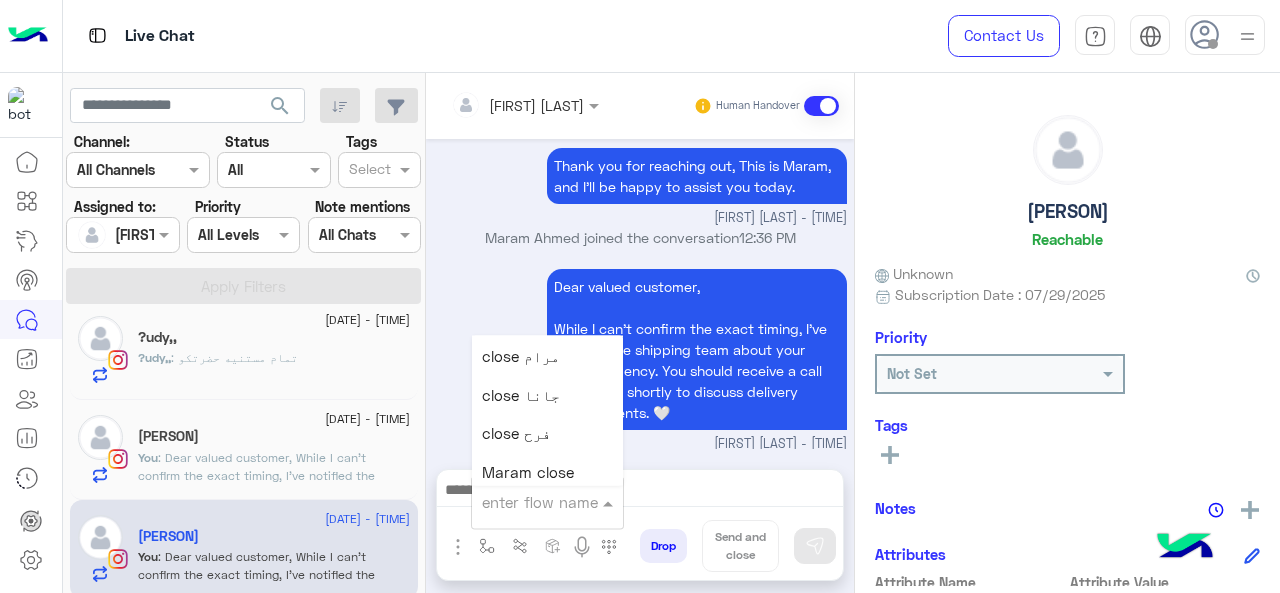 scroll, scrollTop: 2814, scrollLeft: 0, axis: vertical 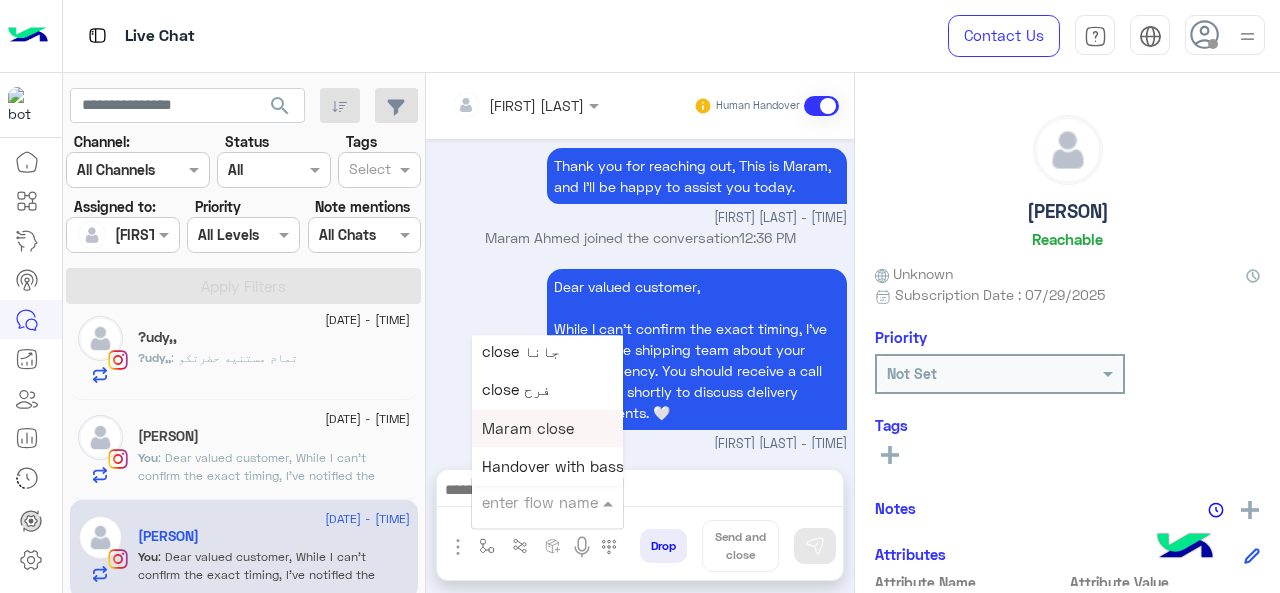 click on "Maram close" at bounding box center (528, 428) 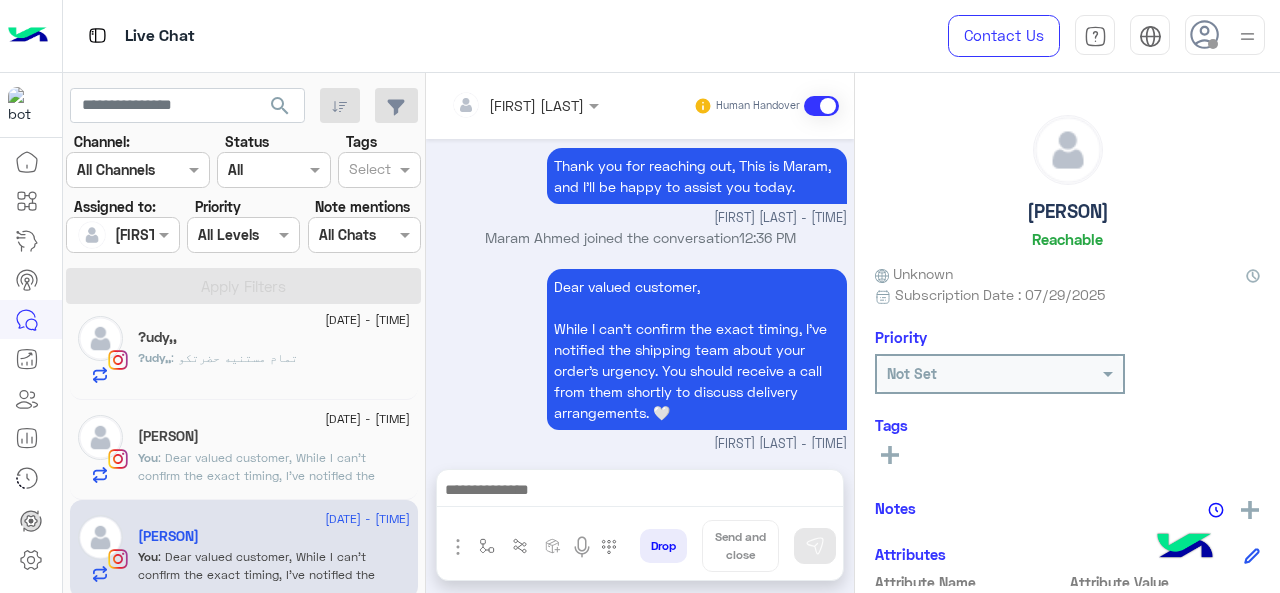 type on "**********" 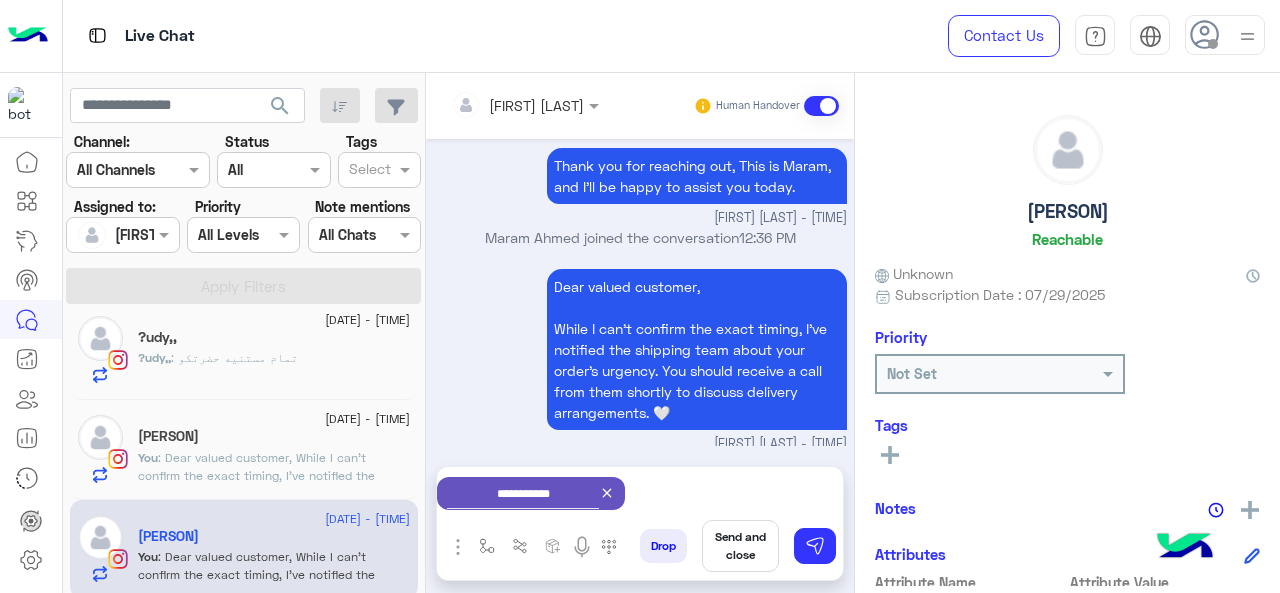 click on "Send and close" at bounding box center (740, 546) 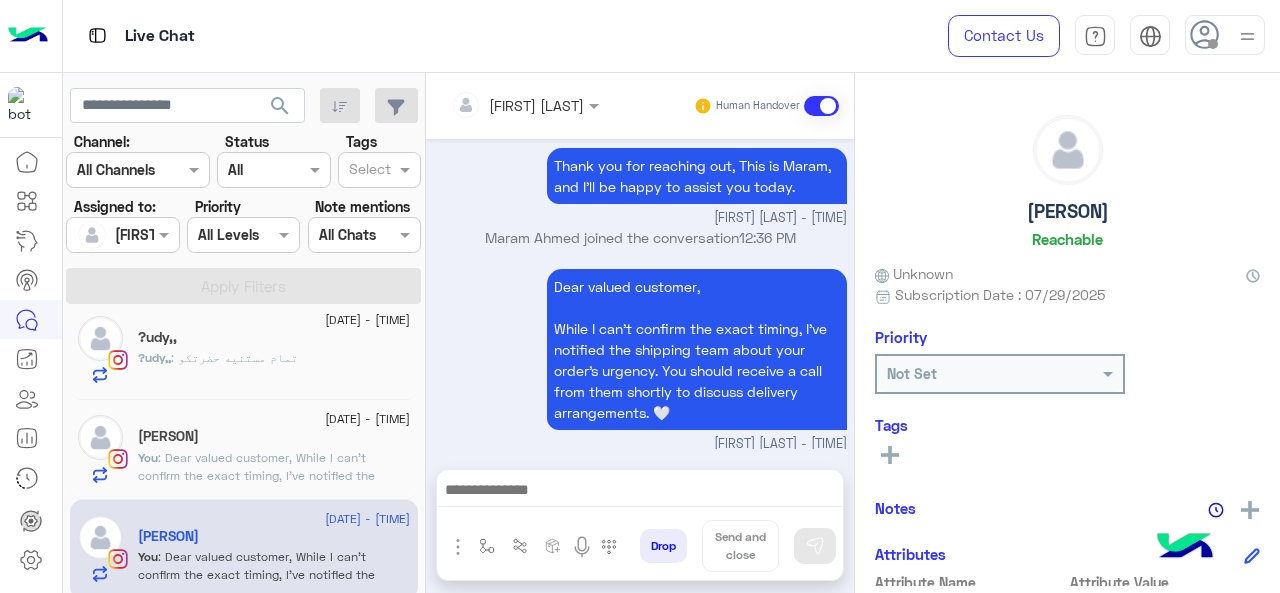 scroll, scrollTop: 726, scrollLeft: 0, axis: vertical 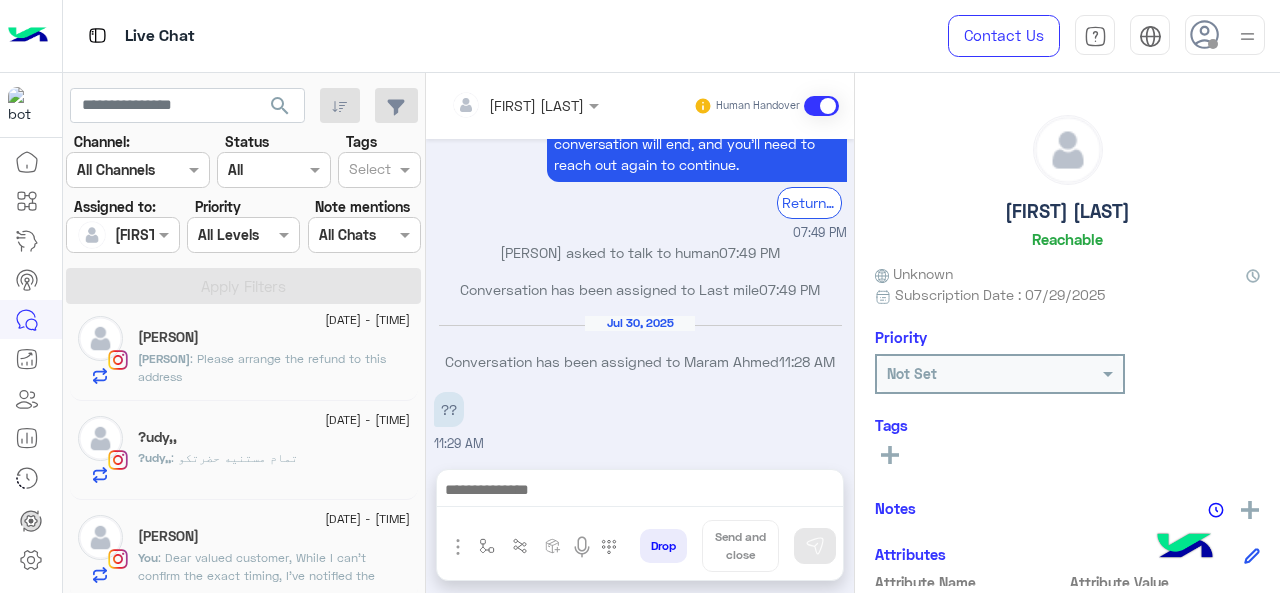 click on ": Dear valued customer,
While I can't confirm the exact timing, I've notified the shipping team about your order's urgency. You should receive a call from them shortly to discuss delivery arrangements. 🤍" 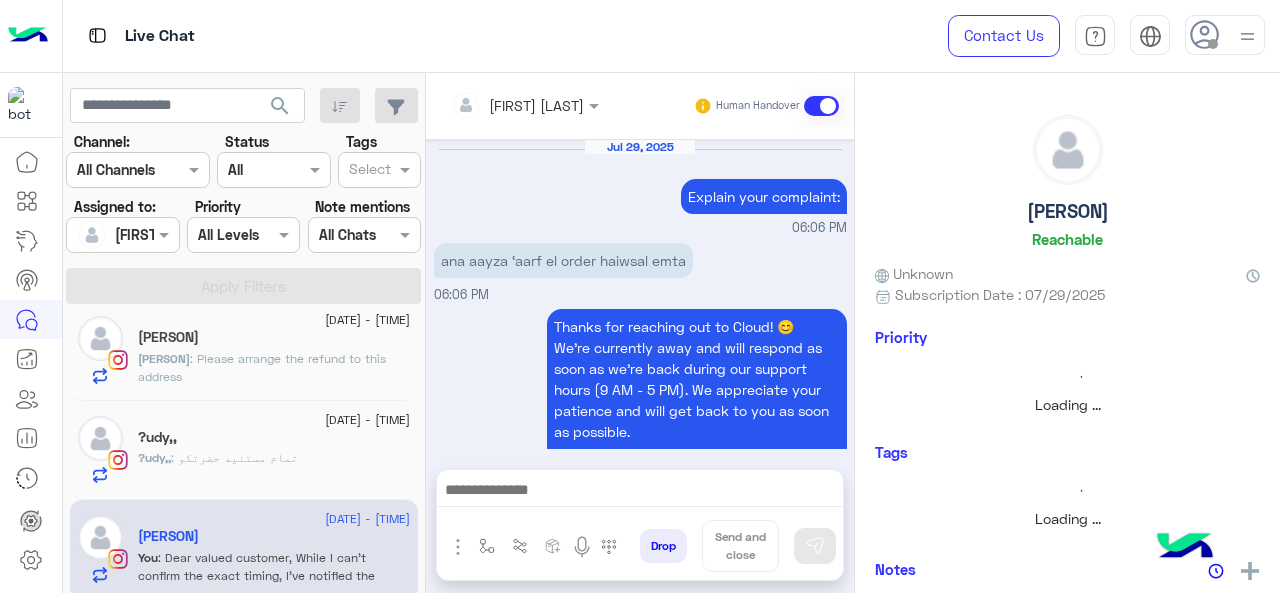 scroll, scrollTop: 662, scrollLeft: 0, axis: vertical 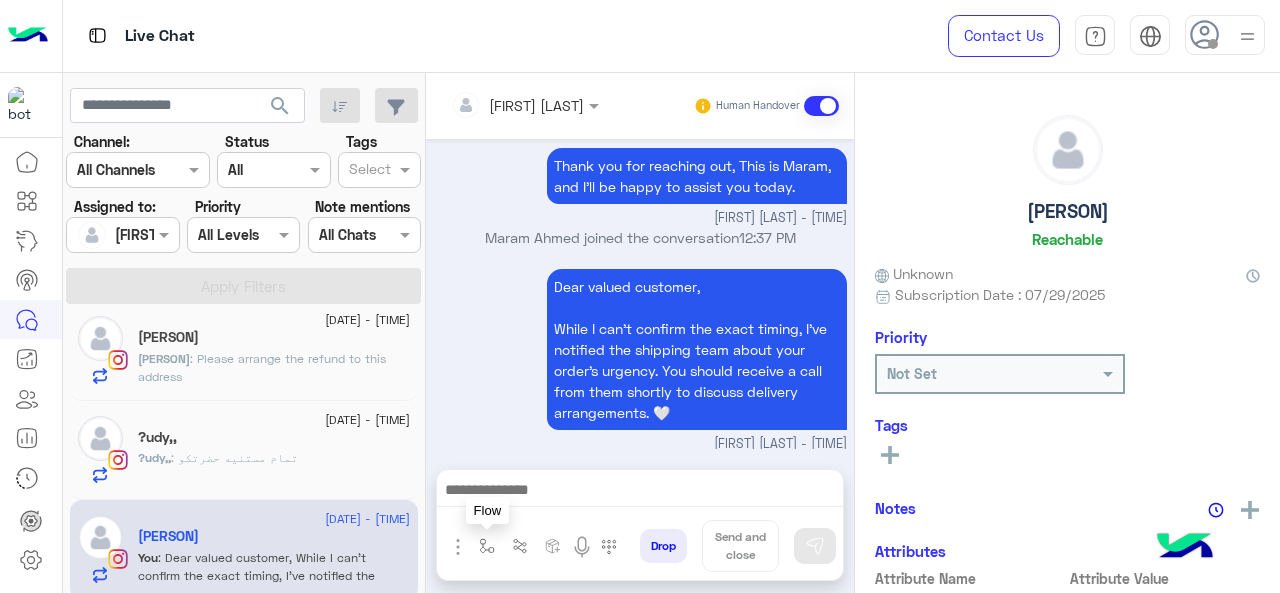 click at bounding box center [487, 546] 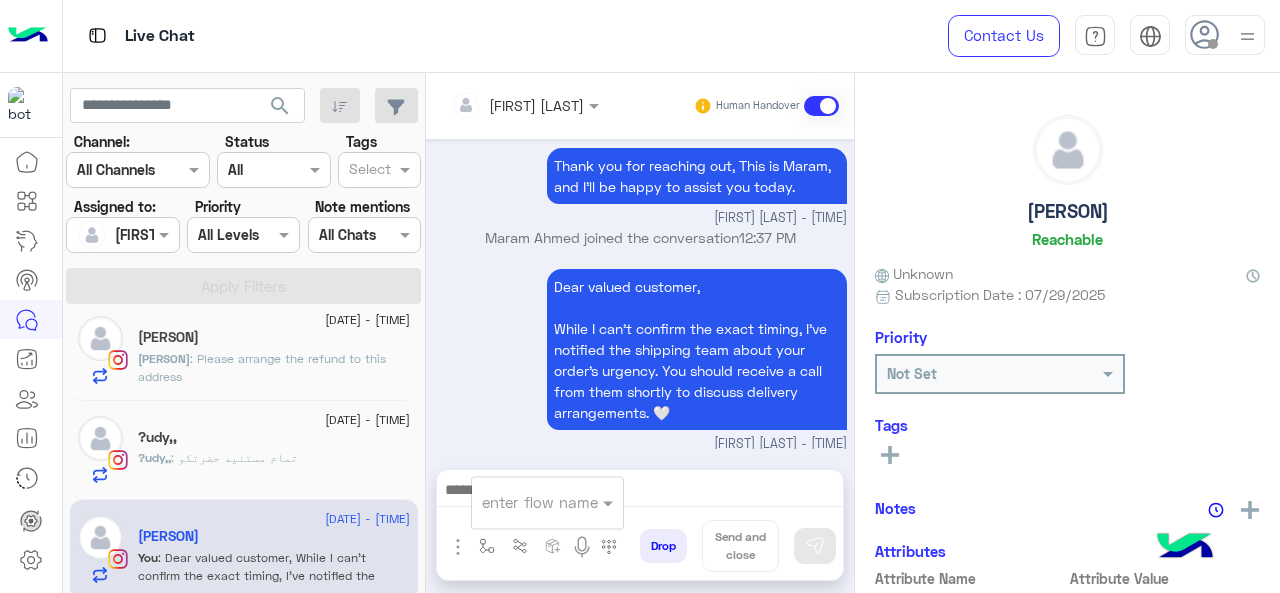click at bounding box center [523, 502] 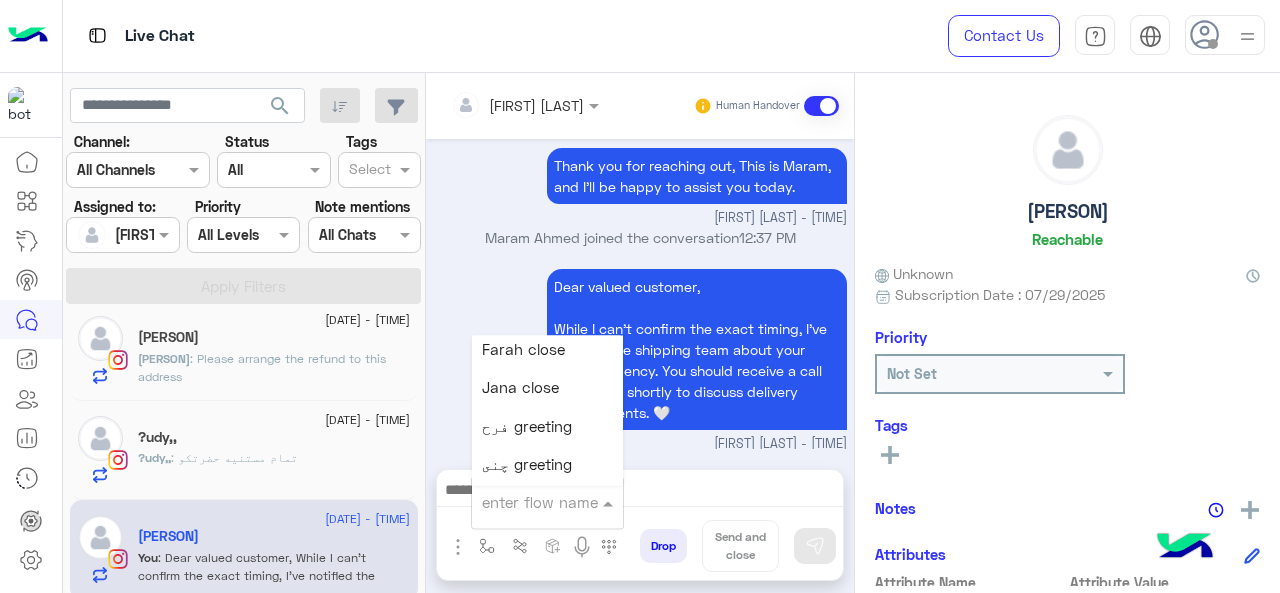 scroll, scrollTop: 2814, scrollLeft: 0, axis: vertical 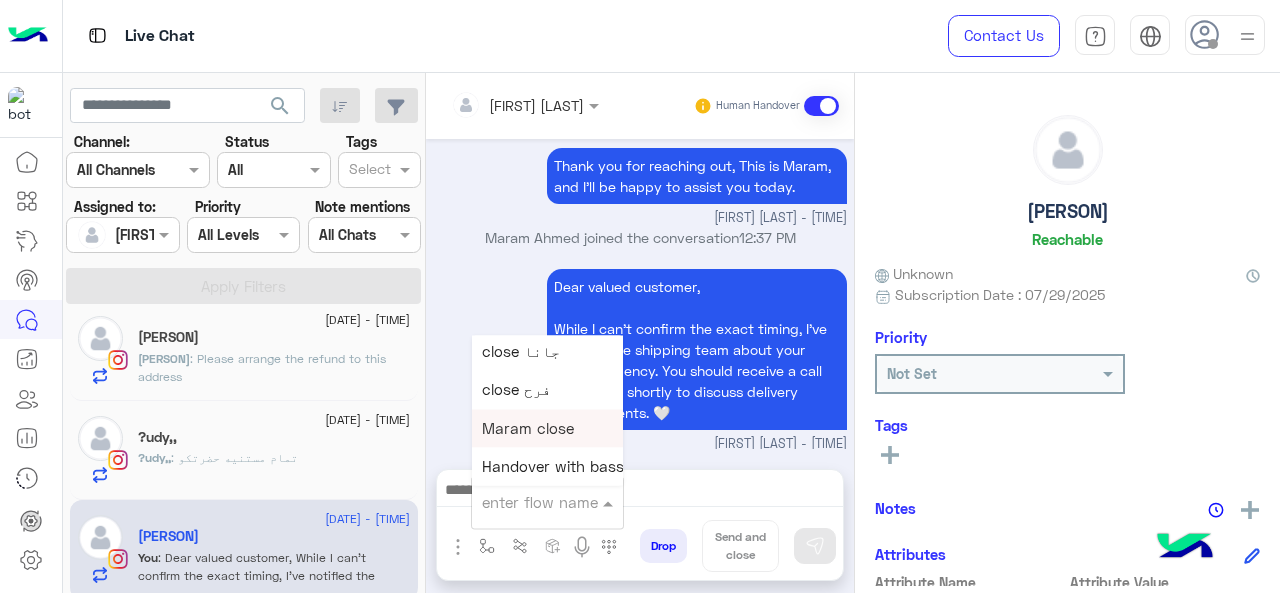 click on "Maram close" at bounding box center (547, 428) 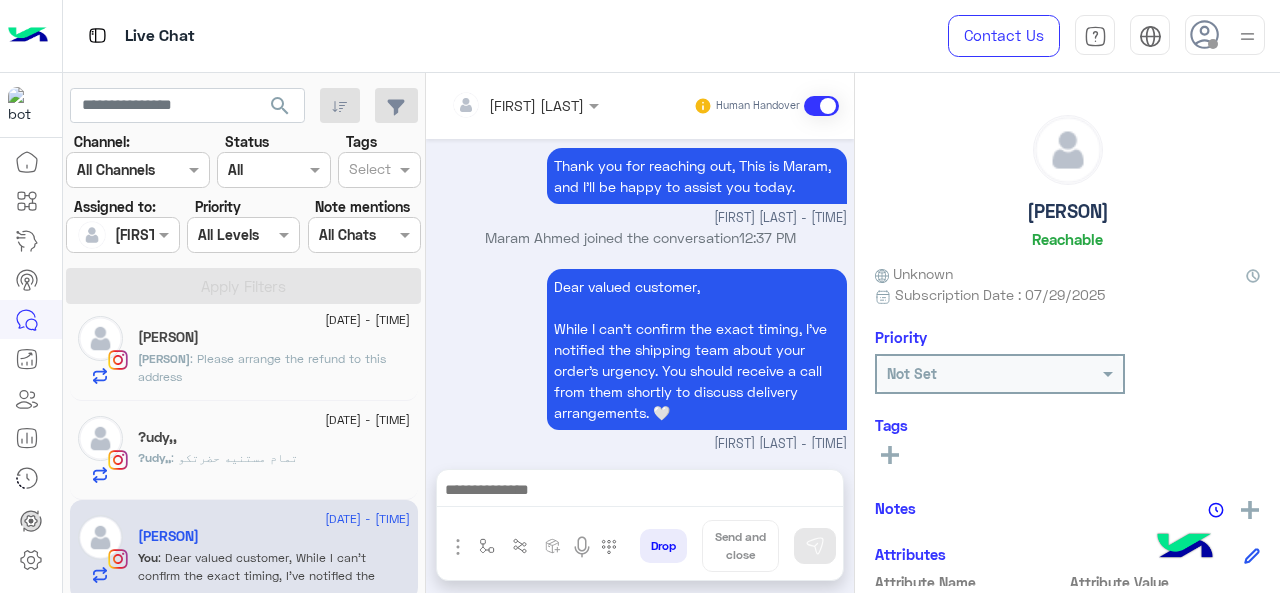 type on "**********" 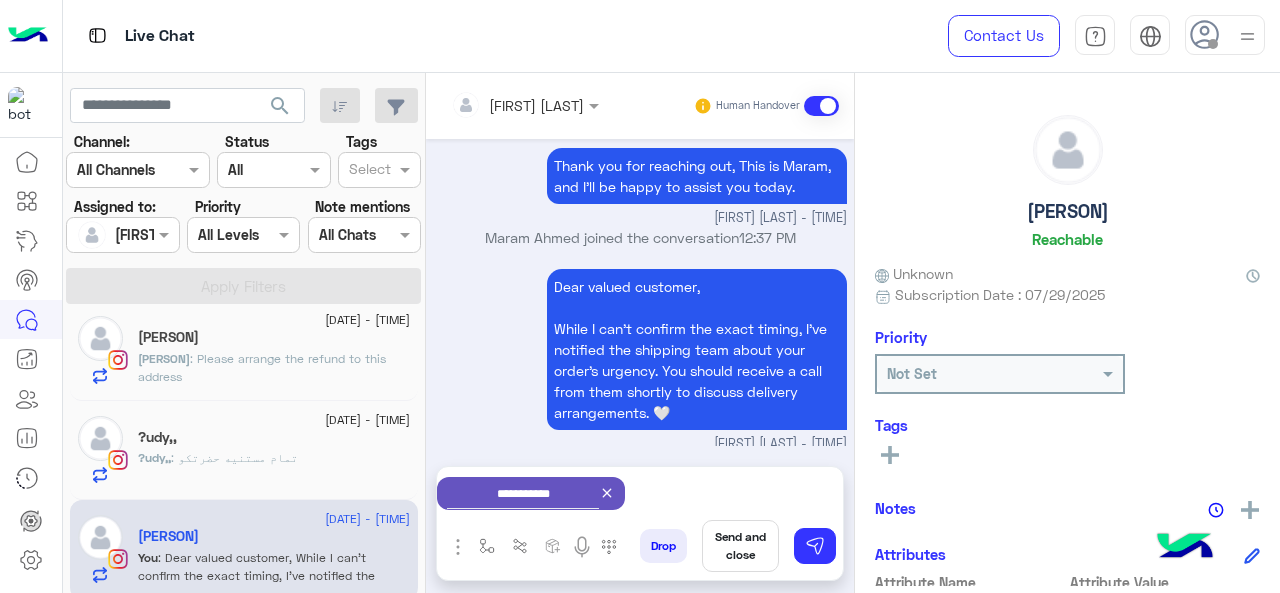 click on "Send and close" at bounding box center (740, 546) 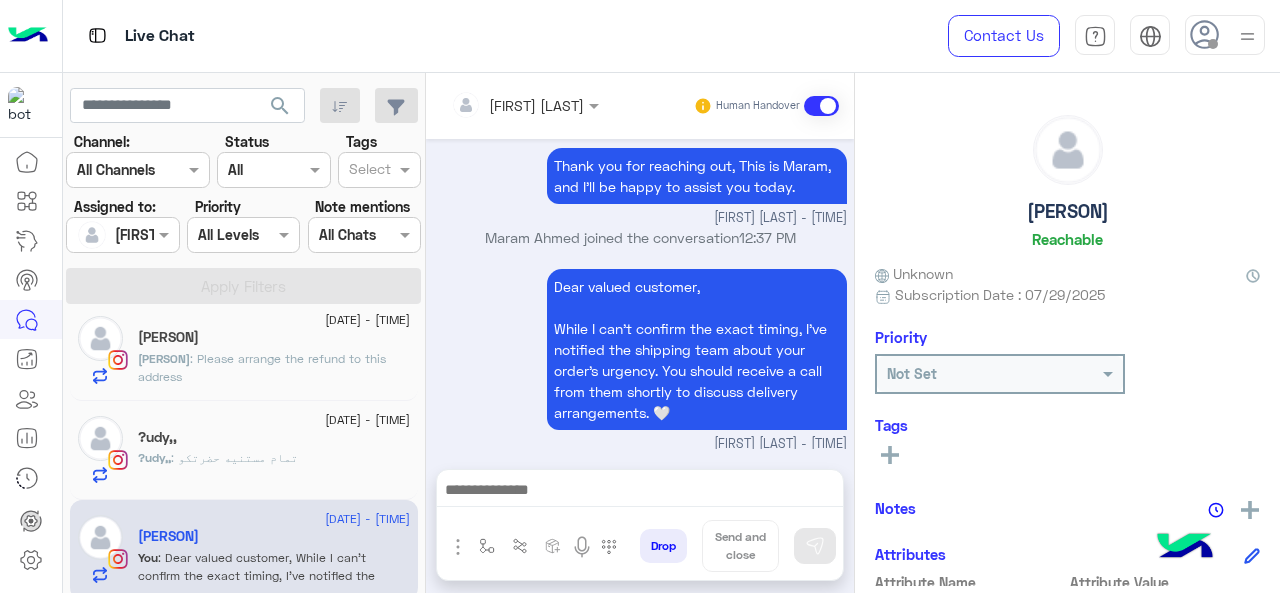 scroll, scrollTop: 684, scrollLeft: 0, axis: vertical 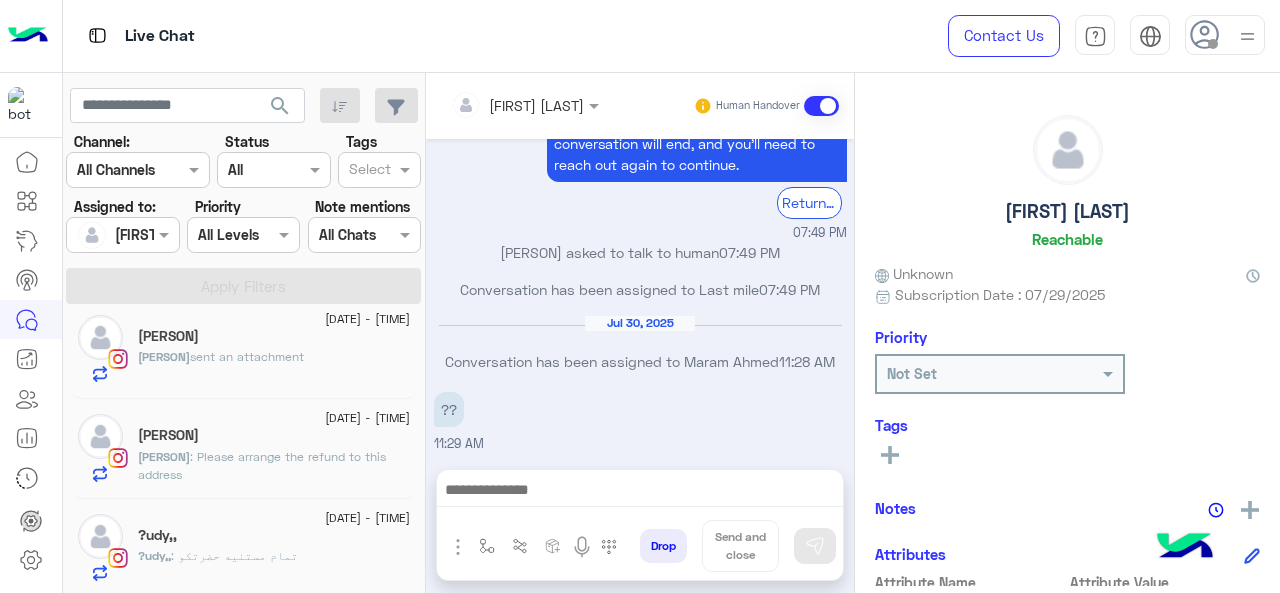 click on ": تمام مستنيه حضرتكو" 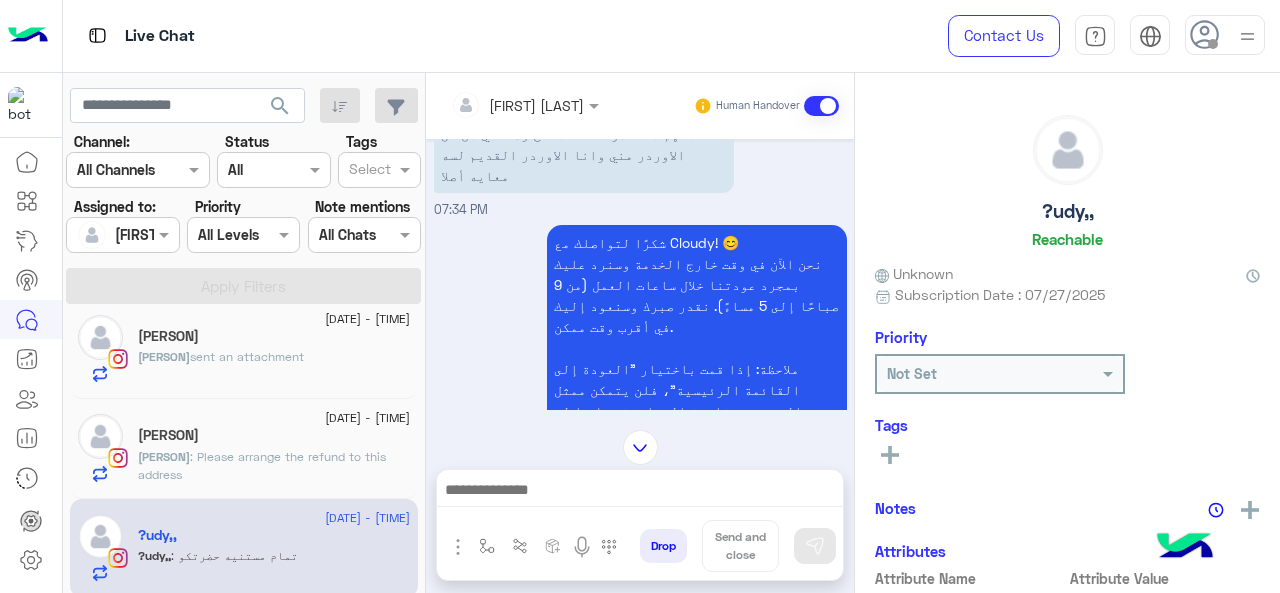 scroll, scrollTop: 186, scrollLeft: 0, axis: vertical 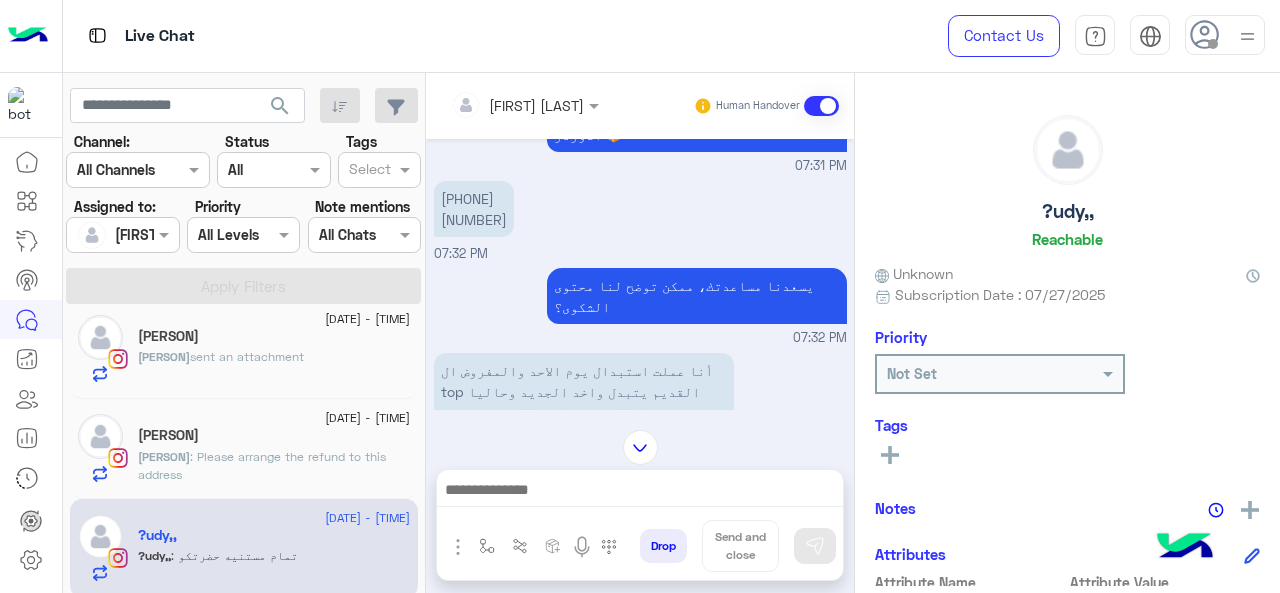 click on "01068567925  115070" at bounding box center (474, 209) 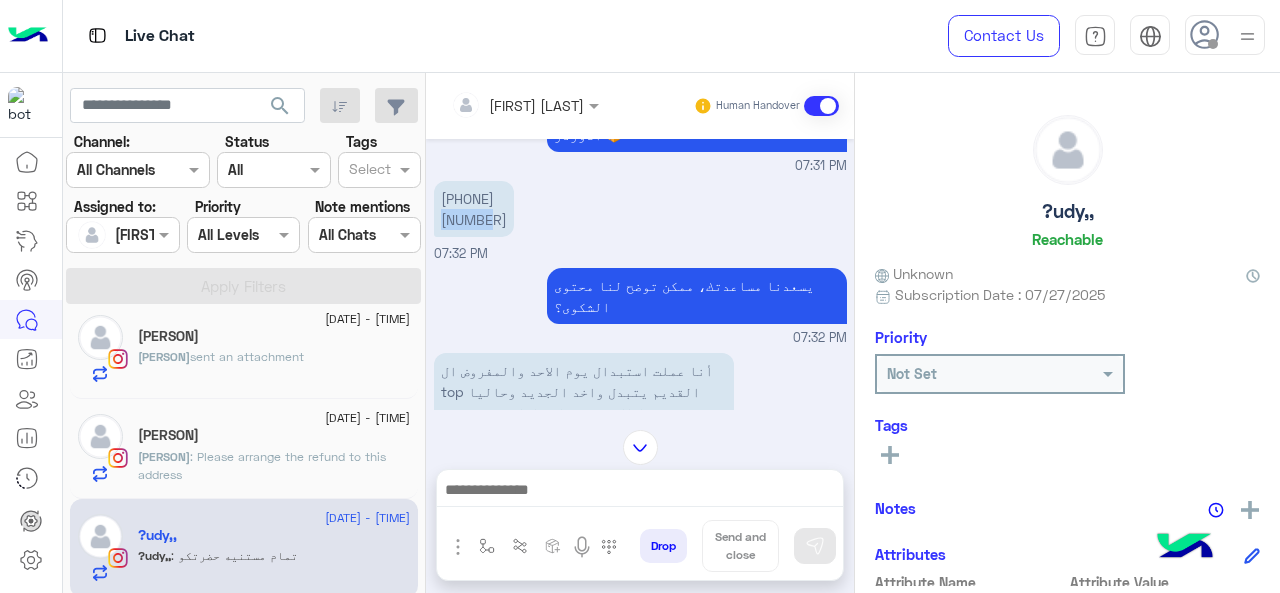 click on "01068567925  115070" at bounding box center (474, 209) 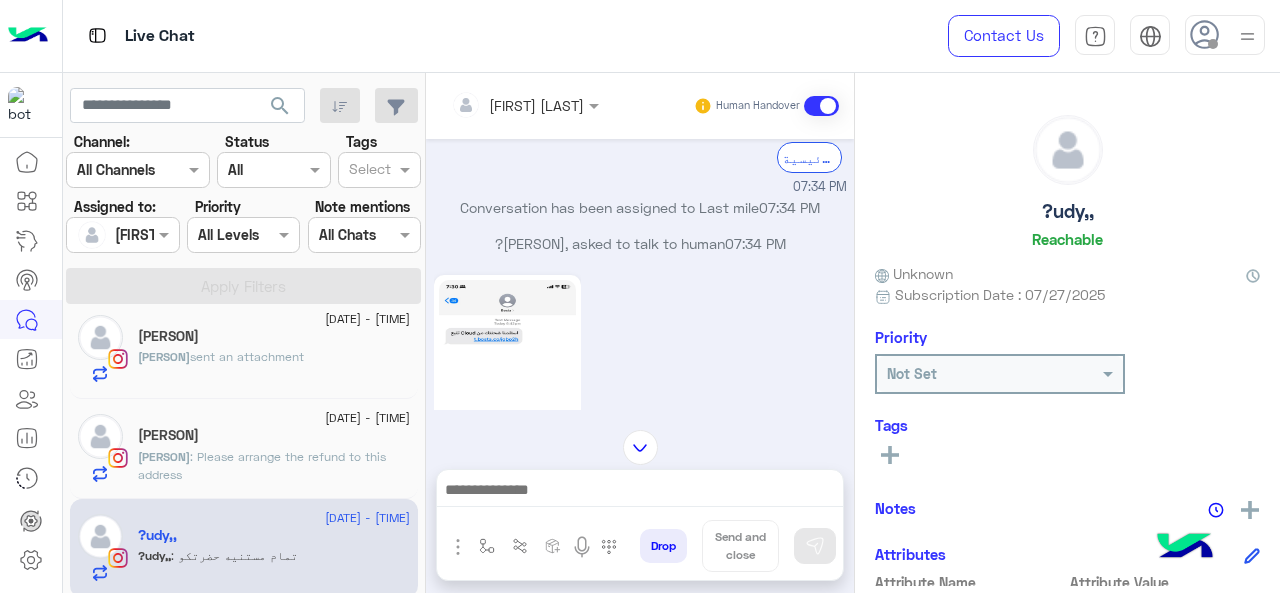 scroll, scrollTop: 986, scrollLeft: 0, axis: vertical 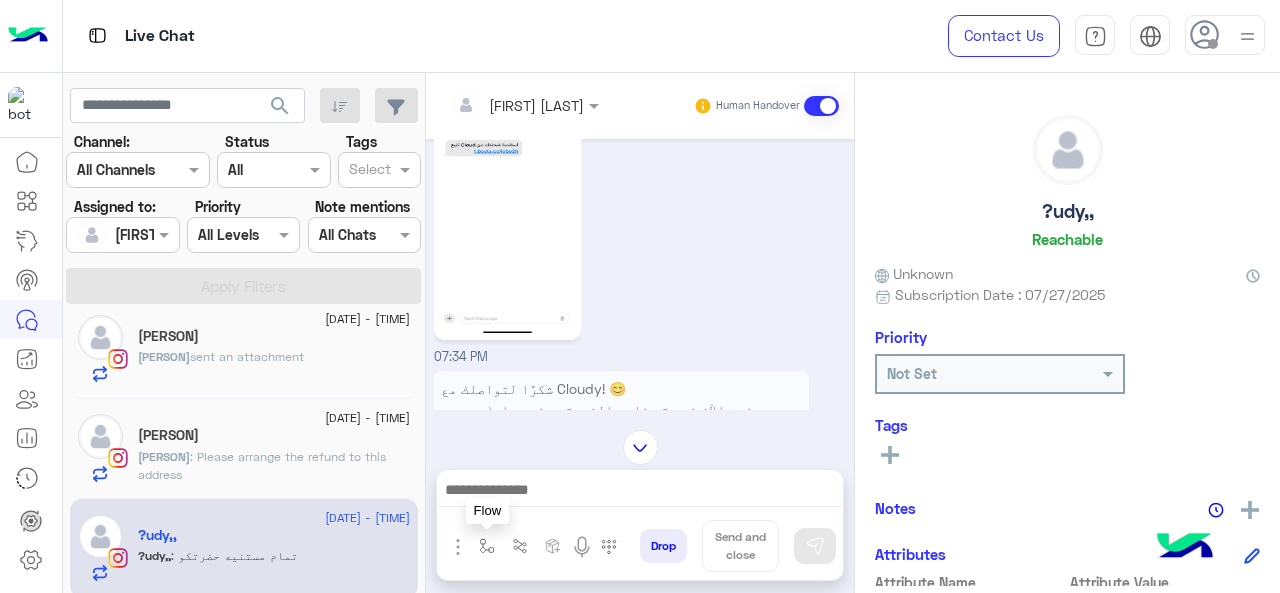 click at bounding box center [487, 546] 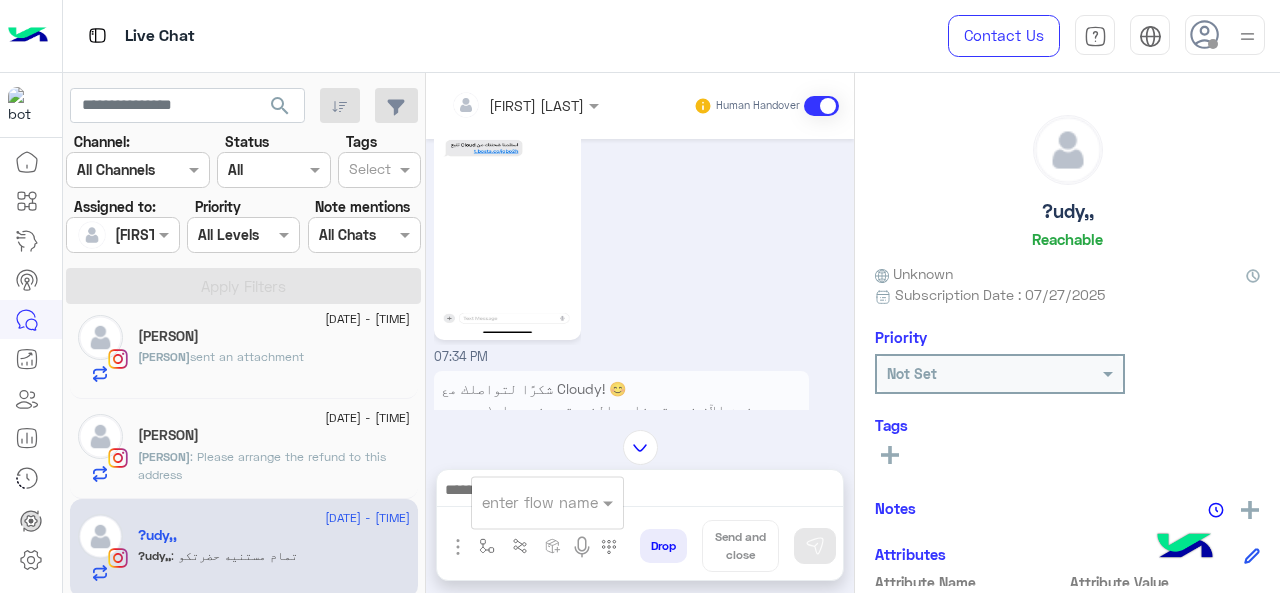 click at bounding box center (523, 502) 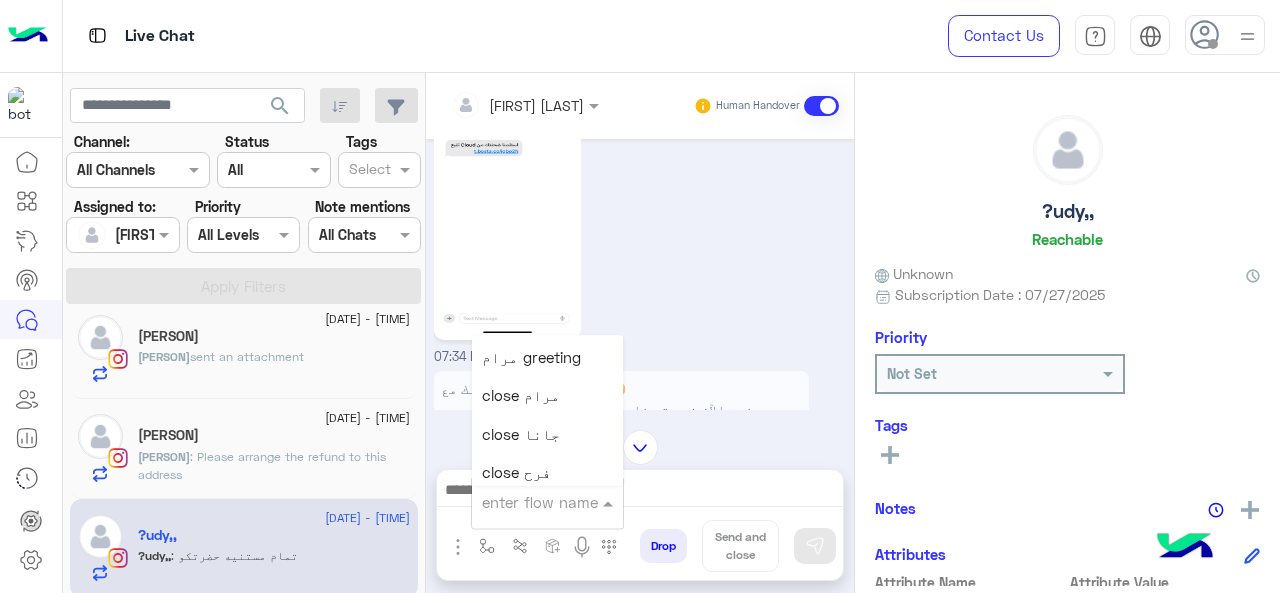 scroll, scrollTop: 2700, scrollLeft: 0, axis: vertical 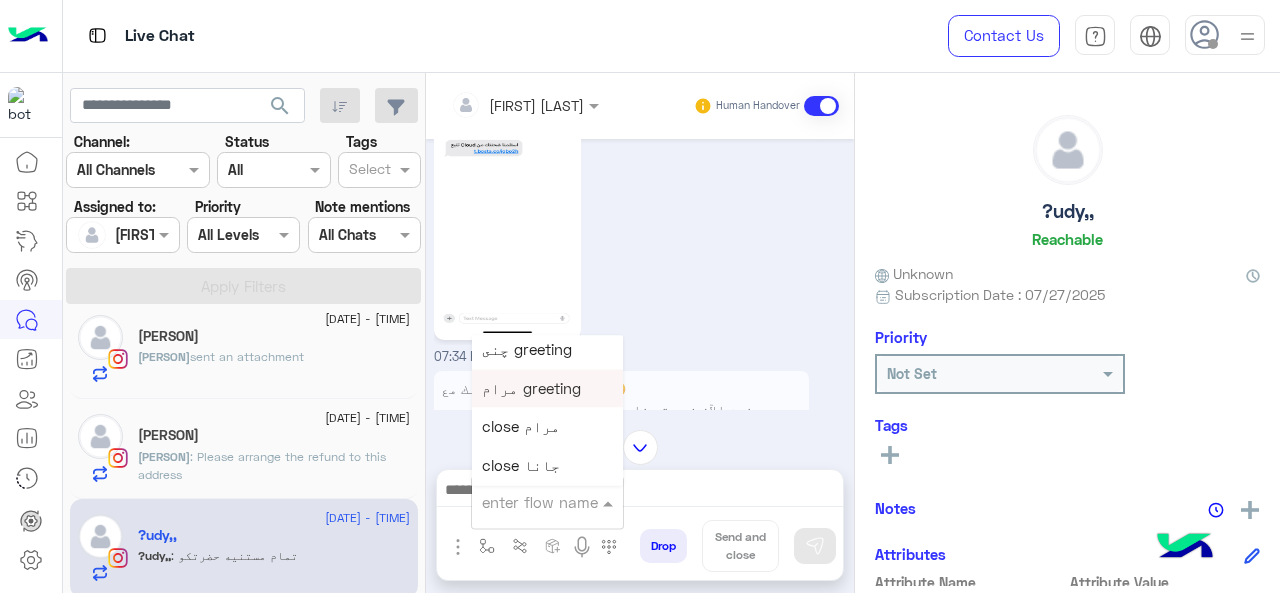 click on "مرام greeting" at bounding box center [547, 388] 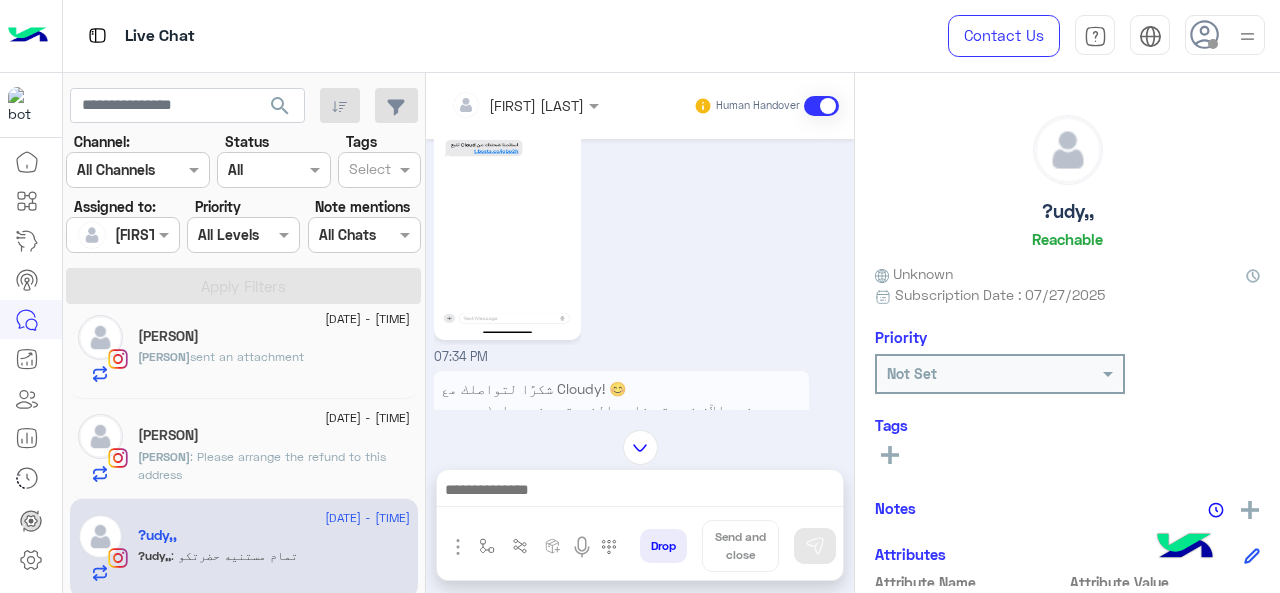 type on "**********" 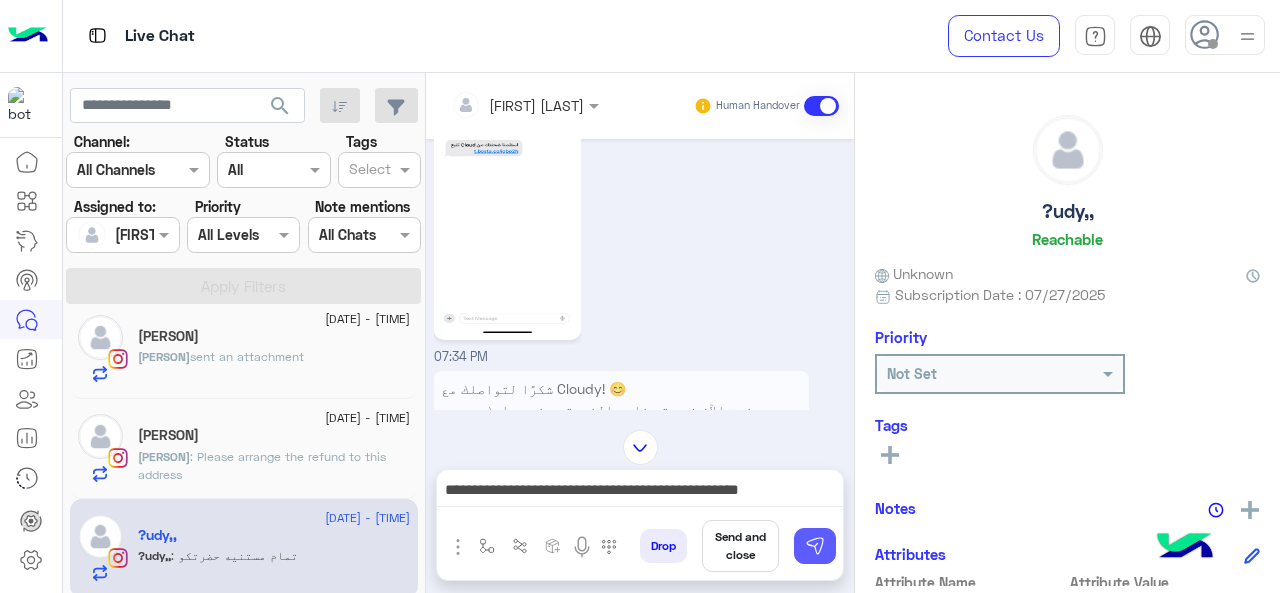 click at bounding box center (815, 546) 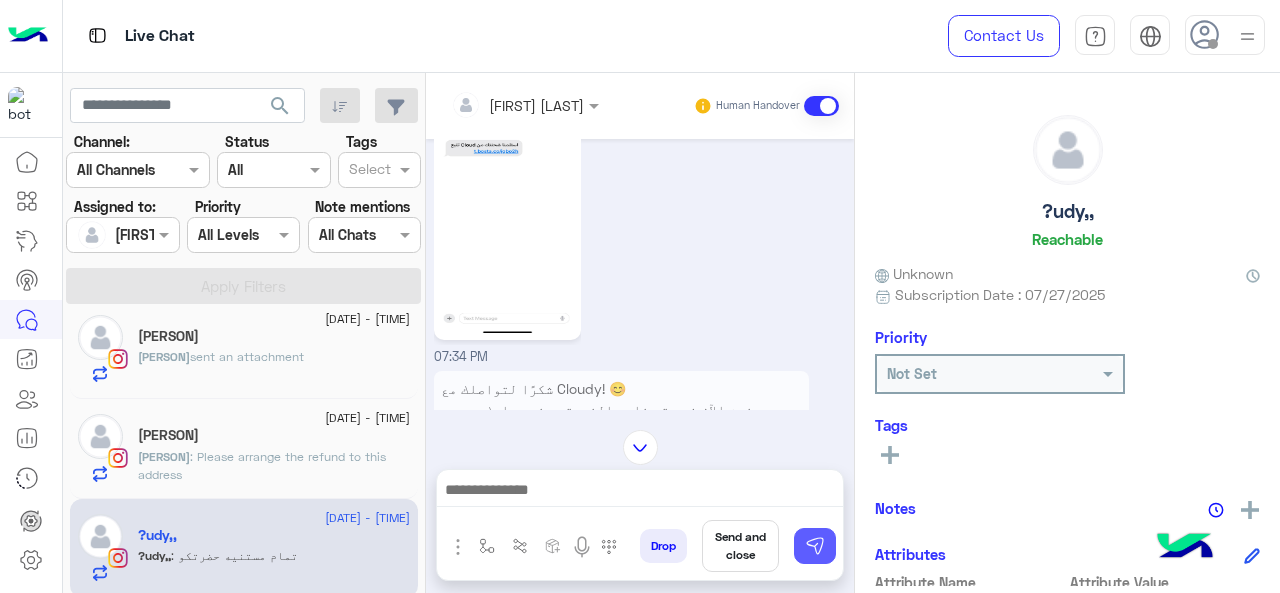 scroll, scrollTop: 1086, scrollLeft: 0, axis: vertical 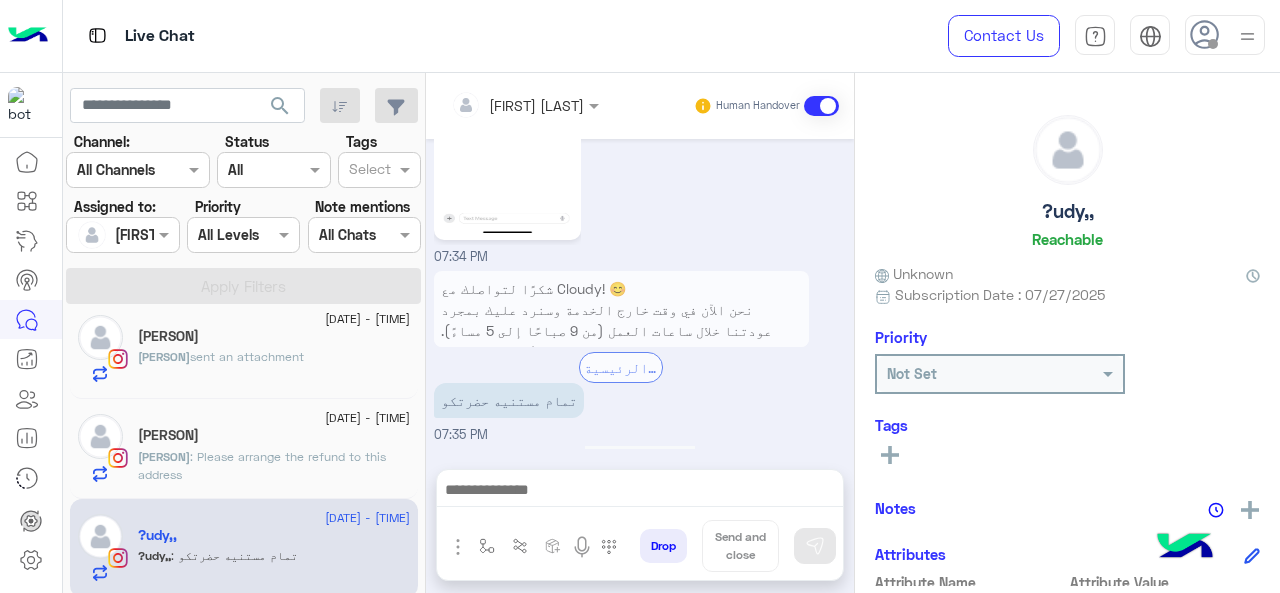 click at bounding box center [640, 492] 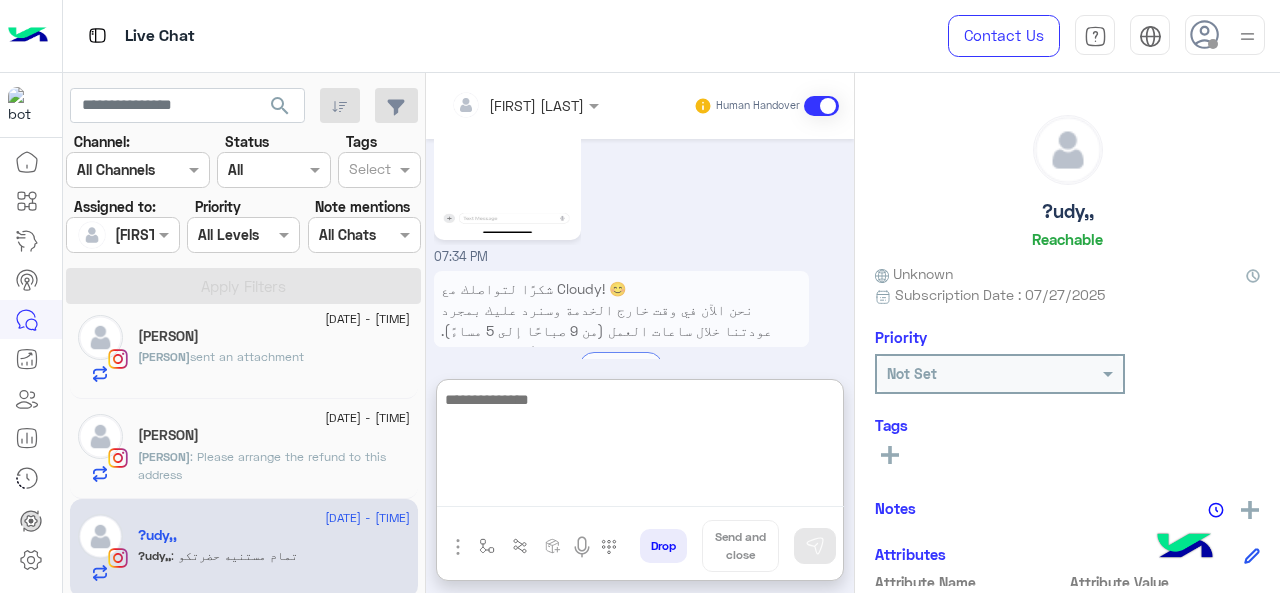 scroll, scrollTop: 1276, scrollLeft: 0, axis: vertical 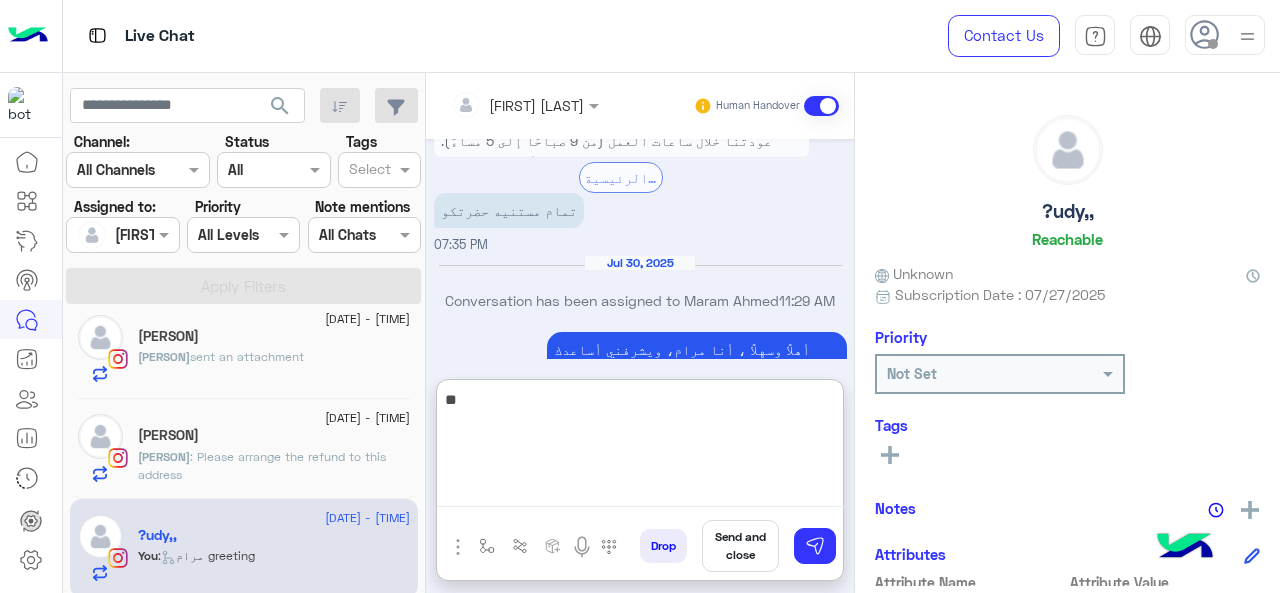 type on "*" 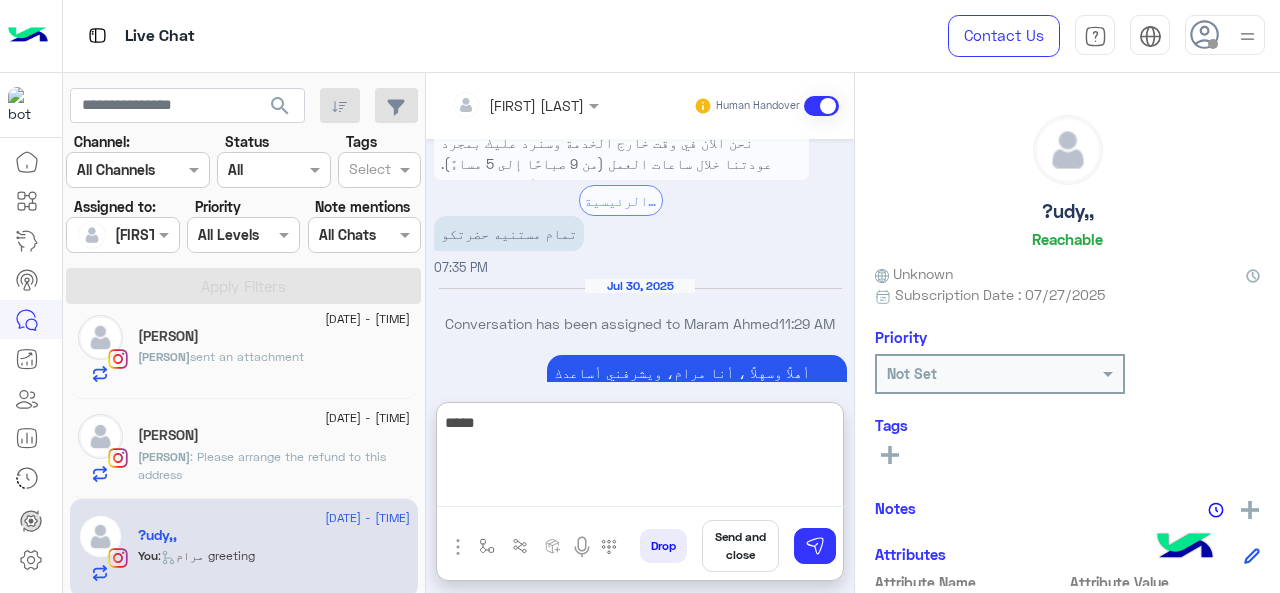 scroll, scrollTop: 1276, scrollLeft: 0, axis: vertical 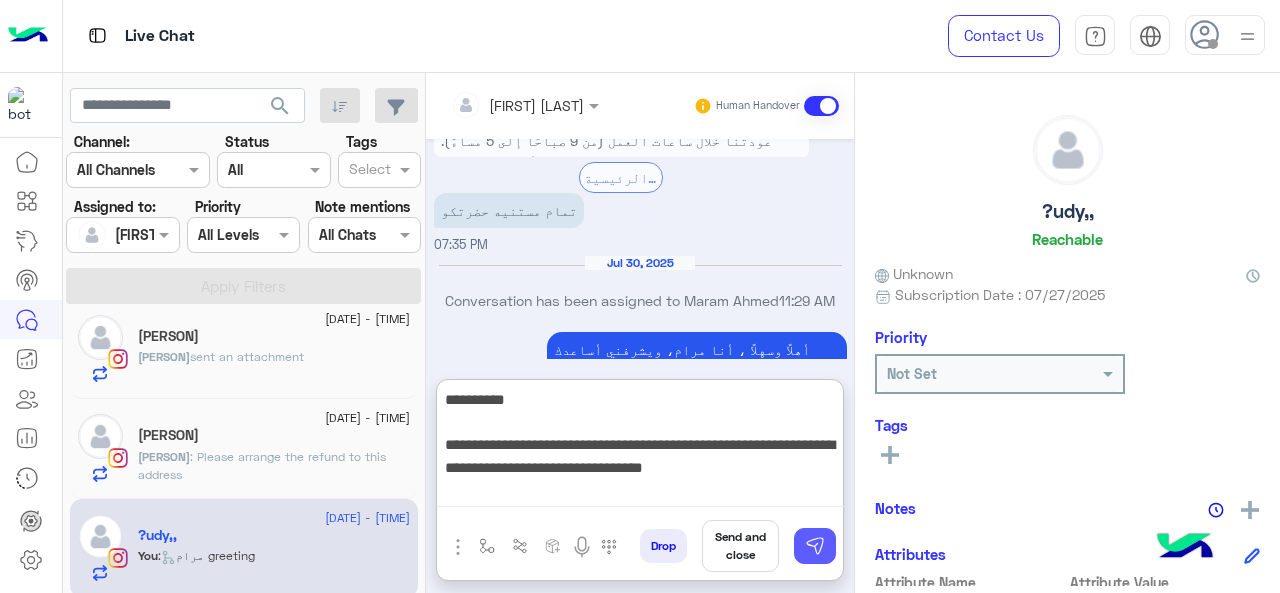 type on "**********" 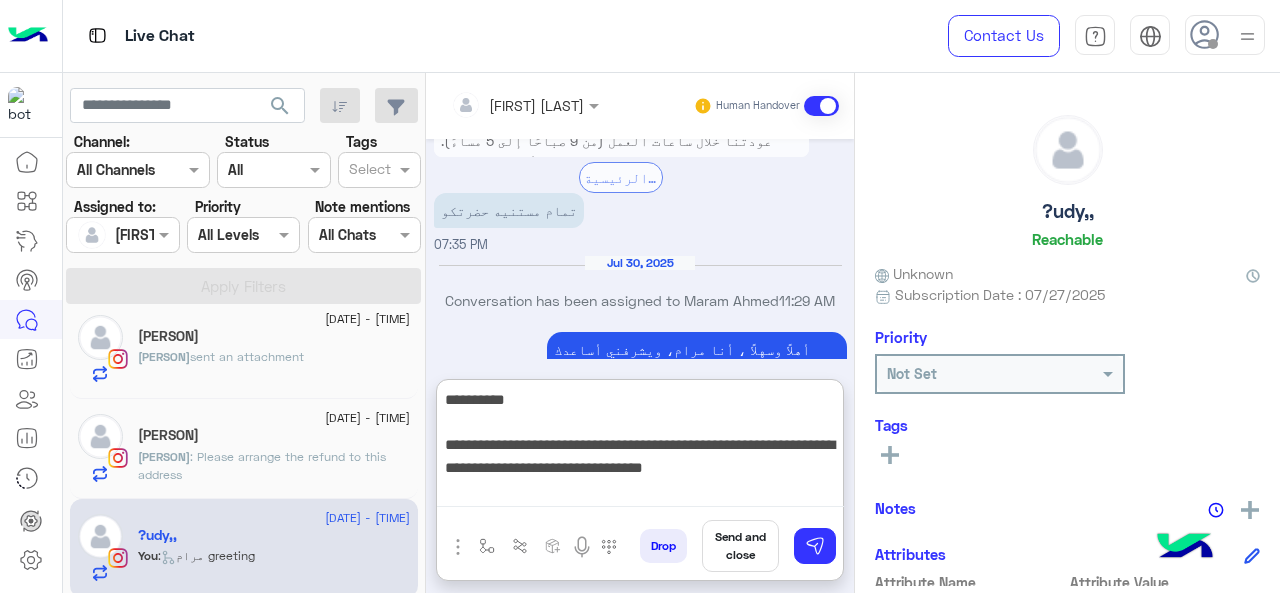 type 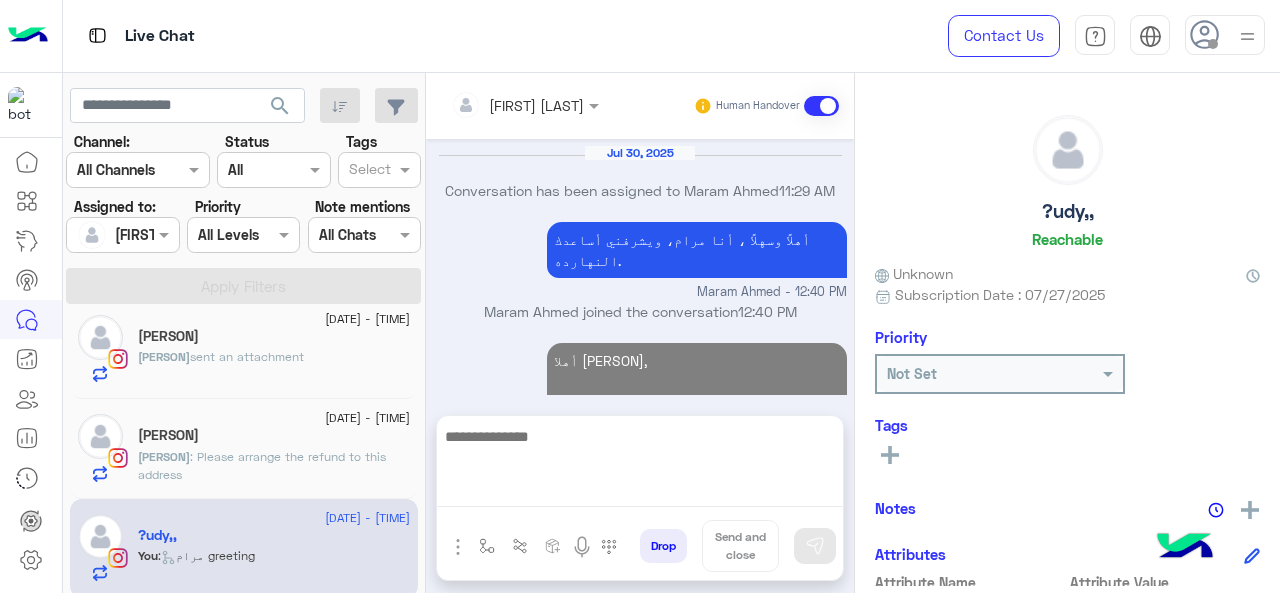 scroll, scrollTop: 1333, scrollLeft: 0, axis: vertical 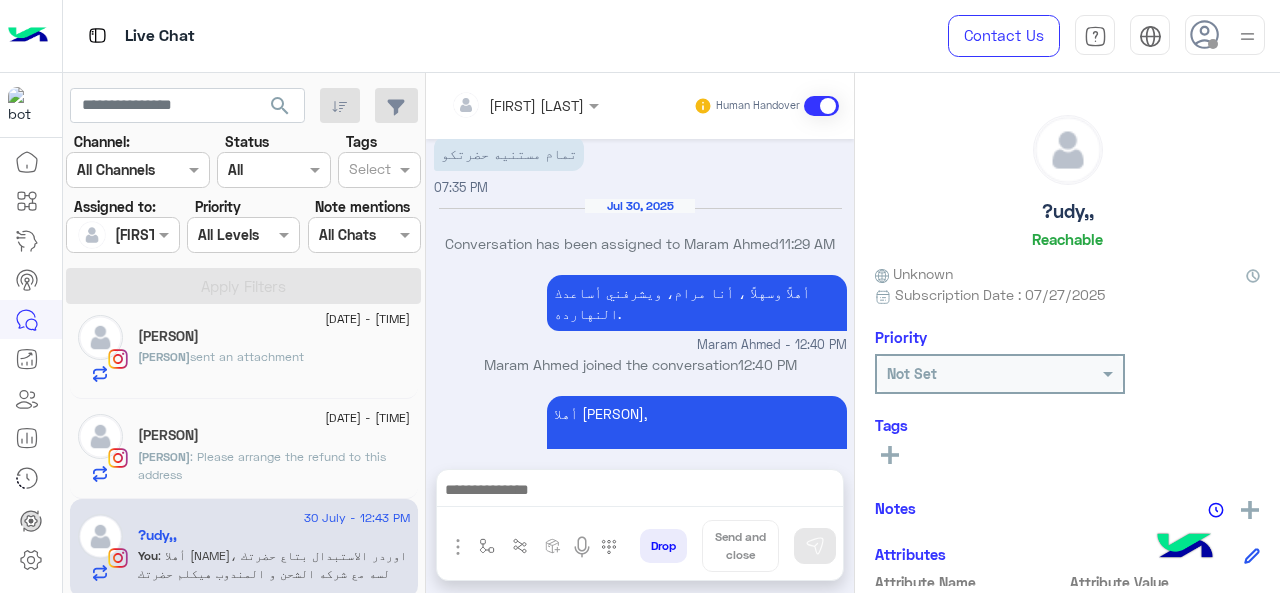 click on ": Please arrange the refund to this address" 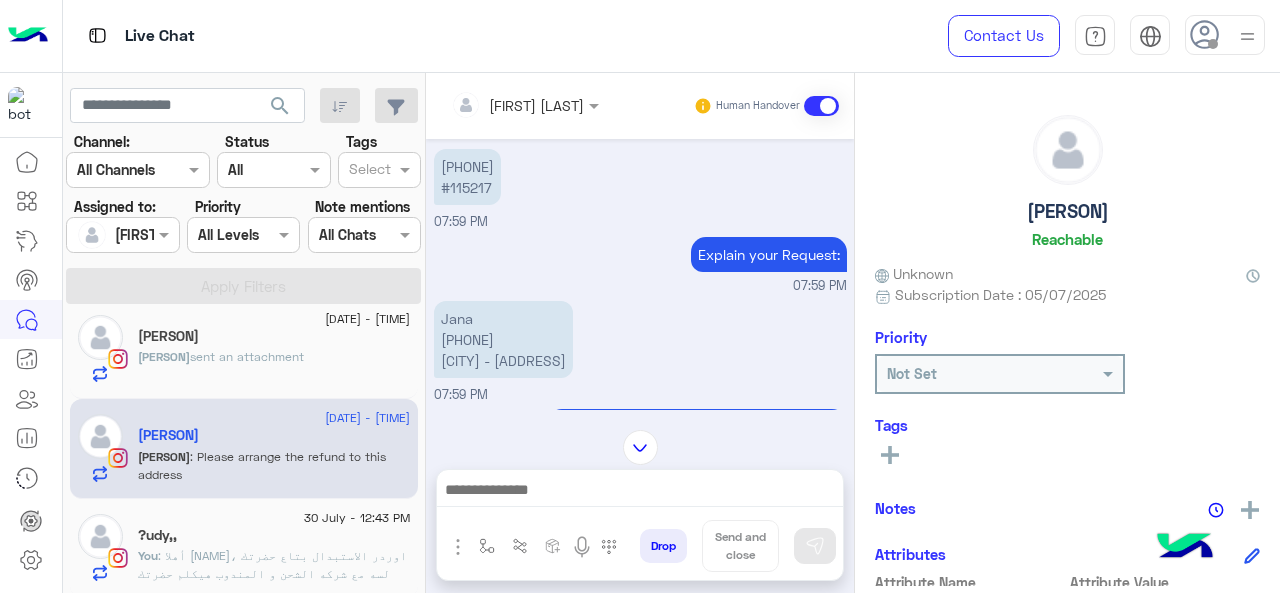 scroll, scrollTop: 236, scrollLeft: 0, axis: vertical 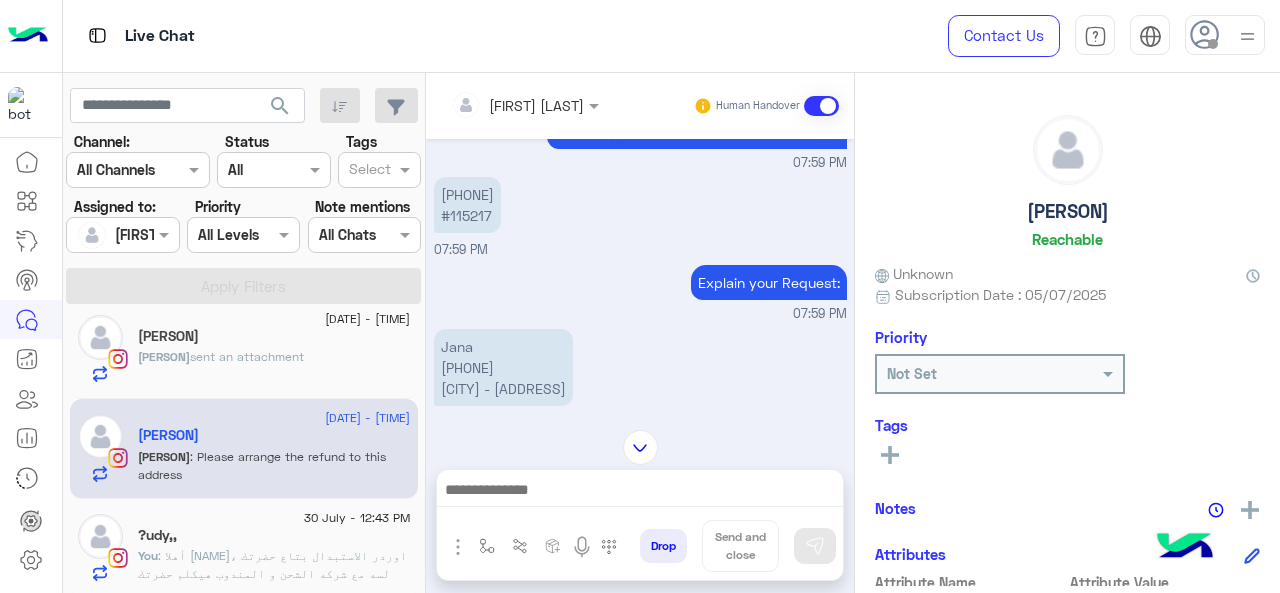 click on "01227287628  #115217" at bounding box center (478, 205) 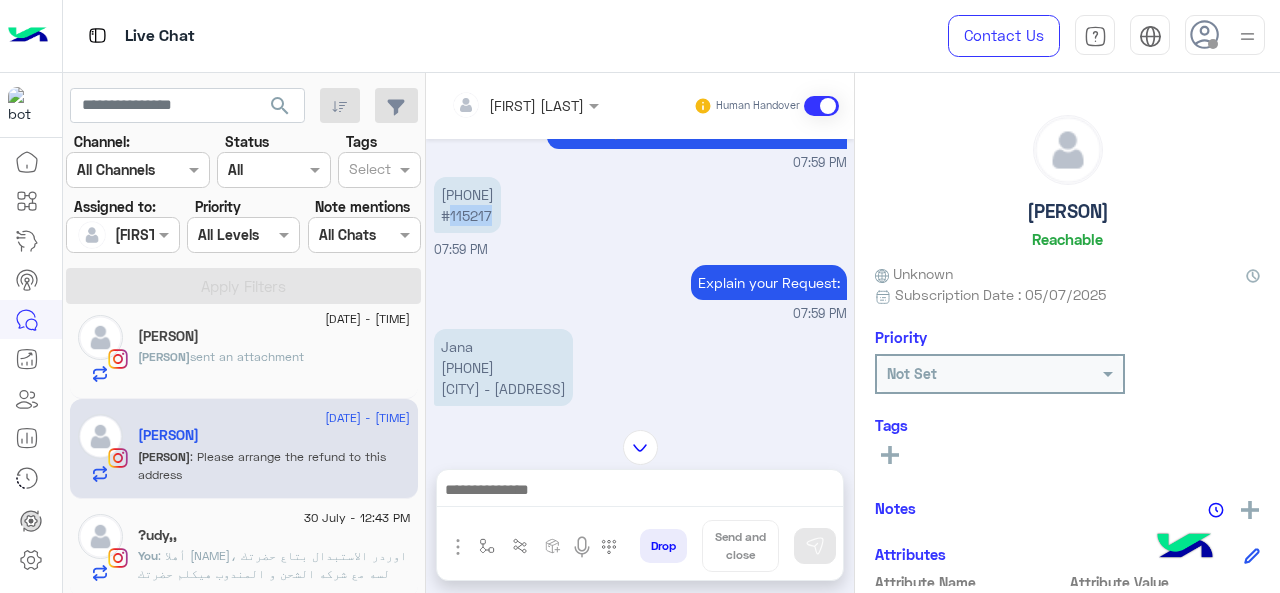 click on "01227287628  #115217" at bounding box center (478, 205) 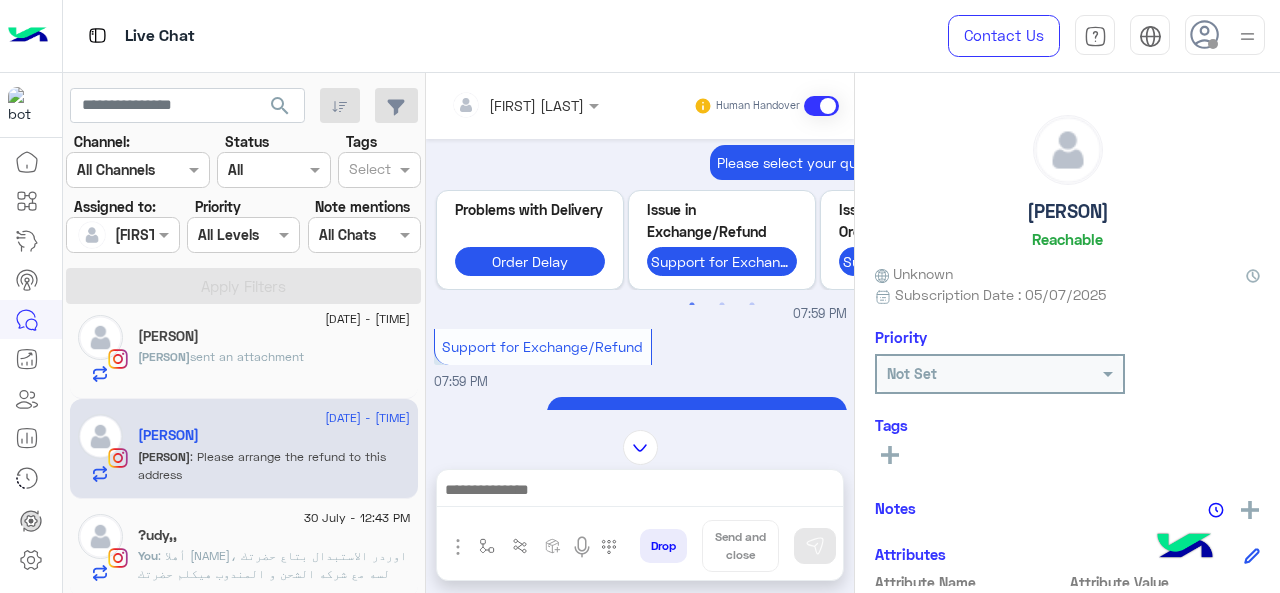 scroll, scrollTop: 1407, scrollLeft: 0, axis: vertical 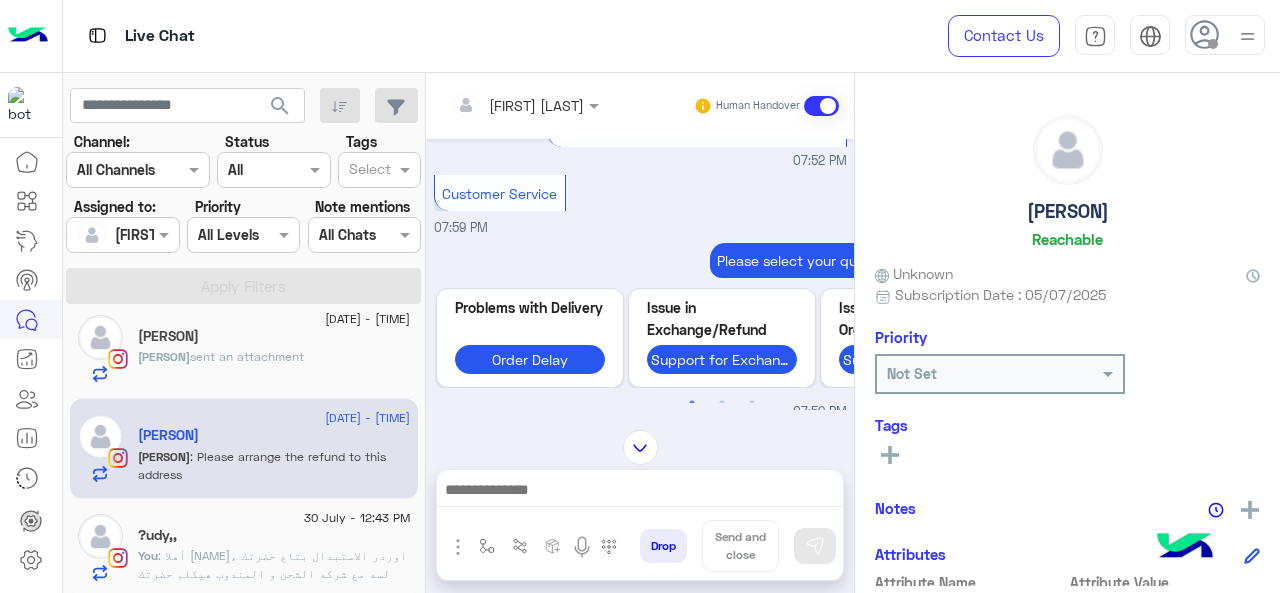 click at bounding box center [499, 105] 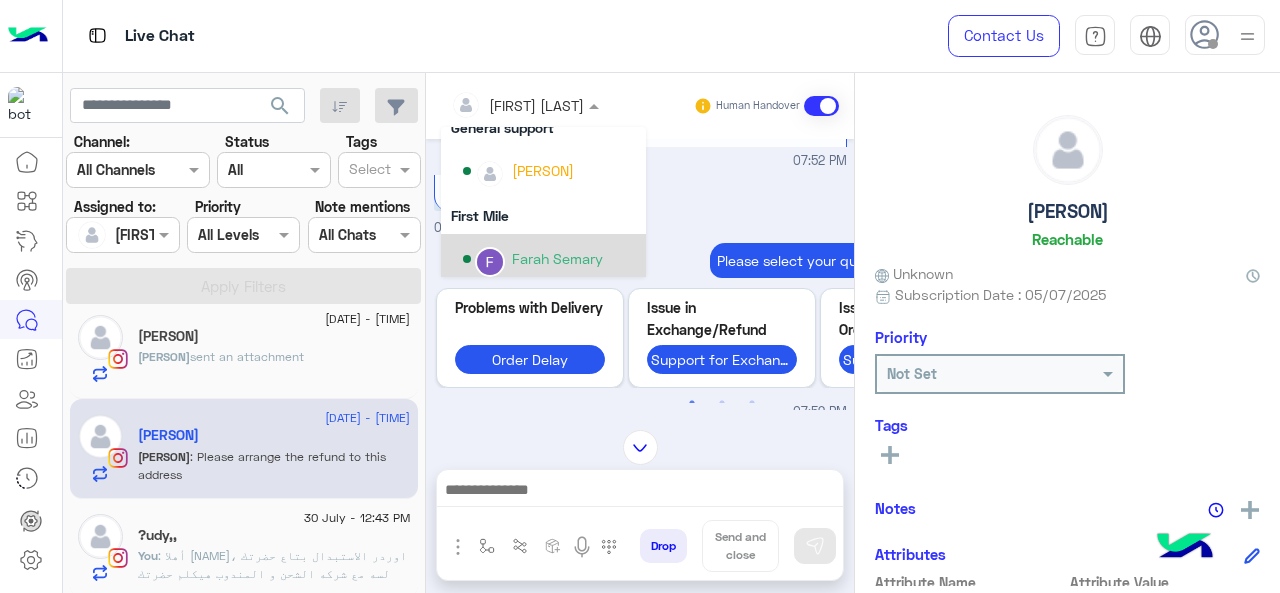 scroll, scrollTop: 300, scrollLeft: 0, axis: vertical 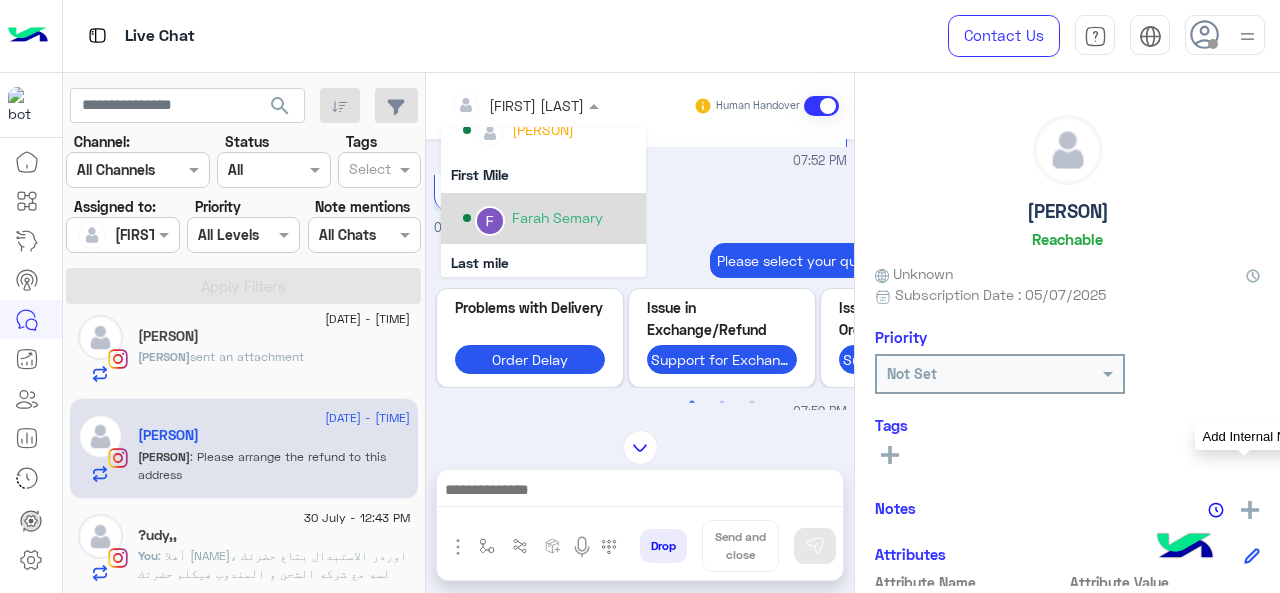 click 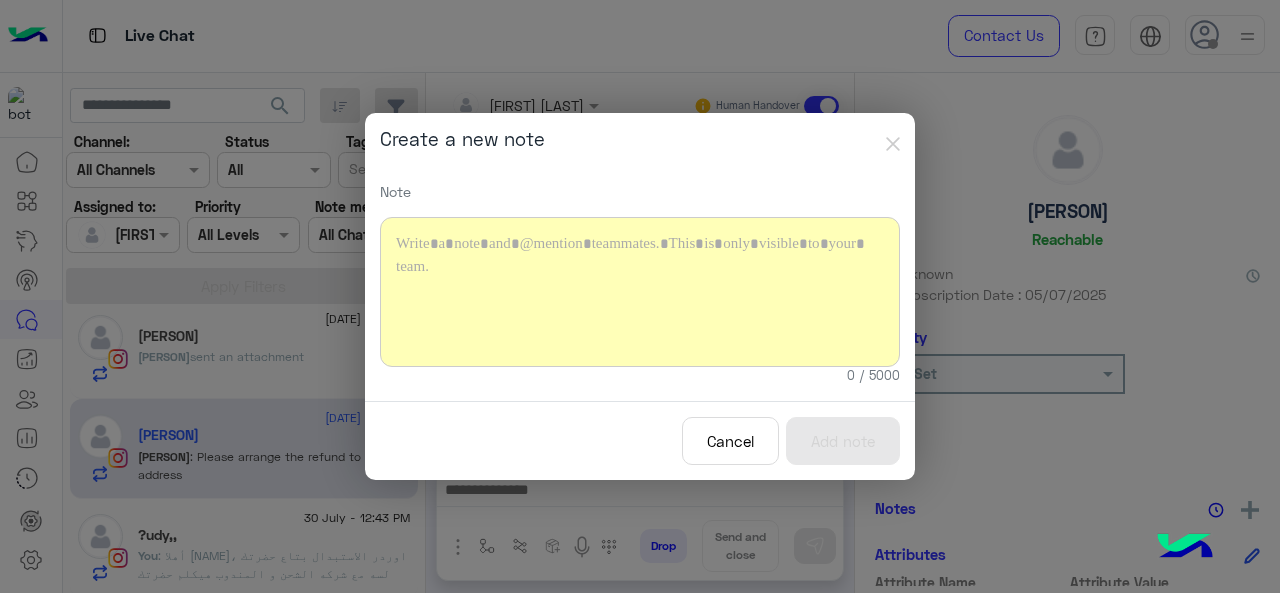 type 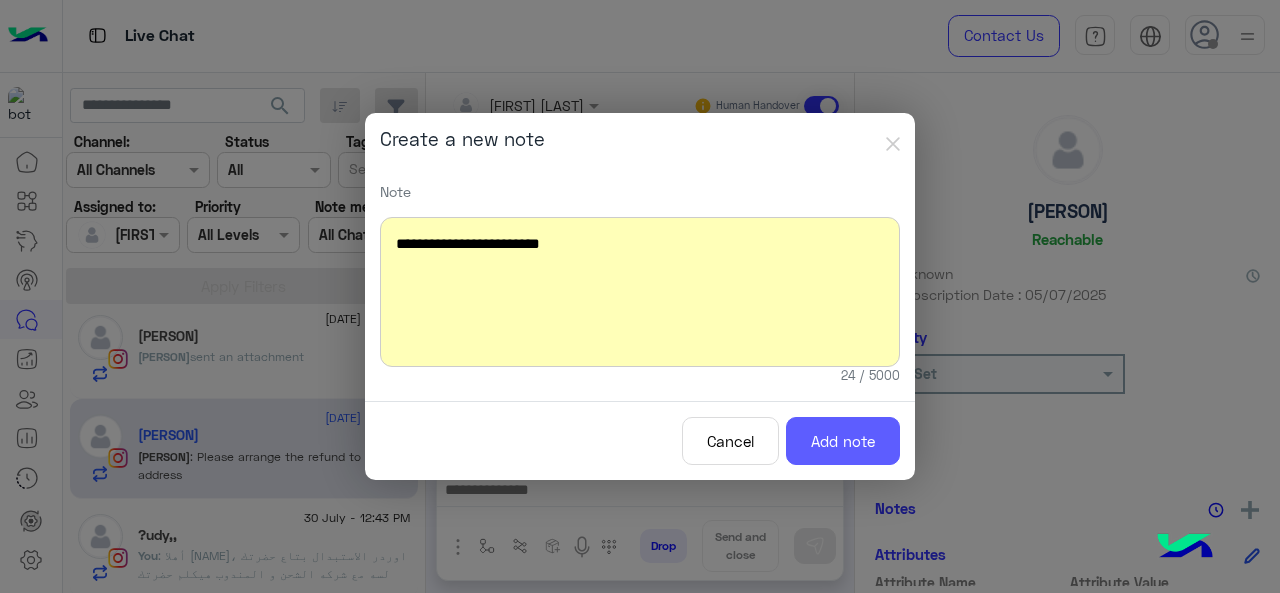 click on "Add note" 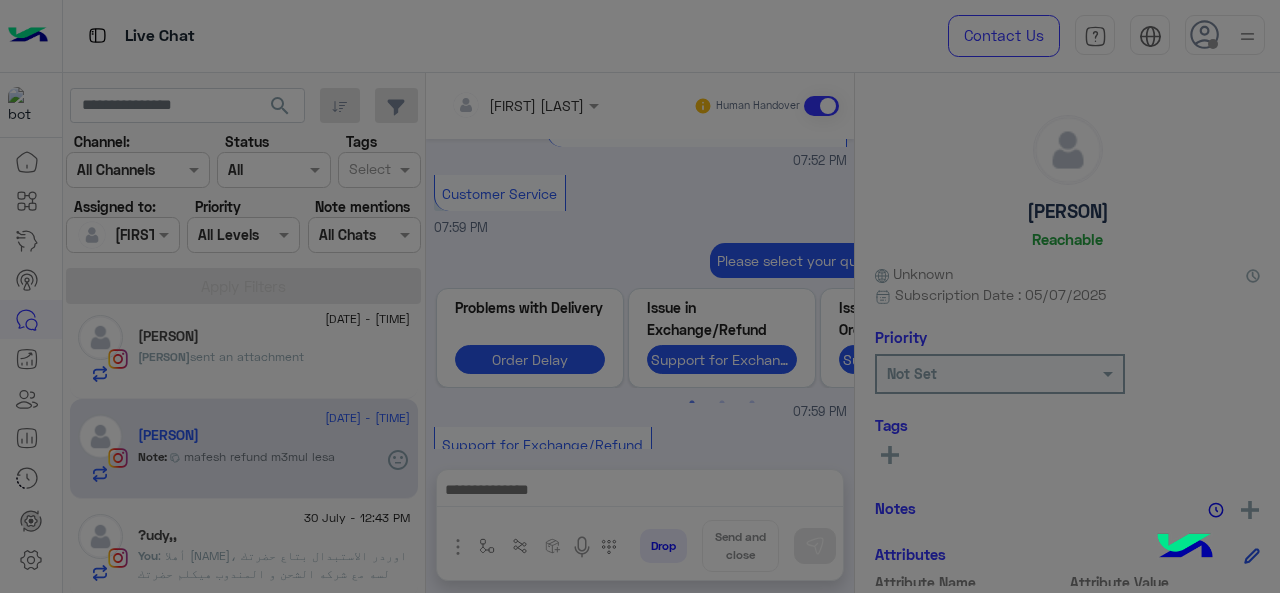 scroll, scrollTop: 2512, scrollLeft: 0, axis: vertical 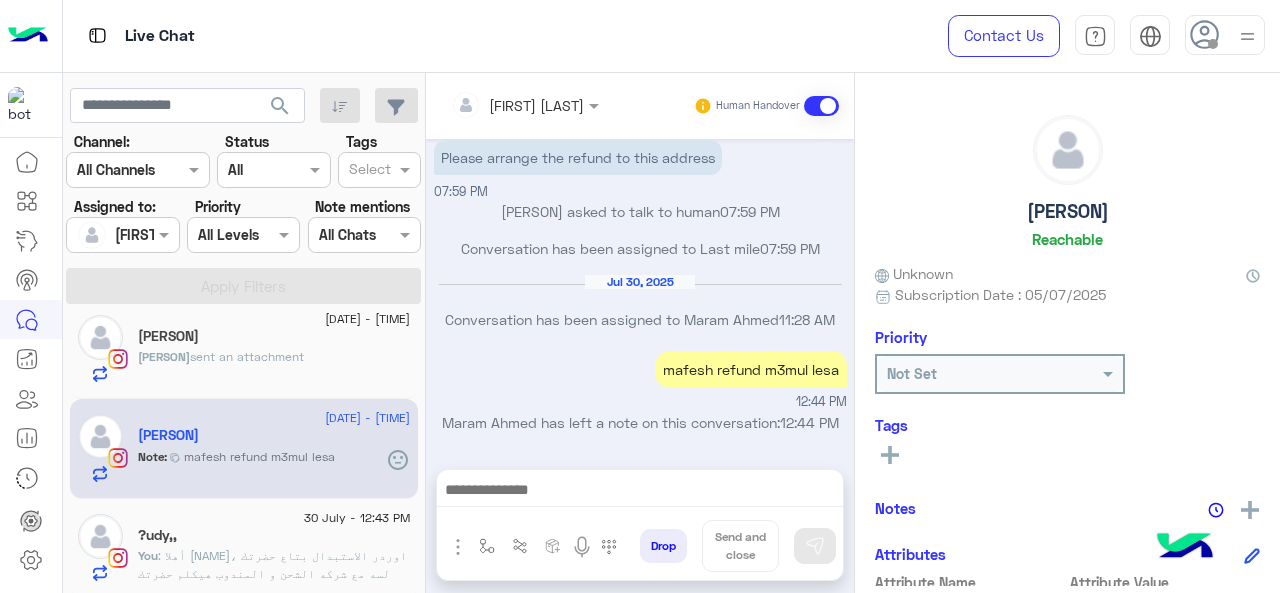 click at bounding box center (525, 104) 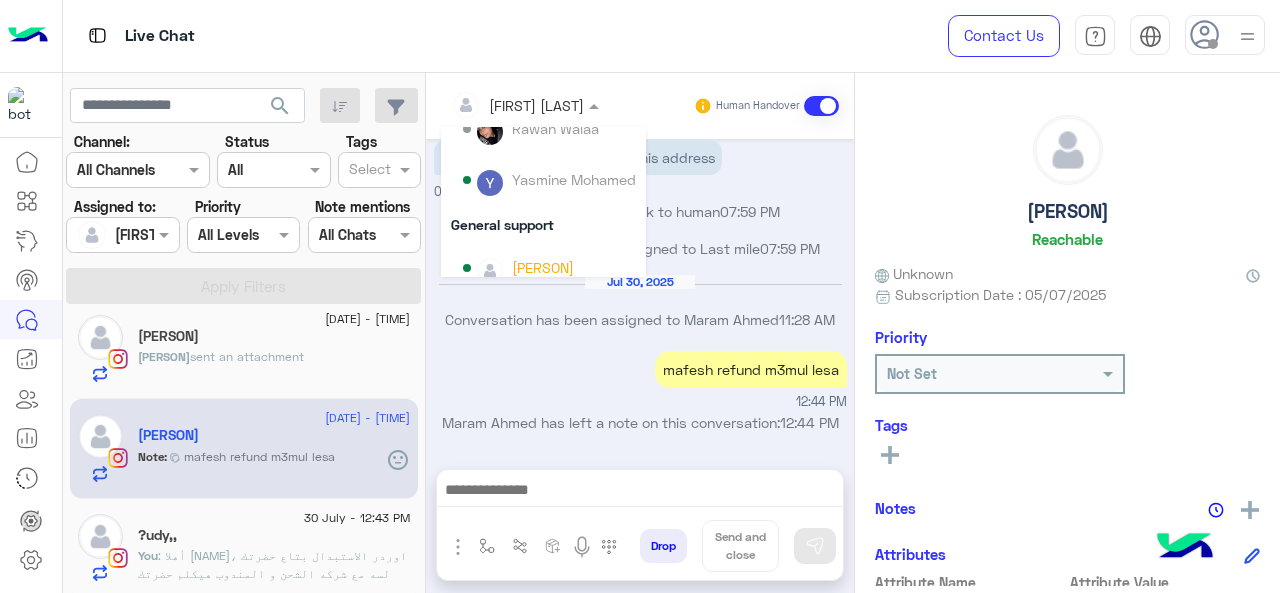 scroll, scrollTop: 354, scrollLeft: 0, axis: vertical 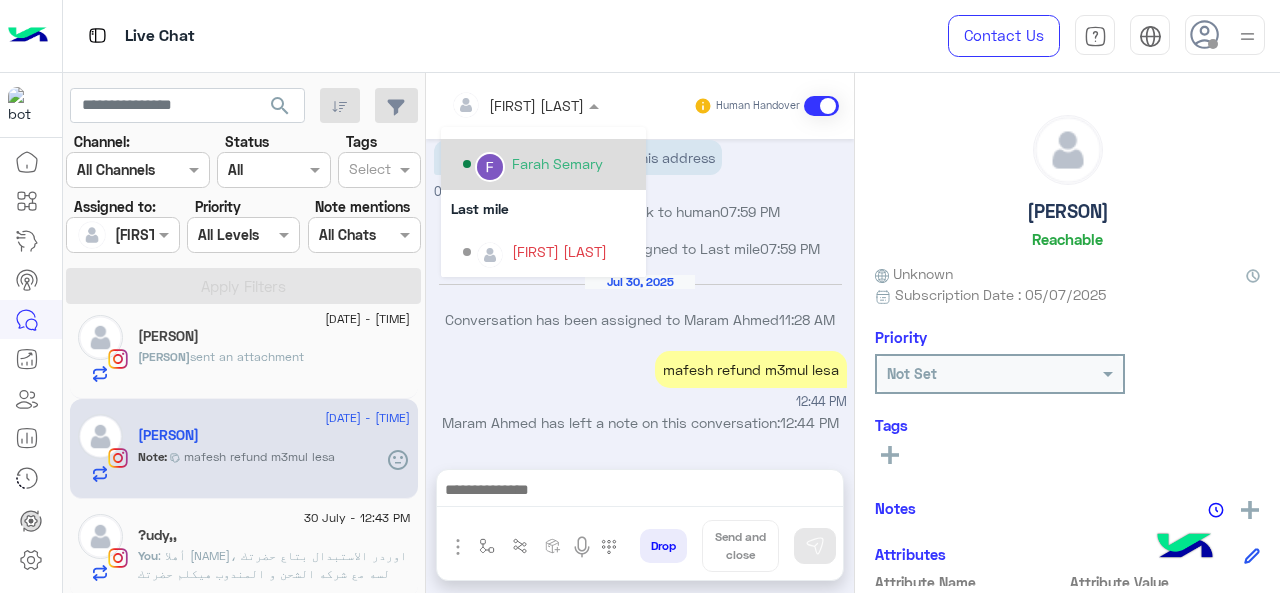 click on "Farah Semary" at bounding box center [549, 164] 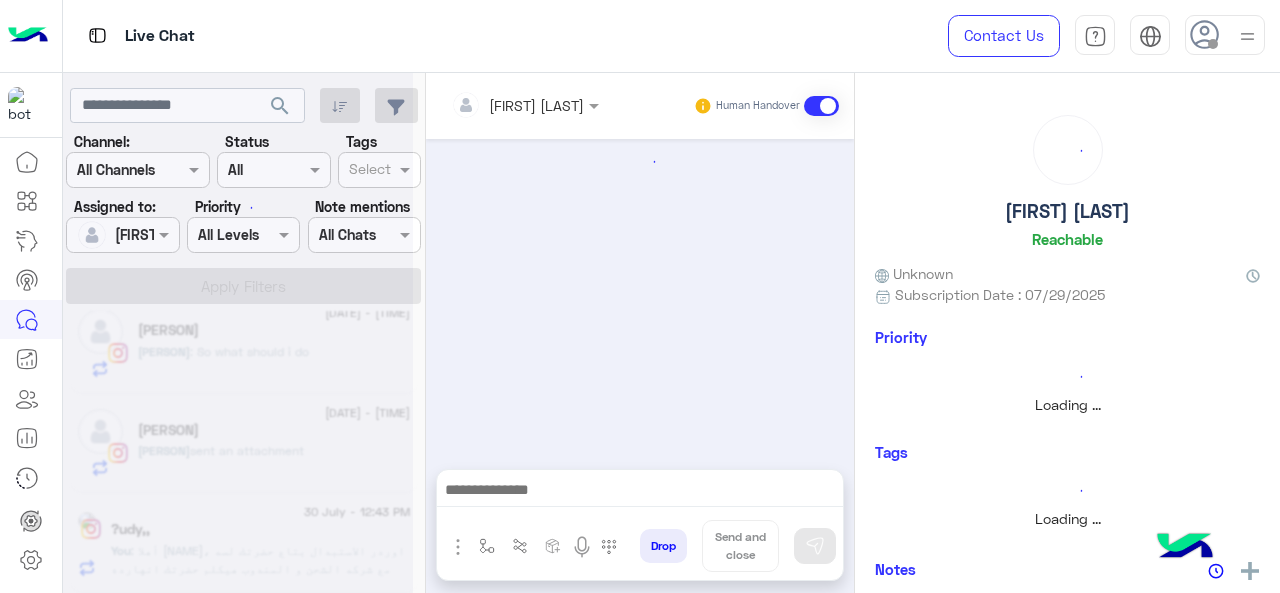 scroll, scrollTop: 1012, scrollLeft: 0, axis: vertical 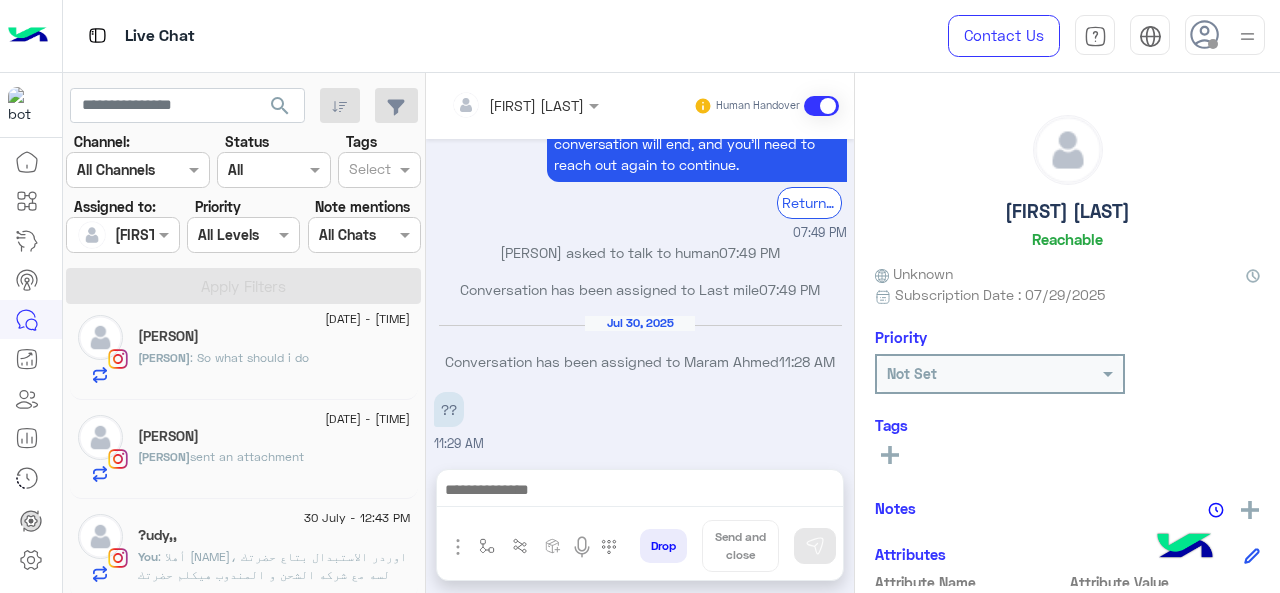 click on "رين  sent an attachment" 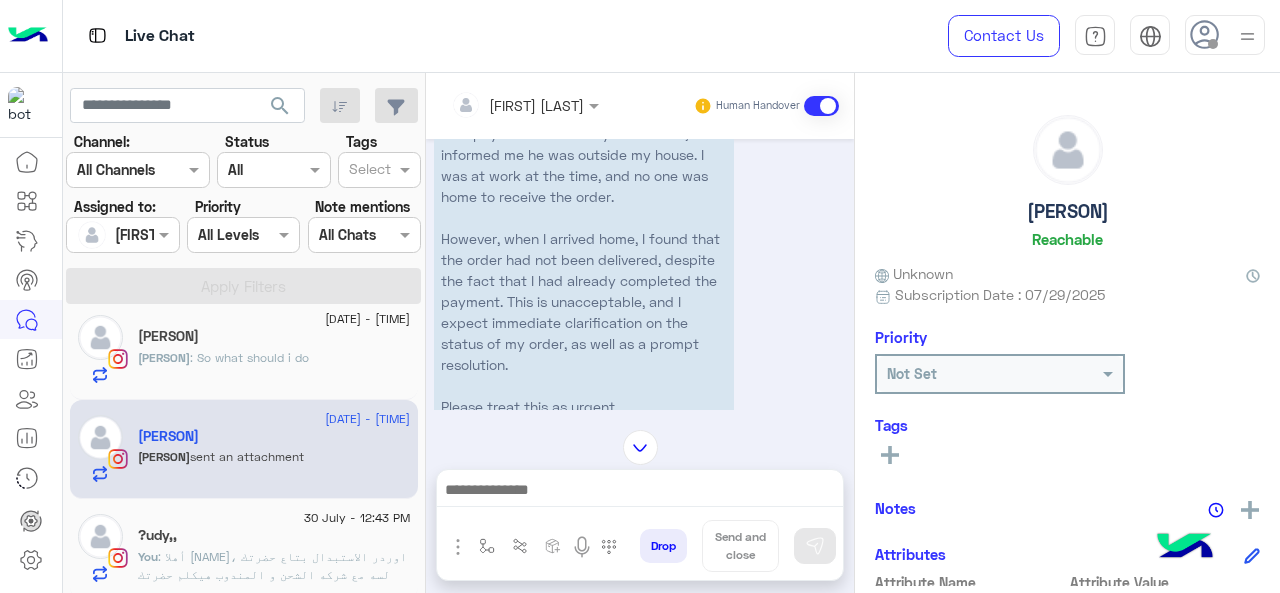 scroll, scrollTop: 144, scrollLeft: 0, axis: vertical 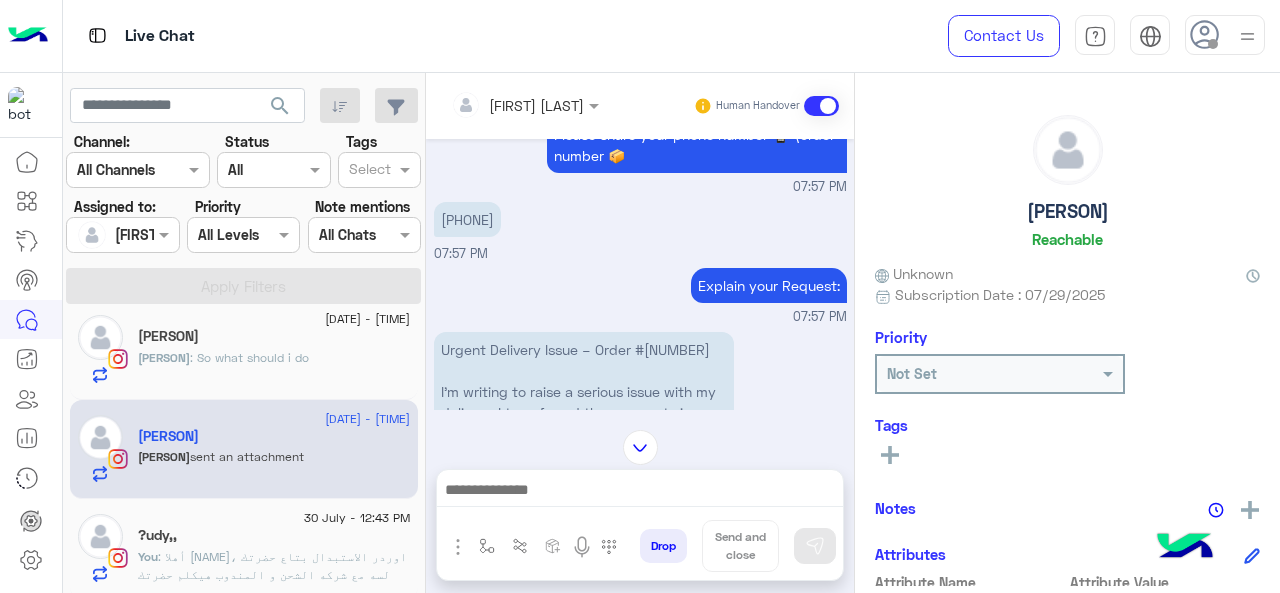 drag, startPoint x: 448, startPoint y: 223, endPoint x: 500, endPoint y: 221, distance: 52.03845 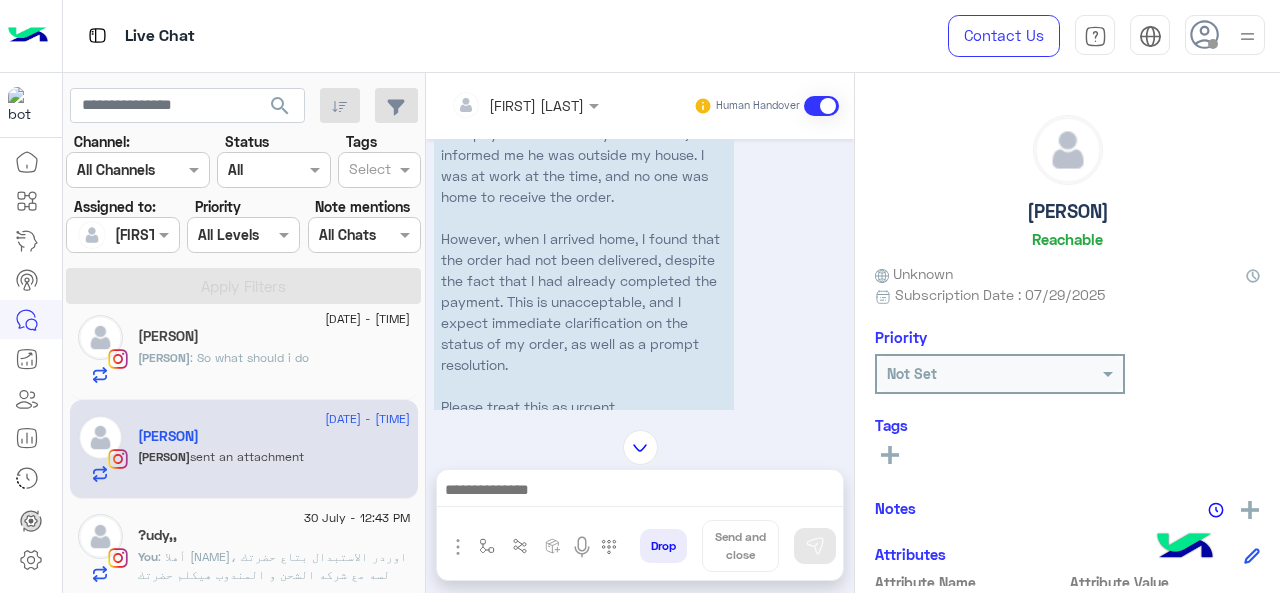 scroll, scrollTop: 344, scrollLeft: 0, axis: vertical 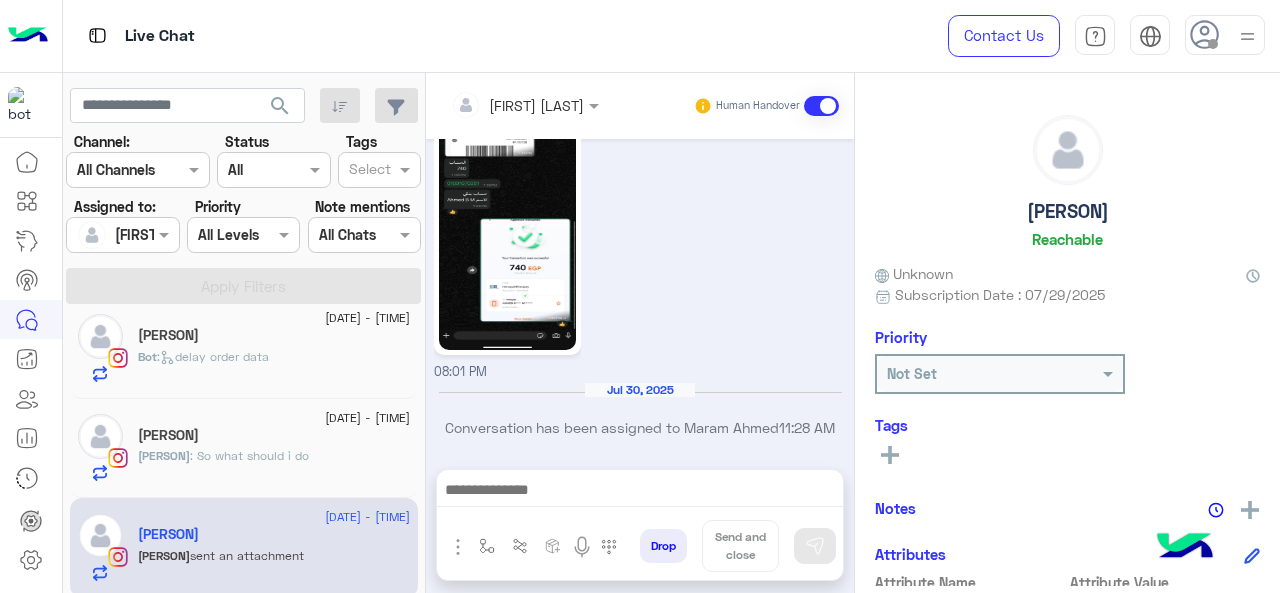 click at bounding box center [458, 545] 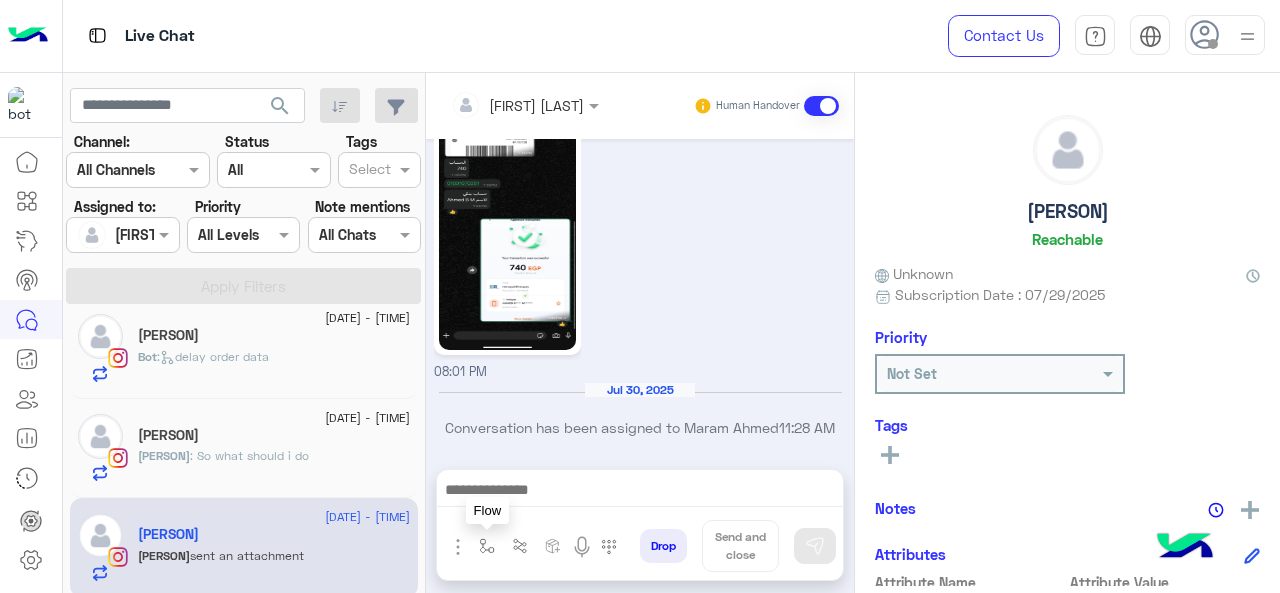 click at bounding box center [487, 546] 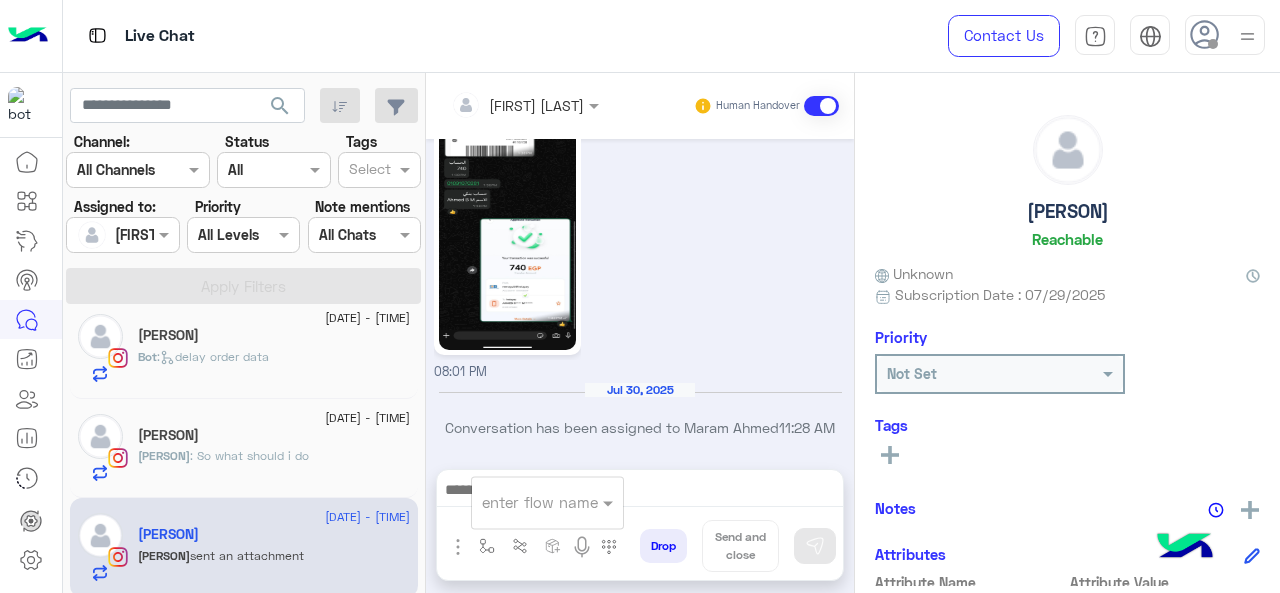 click at bounding box center (523, 502) 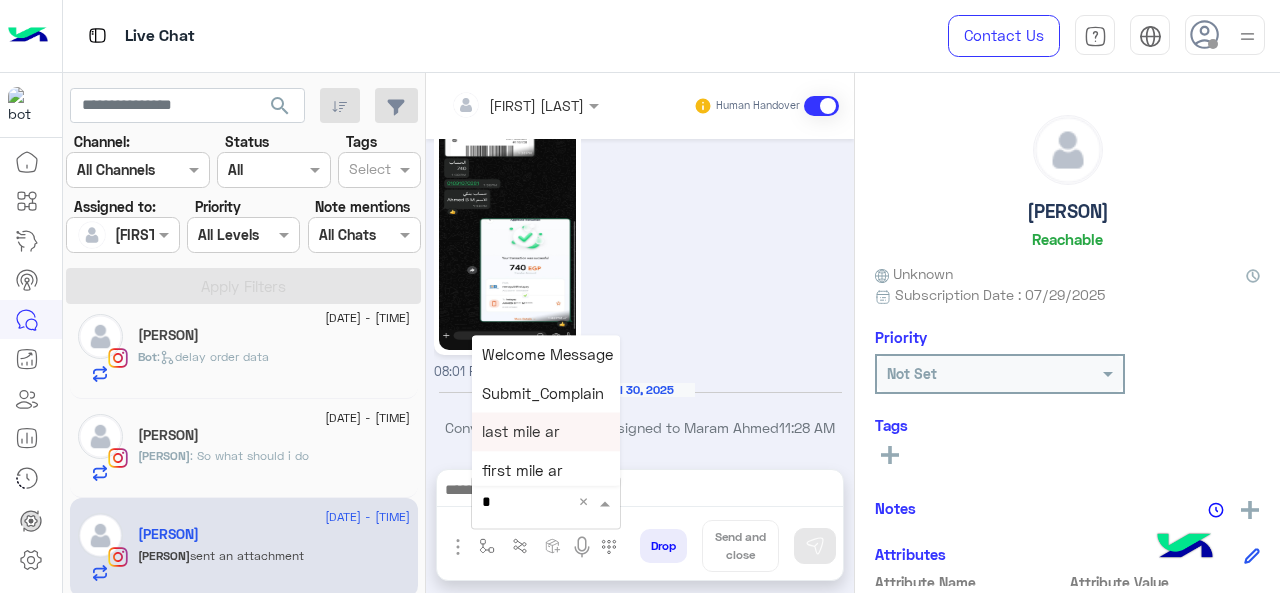 type on "*" 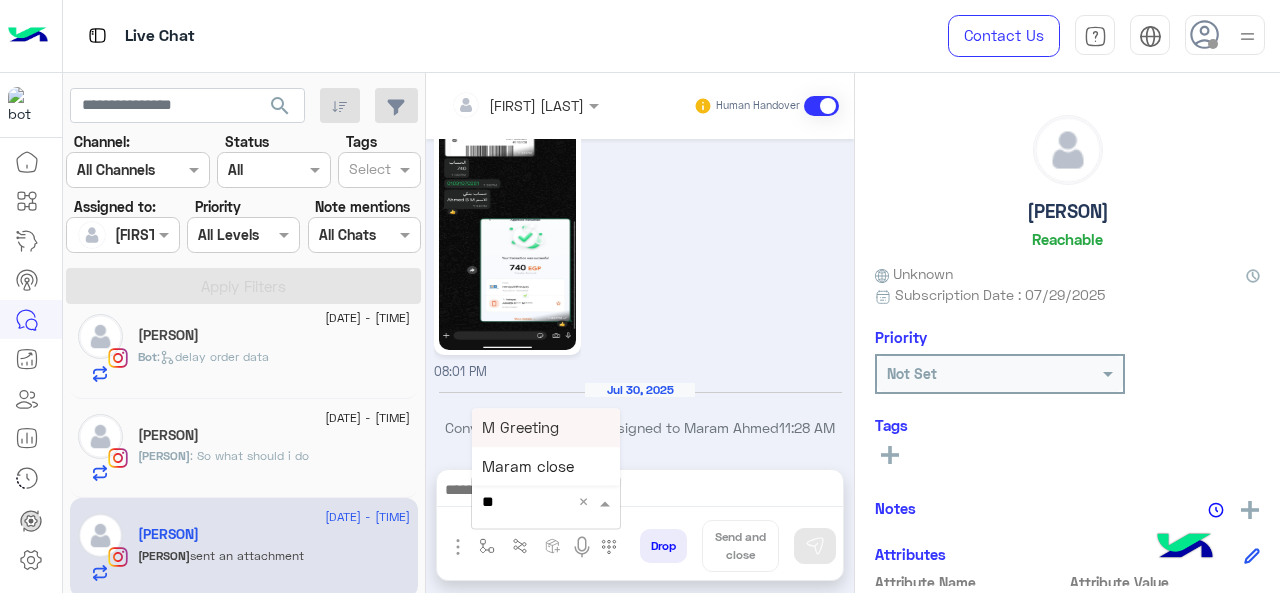click on "M Greeting" at bounding box center [546, 427] 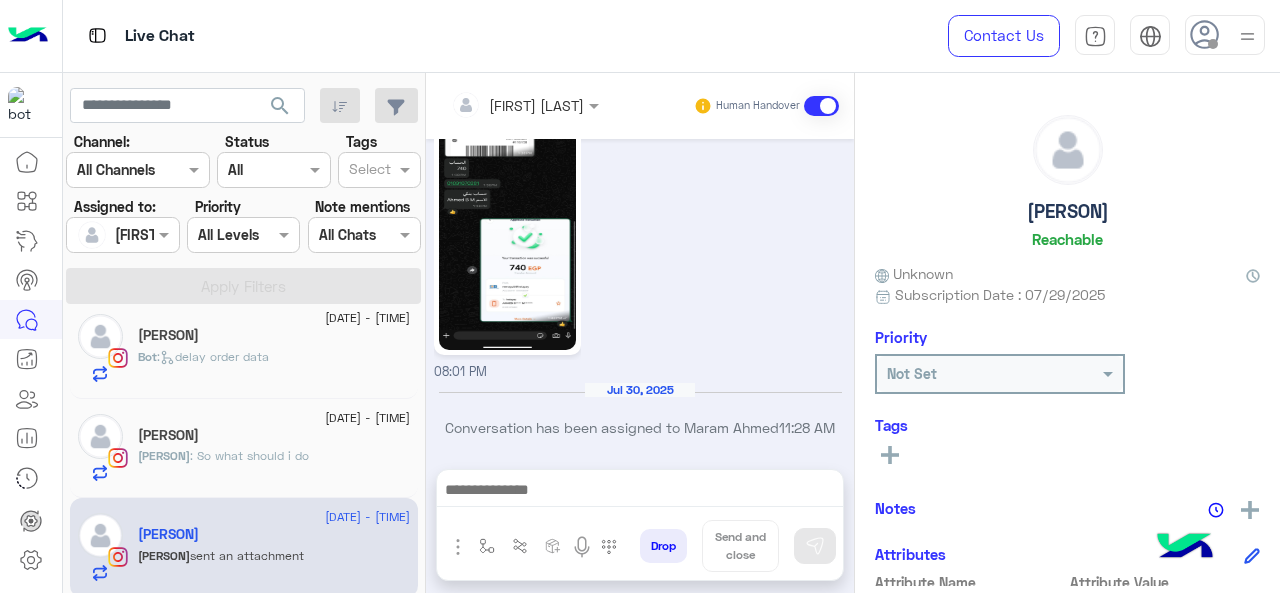 type on "**********" 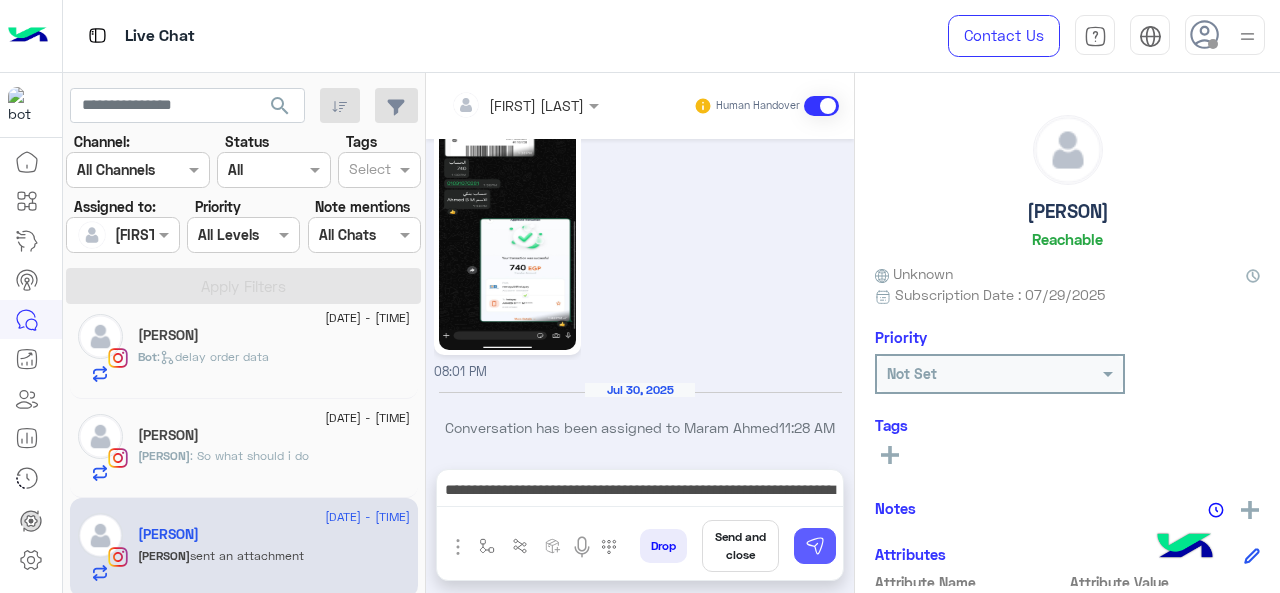 click at bounding box center (815, 546) 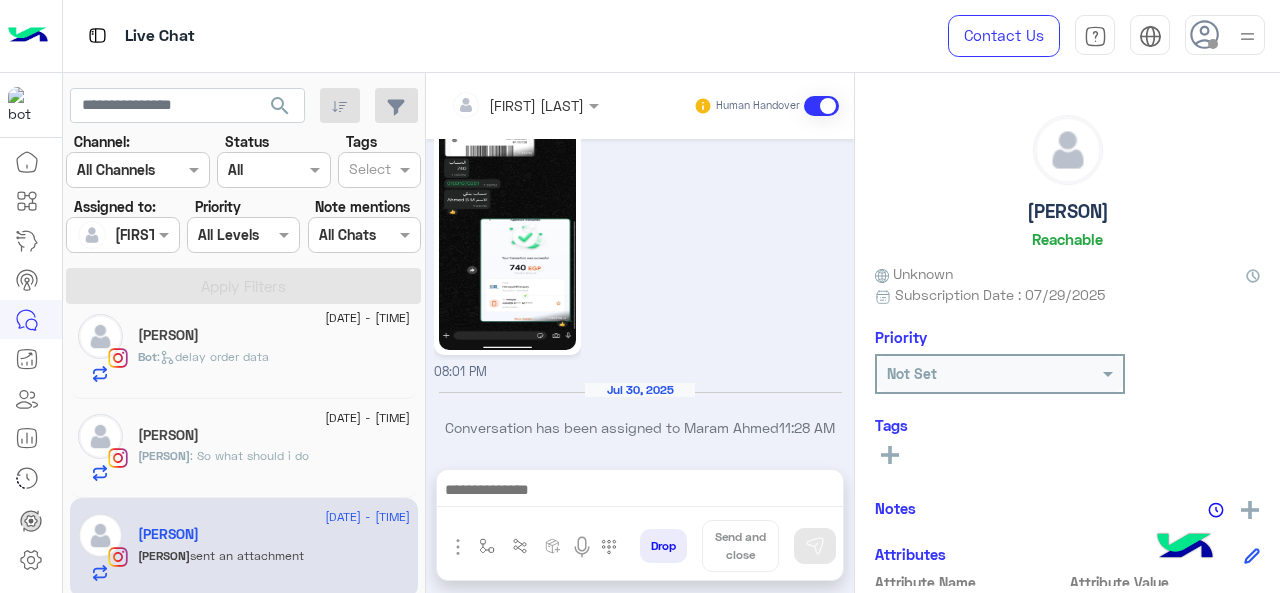 scroll, scrollTop: 1565, scrollLeft: 0, axis: vertical 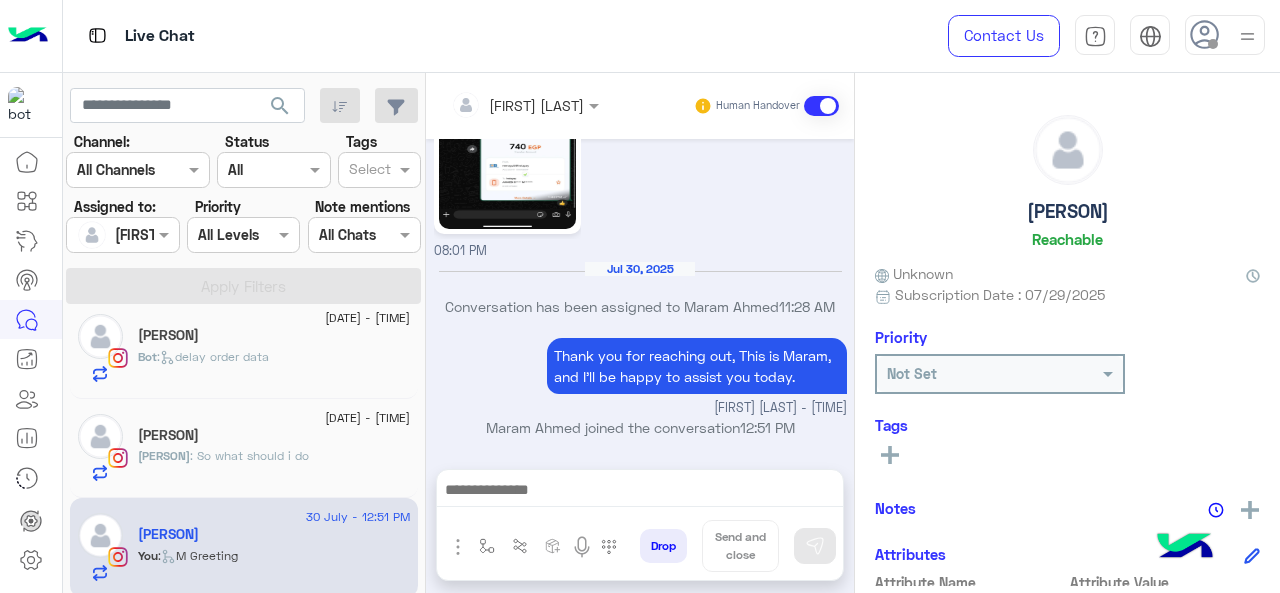 click at bounding box center [640, 492] 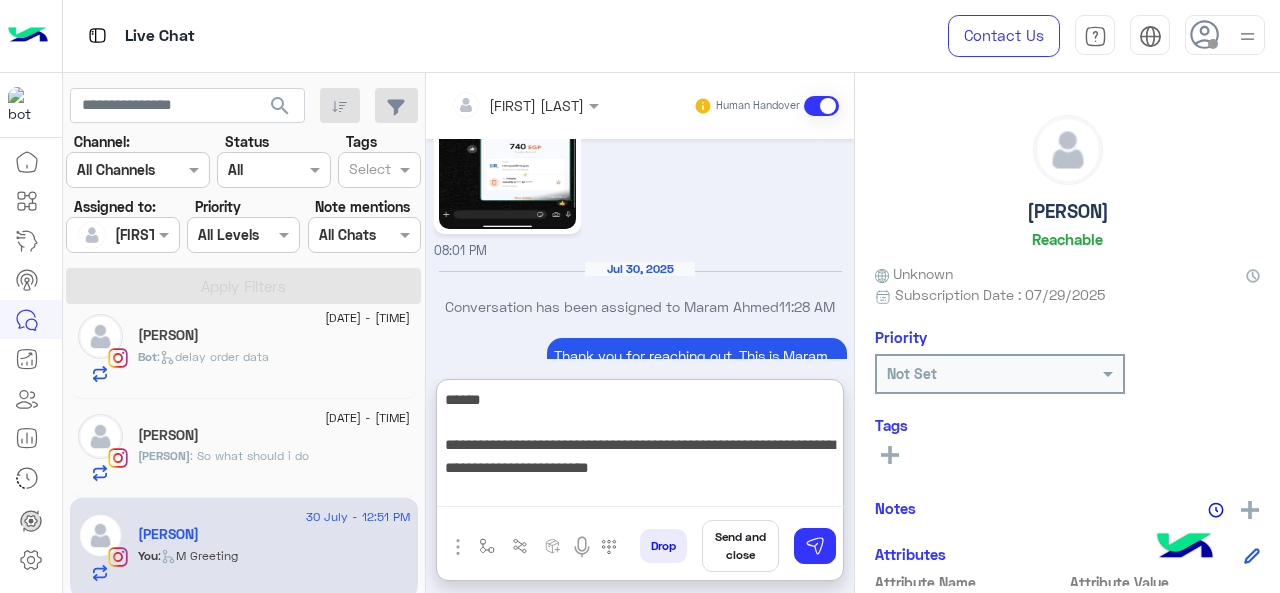 paste on "**********" 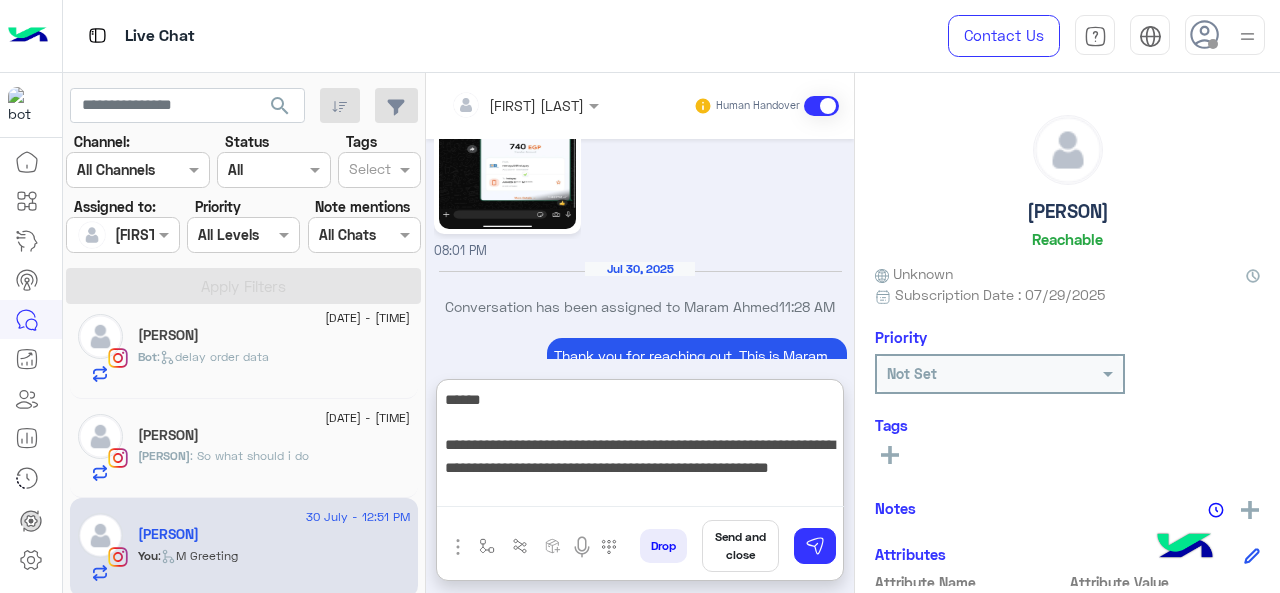 click on "**********" at bounding box center (640, 447) 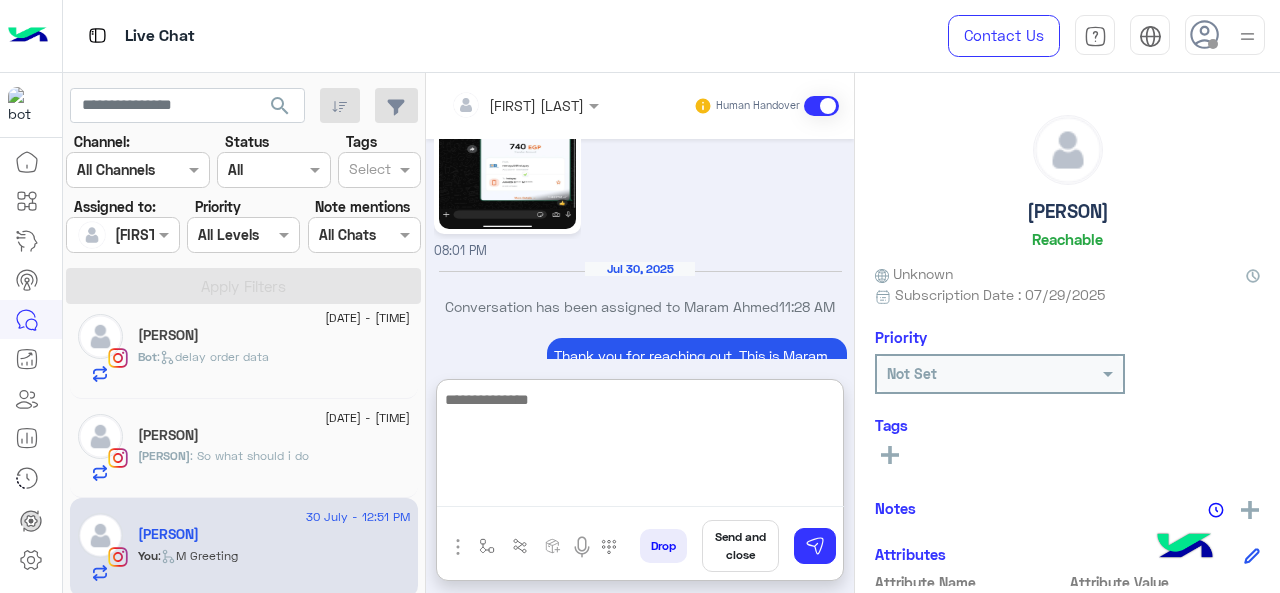 scroll, scrollTop: 1803, scrollLeft: 0, axis: vertical 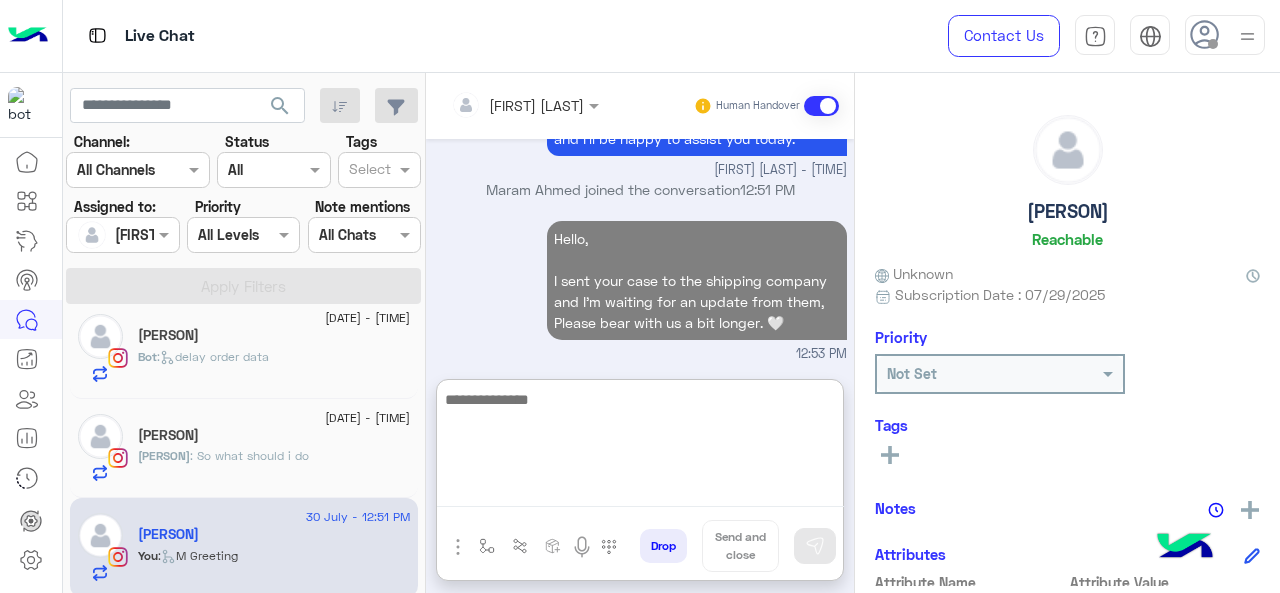 type 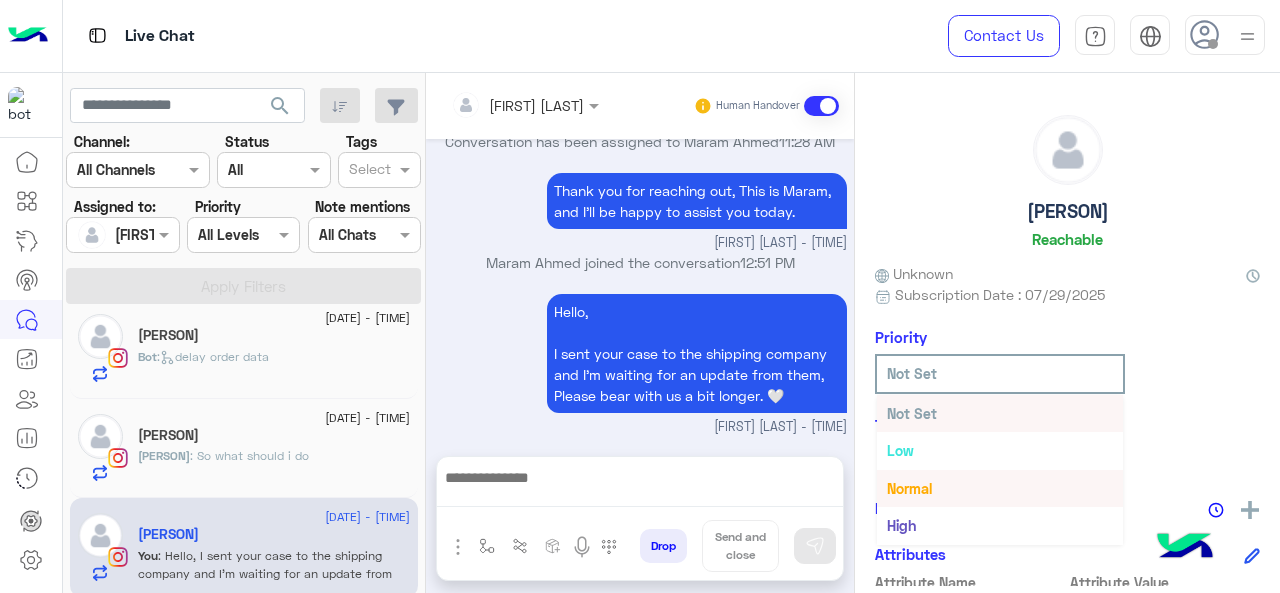 scroll, scrollTop: 1713, scrollLeft: 0, axis: vertical 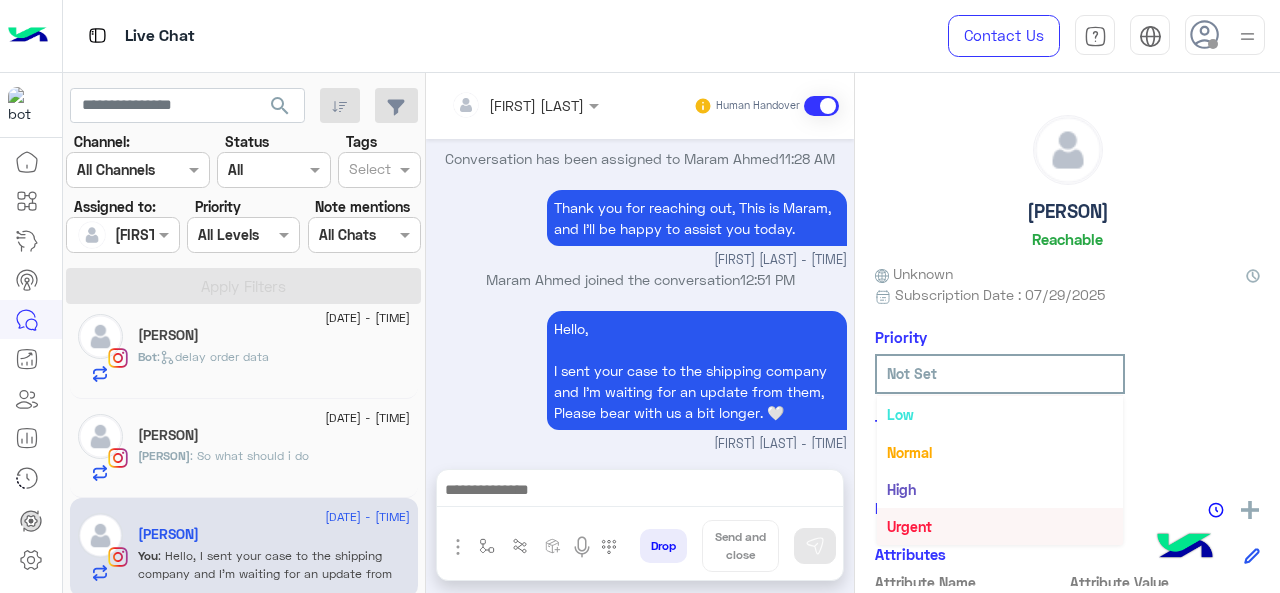 click on "Urgent" at bounding box center (1000, 526) 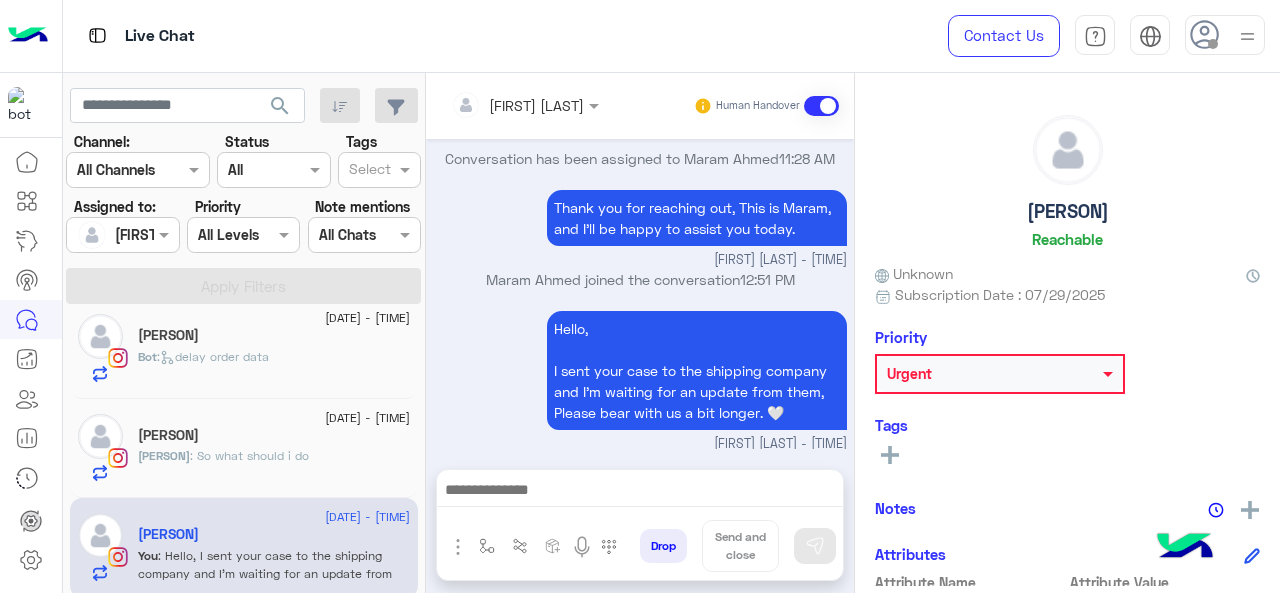 click on ": So what should i do" 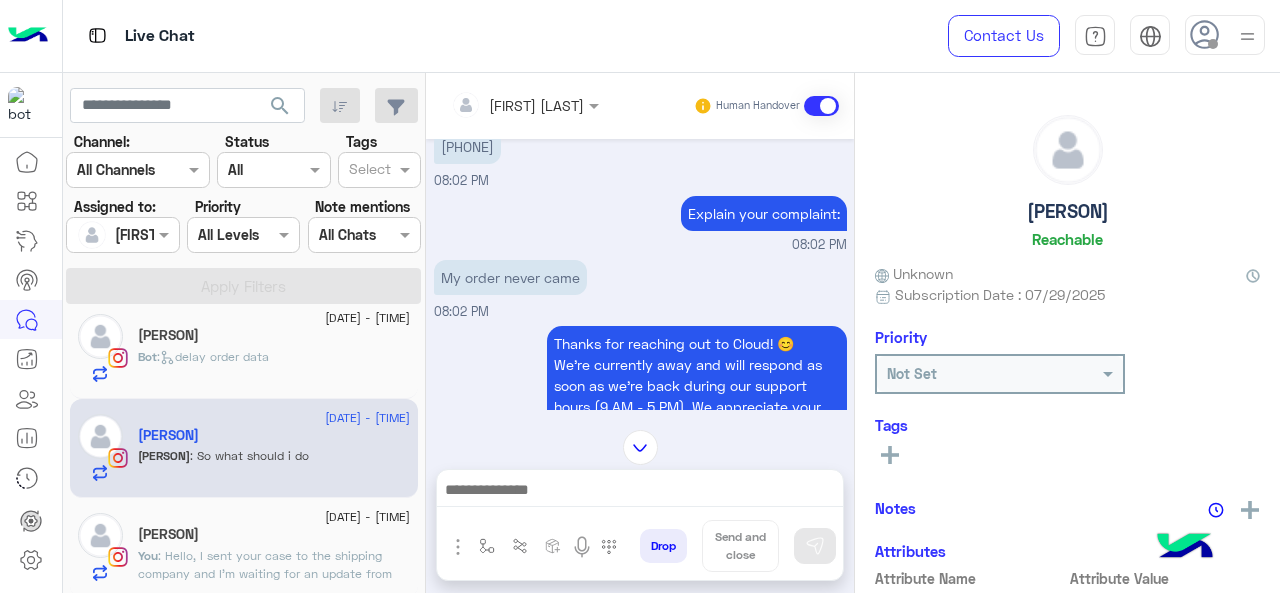scroll, scrollTop: 336, scrollLeft: 0, axis: vertical 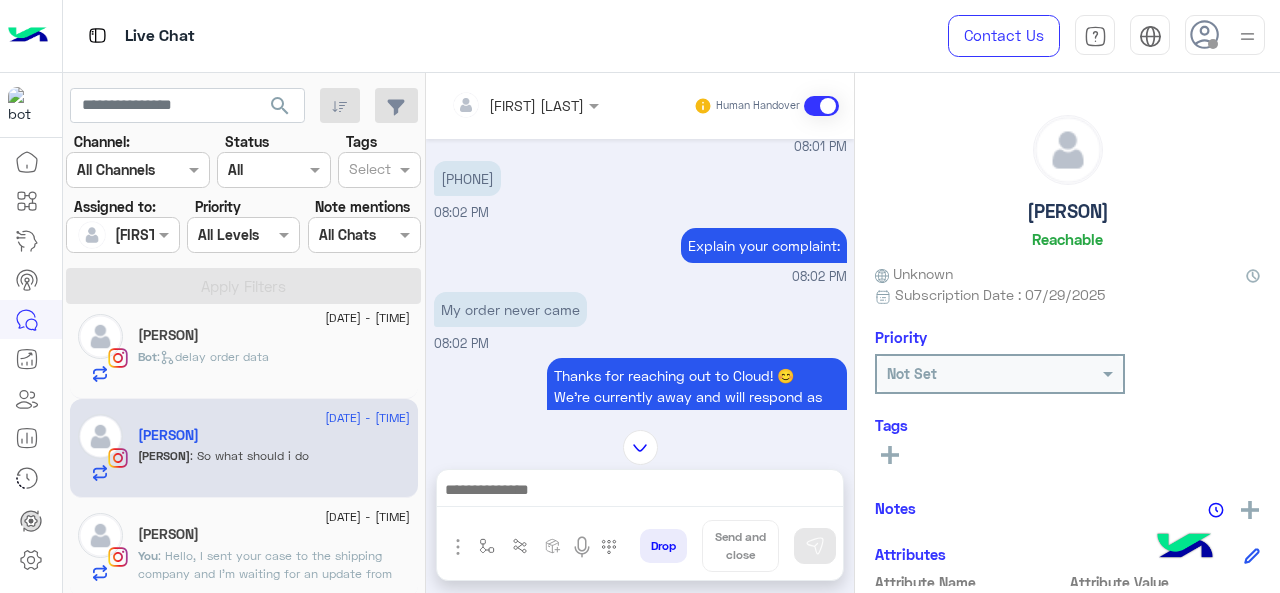 drag, startPoint x: 448, startPoint y: 179, endPoint x: 542, endPoint y: 183, distance: 94.08507 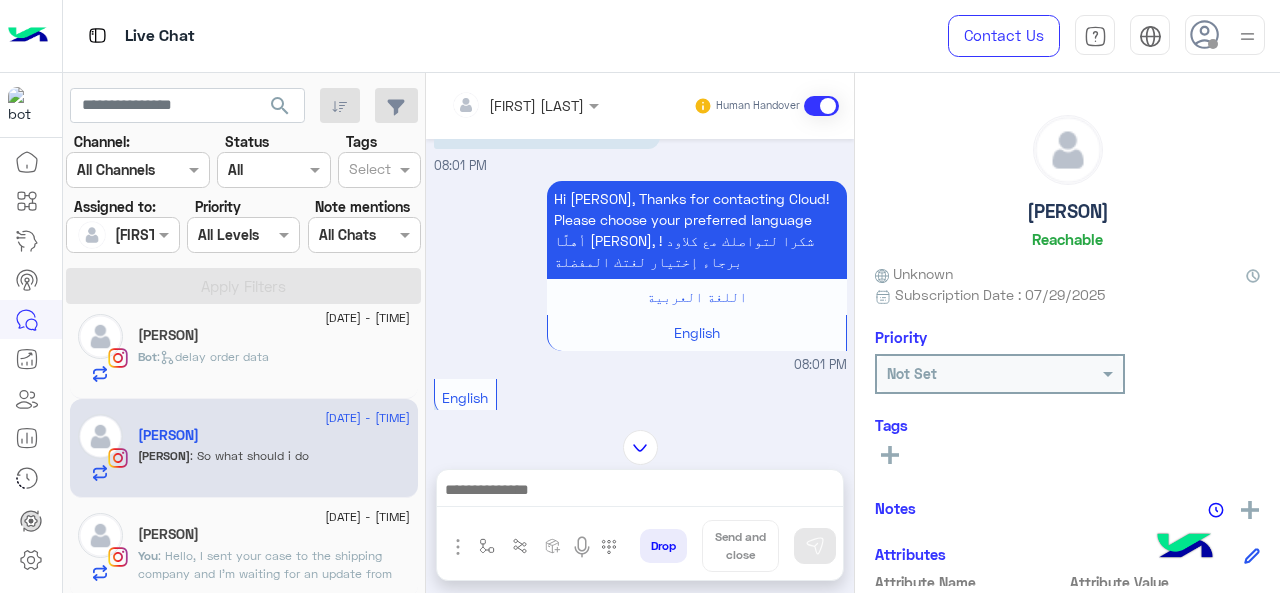 scroll, scrollTop: 0, scrollLeft: 0, axis: both 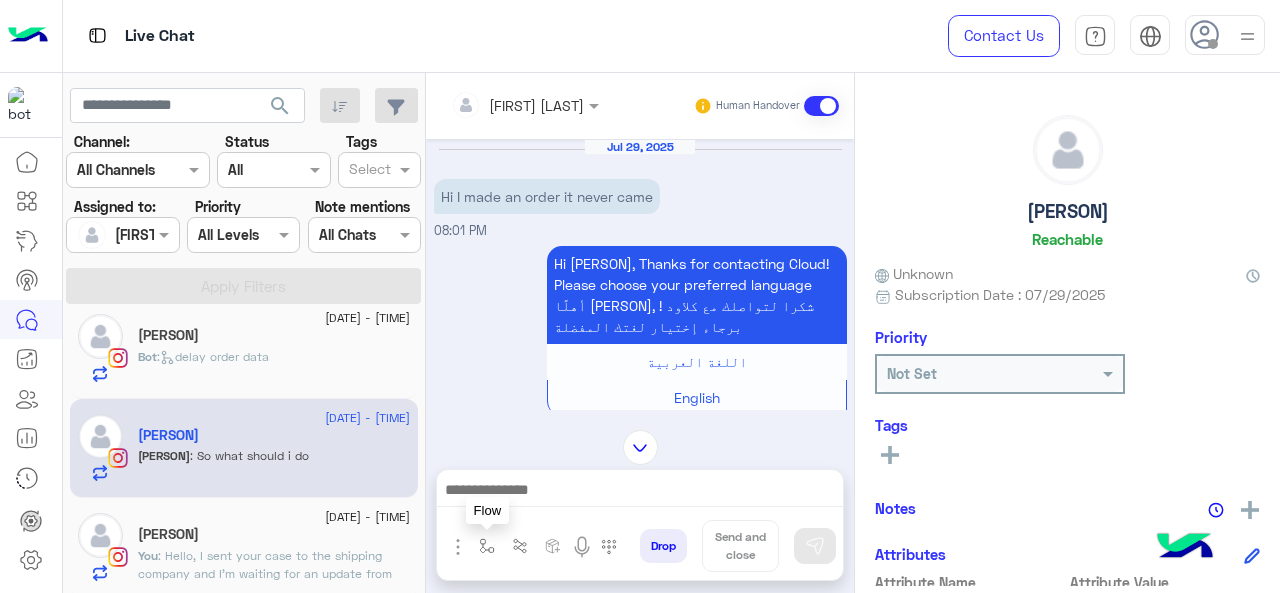 click at bounding box center (487, 546) 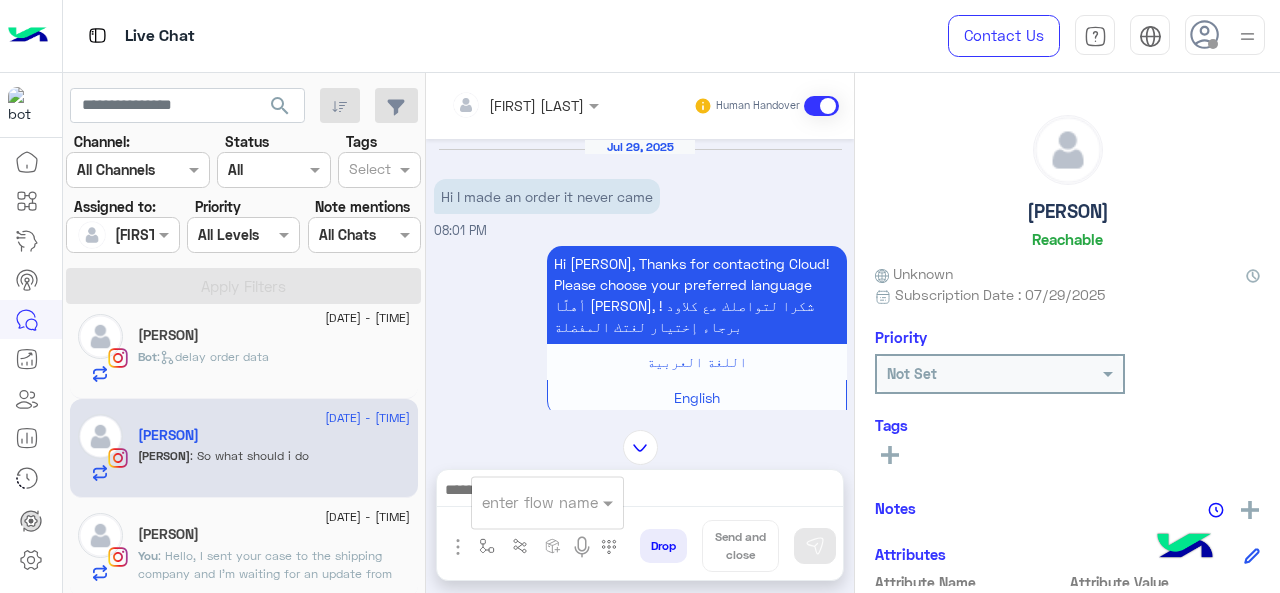 click on "enter flow name" at bounding box center (547, 502) 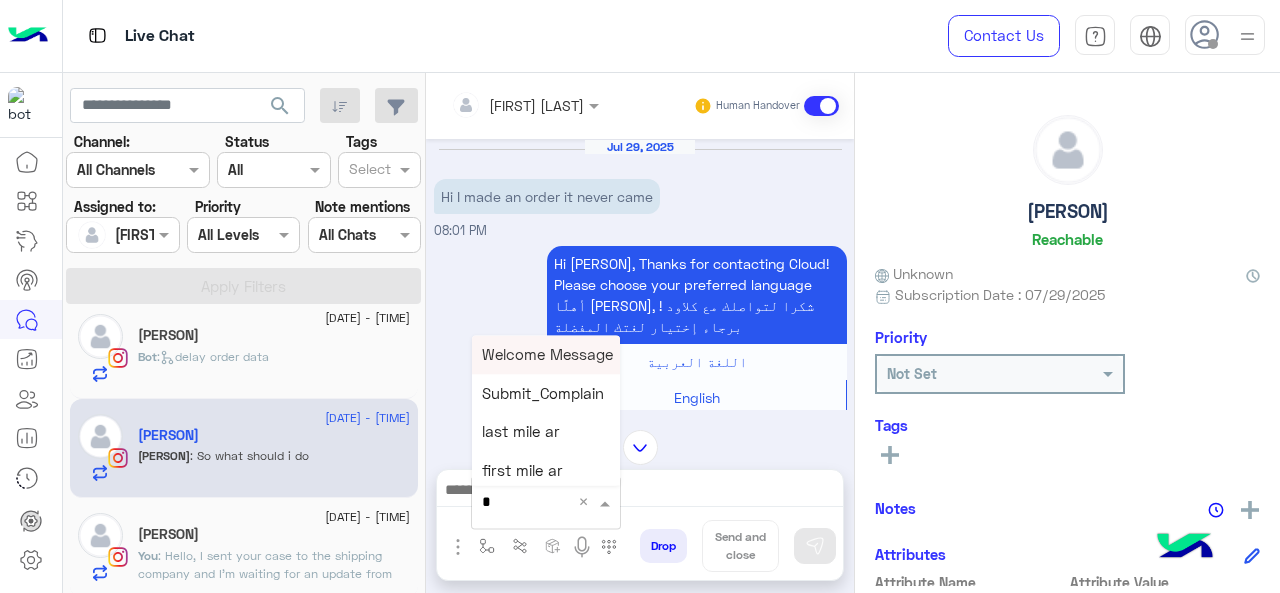 type on "*" 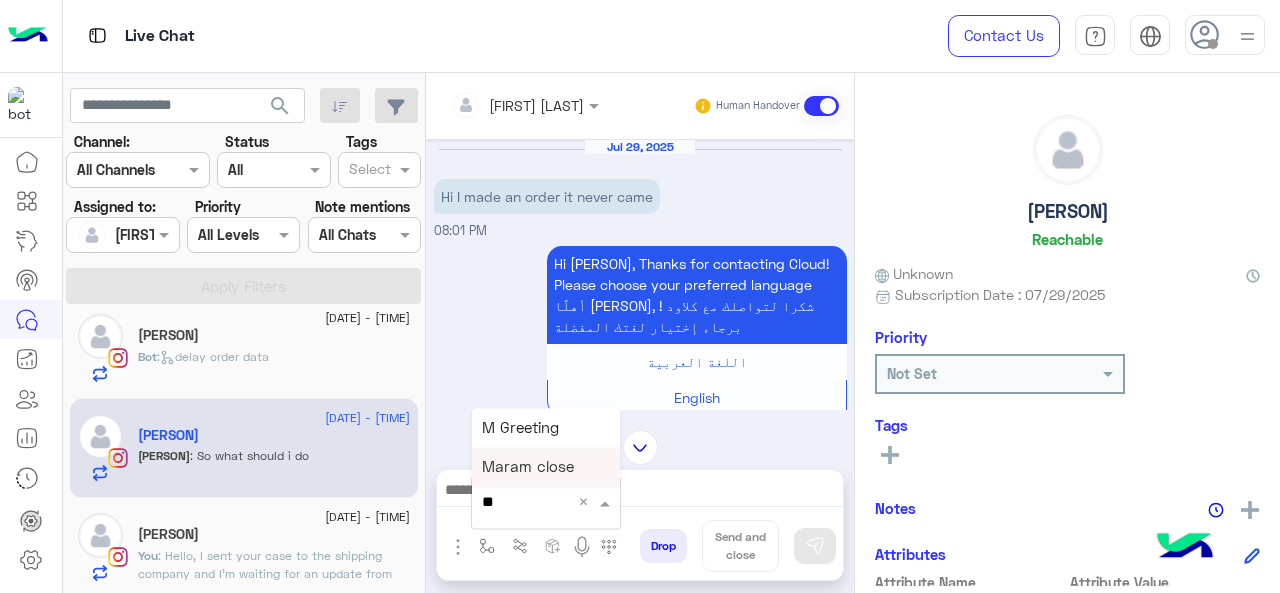 click on "M Greeting" at bounding box center [546, 427] 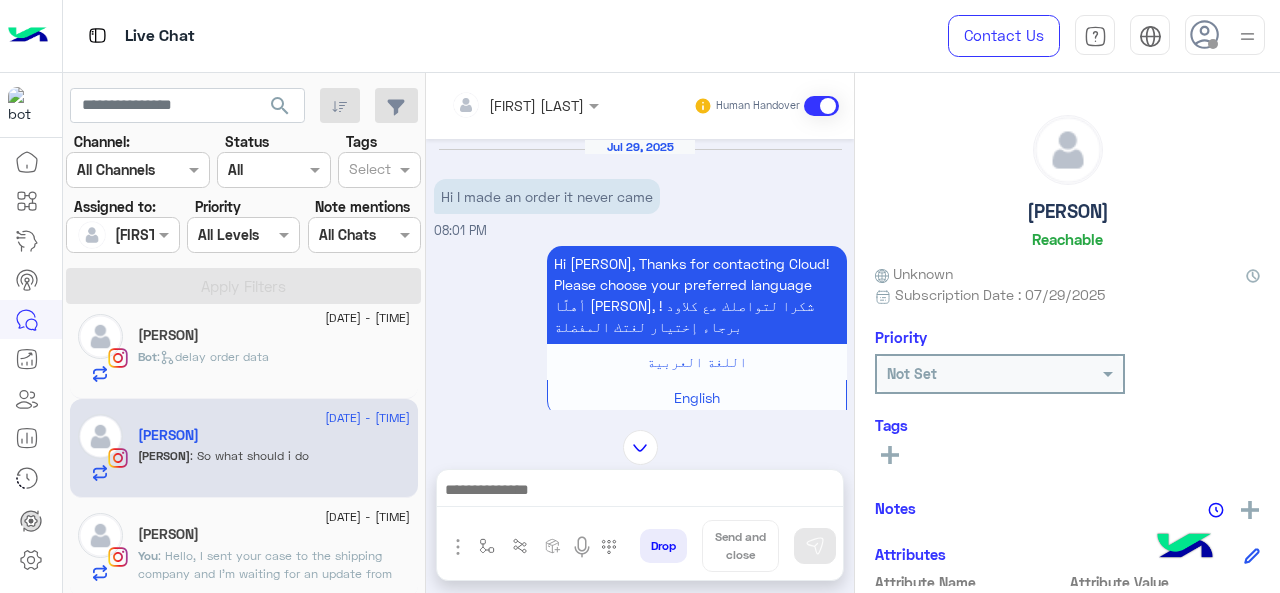 type on "**********" 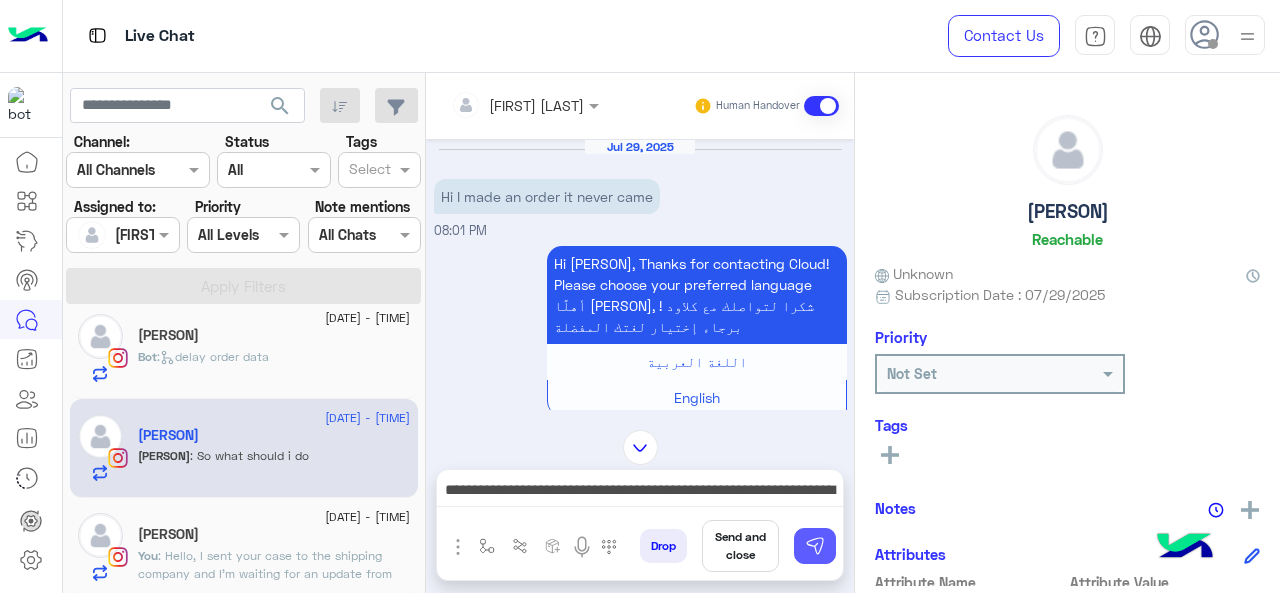 click at bounding box center (815, 546) 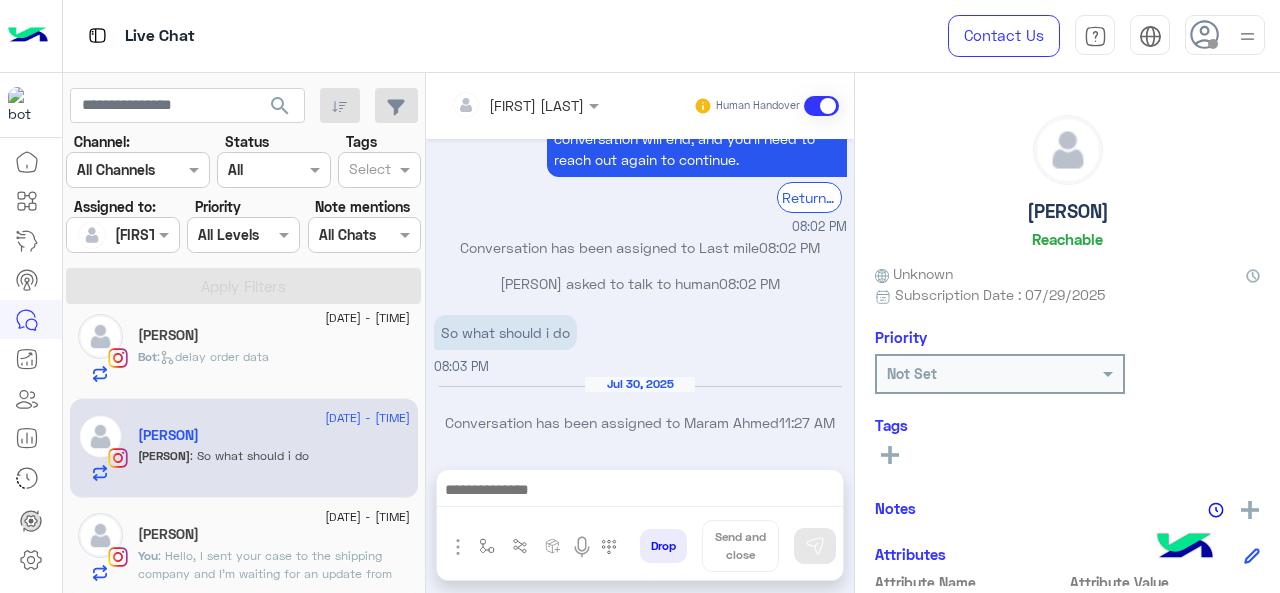 scroll, scrollTop: 1664, scrollLeft: 0, axis: vertical 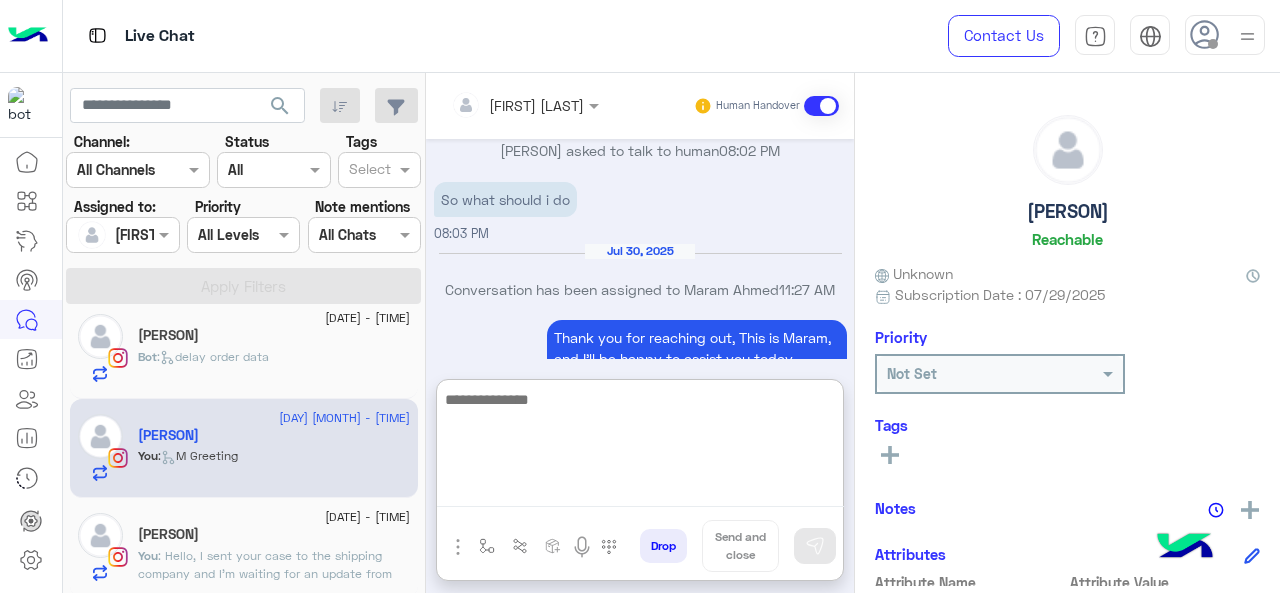 drag, startPoint x: 520, startPoint y: 496, endPoint x: 473, endPoint y: 417, distance: 91.92388 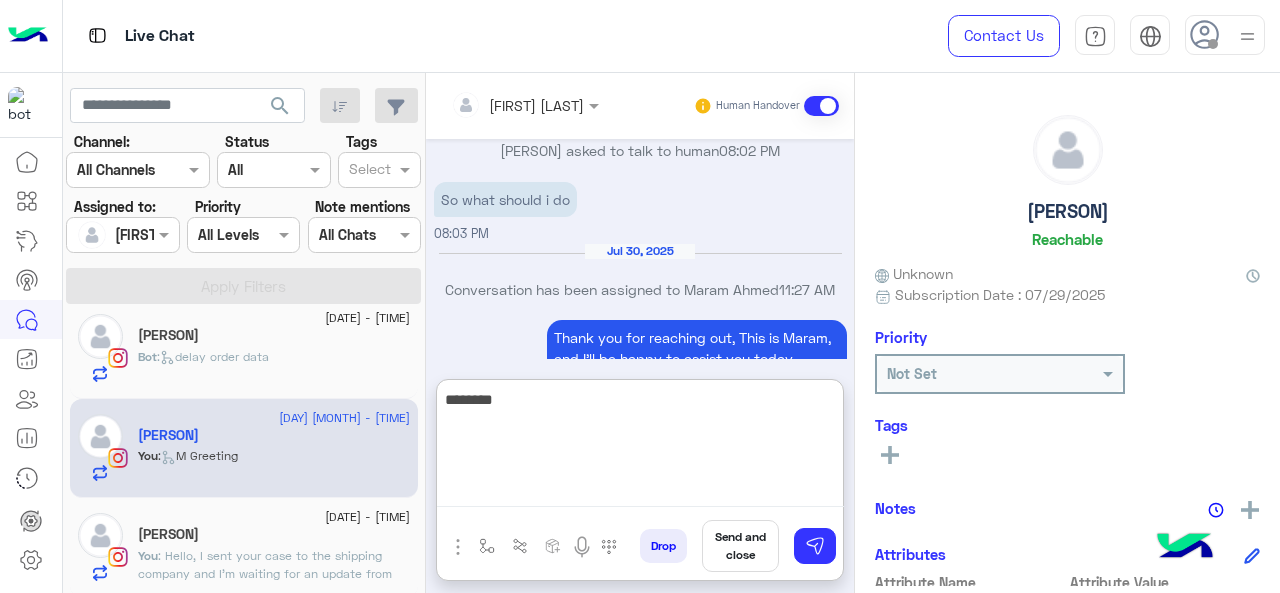 paste on "**********" 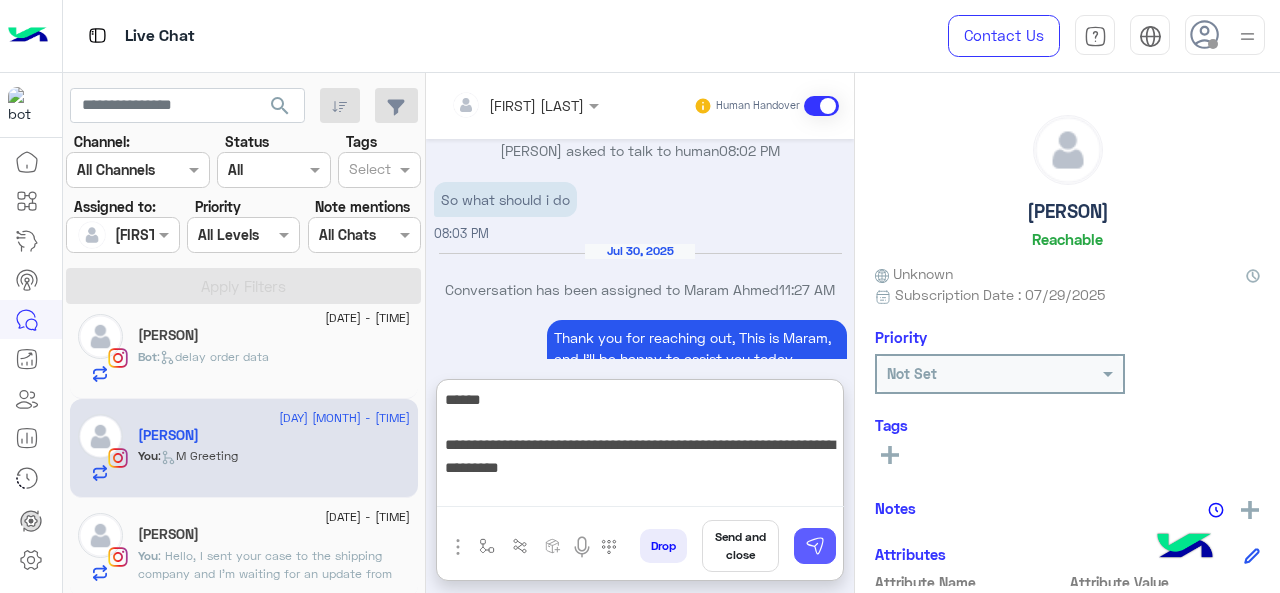 type on "**********" 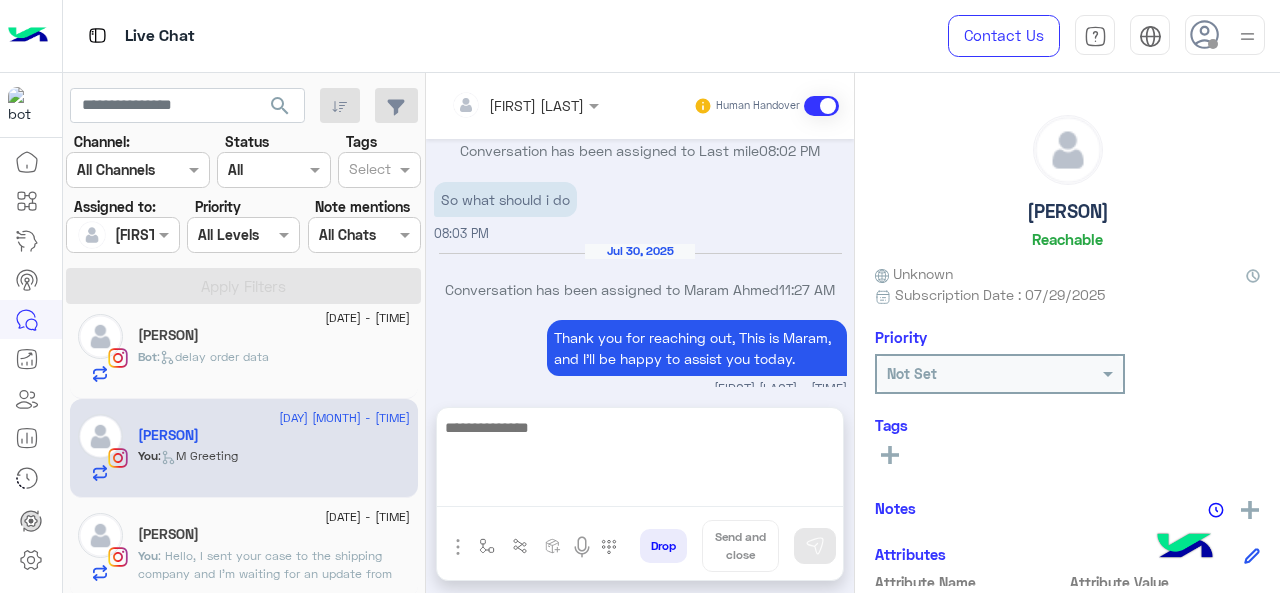 scroll, scrollTop: 1791, scrollLeft: 0, axis: vertical 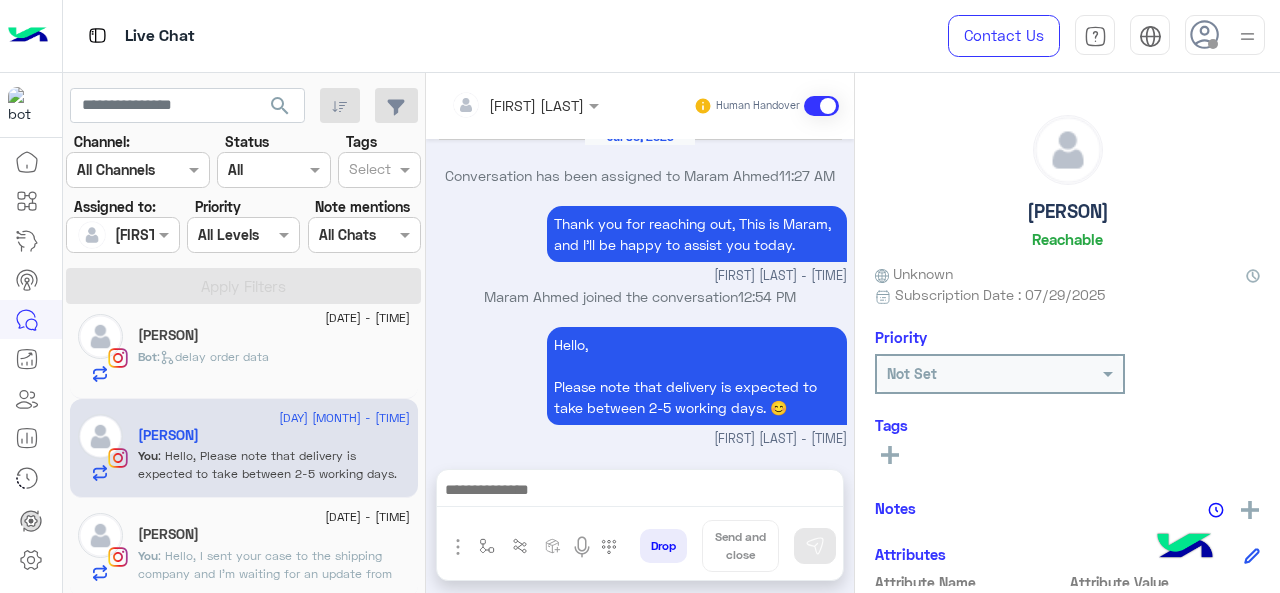 click on ": Hello,
I sent your case to the shipping company and I'm waiting for an update from them, Please bear with us a bit longer. 🤍" 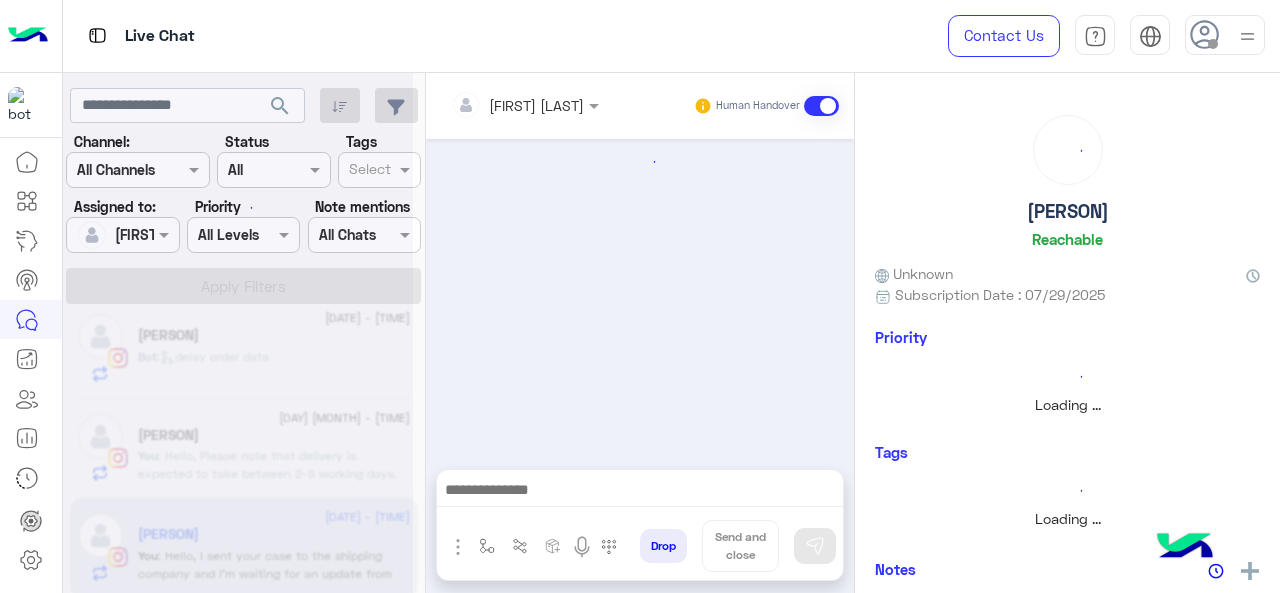 scroll, scrollTop: 0, scrollLeft: 0, axis: both 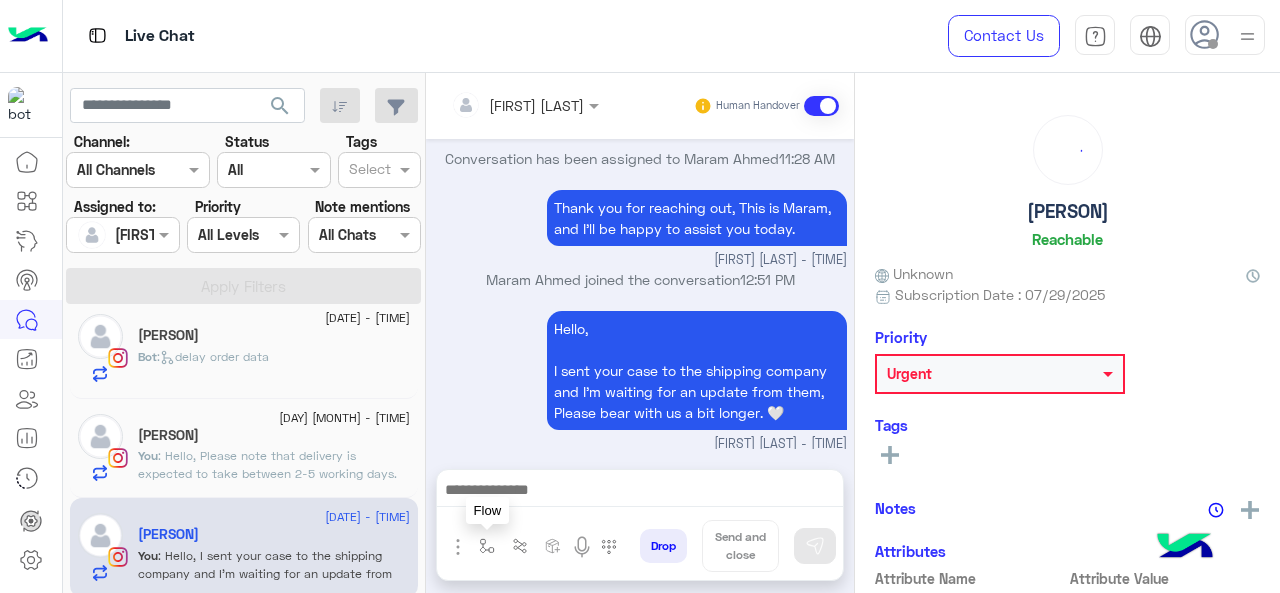 click at bounding box center (487, 546) 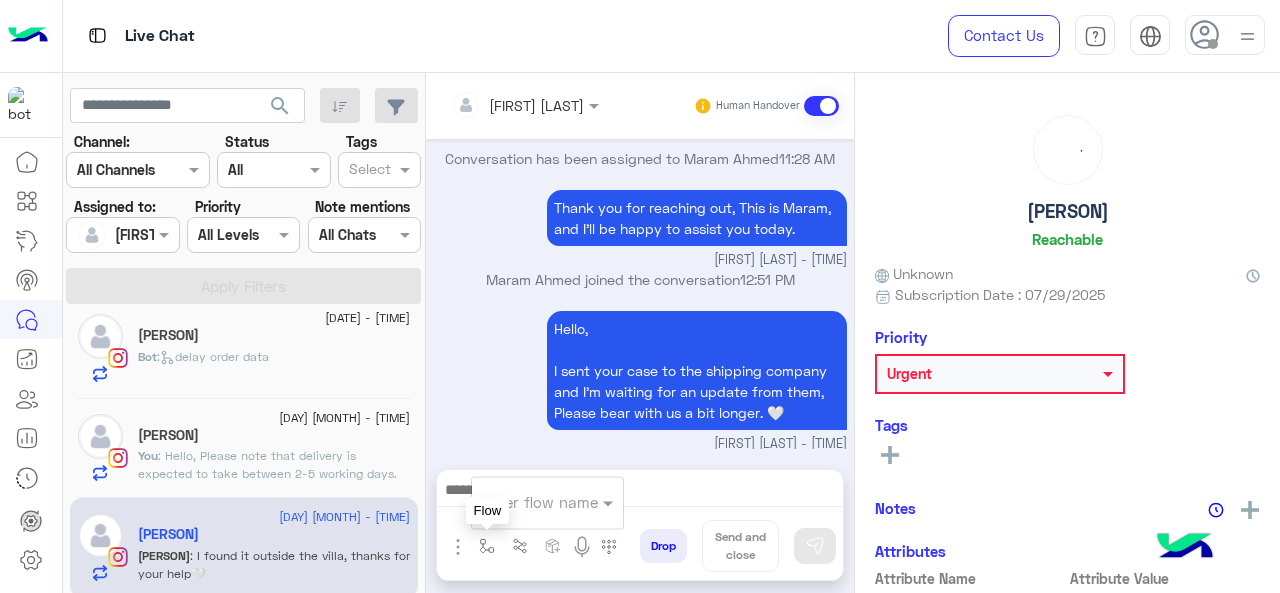 scroll, scrollTop: 1504, scrollLeft: 0, axis: vertical 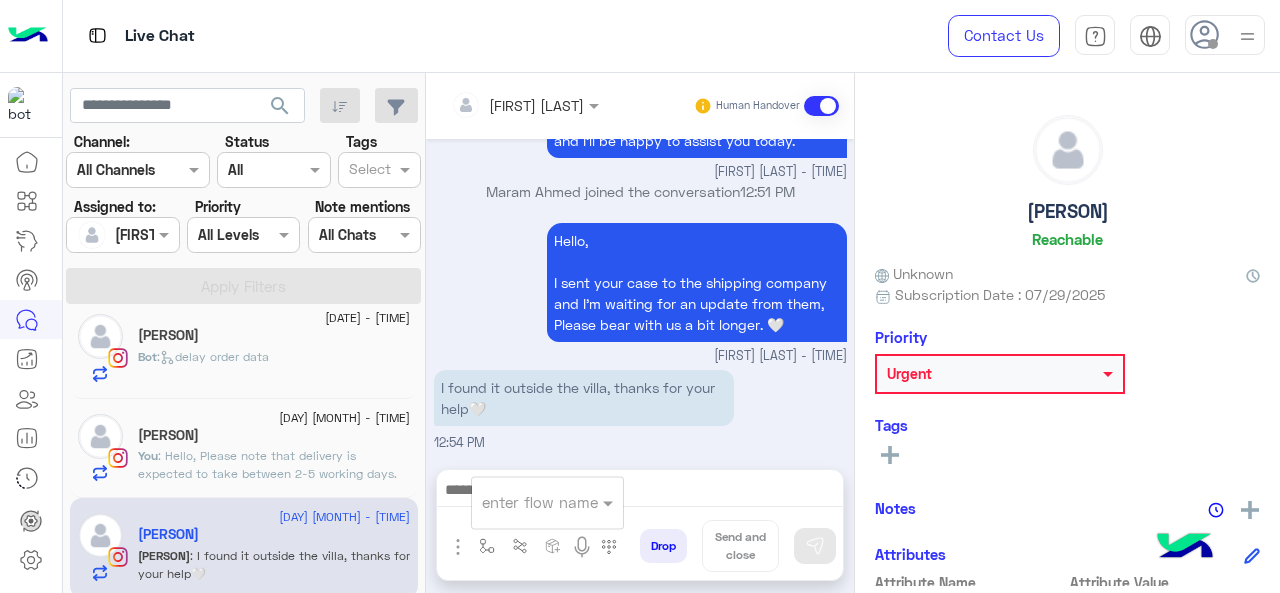 click on ": Hello,
Please note that delivery is expected to take between 2-5 working days. 😊" 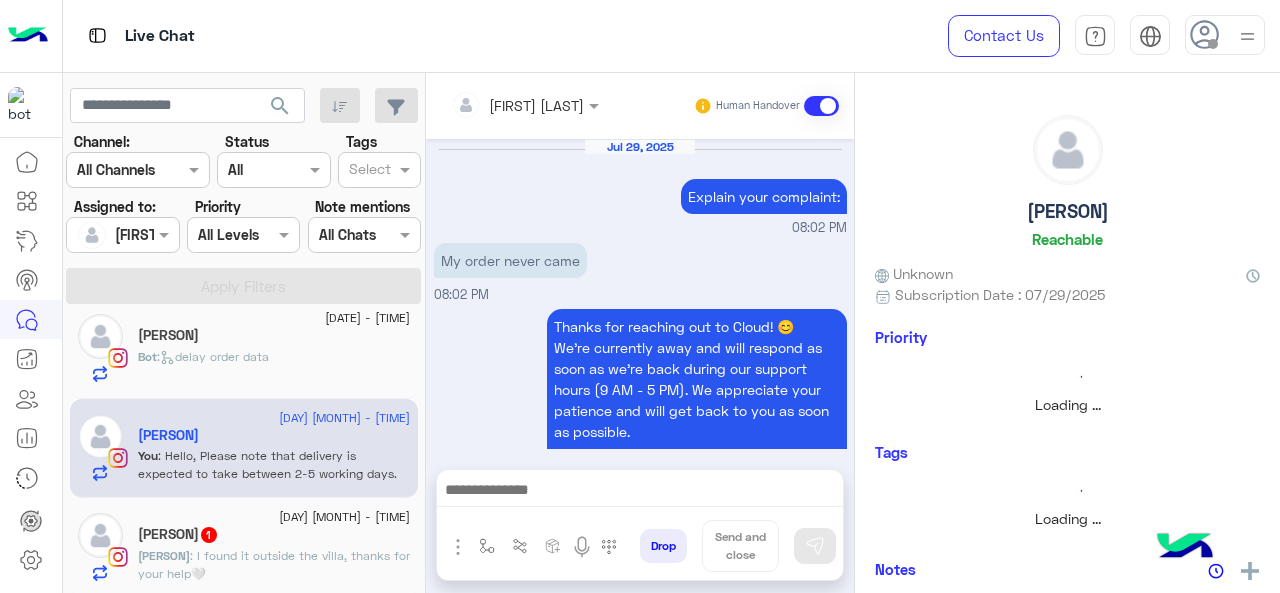 scroll, scrollTop: 600, scrollLeft: 0, axis: vertical 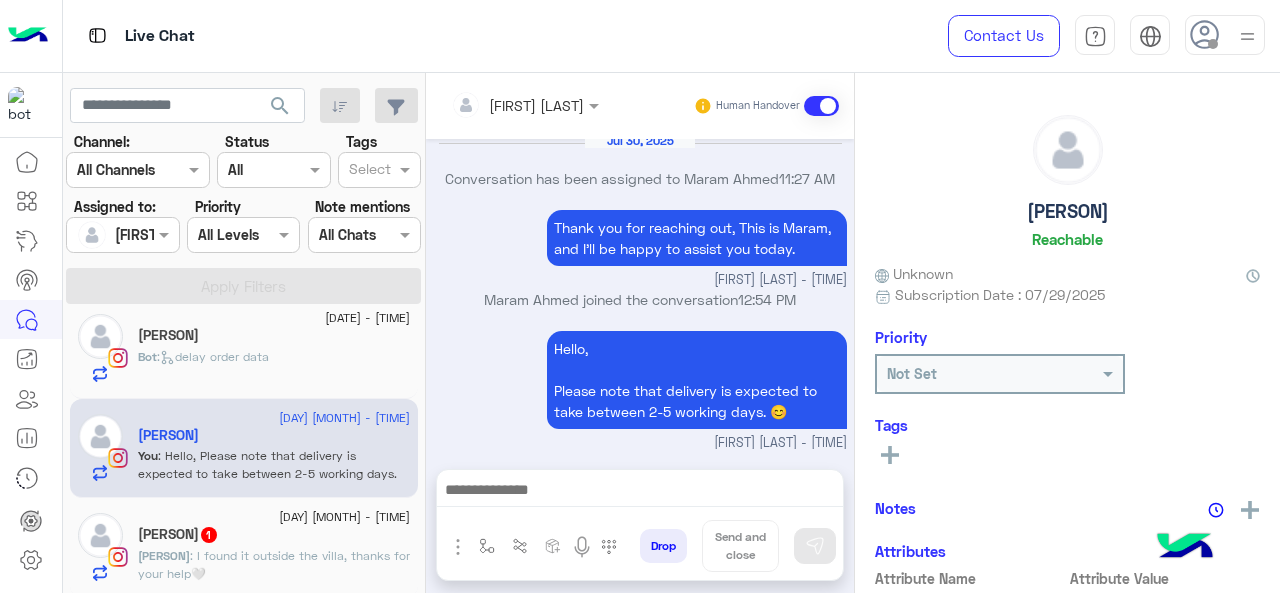 click on "رين : I found it outside the villa, thanks for your help🤍" 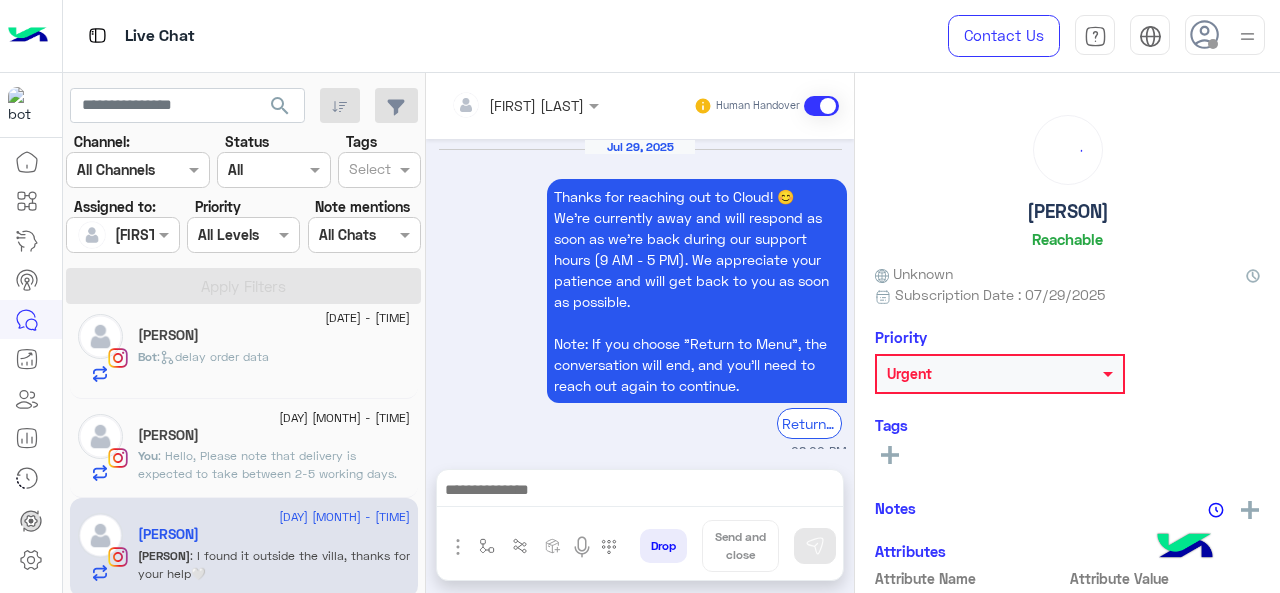 scroll, scrollTop: 1080, scrollLeft: 0, axis: vertical 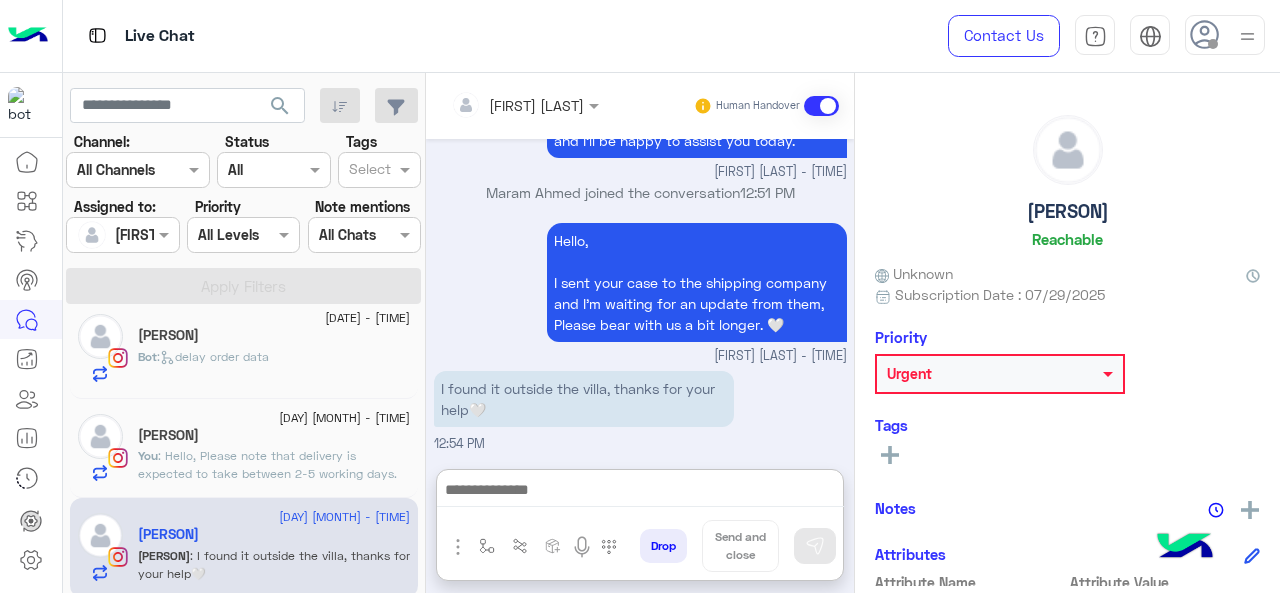 click at bounding box center [640, 492] 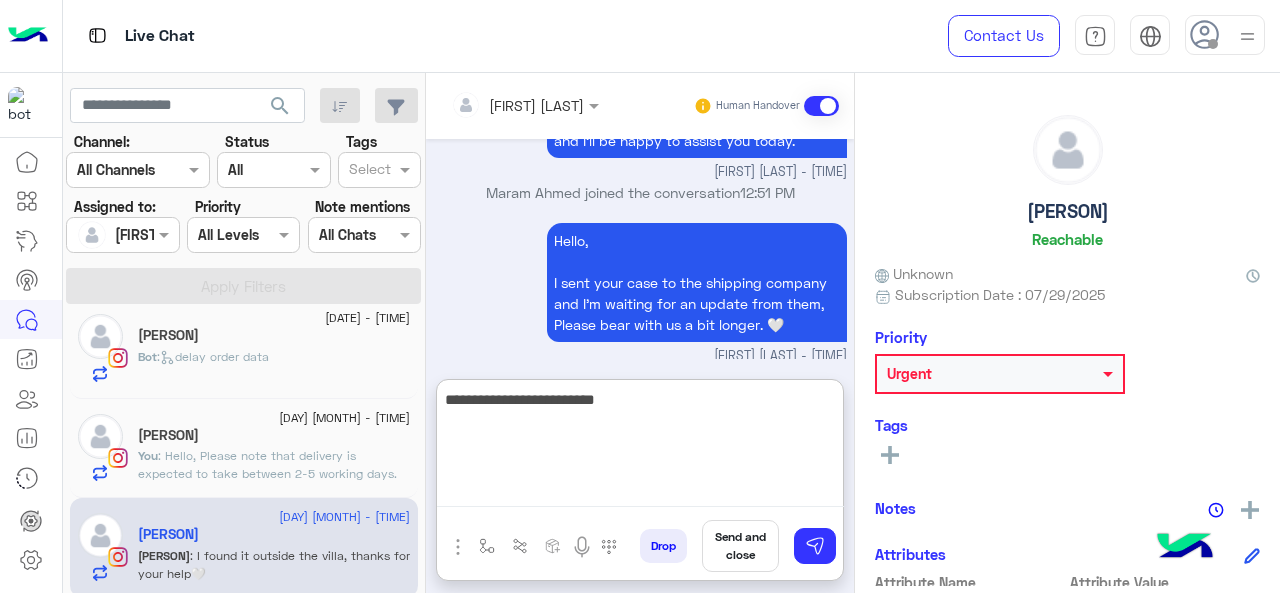 type on "**********" 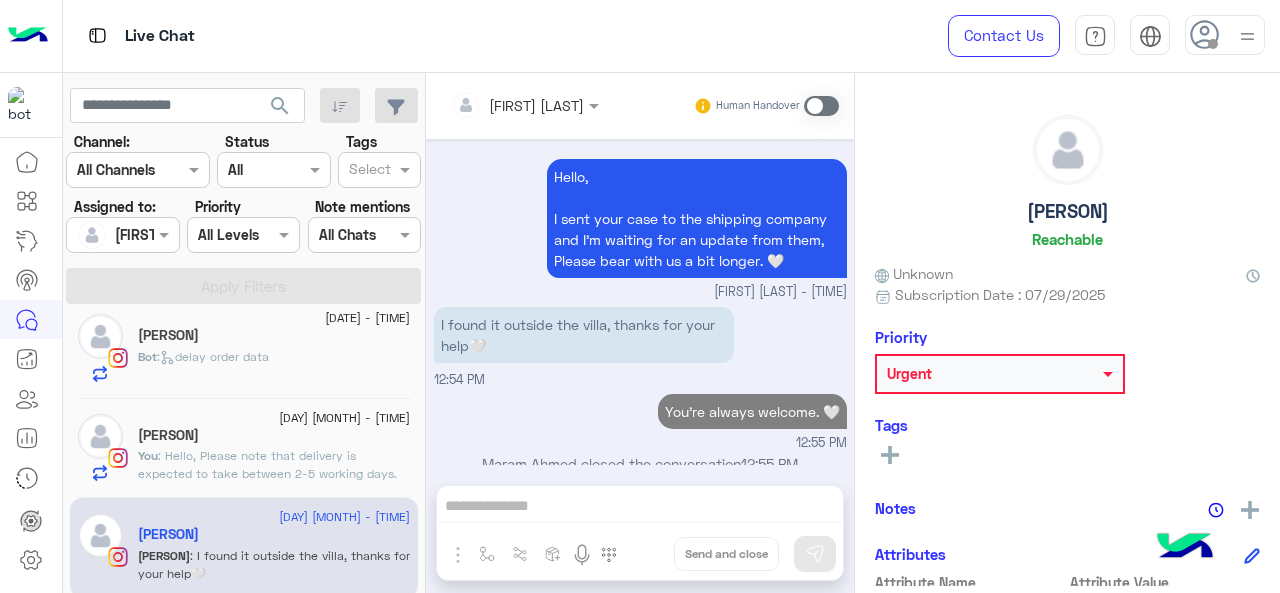 scroll, scrollTop: 1165, scrollLeft: 0, axis: vertical 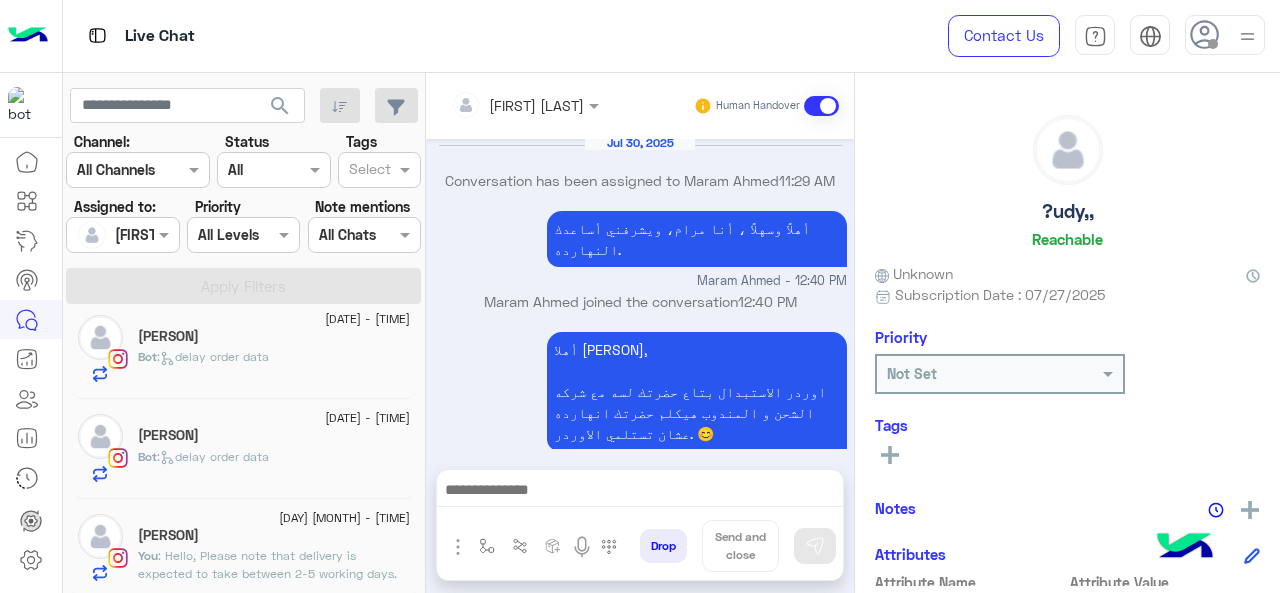 click at bounding box center (640, 492) 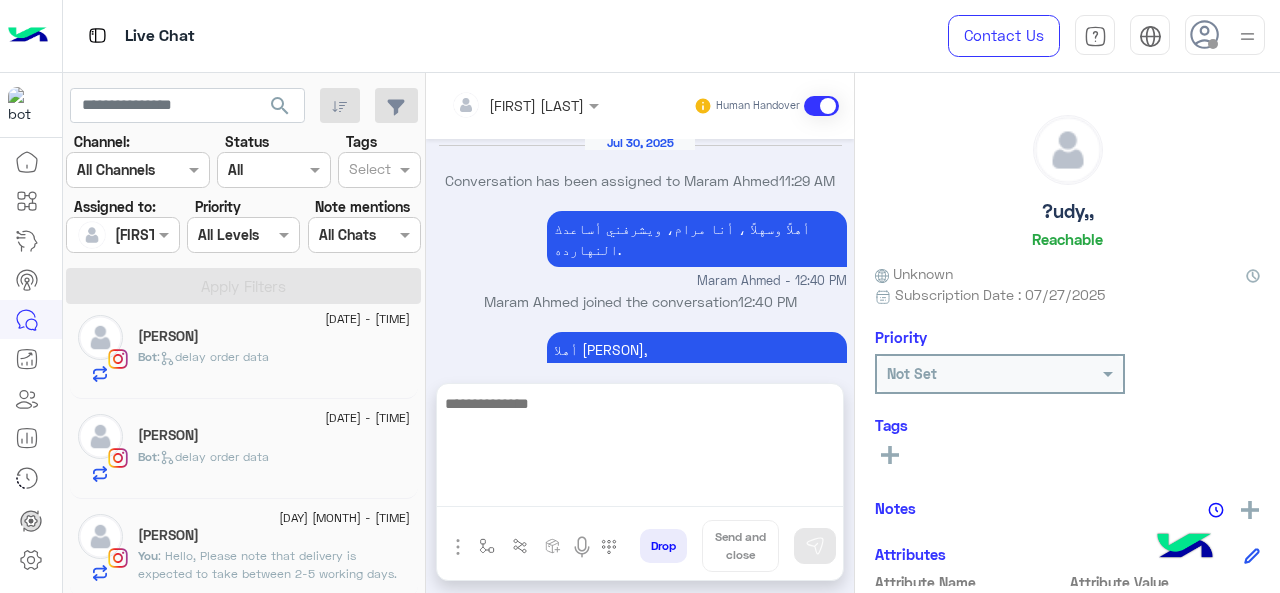click on ": Hello,
Please note that delivery is expected to take between 2-5 working days. 😊" 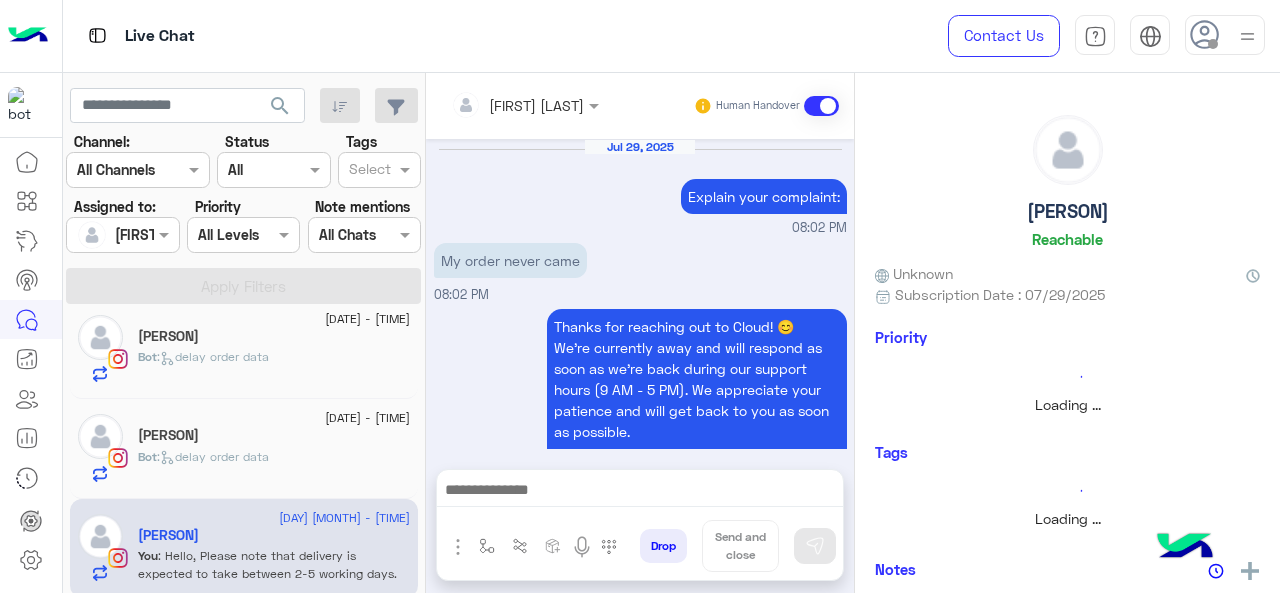 scroll, scrollTop: 600, scrollLeft: 0, axis: vertical 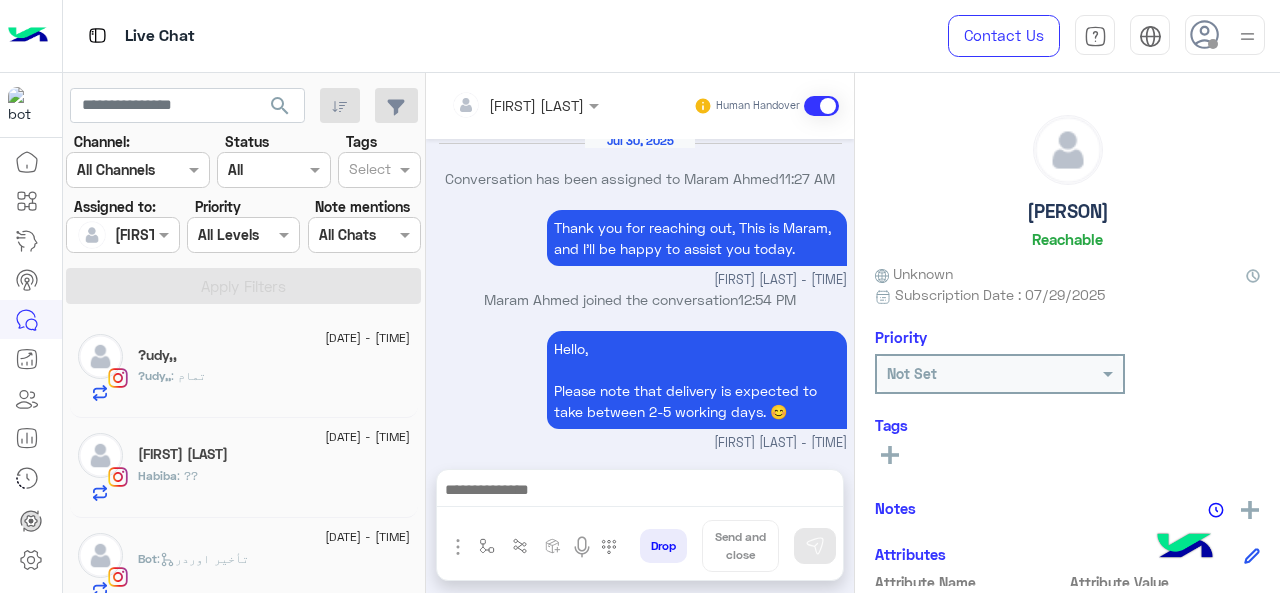 click on "?udy,, : تمام" 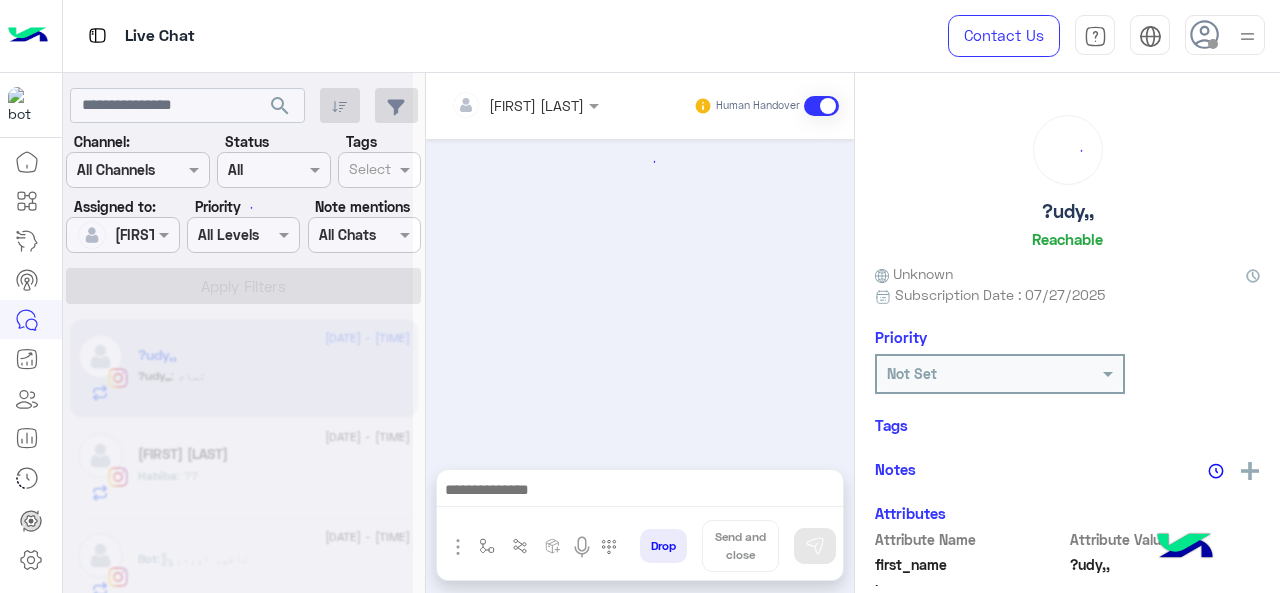 scroll, scrollTop: 910, scrollLeft: 0, axis: vertical 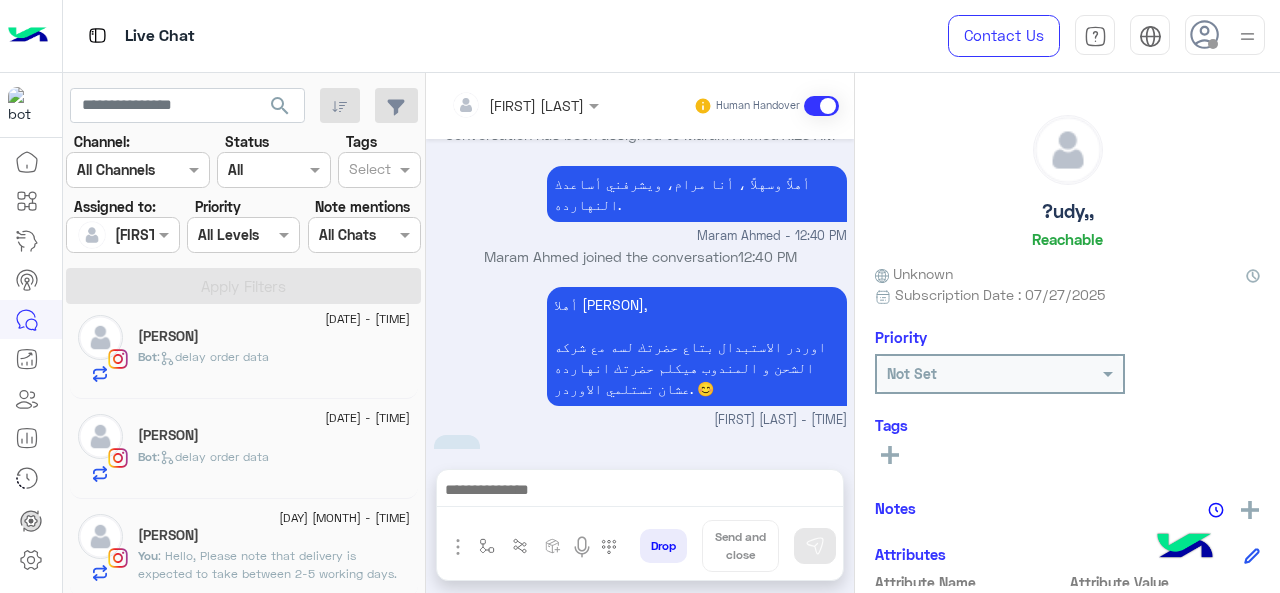 click on "30 July - 12:54 PM" 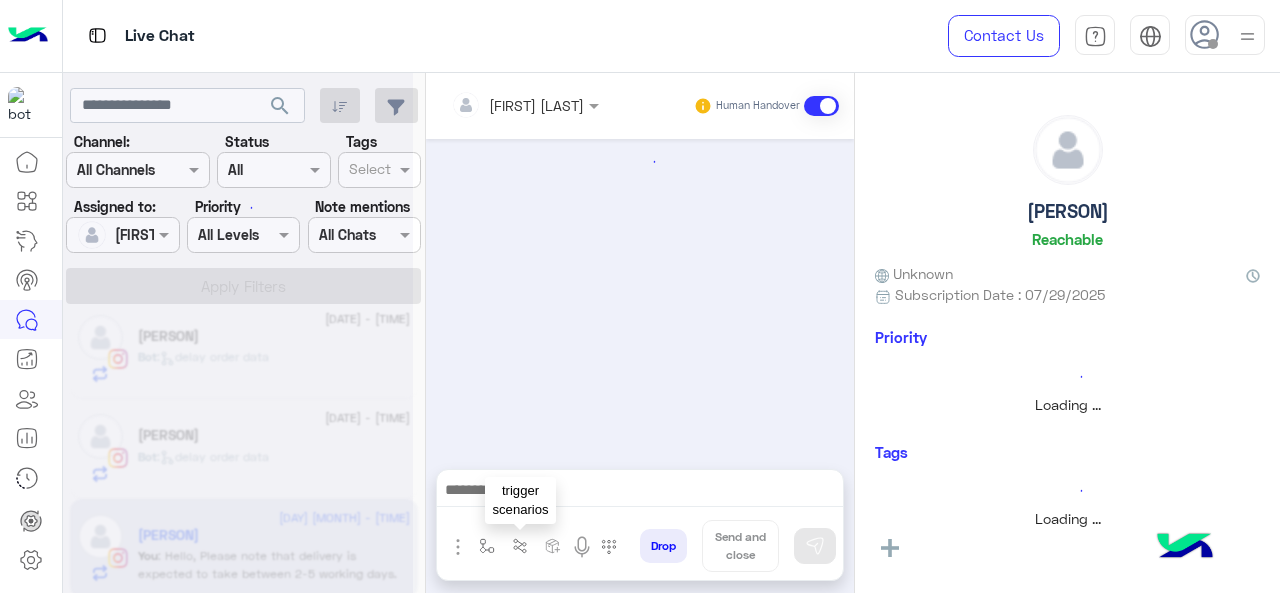 scroll, scrollTop: 600, scrollLeft: 0, axis: vertical 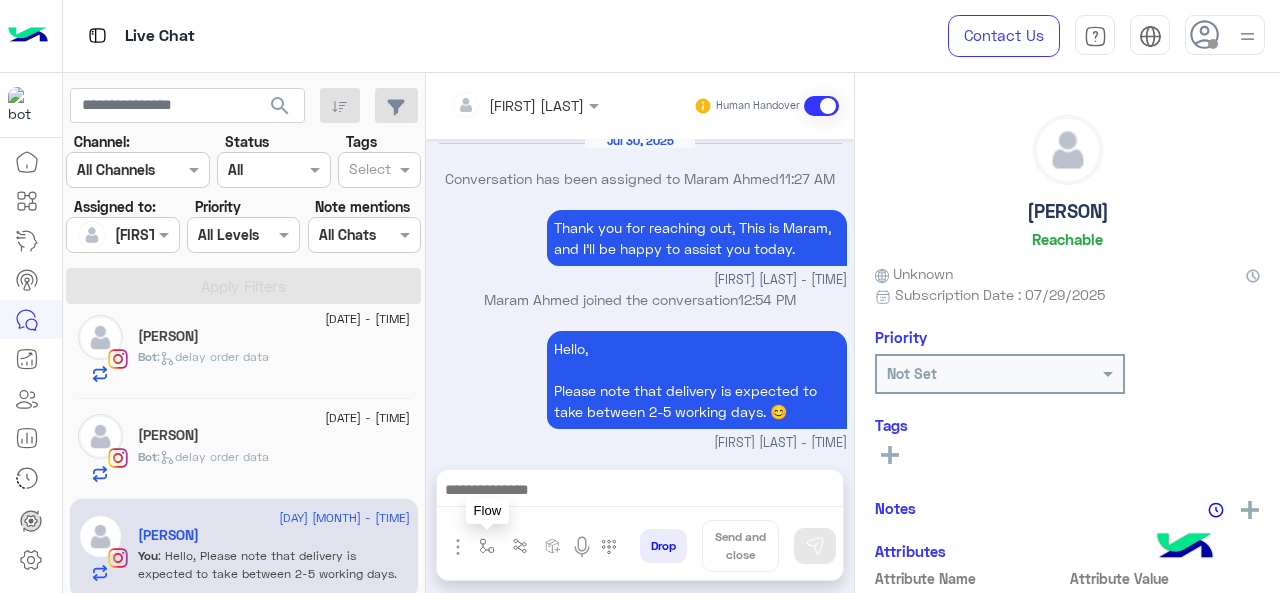 click at bounding box center (487, 546) 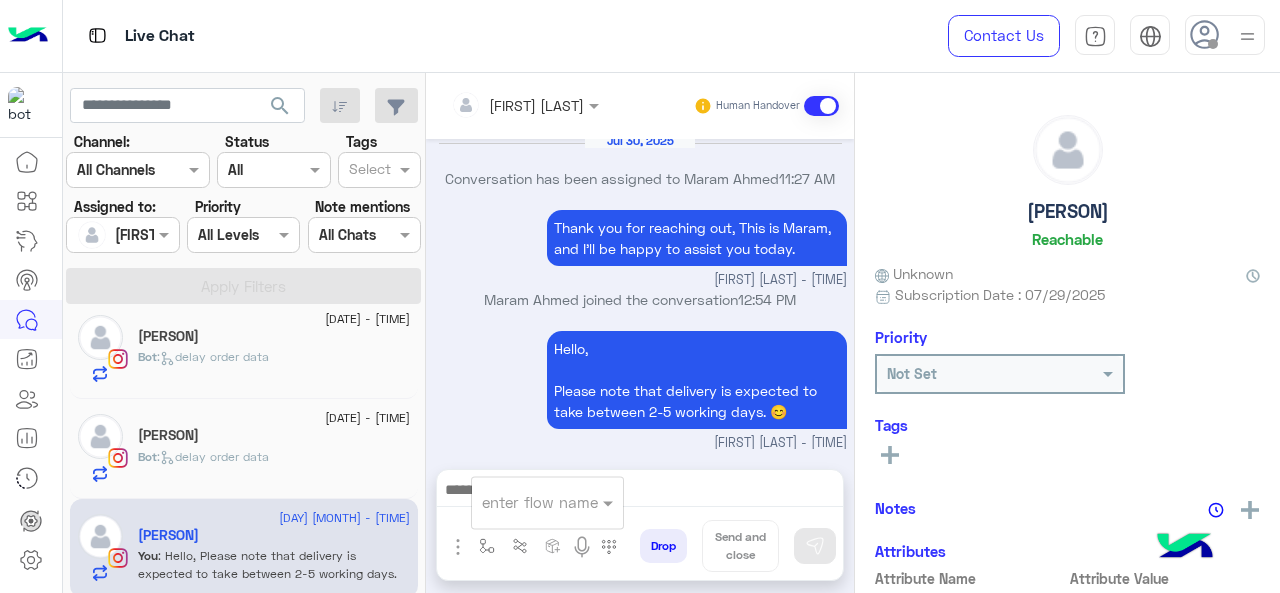 click at bounding box center [523, 502] 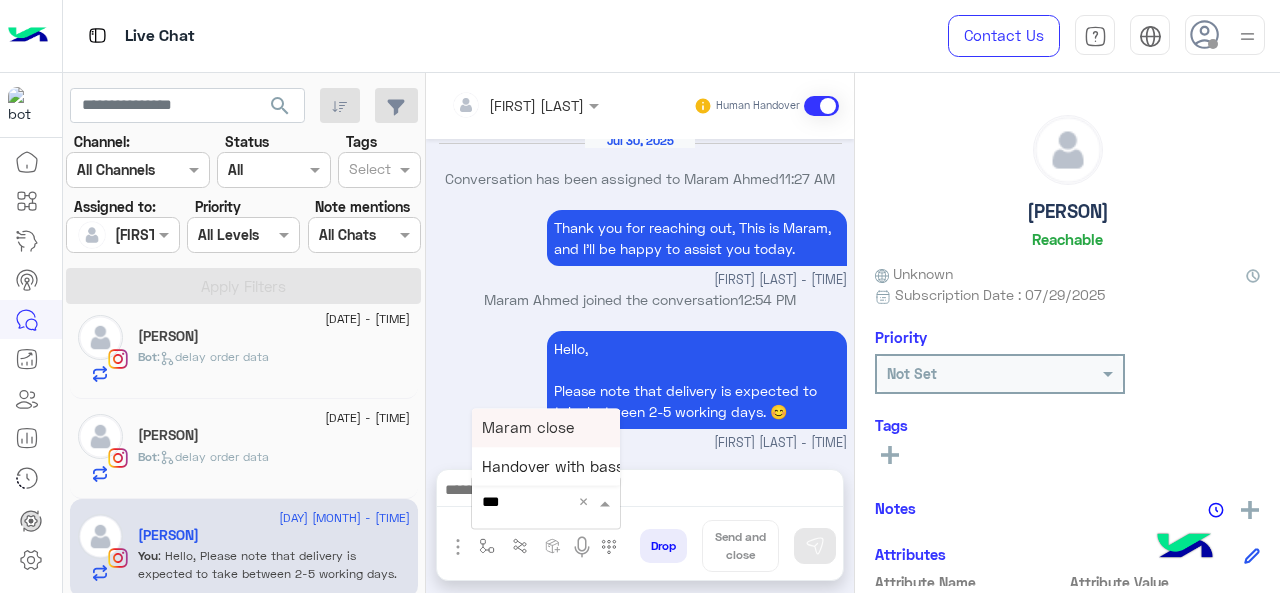 type on "****" 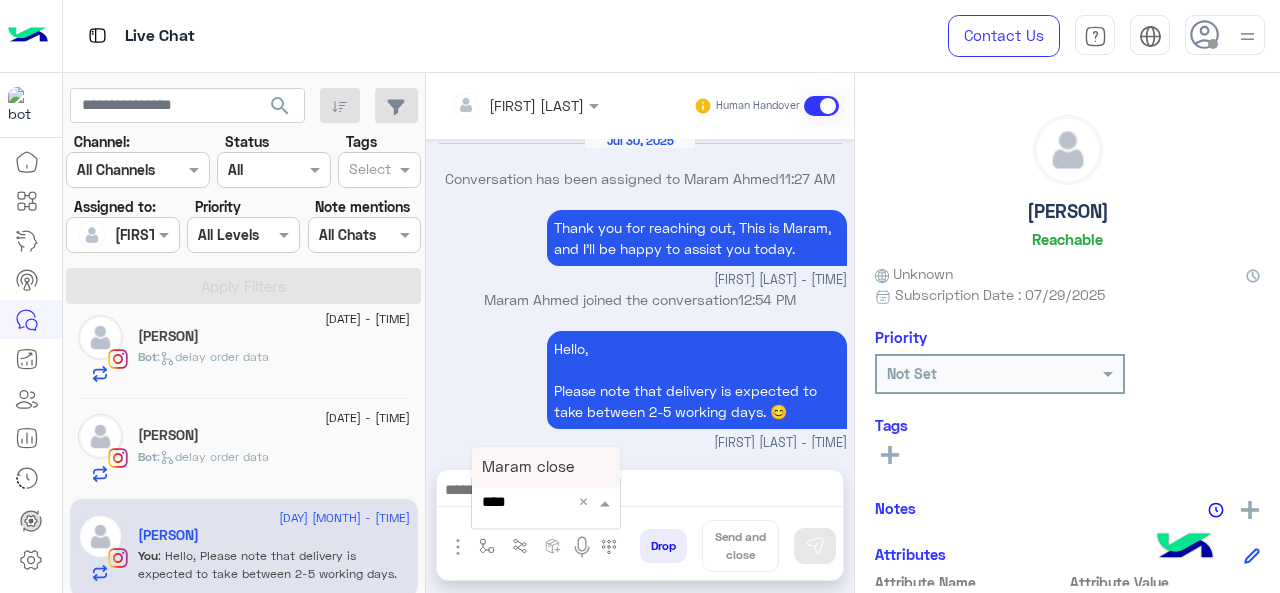 click on "Maram close" at bounding box center [528, 466] 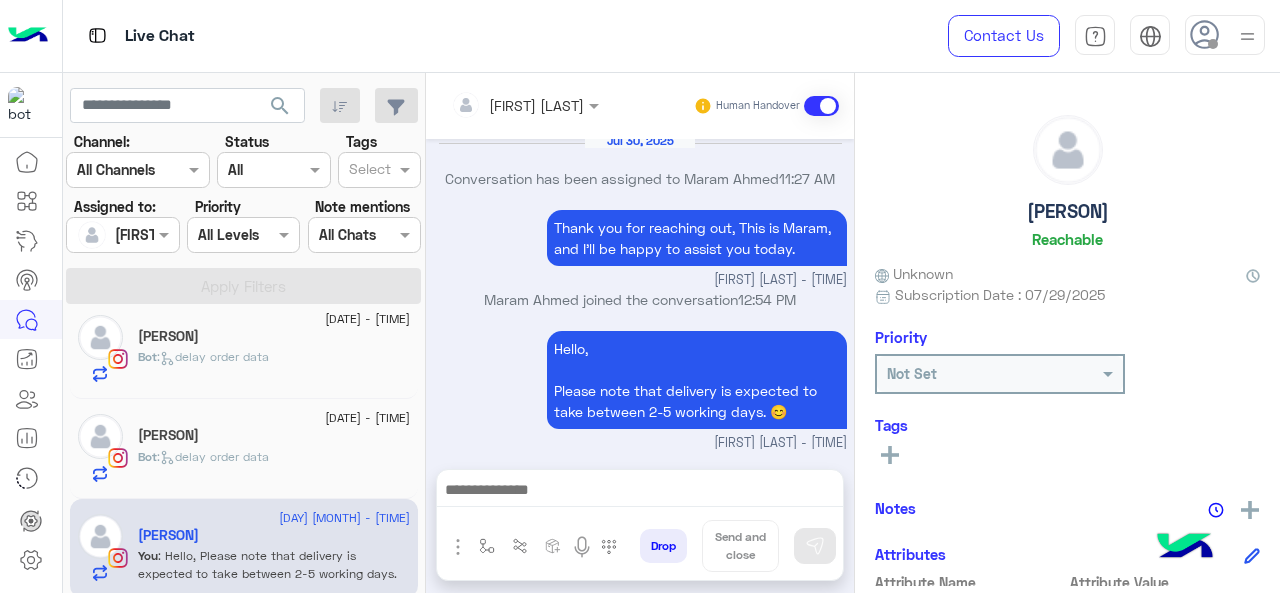 type on "**********" 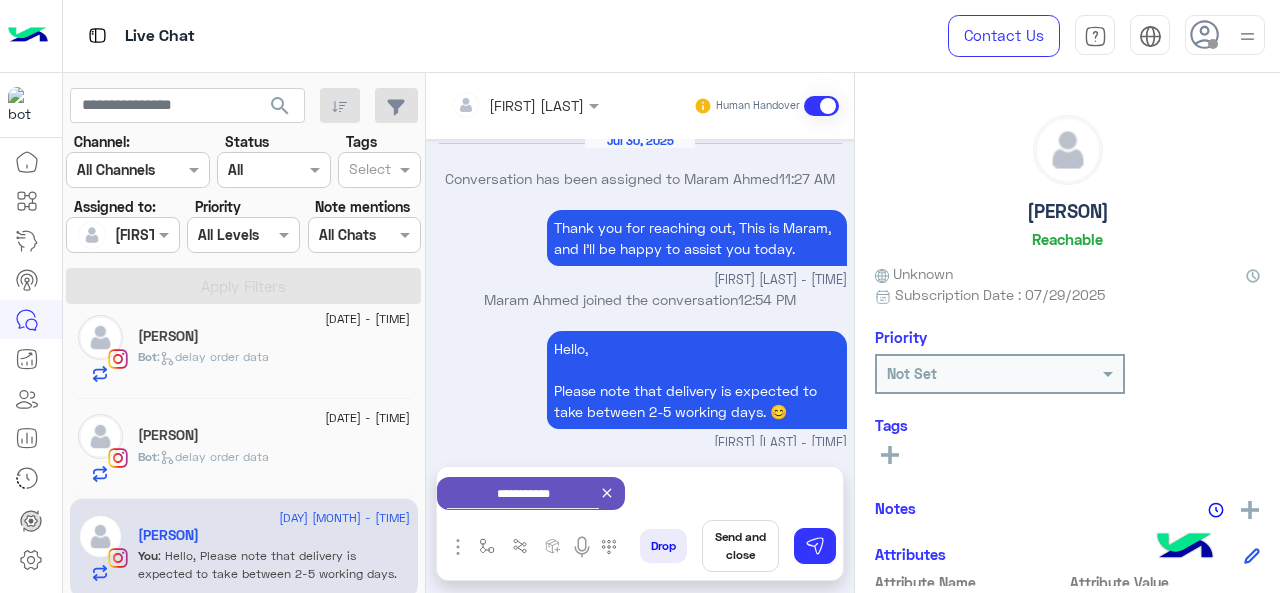 click on "Send and close" at bounding box center (740, 546) 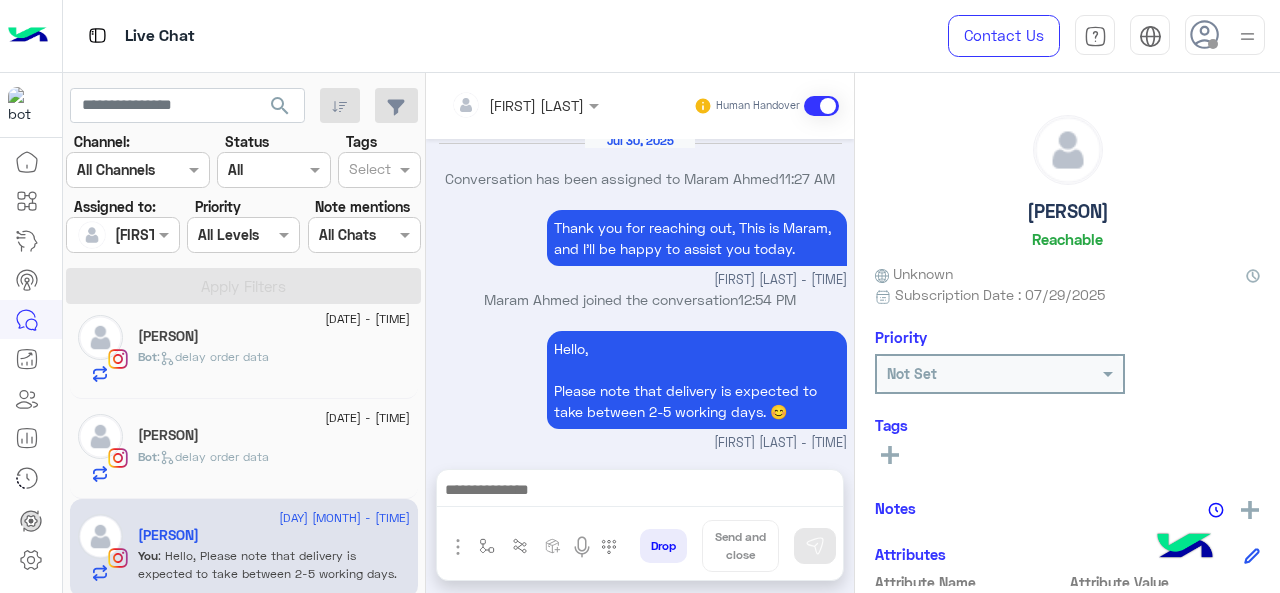 scroll, scrollTop: 620, scrollLeft: 0, axis: vertical 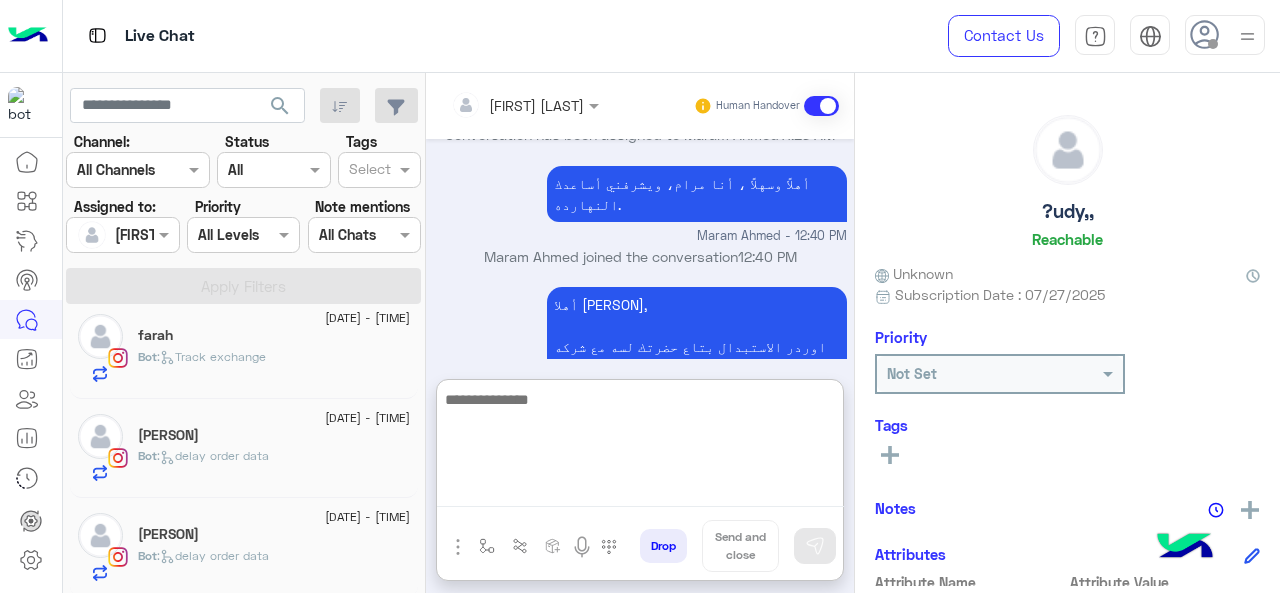 paste on "**********" 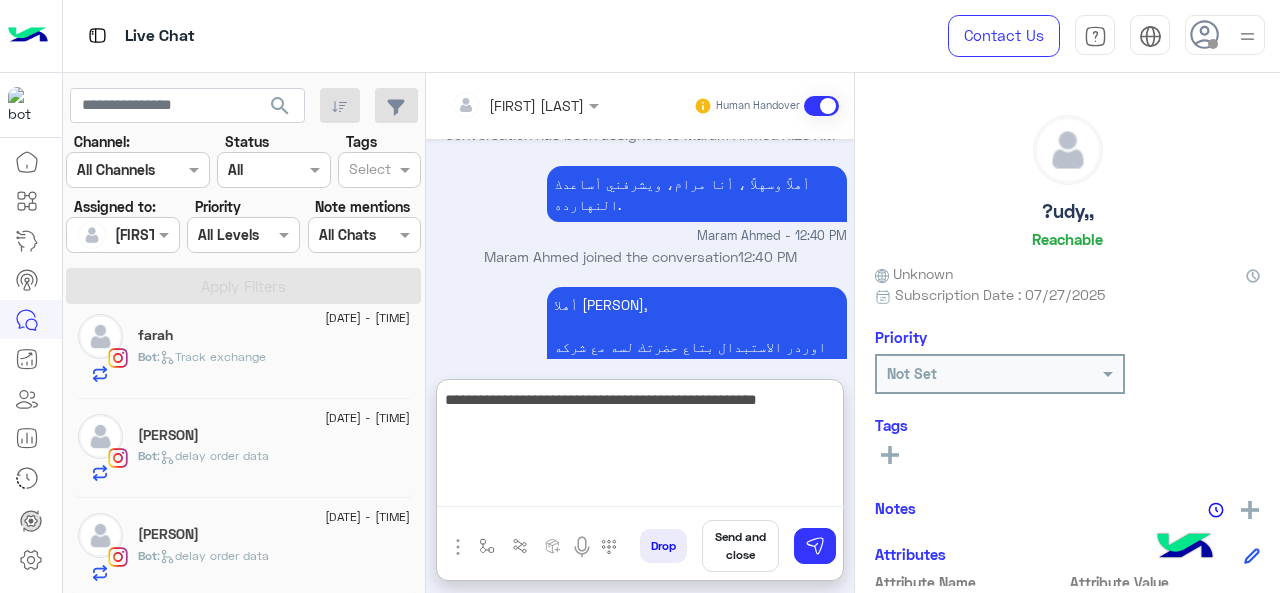 type on "**********" 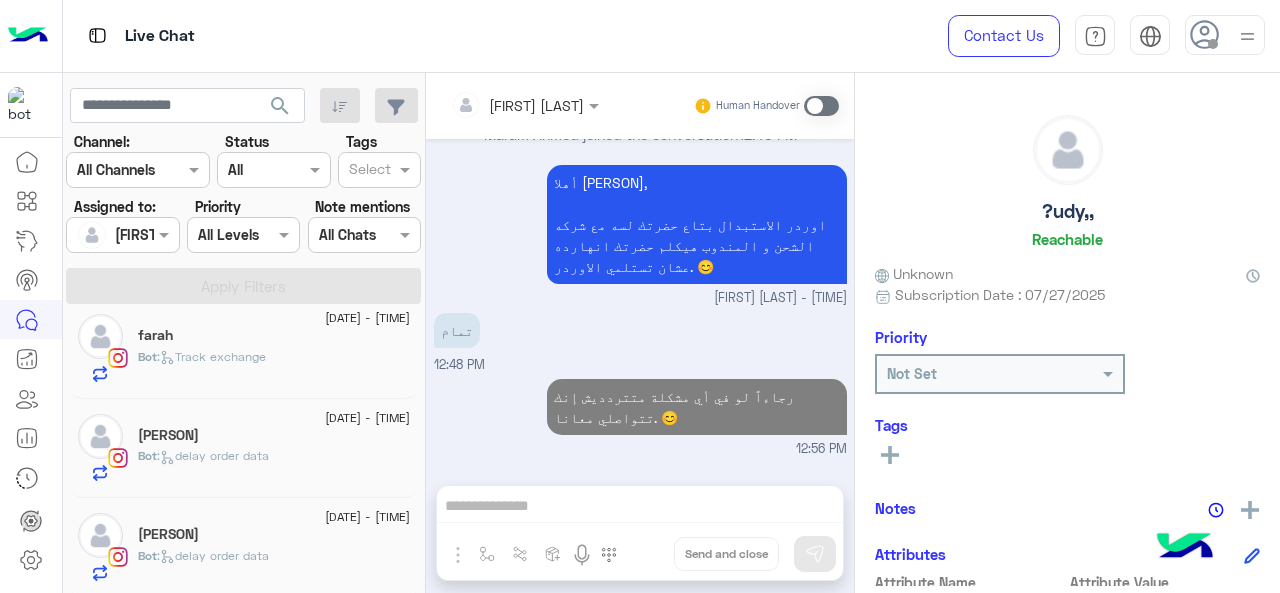 scroll, scrollTop: 1016, scrollLeft: 0, axis: vertical 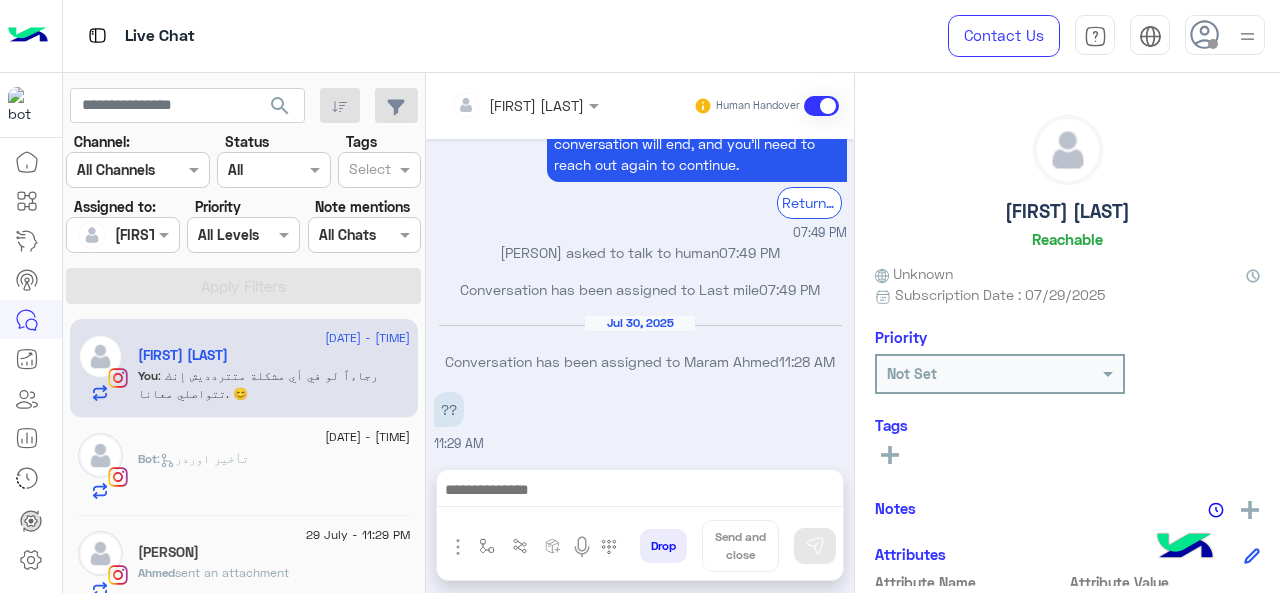 click on "You  : رجاءاً لو في أي مشكلة متتردديش إنك تتواصلي معانا. 😊" 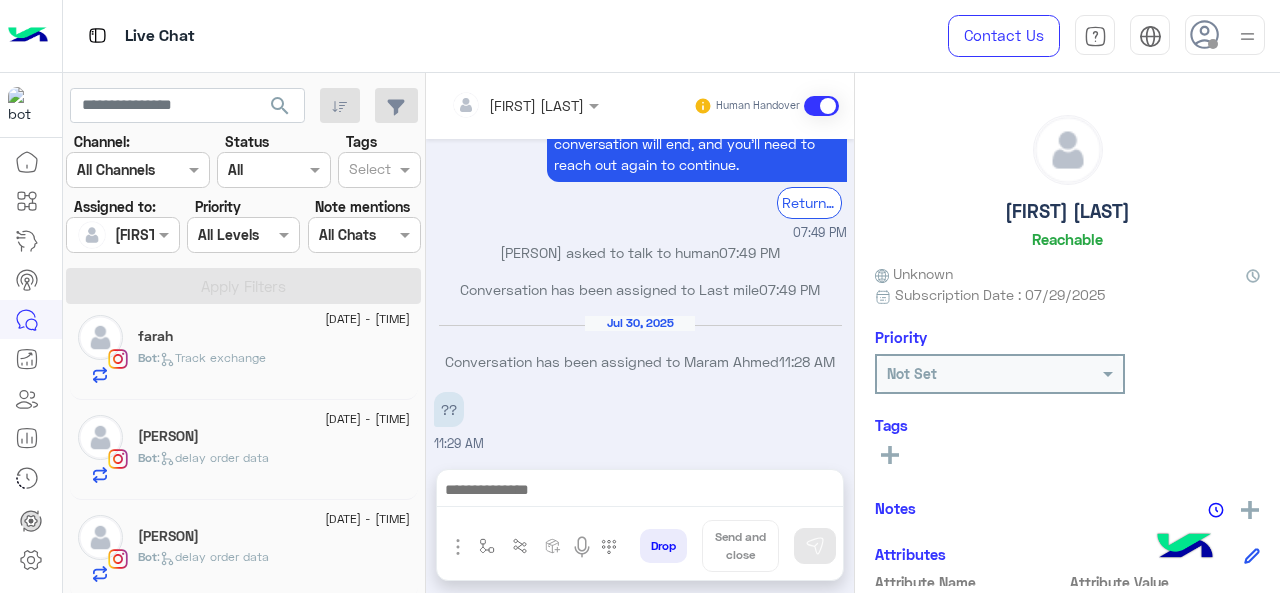 scroll, scrollTop: 714, scrollLeft: 0, axis: vertical 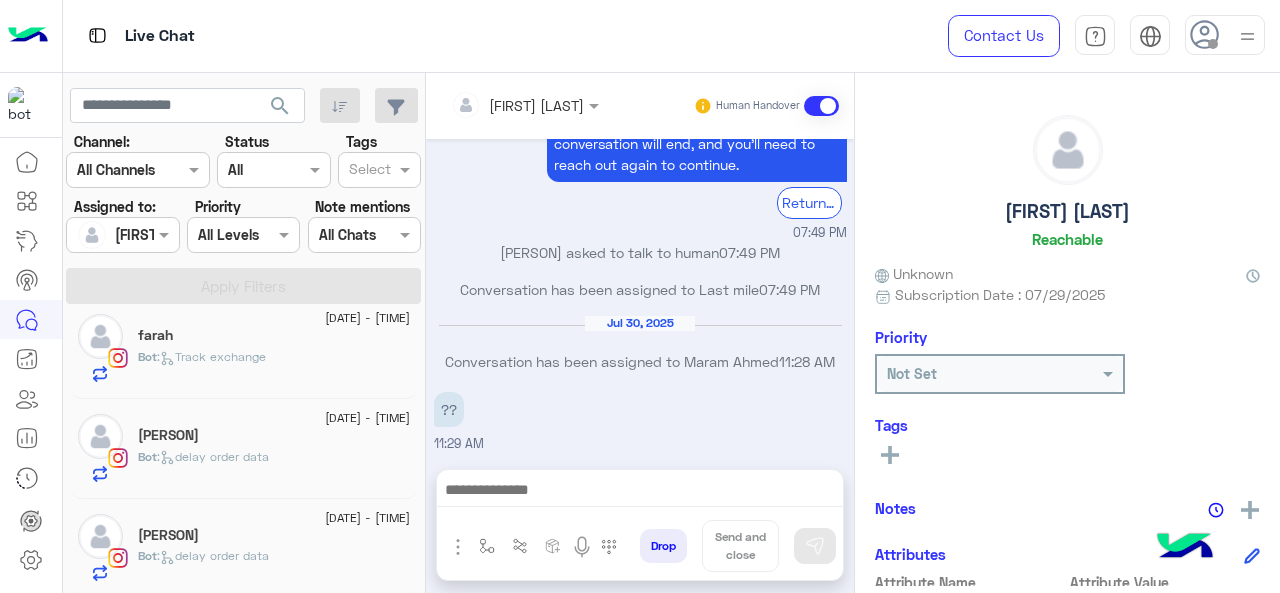 click on ":   delay order data" 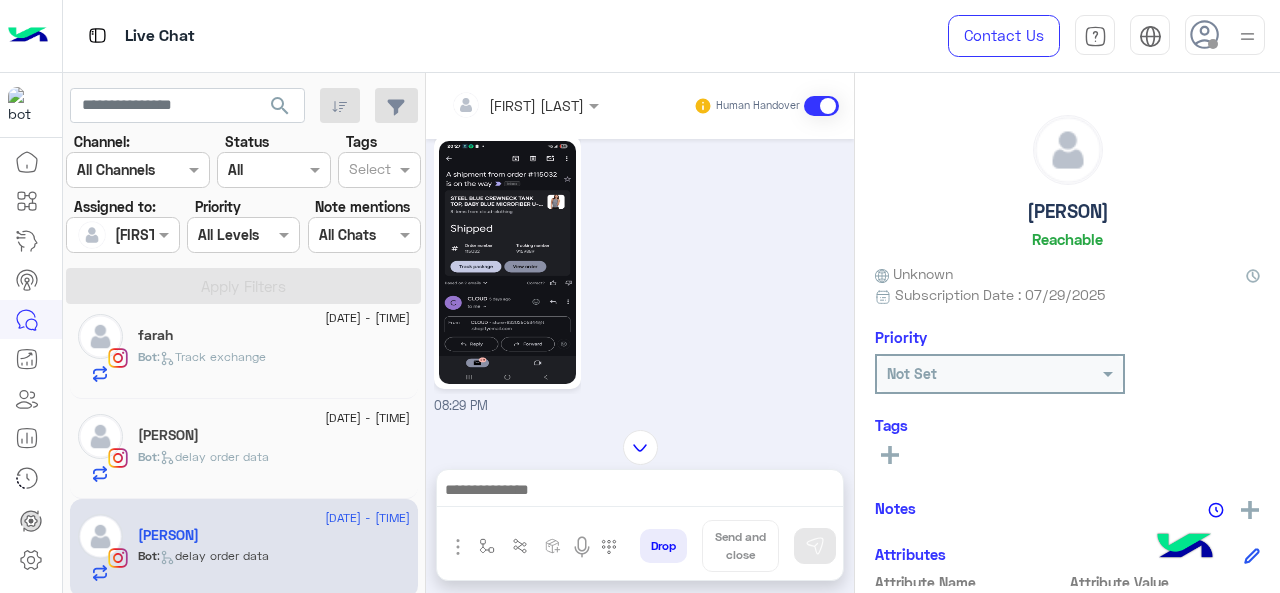 scroll, scrollTop: 351, scrollLeft: 0, axis: vertical 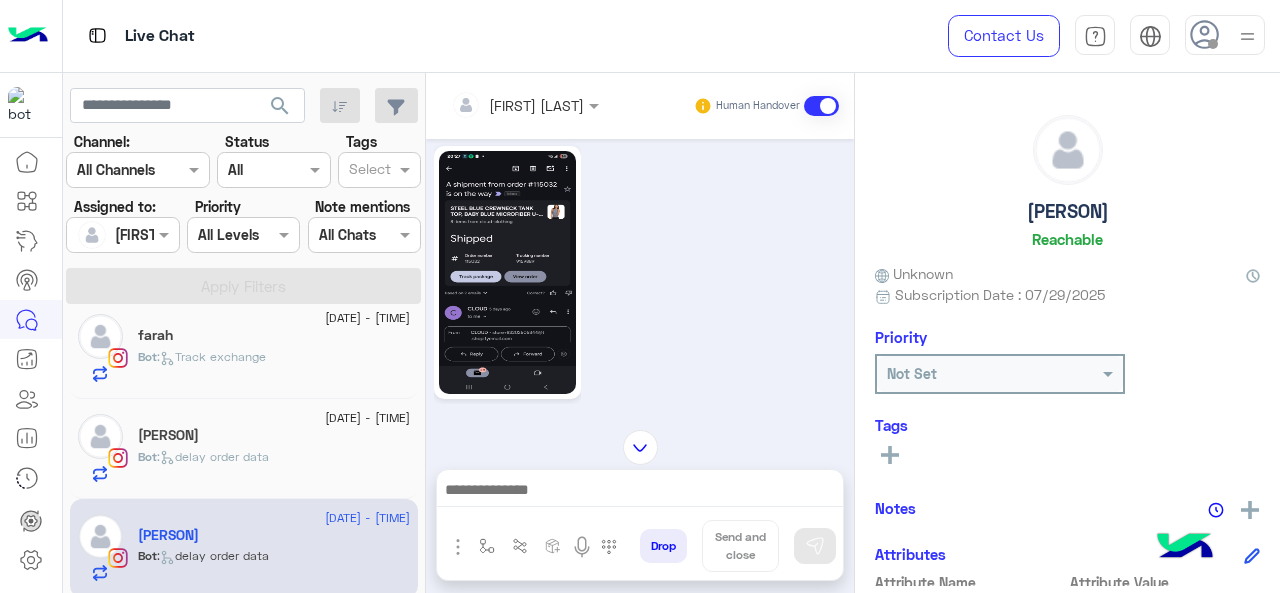 click 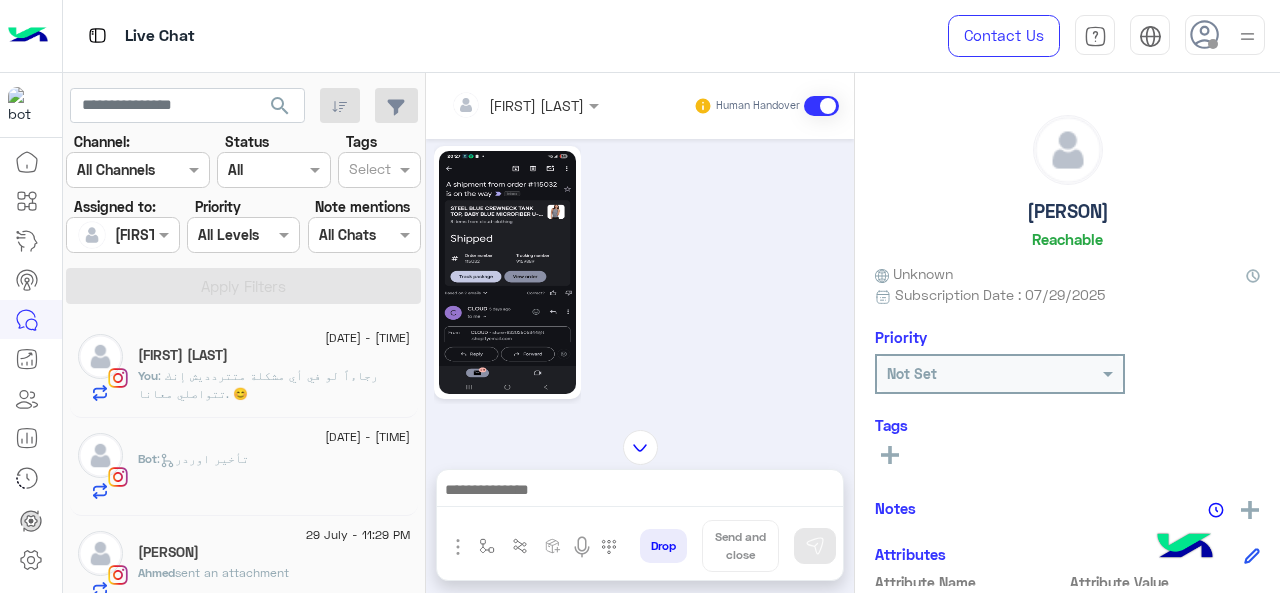 scroll, scrollTop: 600, scrollLeft: 0, axis: vertical 